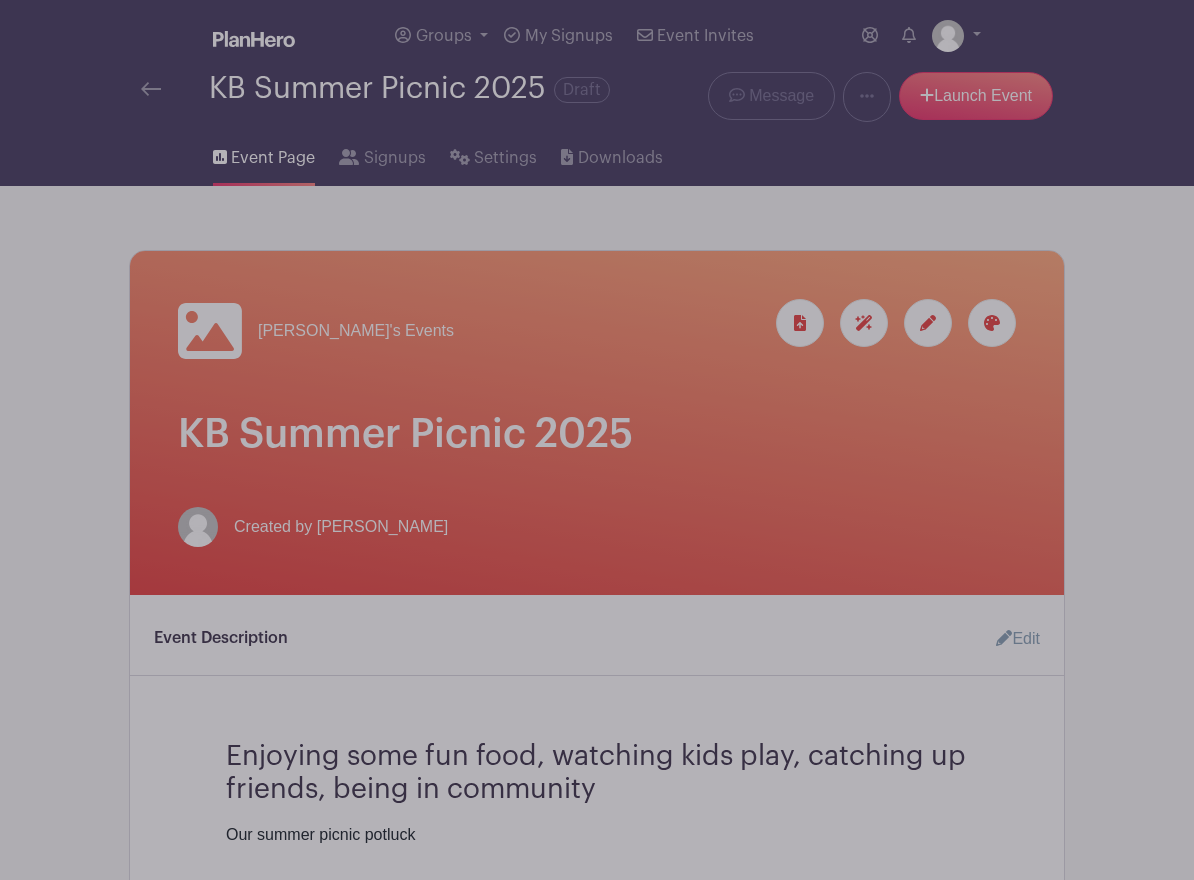 scroll, scrollTop: 491, scrollLeft: 0, axis: vertical 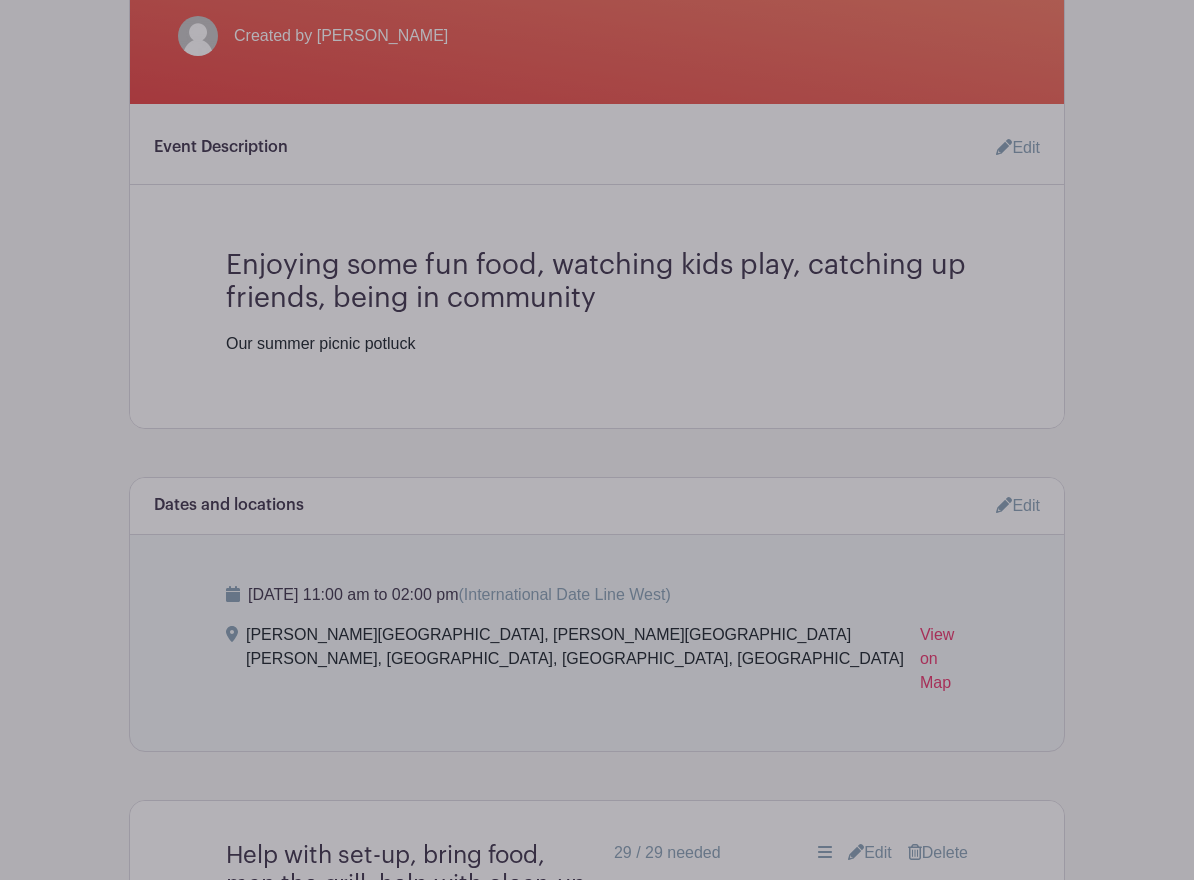 click on "Add List with Time Spots
List Name
Man/woman/person the grill
Time Spots
11:00 AM
11:30 AM
Duplicate
Remove
Time Spot Items
Item Name
Grill
Amount Needed
-
1
+
Unlimited" at bounding box center [597, 3172] 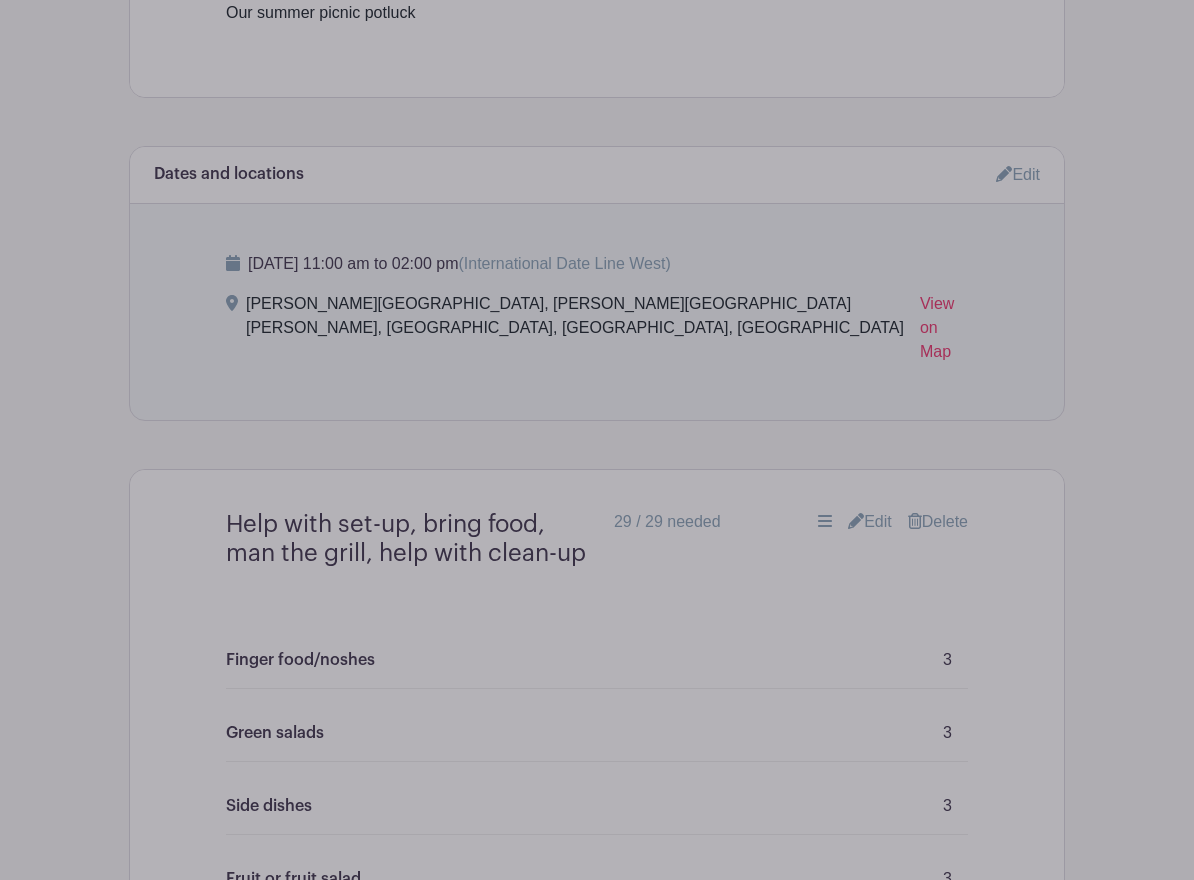 scroll, scrollTop: 836, scrollLeft: 0, axis: vertical 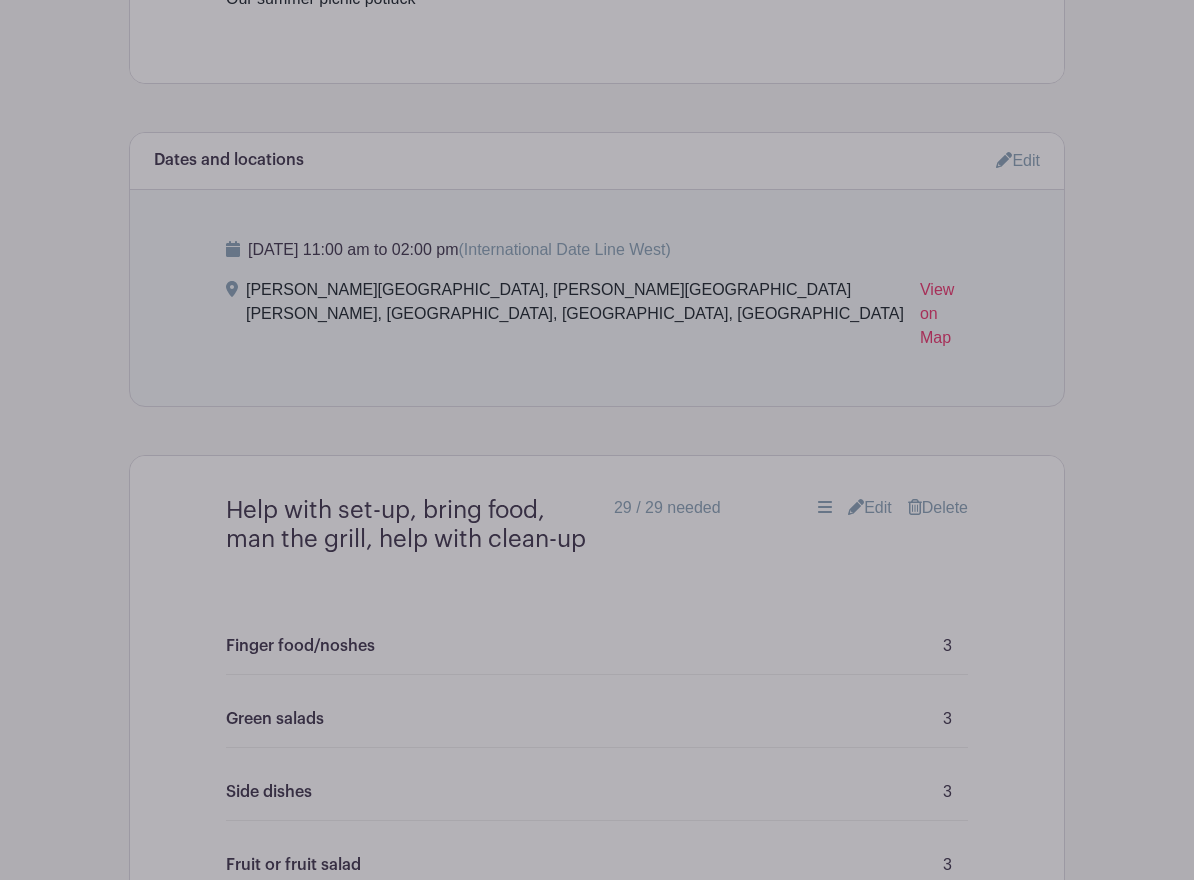 click on "Add List with Time Spots
List Name
Man/woman/person the grill
Time Spots
11:00 AM
11:30 AM
Duplicate
Remove
Time Spot Items
Item Name
Grill
Amount Needed
-
1
+
Unlimited" at bounding box center [597, 2827] 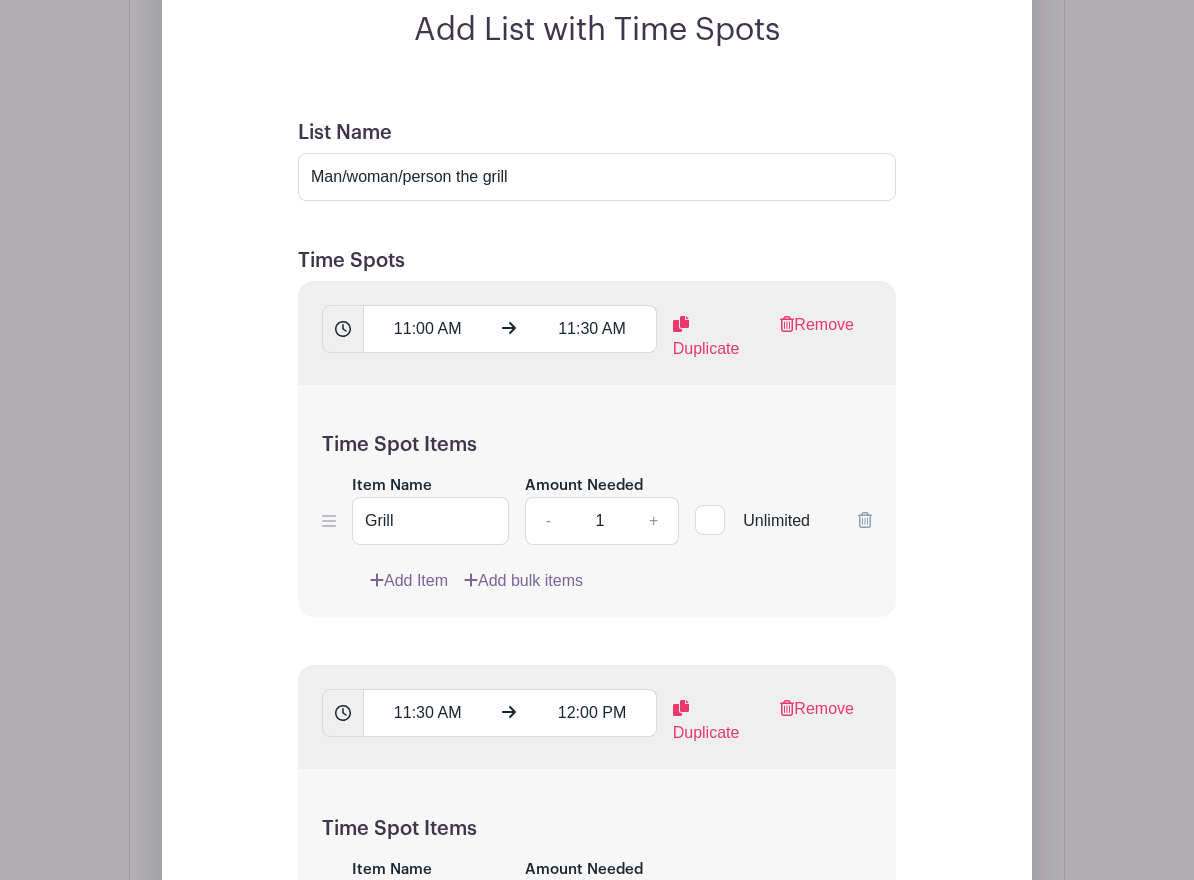scroll, scrollTop: 2235, scrollLeft: 0, axis: vertical 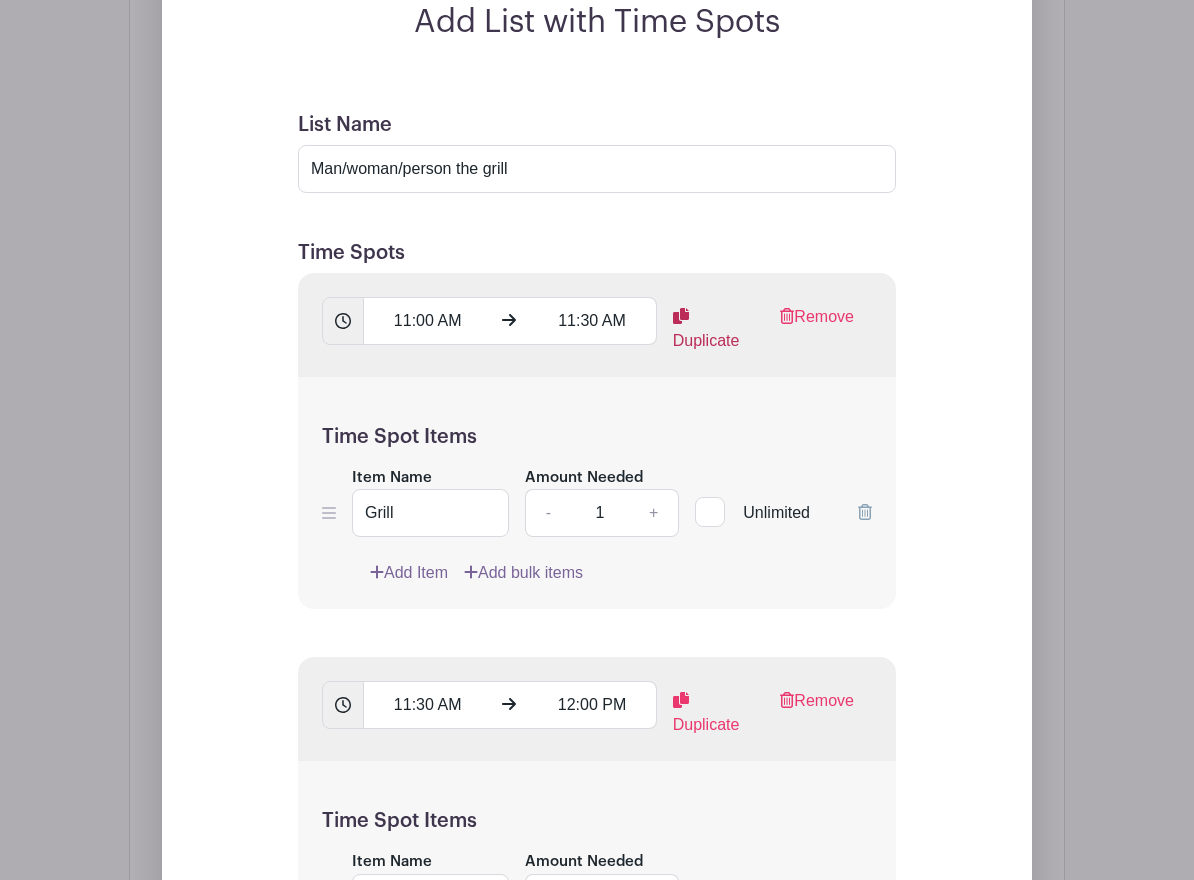 click on "Duplicate" at bounding box center [711, 329] 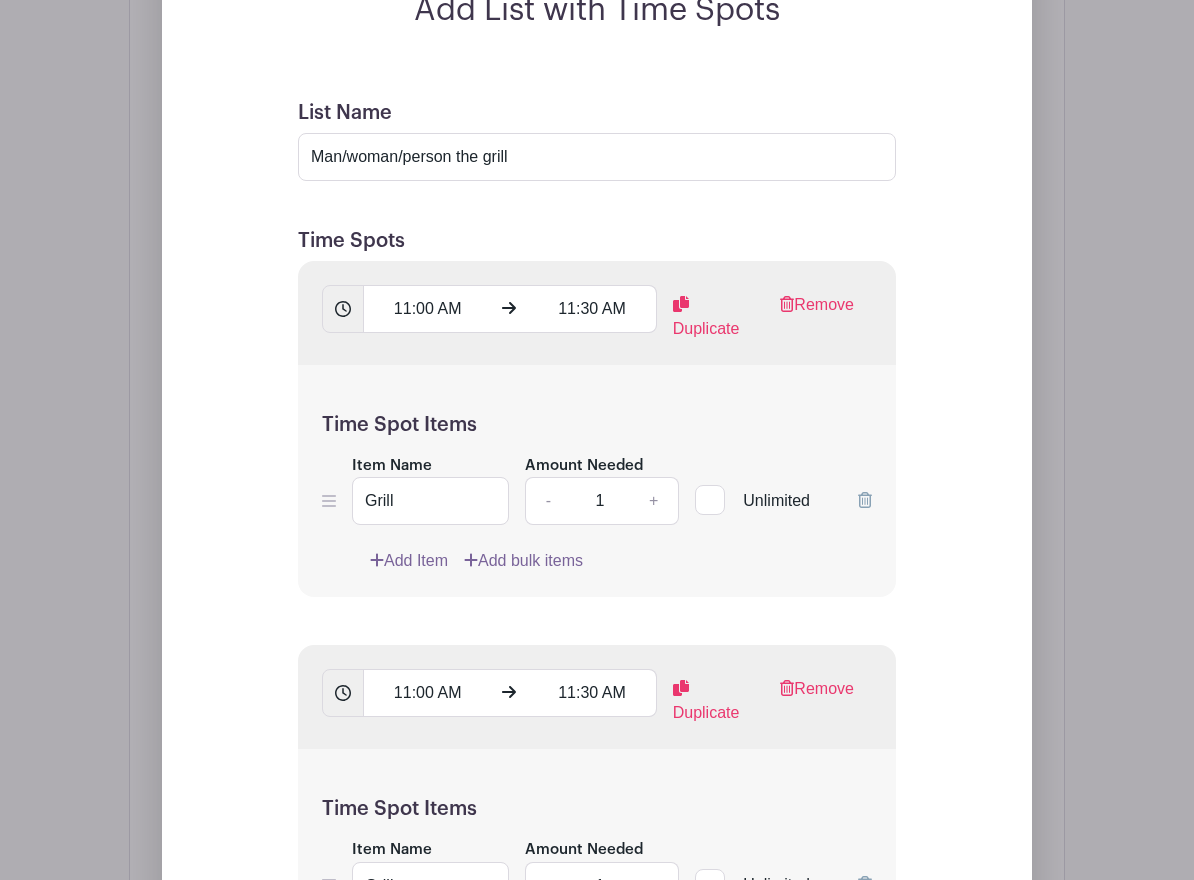 scroll, scrollTop: 2249, scrollLeft: 0, axis: vertical 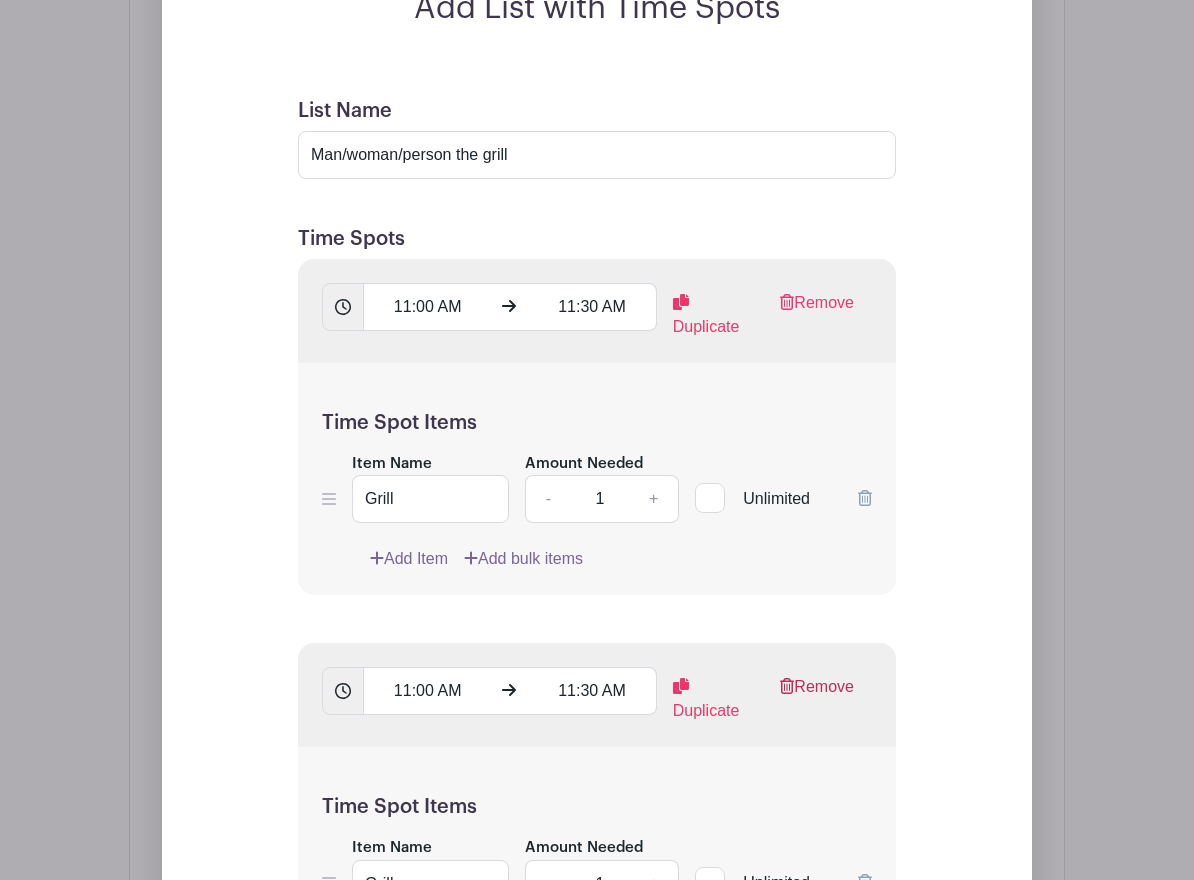 click on "Remove" at bounding box center (817, 699) 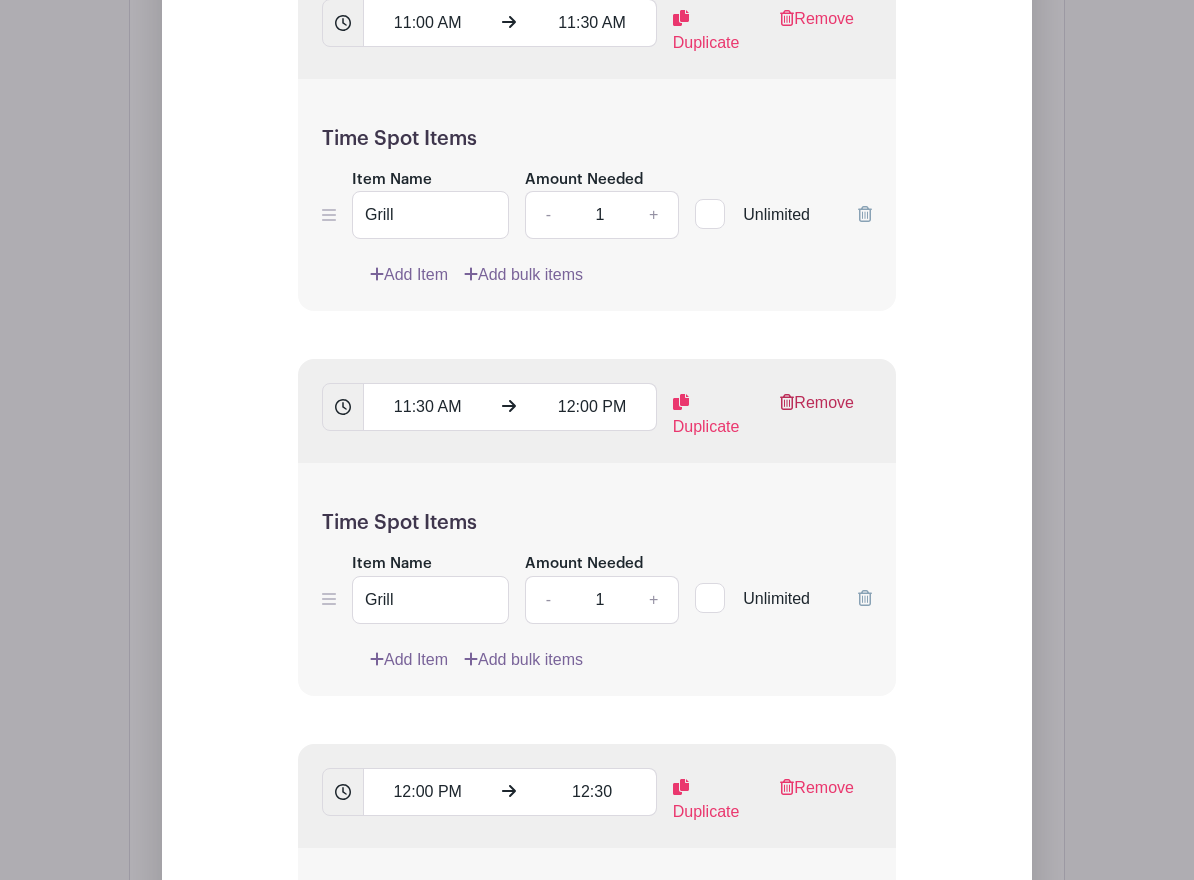 scroll, scrollTop: 2536, scrollLeft: 0, axis: vertical 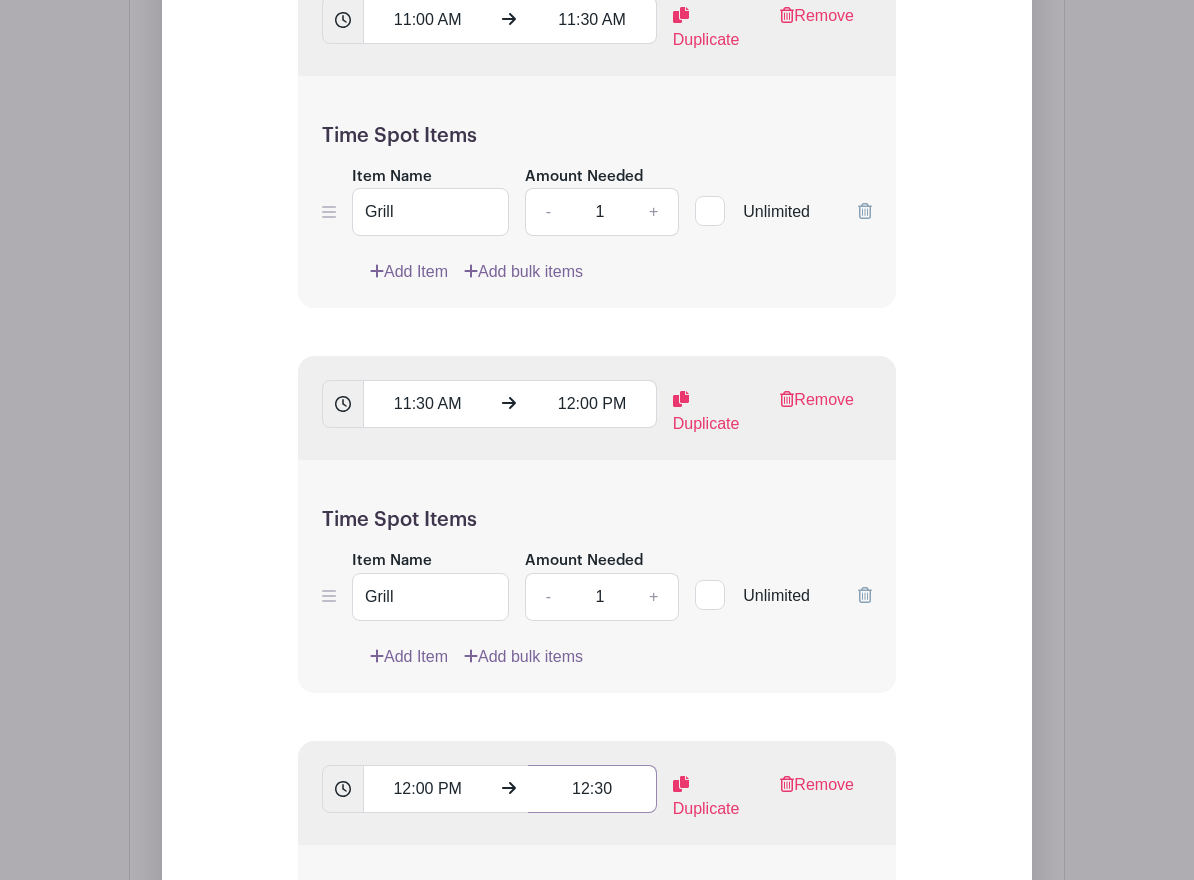 click on "12:30" at bounding box center [592, 789] 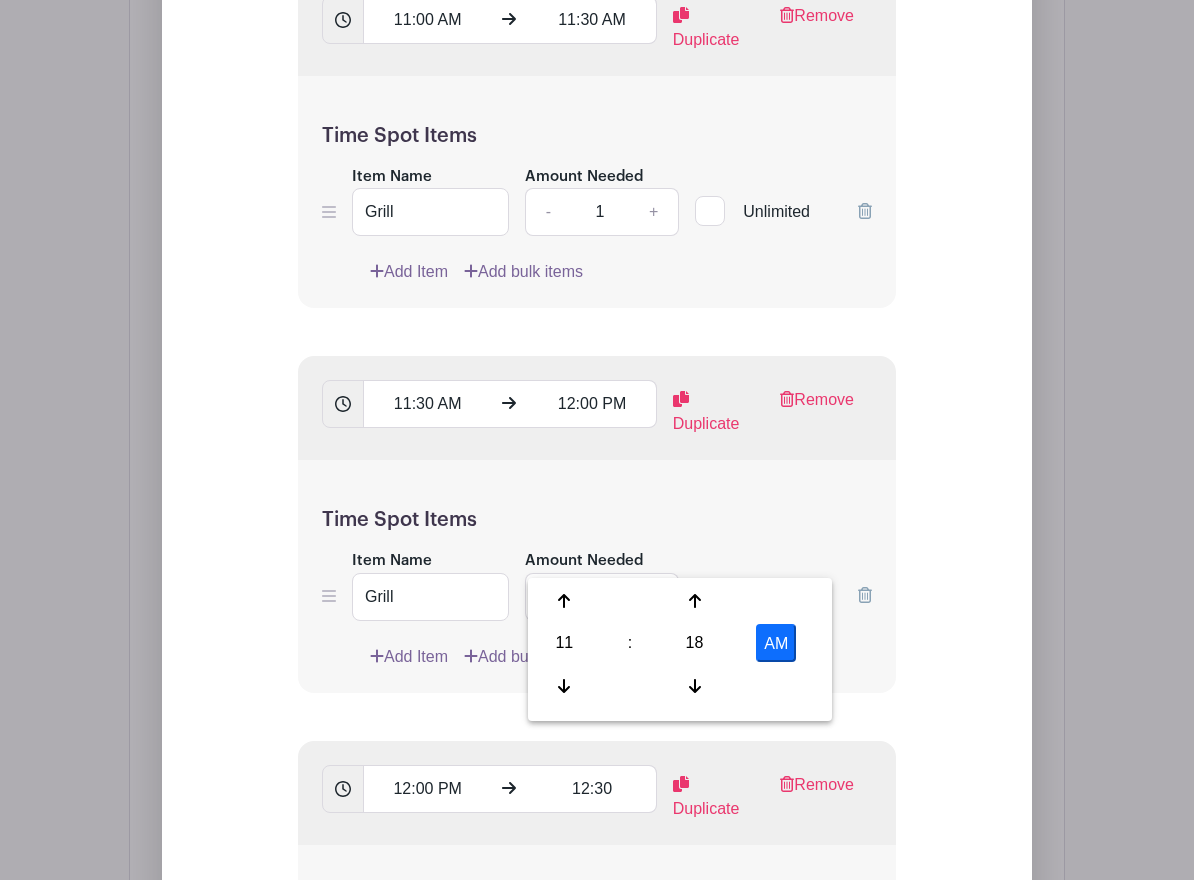 click on "AM" at bounding box center (776, 643) 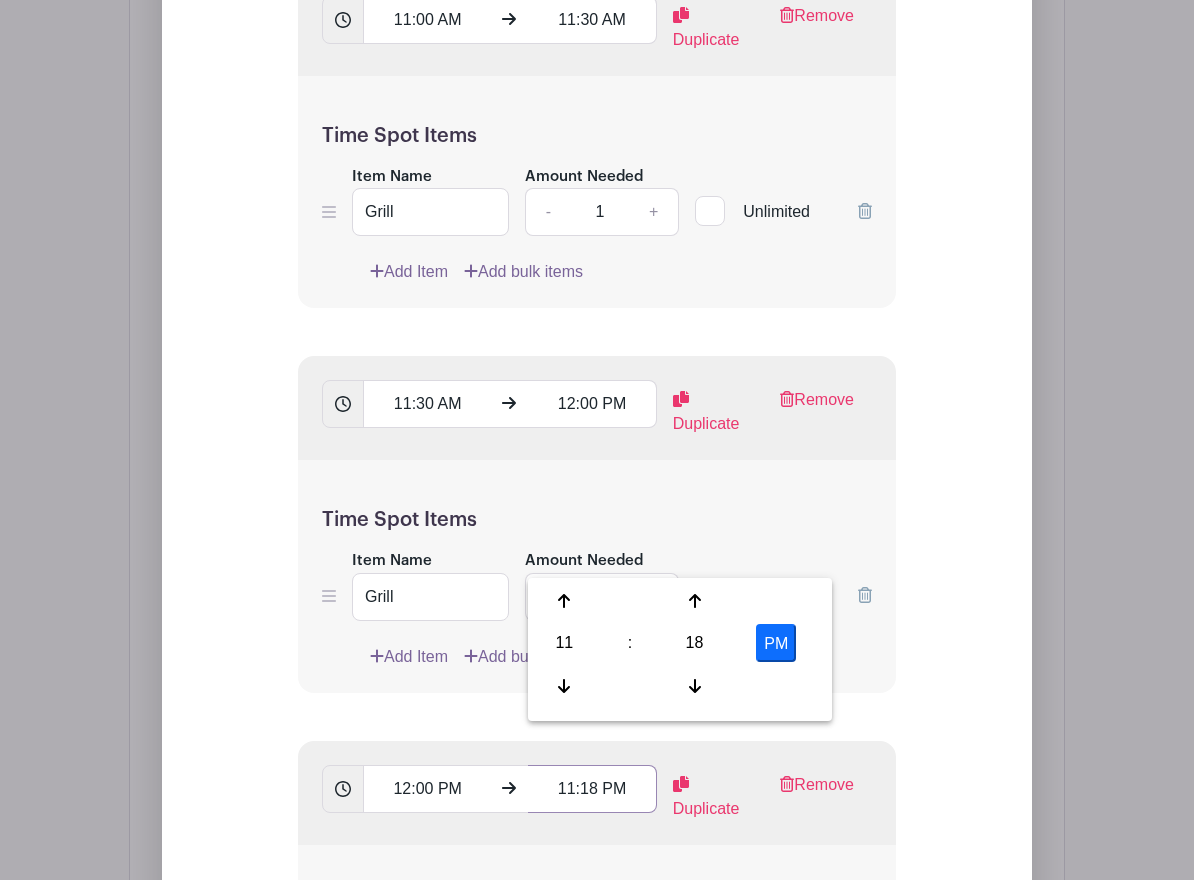 drag, startPoint x: 559, startPoint y: 747, endPoint x: 573, endPoint y: 747, distance: 14 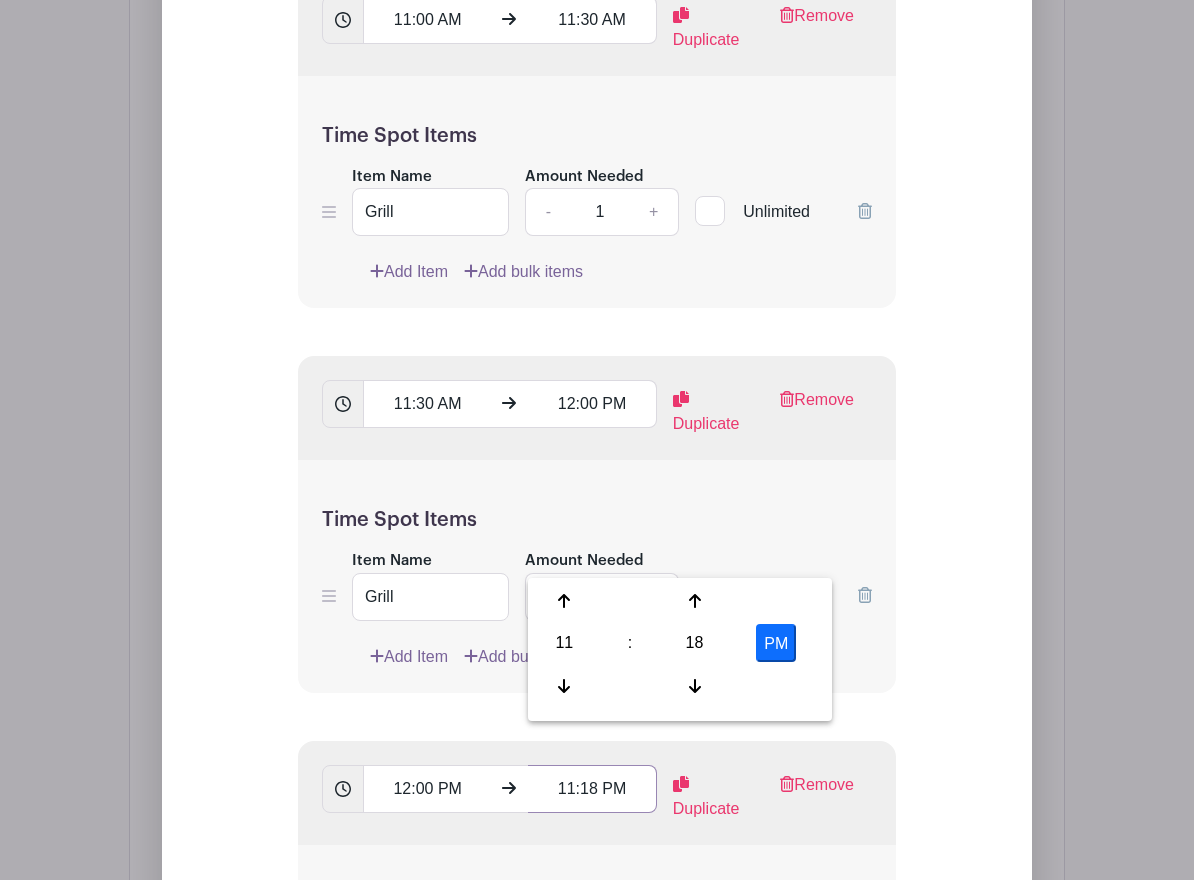 click on "11:18 PM" at bounding box center (592, 789) 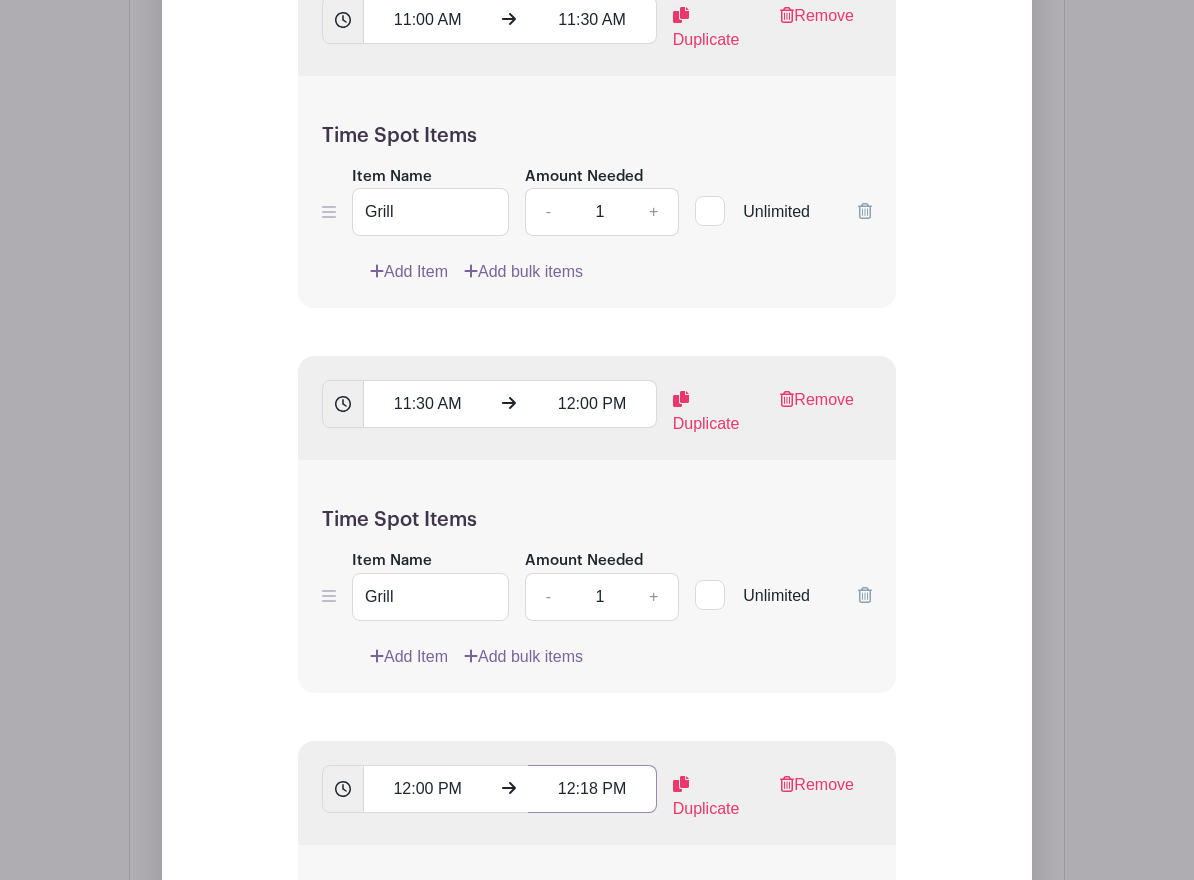 drag, startPoint x: 582, startPoint y: 748, endPoint x: 600, endPoint y: 748, distance: 18 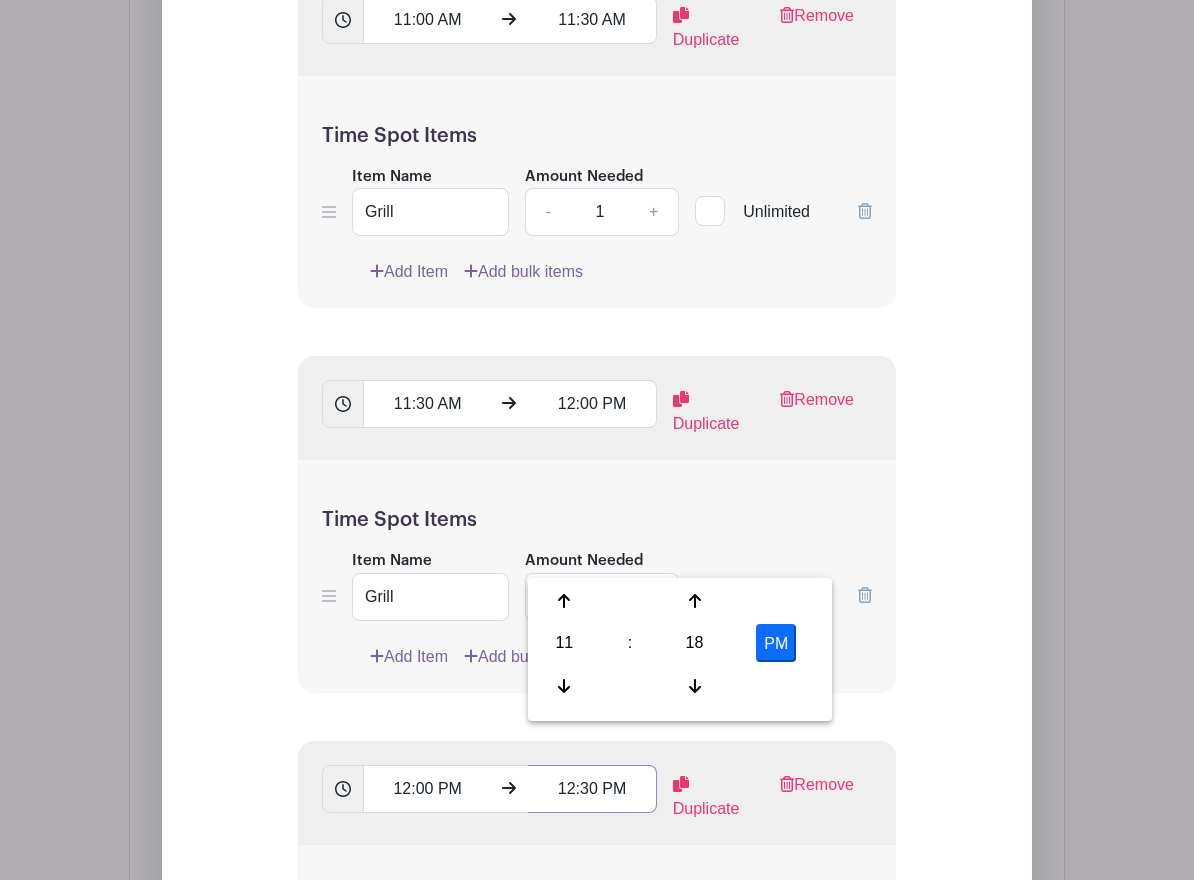 type on "12:30 PM" 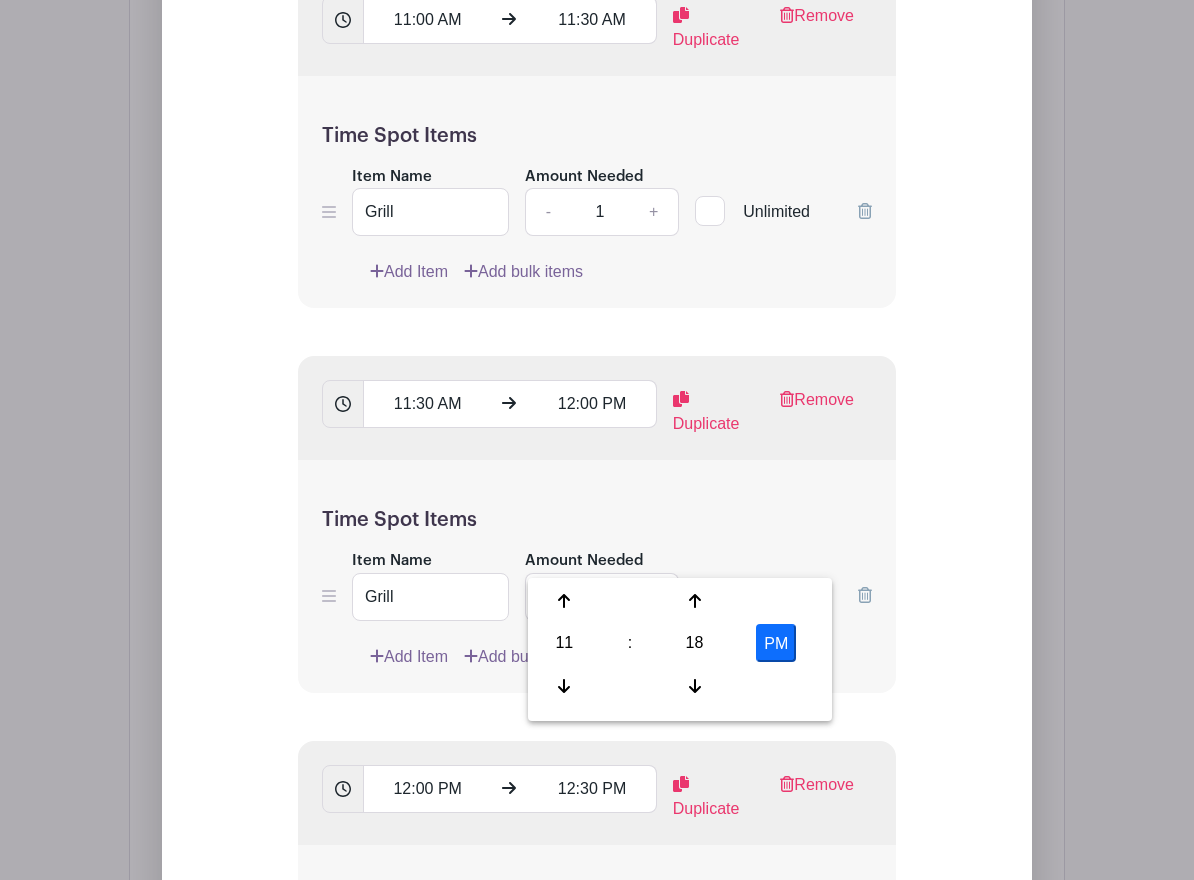 click on "Add List with Time Spots
List Name
Man/woman/person the grill
Time Spots
11:00 AM
11:30 AM
Duplicate
Remove
Time Spot Items
Item Name
Grill
Amount Needed
-
1
+
Unlimited" at bounding box center (597, 1139) 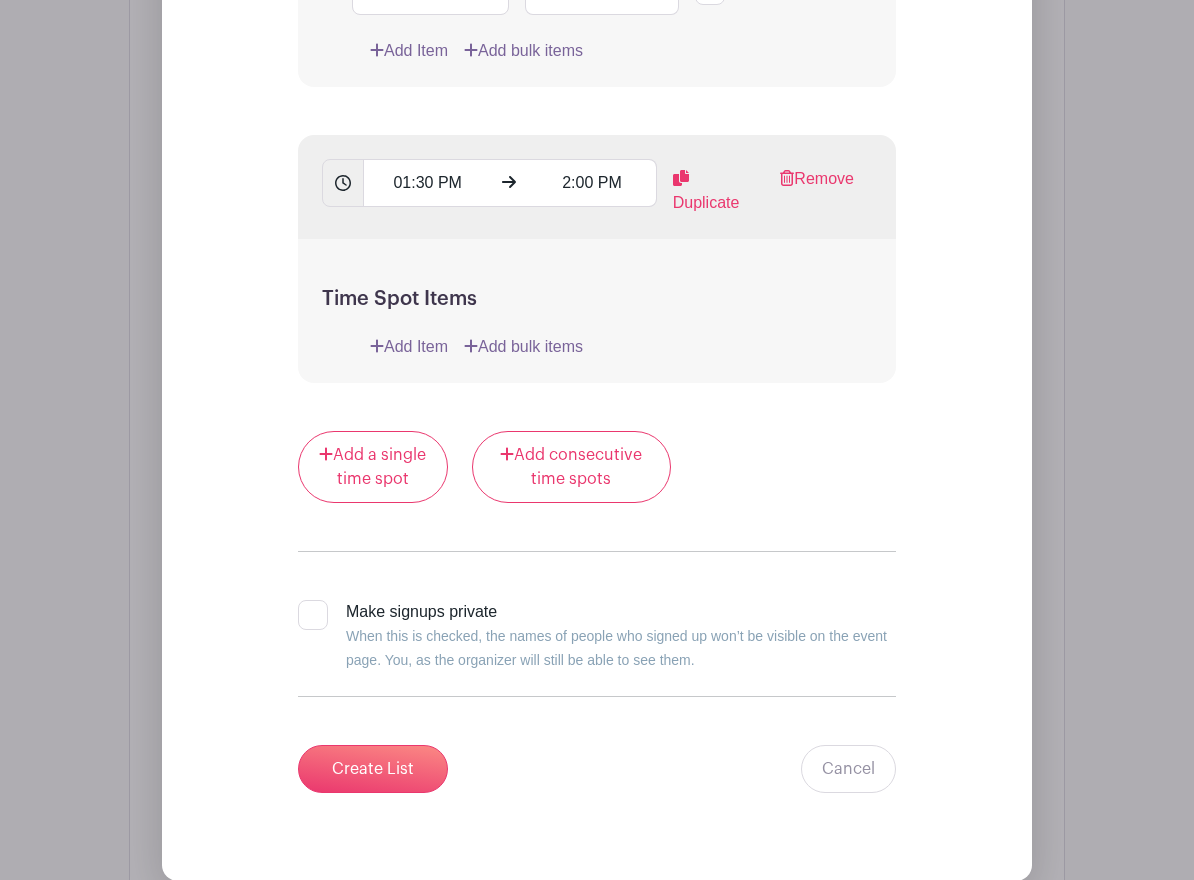 scroll, scrollTop: 4327, scrollLeft: 0, axis: vertical 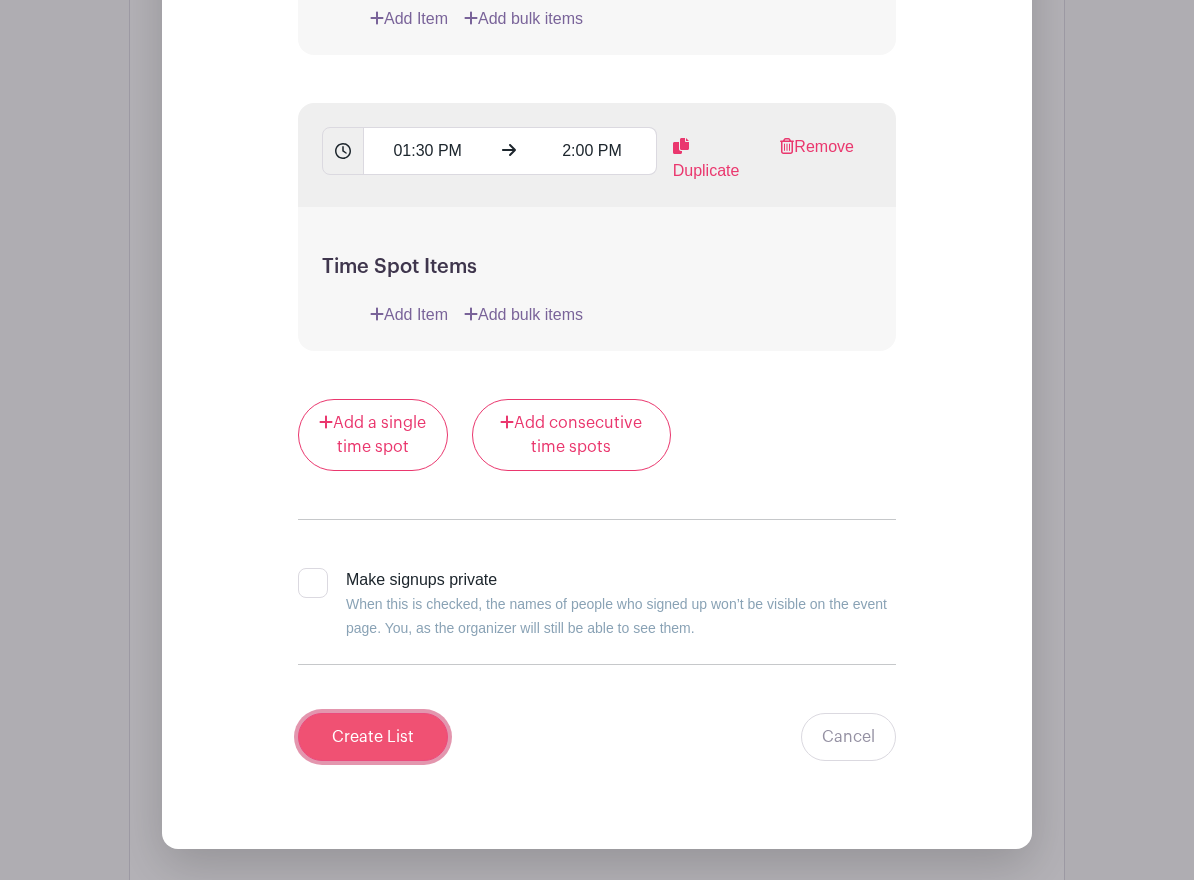 click on "Create List" at bounding box center [373, 737] 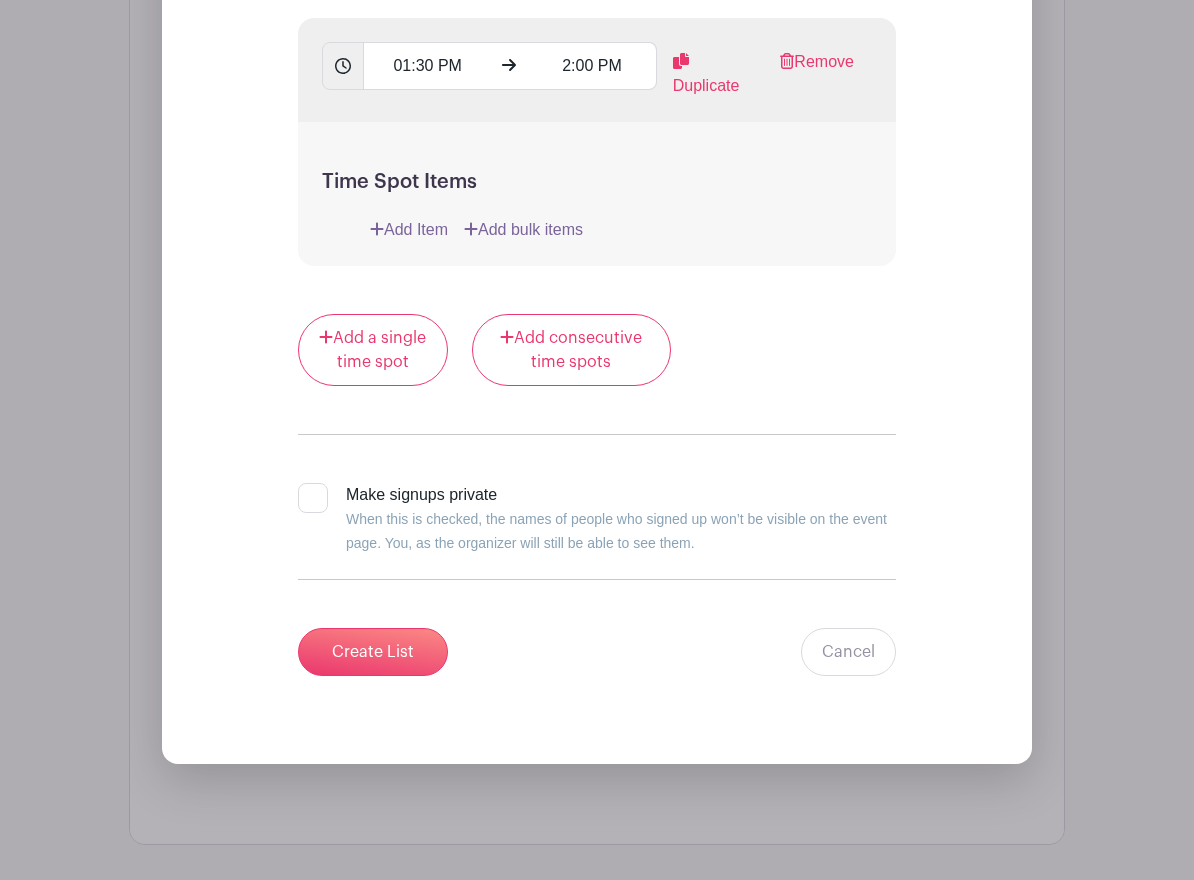 scroll, scrollTop: 4416, scrollLeft: 0, axis: vertical 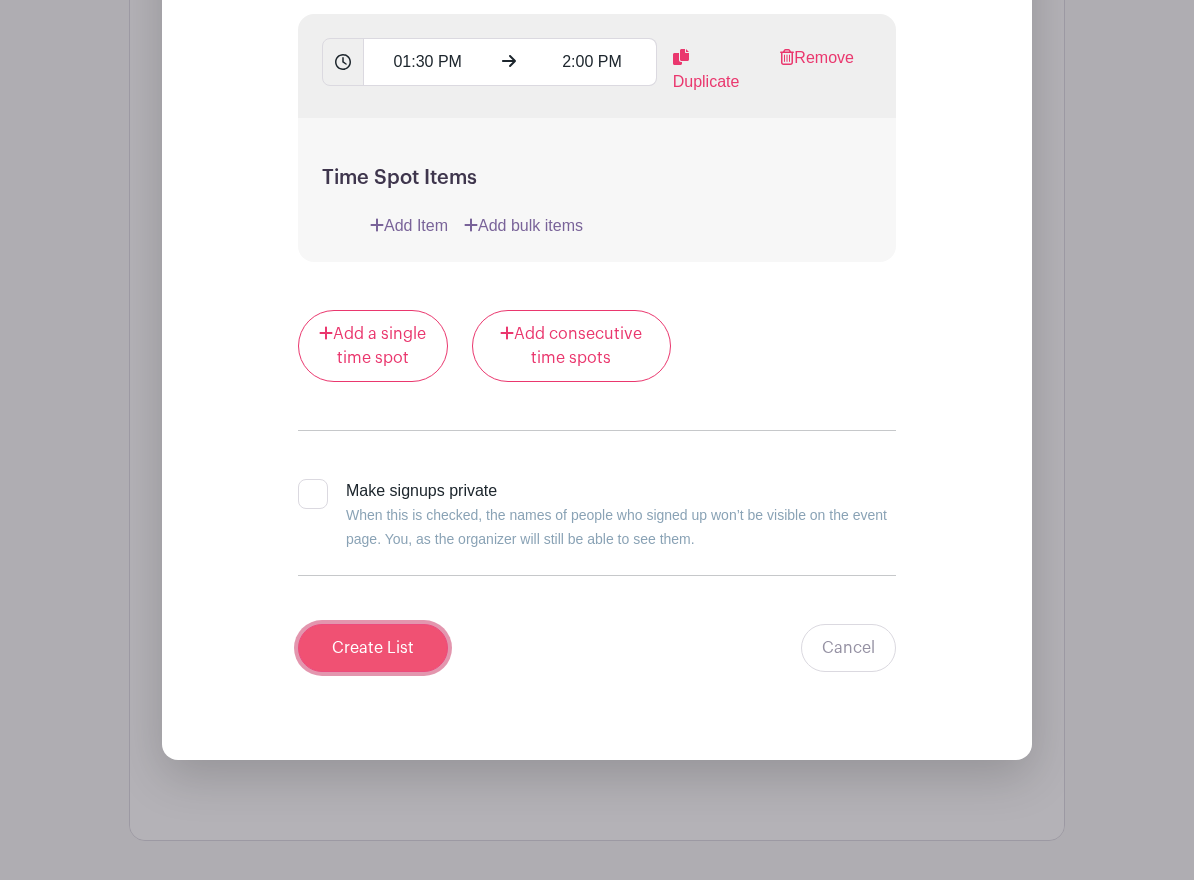 click on "Create List" at bounding box center [373, 648] 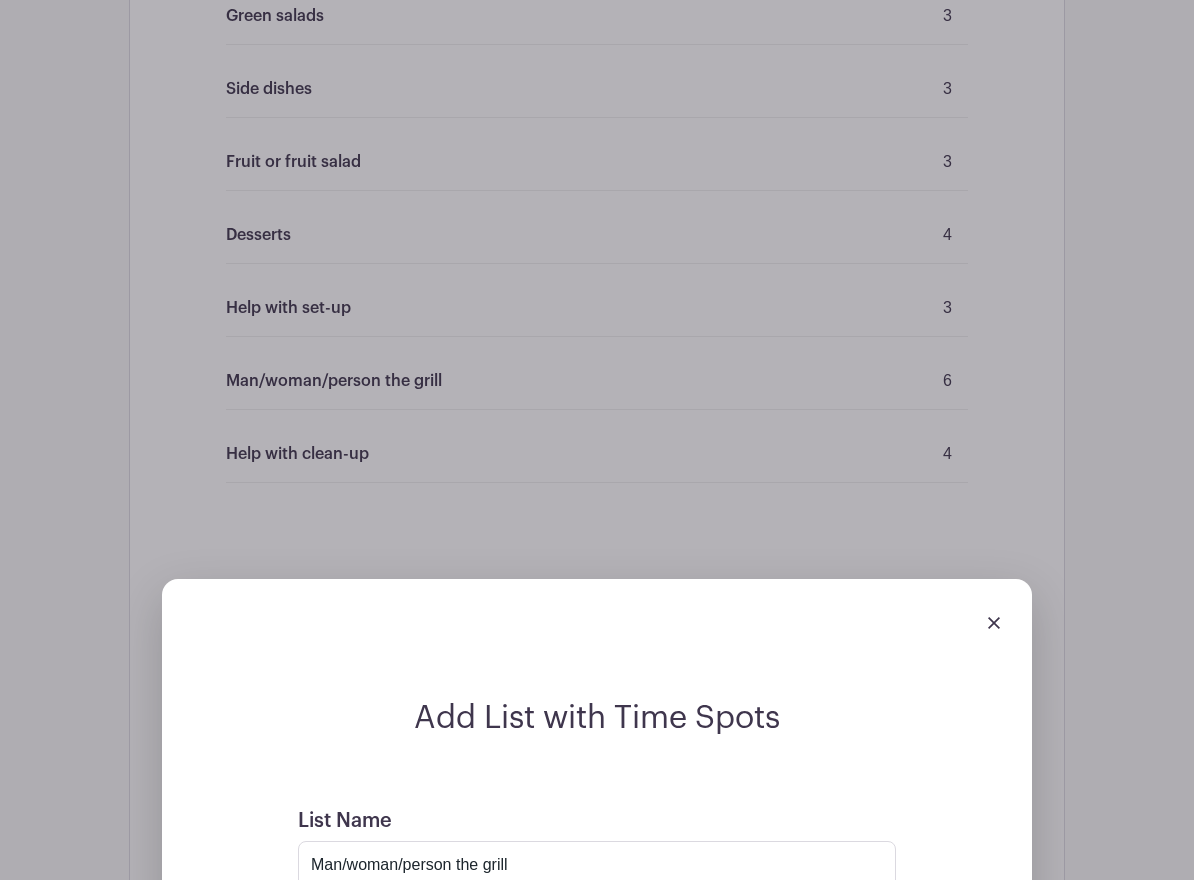 scroll, scrollTop: 1524, scrollLeft: 0, axis: vertical 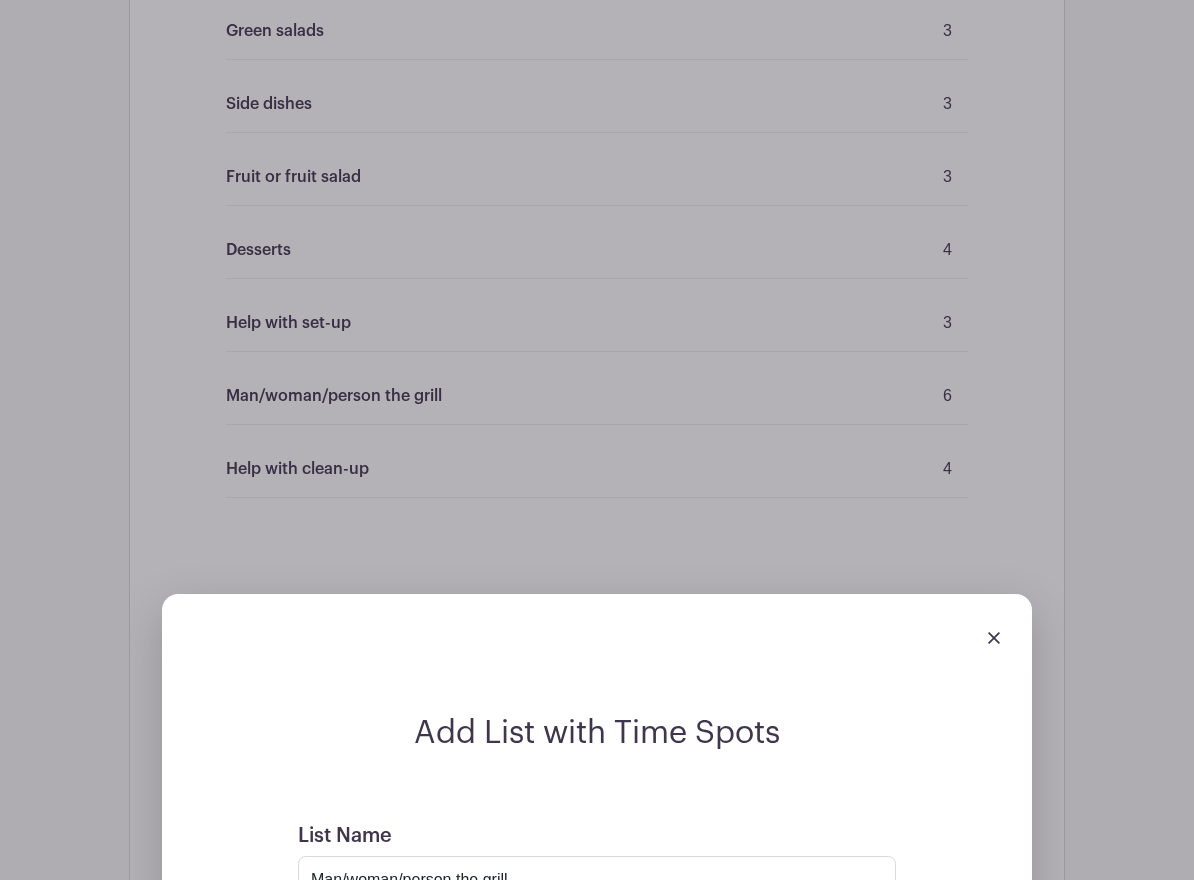 click at bounding box center [994, 638] 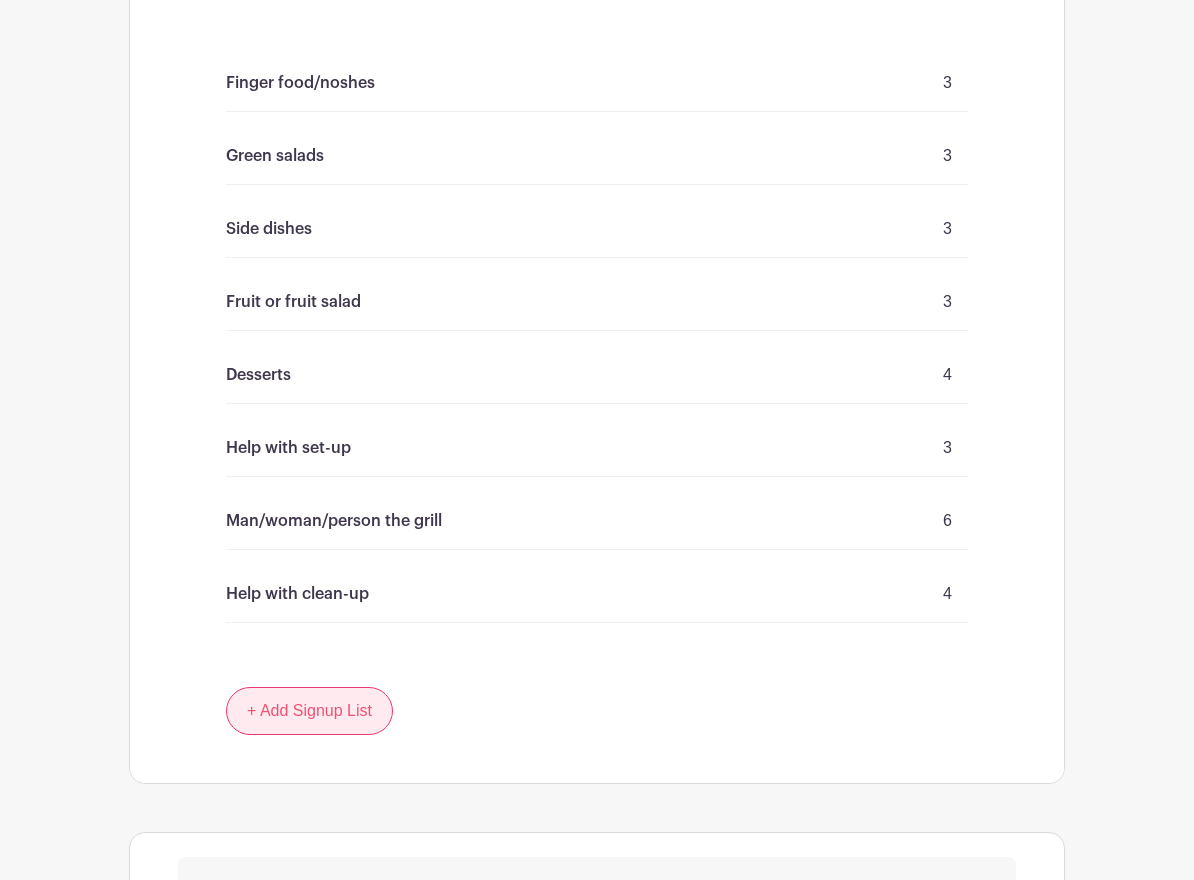 scroll, scrollTop: 1381, scrollLeft: 0, axis: vertical 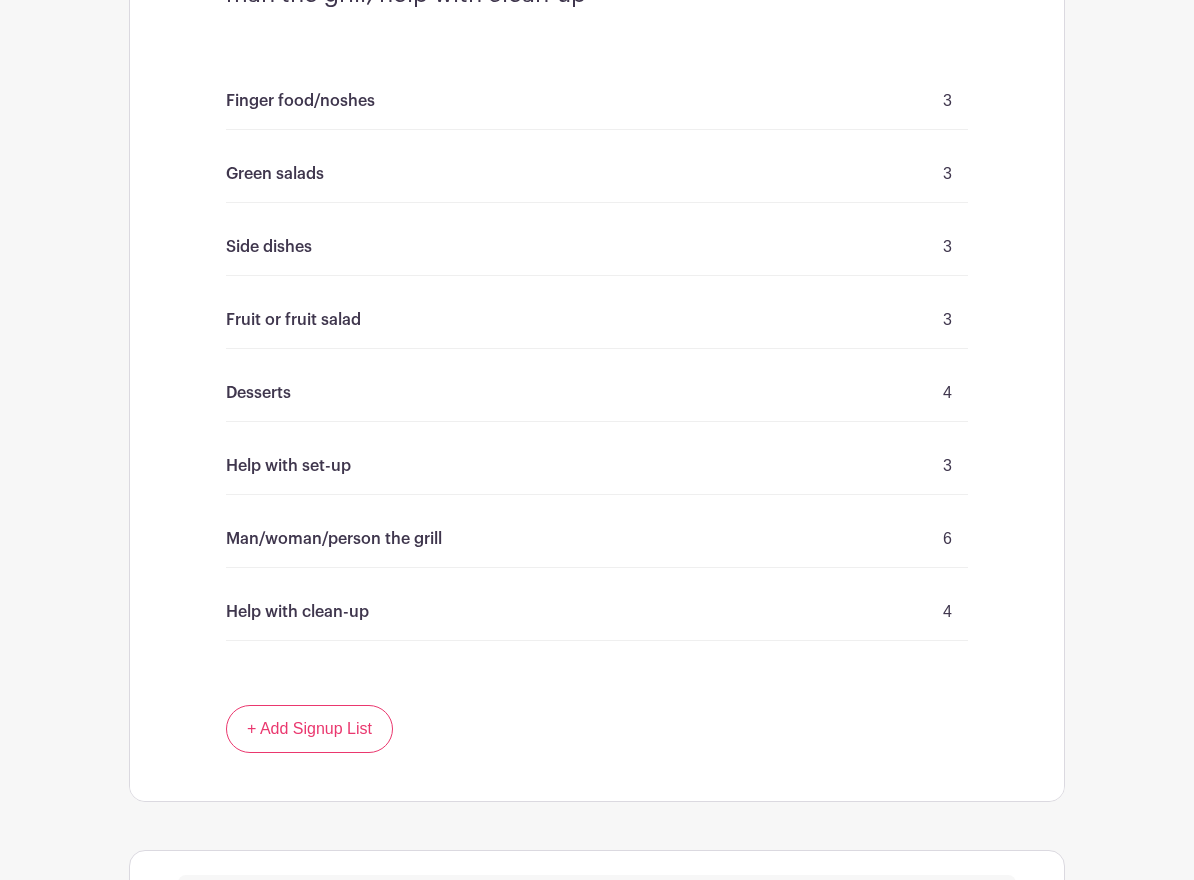click on "Man/woman/person the grill" at bounding box center (334, 539) 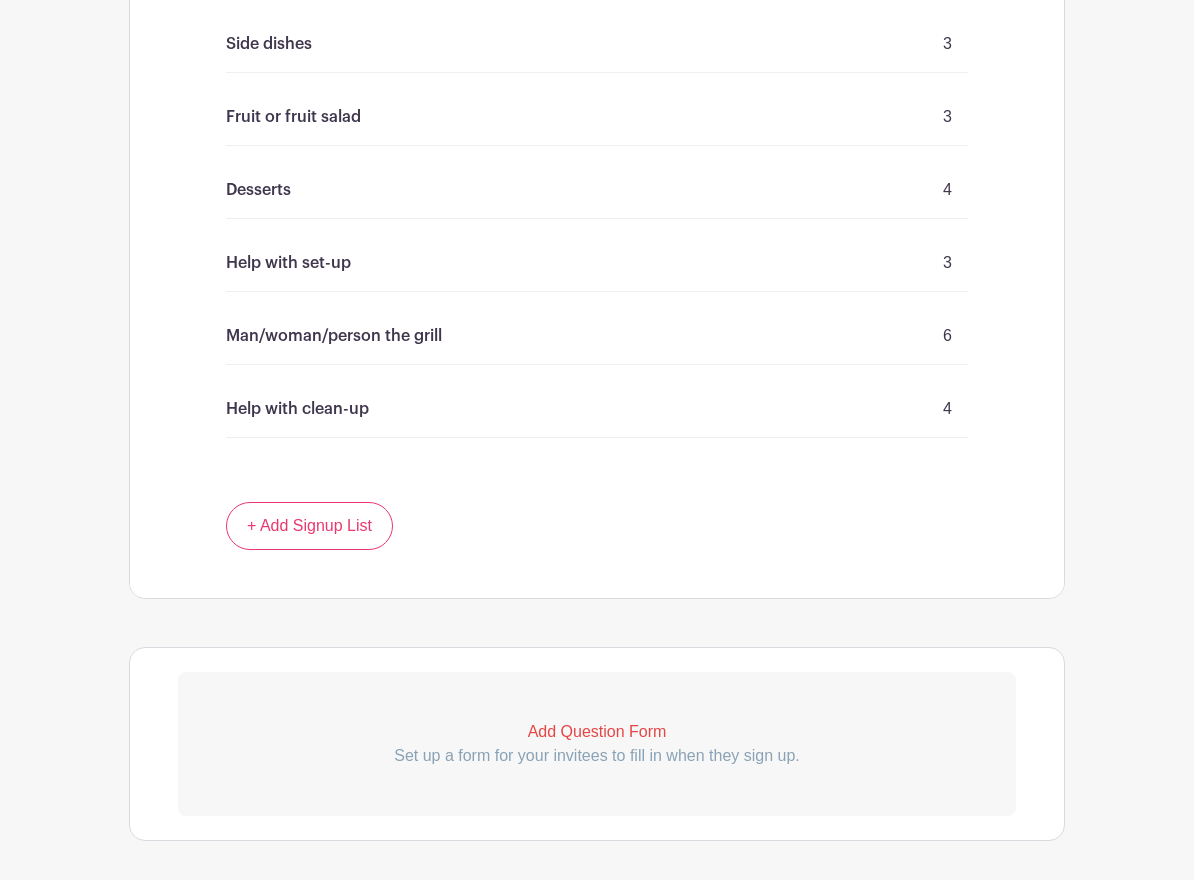 scroll, scrollTop: 1624, scrollLeft: 0, axis: vertical 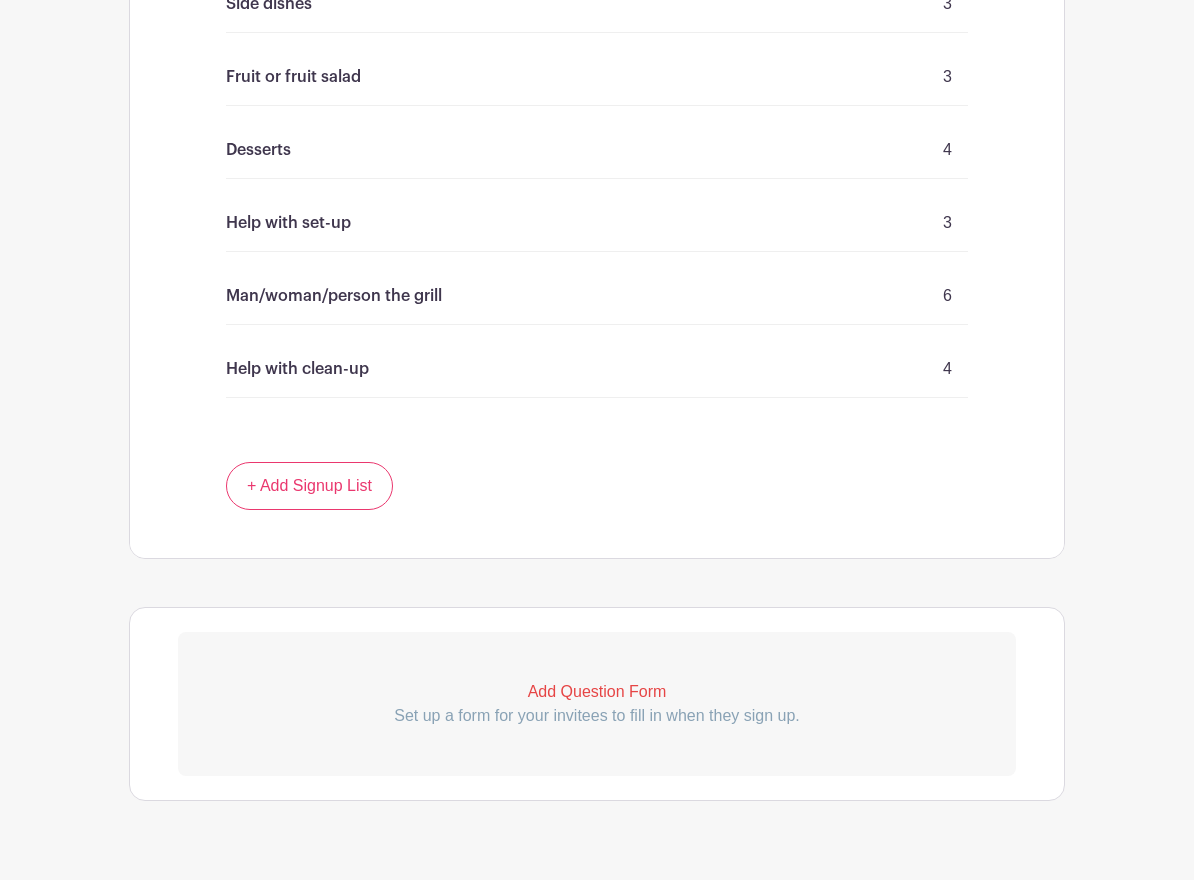 click on "Add Question Form" at bounding box center [597, 692] 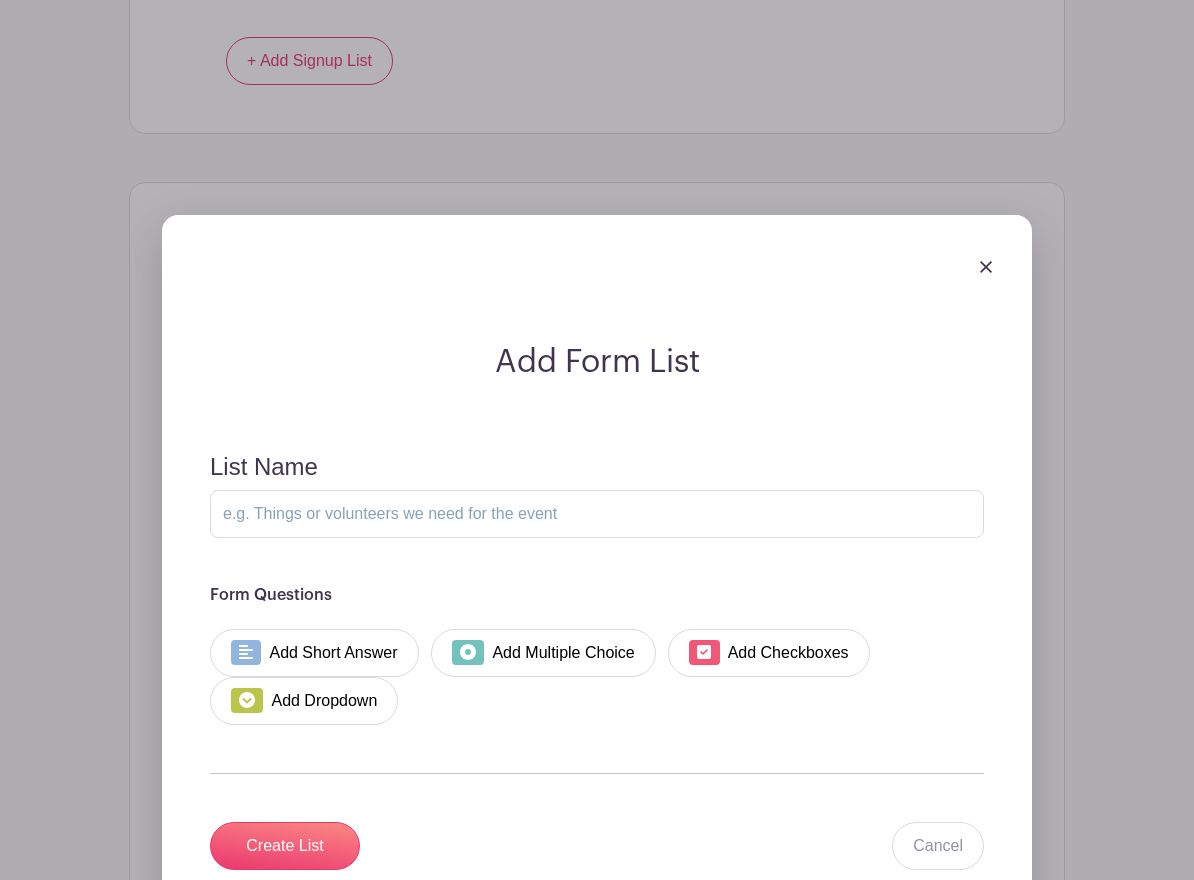 scroll, scrollTop: 2053, scrollLeft: 0, axis: vertical 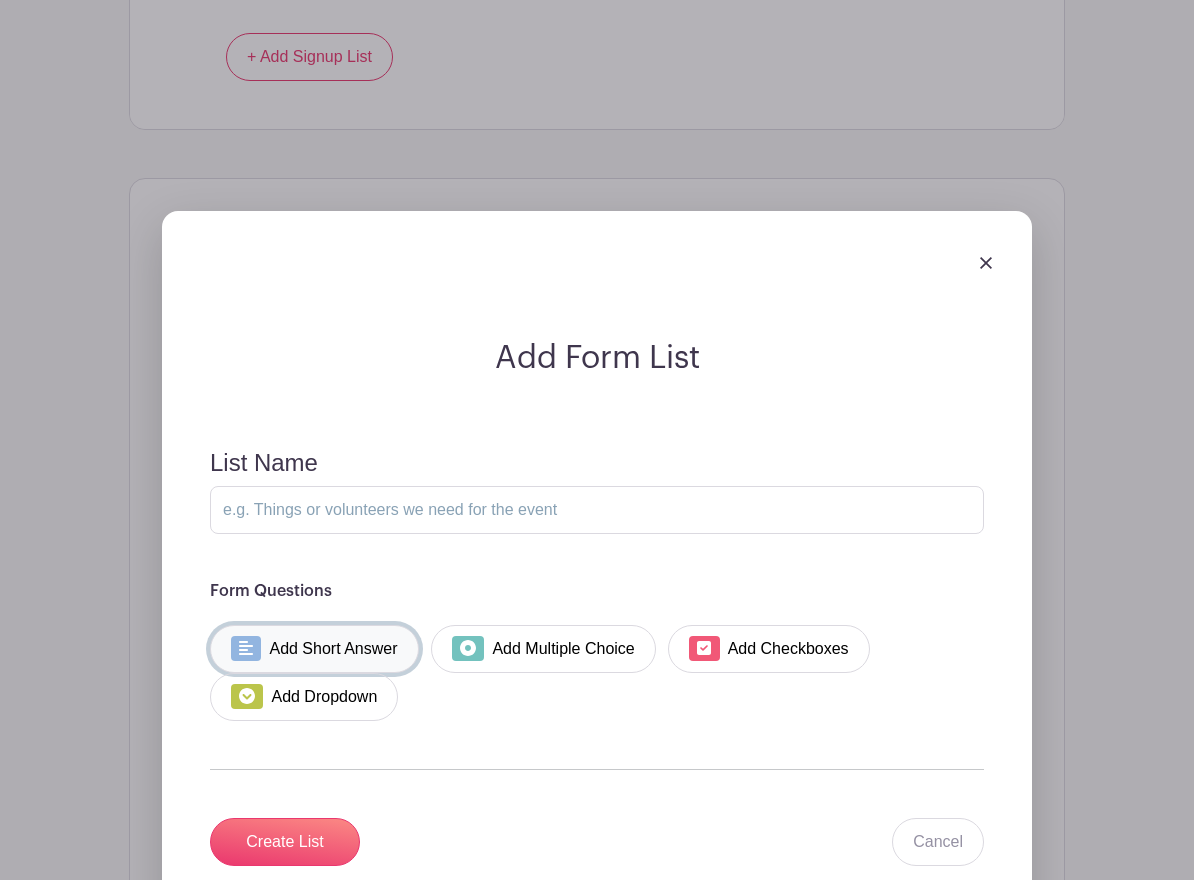 click on "Add Short Answer" at bounding box center [314, 649] 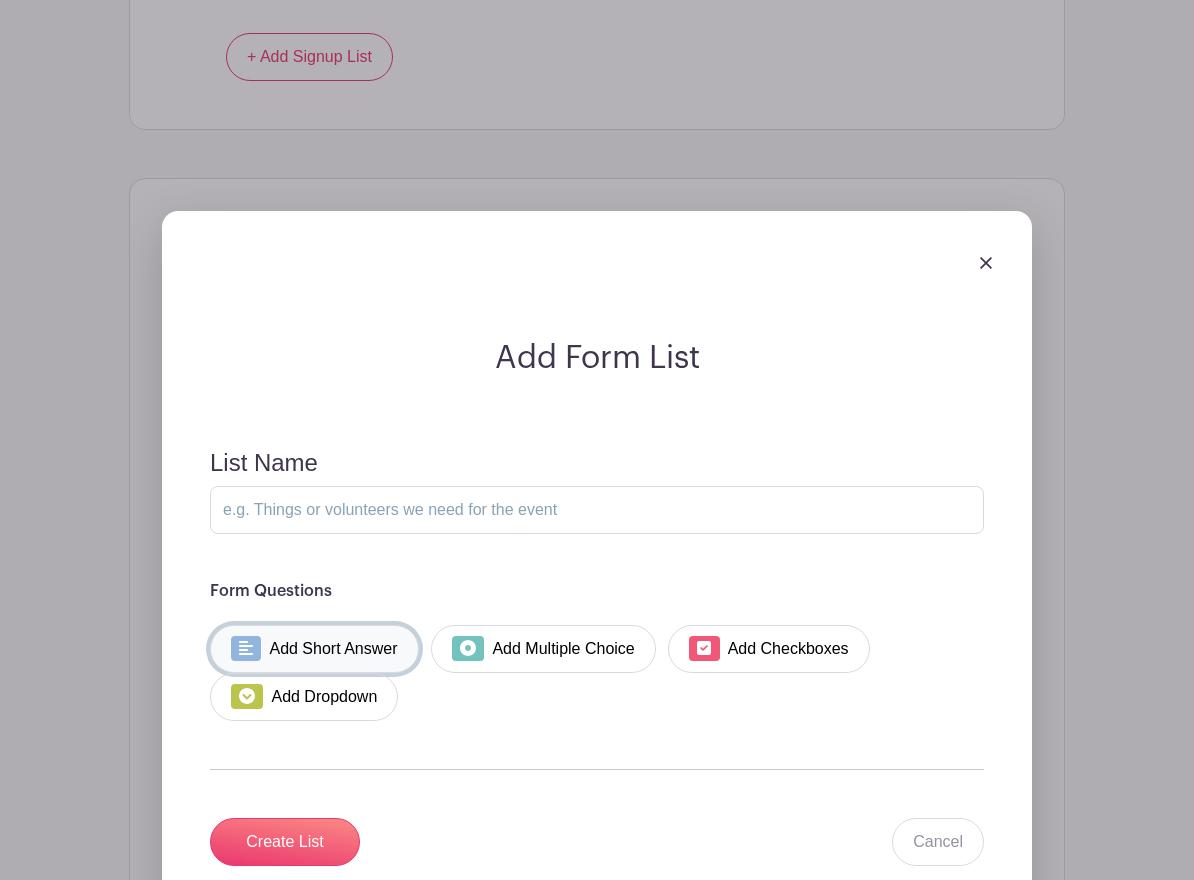 scroll, scrollTop: 2053, scrollLeft: 0, axis: vertical 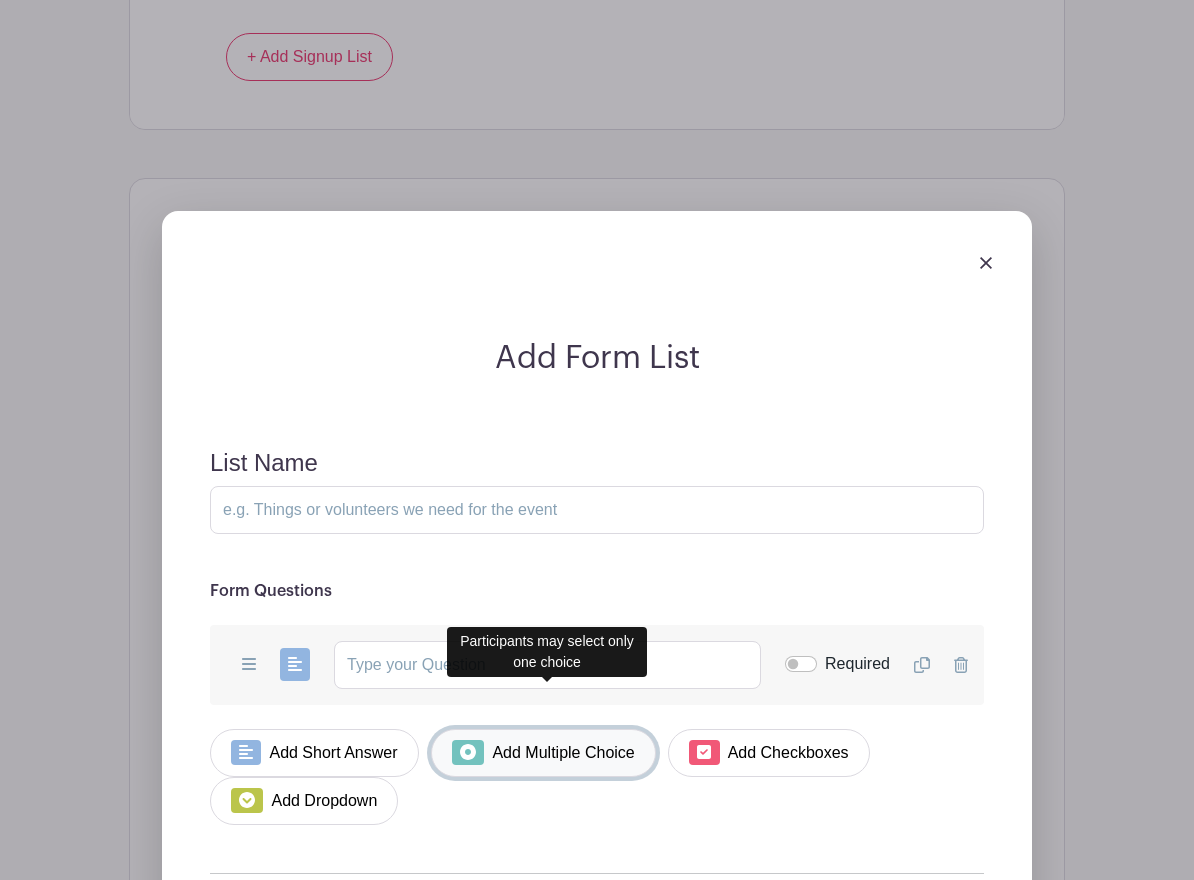 click on "Add Multiple Choice" at bounding box center (543, 753) 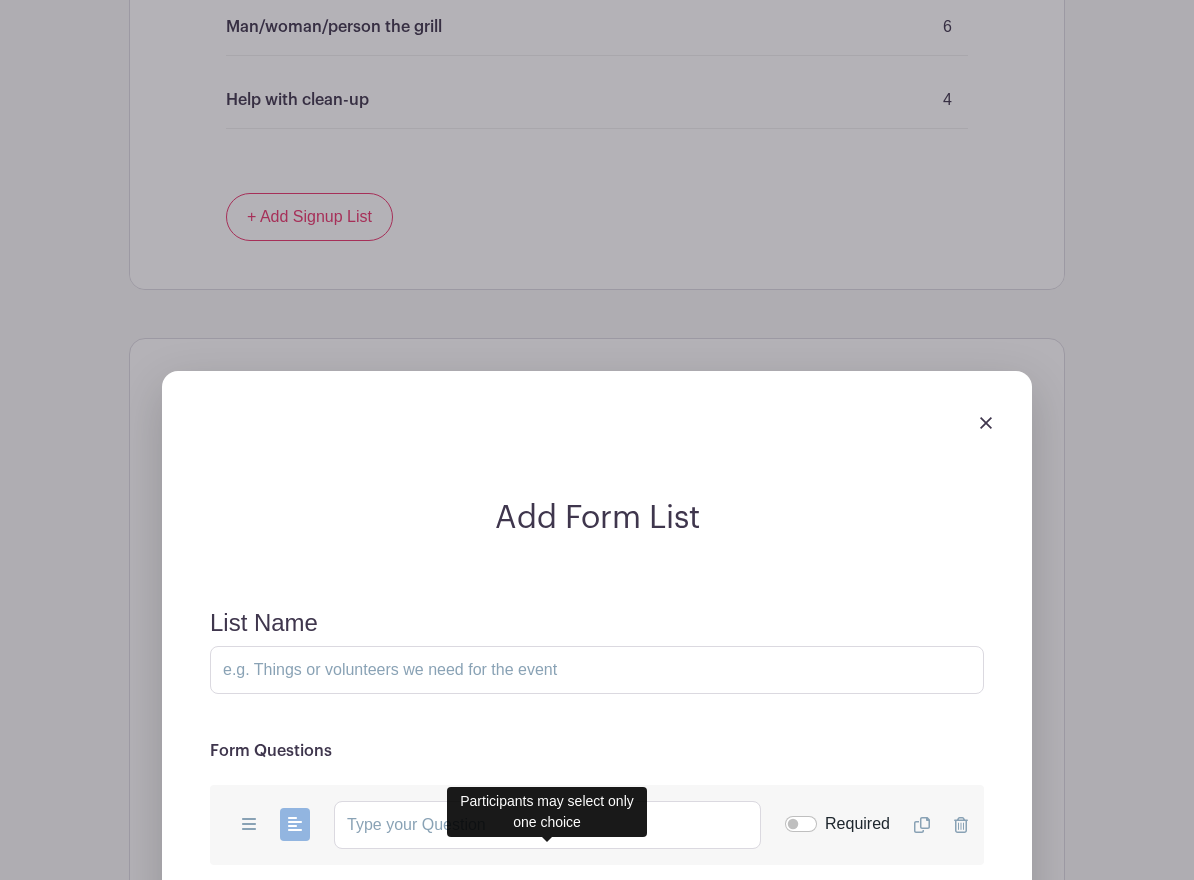 scroll, scrollTop: 2053, scrollLeft: 0, axis: vertical 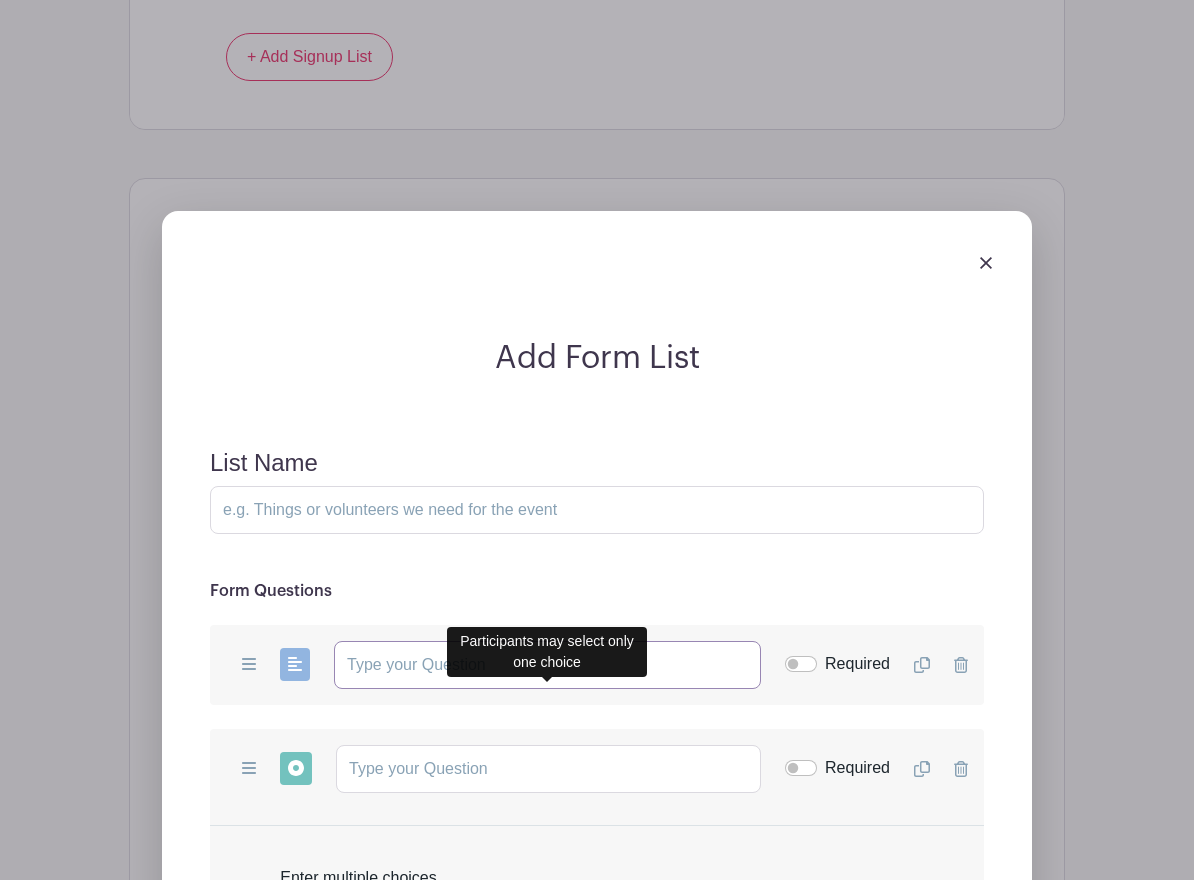 click at bounding box center (547, 665) 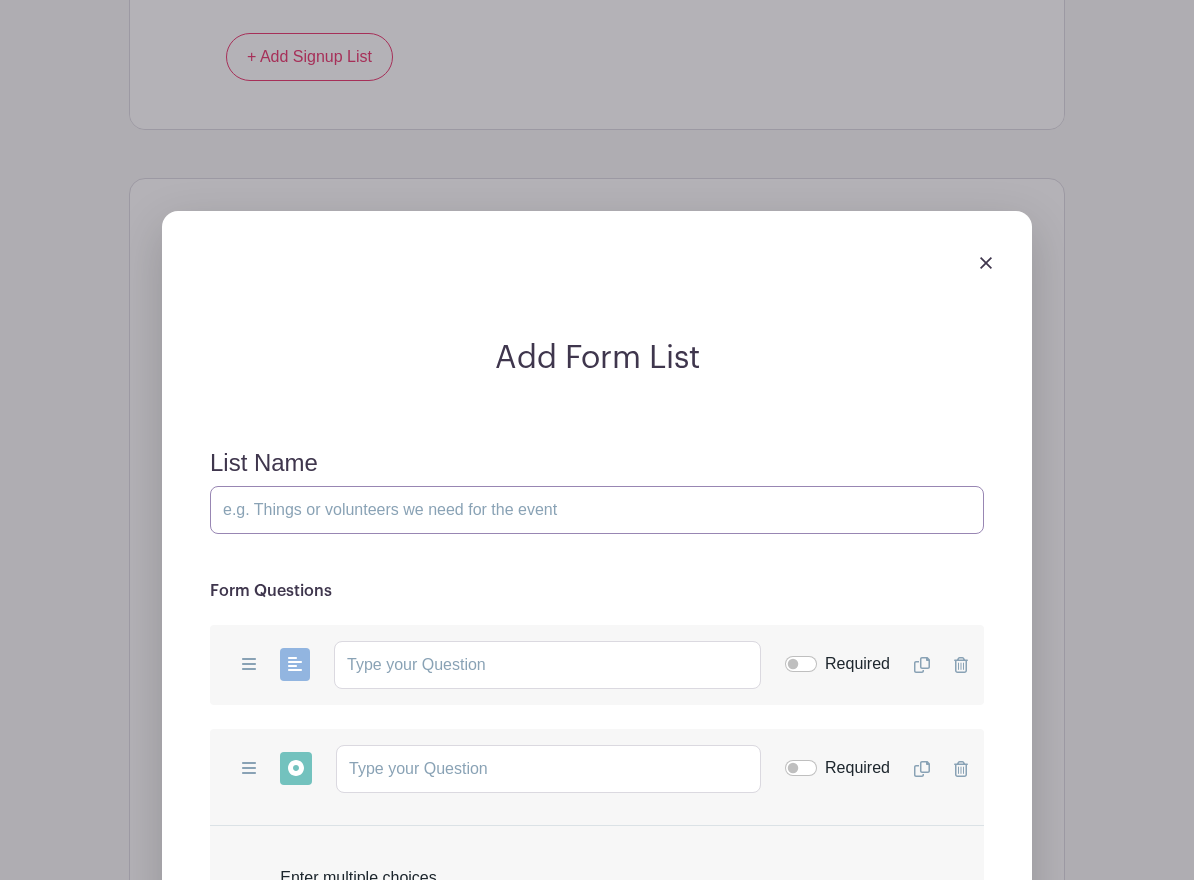 click on "List Name" at bounding box center (597, 510) 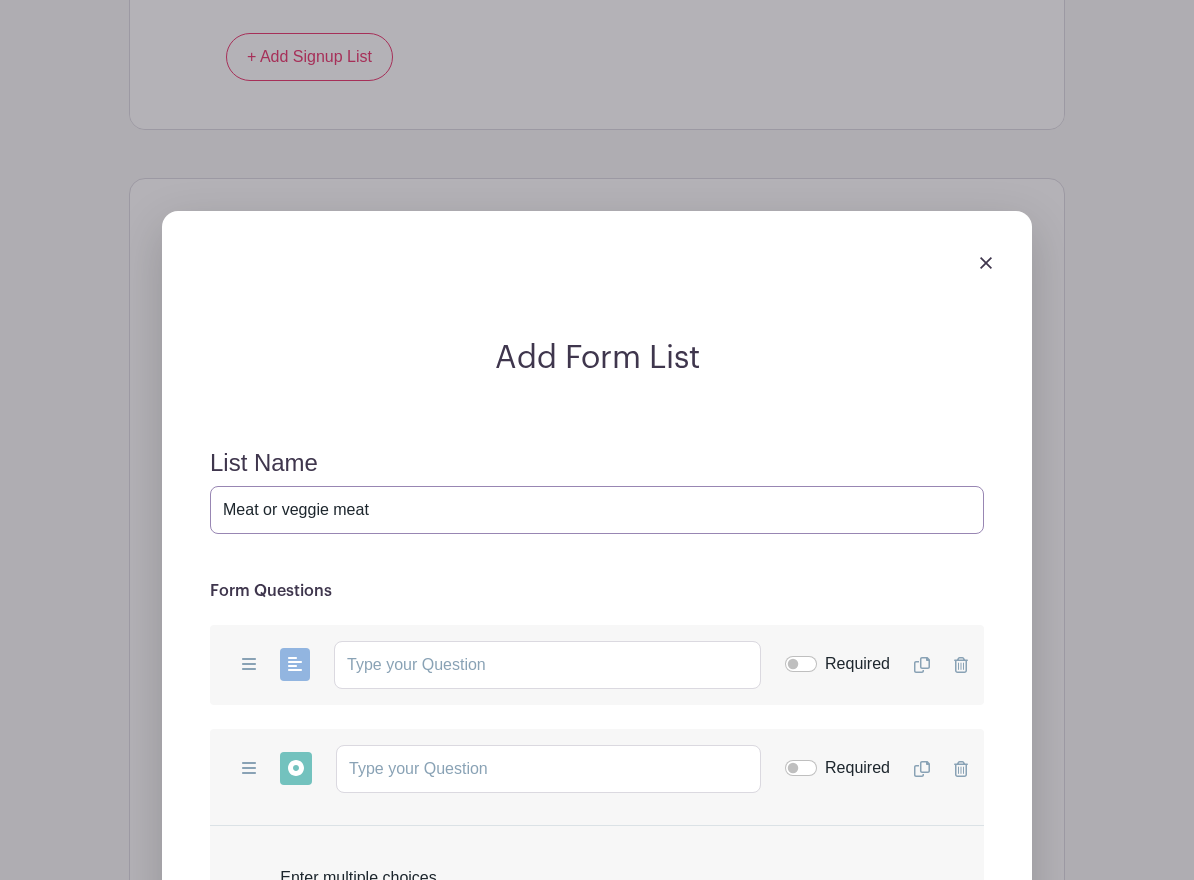 type on "Meat or veggie meat" 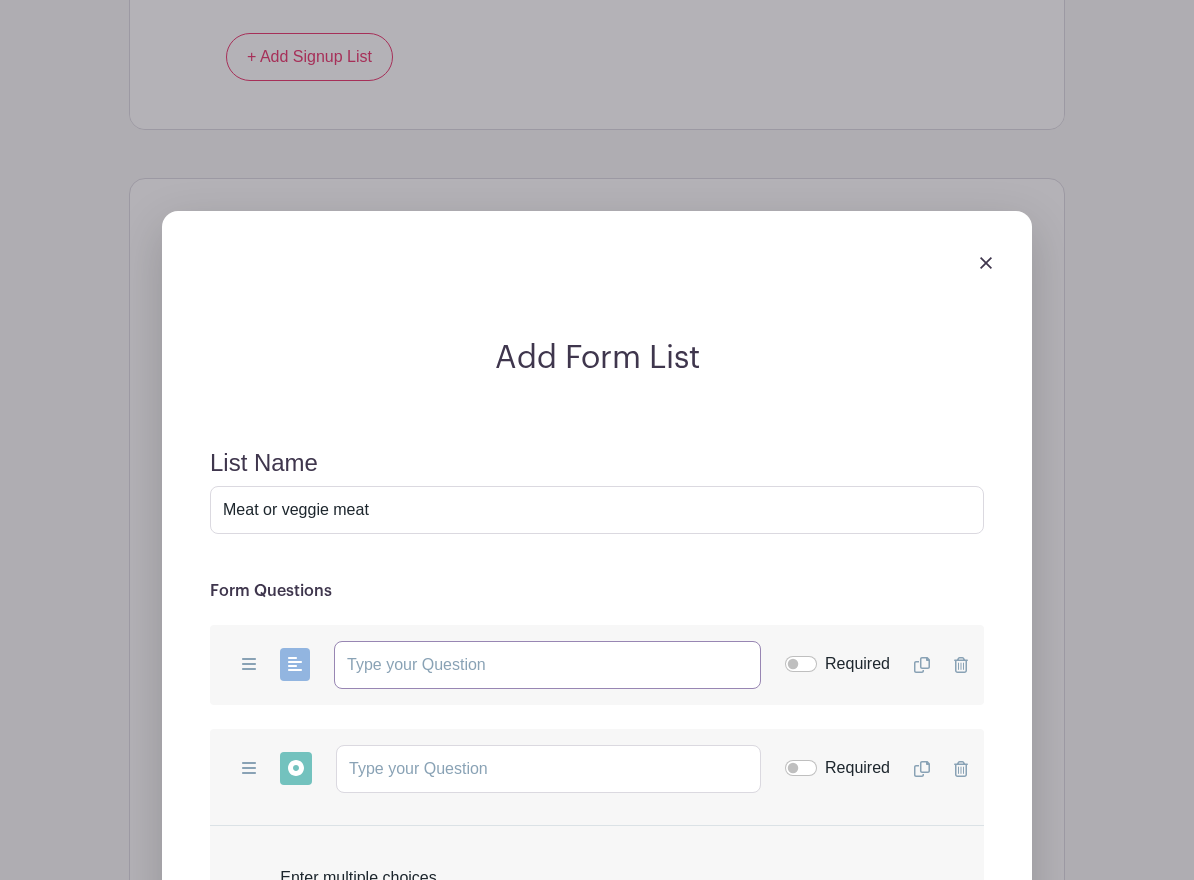 click at bounding box center [547, 665] 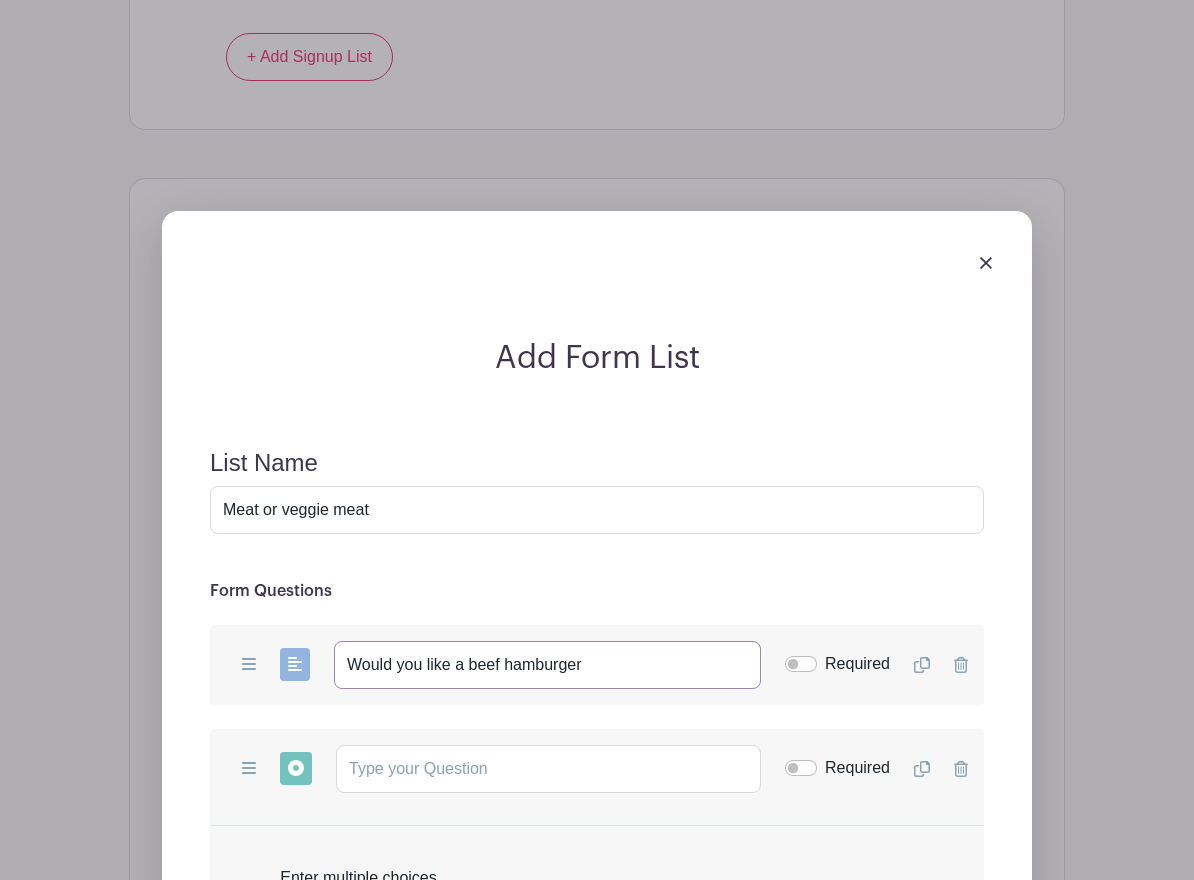 type on "Would you like a beef hamburger" 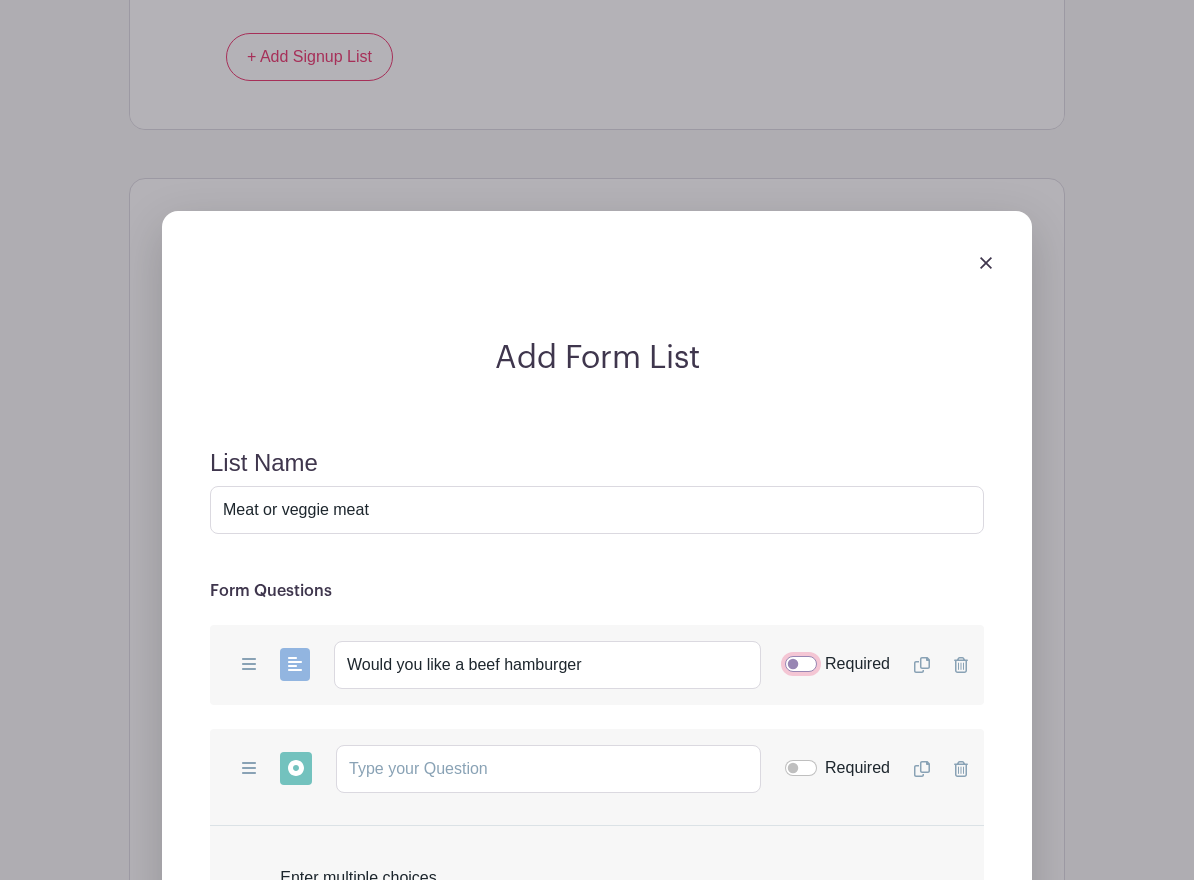 click on "Required" at bounding box center [801, 664] 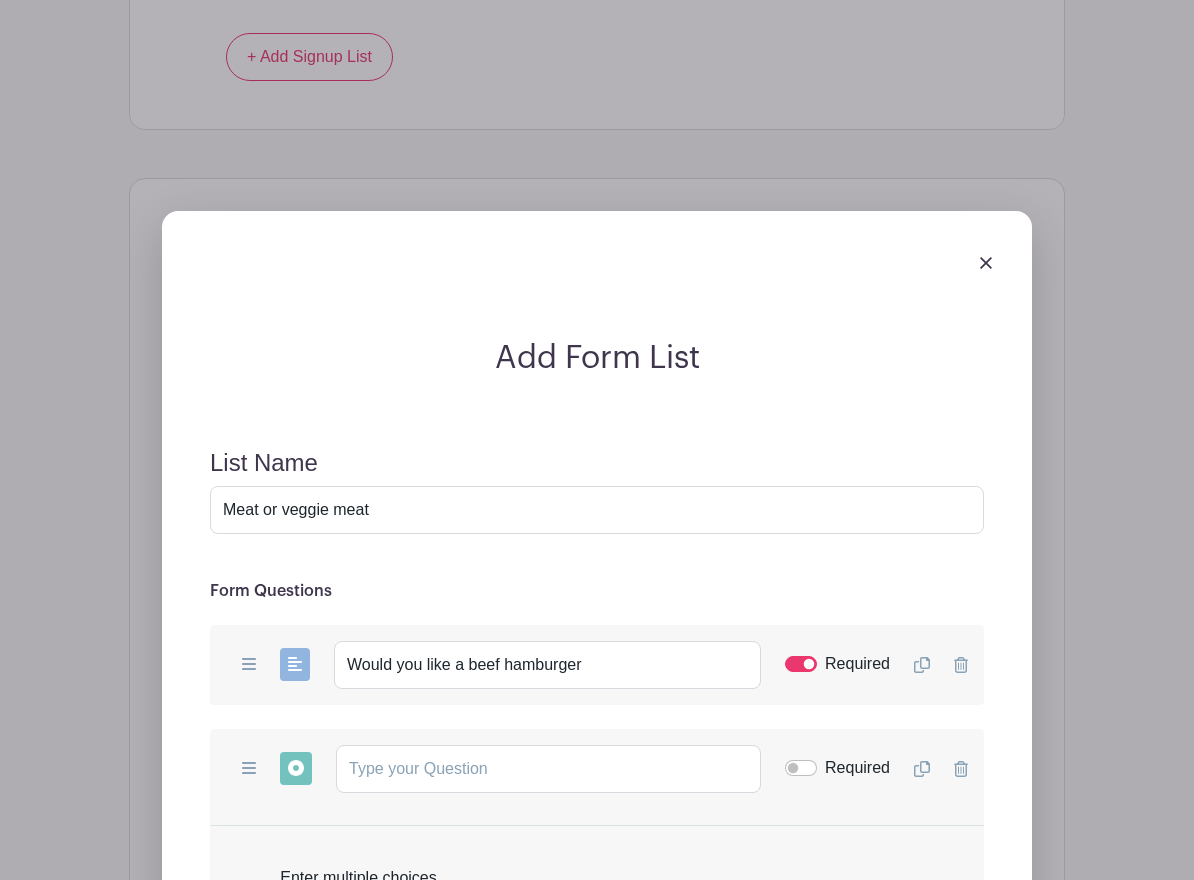 click 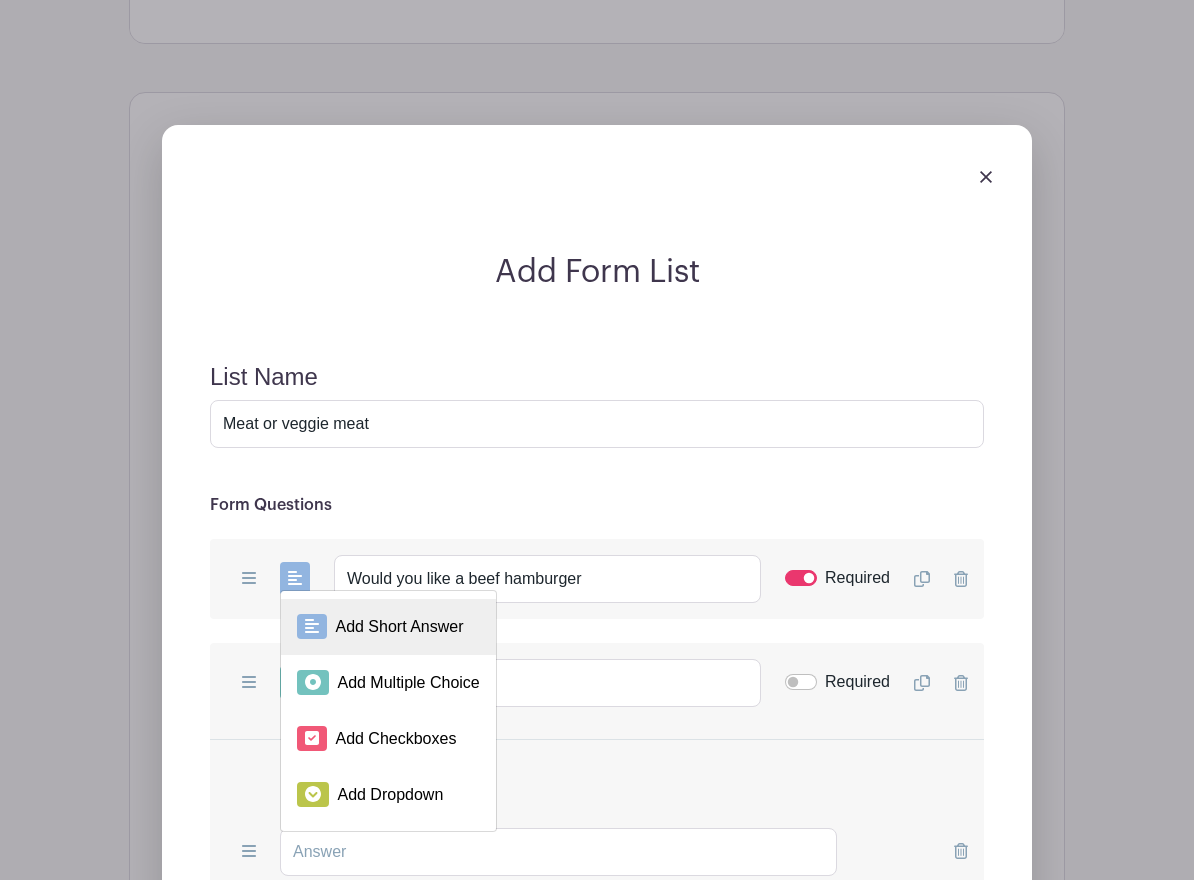 scroll, scrollTop: 2138, scrollLeft: 0, axis: vertical 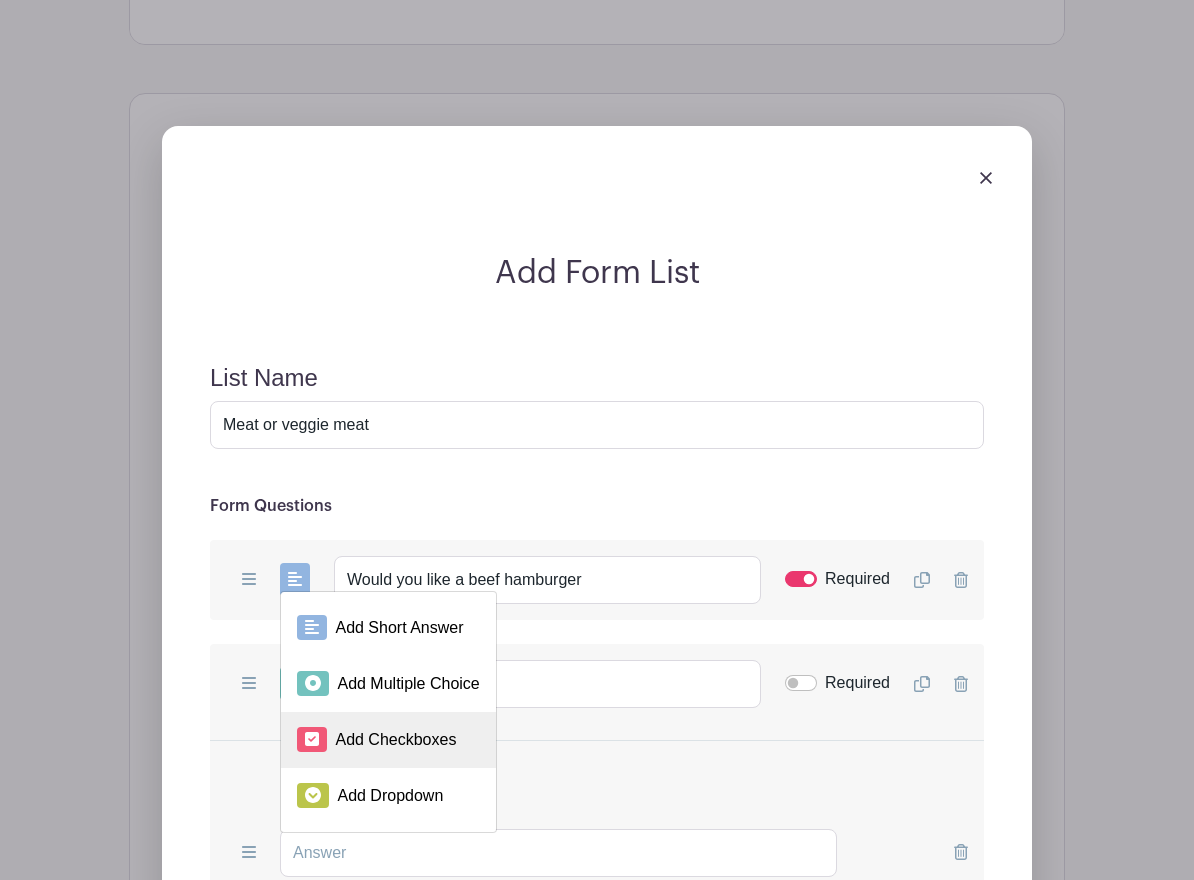 click on "Add Checkboxes" at bounding box center (388, 740) 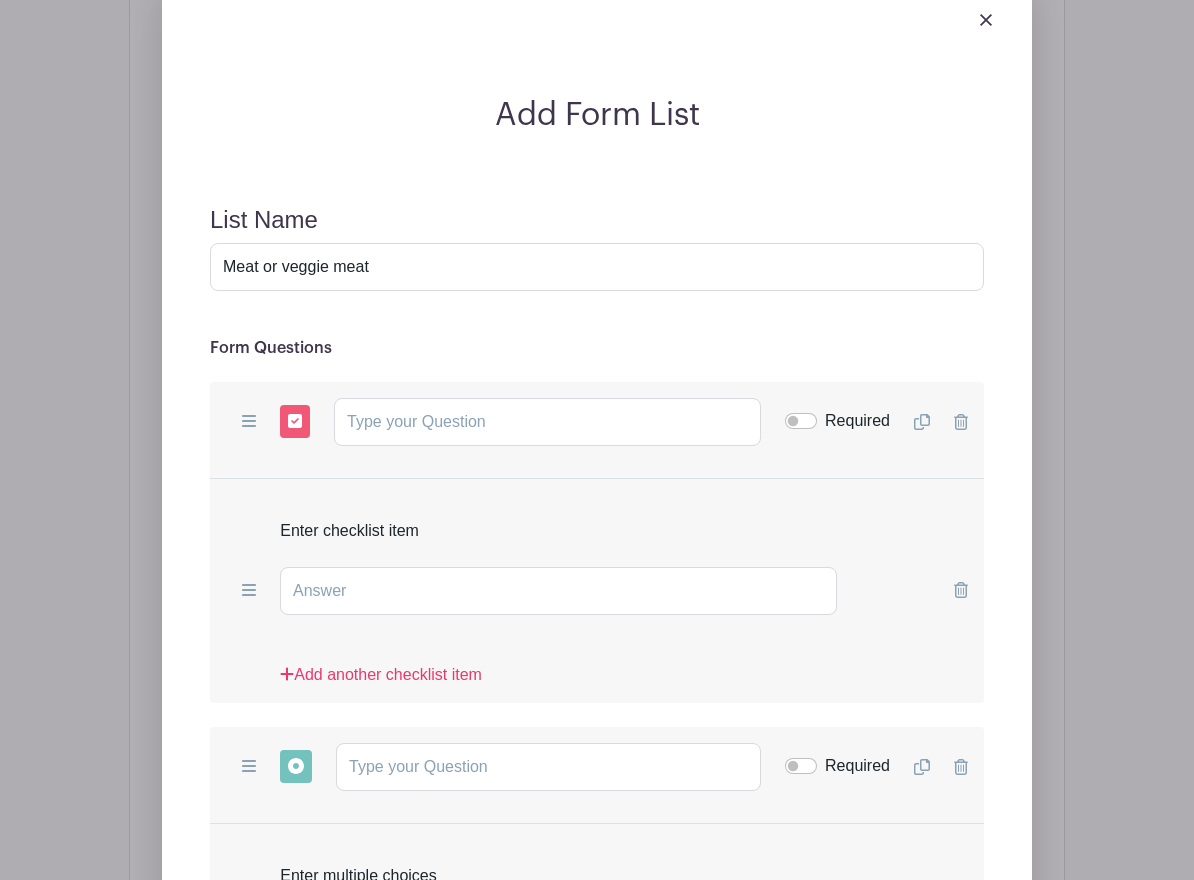 scroll, scrollTop: 2318, scrollLeft: 0, axis: vertical 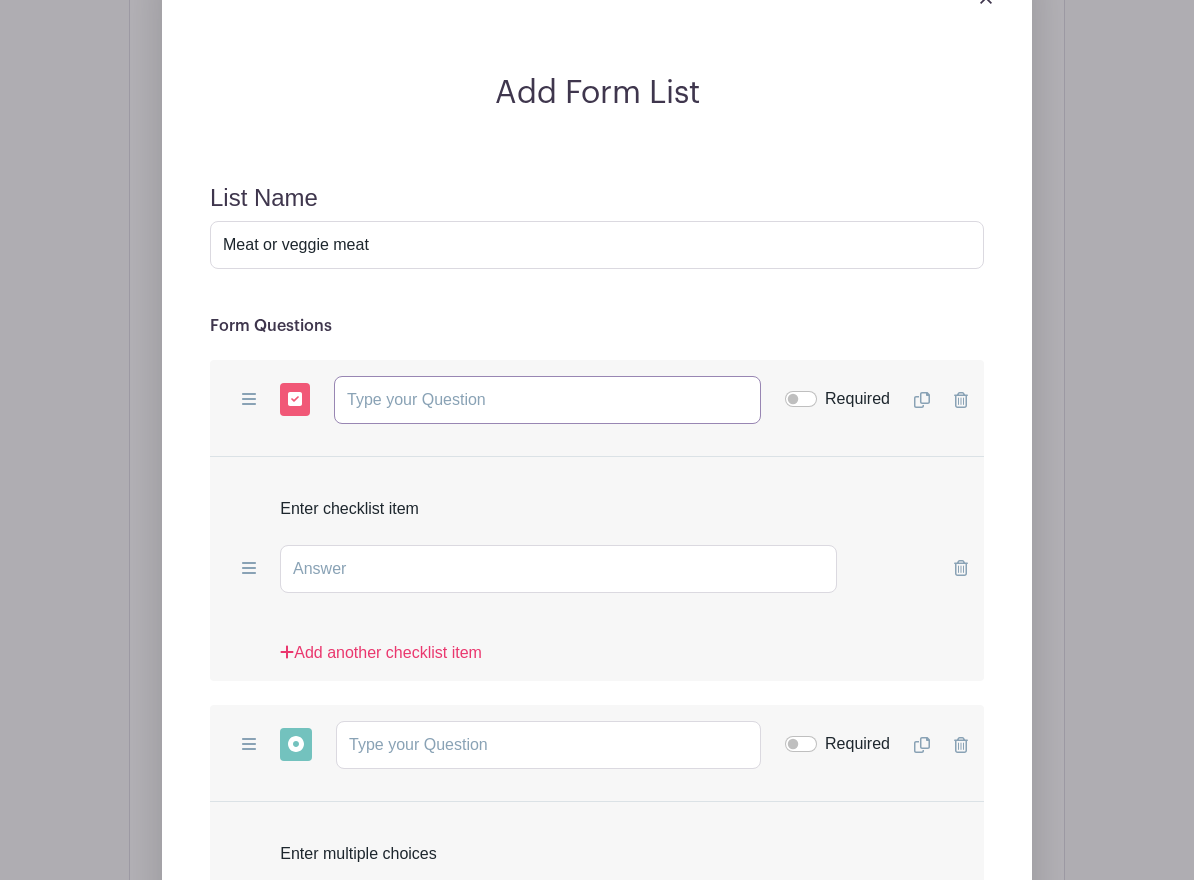 click at bounding box center [547, 400] 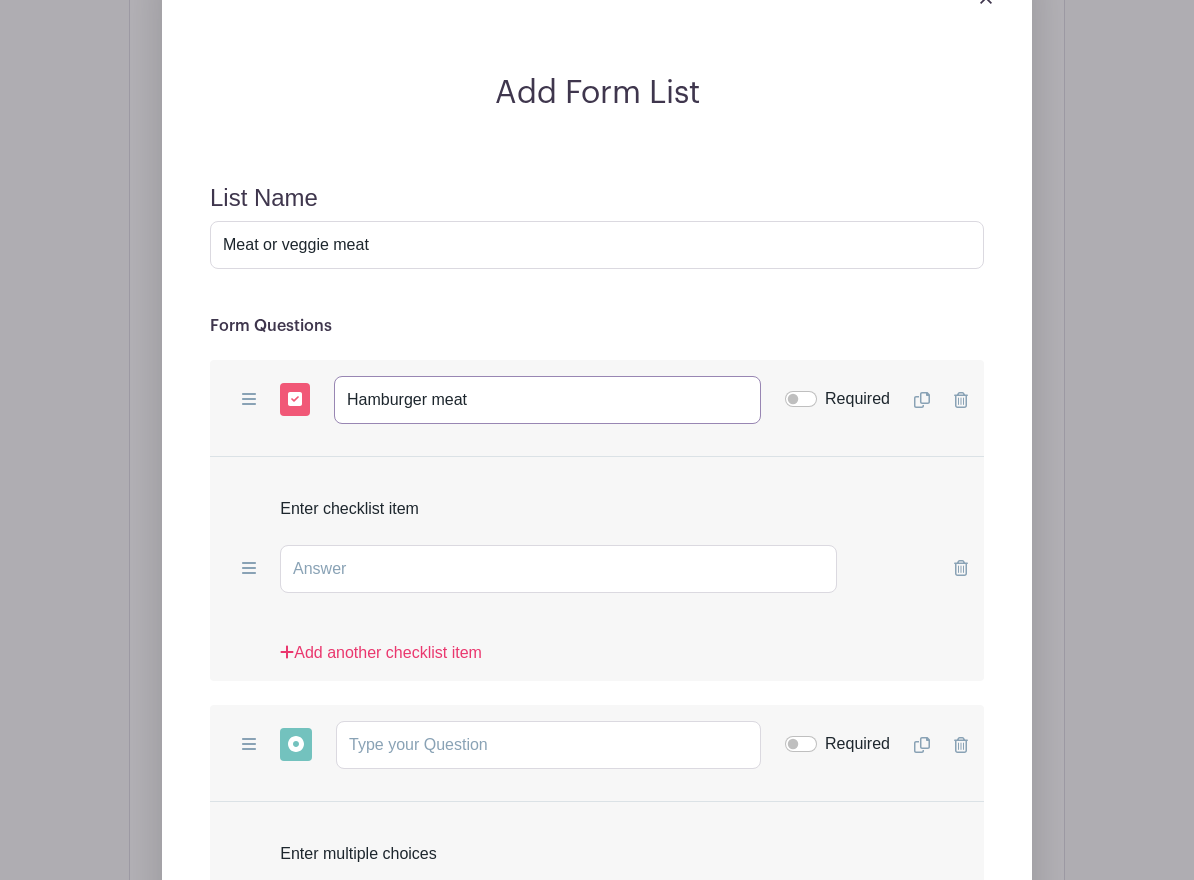 type on "Hamburger meat" 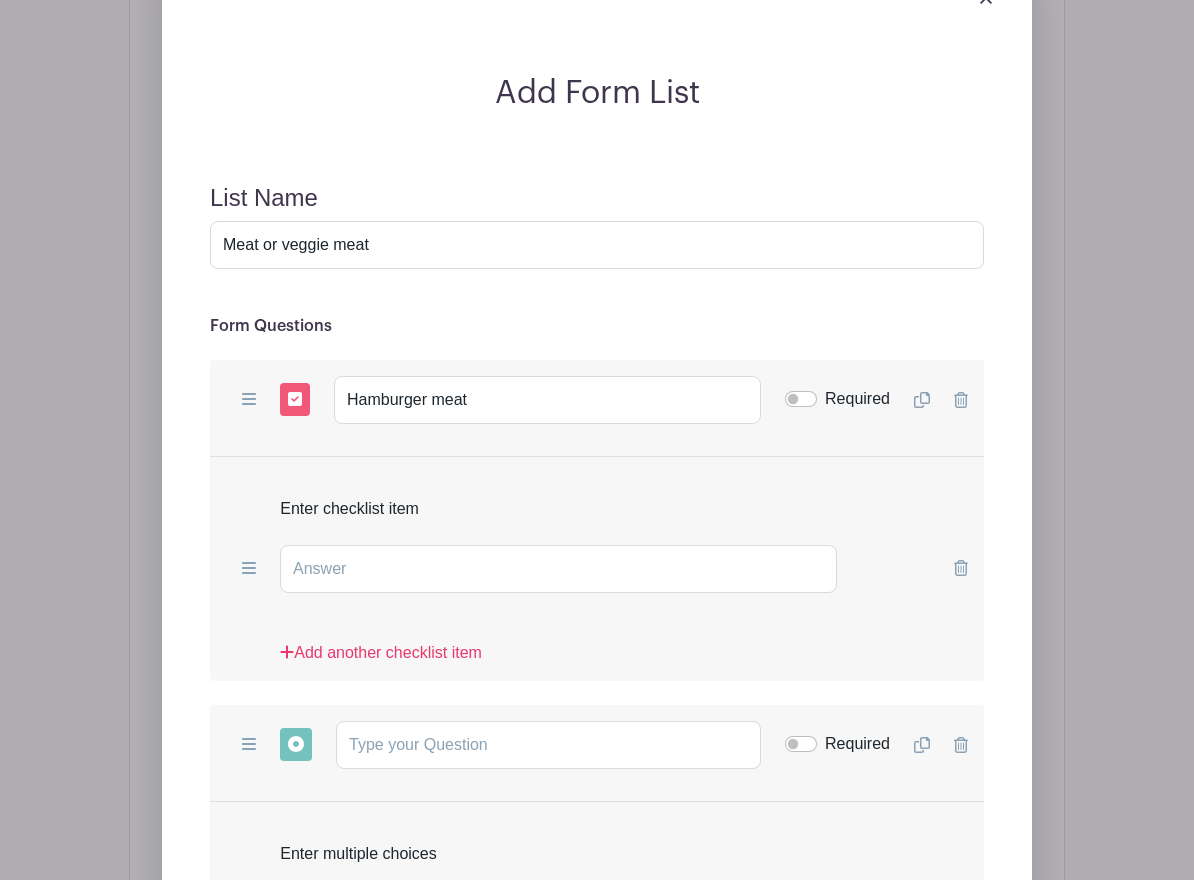 click 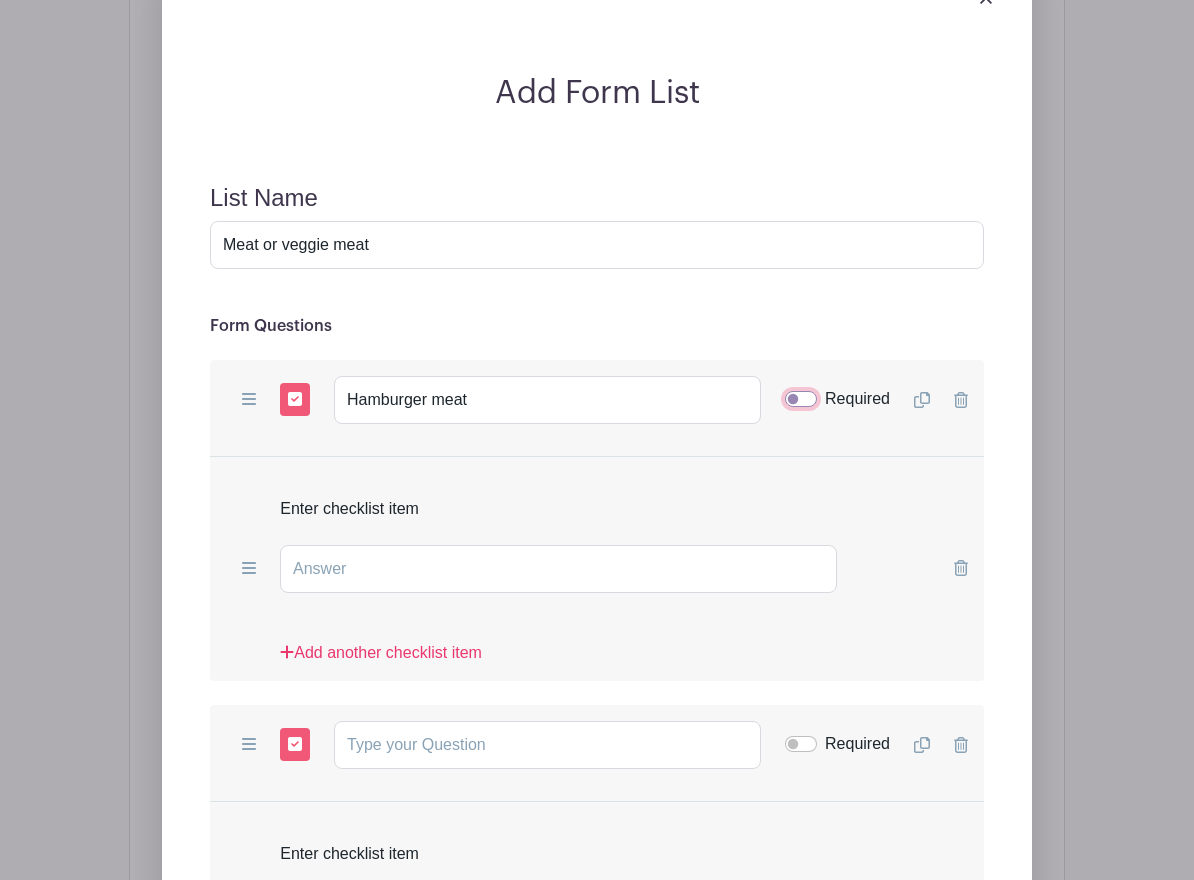 click on "Required" at bounding box center [801, 399] 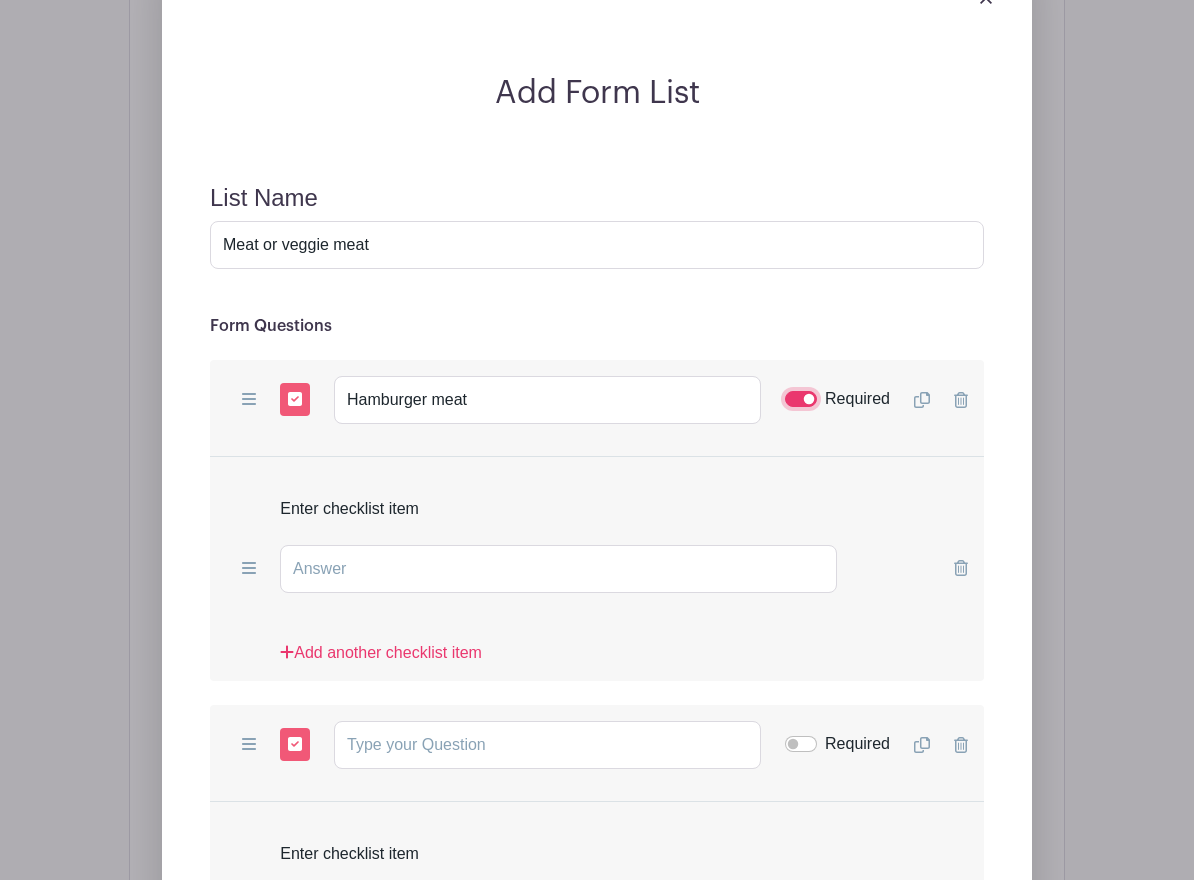 click on "Required" at bounding box center (801, 399) 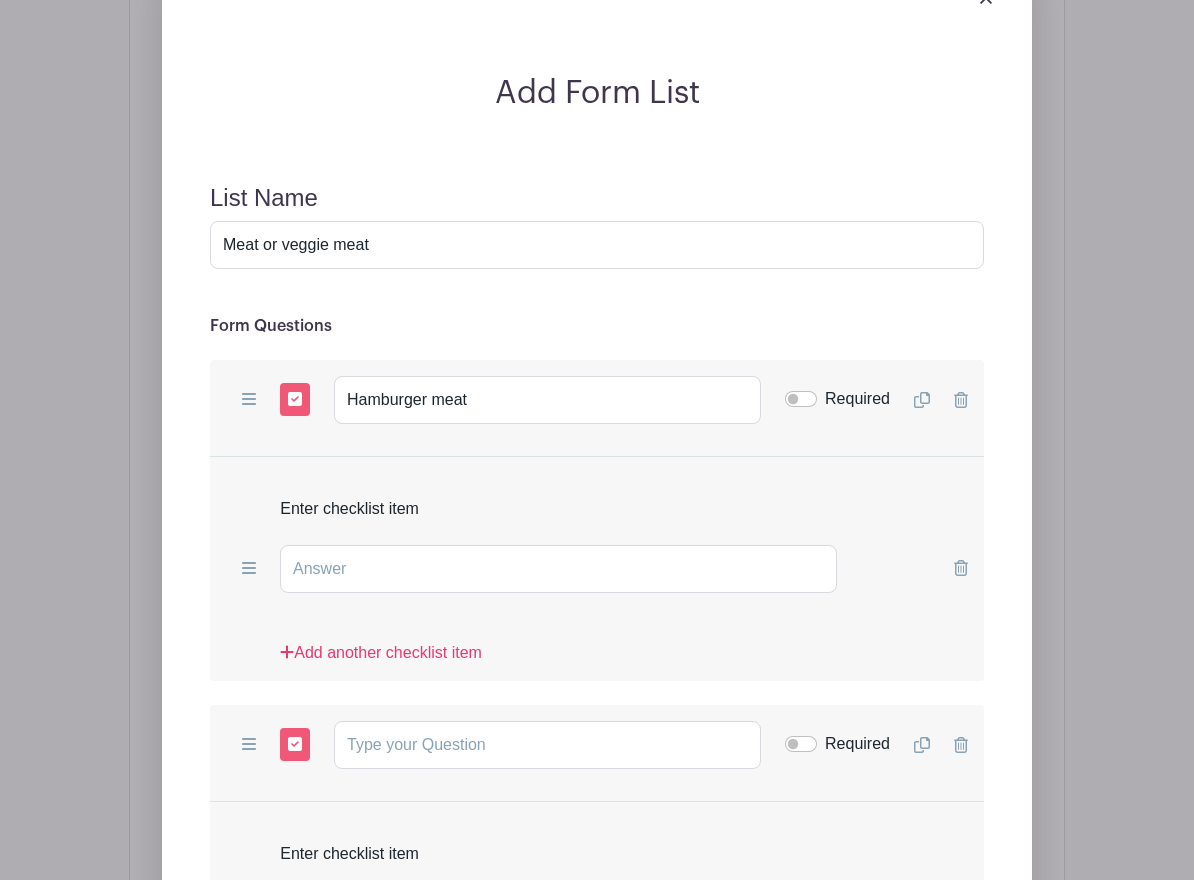click 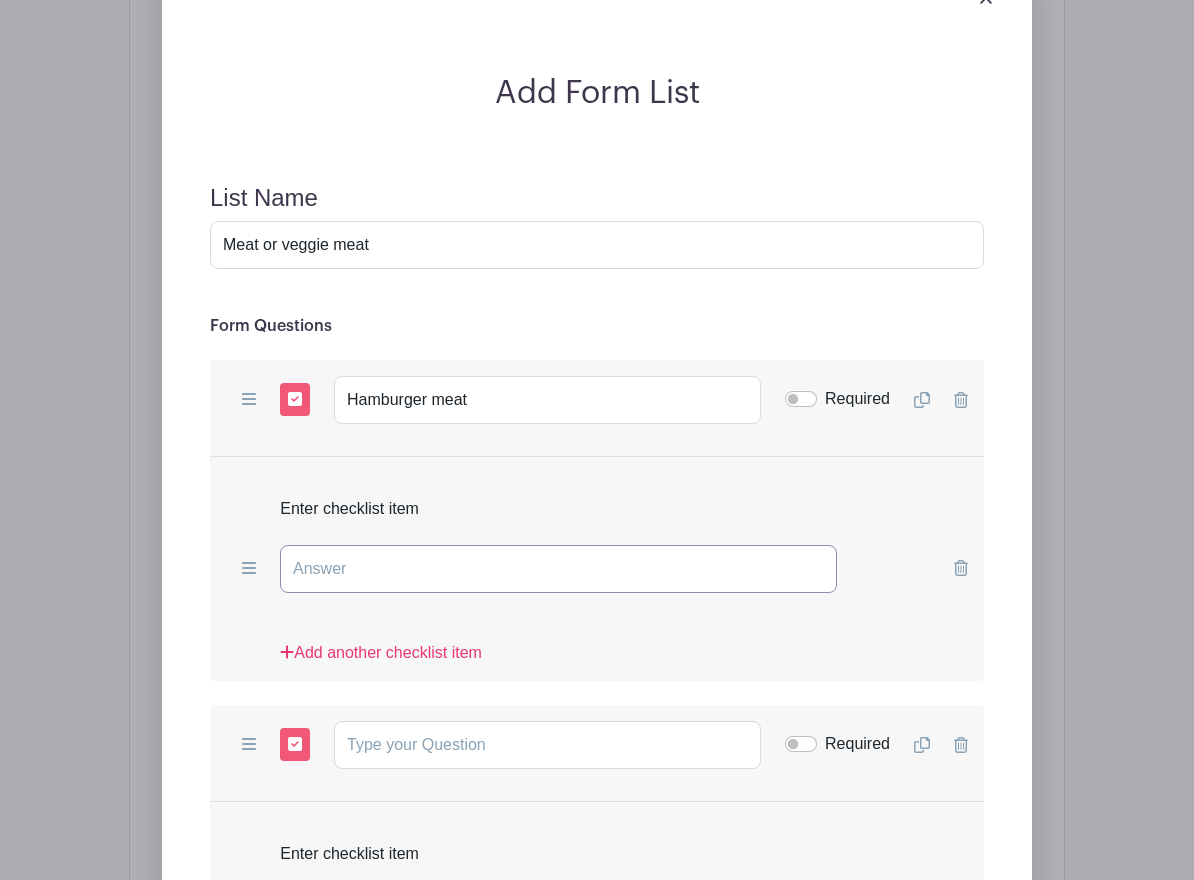click at bounding box center [558, 569] 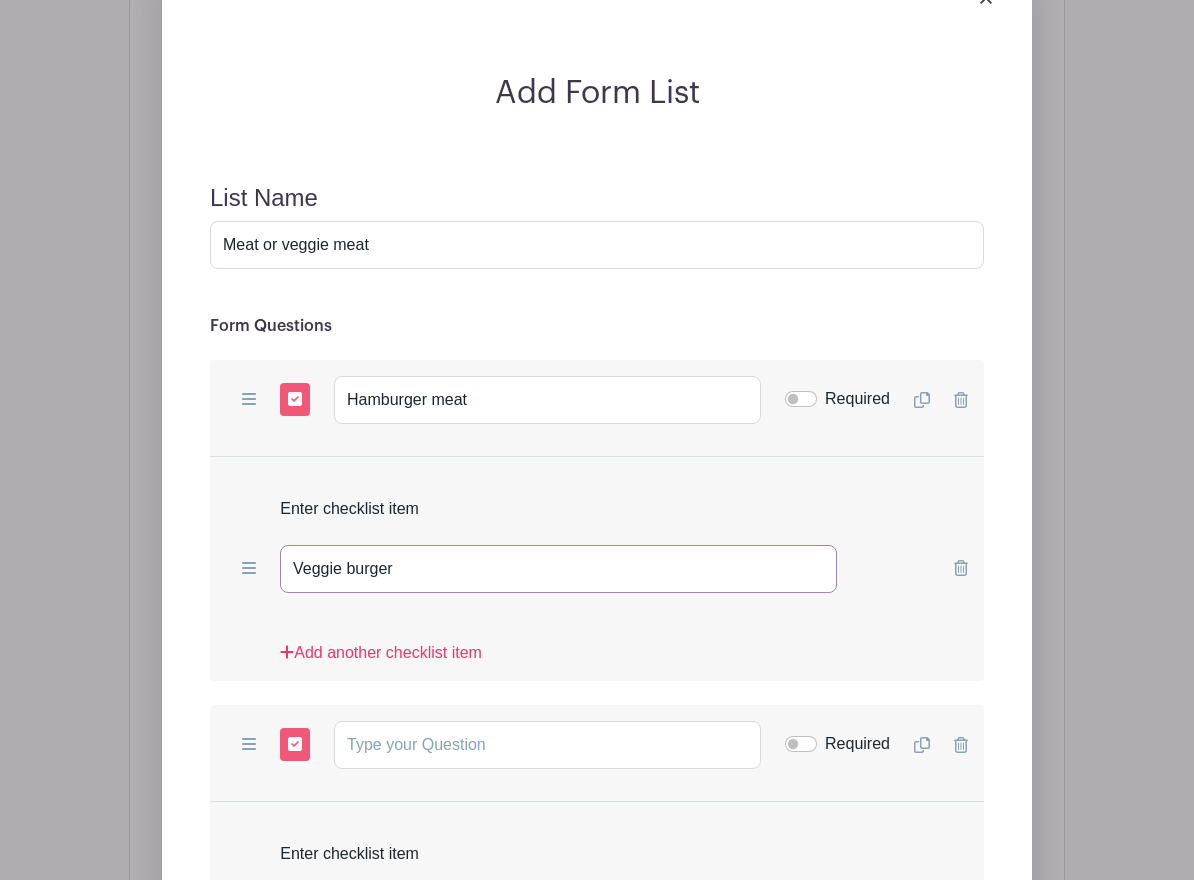 type on "Veggie burger" 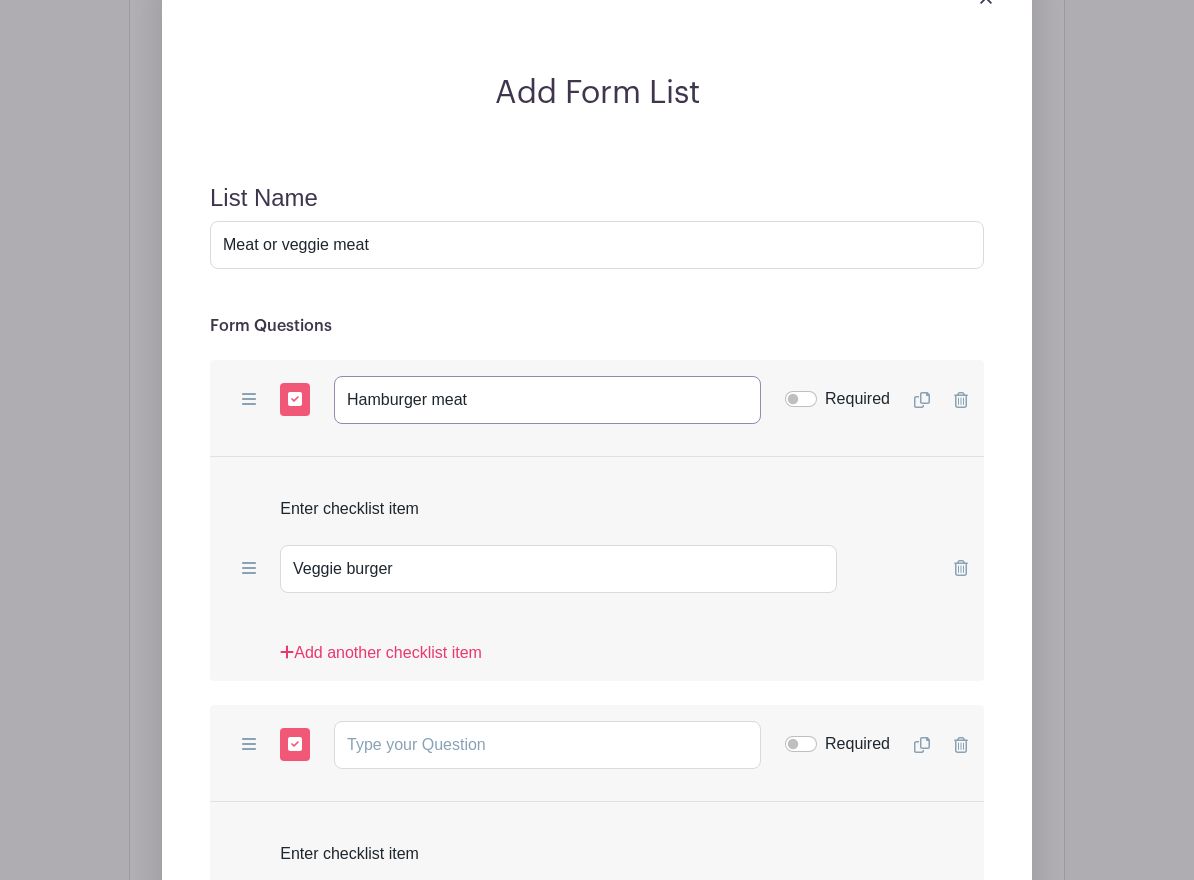 drag, startPoint x: 346, startPoint y: 352, endPoint x: 544, endPoint y: 355, distance: 198.02272 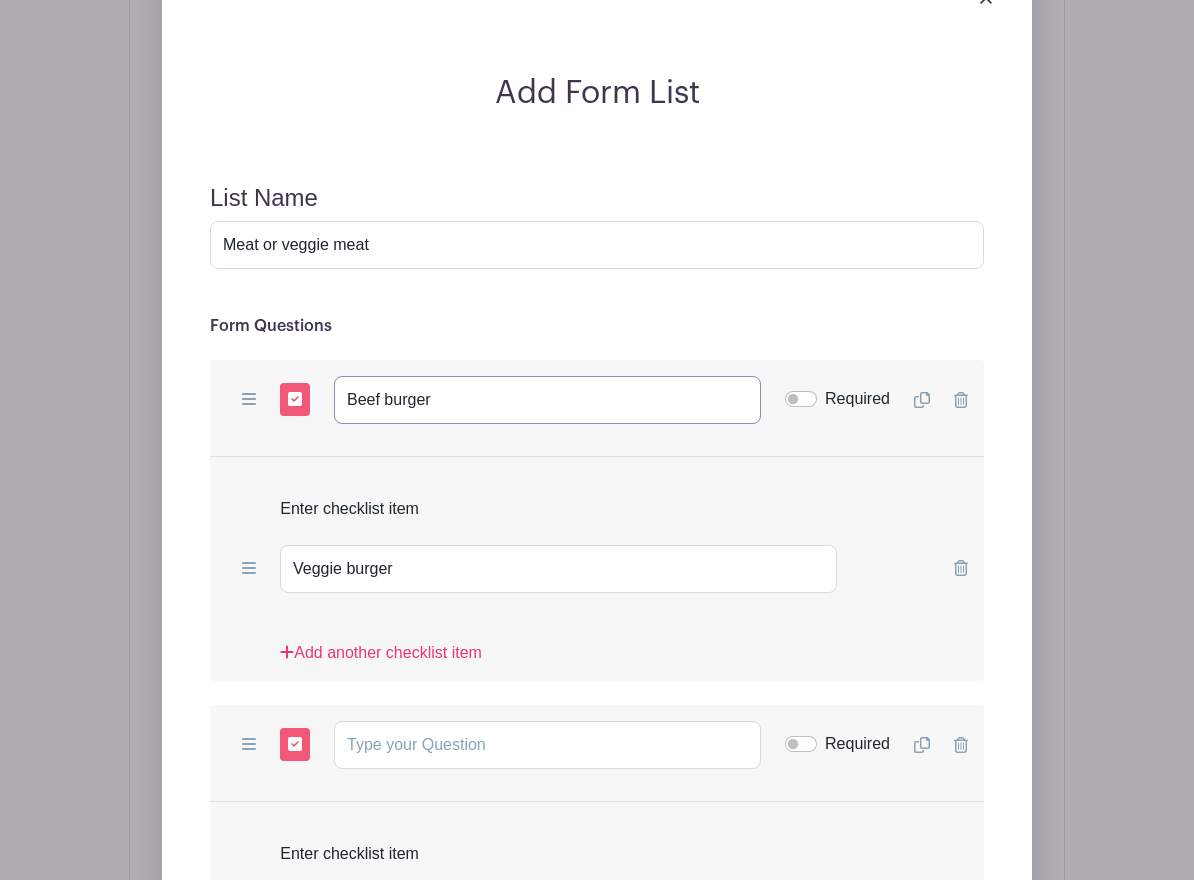 type on "Beef burger" 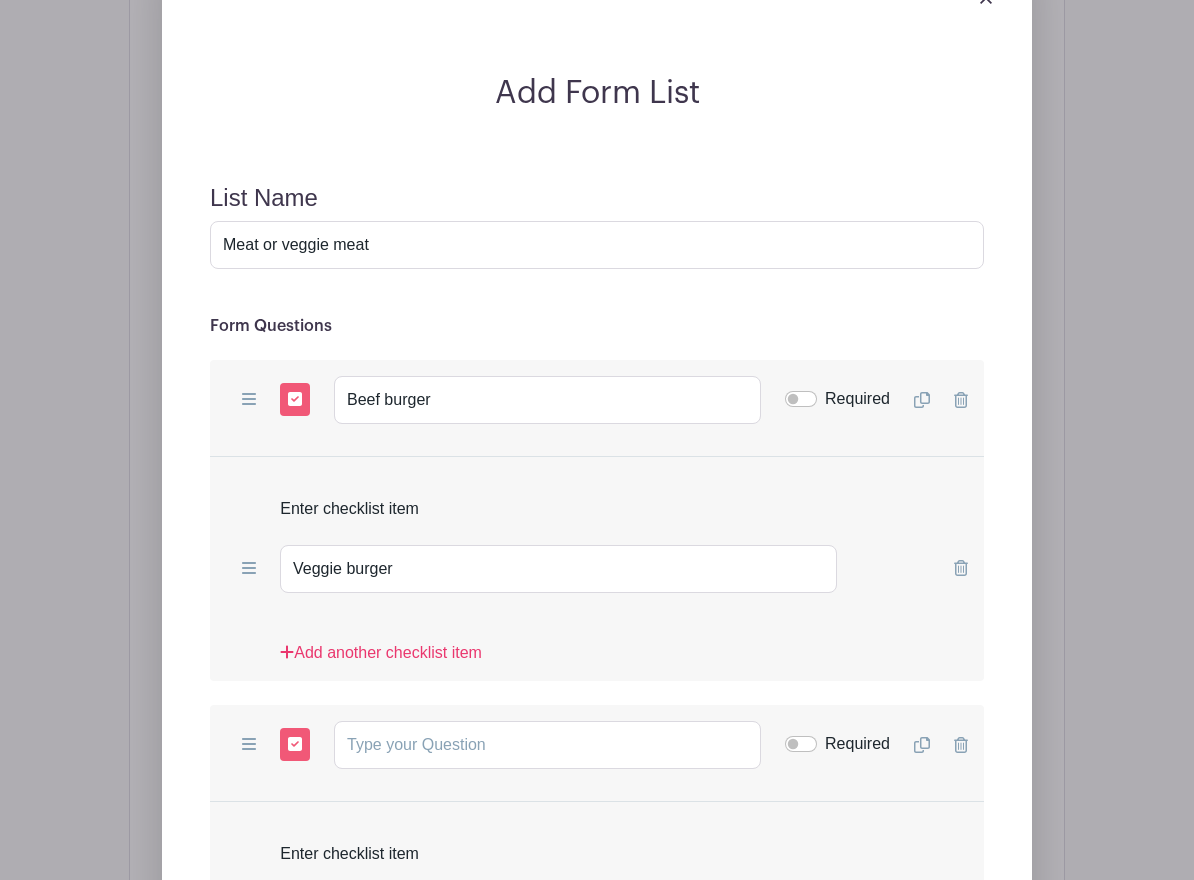 click on "Add another checklist item" at bounding box center (597, 653) 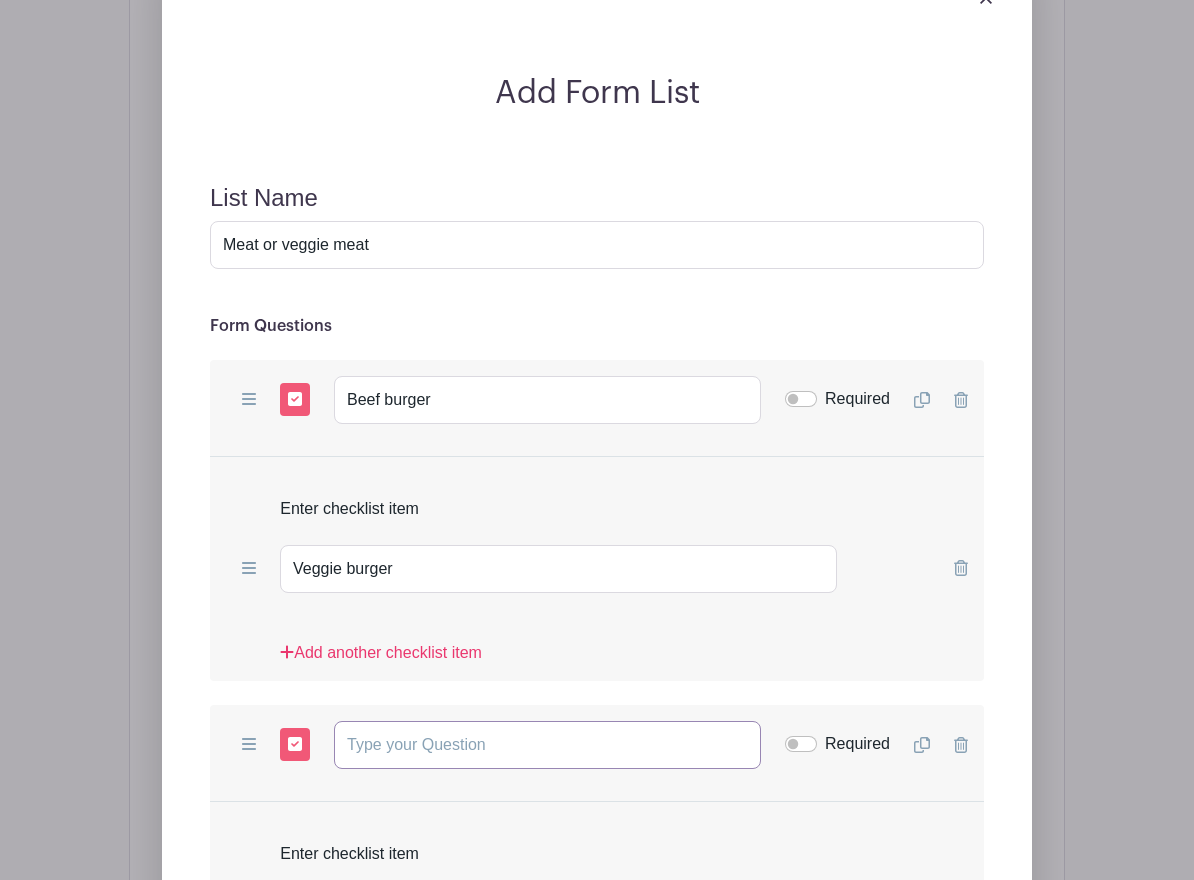 click at bounding box center (547, 745) 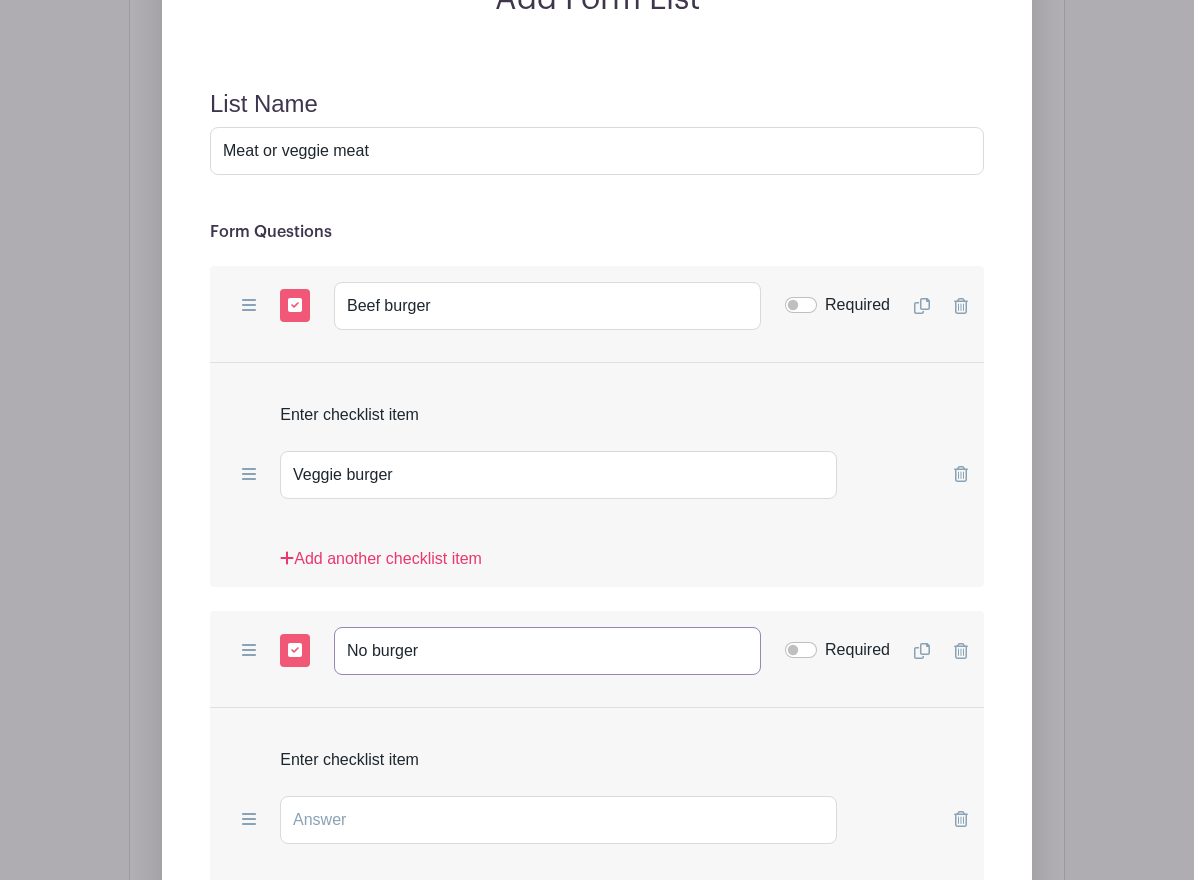 scroll, scrollTop: 2416, scrollLeft: 0, axis: vertical 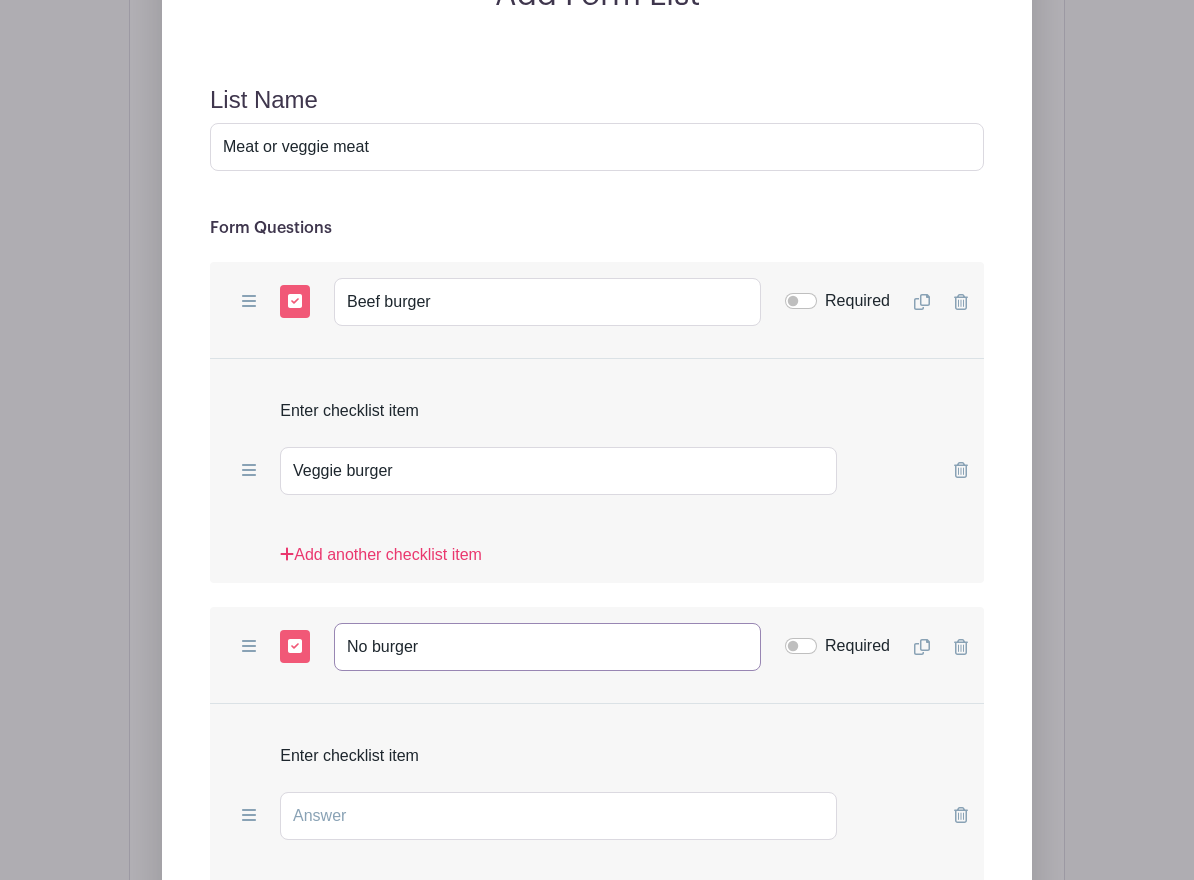 type on "No burger" 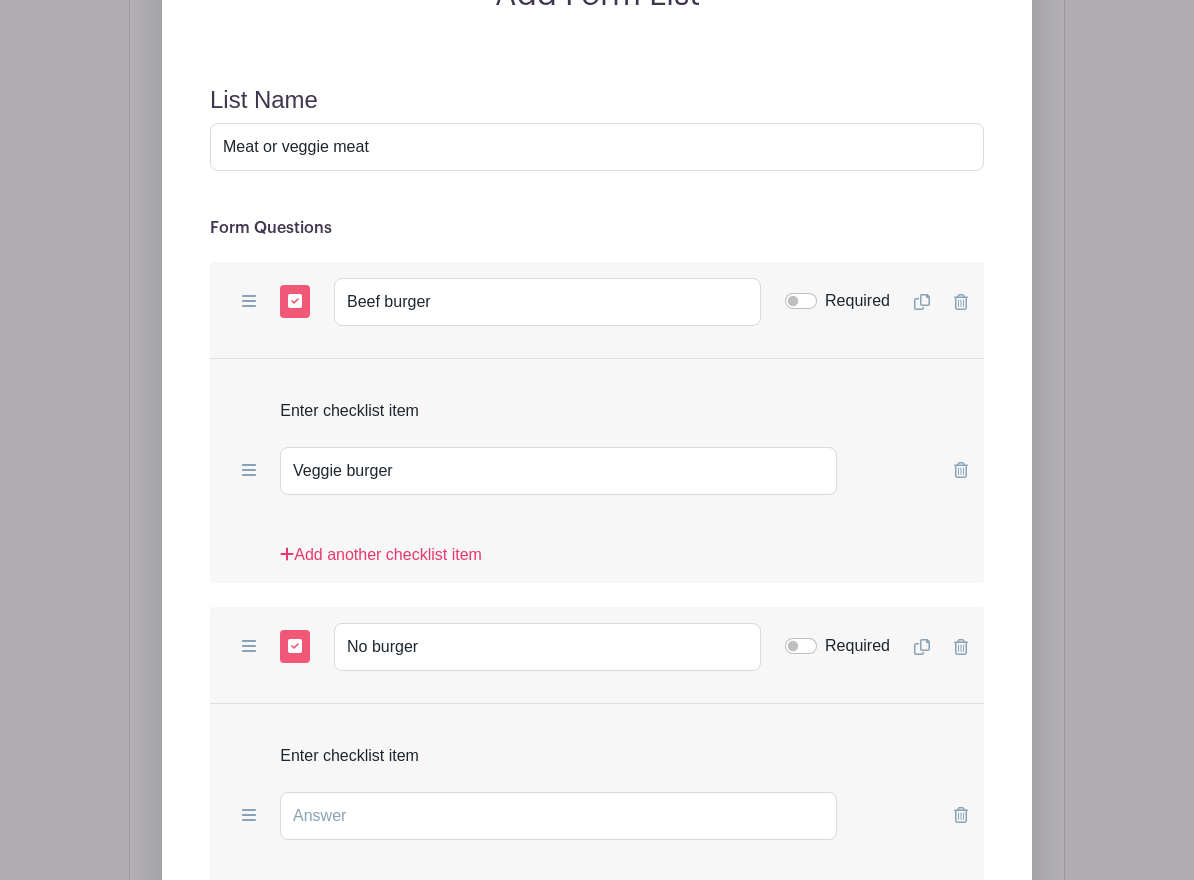 click on "Enter checklist item" at bounding box center (597, 748) 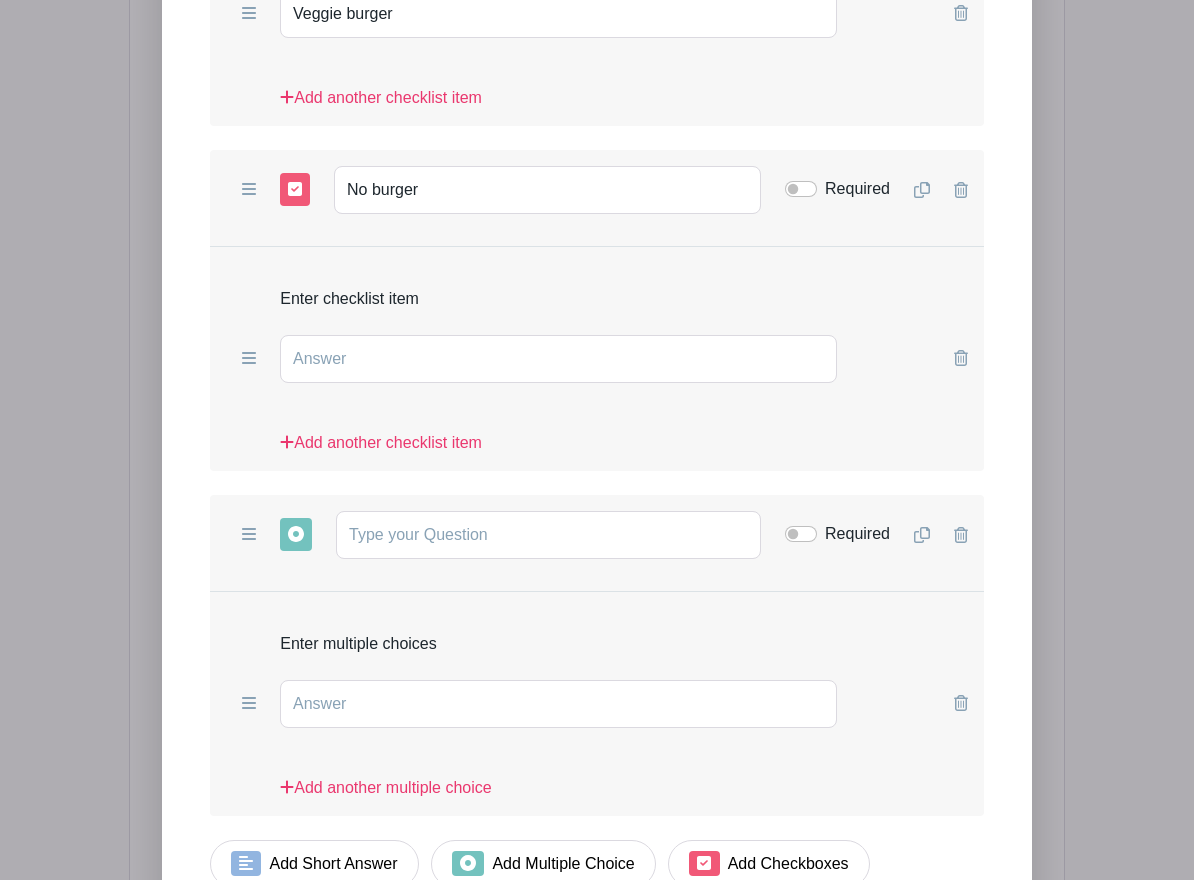 scroll, scrollTop: 2877, scrollLeft: 0, axis: vertical 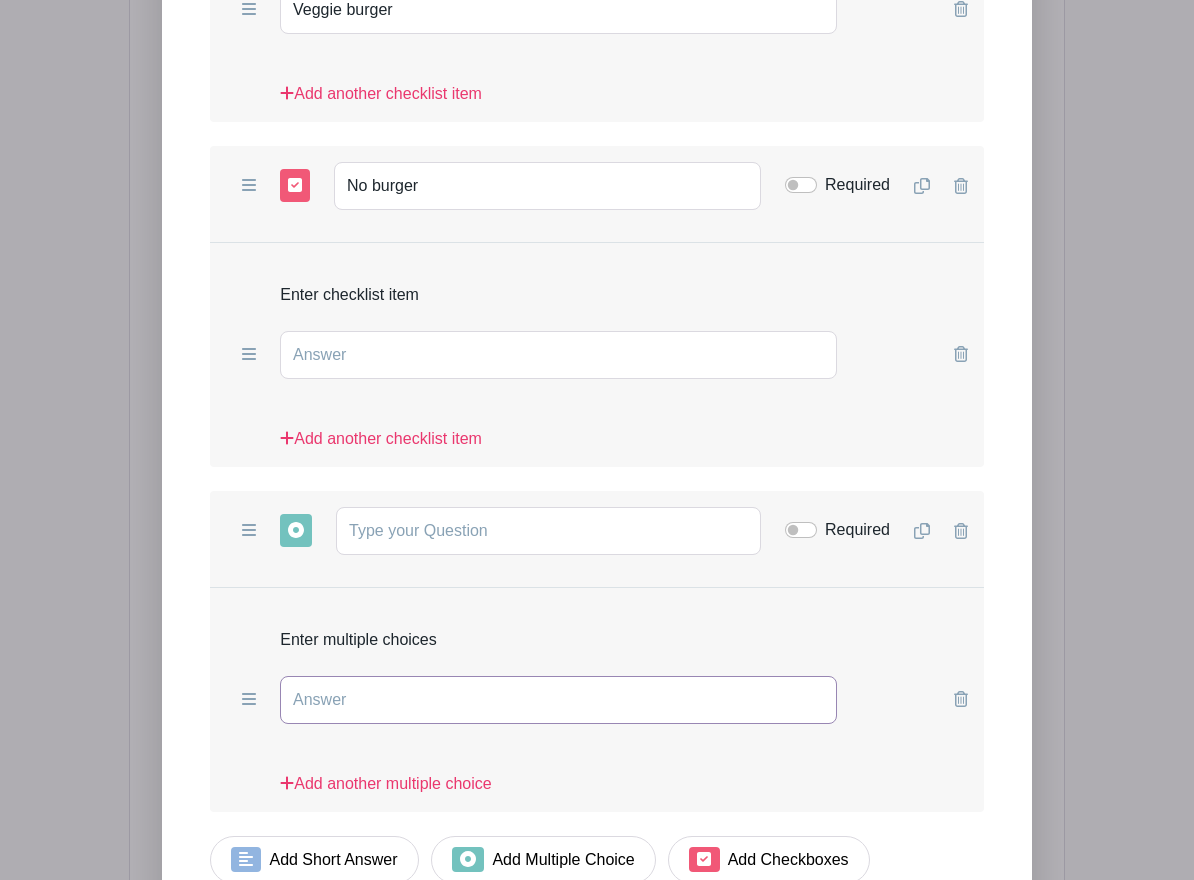 click at bounding box center [558, 700] 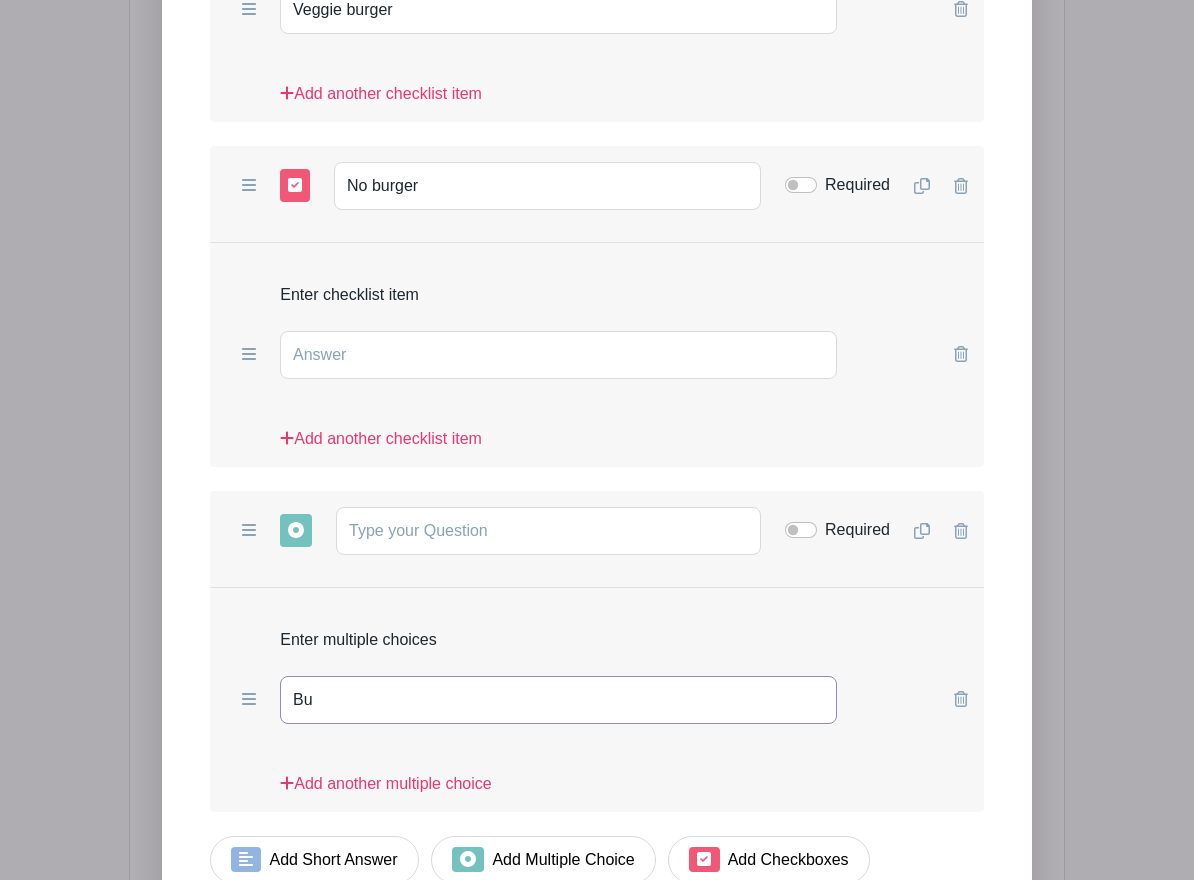 type on "B" 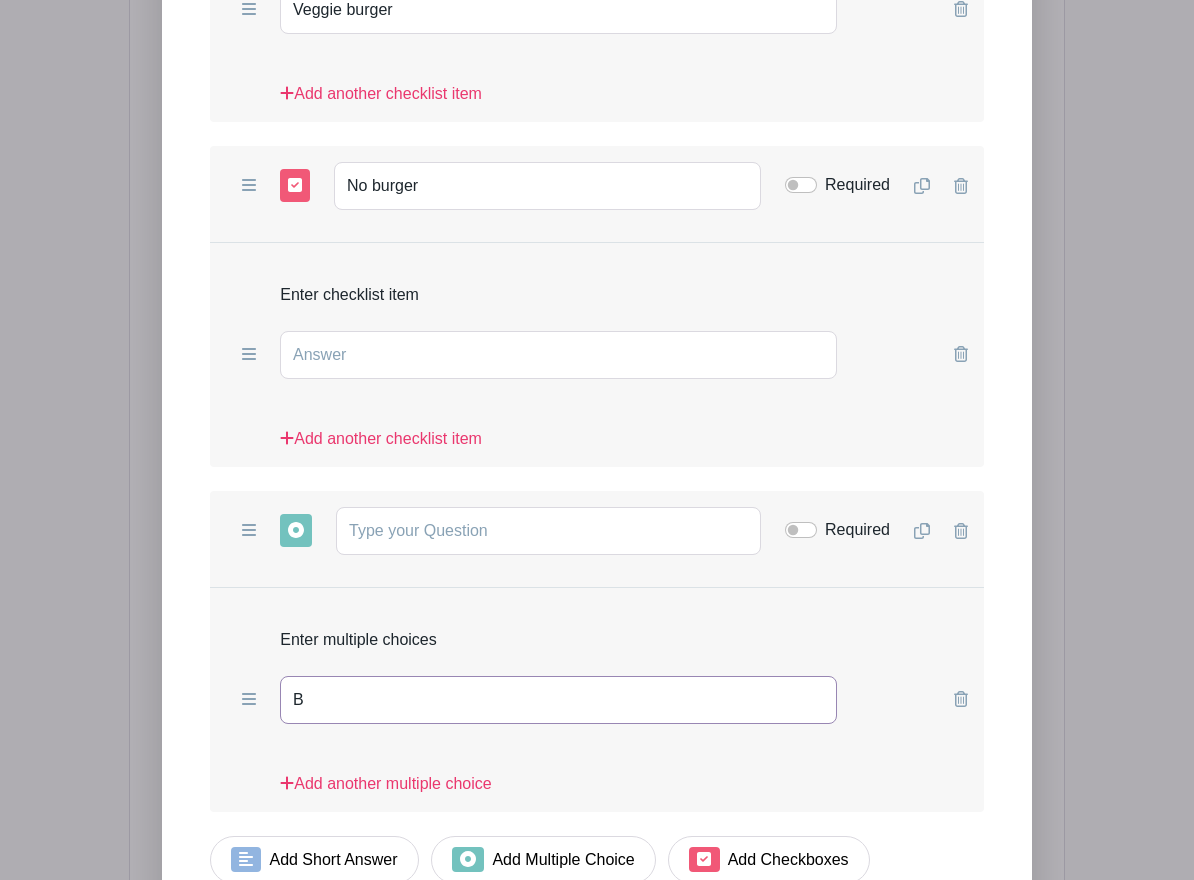 type 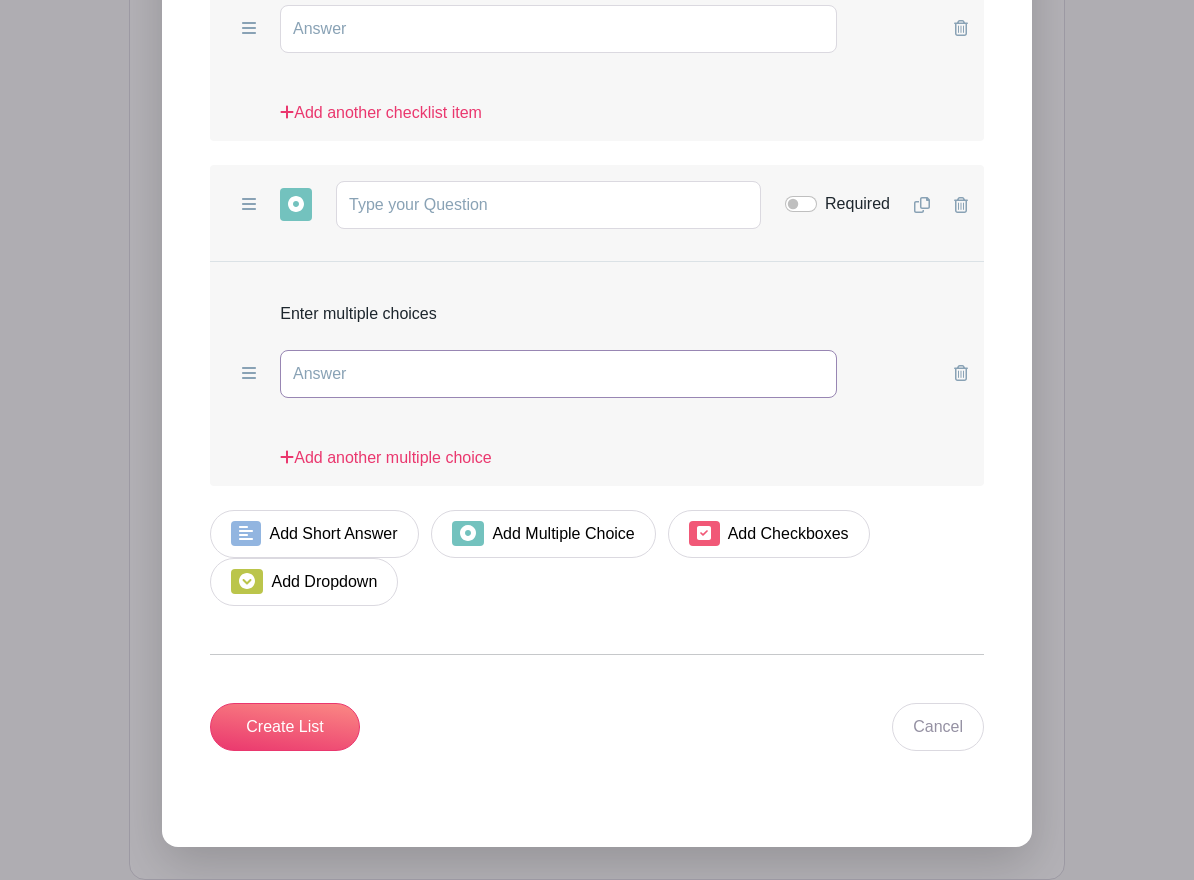 scroll, scrollTop: 3204, scrollLeft: 0, axis: vertical 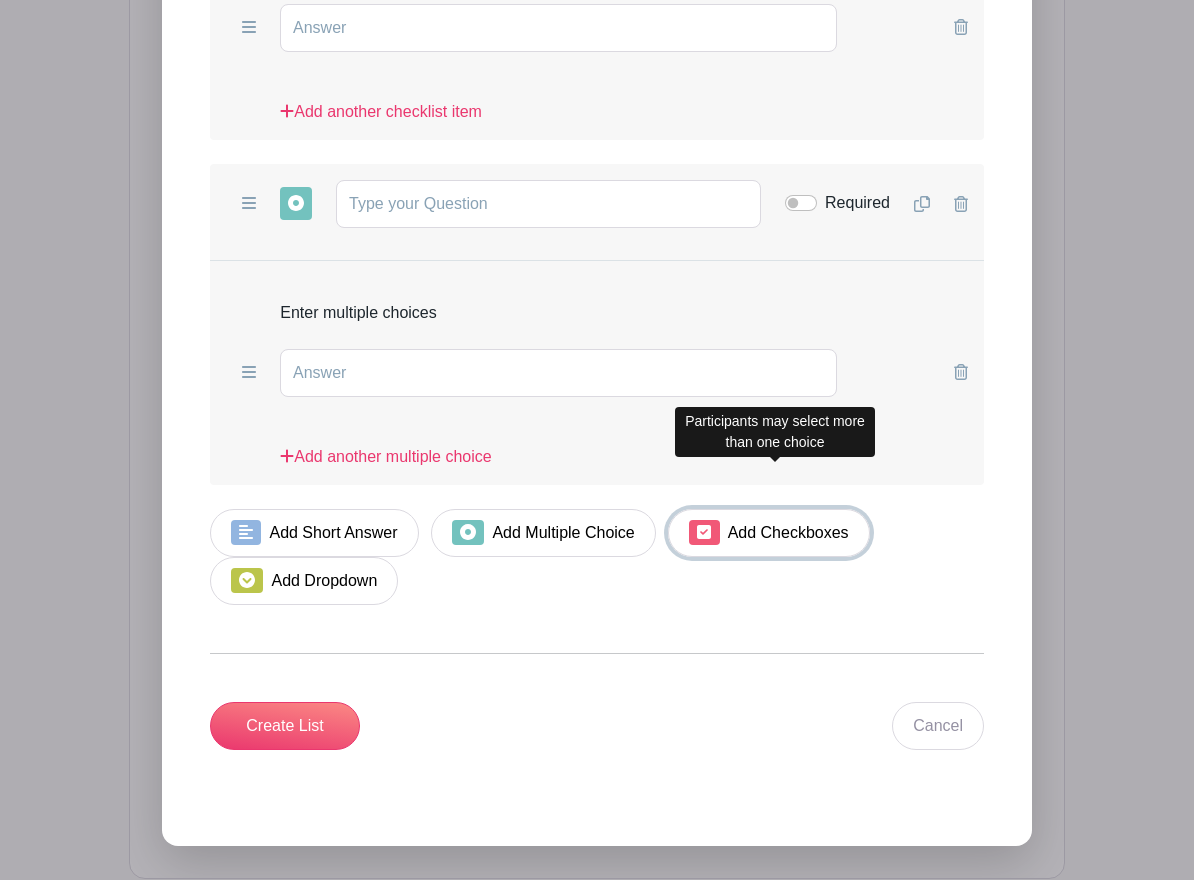drag, startPoint x: 709, startPoint y: 486, endPoint x: 711, endPoint y: 610, distance: 124.01613 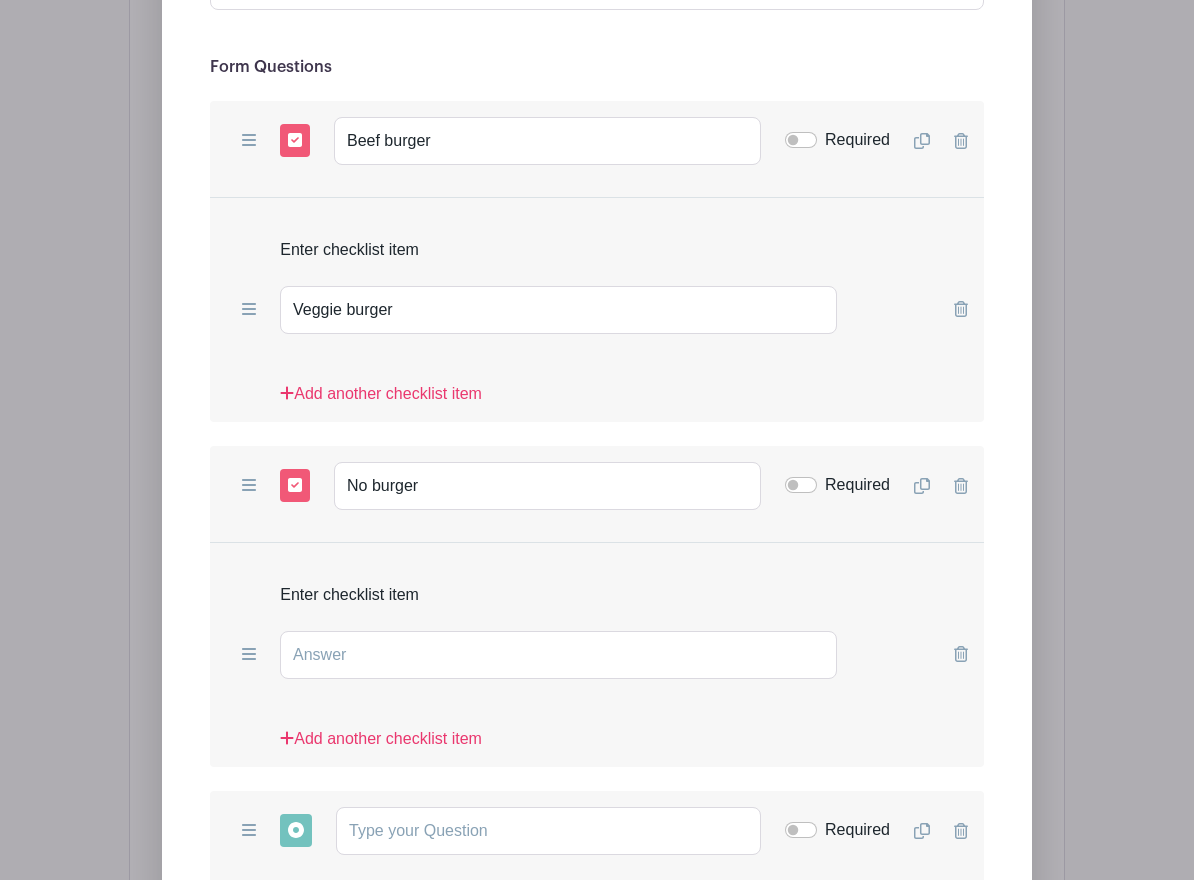 scroll, scrollTop: 2589, scrollLeft: 0, axis: vertical 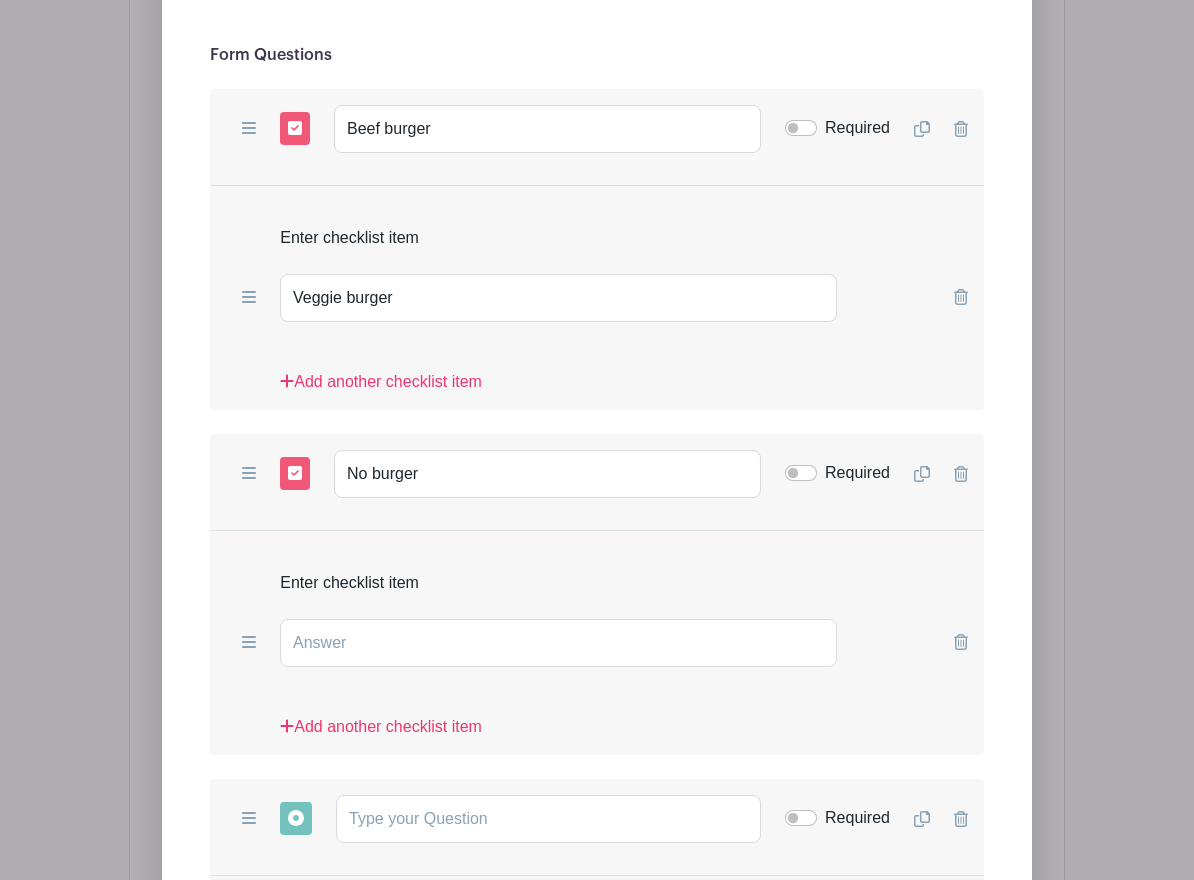 click 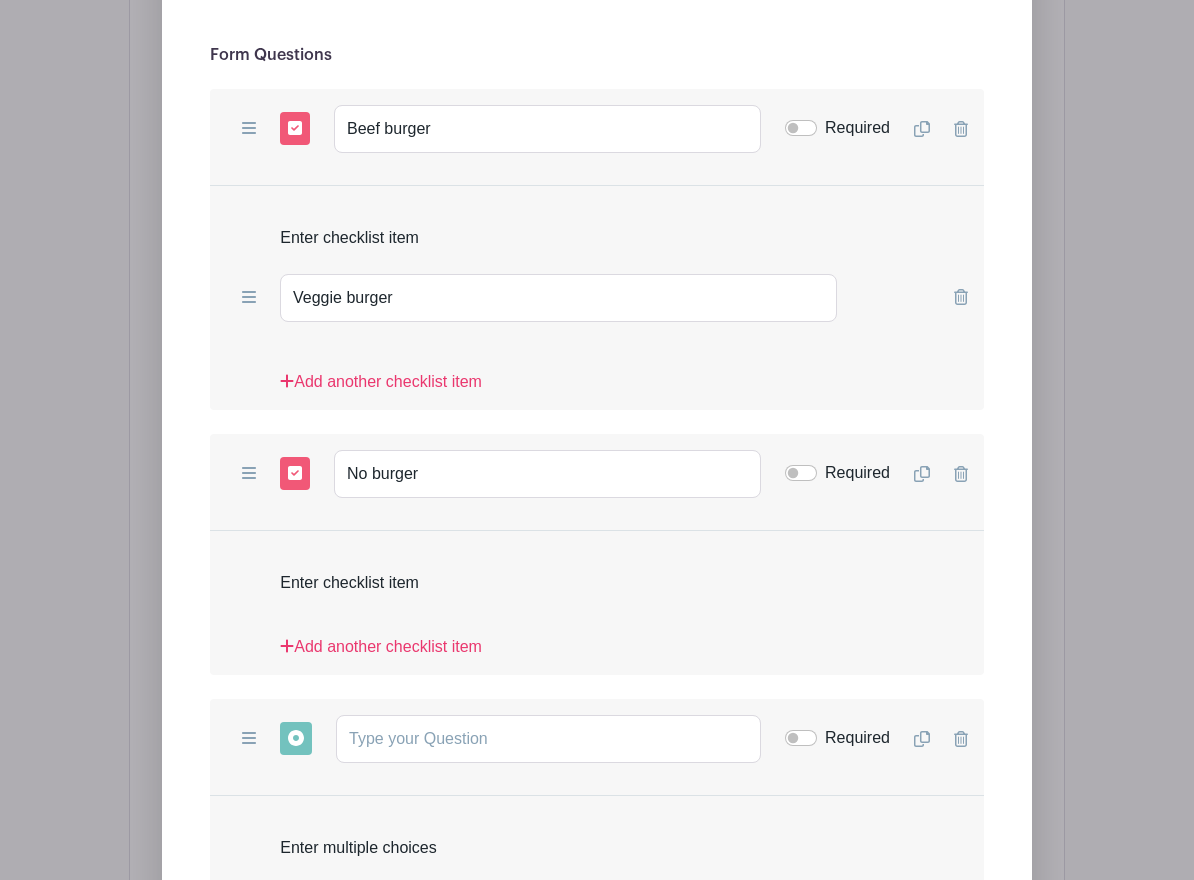 click 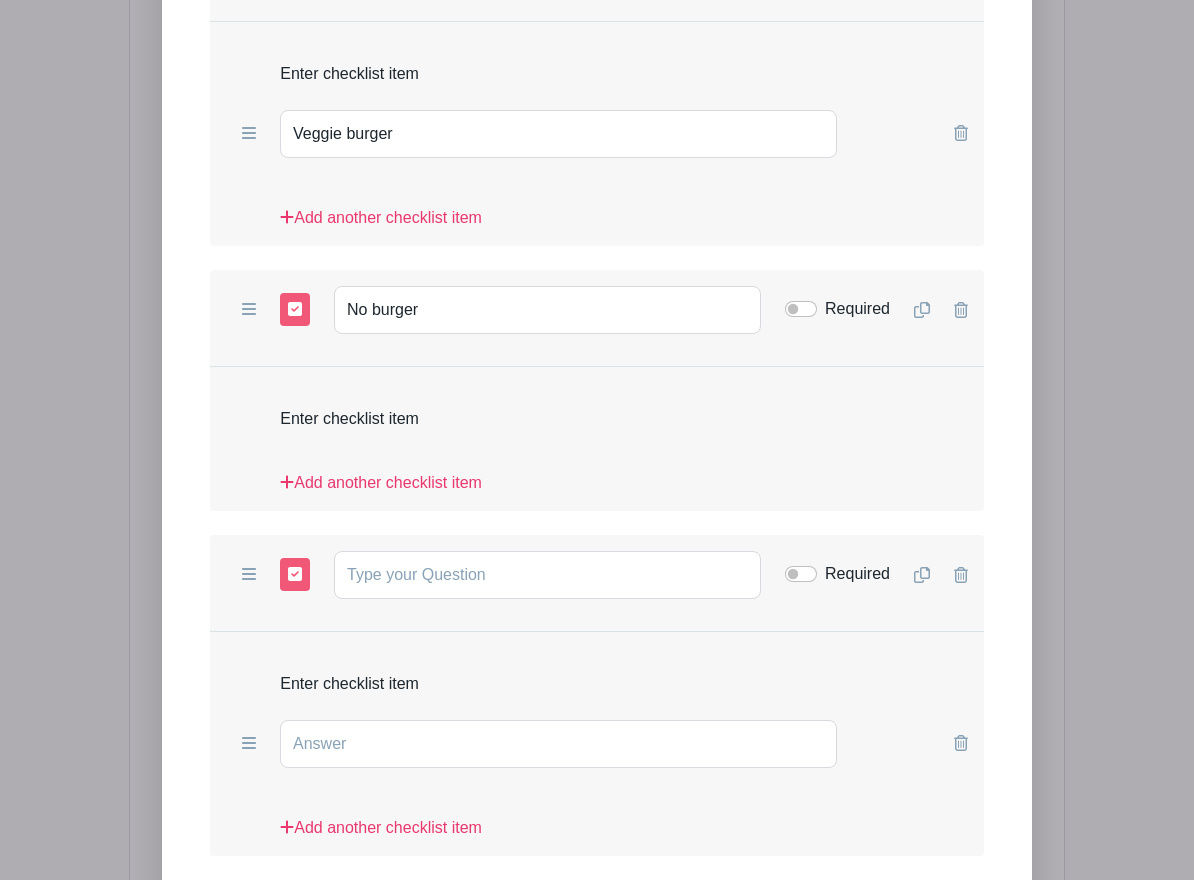 scroll, scrollTop: 2758, scrollLeft: 0, axis: vertical 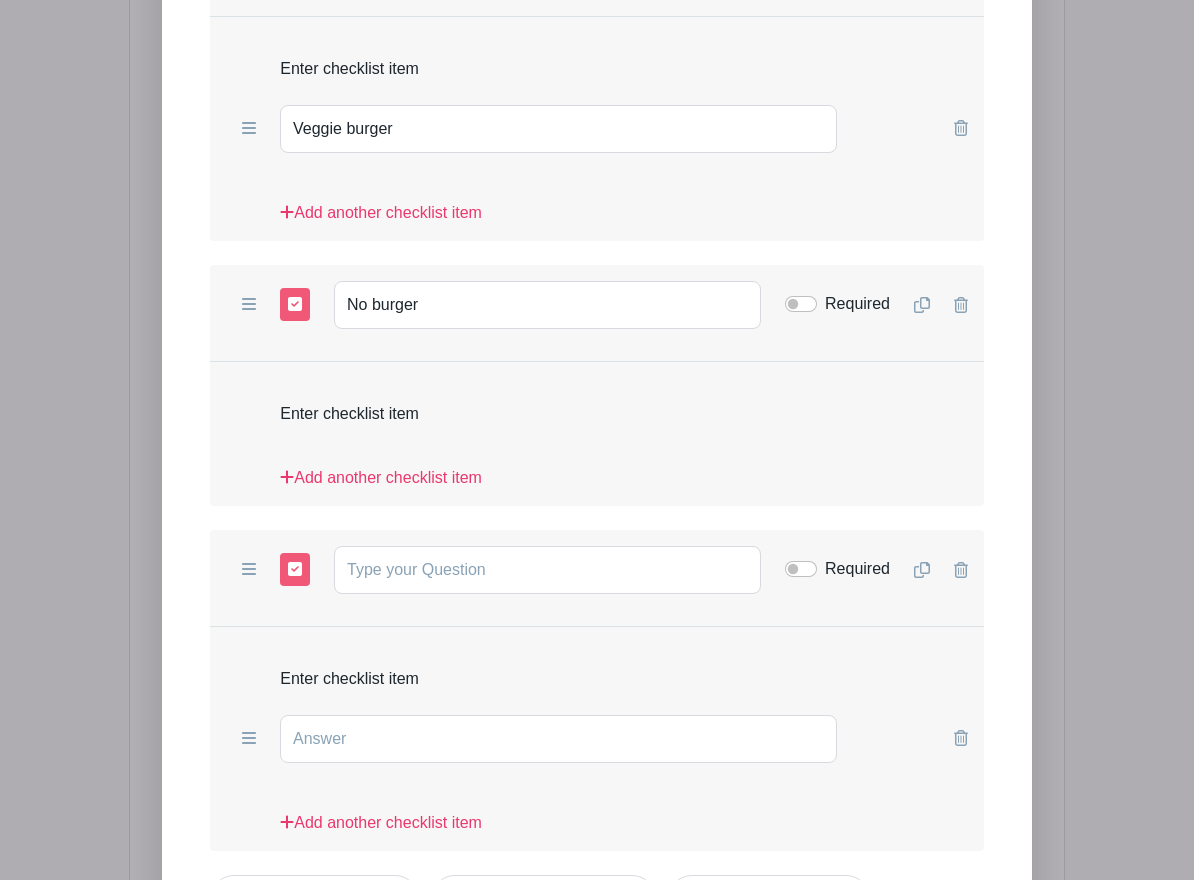 click 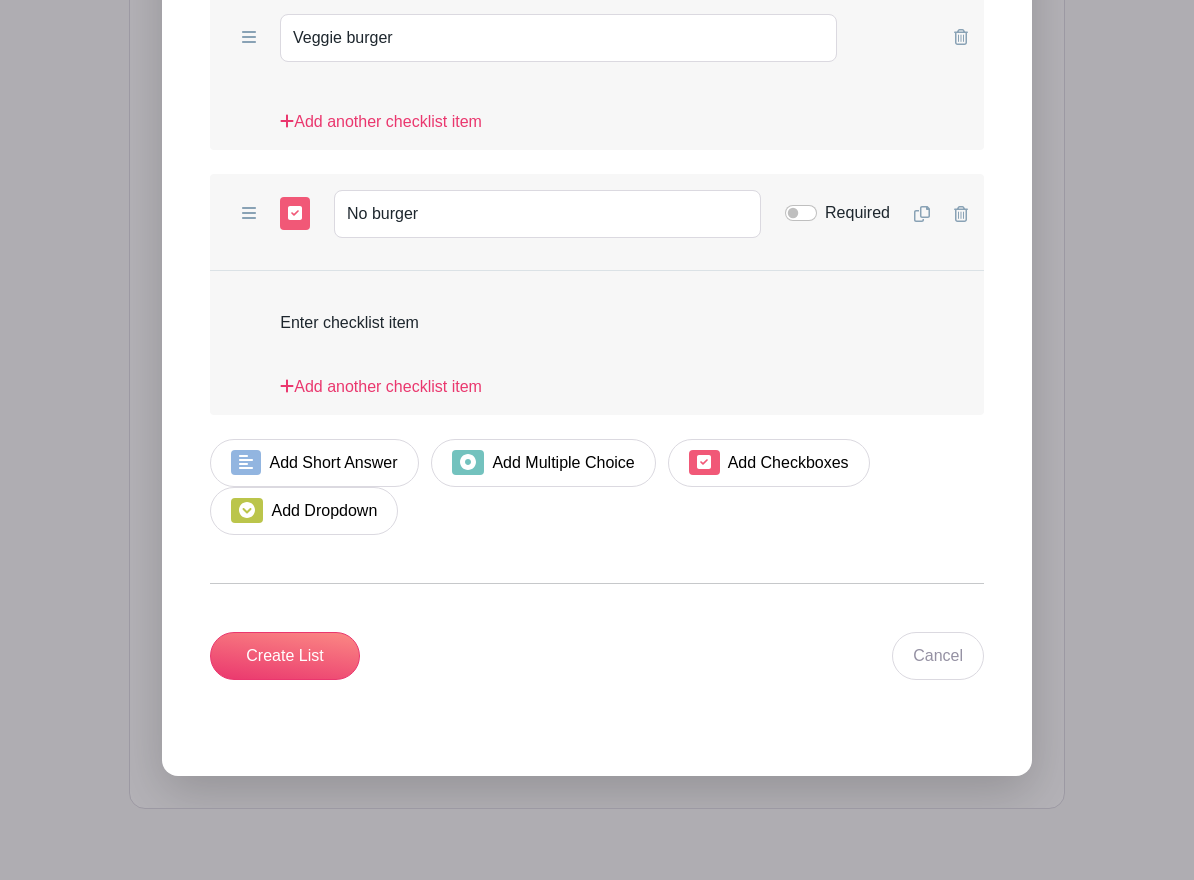 scroll, scrollTop: 2857, scrollLeft: 0, axis: vertical 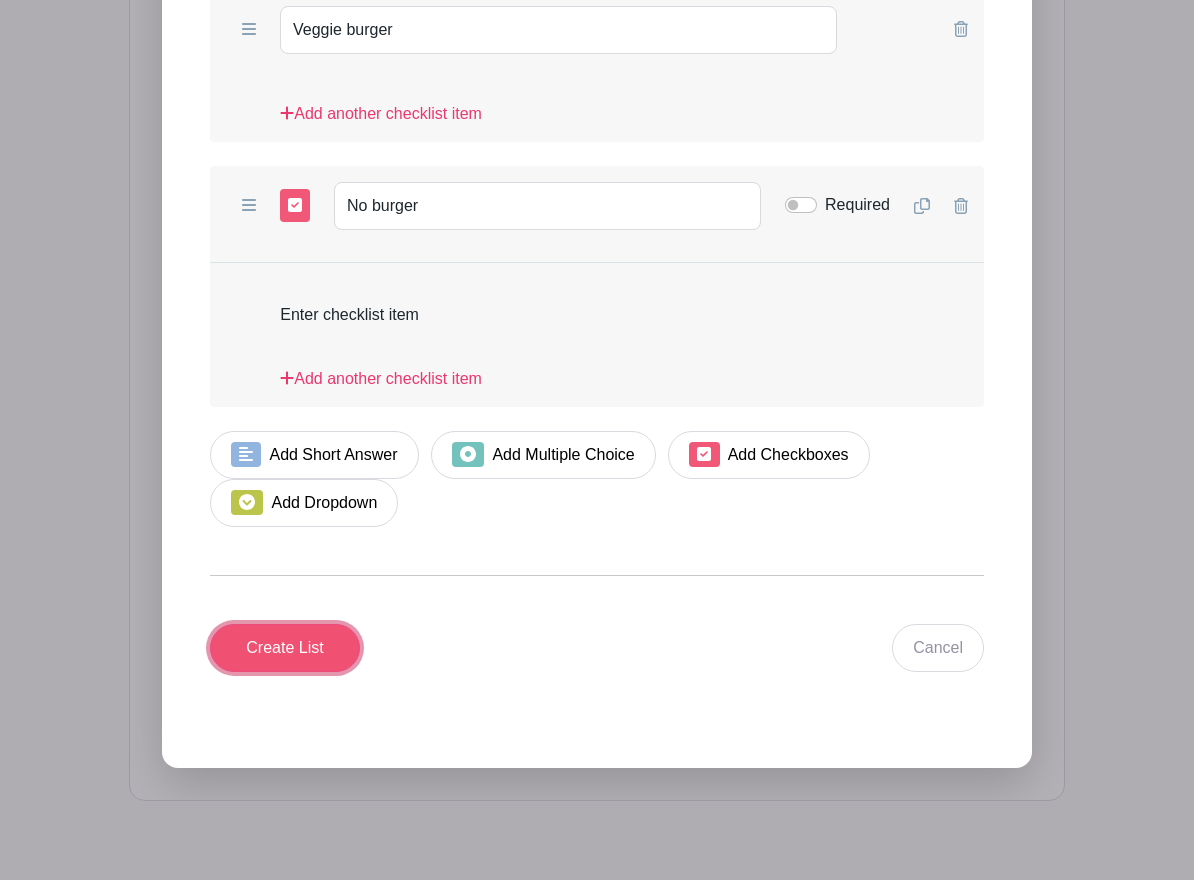 click on "Create List" at bounding box center [285, 648] 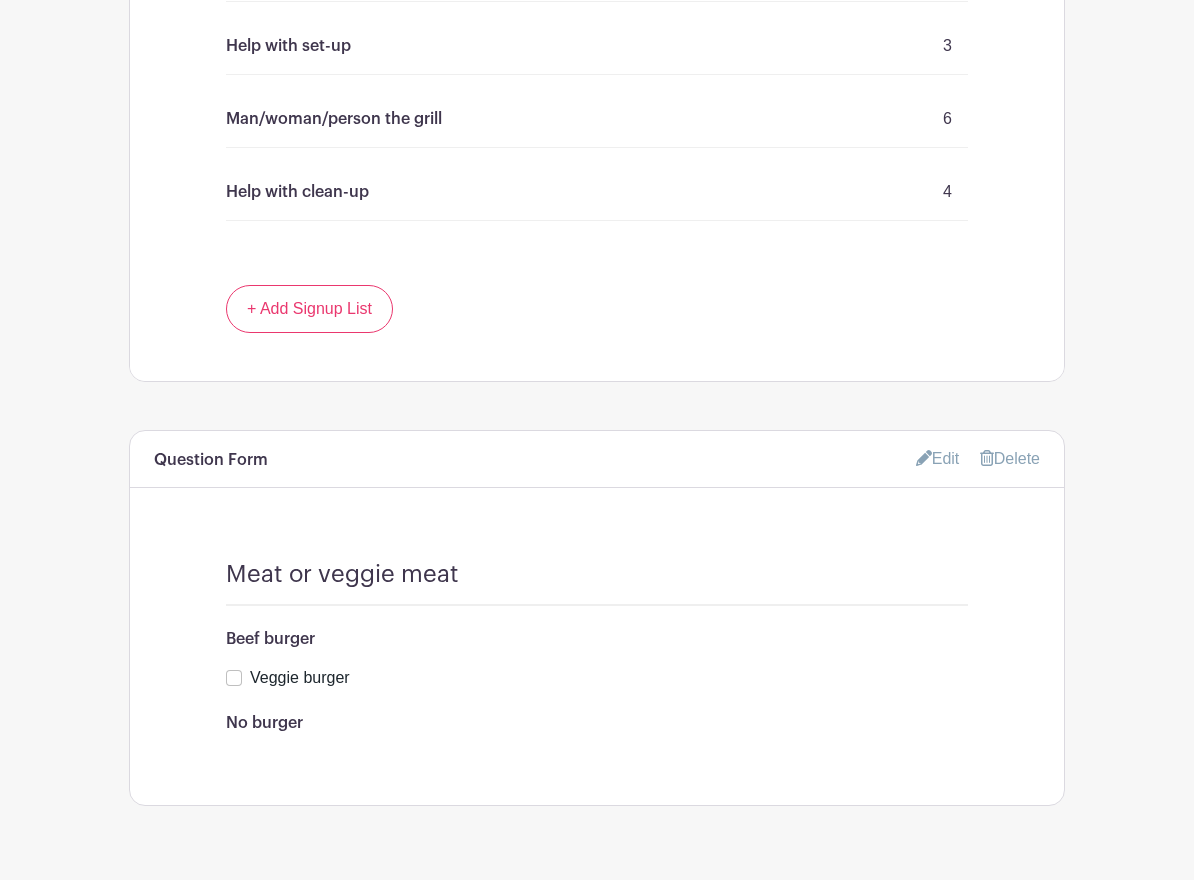 scroll, scrollTop: 1806, scrollLeft: 0, axis: vertical 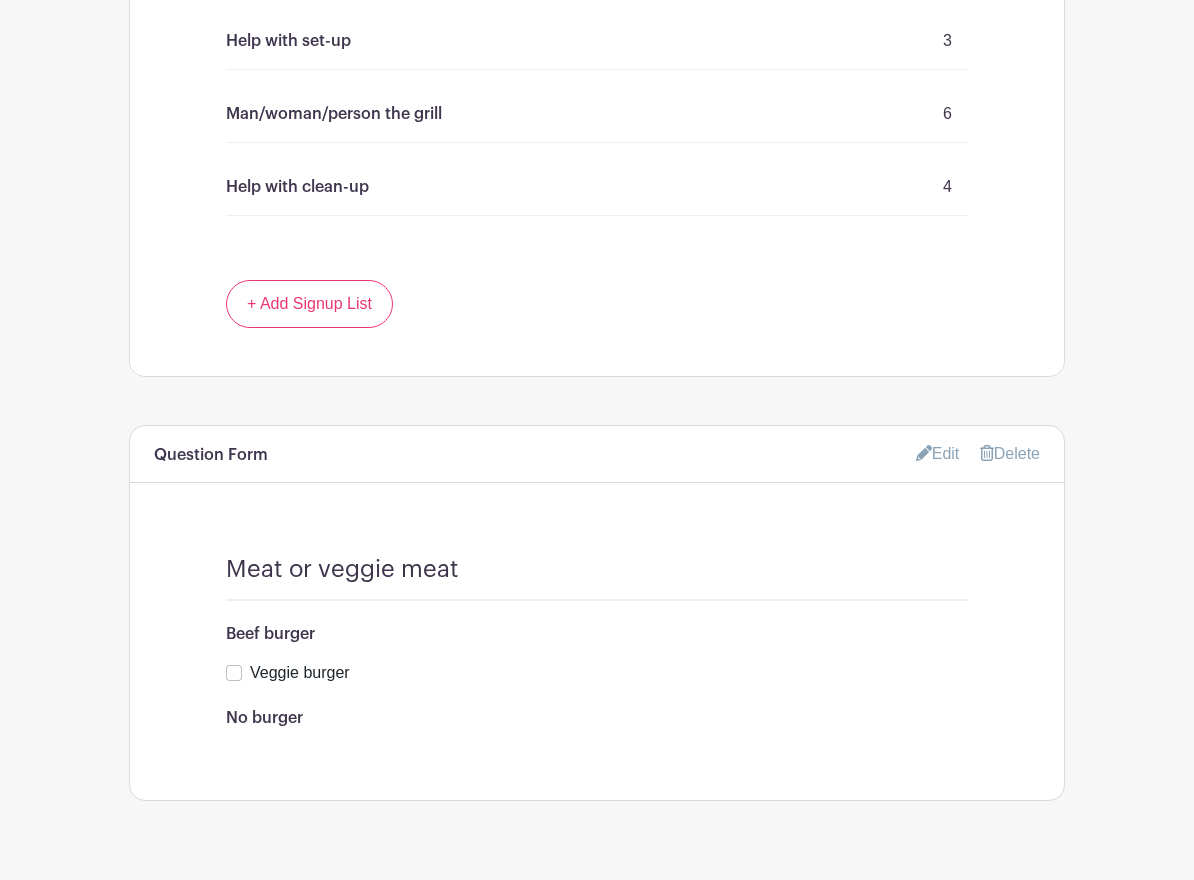 click 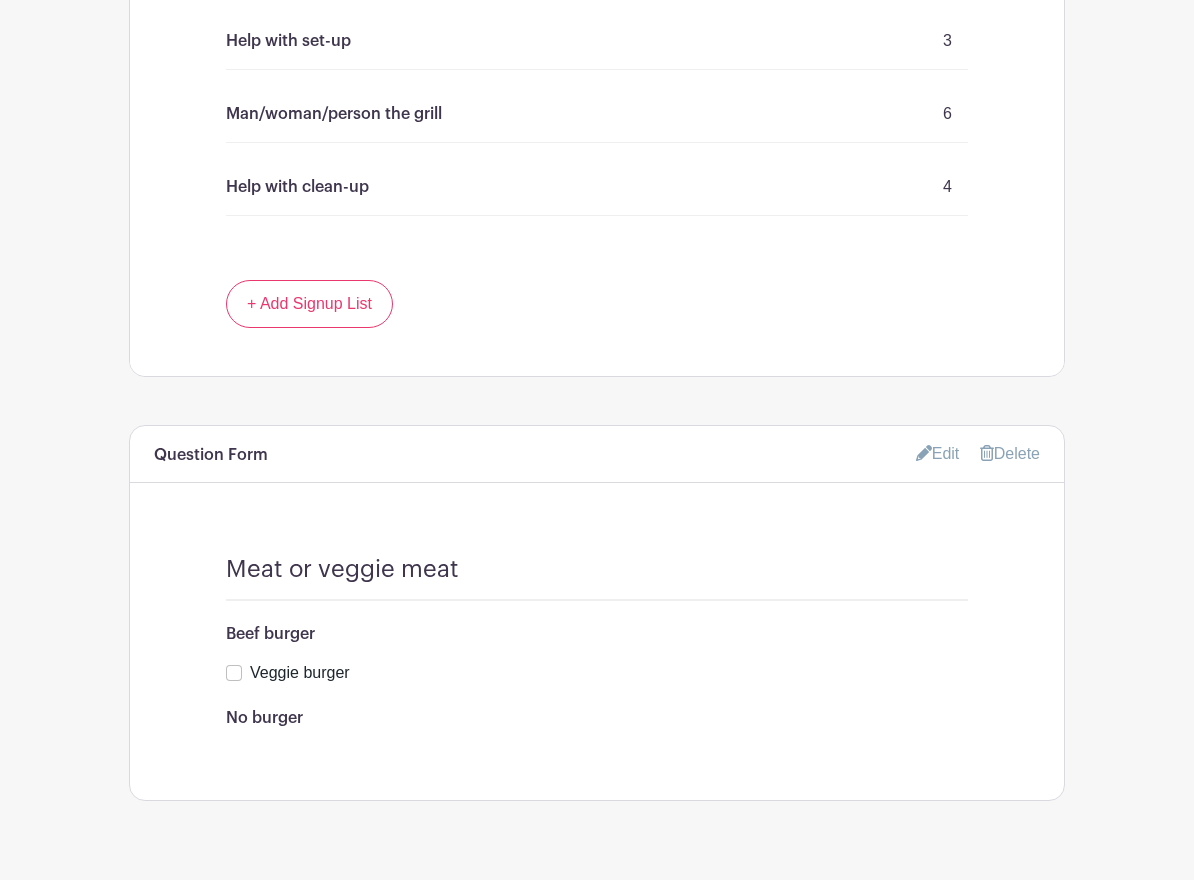 scroll, scrollTop: 1806, scrollLeft: 0, axis: vertical 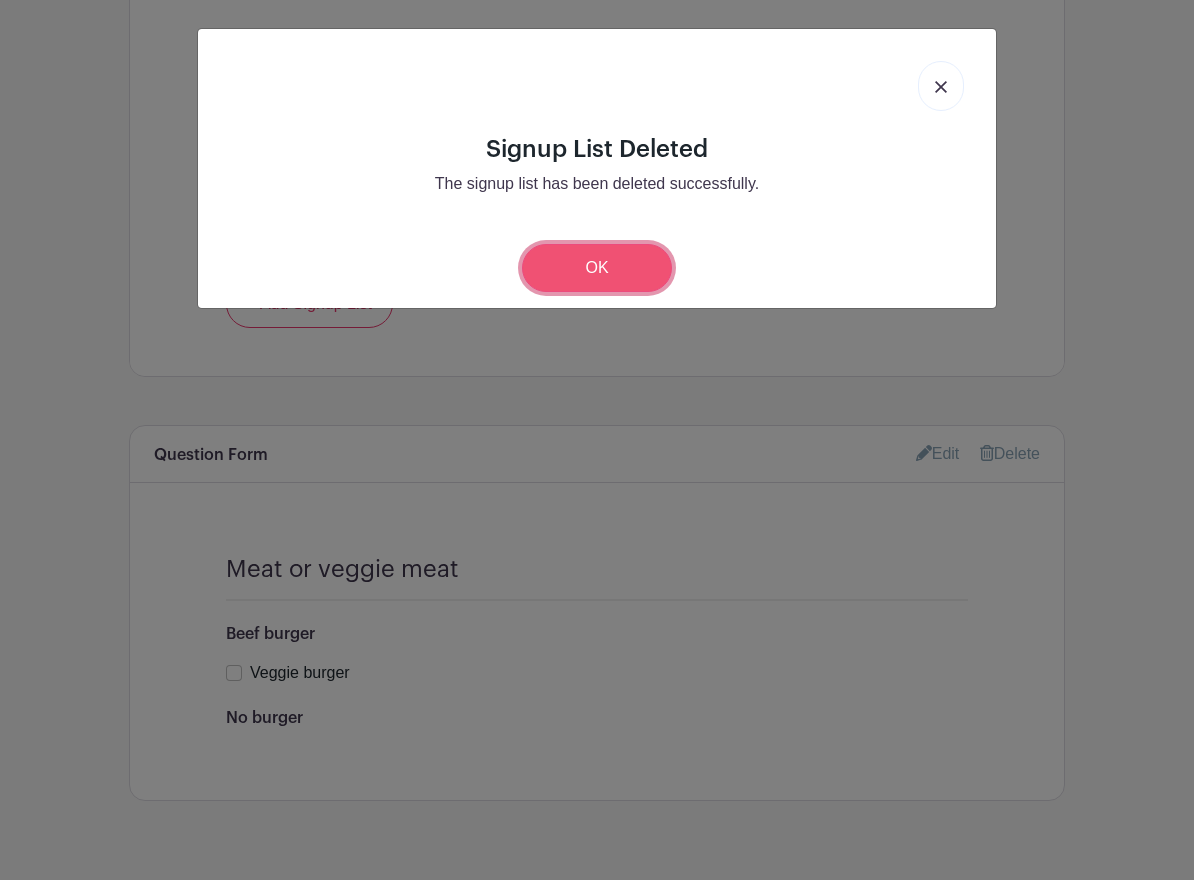 click on "OK" at bounding box center [597, 268] 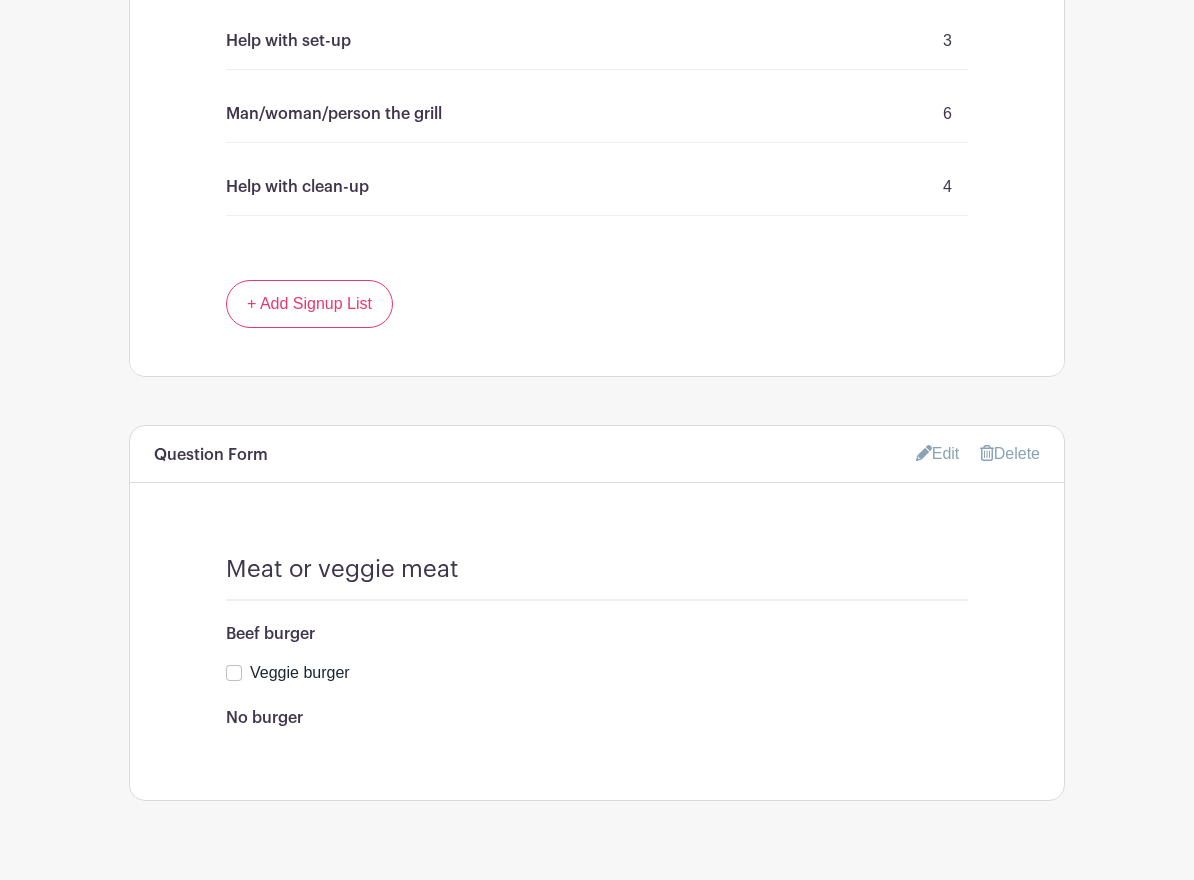 click on "No burger" at bounding box center [597, 718] 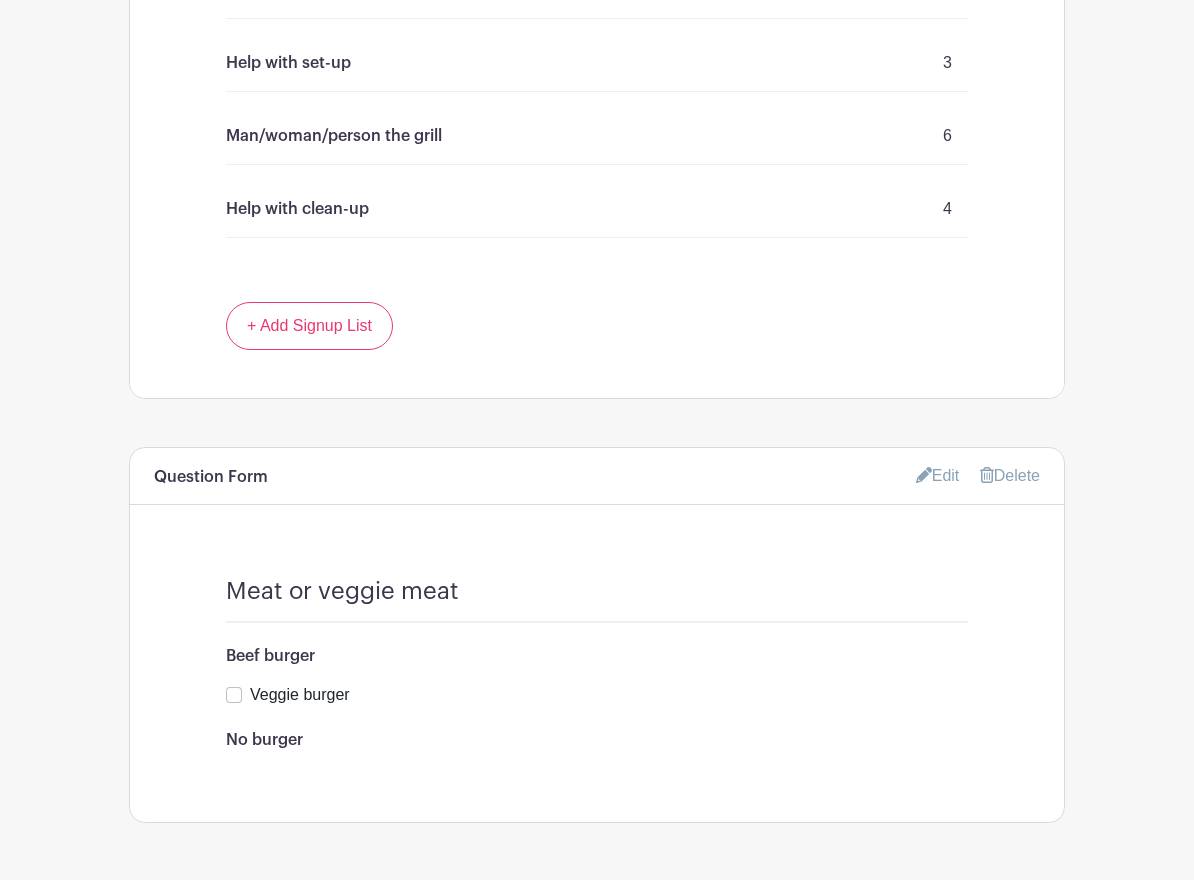 scroll, scrollTop: 1676, scrollLeft: 0, axis: vertical 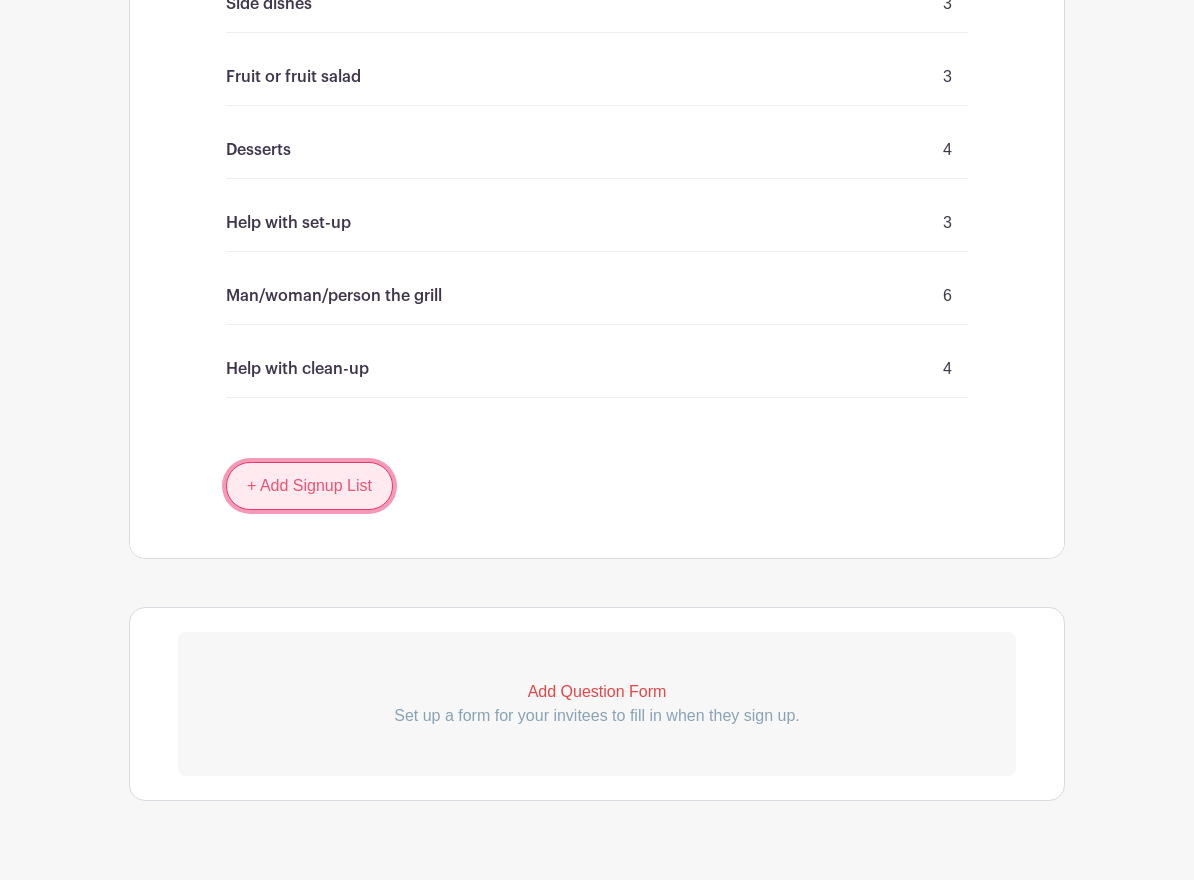 click on "+ Add Signup List" at bounding box center (309, 486) 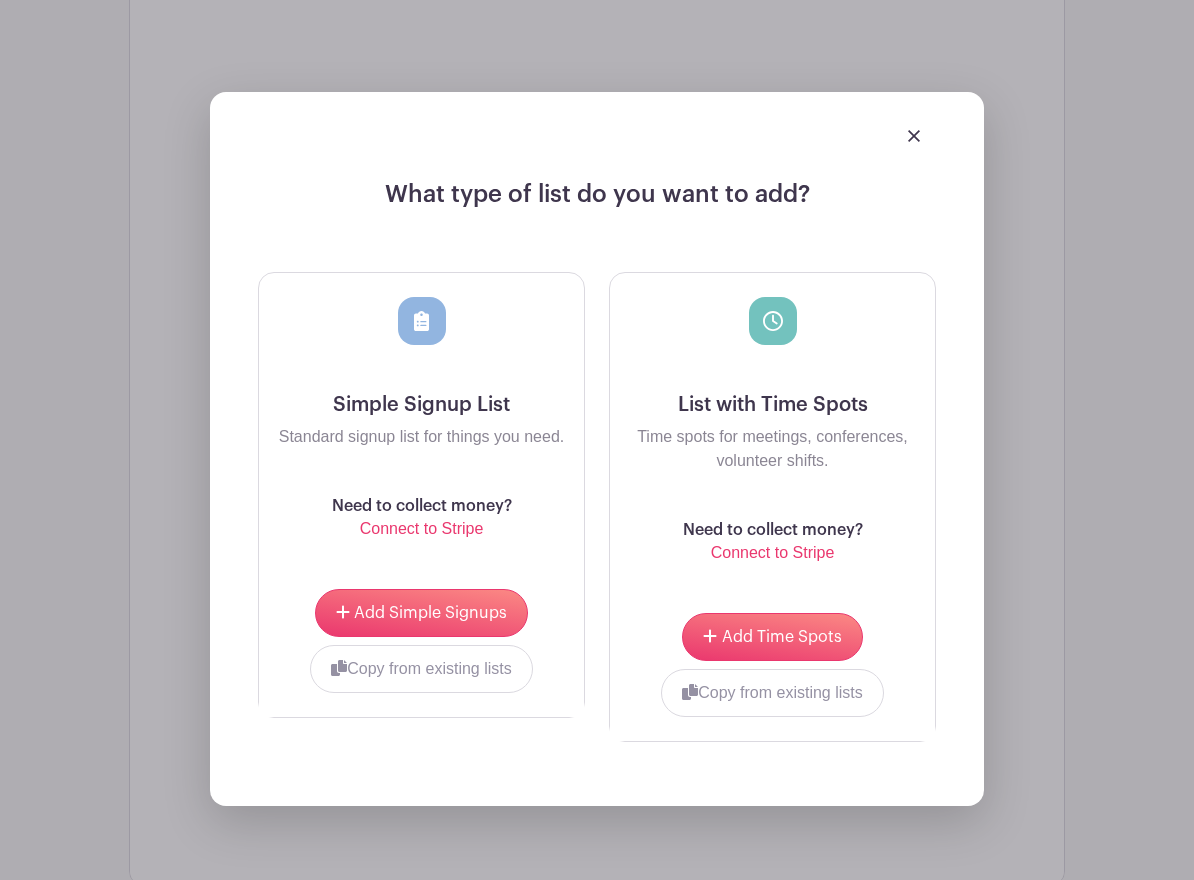 scroll, scrollTop: 2076, scrollLeft: 0, axis: vertical 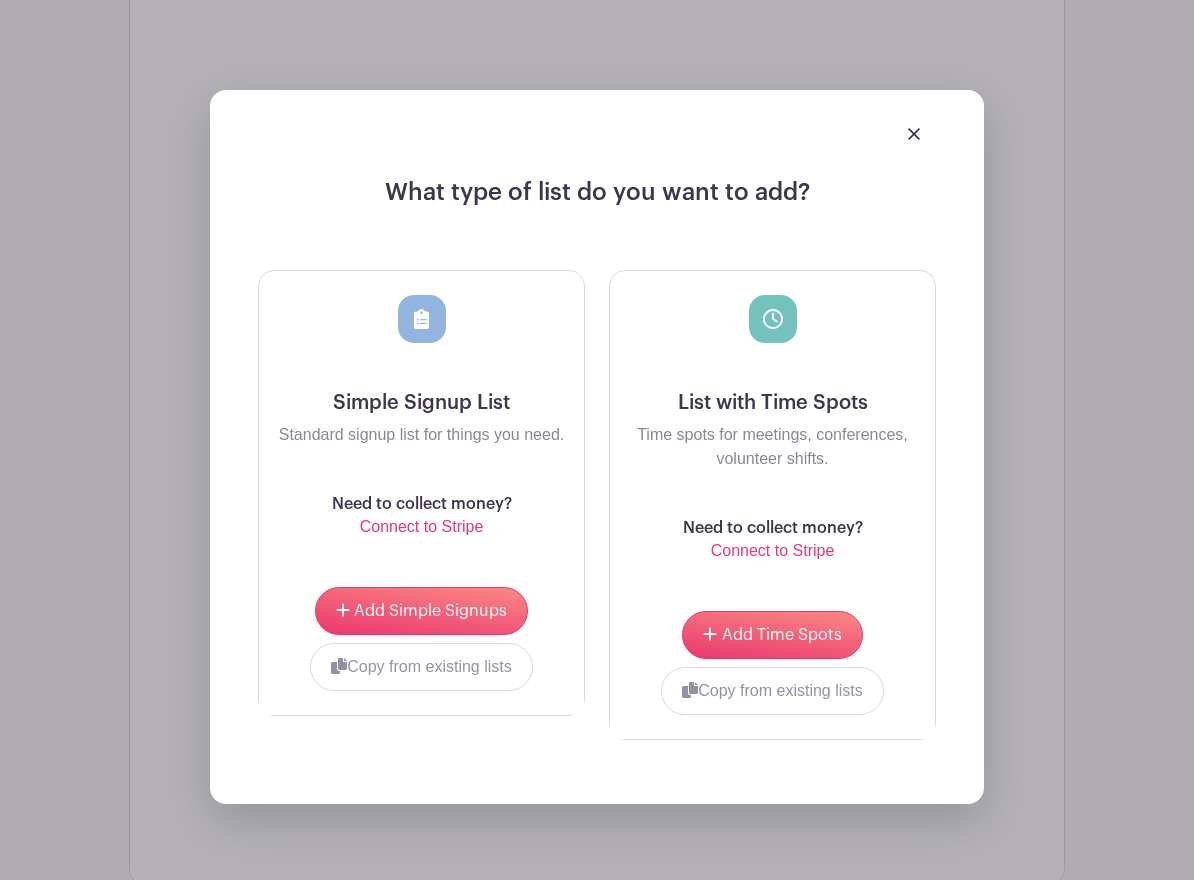 click at bounding box center (914, 134) 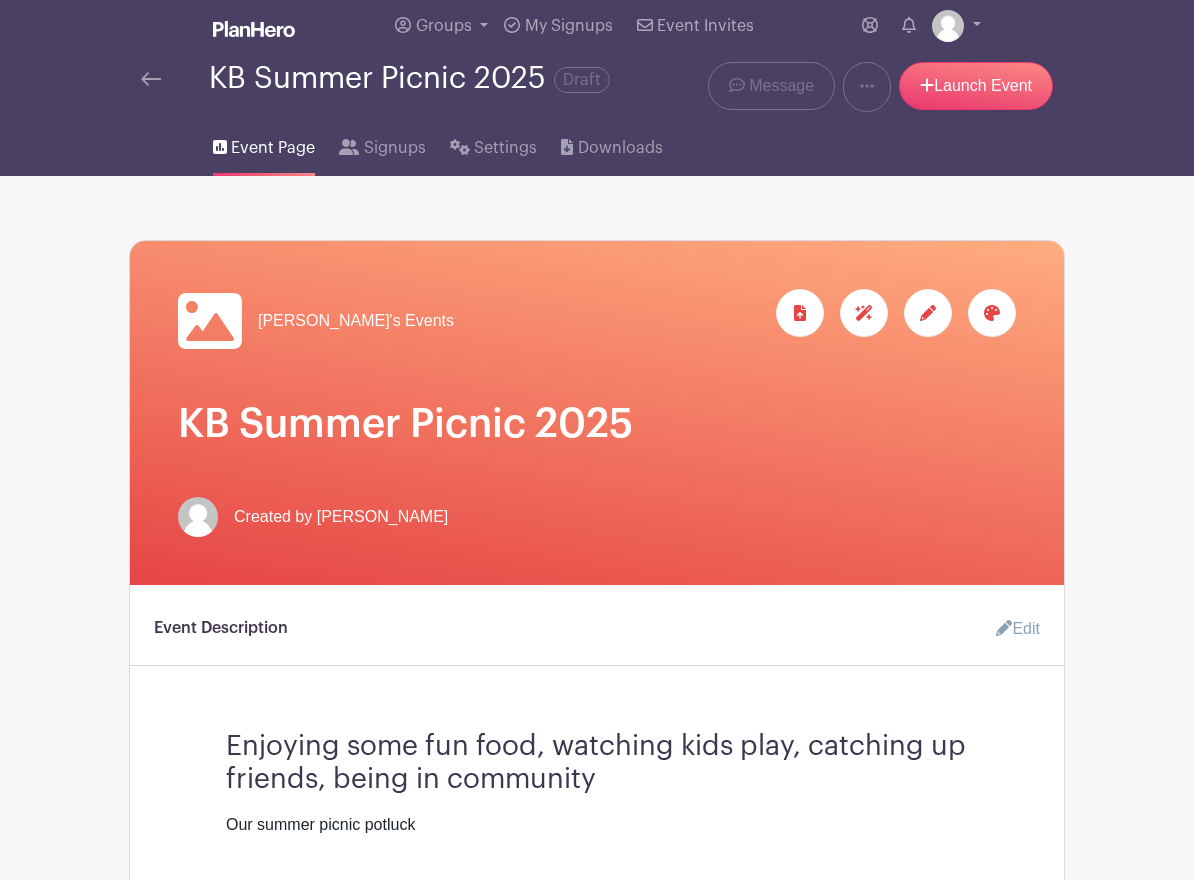 scroll, scrollTop: 0, scrollLeft: 0, axis: both 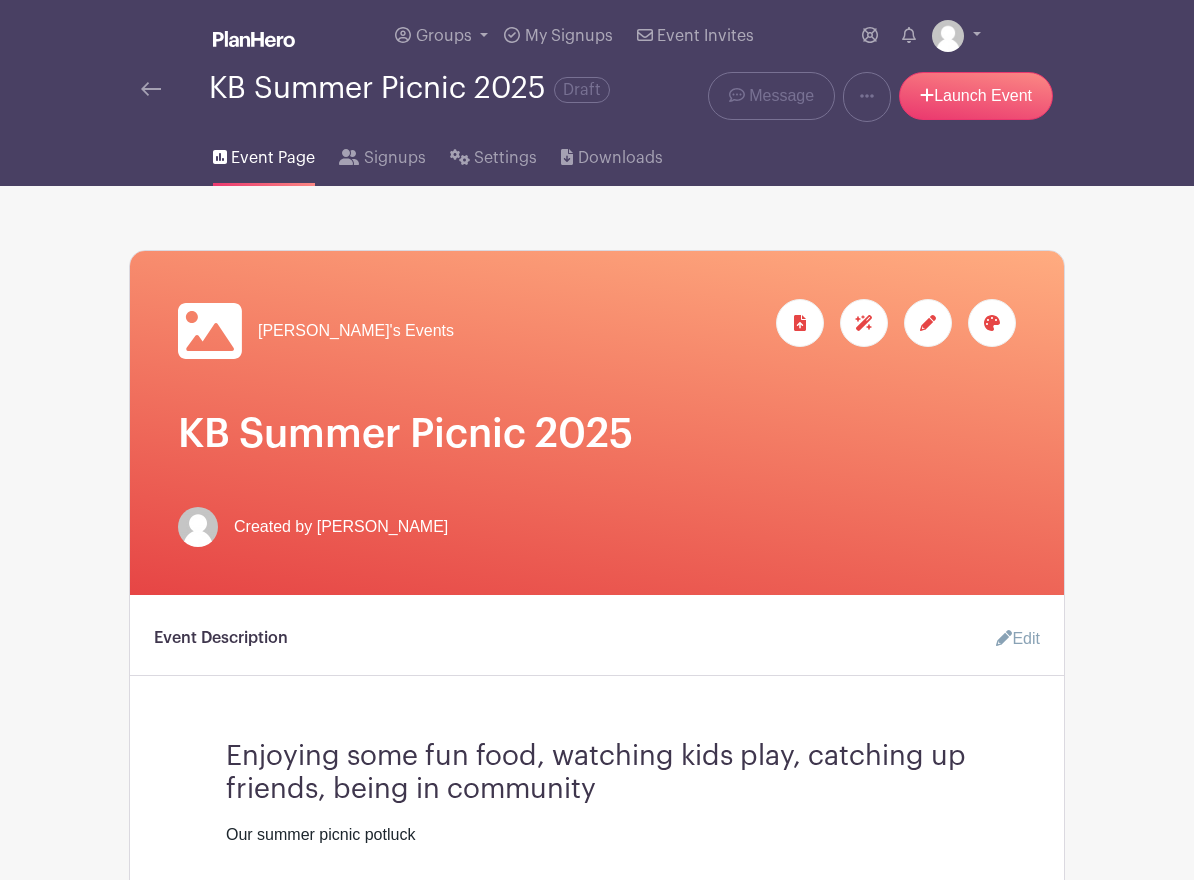 click 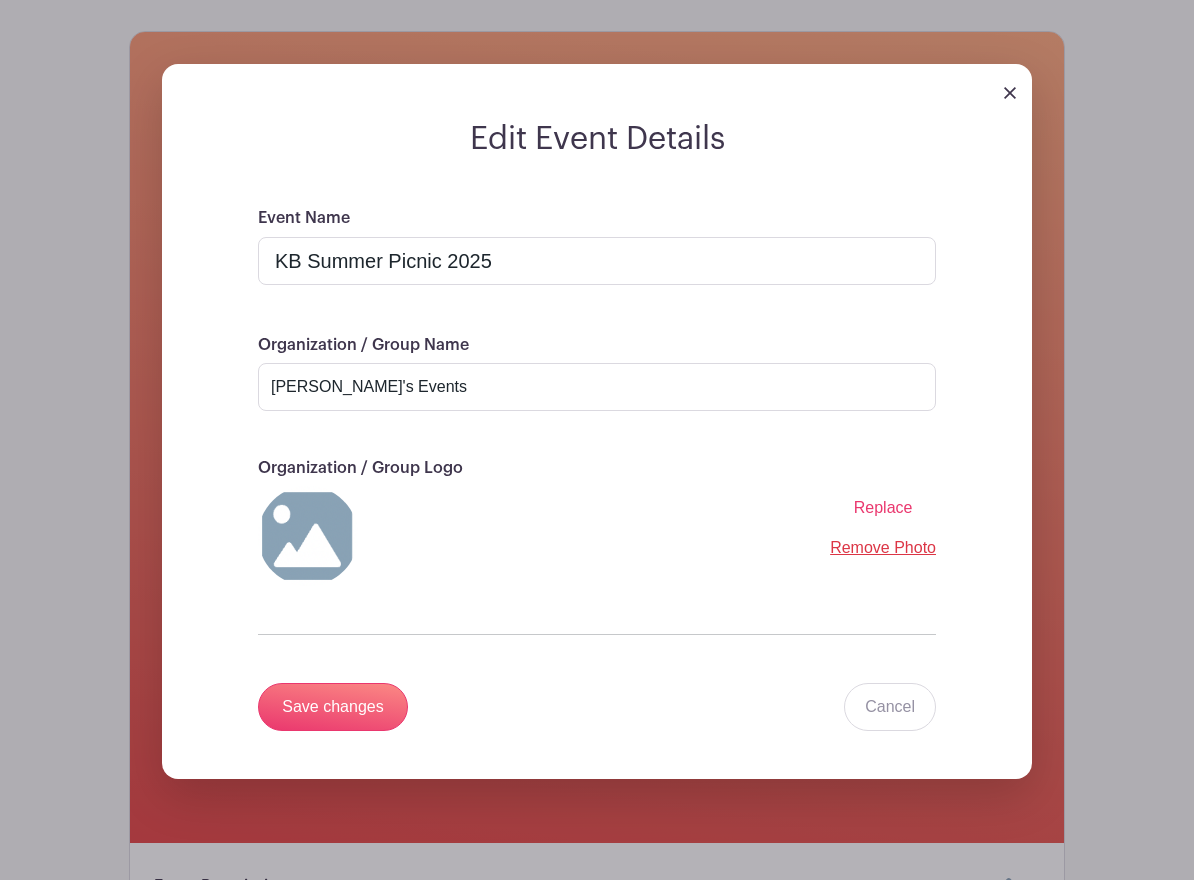 scroll, scrollTop: 220, scrollLeft: 0, axis: vertical 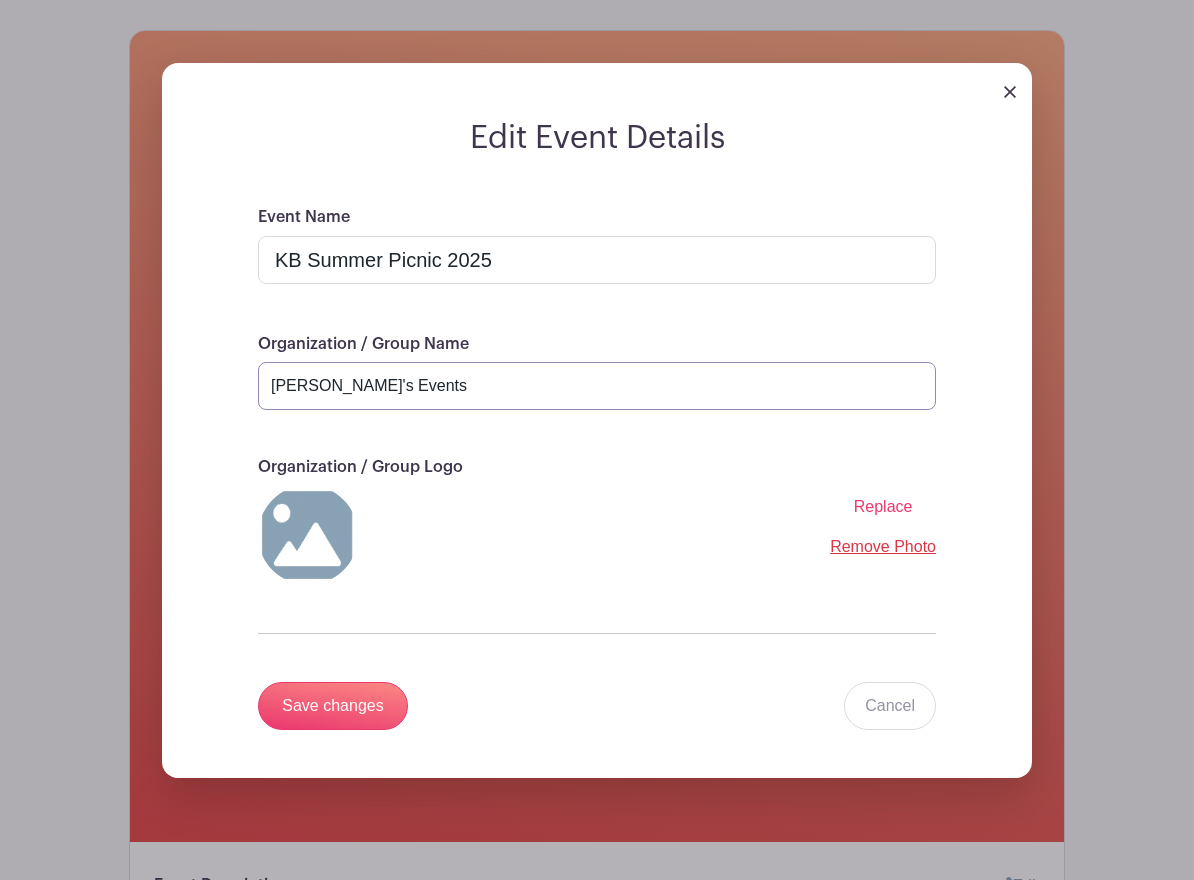 drag, startPoint x: 270, startPoint y: 389, endPoint x: 410, endPoint y: 395, distance: 140.12851 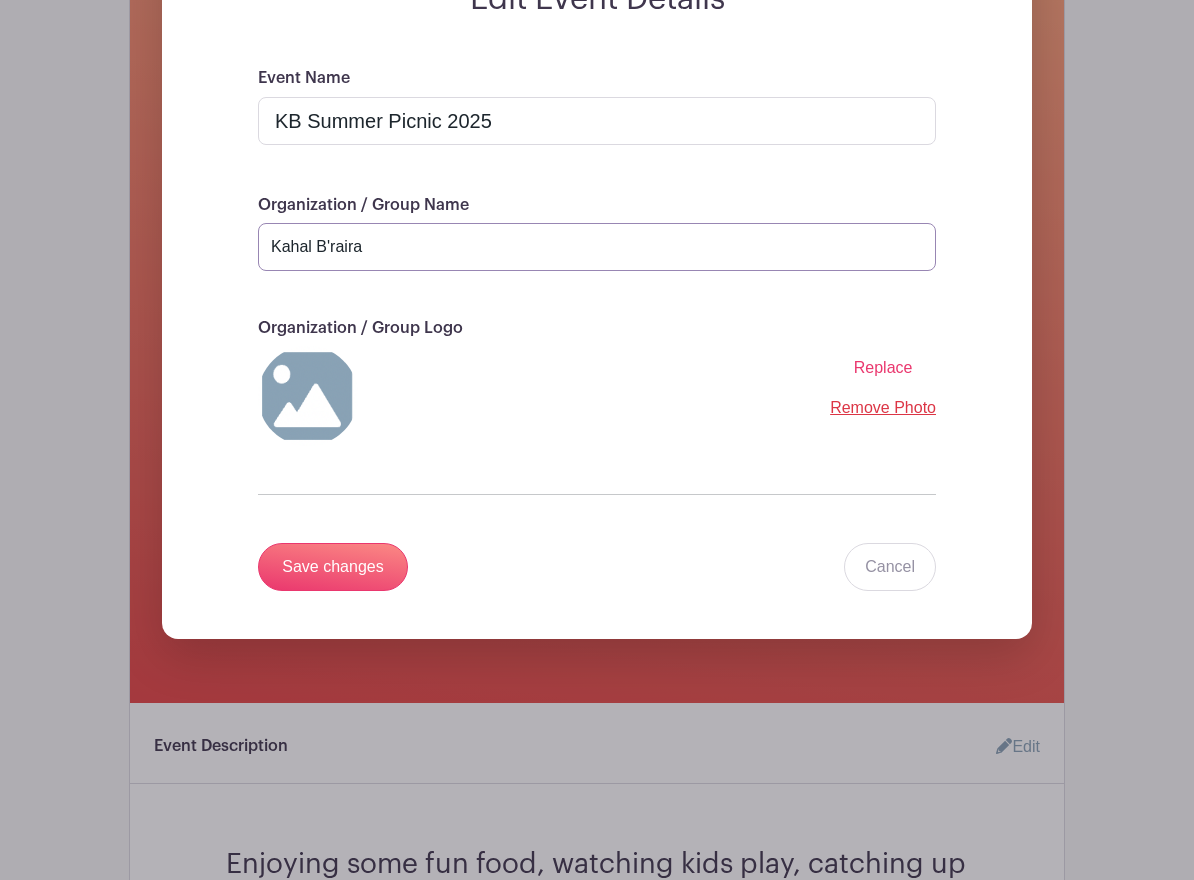 scroll, scrollTop: 362, scrollLeft: 0, axis: vertical 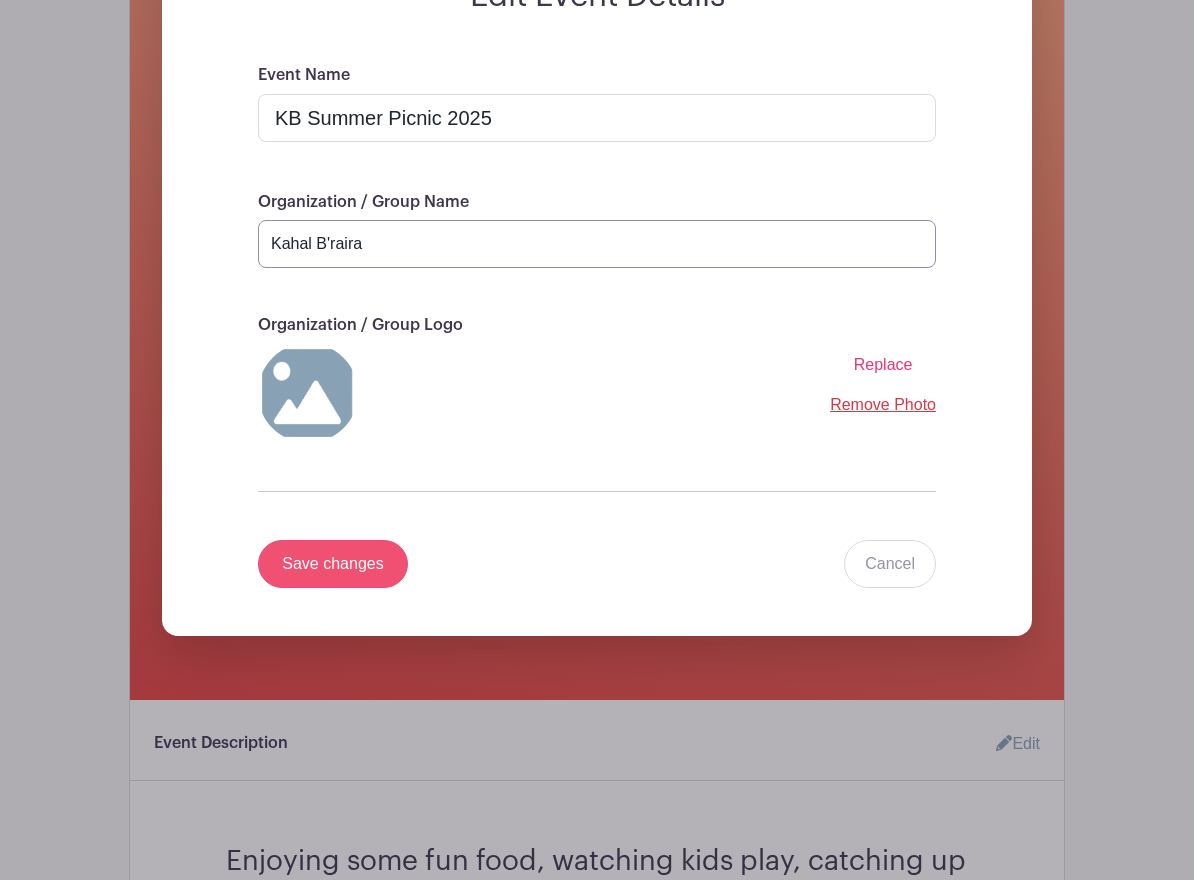 type on "Kahal B'raira" 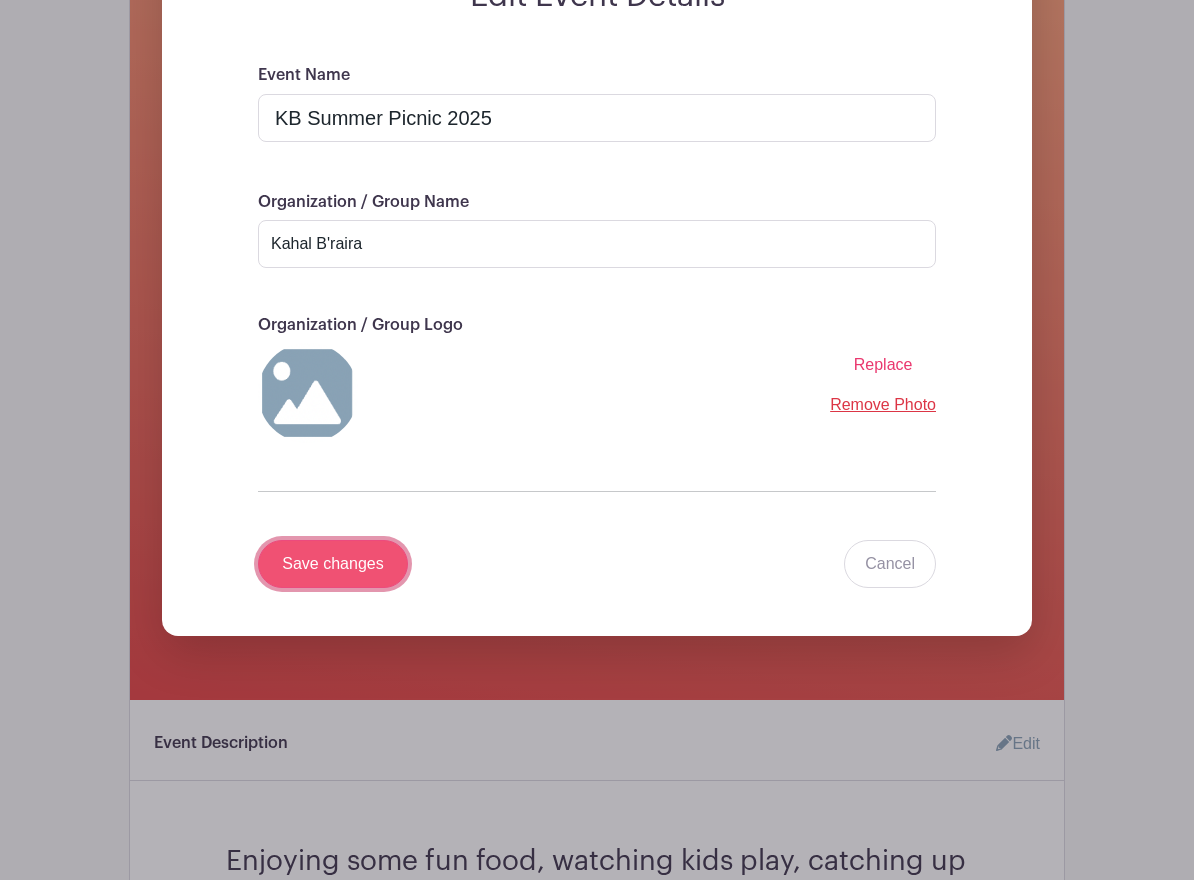 click on "Save changes" at bounding box center (333, 564) 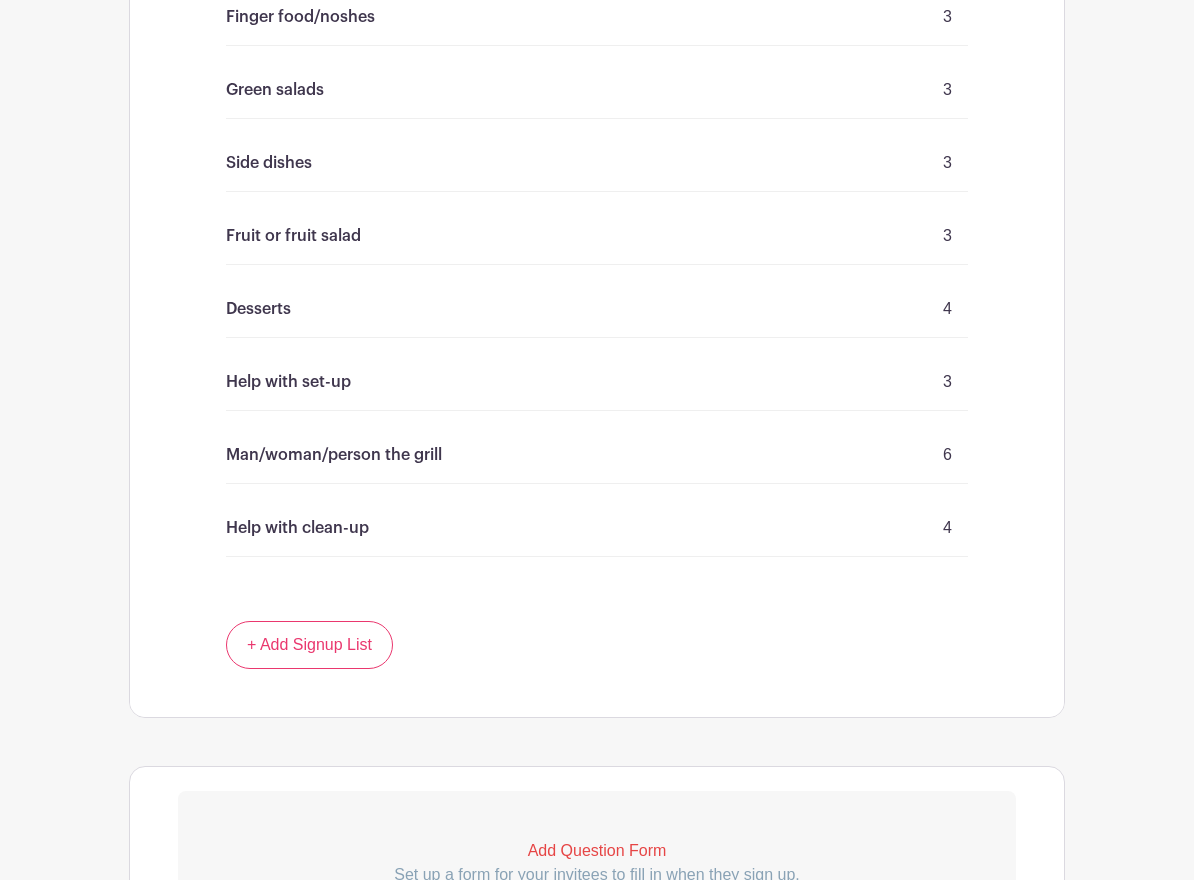 scroll, scrollTop: 1624, scrollLeft: 0, axis: vertical 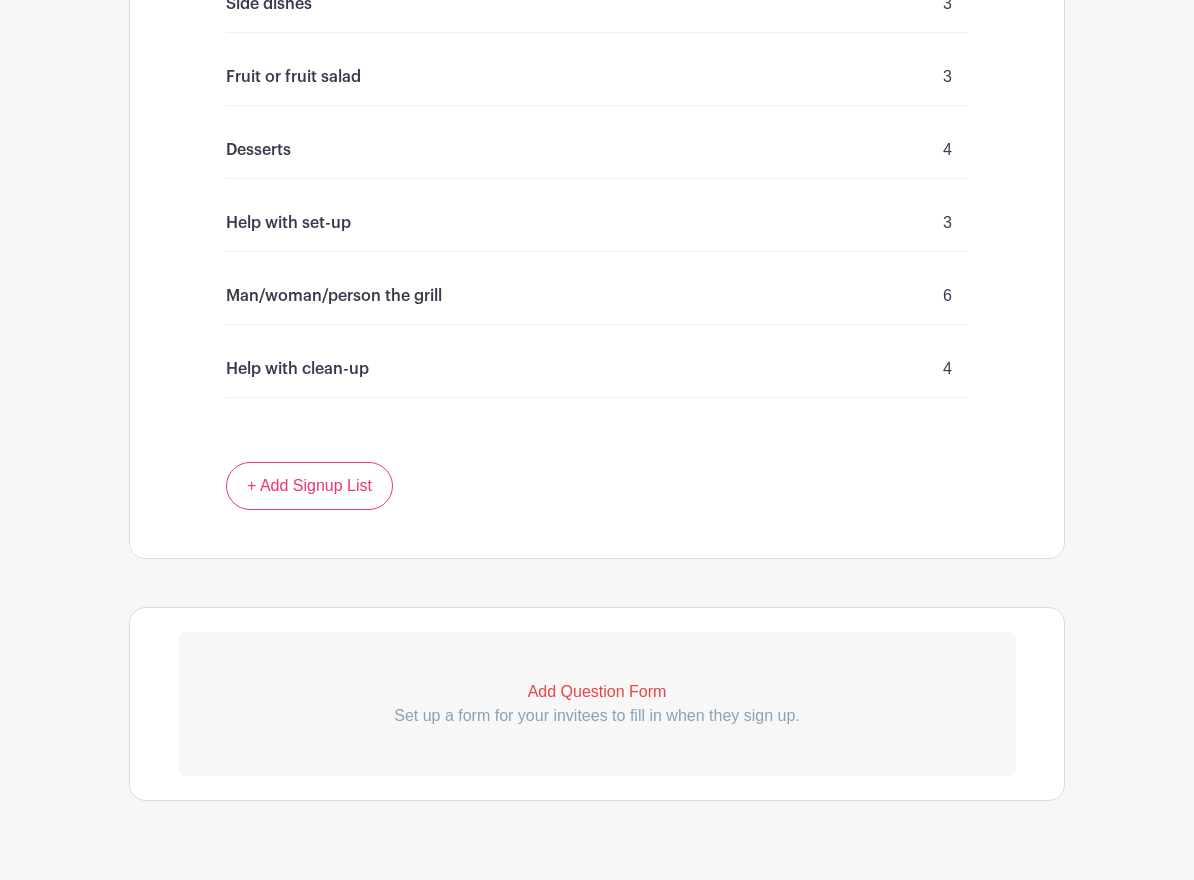 click on "Add Question Form" at bounding box center (597, 692) 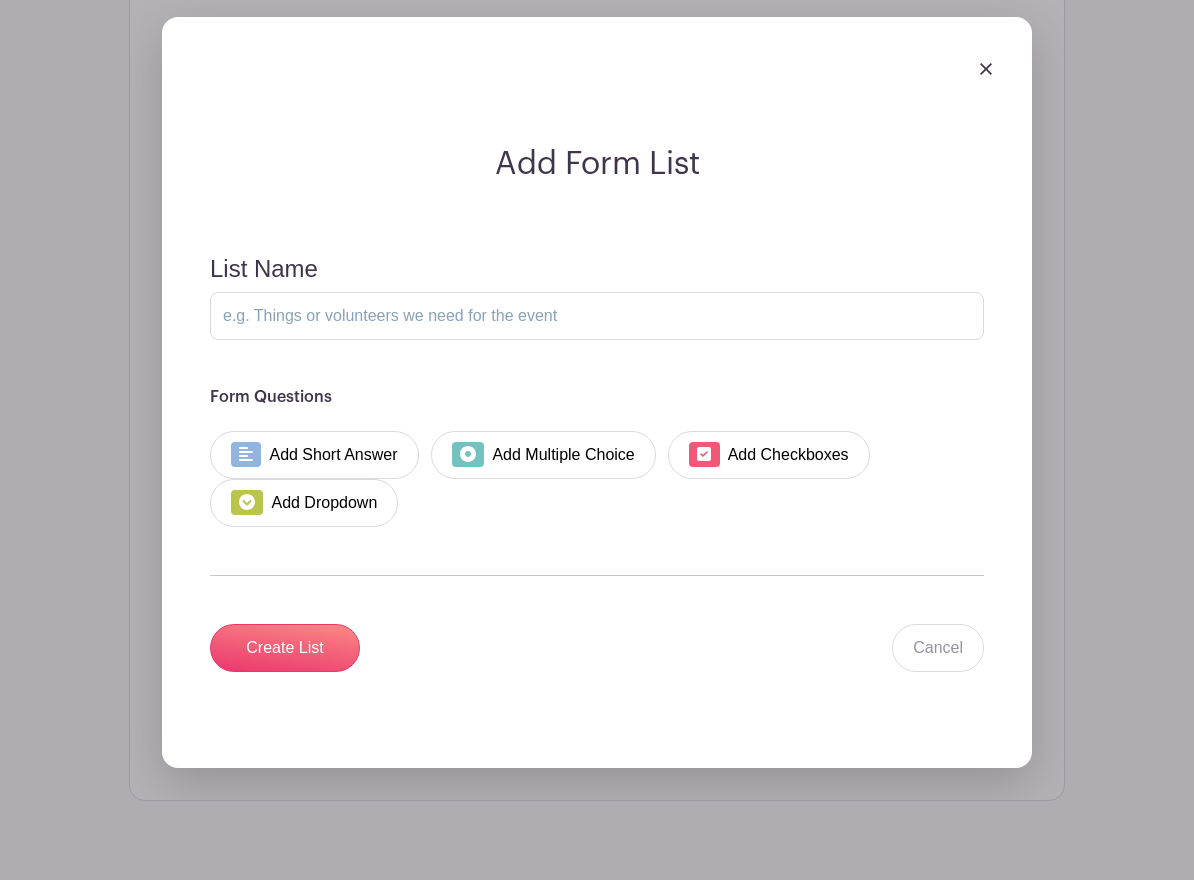 scroll, scrollTop: 2246, scrollLeft: 0, axis: vertical 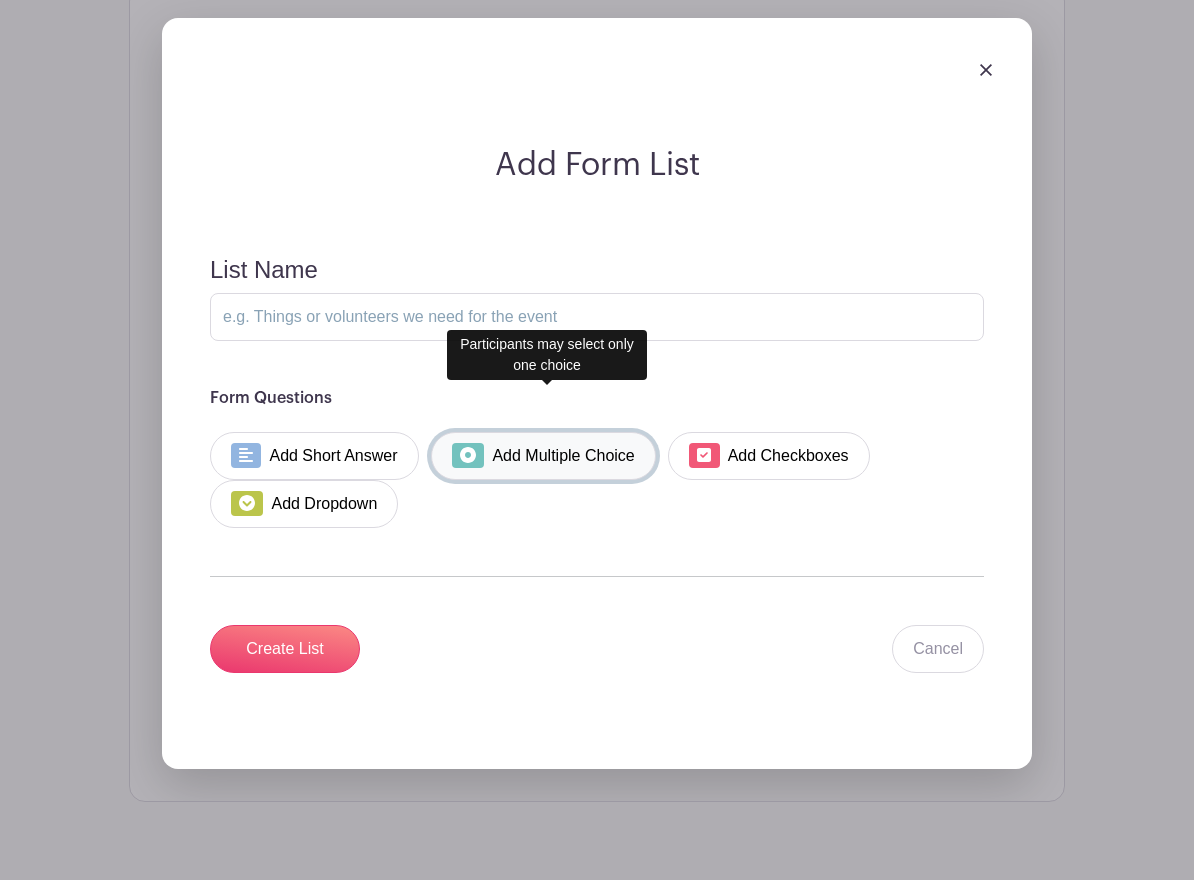 click on "Add Multiple Choice" at bounding box center [543, 456] 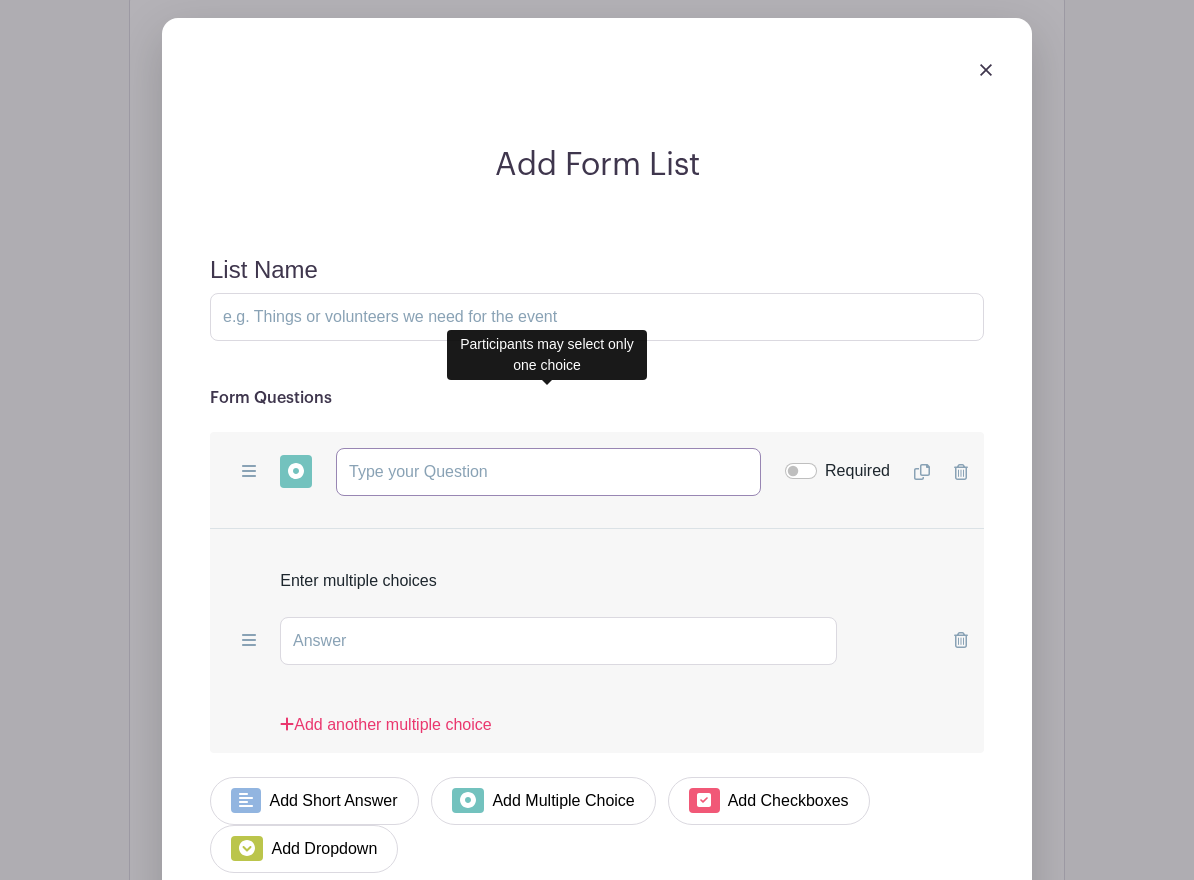 click at bounding box center (548, 472) 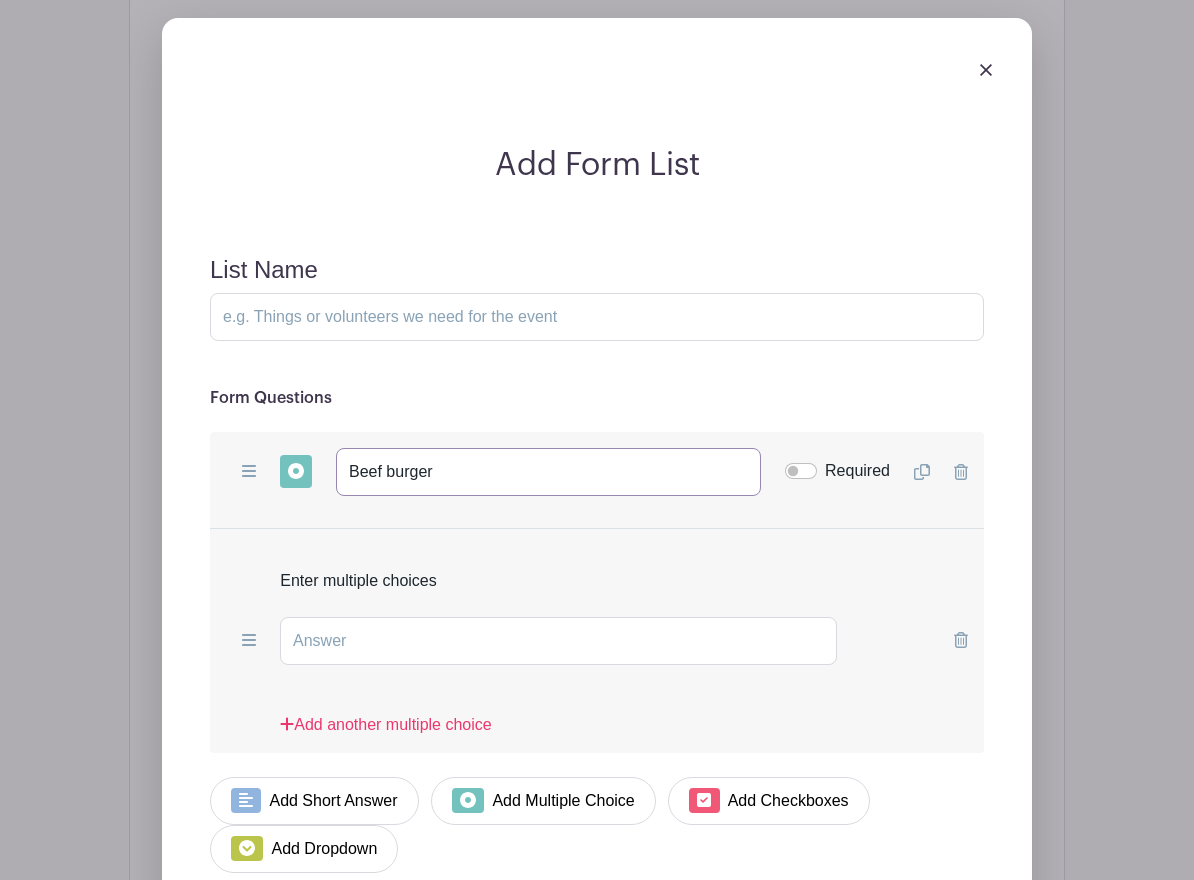 type on "Beef burger" 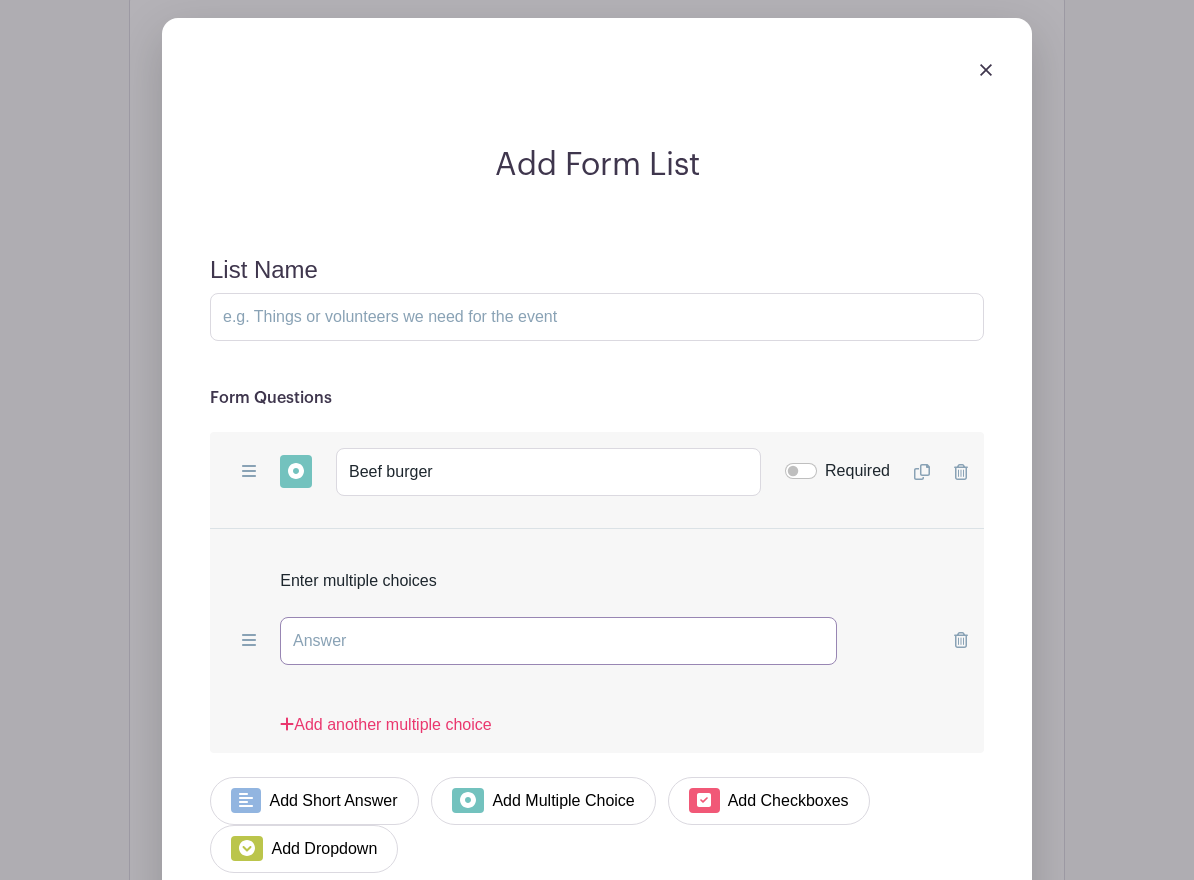 click at bounding box center (558, 641) 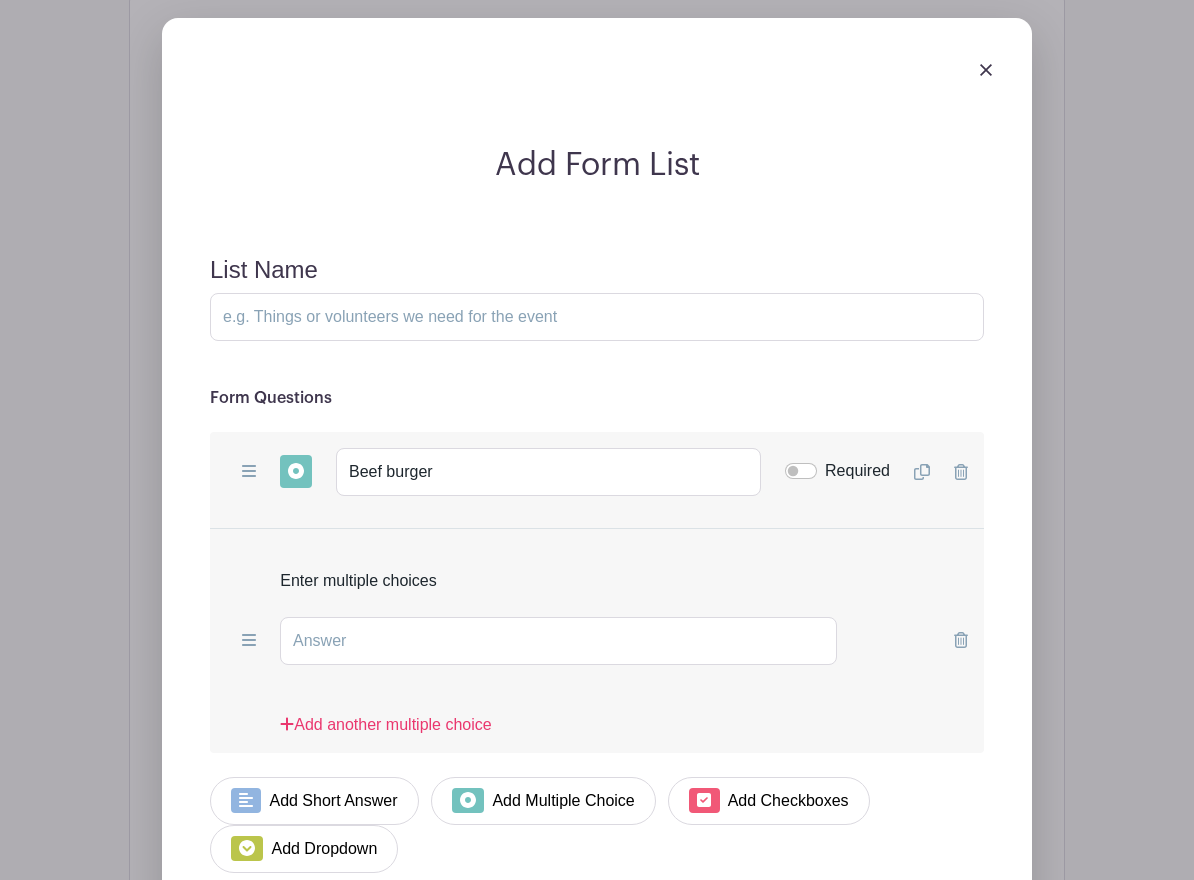 click 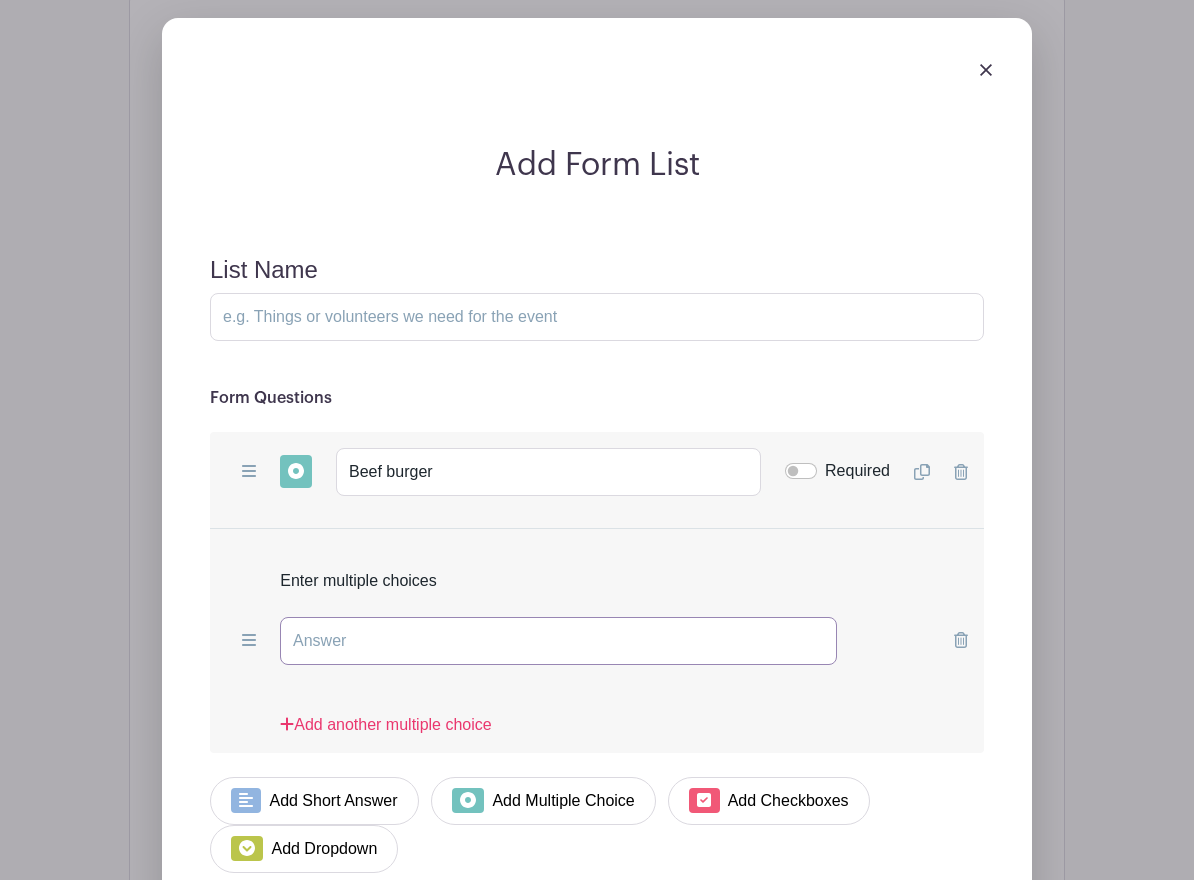 click at bounding box center [558, 641] 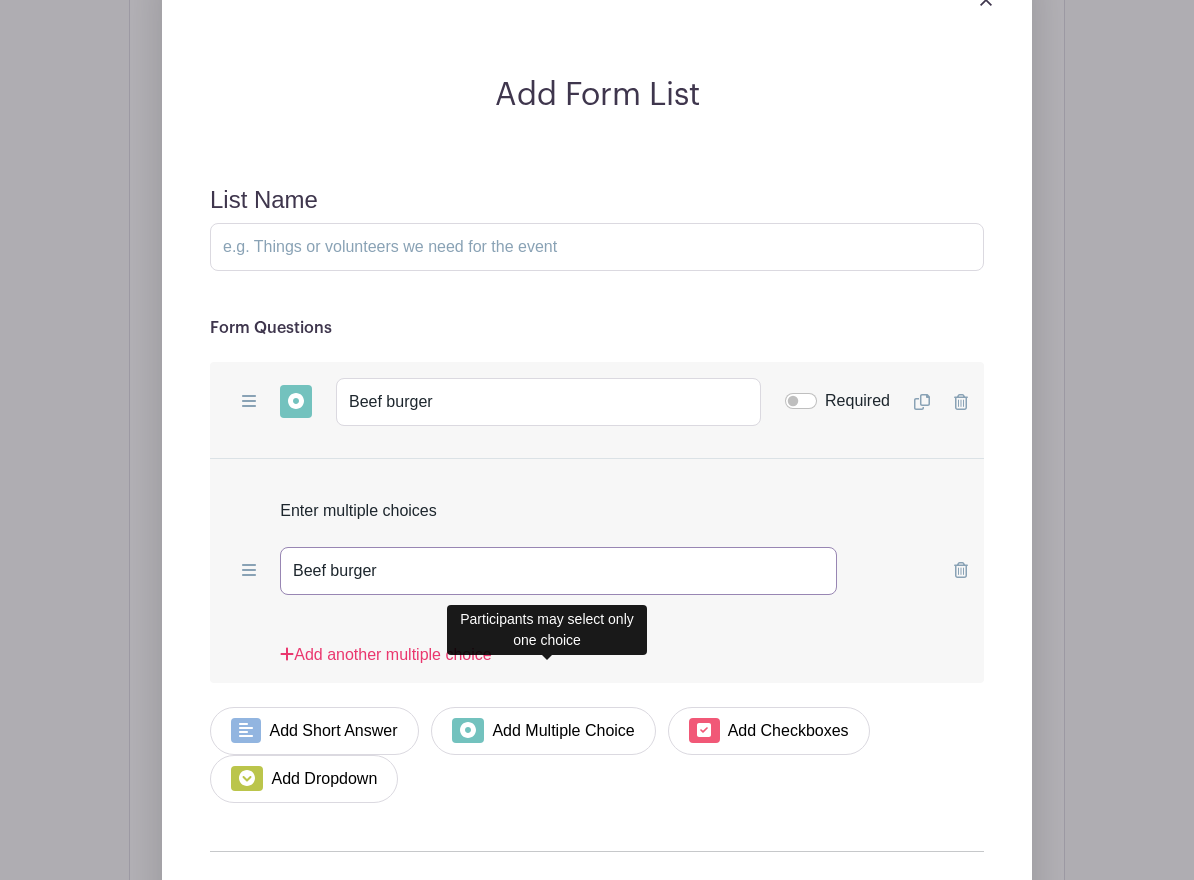 scroll, scrollTop: 2349, scrollLeft: 0, axis: vertical 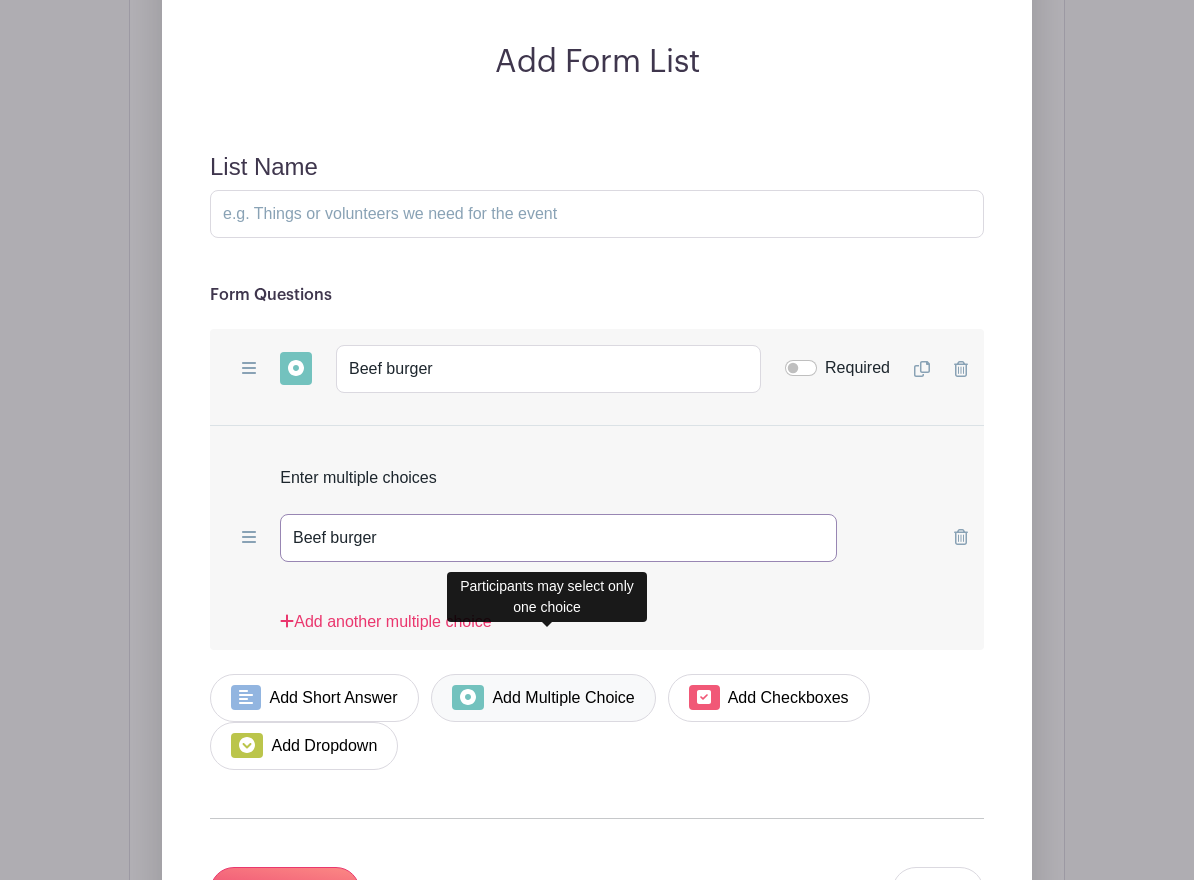 type on "Beef burger" 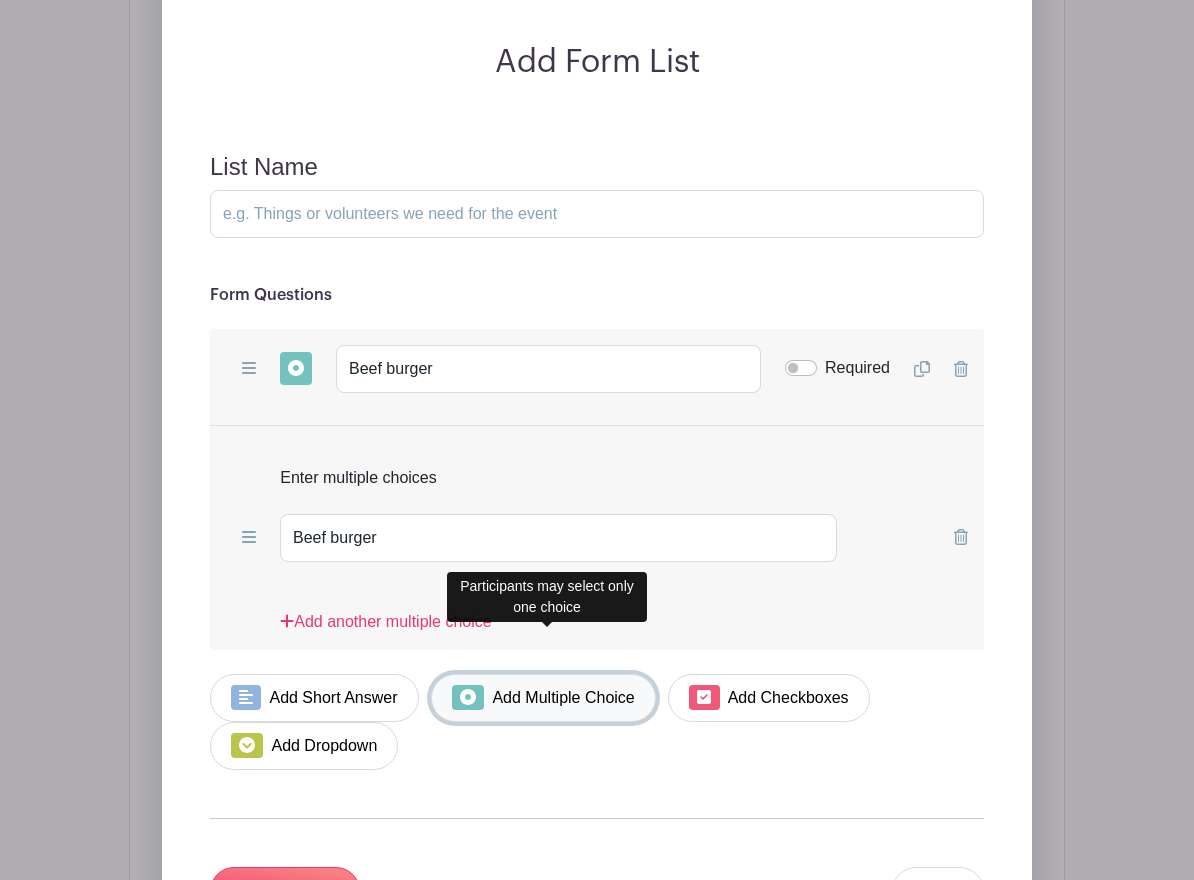 drag, startPoint x: 532, startPoint y: 650, endPoint x: 556, endPoint y: 688, distance: 44.94441 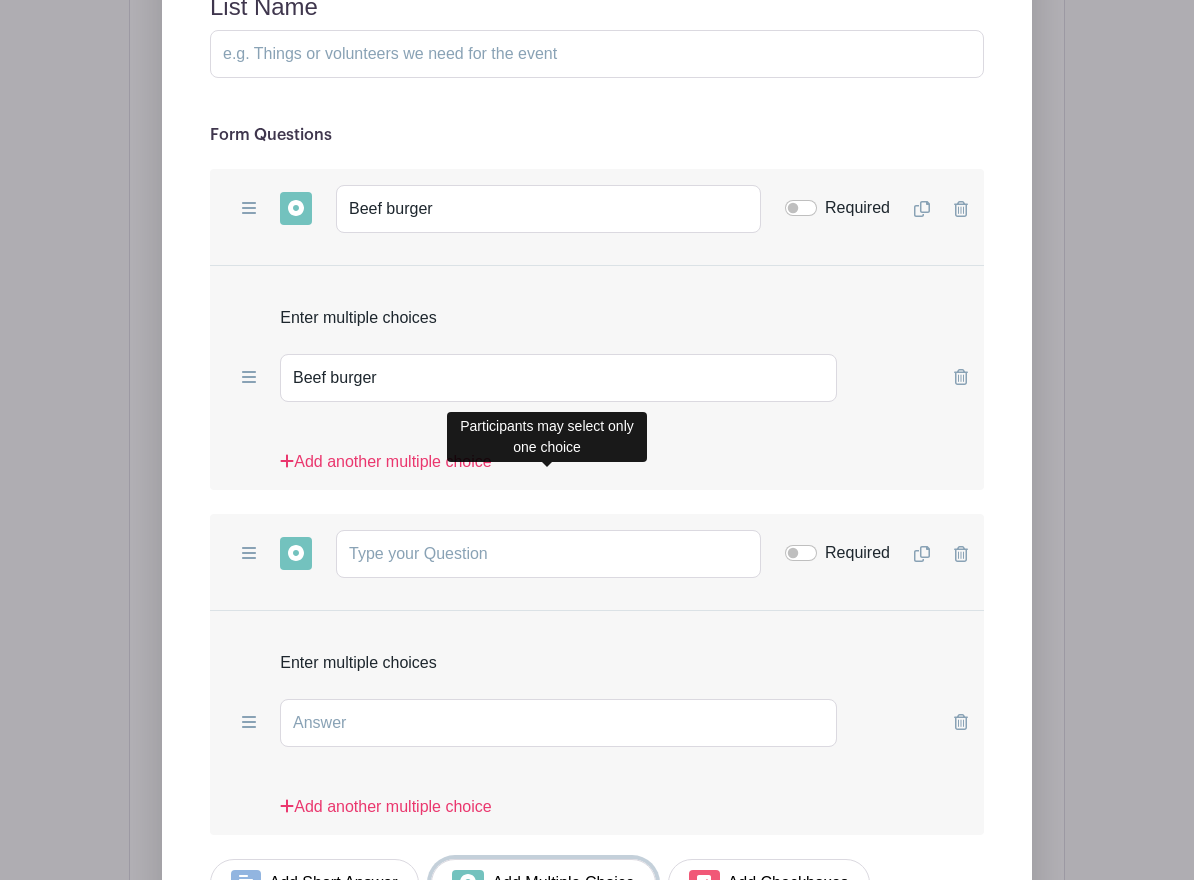 scroll, scrollTop: 2349, scrollLeft: 0, axis: vertical 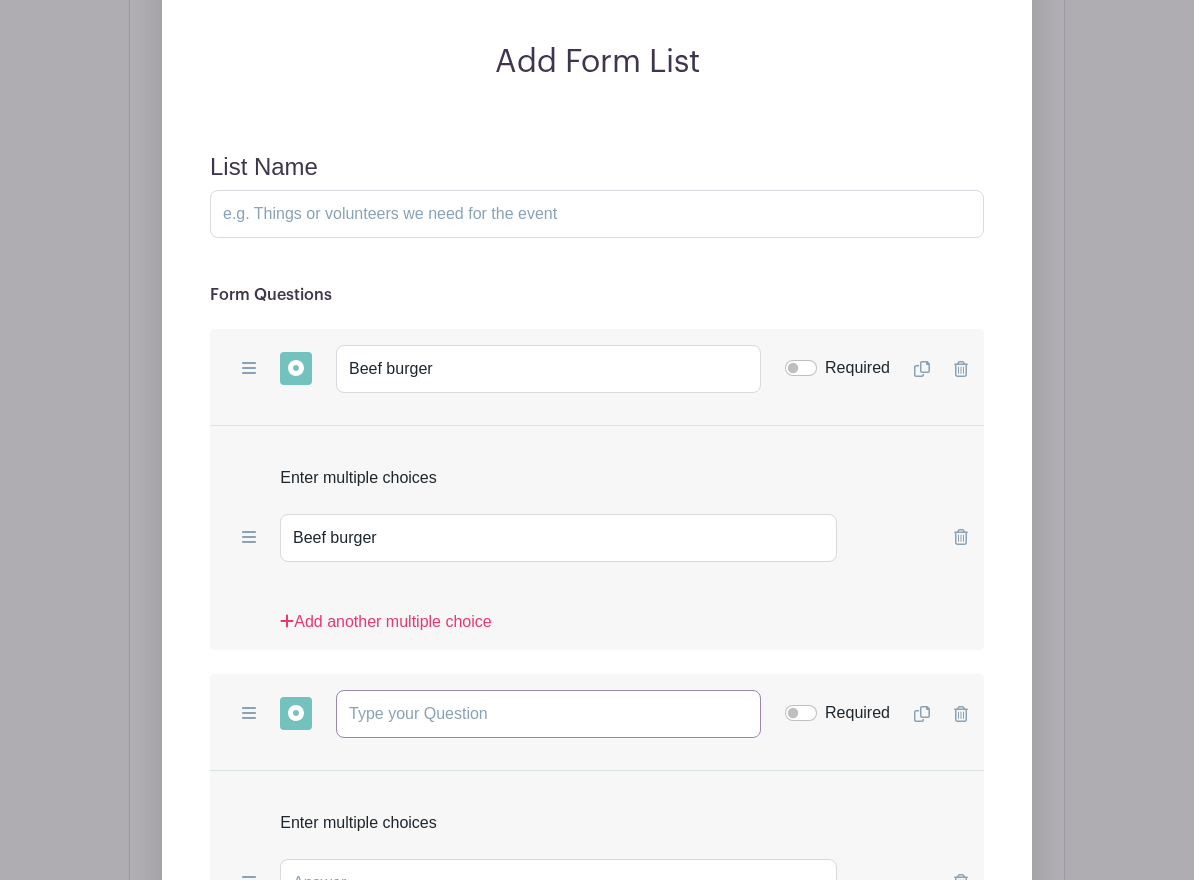 click at bounding box center (548, 714) 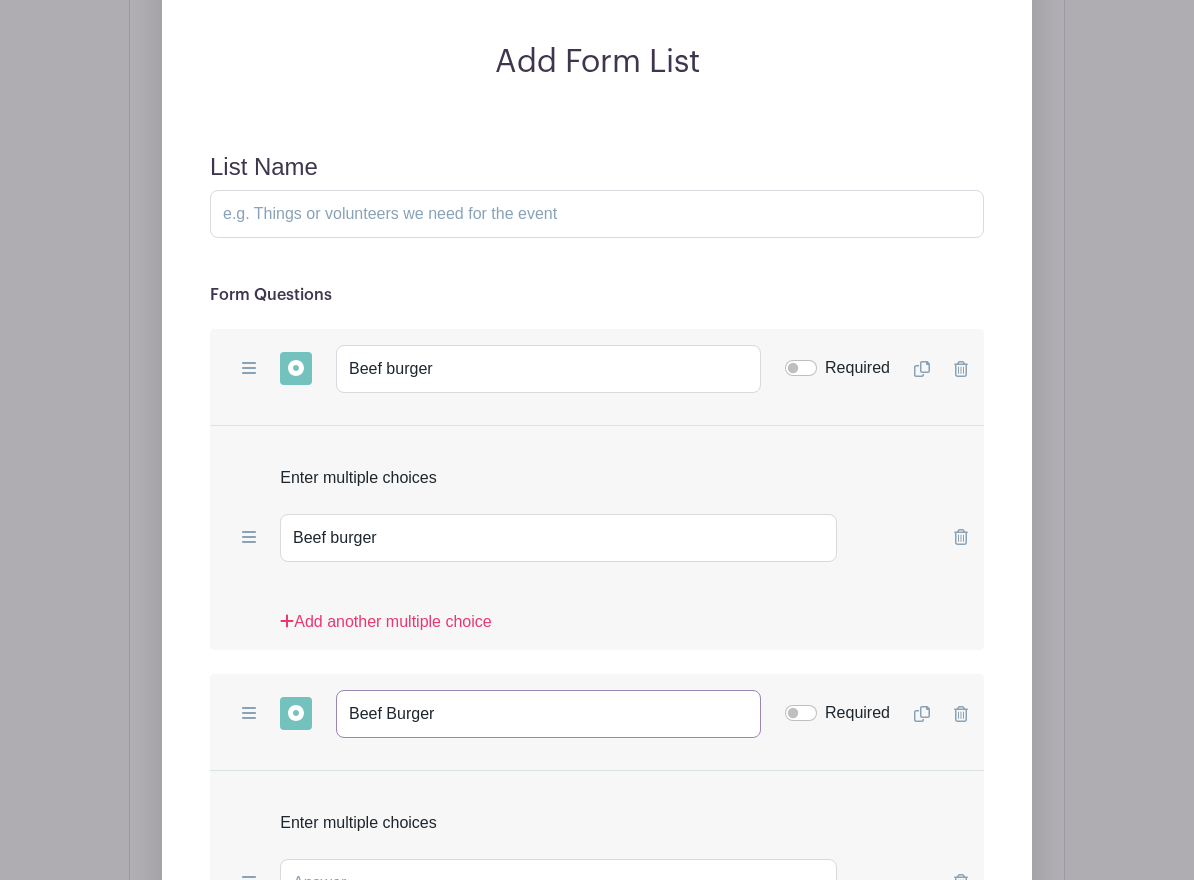 type on "Beef Burger" 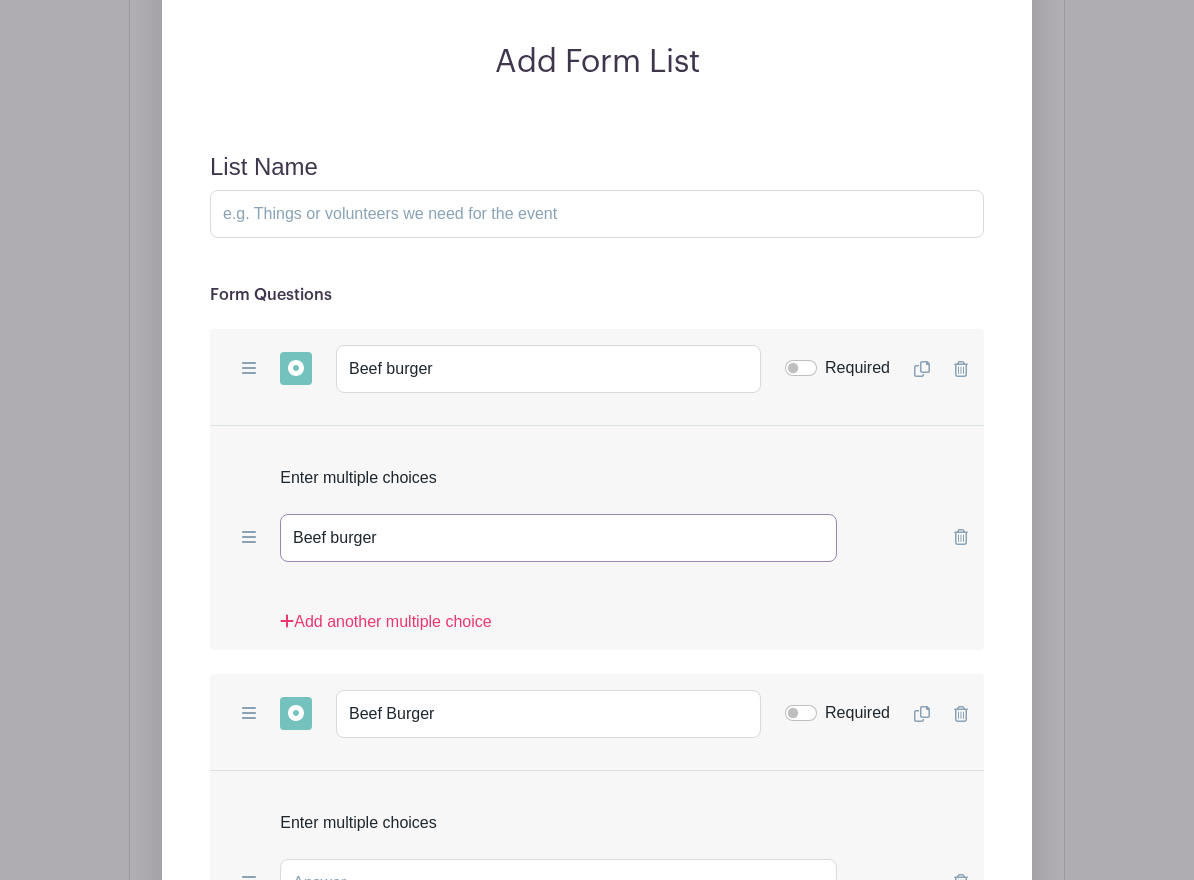 click on "Beef burger" at bounding box center [558, 538] 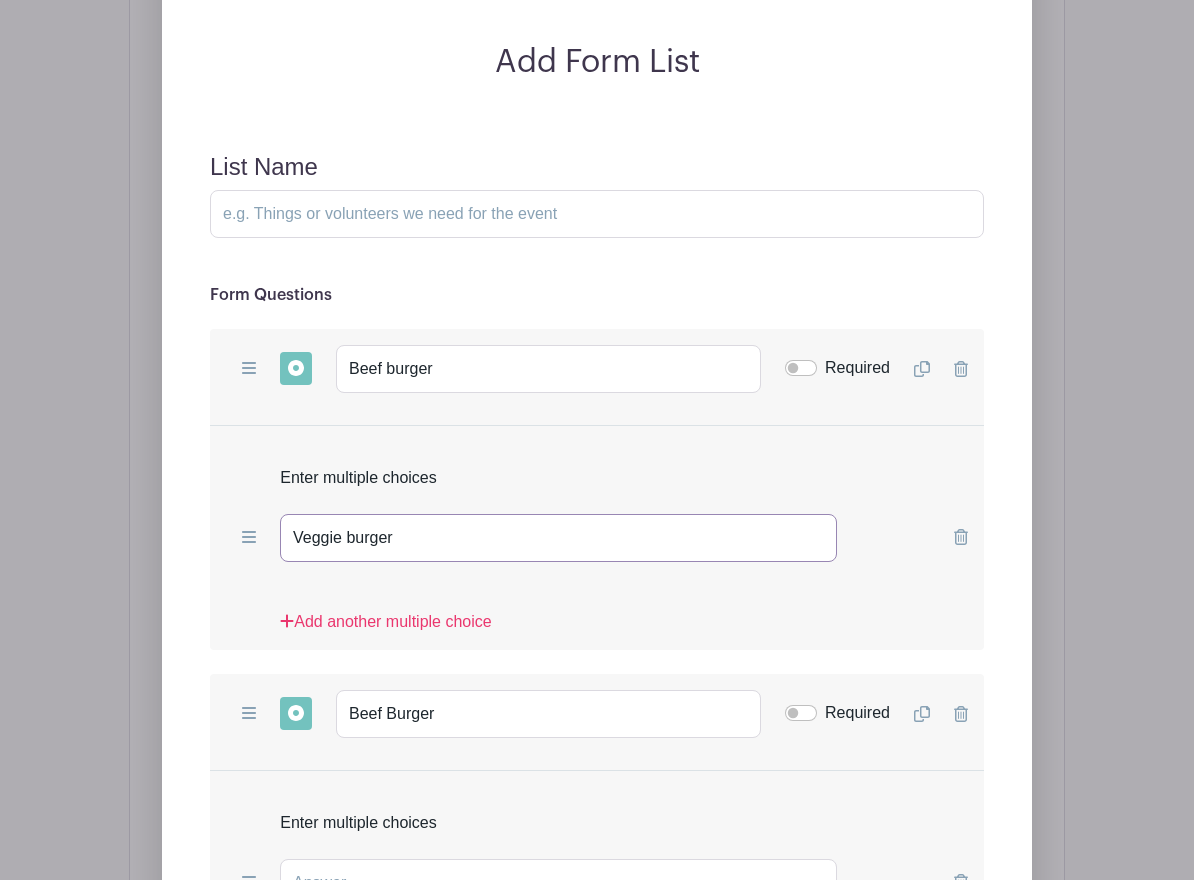 type on "Veggie burger" 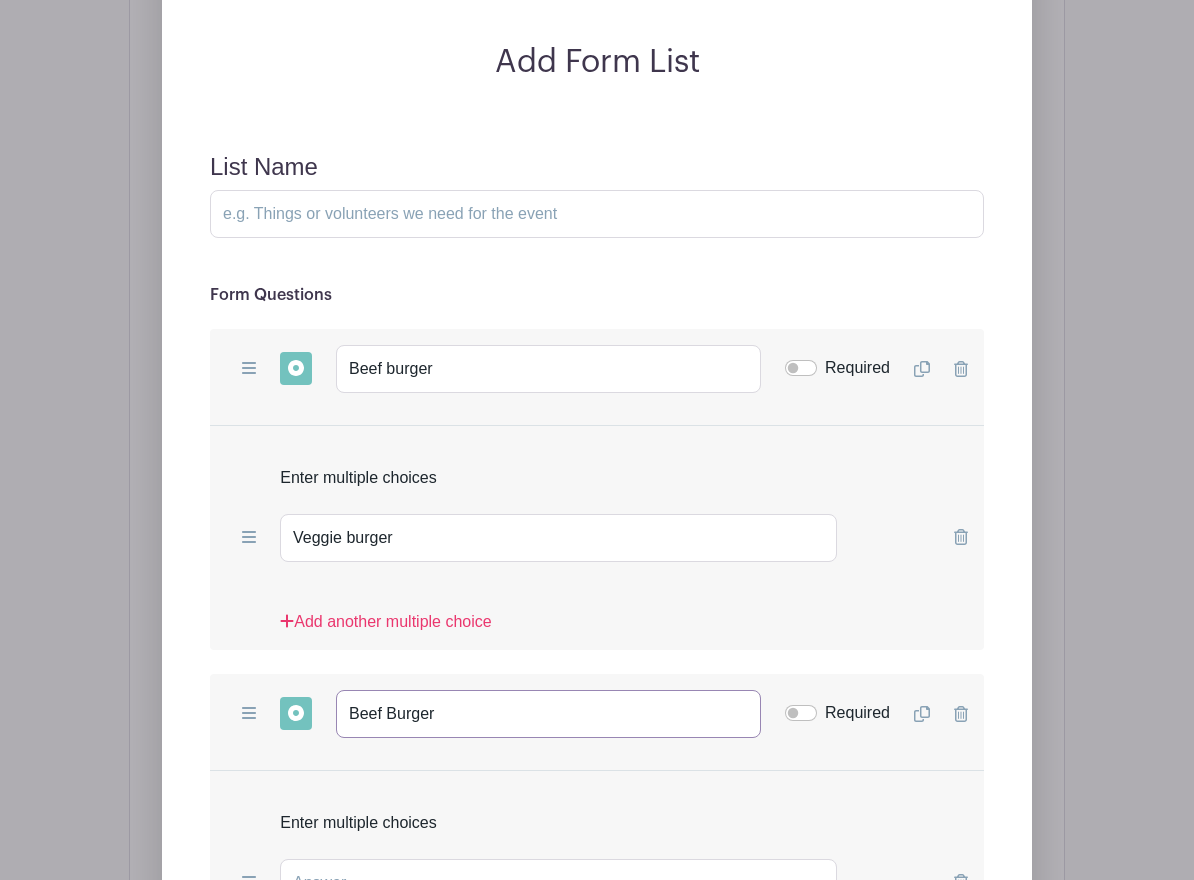 drag, startPoint x: 443, startPoint y: 665, endPoint x: 340, endPoint y: 661, distance: 103.077644 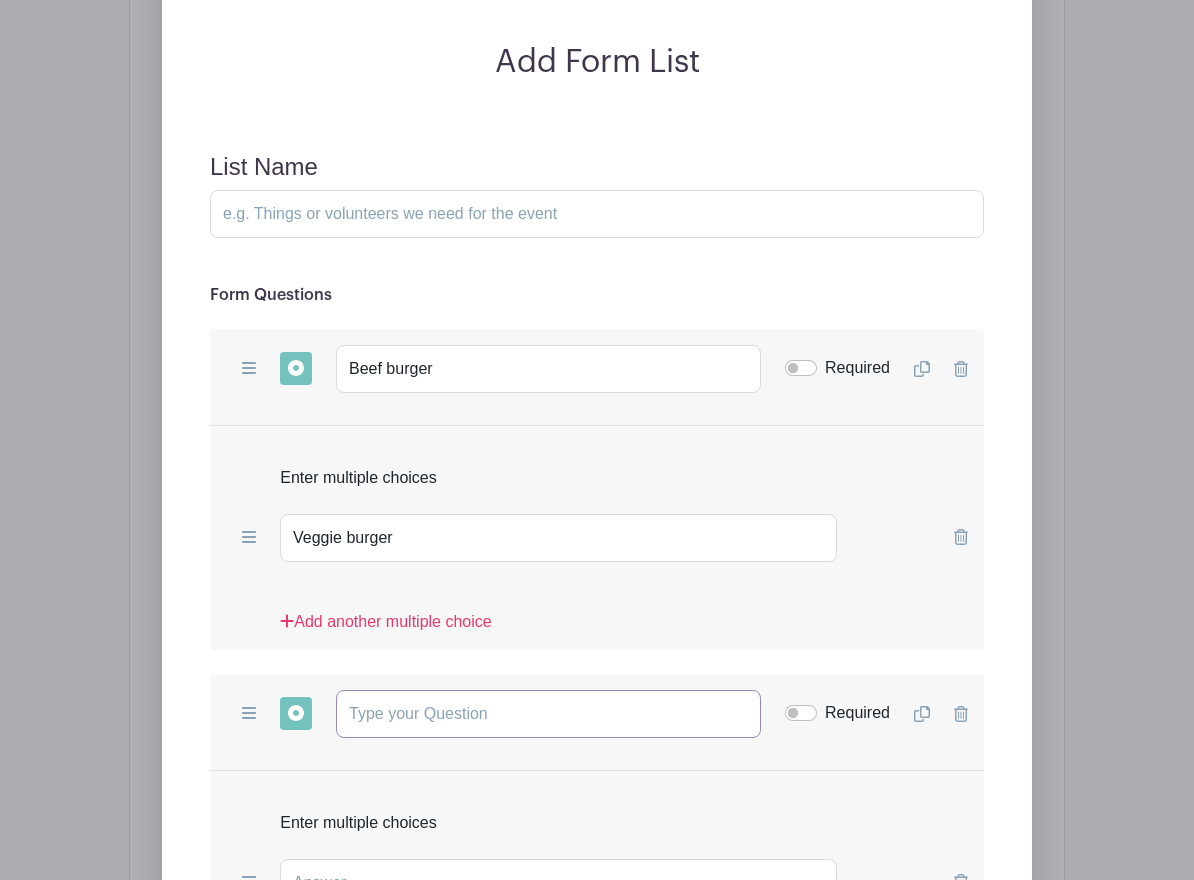 click at bounding box center (548, 714) 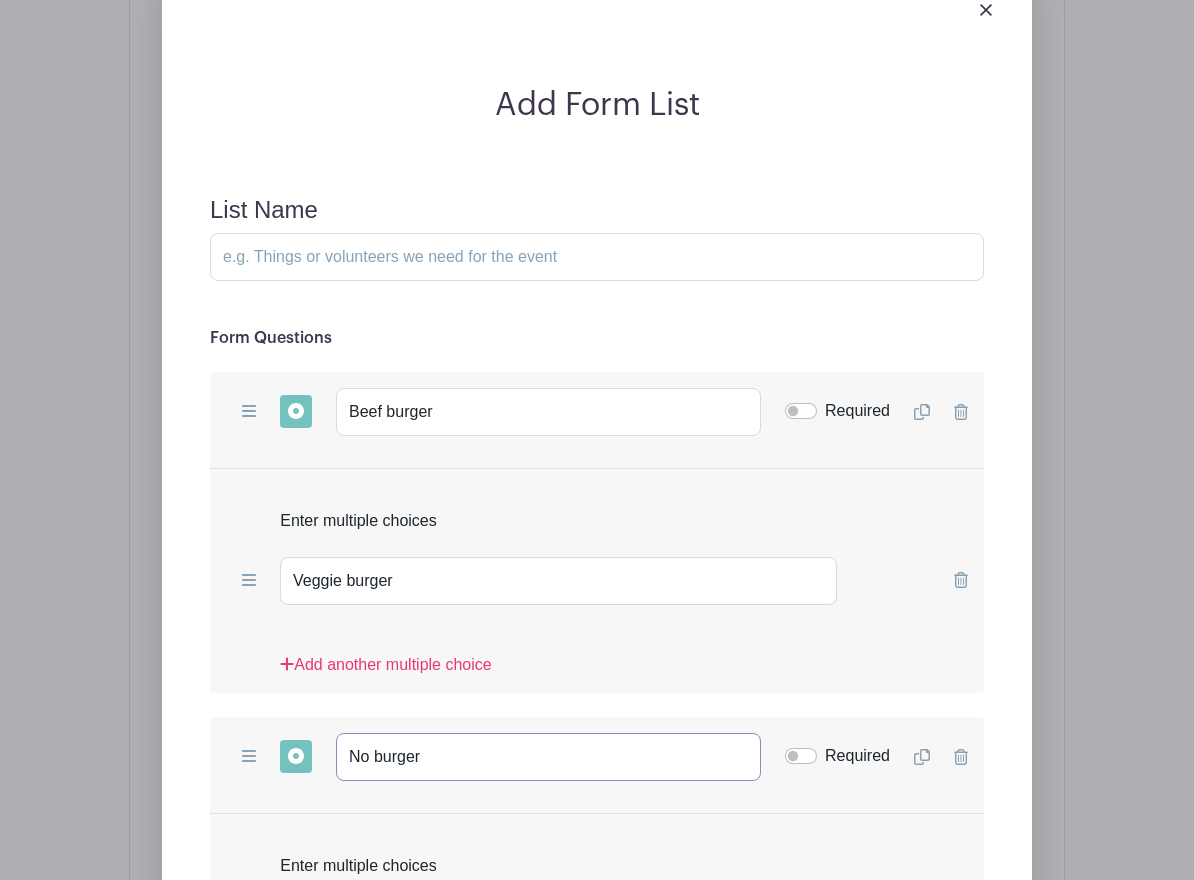 scroll, scrollTop: 2305, scrollLeft: 0, axis: vertical 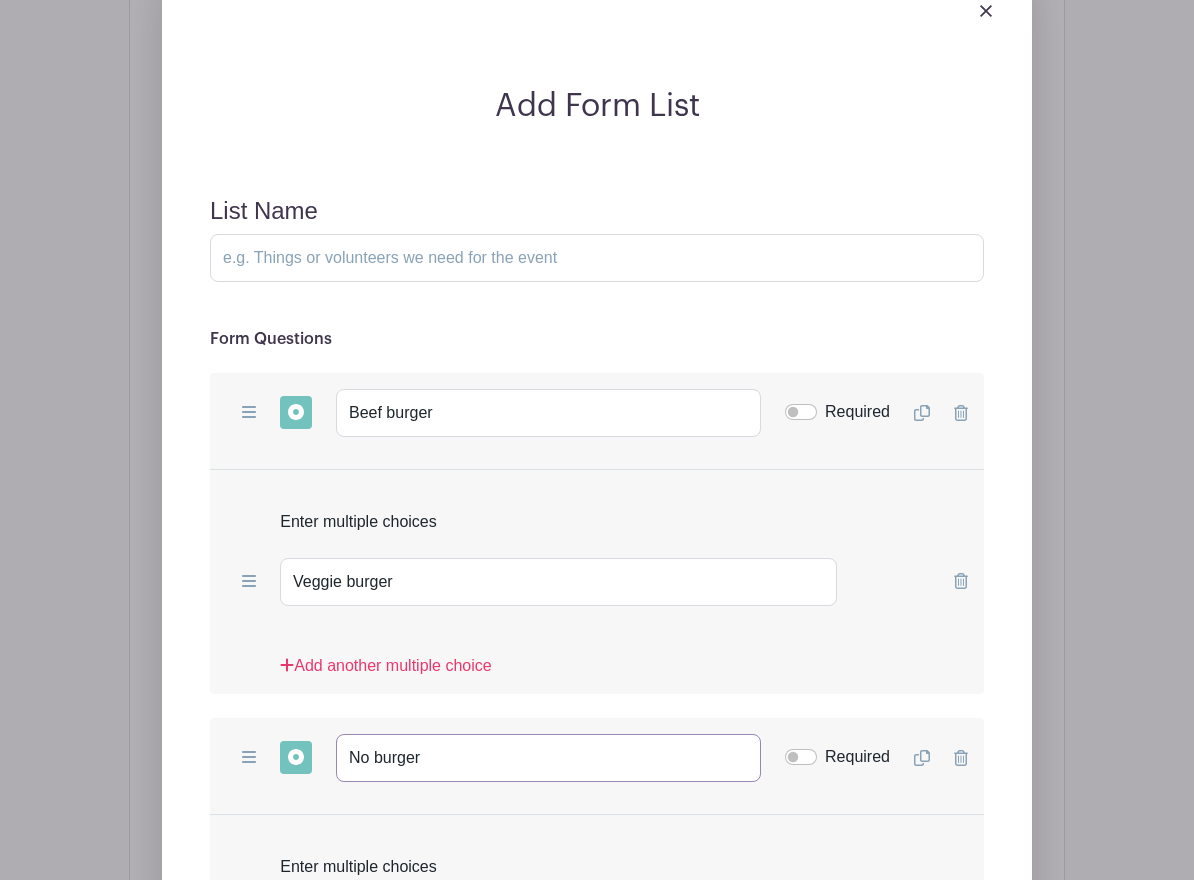 type on "No burger" 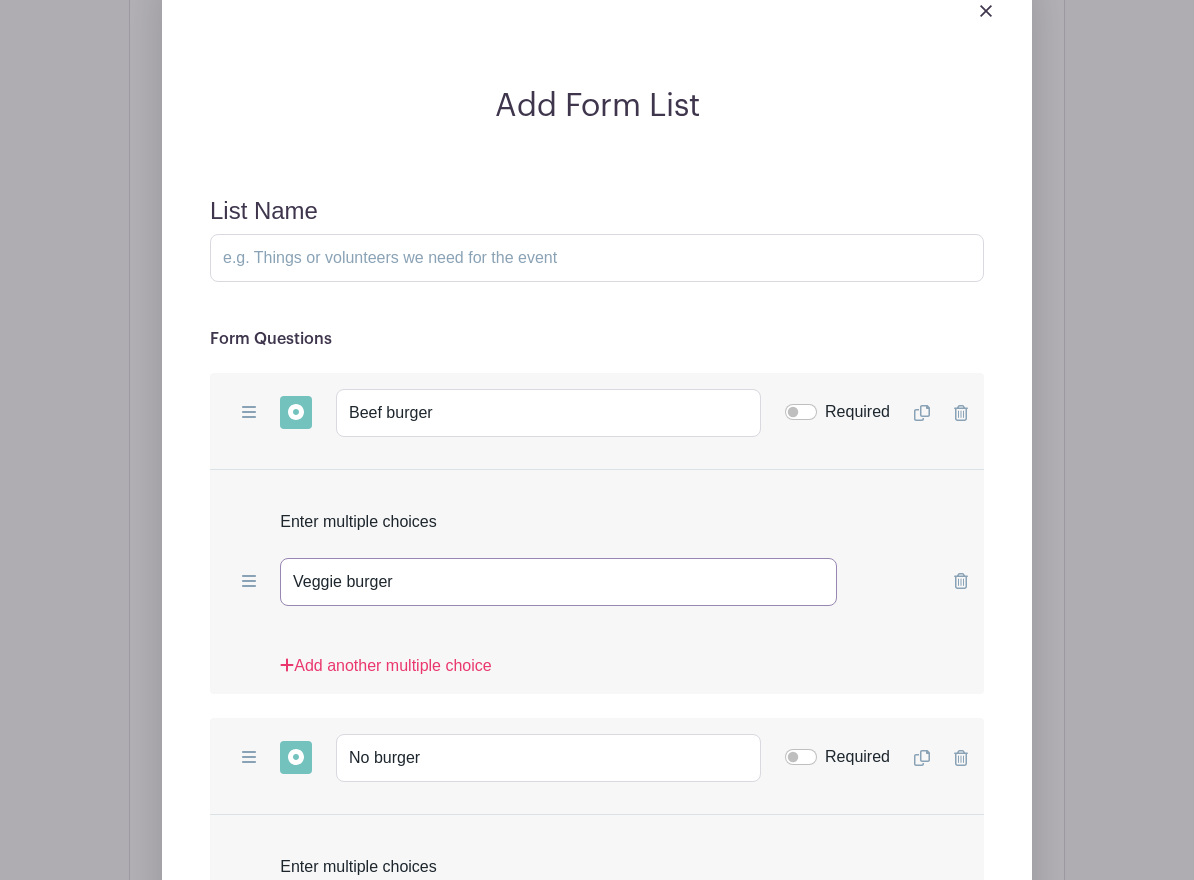 drag, startPoint x: 395, startPoint y: 538, endPoint x: 258, endPoint y: 545, distance: 137.17871 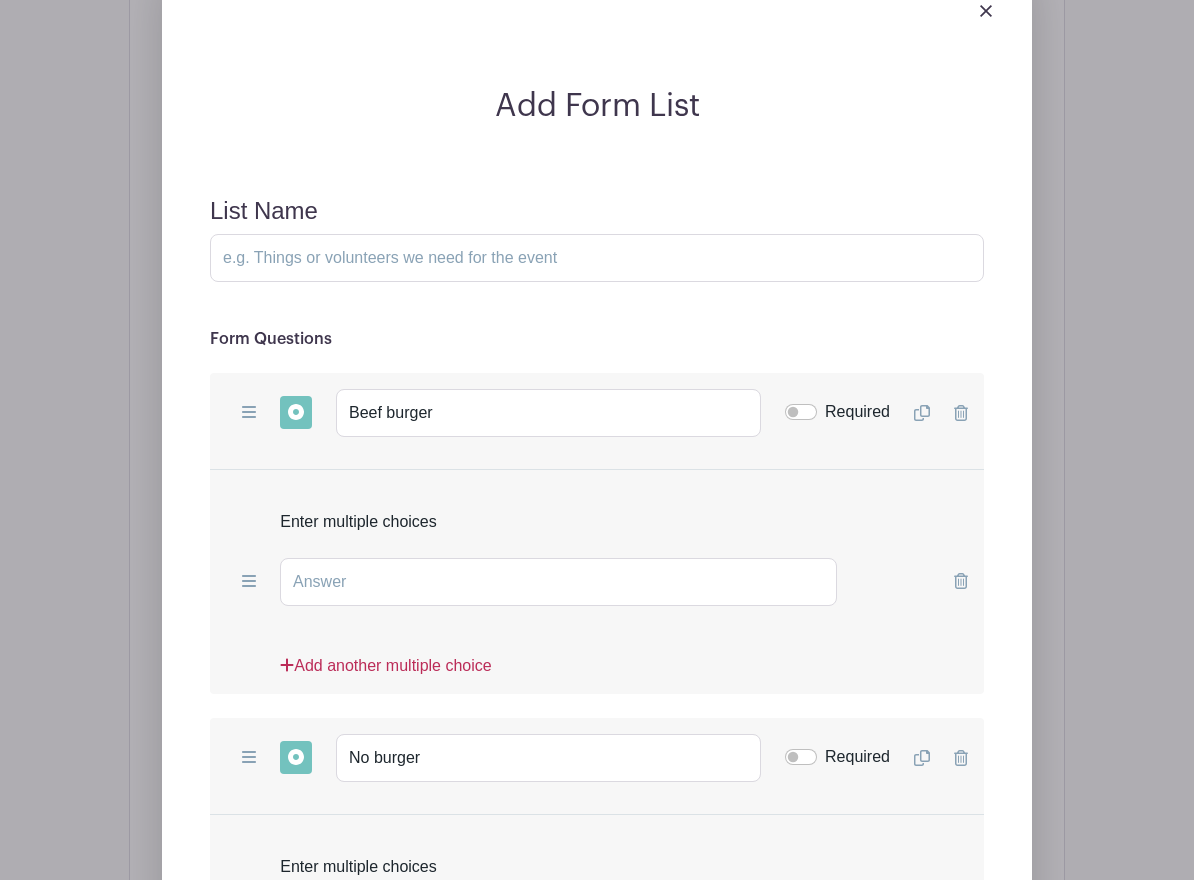 click on "Add another multiple choice" at bounding box center [385, 674] 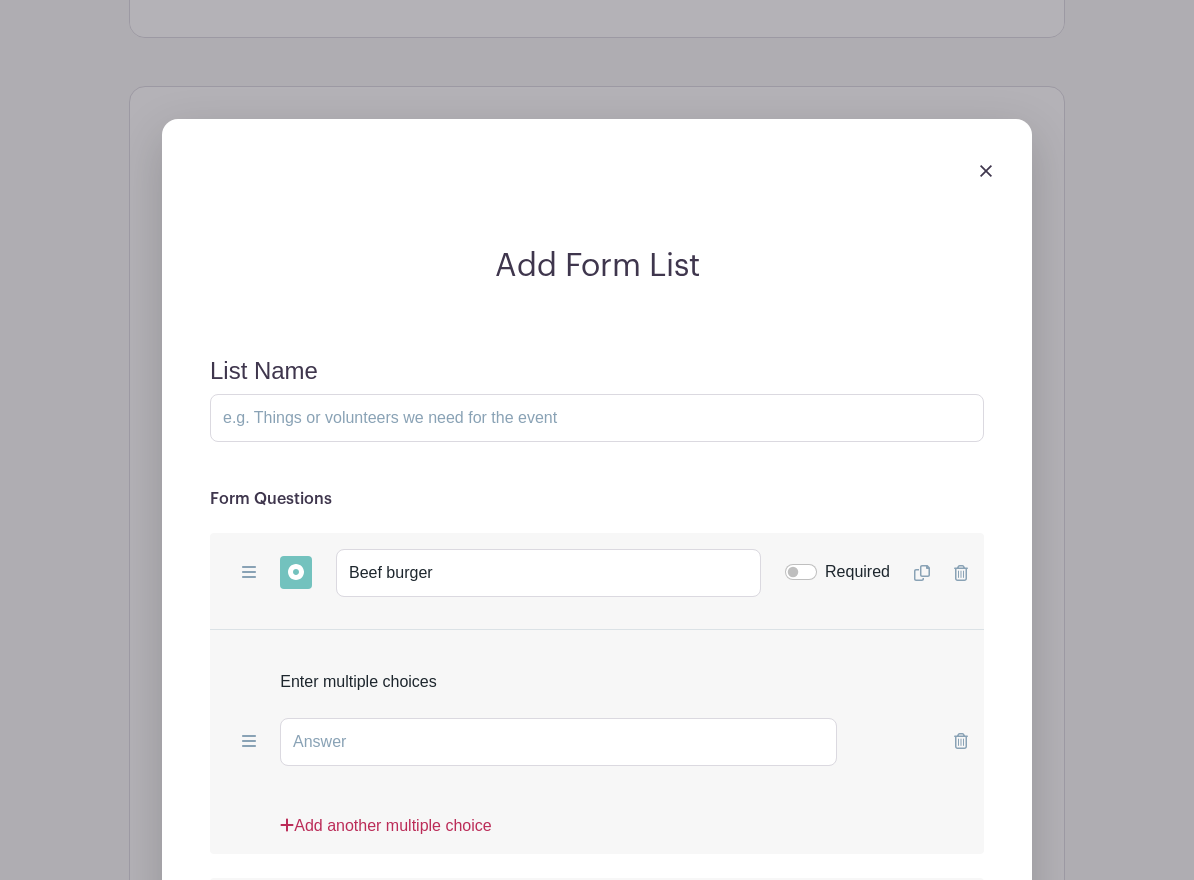 scroll, scrollTop: 2305, scrollLeft: 0, axis: vertical 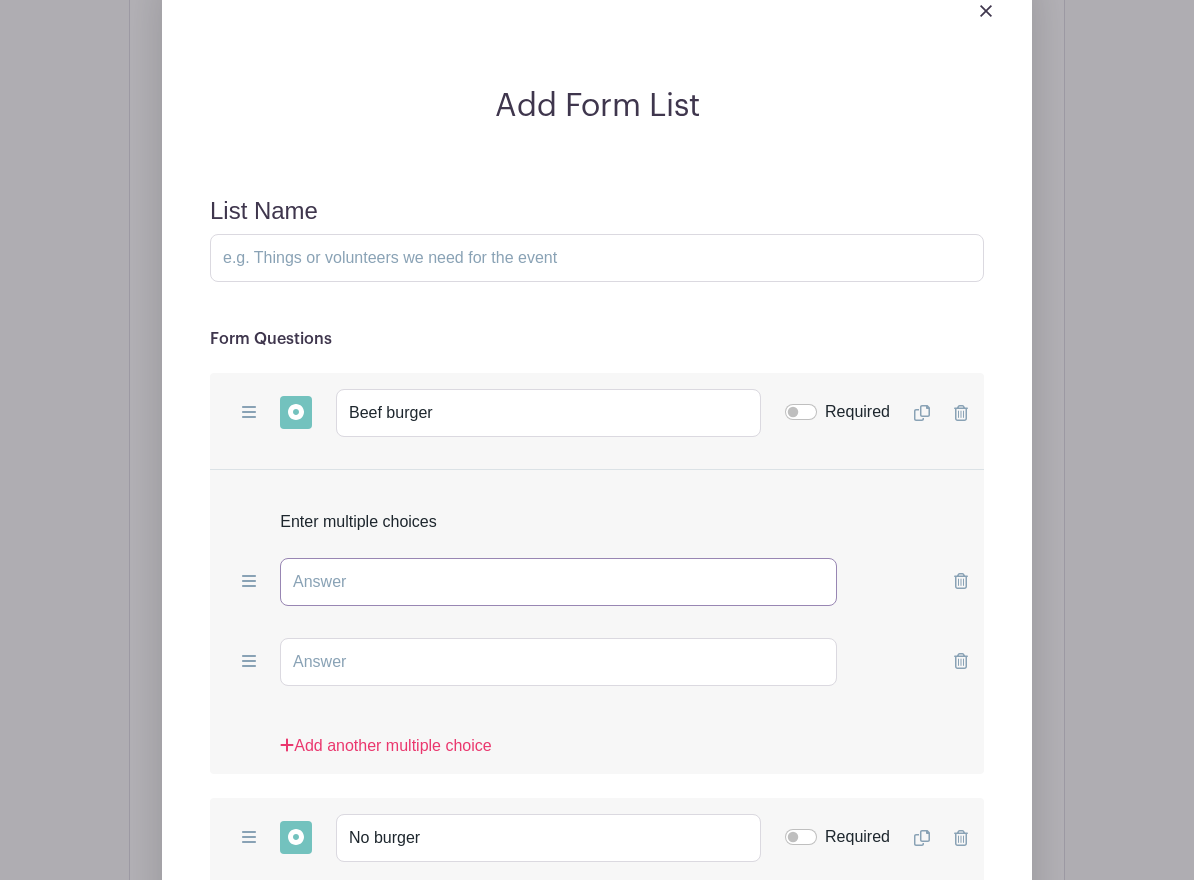 click at bounding box center [558, 582] 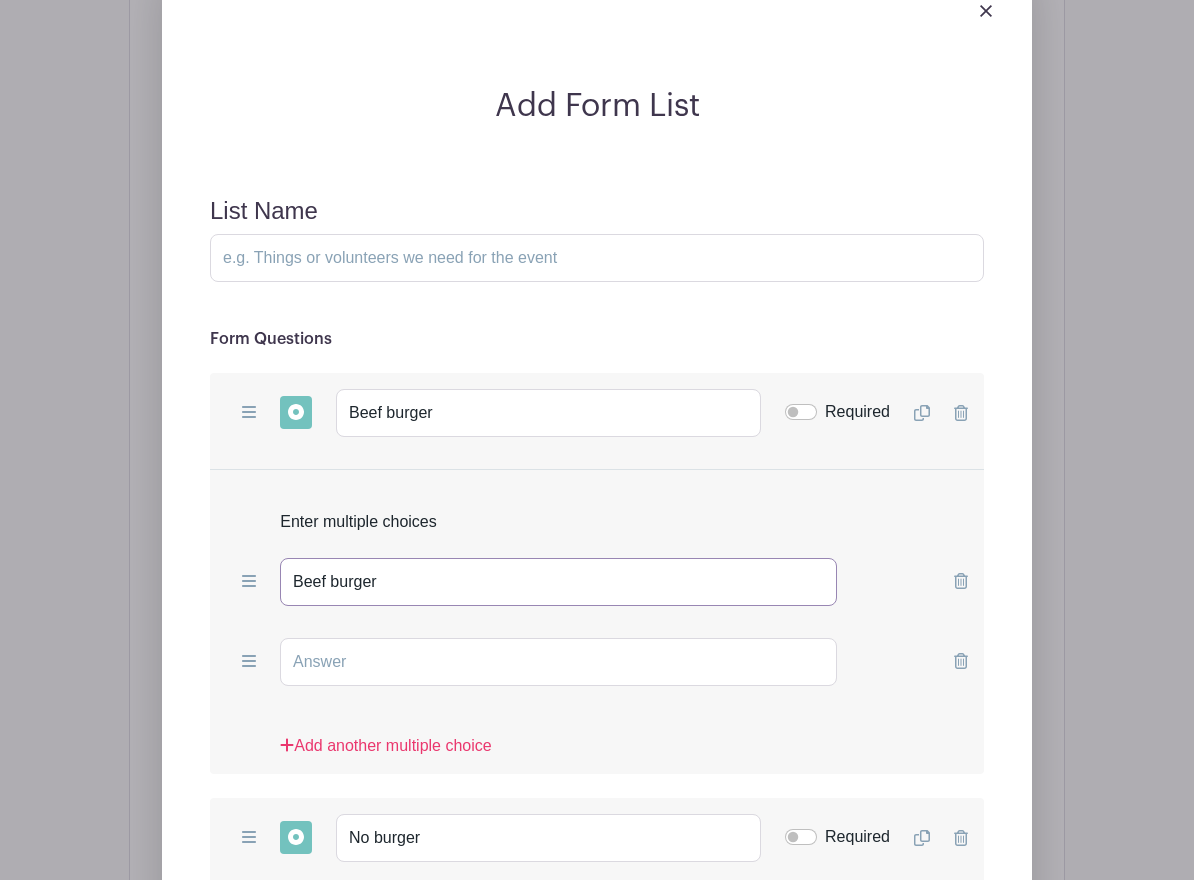 type on "Beef burger" 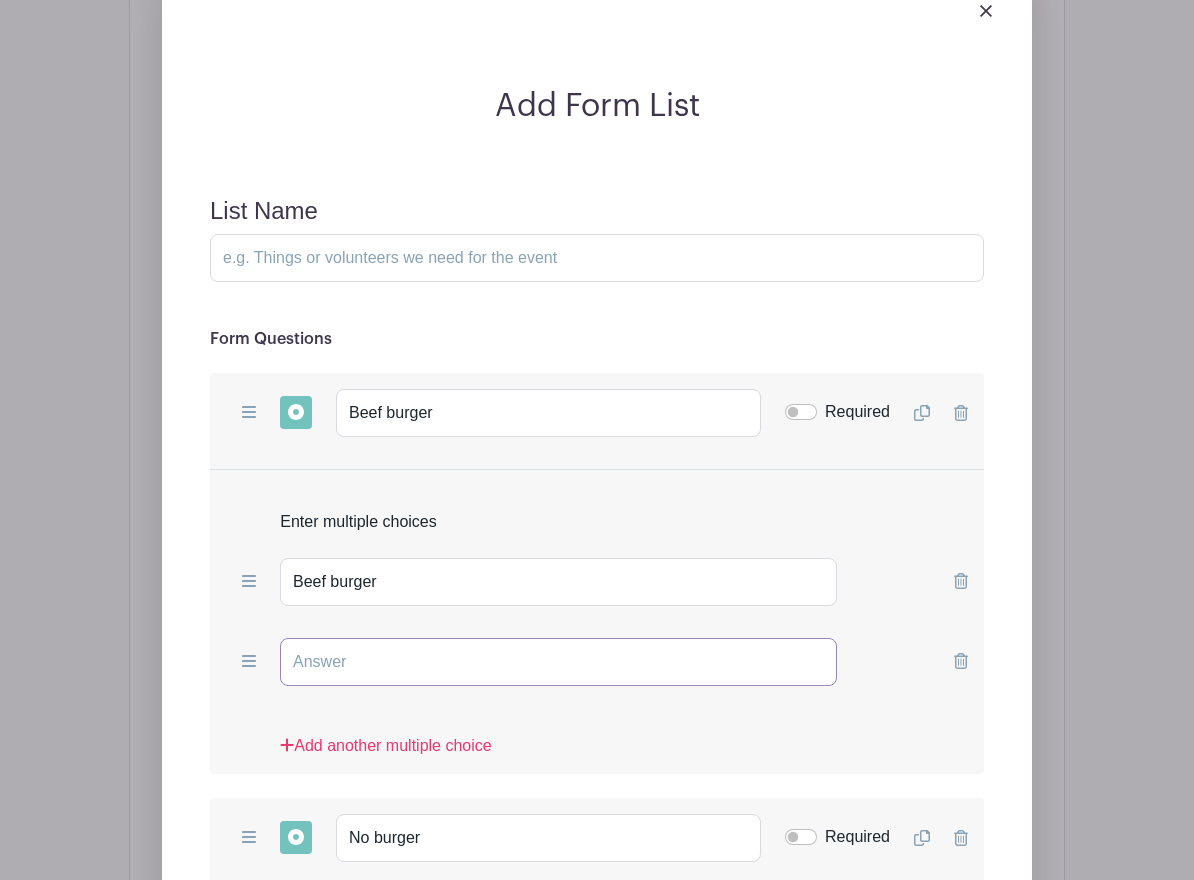 click at bounding box center (558, 662) 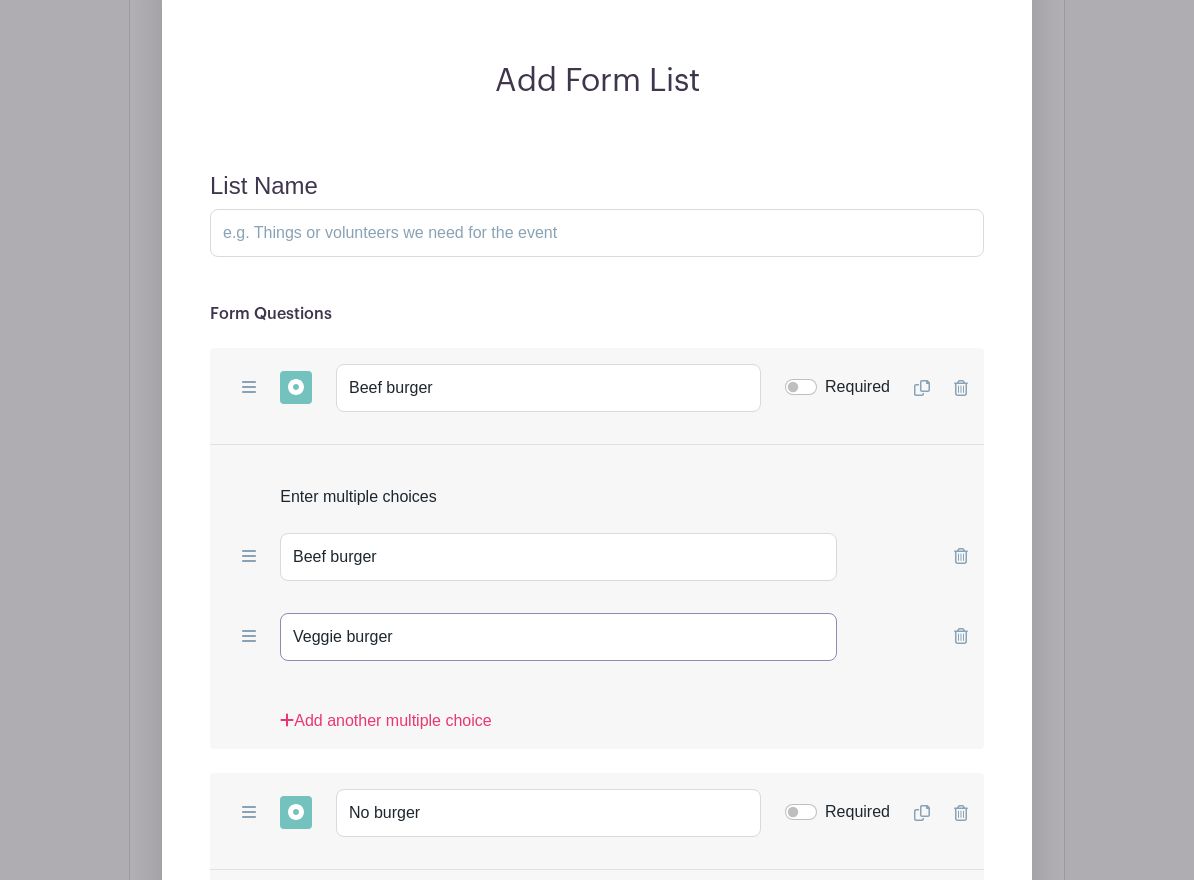 scroll, scrollTop: 2332, scrollLeft: 0, axis: vertical 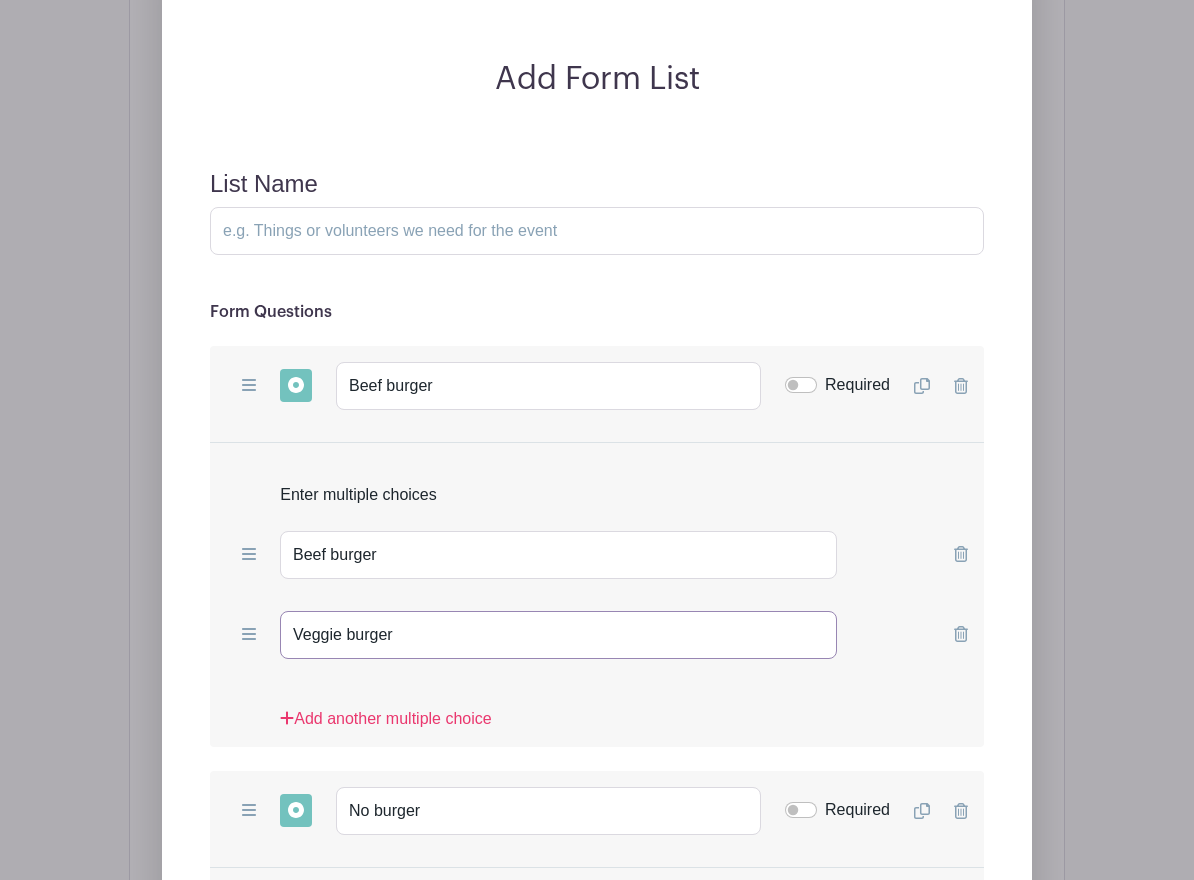 type on "Veggie burger" 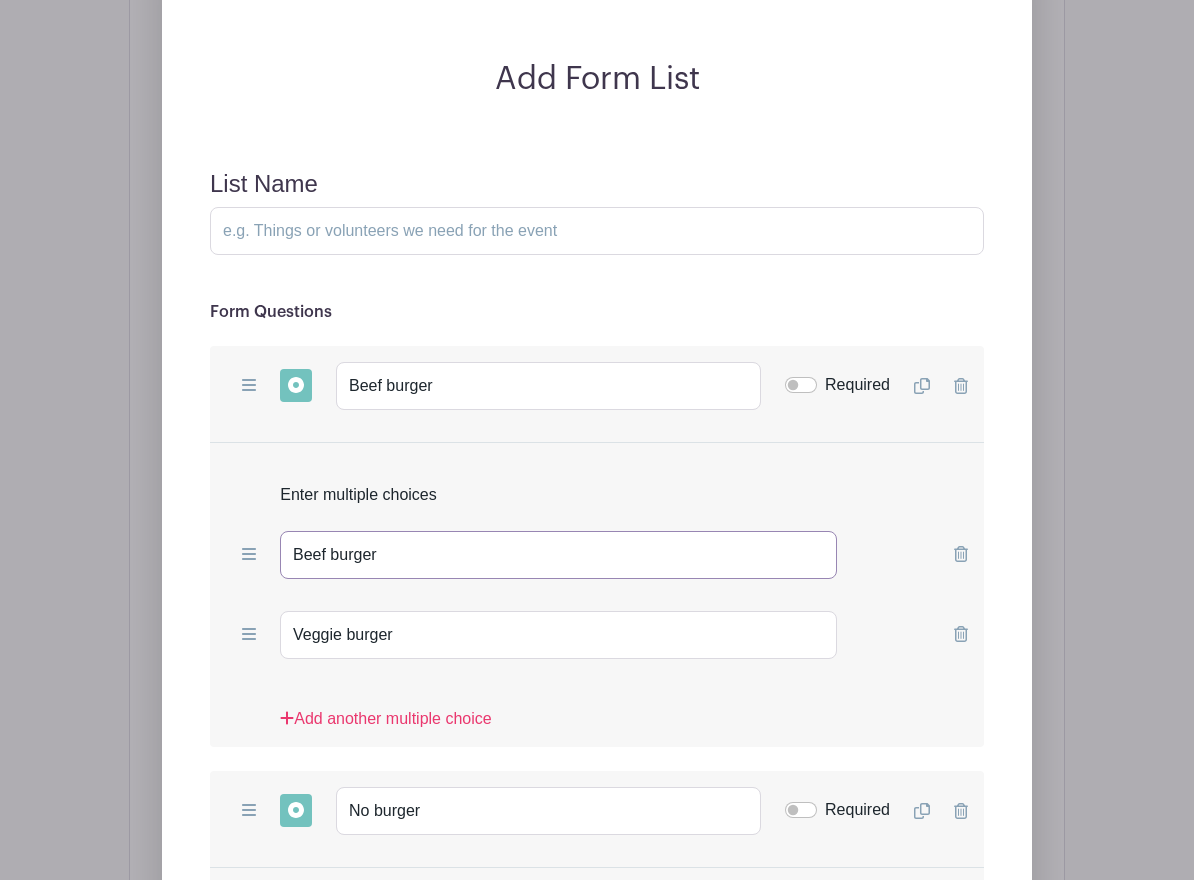 click on "Beef burger" at bounding box center (558, 555) 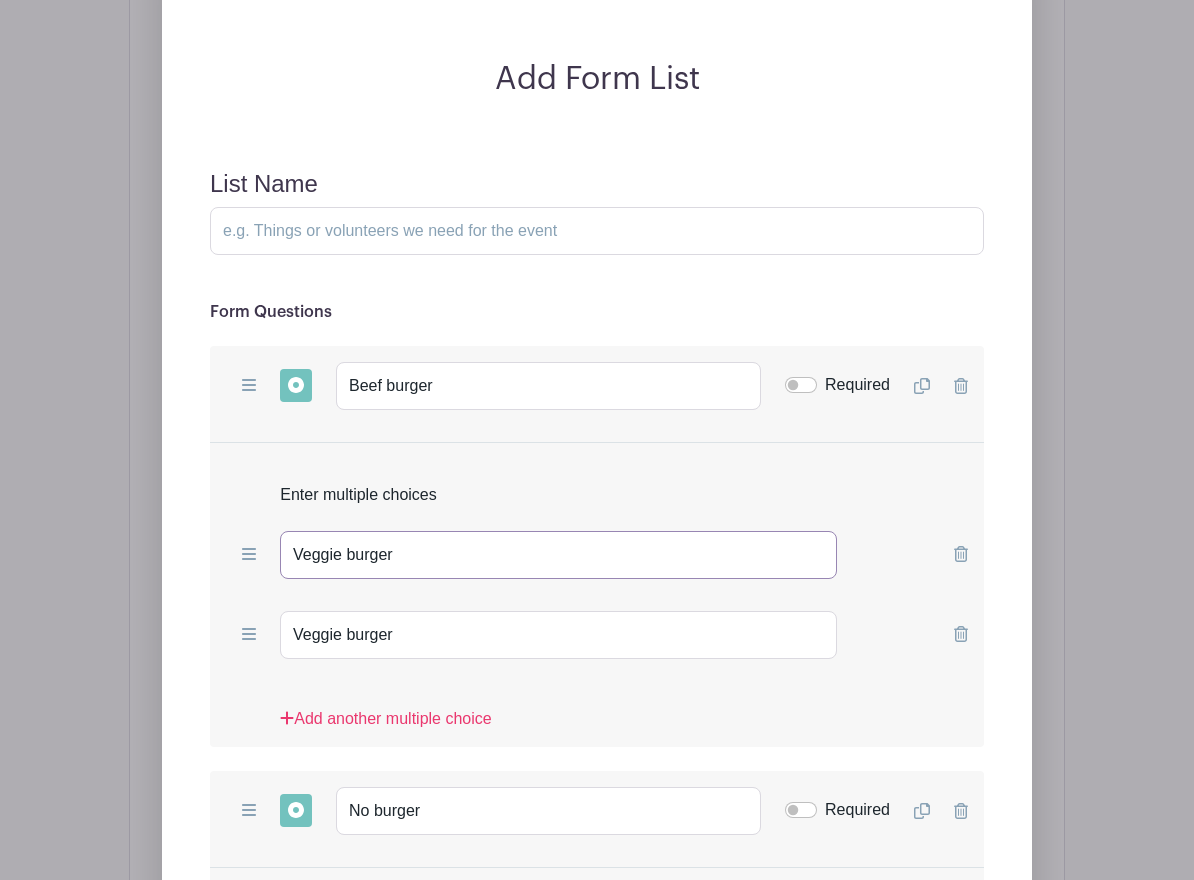 type on "Veggie burger" 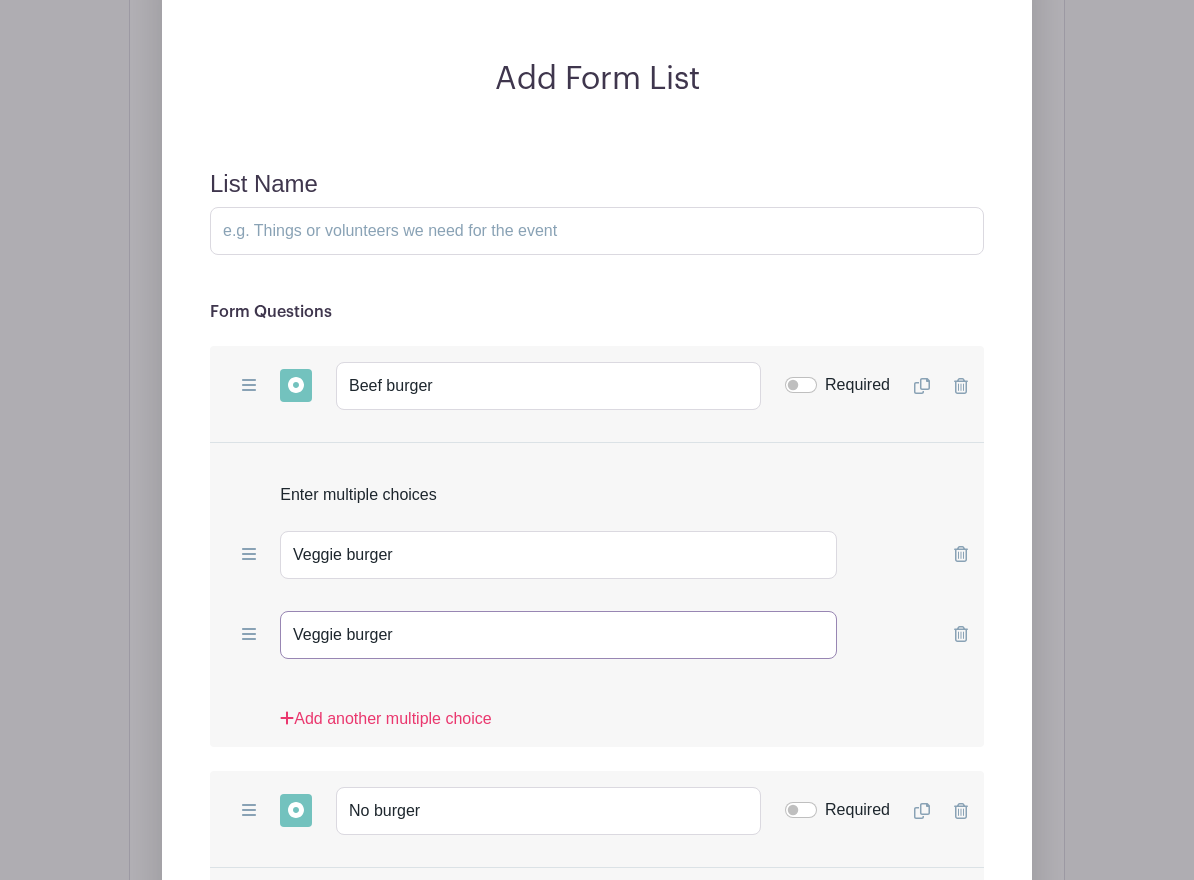 click on "Veggie burger" at bounding box center (558, 635) 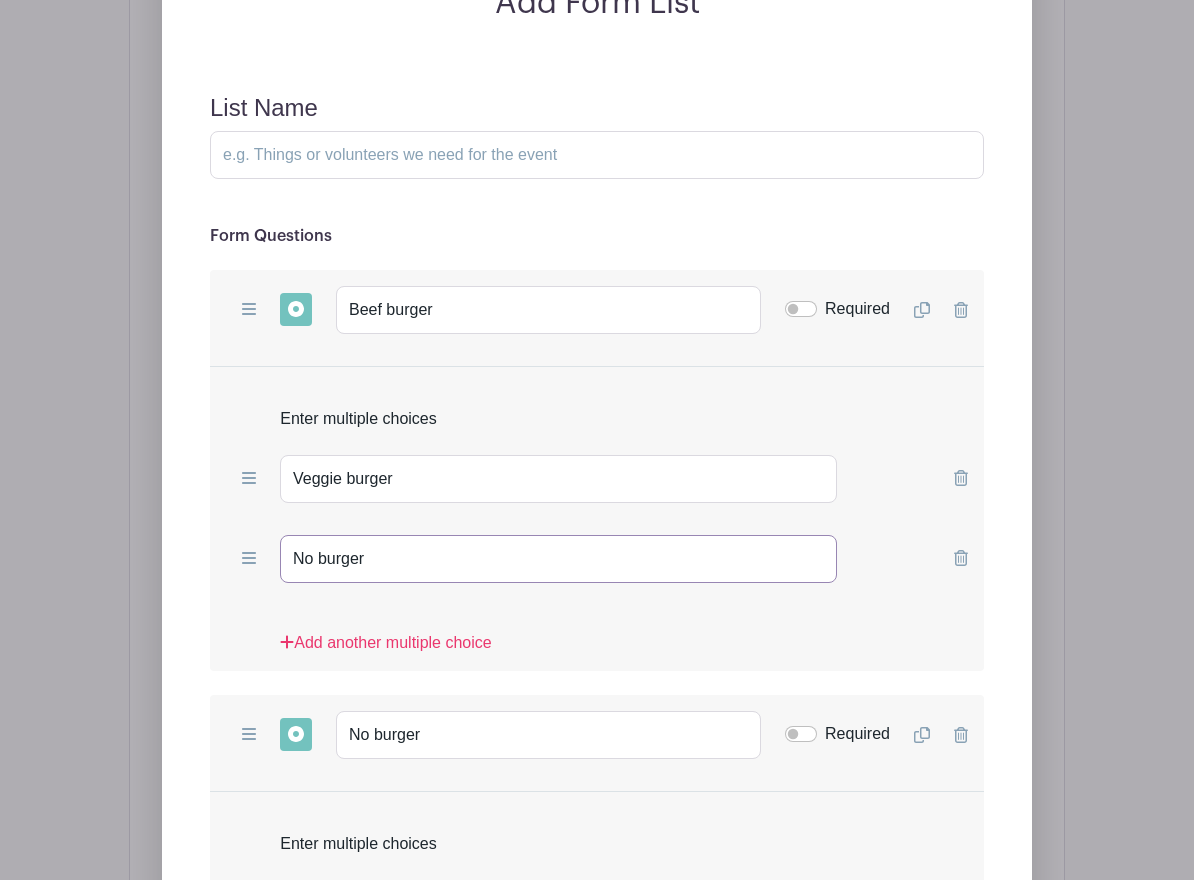 scroll, scrollTop: 2418, scrollLeft: 0, axis: vertical 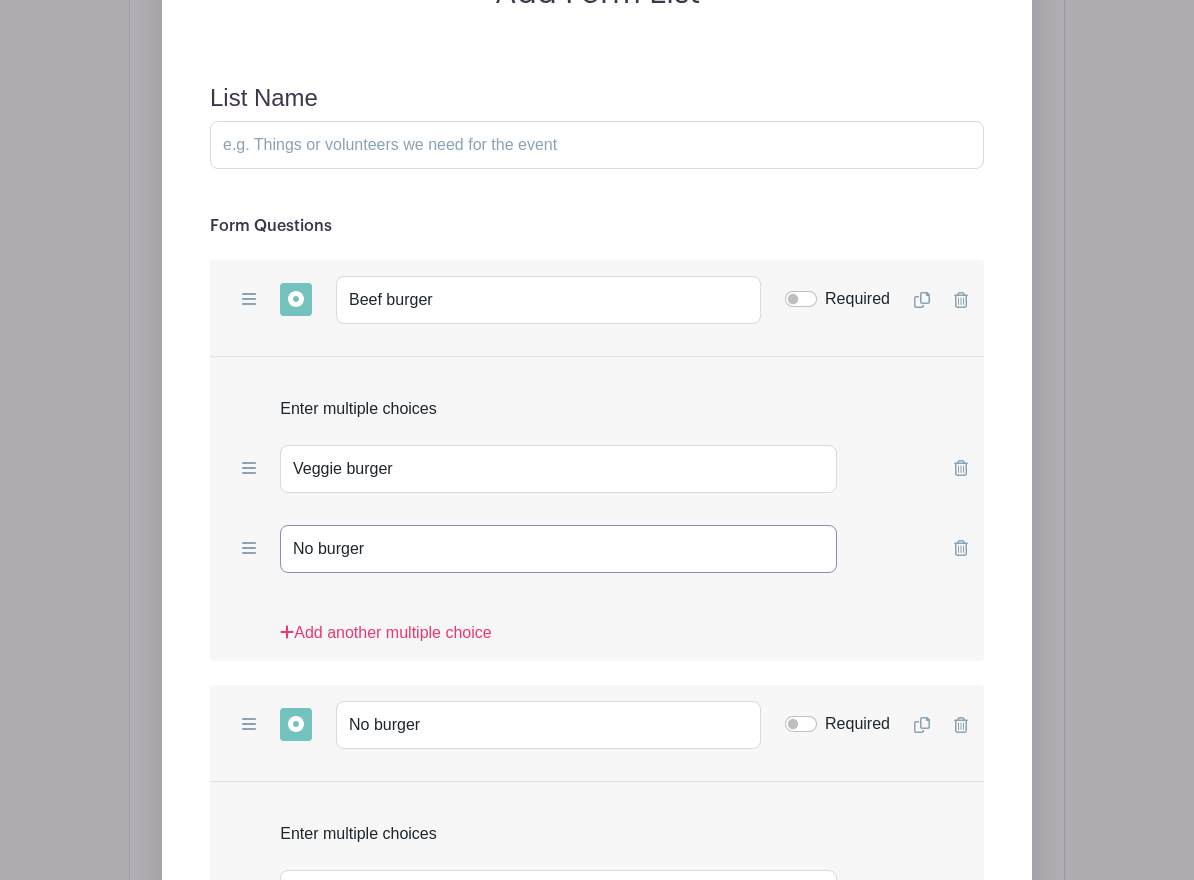 type on "No burger" 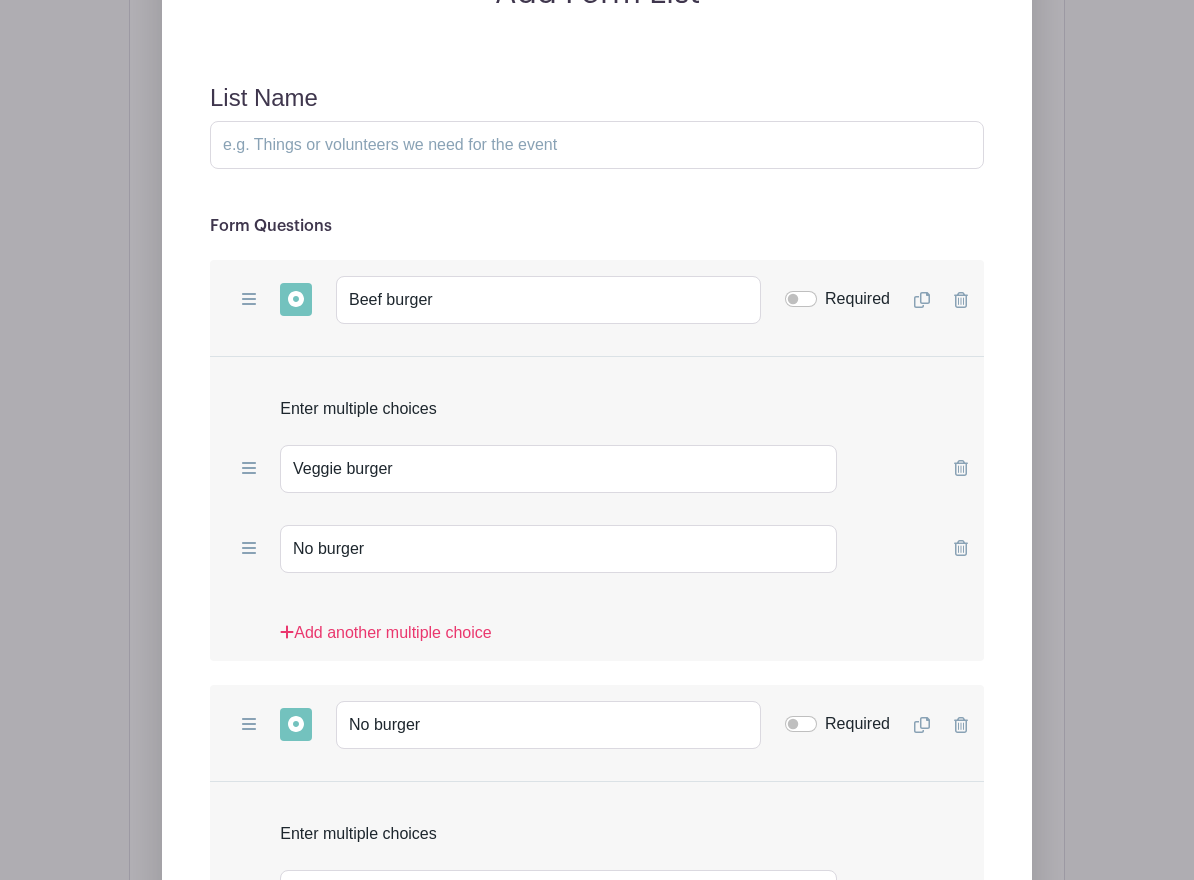 click 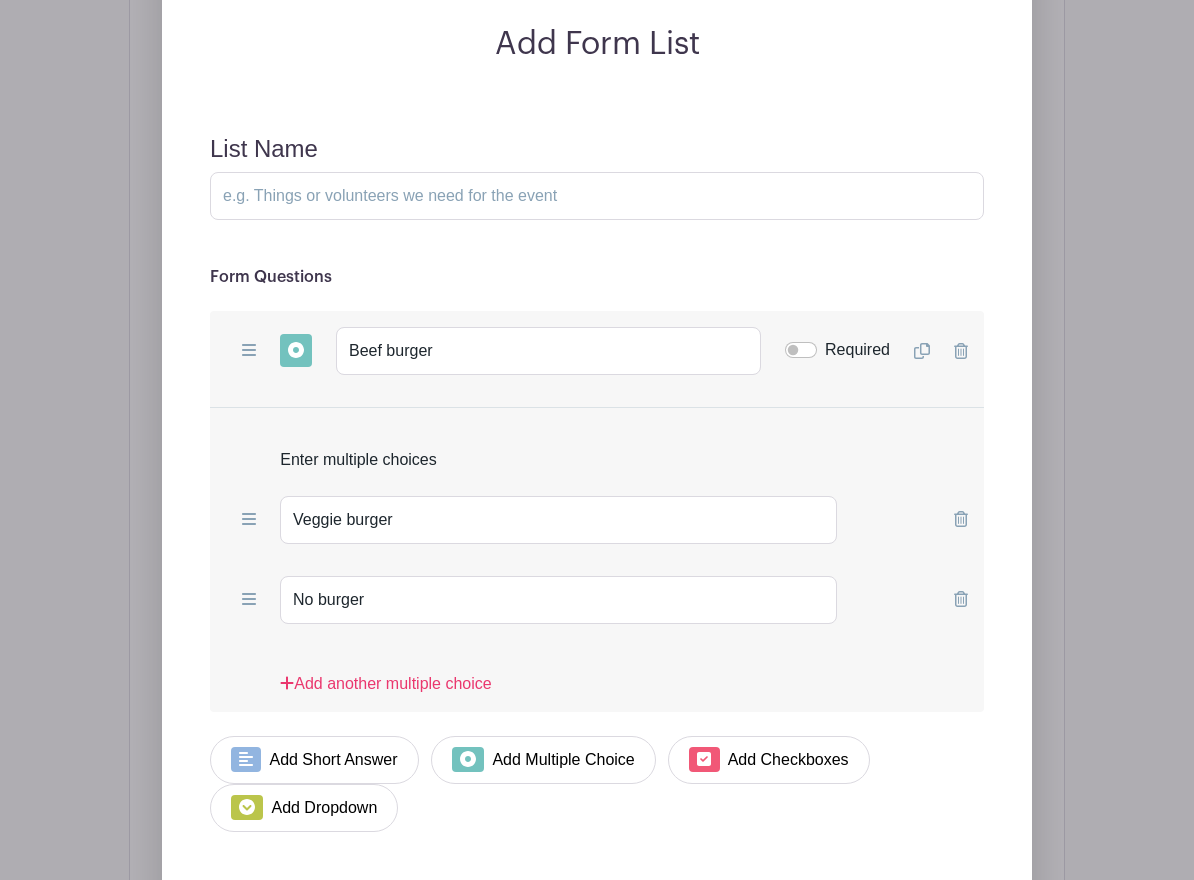 scroll, scrollTop: 2352, scrollLeft: 0, axis: vertical 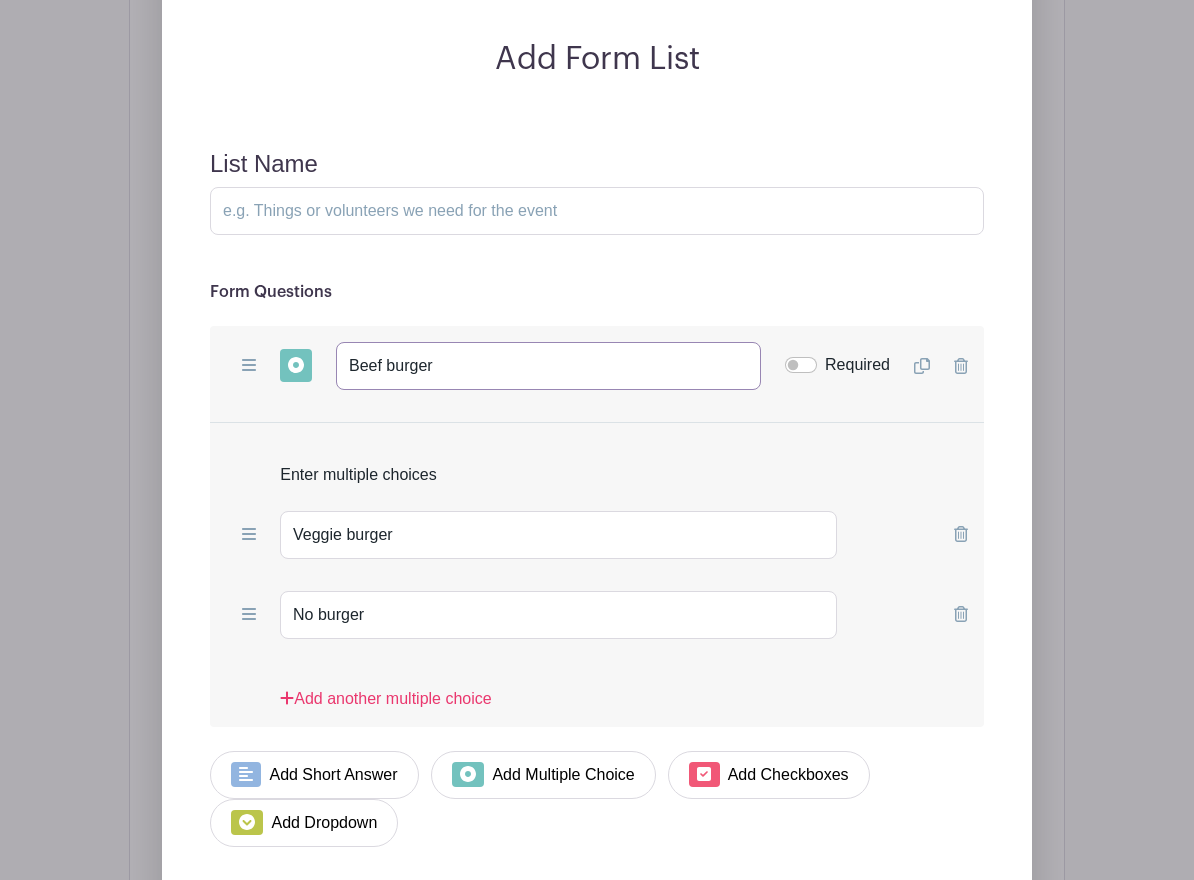 click on "Beef burger" at bounding box center (548, 366) 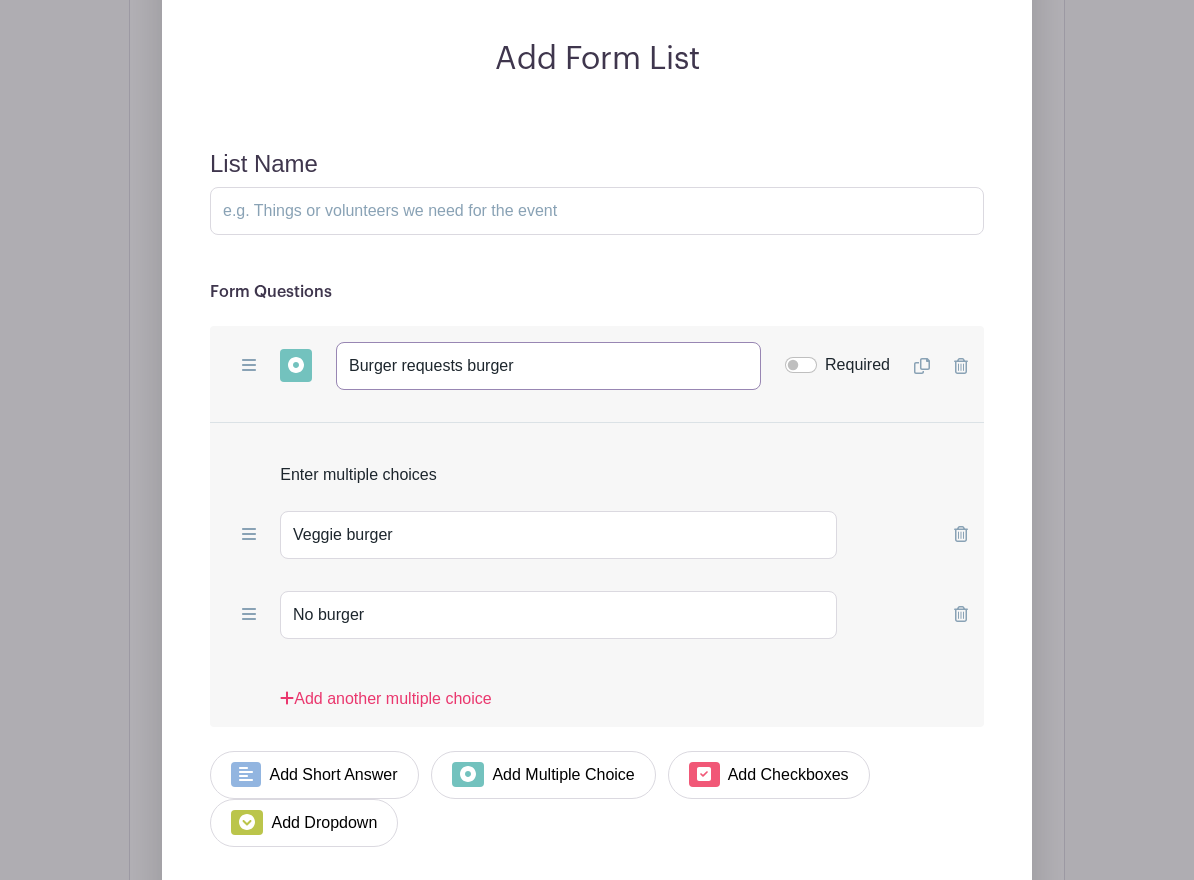 click on "Burger requests burger" at bounding box center (548, 366) 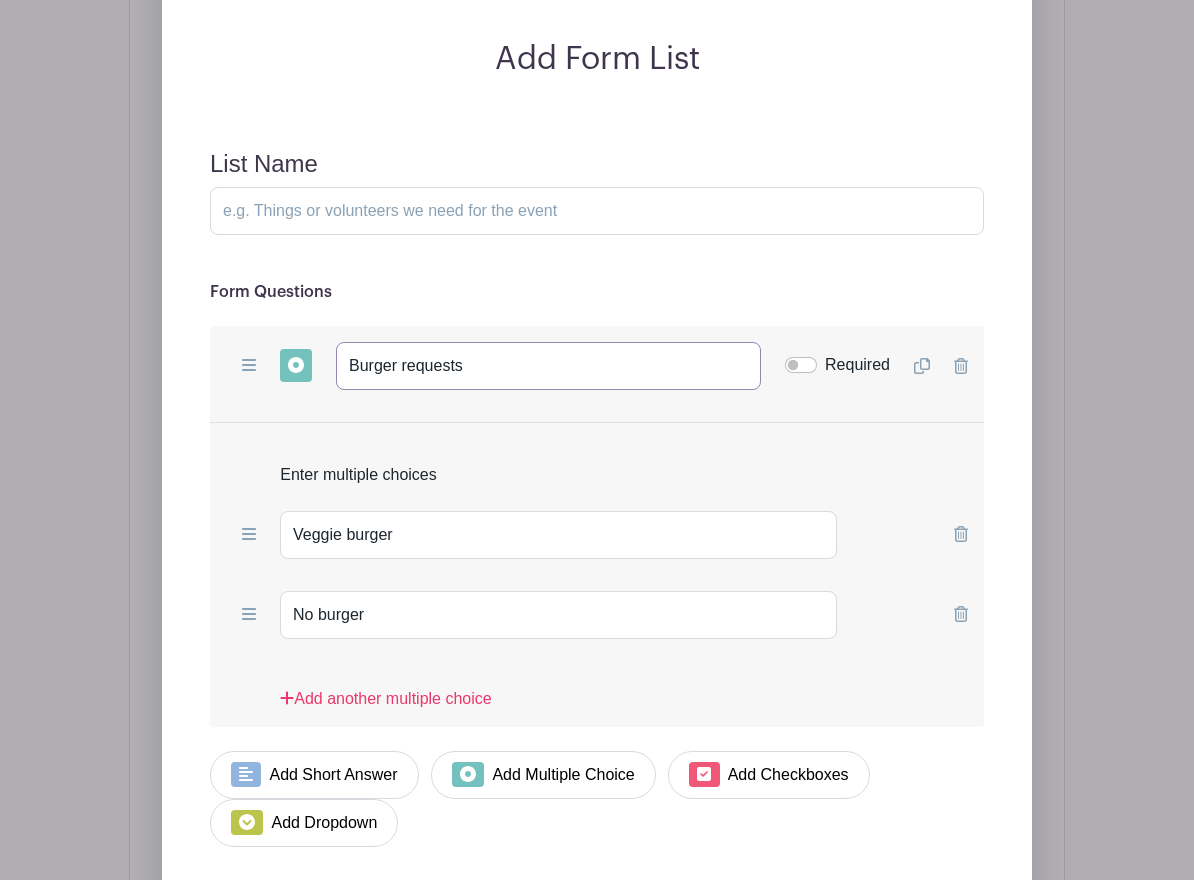 type on "Burger requests" 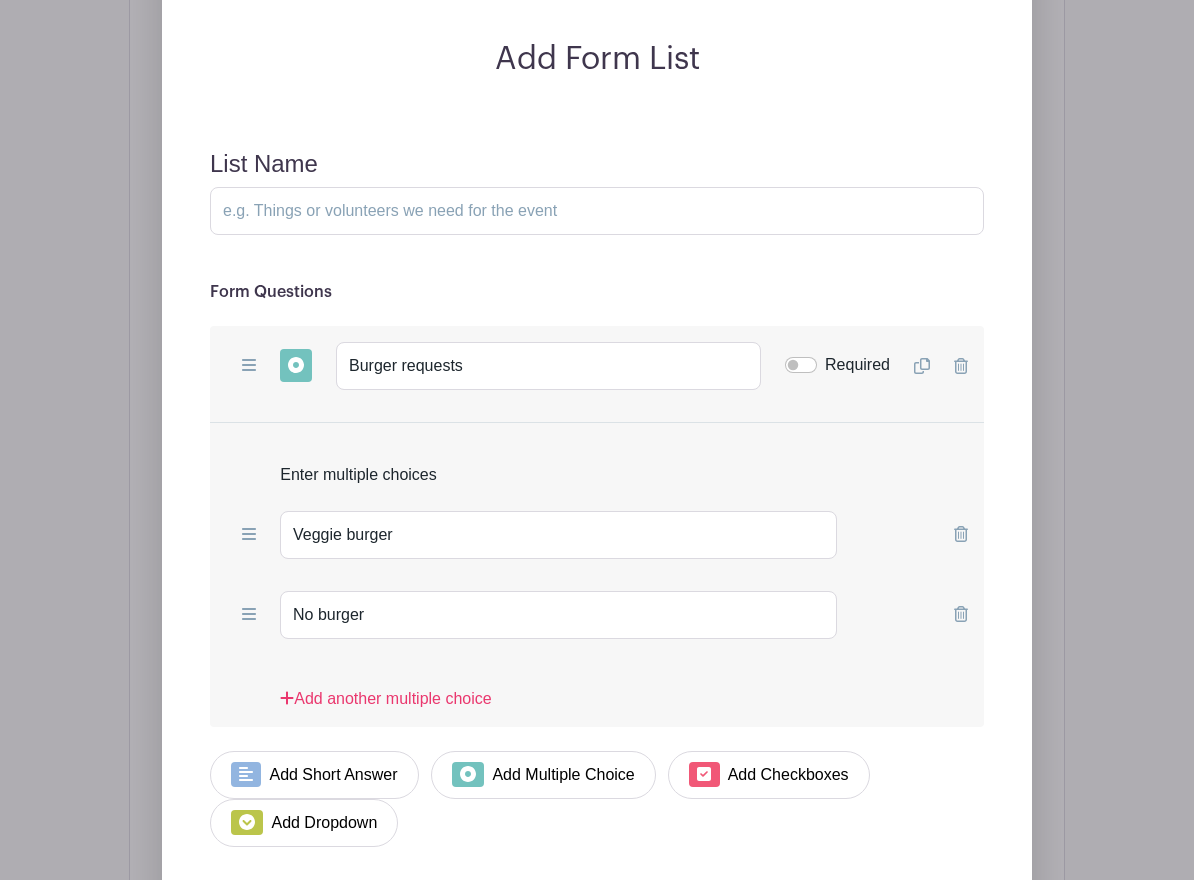 click on "Enter multiple choices" at bounding box center [597, 467] 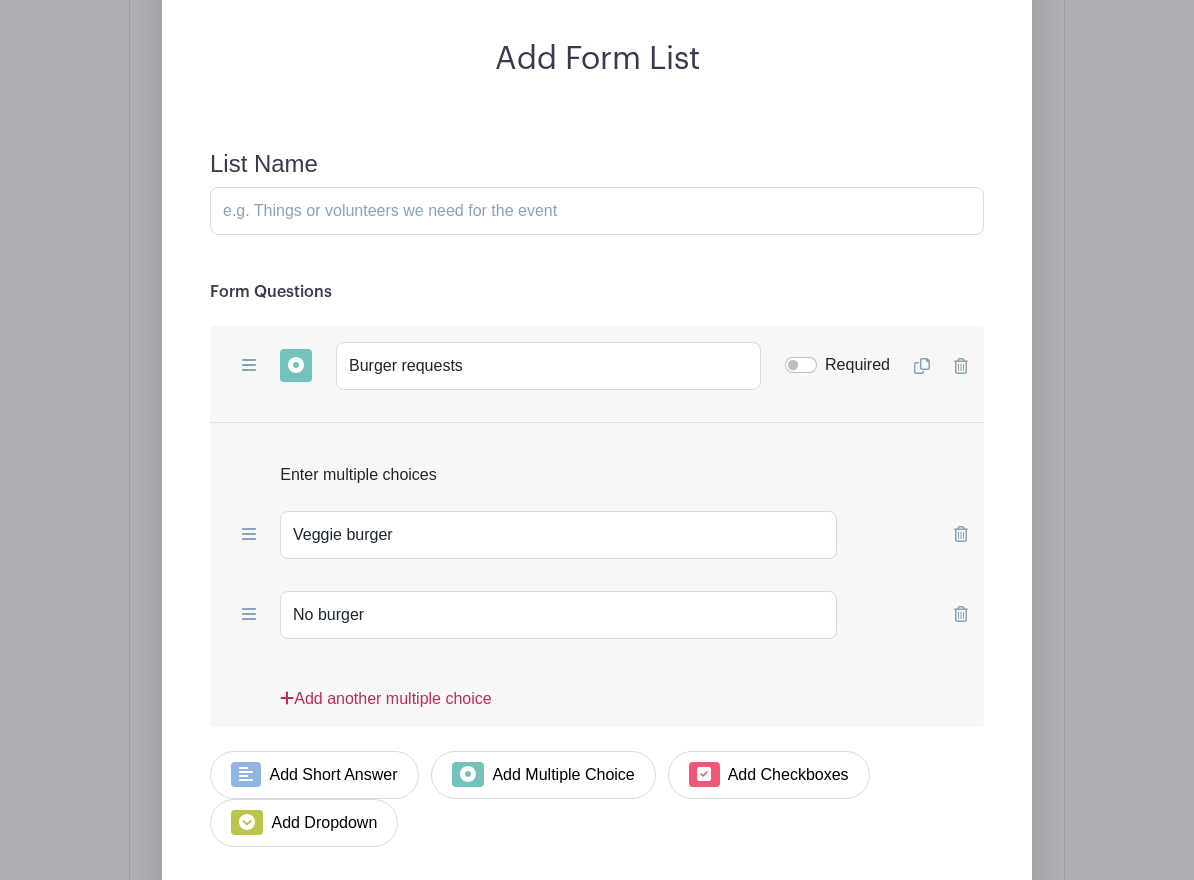 click on "Add another multiple choice" at bounding box center (385, 707) 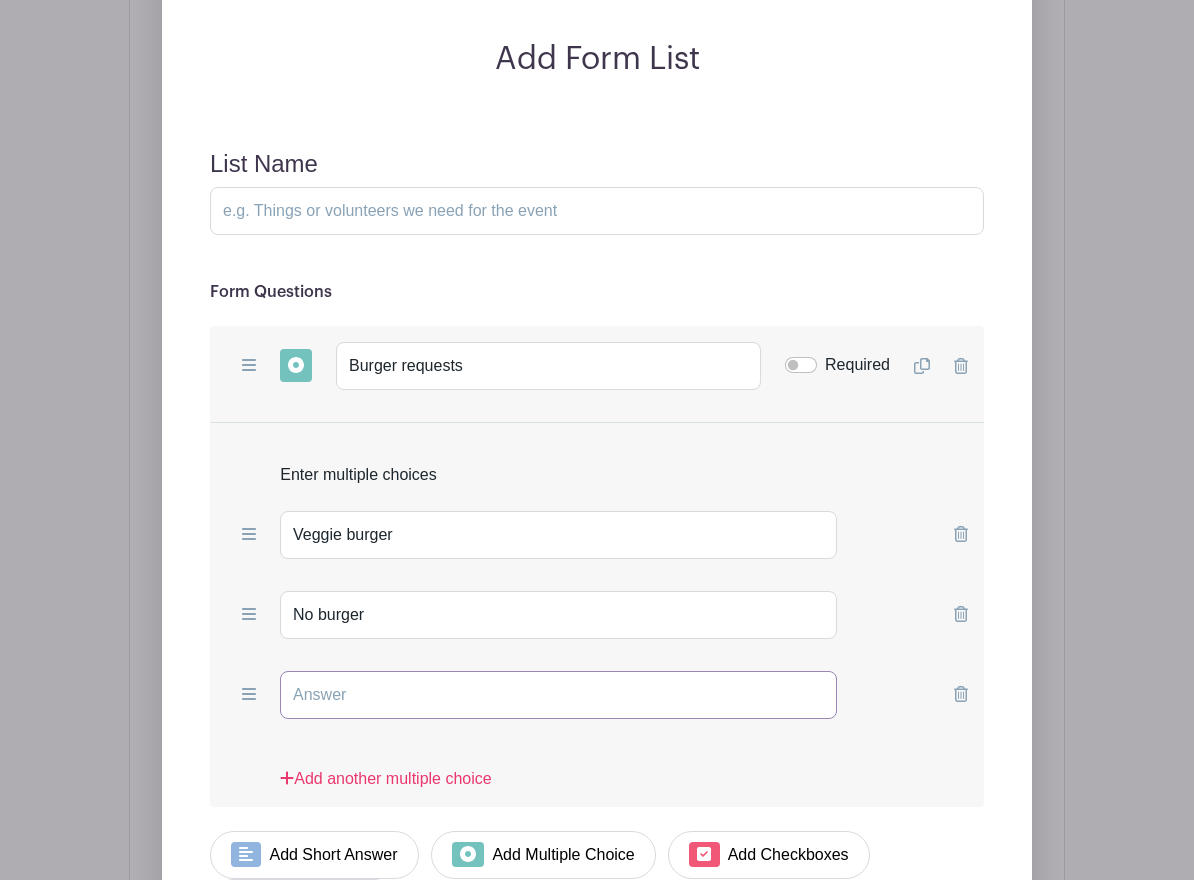 click at bounding box center [558, 695] 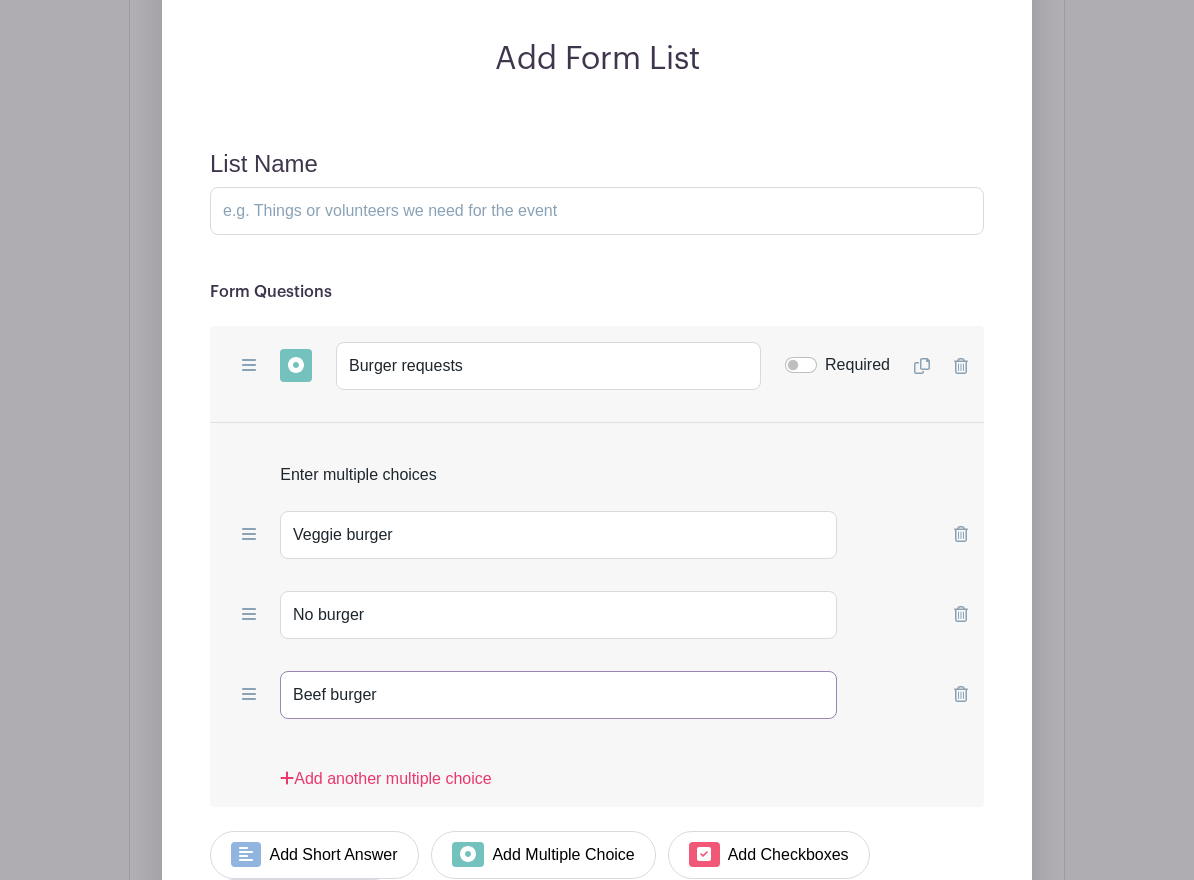 type on "Beef burger" 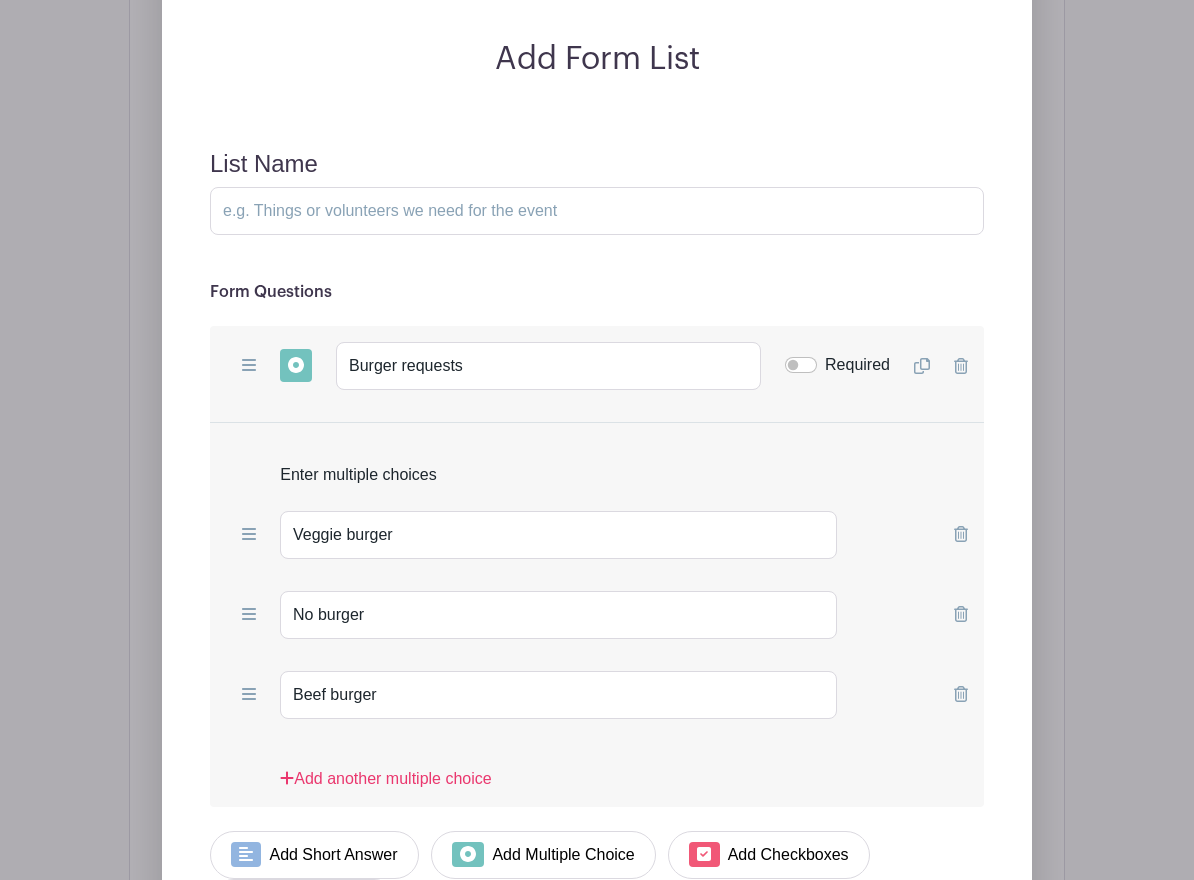 click on "Add another multiple choice" at bounding box center (597, 779) 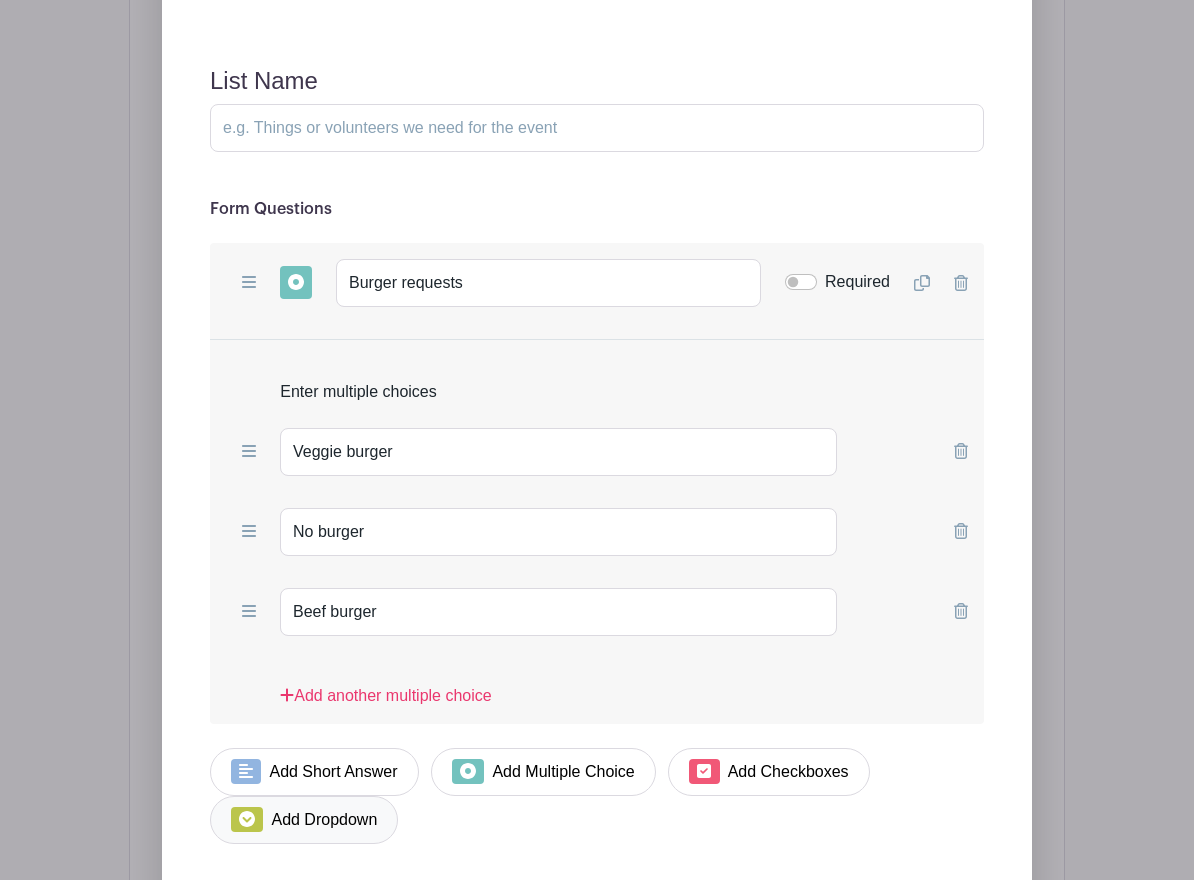 scroll, scrollTop: 2436, scrollLeft: 0, axis: vertical 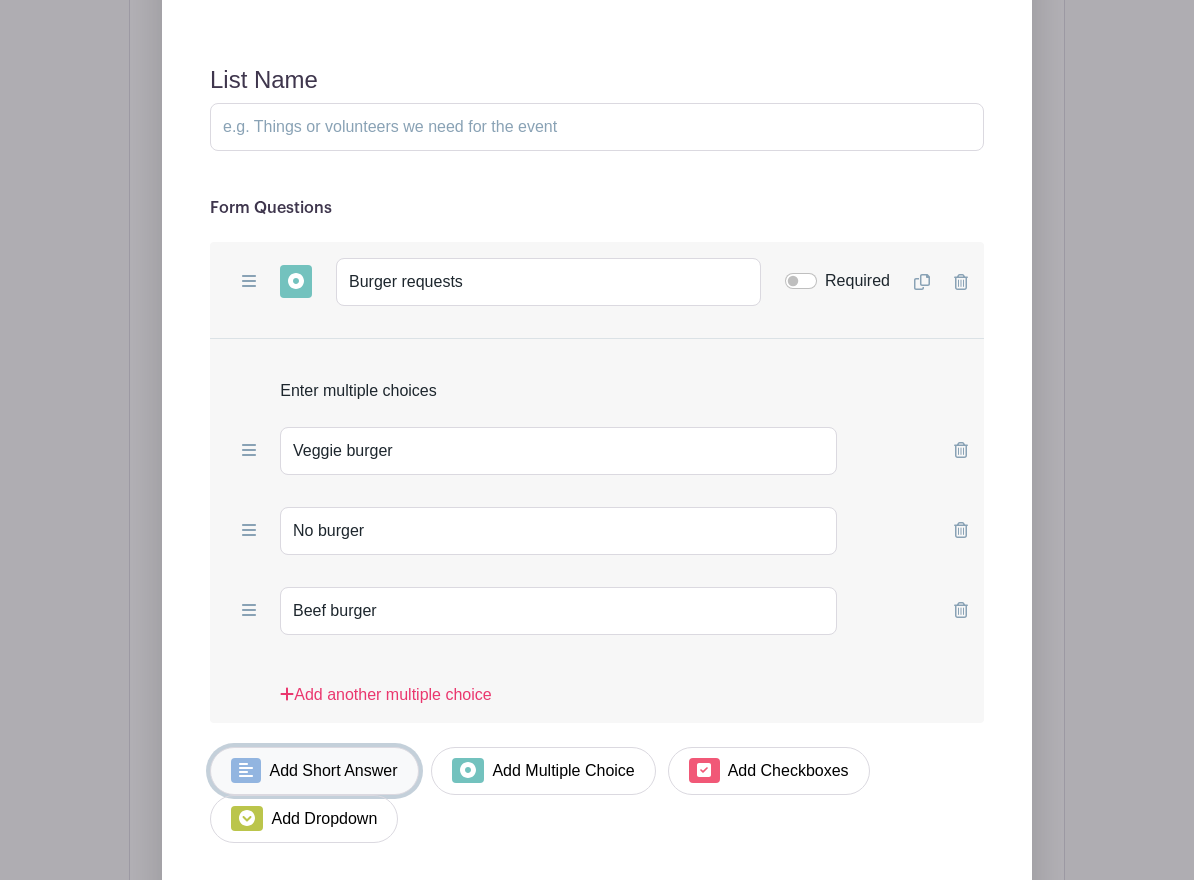 click on "Add Short Answer" at bounding box center [314, 771] 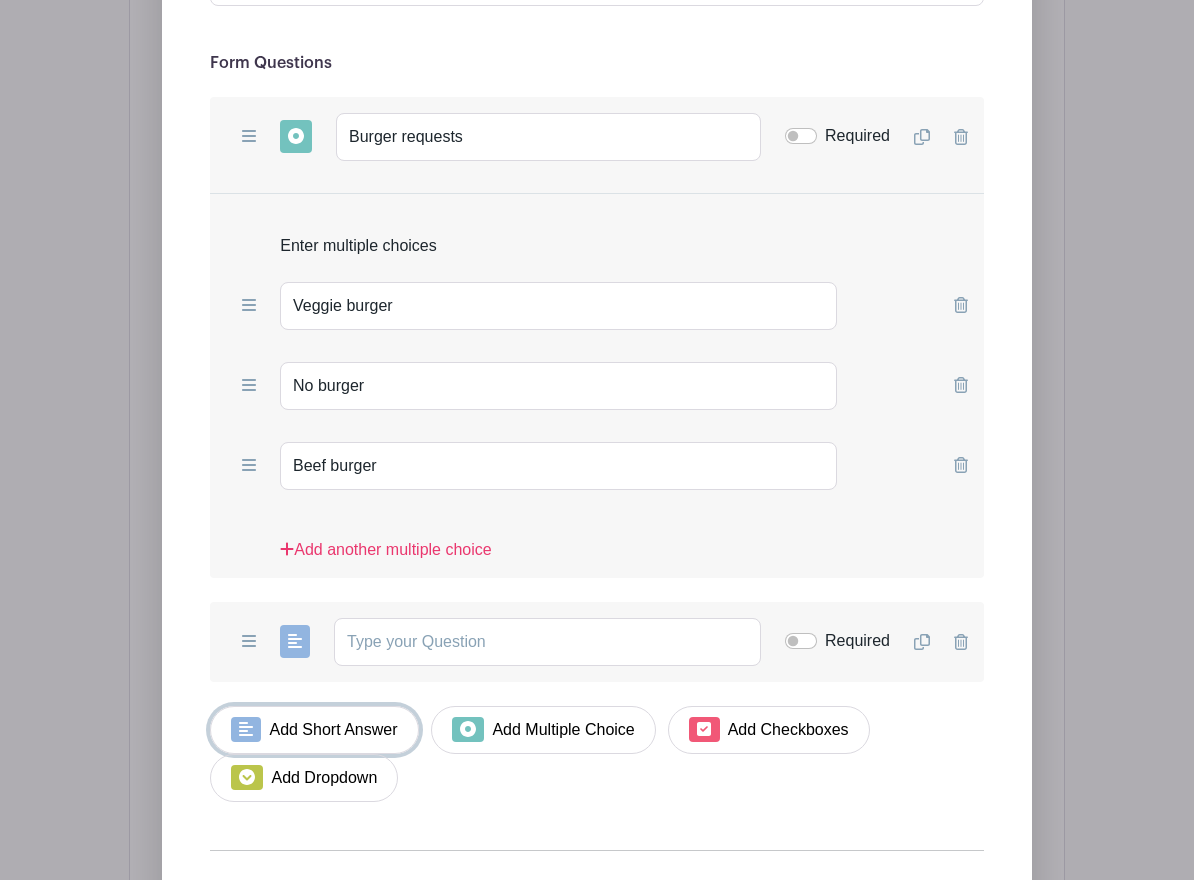 scroll, scrollTop: 2591, scrollLeft: 0, axis: vertical 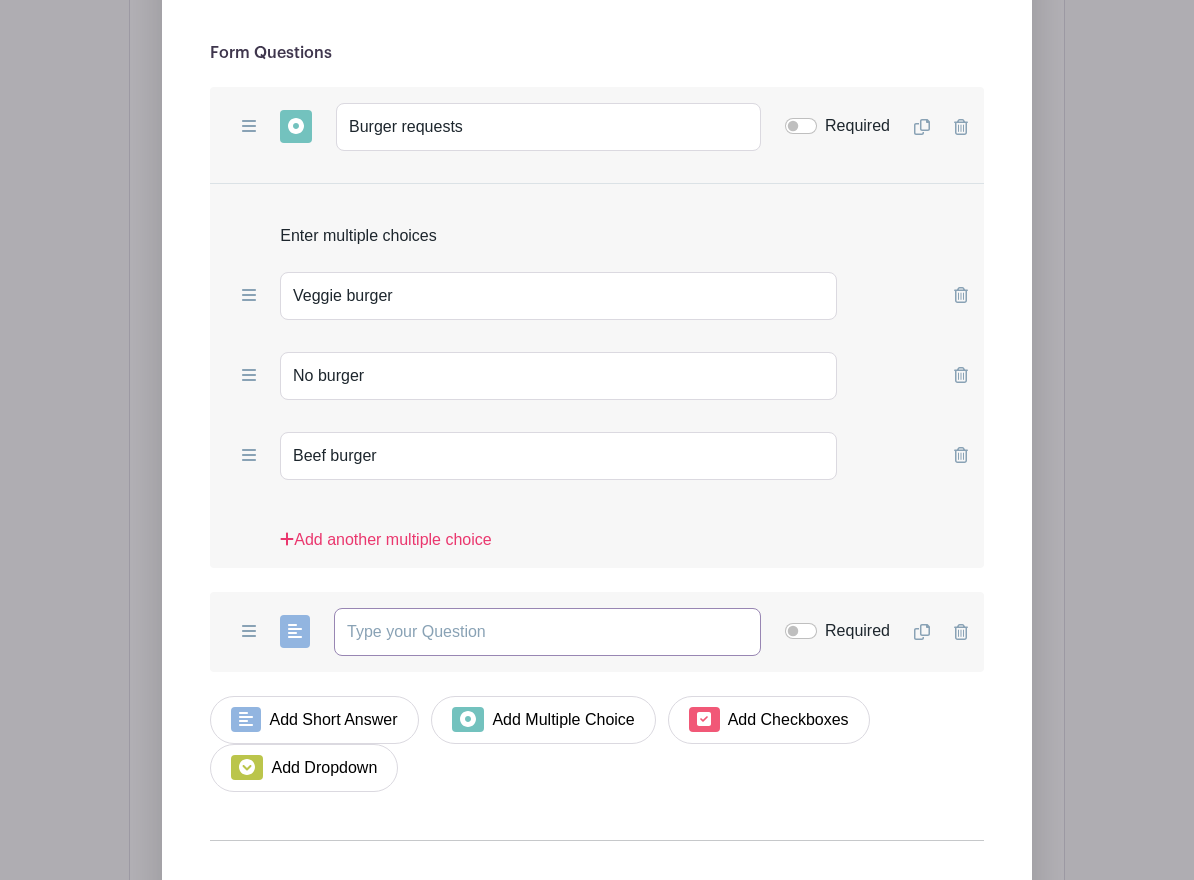 click at bounding box center (547, 632) 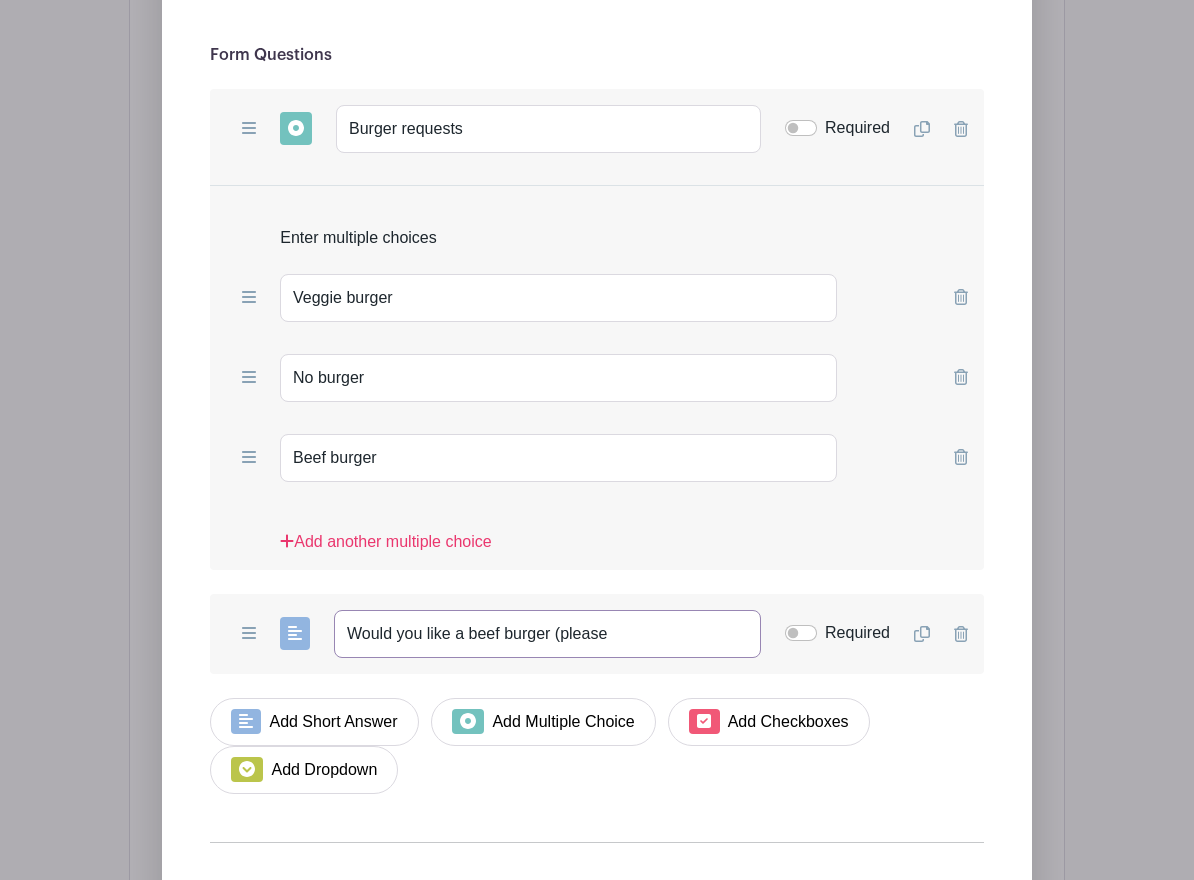 click on "Would you like a beef burger (please" at bounding box center (547, 634) 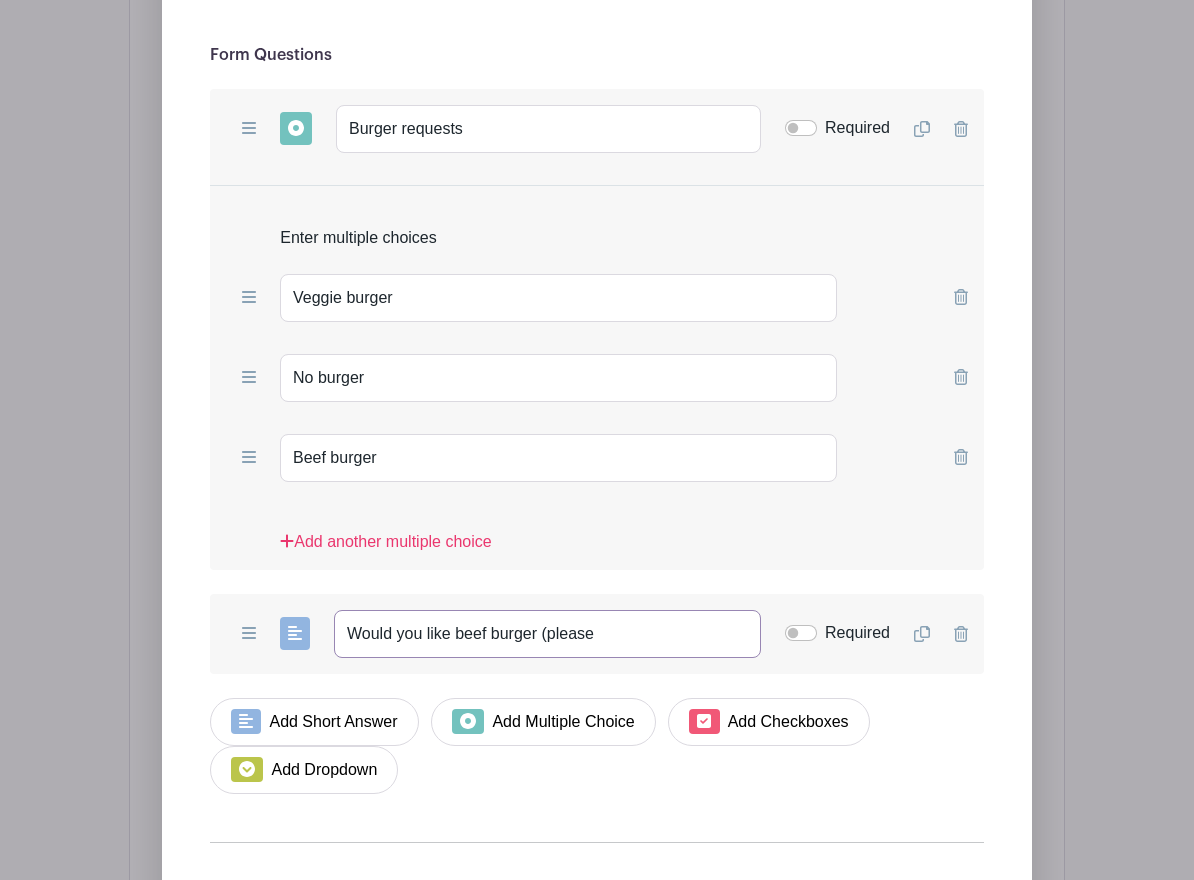 drag, startPoint x: 541, startPoint y: 590, endPoint x: 548, endPoint y: 600, distance: 12.206555 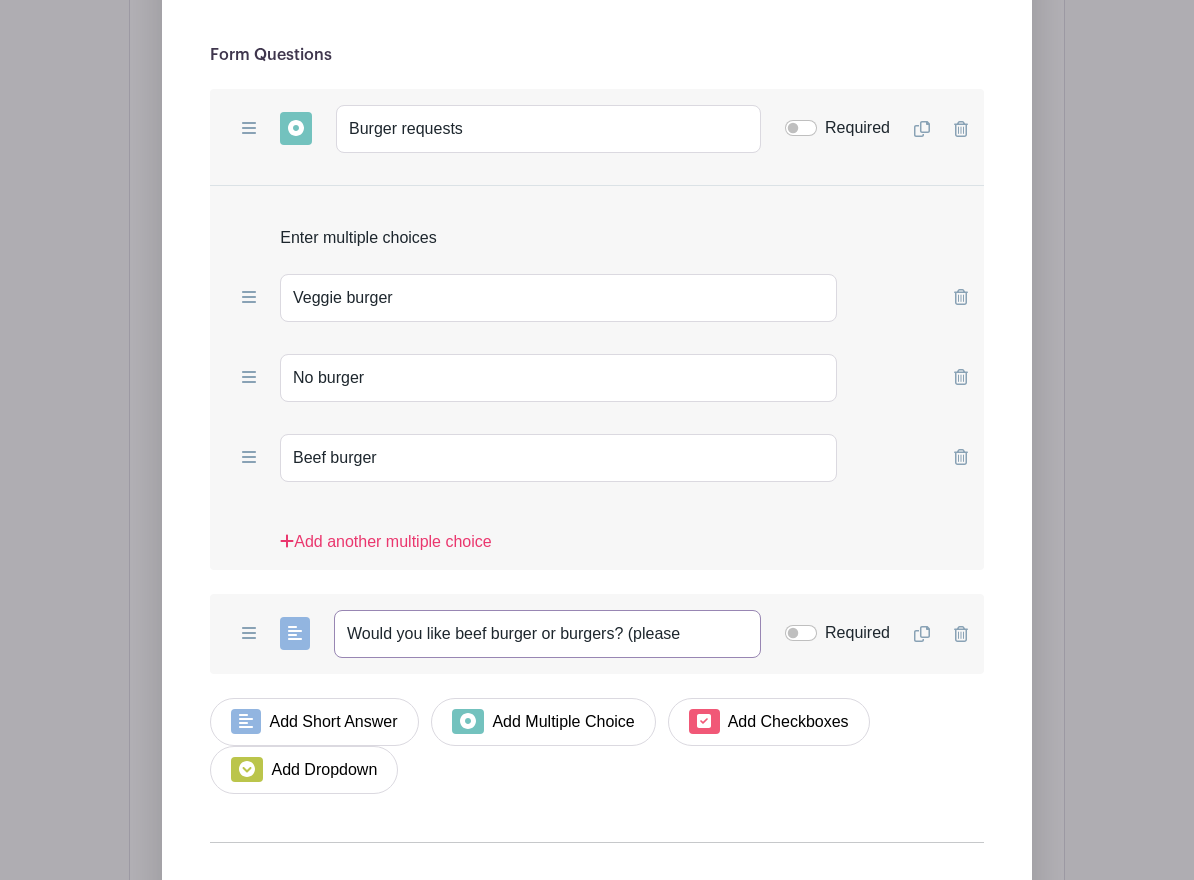 click on "Would you like beef burger or burgers? (please" at bounding box center (547, 634) 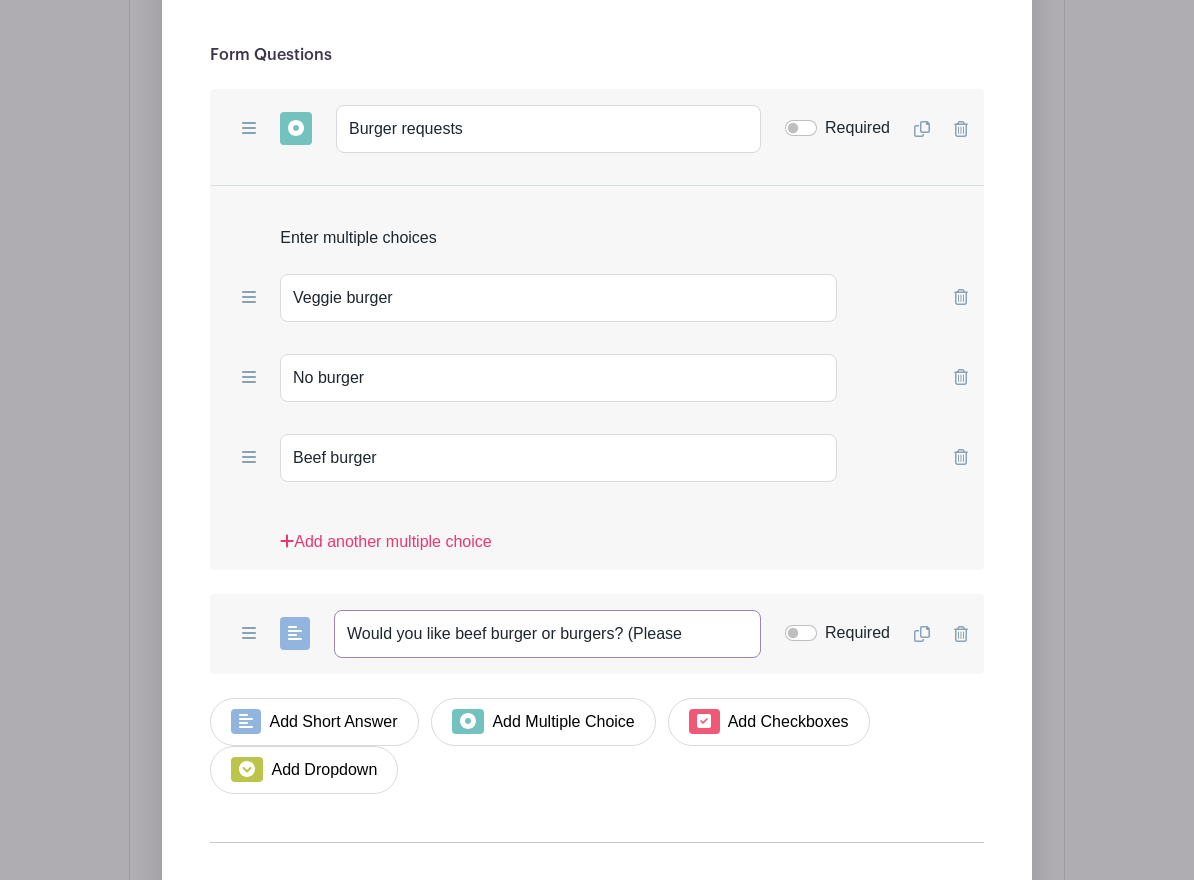 click on "Would you like beef burger or burgers? (Please" at bounding box center [547, 634] 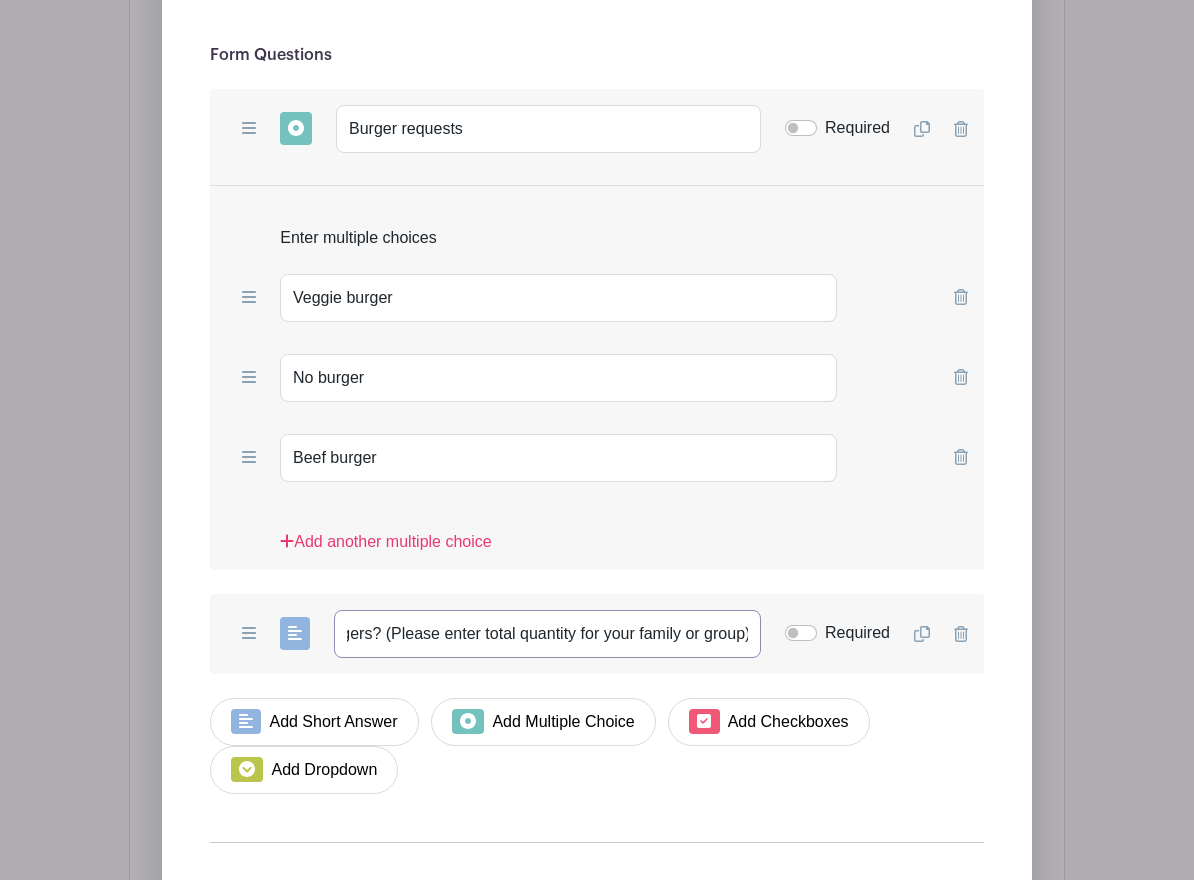 scroll, scrollTop: 0, scrollLeft: 246, axis: horizontal 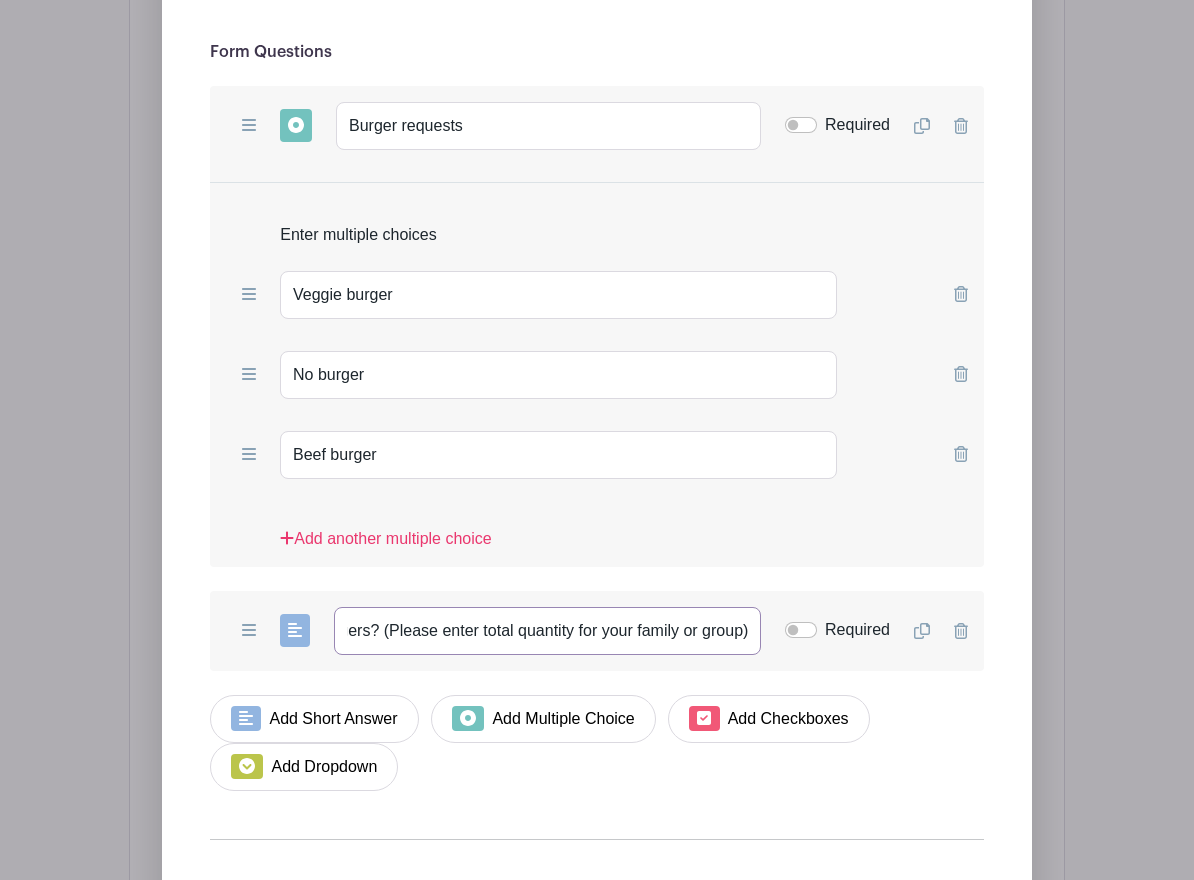 type on "Would you like beef burger or burgers? (Please enter total quantity for your family or group)" 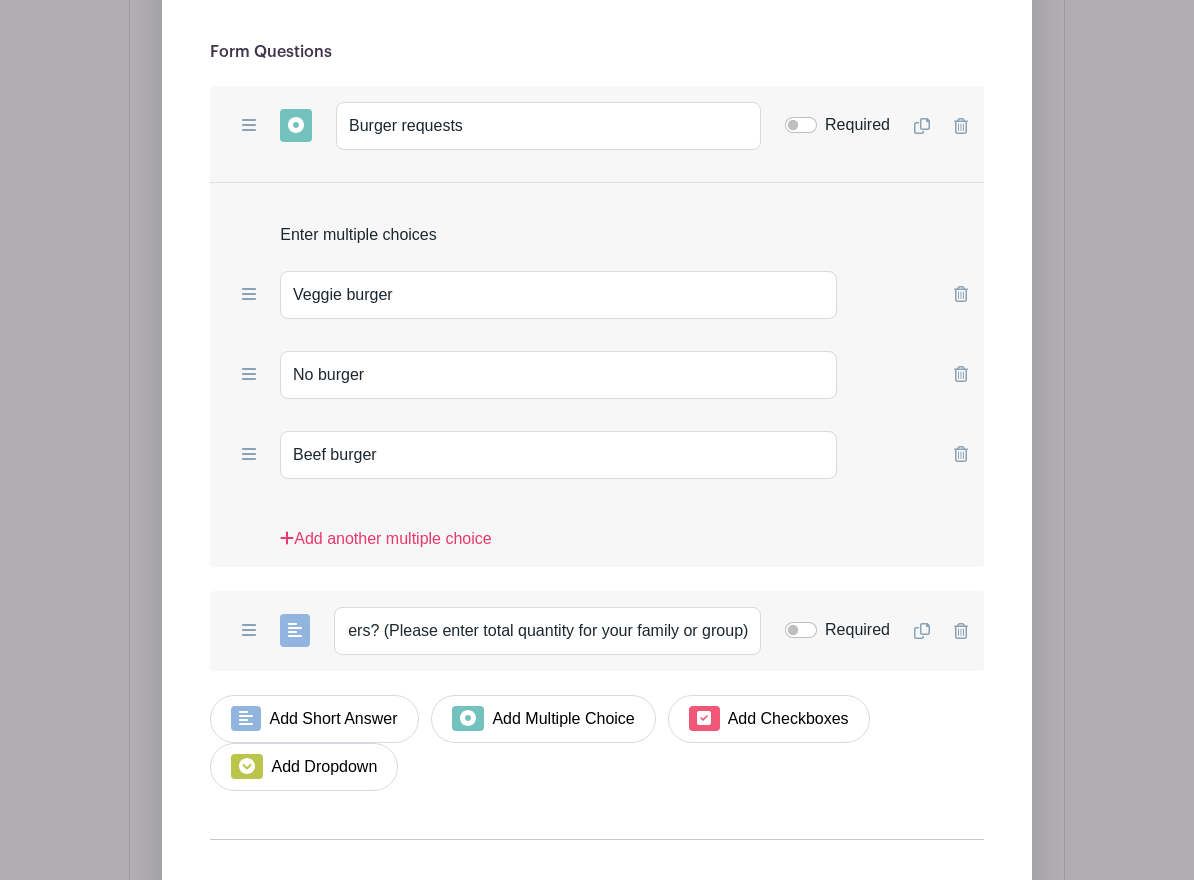 scroll, scrollTop: 0, scrollLeft: 0, axis: both 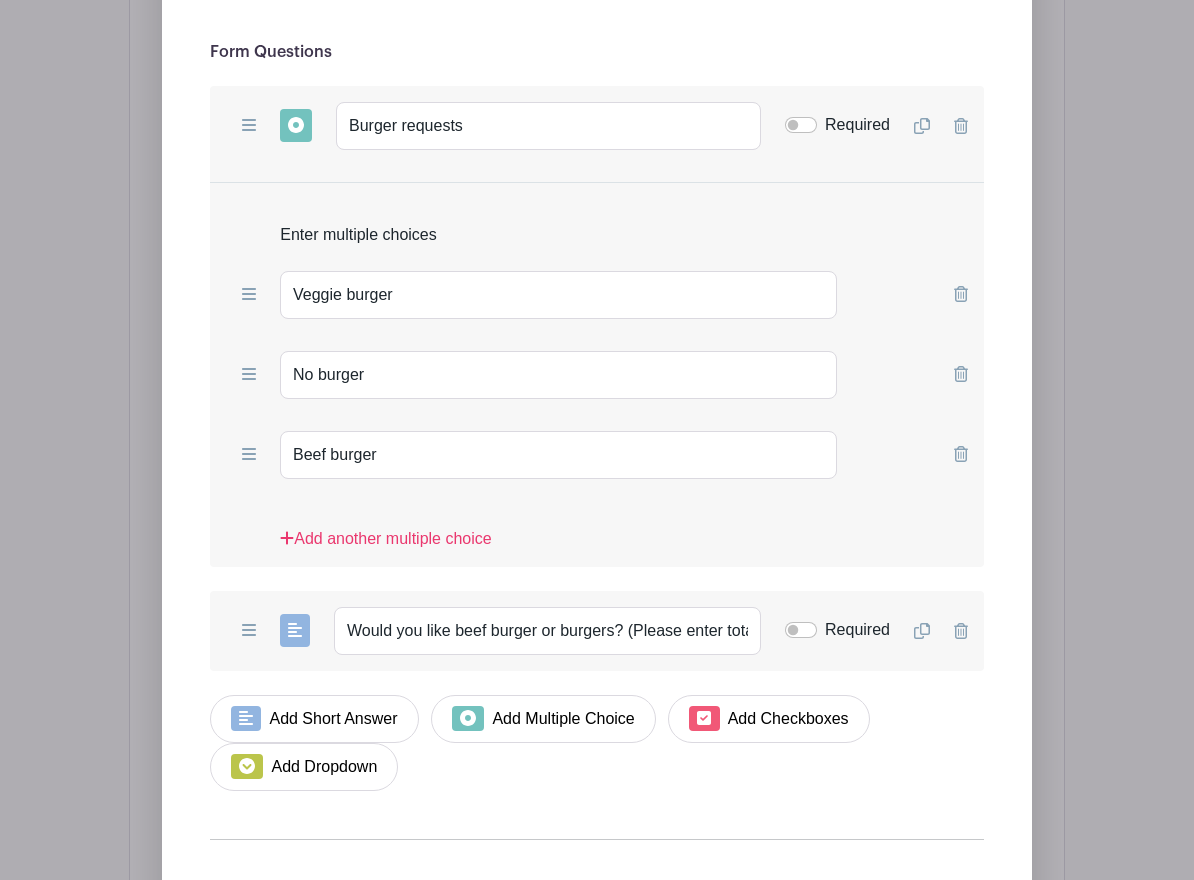 click on "List Name
Form Questions
Add Short Answer
Add Multiple Choice
Add Checkboxes
Add Dropdown
Burger requests
Required" at bounding box center [597, 423] 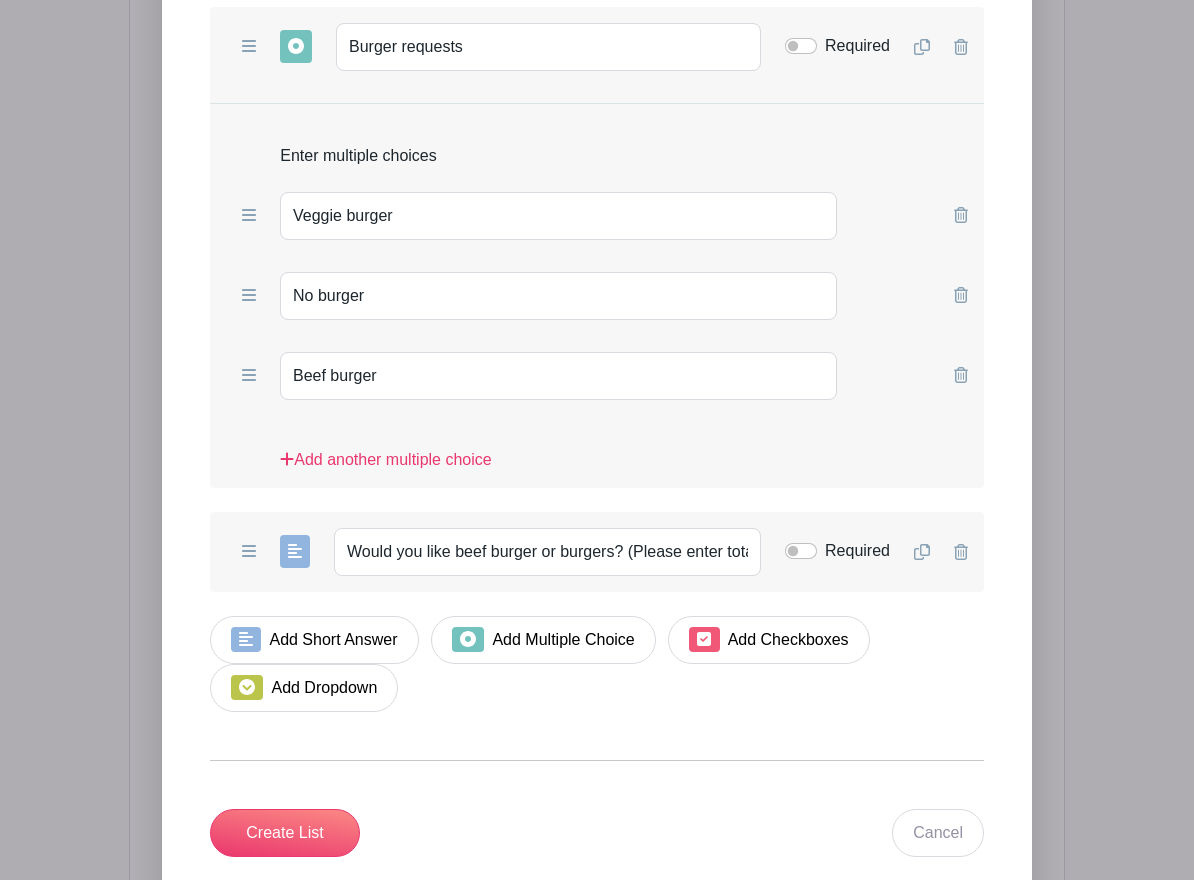 scroll, scrollTop: 2673, scrollLeft: 0, axis: vertical 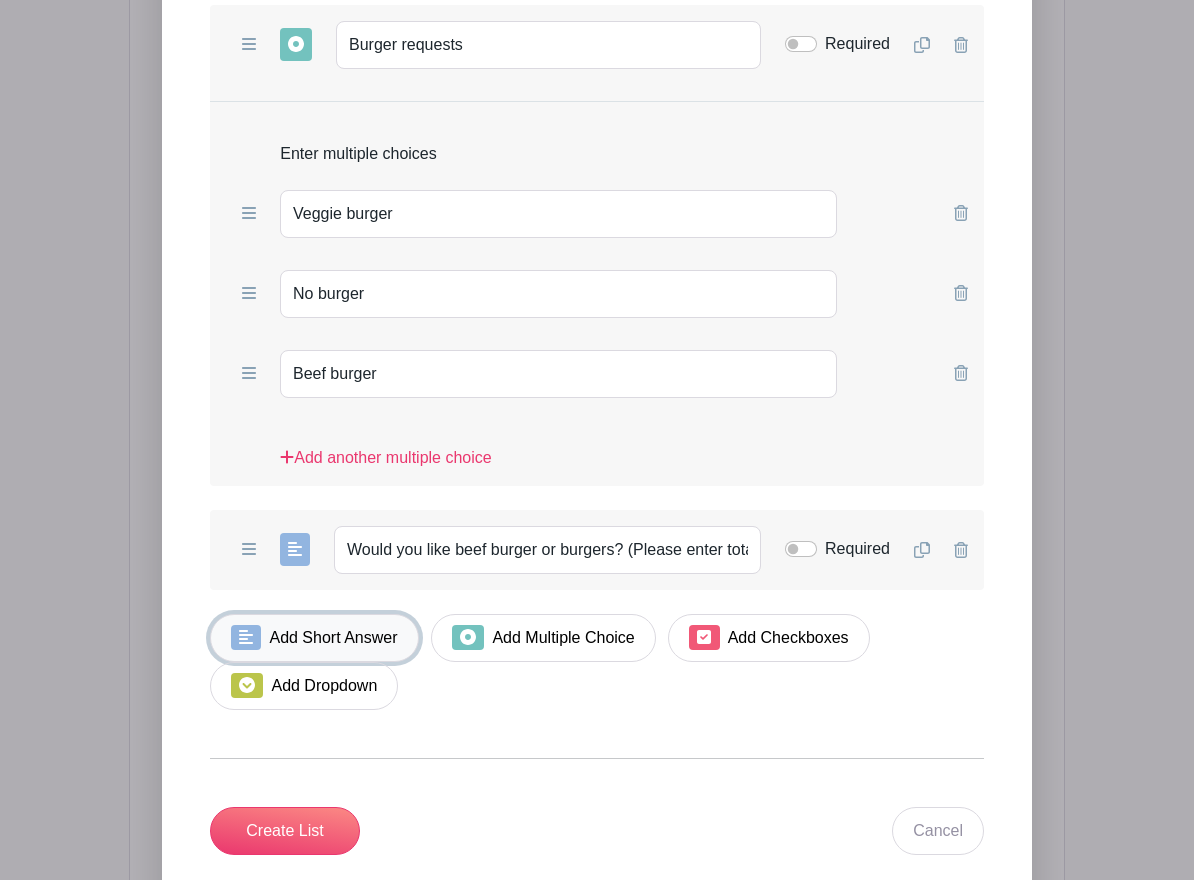 click on "Add Short Answer" at bounding box center [314, 638] 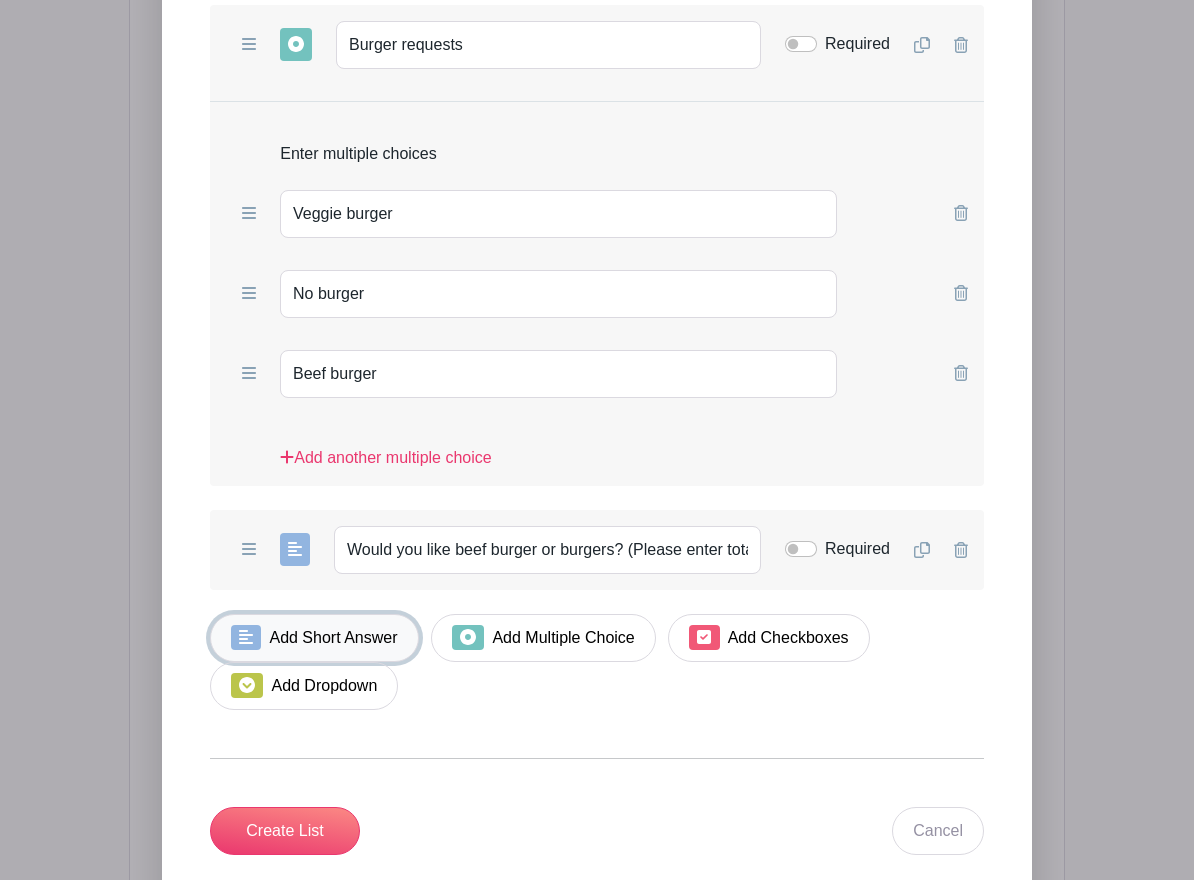 scroll, scrollTop: 2673, scrollLeft: 0, axis: vertical 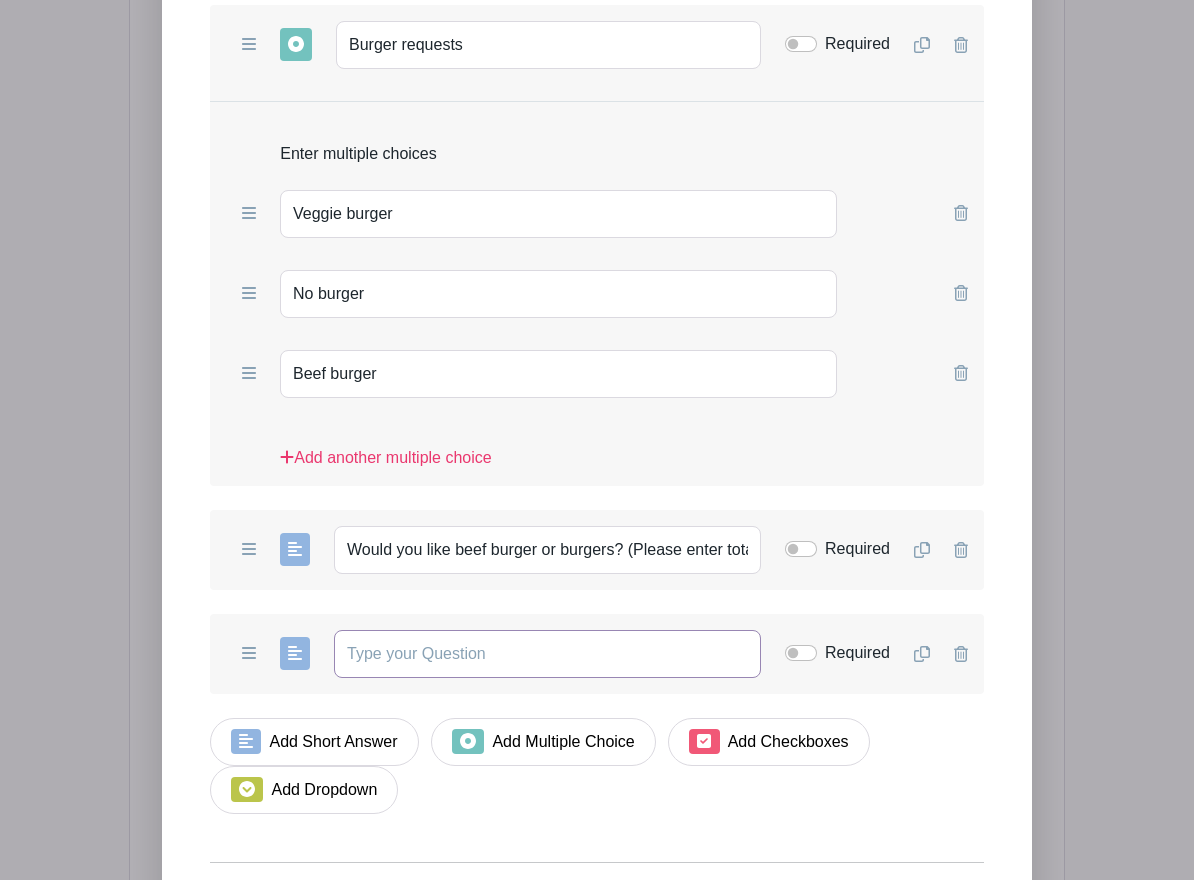click at bounding box center (547, 654) 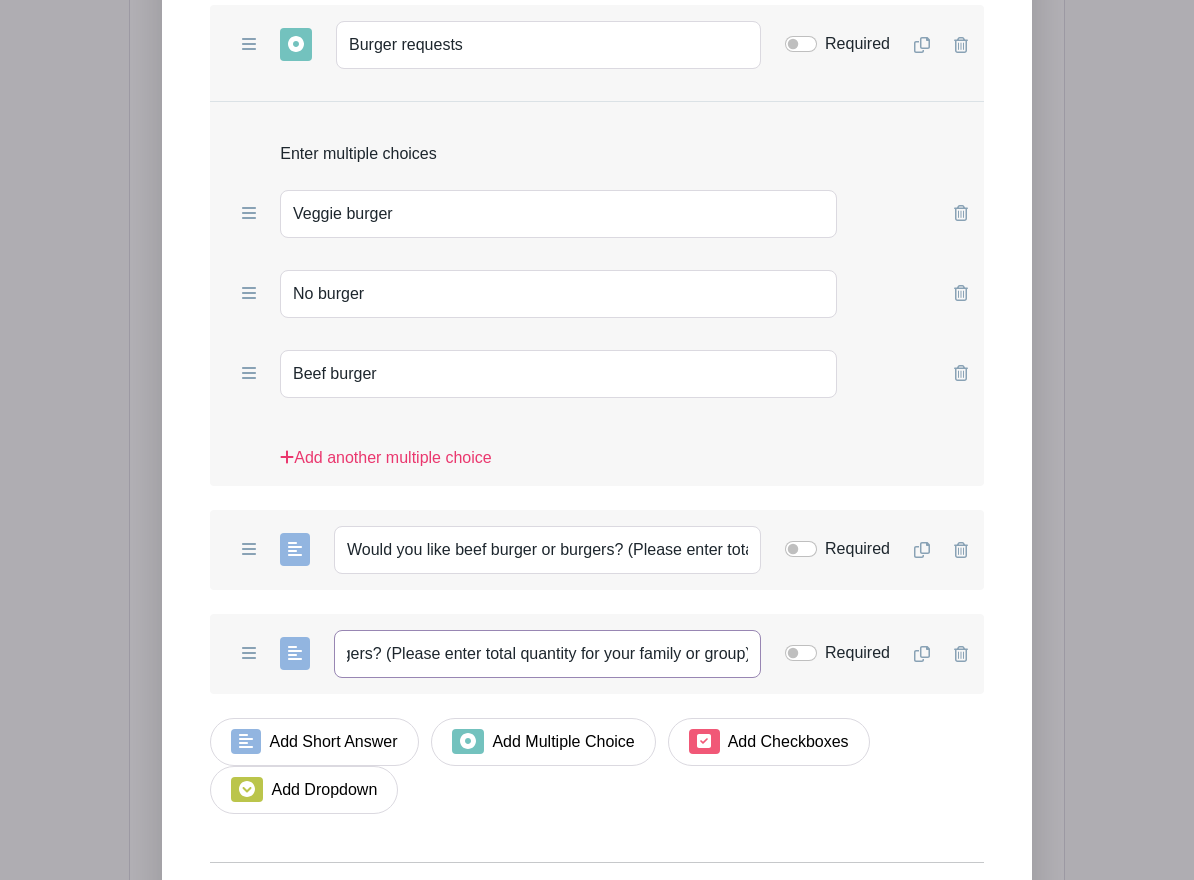scroll, scrollTop: 0, scrollLeft: 275, axis: horizontal 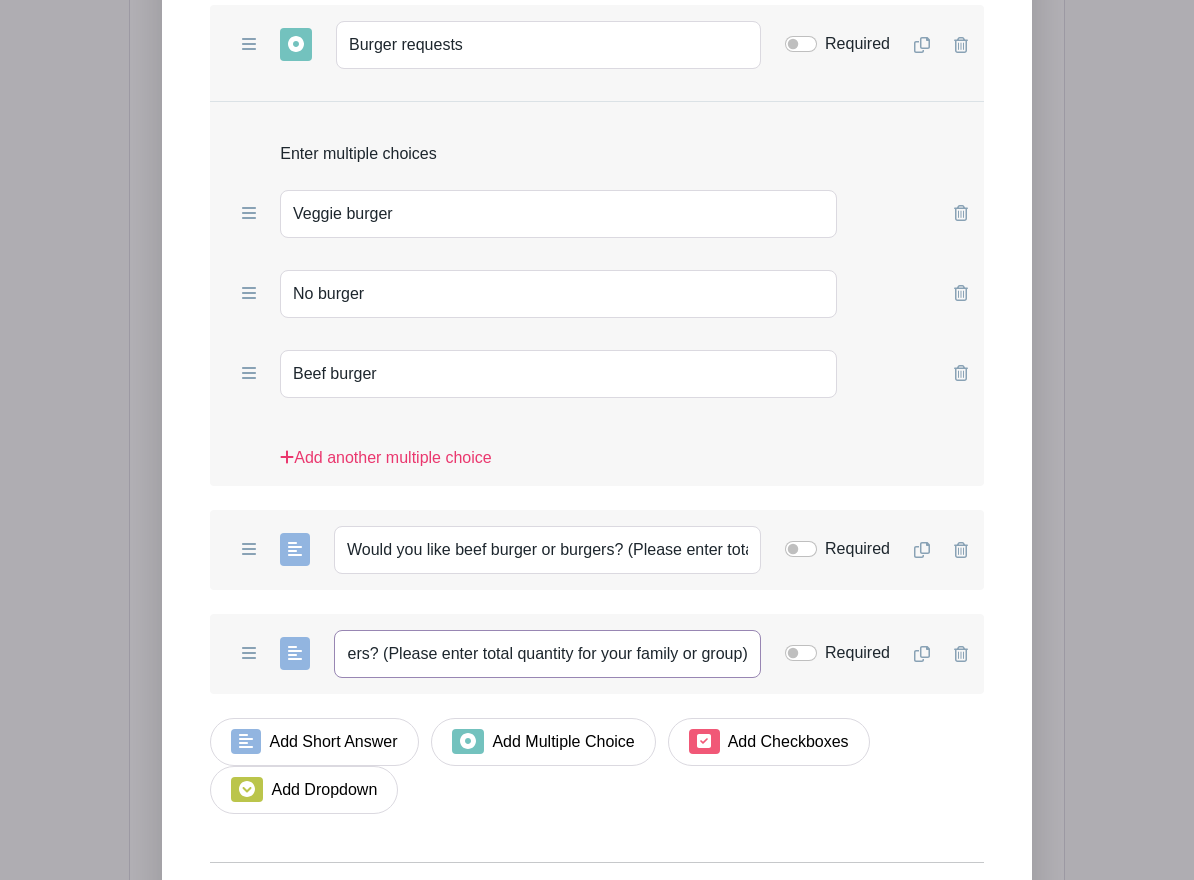 type on "Would you like a veggie burger or burgers? (Please enter total quantity for your family or group)" 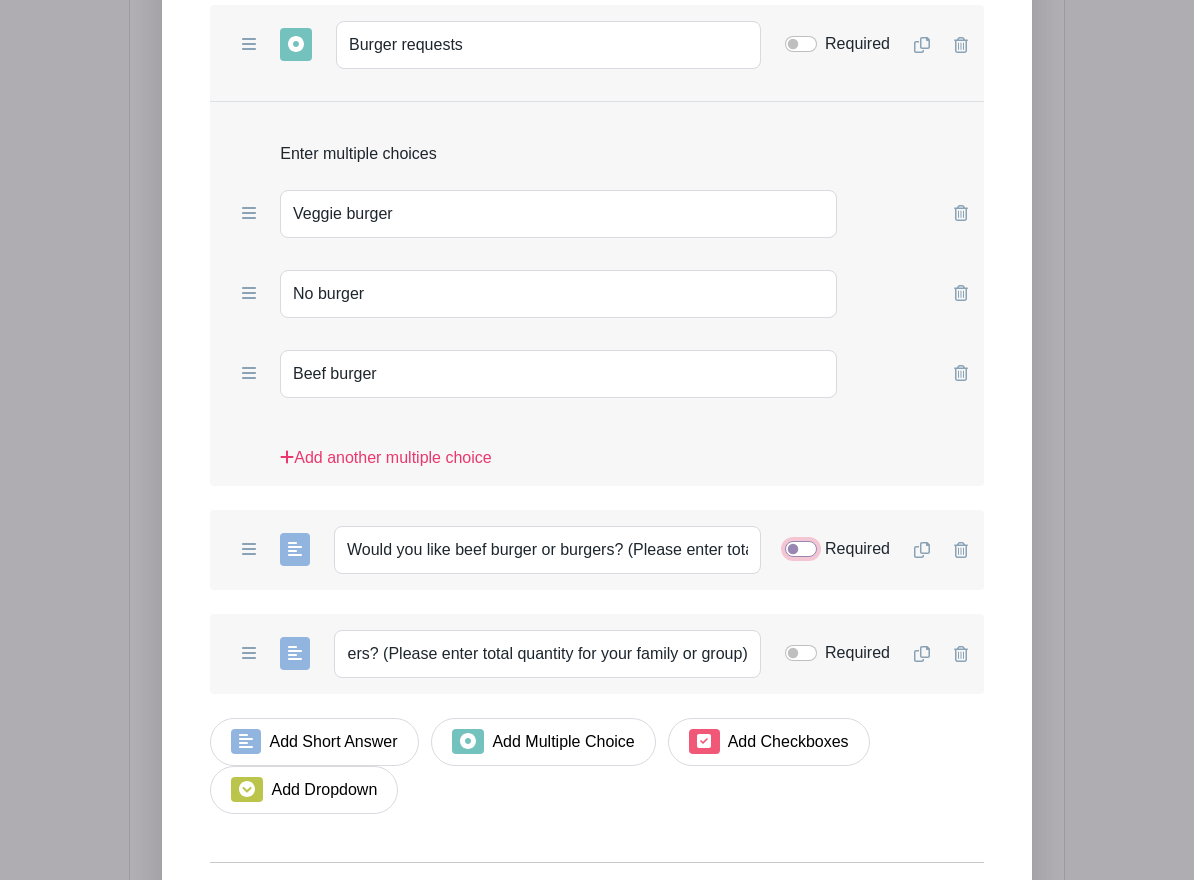 scroll, scrollTop: 0, scrollLeft: 0, axis: both 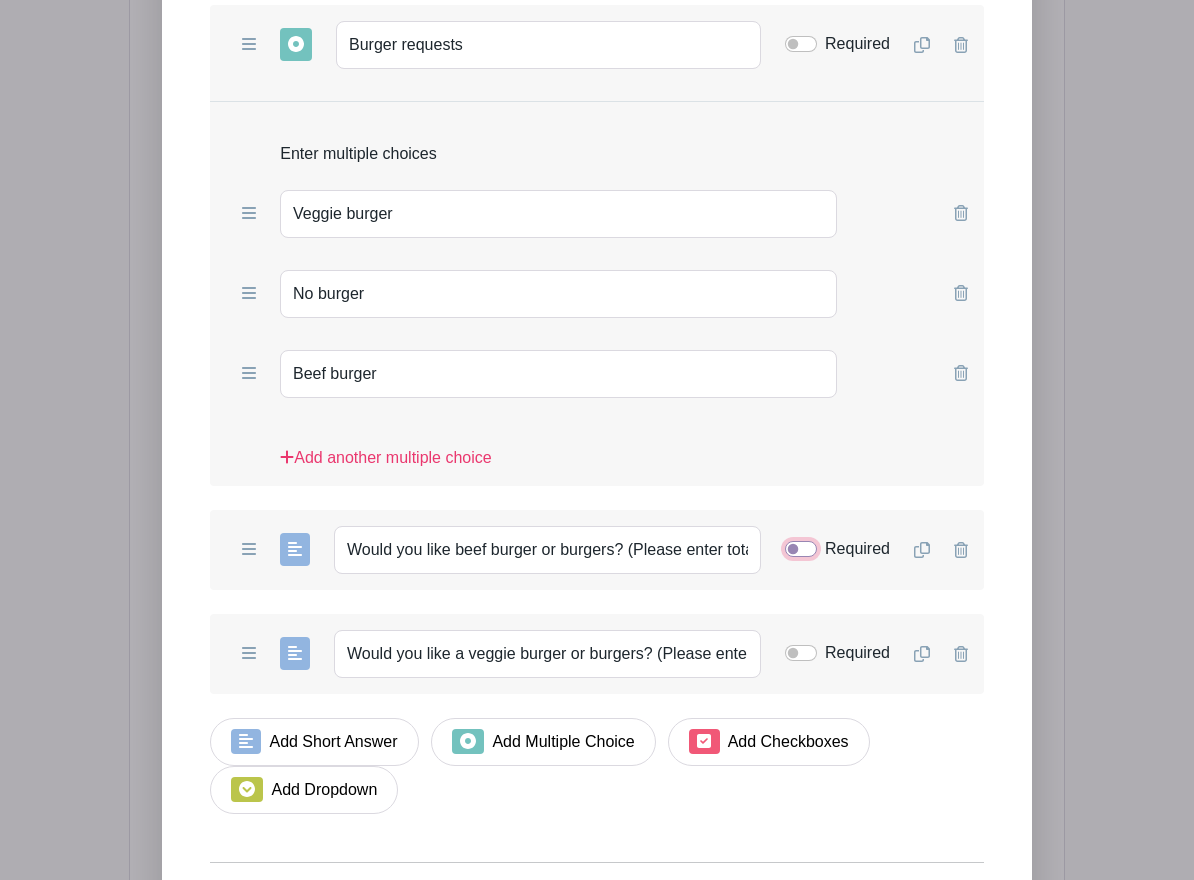 click on "Required" at bounding box center (801, 549) 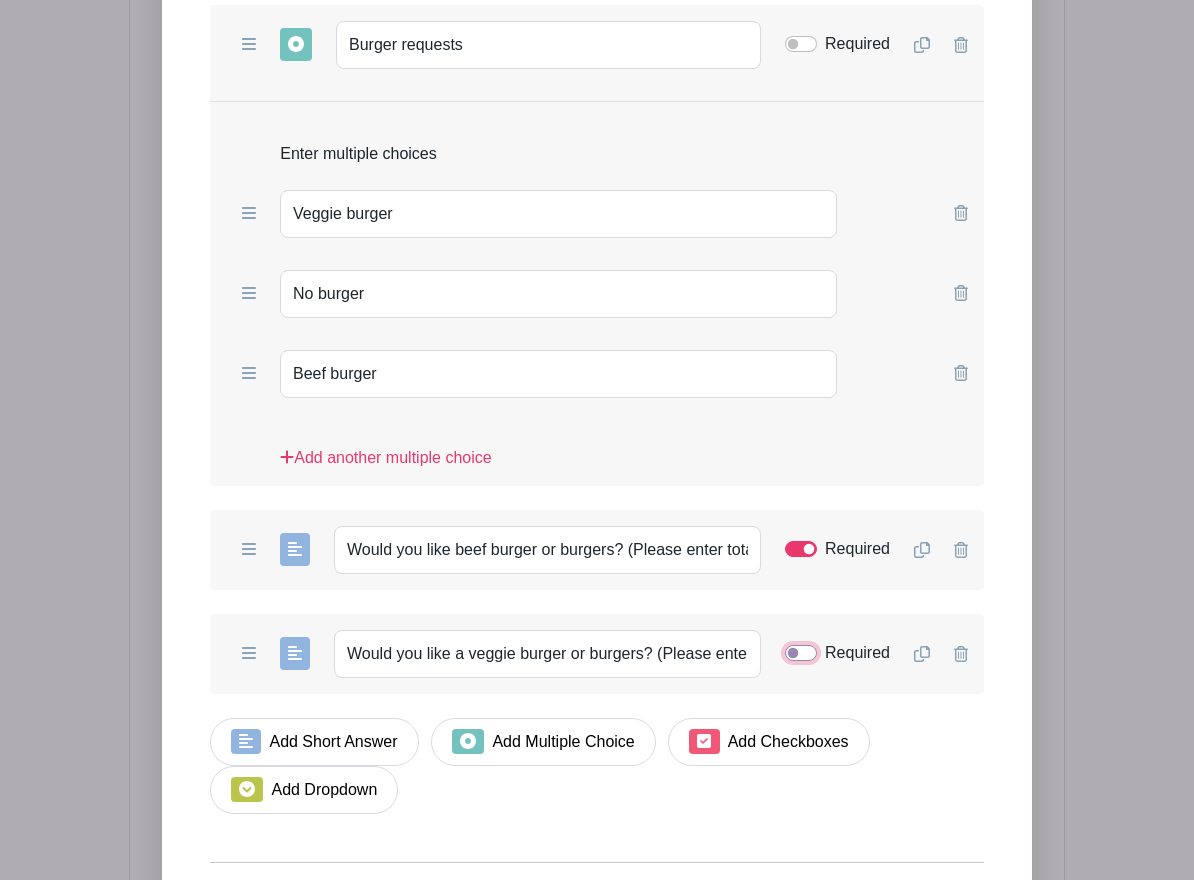 click on "Required" at bounding box center (801, 653) 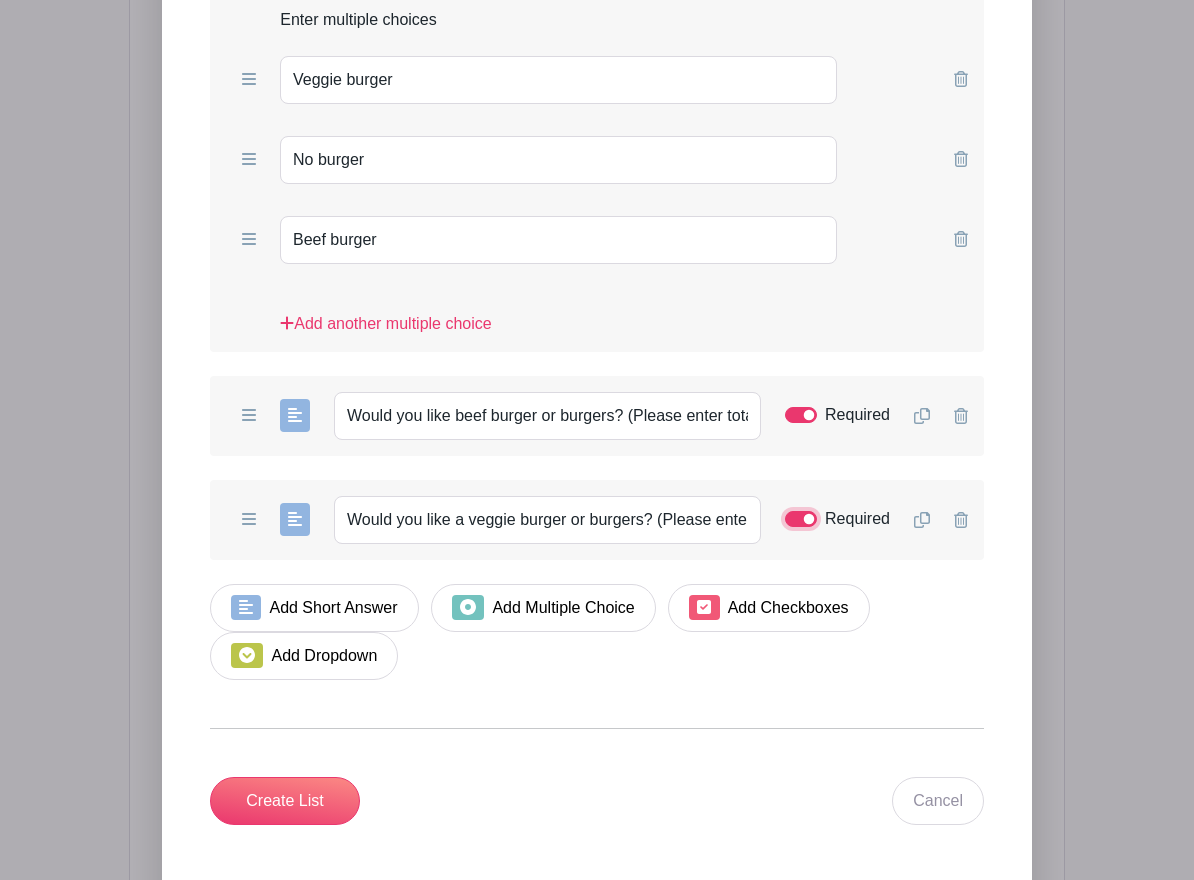 scroll, scrollTop: 2810, scrollLeft: 0, axis: vertical 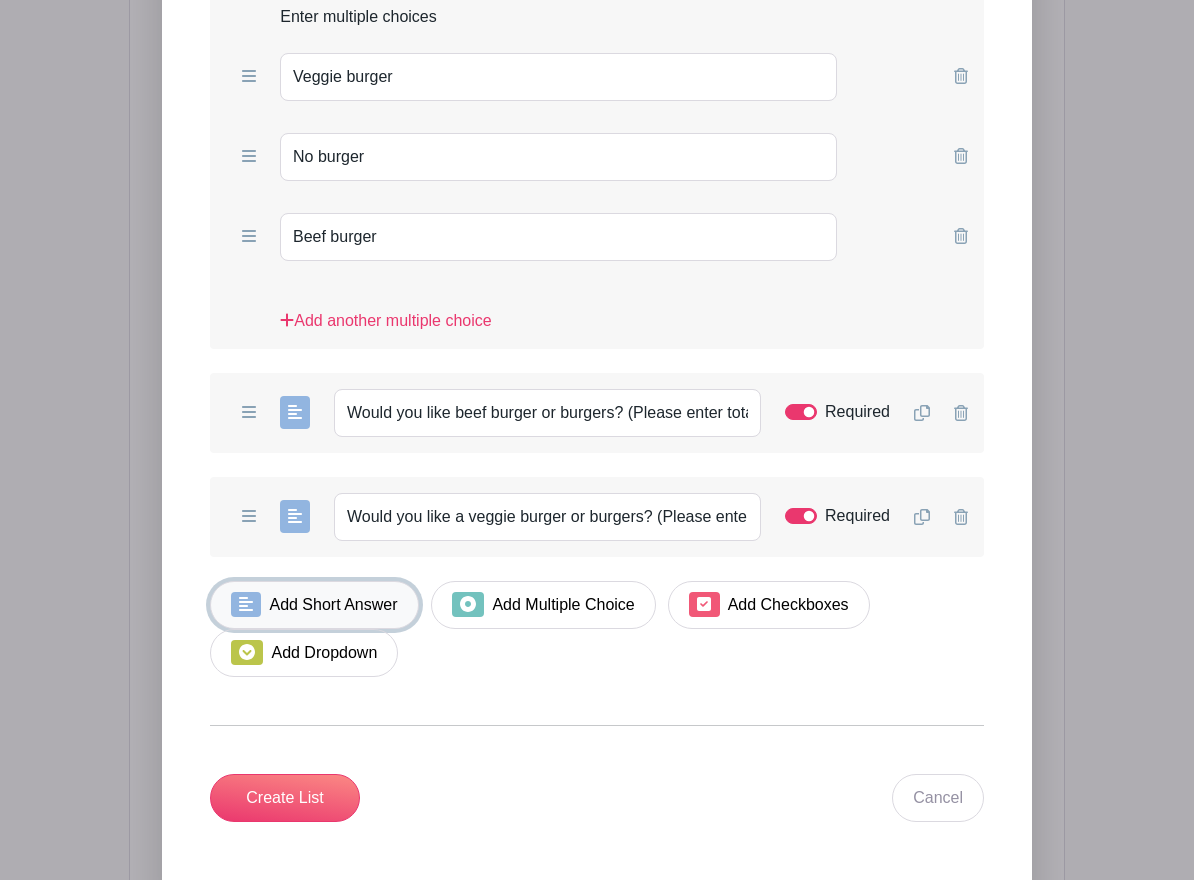 click on "Add Short Answer" at bounding box center (314, 605) 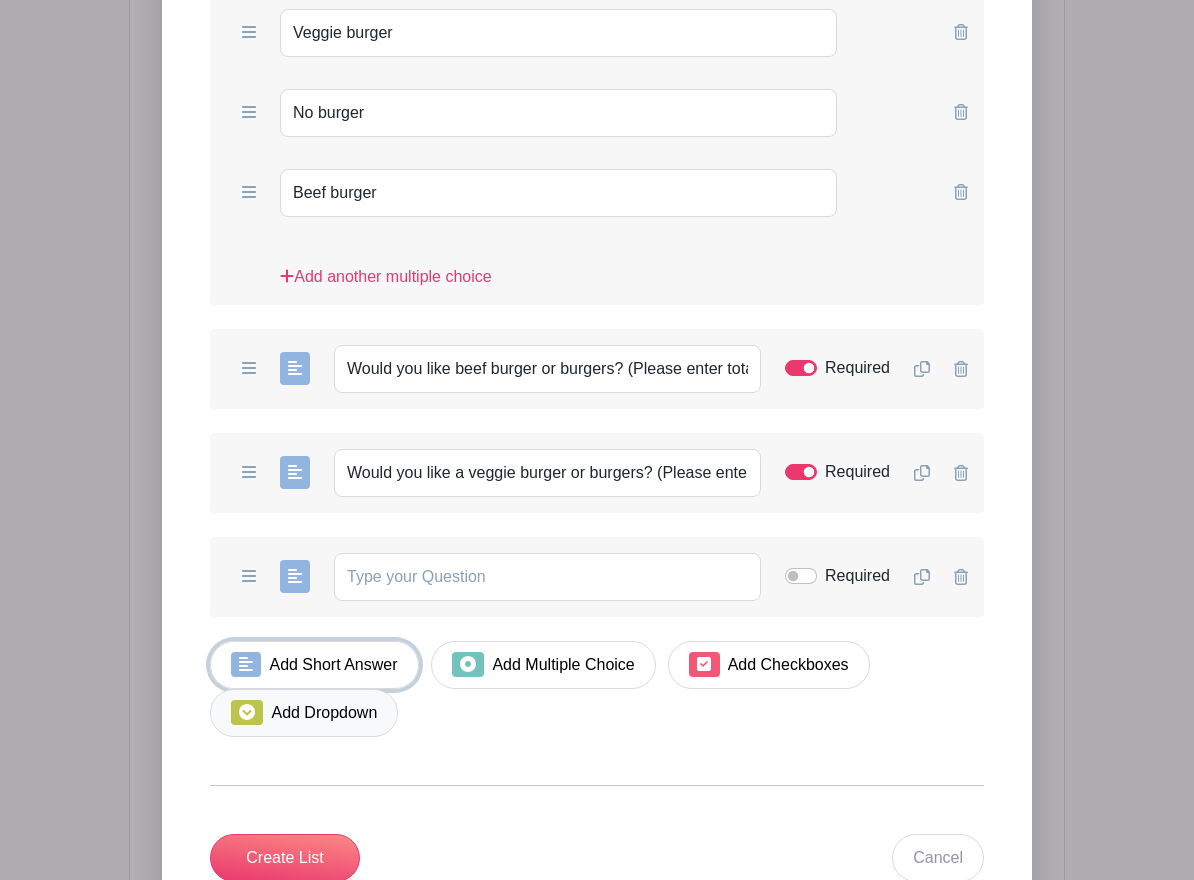 scroll, scrollTop: 2860, scrollLeft: 0, axis: vertical 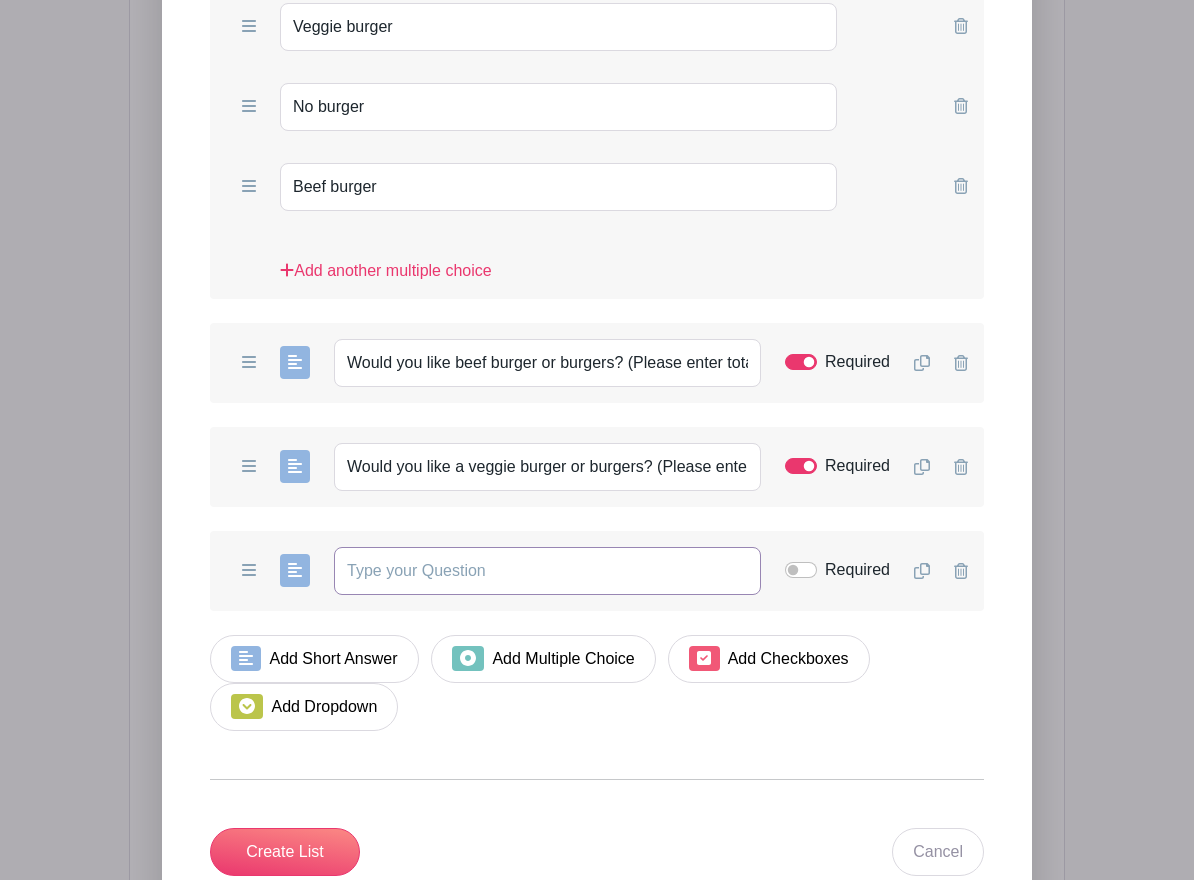 click at bounding box center (547, 571) 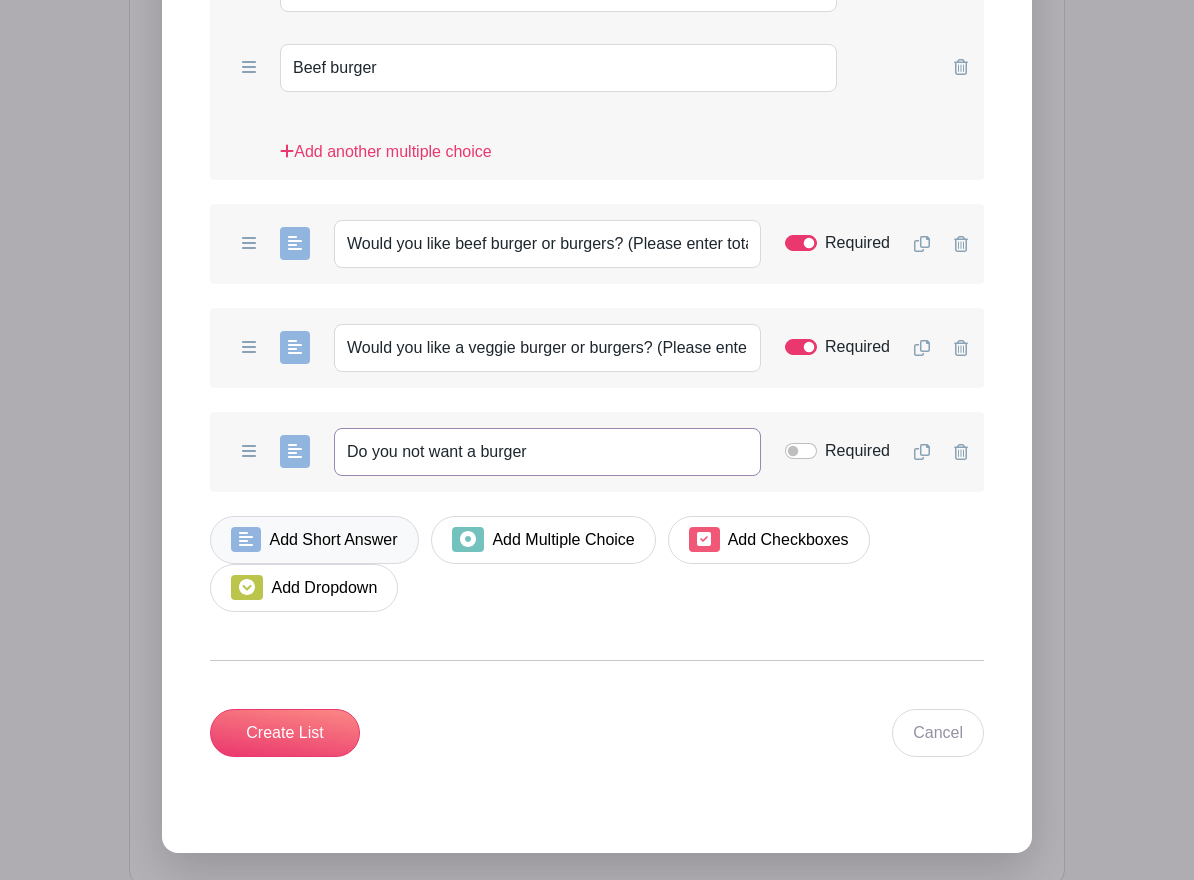 scroll, scrollTop: 2985, scrollLeft: 0, axis: vertical 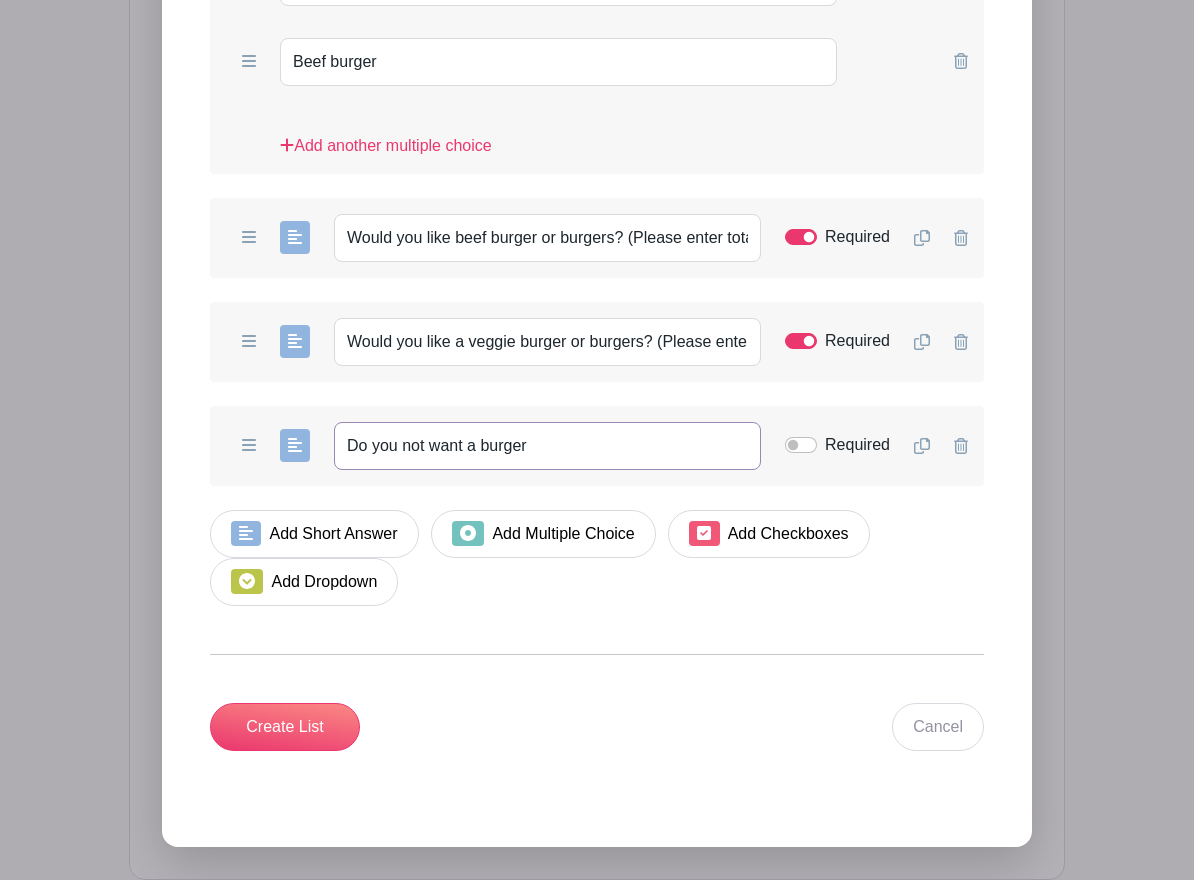 click on "Do you not want a burger" at bounding box center [547, 446] 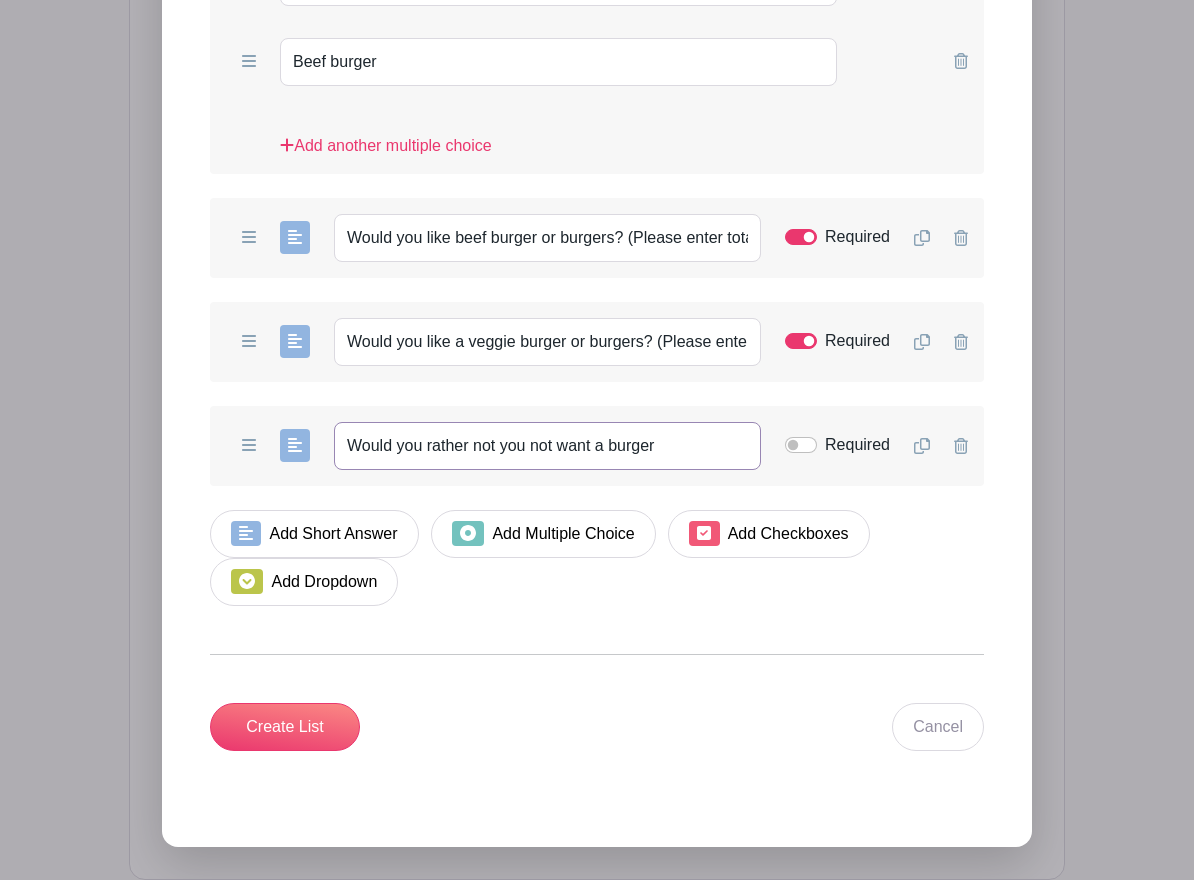 drag, startPoint x: 501, startPoint y: 405, endPoint x: 591, endPoint y: 404, distance: 90.005554 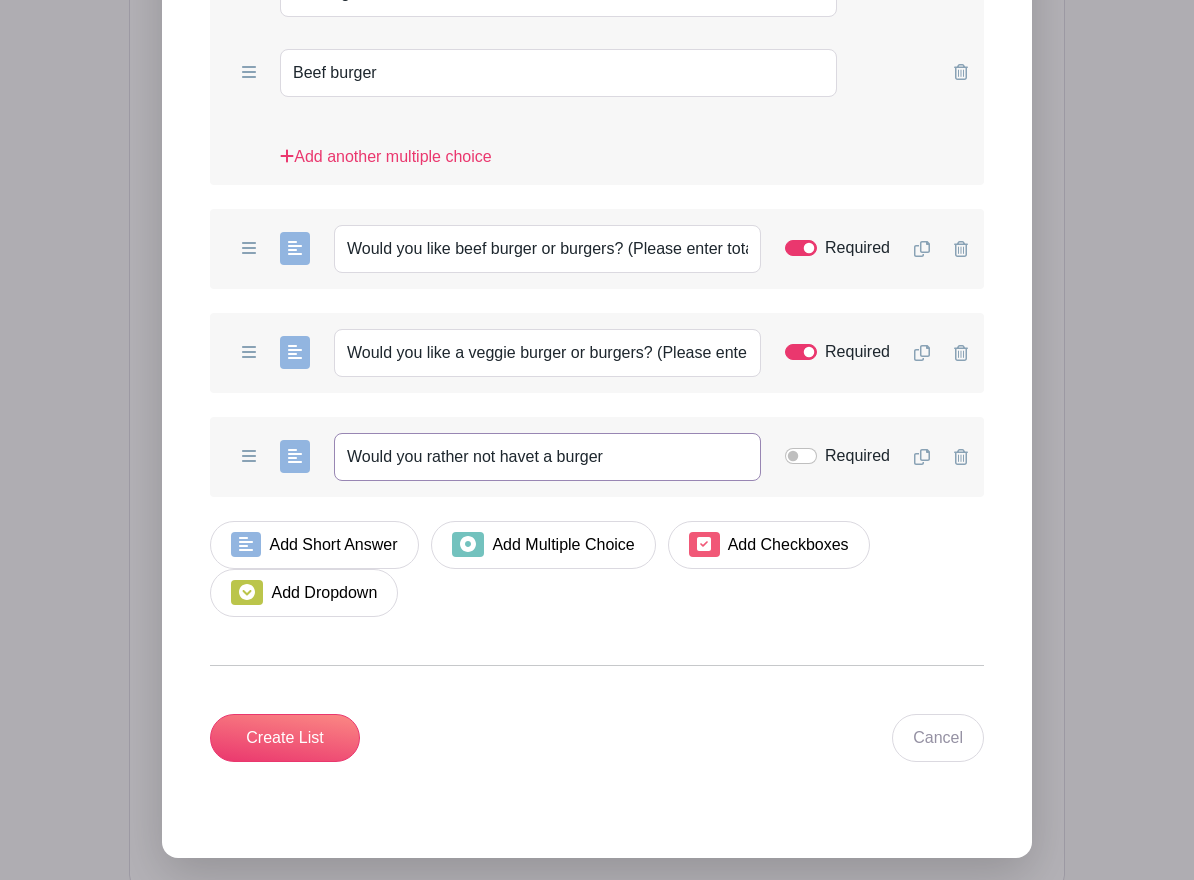 scroll, scrollTop: 2968, scrollLeft: 0, axis: vertical 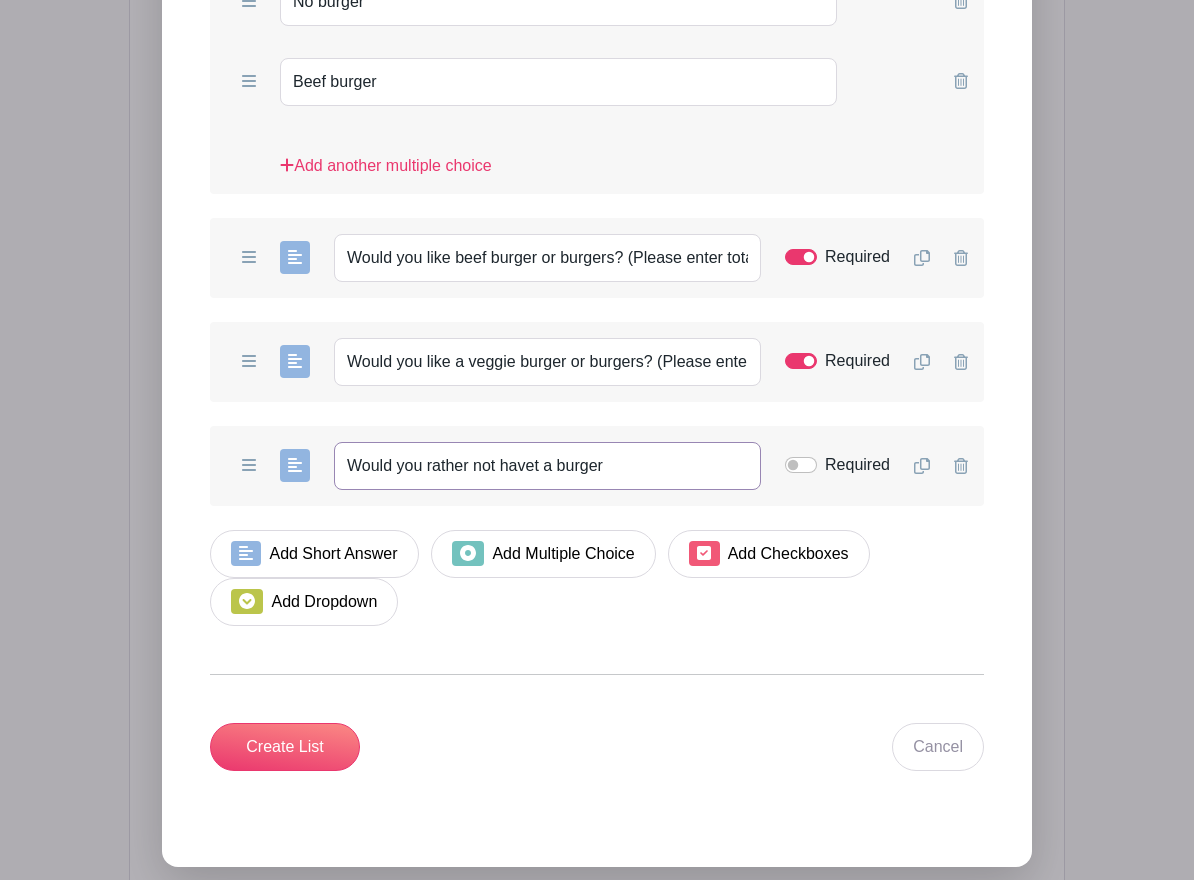 drag, startPoint x: 539, startPoint y: 419, endPoint x: 564, endPoint y: 436, distance: 30.232433 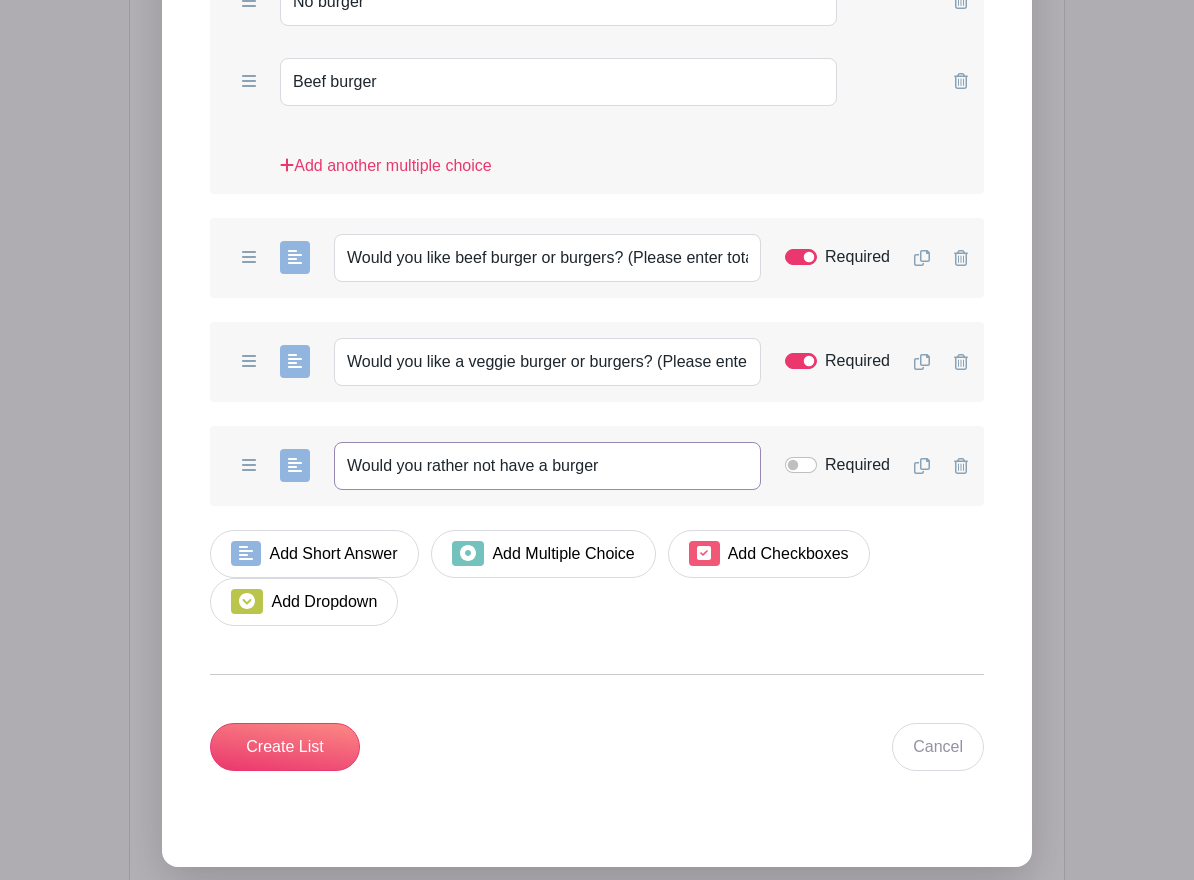 click on "Would you rather not have a burger" at bounding box center [547, 466] 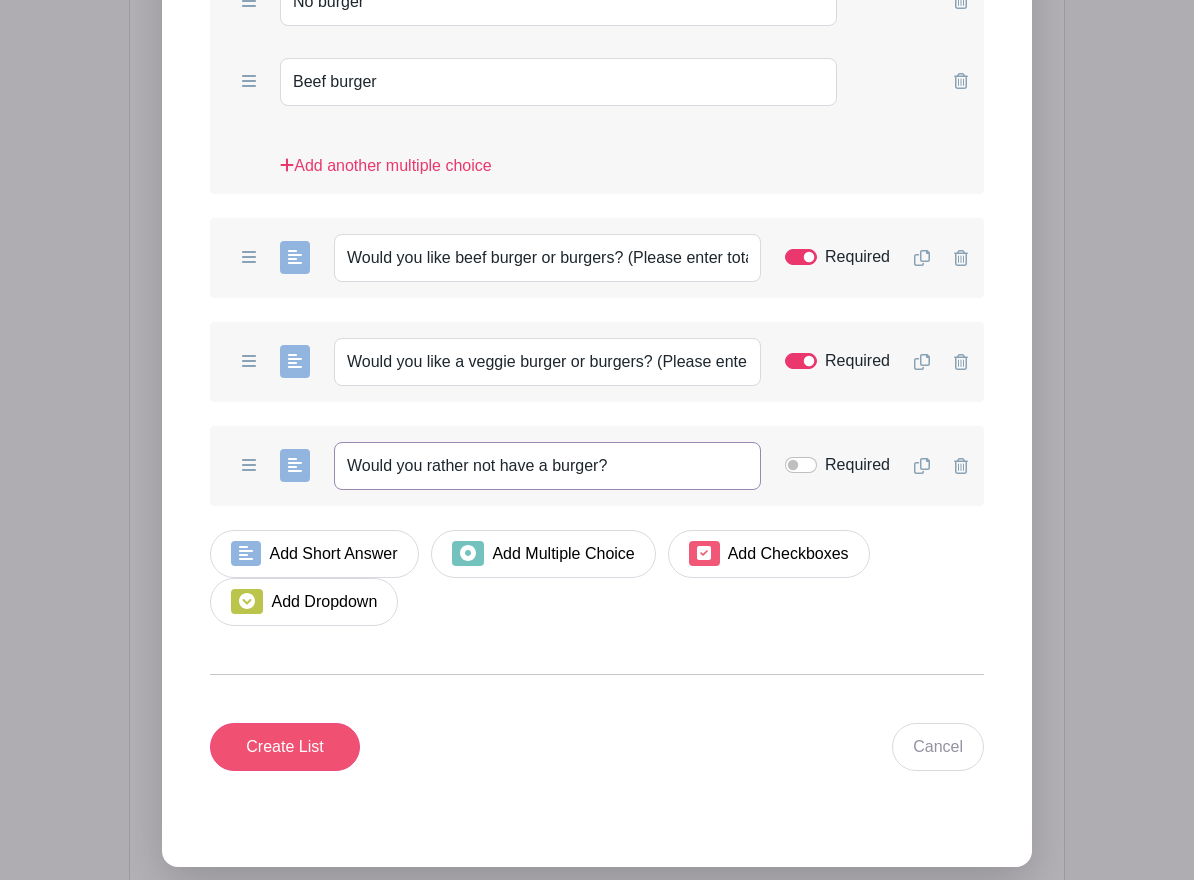 type on "Would you rather not have a burger?" 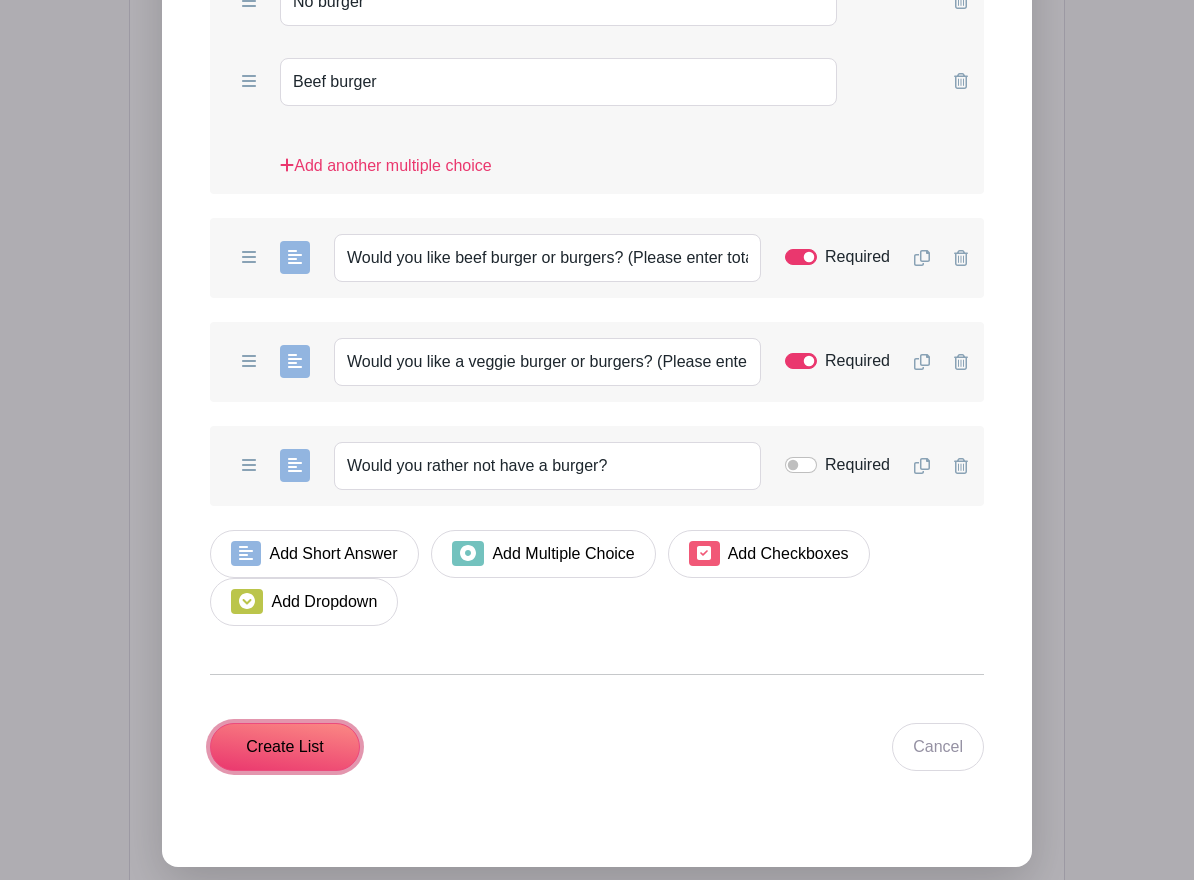 click on "Create List" at bounding box center (285, 747) 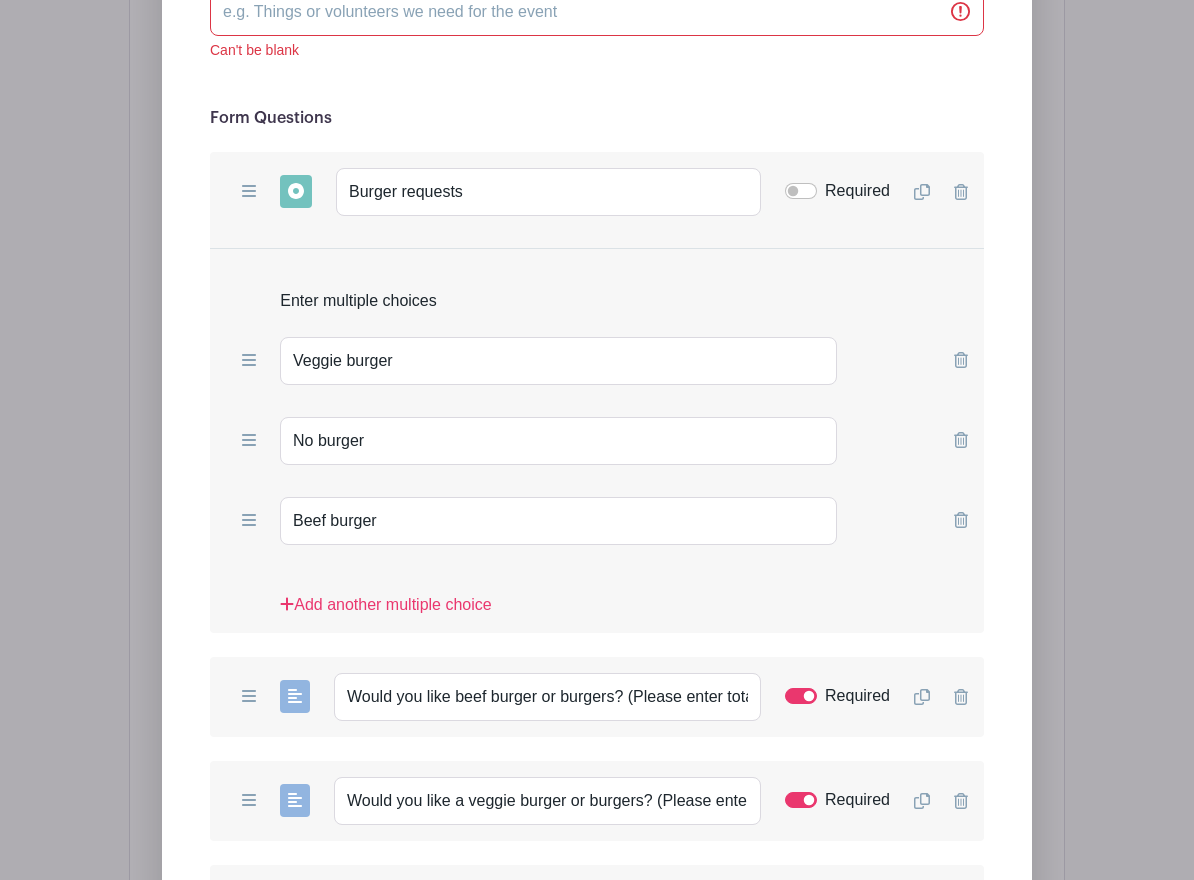 scroll, scrollTop: 2679, scrollLeft: 0, axis: vertical 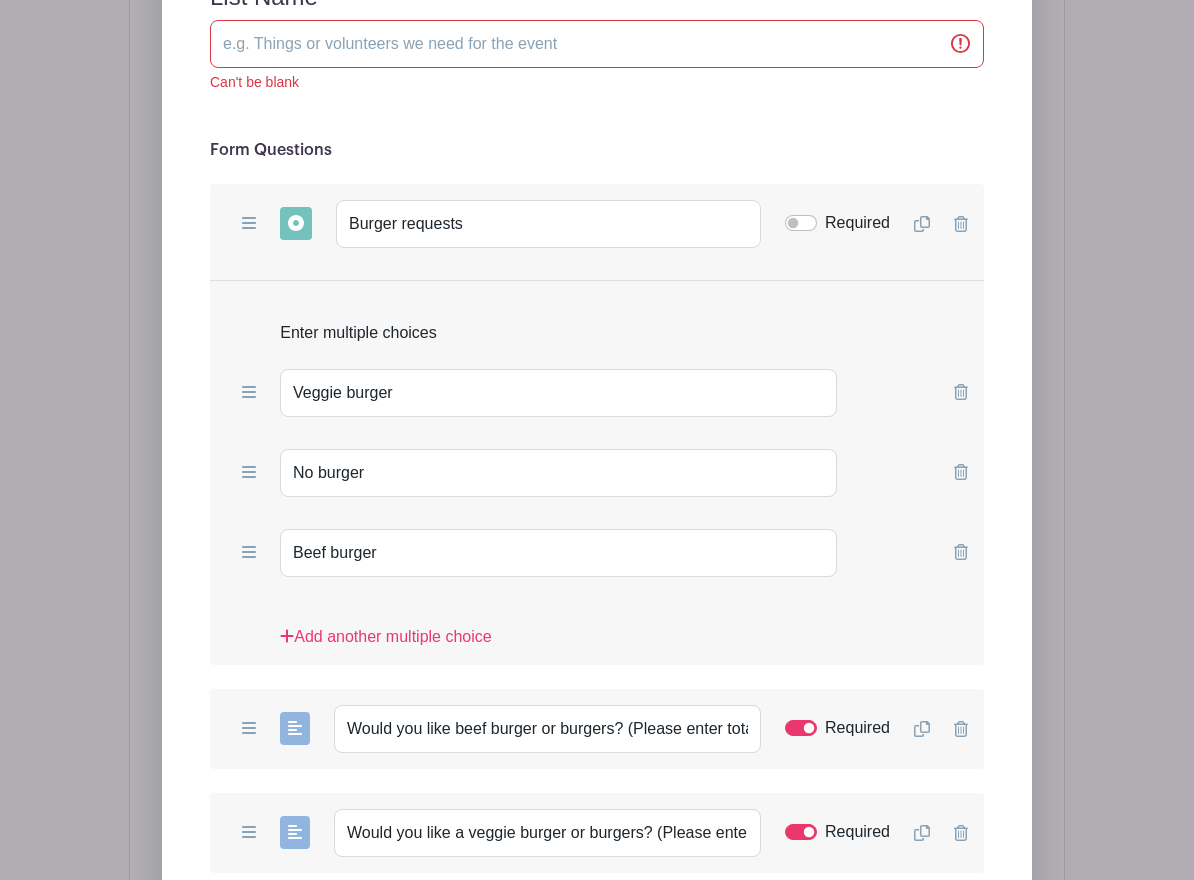 click 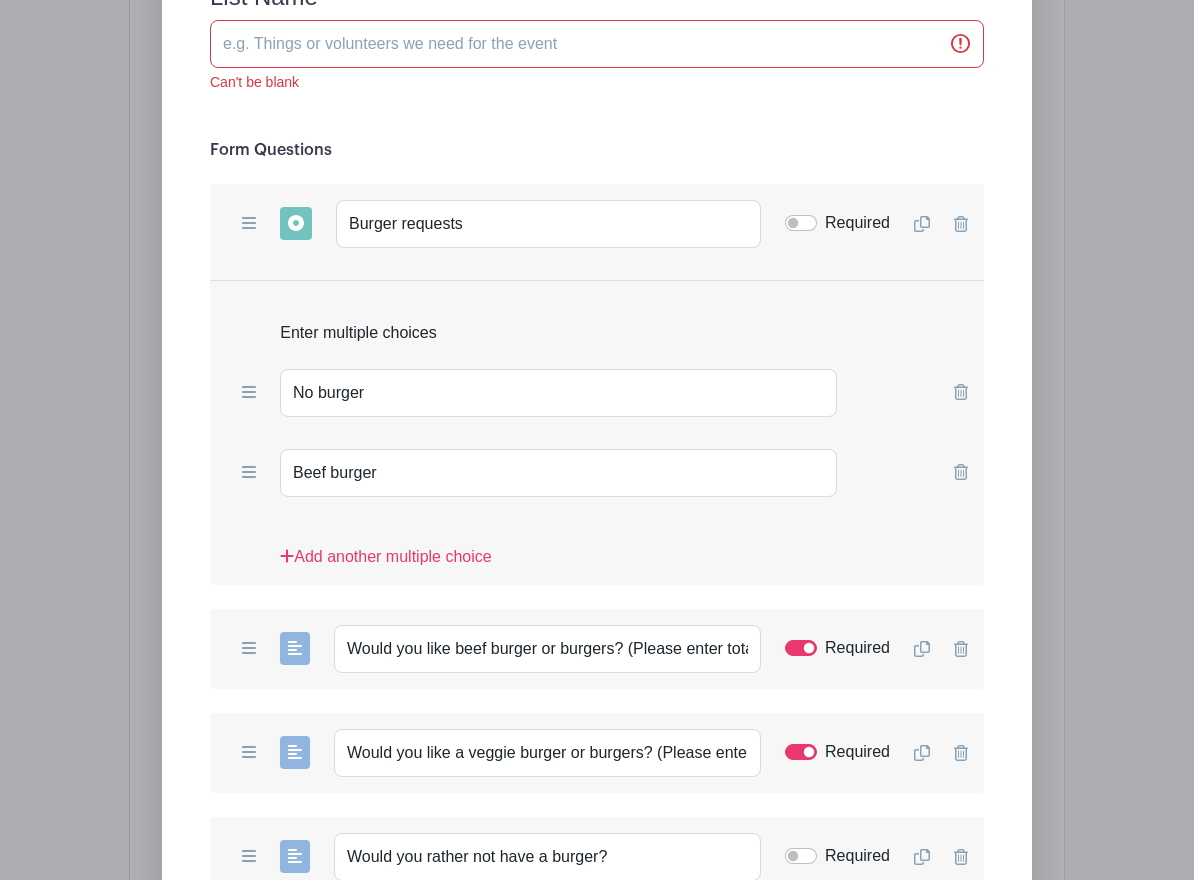 scroll, scrollTop: 2684, scrollLeft: 0, axis: vertical 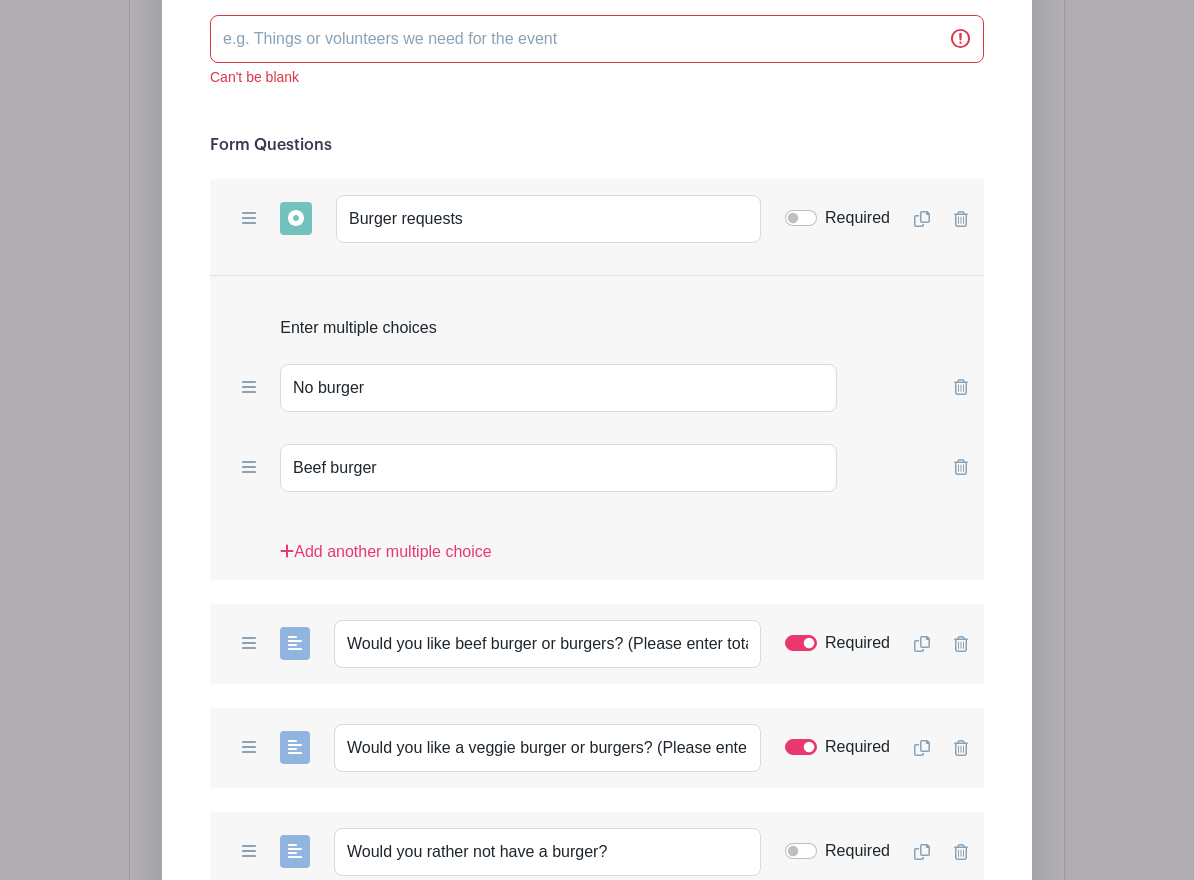 drag, startPoint x: 959, startPoint y: 336, endPoint x: 970, endPoint y: 376, distance: 41.484936 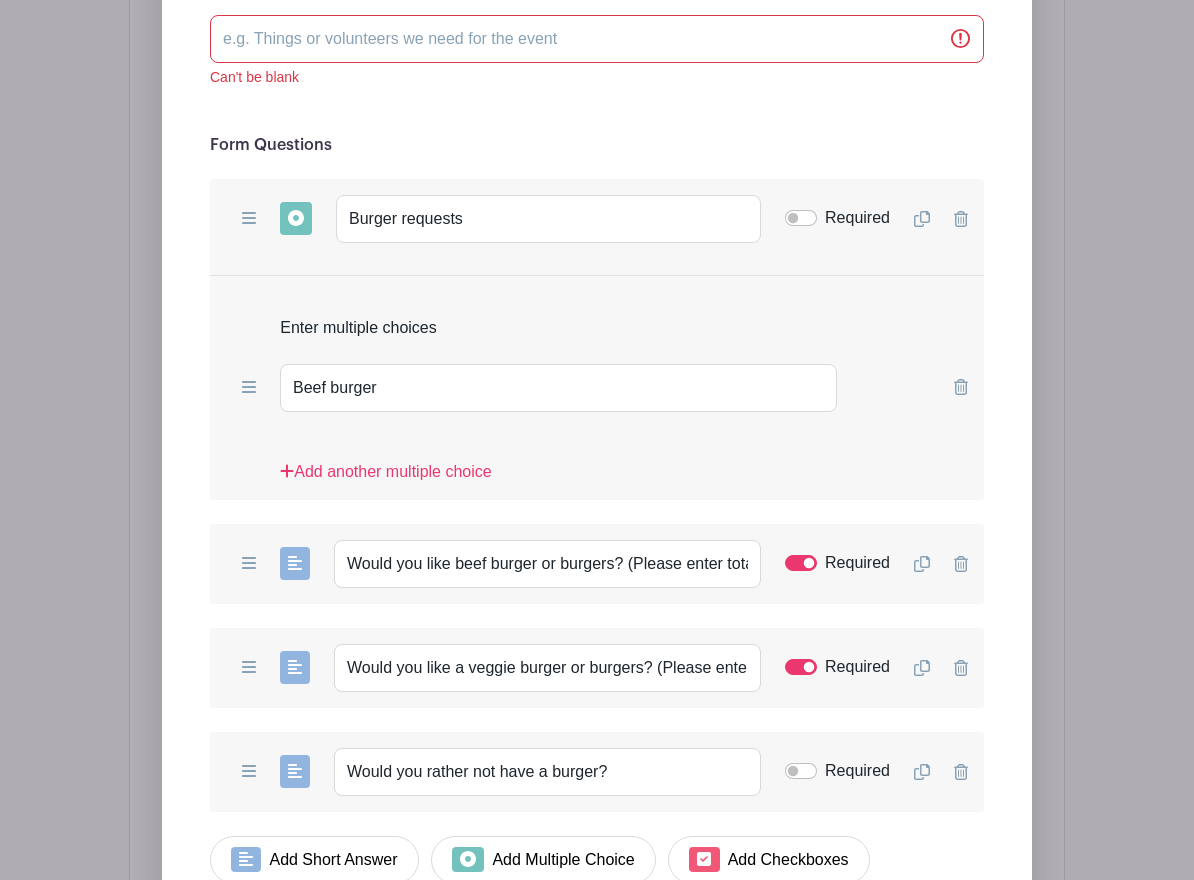 click 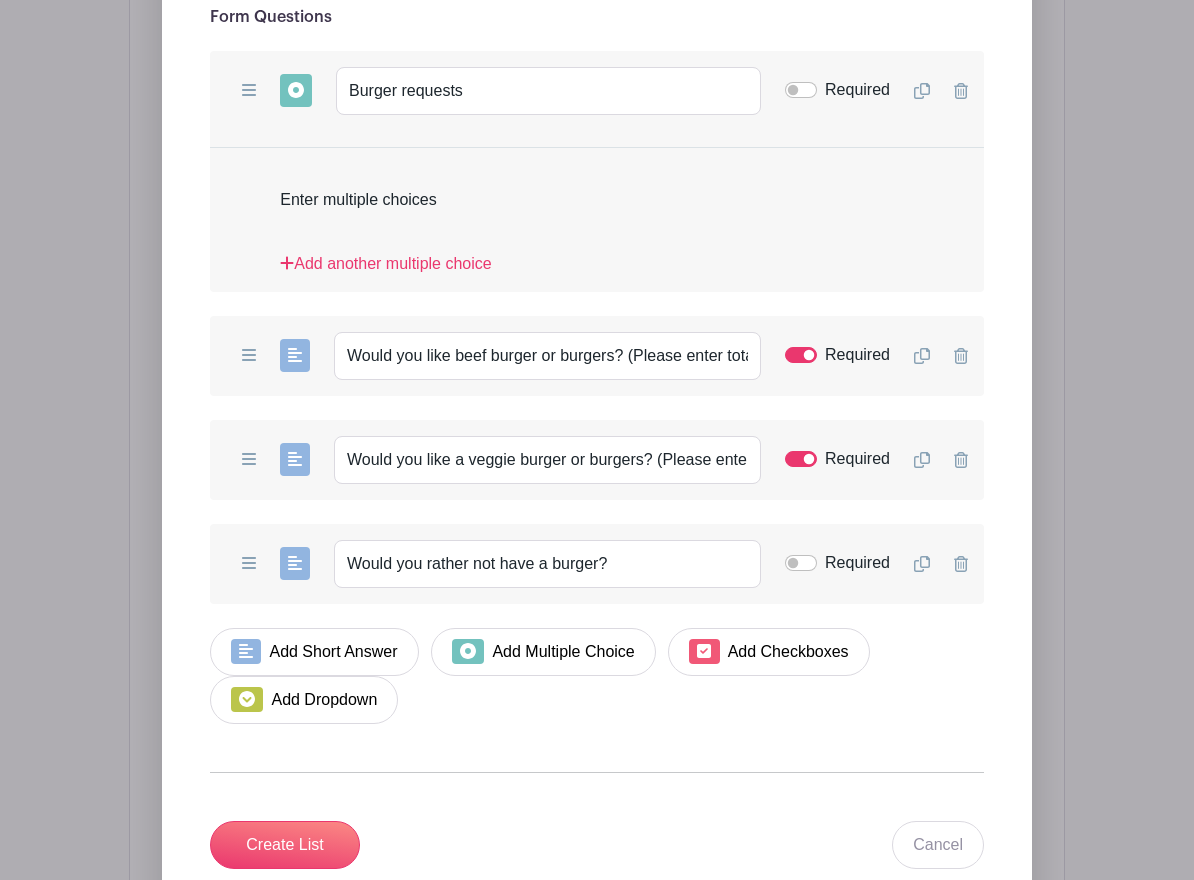 scroll, scrollTop: 2818, scrollLeft: 0, axis: vertical 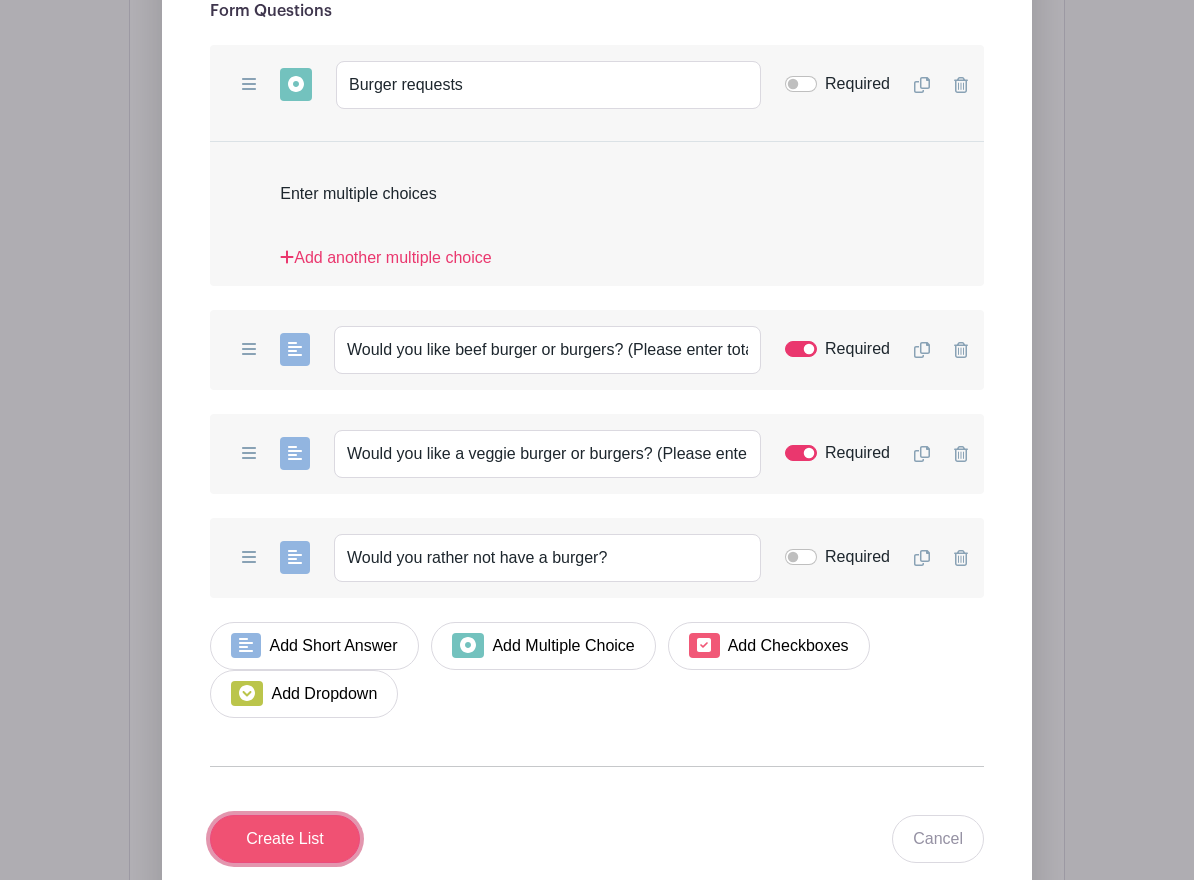 click on "Create List" at bounding box center (285, 839) 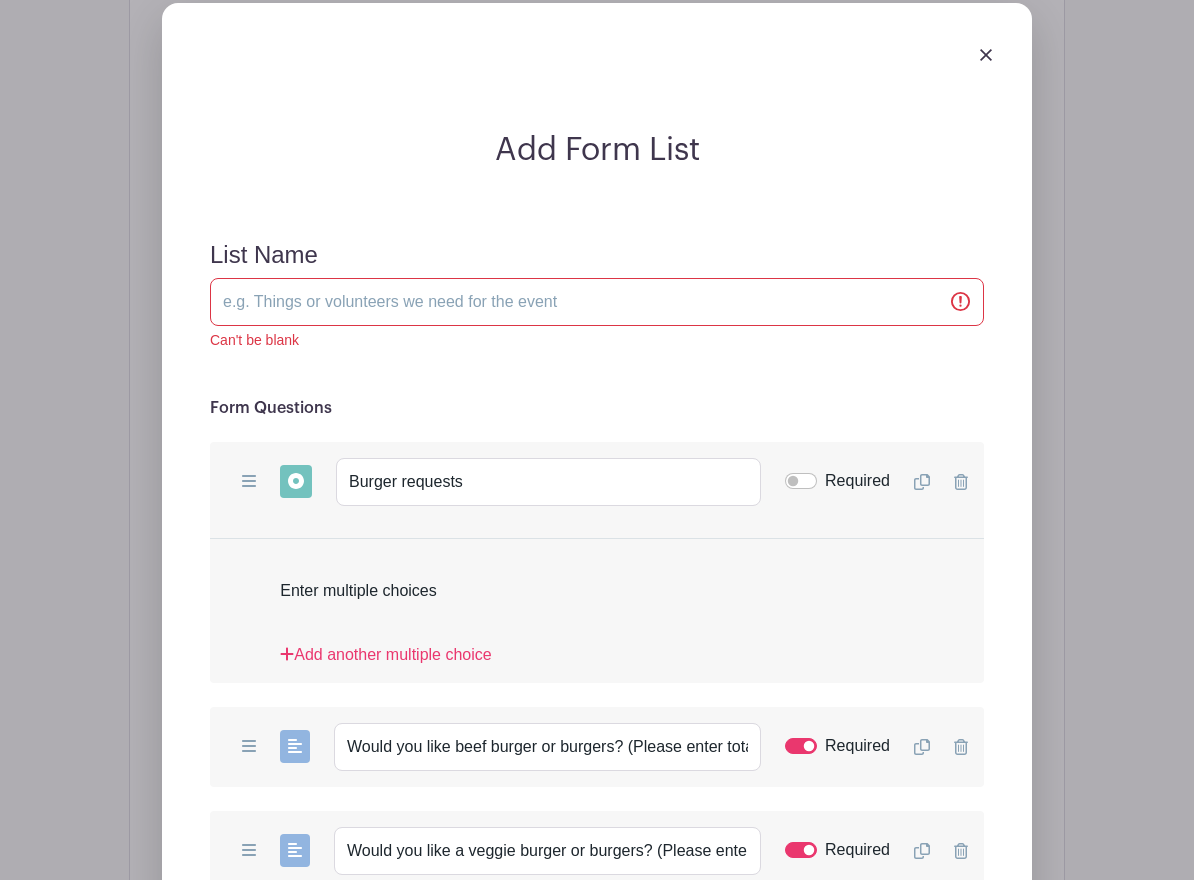 scroll, scrollTop: 2418, scrollLeft: 0, axis: vertical 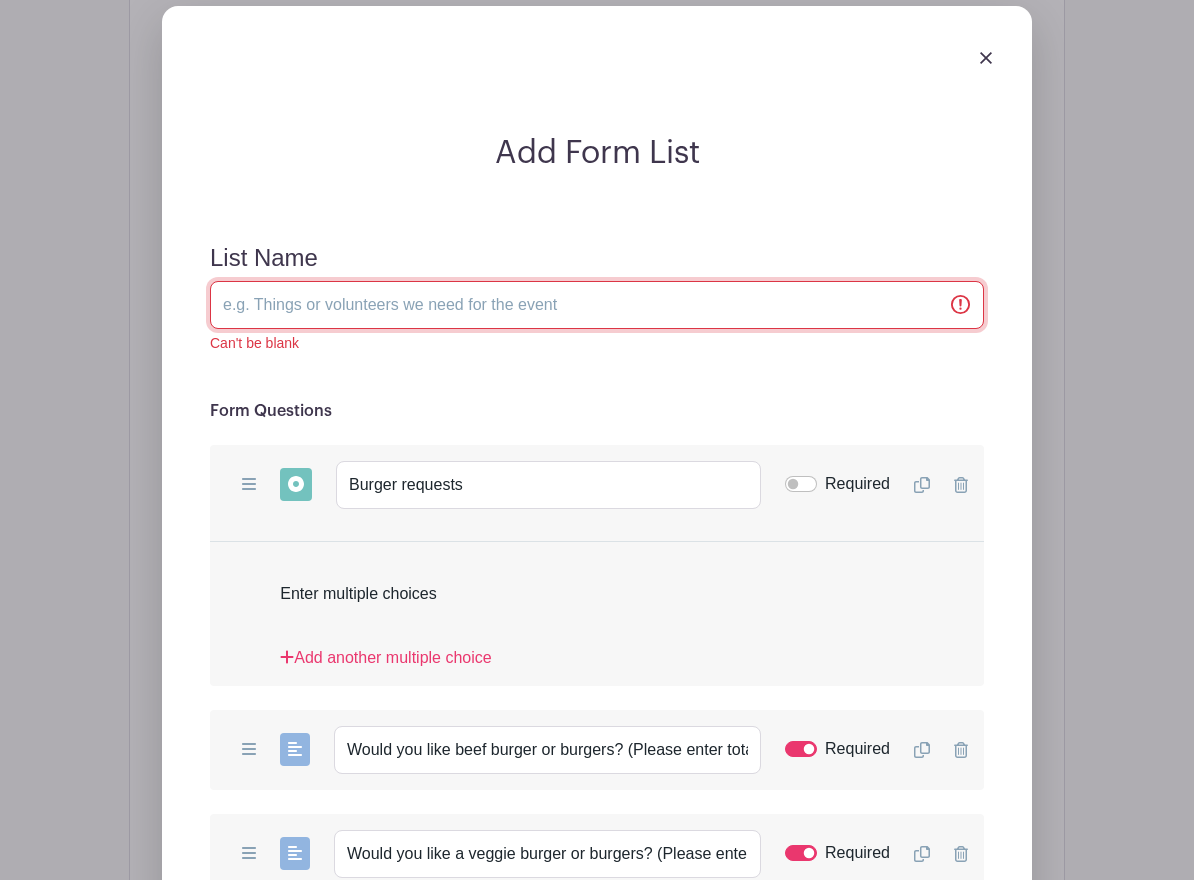 click on "List Name" at bounding box center [597, 305] 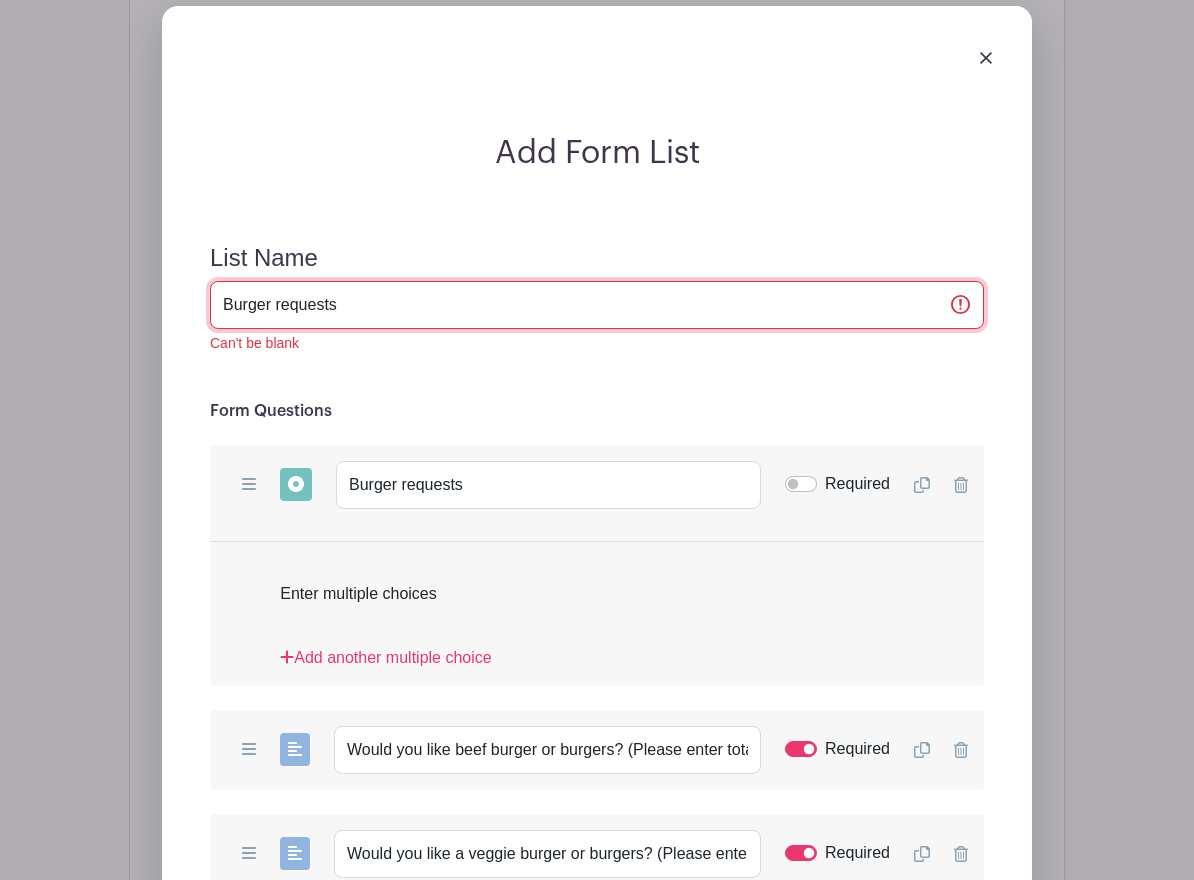 type on "Burger requests" 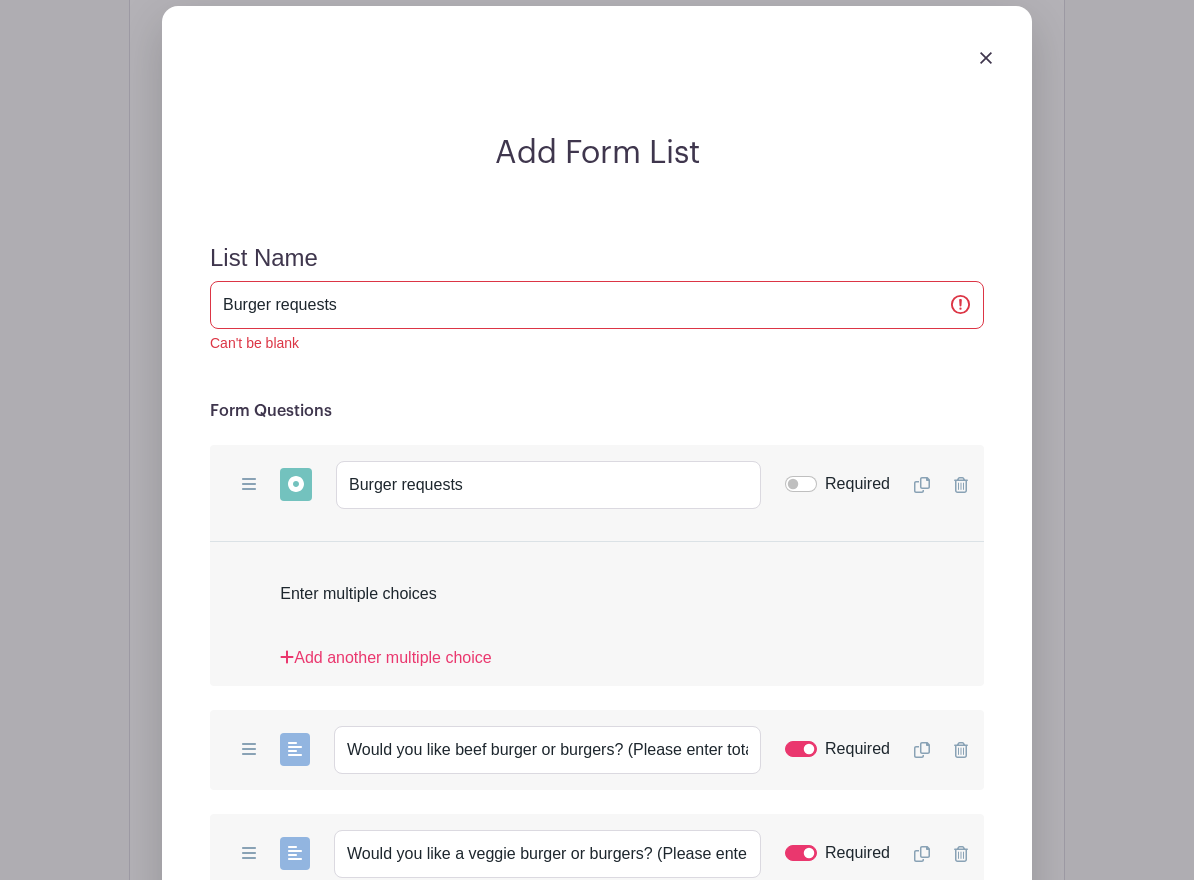 click 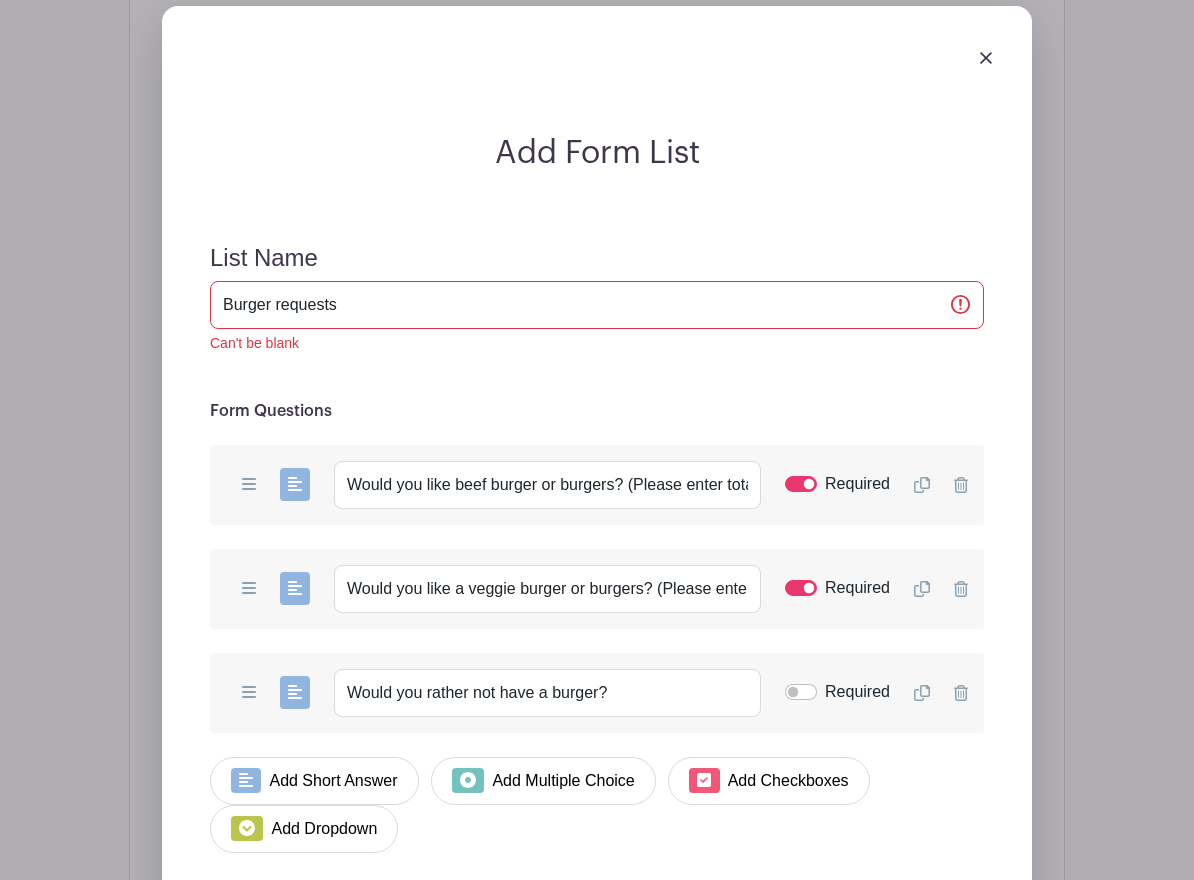 click 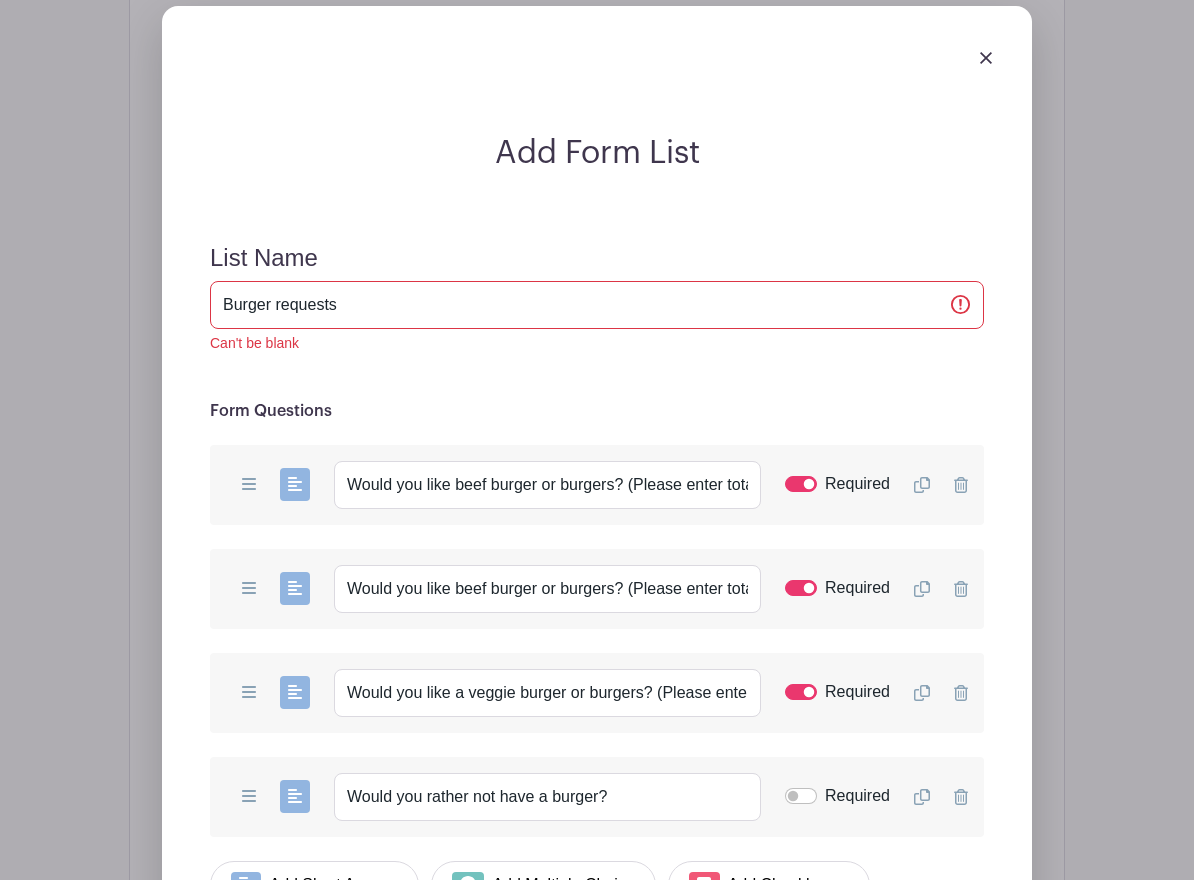 click 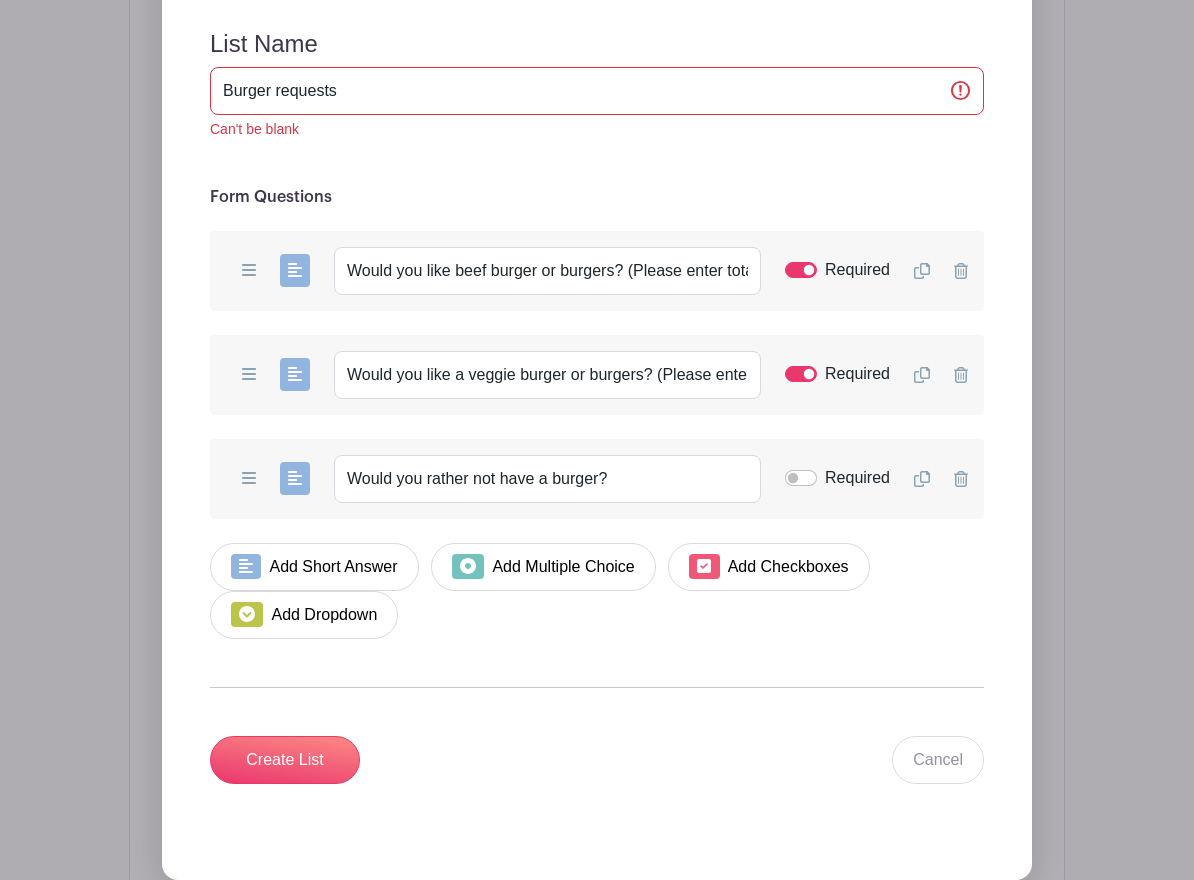 scroll, scrollTop: 2635, scrollLeft: 0, axis: vertical 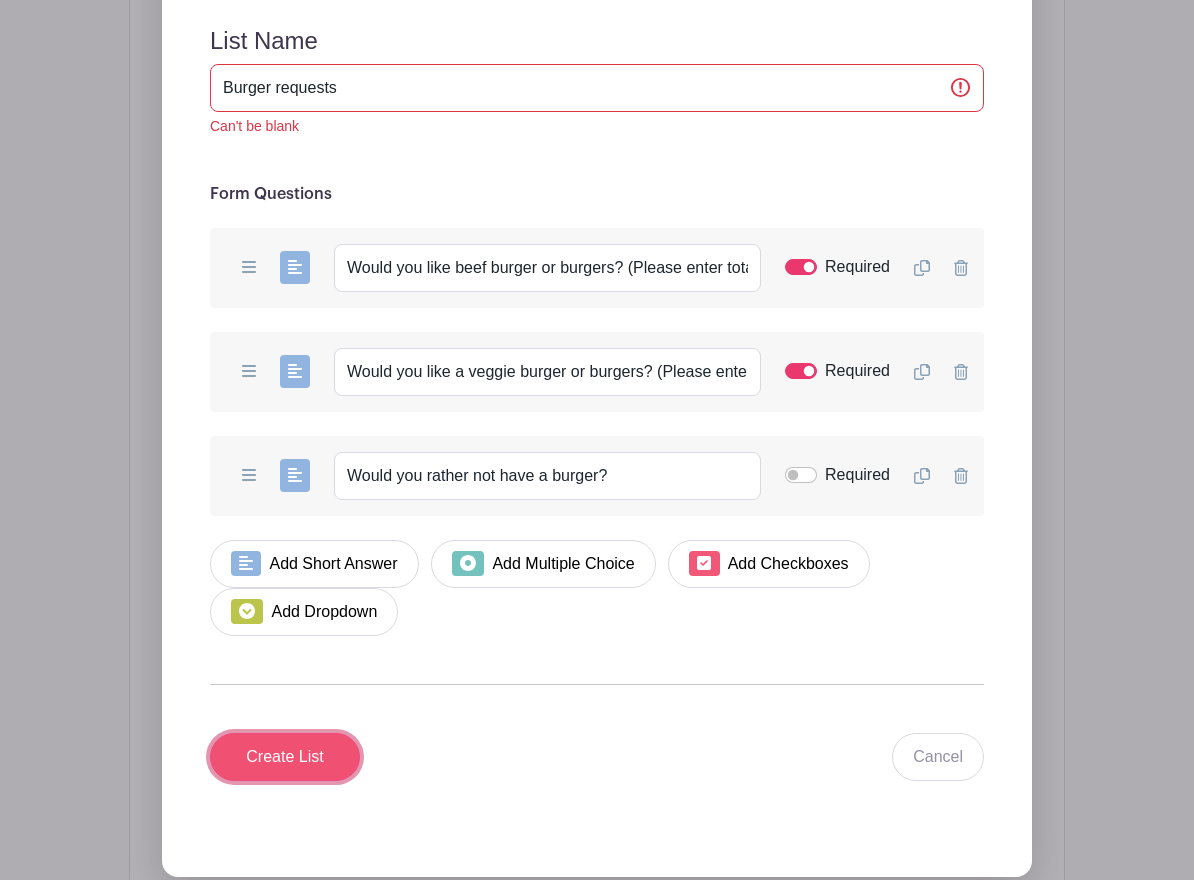click on "Create List" at bounding box center [285, 757] 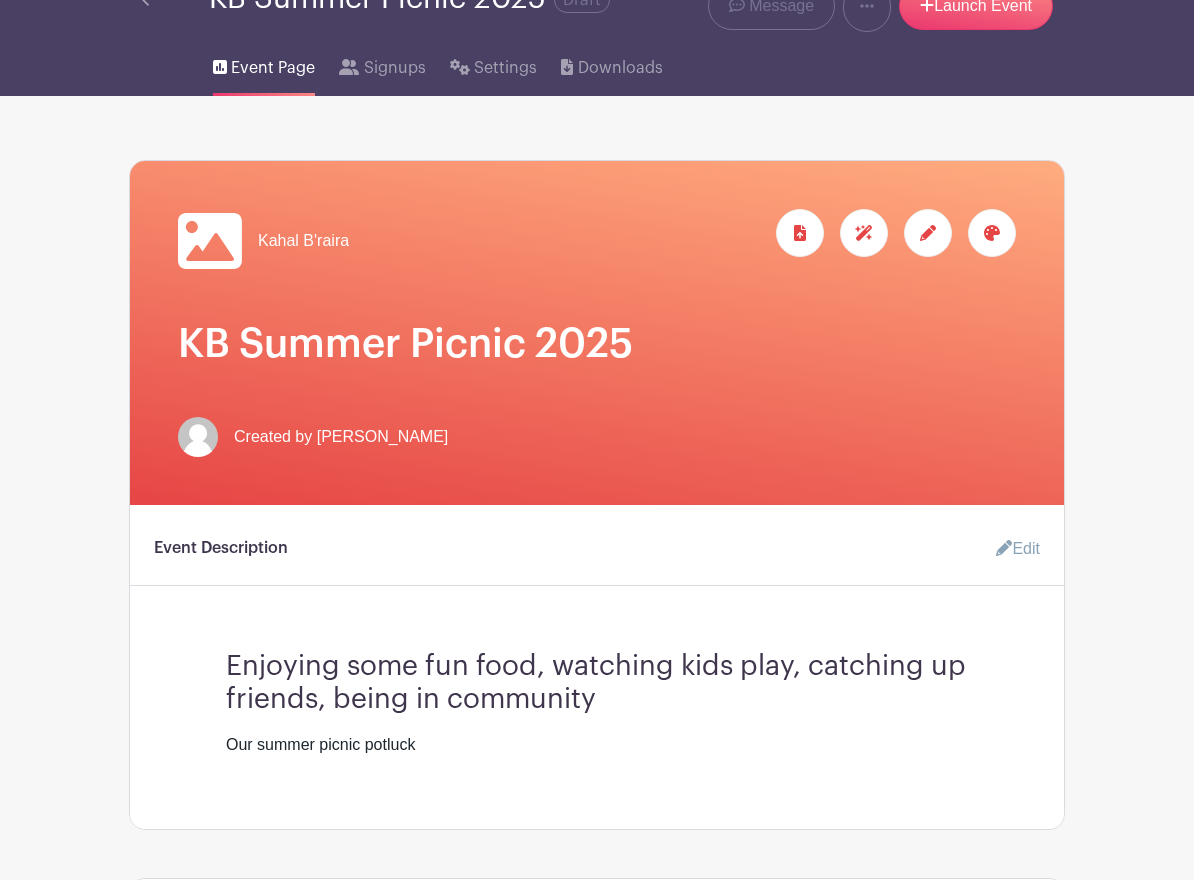 scroll, scrollTop: 88, scrollLeft: 0, axis: vertical 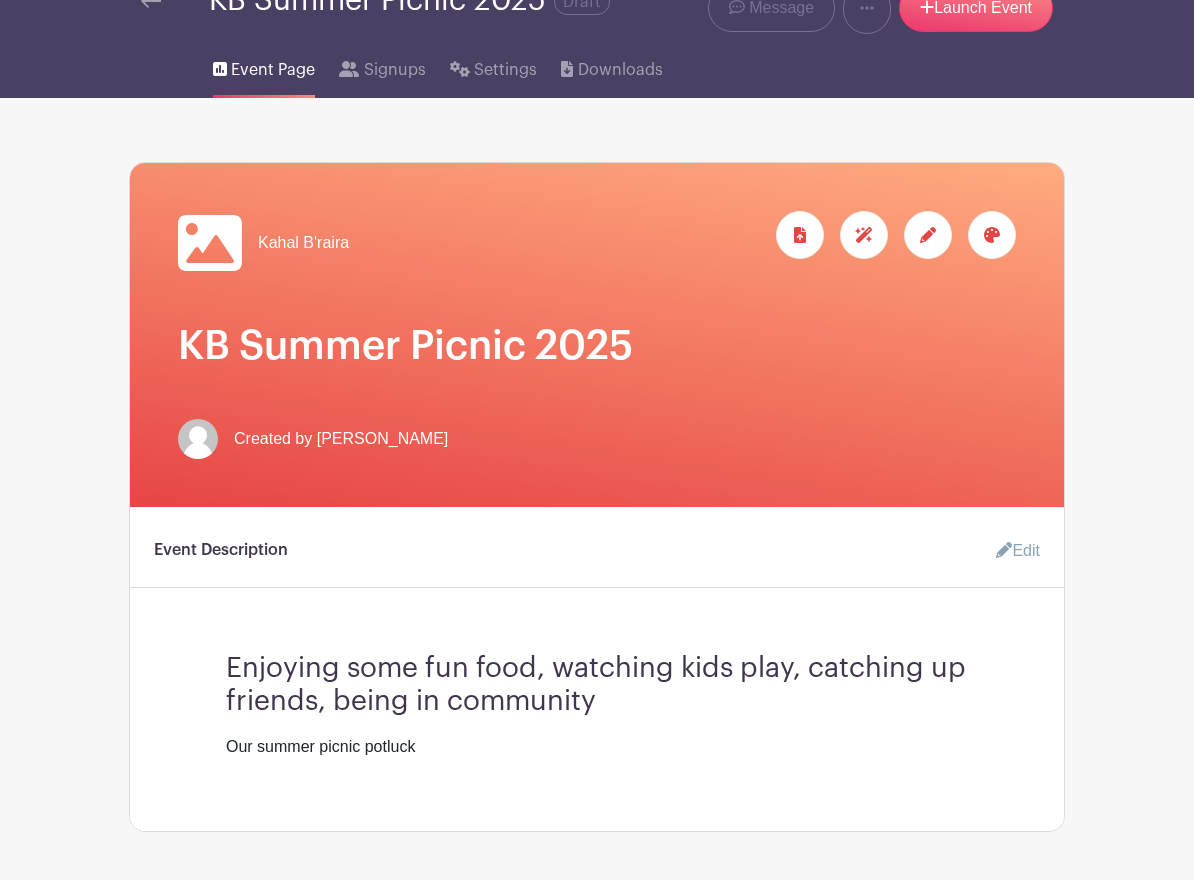 click on "Our summer picnic potluck" at bounding box center [597, 747] 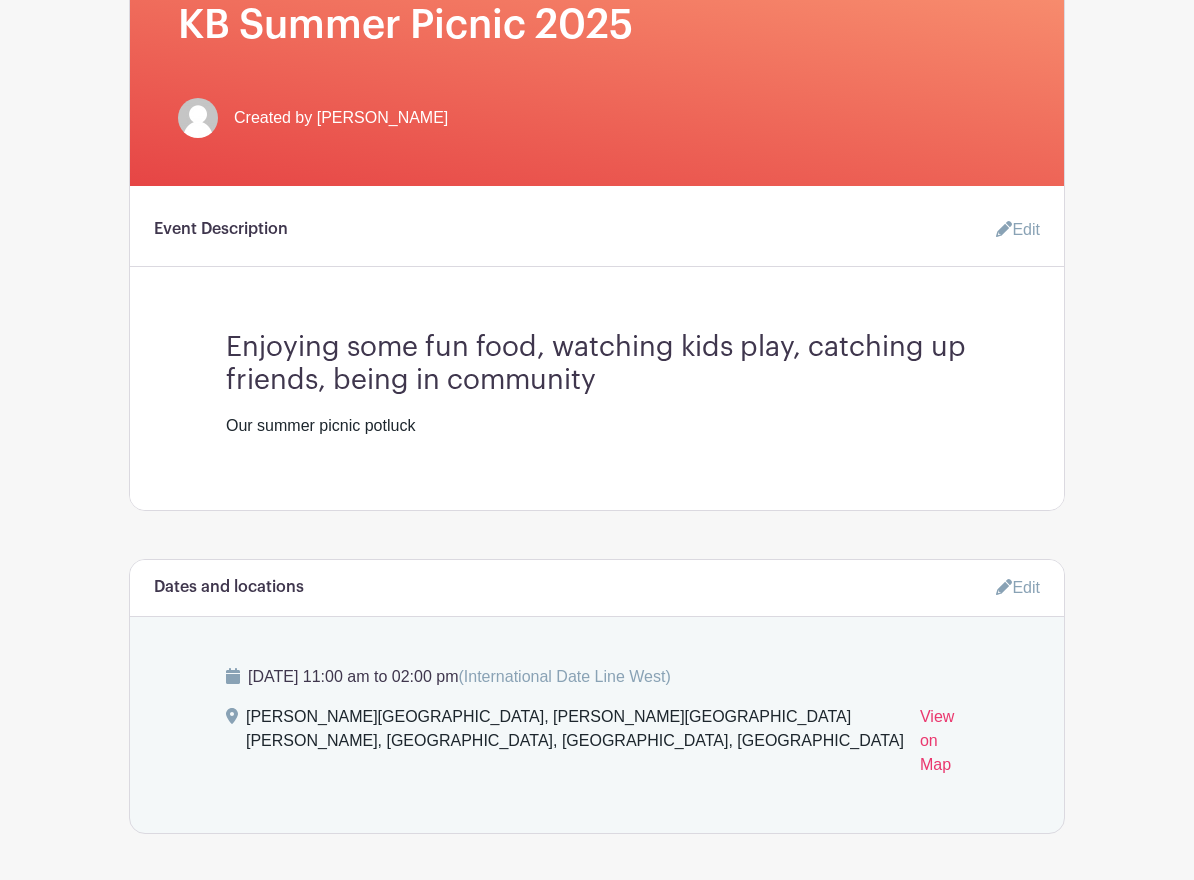scroll, scrollTop: 411, scrollLeft: 0, axis: vertical 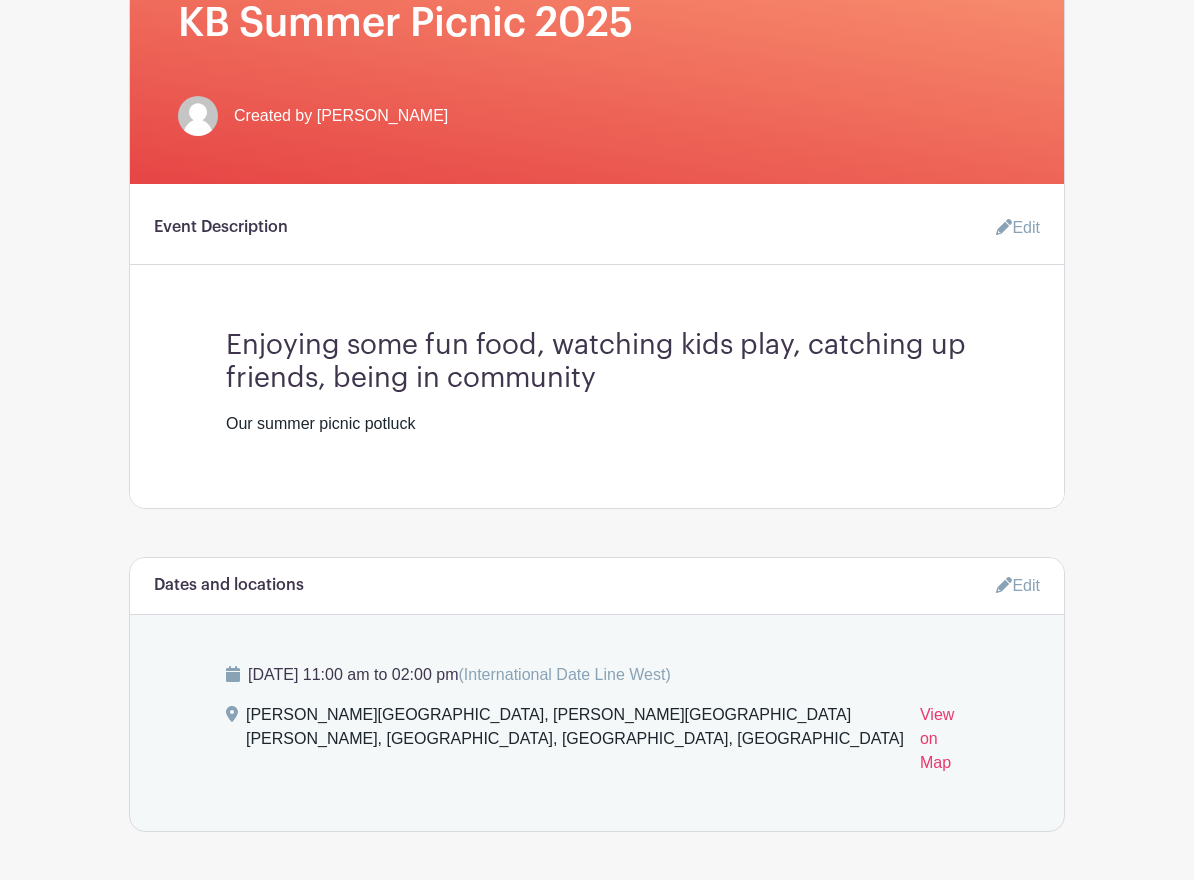 click on "Enjoying some fun food, watching kids play, catching up friends, being in community" at bounding box center [597, 354] 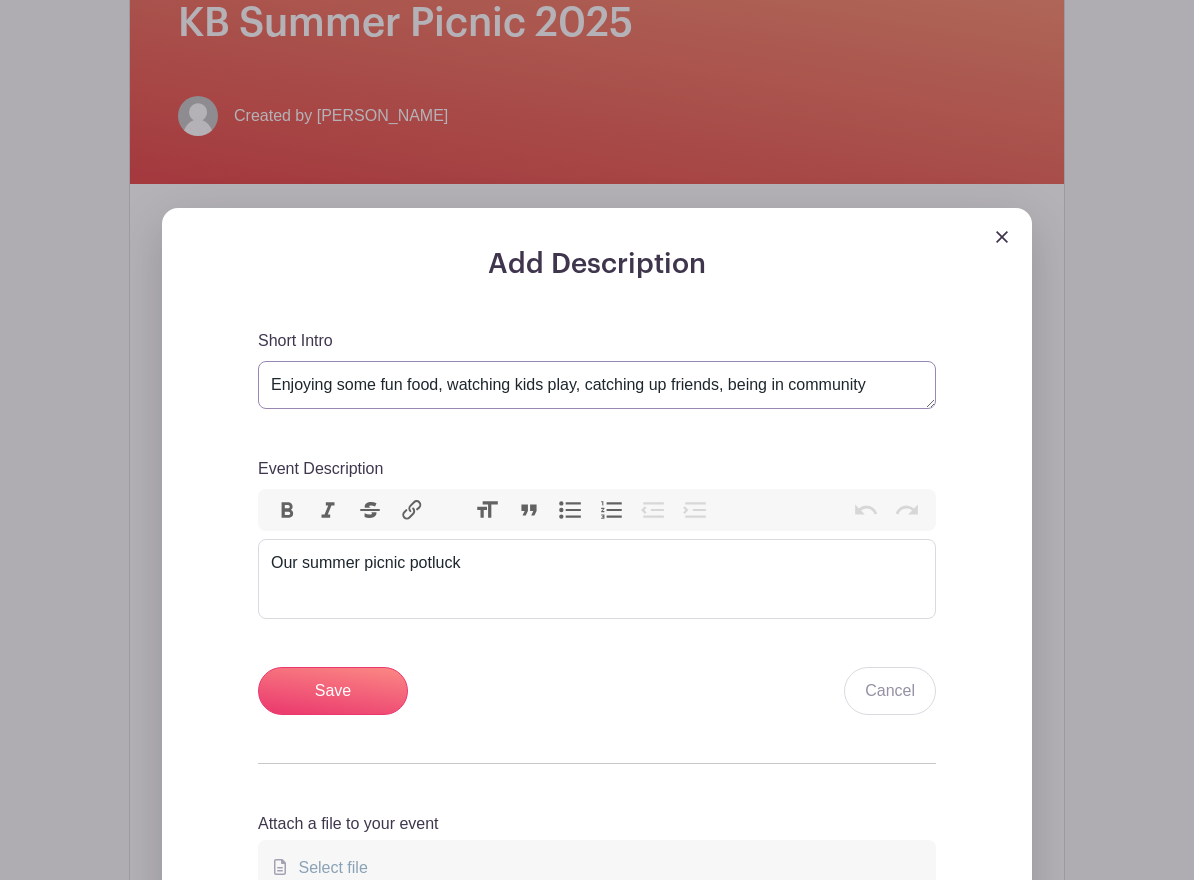 click on "Enjoying some fun food, watching kids play, catching up friends, being in community" at bounding box center [597, 385] 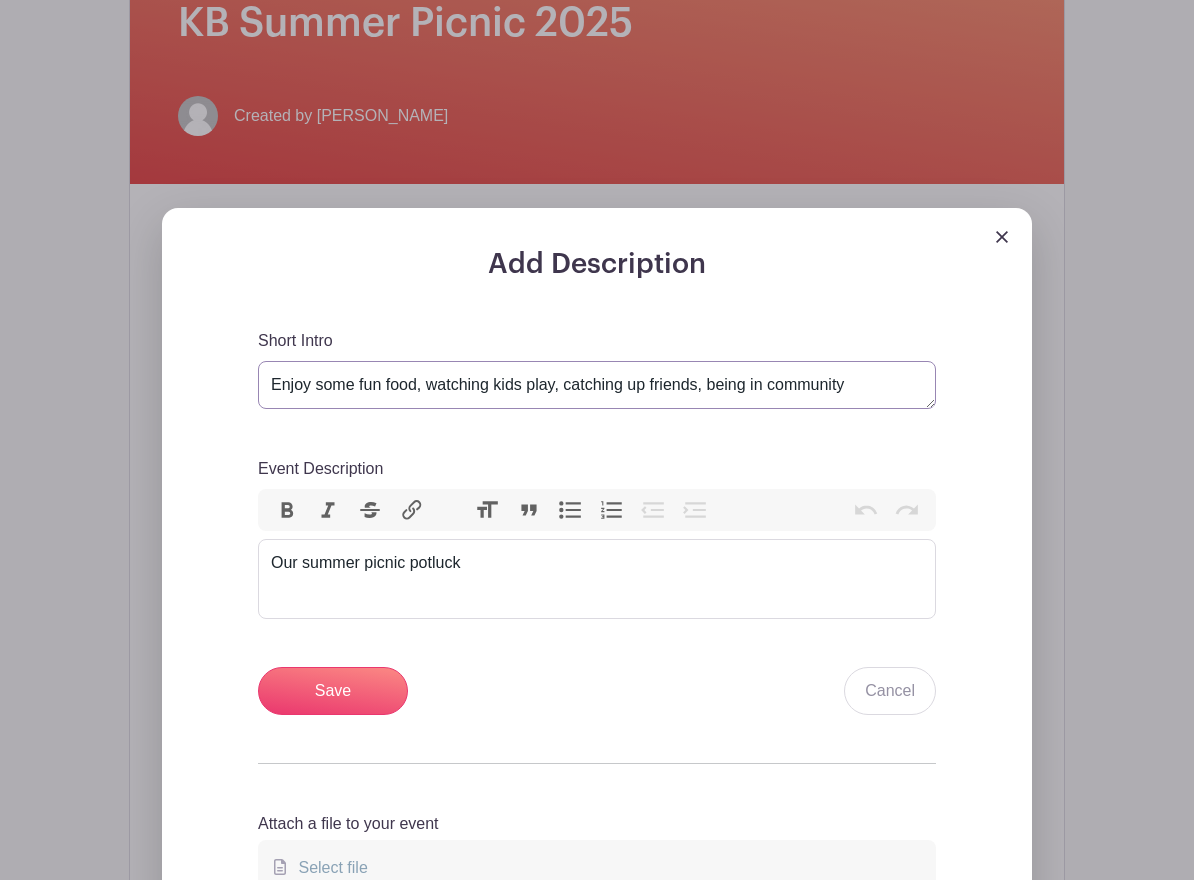 click on "Enjoying some fun food, watching kids play, catching up friends, being in community" at bounding box center (597, 385) 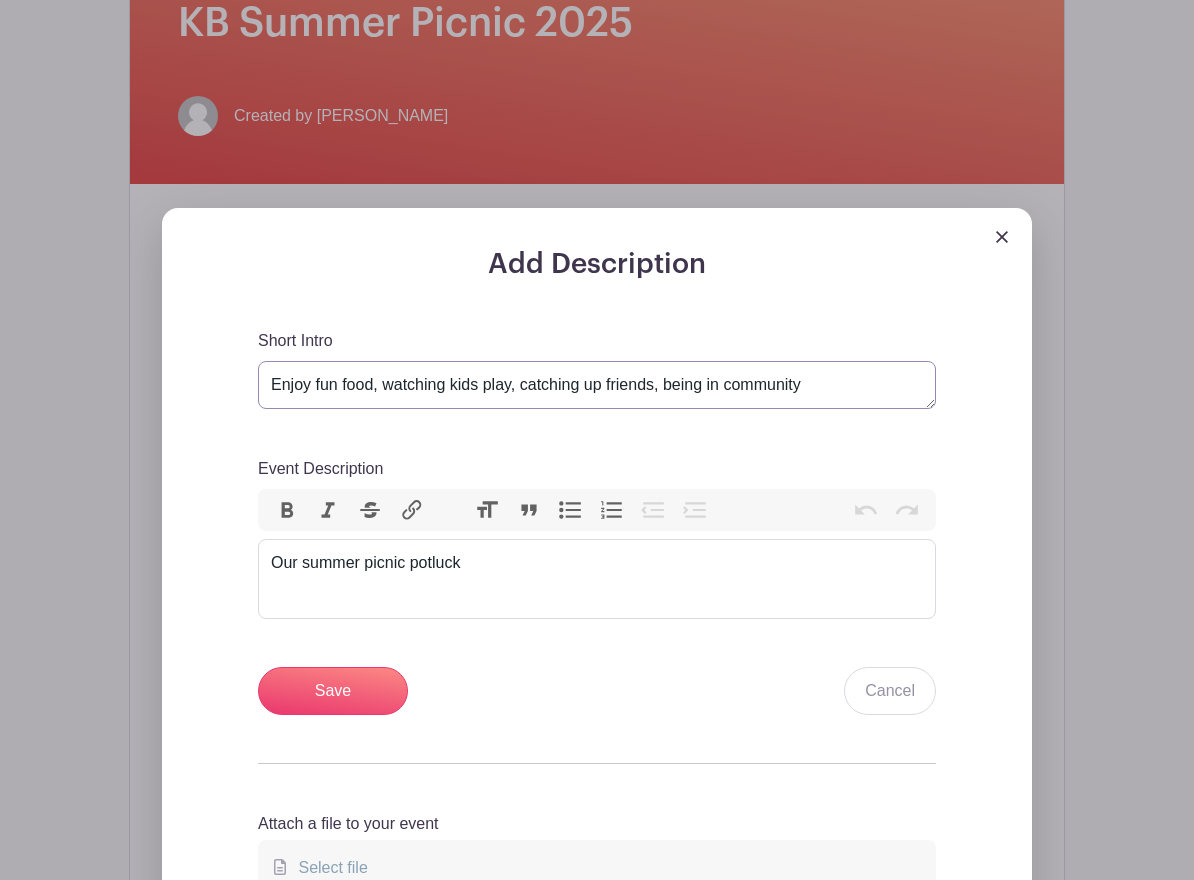 click on "Enjoying some fun food, watching kids play, catching up friends, being in community" at bounding box center [597, 385] 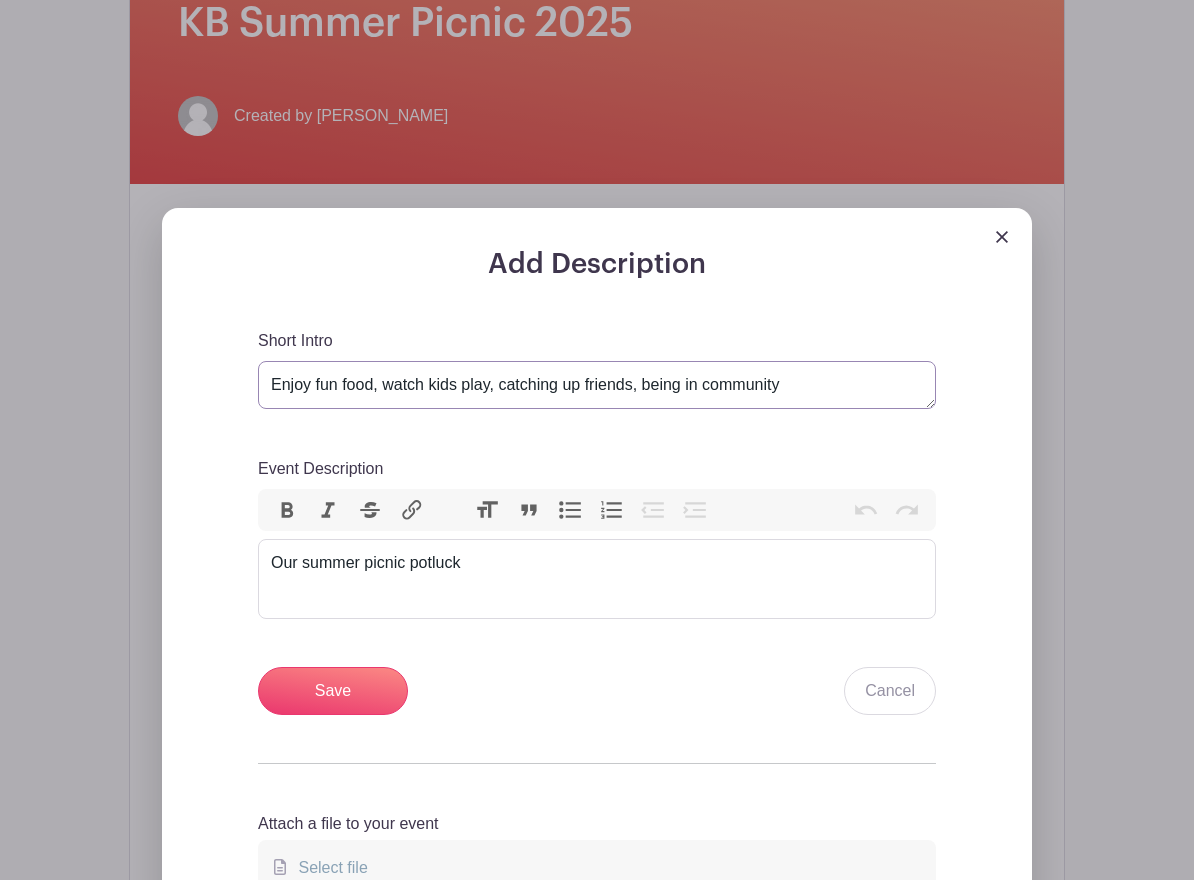 click on "Enjoying some fun food, watching kids play, catching up friends, being in community" at bounding box center [597, 385] 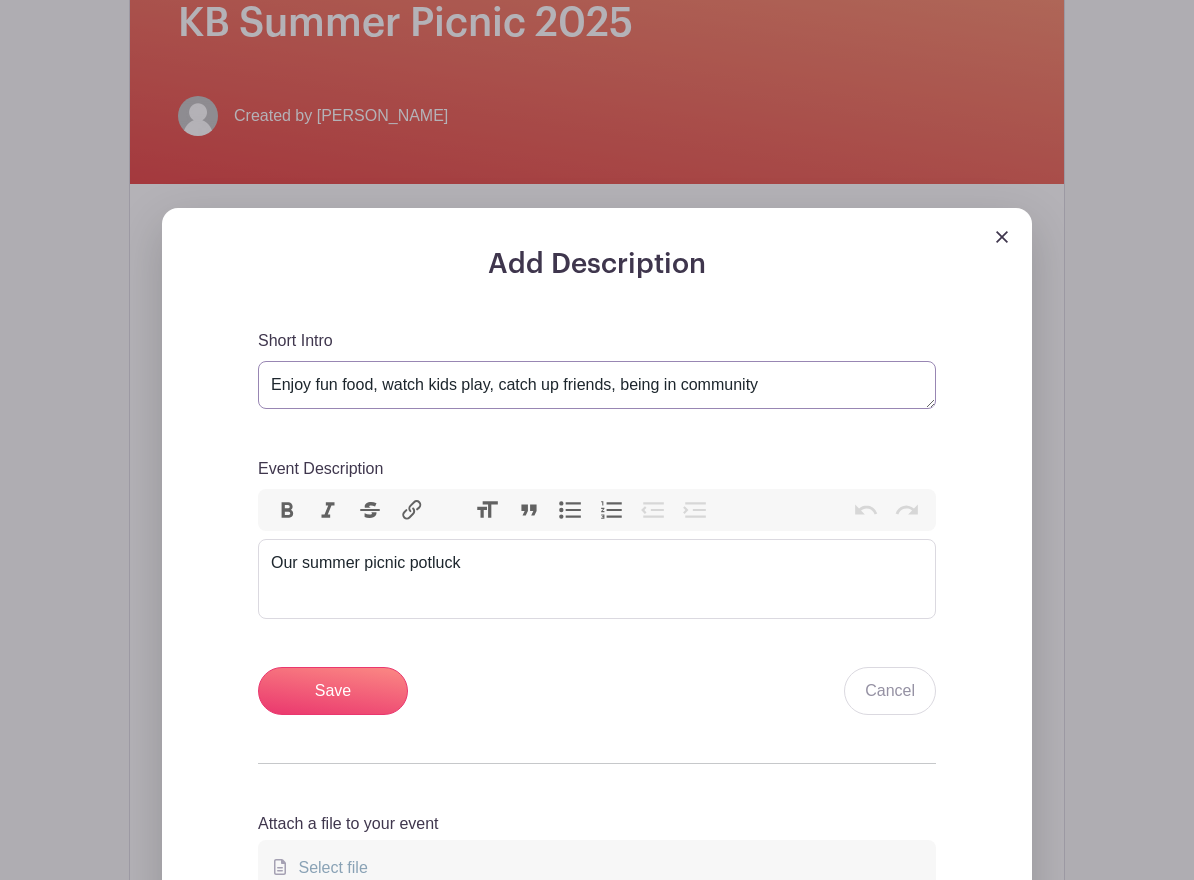 drag, startPoint x: 616, startPoint y: 390, endPoint x: 853, endPoint y: 377, distance: 237.35628 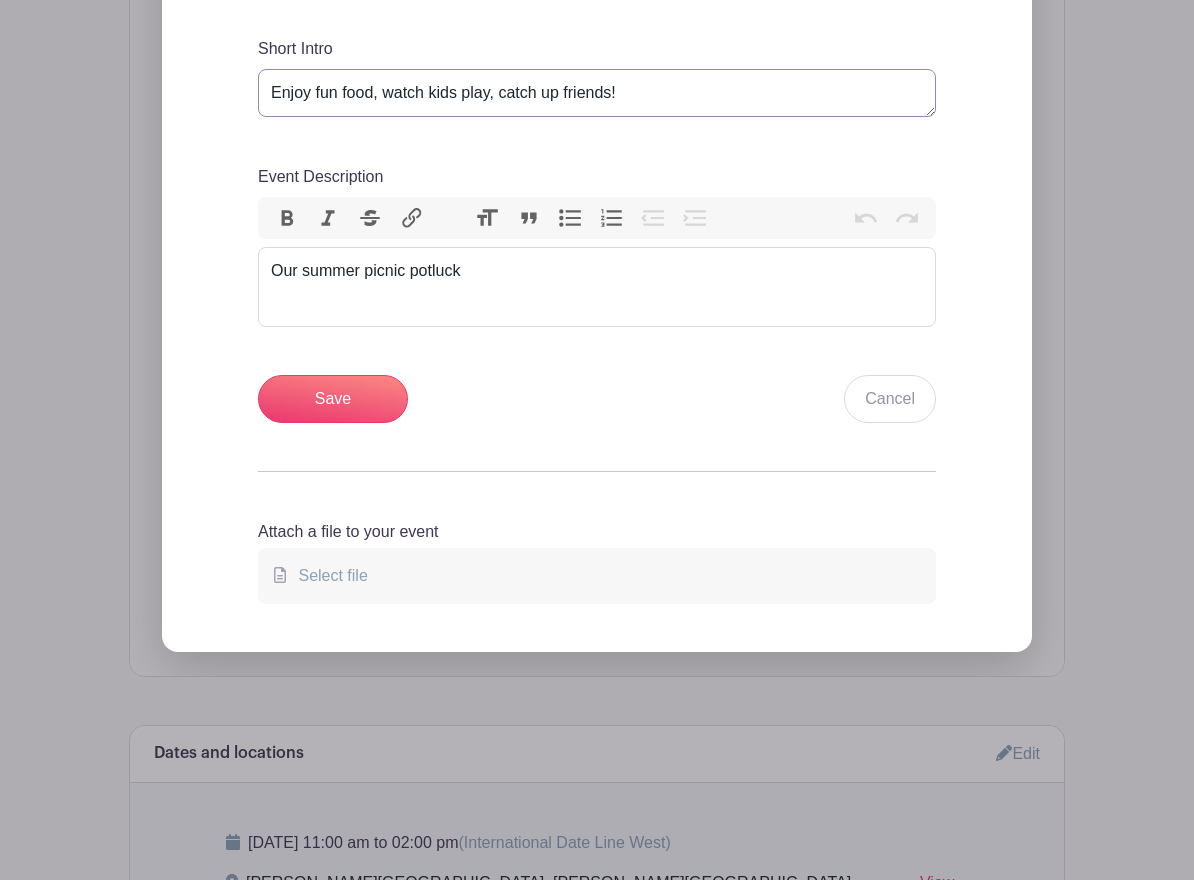 scroll, scrollTop: 705, scrollLeft: 0, axis: vertical 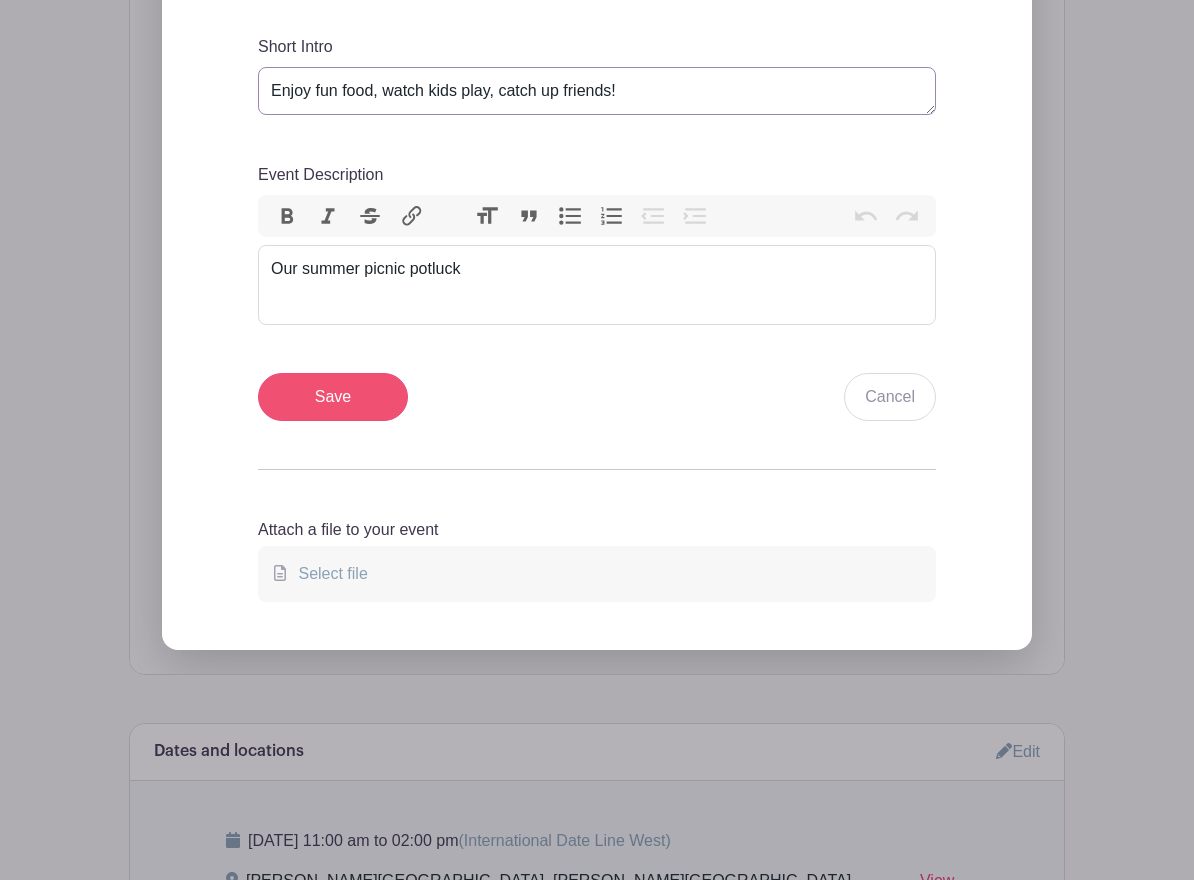 type on "Enjoy fun food, watch kids play, catch up friends!" 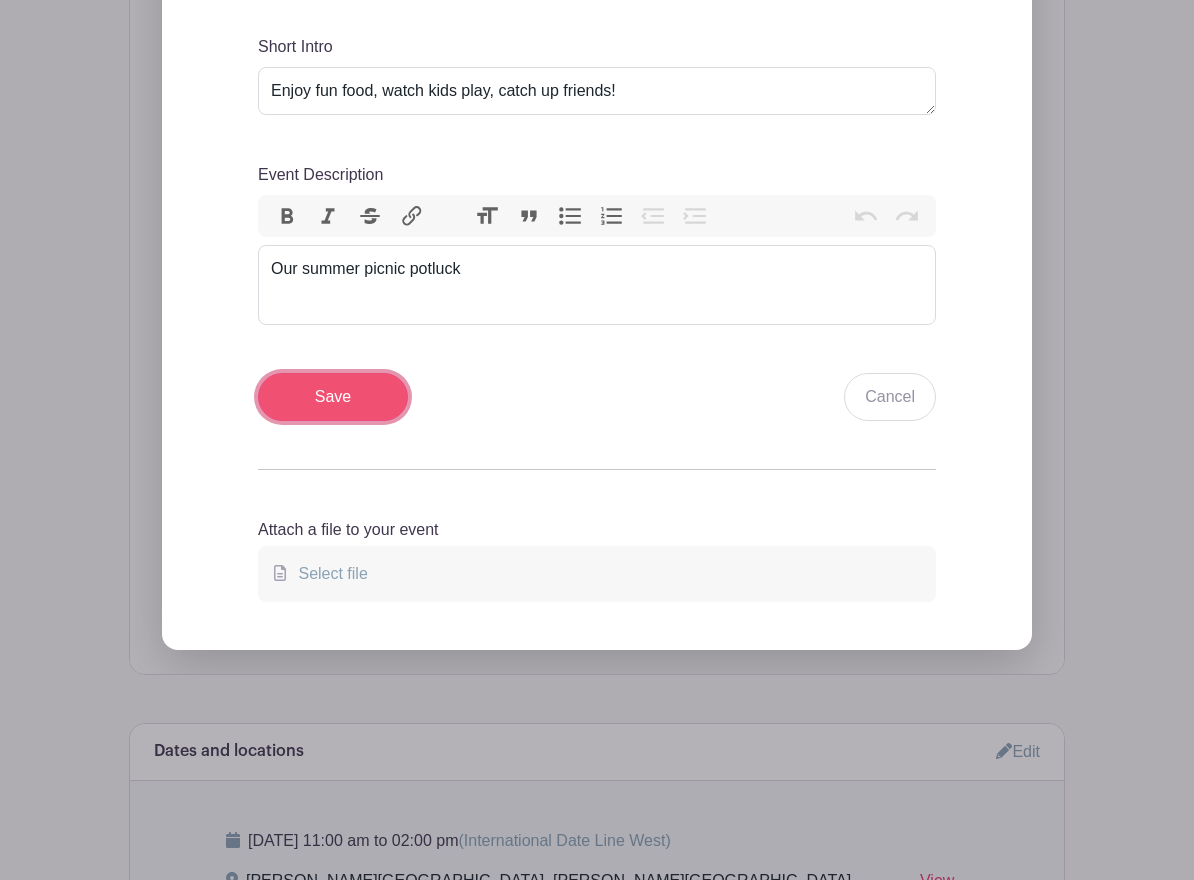 click on "Save" at bounding box center [333, 397] 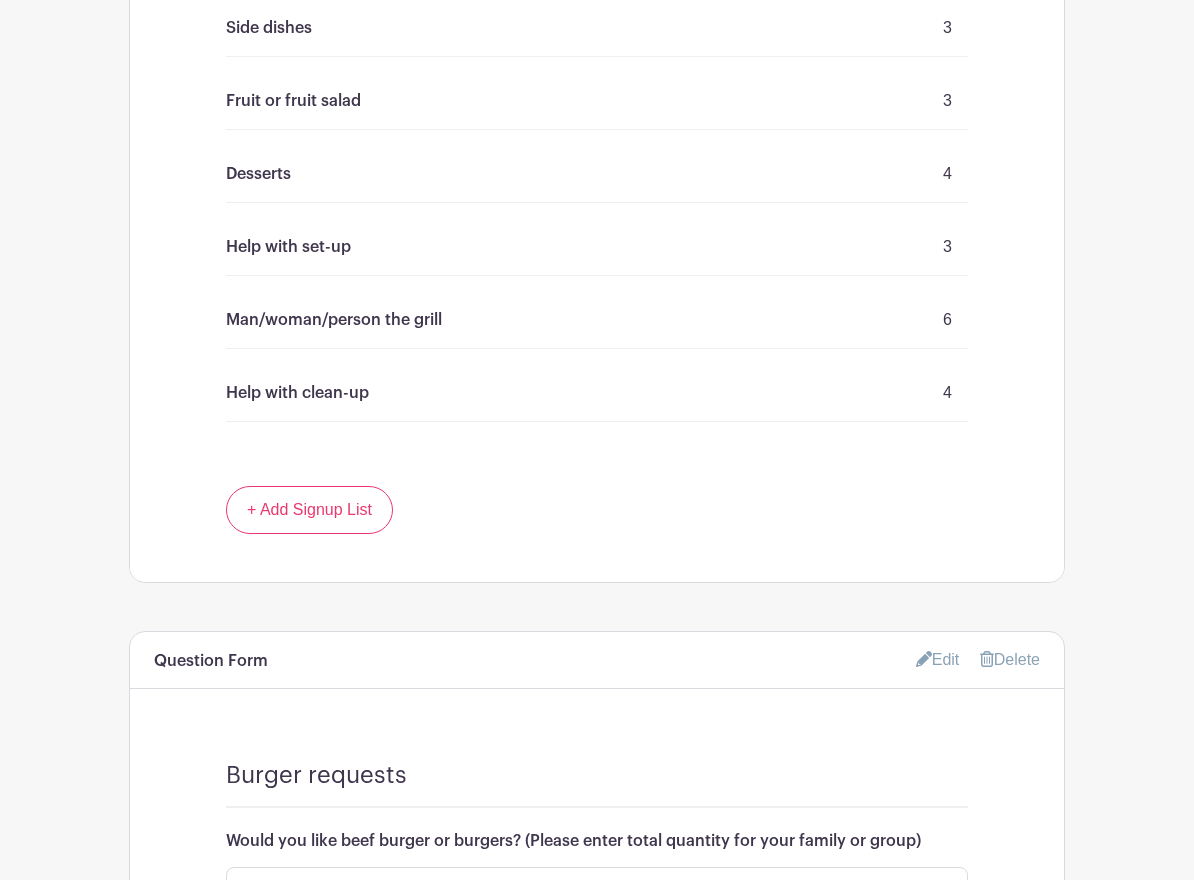 scroll, scrollTop: 1727, scrollLeft: 0, axis: vertical 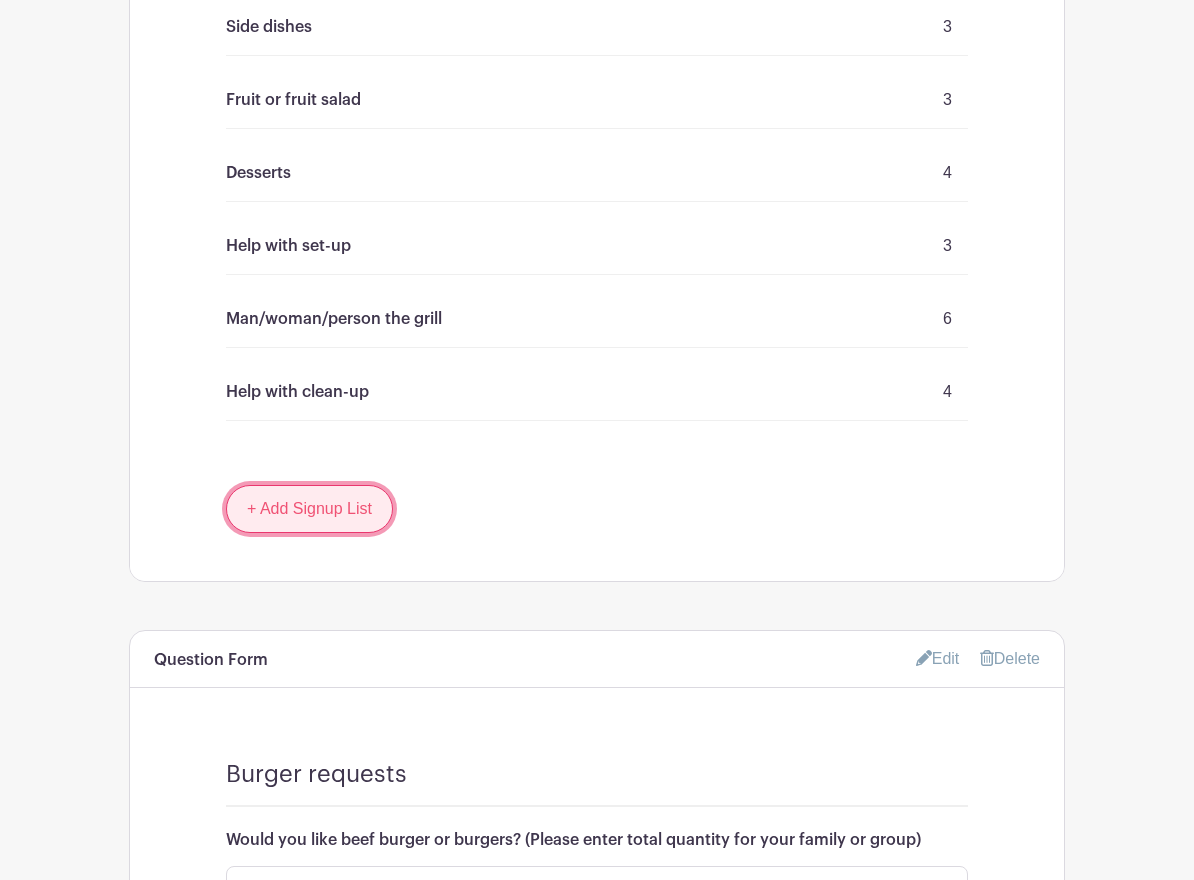 click on "+ Add Signup List" at bounding box center [309, 509] 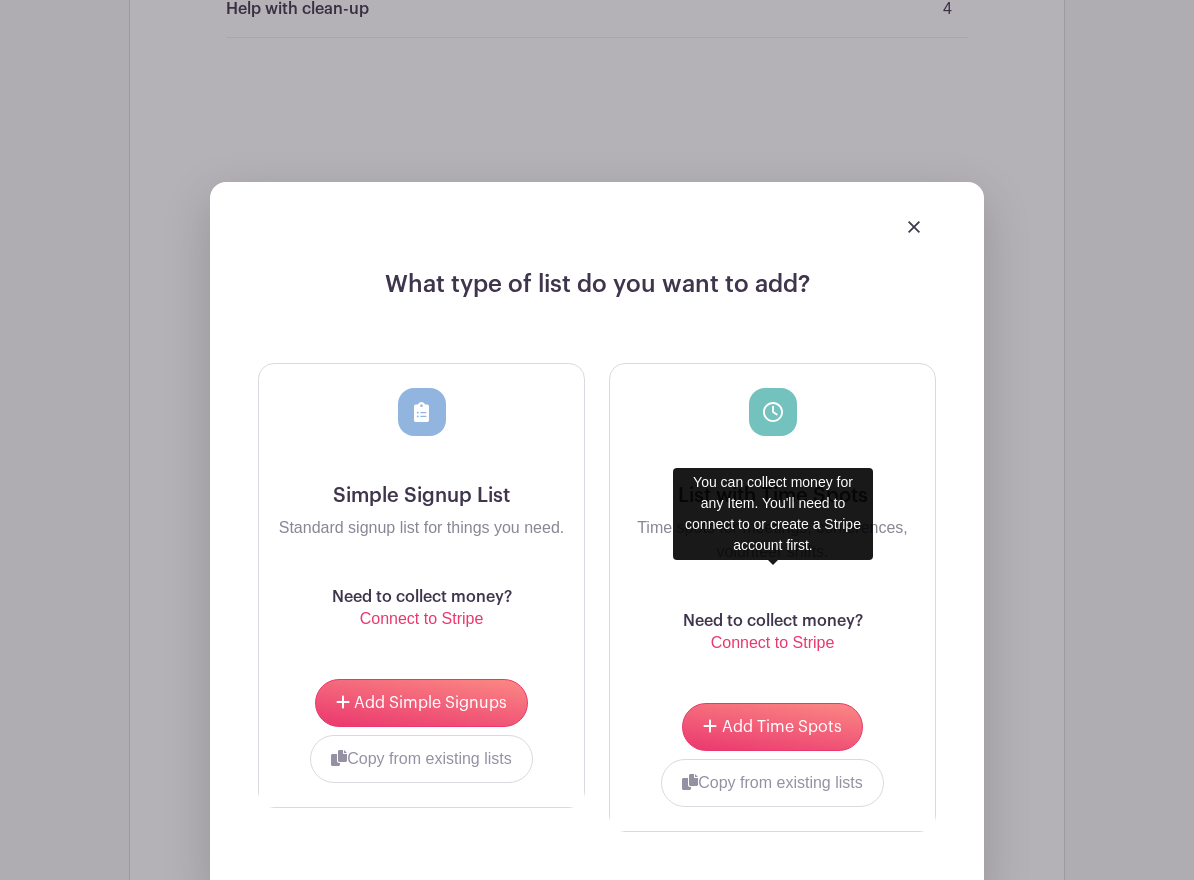 scroll, scrollTop: 2112, scrollLeft: 0, axis: vertical 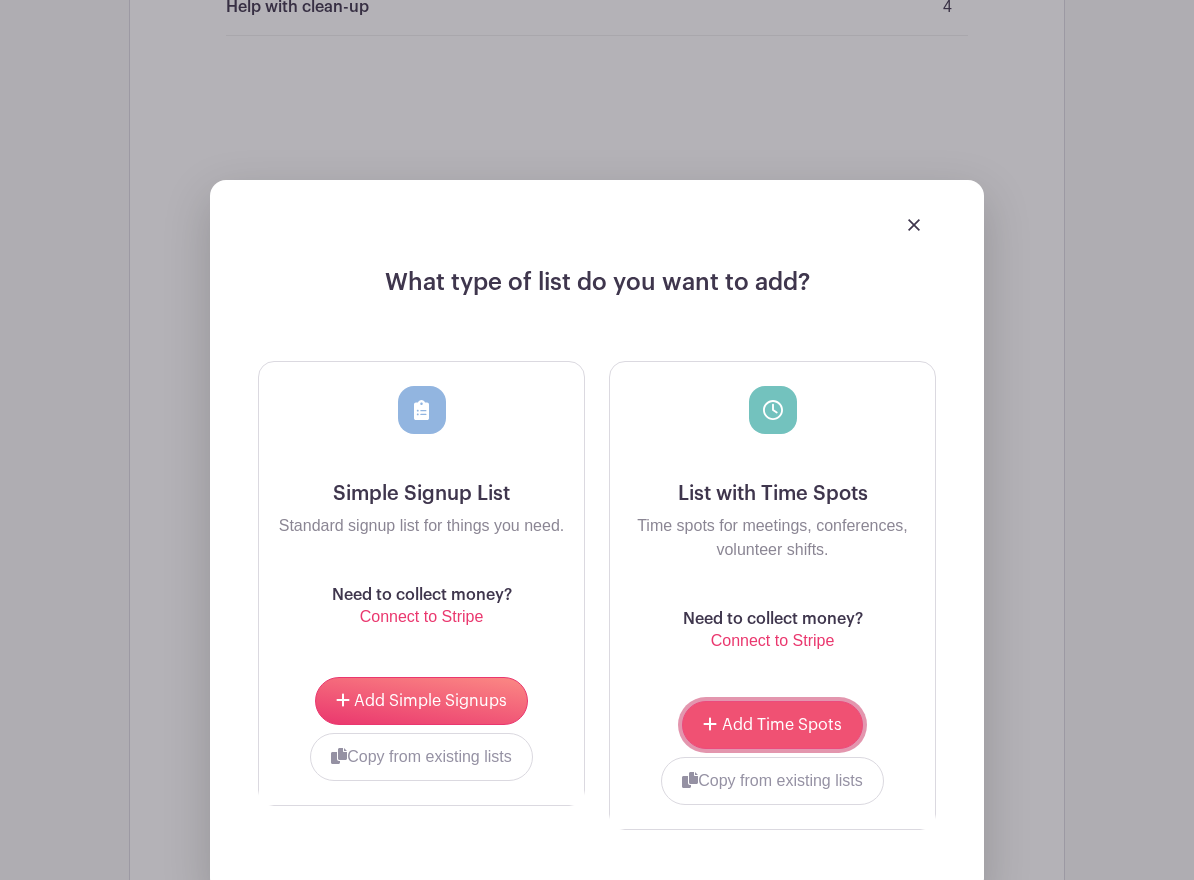 click on "Add Time Spots" at bounding box center (782, 725) 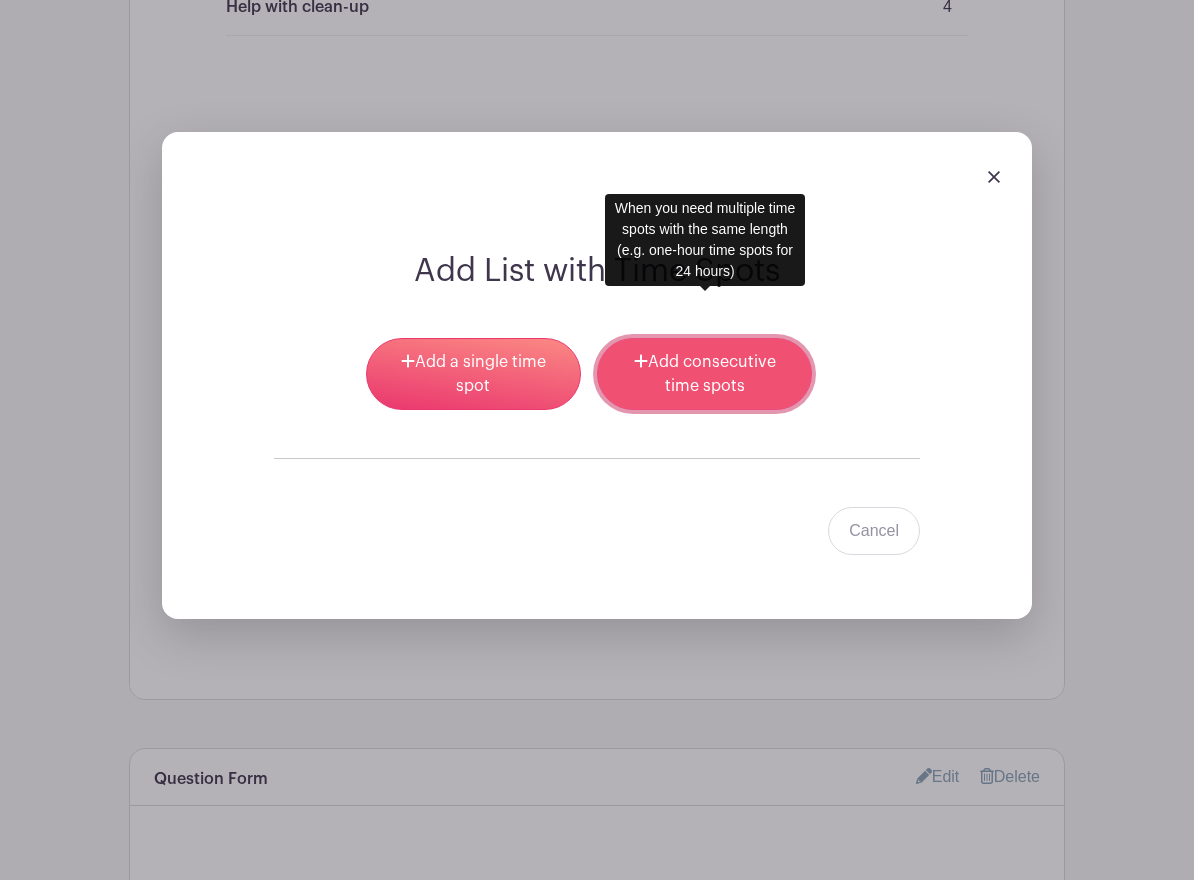 click on "Add consecutive time spots" at bounding box center [704, 374] 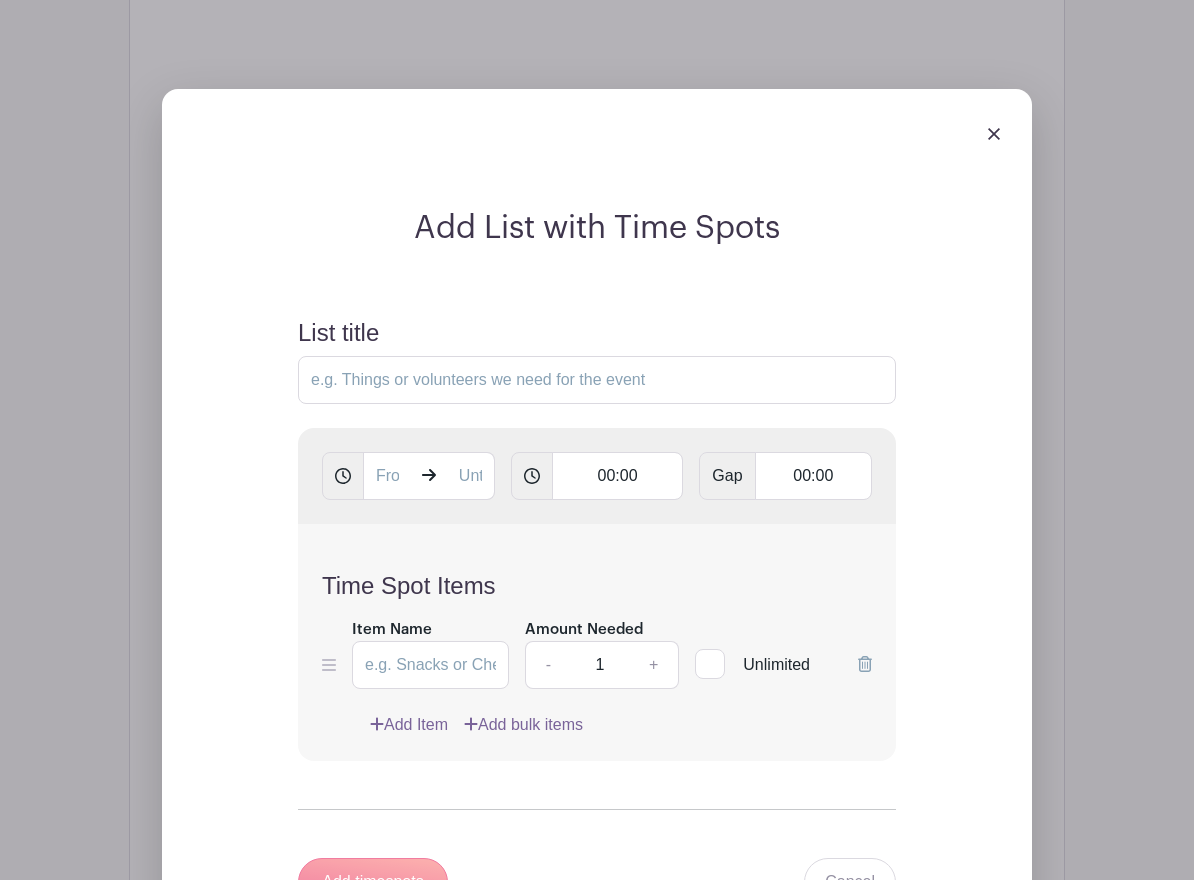 scroll, scrollTop: 2161, scrollLeft: 0, axis: vertical 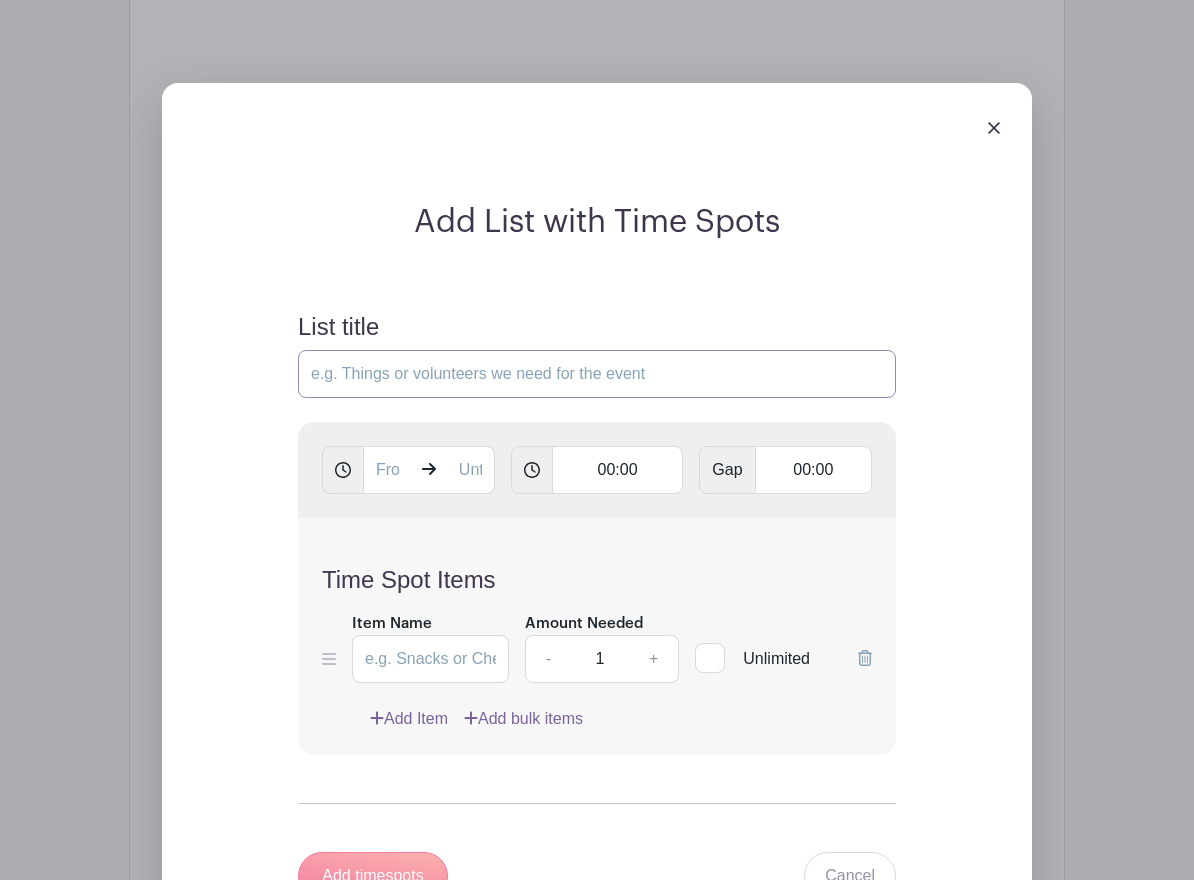 drag, startPoint x: 314, startPoint y: 329, endPoint x: 361, endPoint y: 341, distance: 48.507732 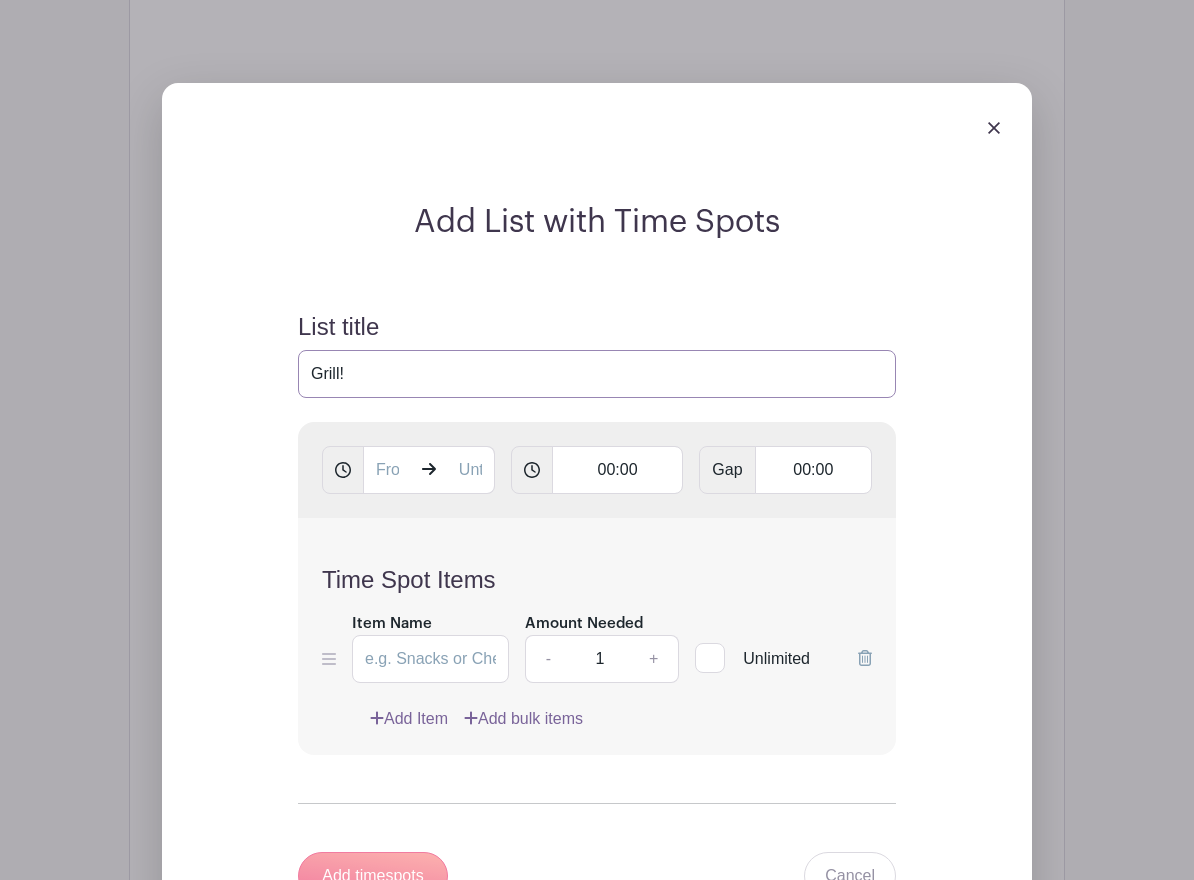 type on "Grill!" 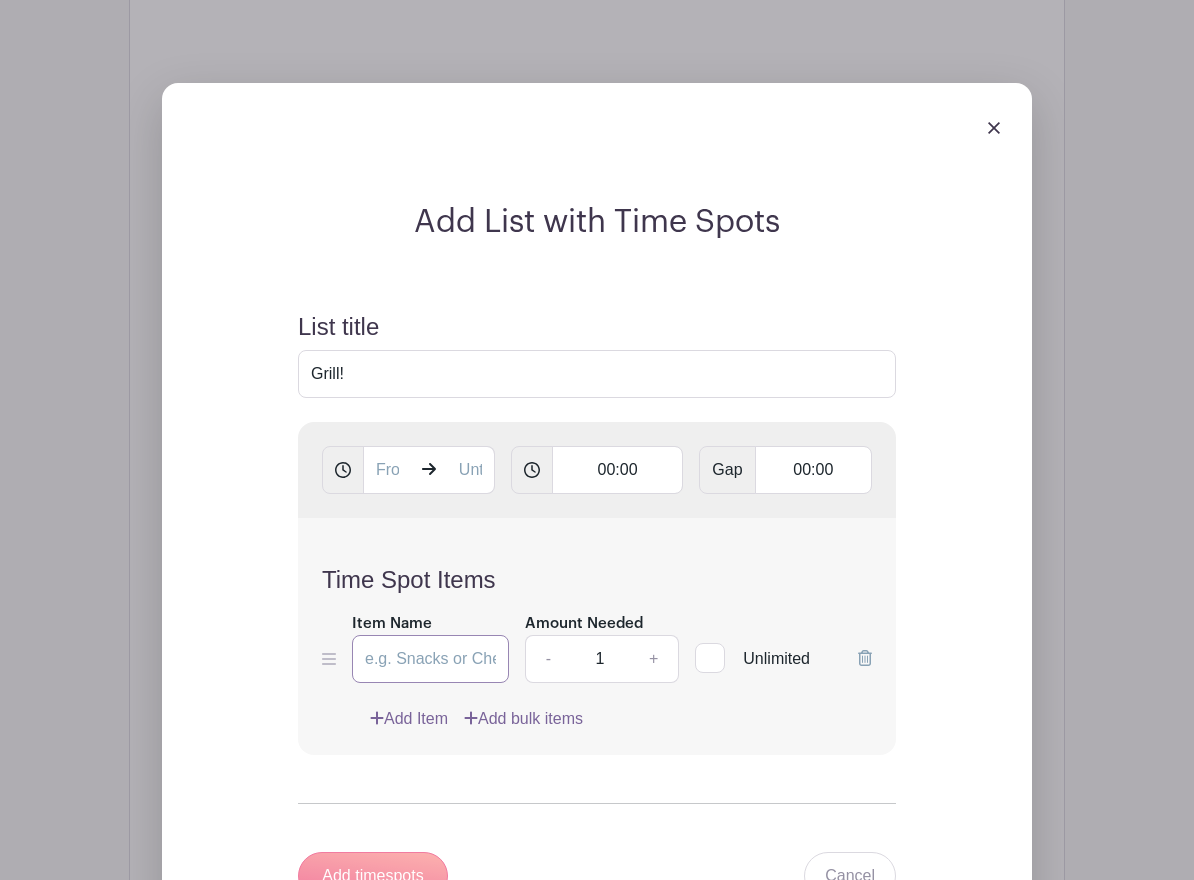 click on "Item Name" at bounding box center (430, 659) 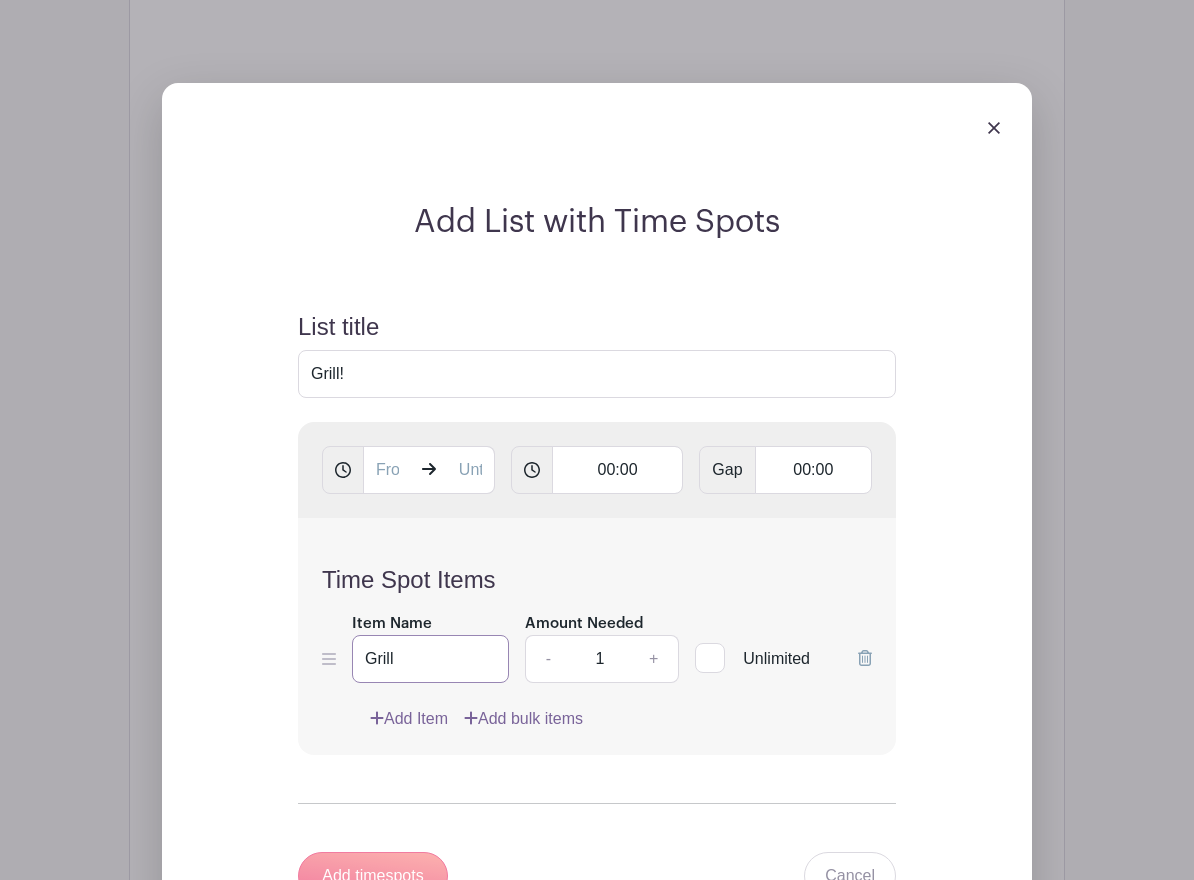 type on "Grill" 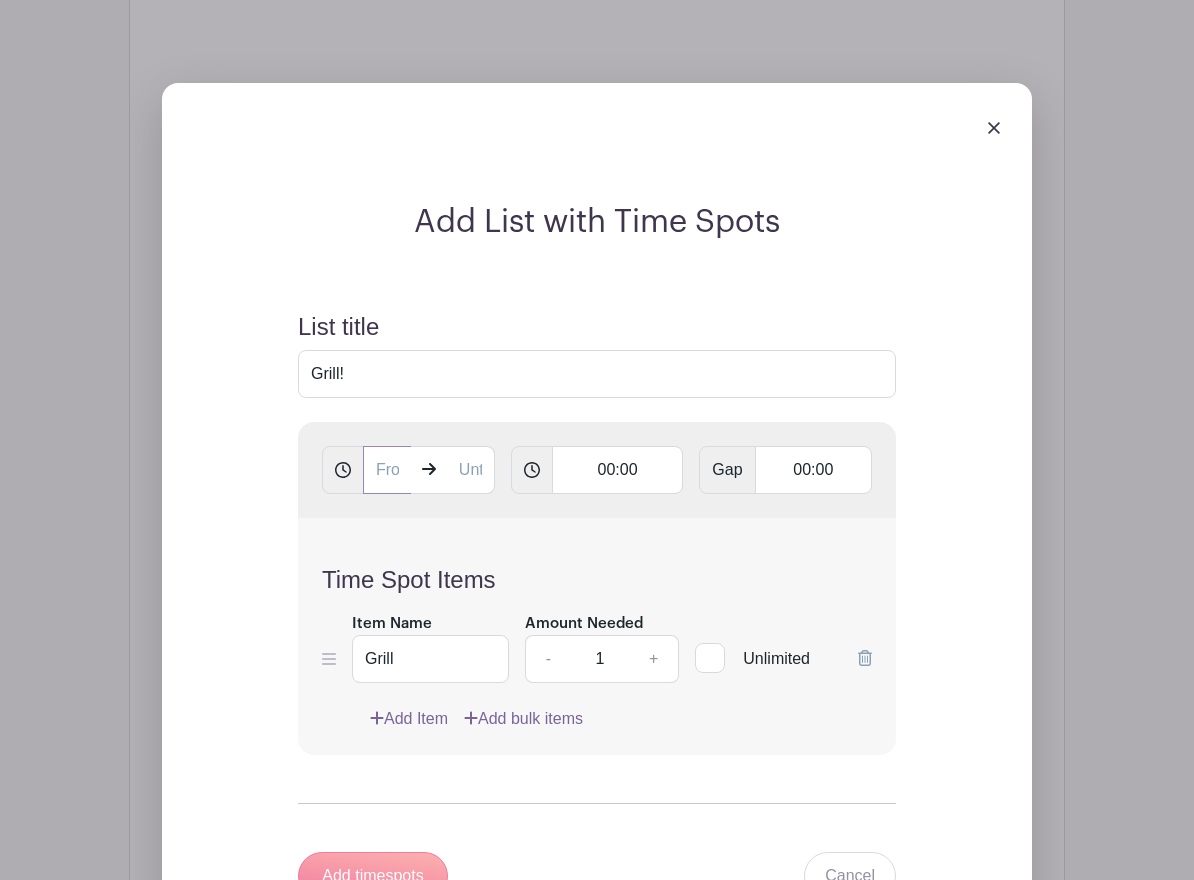 click at bounding box center (387, 470) 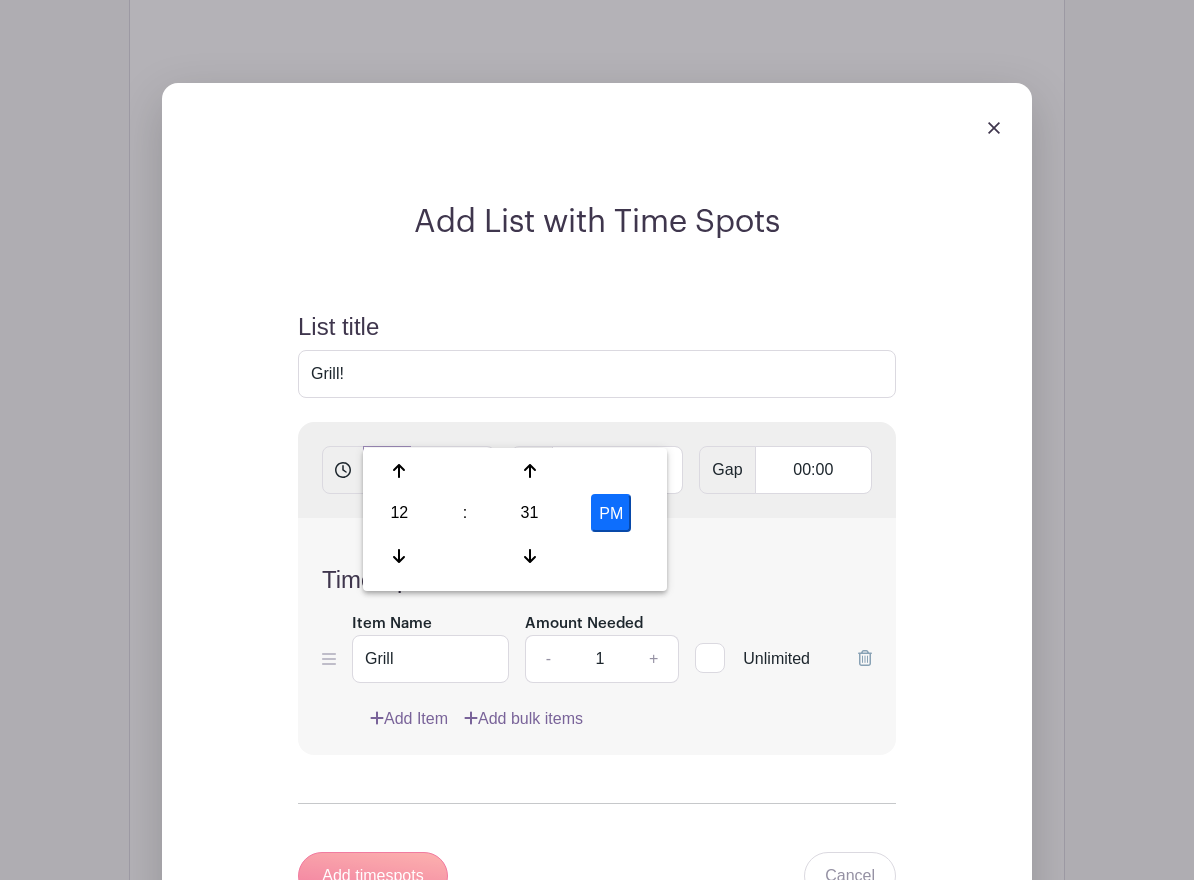 scroll, scrollTop: 0, scrollLeft: 0, axis: both 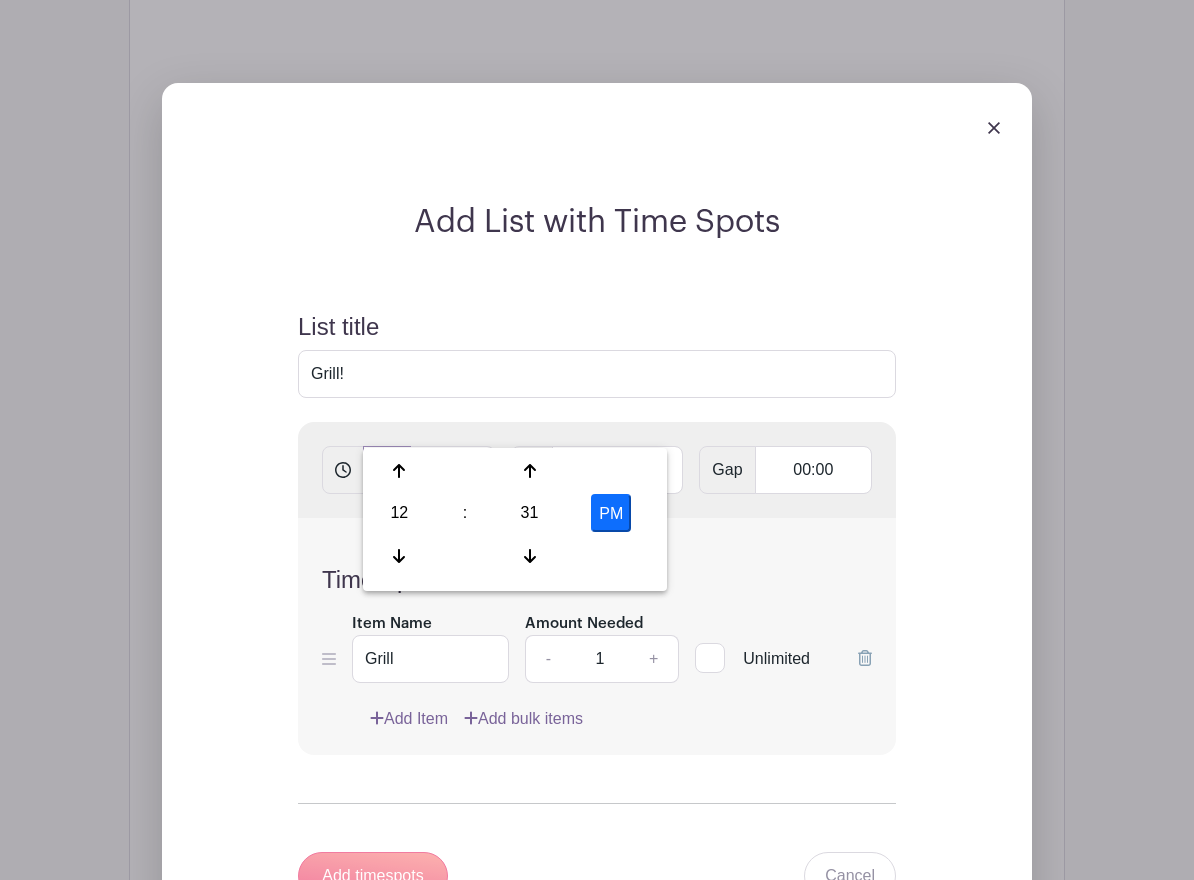 type on "1" 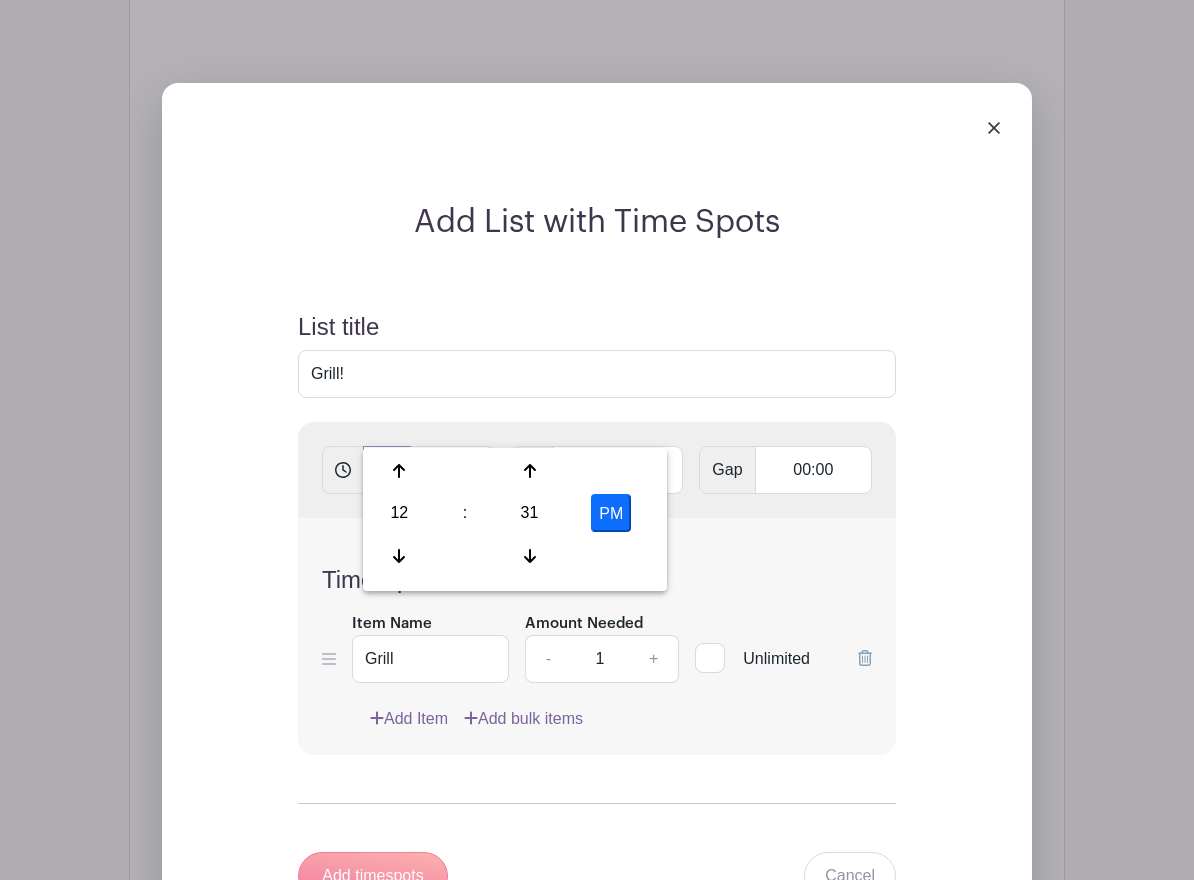 scroll, scrollTop: 0, scrollLeft: 17, axis: horizontal 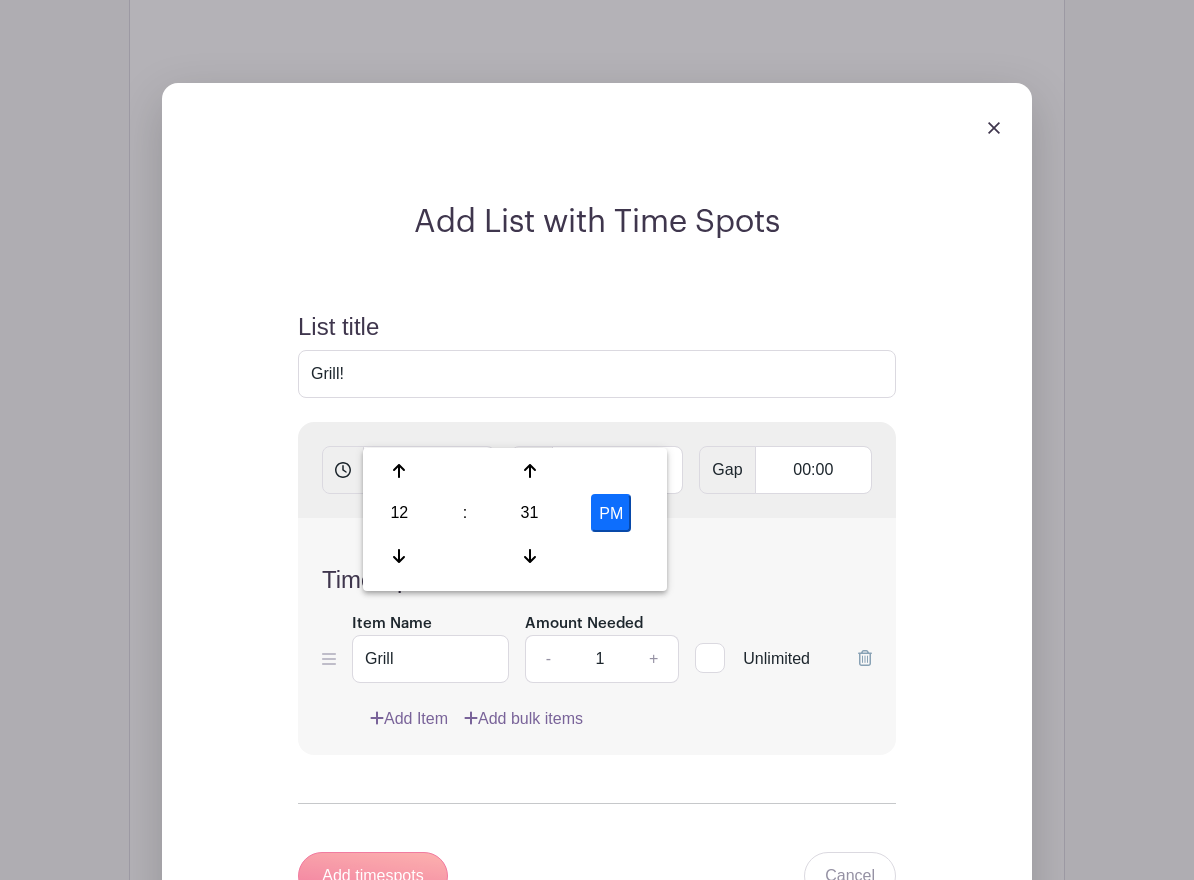 click on "PM" at bounding box center (611, 513) 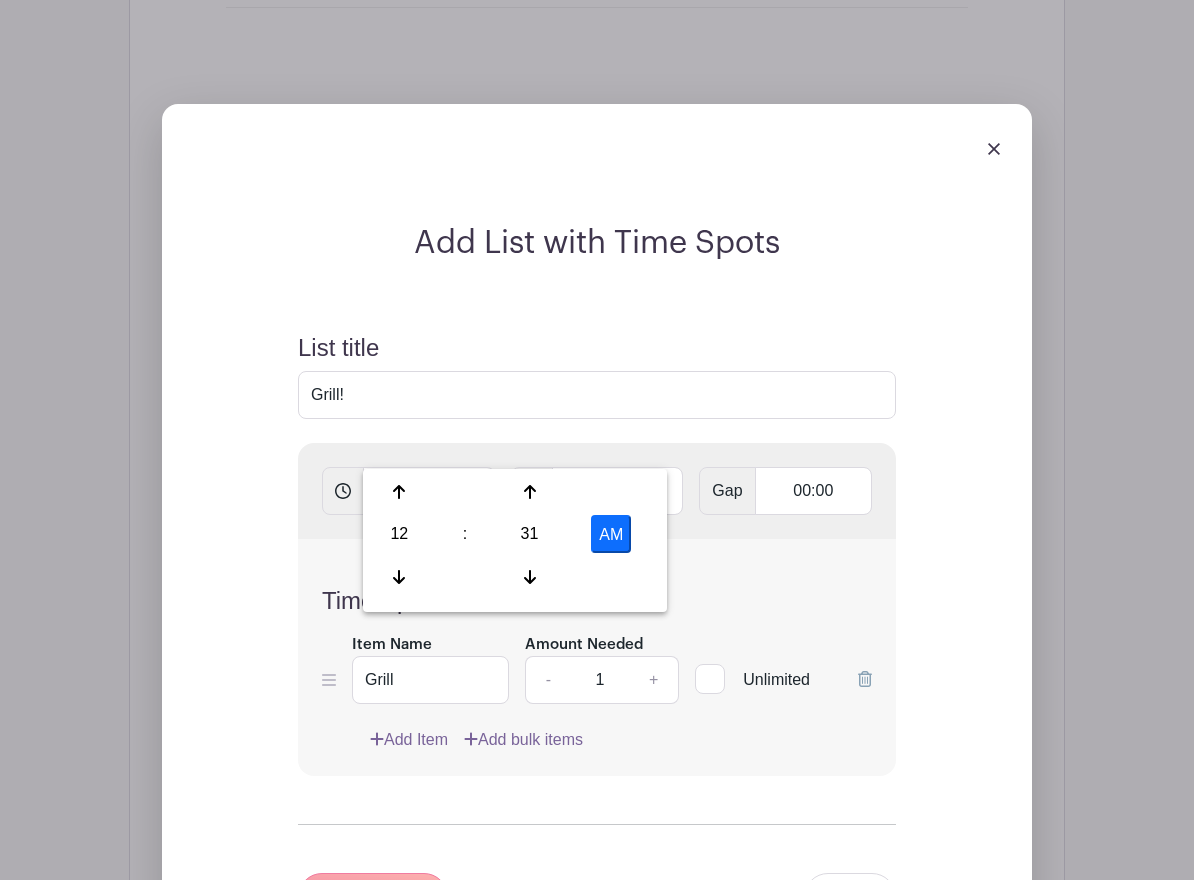 scroll, scrollTop: 2135, scrollLeft: 0, axis: vertical 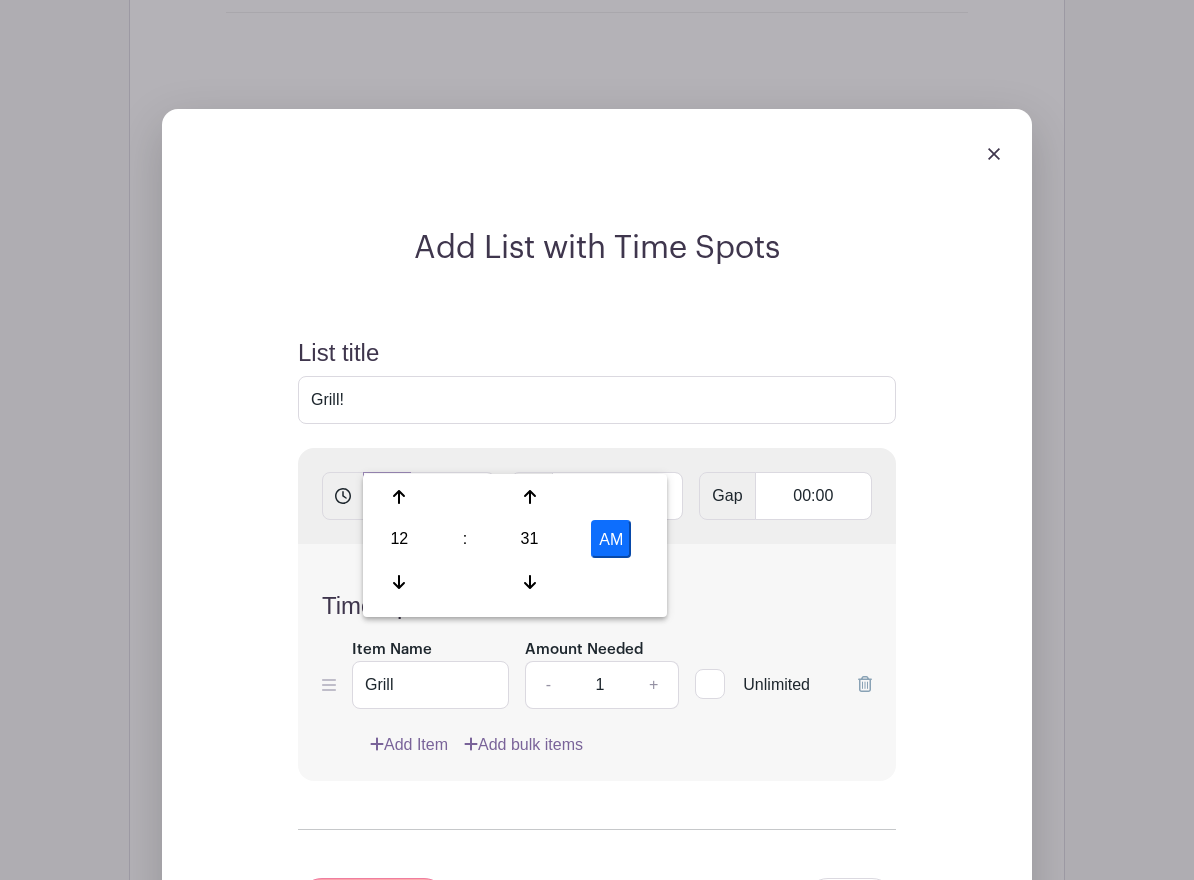 click on "12:31 AM" at bounding box center [387, 496] 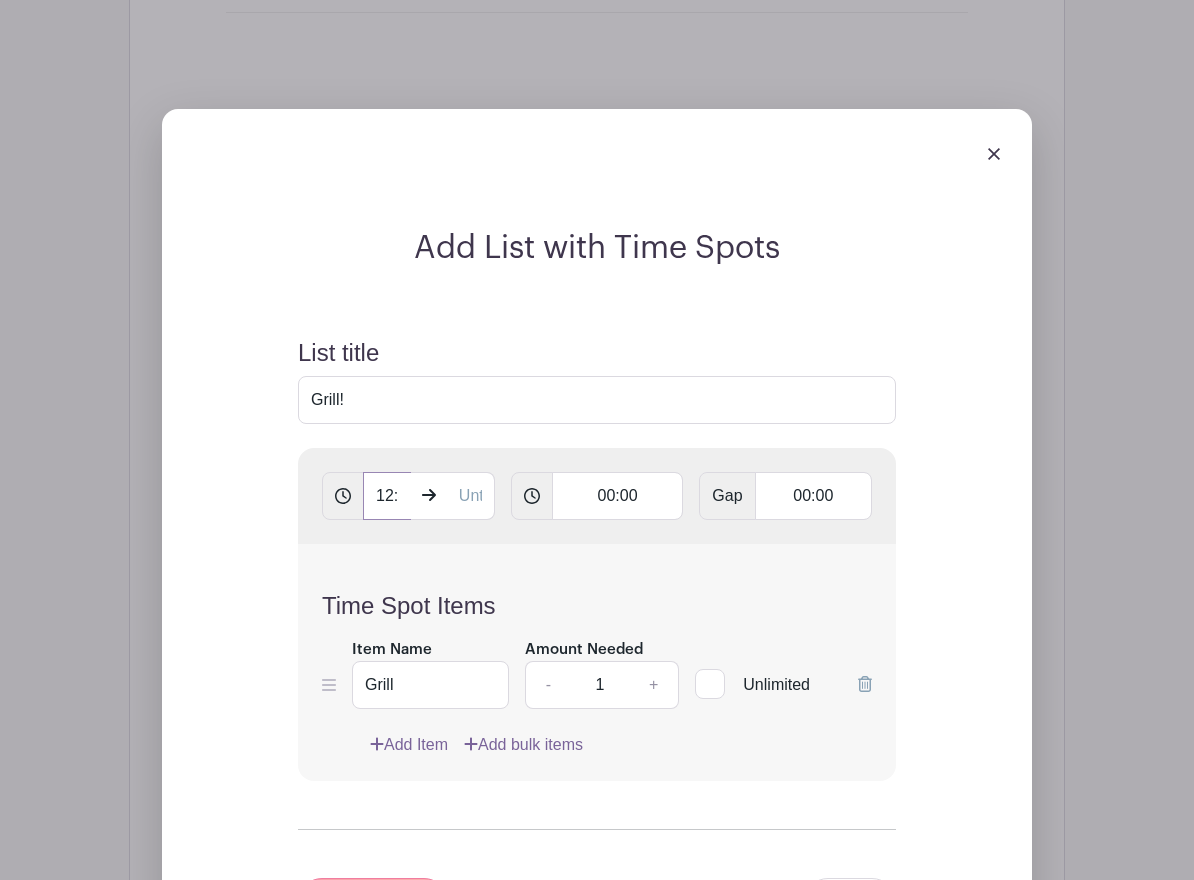 drag, startPoint x: 391, startPoint y: 454, endPoint x: 403, endPoint y: 460, distance: 13.416408 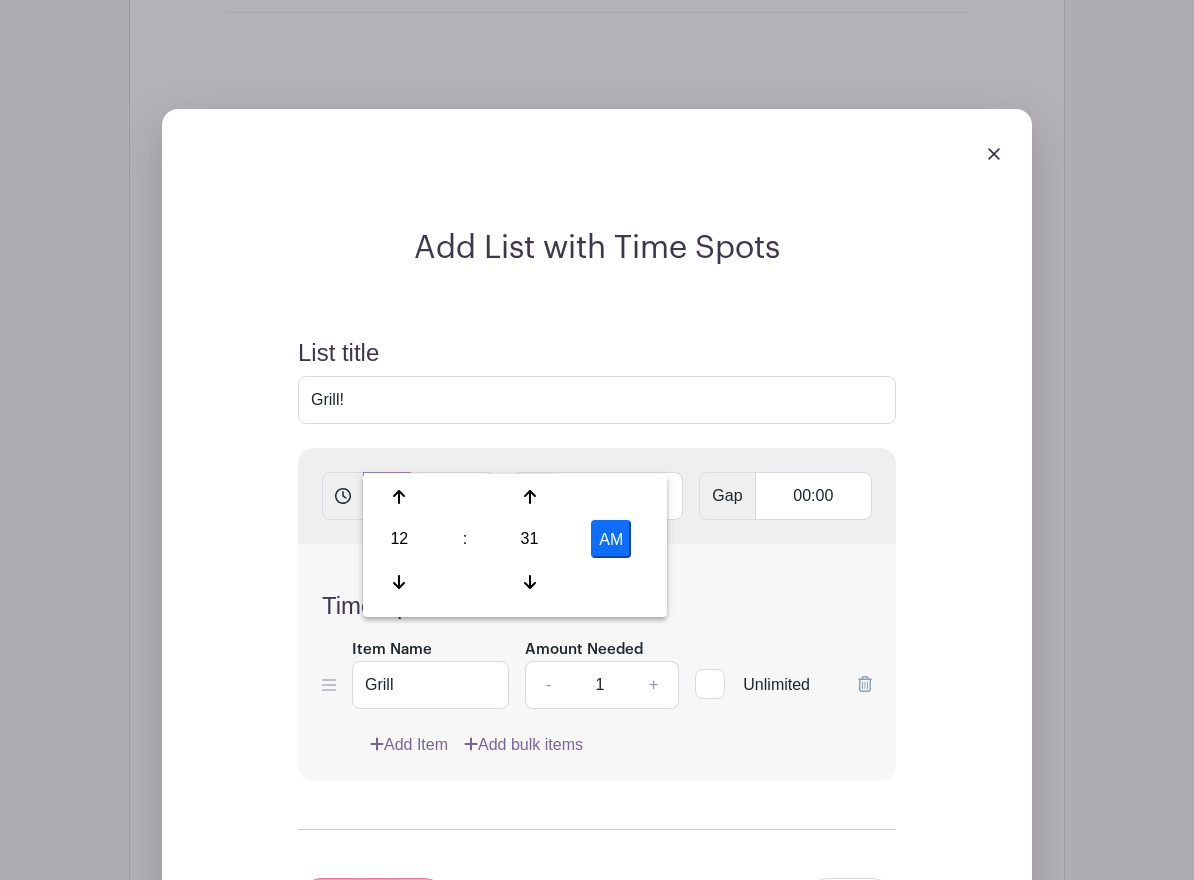 scroll, scrollTop: 2141, scrollLeft: 0, axis: vertical 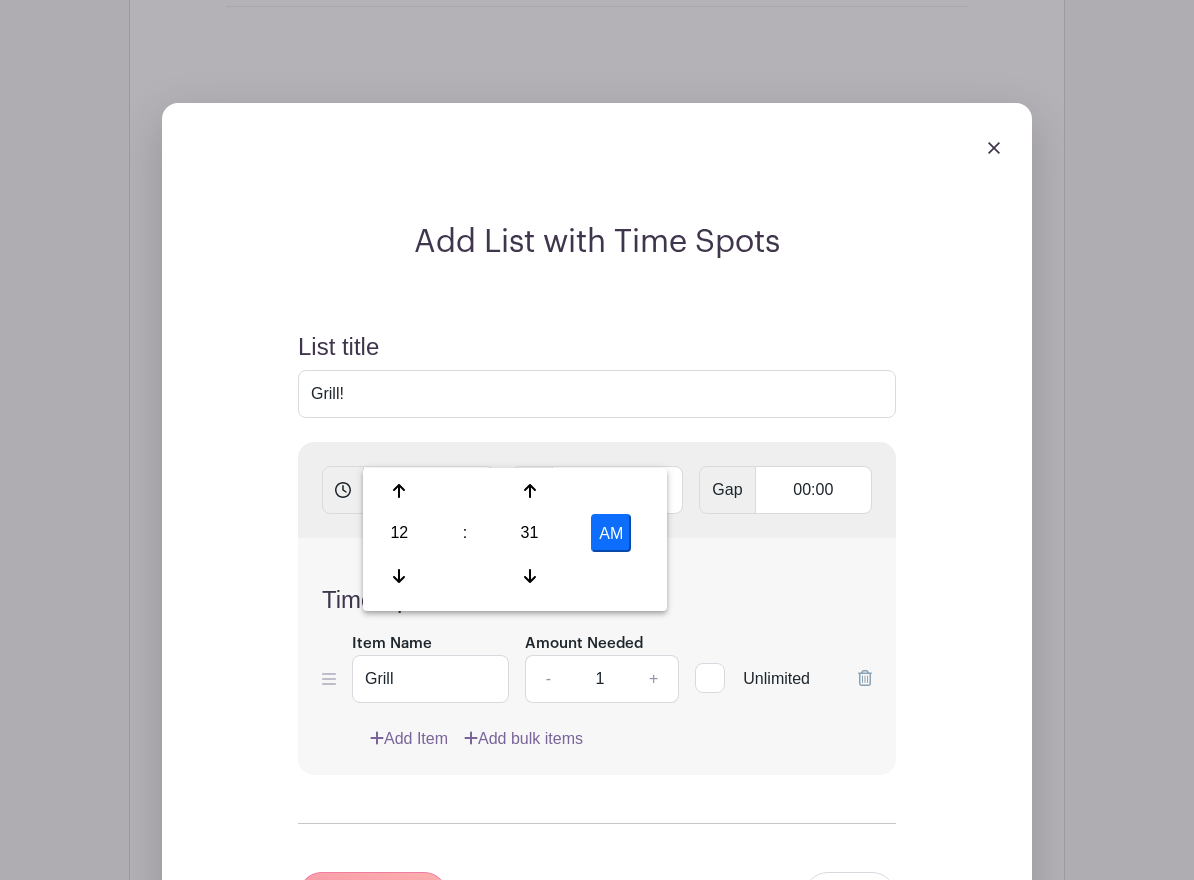 click on "AM" at bounding box center (611, 533) 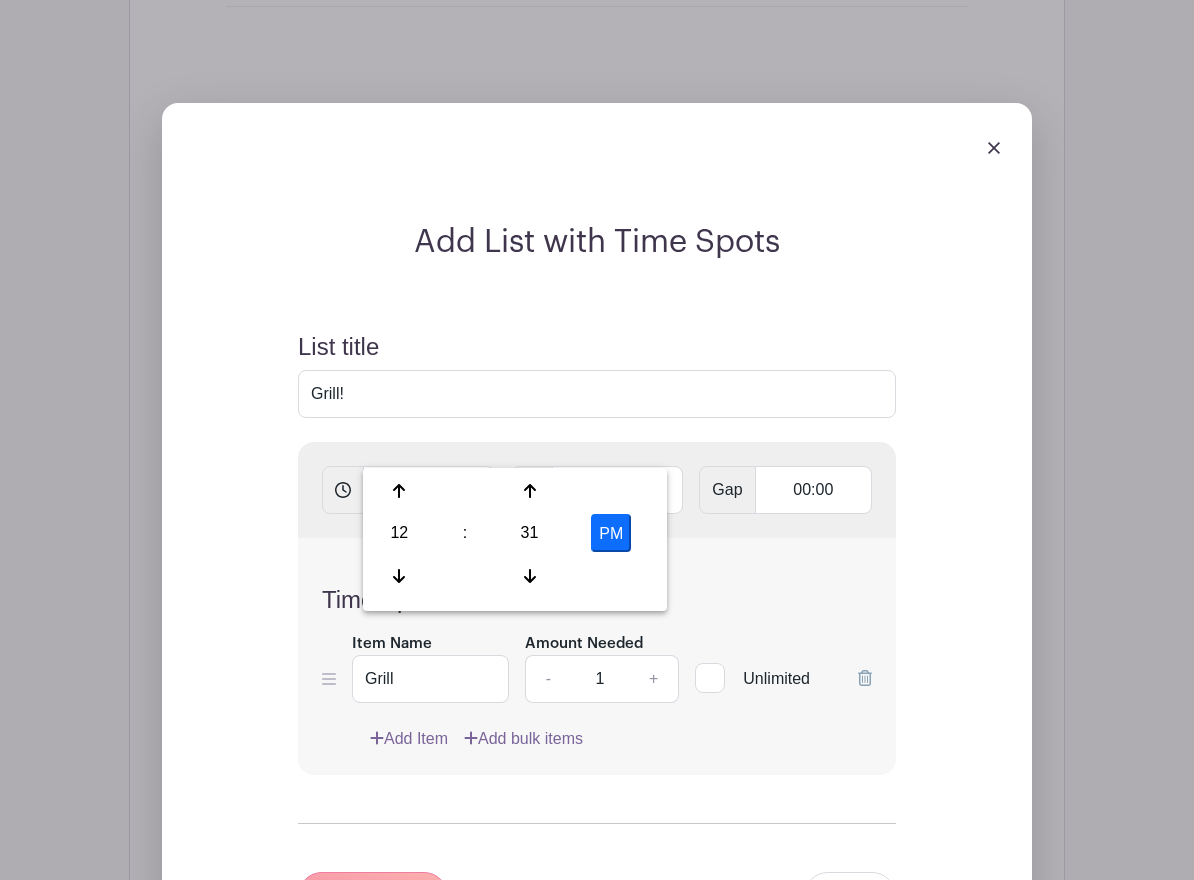 click on "PM" at bounding box center [611, 533] 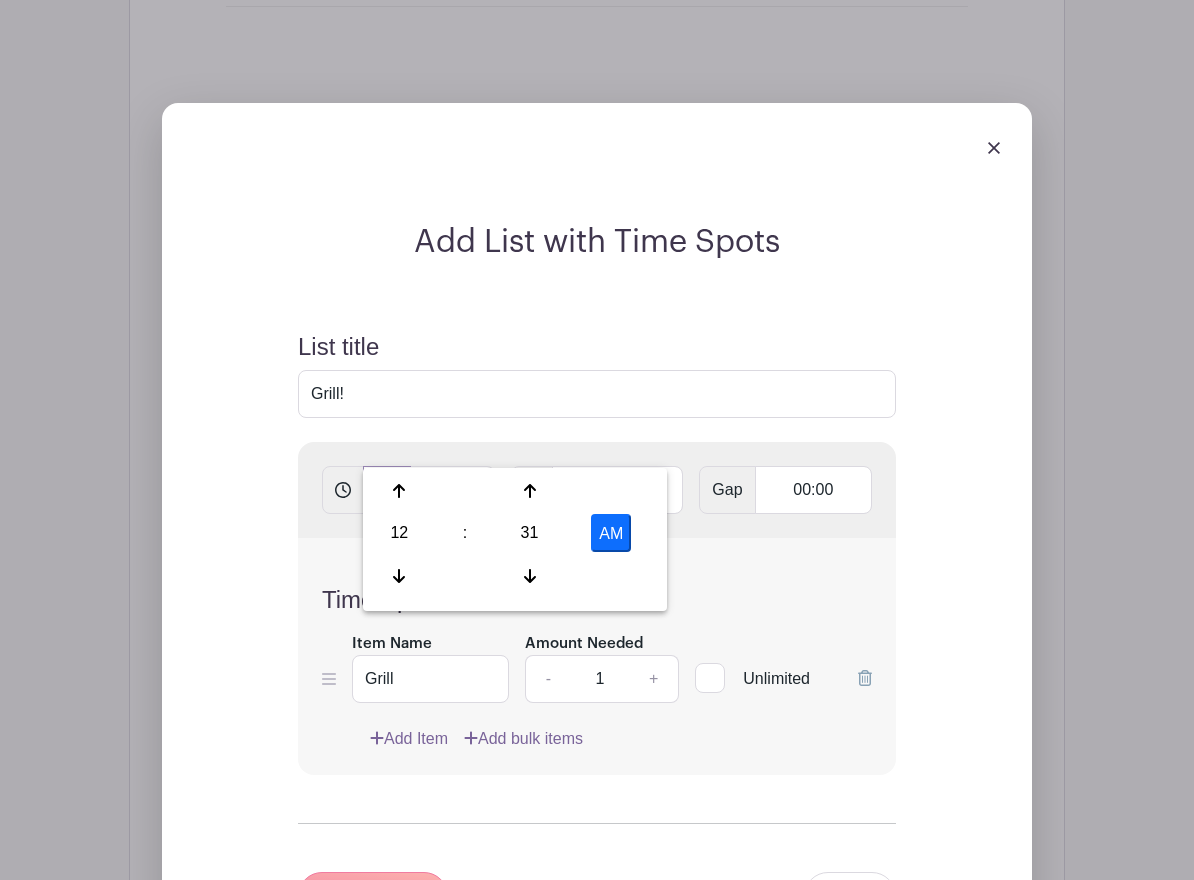 click on "12:31 AM" at bounding box center [387, 490] 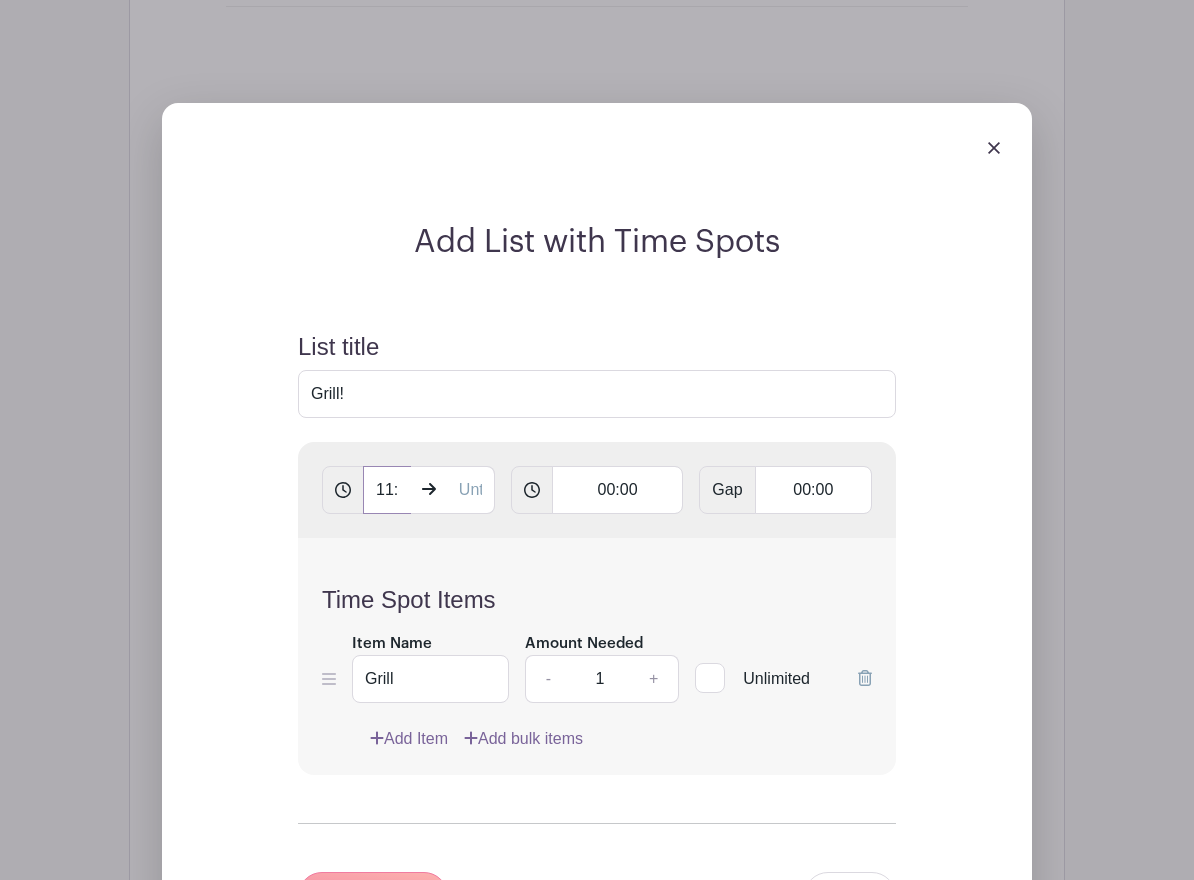 click on "11:31 AM" at bounding box center [387, 490] 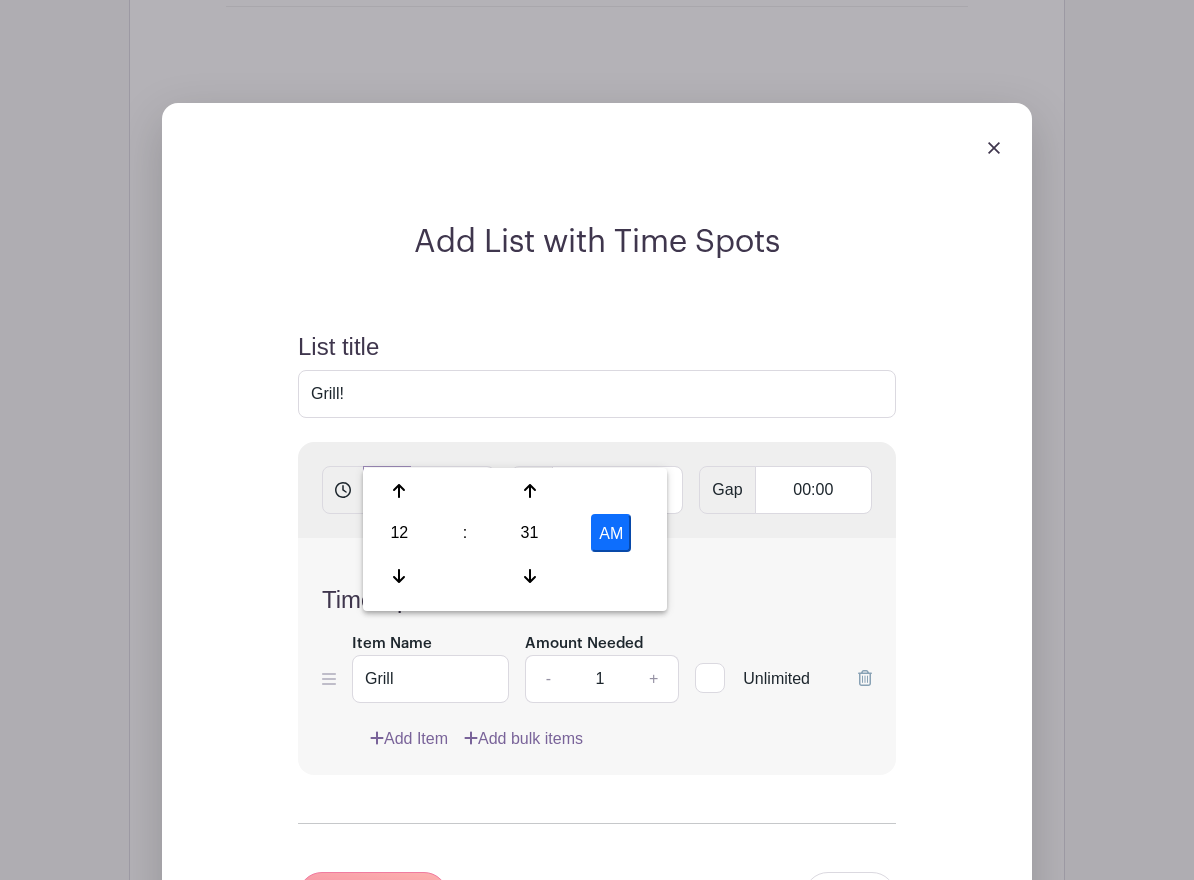 drag, startPoint x: 401, startPoint y: 449, endPoint x: 427, endPoint y: 457, distance: 27.202942 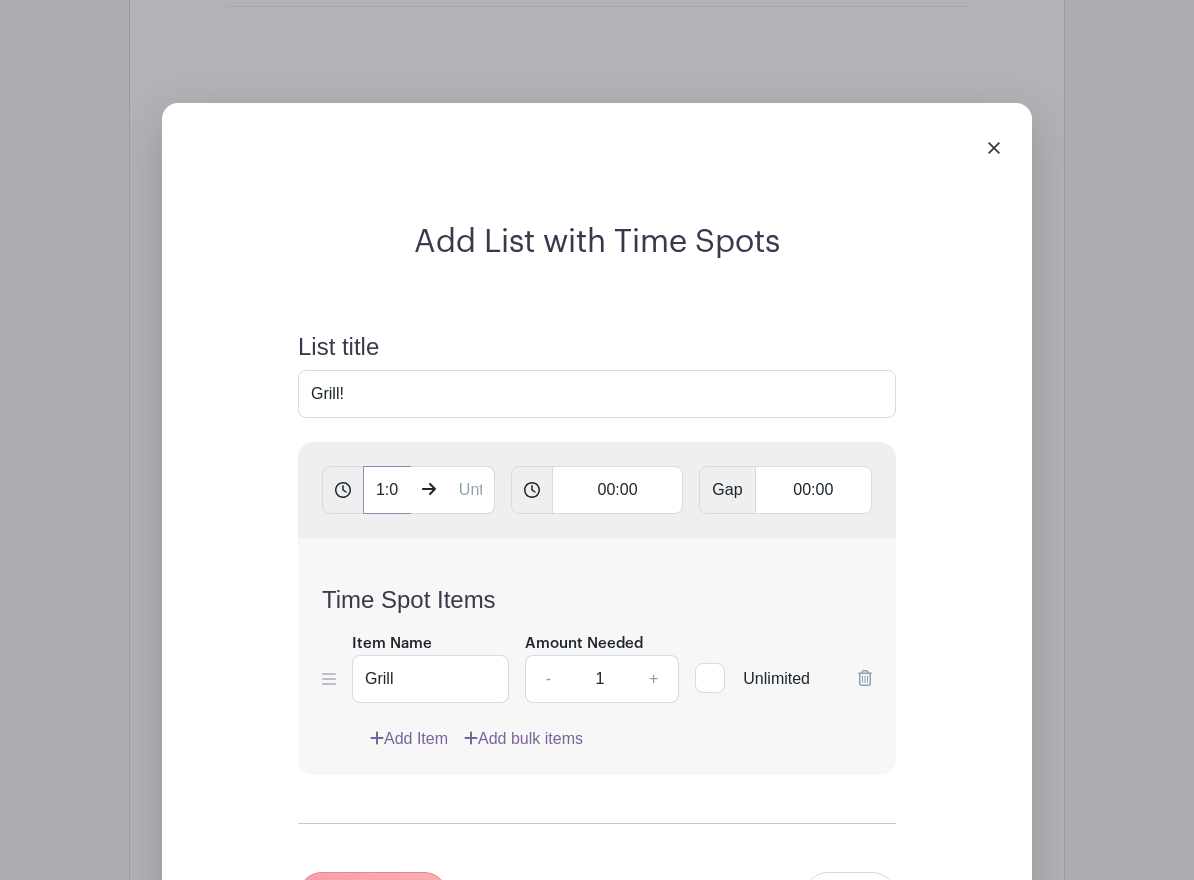scroll, scrollTop: 0, scrollLeft: 18, axis: horizontal 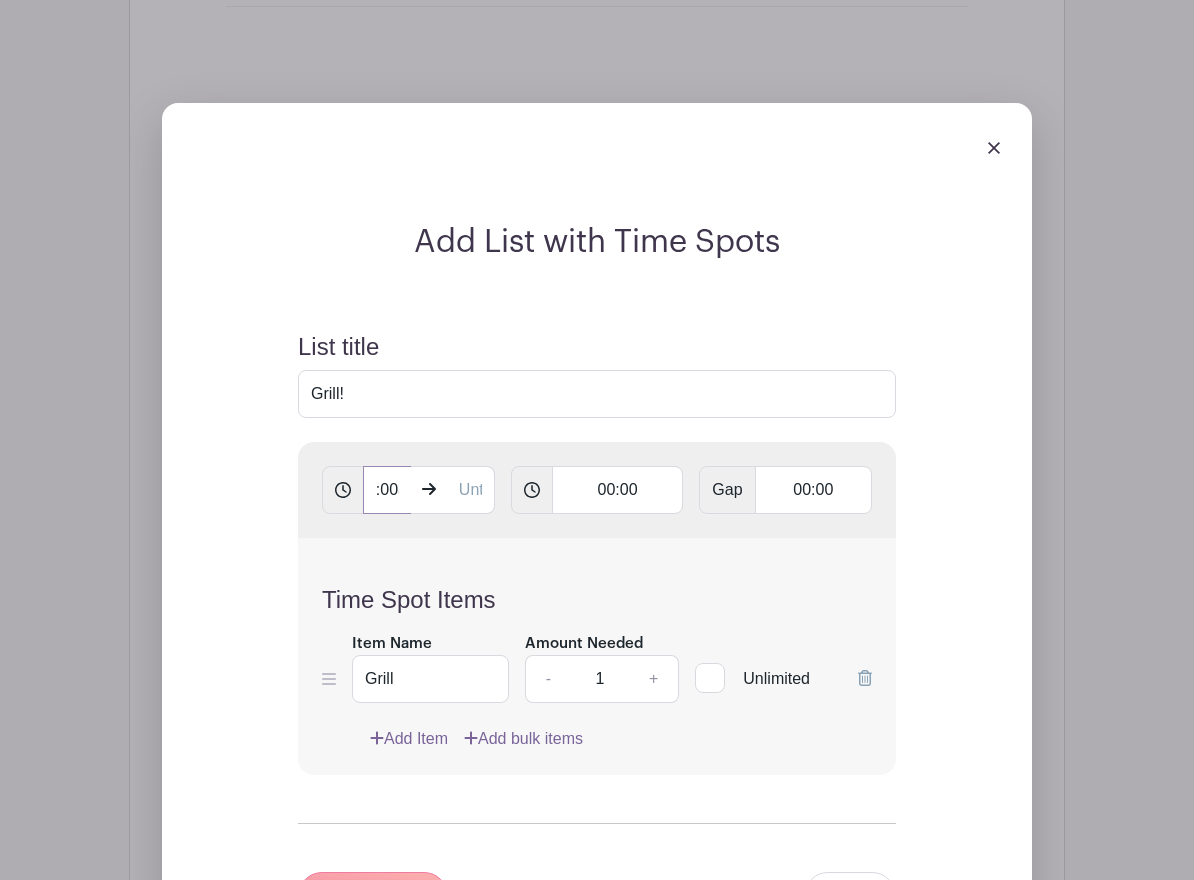 type on "11:0031 AM" 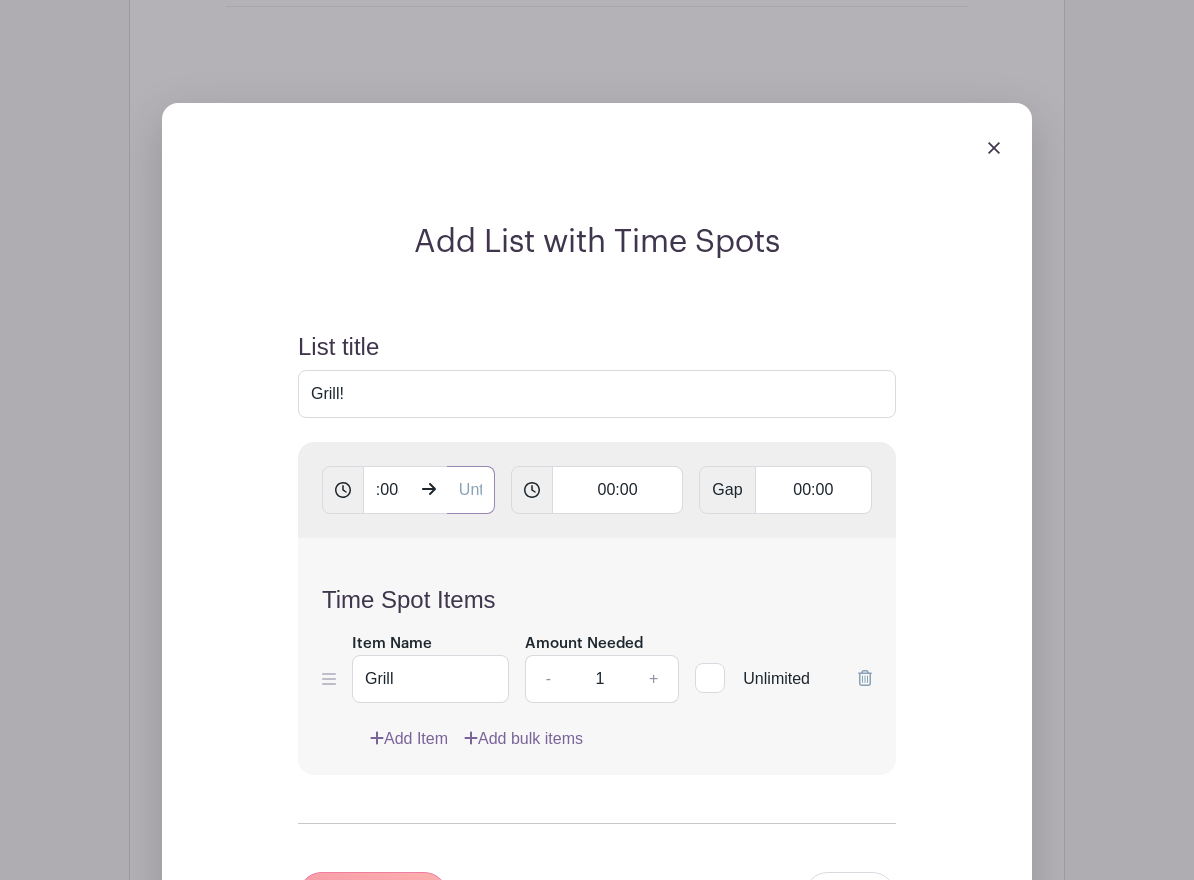 click at bounding box center [471, 490] 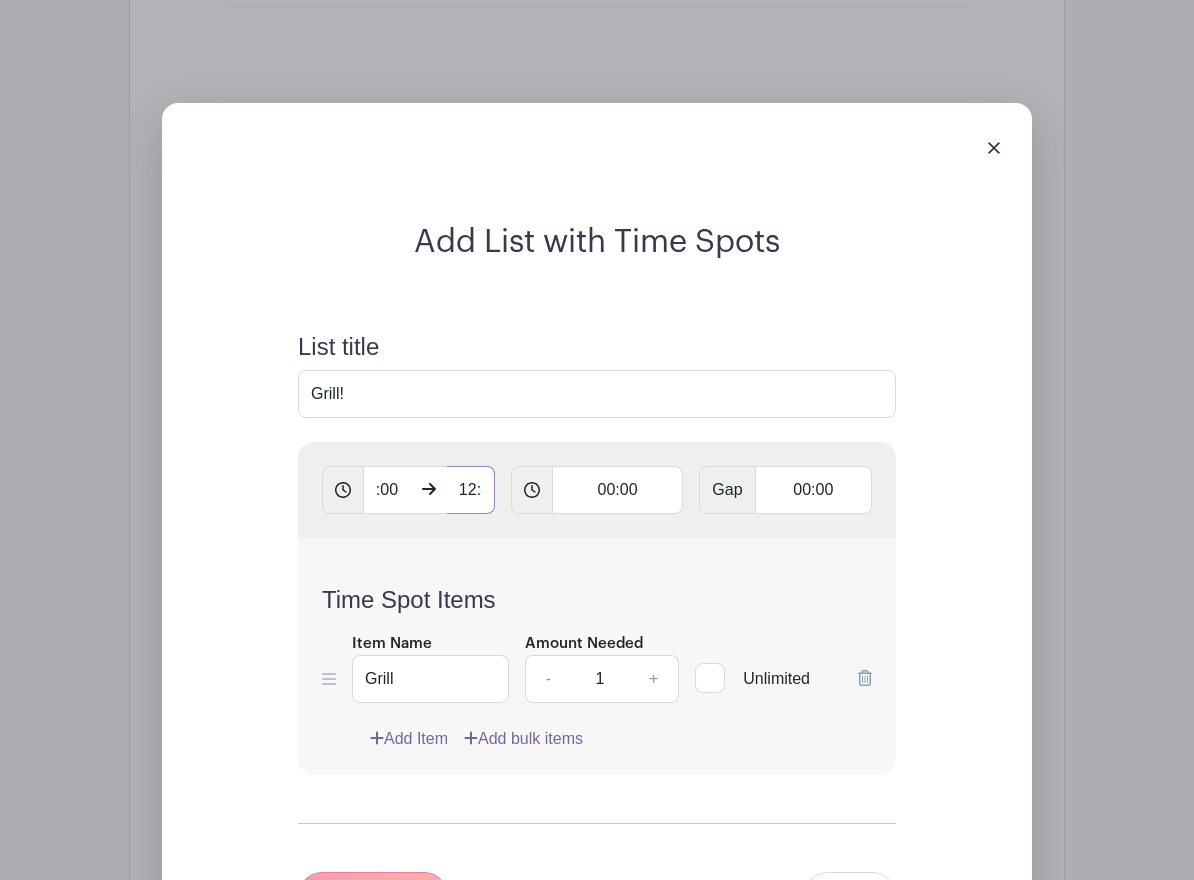 scroll, scrollTop: 0, scrollLeft: 0, axis: both 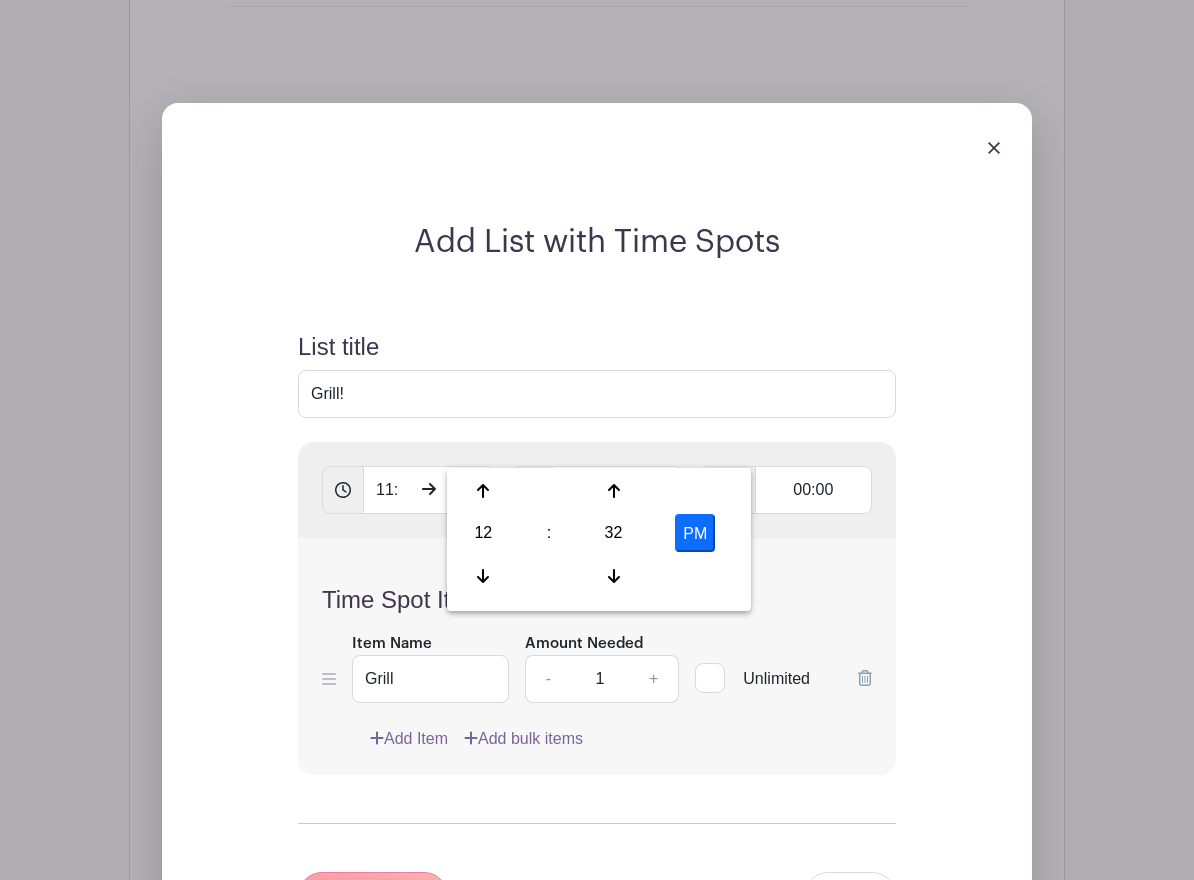 click on "PM" at bounding box center (695, 533) 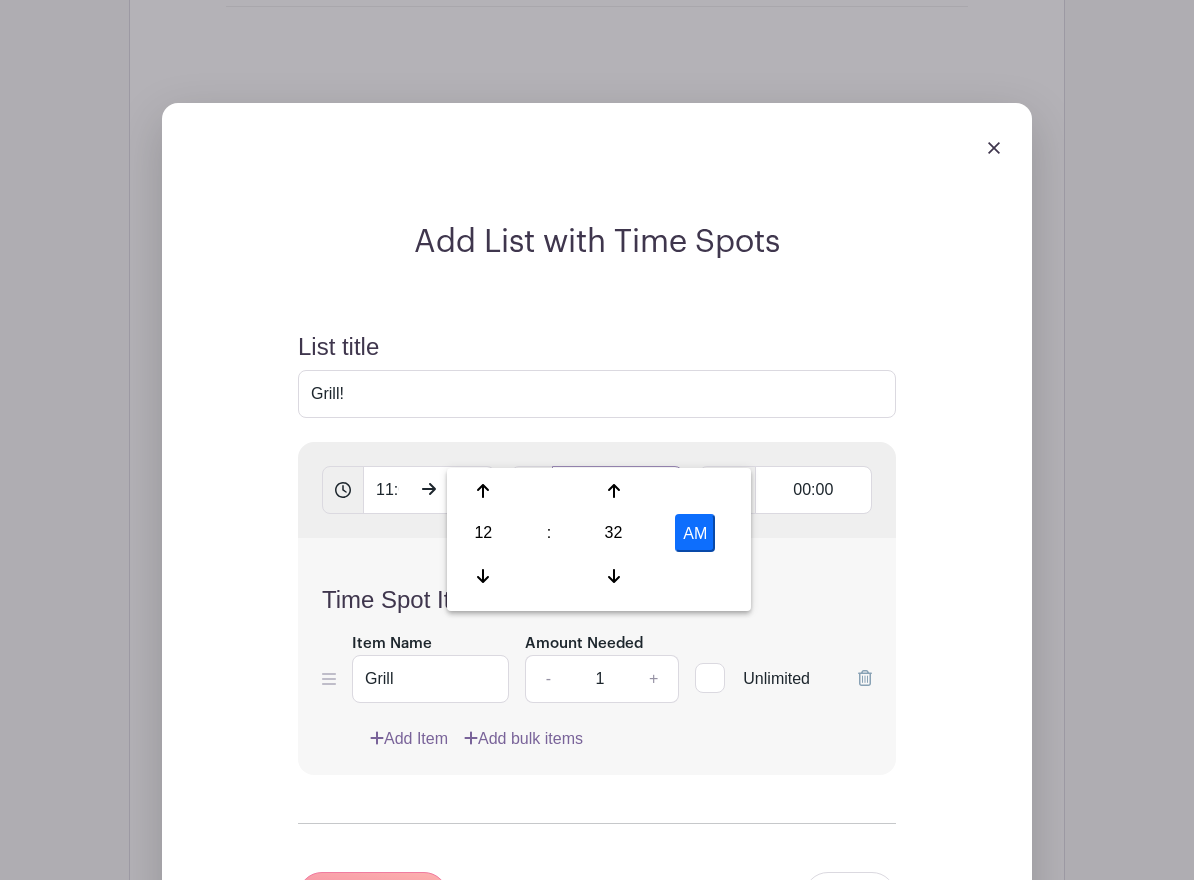 click on "00:00" at bounding box center [618, 490] 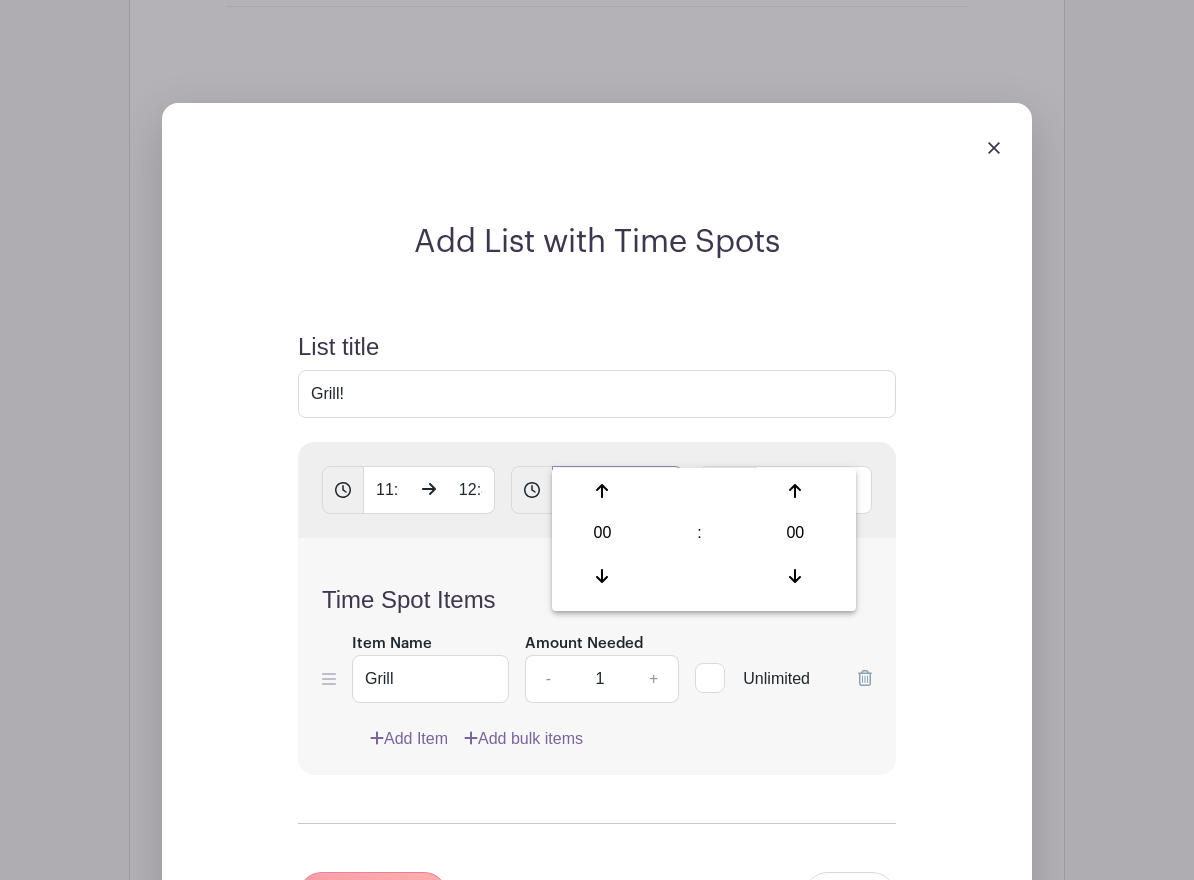 drag, startPoint x: 599, startPoint y: 448, endPoint x: 614, endPoint y: 445, distance: 15.297058 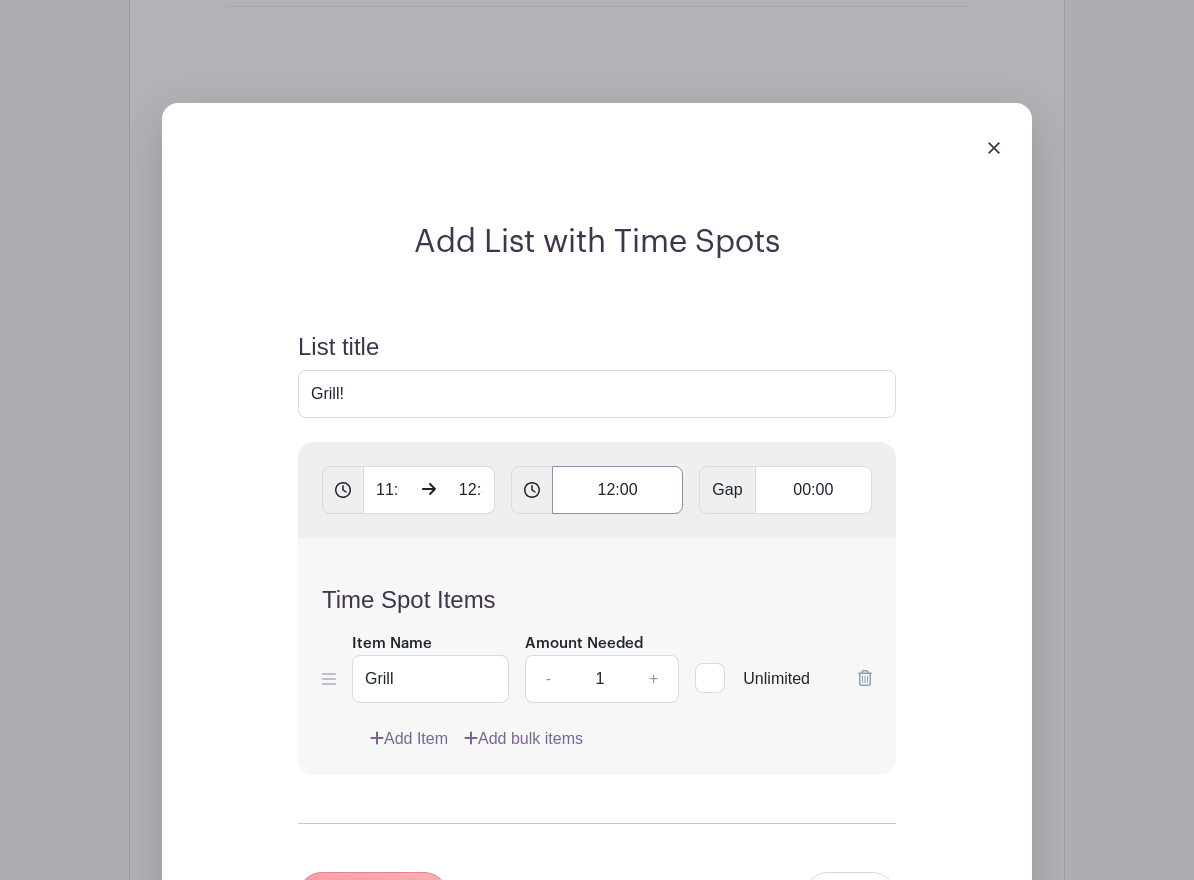 click on "12:00" at bounding box center [618, 490] 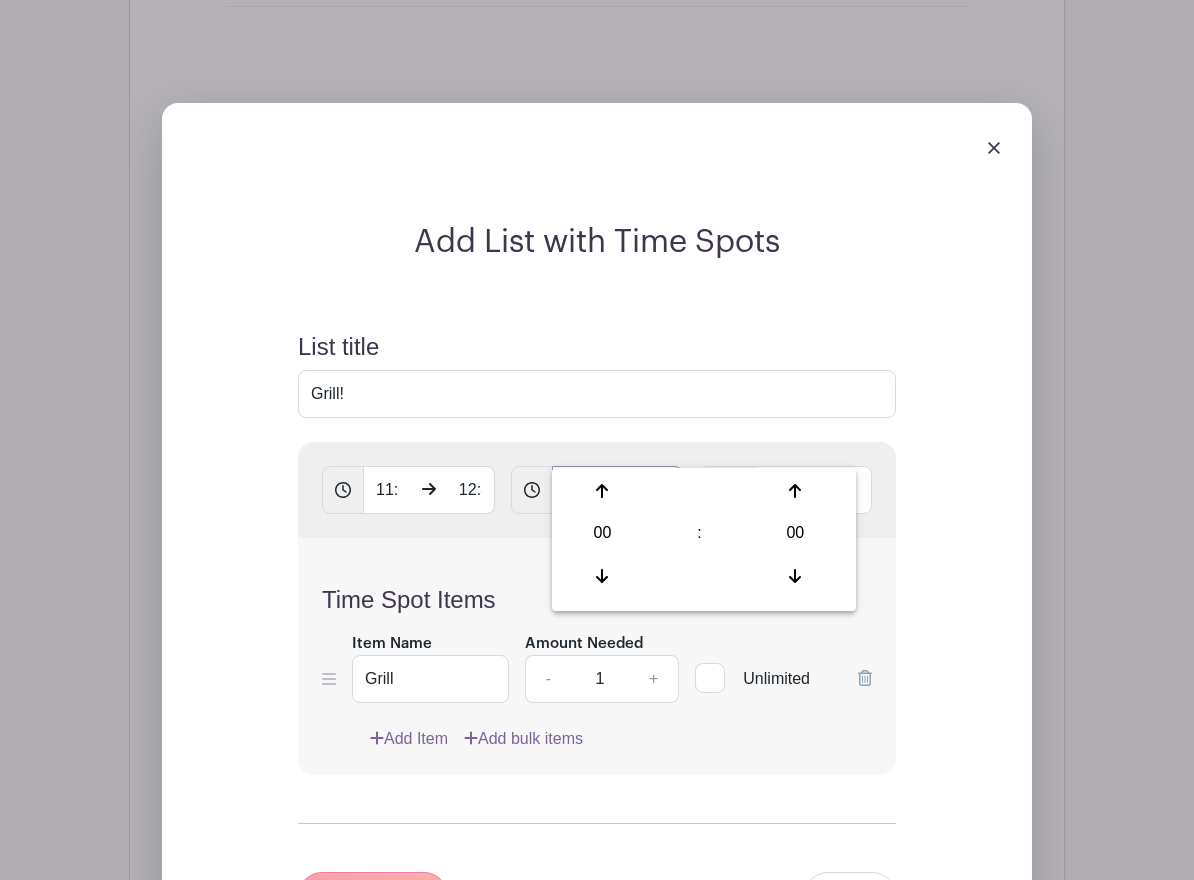 type on "12:00" 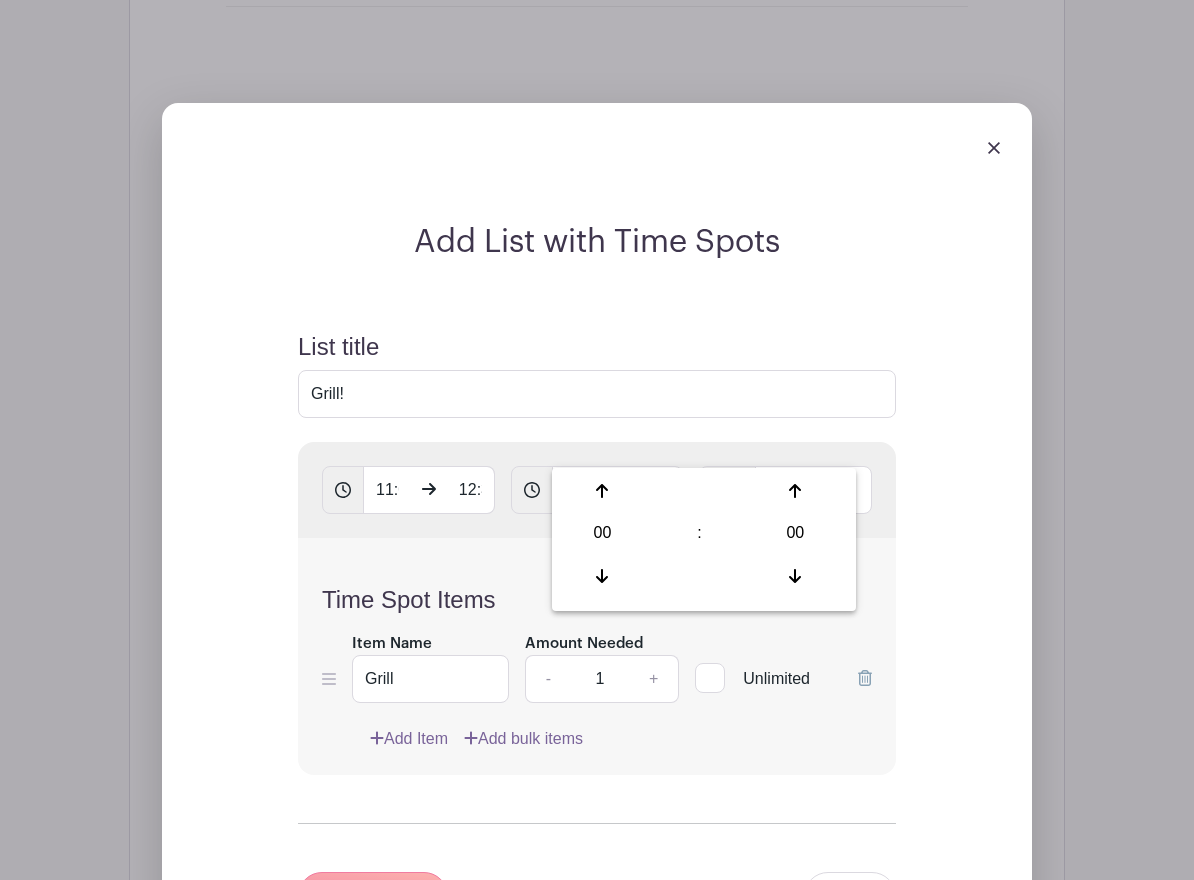 click 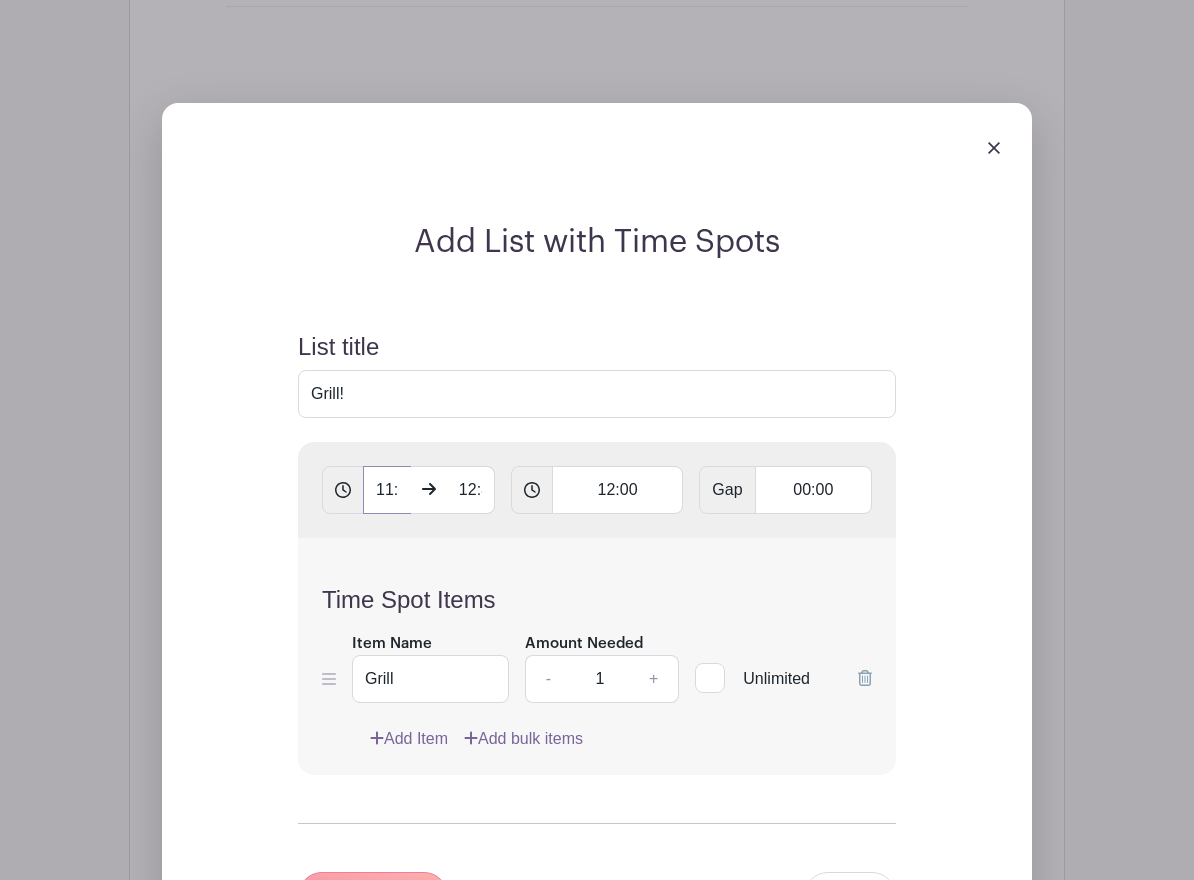 click on "11:0031 AM" at bounding box center (387, 490) 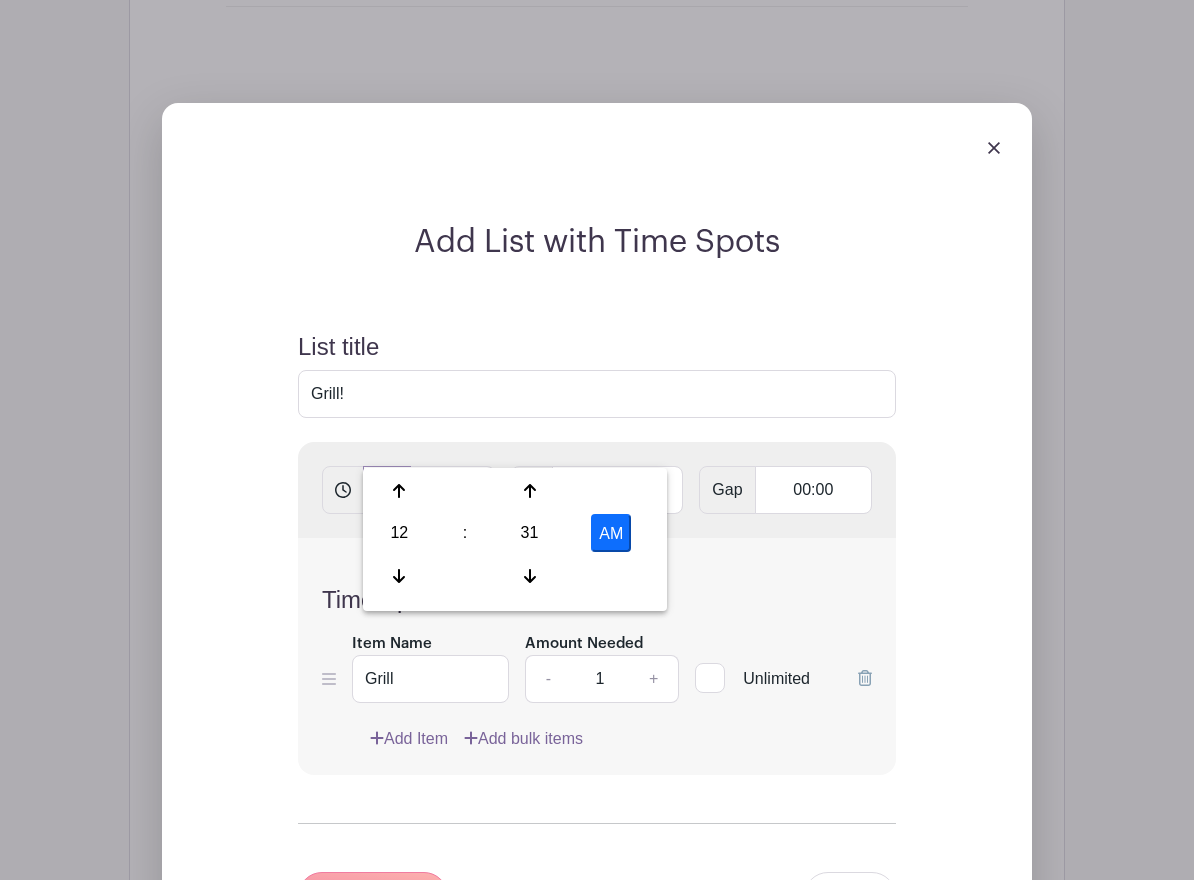scroll, scrollTop: 0, scrollLeft: 18, axis: horizontal 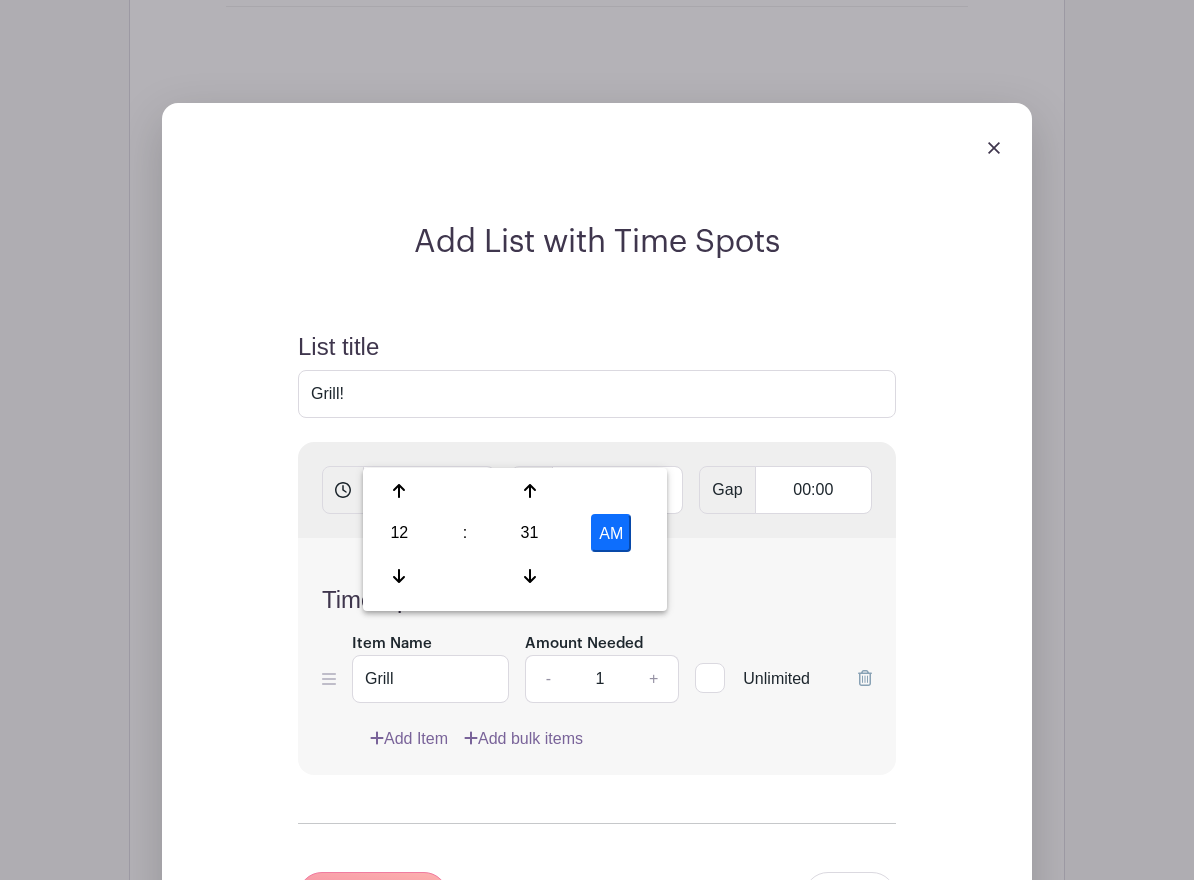 click on "Time Spot Items
Item Name
Grill
Amount Needed
-
1
+
Unlimited
Add Item
Add bulk items" at bounding box center (597, 656) 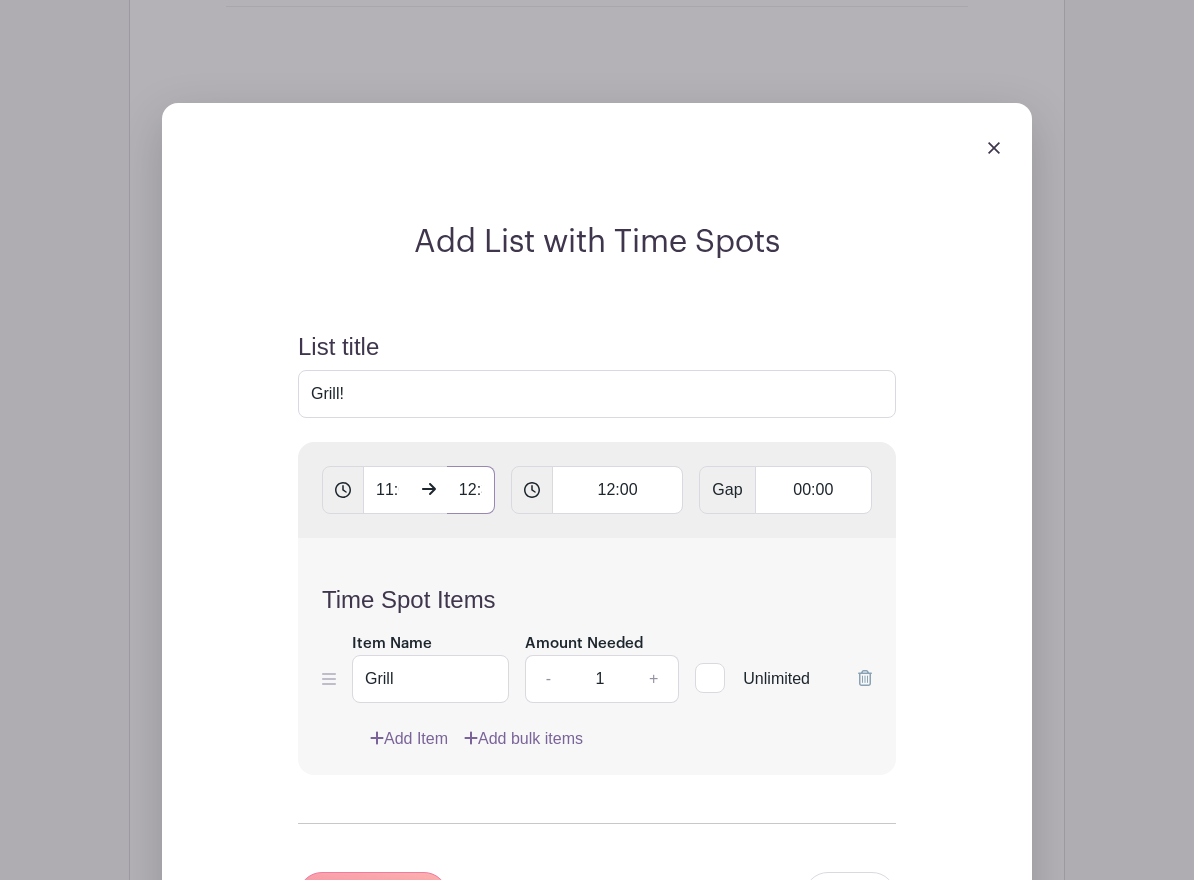 click on "12:32 AM" at bounding box center [471, 490] 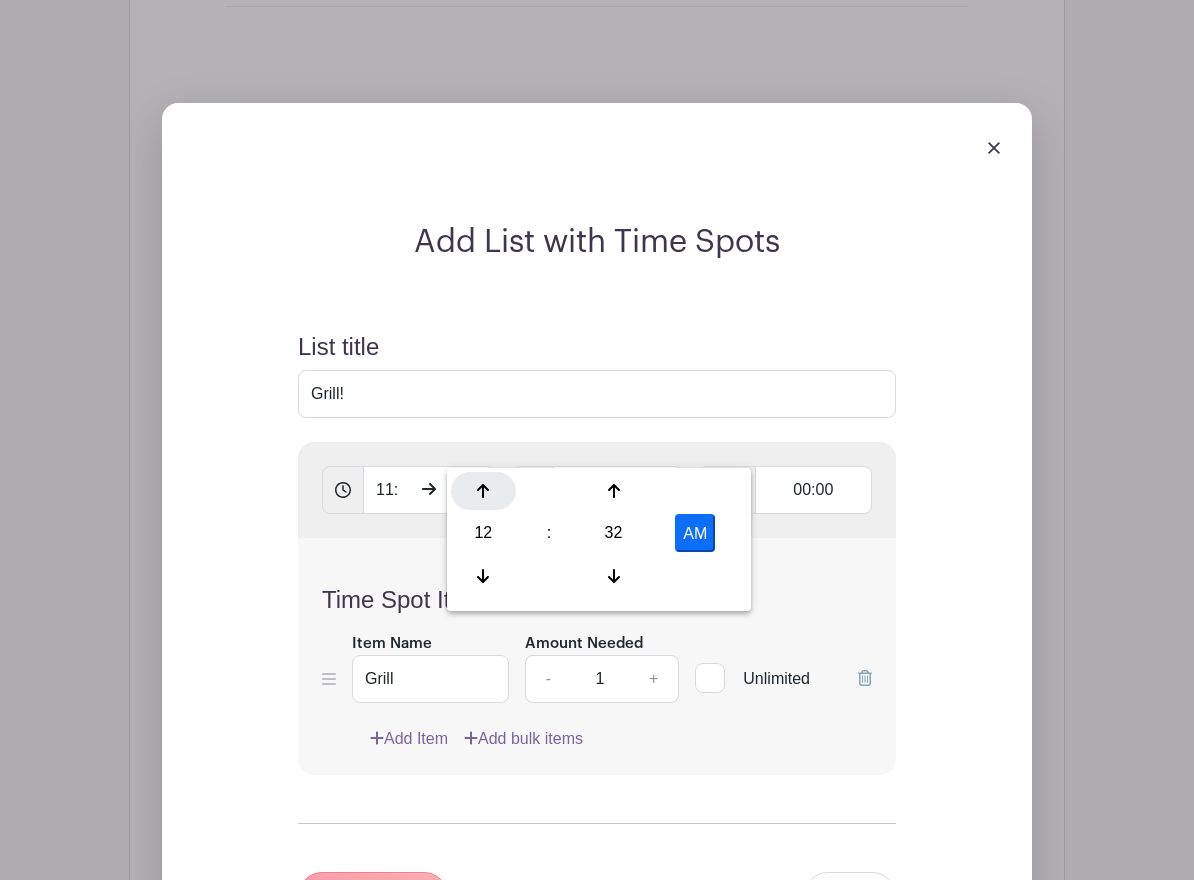 click 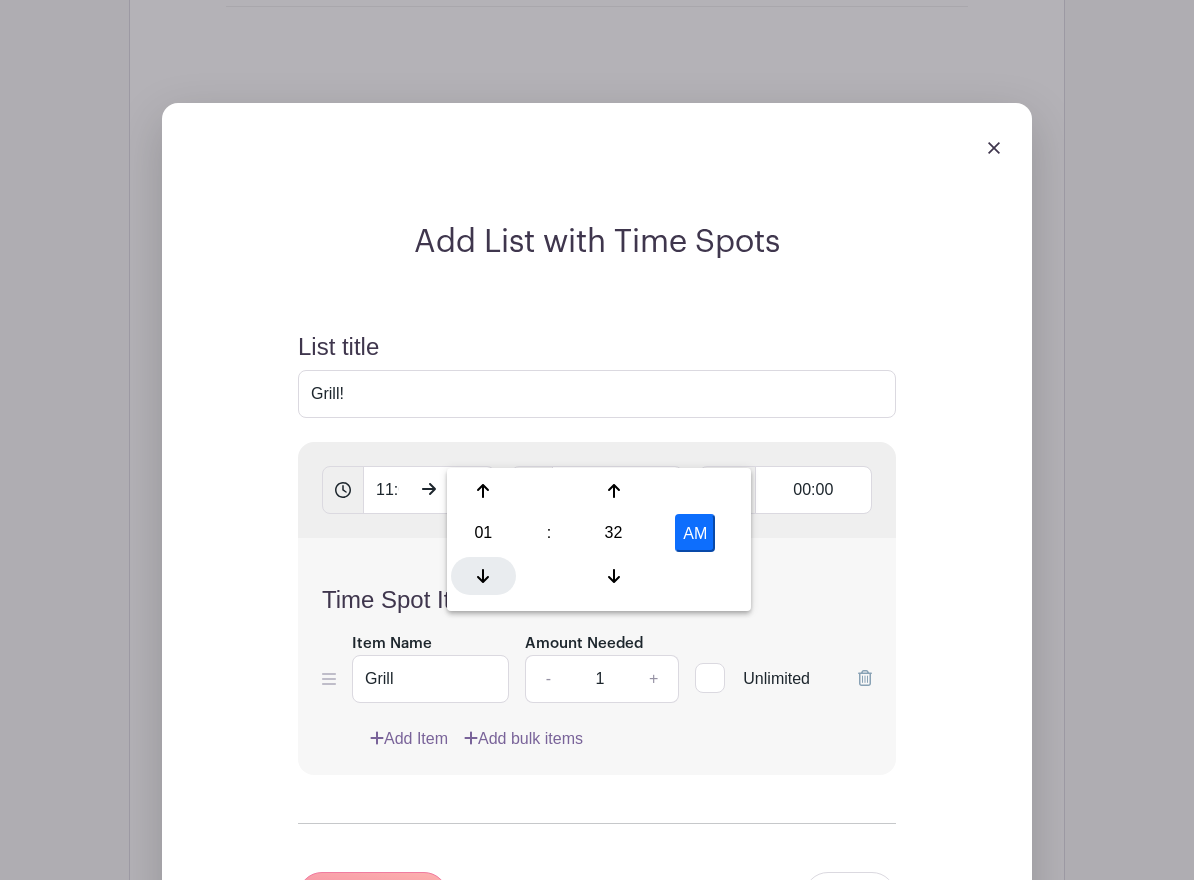 click at bounding box center [483, 576] 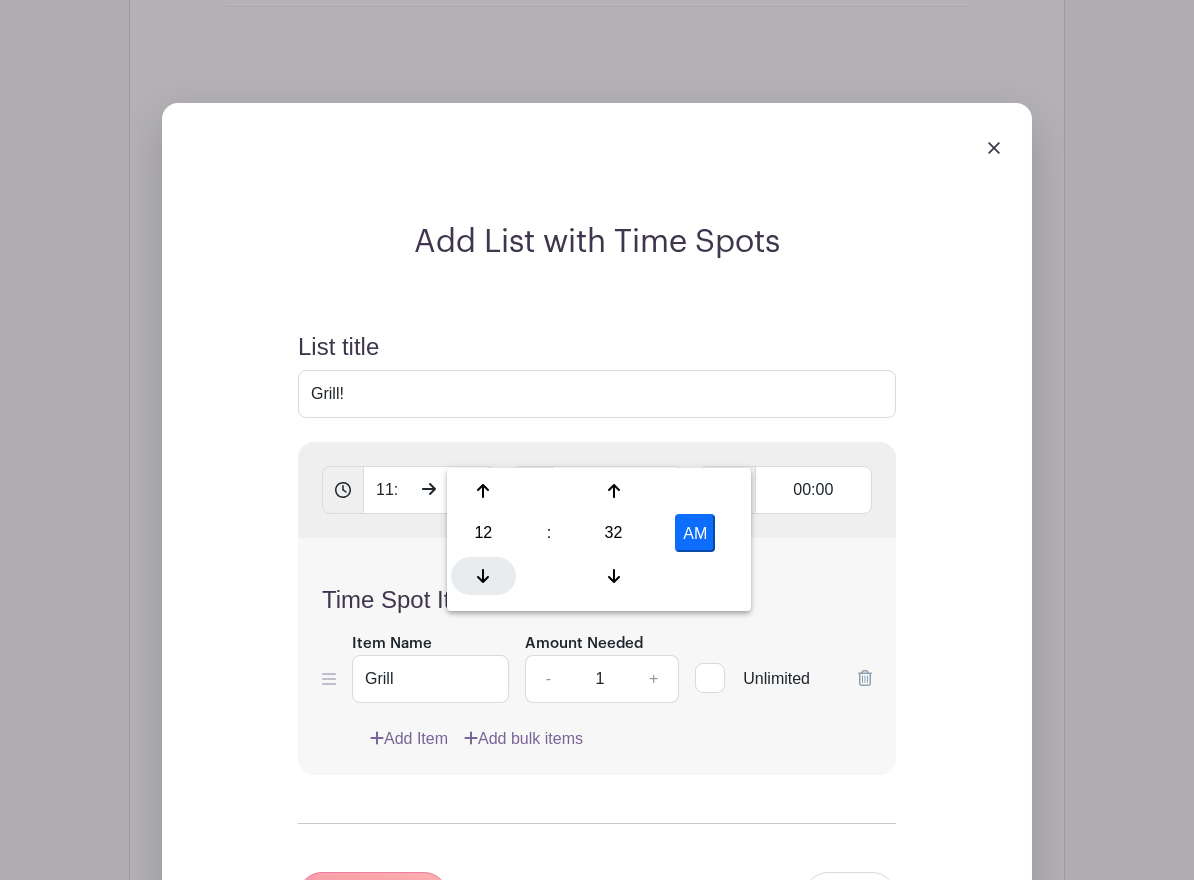 click at bounding box center (483, 576) 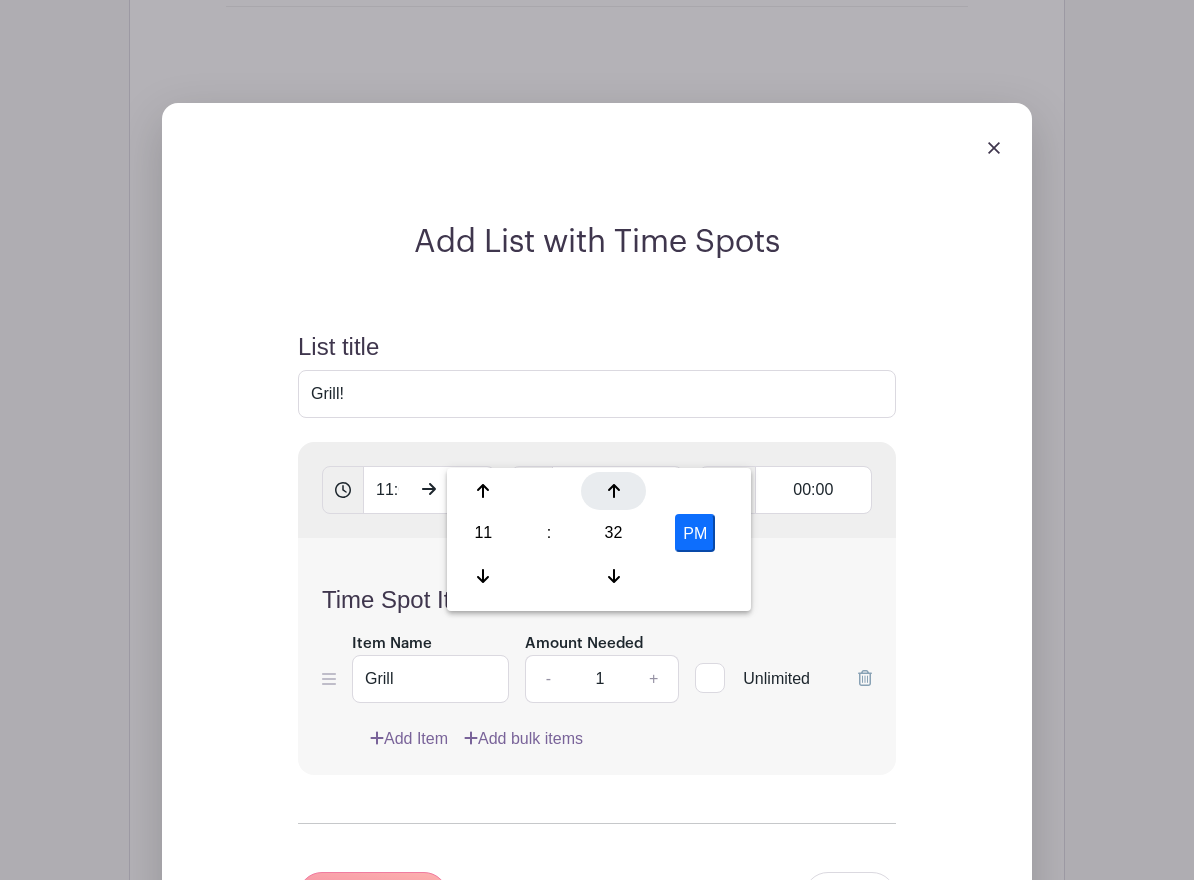 click 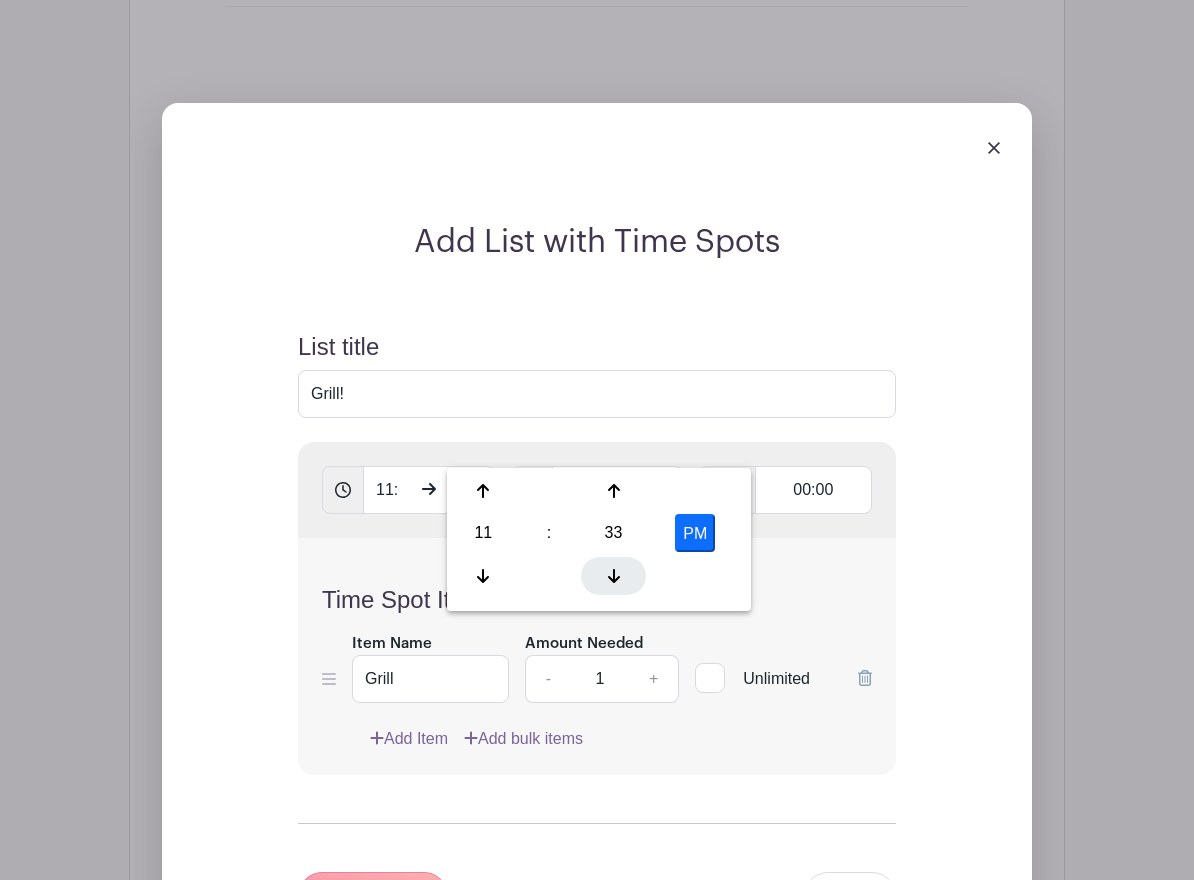 click 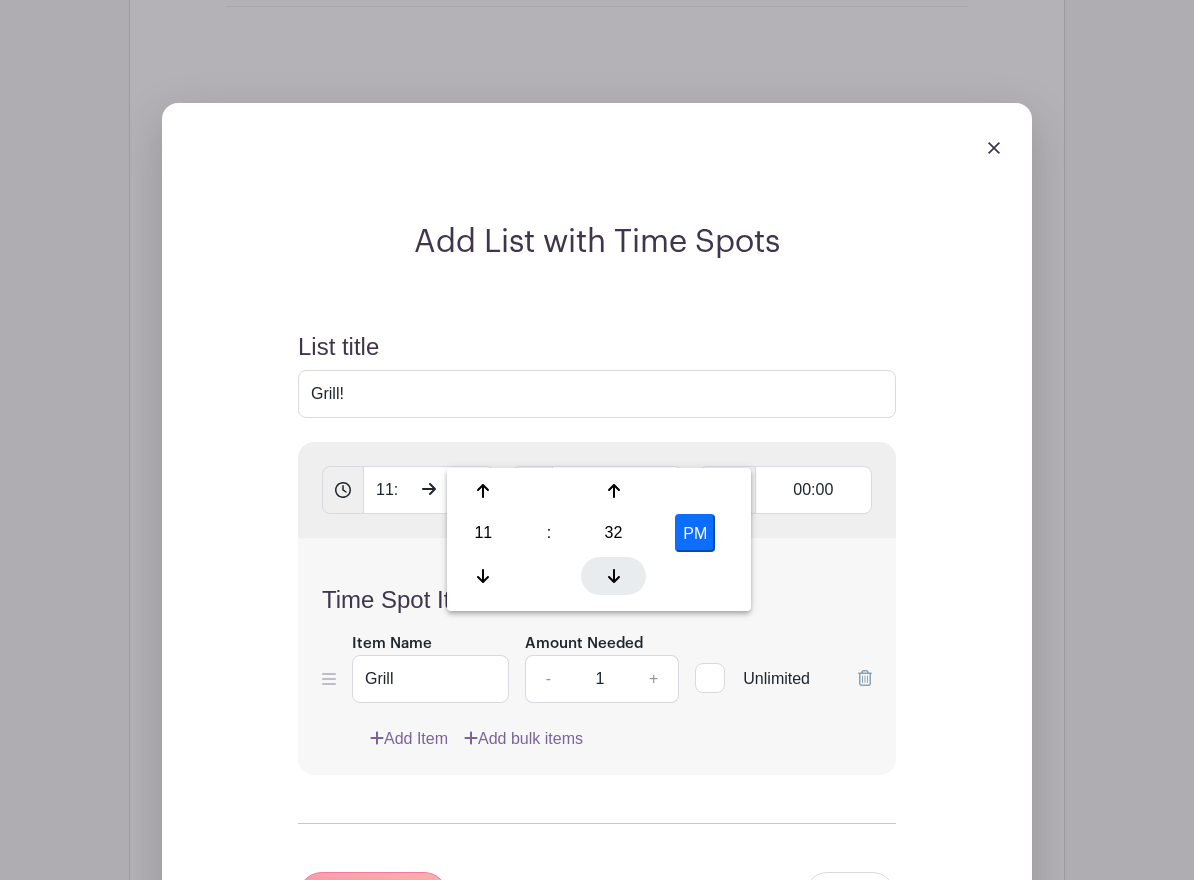 click 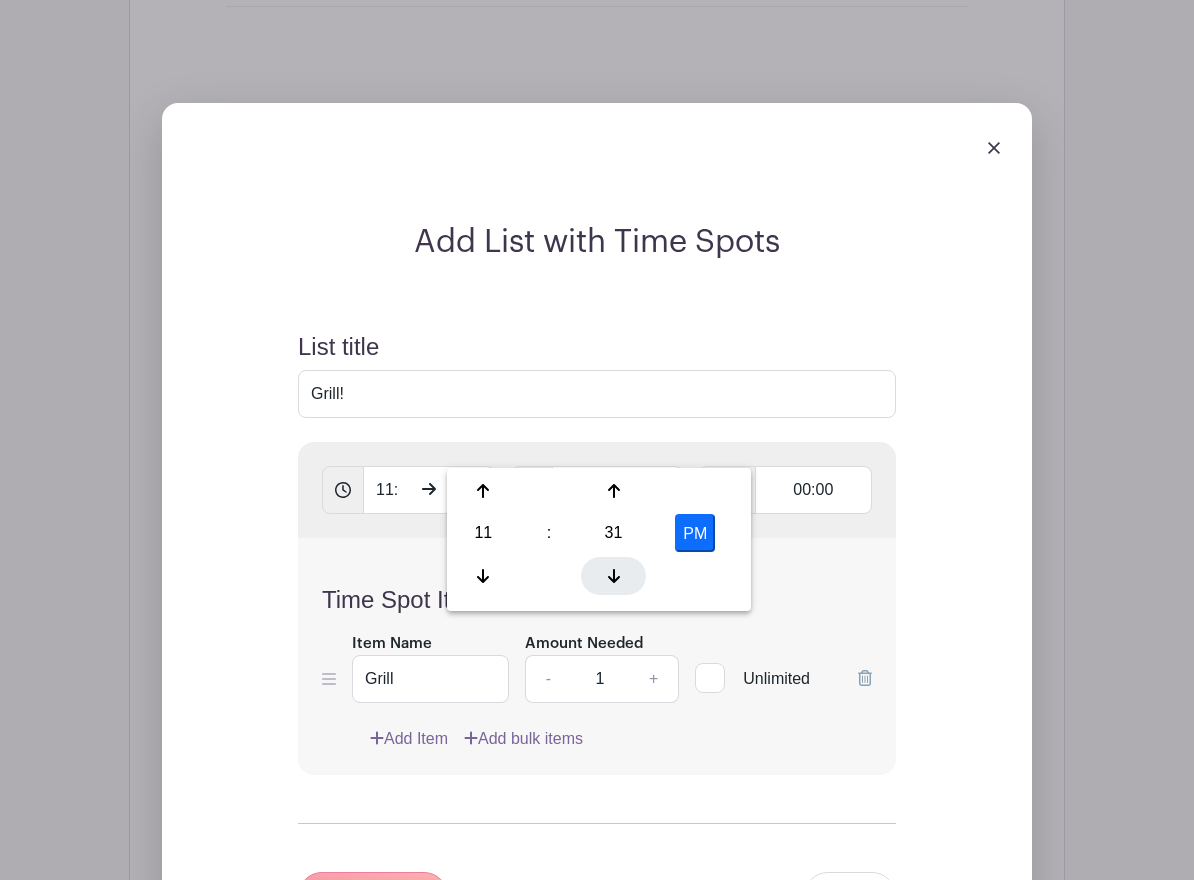 click 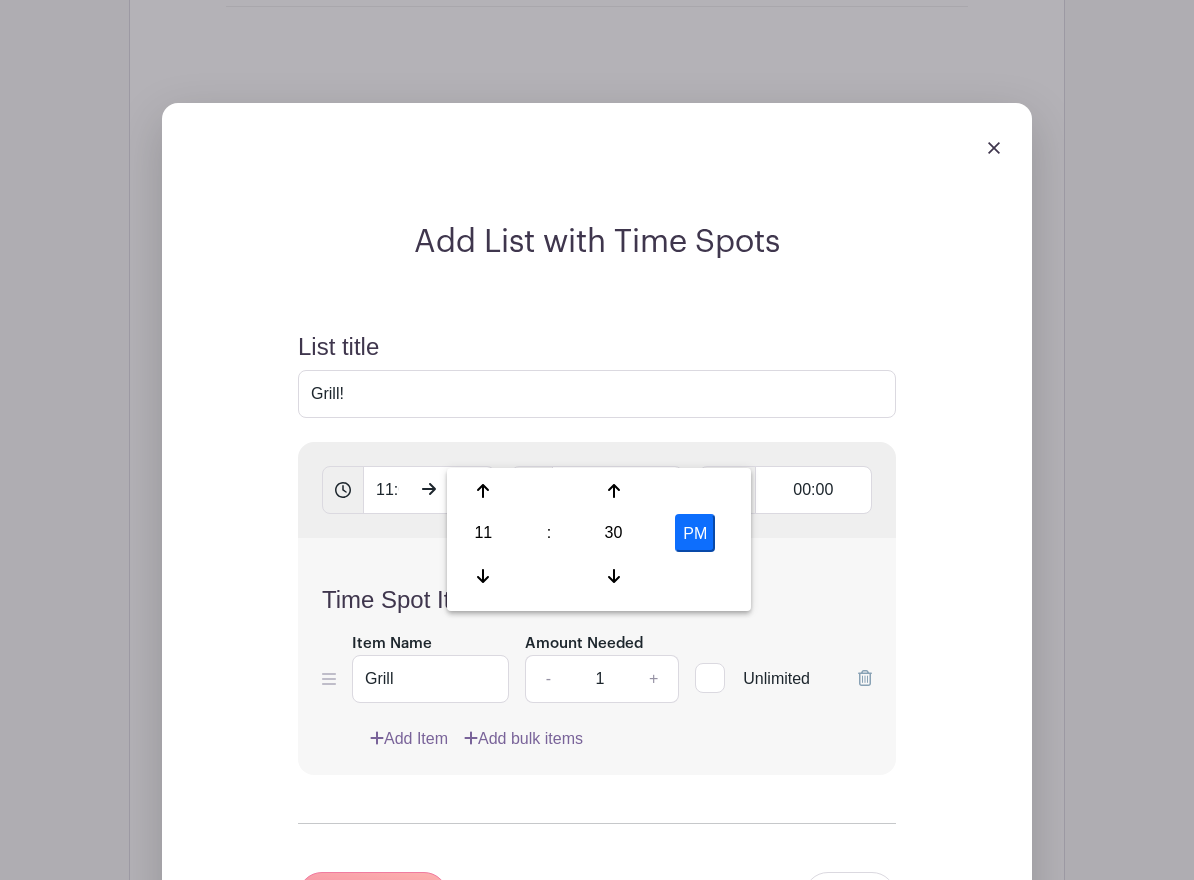 click on "PM" at bounding box center (695, 533) 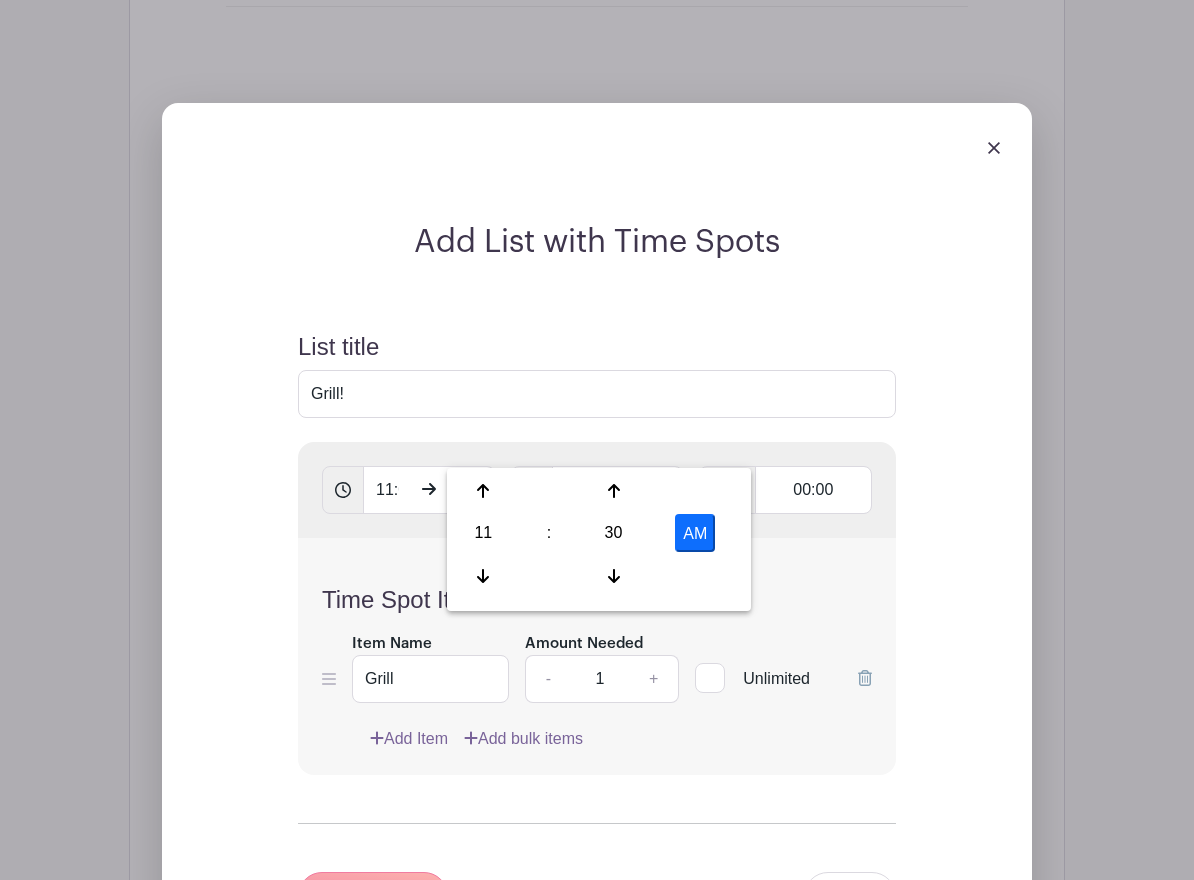 click on "Time Spot Items" at bounding box center (597, 600) 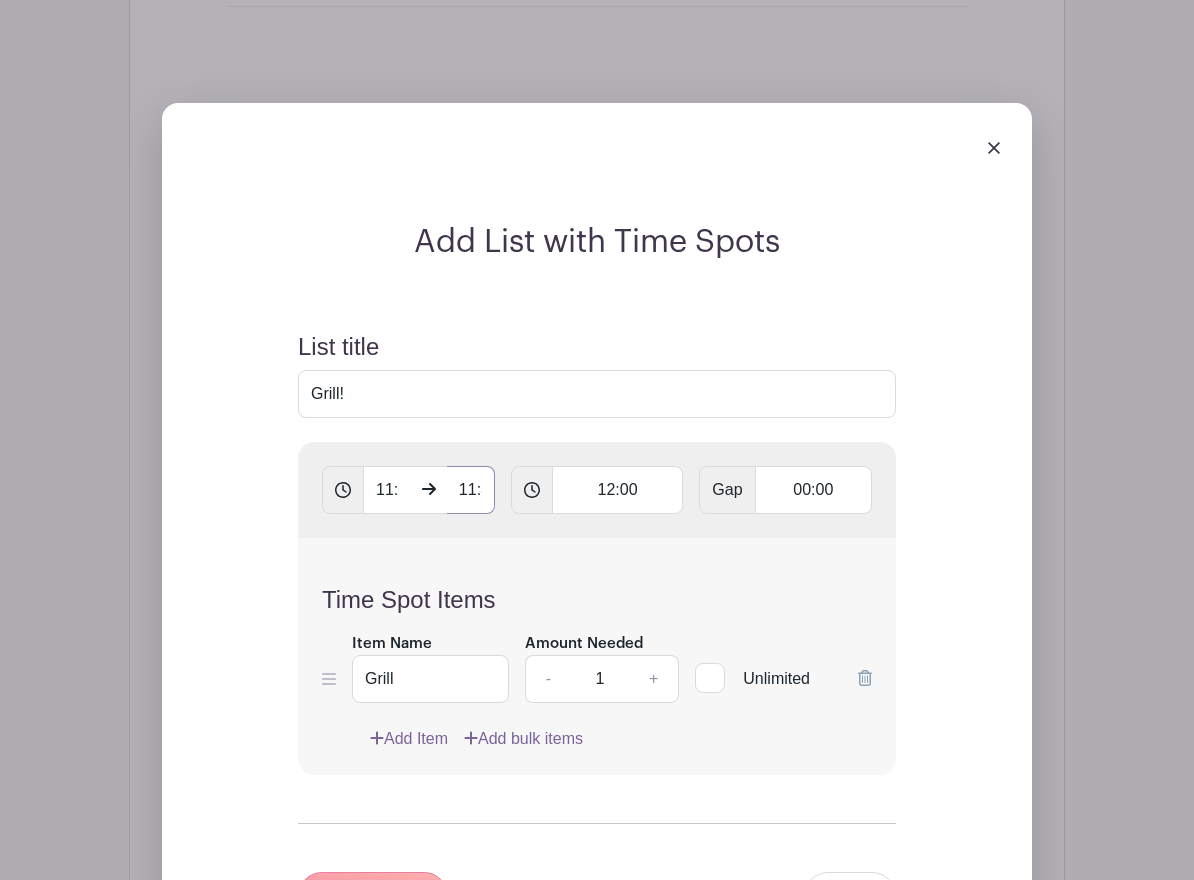 click on "11:30 AM" at bounding box center (471, 490) 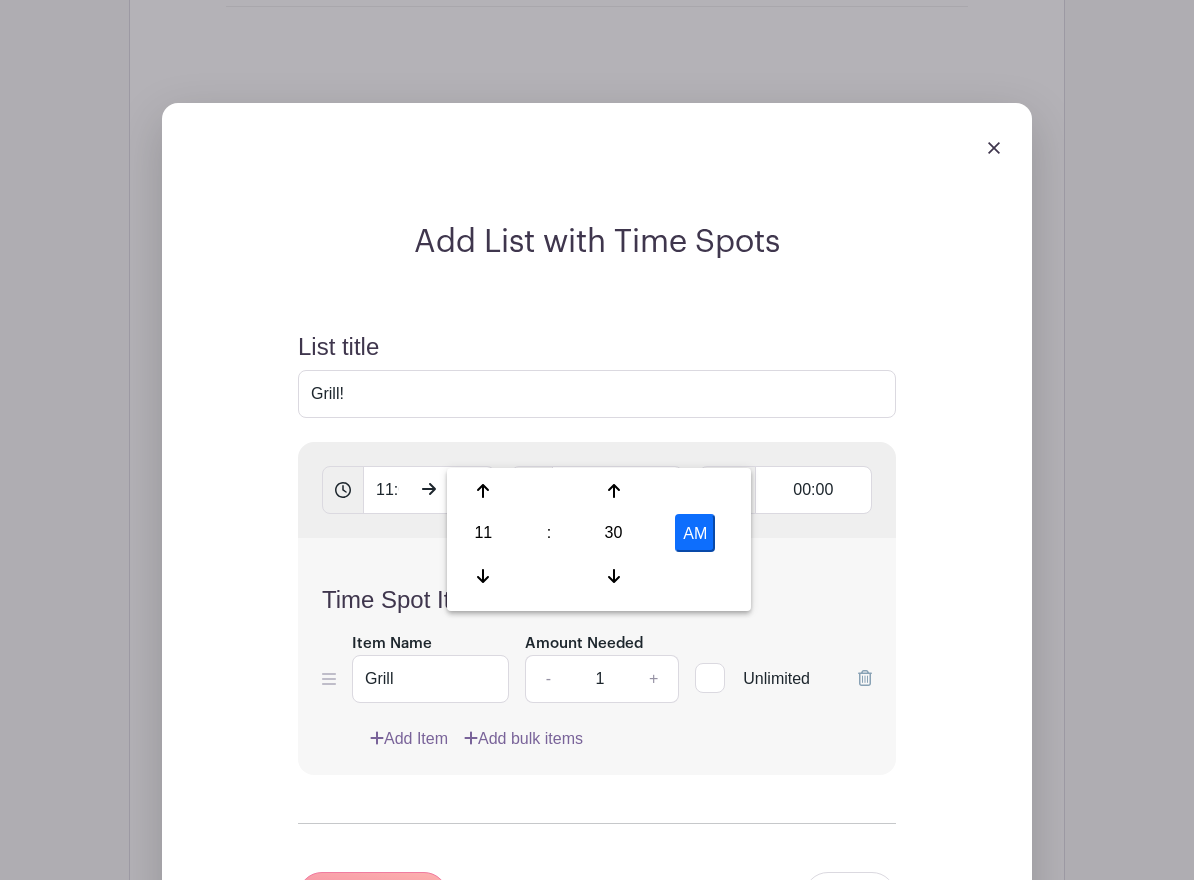 click on "Time Spot Items
Item Name
Grill
Amount Needed
-
1
+
Unlimited
Add Item
Add bulk items" at bounding box center [597, 656] 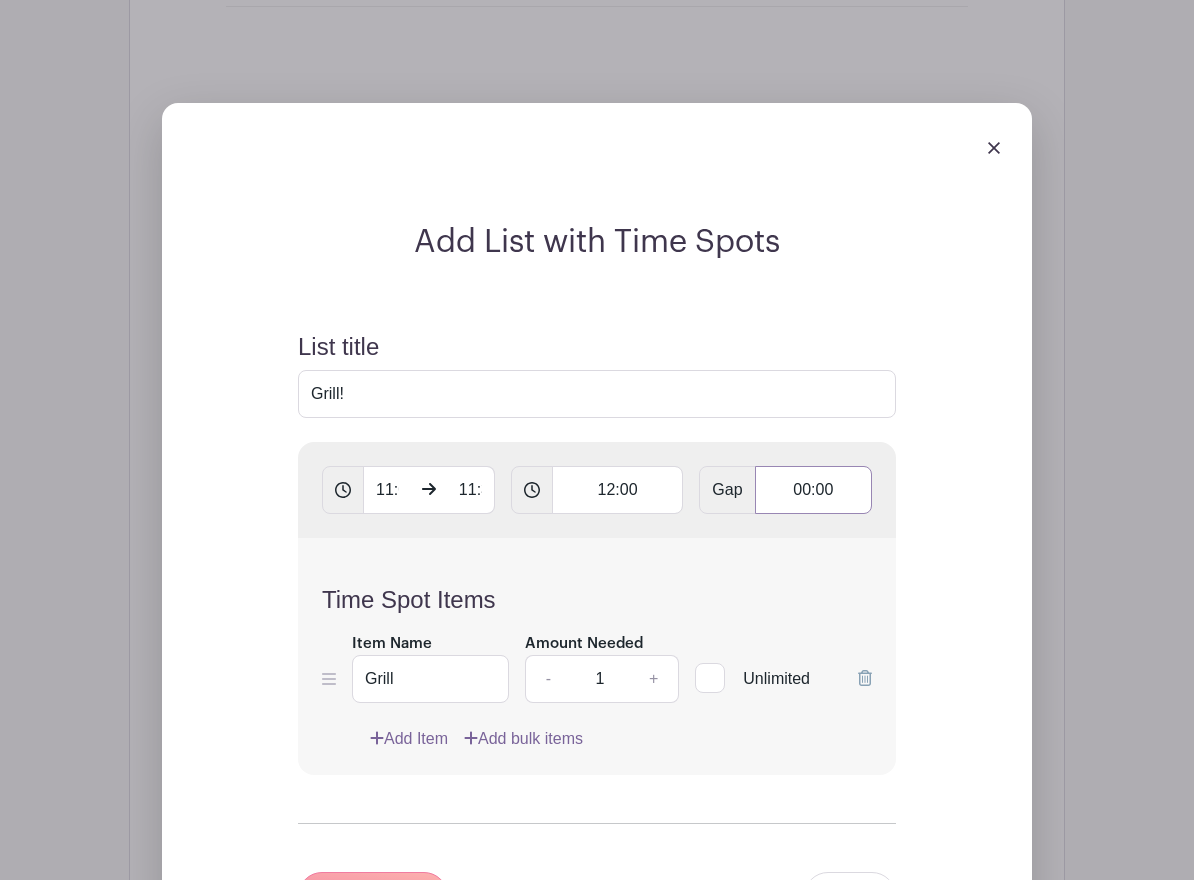 drag, startPoint x: 795, startPoint y: 449, endPoint x: 807, endPoint y: 448, distance: 12.0415945 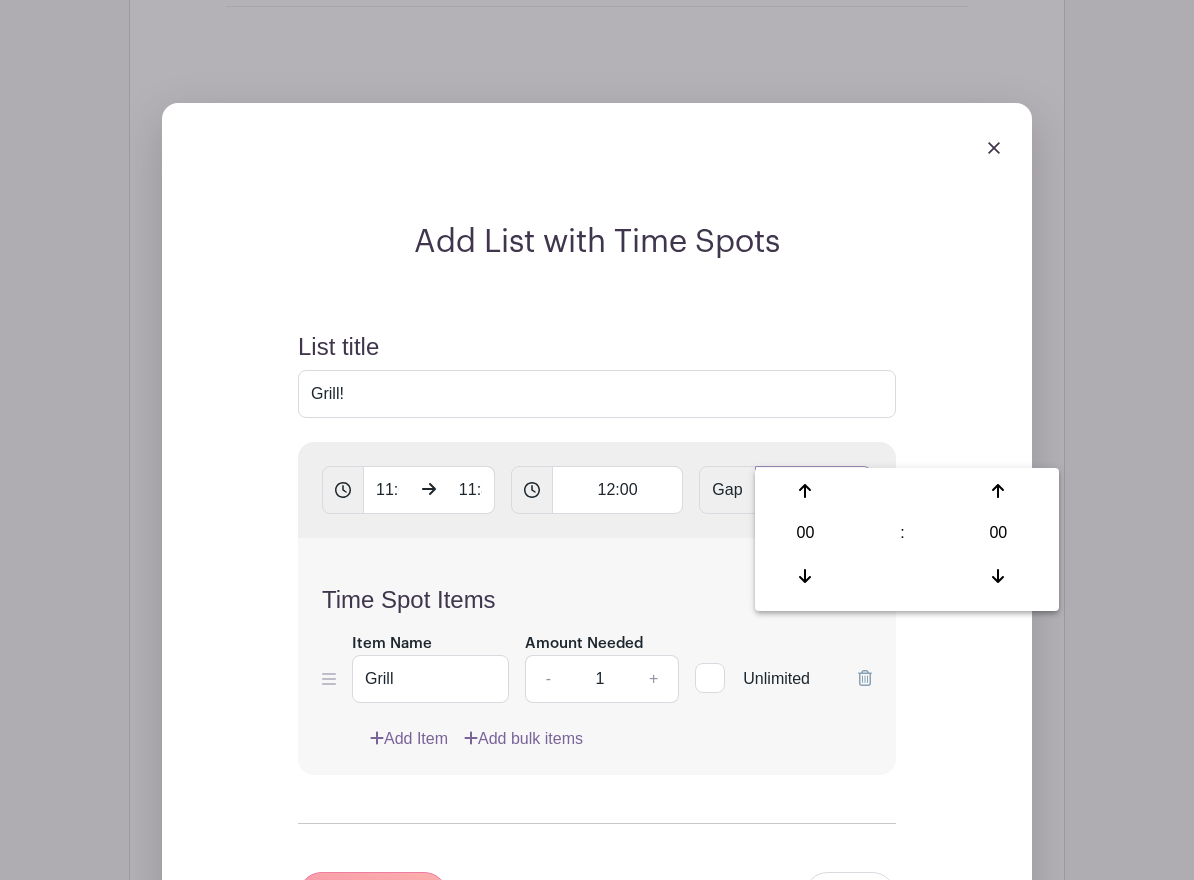 type on "30:00" 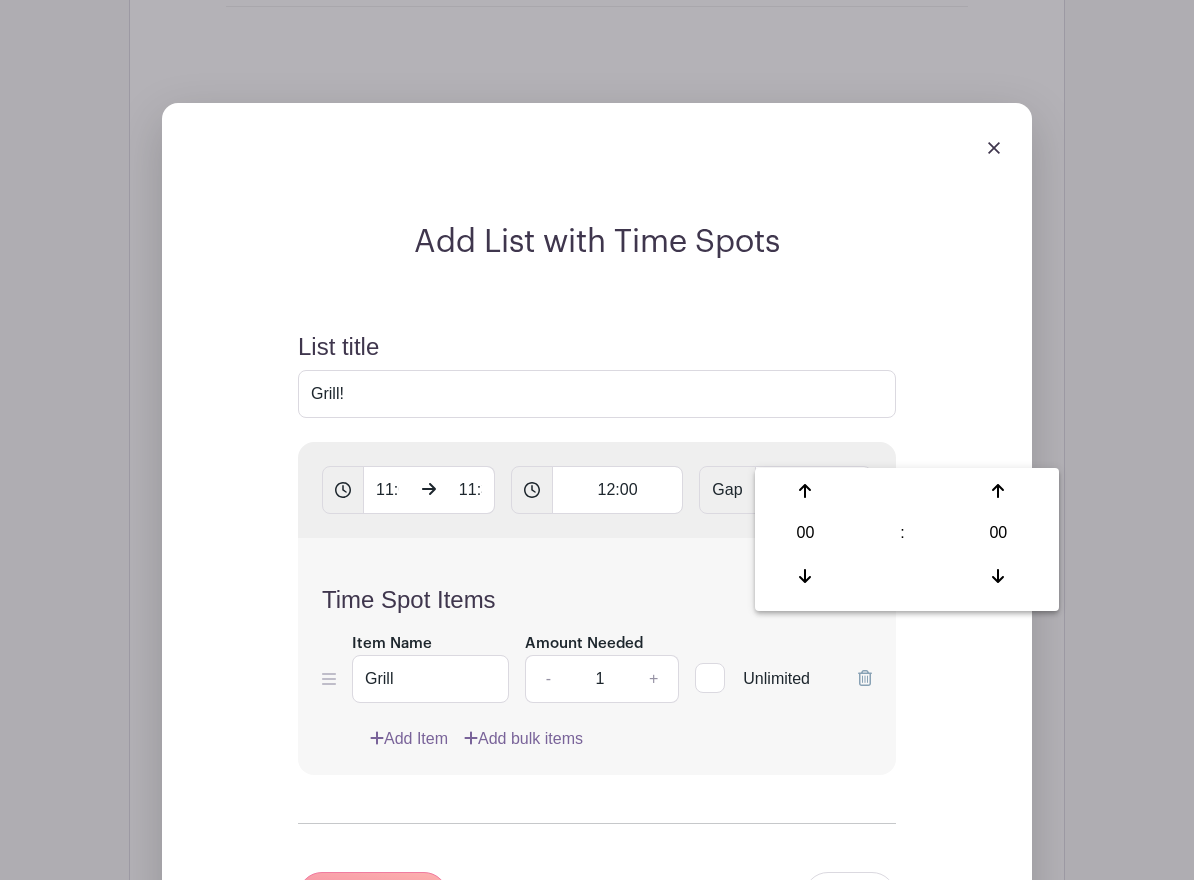 click on "Time Spot Items
Item Name
Grill
Amount Needed
-
1
+
Unlimited
Add Item
Add bulk items" at bounding box center [597, 656] 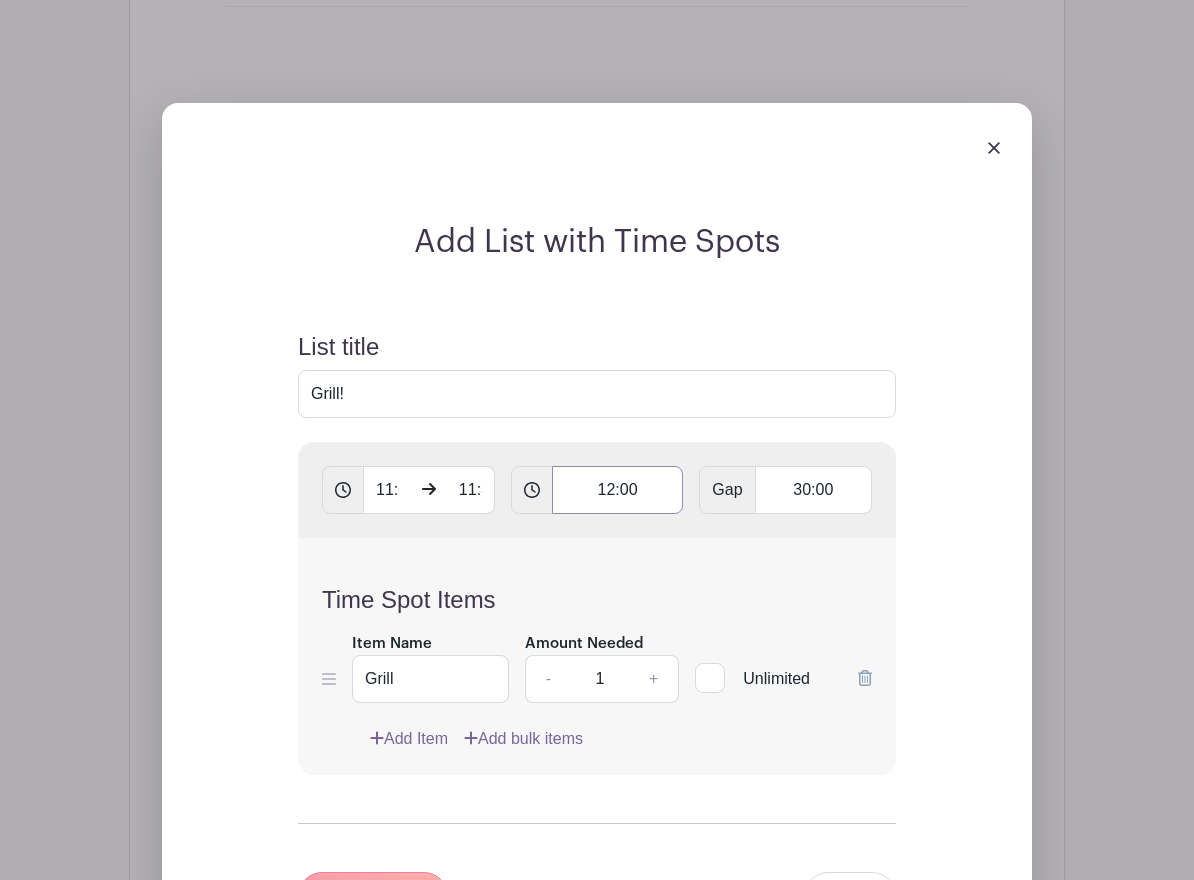 drag, startPoint x: 598, startPoint y: 447, endPoint x: 614, endPoint y: 445, distance: 16.124516 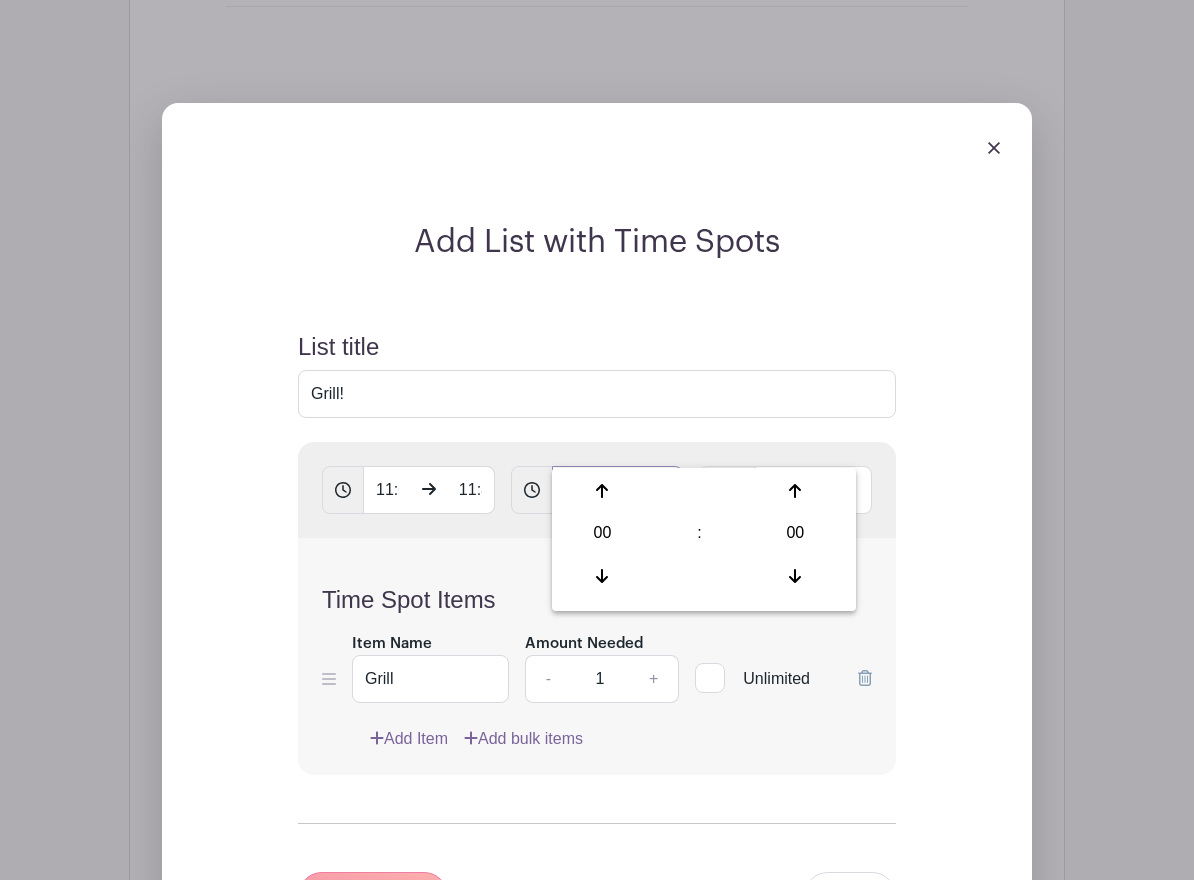 drag, startPoint x: 618, startPoint y: 447, endPoint x: 645, endPoint y: 449, distance: 27.073973 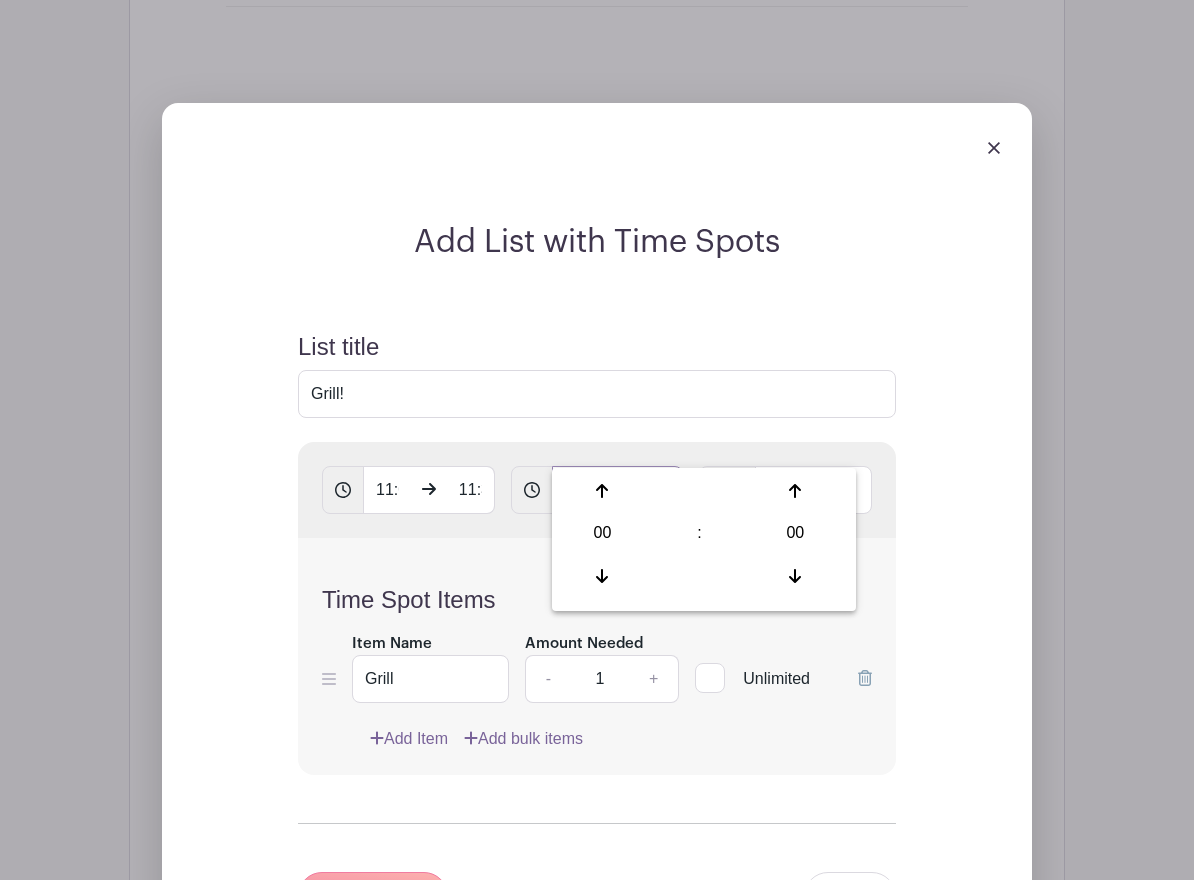 click on "11:00" at bounding box center [618, 490] 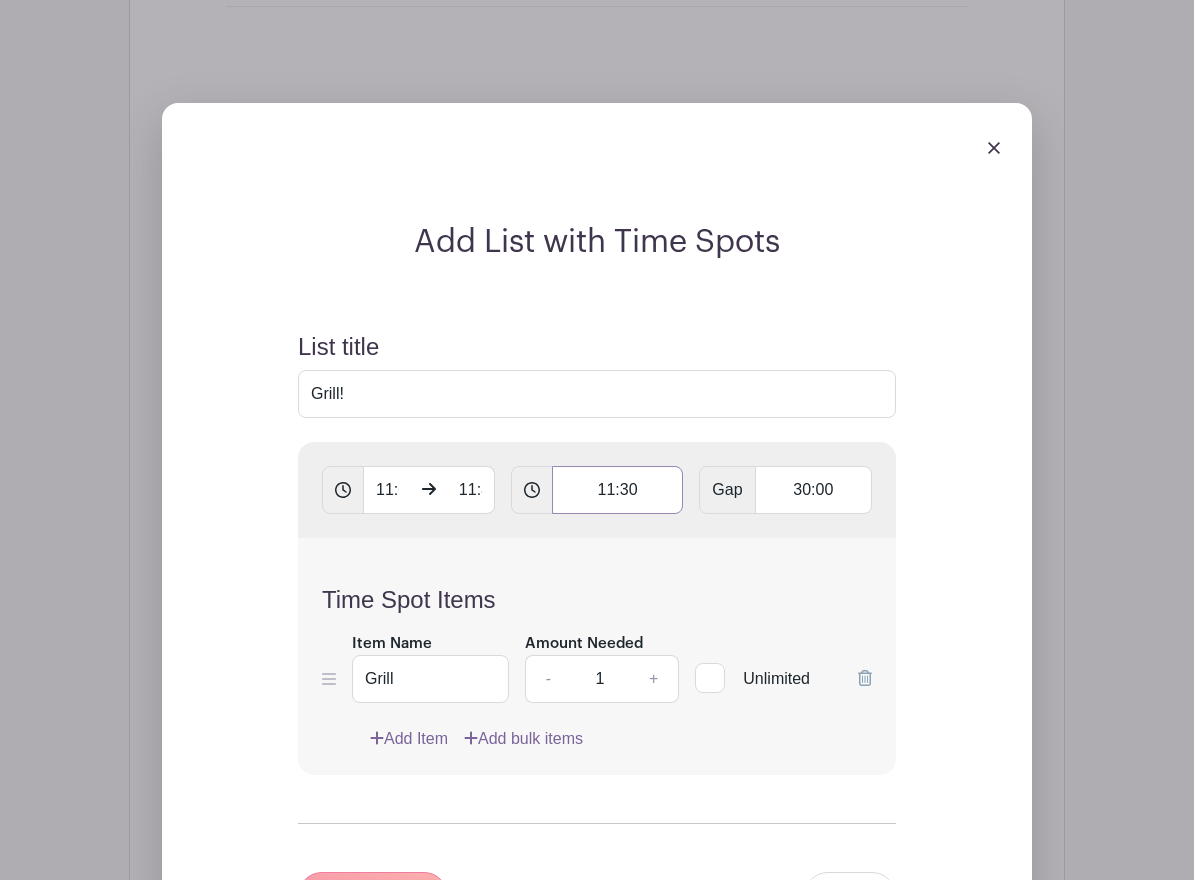 click on "11:30" at bounding box center (618, 490) 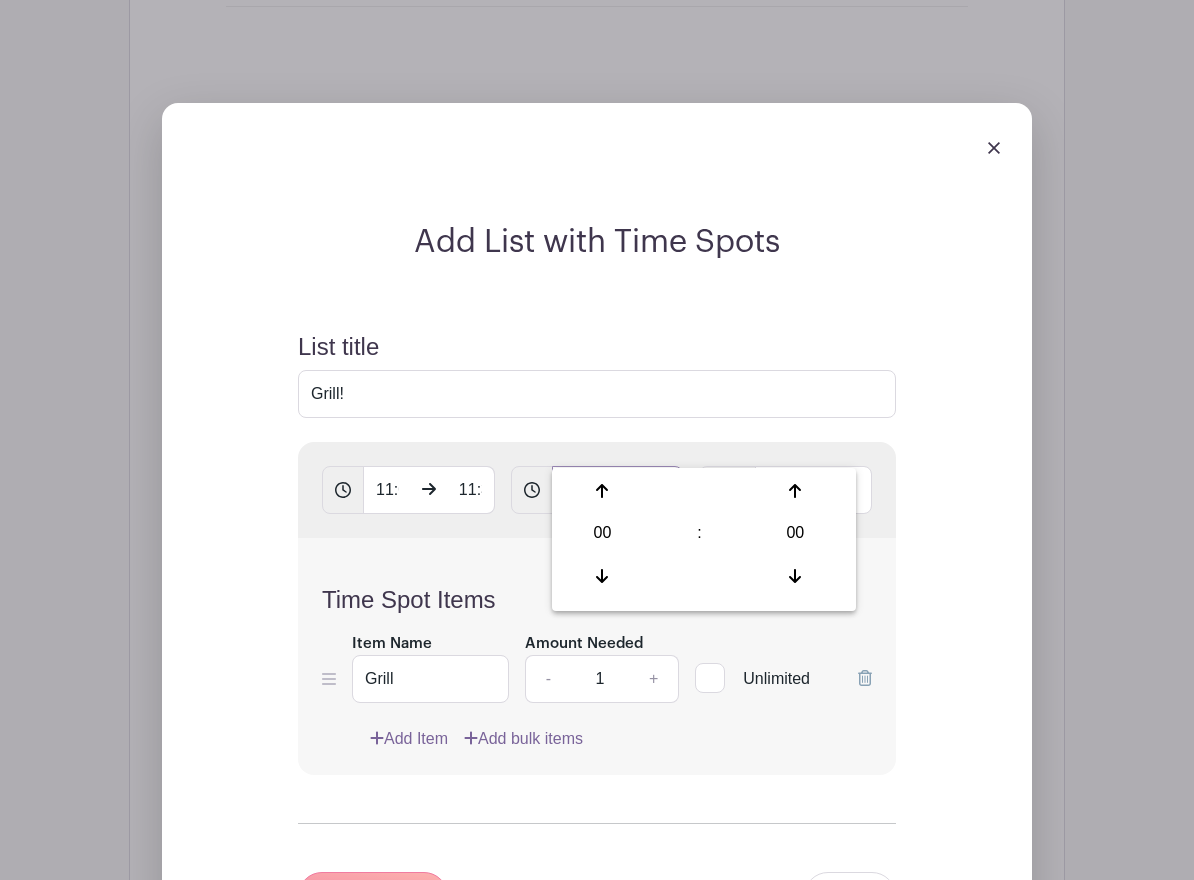 type on "11:30" 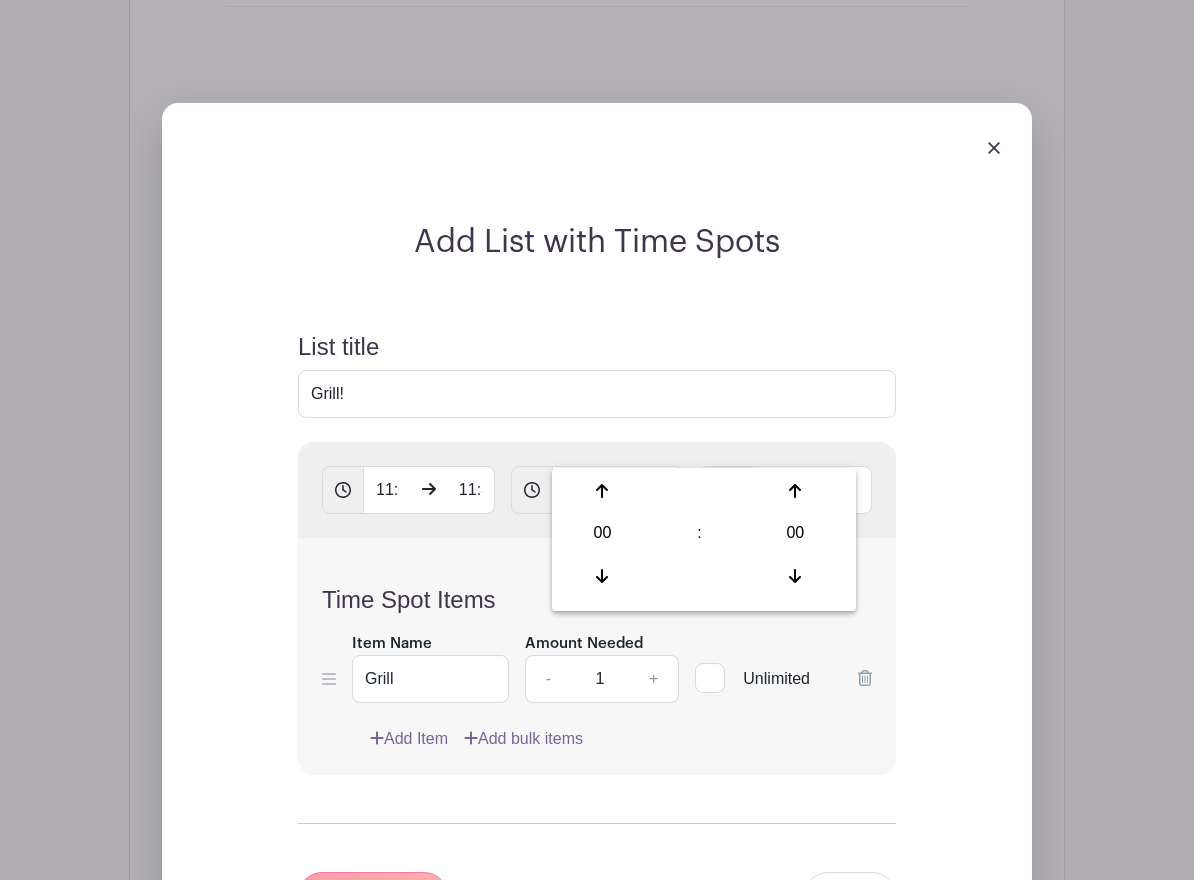click on "List title
Grill!
11:000031 AM
11:30 AM
11:30
Gap
30:00
Time Spot Items
Item Name
Grill
Amount Needed
-
1
+
Unlimited
Add Item
Add bulk items" at bounding box center [597, 638] 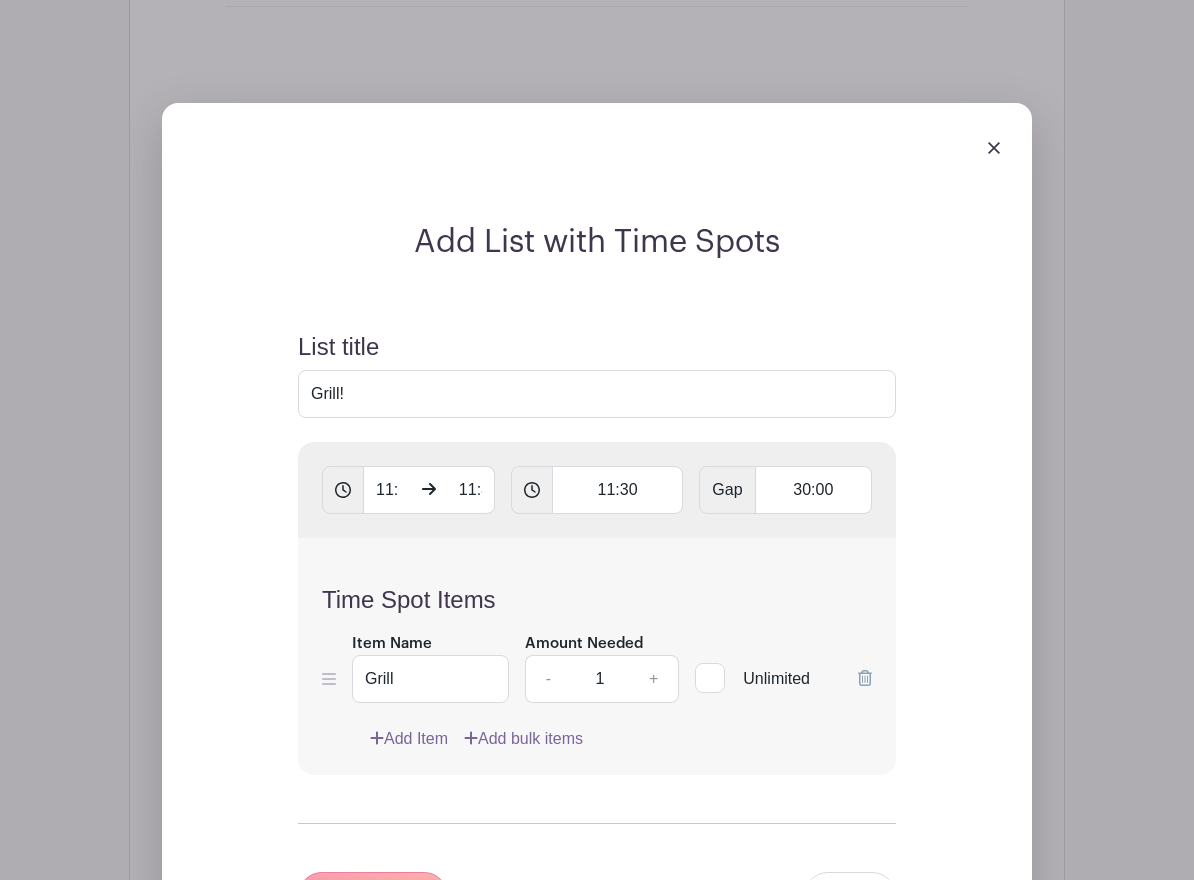 click on "List title
Grill!
11:000031 AM
11:30 AM
11:30
Gap
30:00
Time Spot Items
Item Name
Grill
Amount Needed
-
1
+
Unlimited
Add Item
Add bulk items" at bounding box center (597, 638) 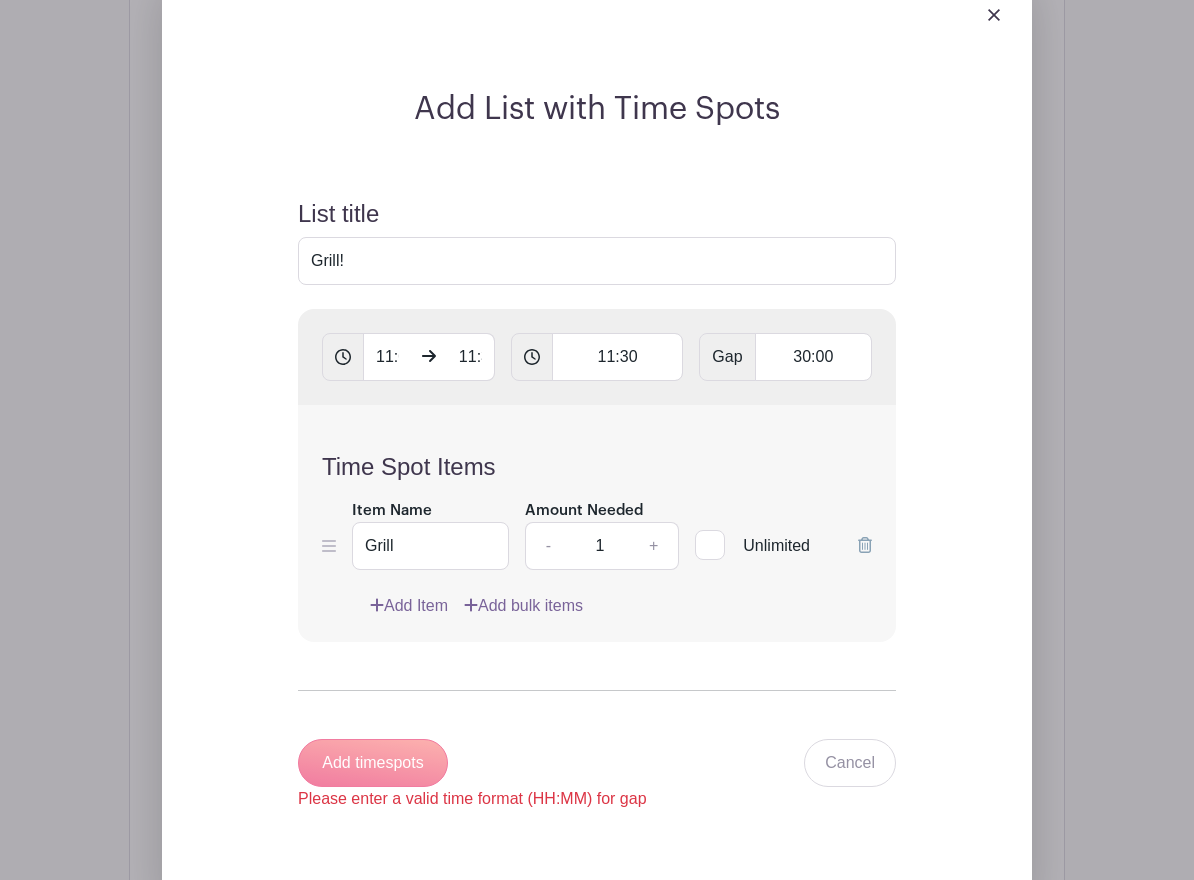 scroll, scrollTop: 2215, scrollLeft: 0, axis: vertical 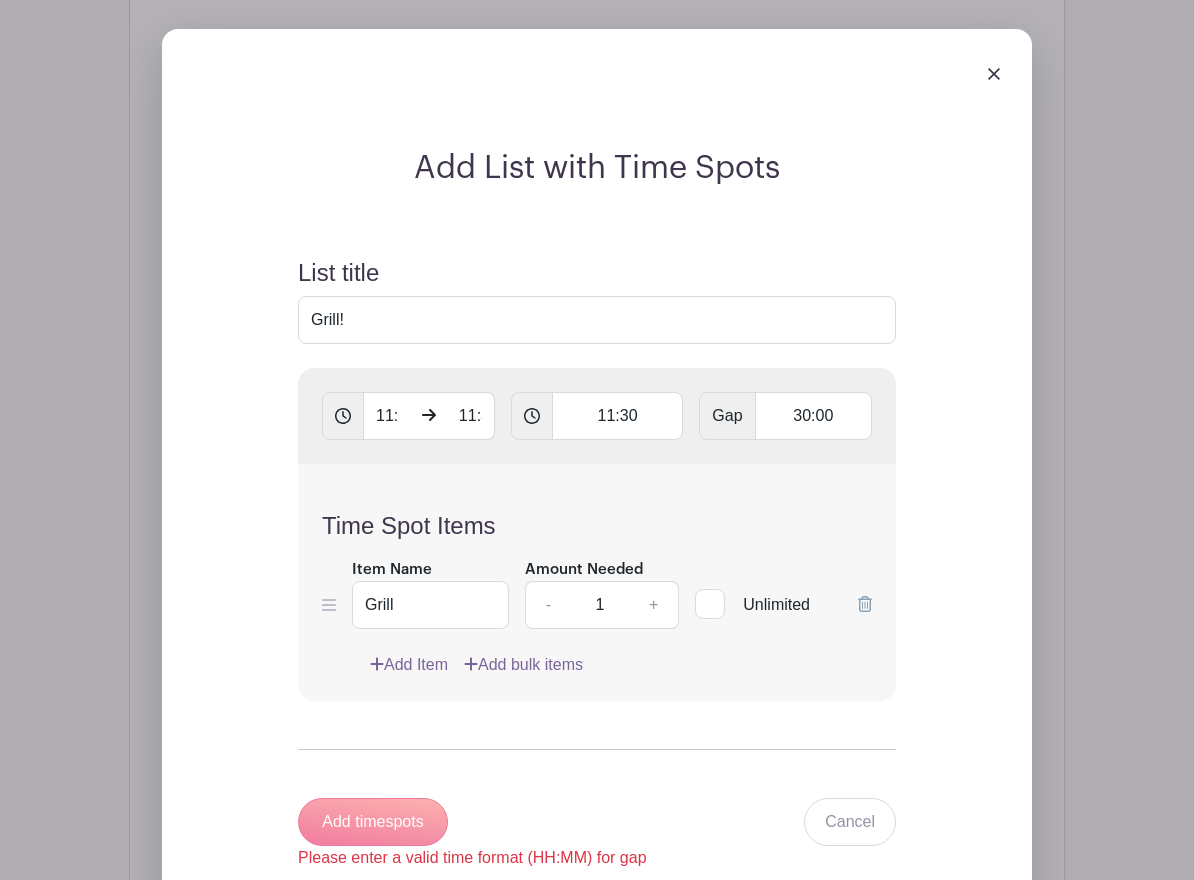 click 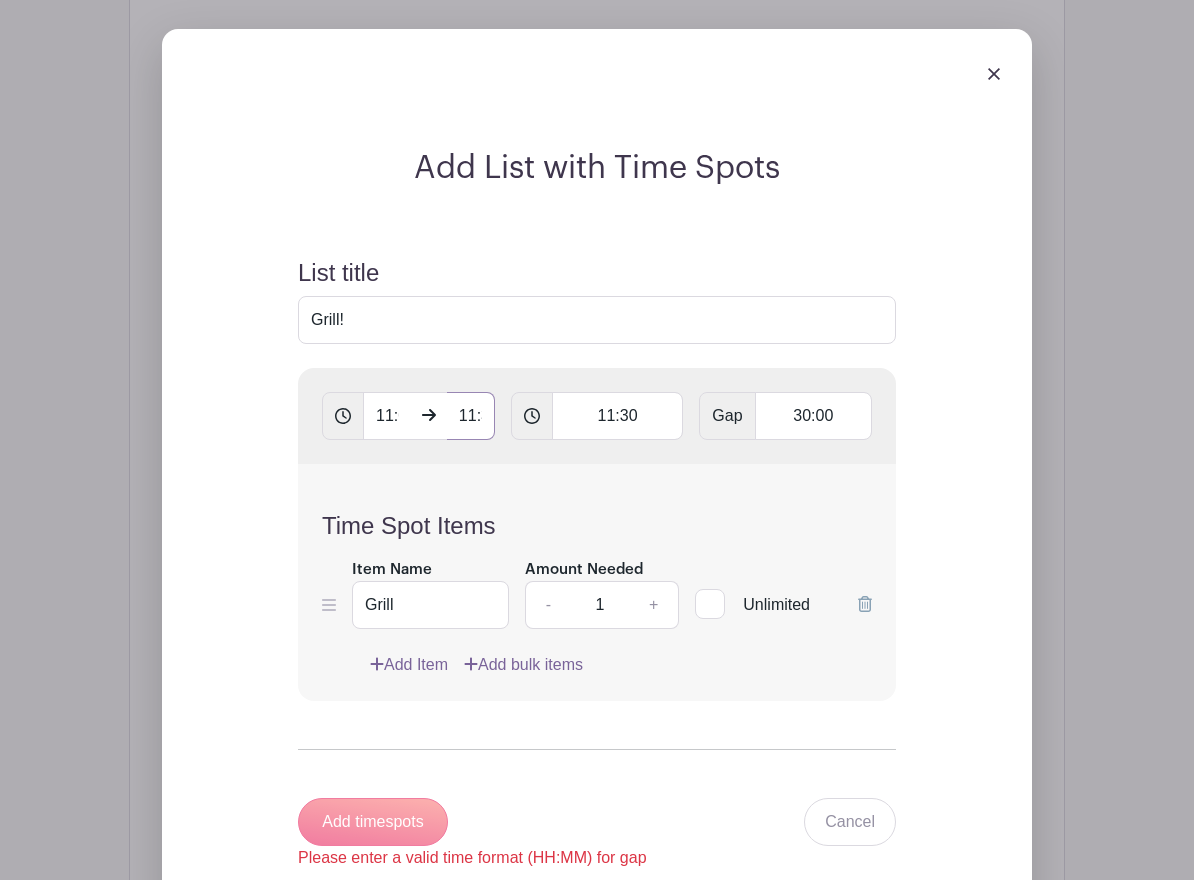 scroll, scrollTop: 0, scrollLeft: 46, axis: horizontal 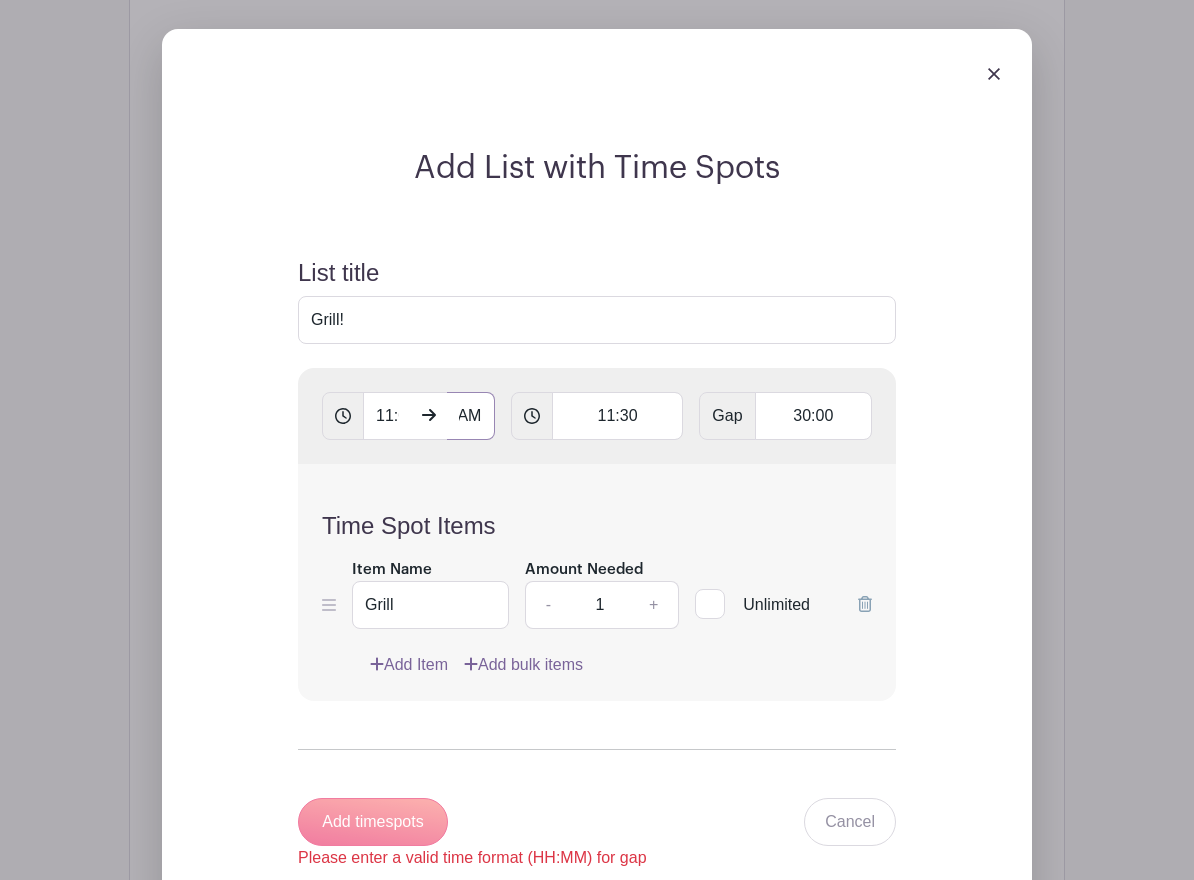drag, startPoint x: 460, startPoint y: 370, endPoint x: 496, endPoint y: 372, distance: 36.05551 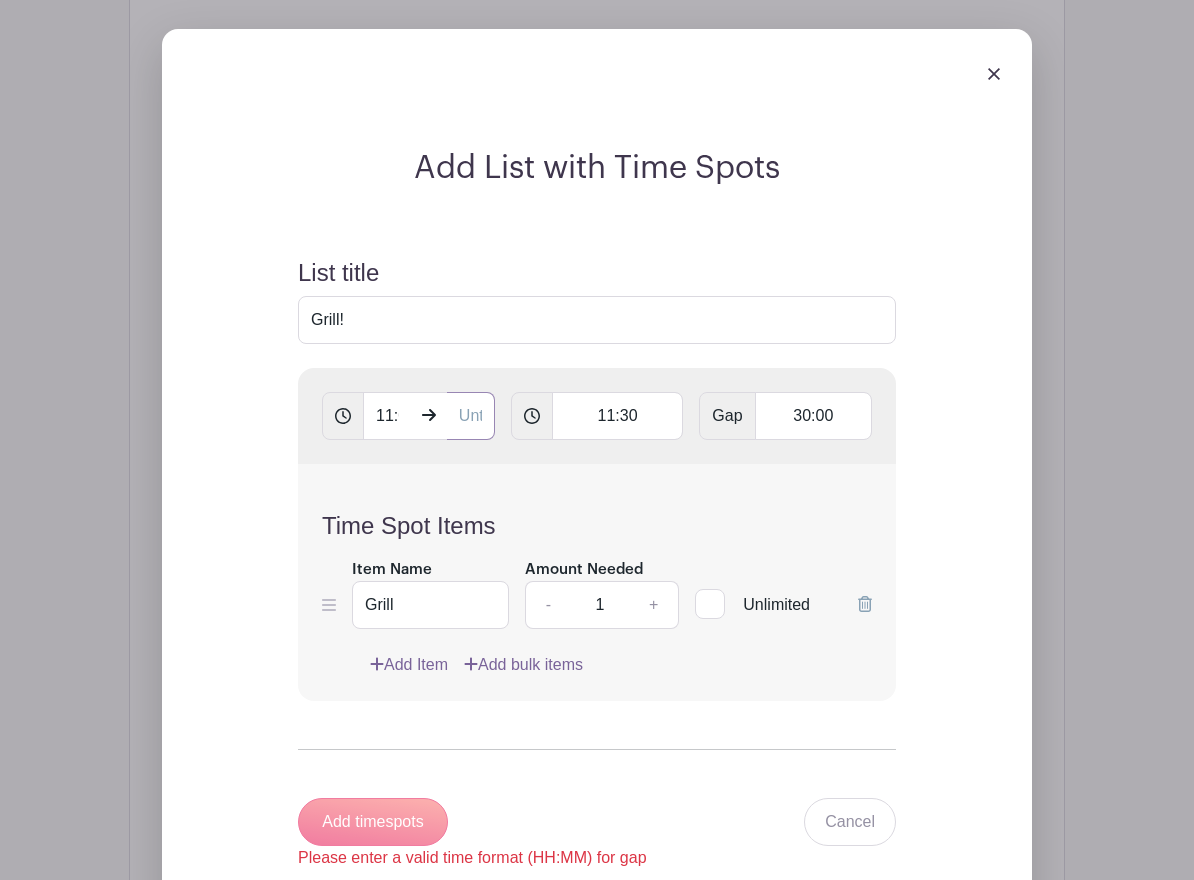 scroll, scrollTop: 0, scrollLeft: 0, axis: both 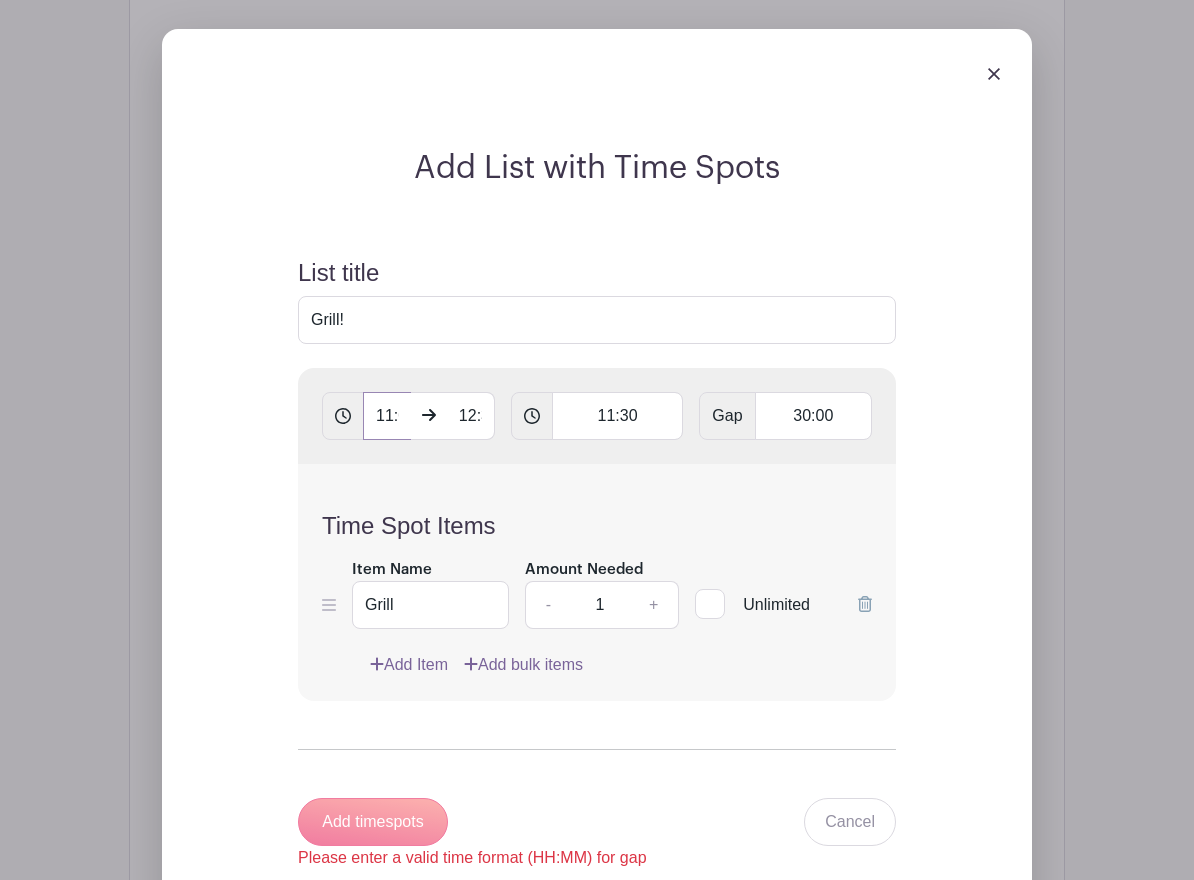 click on "11:000031 AM" at bounding box center [387, 416] 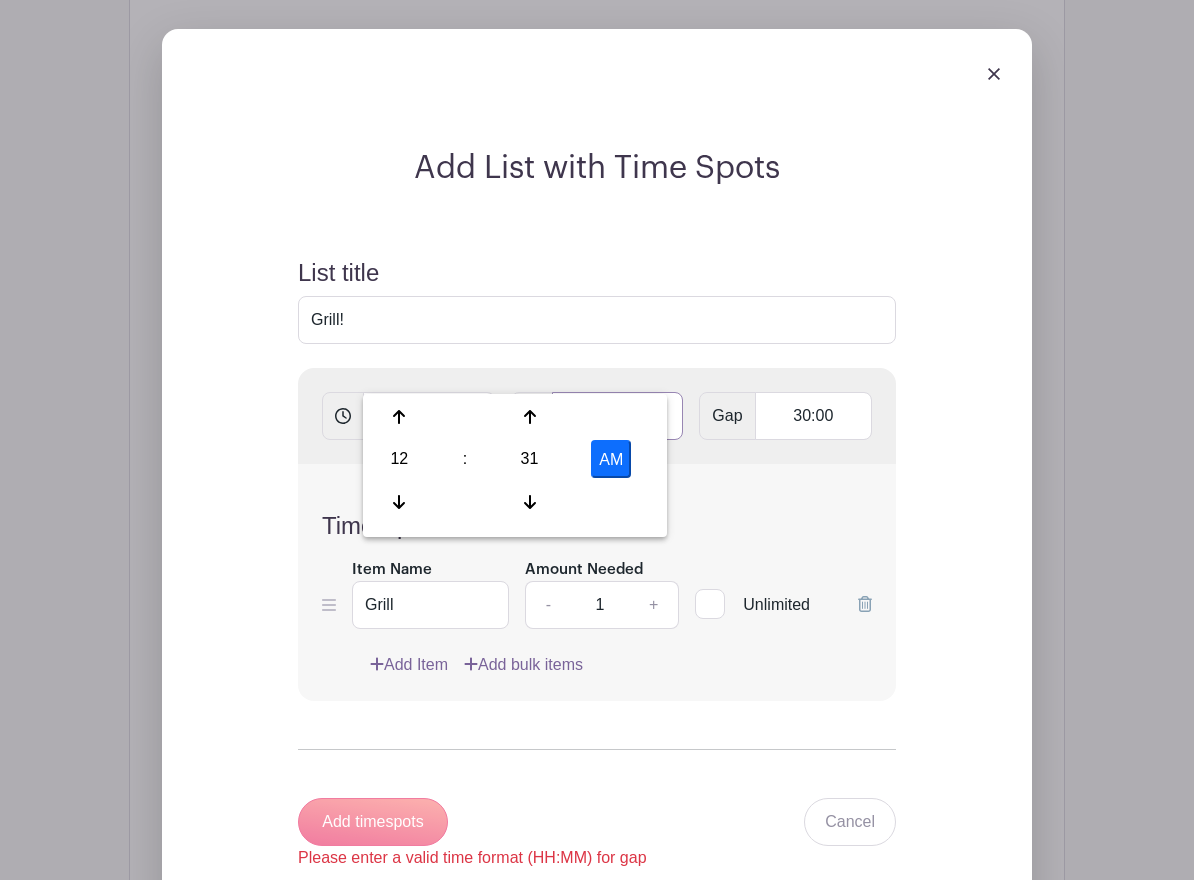 click on "11:30" at bounding box center [618, 416] 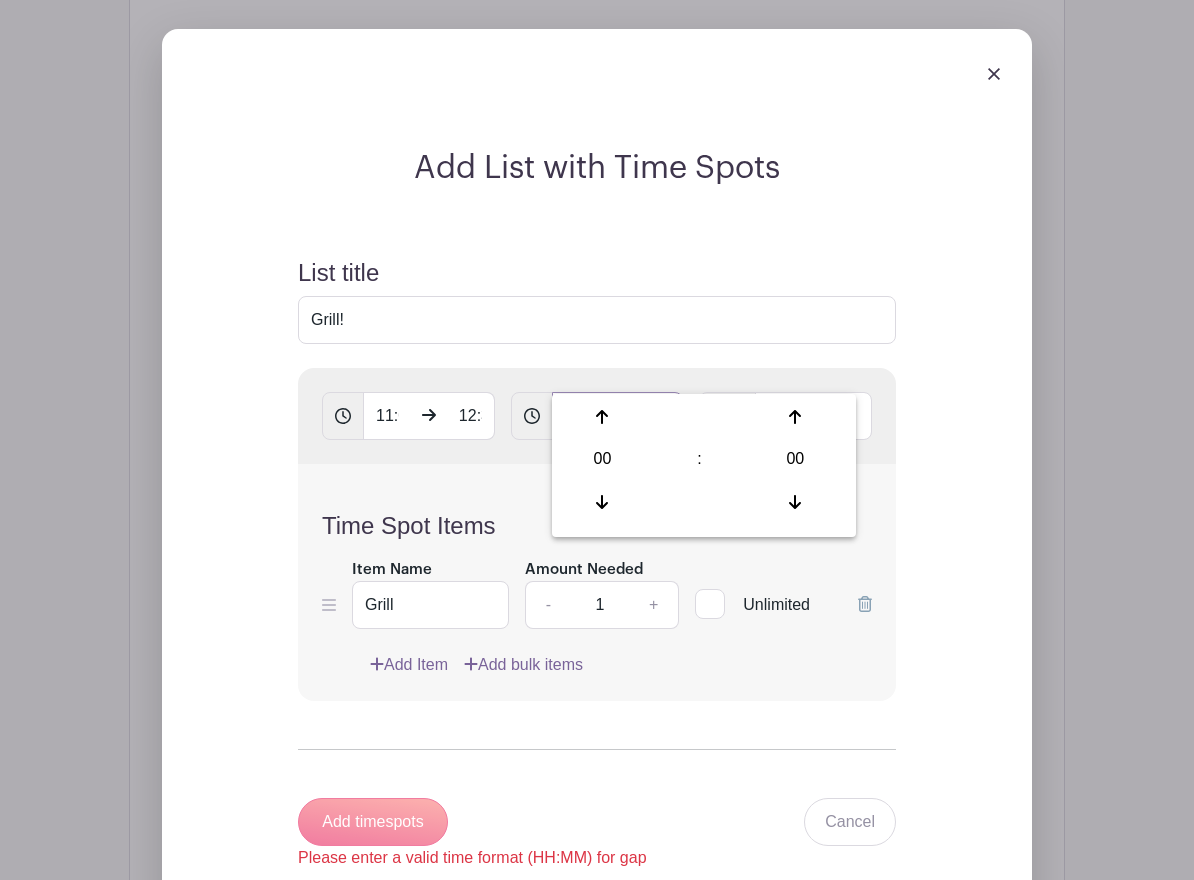 click on "11:30" at bounding box center (618, 416) 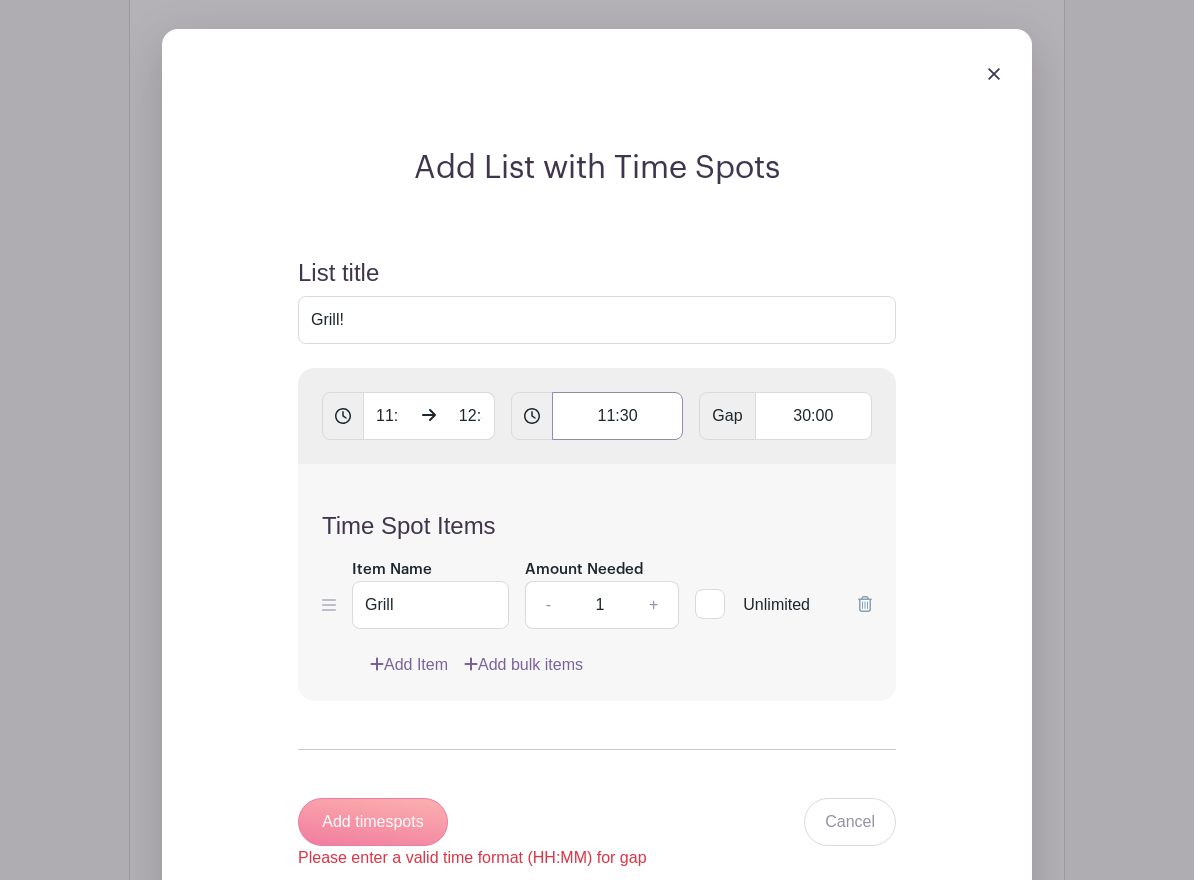 drag, startPoint x: 643, startPoint y: 373, endPoint x: 589, endPoint y: 373, distance: 54 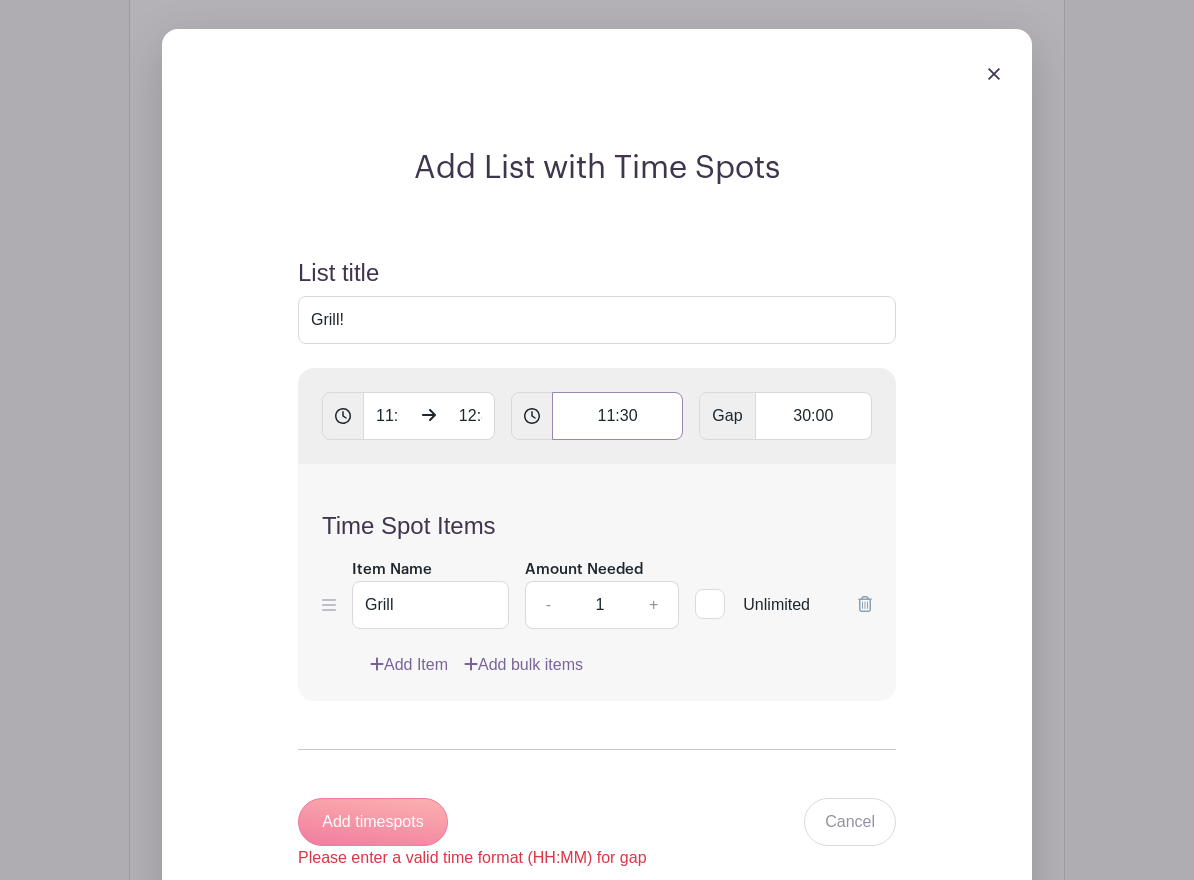 click on "11:30" at bounding box center [618, 416] 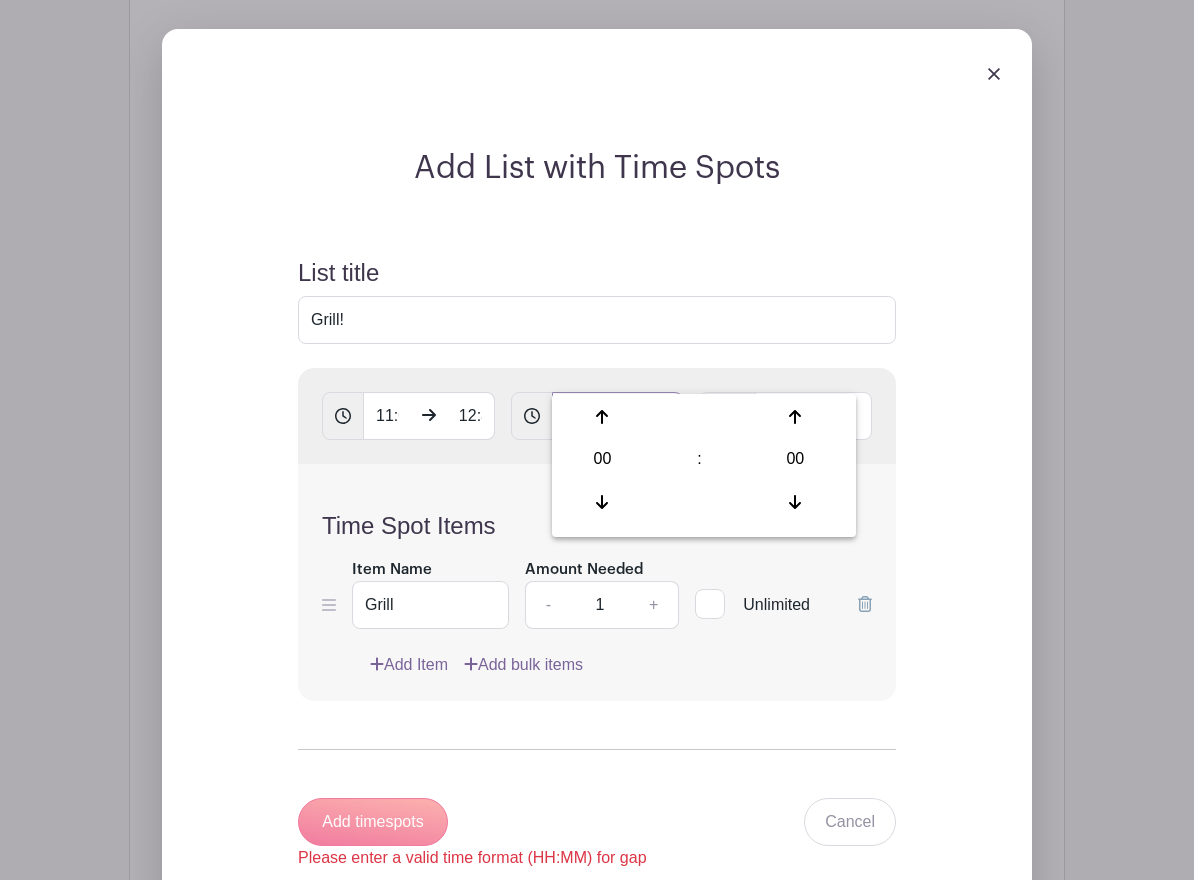 type on "30" 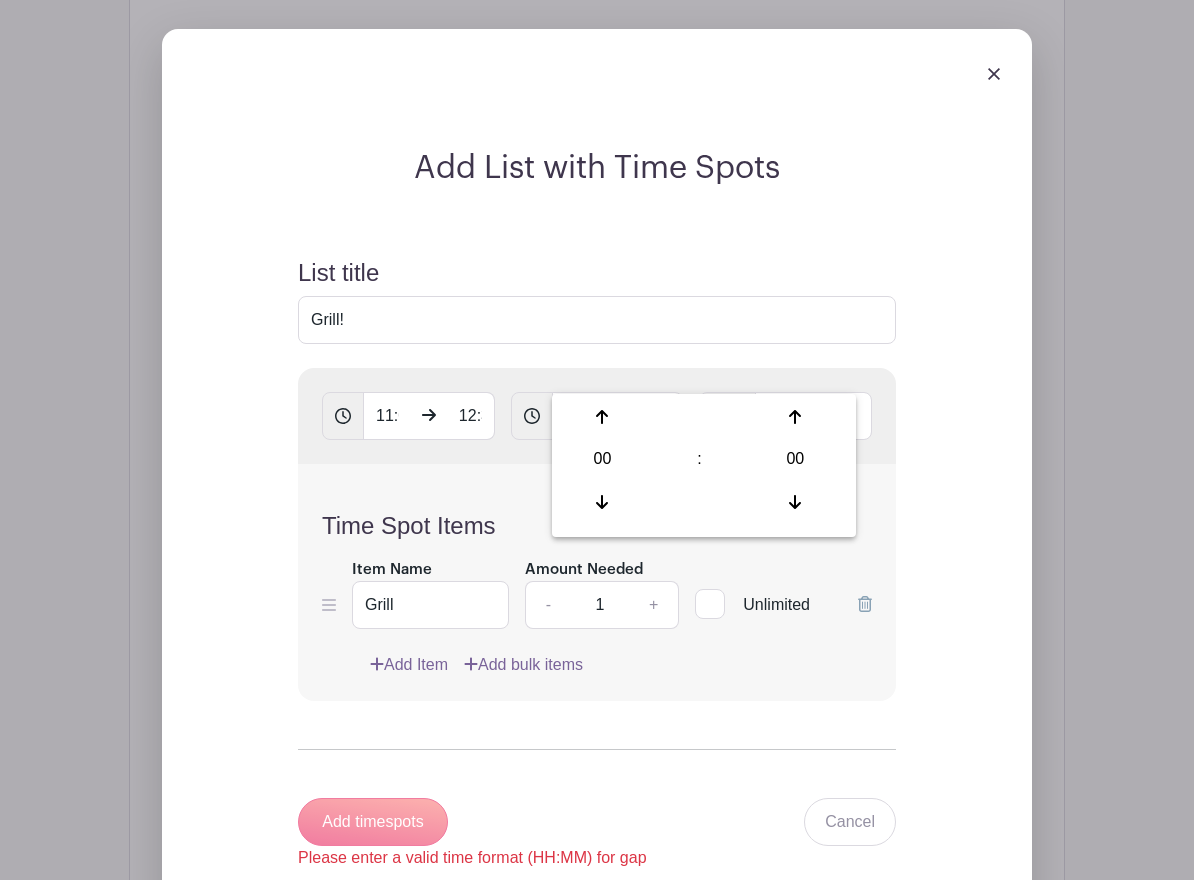 click on "11:000031 AM
12:33 PM
30
Gap
30:00" at bounding box center [597, 416] 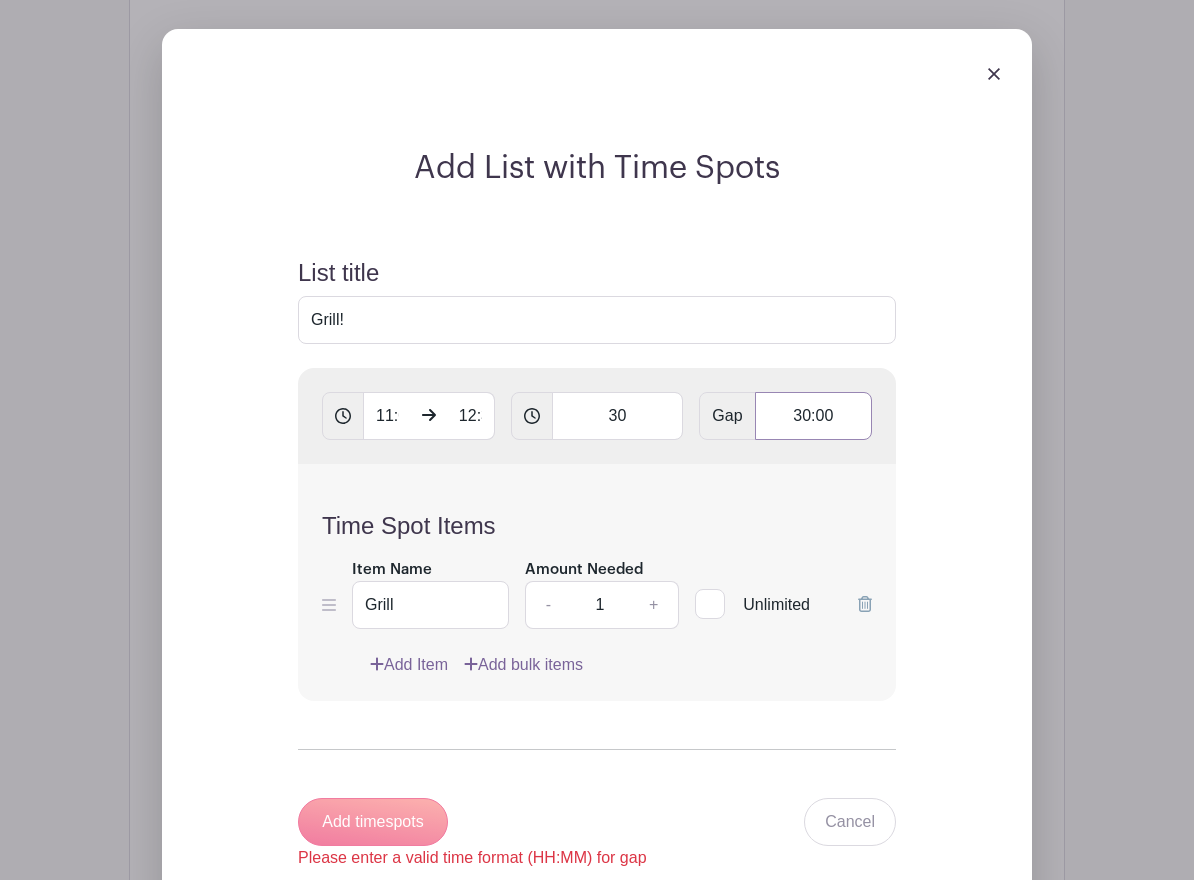 drag, startPoint x: 790, startPoint y: 370, endPoint x: 840, endPoint y: 370, distance: 50 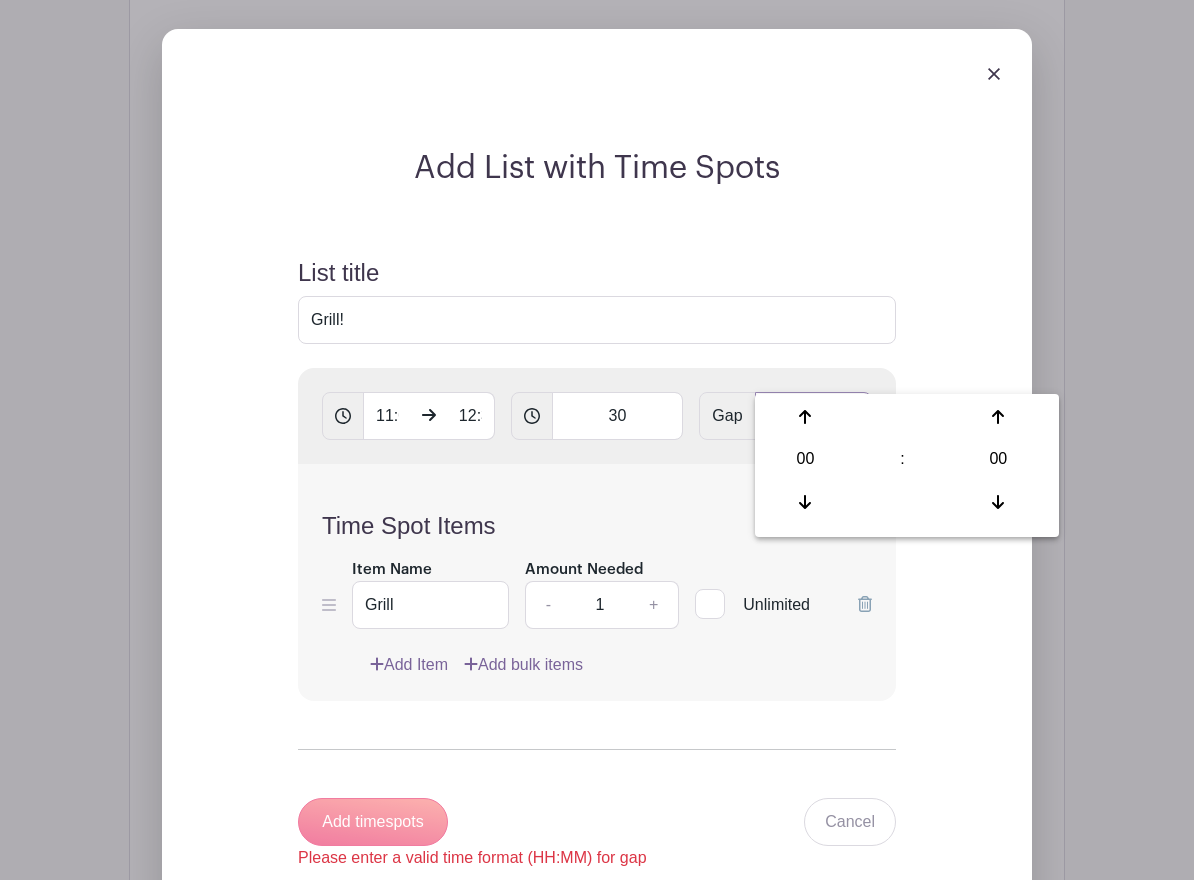 type on "12:33" 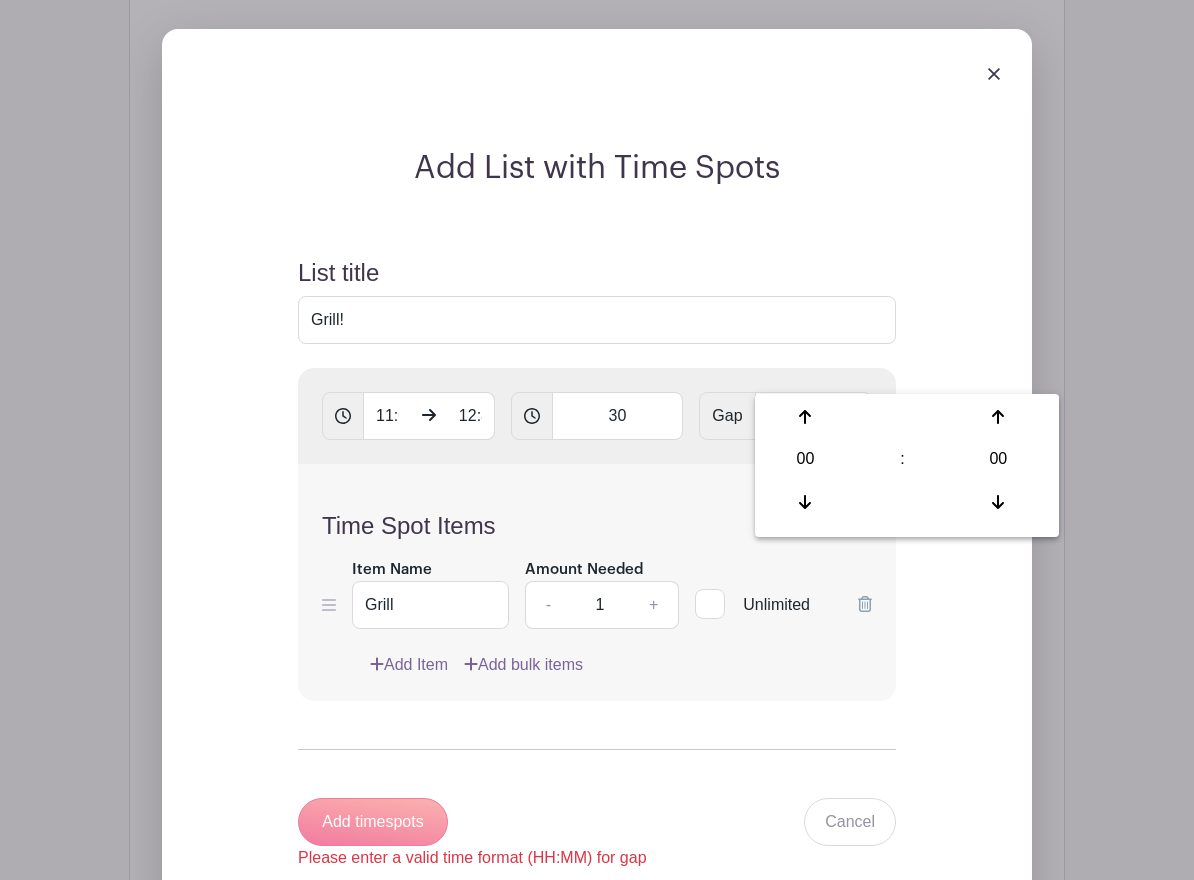 click on "Time Spot Items
Item Name
Grill
Amount Needed
-
1
+
Unlimited
Add Item
Add bulk items" at bounding box center (597, 582) 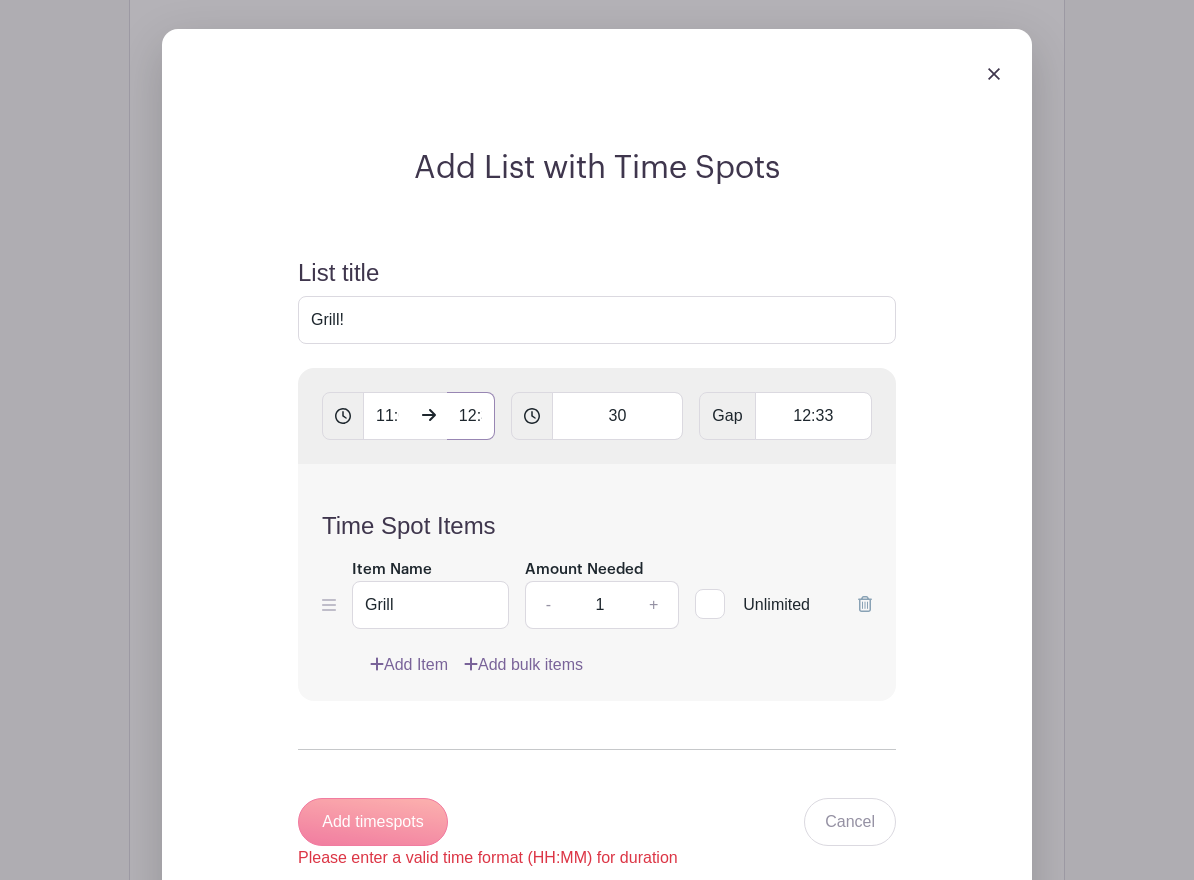 click on "12:33 PM" at bounding box center (471, 416) 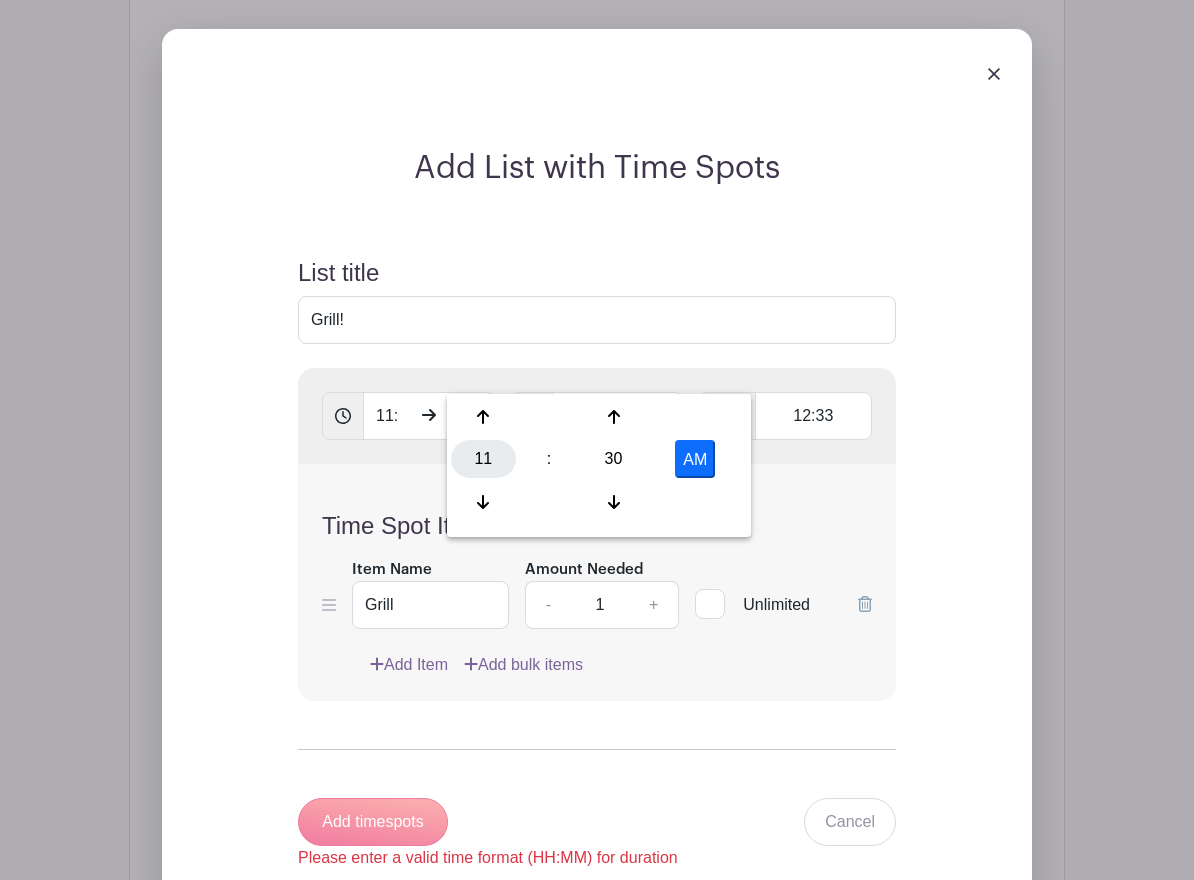 click on "11" at bounding box center (483, 459) 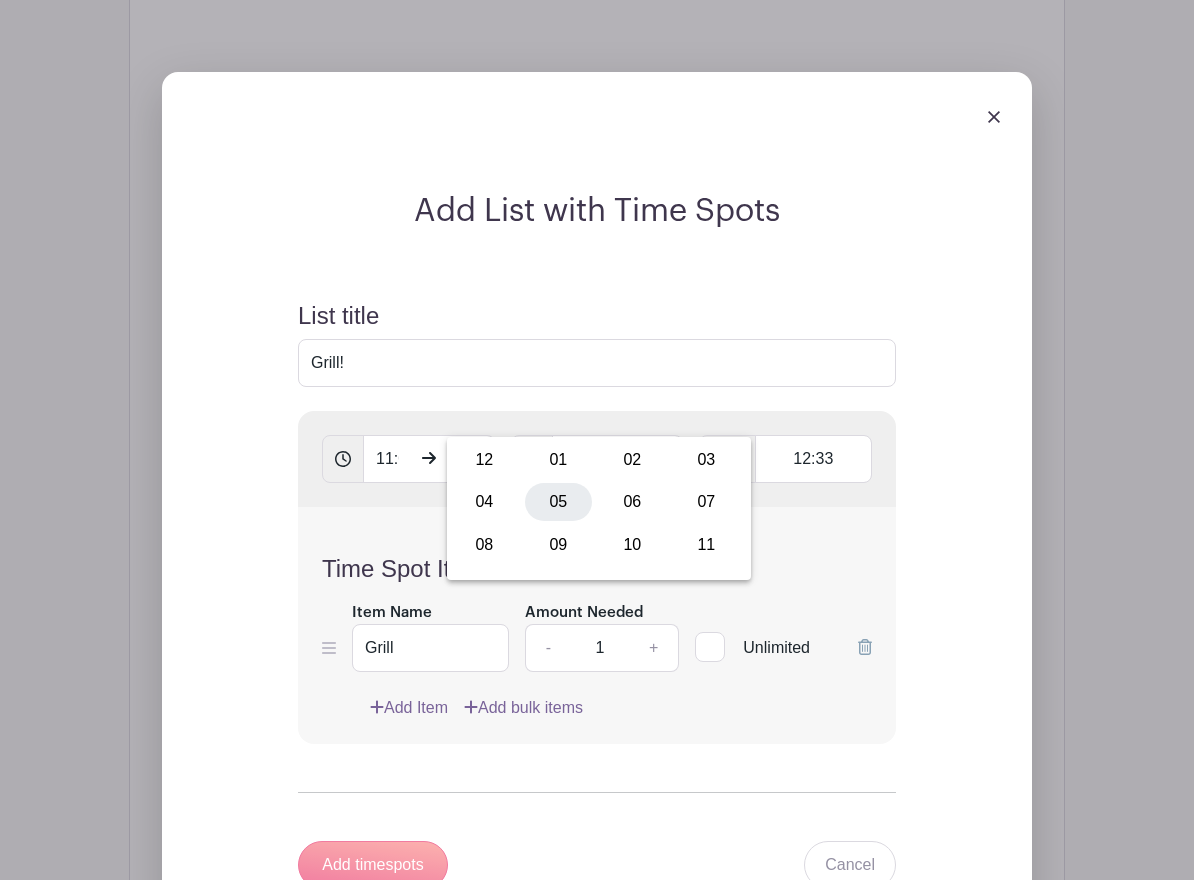 scroll, scrollTop: 2171, scrollLeft: 0, axis: vertical 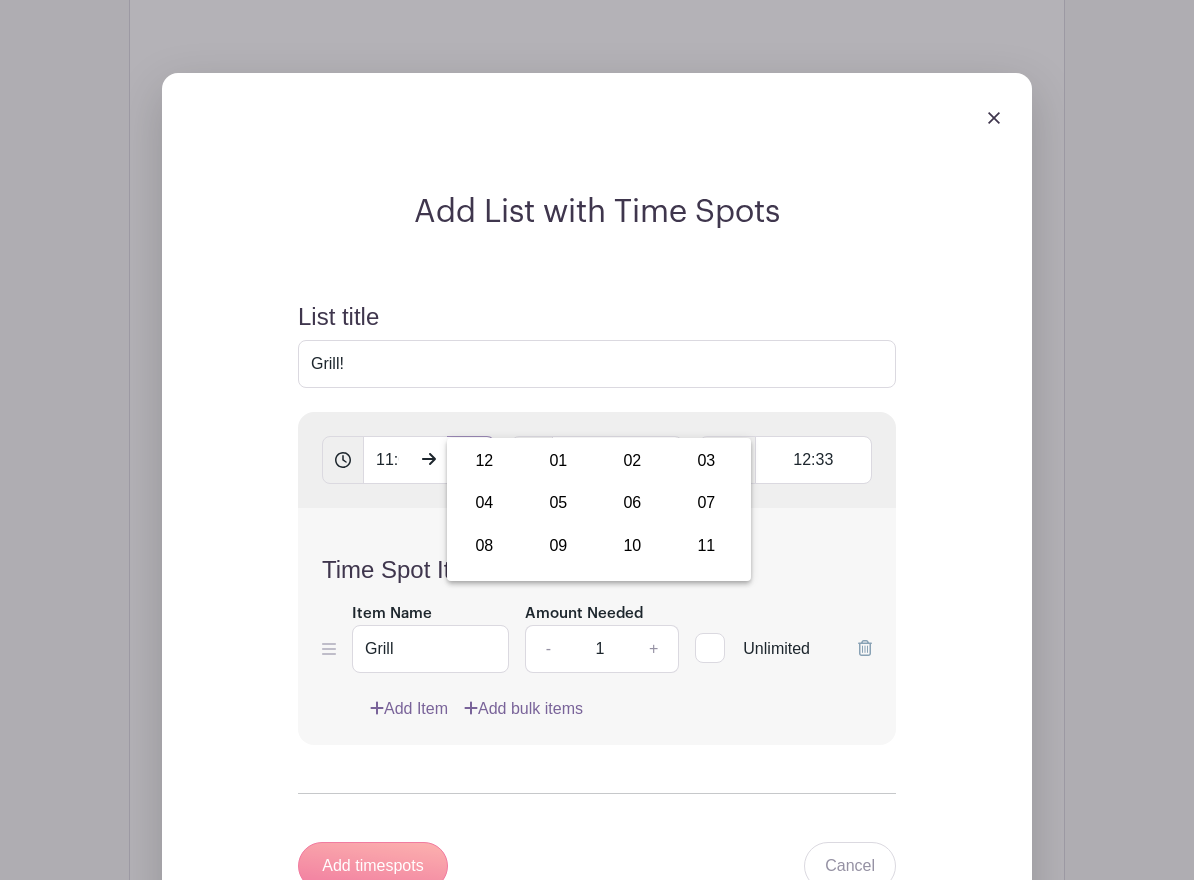 click on "12:33 PM" at bounding box center (471, 460) 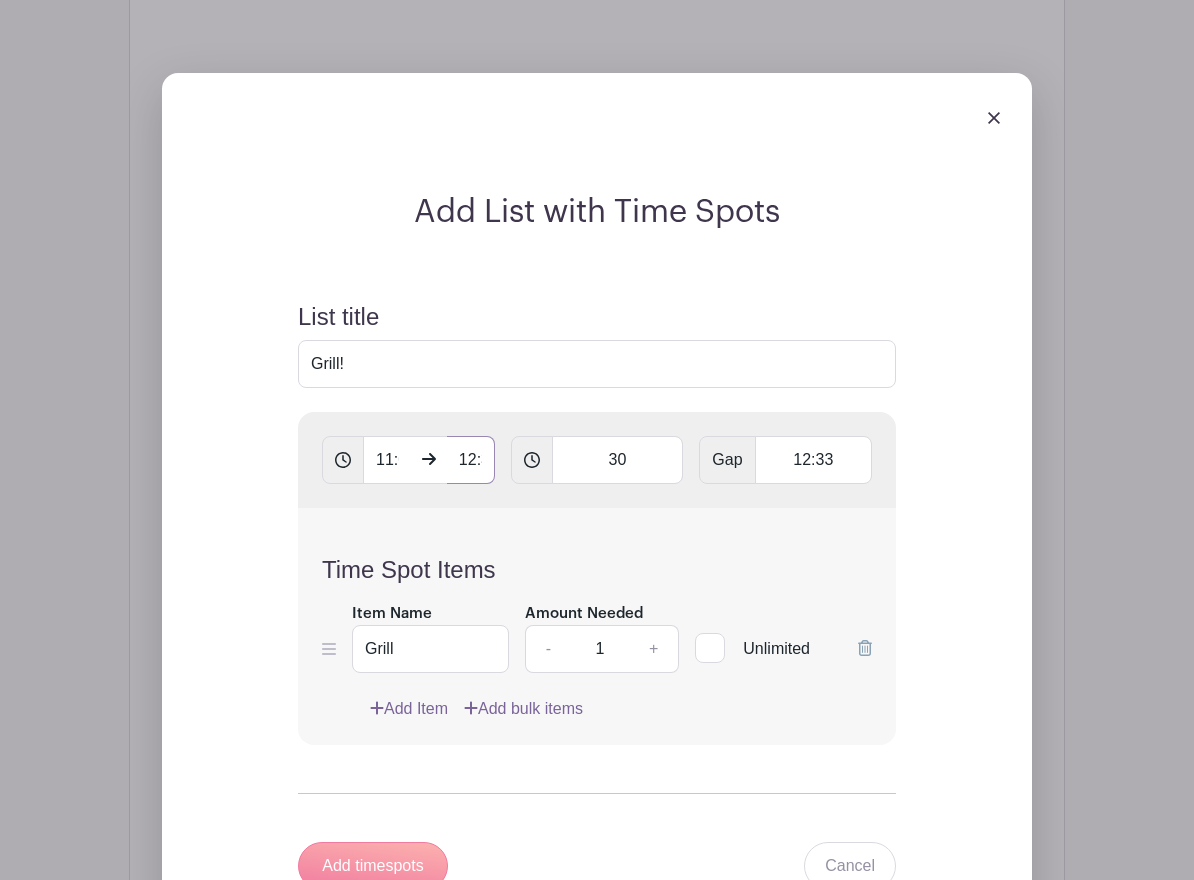 drag, startPoint x: 461, startPoint y: 416, endPoint x: 516, endPoint y: 424, distance: 55.578773 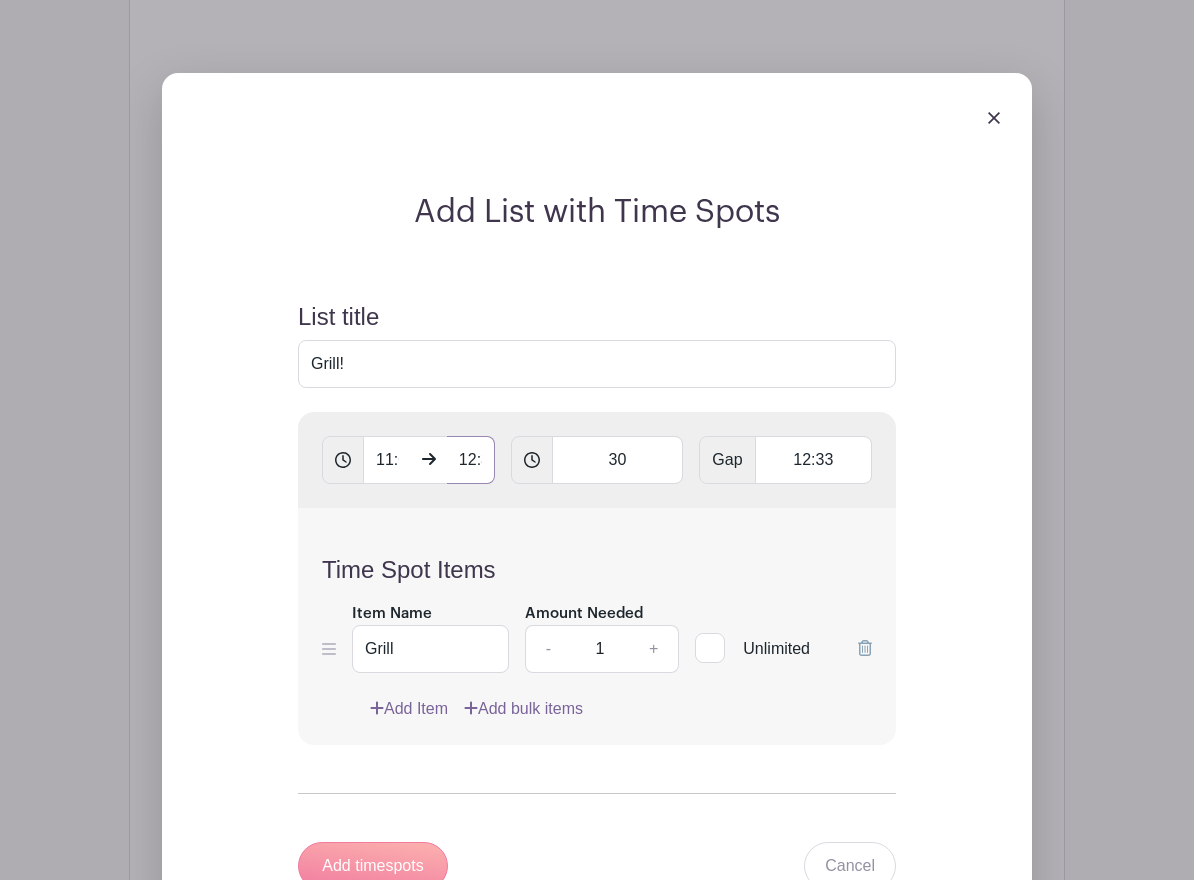click on "12:33 PM" at bounding box center (471, 460) 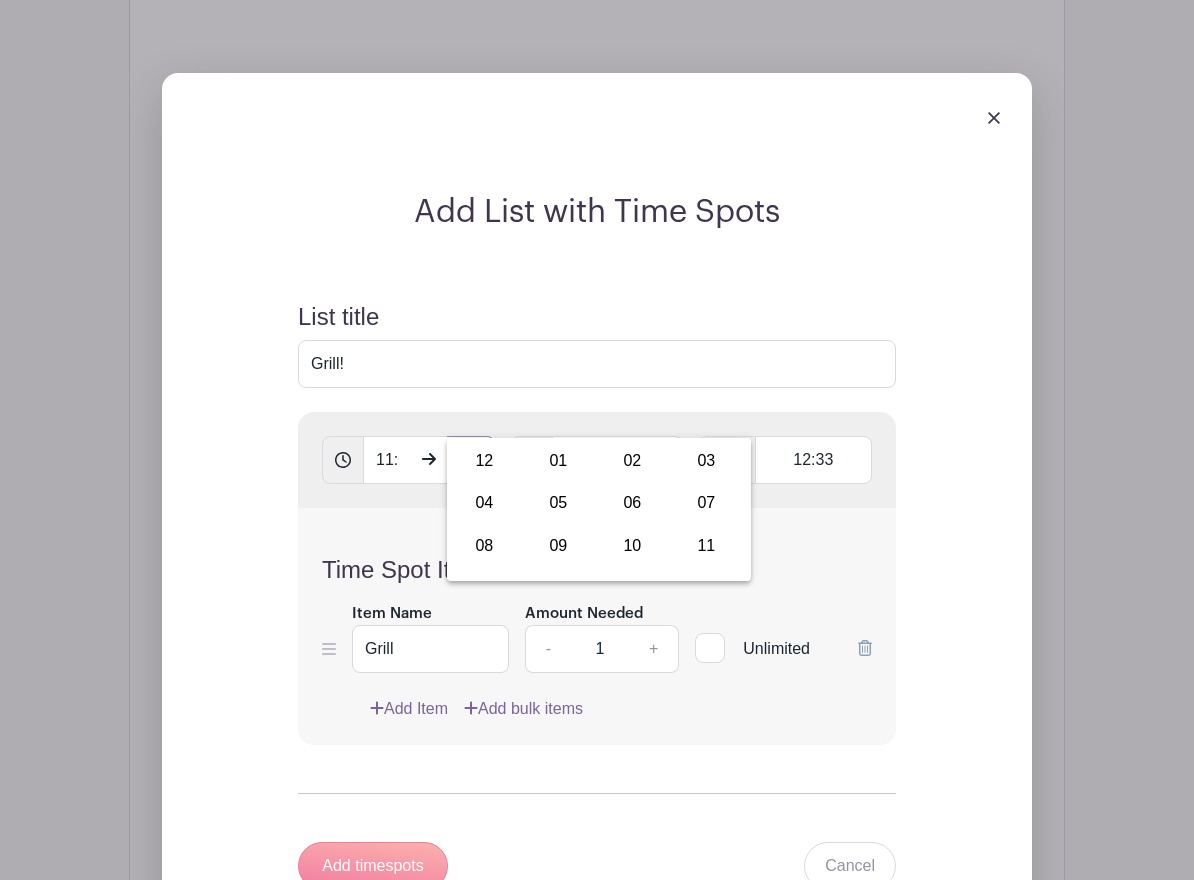 drag, startPoint x: 483, startPoint y: 417, endPoint x: 493, endPoint y: 419, distance: 10.198039 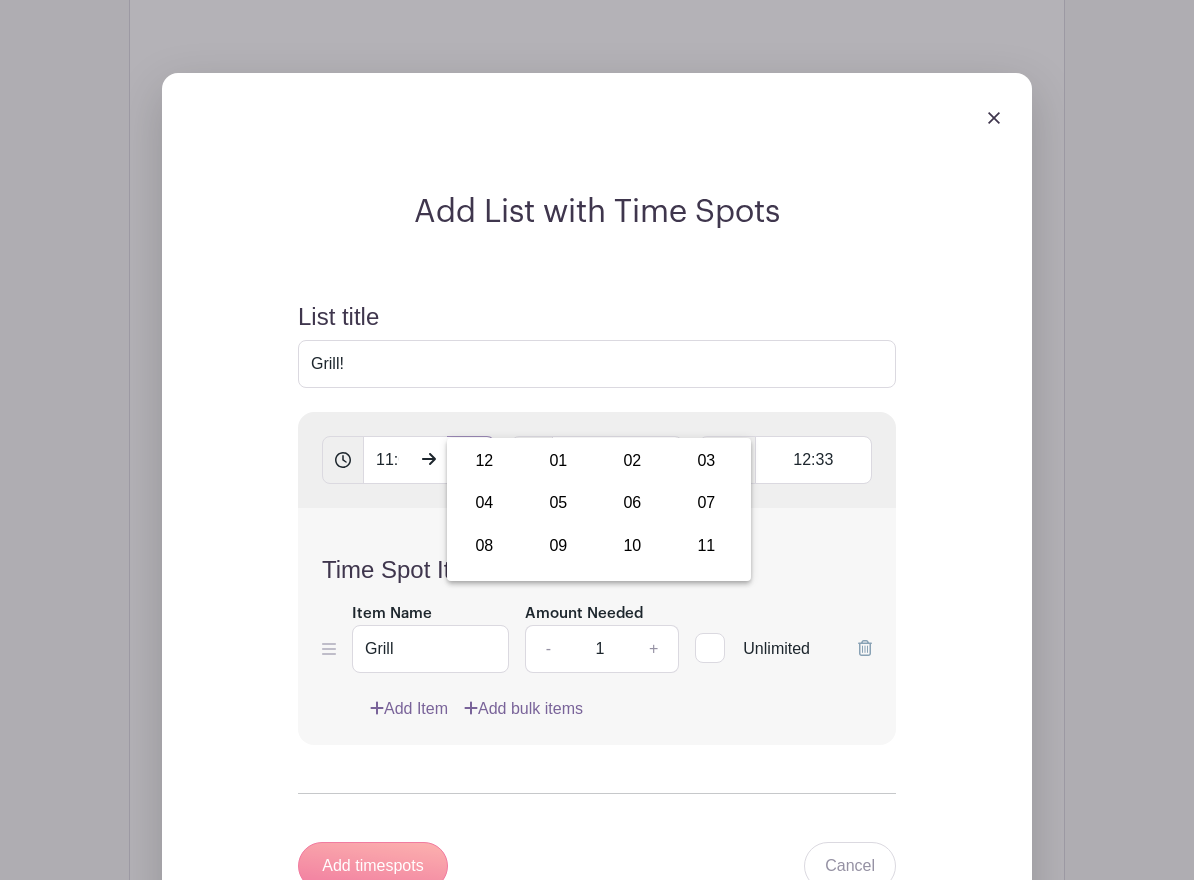 click on "11:33 PM" at bounding box center (471, 460) 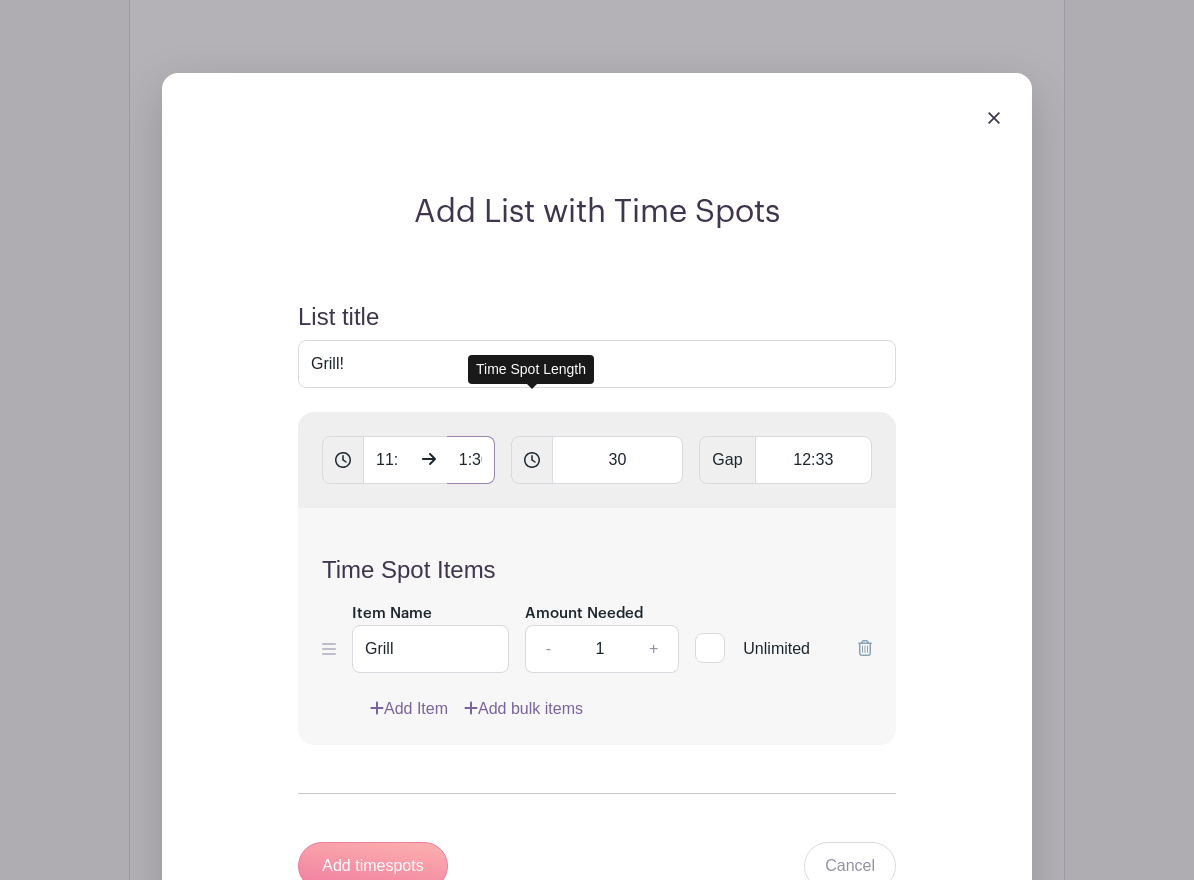 scroll, scrollTop: 0, scrollLeft: 18, axis: horizontal 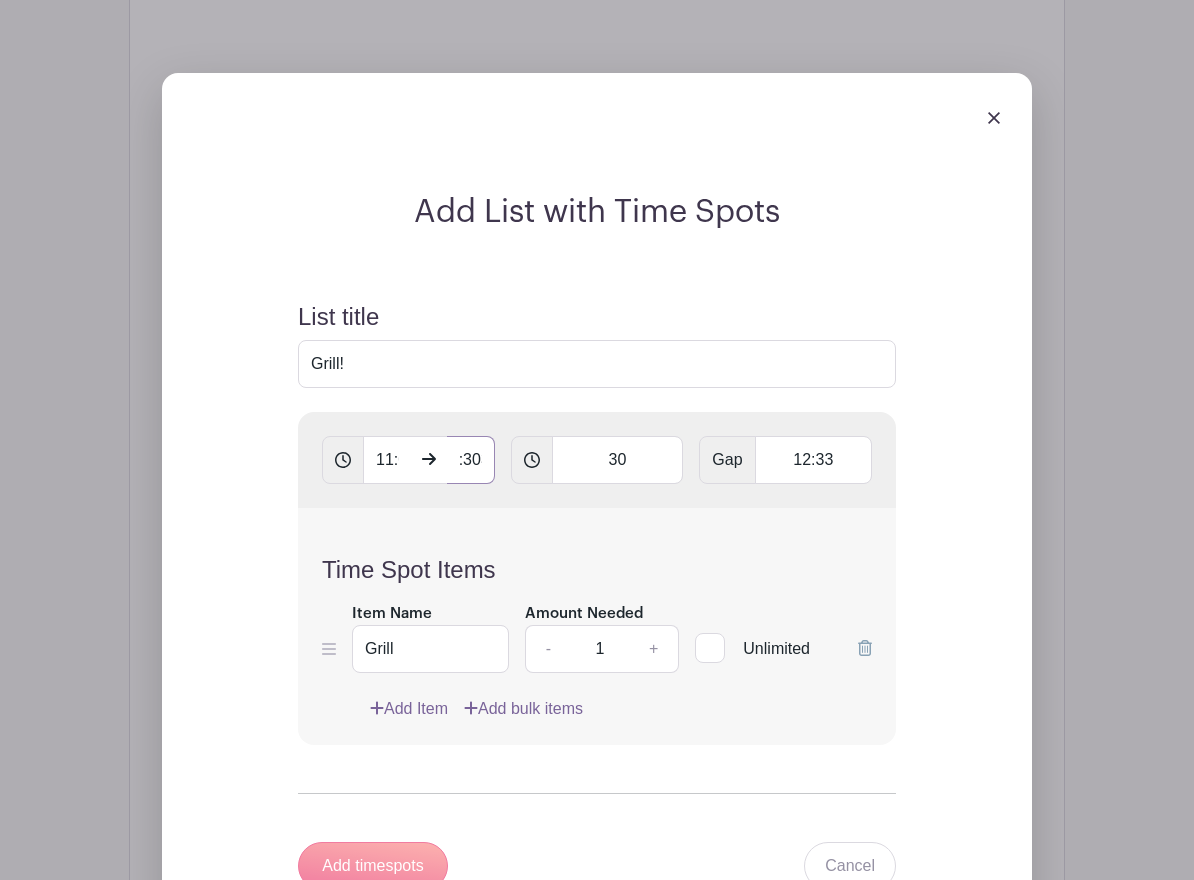 type on "11:00 PM" 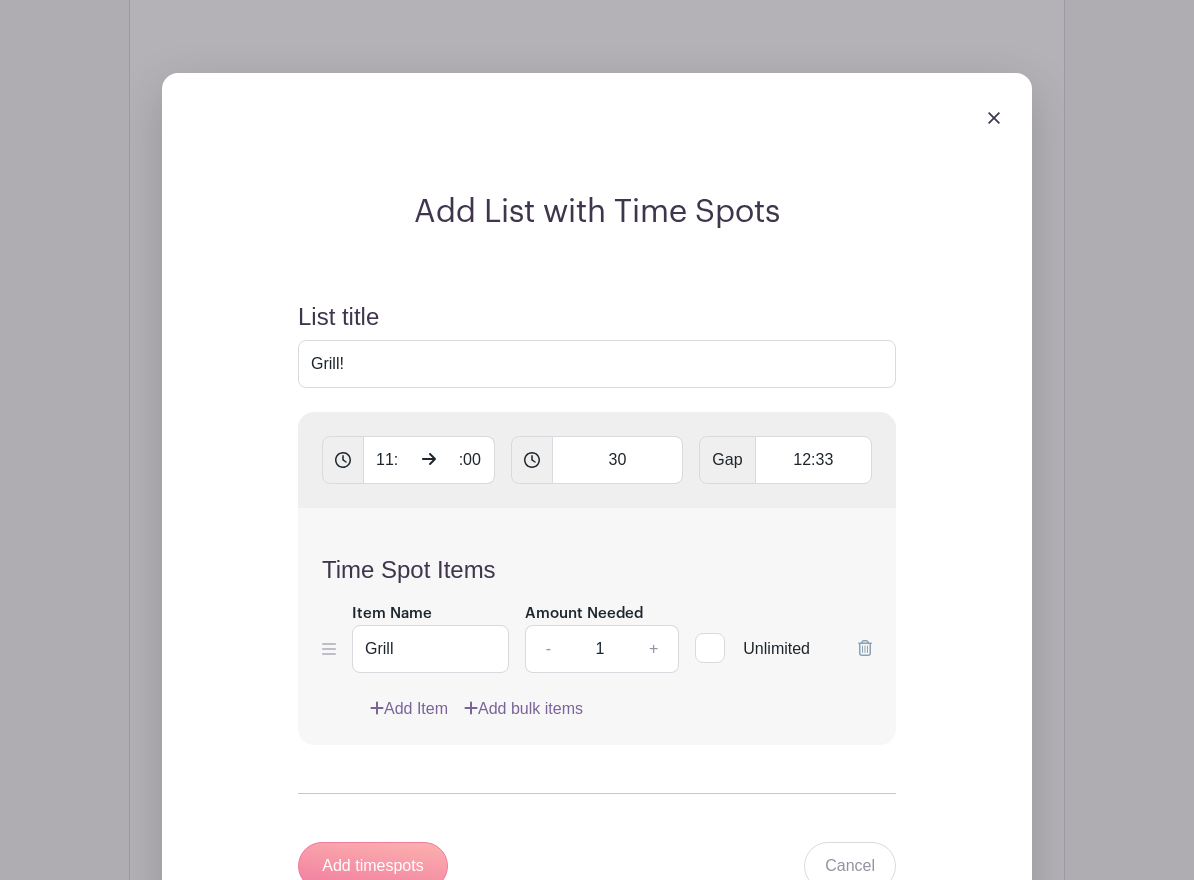 scroll, scrollTop: 0, scrollLeft: 0, axis: both 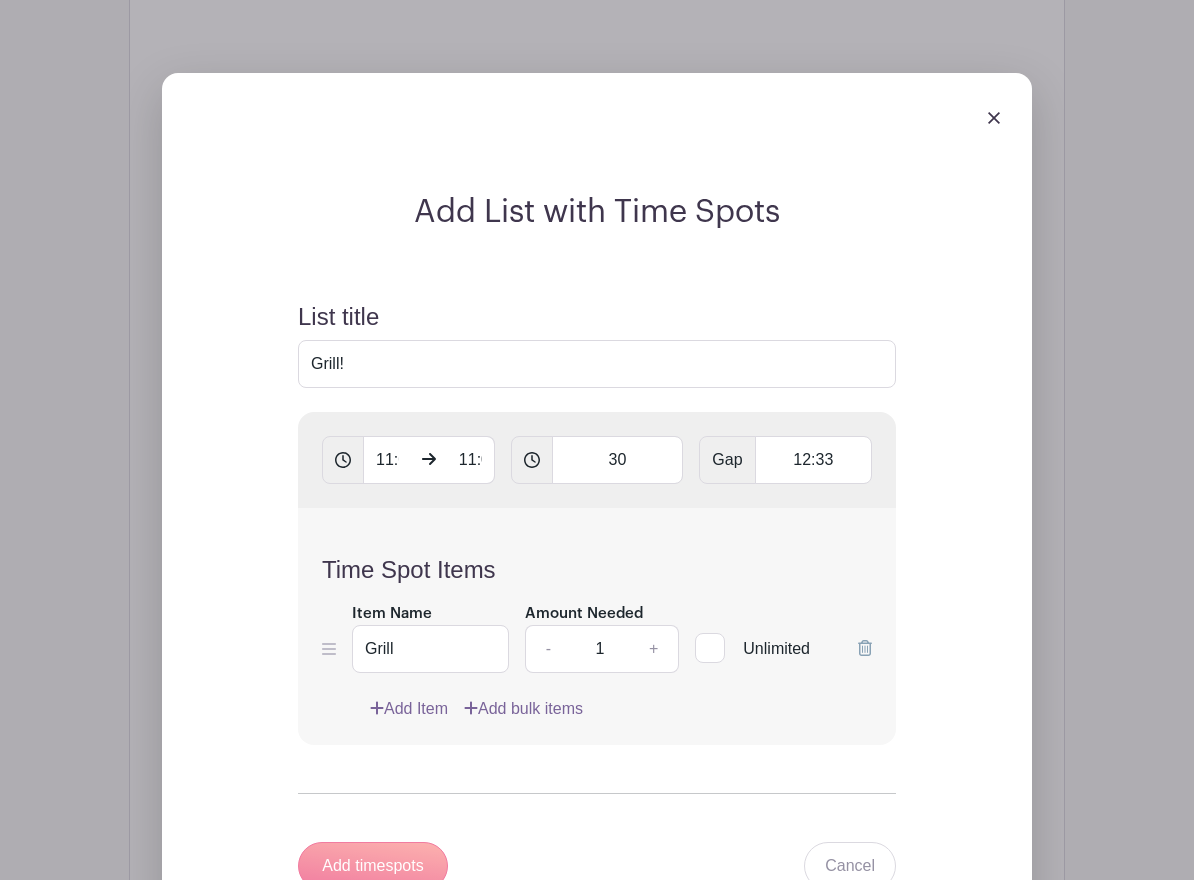 click on "Add List with Time Spots
List title
Grill!
11:000031 AM
11:00 PM
30
Gap
12:33
Time Spot Items
Item Name
Grill
Amount Needed
-
1
+
Unlimited
Add Item" at bounding box center (597, 565) 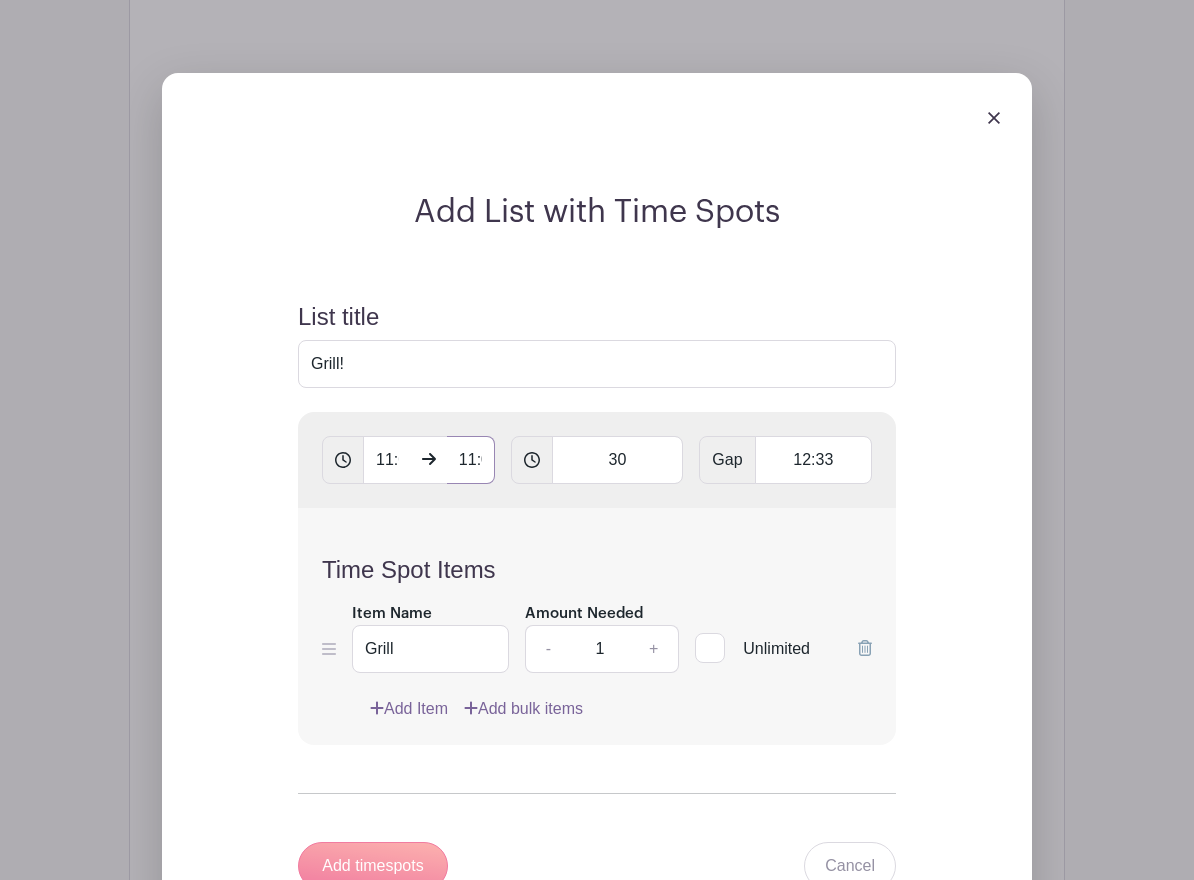 click on "11:00 PM" at bounding box center (471, 460) 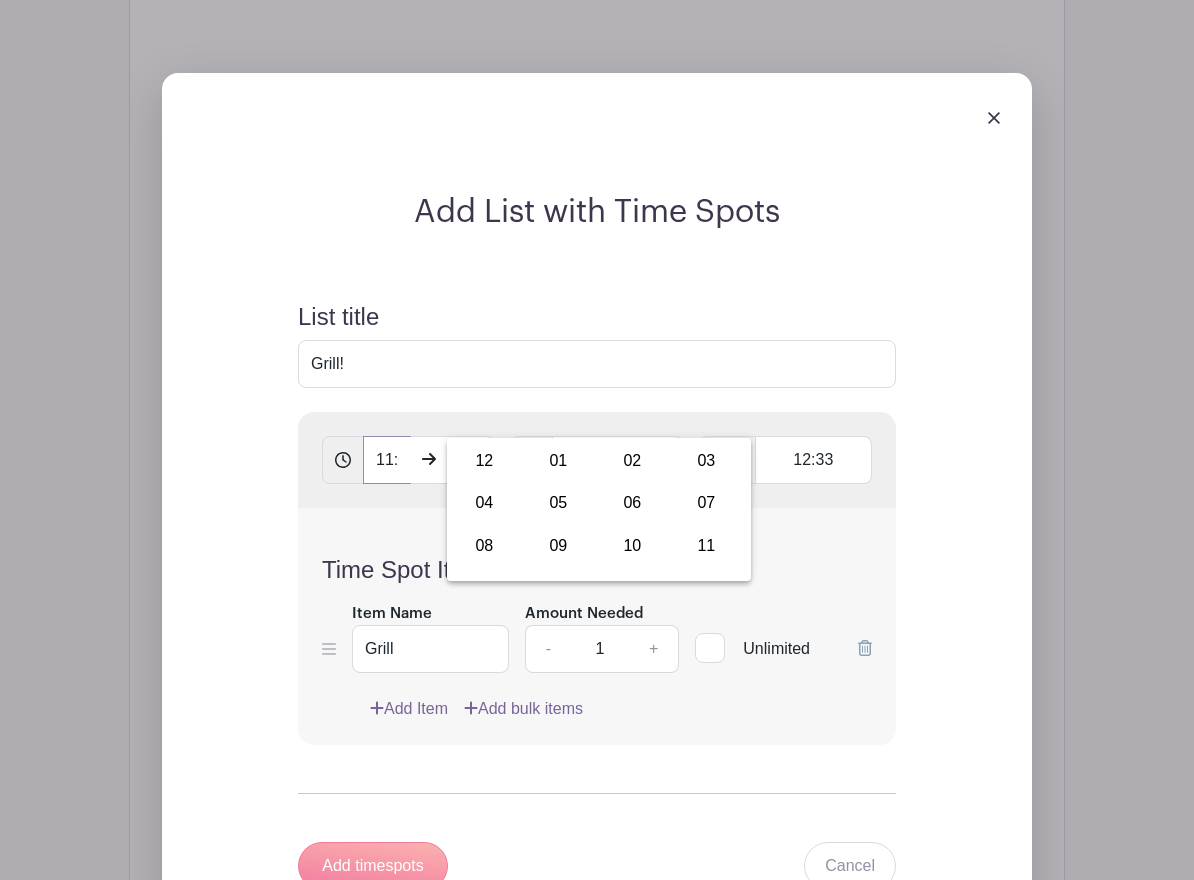 click on "11:000031 AM" at bounding box center (387, 460) 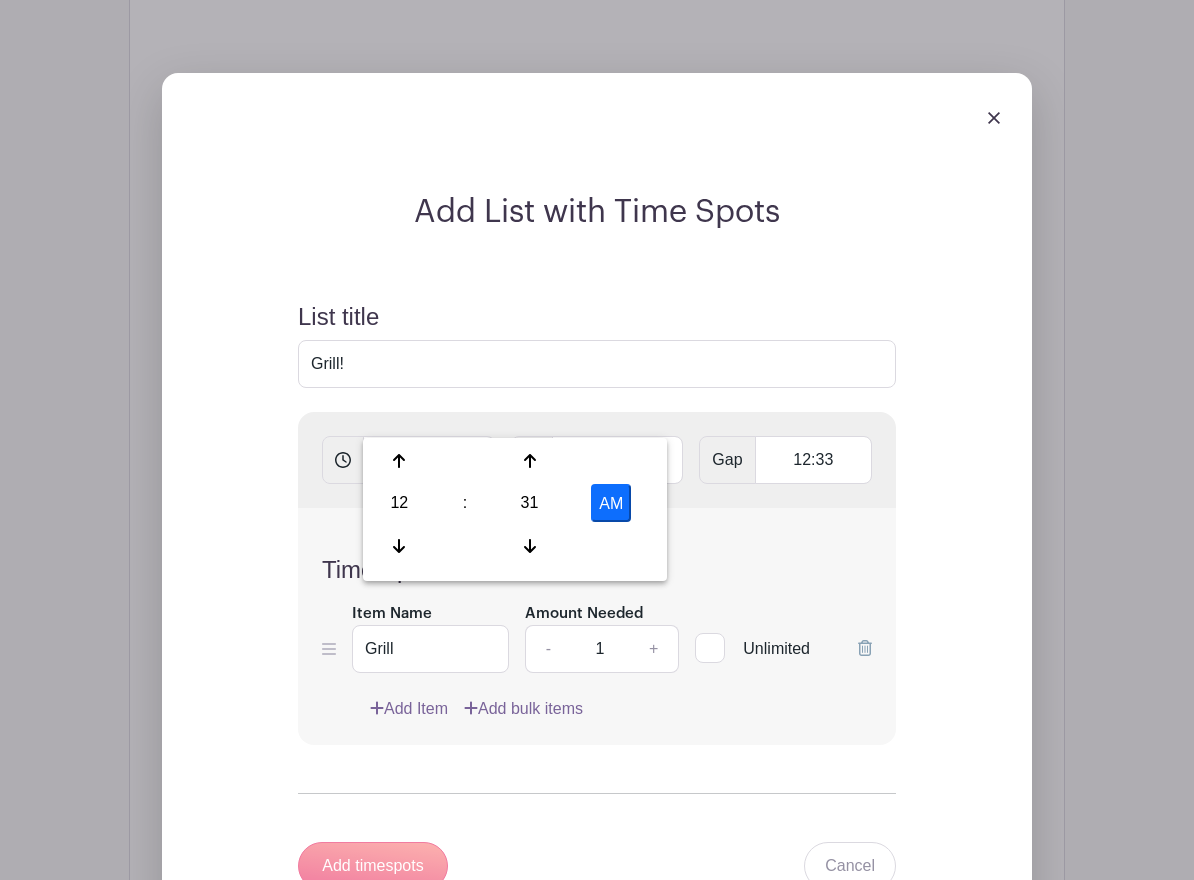 click on "AM" at bounding box center (611, 503) 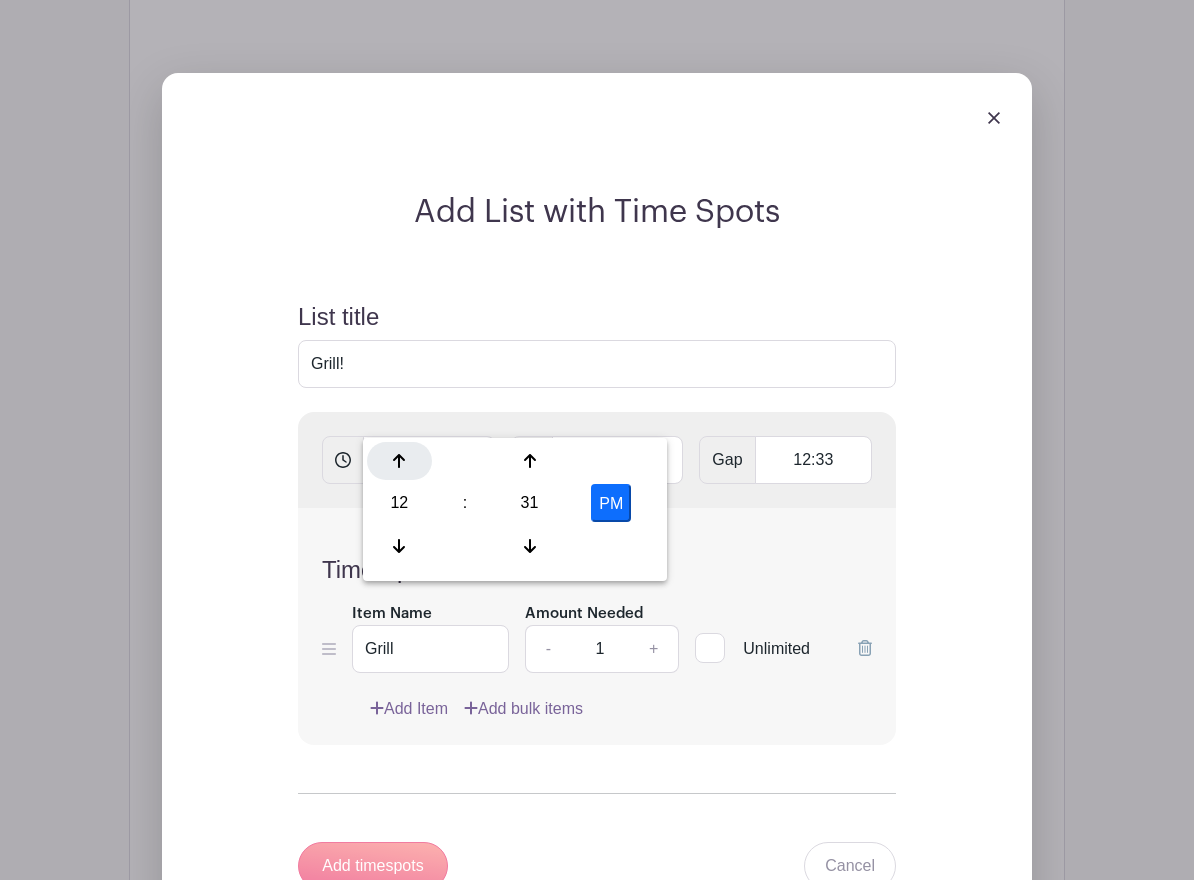 click 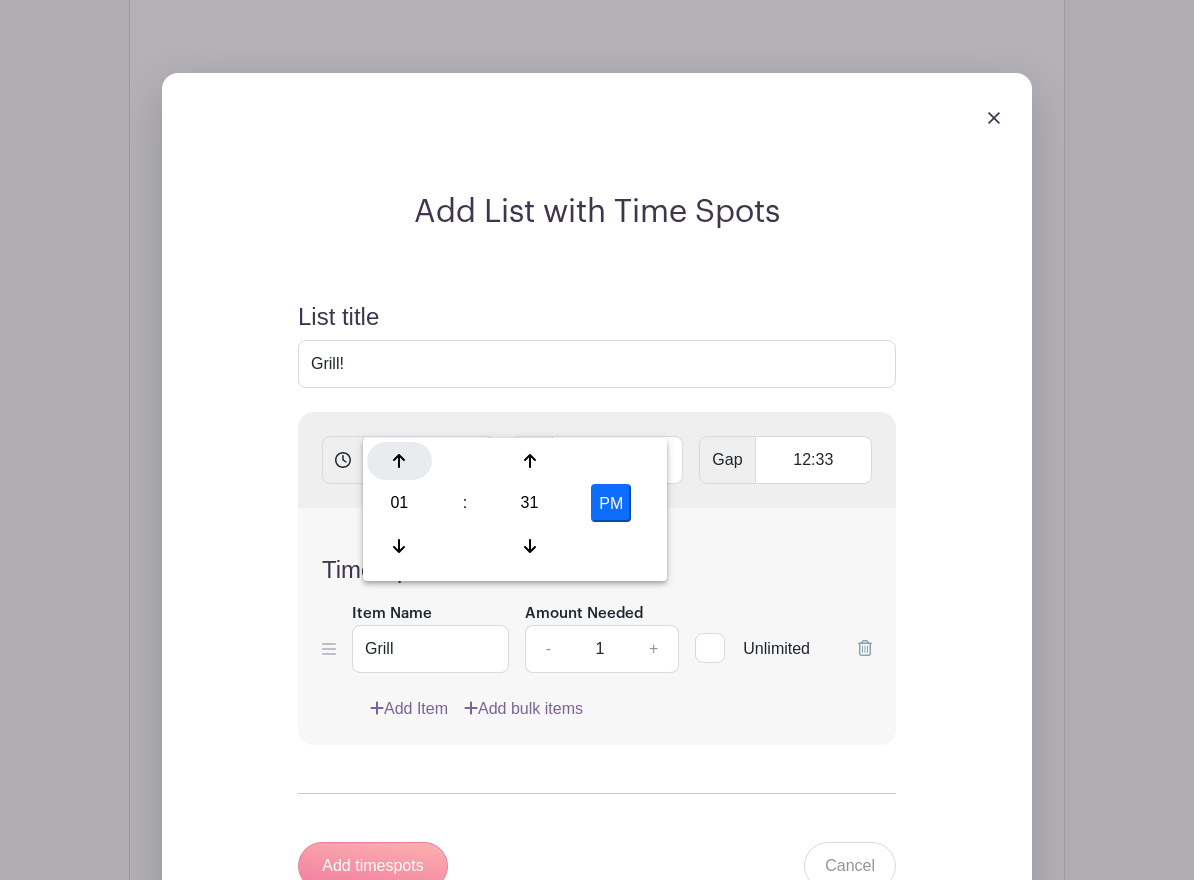 click 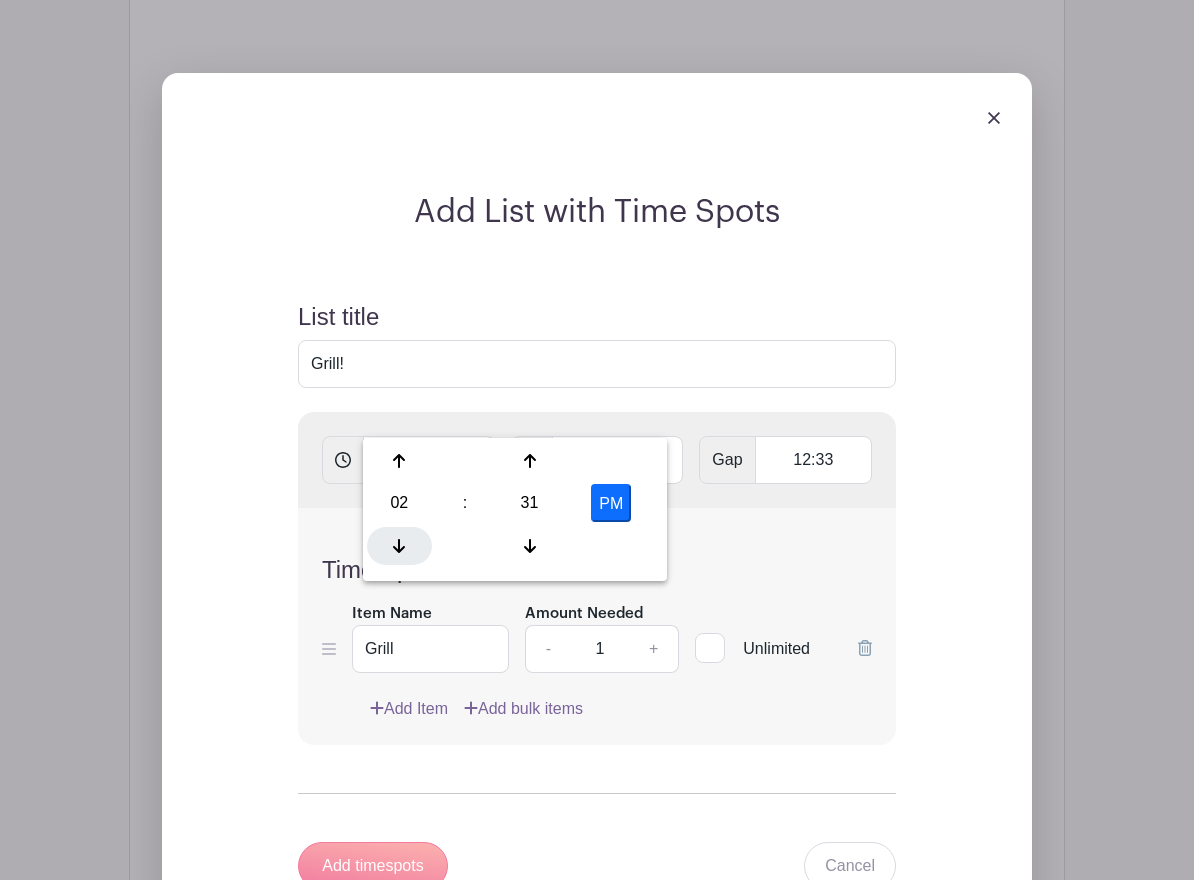 click 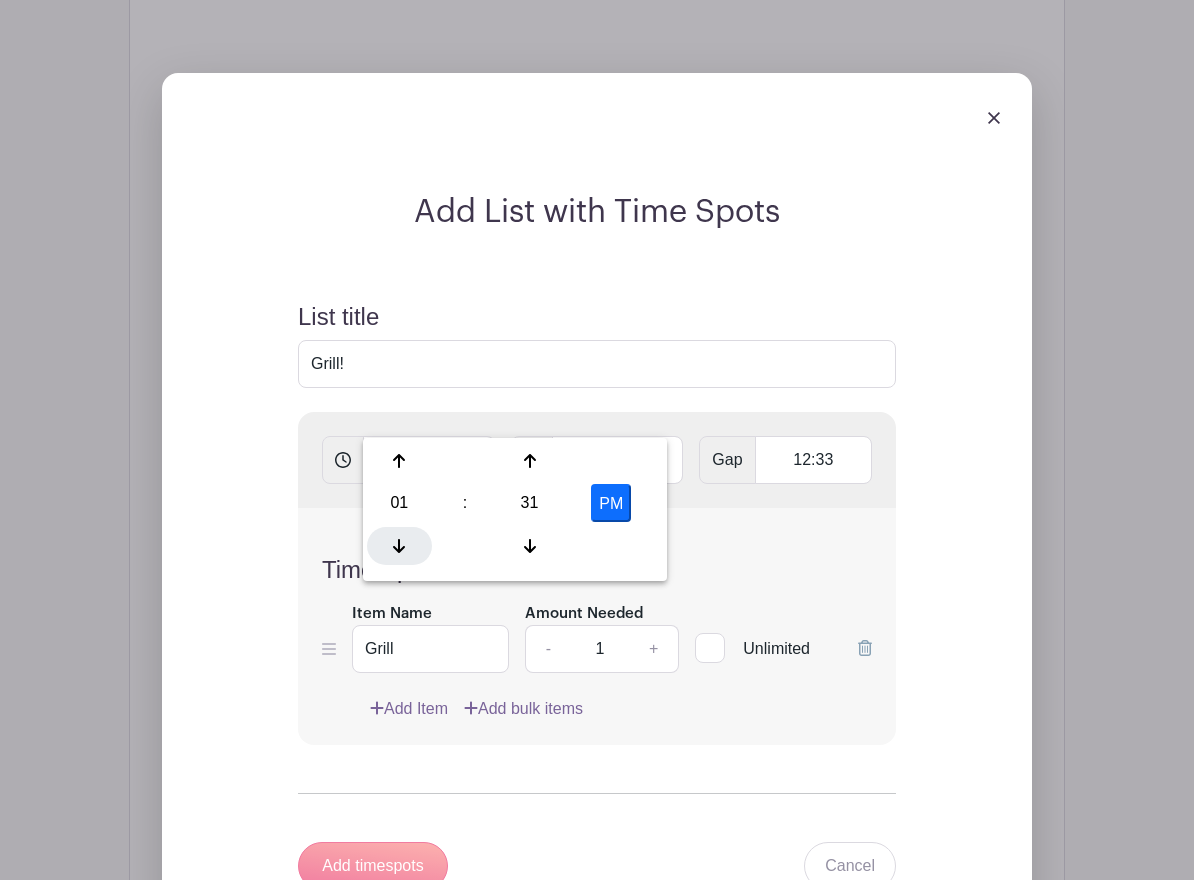 click 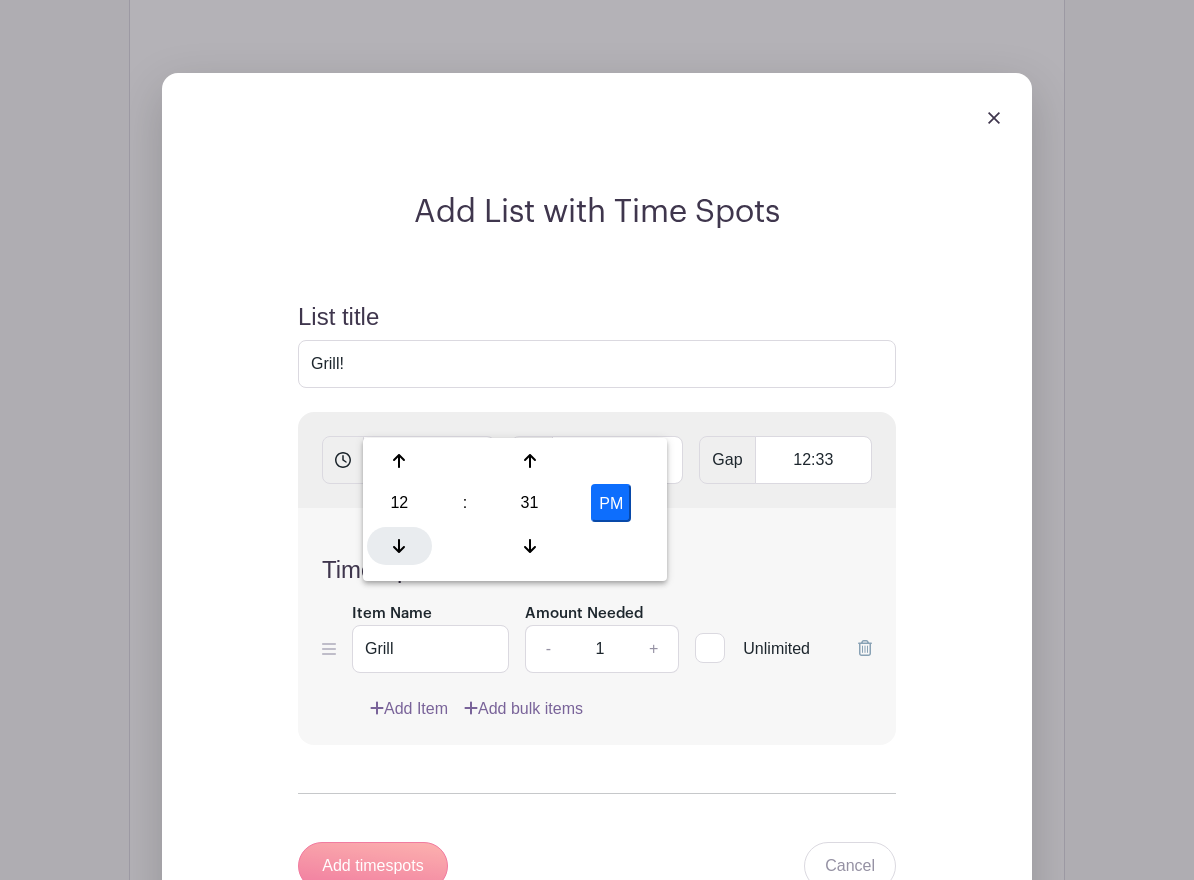 click 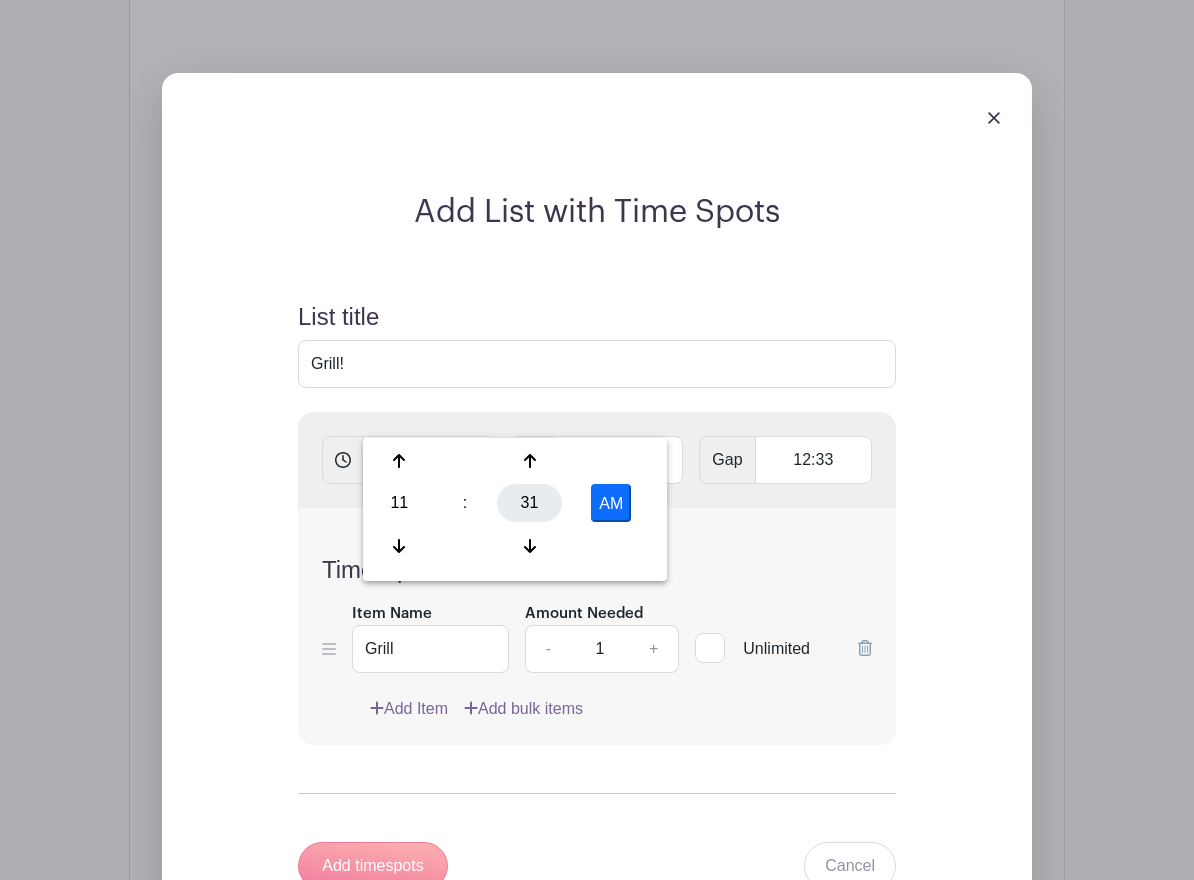 click on "31" at bounding box center [529, 503] 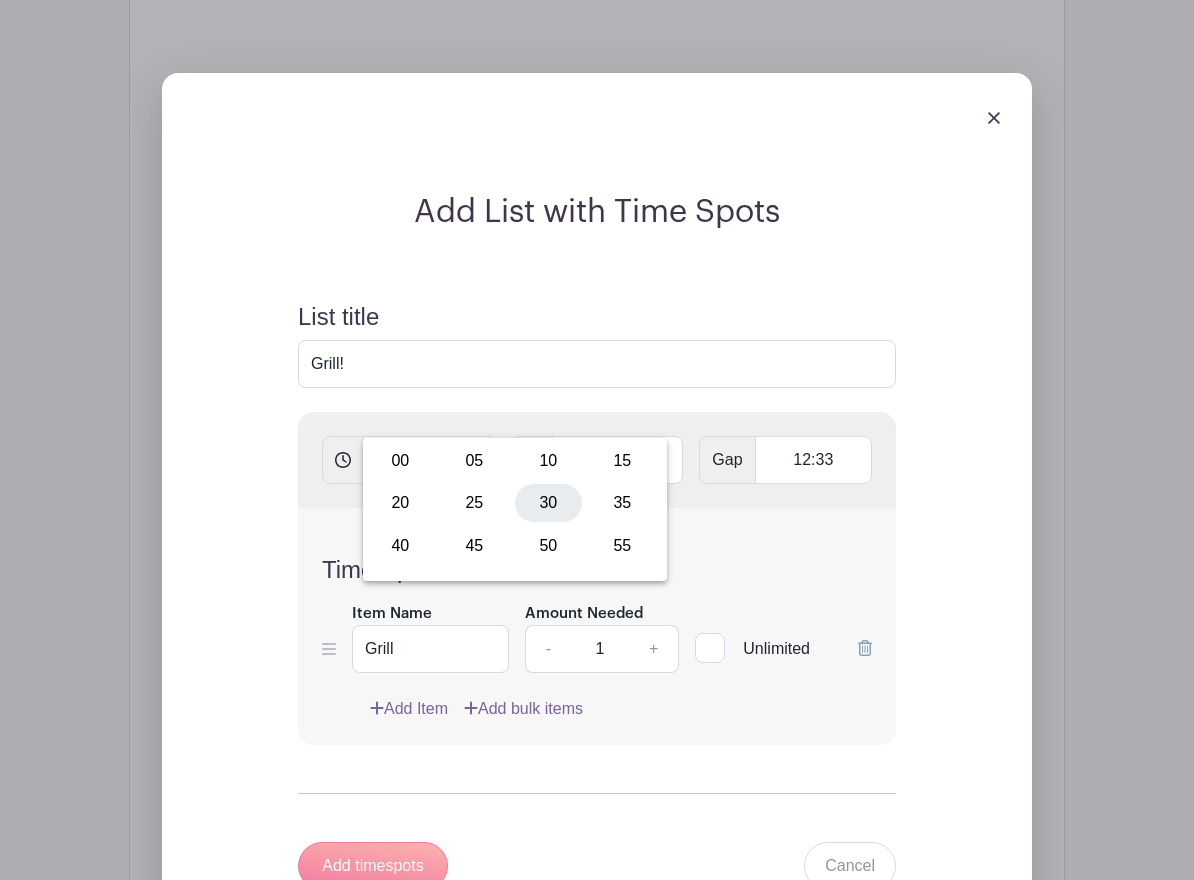 click on "30" at bounding box center (548, 503) 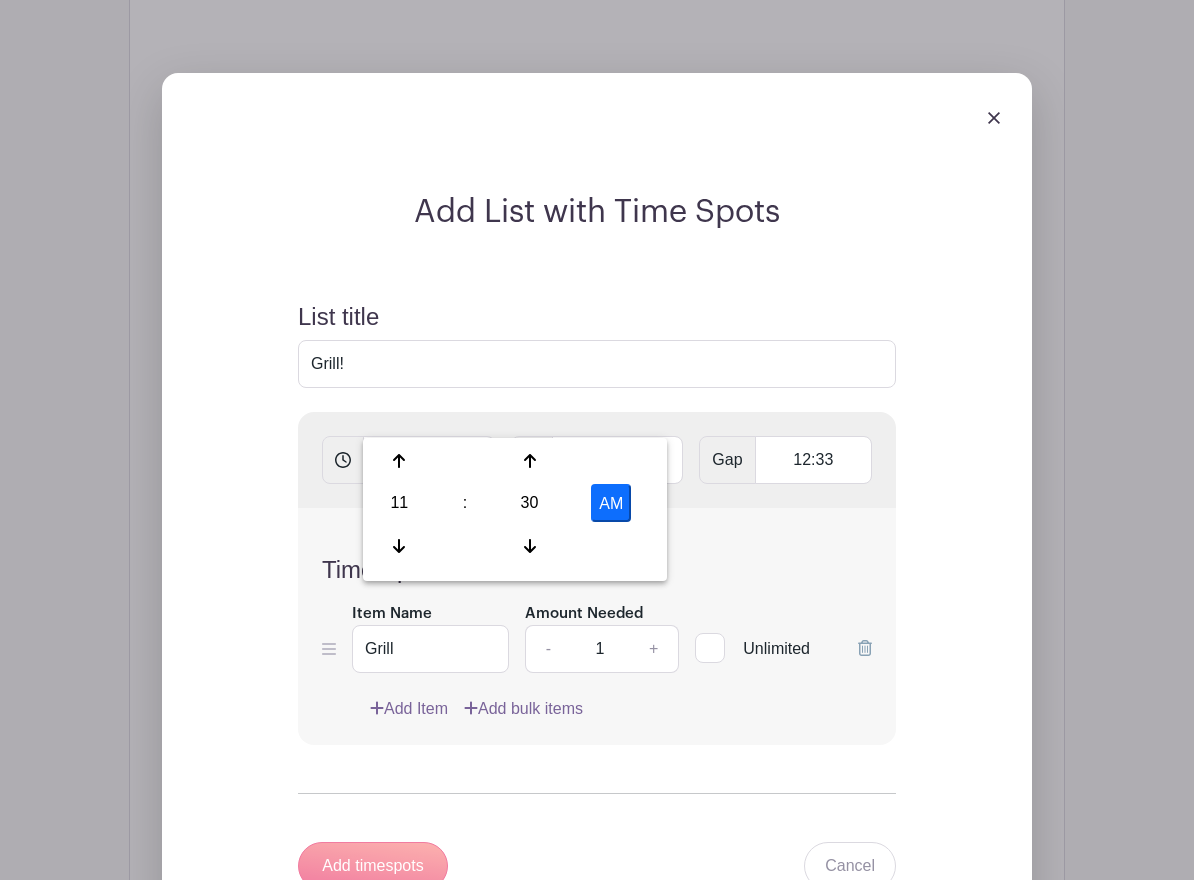 click on "AM" at bounding box center [611, 503] 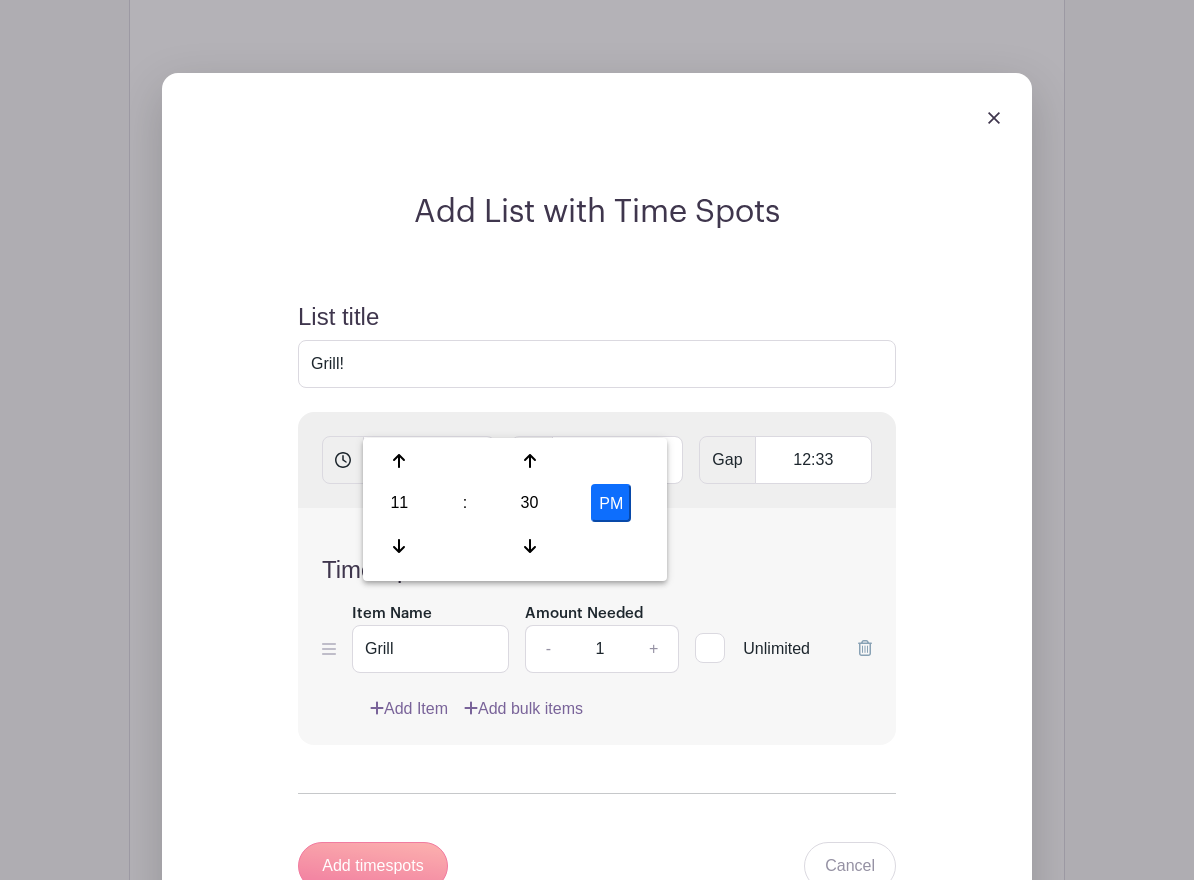 click on "PM" at bounding box center [611, 503] 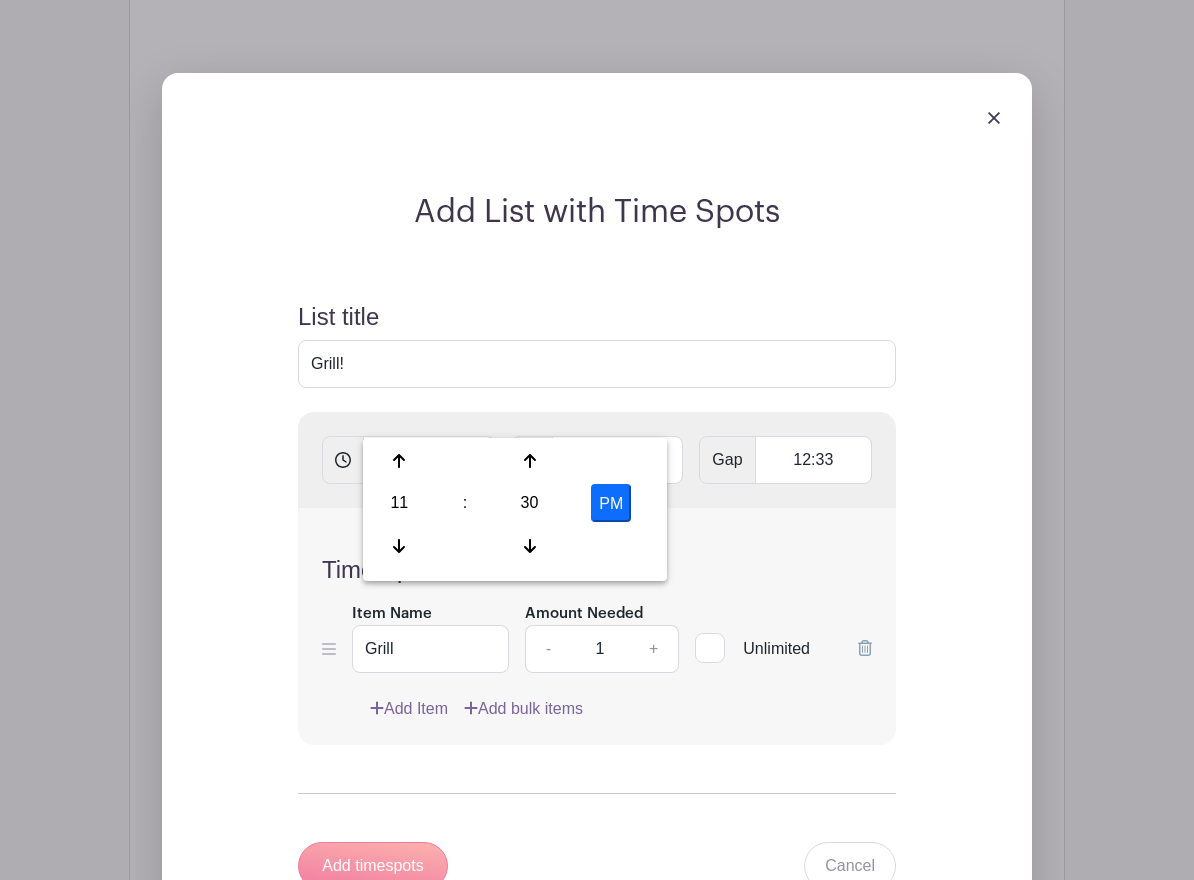 type on "11:30 AM" 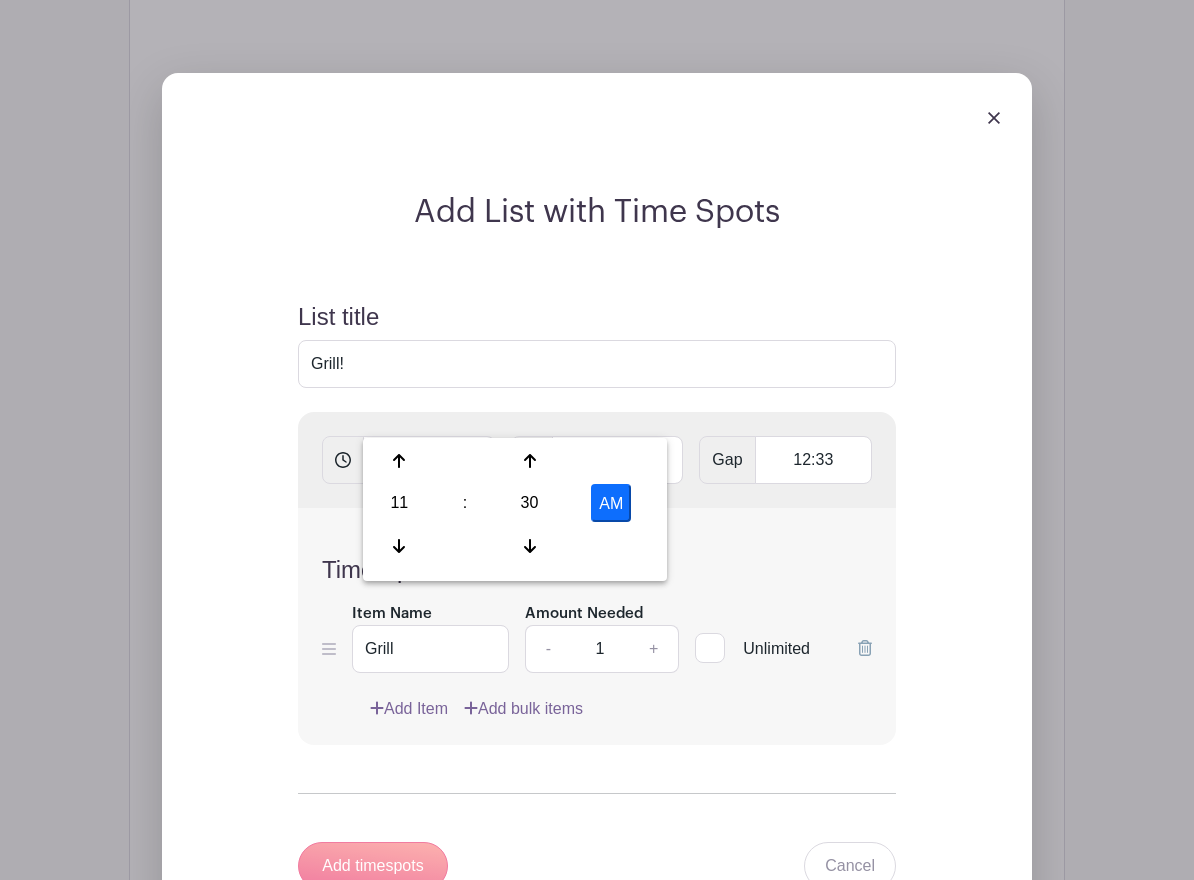 click on "Time Spot Items
Item Name
Grill
Amount Needed
-
1
+
Unlimited
Add Item
Add bulk items" at bounding box center (597, 626) 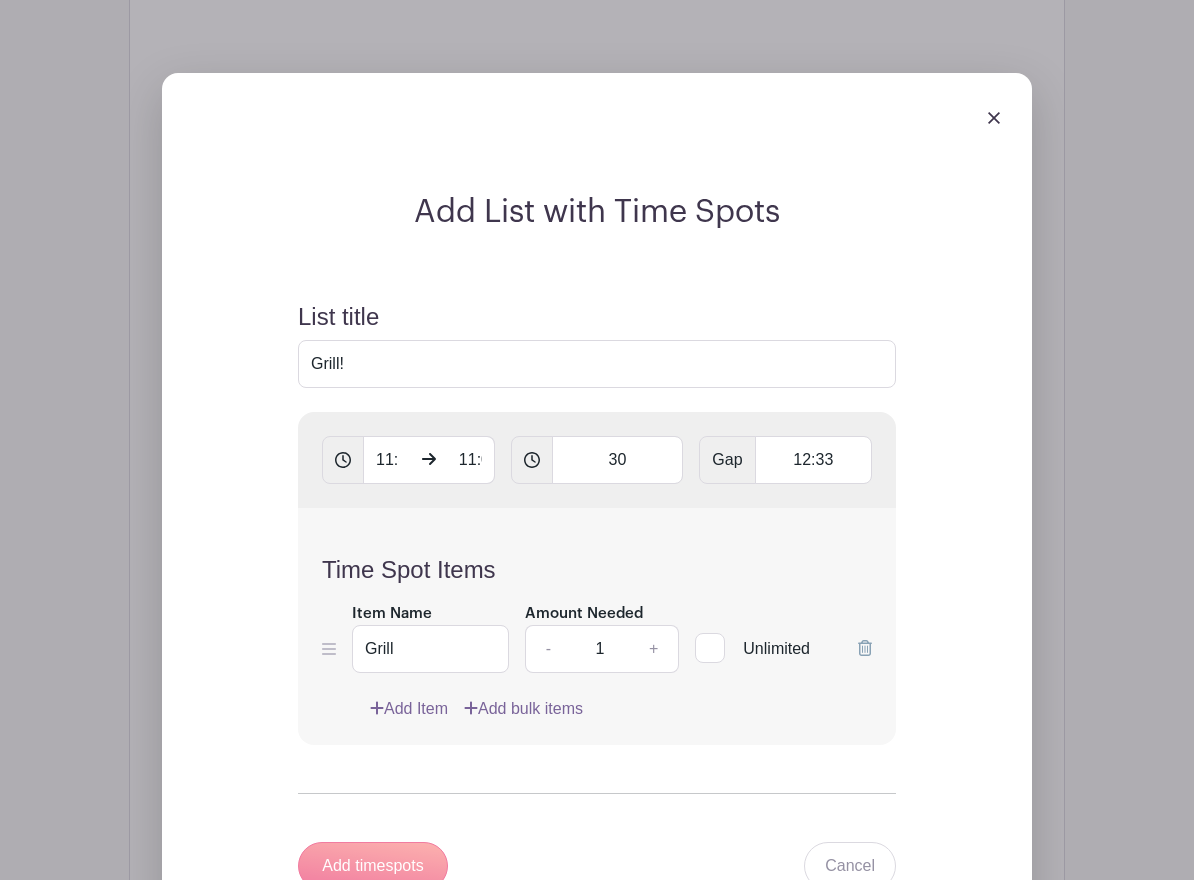 click 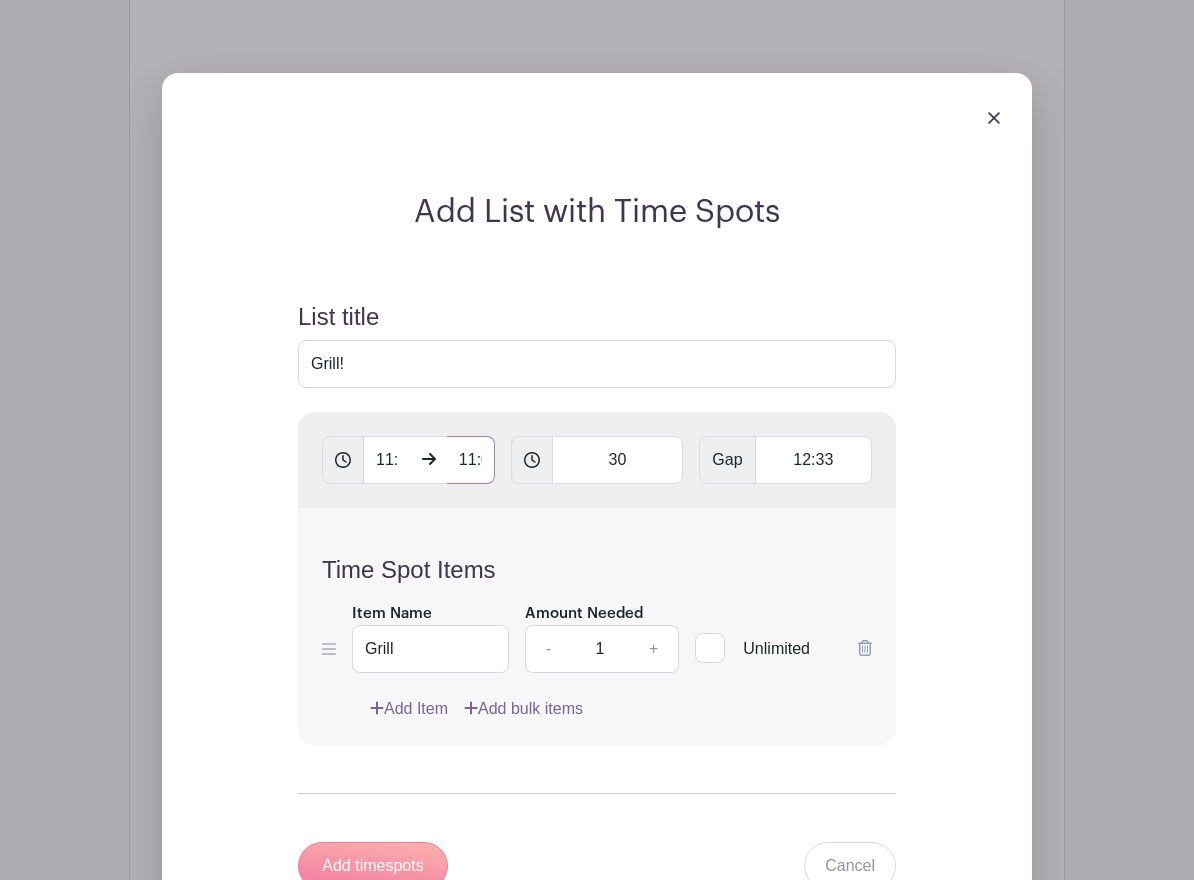 drag, startPoint x: 481, startPoint y: 415, endPoint x: 531, endPoint y: 427, distance: 51.41984 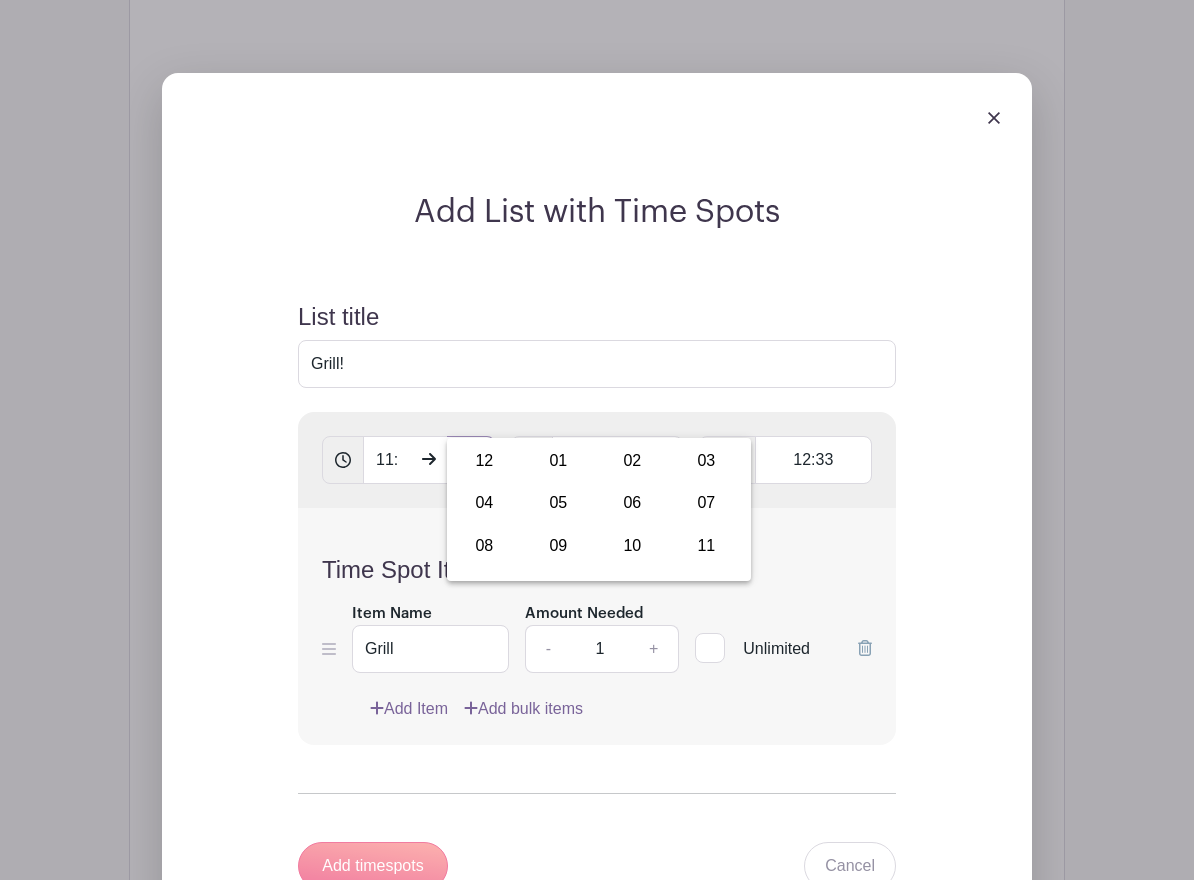 scroll, scrollTop: 0, scrollLeft: 18, axis: horizontal 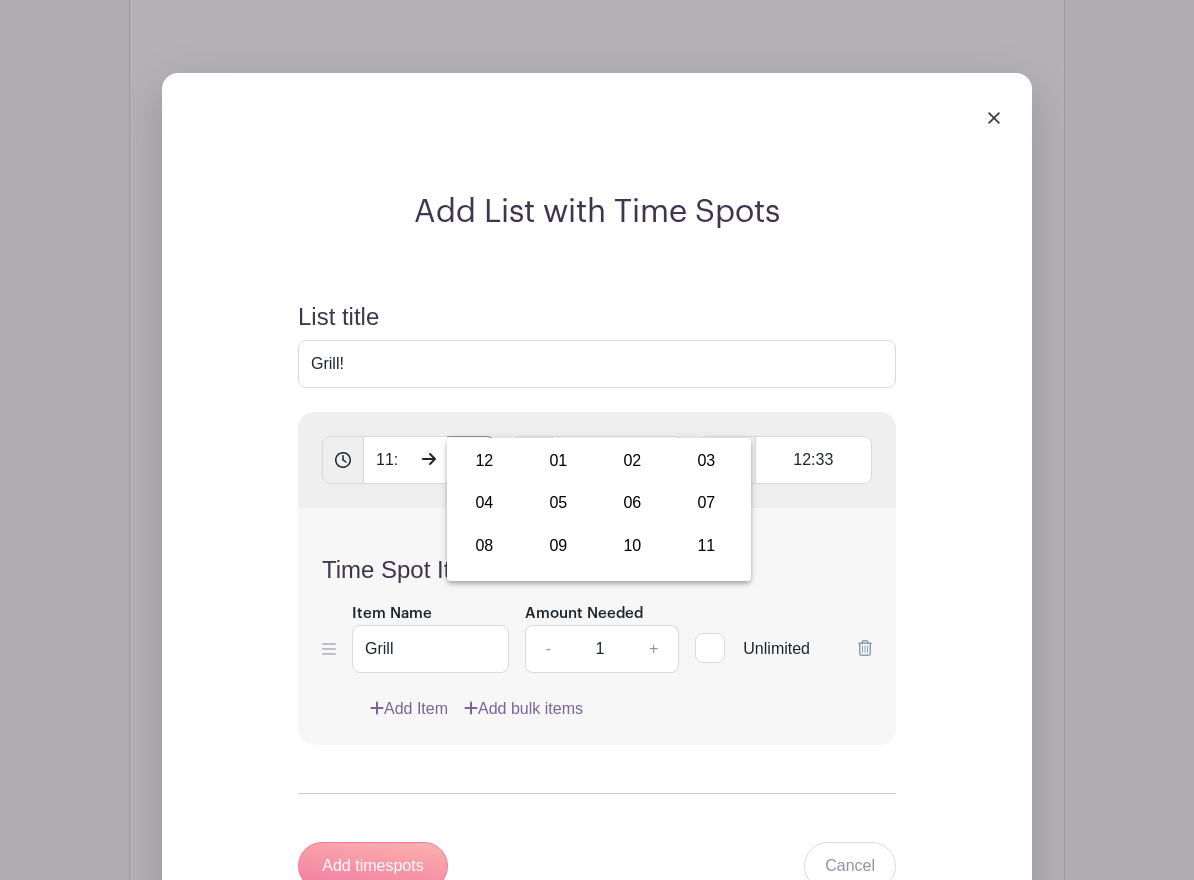click on "11:3000 PM" at bounding box center (471, 460) 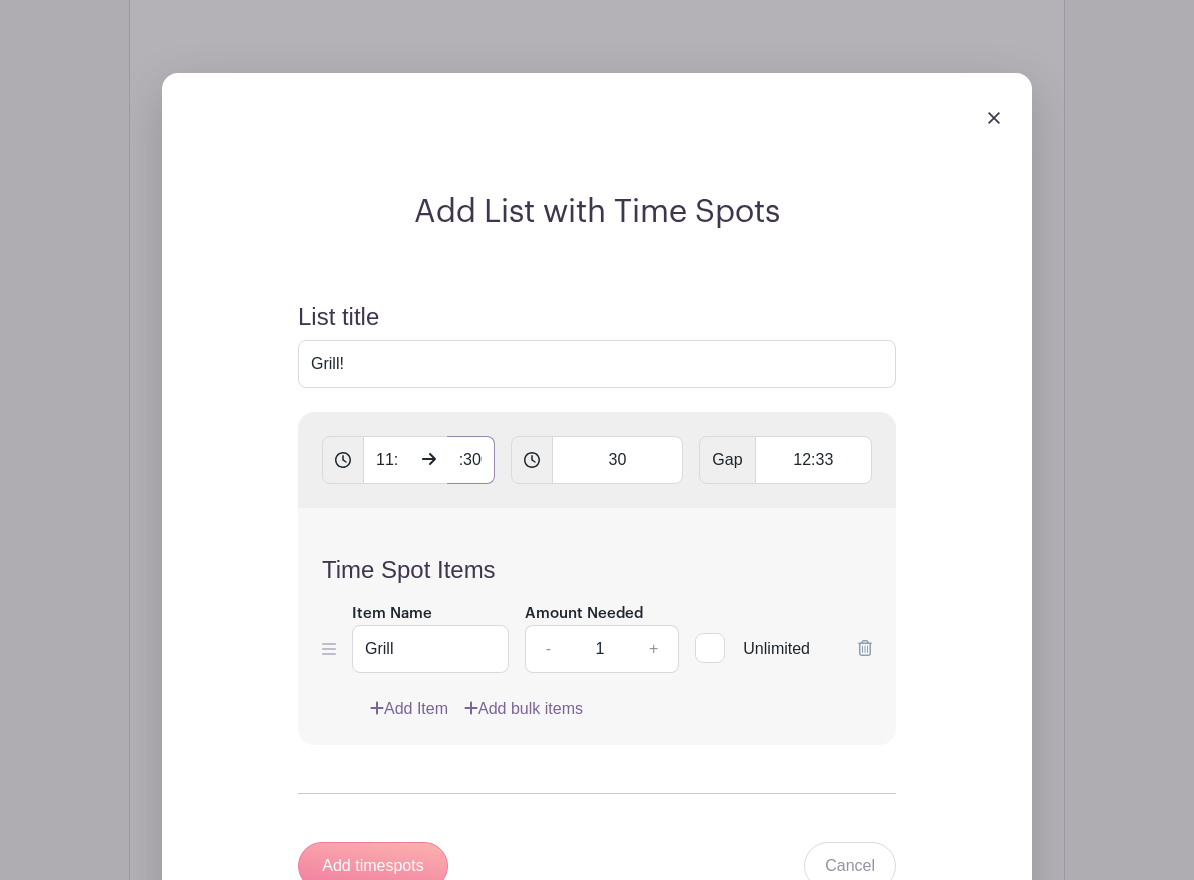 type on "11:00 PM" 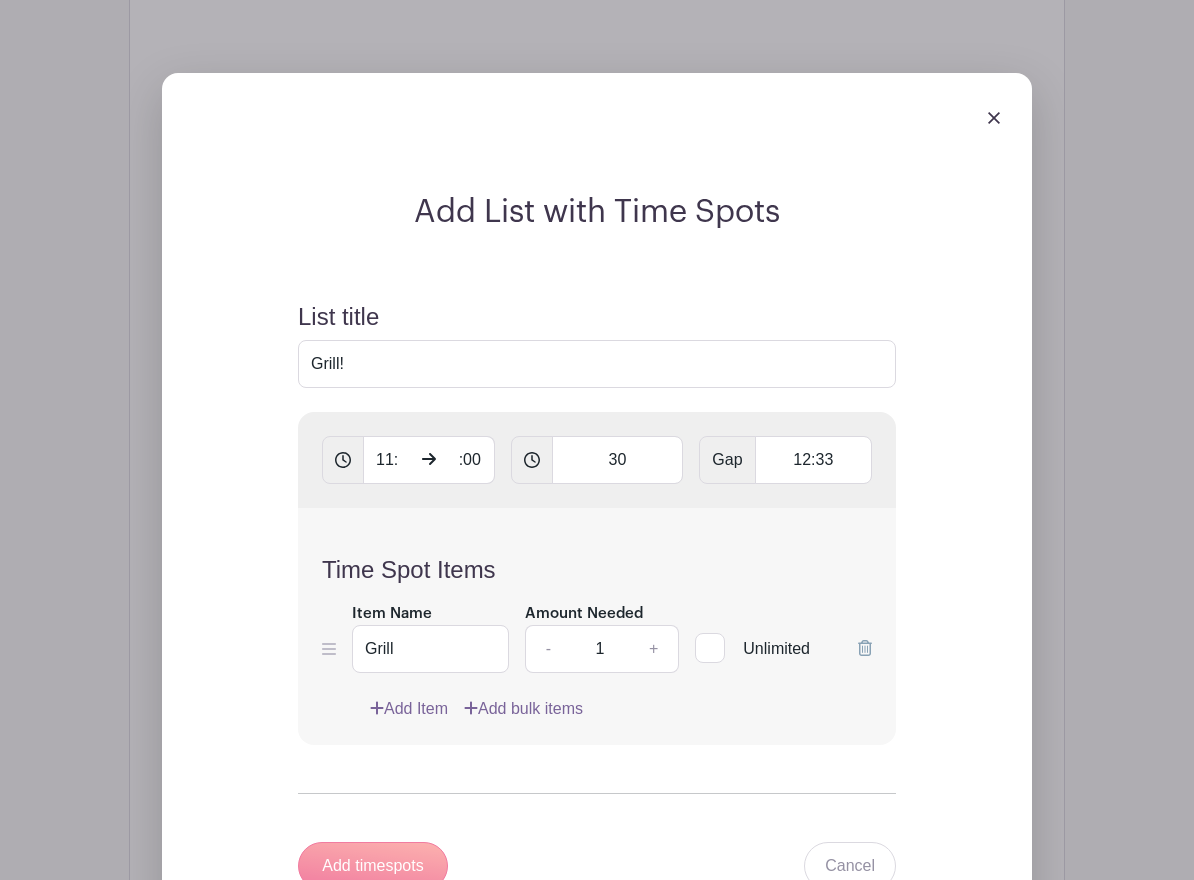 scroll, scrollTop: 0, scrollLeft: 0, axis: both 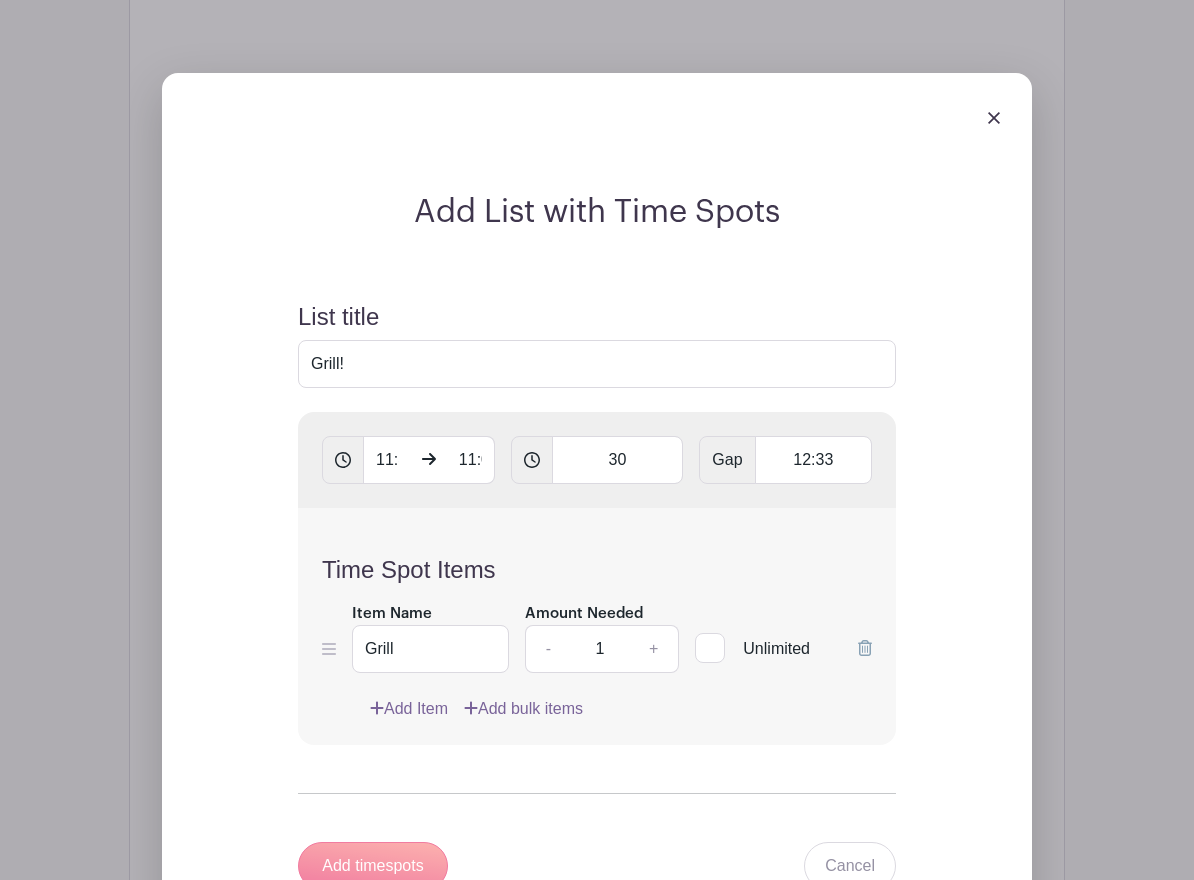 click on "Add List with Time Spots
List title
Grill!
11:30 AM
11:00 PM
30
Gap
12:33
Time Spot Items
Item Name
Grill
Amount Needed
-
1
+
Unlimited
Add Item" at bounding box center (597, 565) 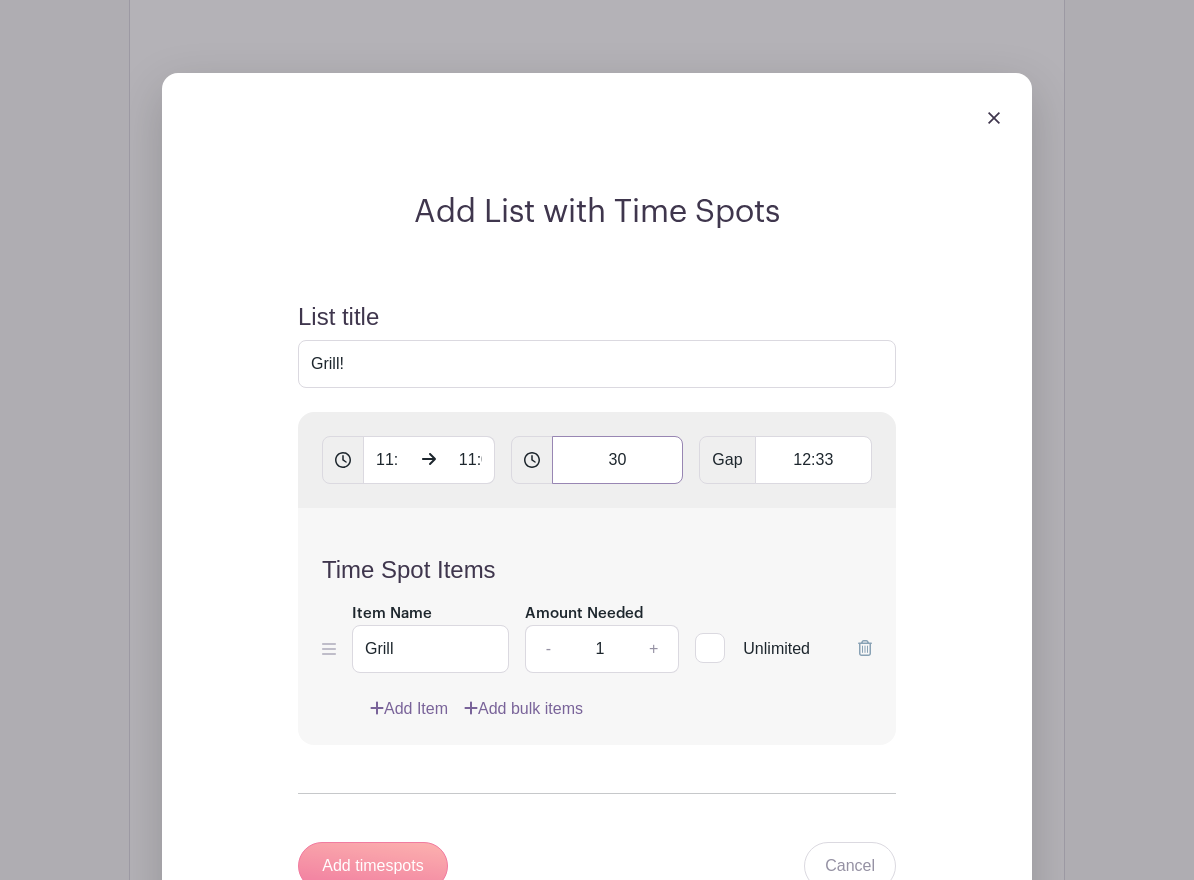 drag, startPoint x: 615, startPoint y: 417, endPoint x: 647, endPoint y: 417, distance: 32 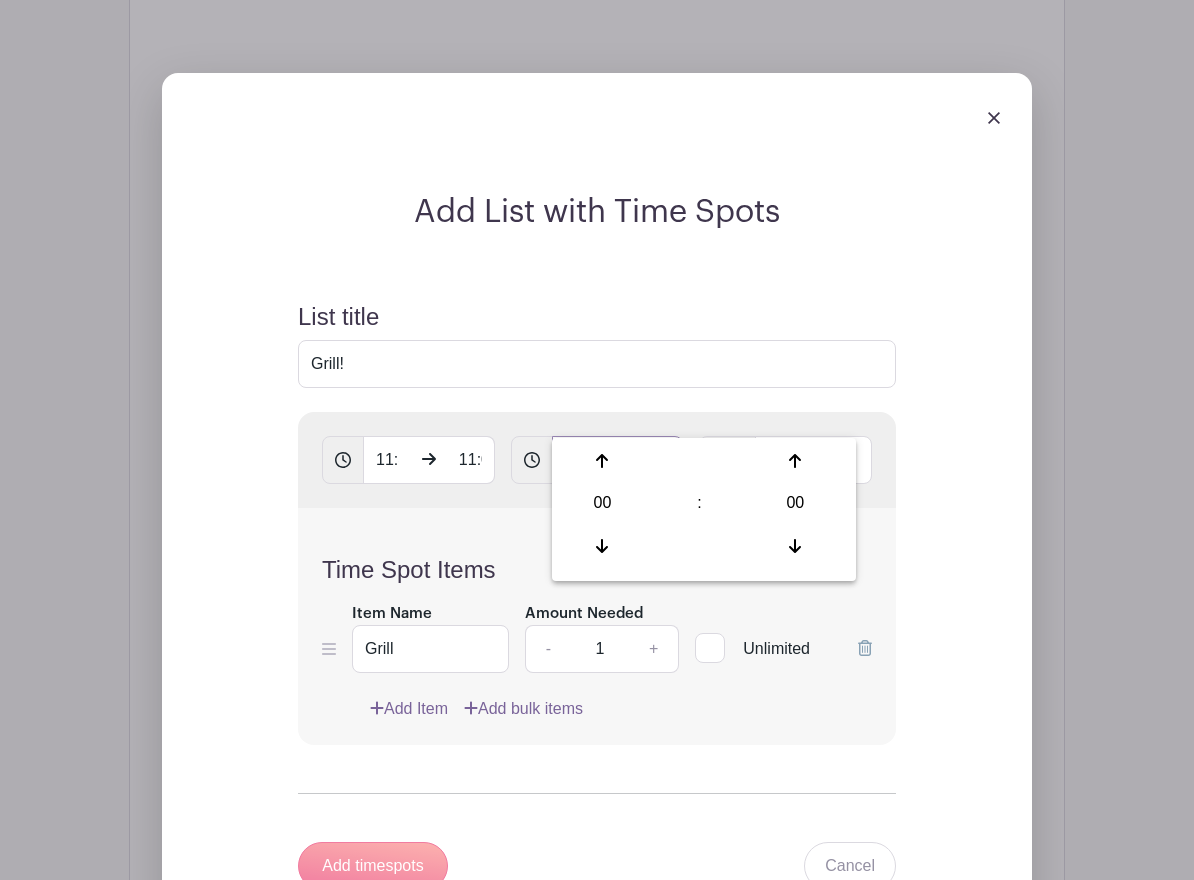 type on "12:35" 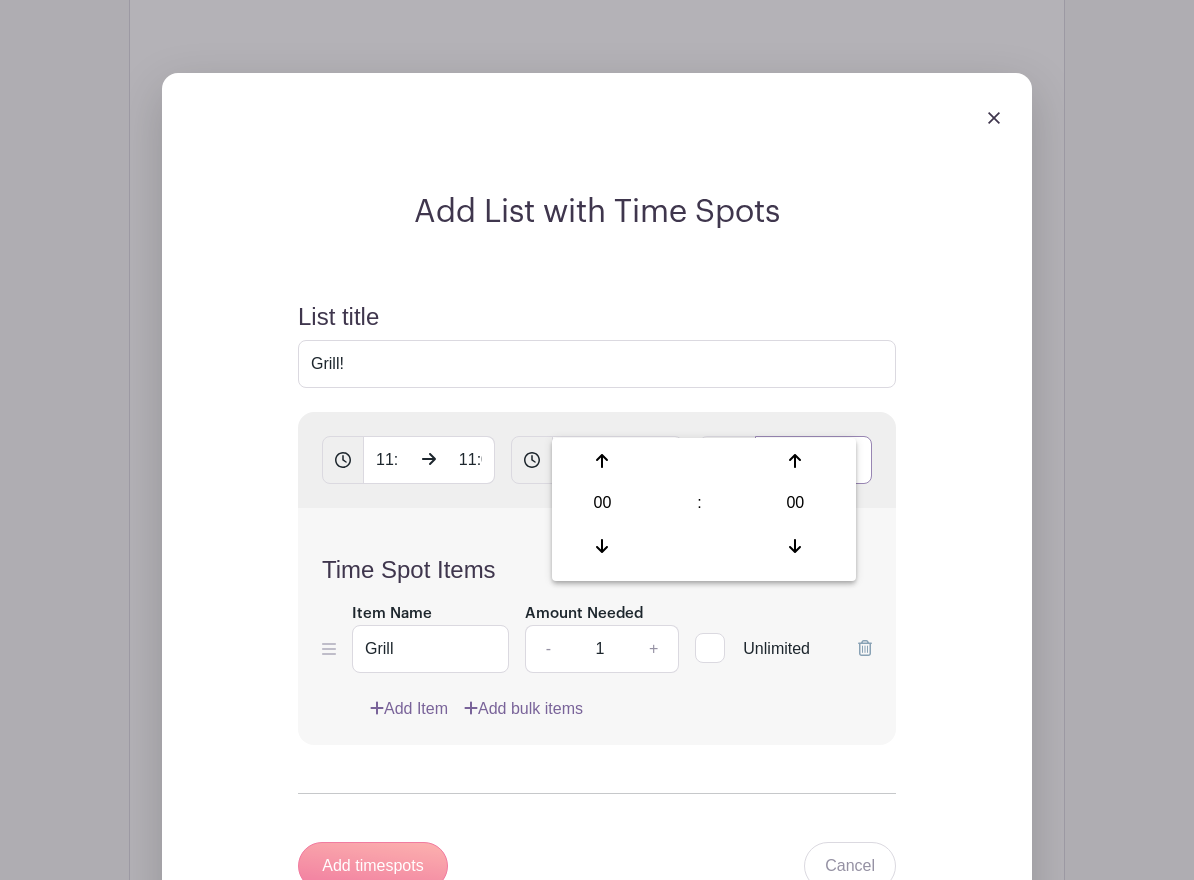 type on "Add 11 timespots" 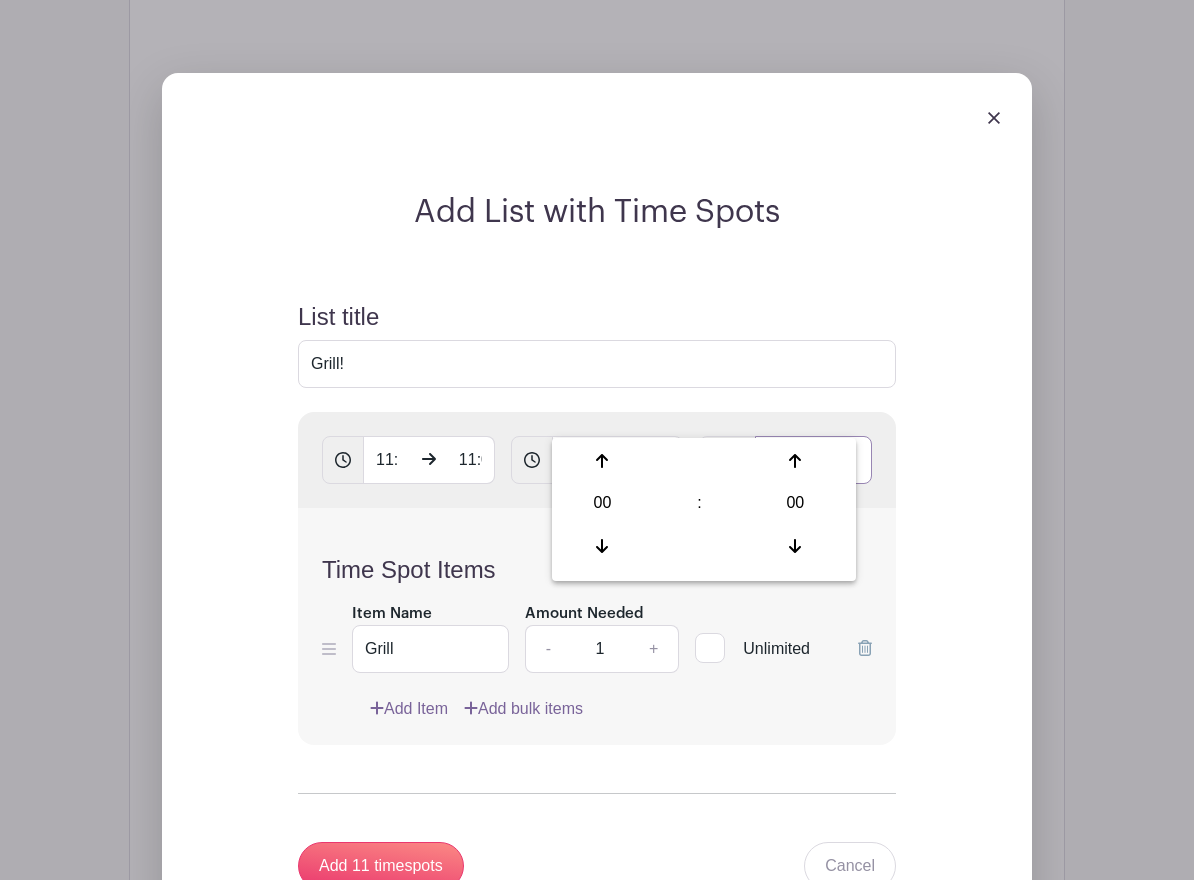 drag, startPoint x: 794, startPoint y: 415, endPoint x: 853, endPoint y: 417, distance: 59.03389 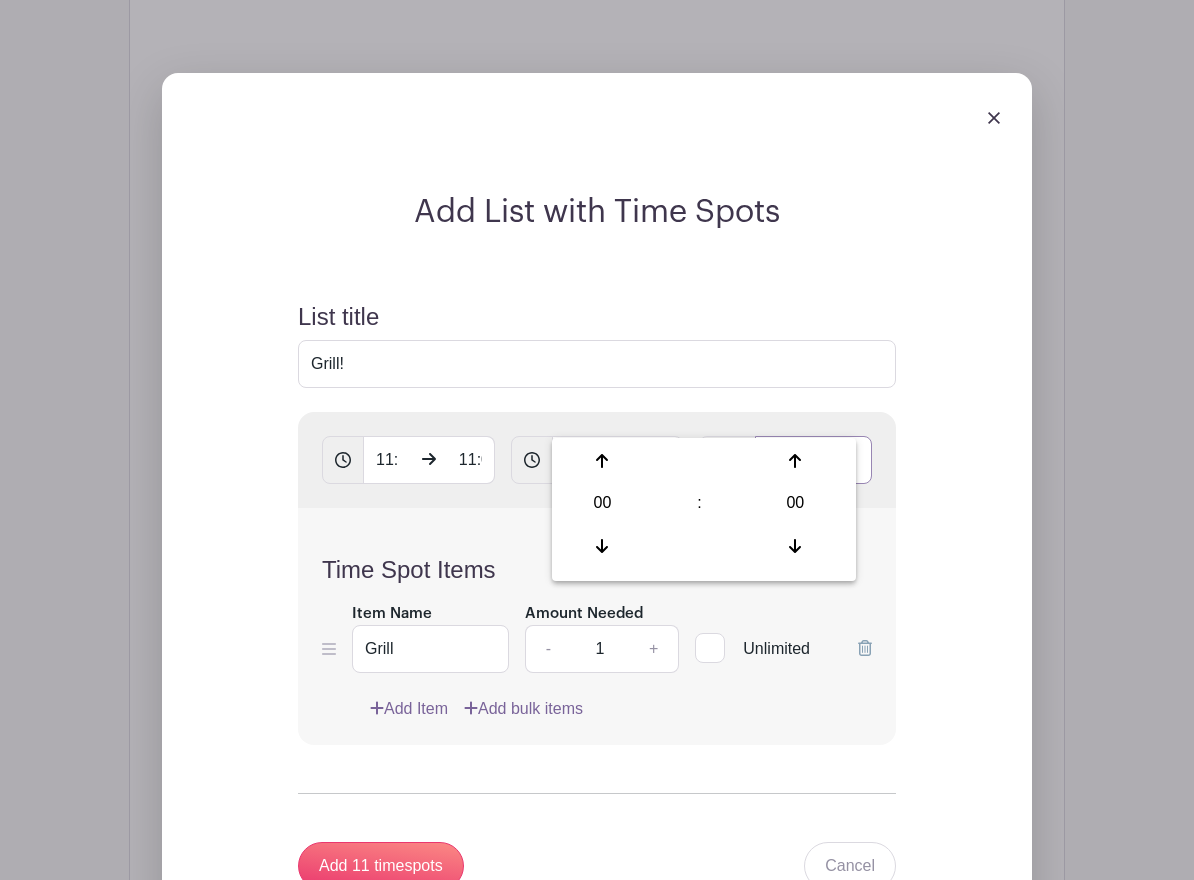 click on "12:33" at bounding box center (813, 460) 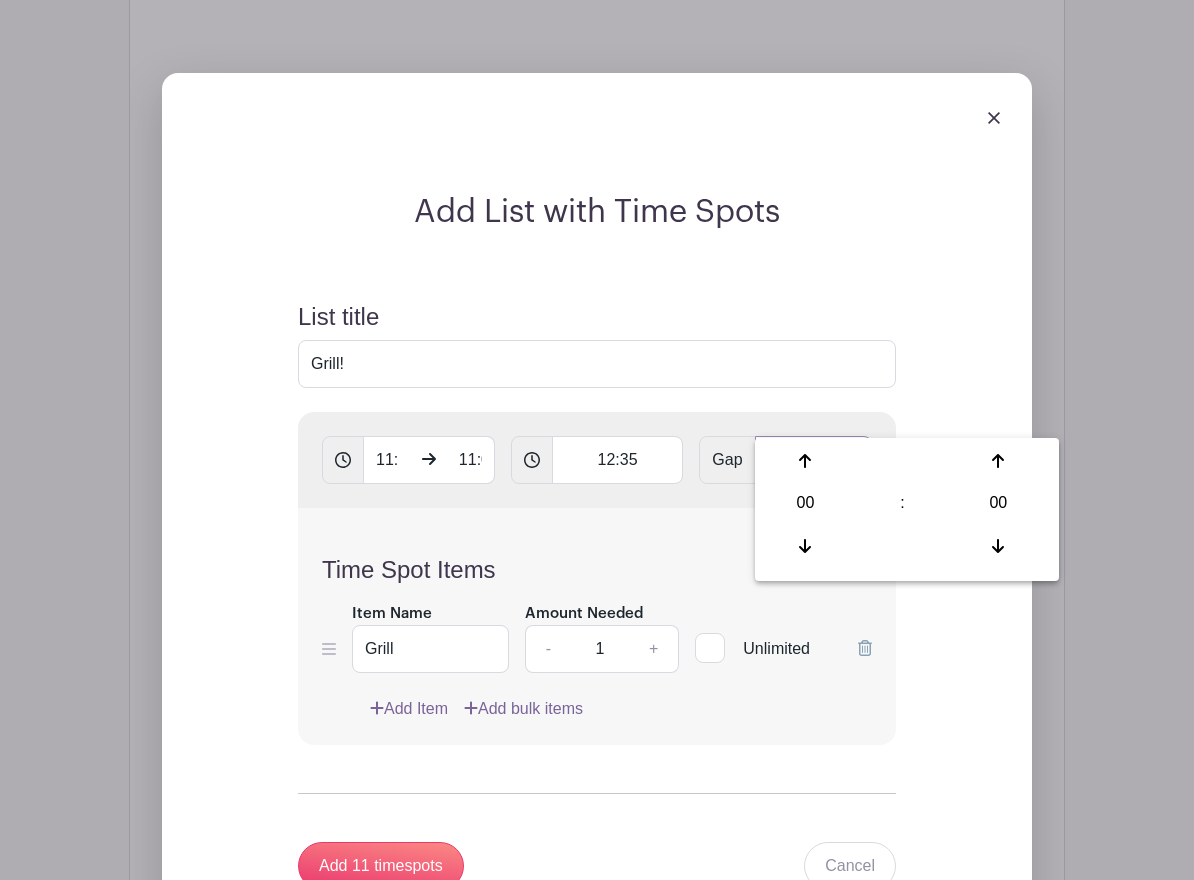 type on "00:00" 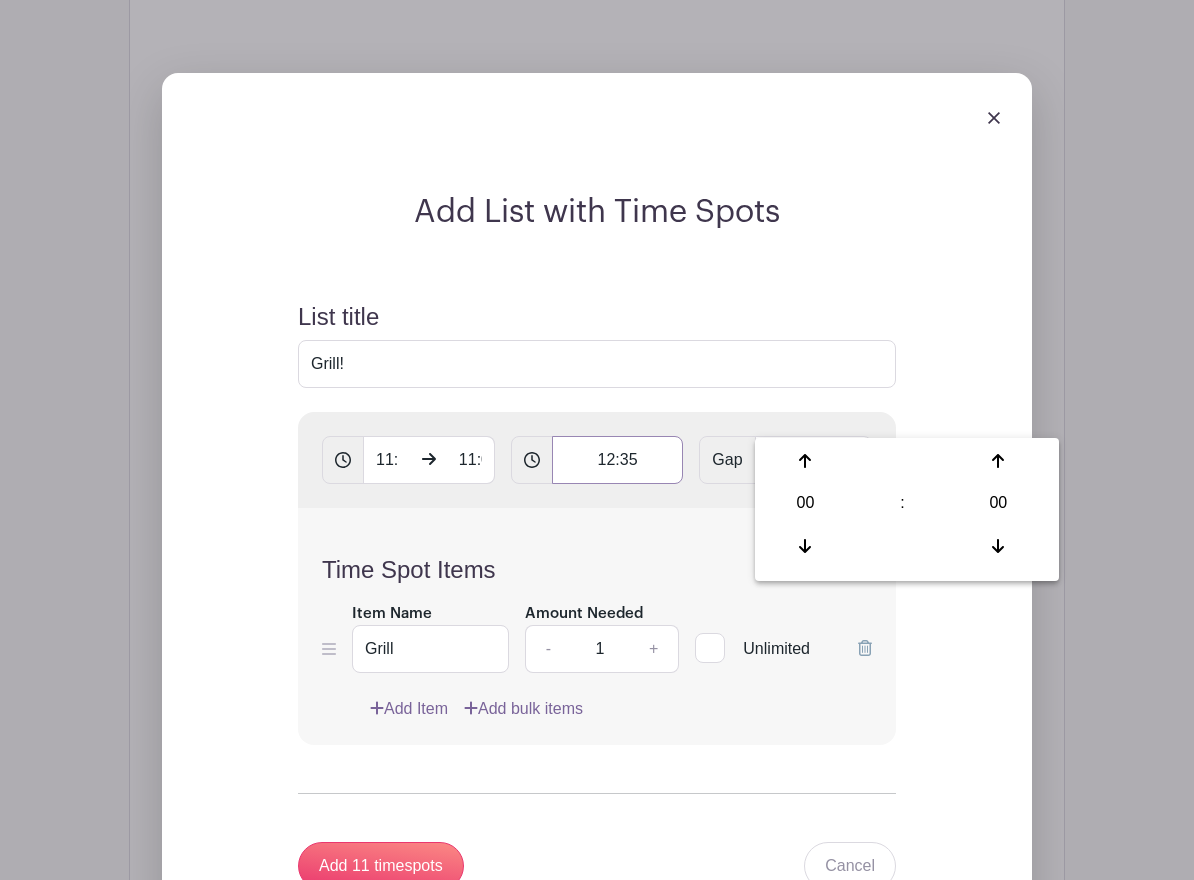 type on "Add 20 timespots" 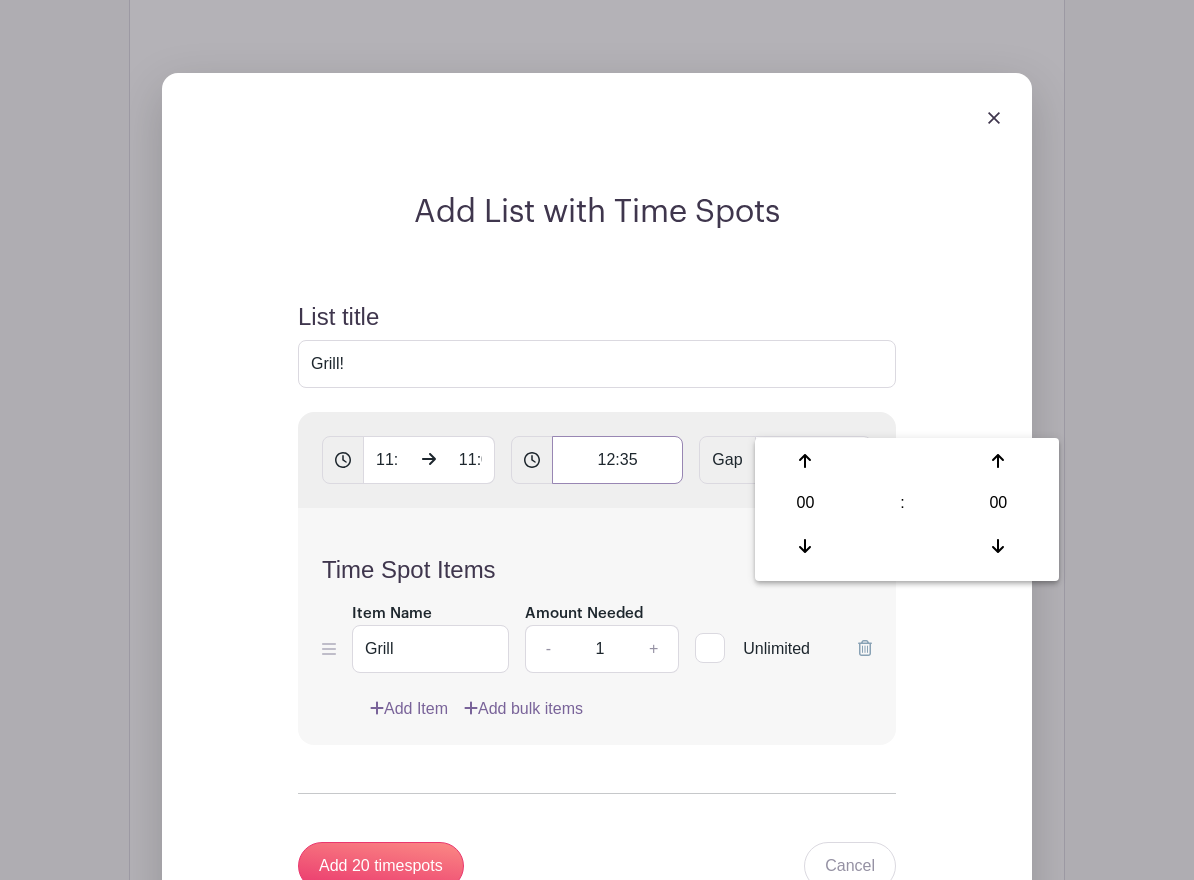 click on "12:35" at bounding box center [618, 460] 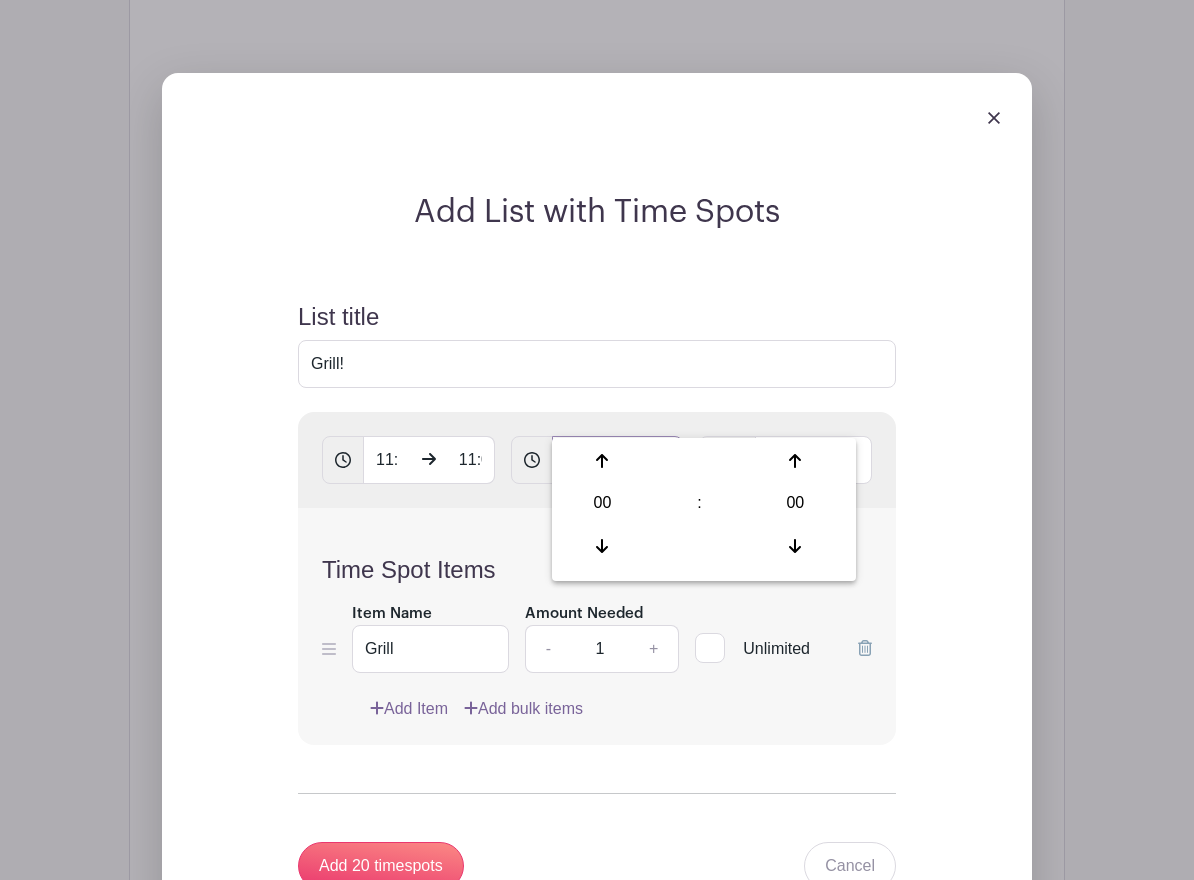 drag, startPoint x: 595, startPoint y: 414, endPoint x: 665, endPoint y: 416, distance: 70.028564 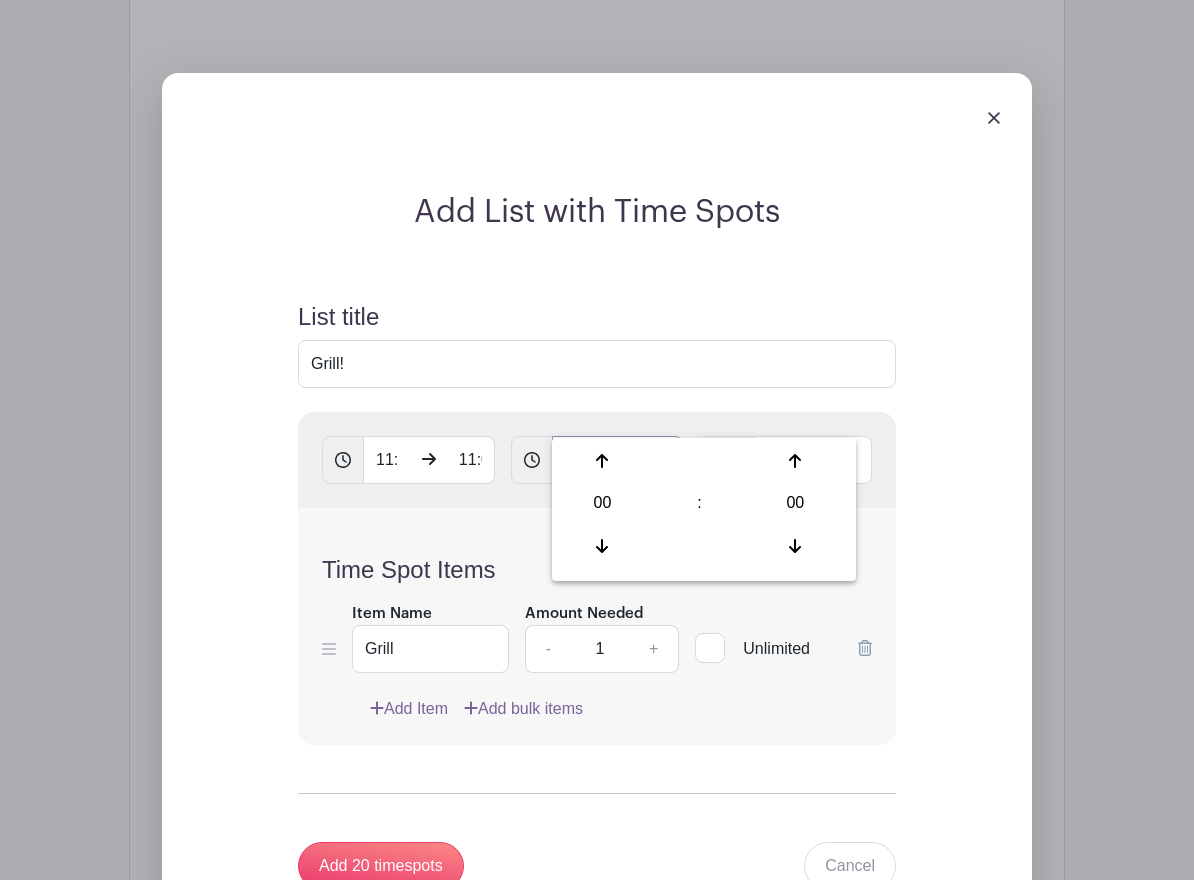 click on "12:35" at bounding box center [618, 460] 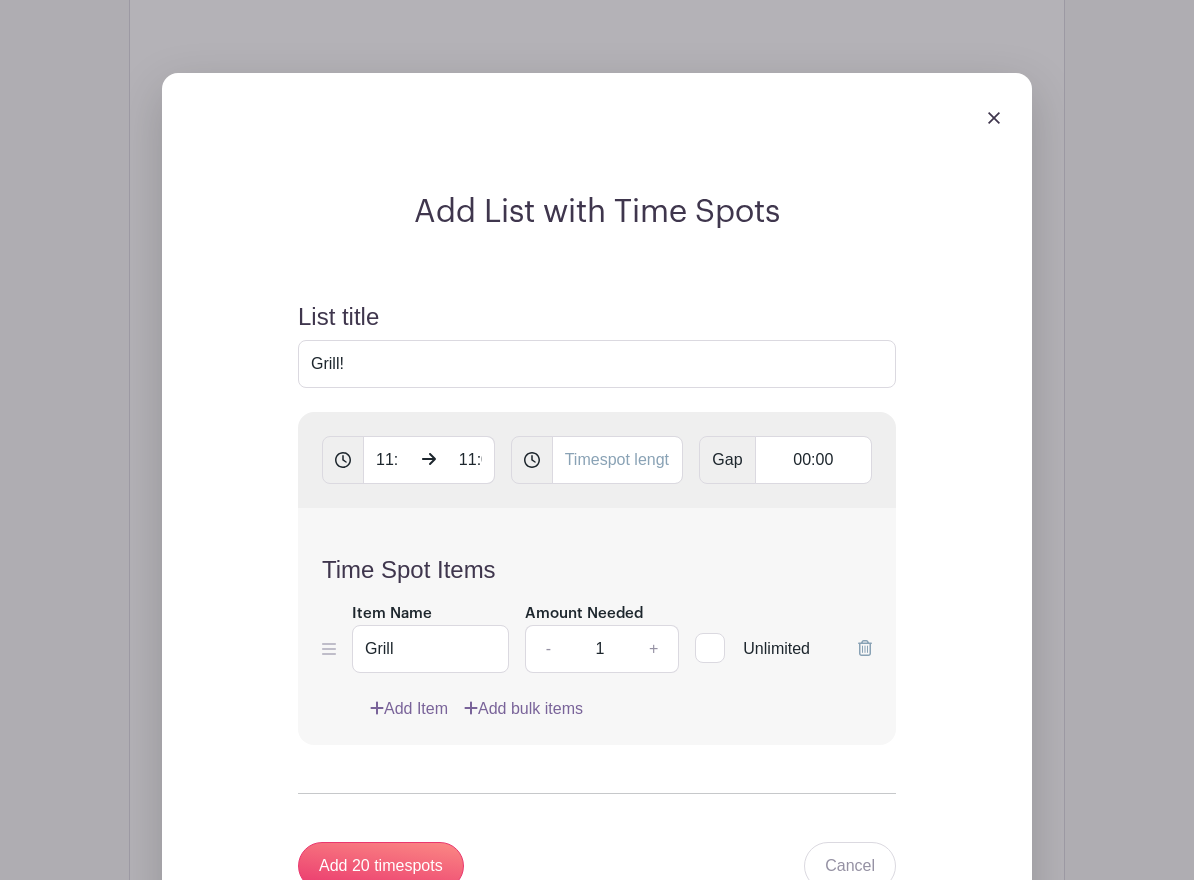 type on "12:35" 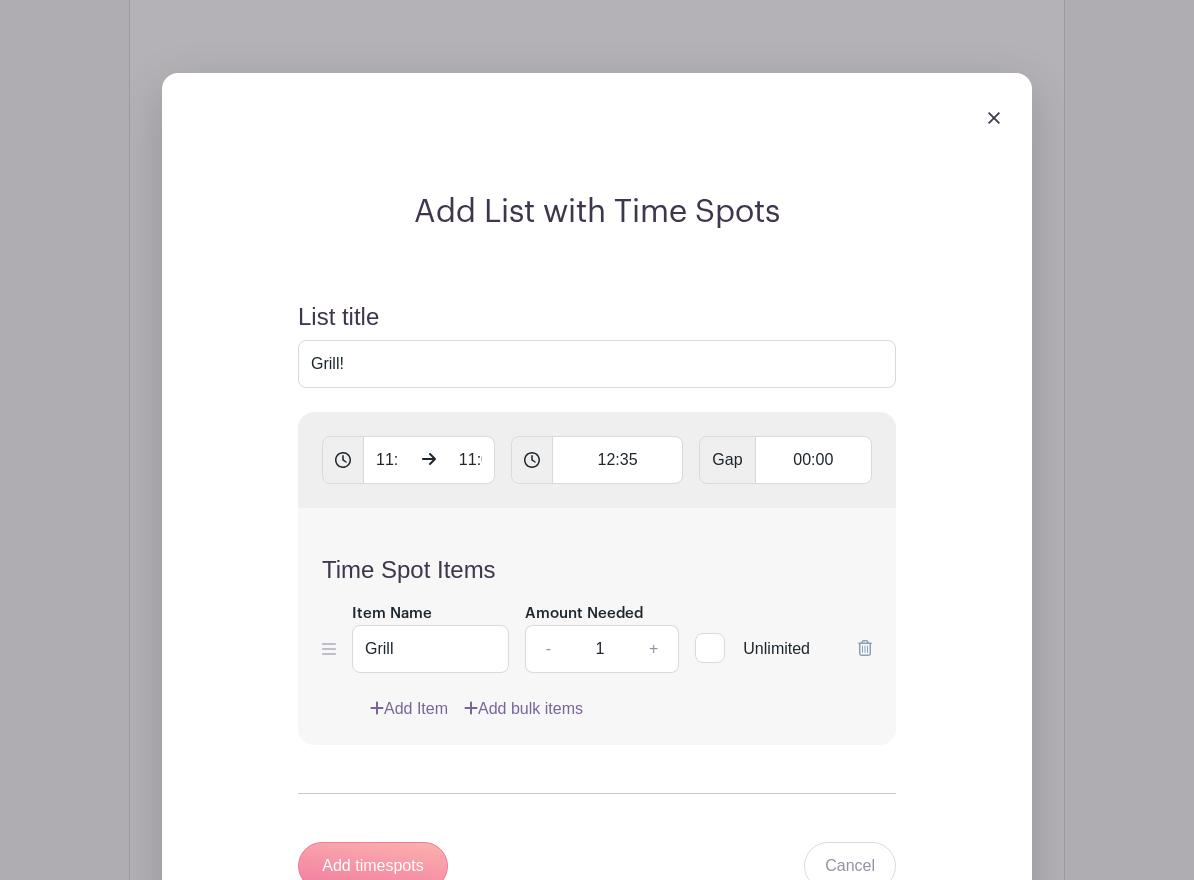 click at bounding box center [429, 460] 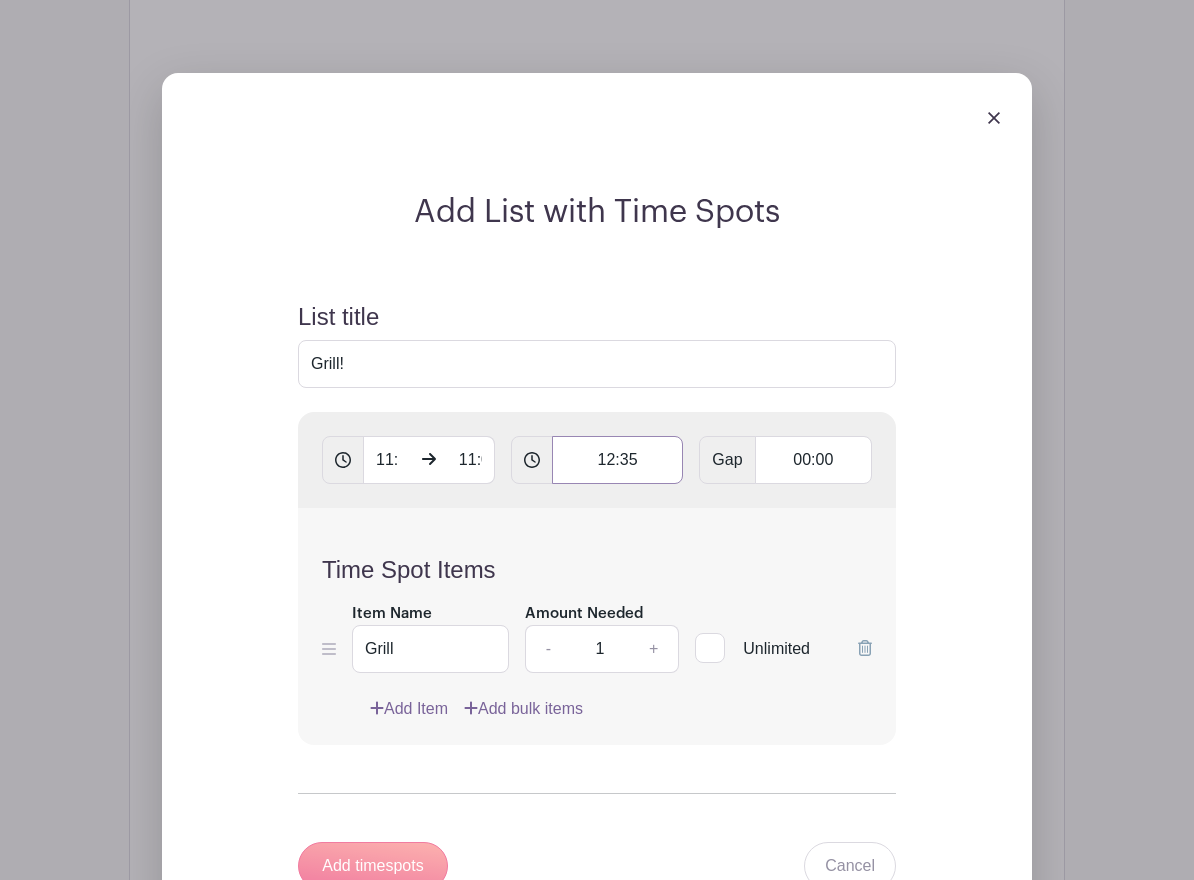 click on "12:35" at bounding box center (618, 460) 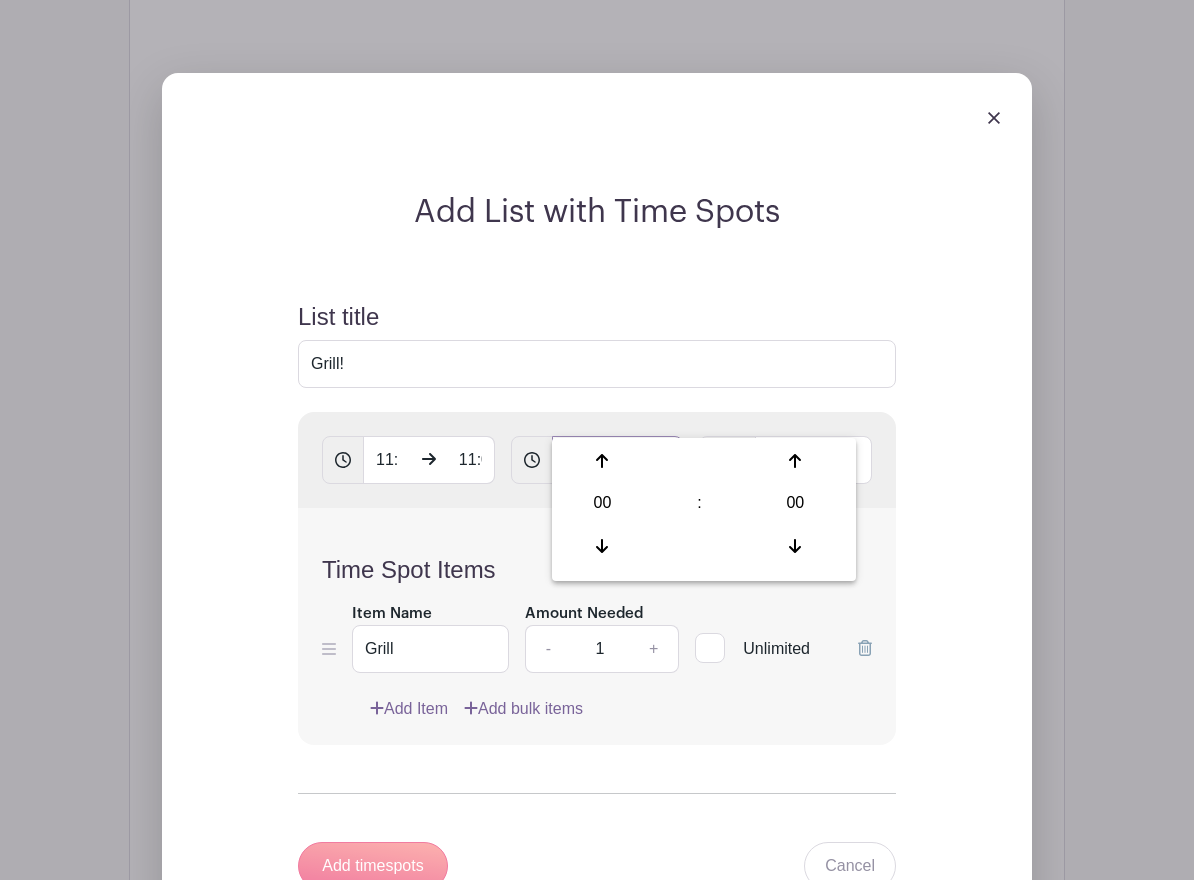 drag, startPoint x: 628, startPoint y: 420, endPoint x: 639, endPoint y: 421, distance: 11.045361 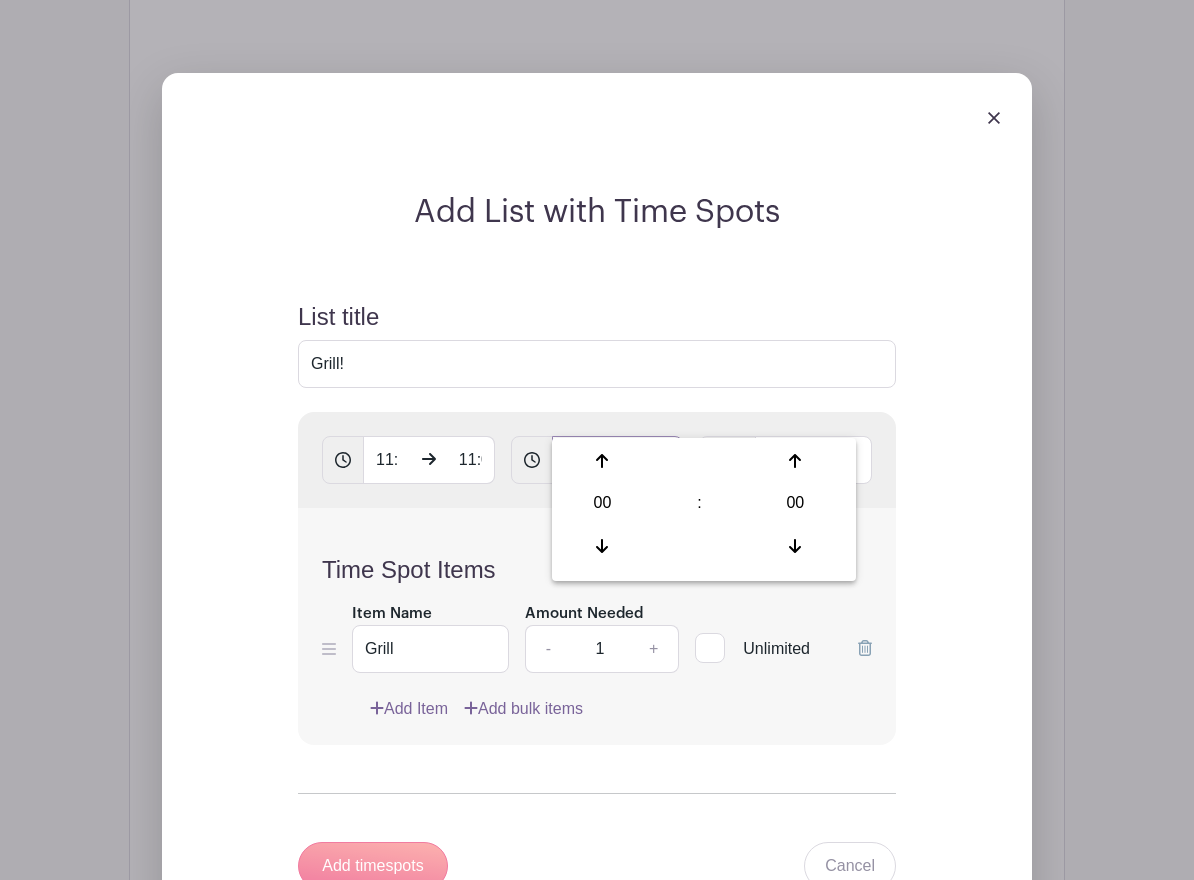 click on "11:35" at bounding box center [618, 460] 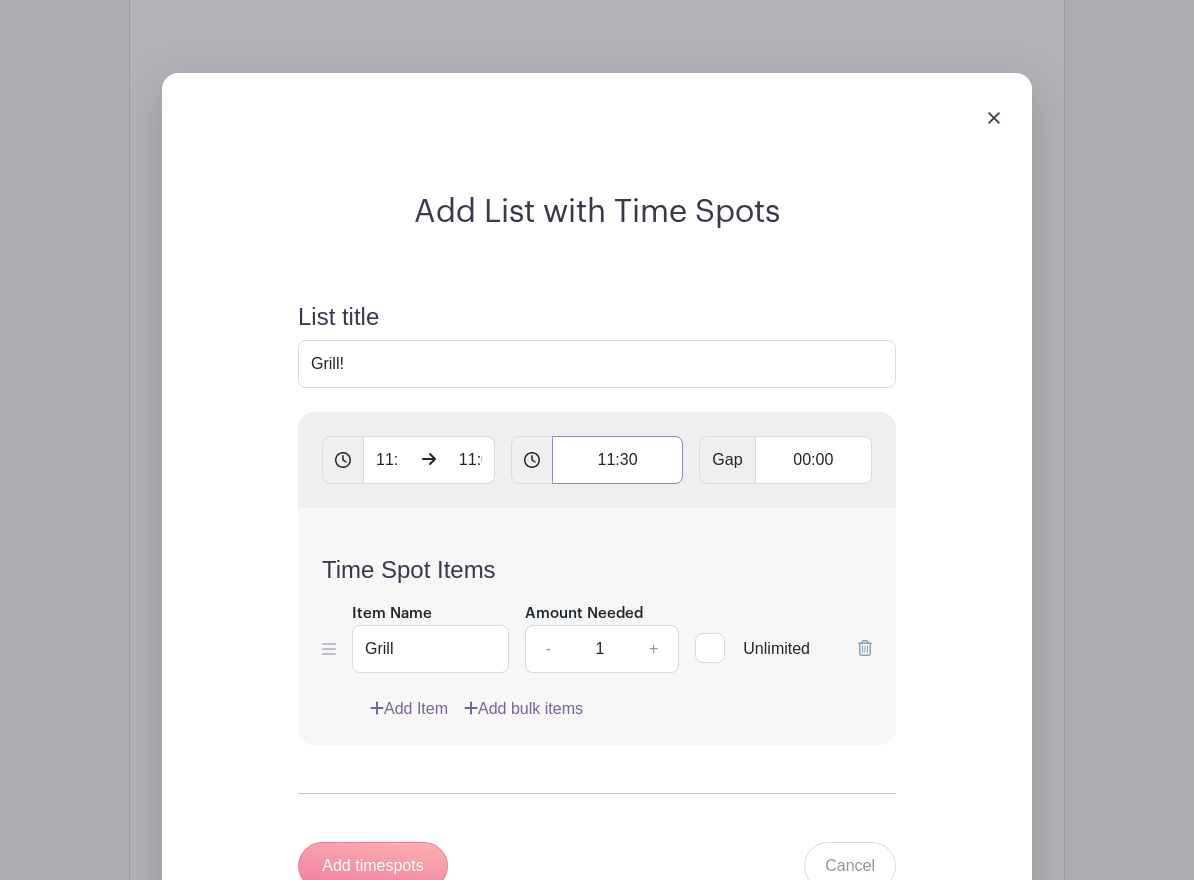 type on "11:30" 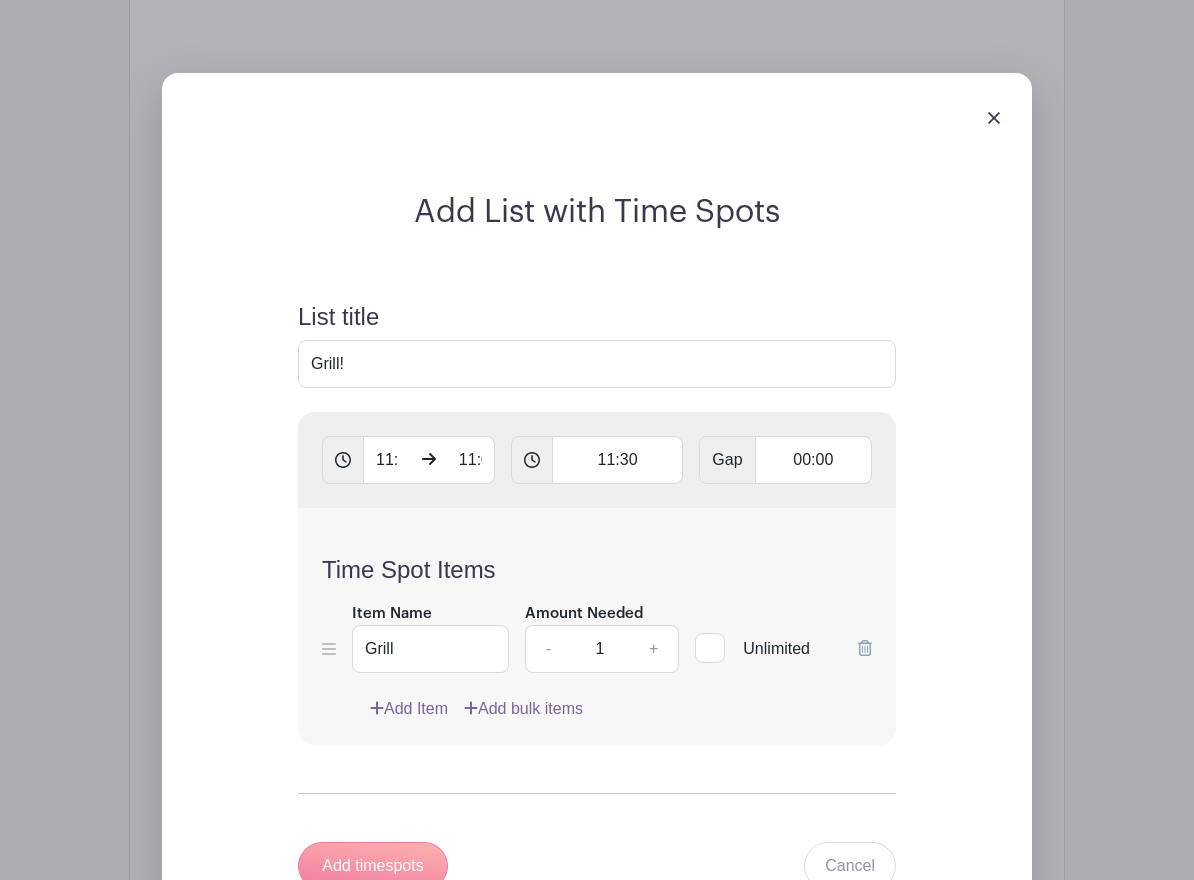 click on "Time Spot Items
Item Name
Grill
Amount Needed
-
1
+
Unlimited
Add Item
Add bulk items" at bounding box center (597, 626) 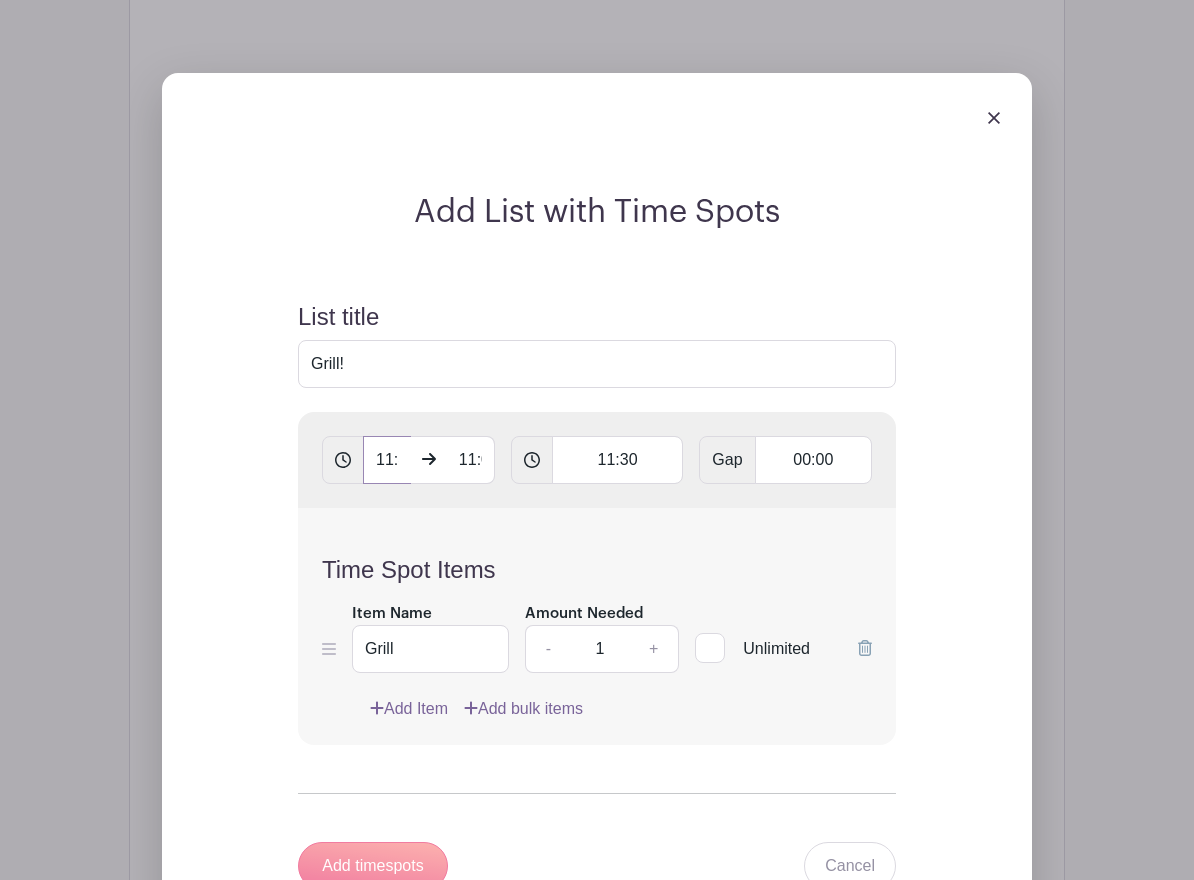 click on "11:30 AM" at bounding box center [387, 460] 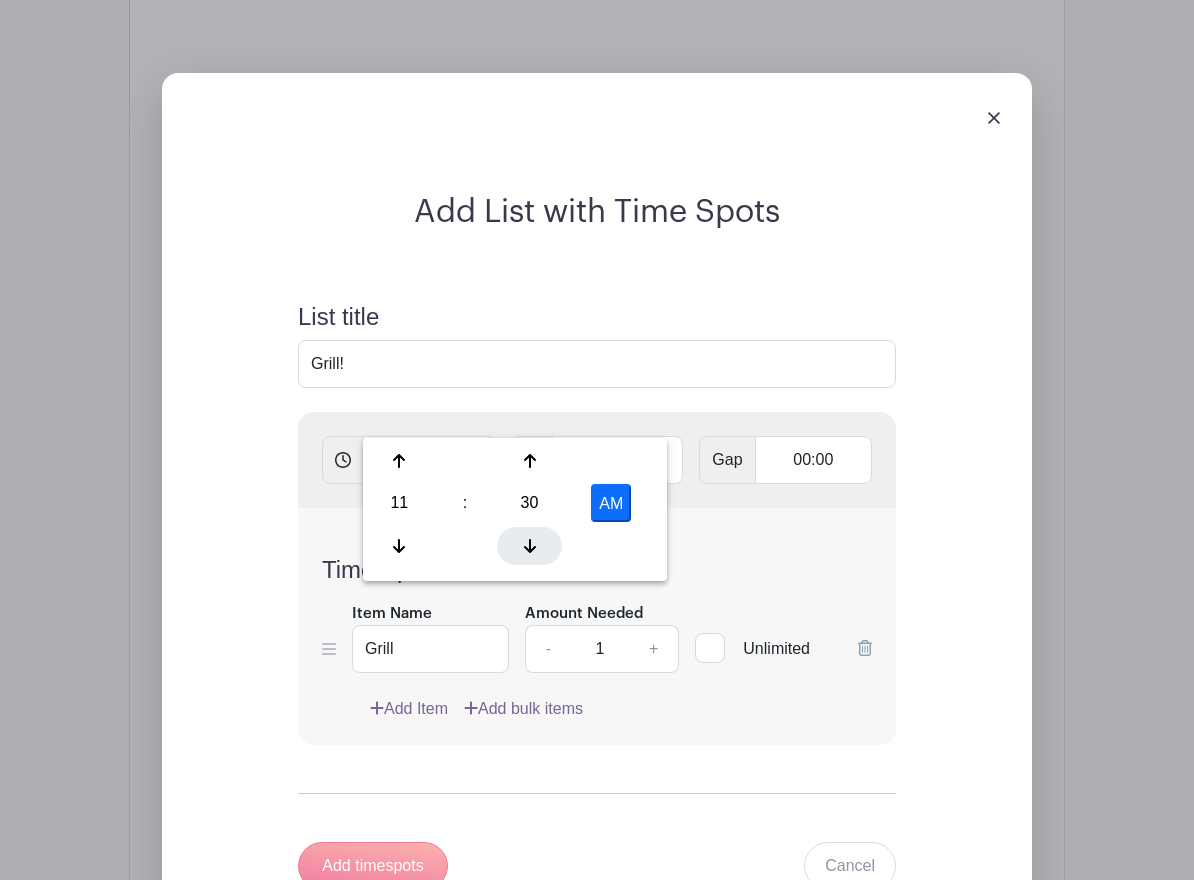 click at bounding box center [529, 546] 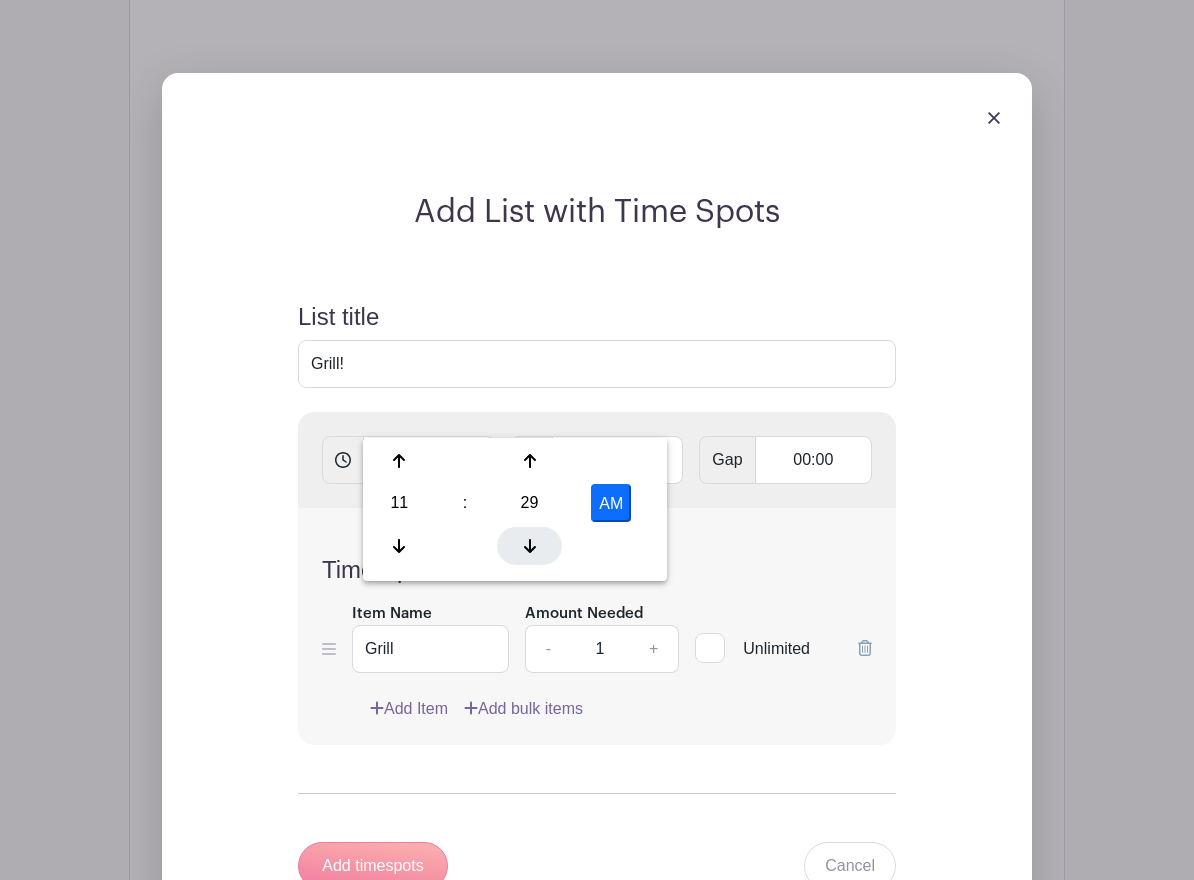 click at bounding box center (529, 546) 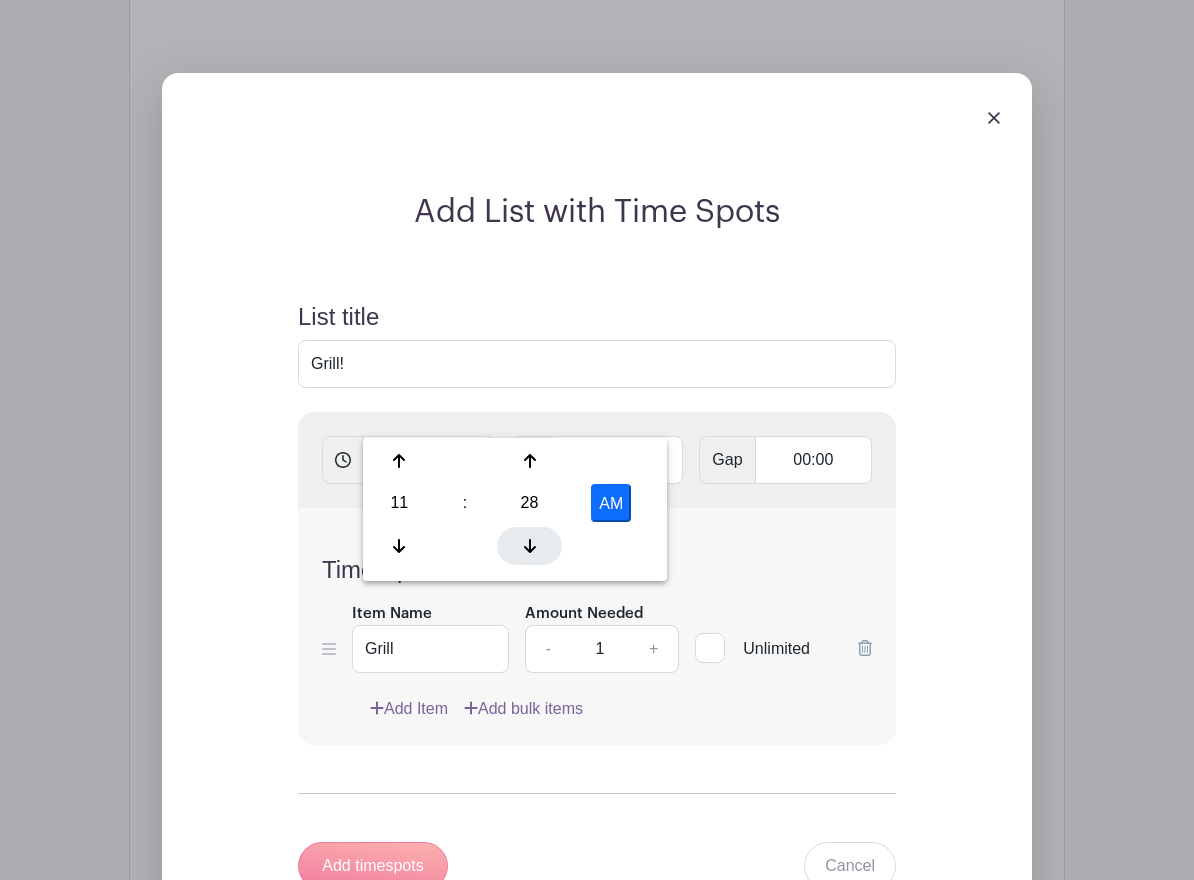 click at bounding box center (529, 546) 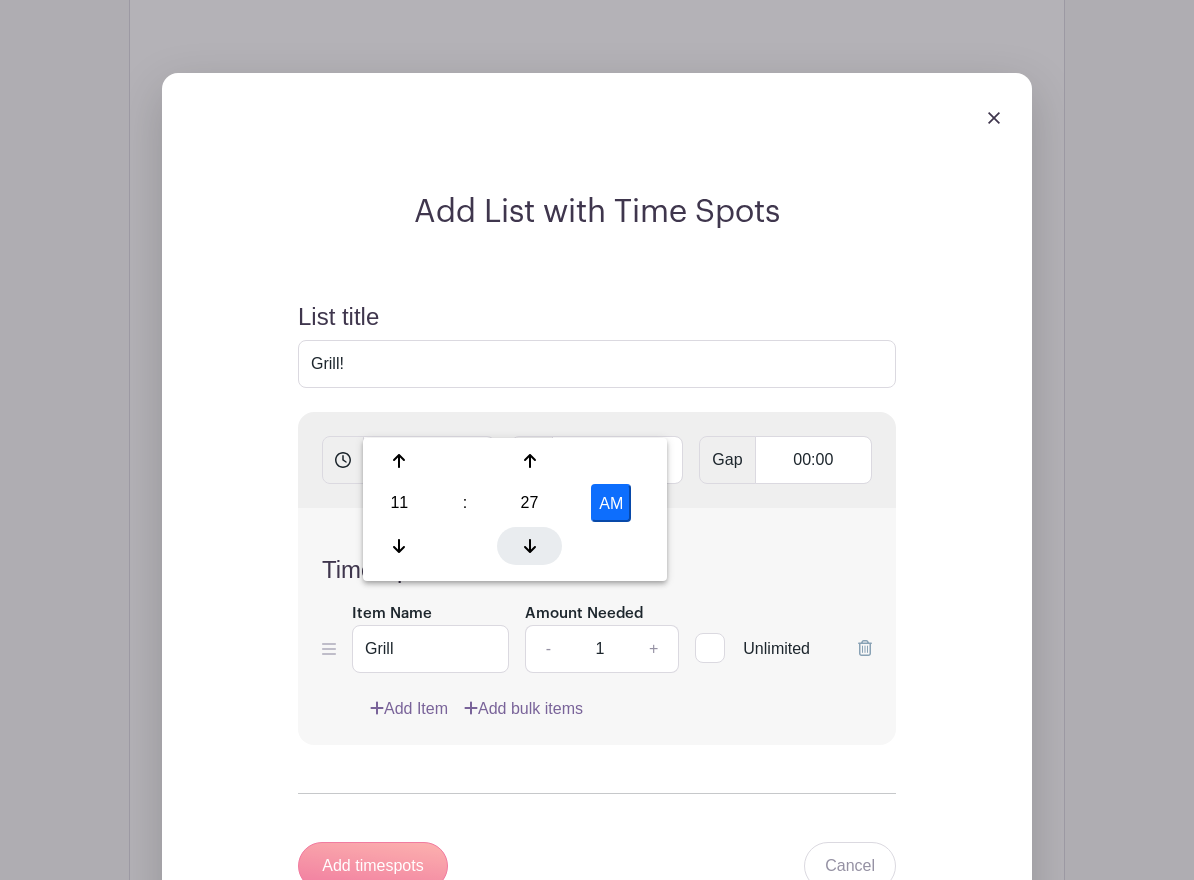 click at bounding box center (529, 546) 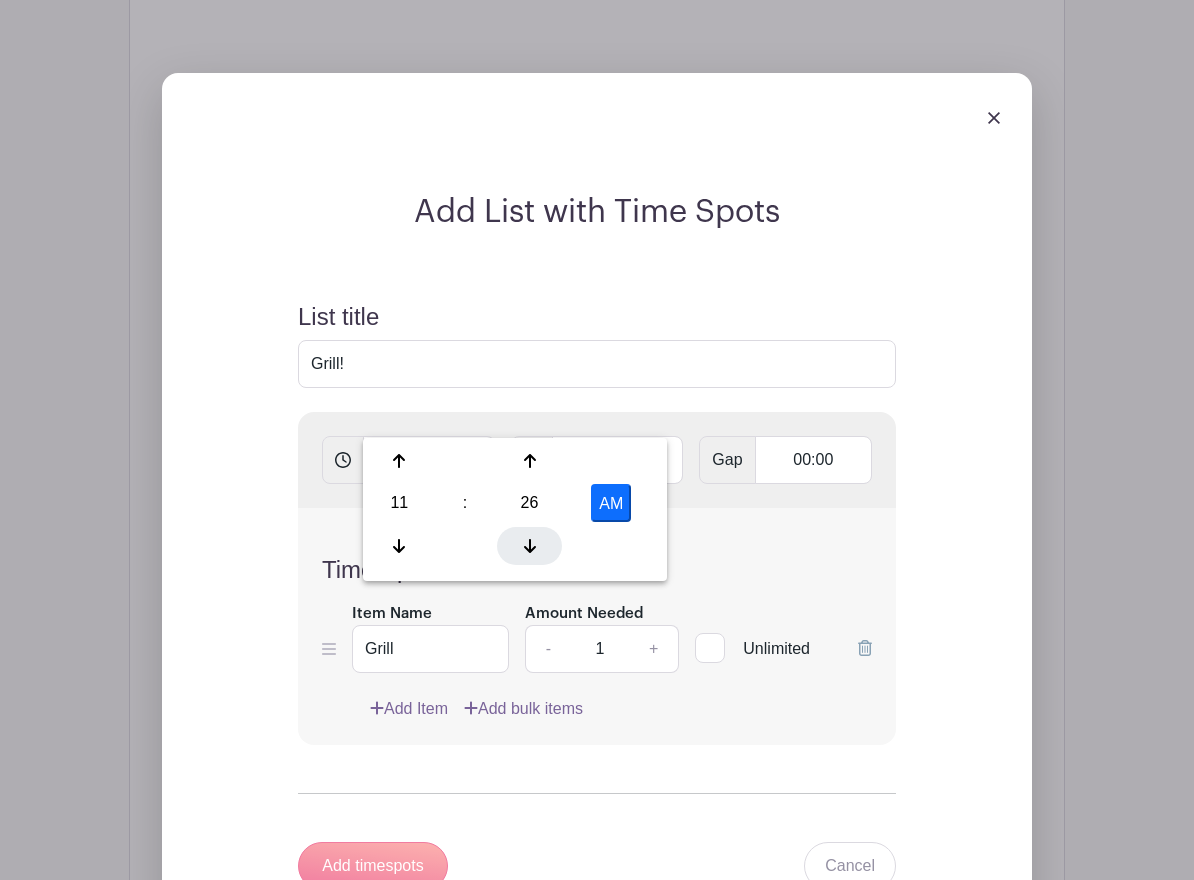 click at bounding box center [529, 546] 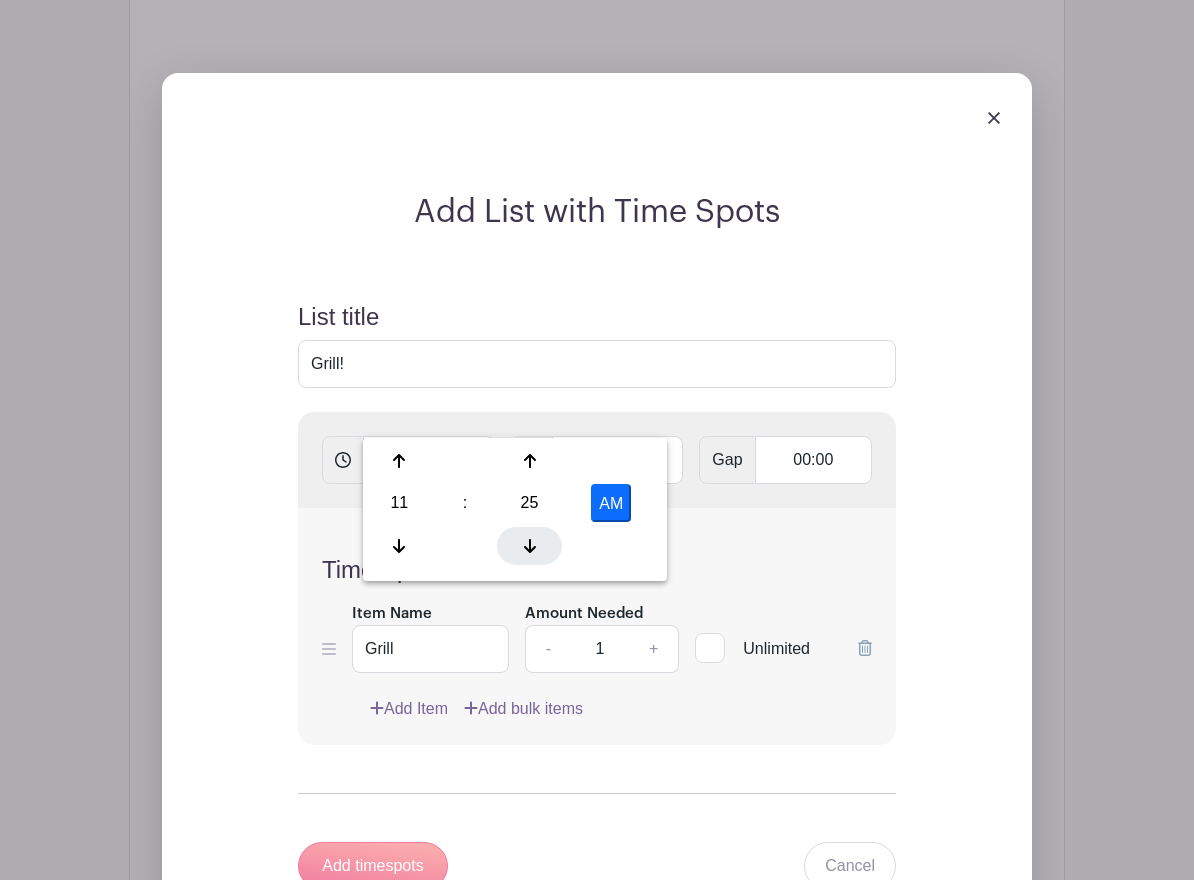 click at bounding box center [529, 546] 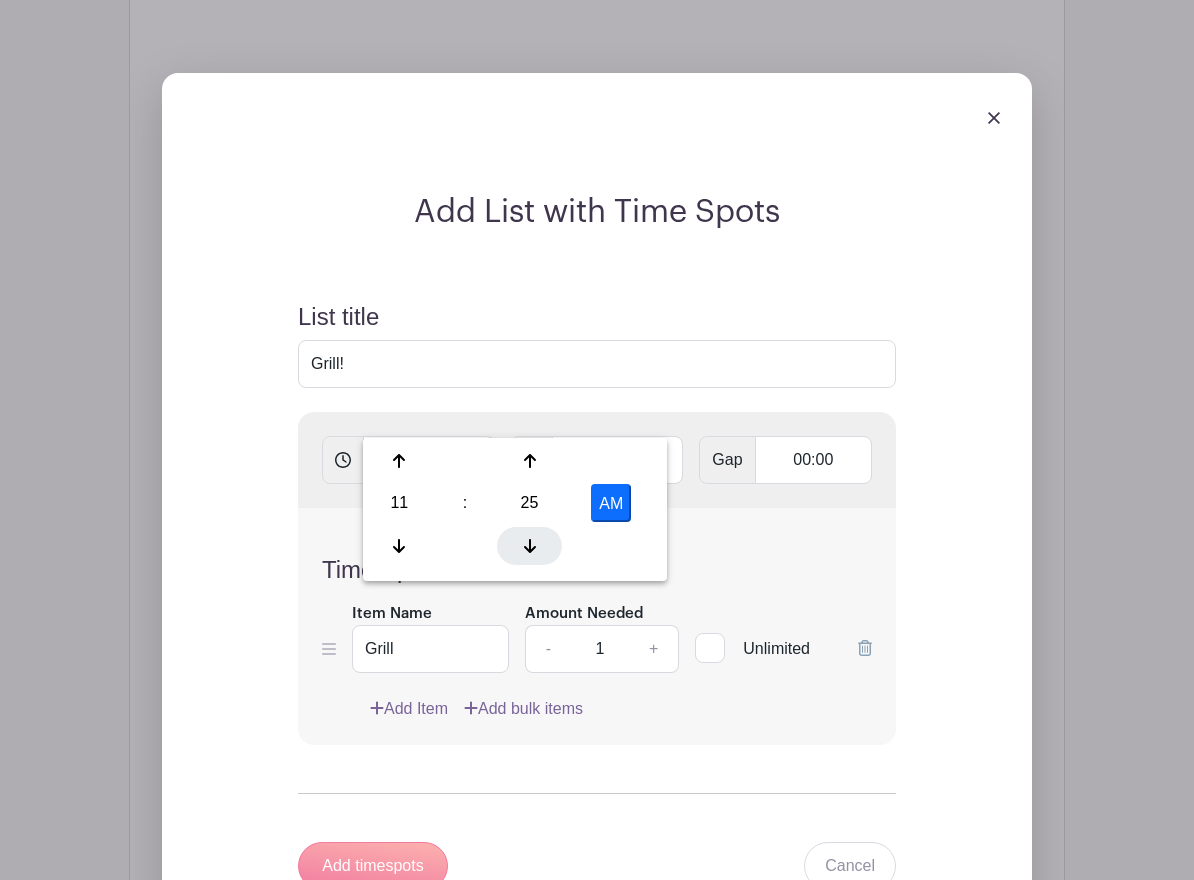 click at bounding box center [529, 546] 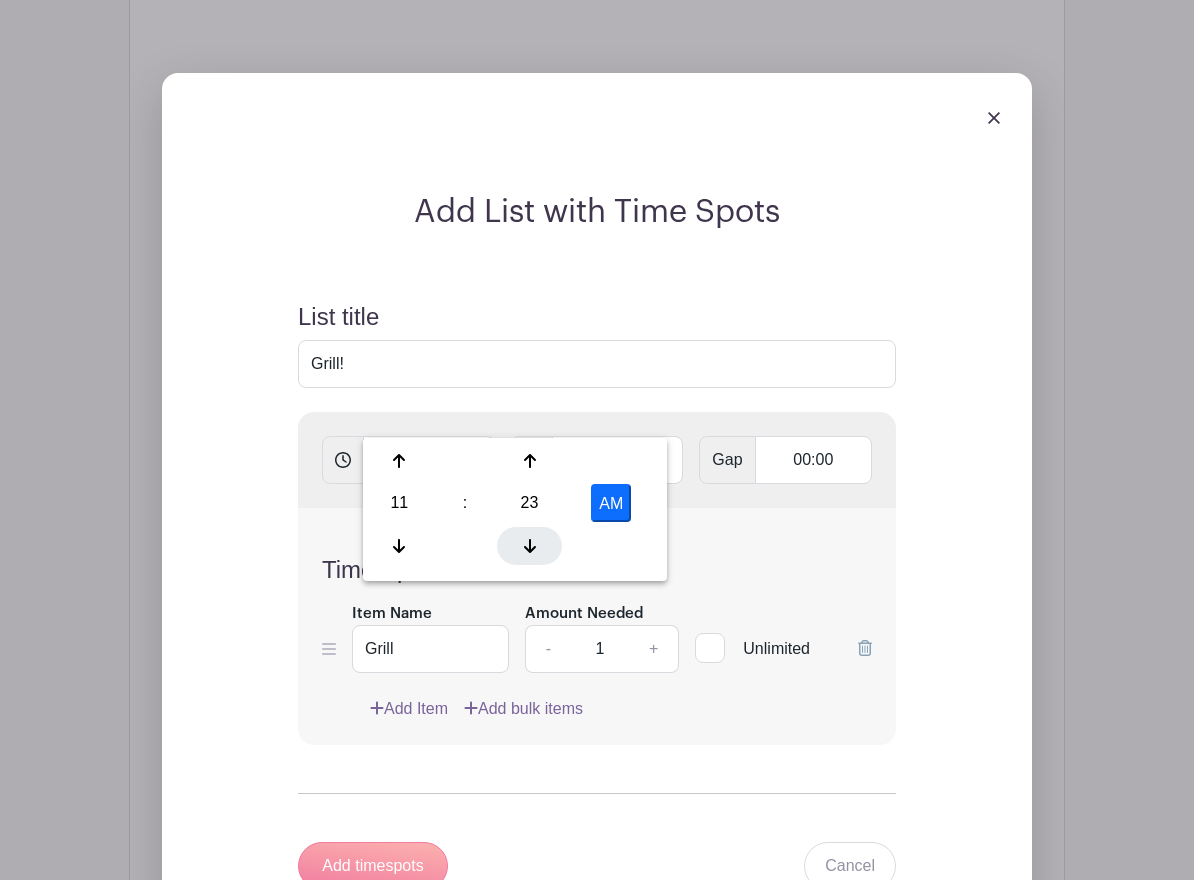click at bounding box center [529, 546] 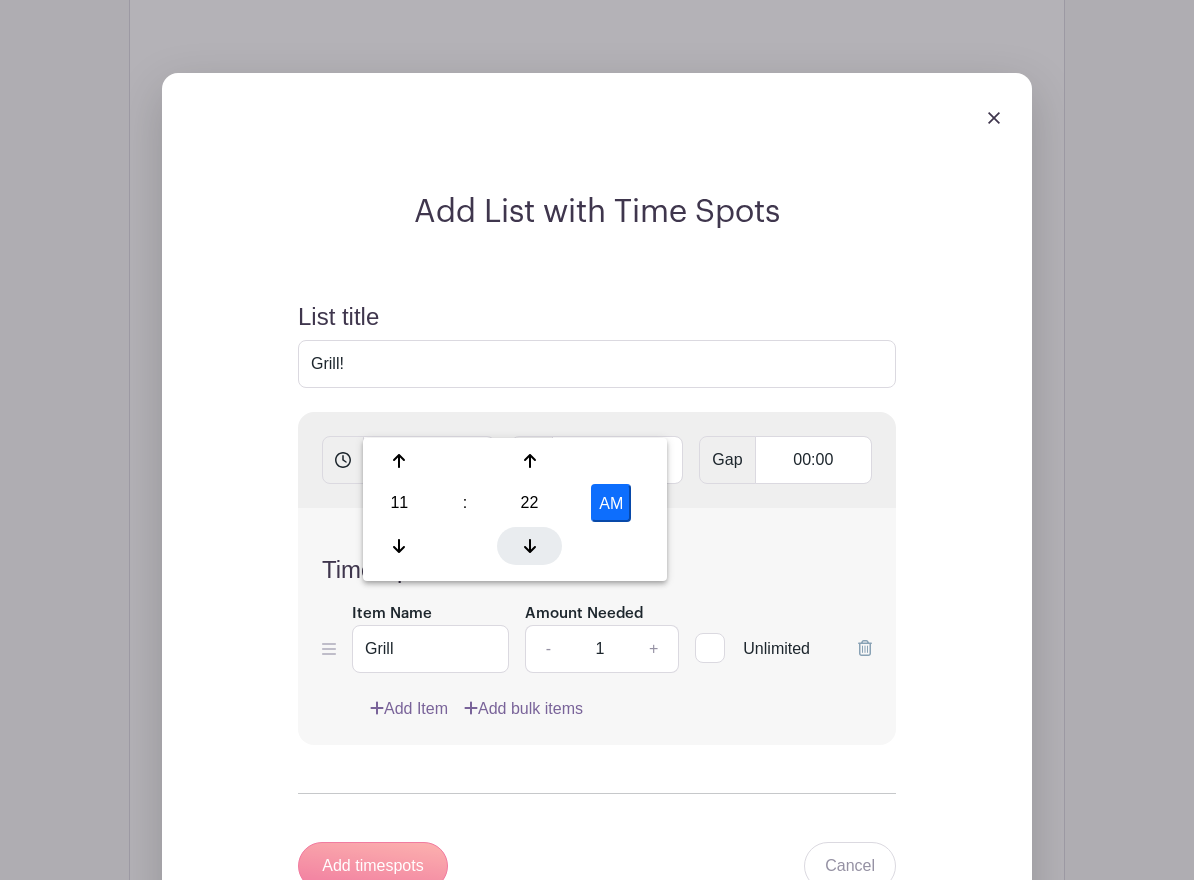 click at bounding box center [529, 546] 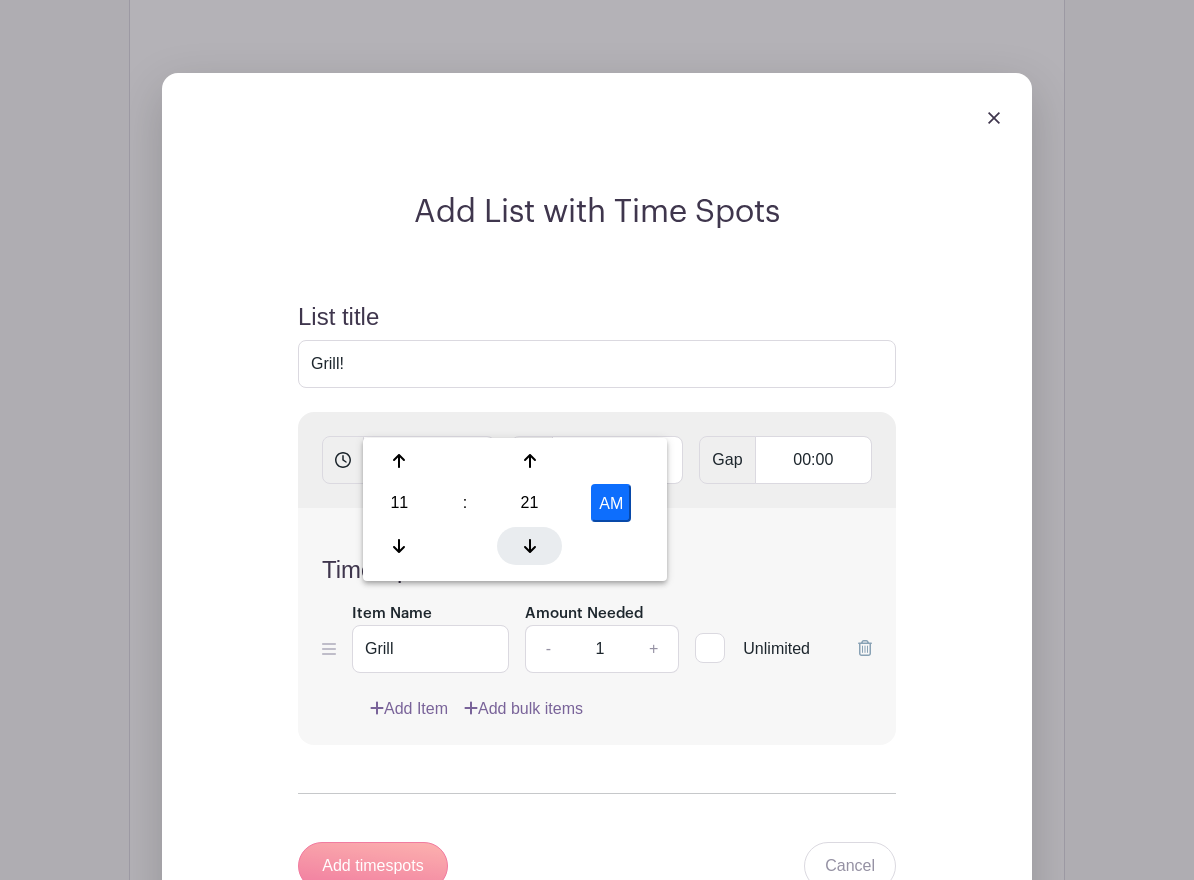 click at bounding box center (529, 546) 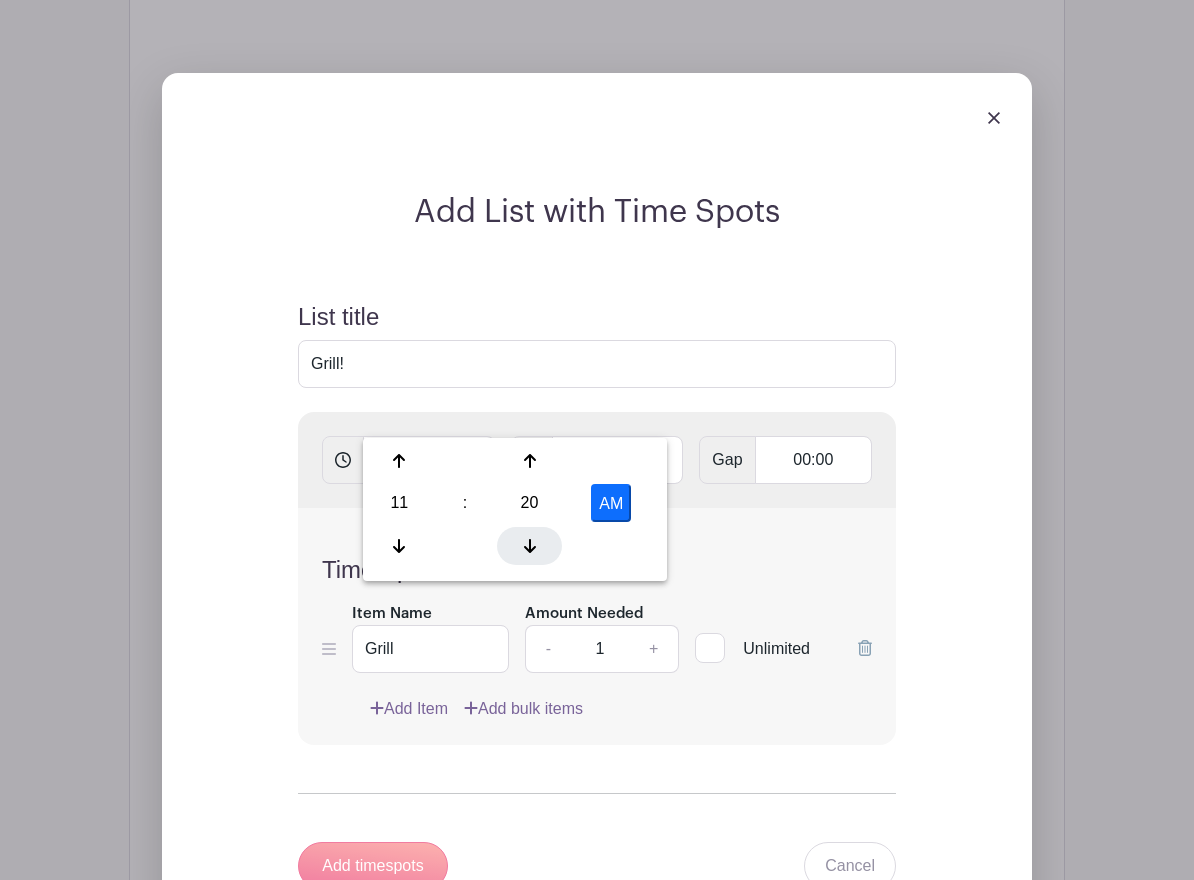 click at bounding box center [529, 546] 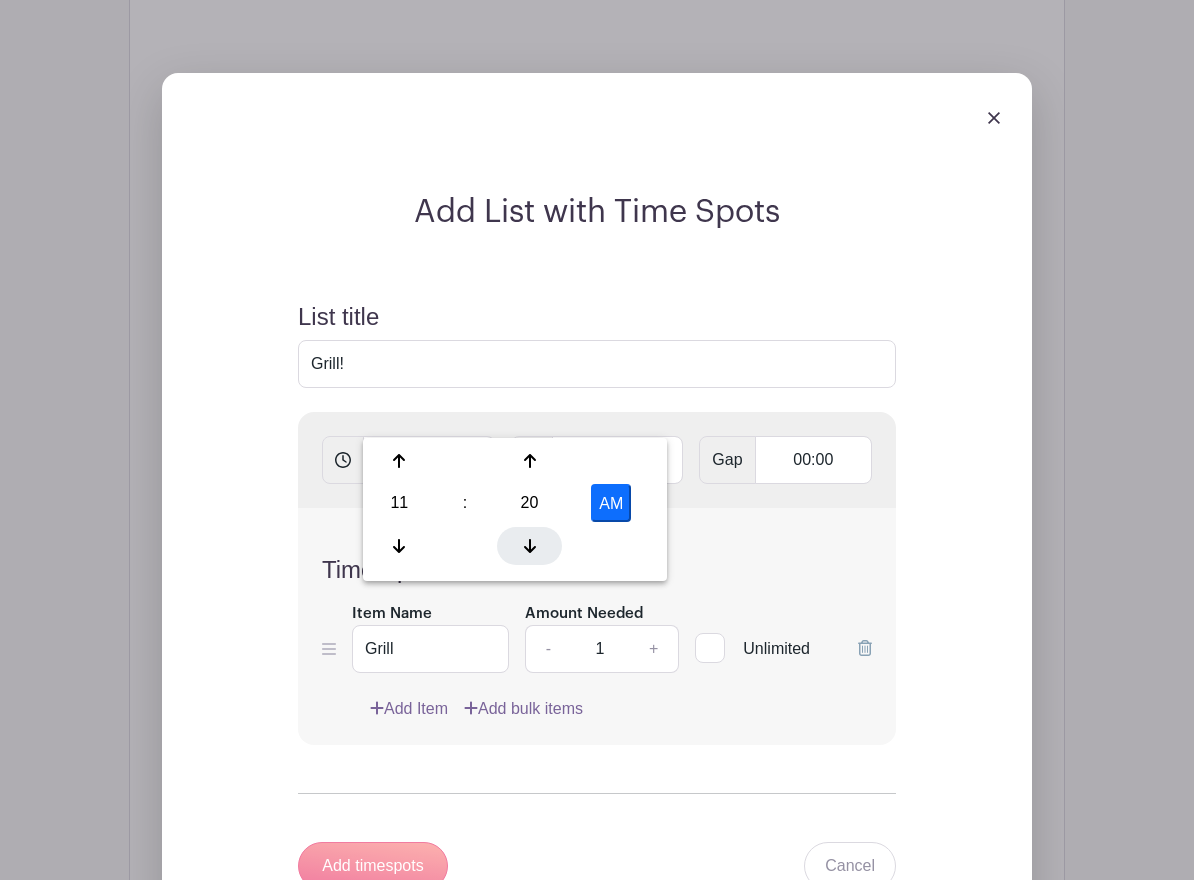 click at bounding box center (529, 546) 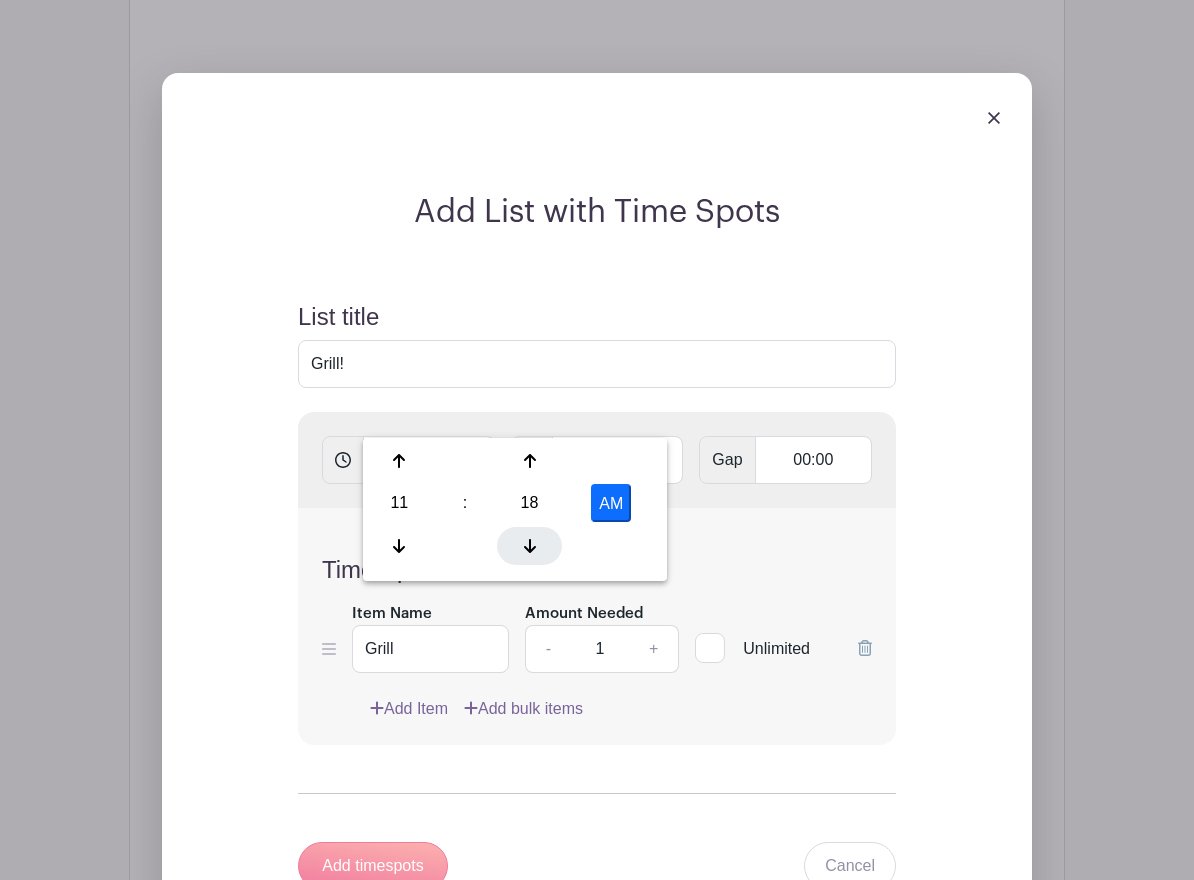 click at bounding box center [529, 546] 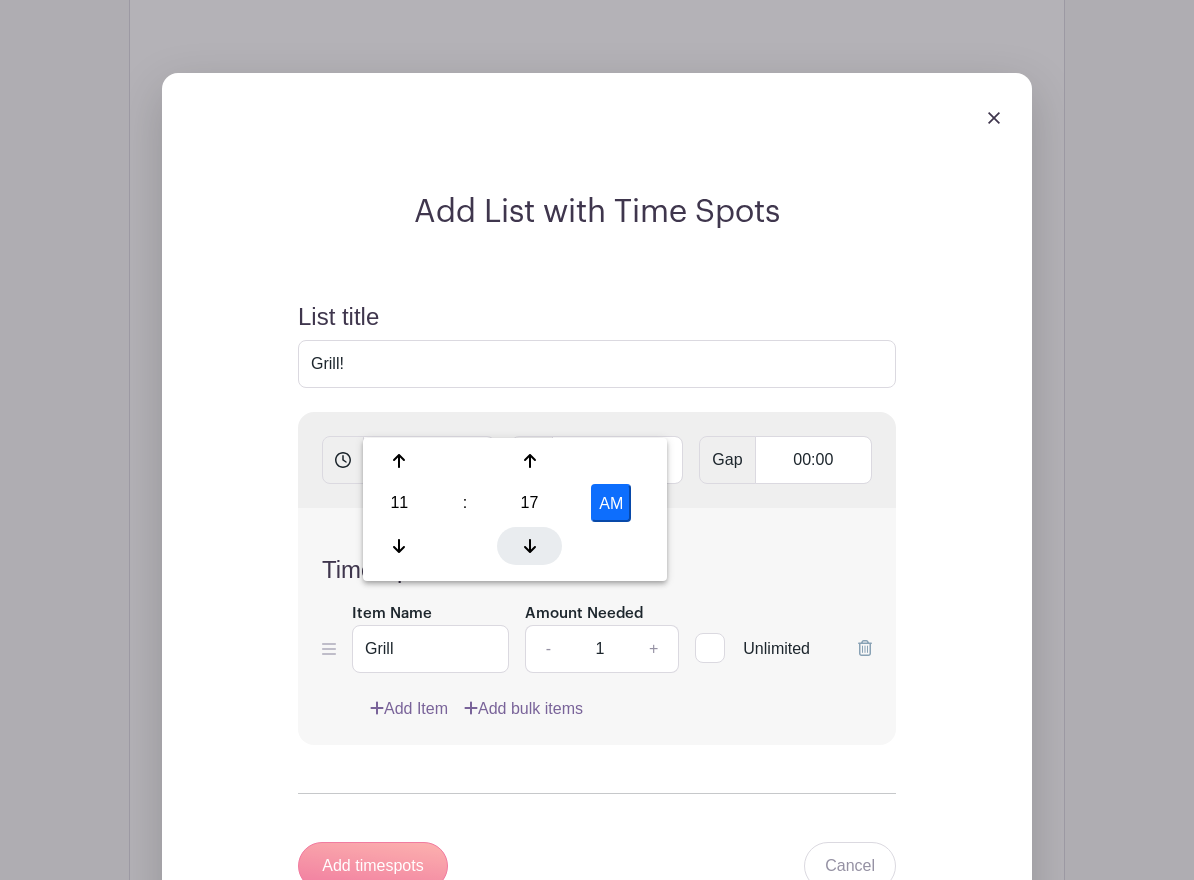 click at bounding box center (529, 546) 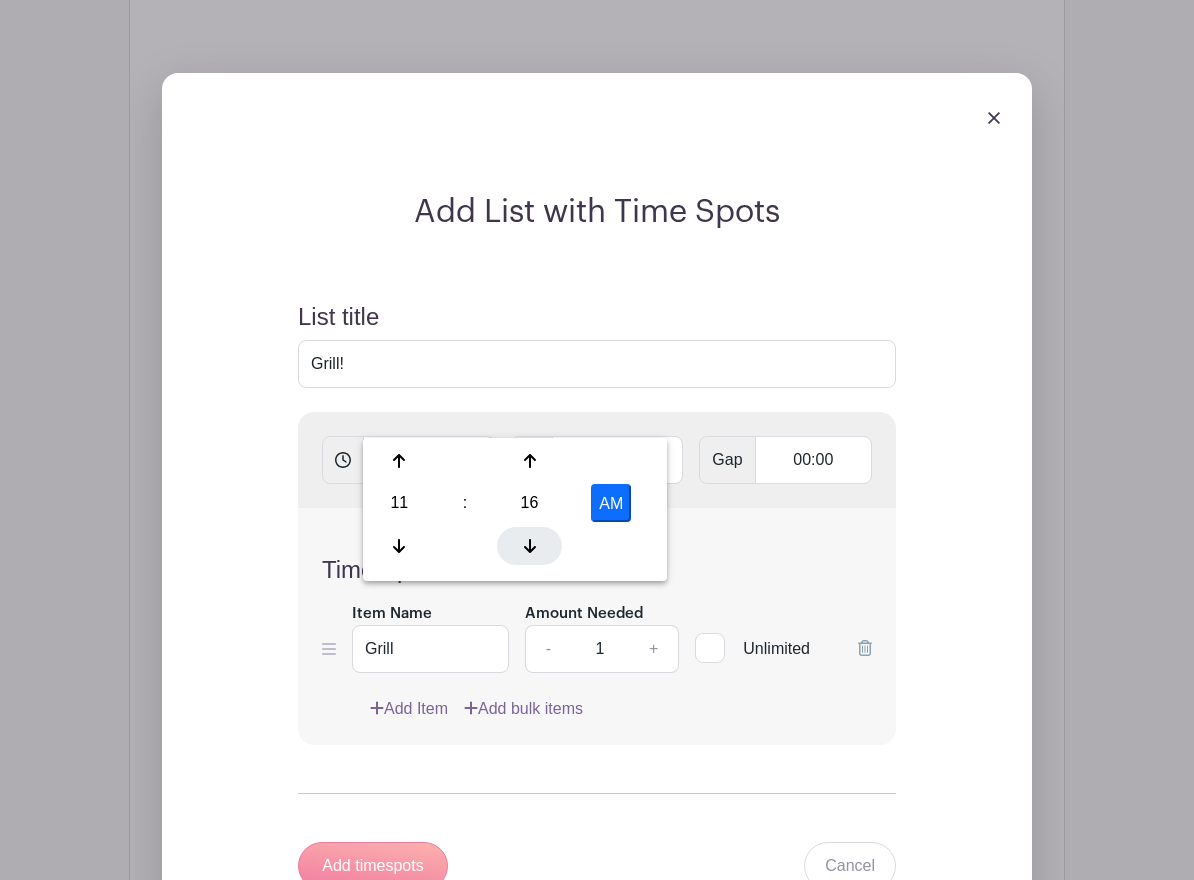 click at bounding box center (529, 546) 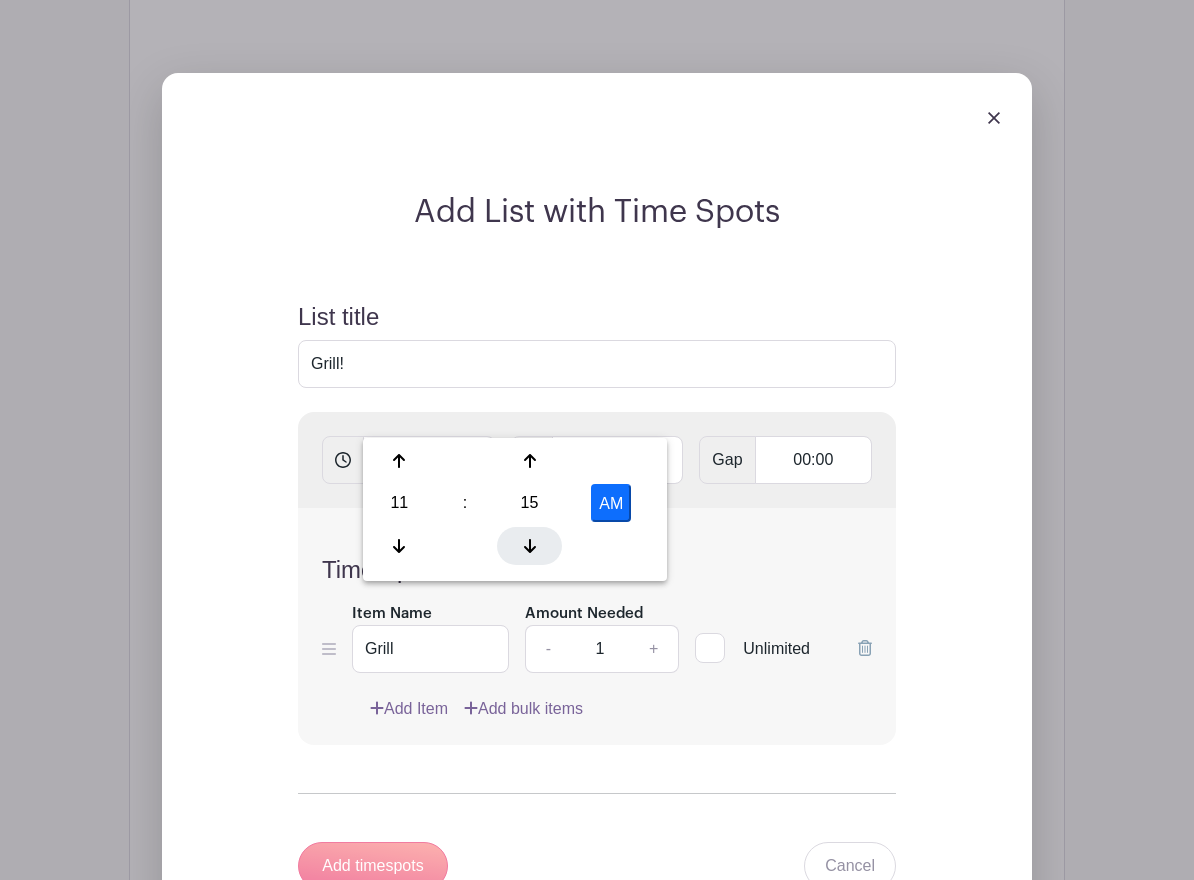 click at bounding box center (529, 546) 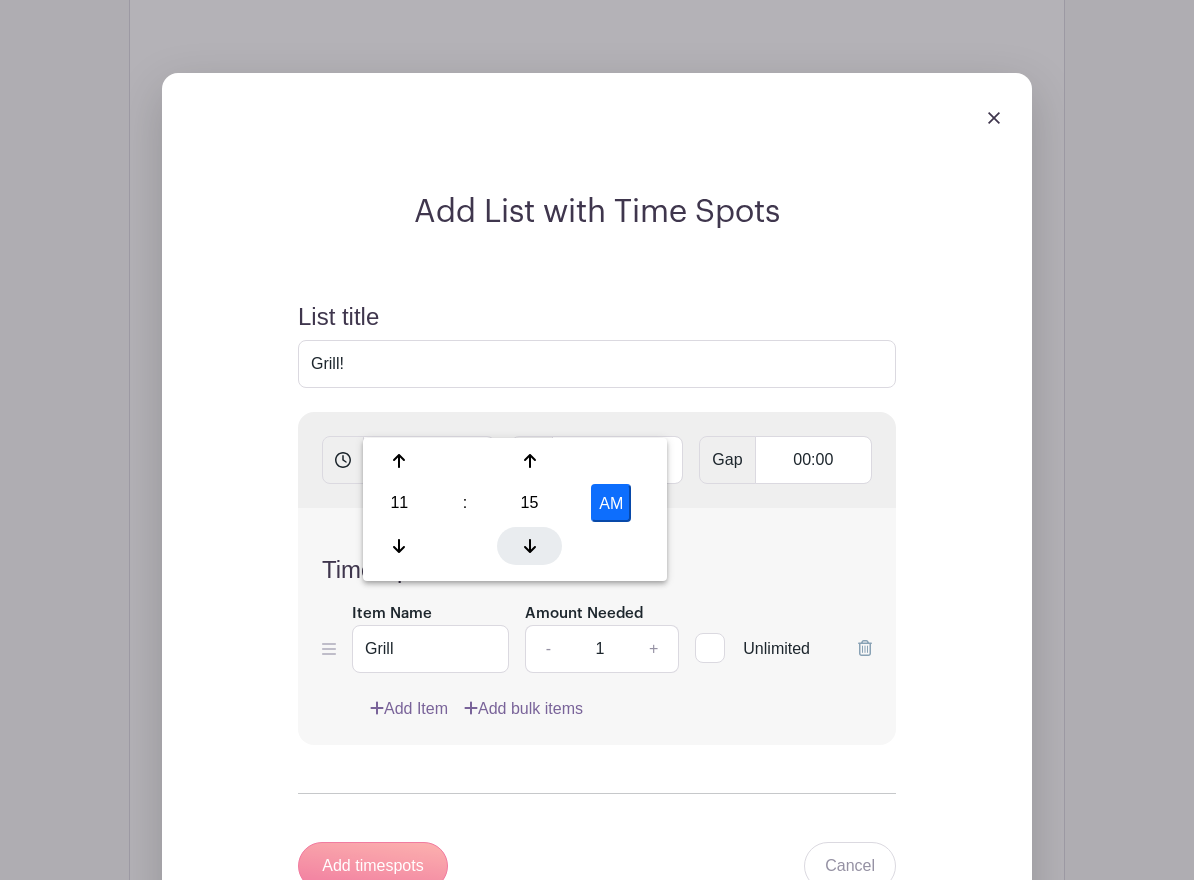 click at bounding box center [529, 546] 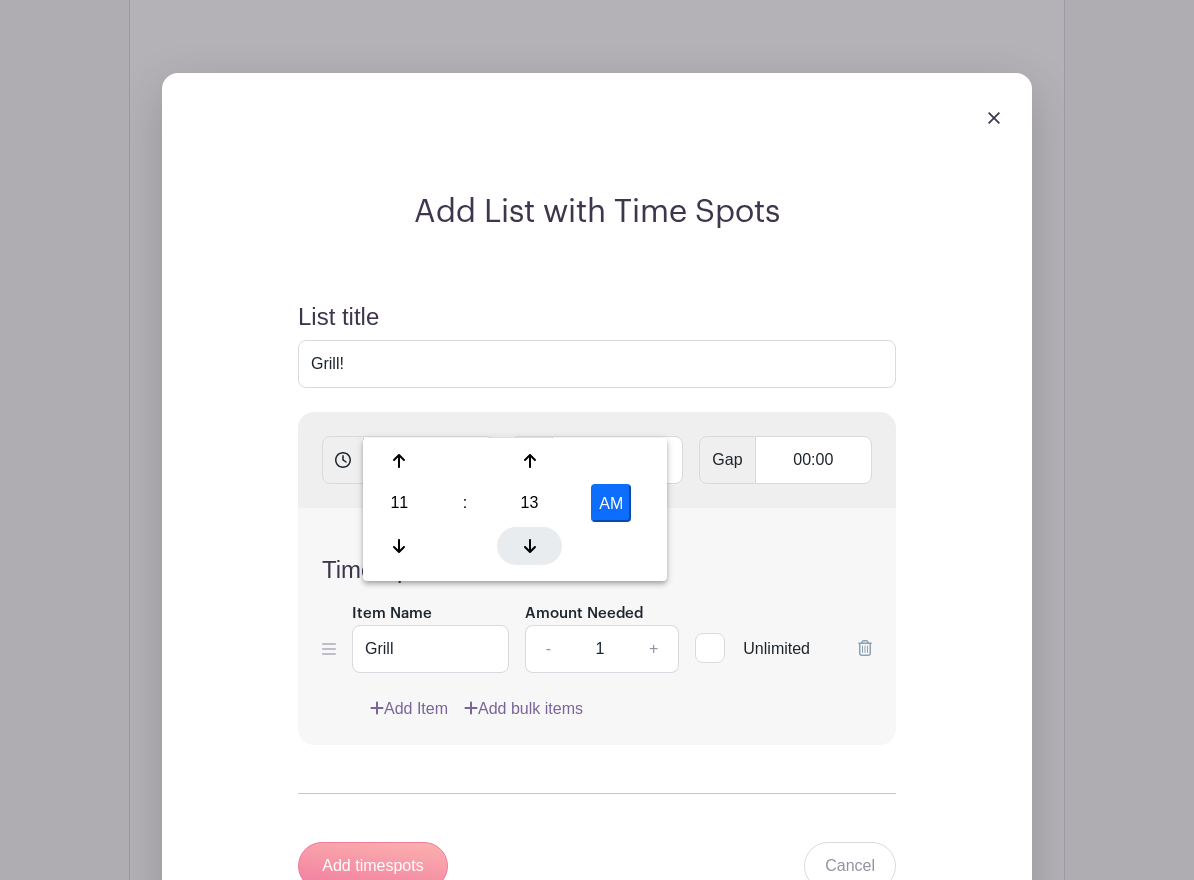 click at bounding box center (529, 546) 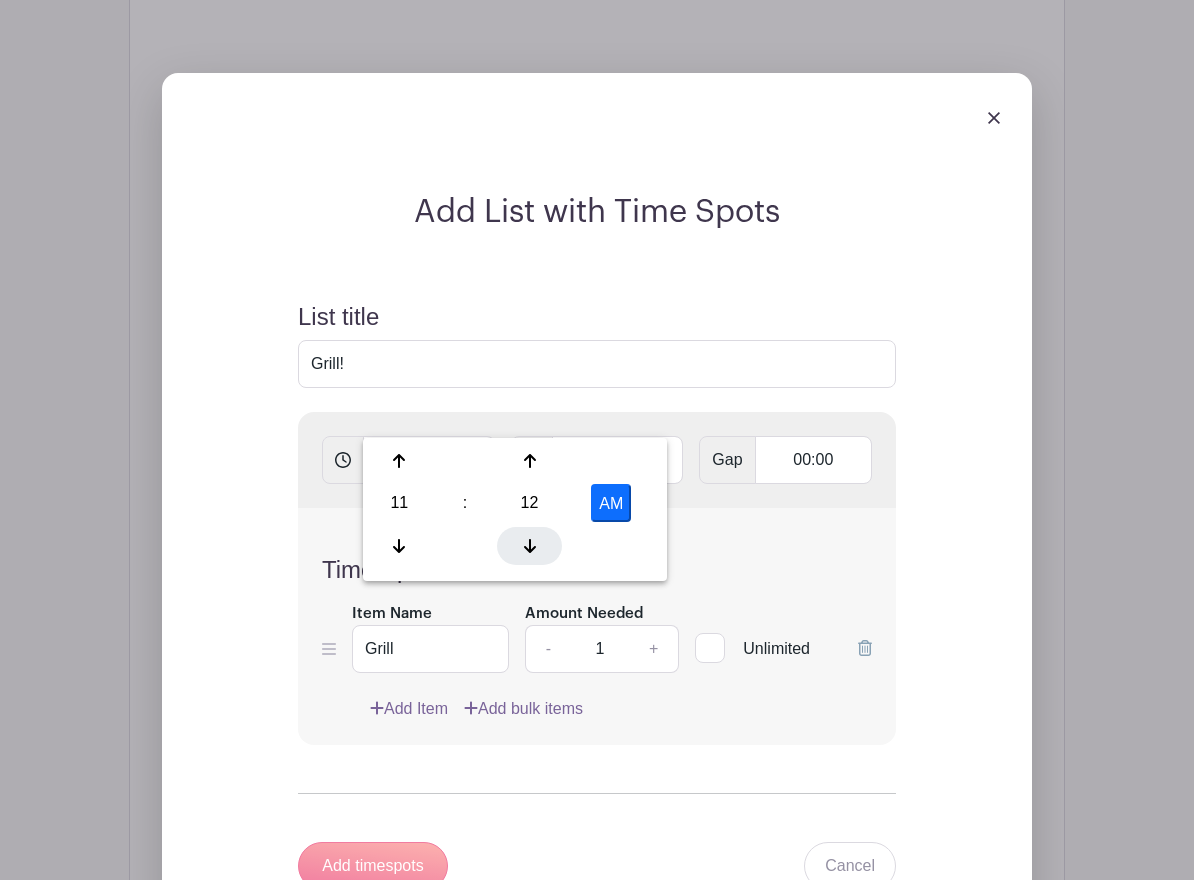 click at bounding box center [529, 546] 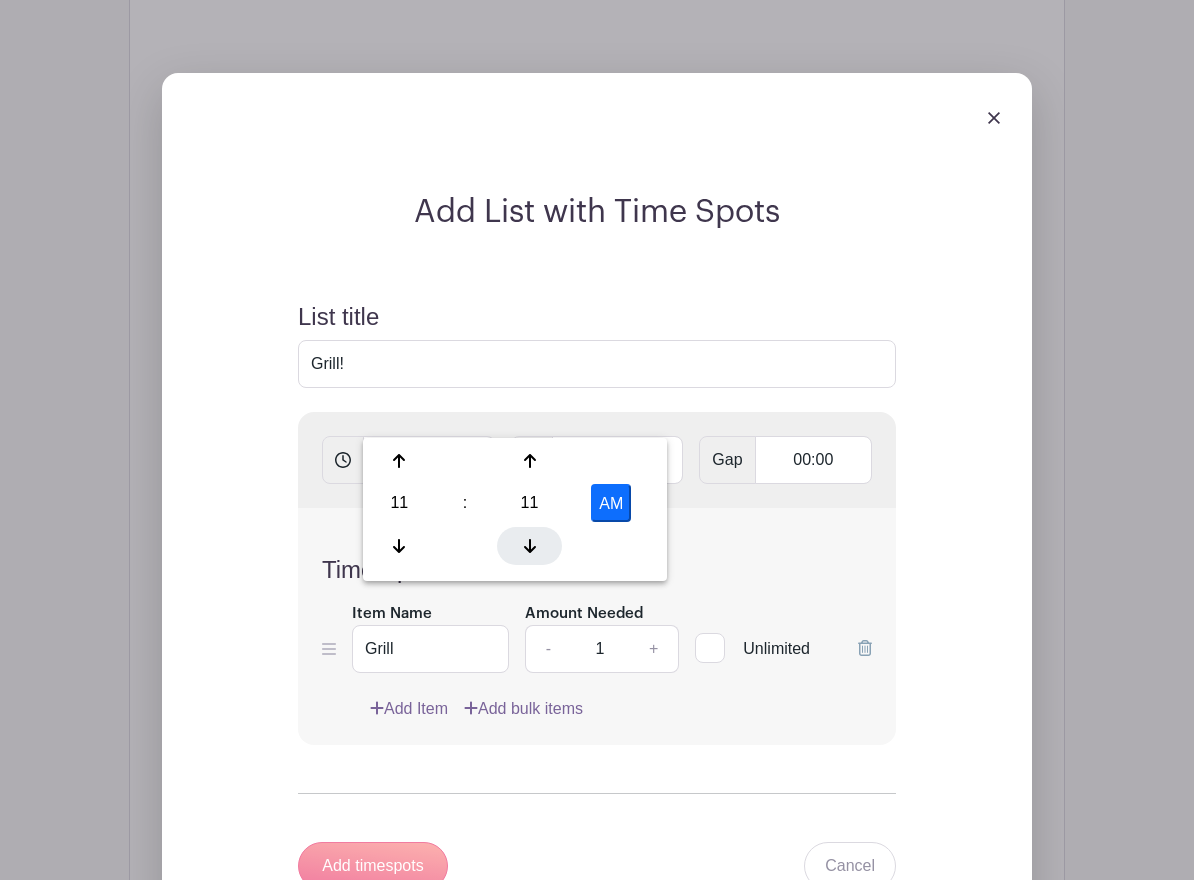 click at bounding box center [529, 546] 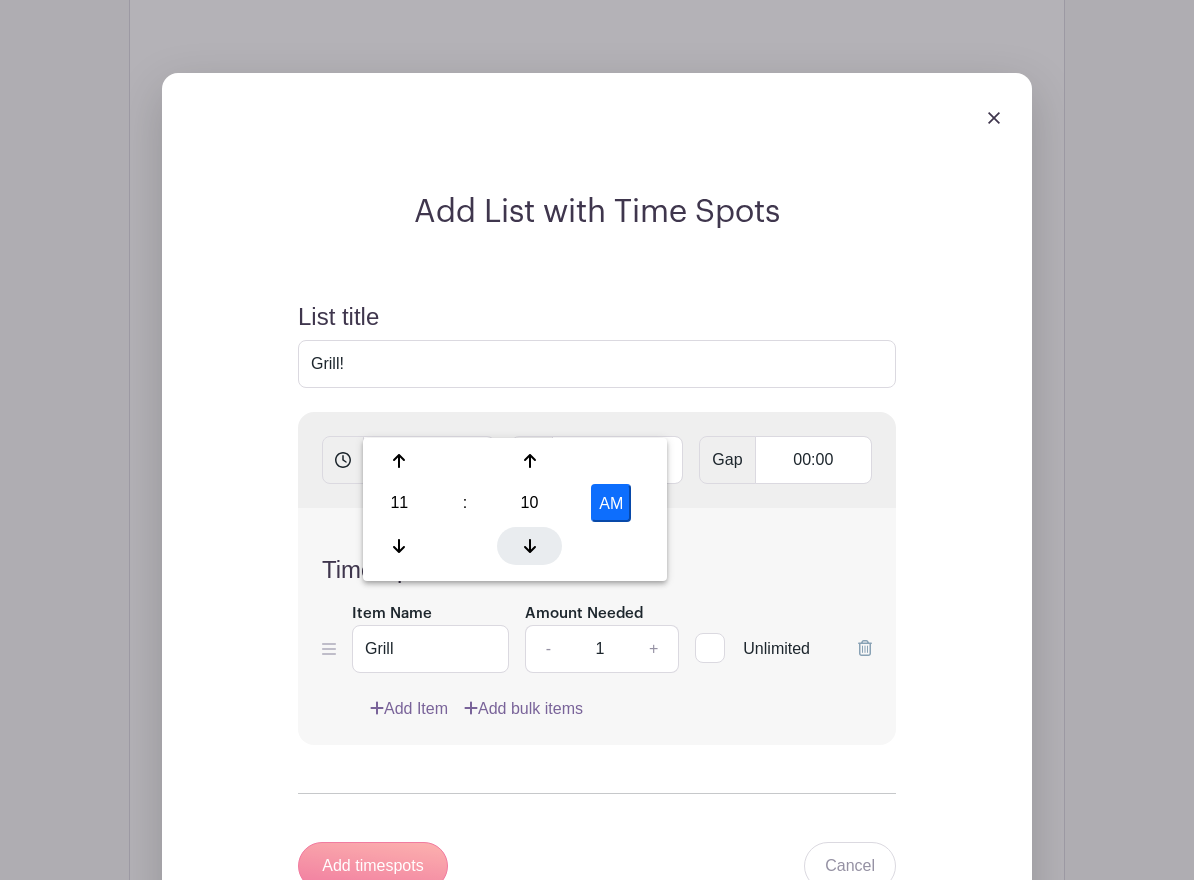 click at bounding box center [529, 546] 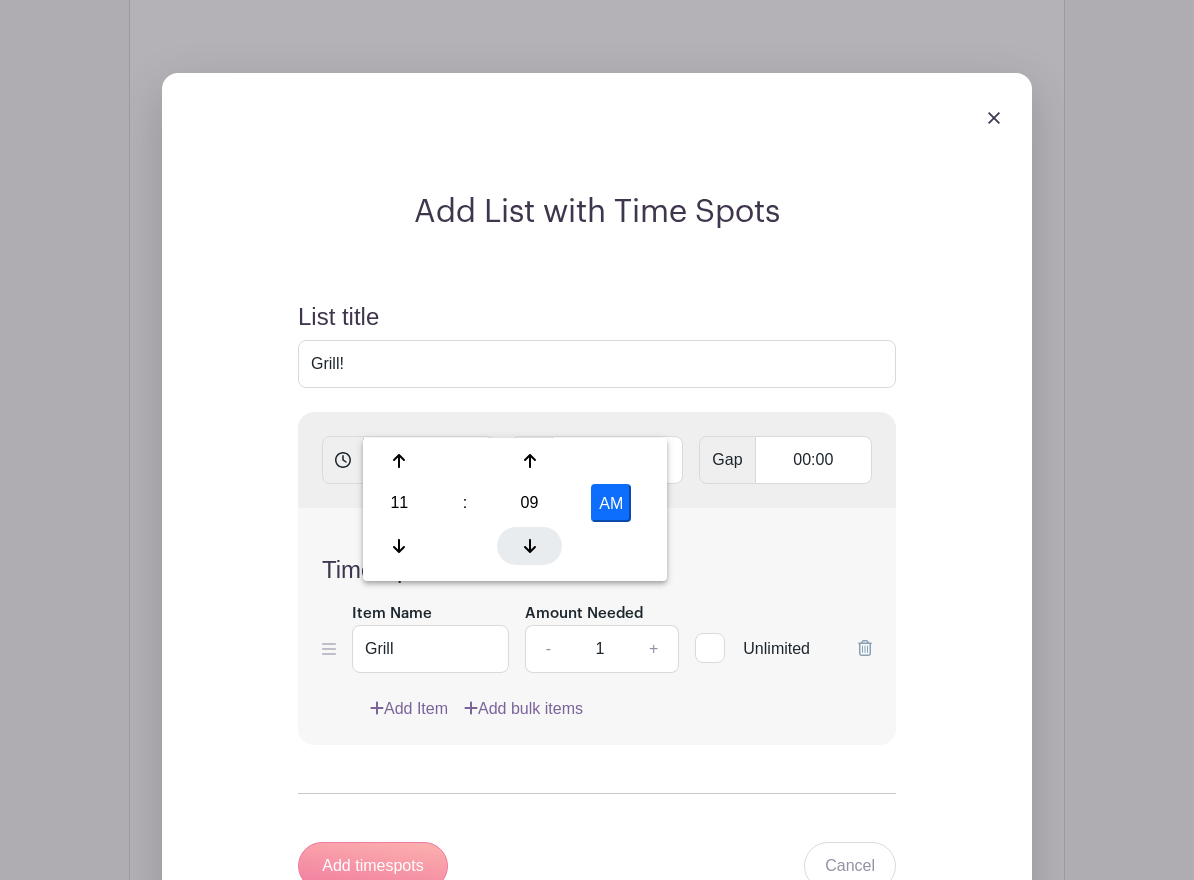 click at bounding box center [529, 546] 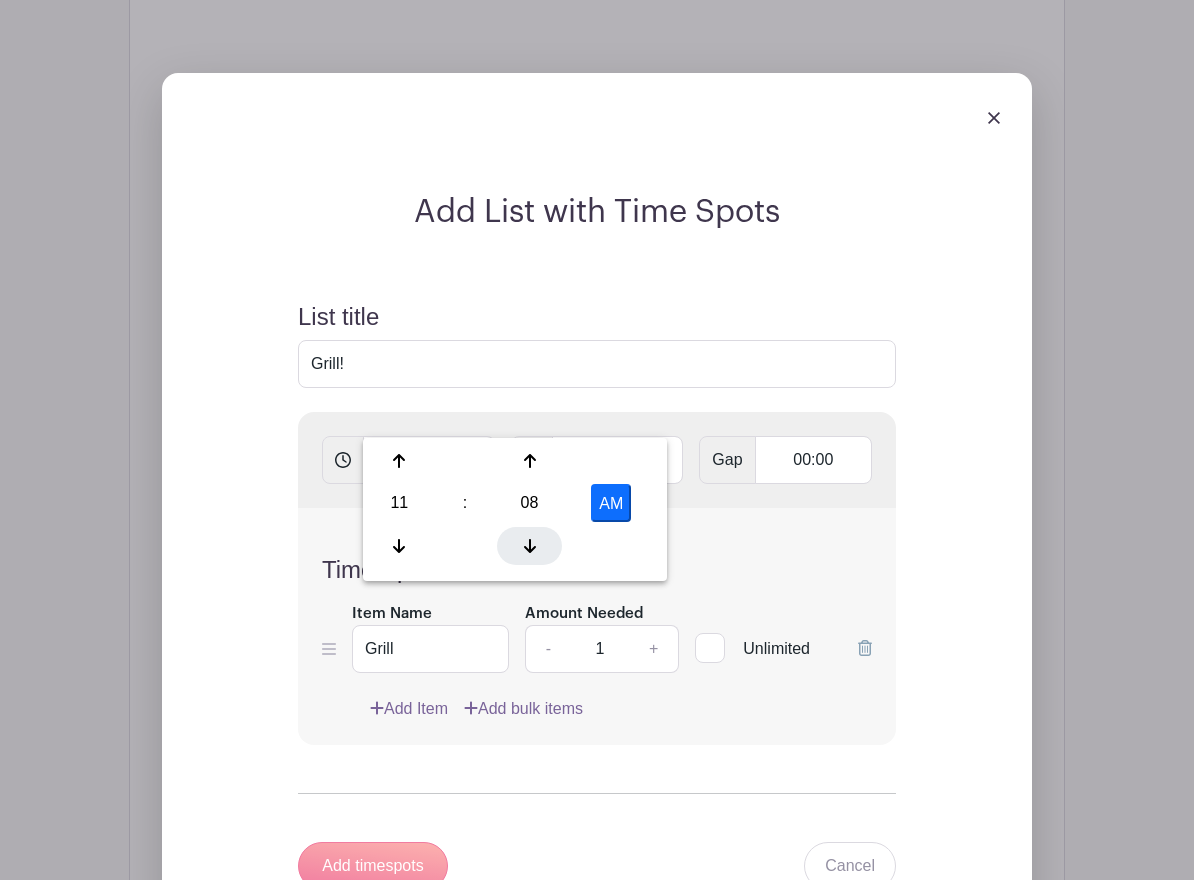 click at bounding box center (529, 546) 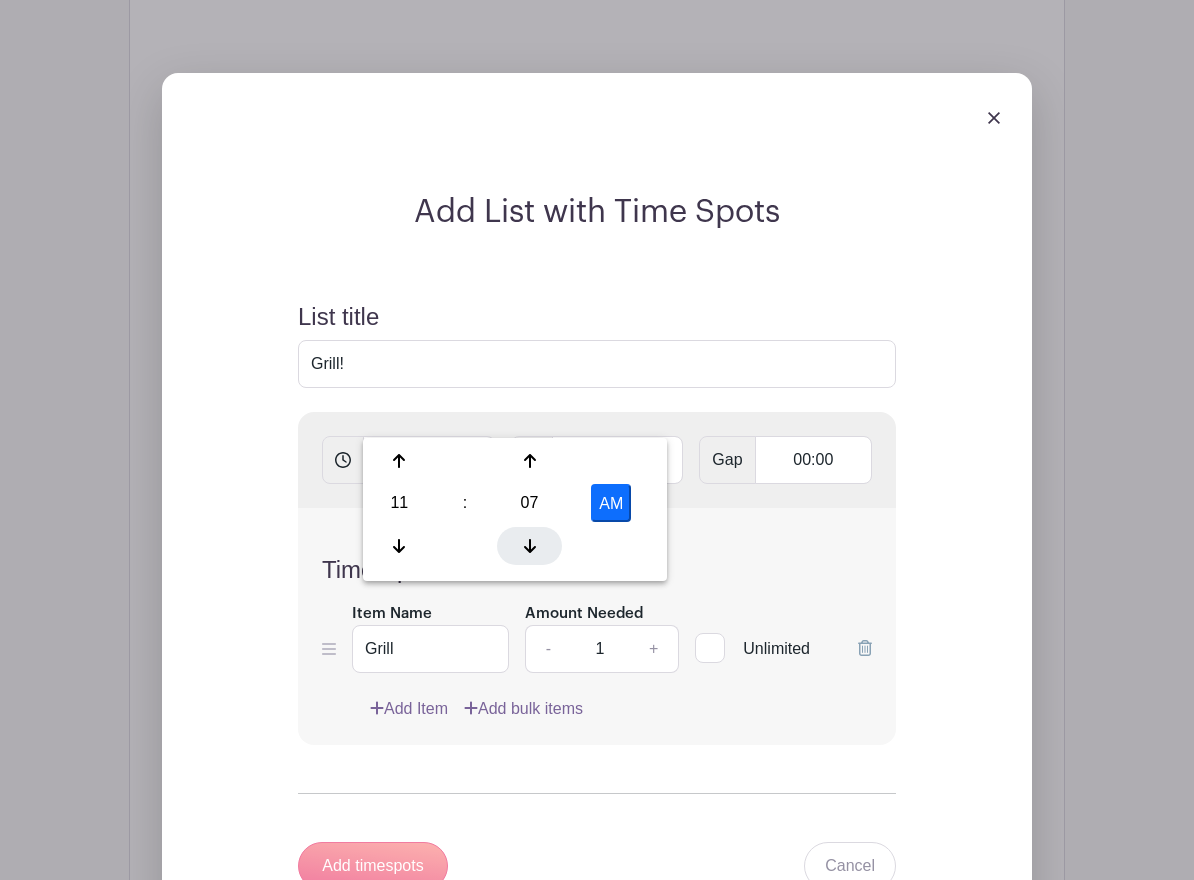 click at bounding box center (529, 546) 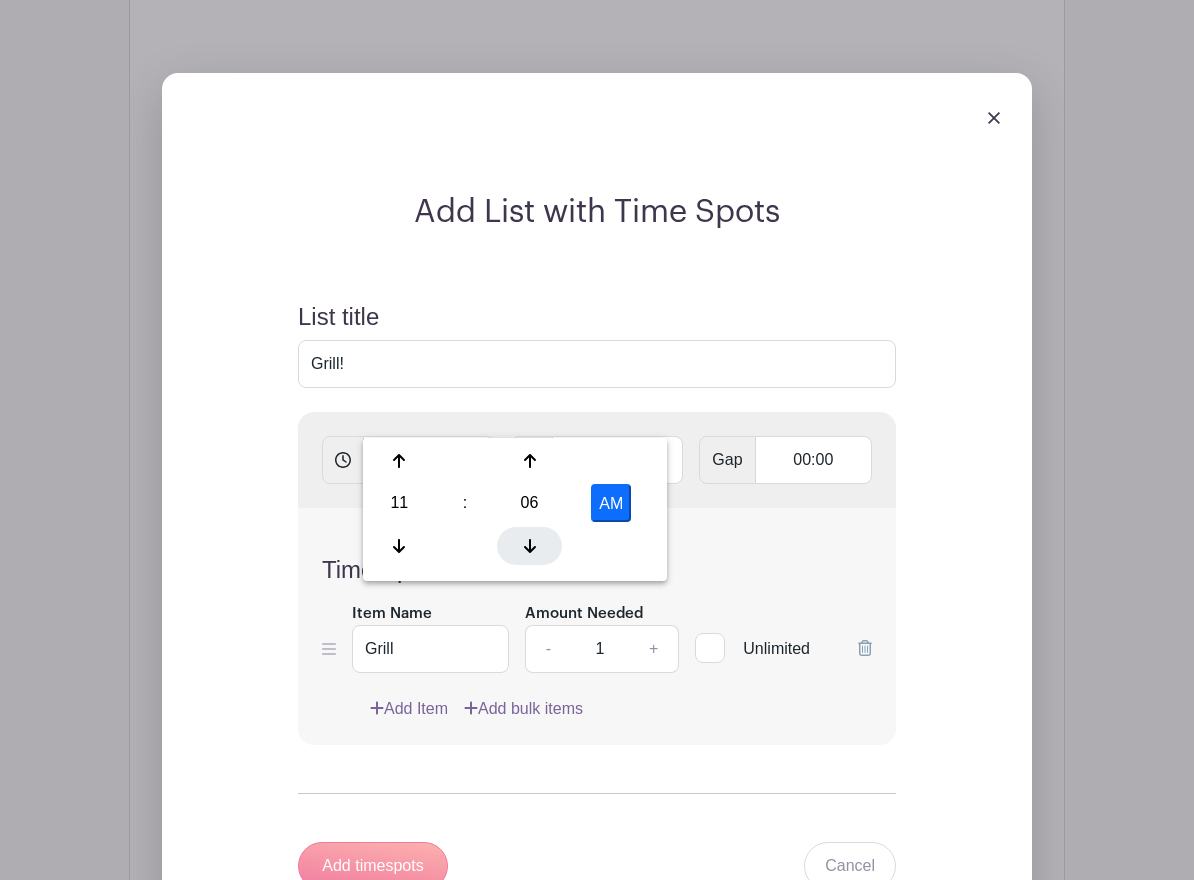 click at bounding box center [529, 546] 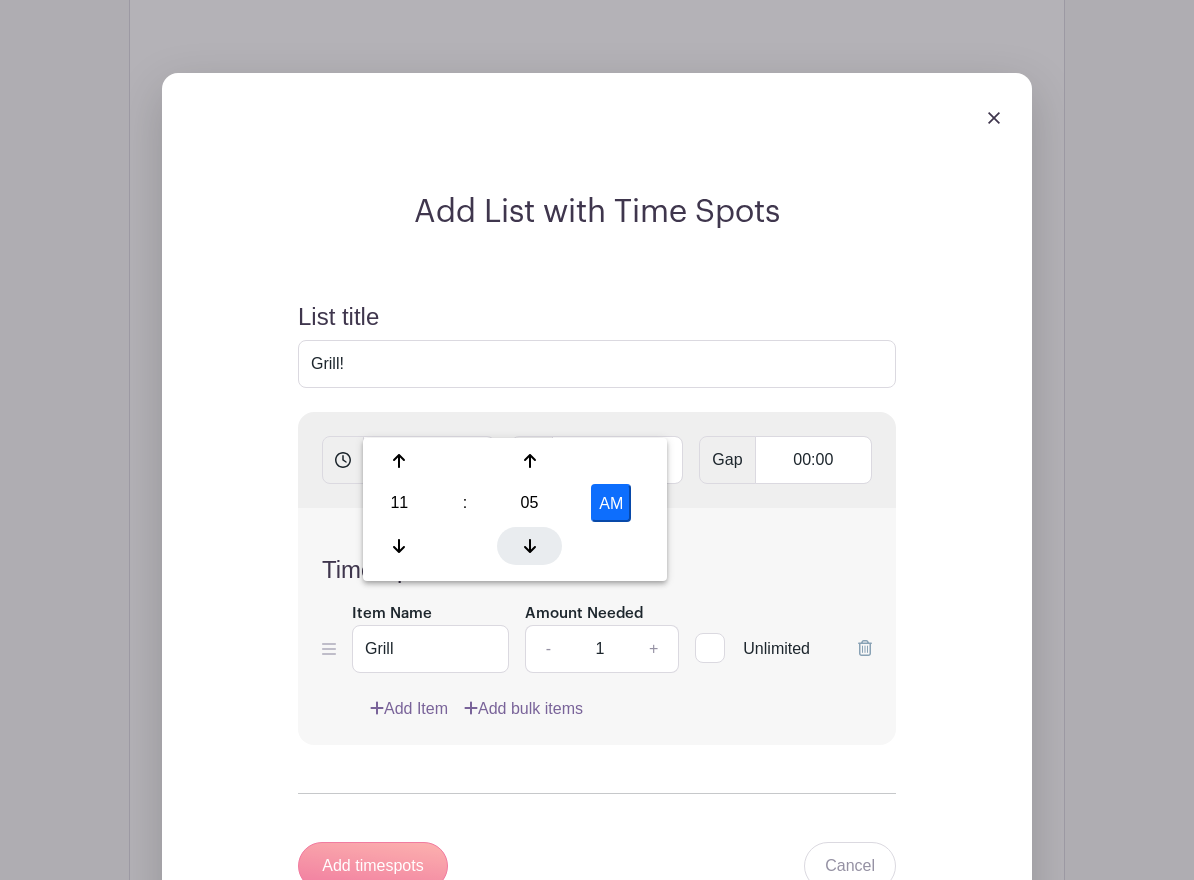 click at bounding box center [529, 546] 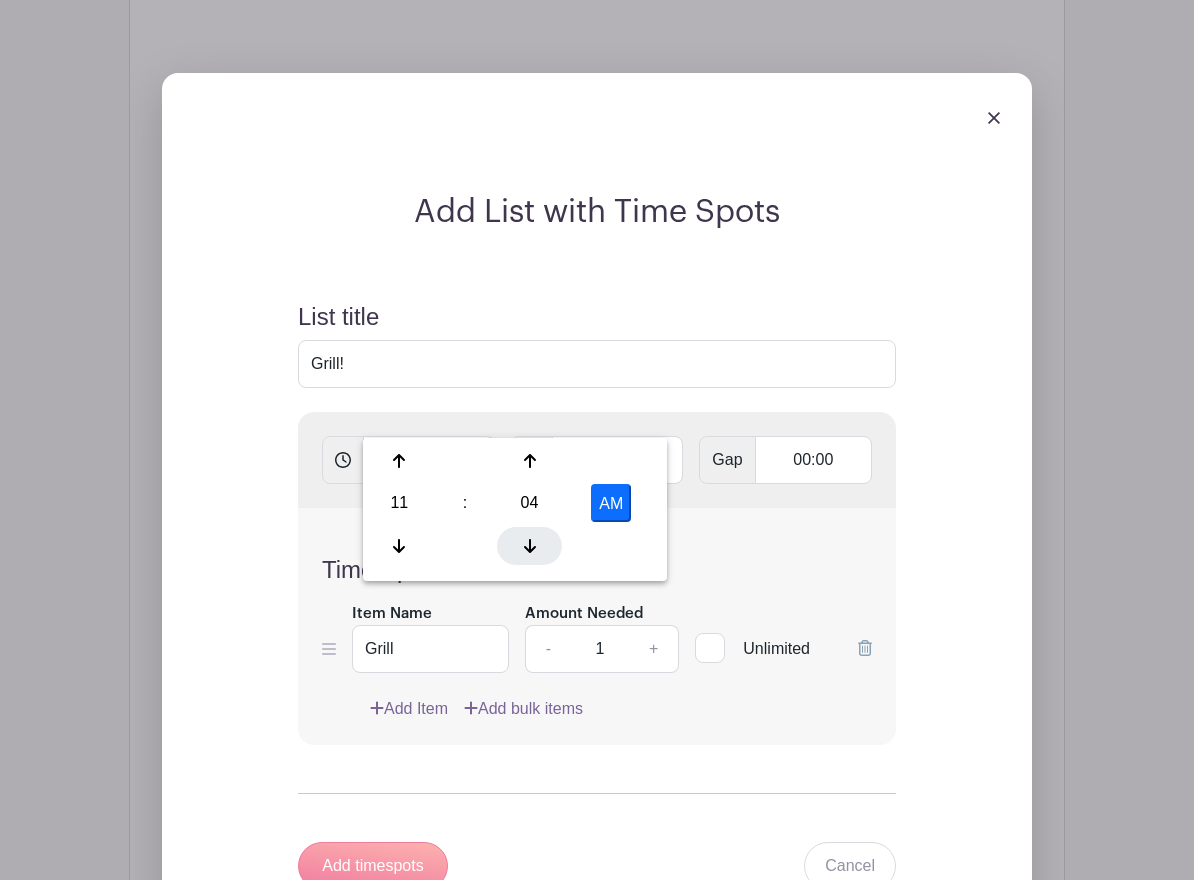 click at bounding box center [529, 546] 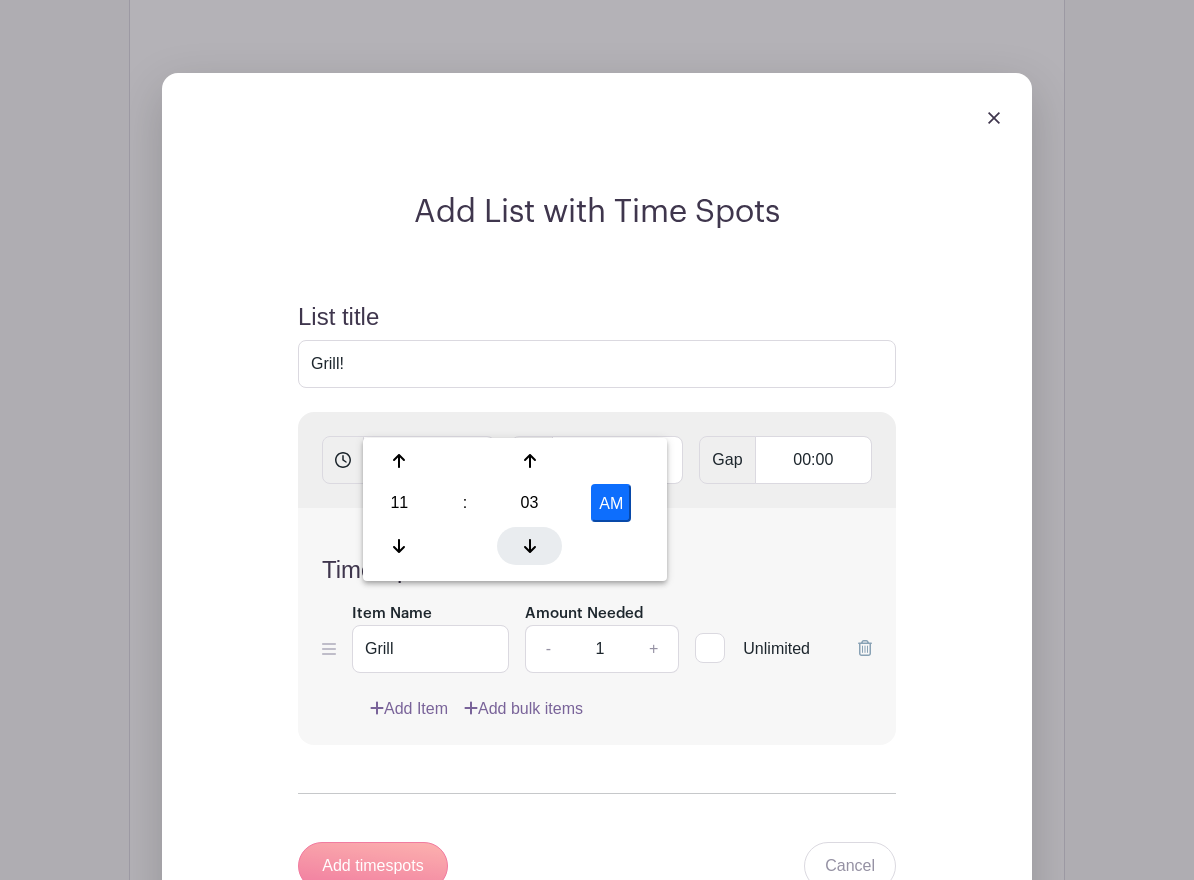 click at bounding box center (529, 546) 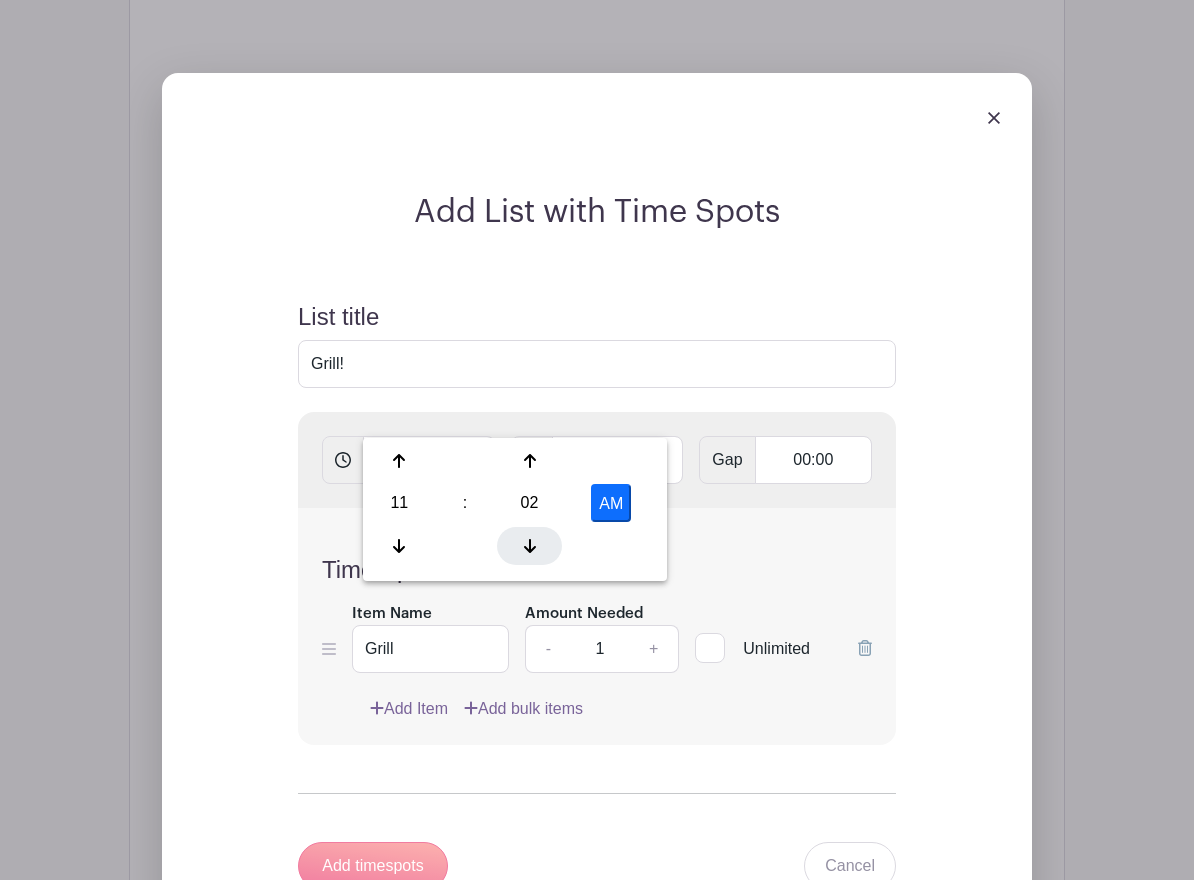 click at bounding box center [529, 546] 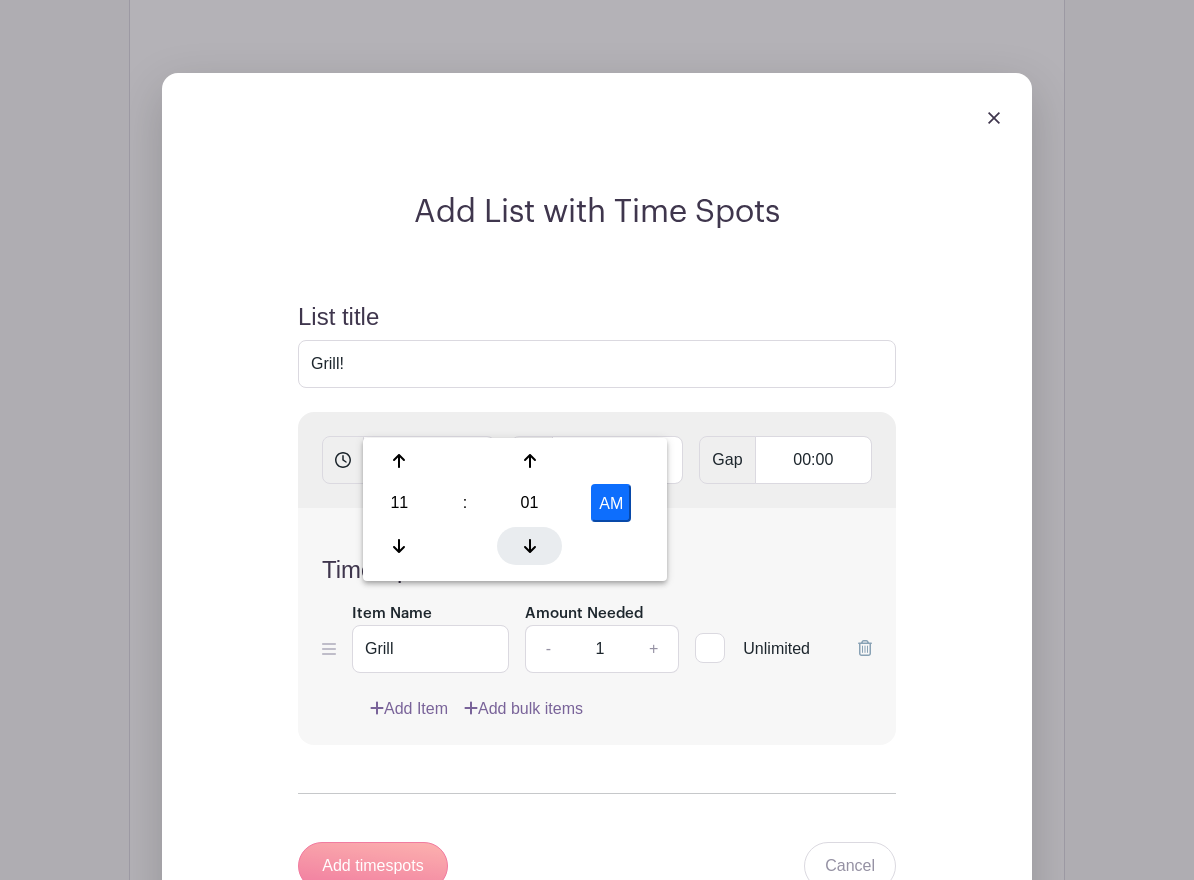 click at bounding box center (529, 546) 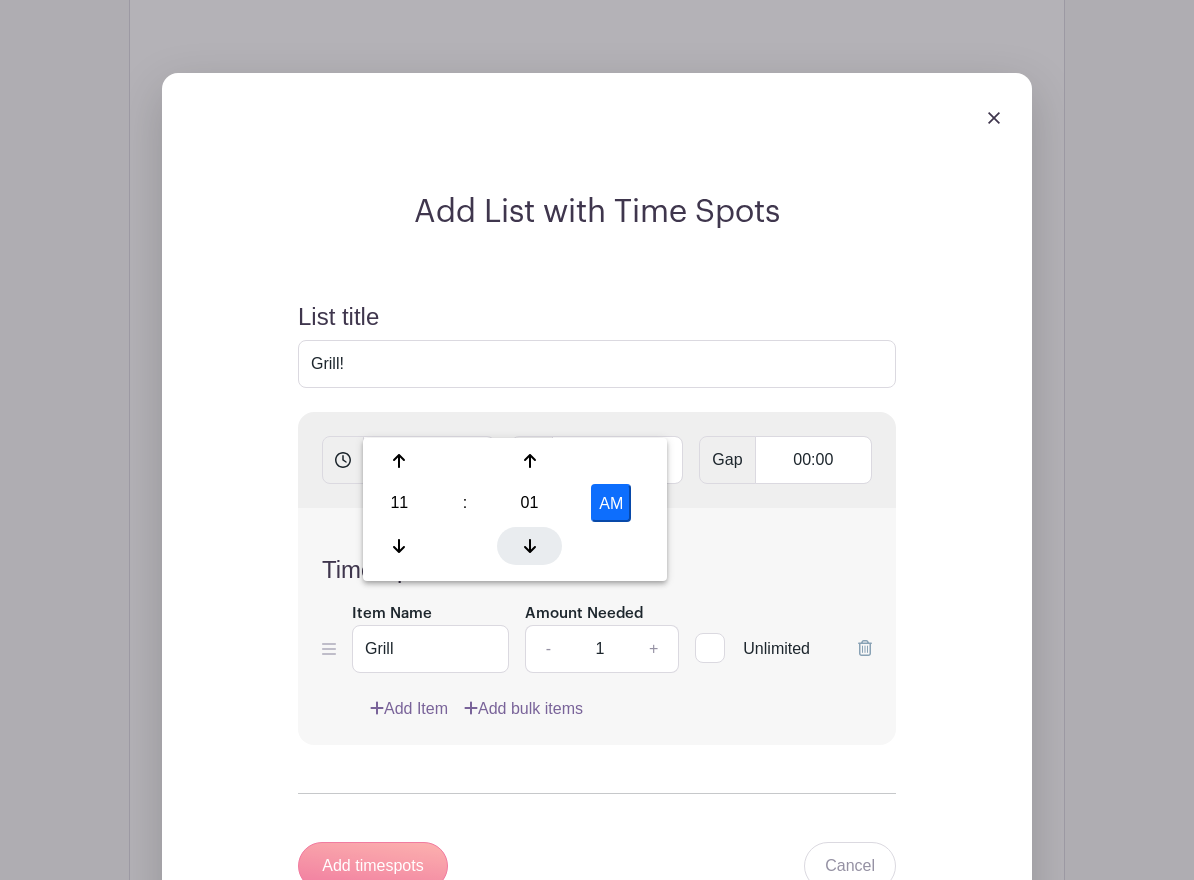 type on "11:00 AM" 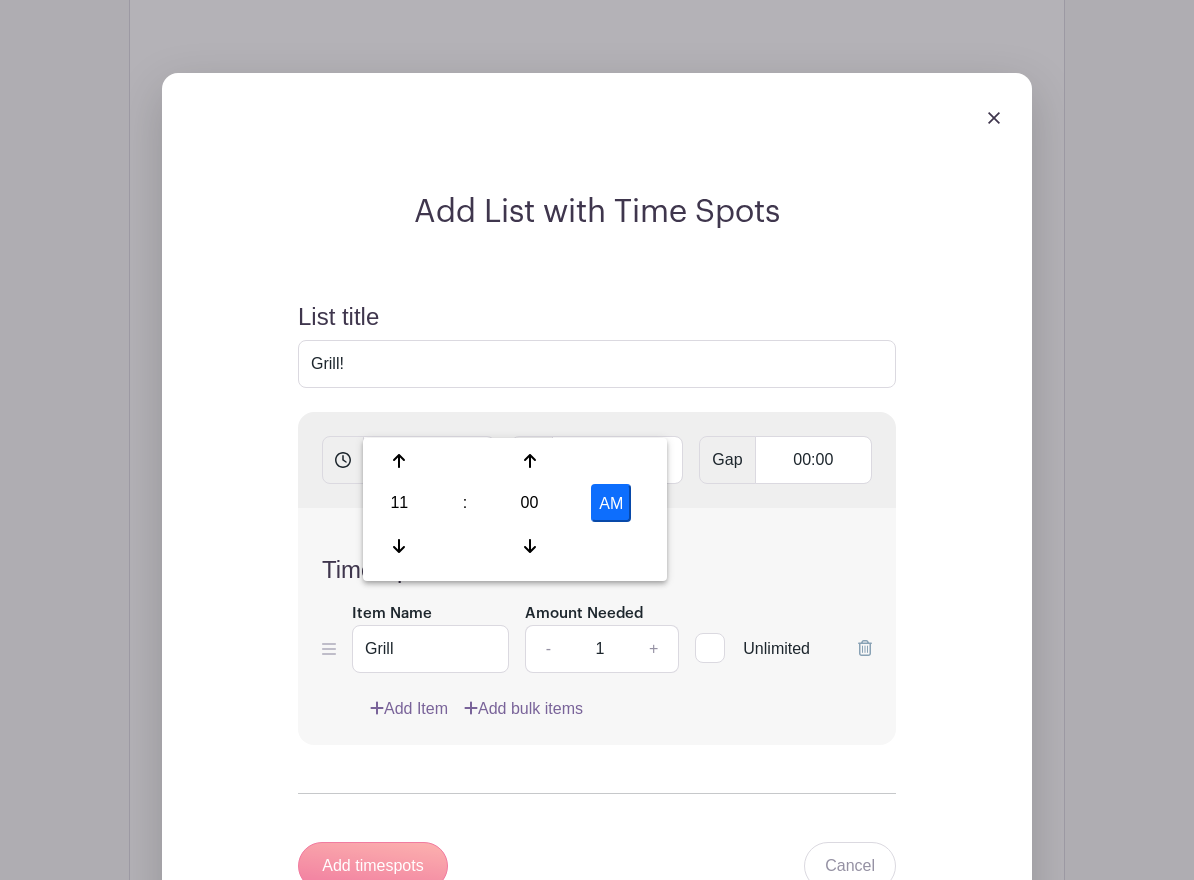 click on "Time Spot Items
Item Name
Grill
Amount Needed
-
1
+
Unlimited
Add Item
Add bulk items" at bounding box center [597, 626] 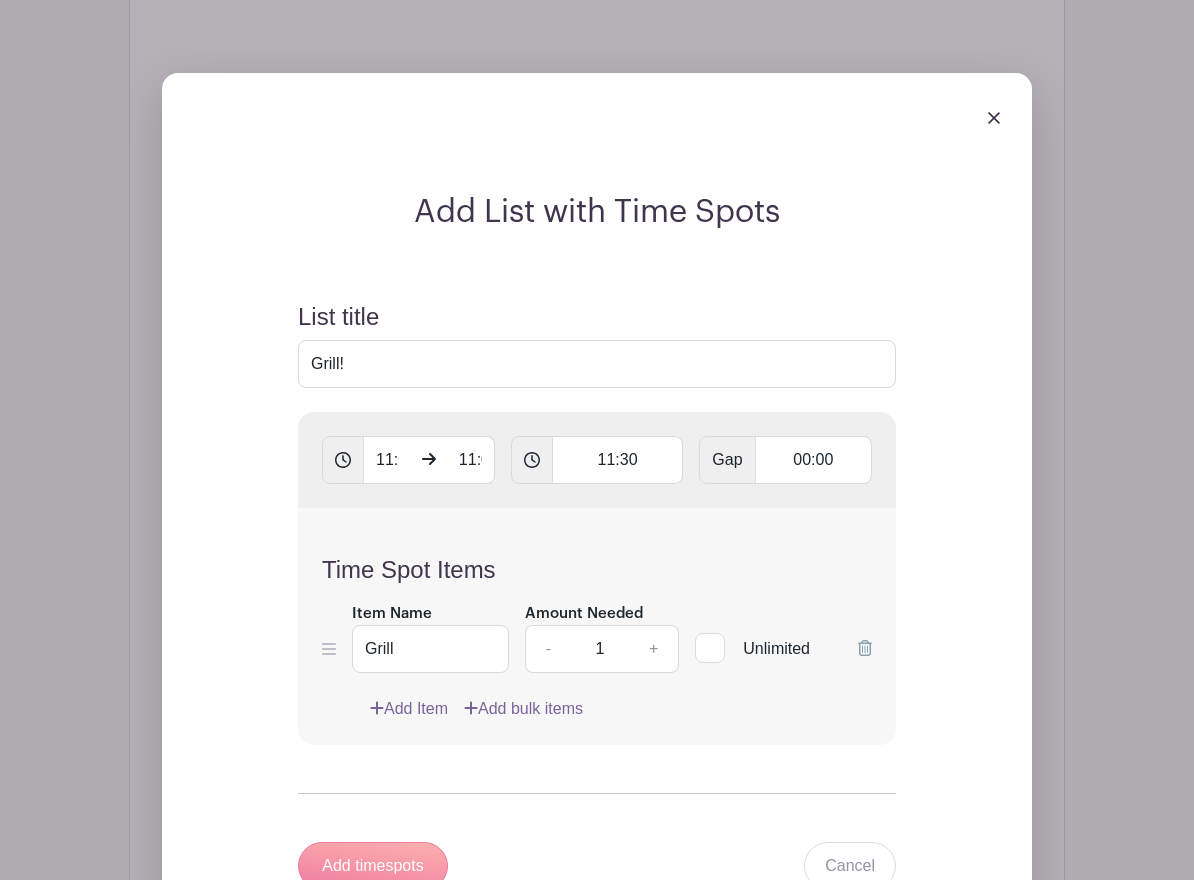 click on "Time Spot Items
Item Name
Grill
Amount Needed
-
1
+
Unlimited
Add Item
Add bulk items" at bounding box center (597, 626) 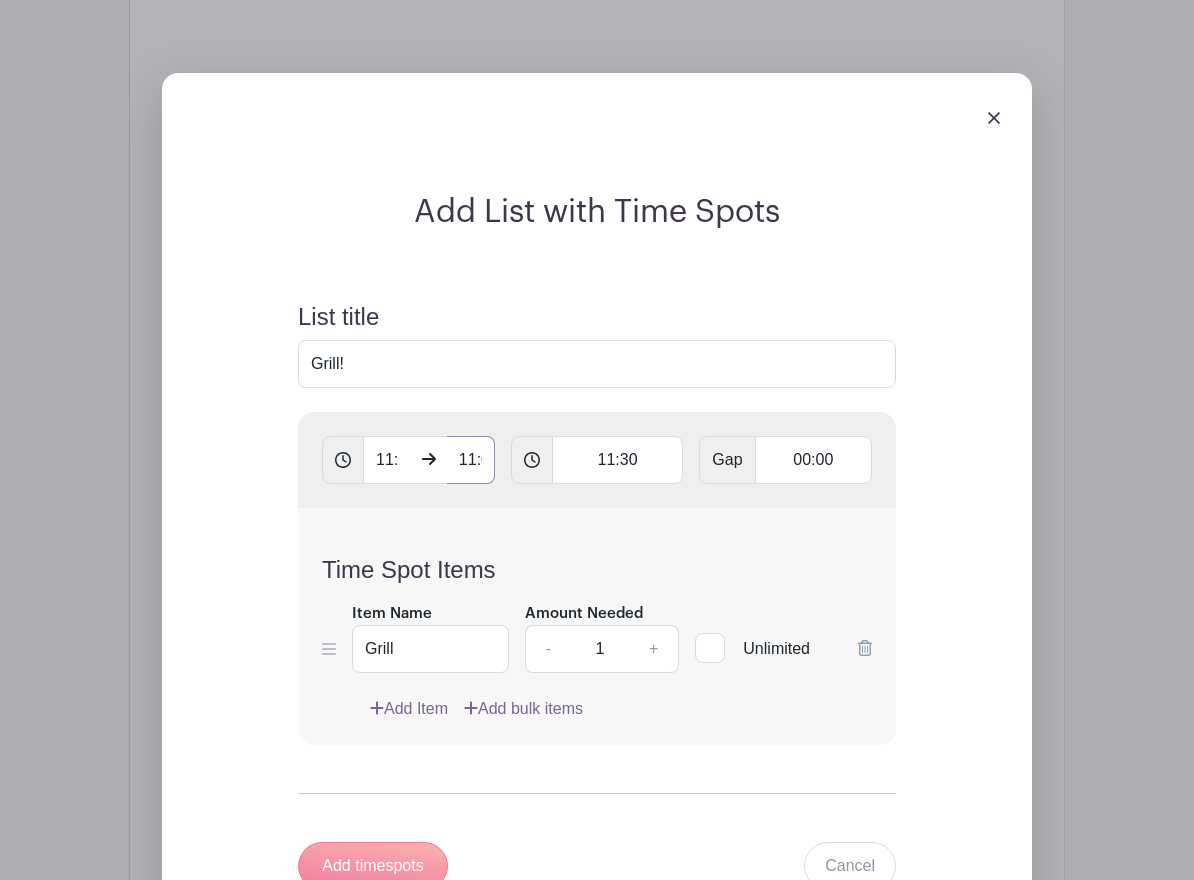 click on "11:00 PM" at bounding box center [471, 460] 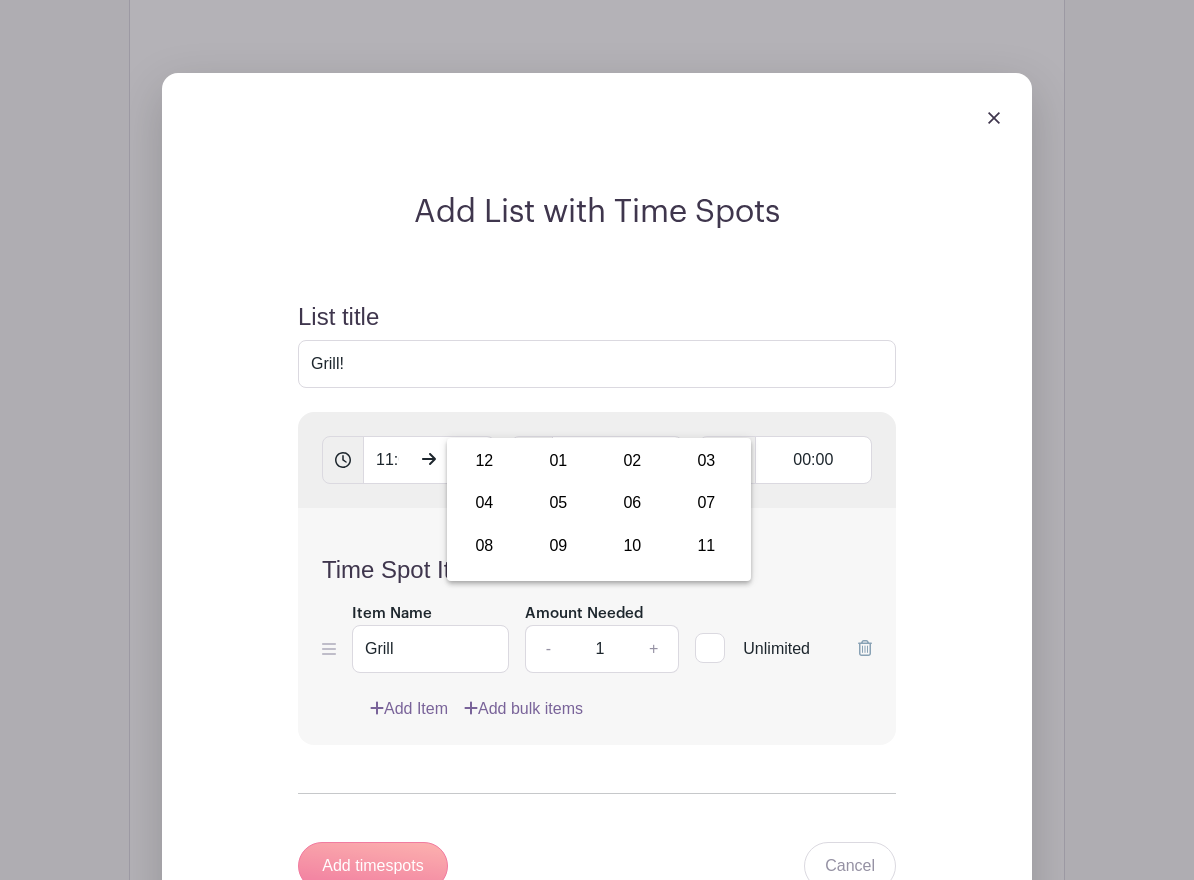 drag, startPoint x: 1003, startPoint y: 441, endPoint x: 1042, endPoint y: 442, distance: 39.012817 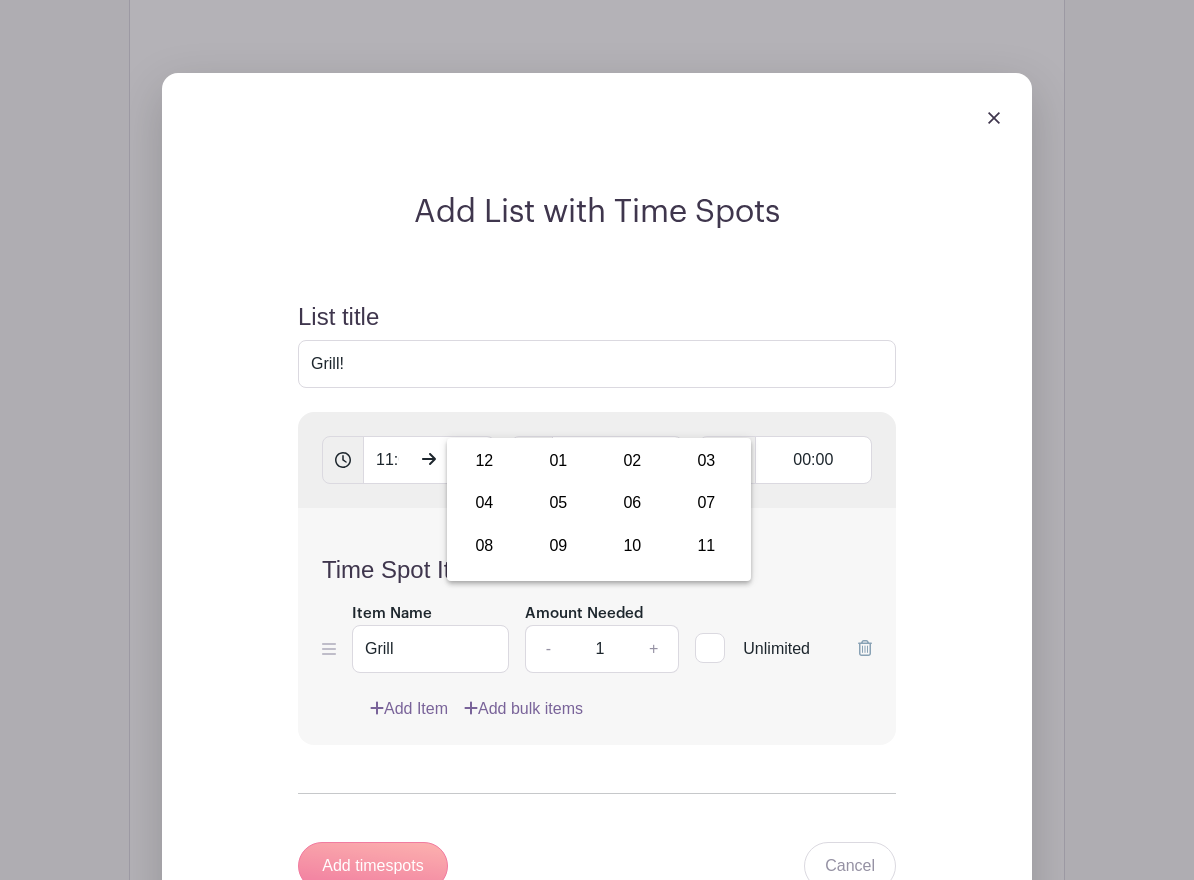 click on "Add List with Time Spots
List title
Grill!
11:00 AM
11:00 PM
11:30
Gap
00:00
Time Spot Items
Item Name
Grill
Amount Needed
-
1
+
Unlimited" at bounding box center (597, 573) 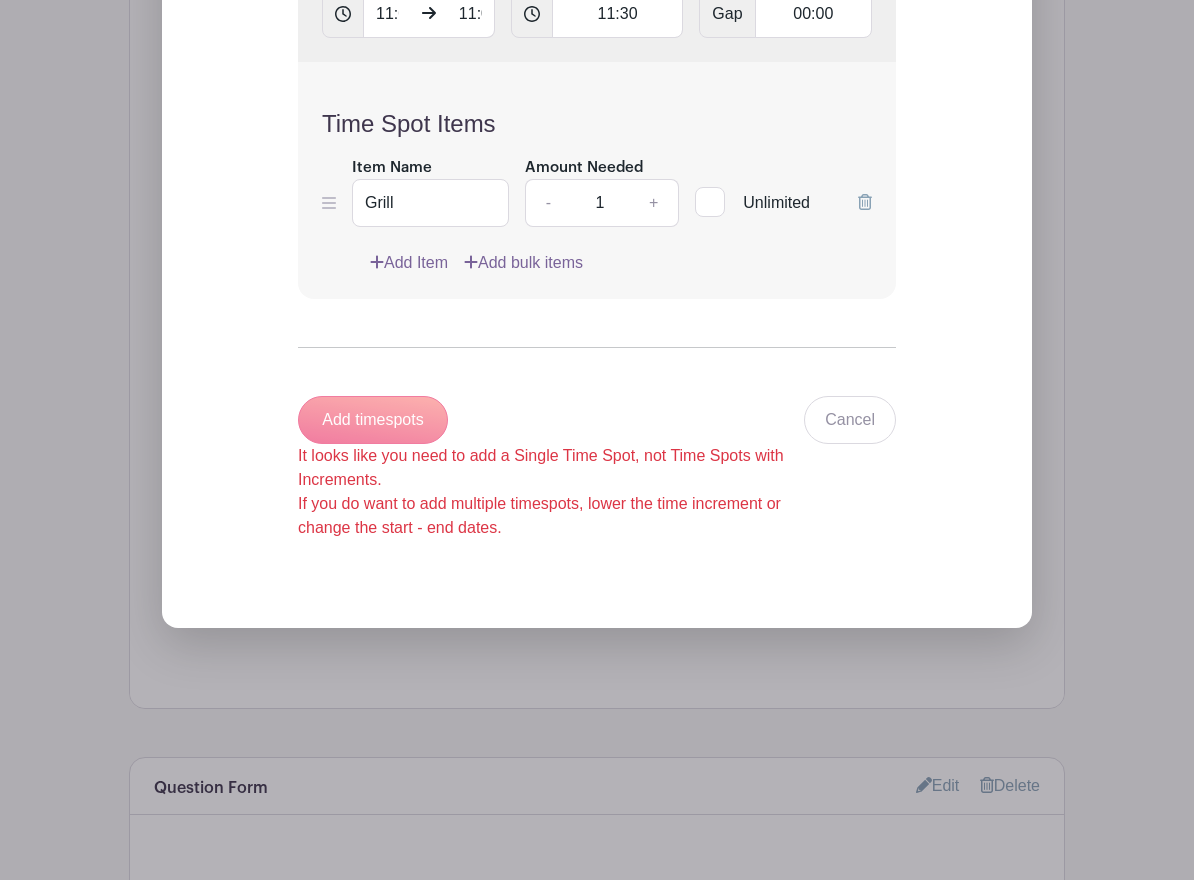 scroll, scrollTop: 2644, scrollLeft: 0, axis: vertical 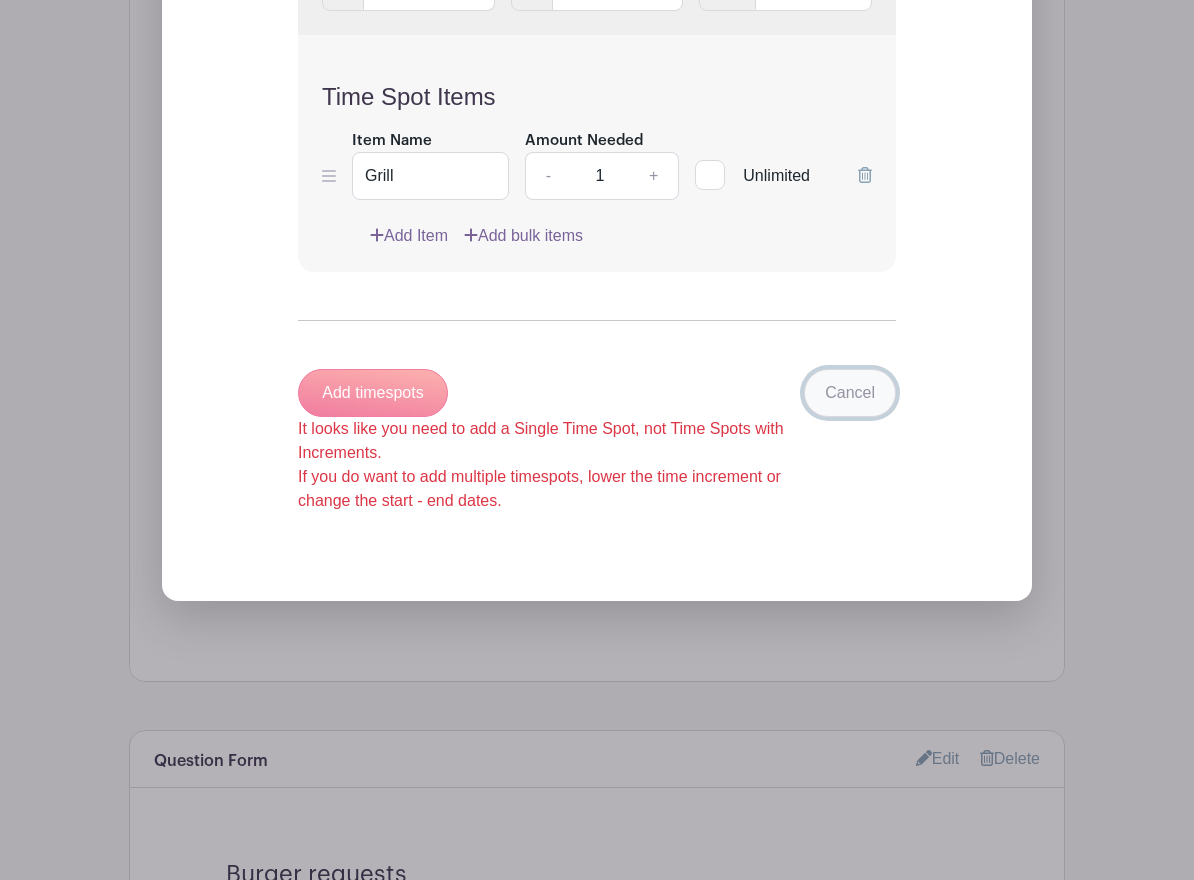 click on "Cancel" at bounding box center [850, 393] 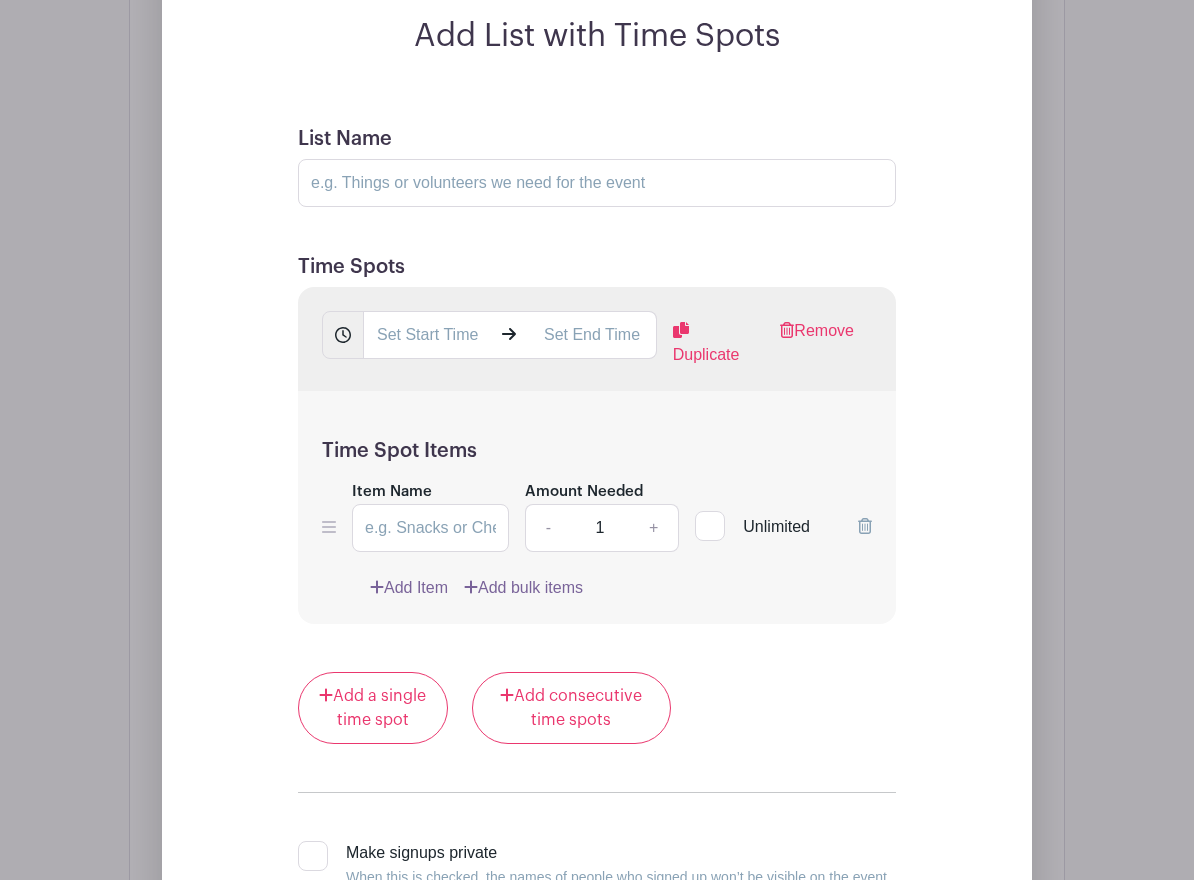 scroll, scrollTop: 2346, scrollLeft: 0, axis: vertical 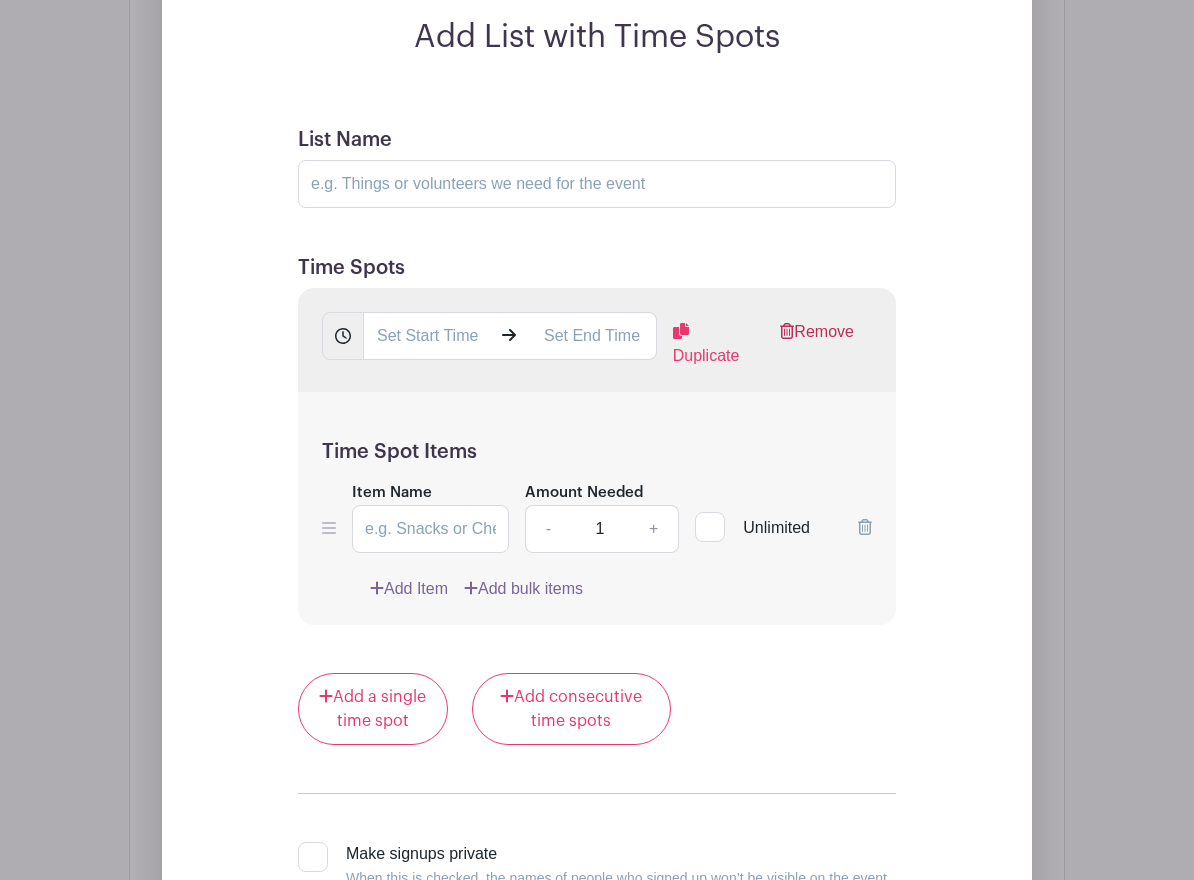 click on "Remove" at bounding box center (817, 344) 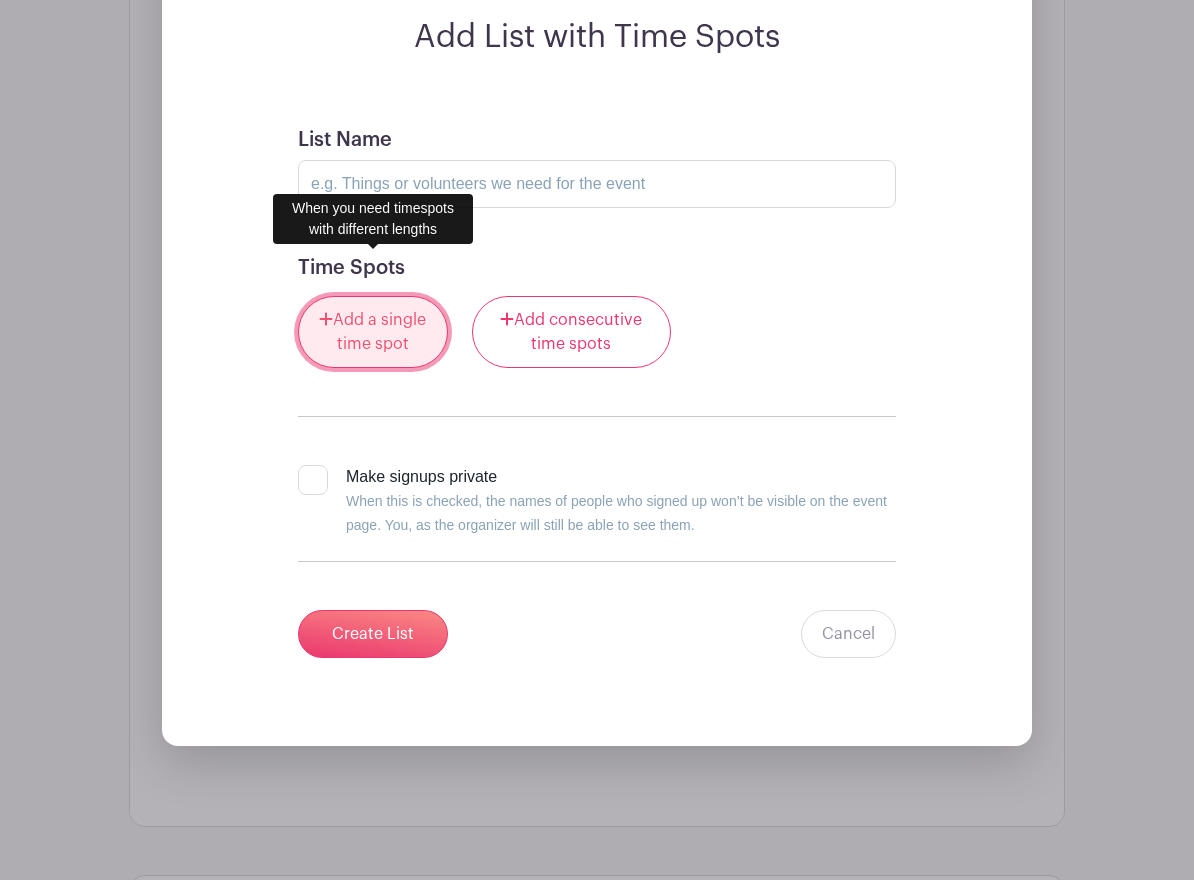 click on "Add a single time spot" at bounding box center (373, 332) 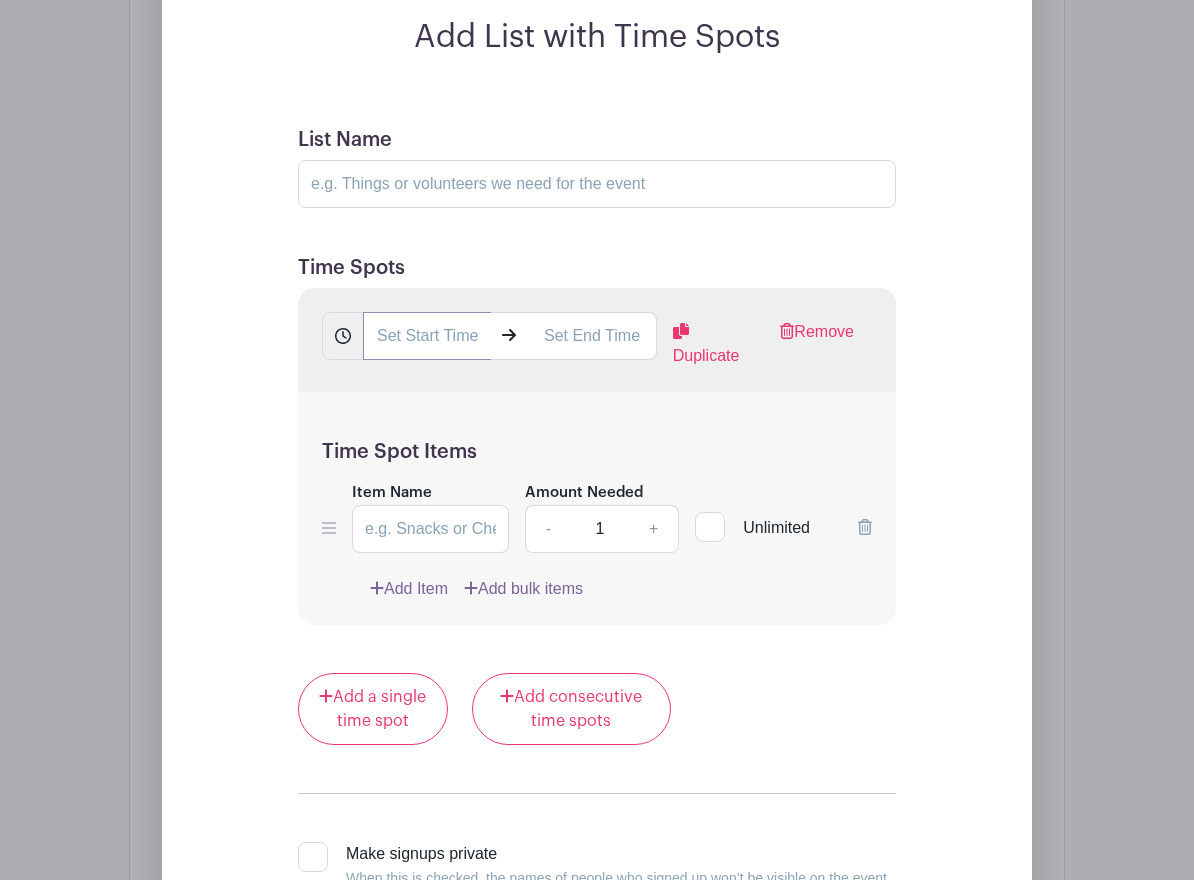 click at bounding box center [427, 336] 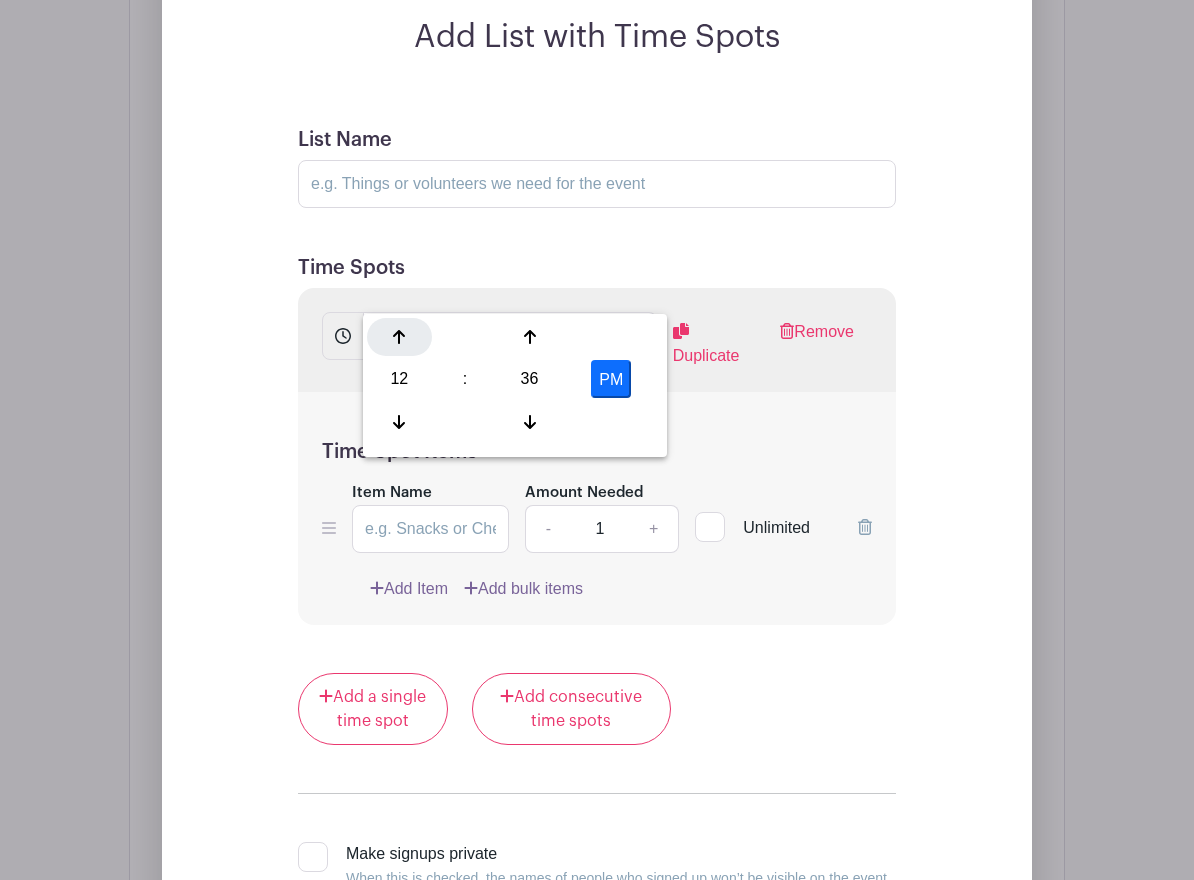 click at bounding box center (399, 337) 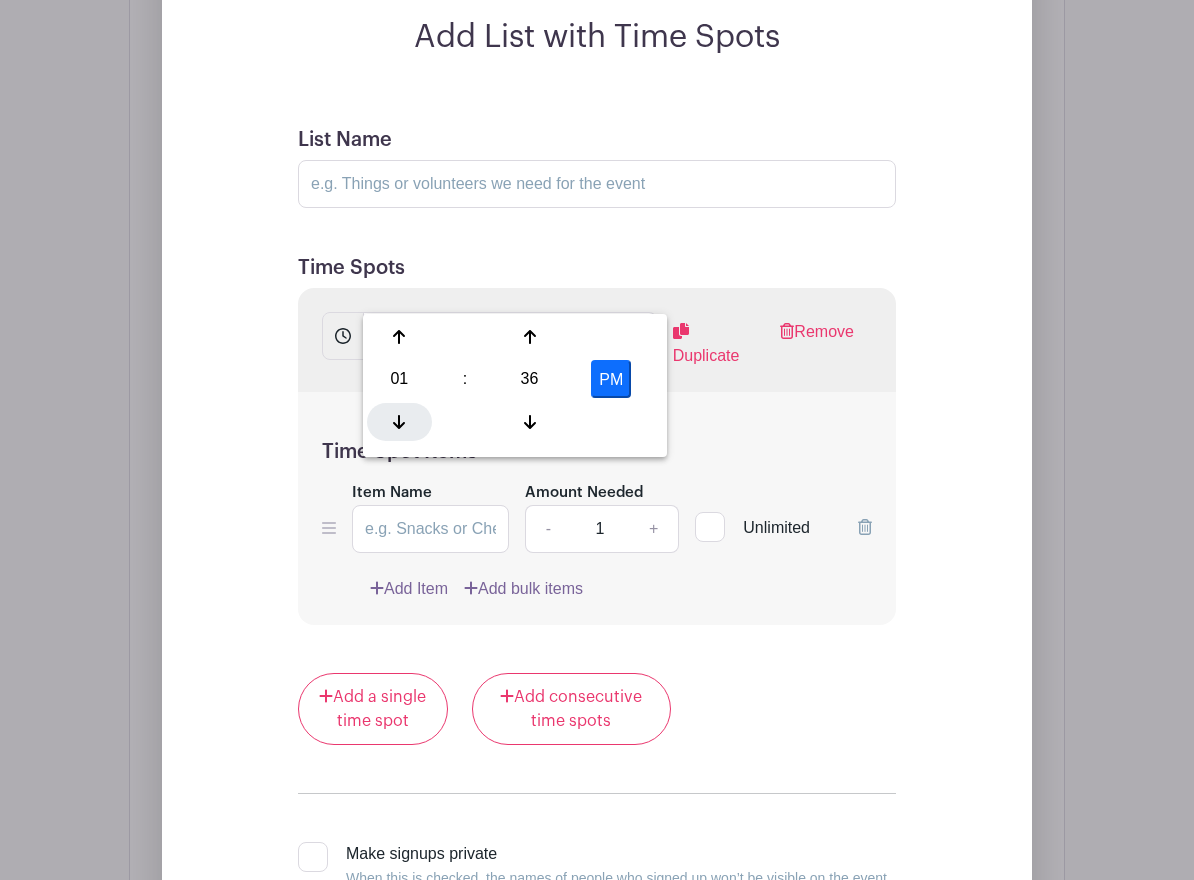 click 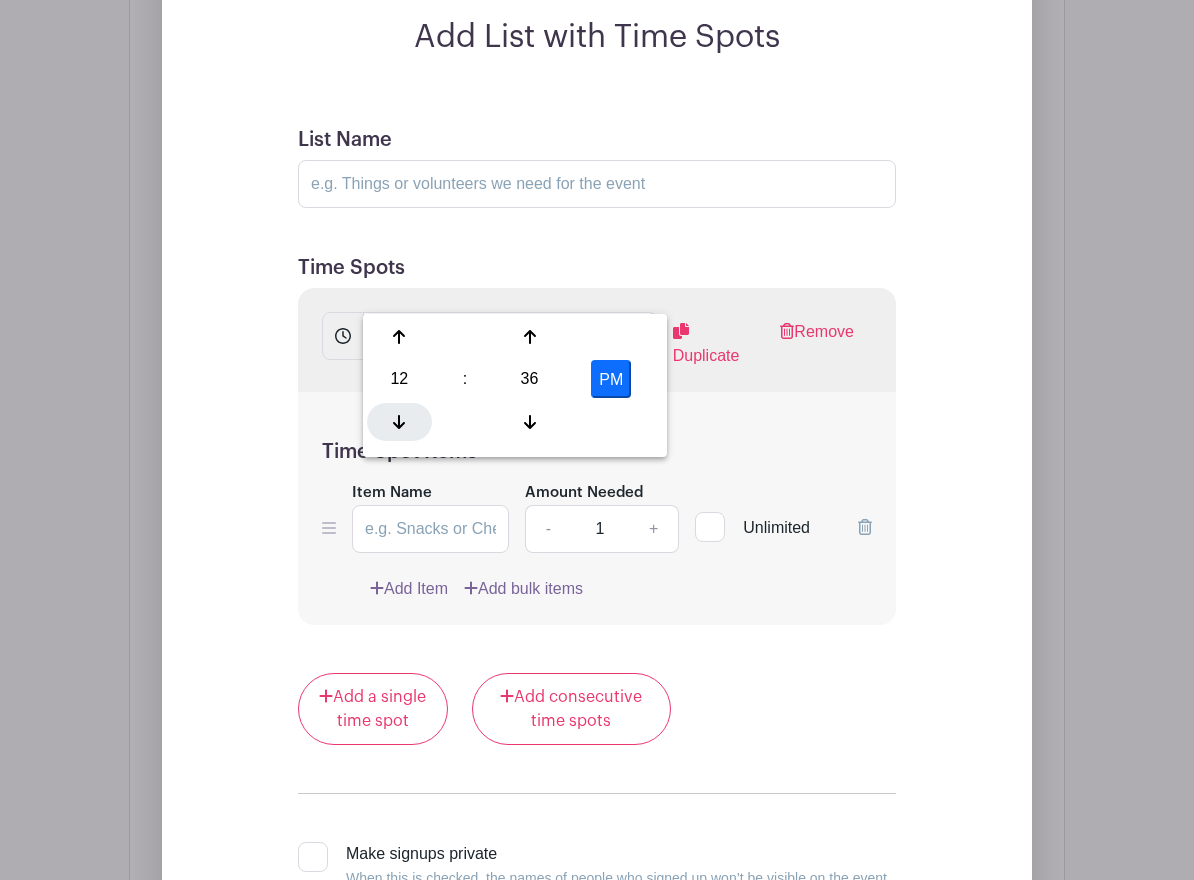 click 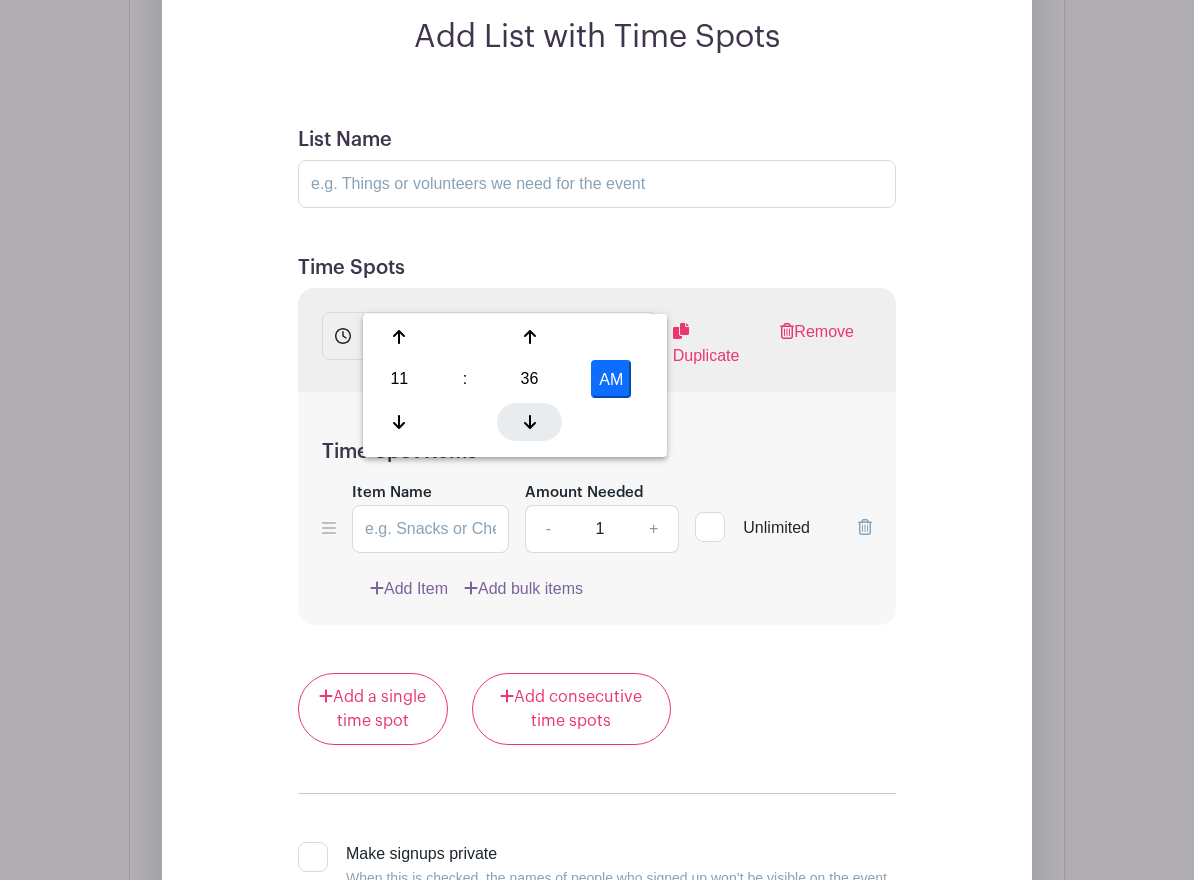 click 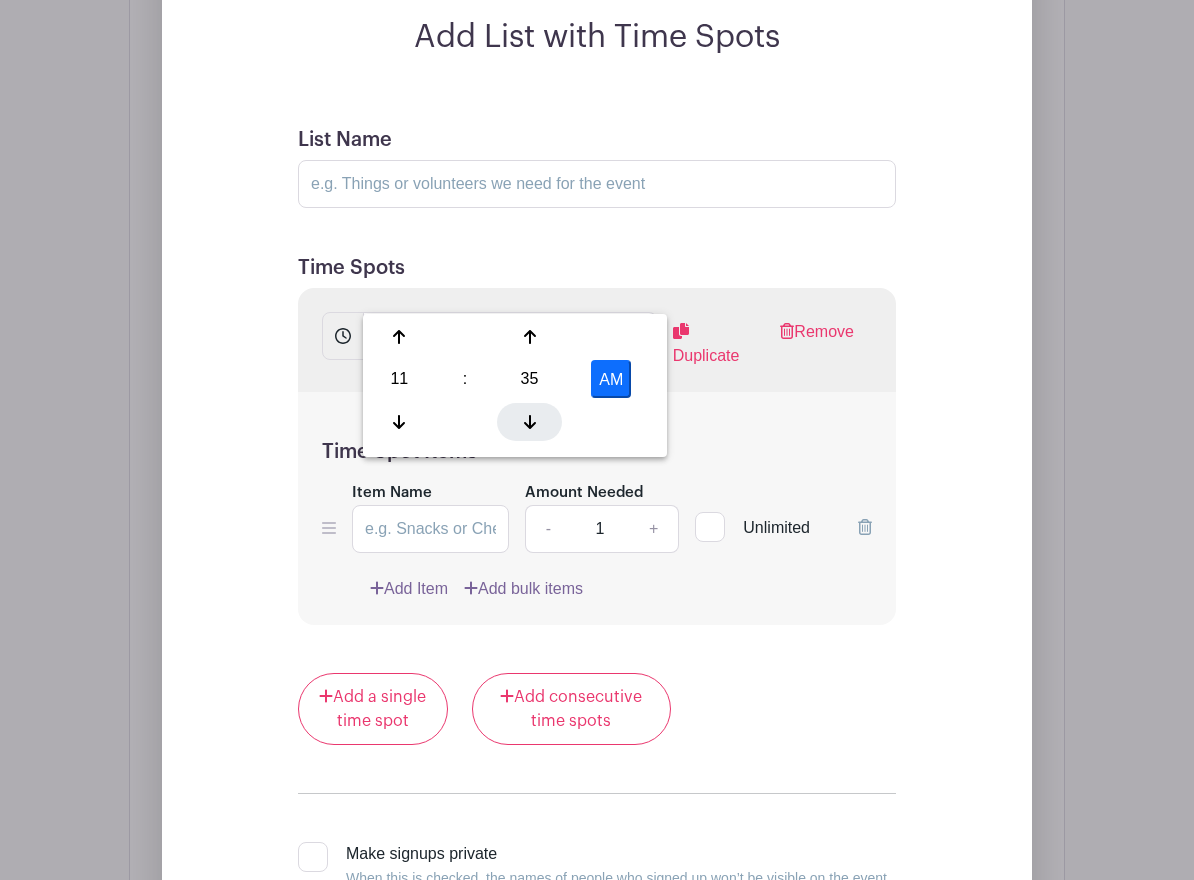 click 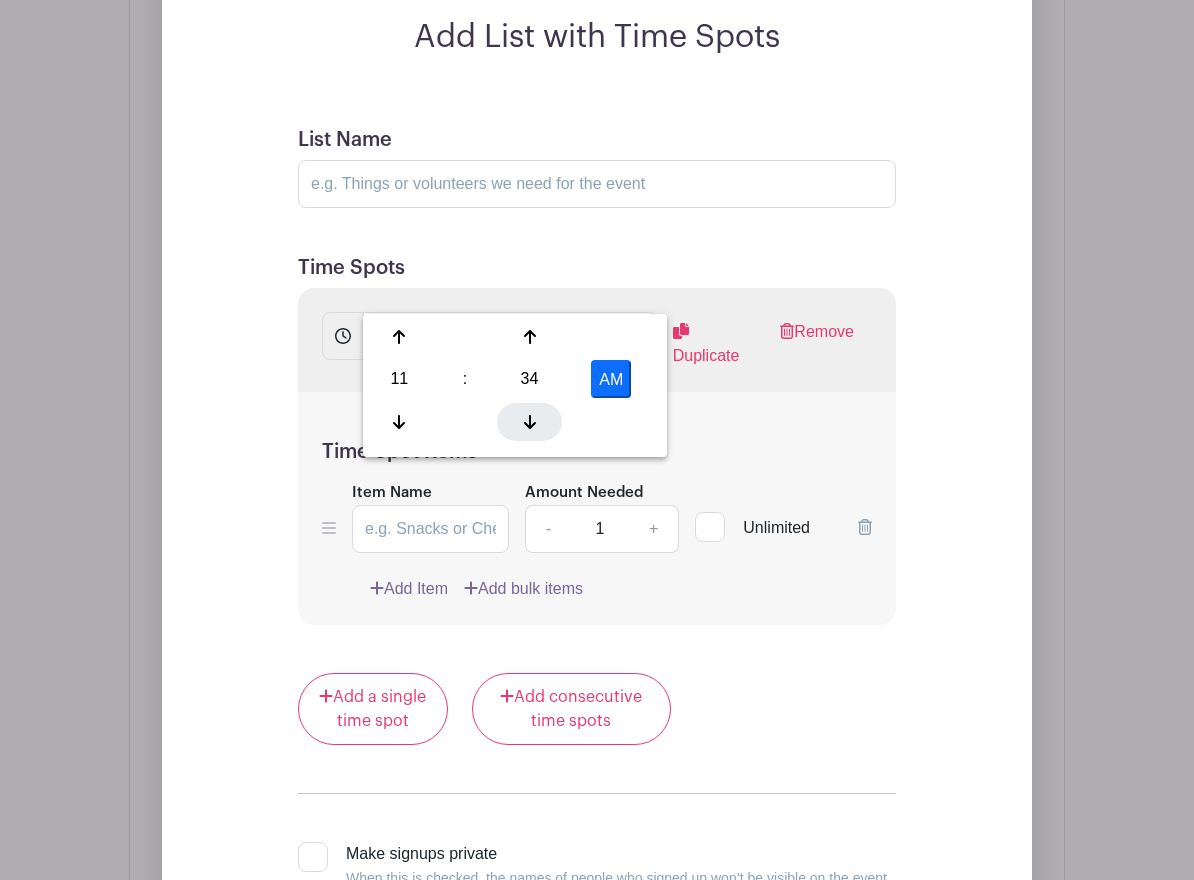 click 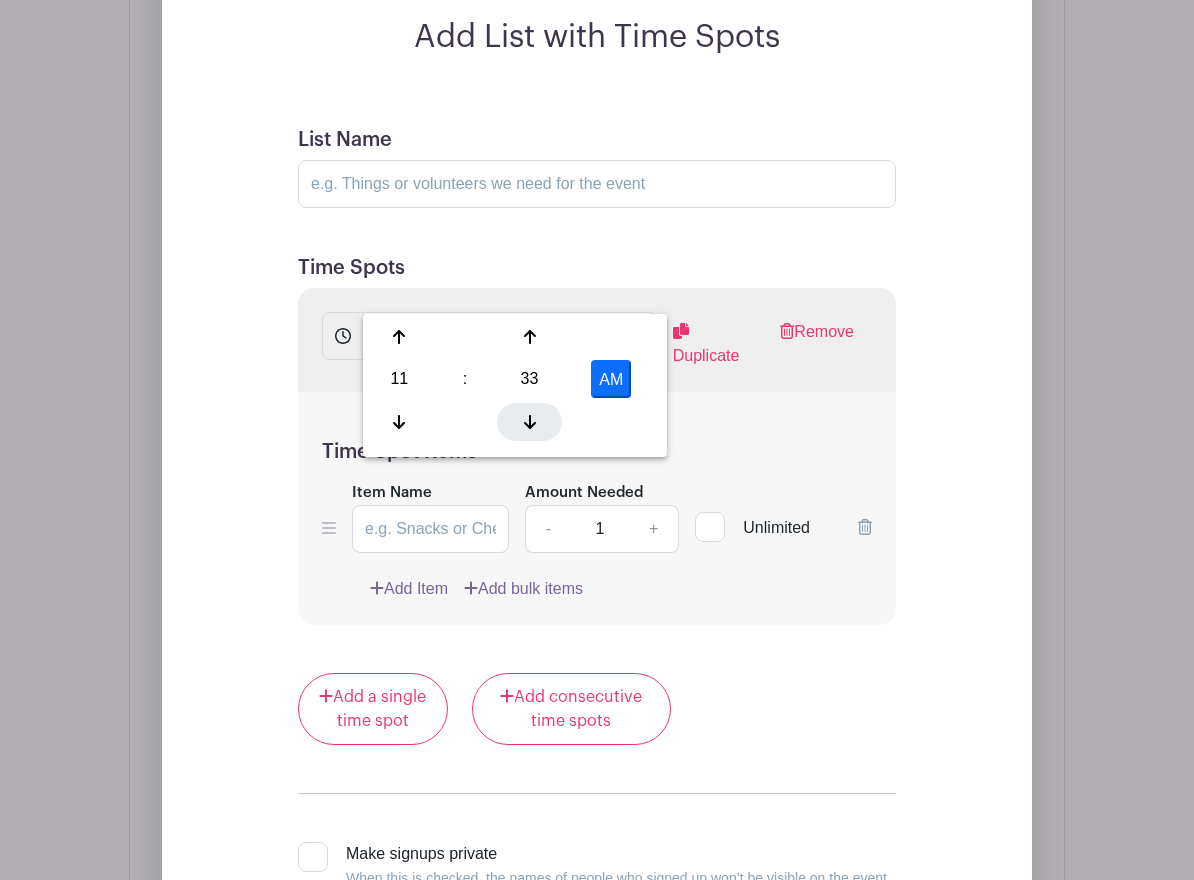 click 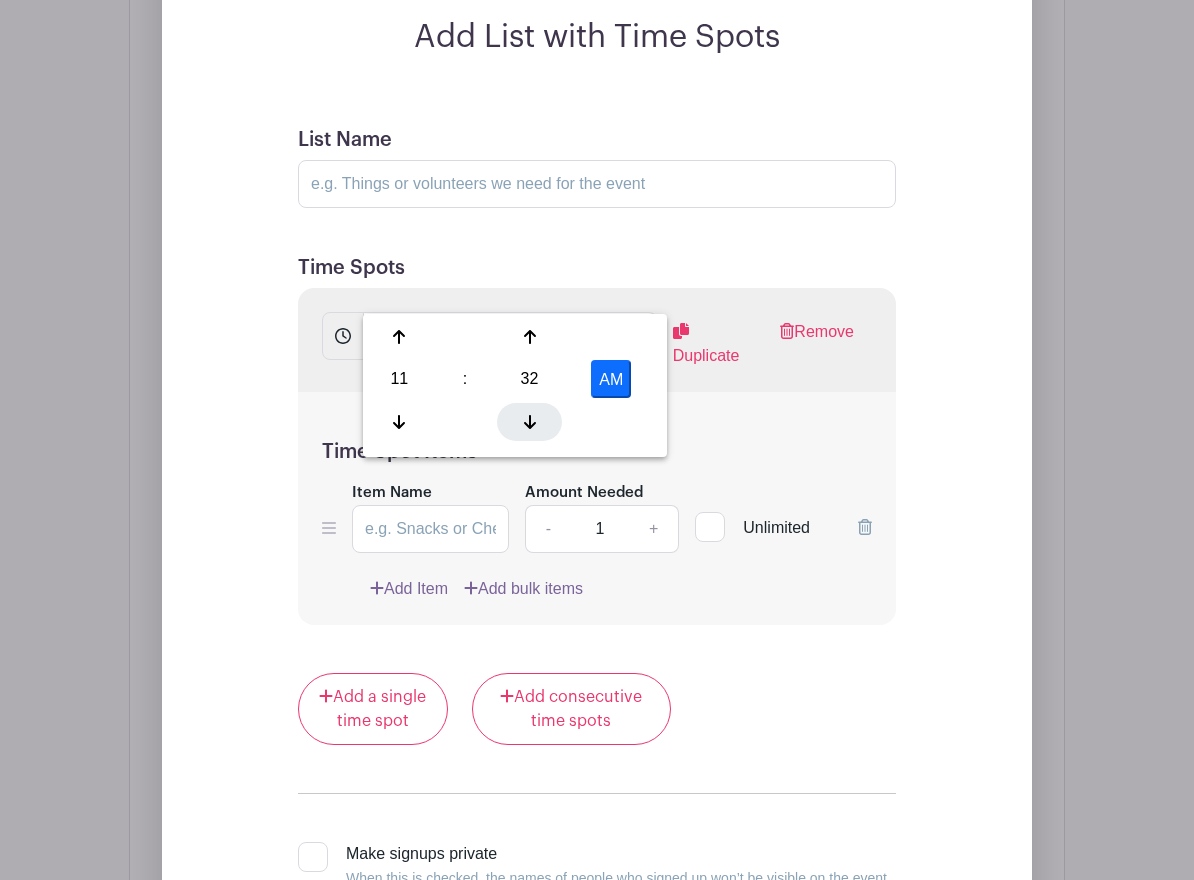 click 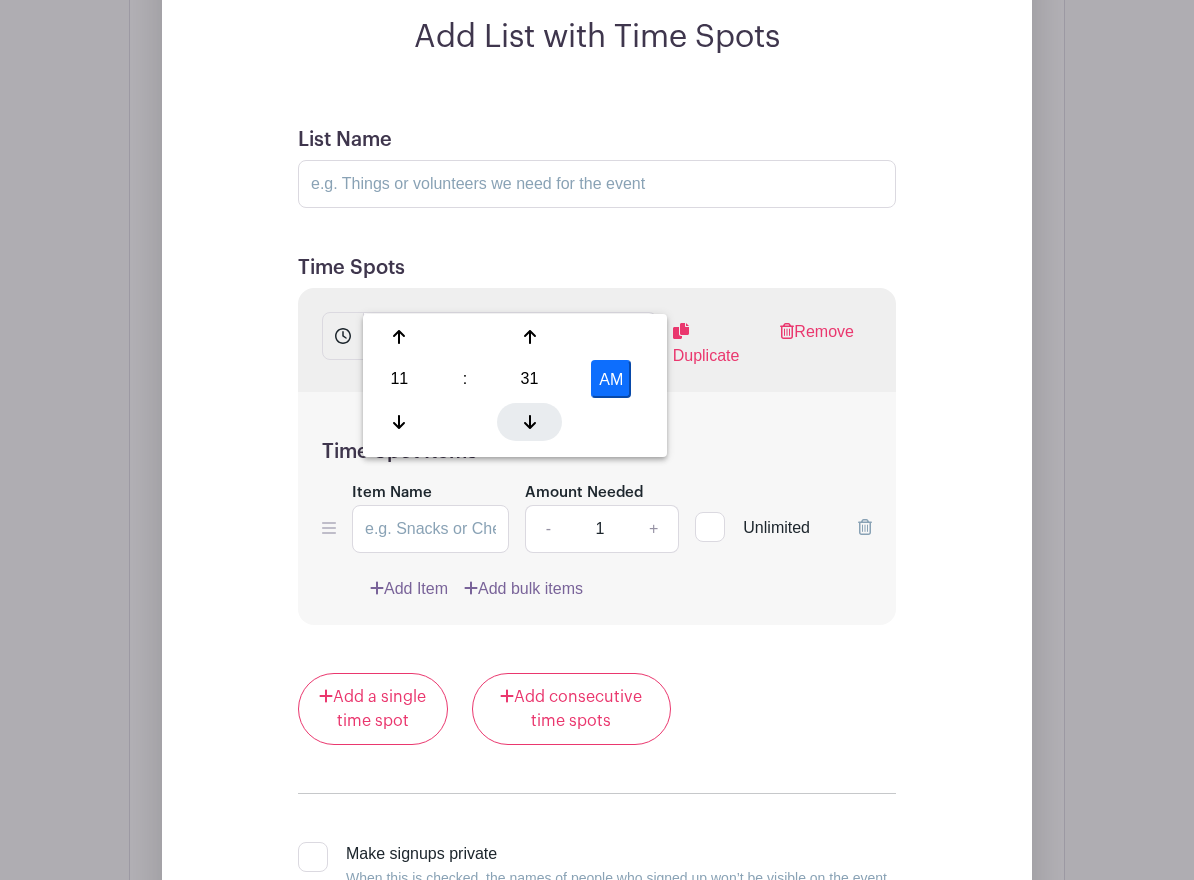 click 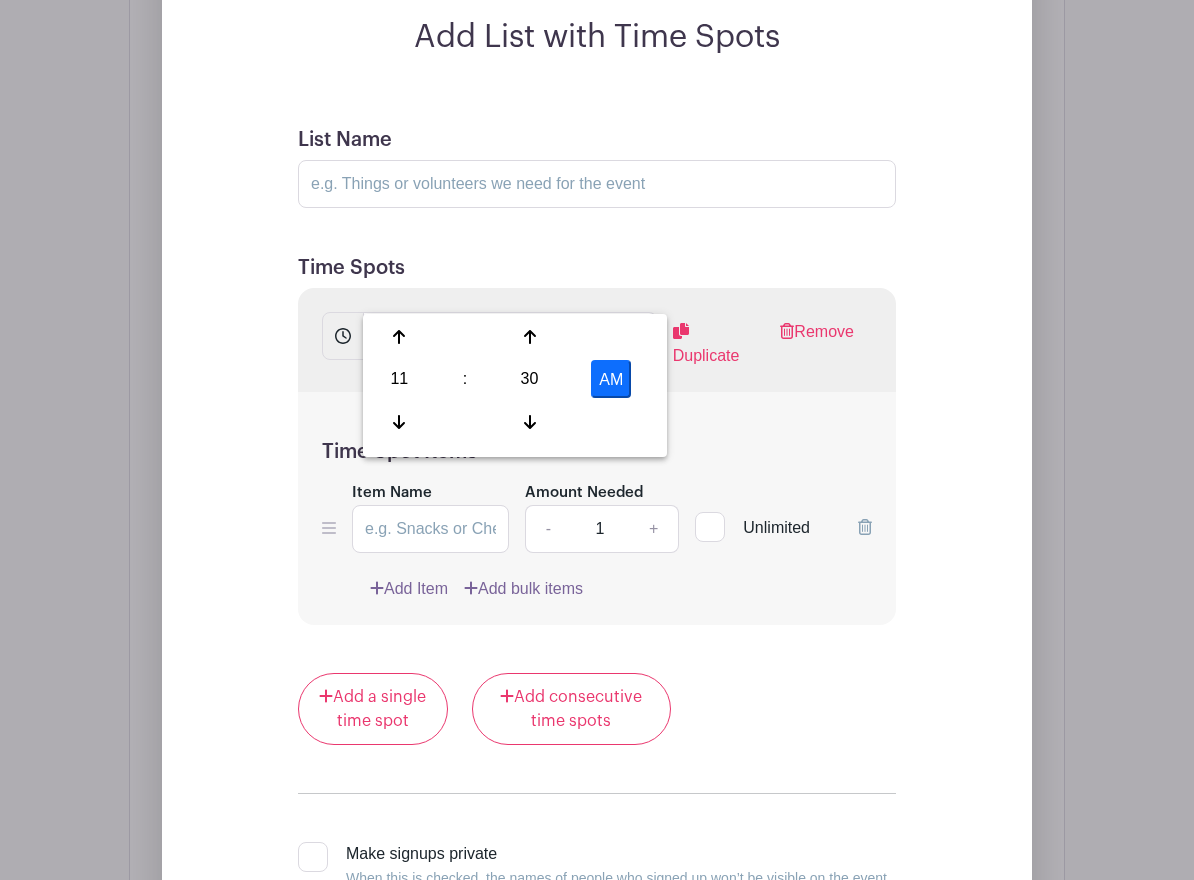 click on "AM" at bounding box center (611, 379) 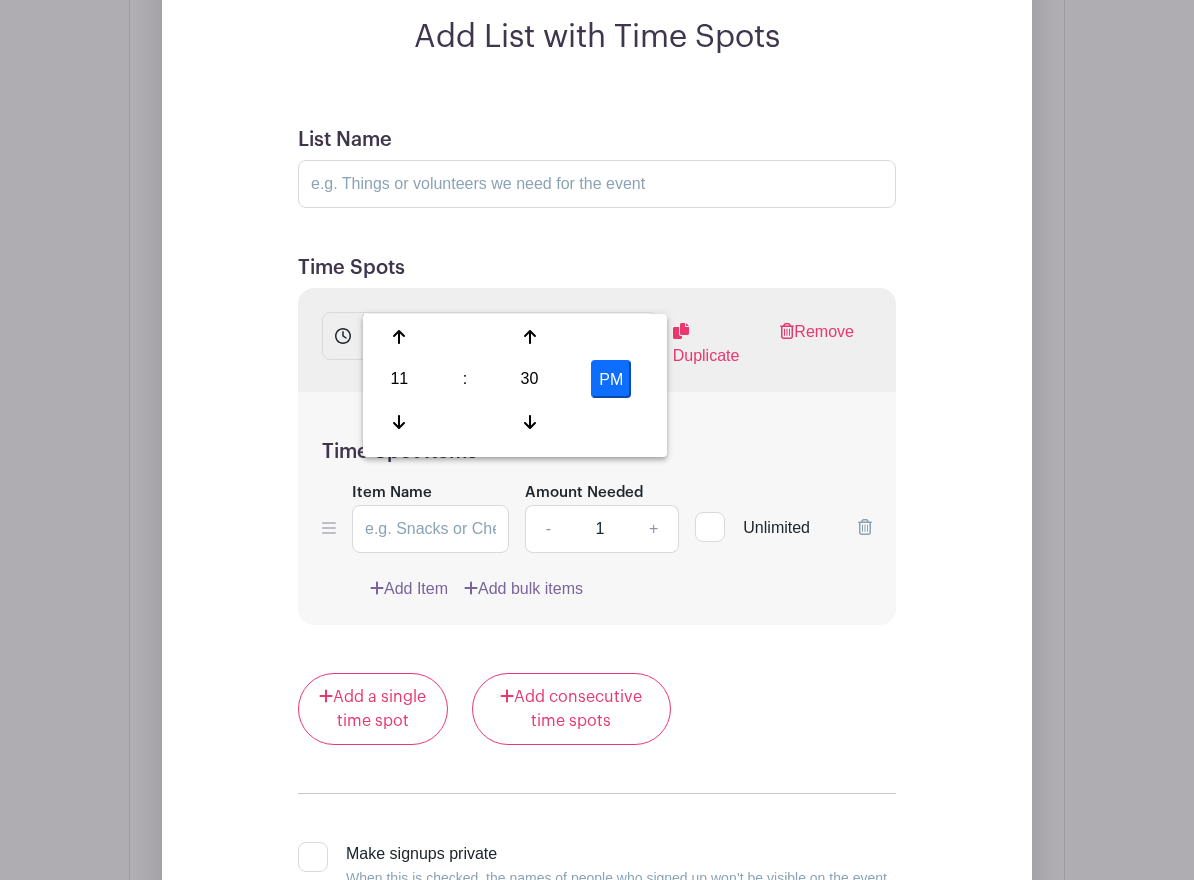 click on "PM" at bounding box center (611, 379) 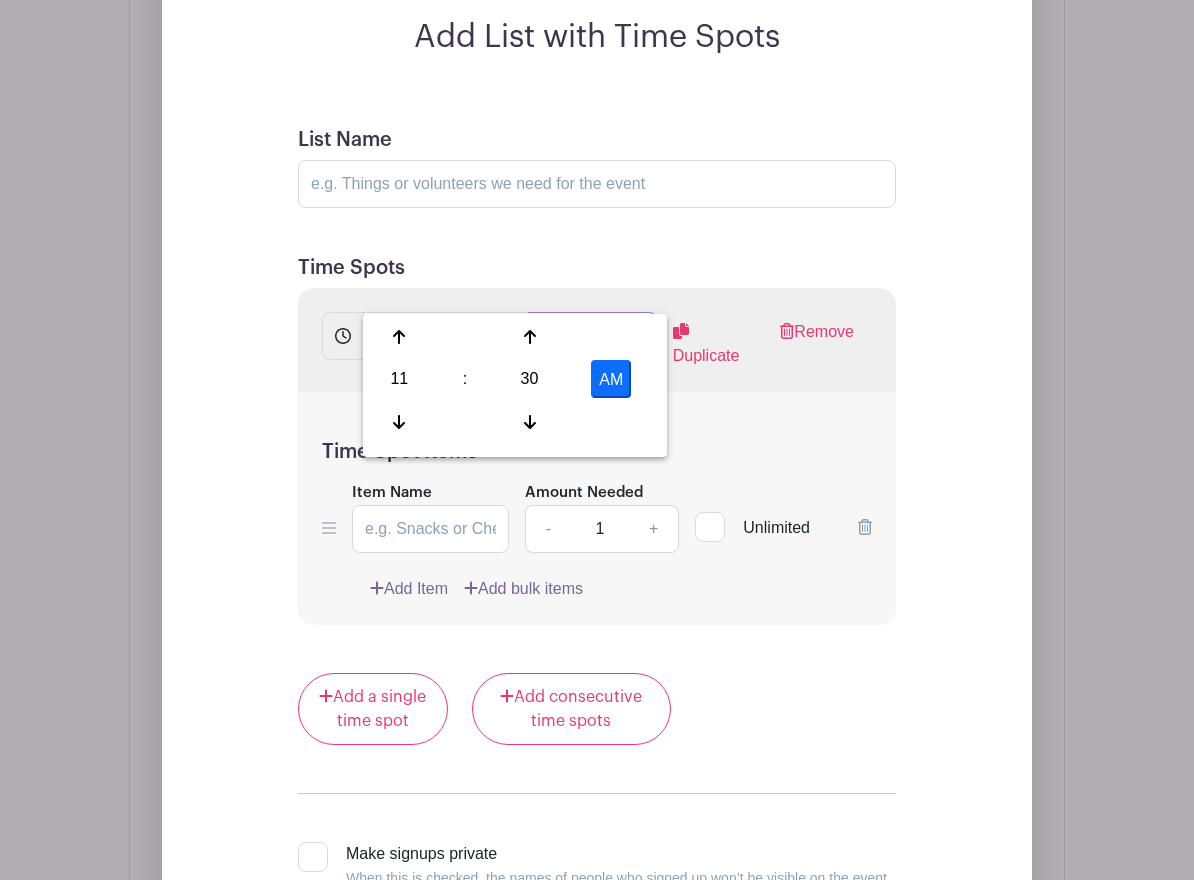 click at bounding box center [592, 336] 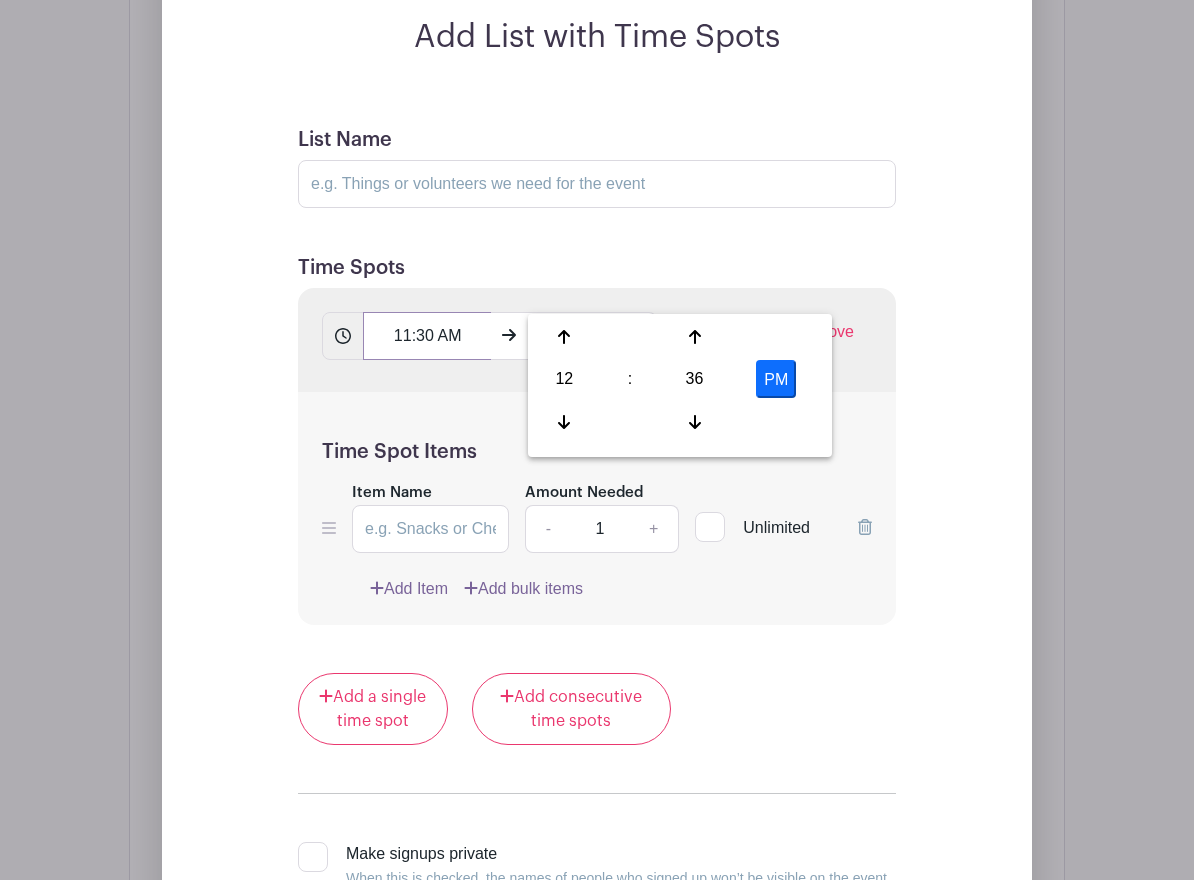 click on "11:30 AM" at bounding box center (427, 336) 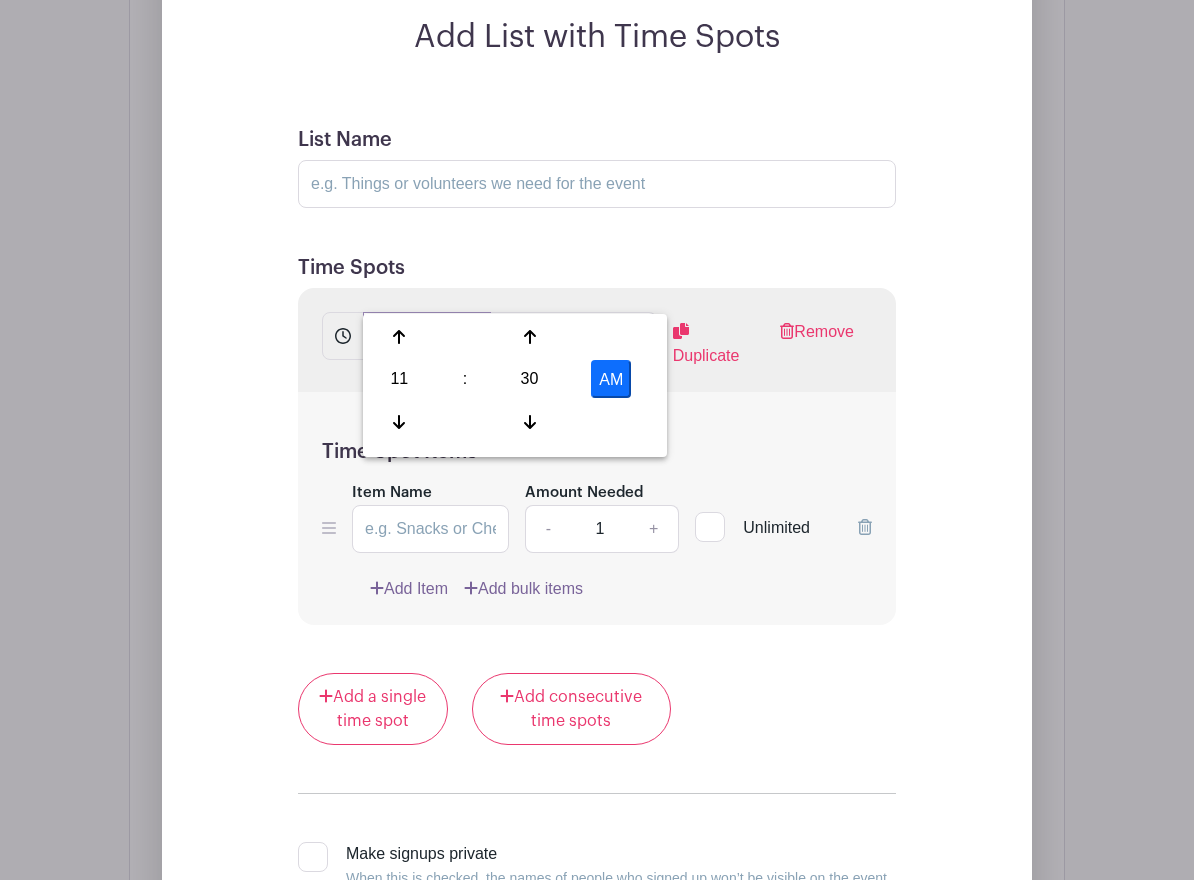 type on "11:00 AM" 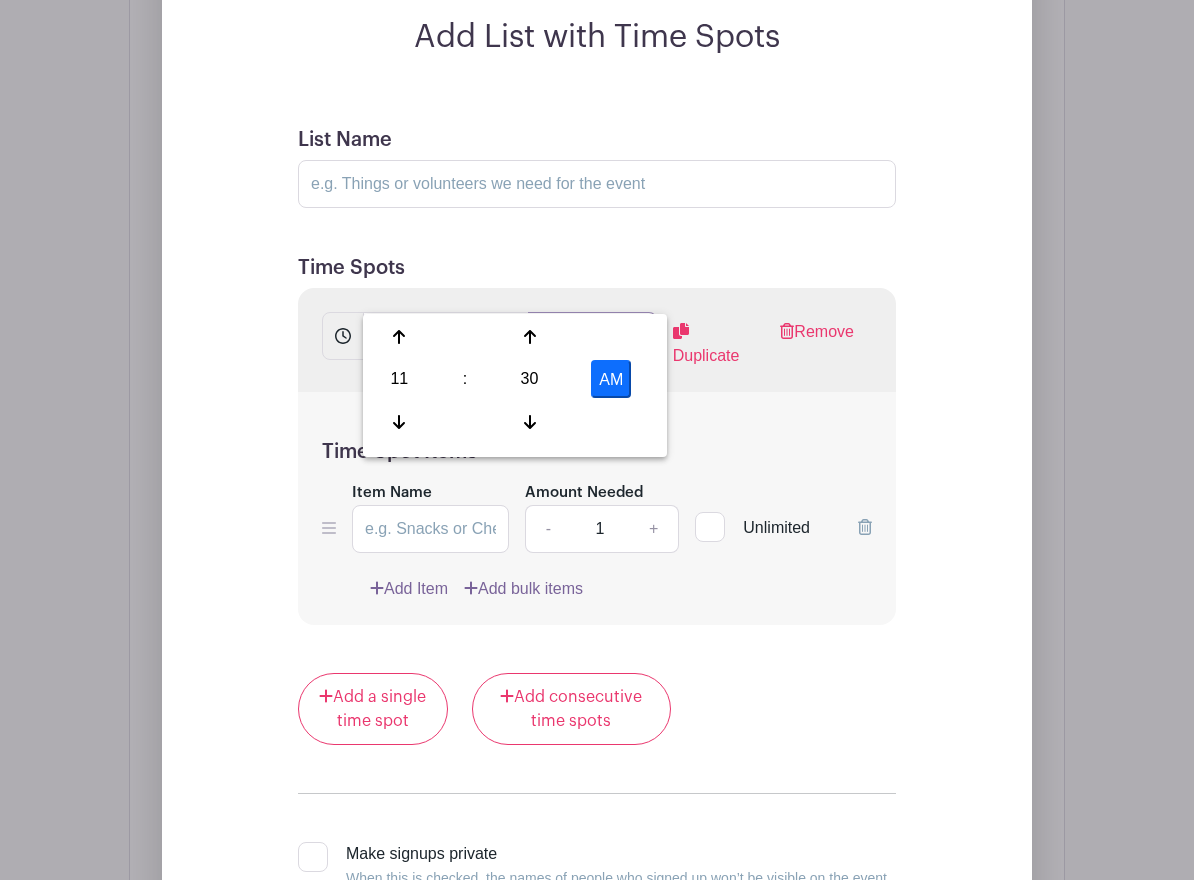 drag, startPoint x: 559, startPoint y: 293, endPoint x: 572, endPoint y: 292, distance: 13.038404 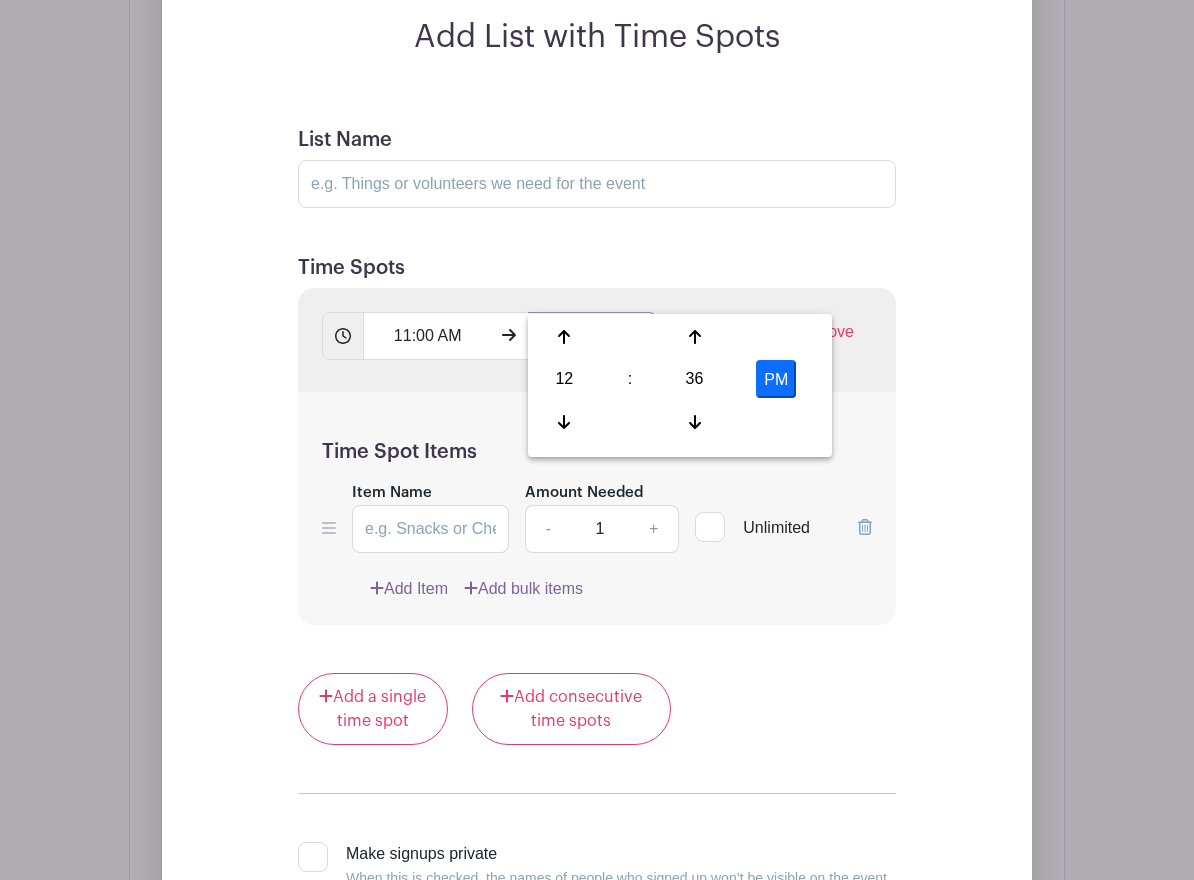 click on "11:36 PM" at bounding box center [592, 336] 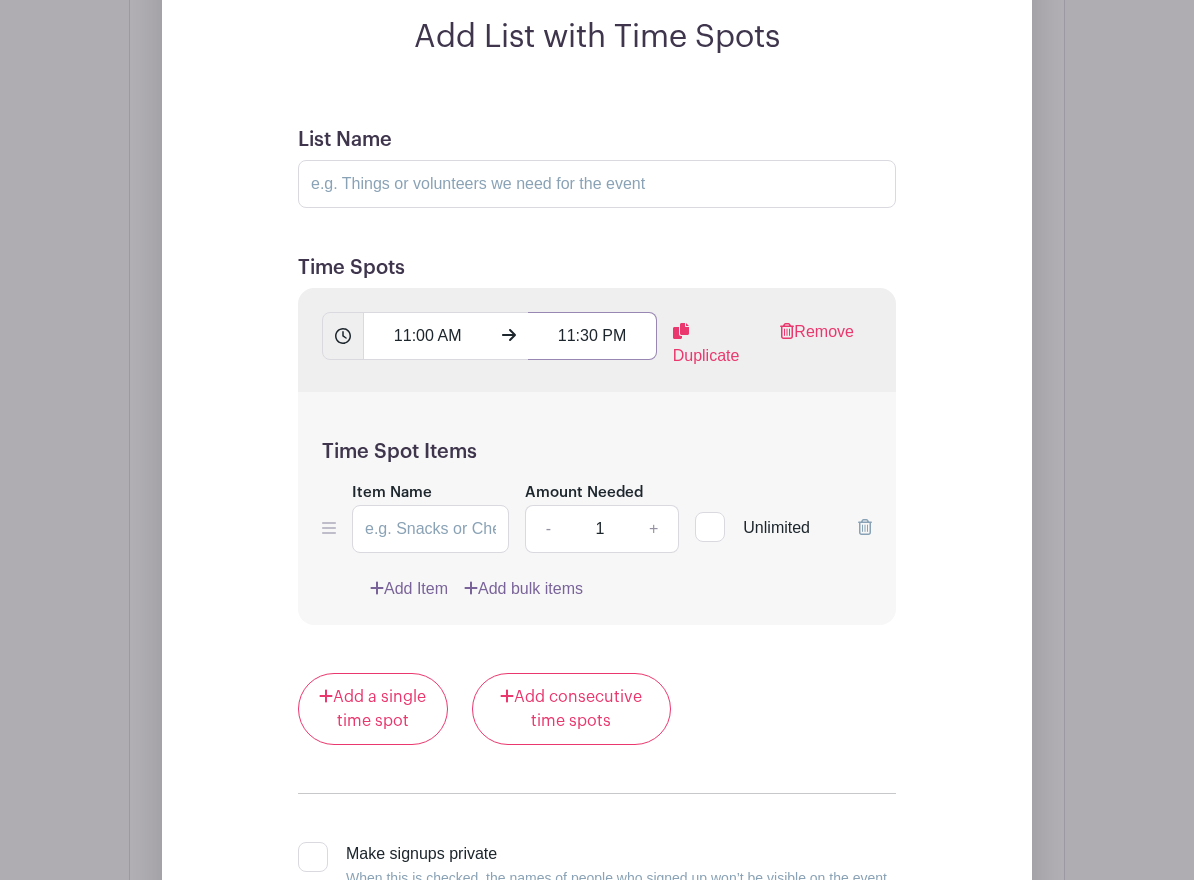 click on "11:30 PM" at bounding box center [592, 336] 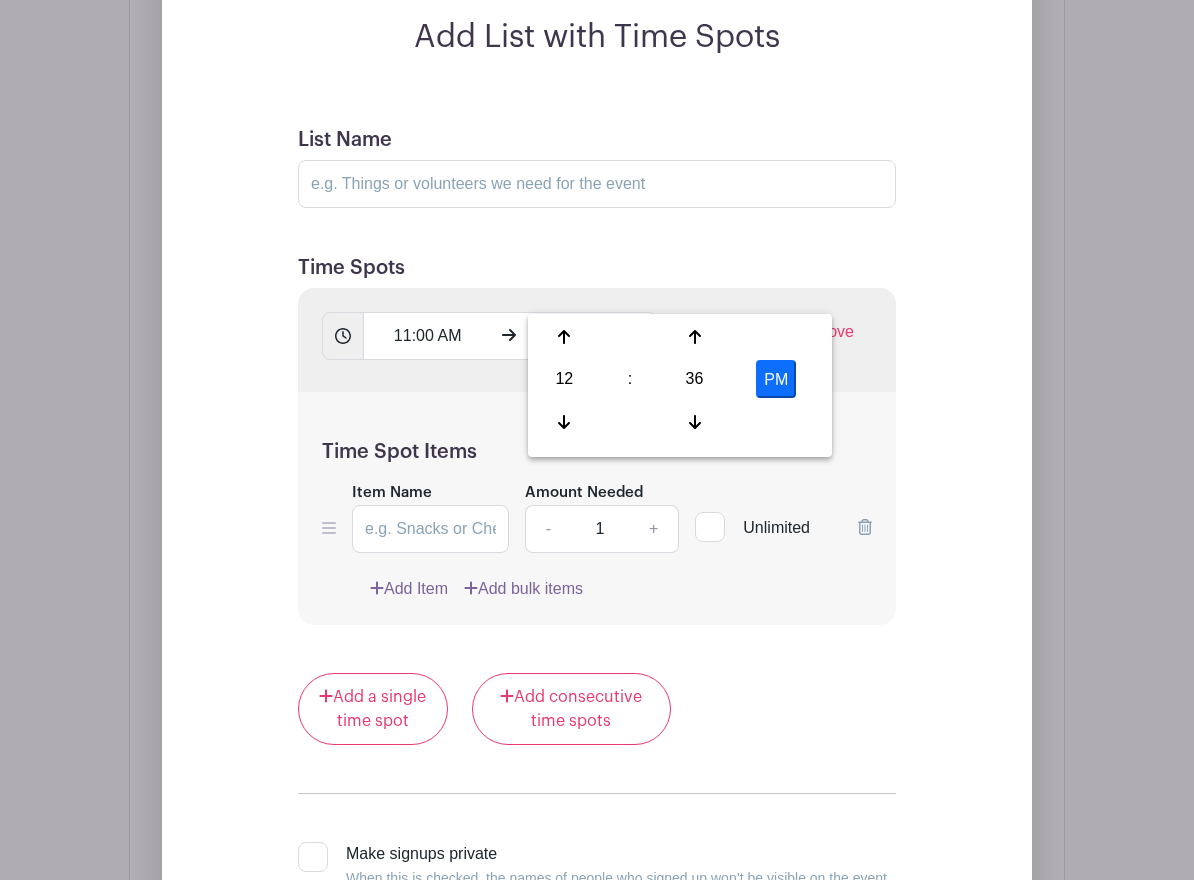 click on "PM" at bounding box center (776, 379) 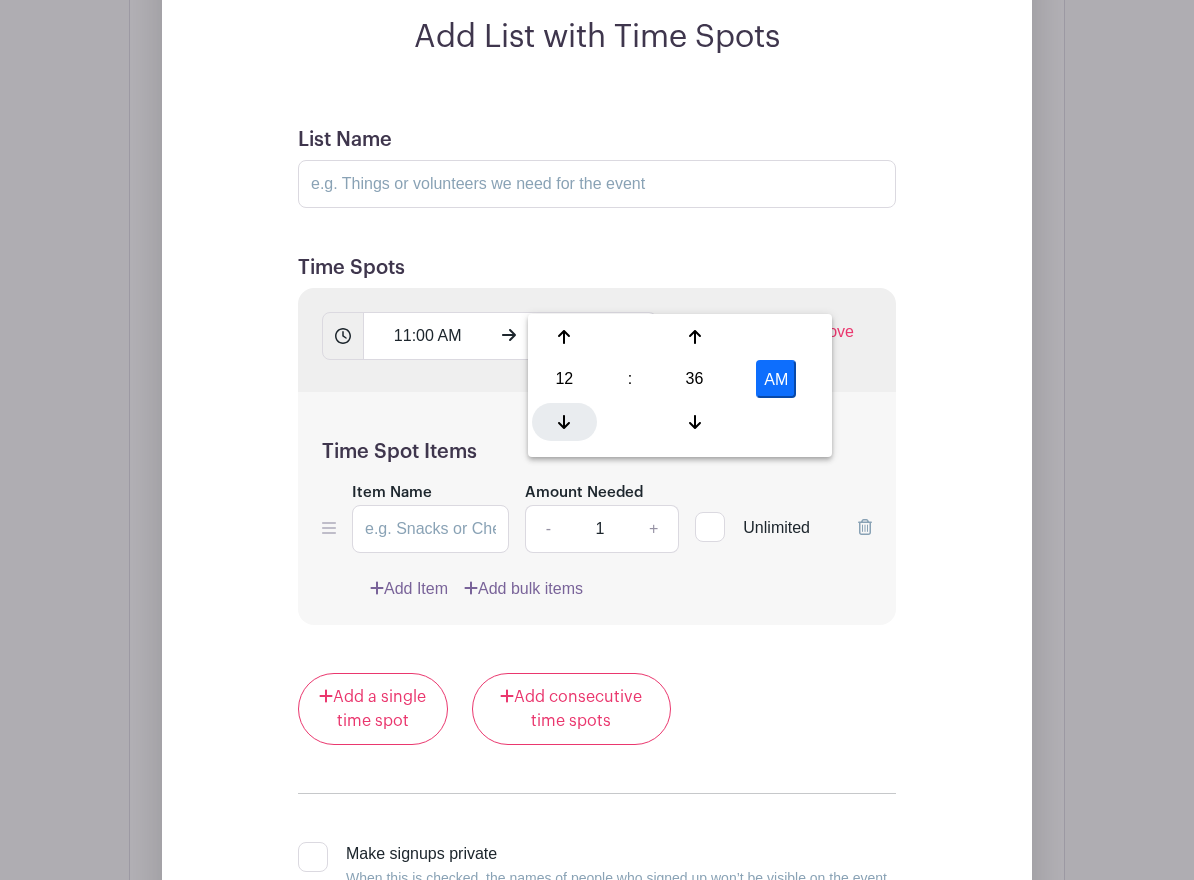 click at bounding box center [564, 422] 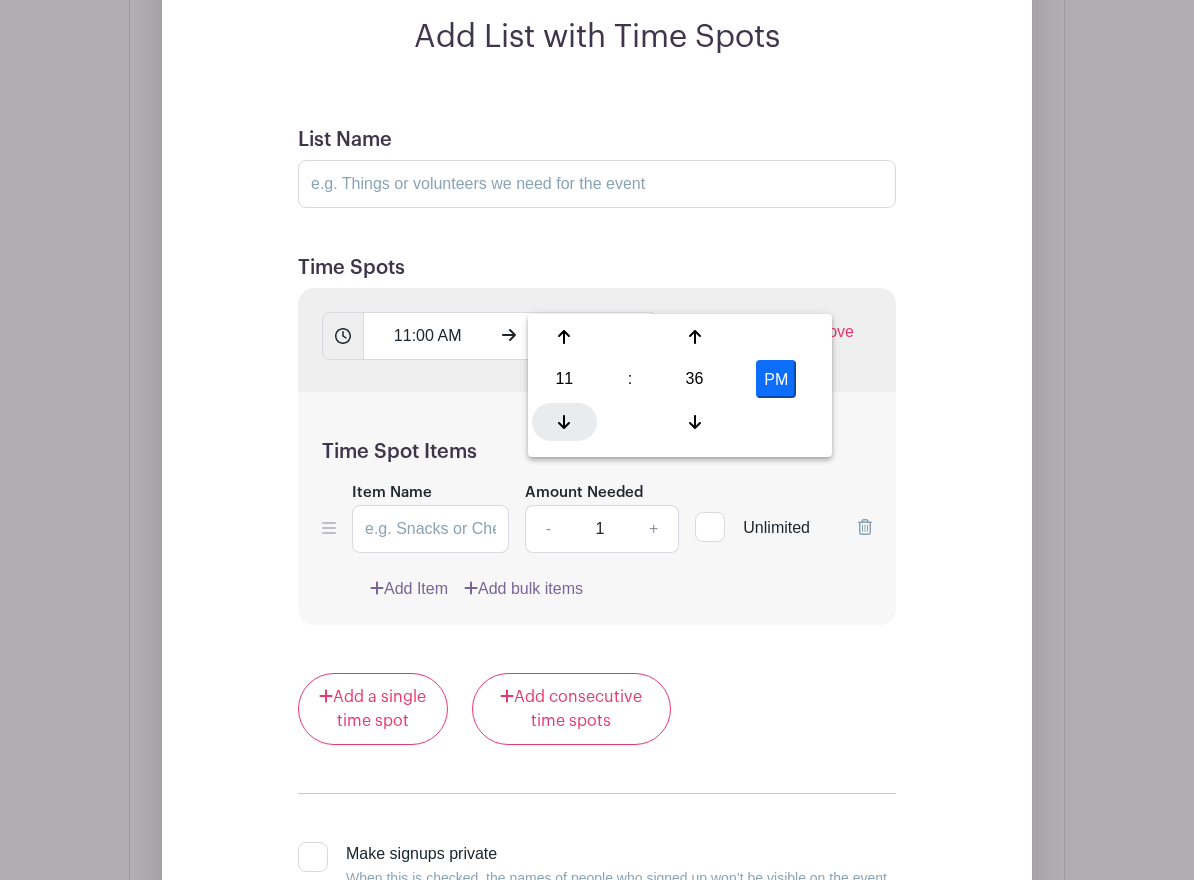 click at bounding box center [564, 422] 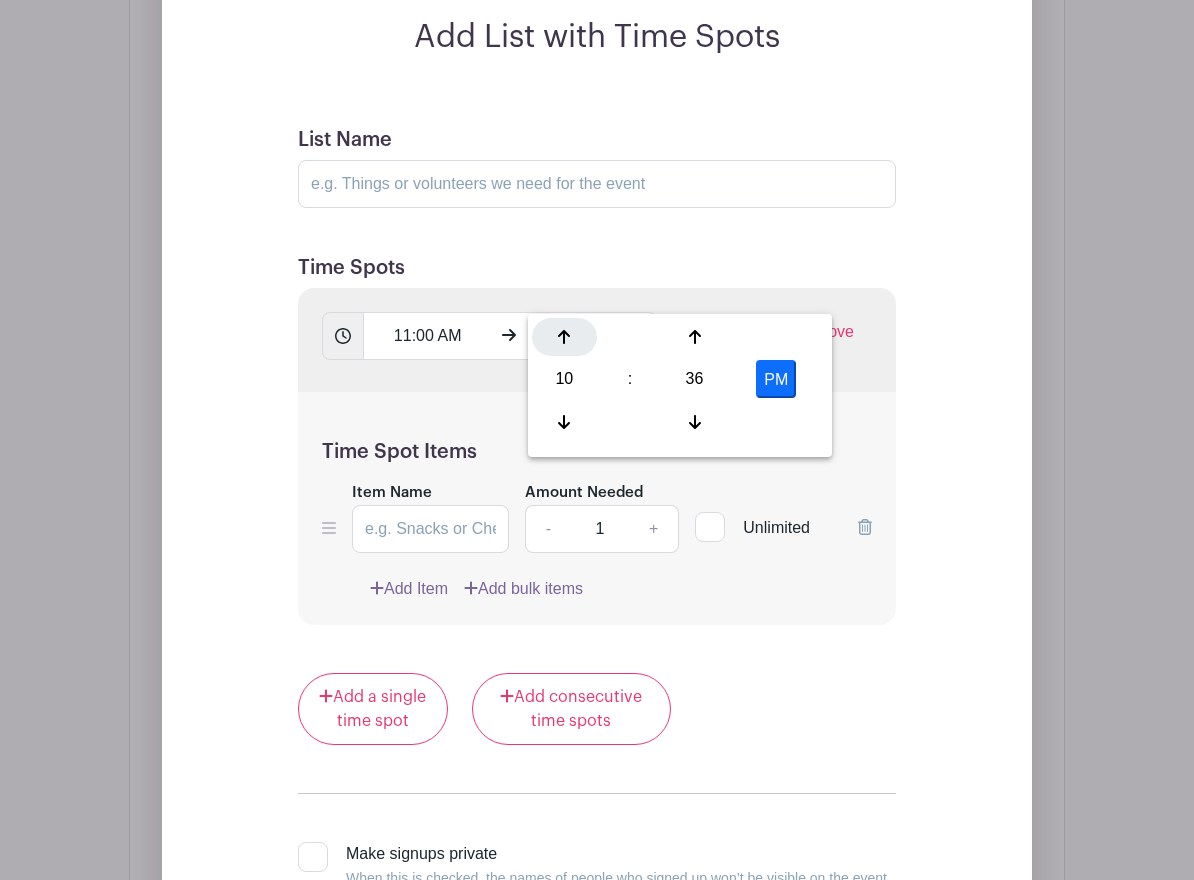 click 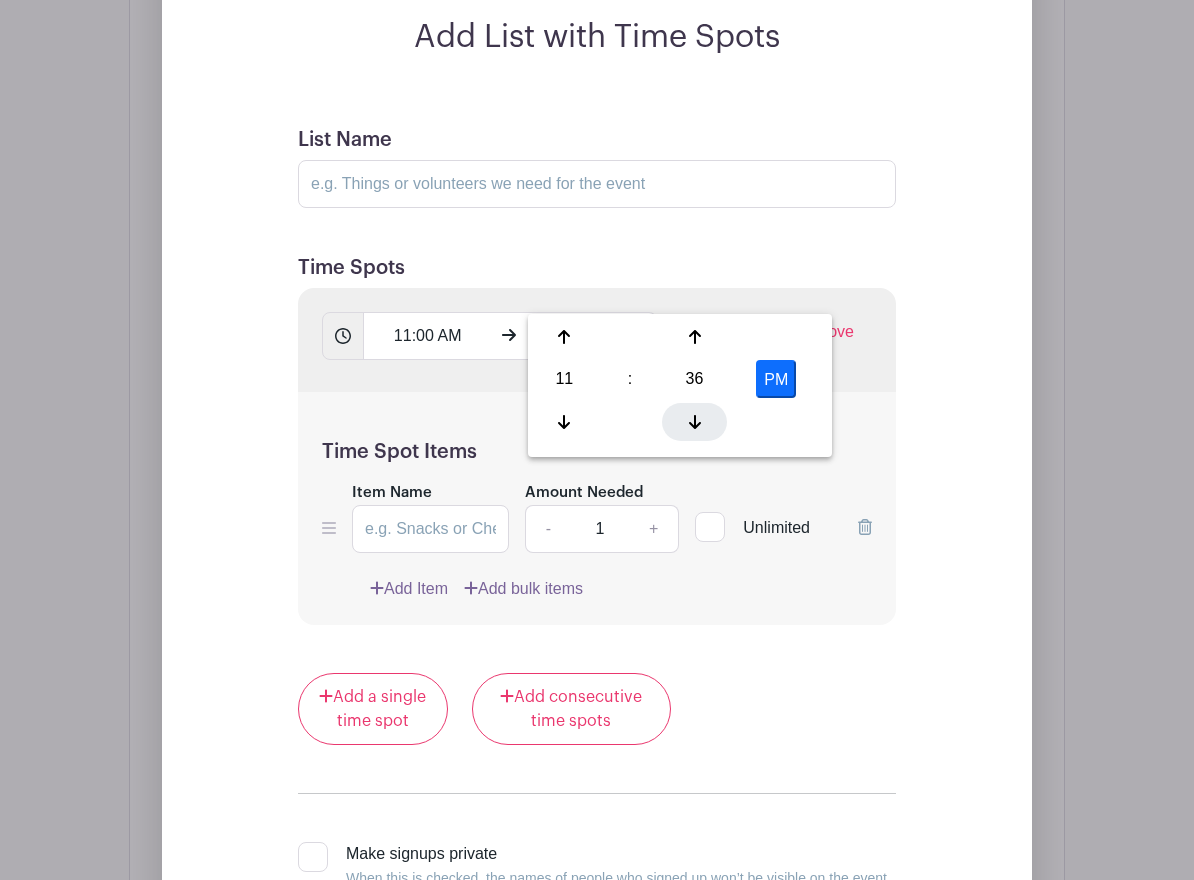 click at bounding box center (694, 422) 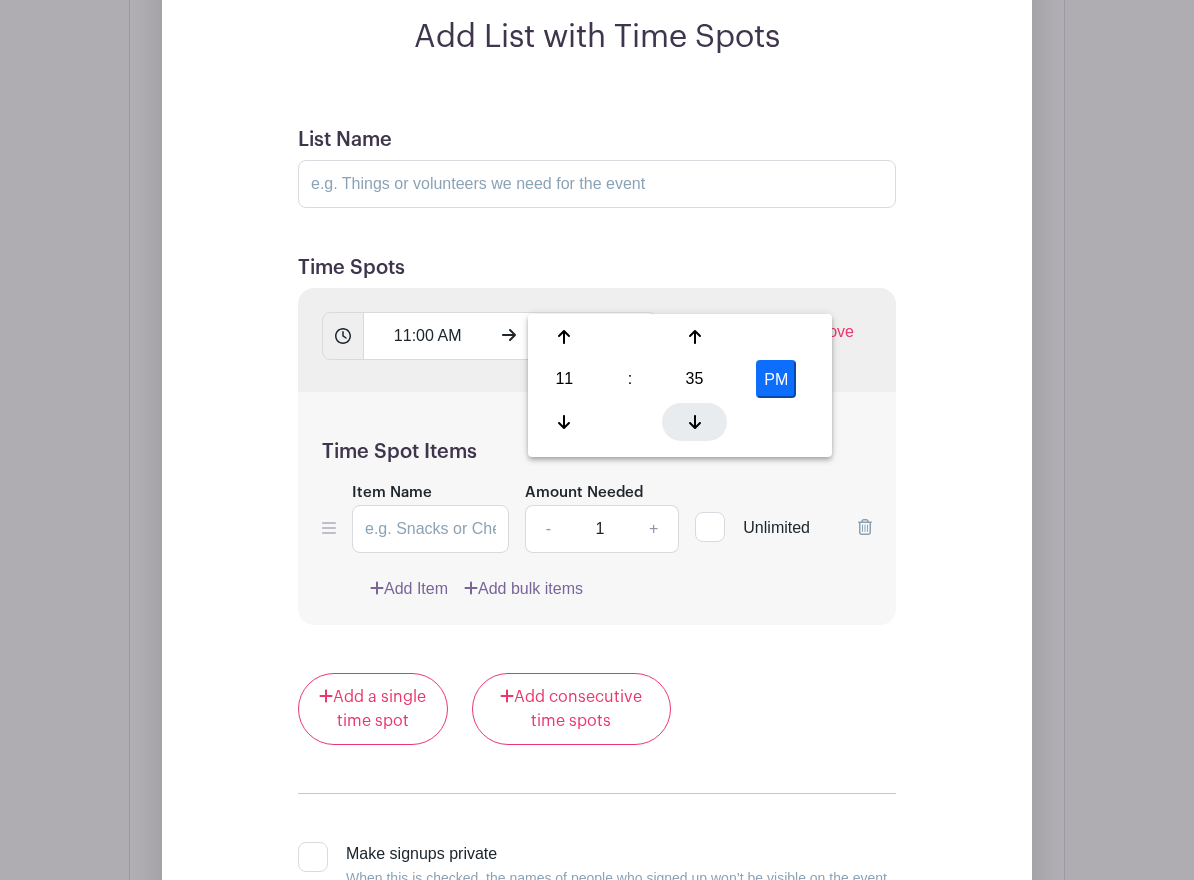 click at bounding box center [694, 422] 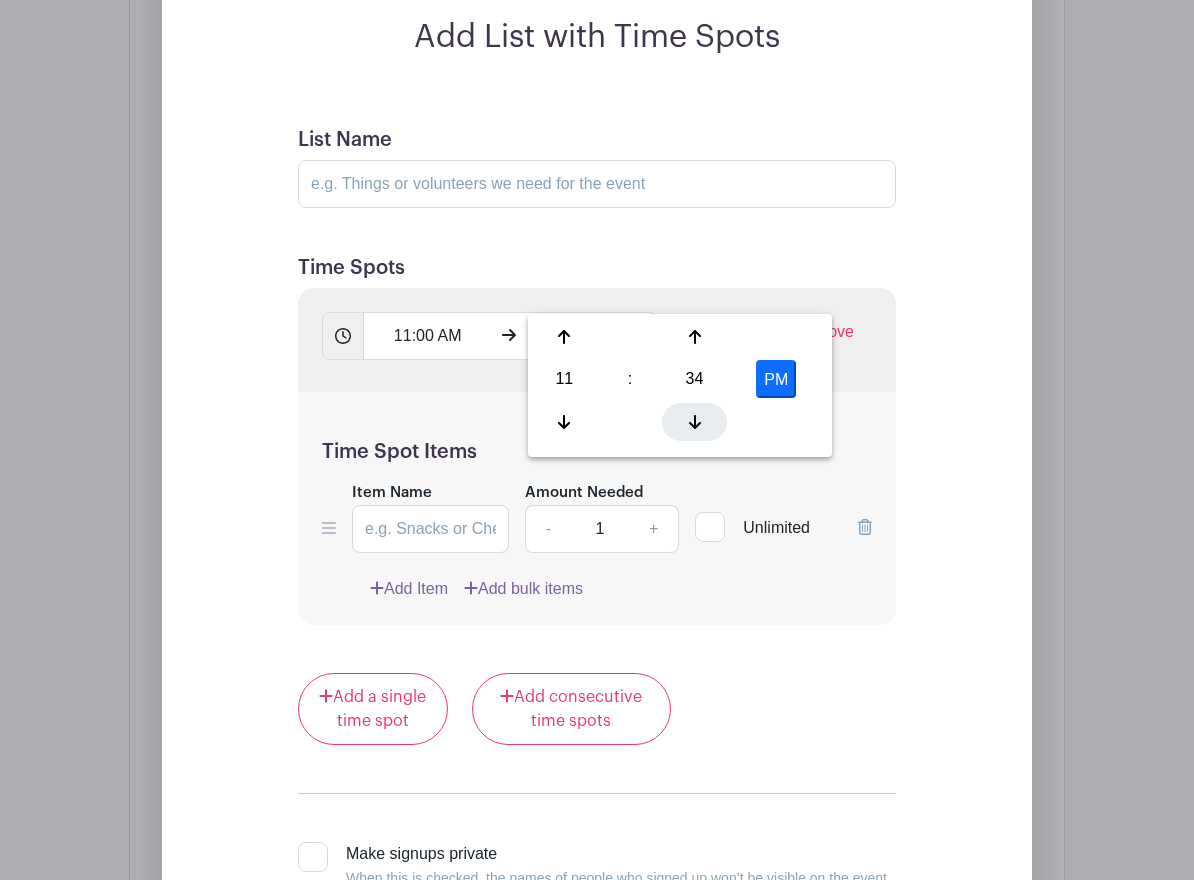 click at bounding box center [694, 422] 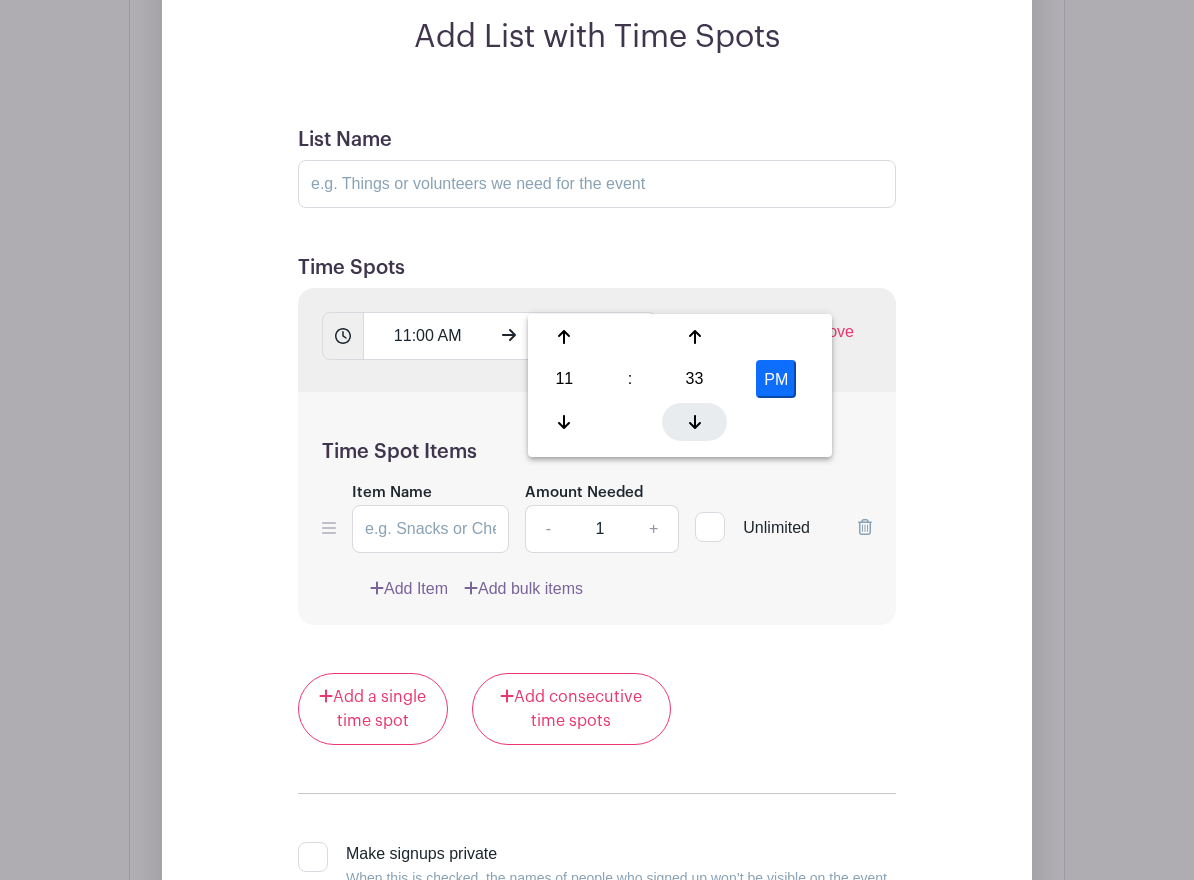 click at bounding box center (694, 422) 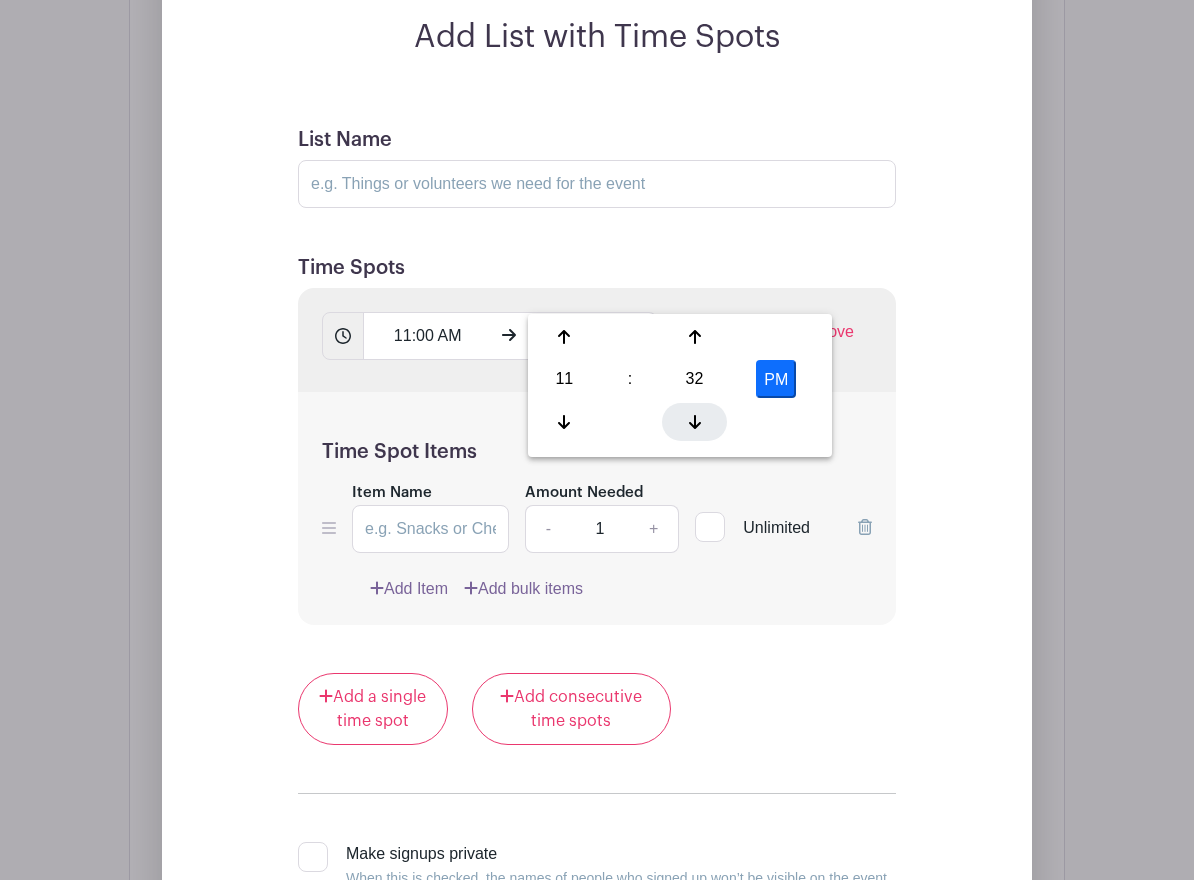 click at bounding box center (694, 422) 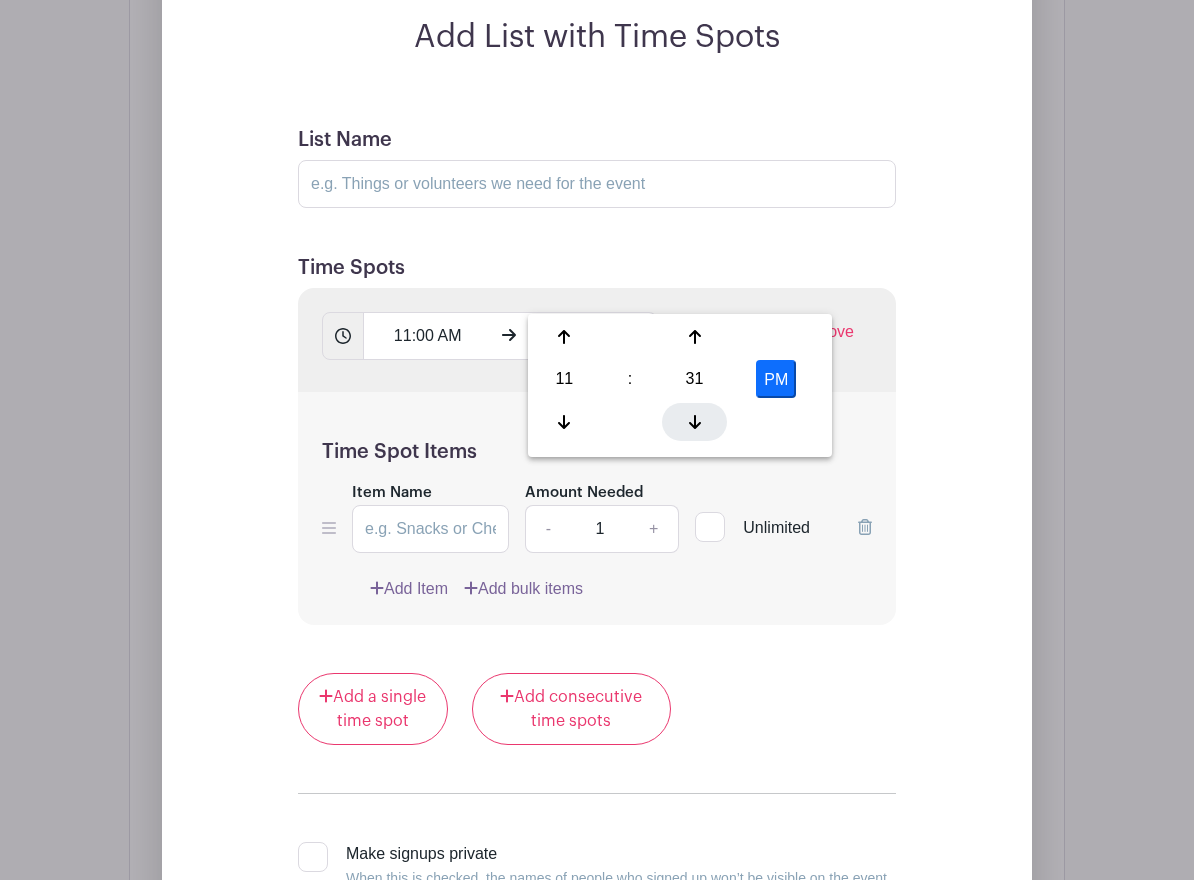 click at bounding box center [694, 422] 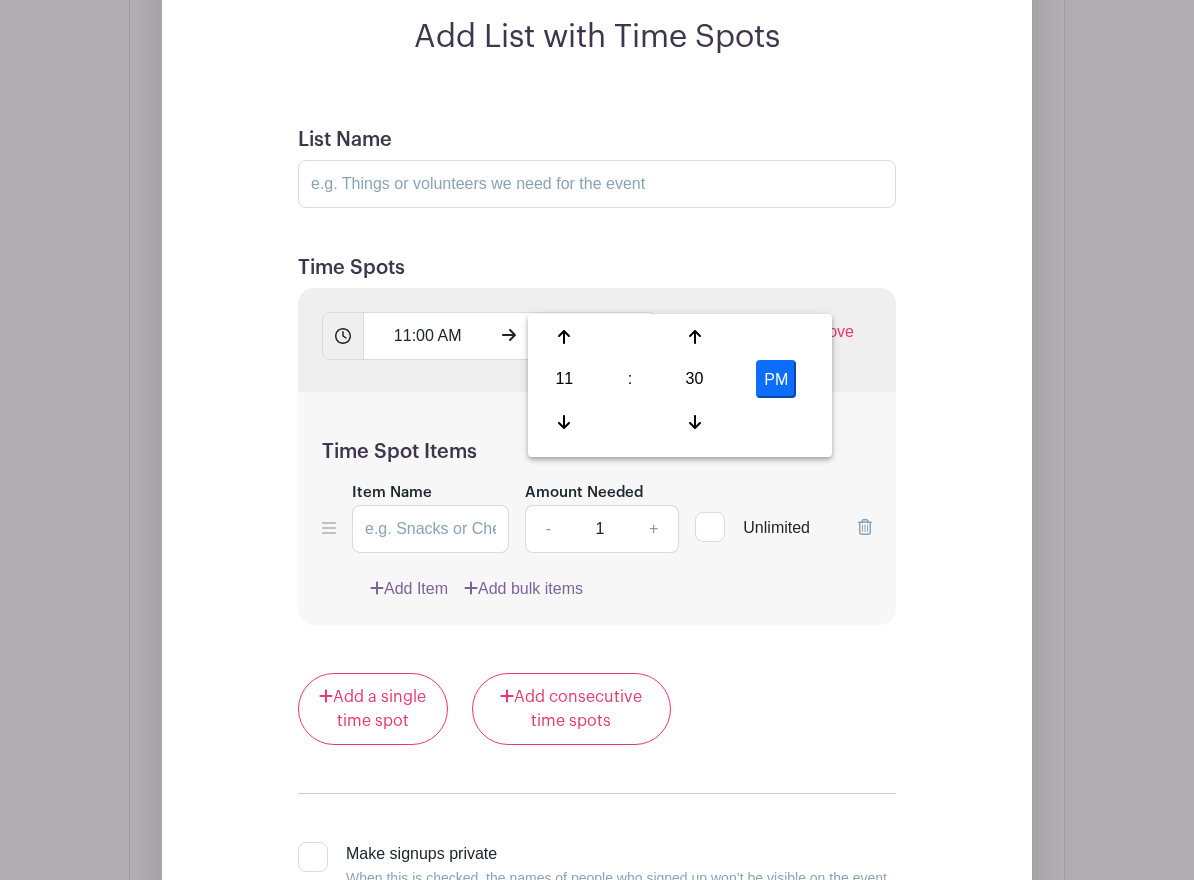 click on "PM" at bounding box center (776, 379) 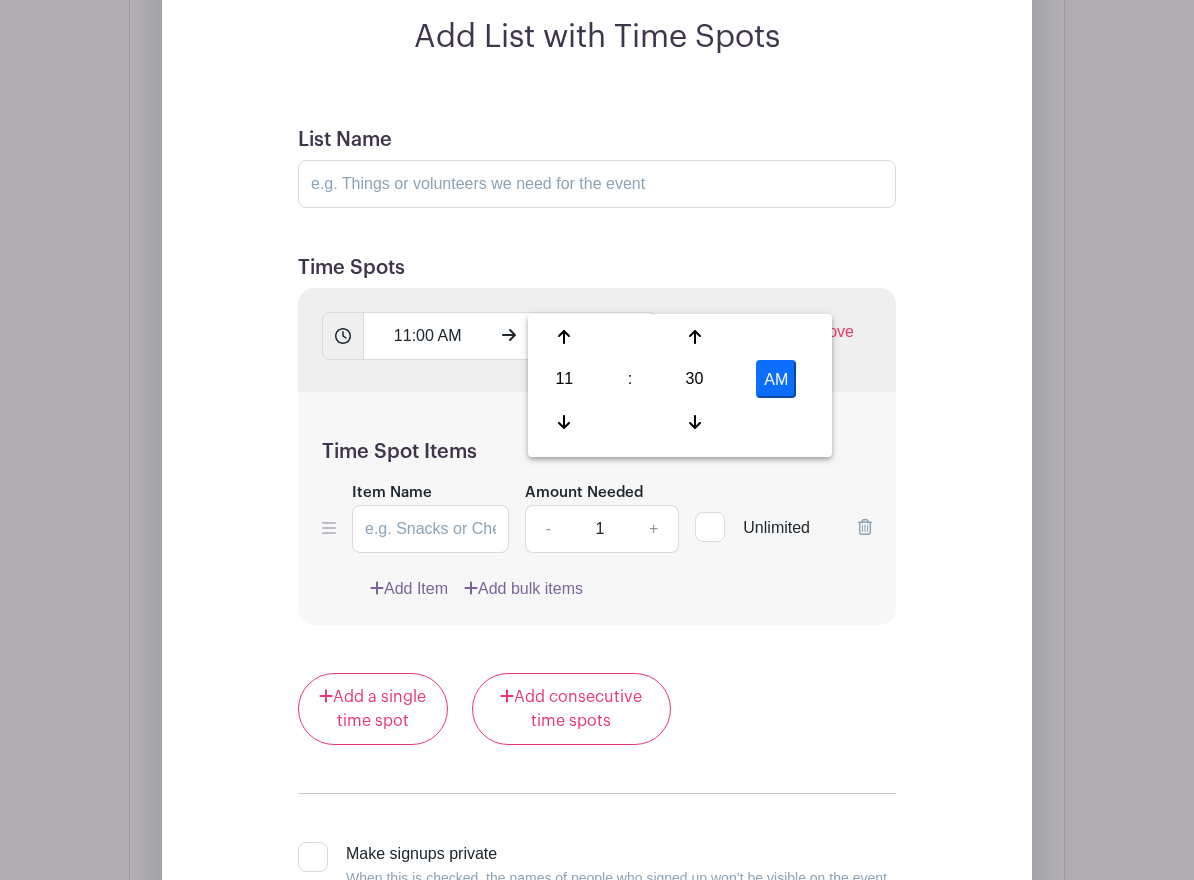 click on "Add List with Time Spots
List Name
Time Spots
11:00 AM
11:30 AM
Duplicate
Remove
Time Spot Items
Item Name
Amount Needed
-
1
+
Unlimited
Add Item" at bounding box center [597, 538] 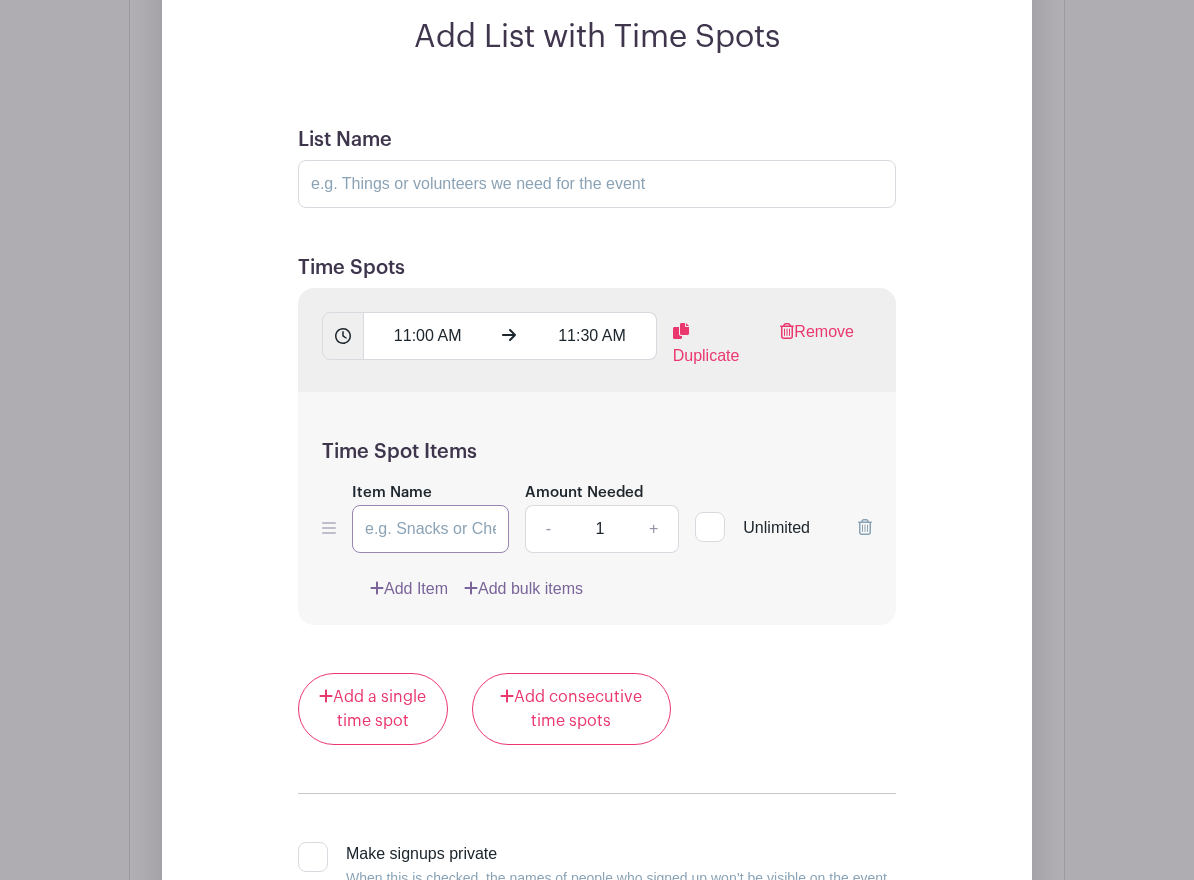 click on "Item Name" at bounding box center [430, 529] 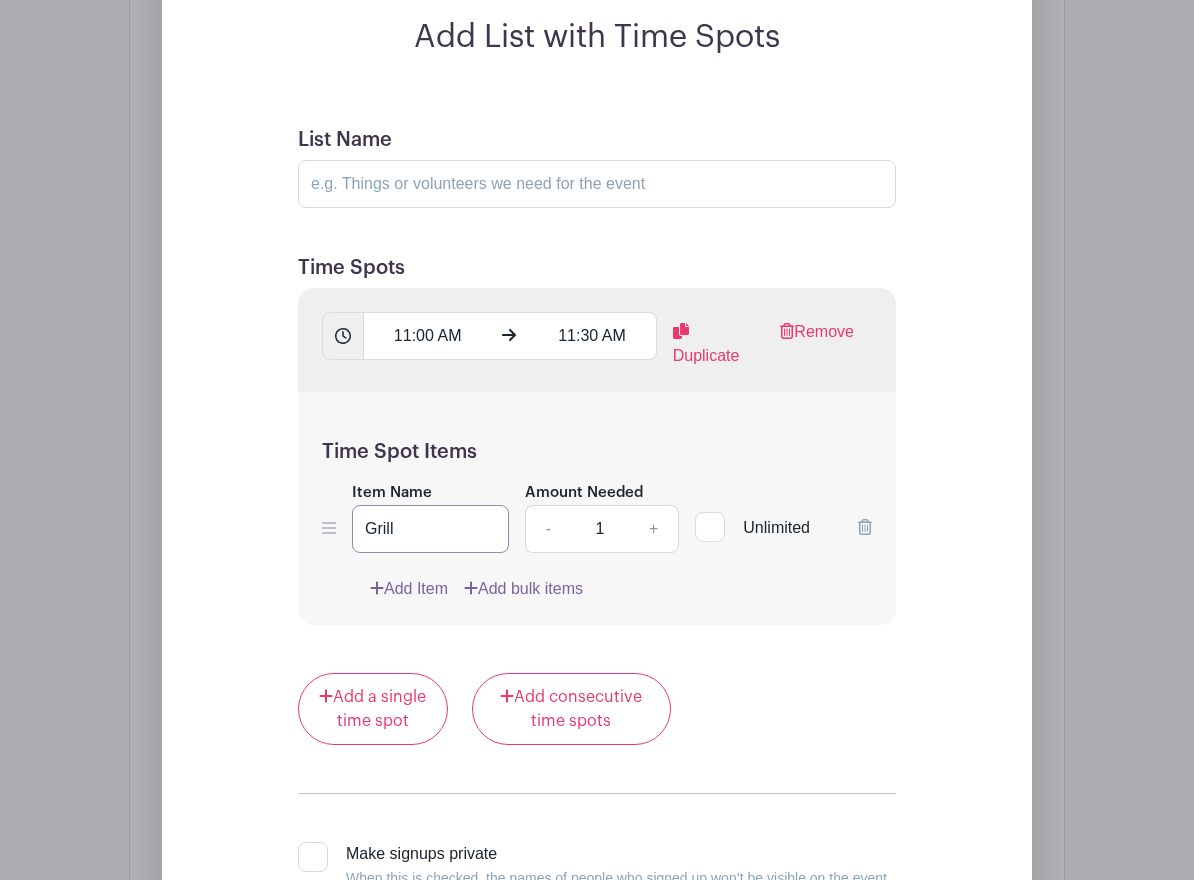 type on "Grill" 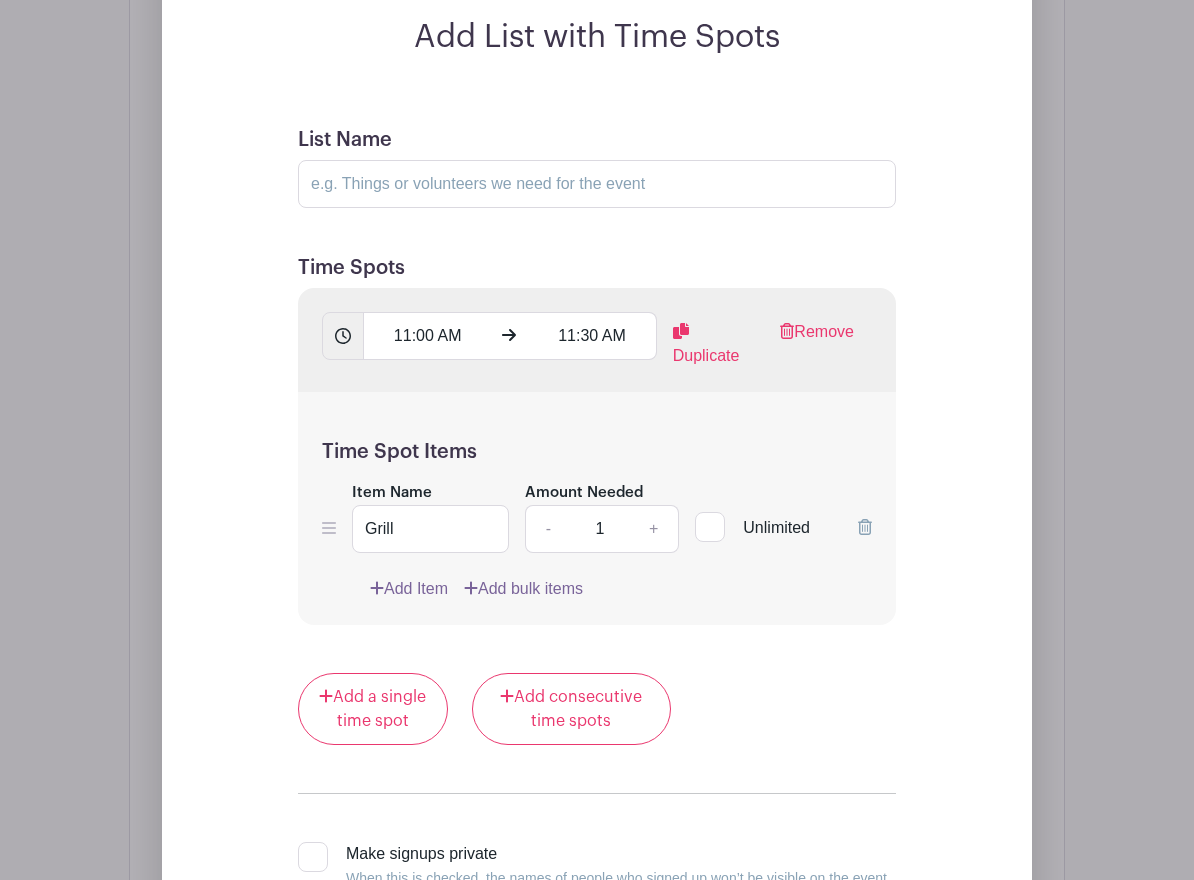 click on "List Name
Time Spots
11:00 AM
11:30 AM
Duplicate
Remove
Time Spot Items
Item Name
Grill
Amount Needed
-
1
+
Unlimited
Add Item
Add bulk items" at bounding box center (597, 581) 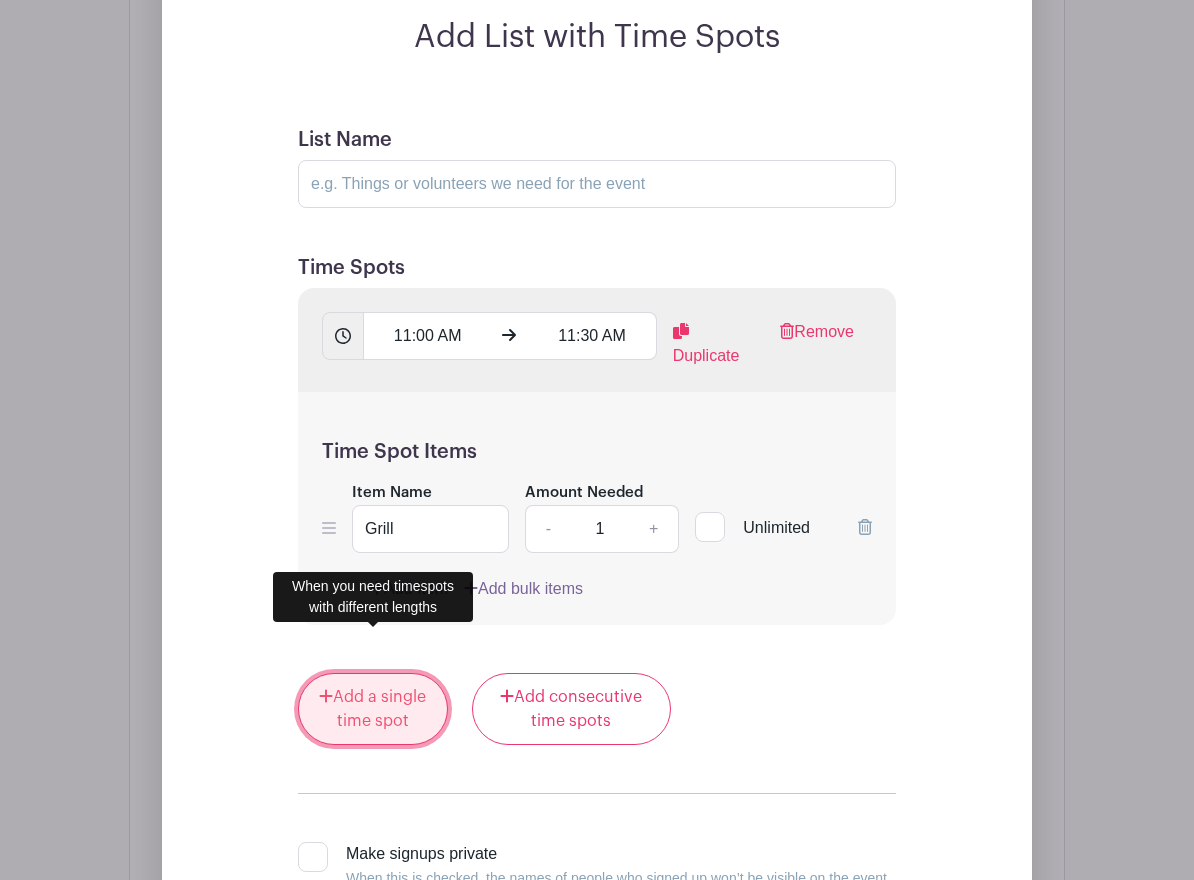 click on "Add a single time spot" at bounding box center (373, 709) 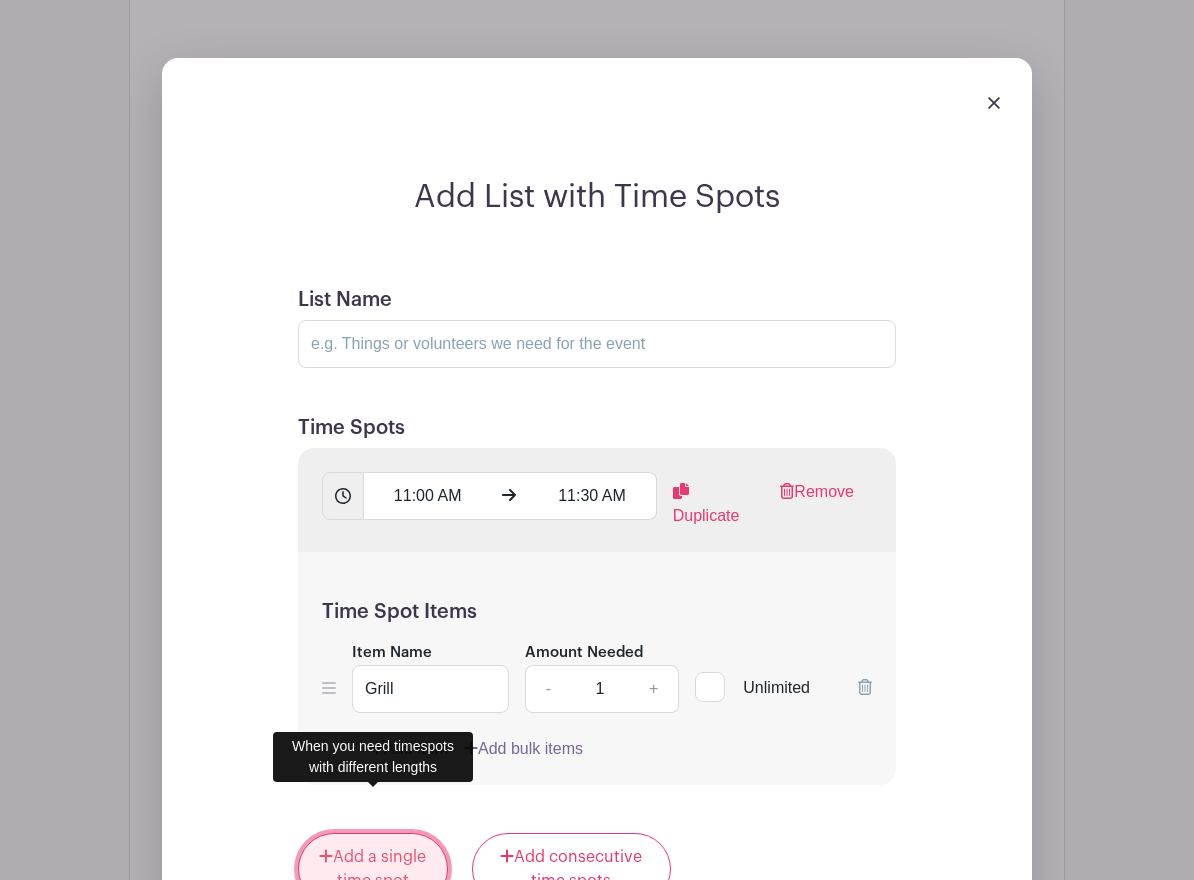 scroll, scrollTop: 2186, scrollLeft: 0, axis: vertical 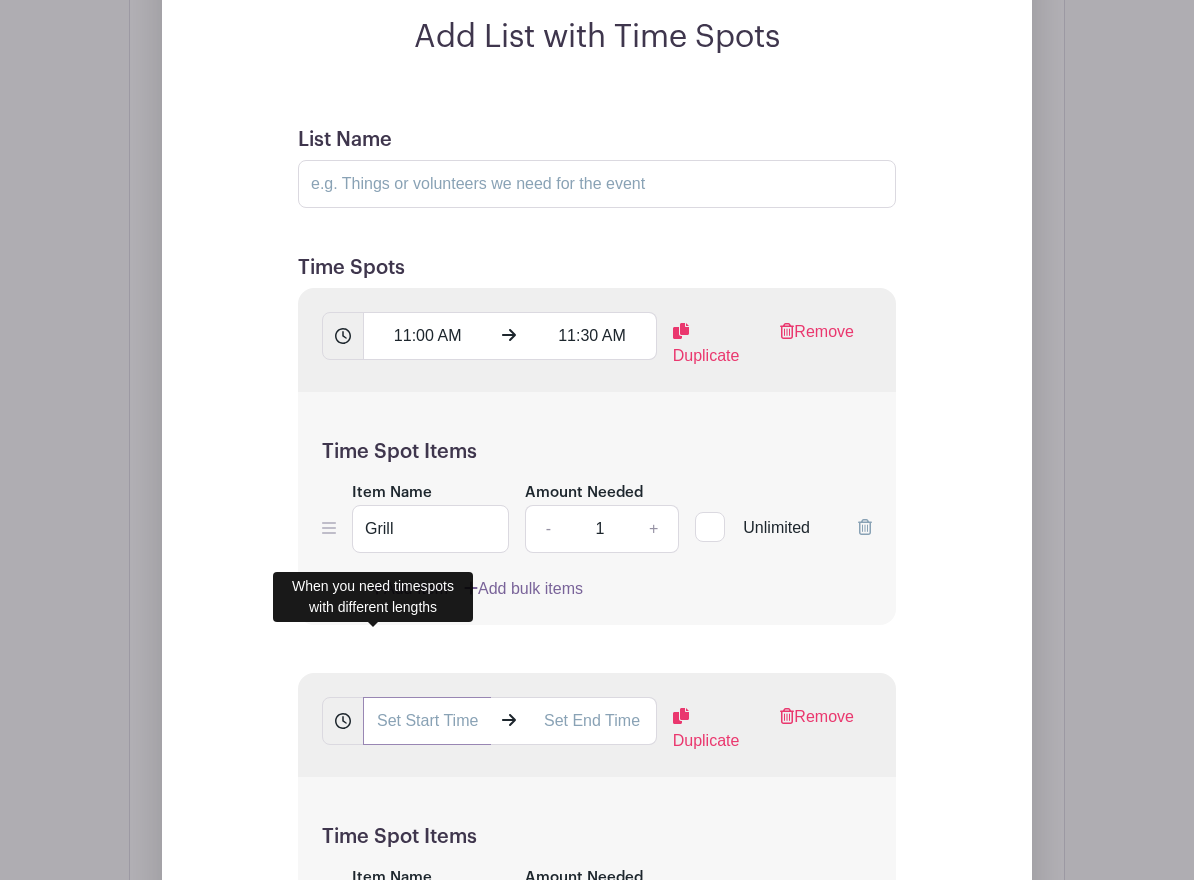 click at bounding box center (427, 721) 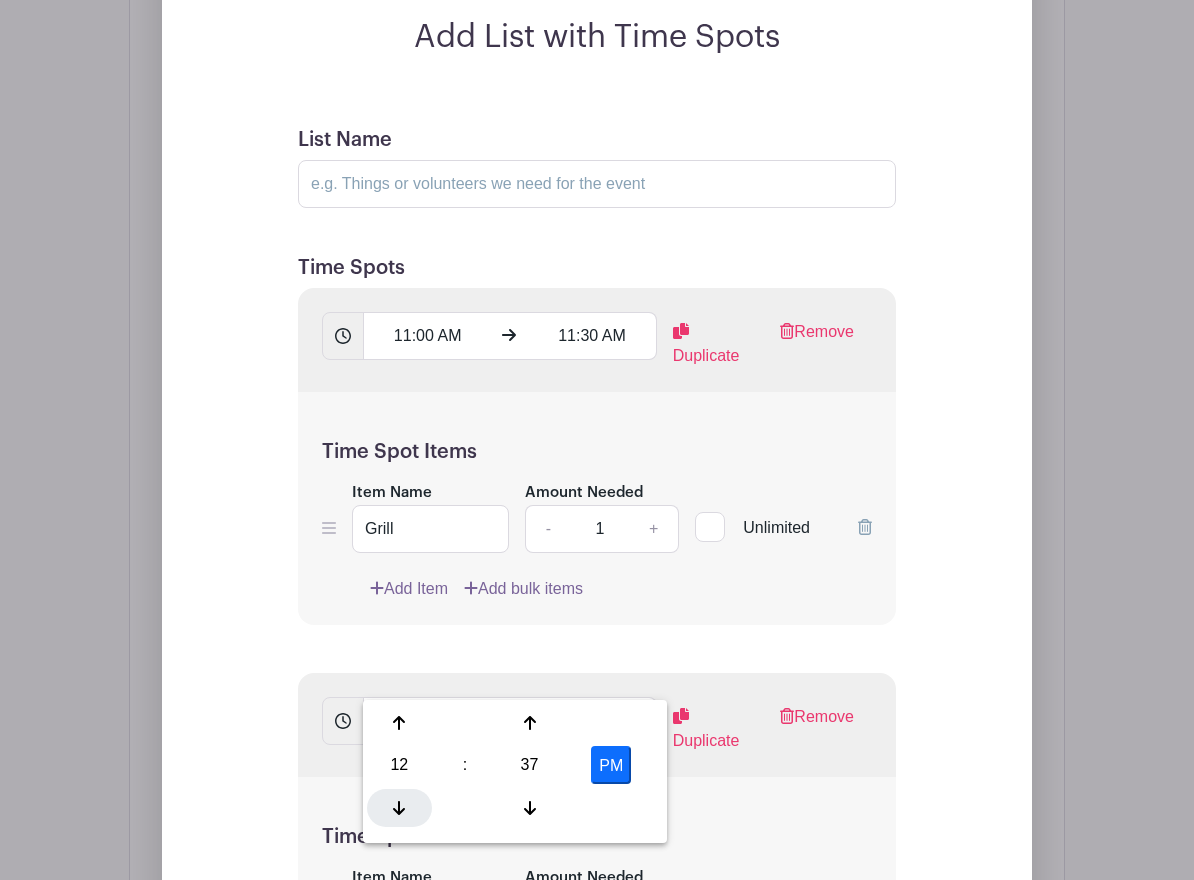 drag, startPoint x: 400, startPoint y: 796, endPoint x: 413, endPoint y: 799, distance: 13.341664 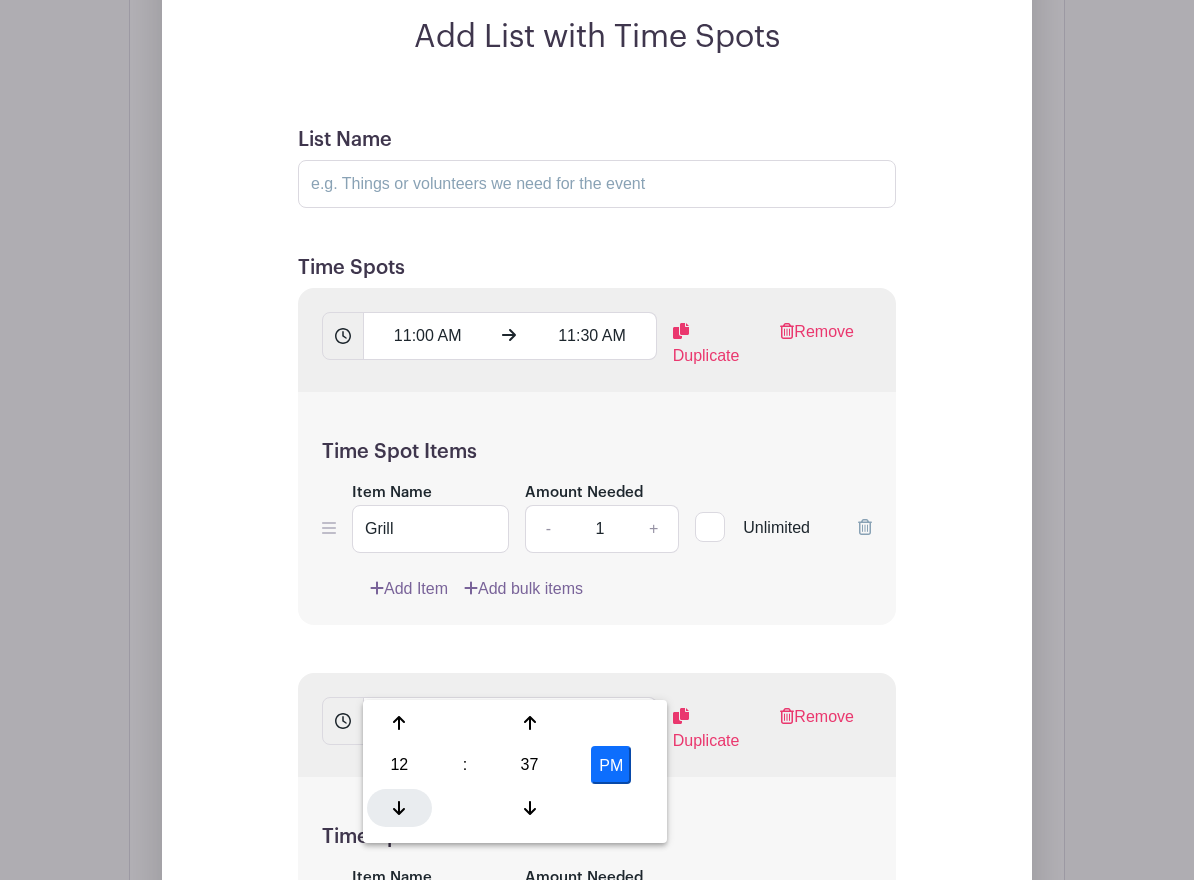 click at bounding box center [399, 808] 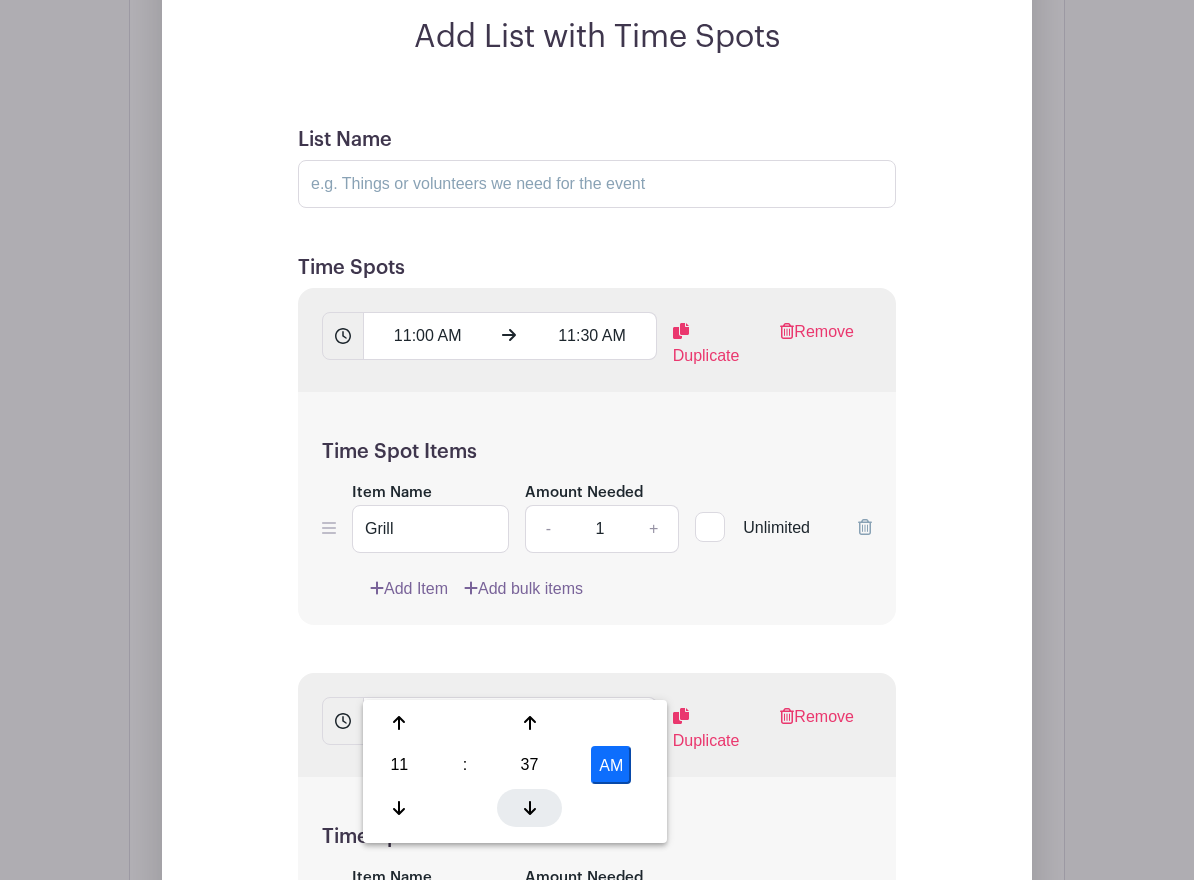 click 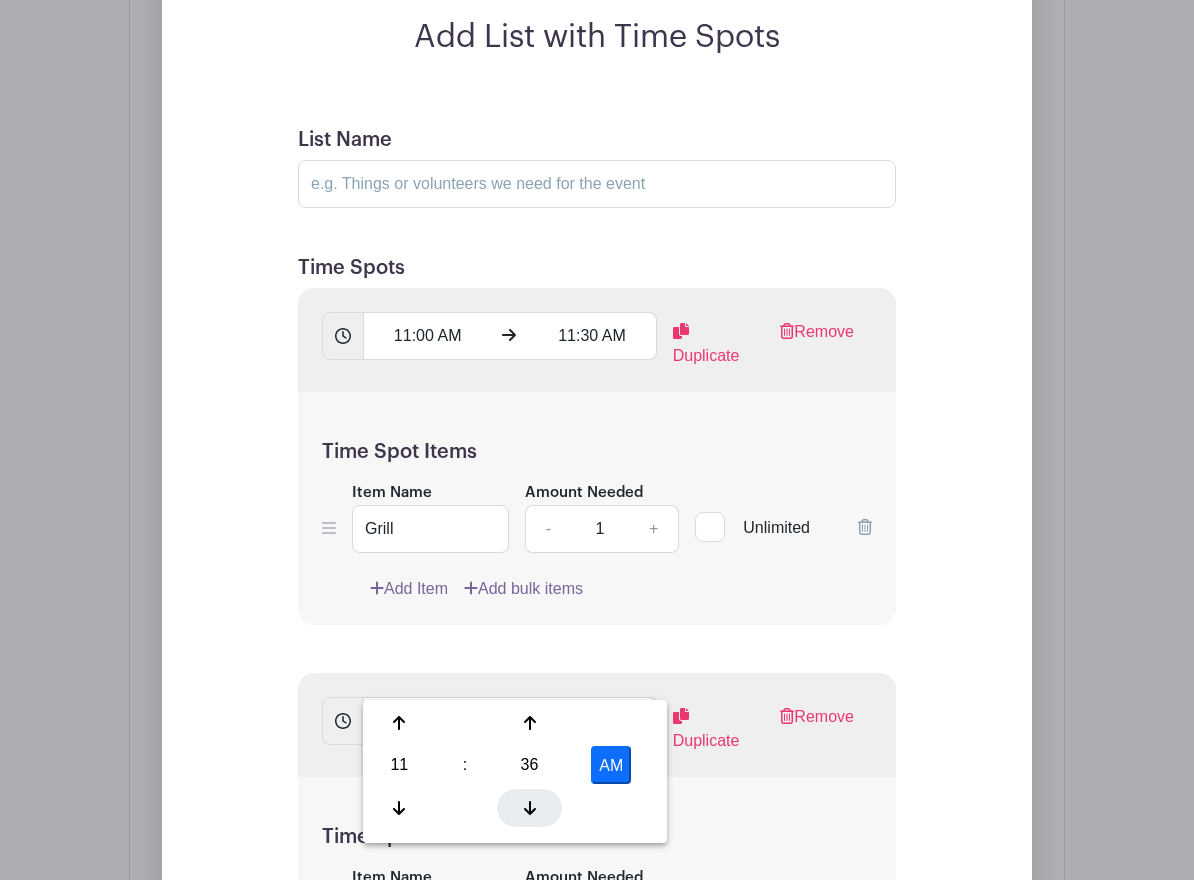 click 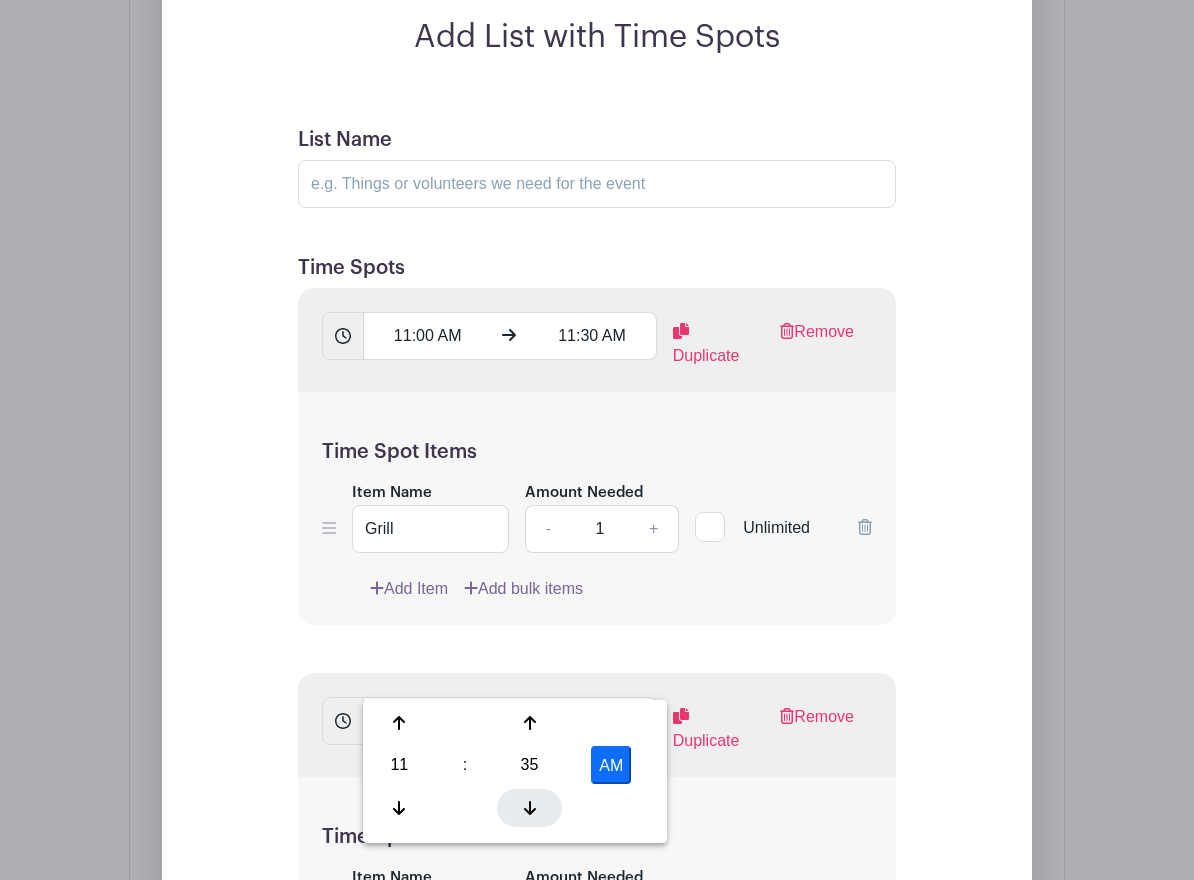 click 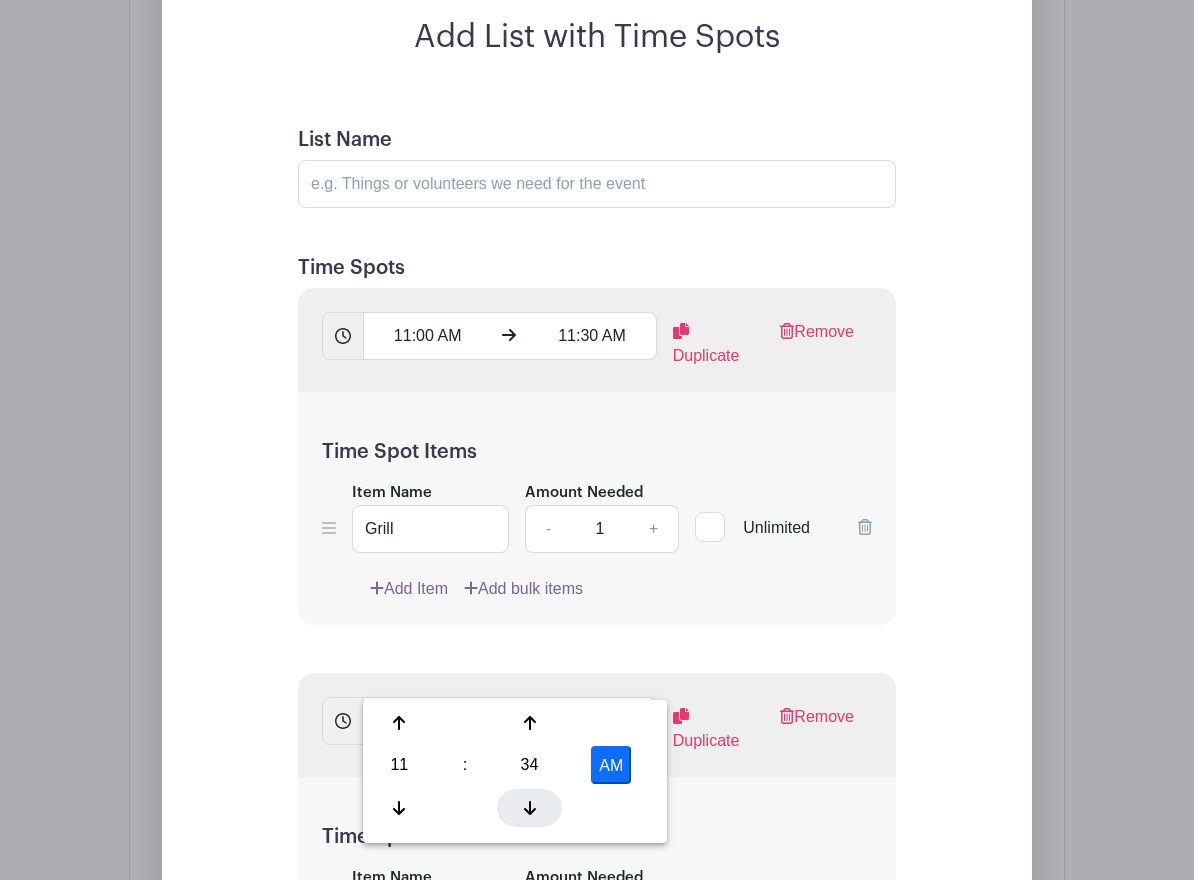 click 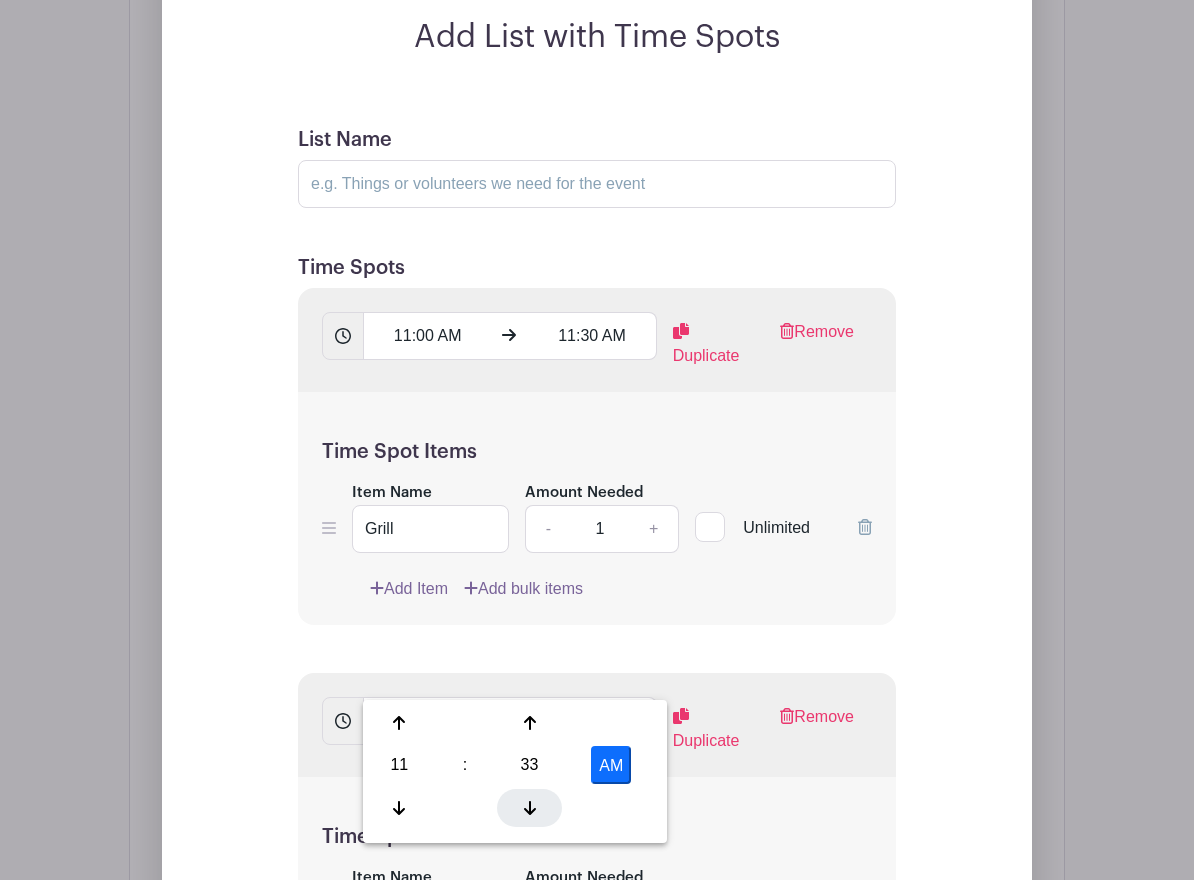 click 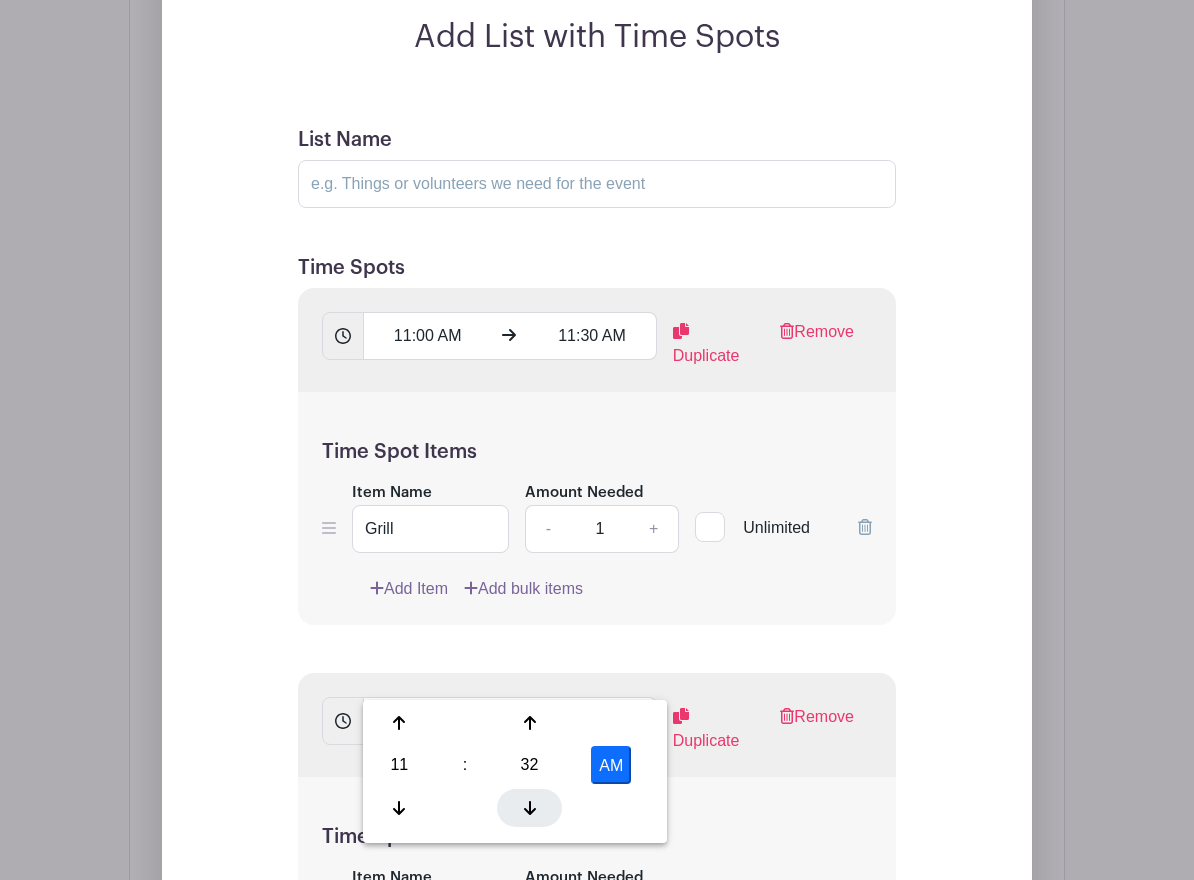 click 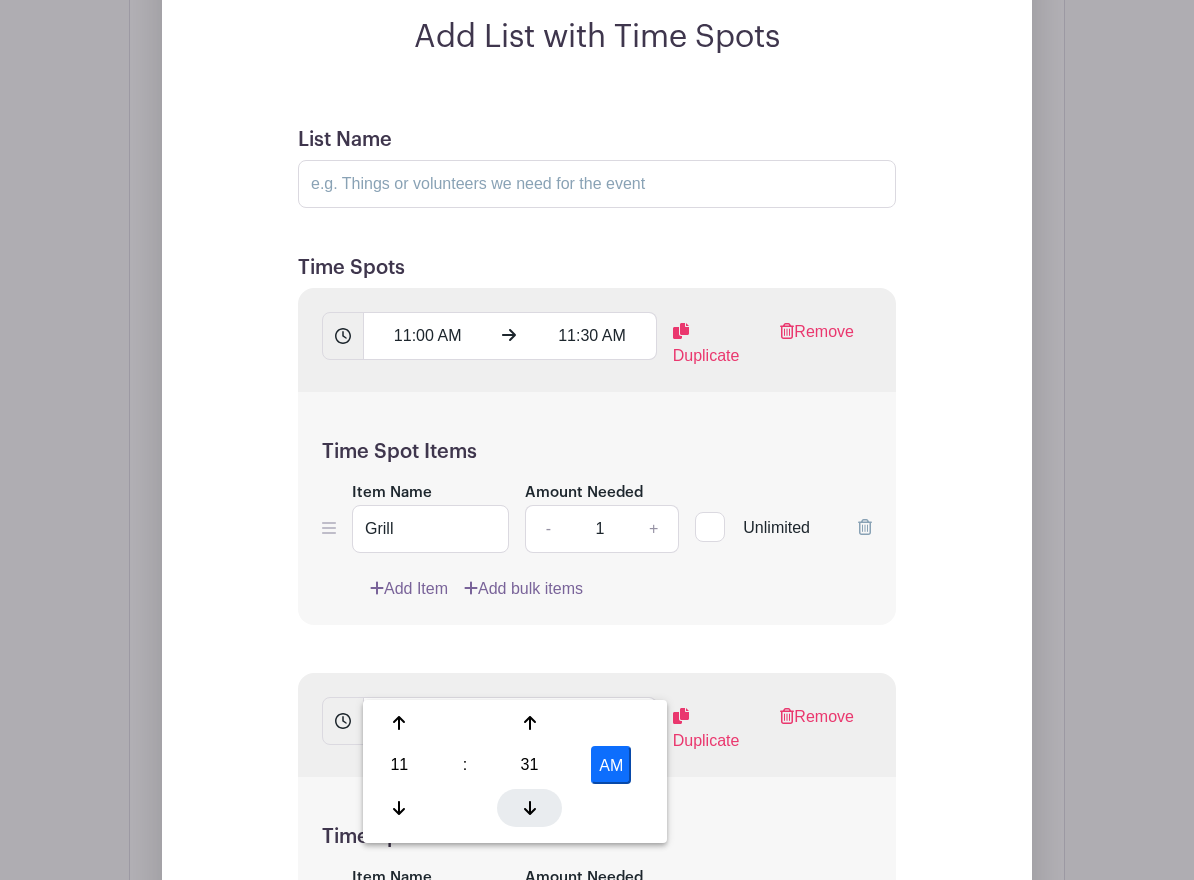 click 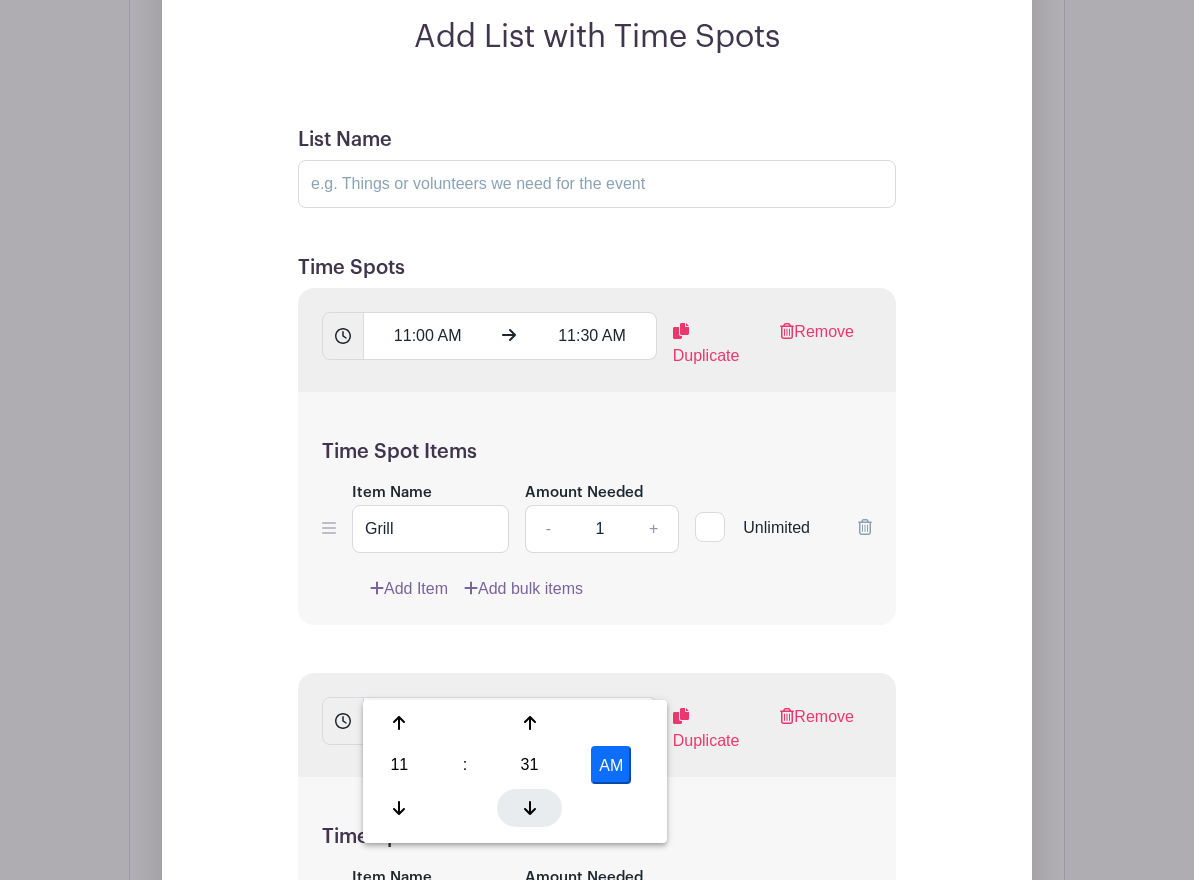 type on "11:30 AM" 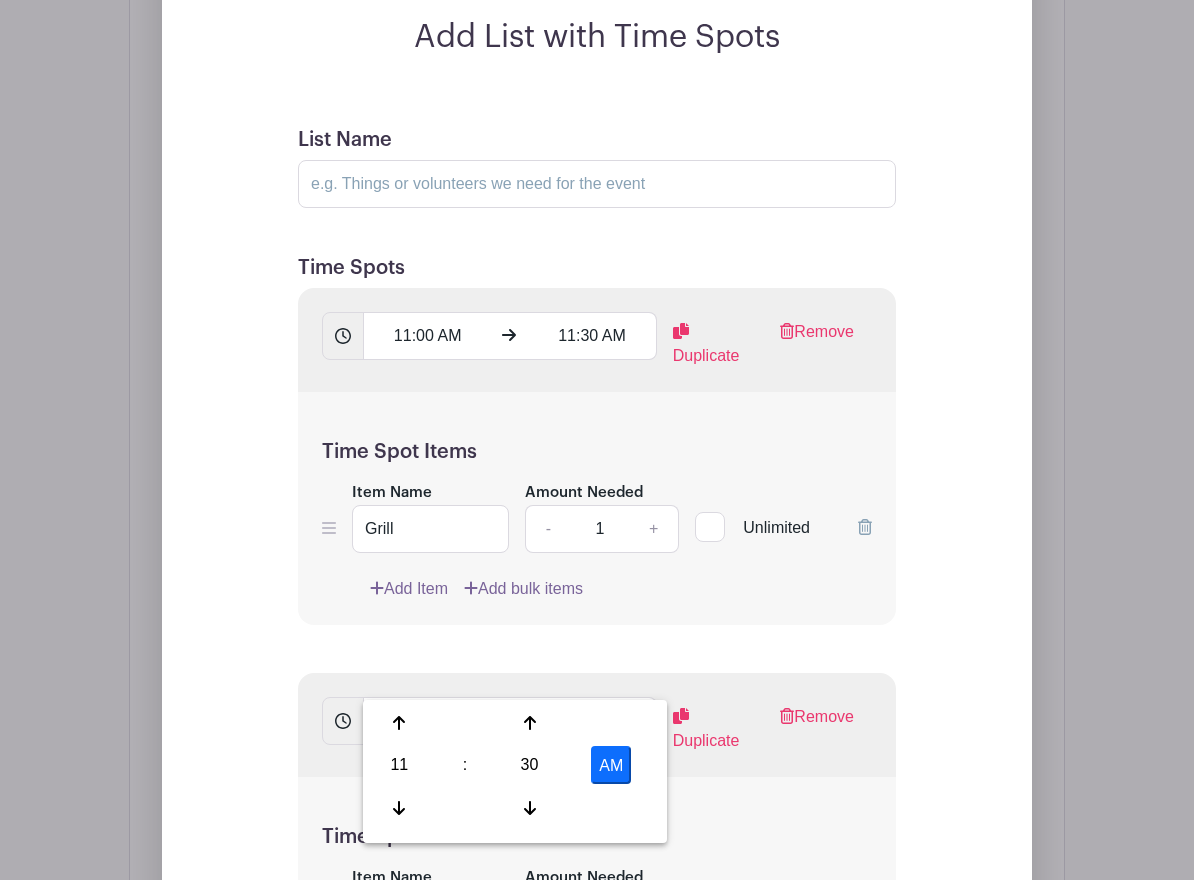 click on "Time Spot Items
Item Name
Amount Needed
-
1
+
Unlimited
Add Item
Add bulk items" at bounding box center [597, 893] 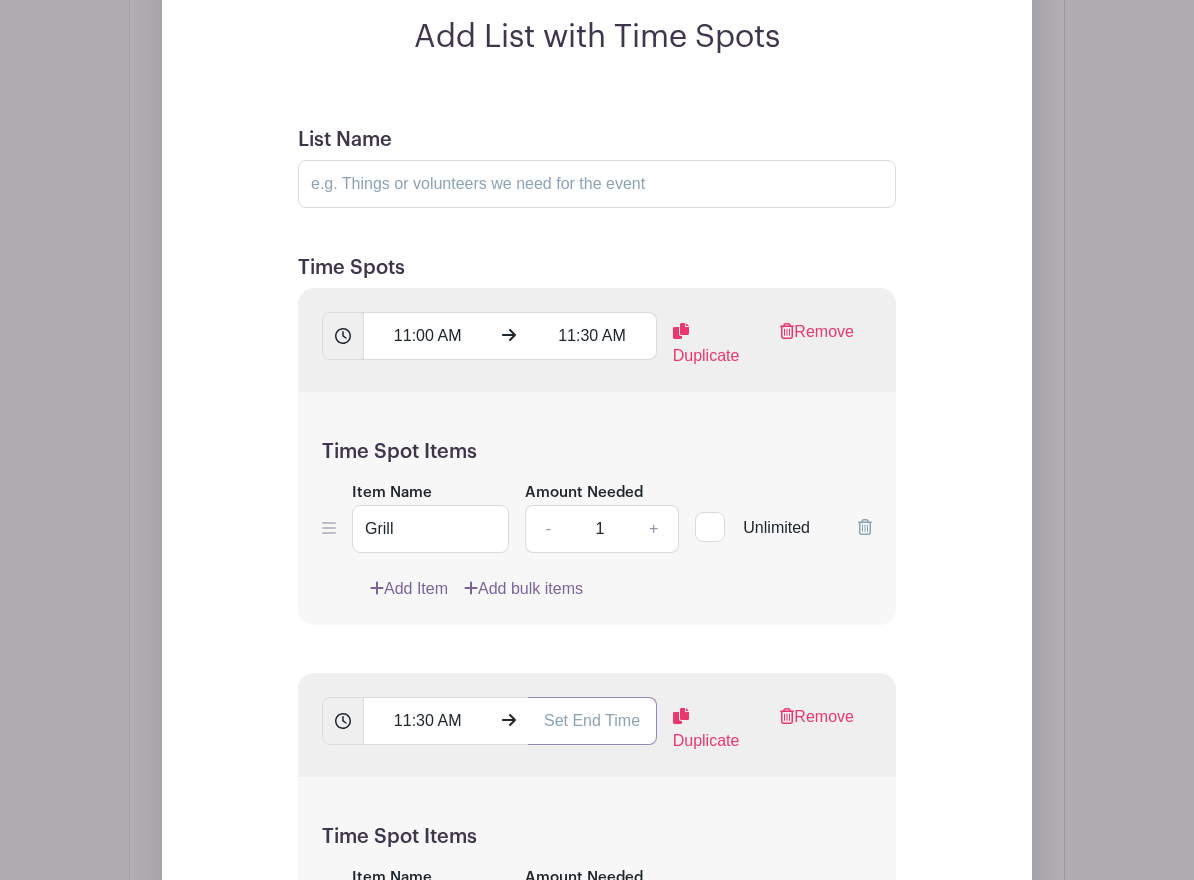 click at bounding box center (592, 721) 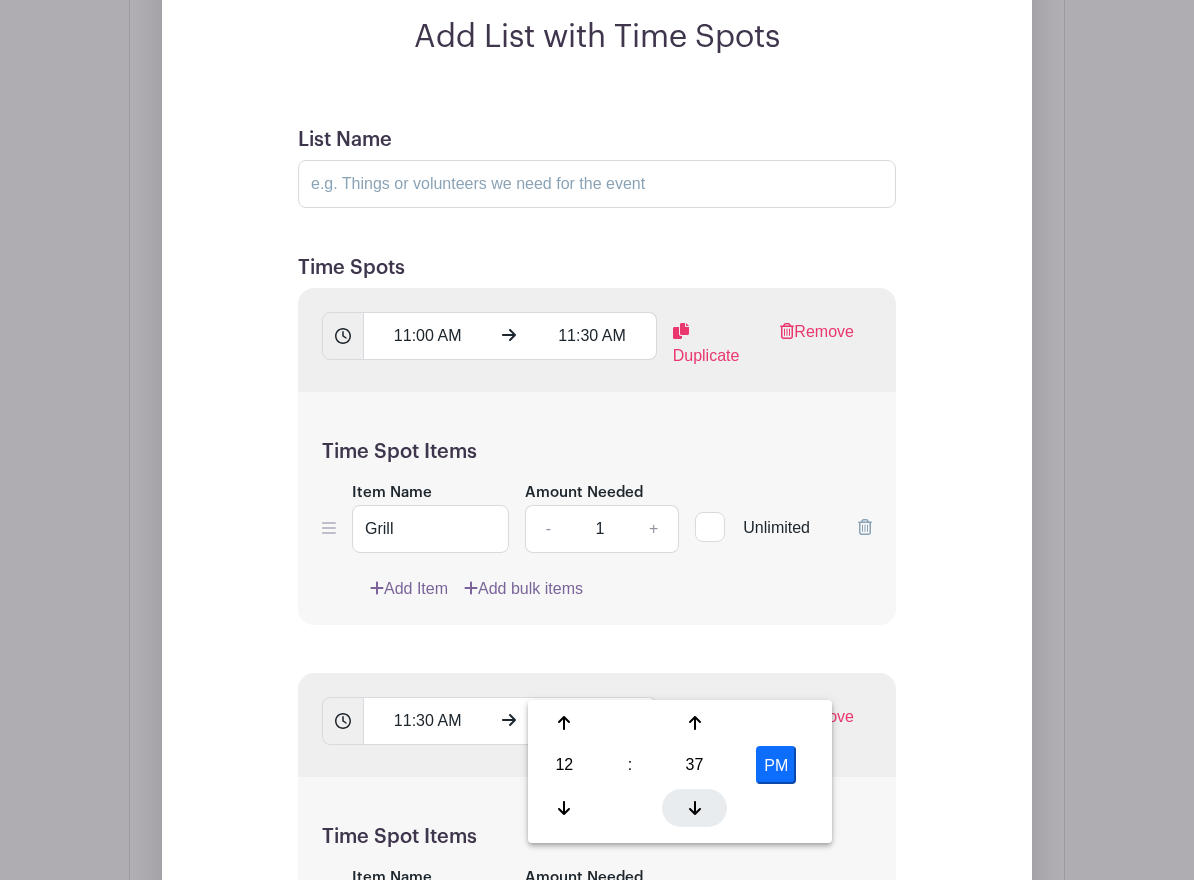 click at bounding box center [694, 808] 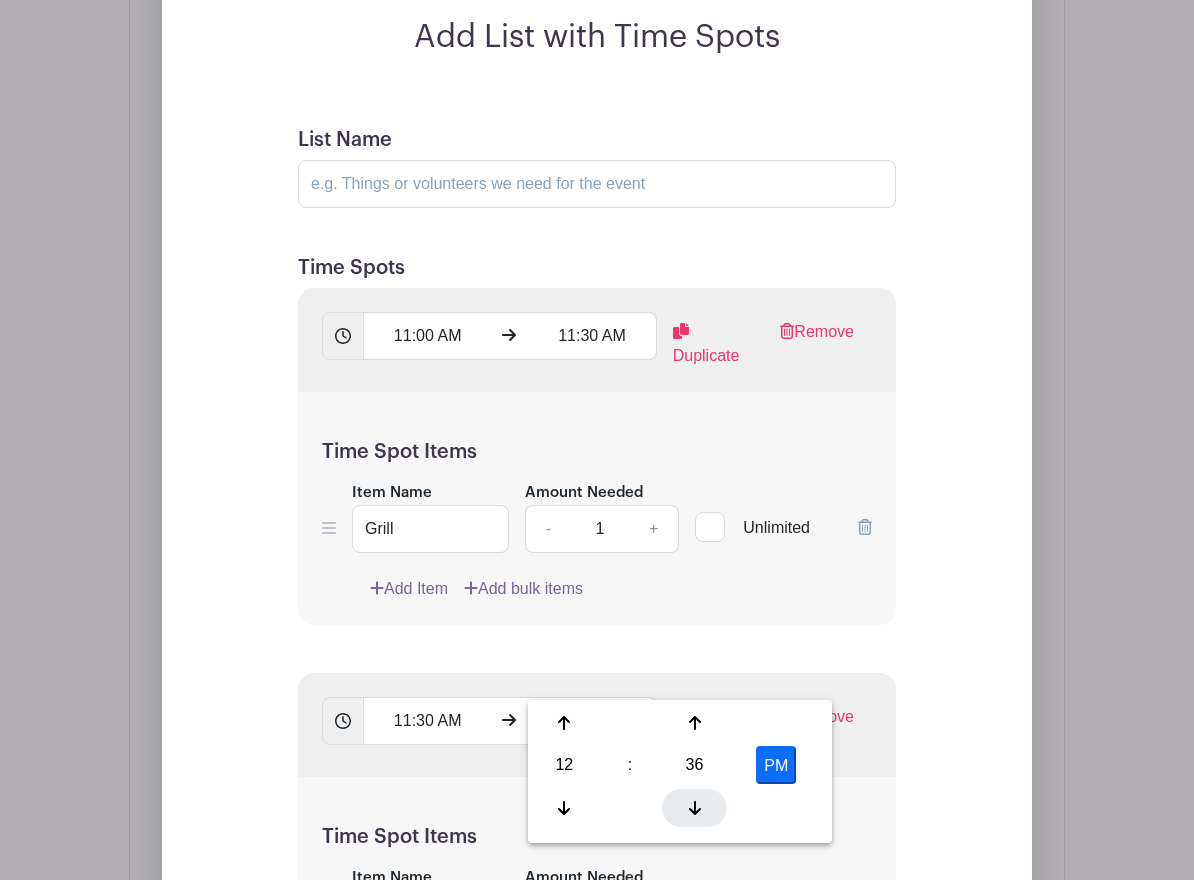 click at bounding box center [694, 808] 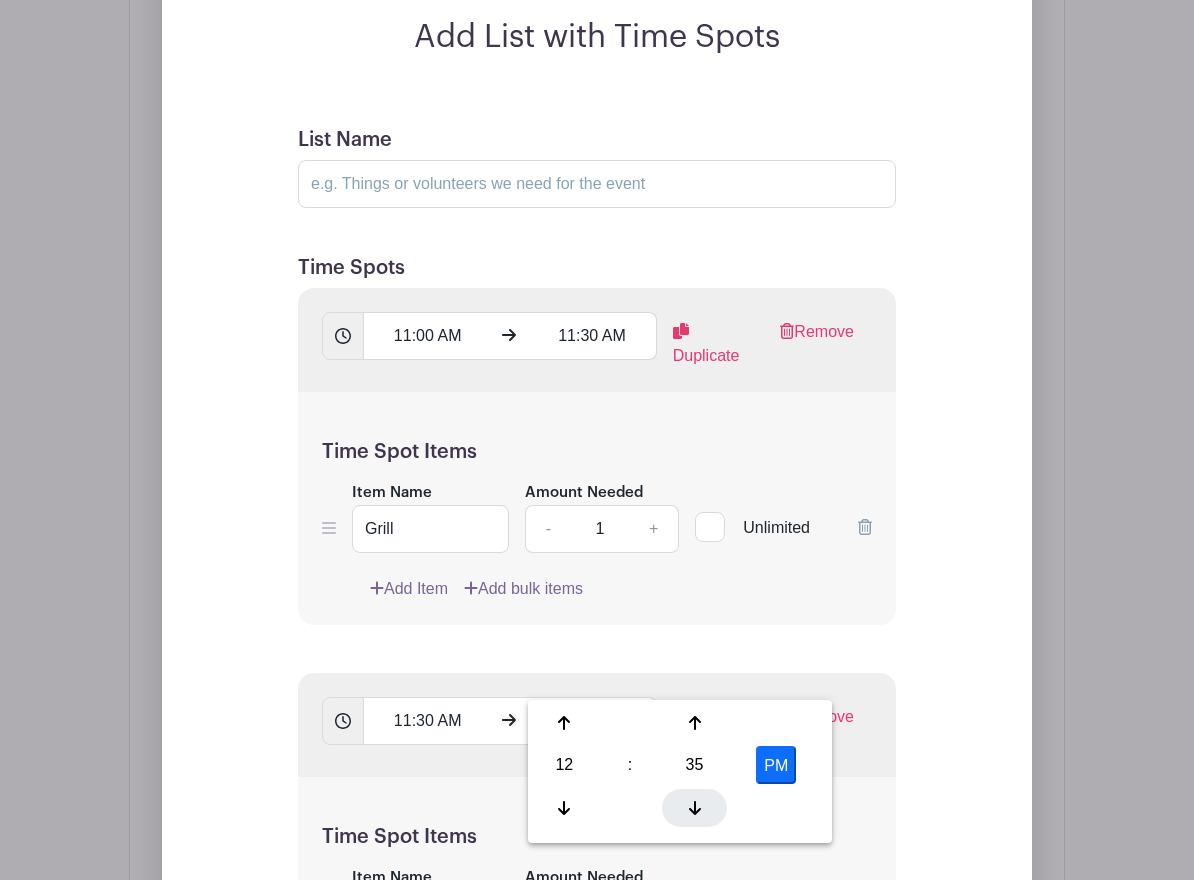 click at bounding box center (694, 808) 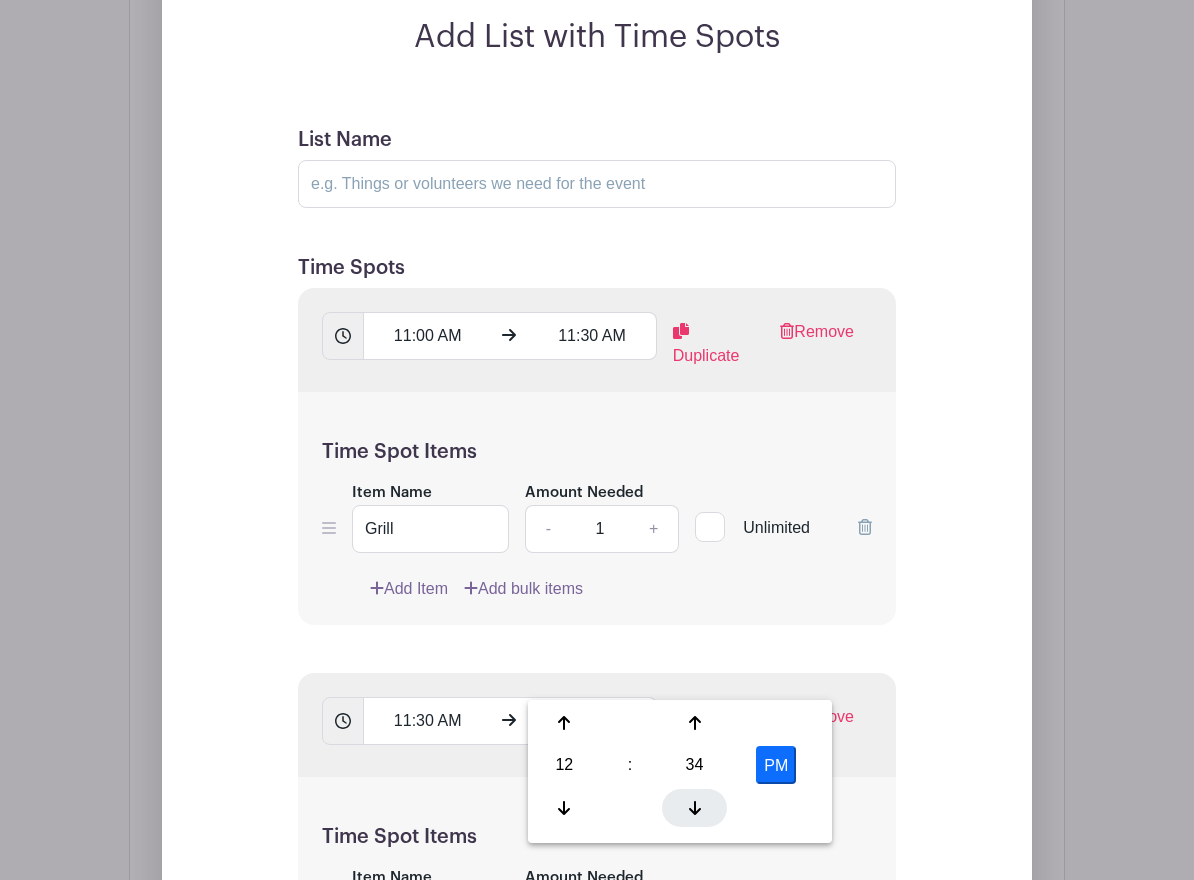 click at bounding box center [694, 808] 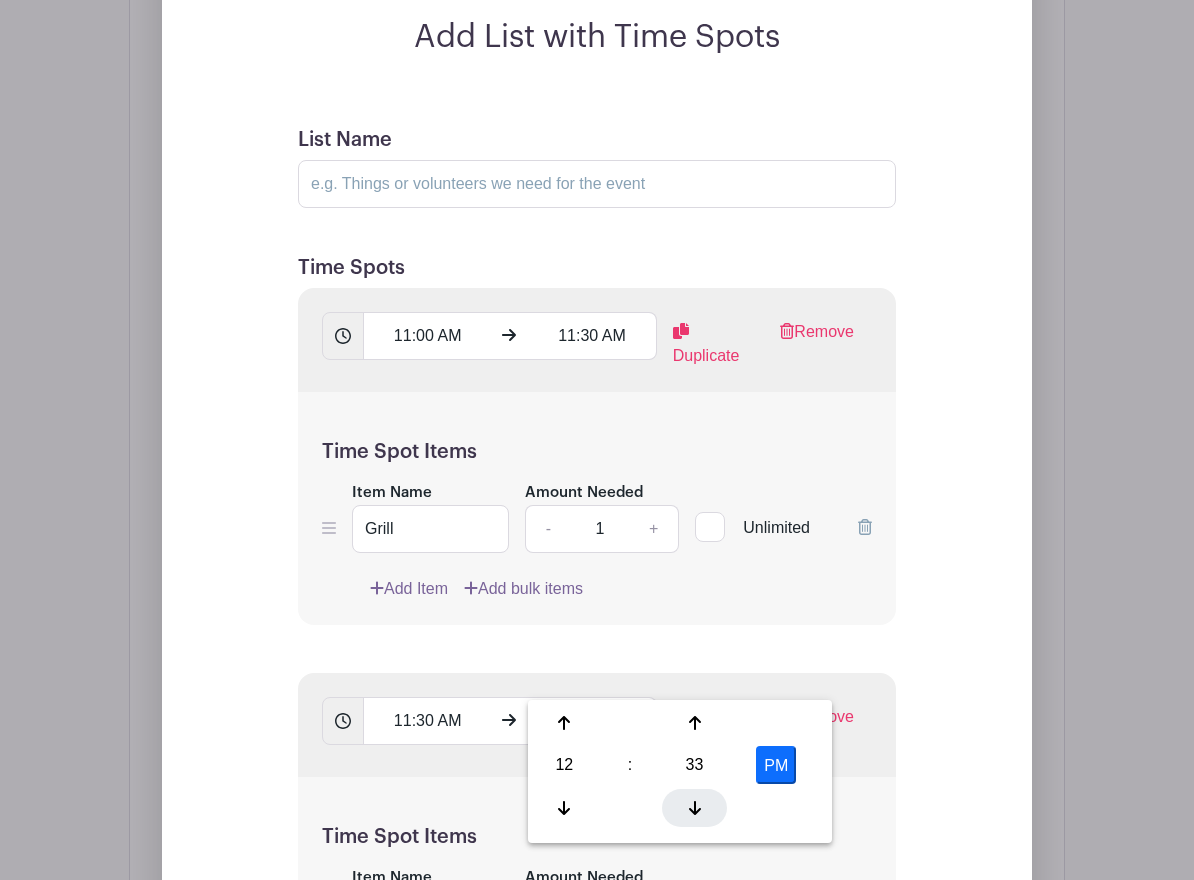 click at bounding box center [694, 808] 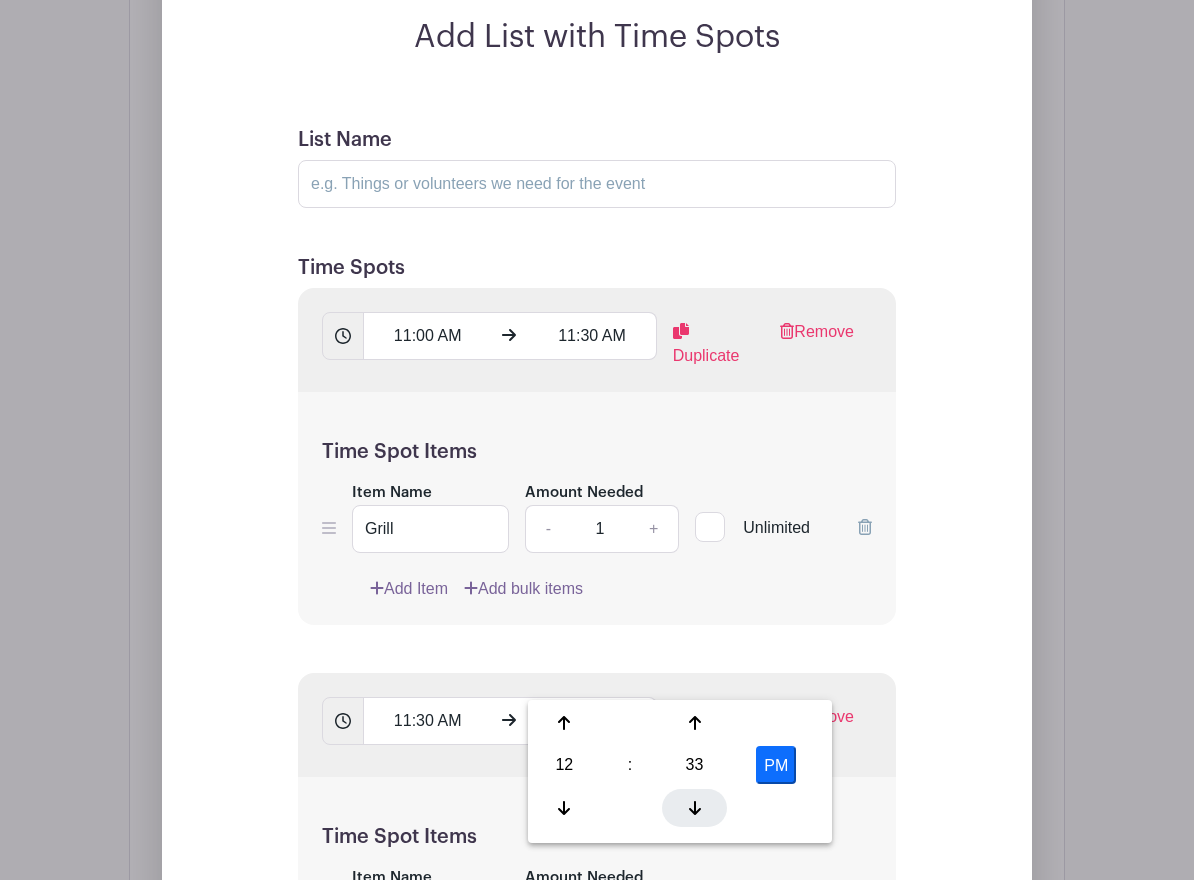 click at bounding box center [694, 808] 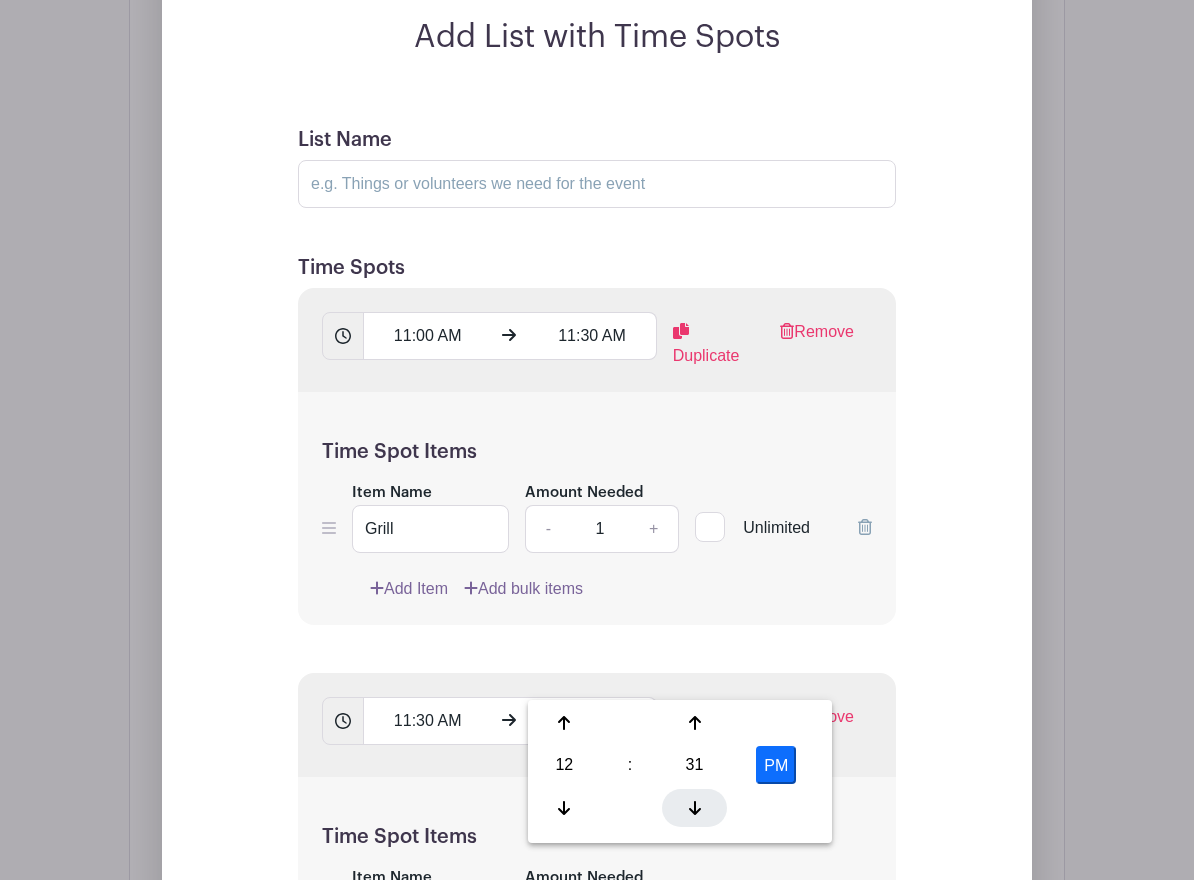click at bounding box center [694, 808] 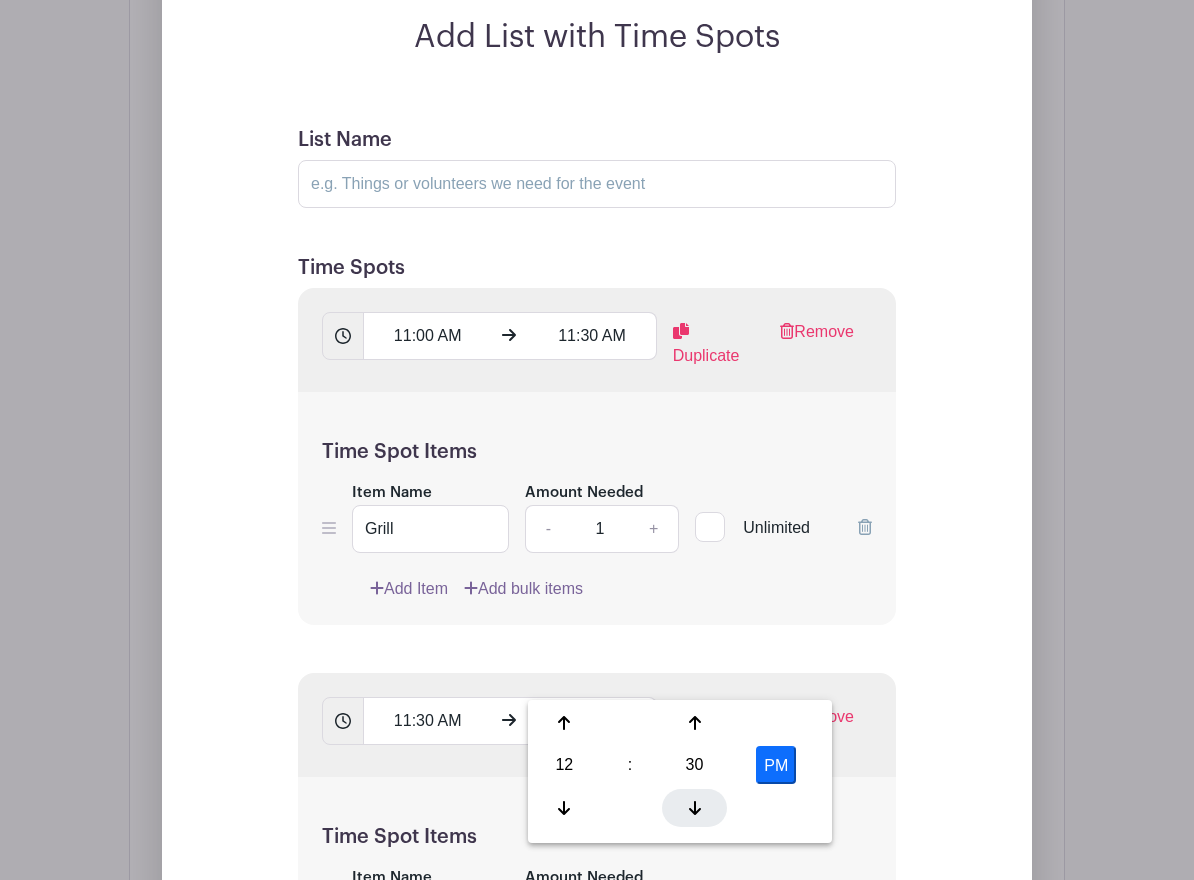 click at bounding box center (694, 808) 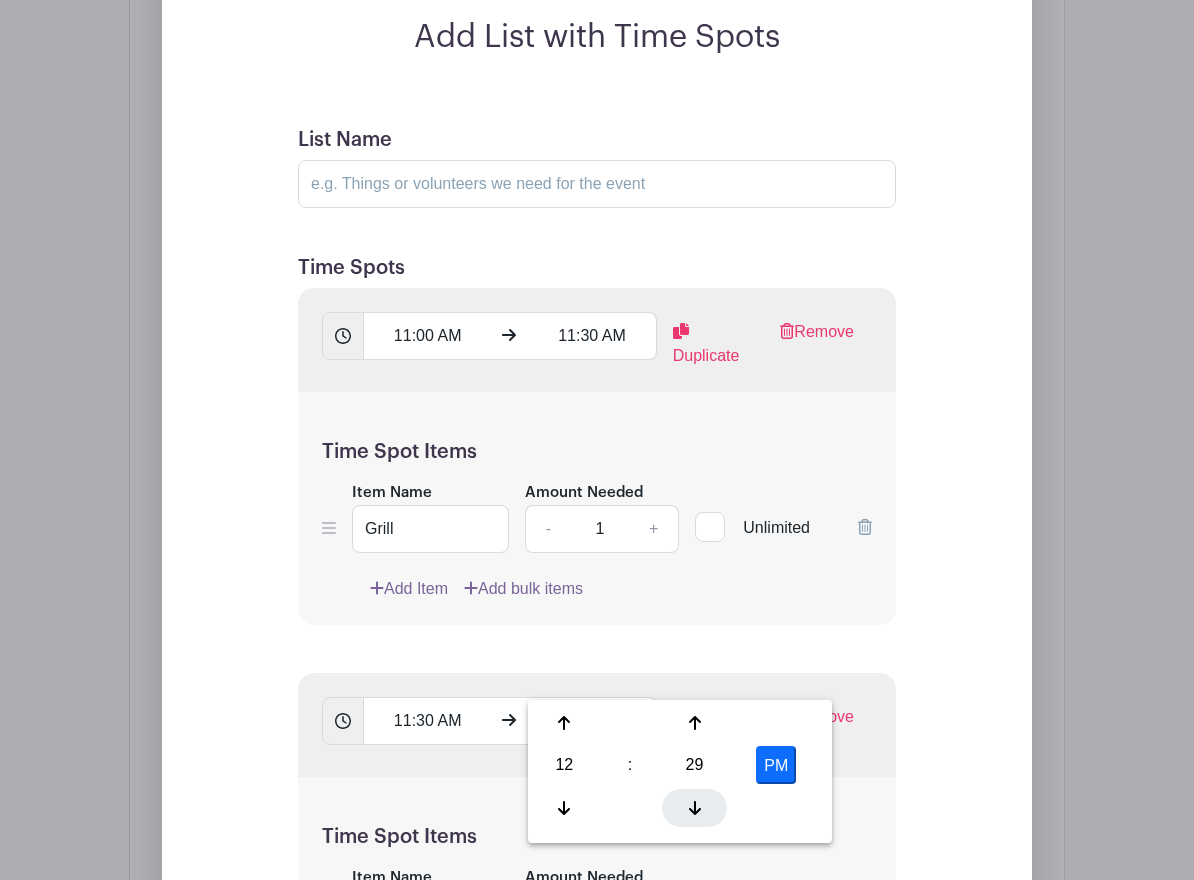 click at bounding box center (694, 808) 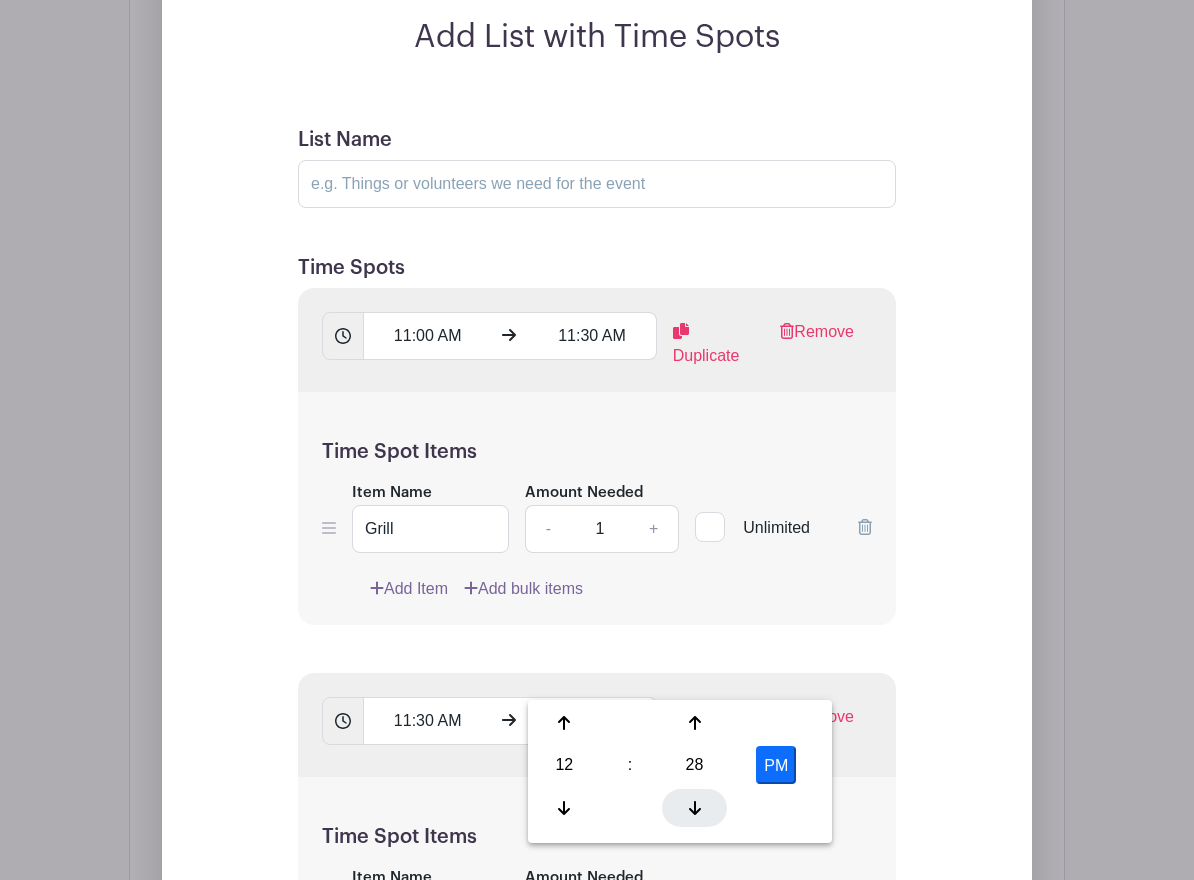 click at bounding box center (694, 808) 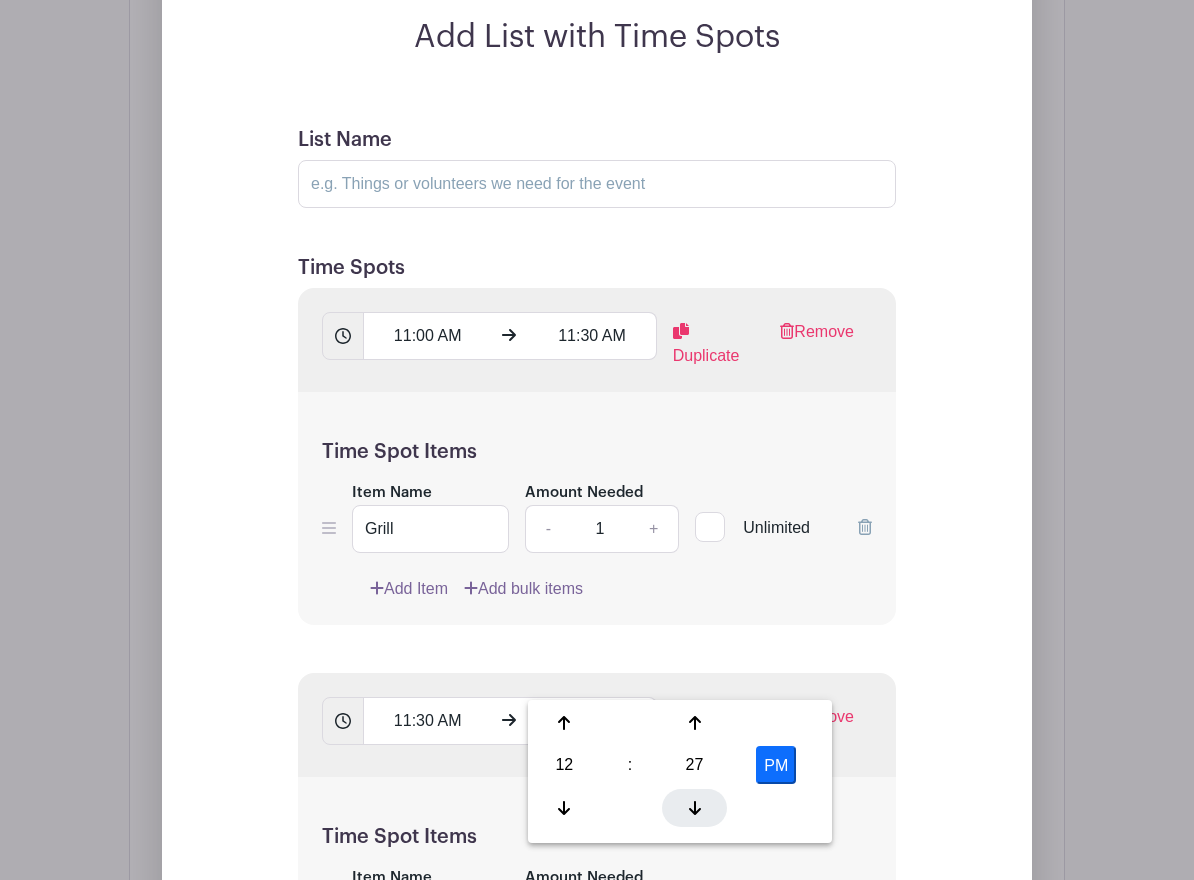 click at bounding box center [694, 808] 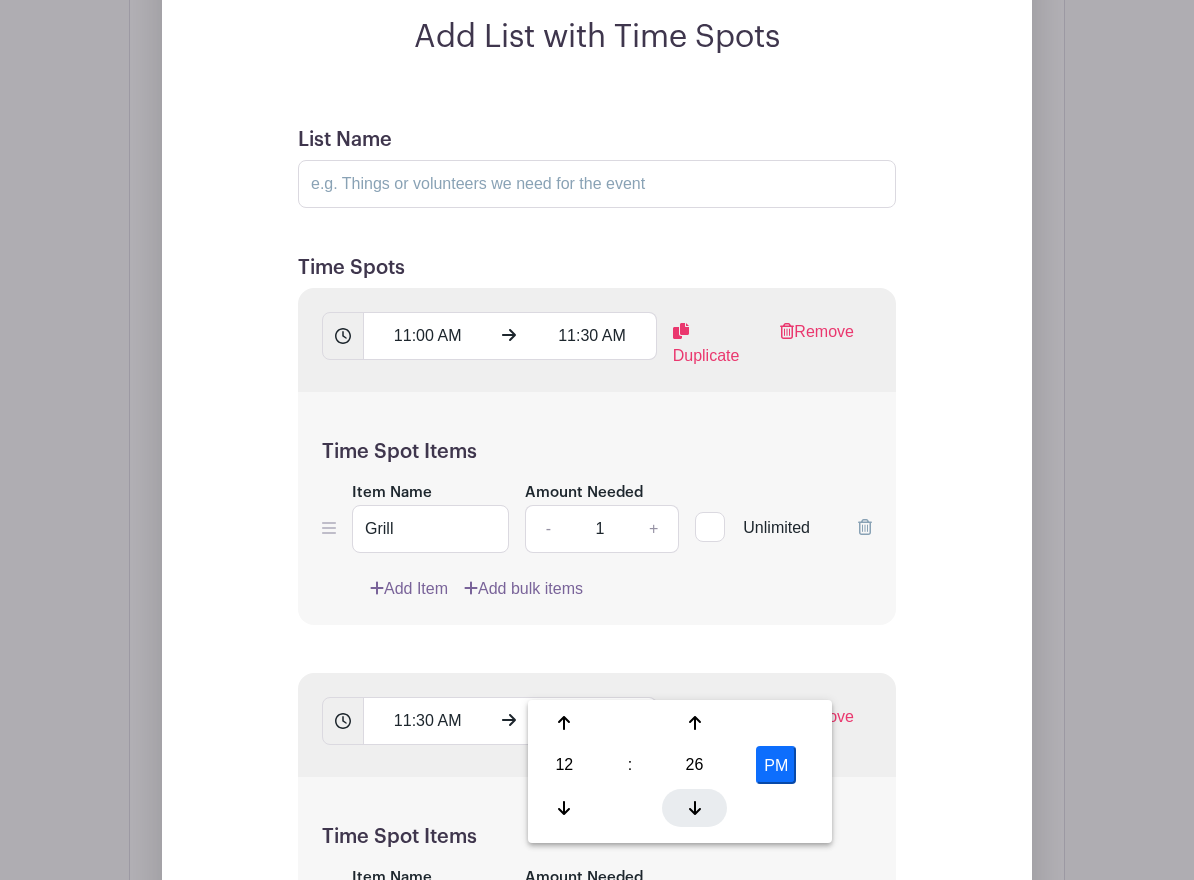 click at bounding box center (694, 808) 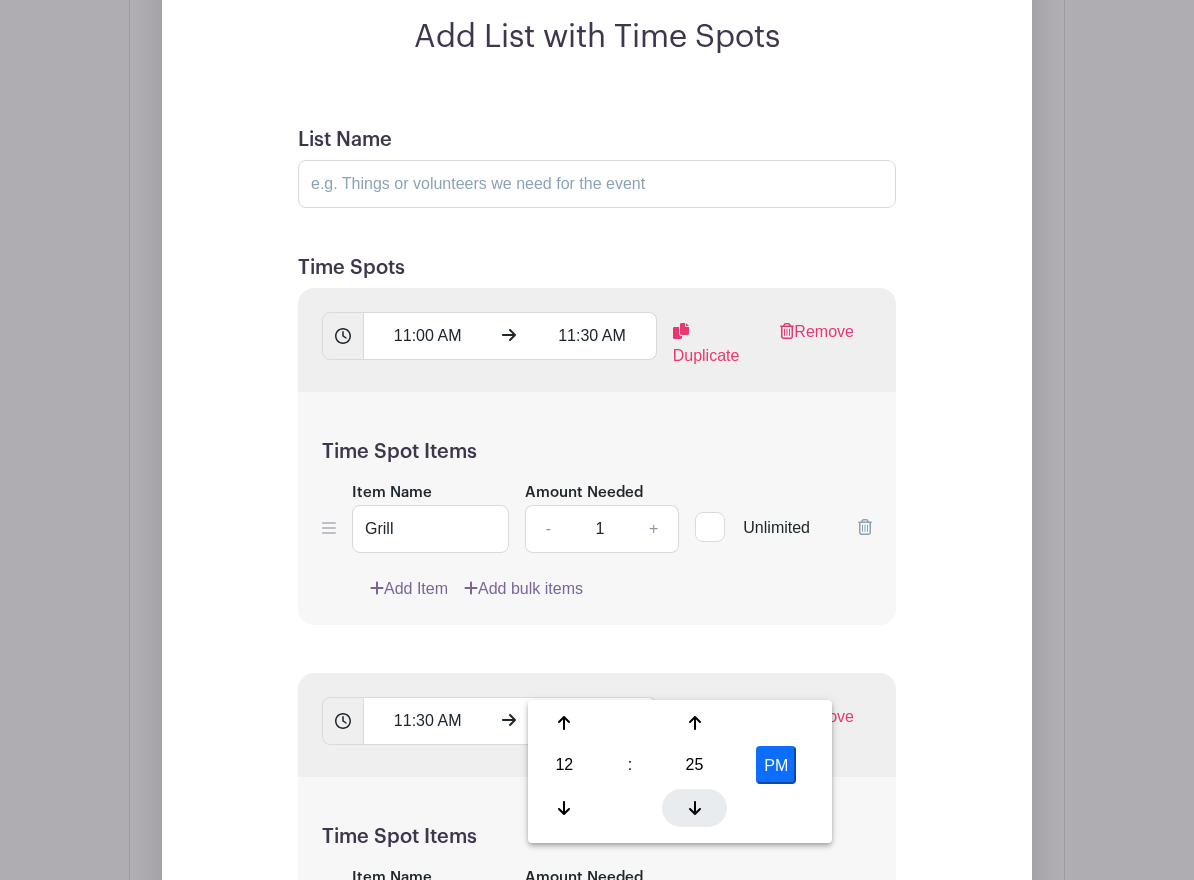 click at bounding box center [694, 808] 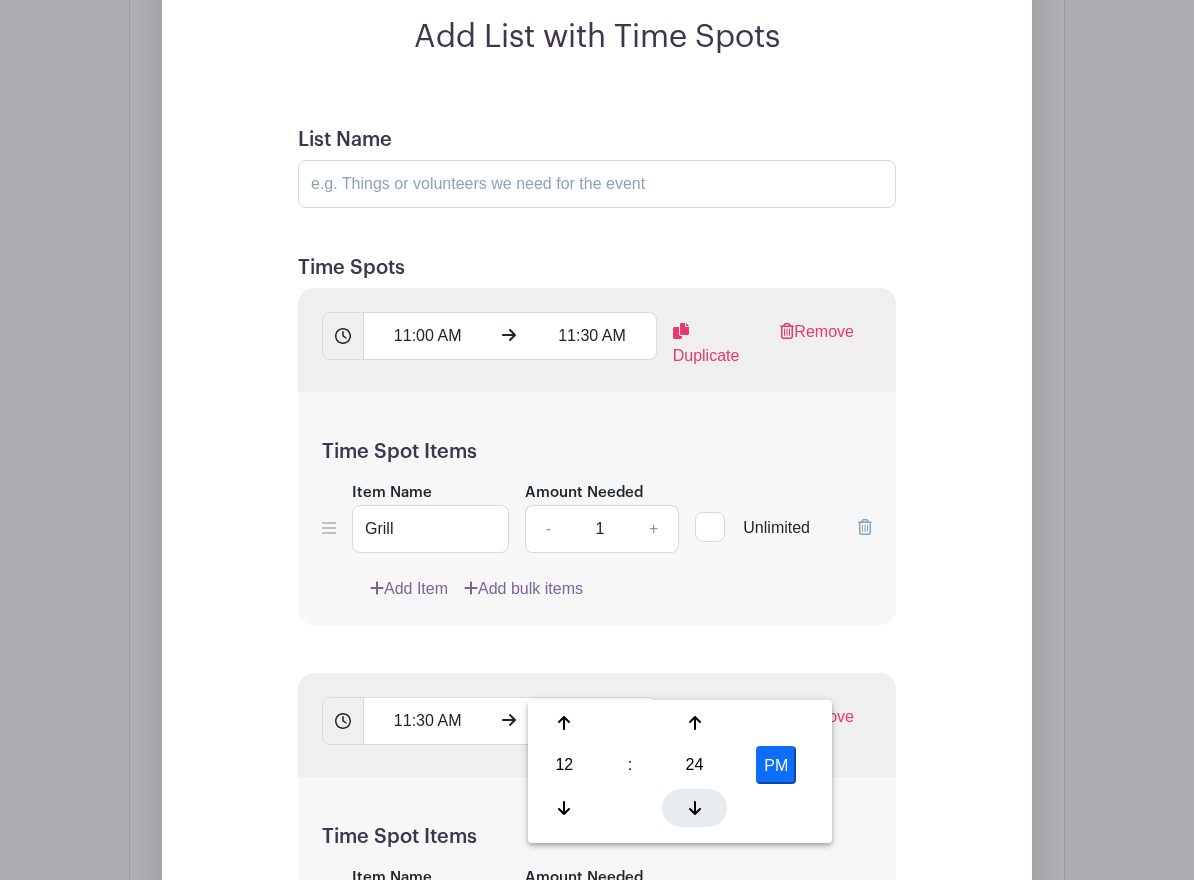 click at bounding box center [694, 808] 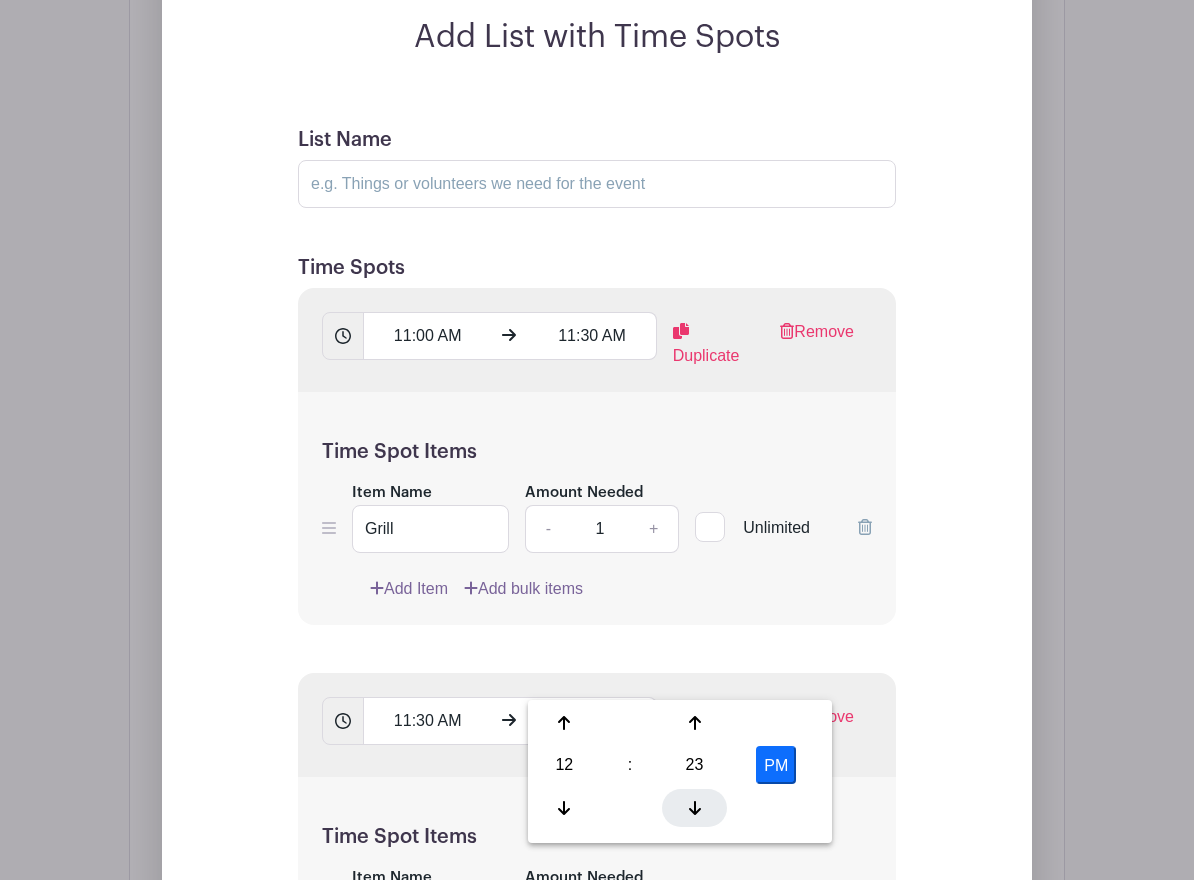 click at bounding box center [694, 808] 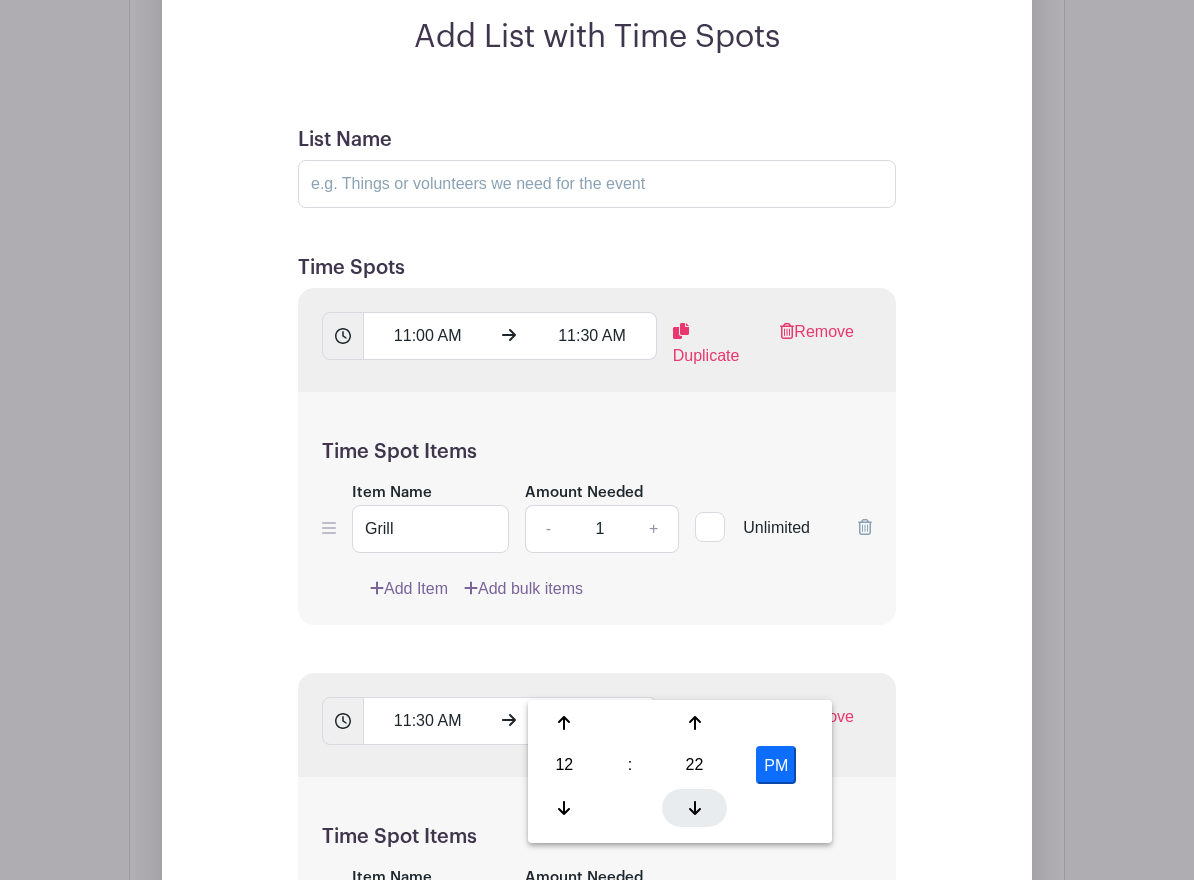 click at bounding box center (694, 808) 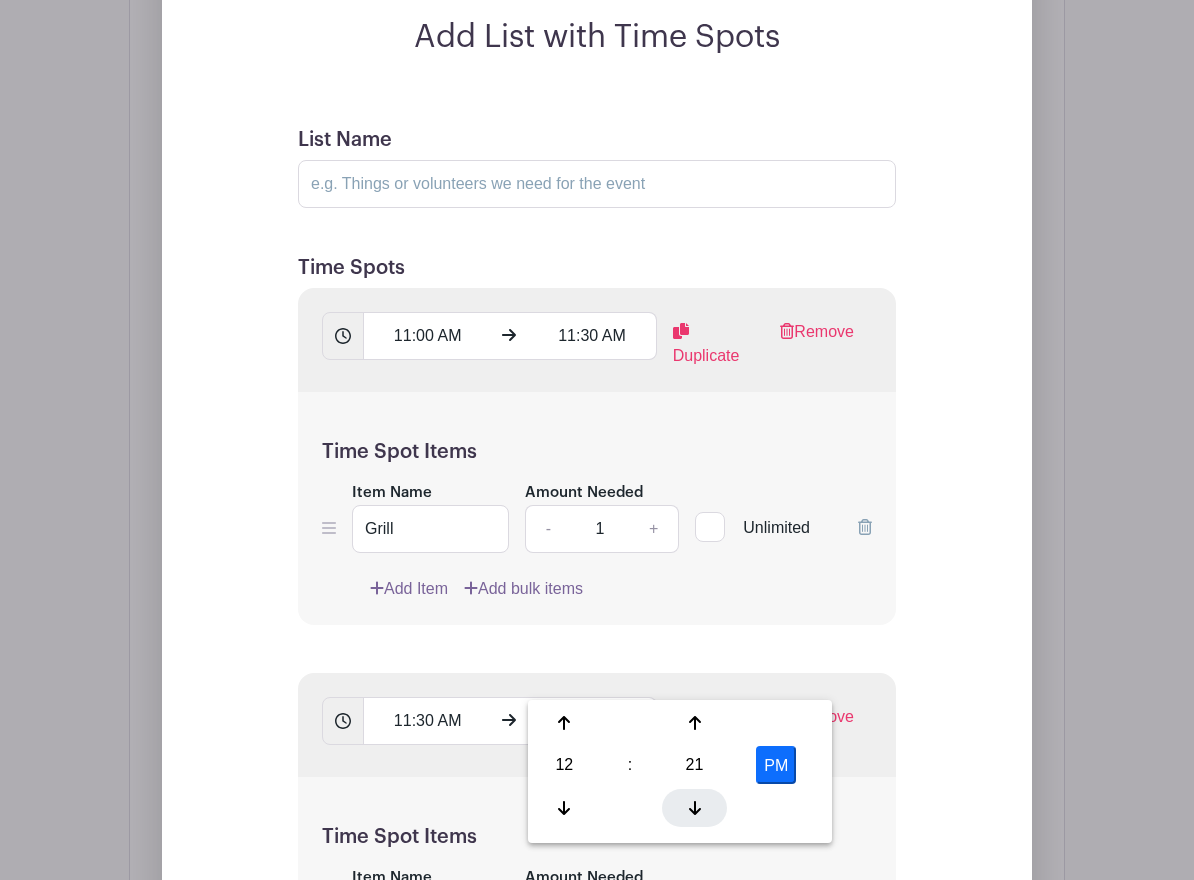 click at bounding box center [694, 808] 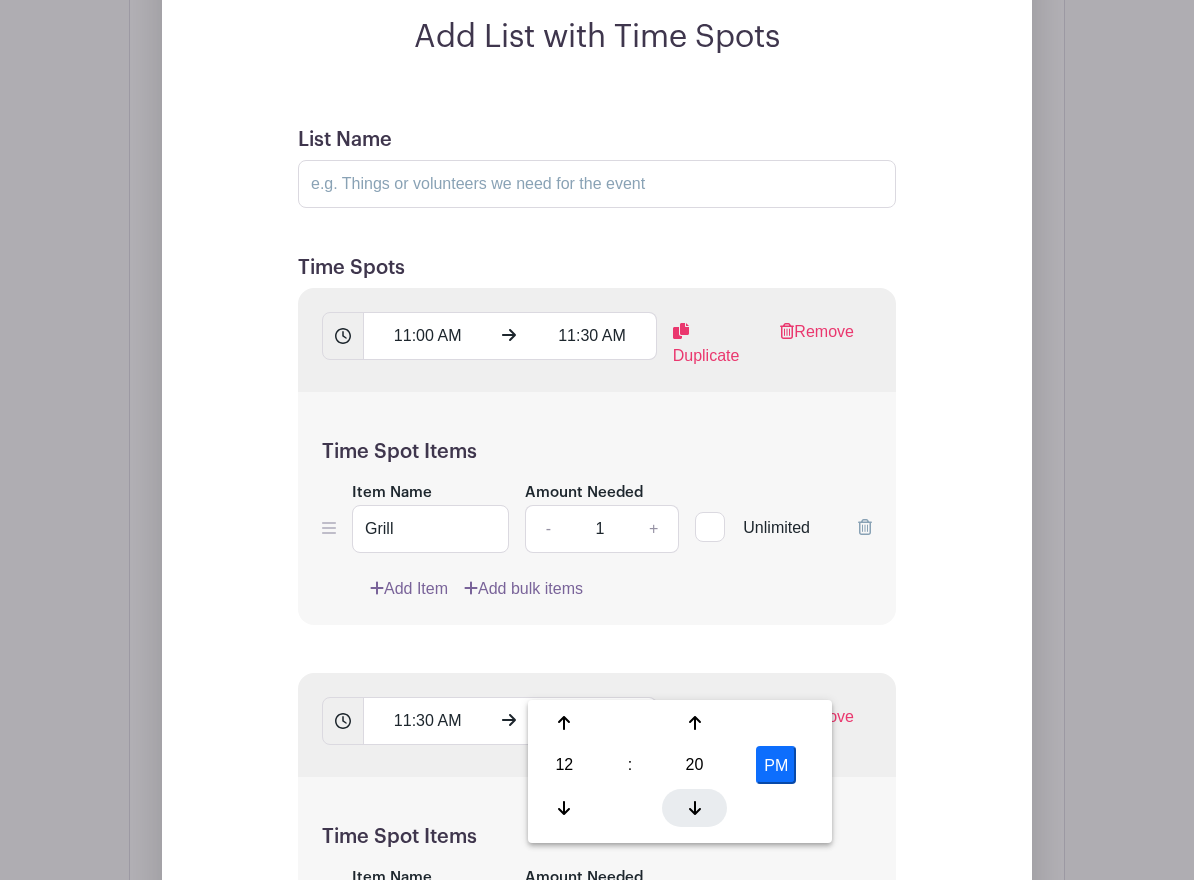 click at bounding box center [694, 808] 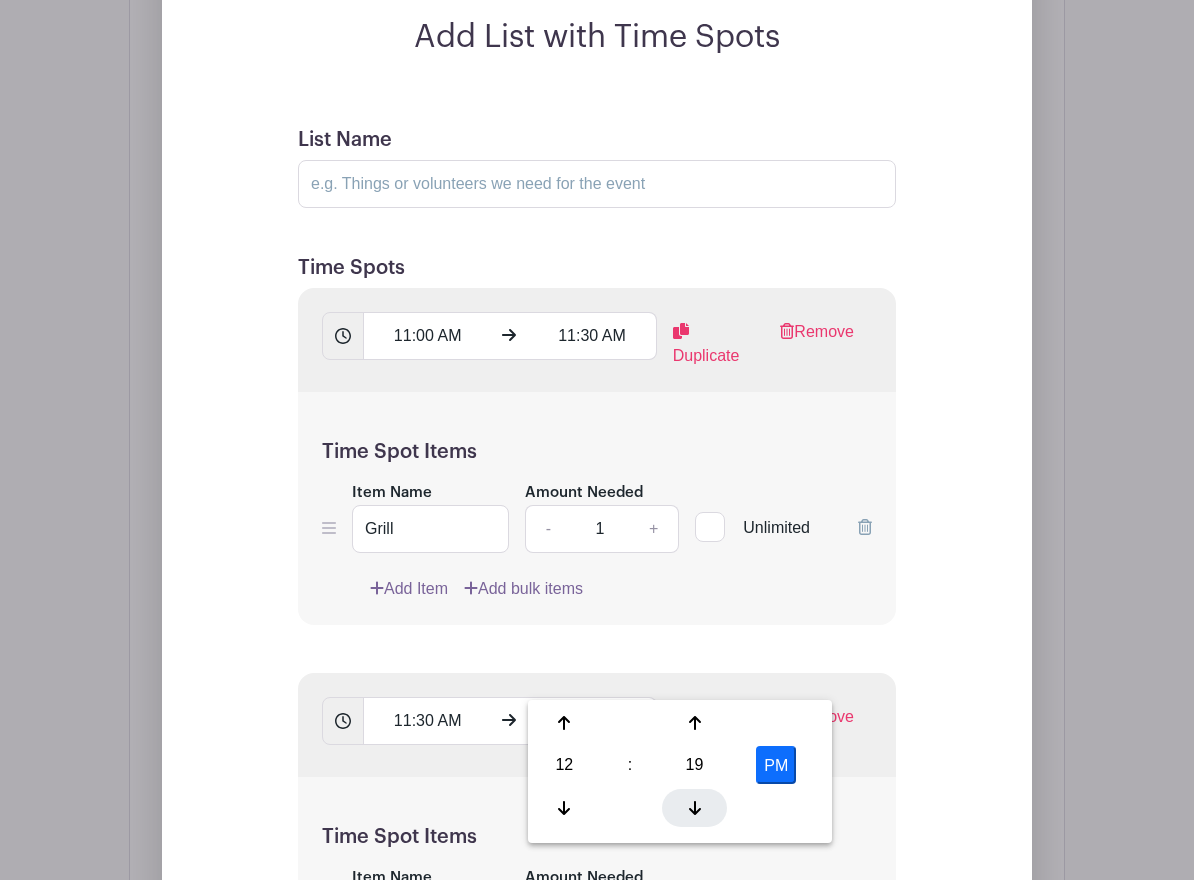 click at bounding box center (694, 808) 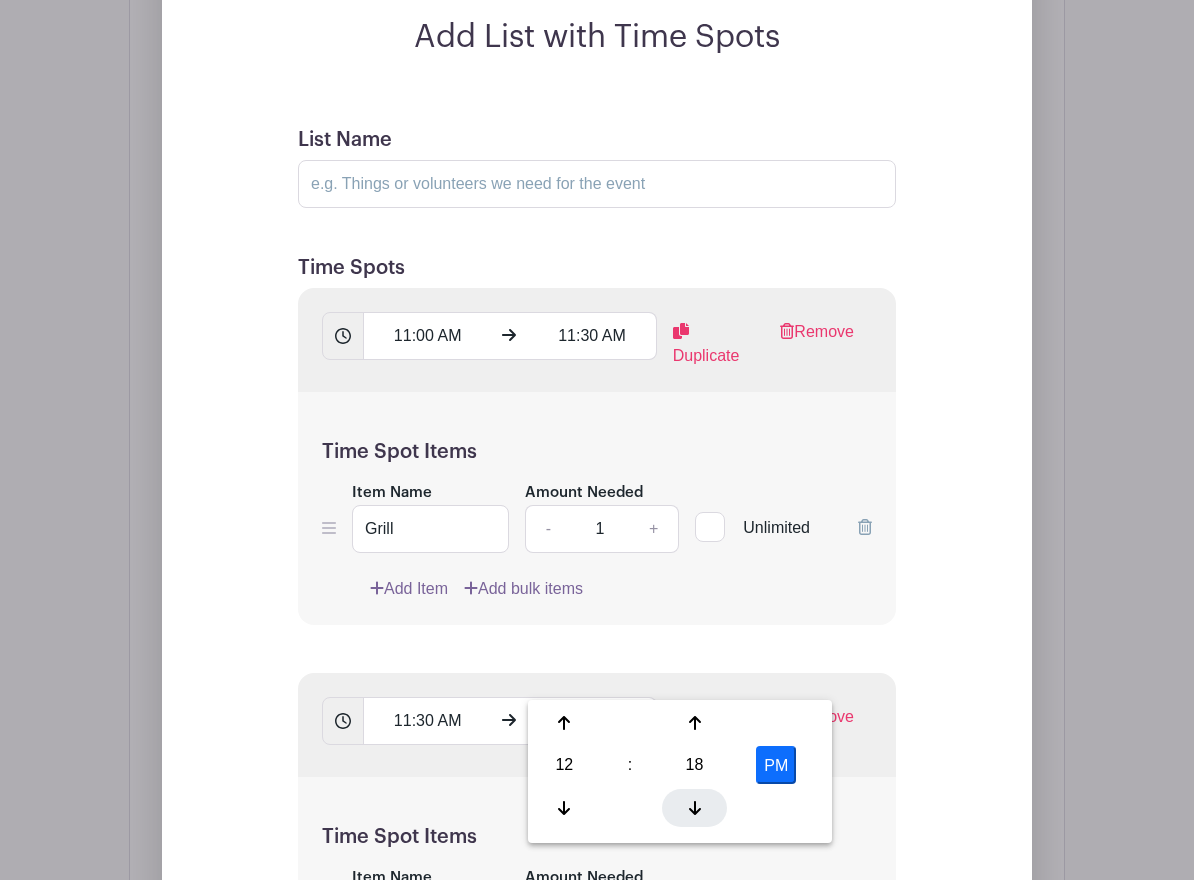 click at bounding box center (694, 808) 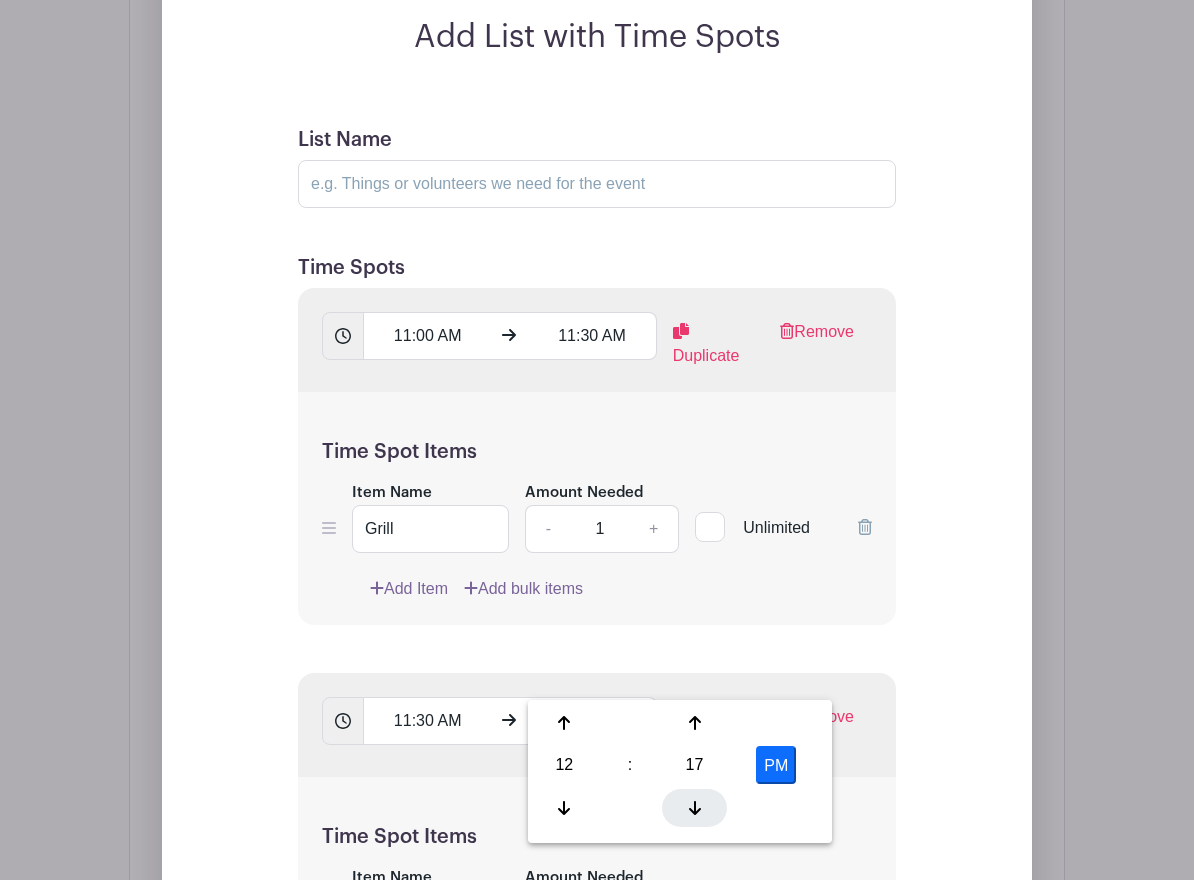 click at bounding box center (694, 808) 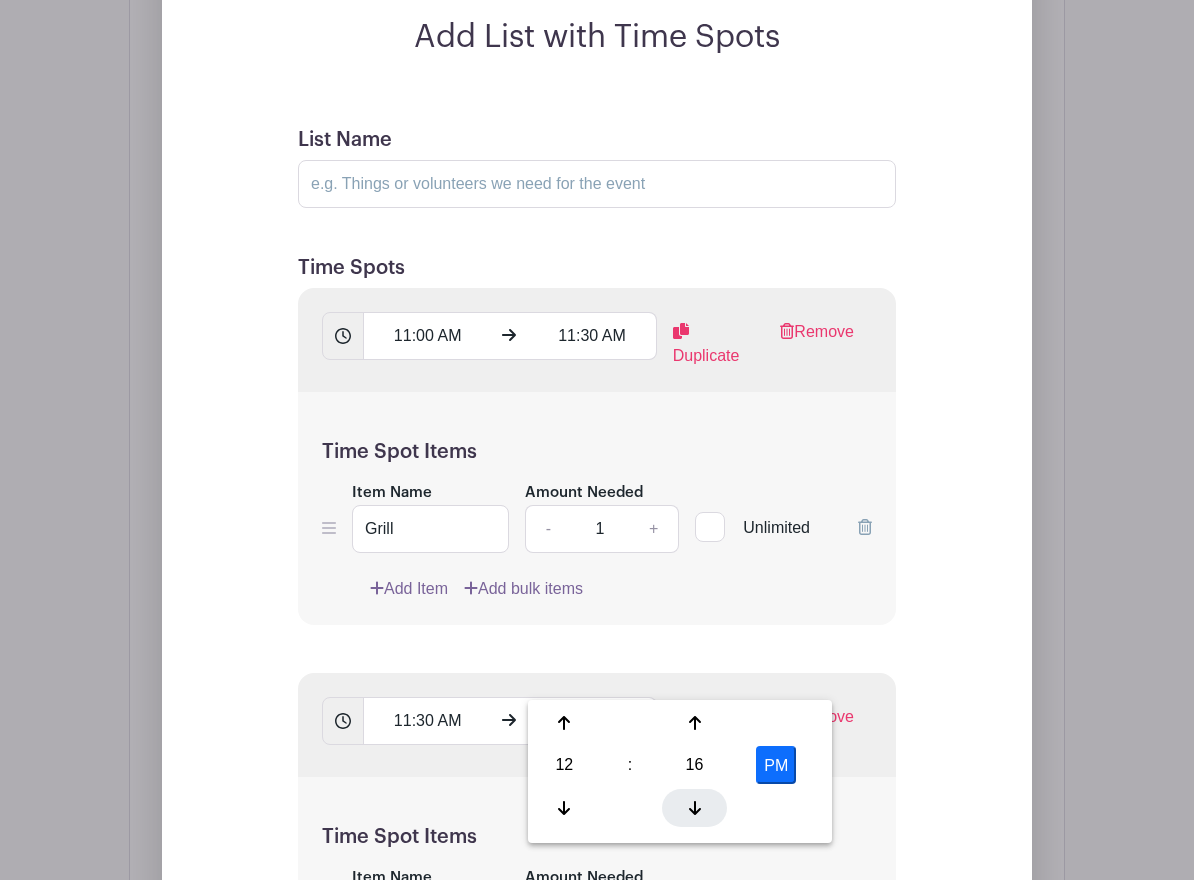click at bounding box center (694, 808) 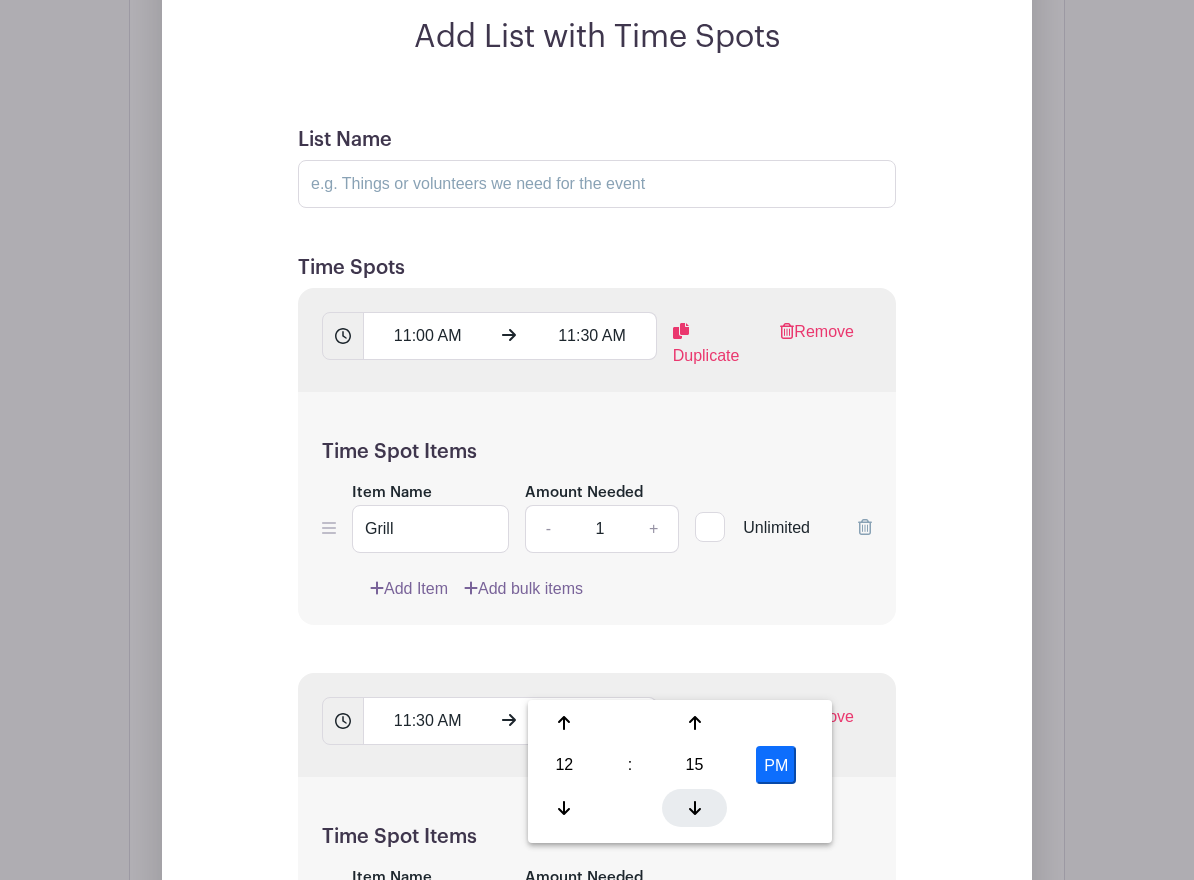 click at bounding box center (694, 808) 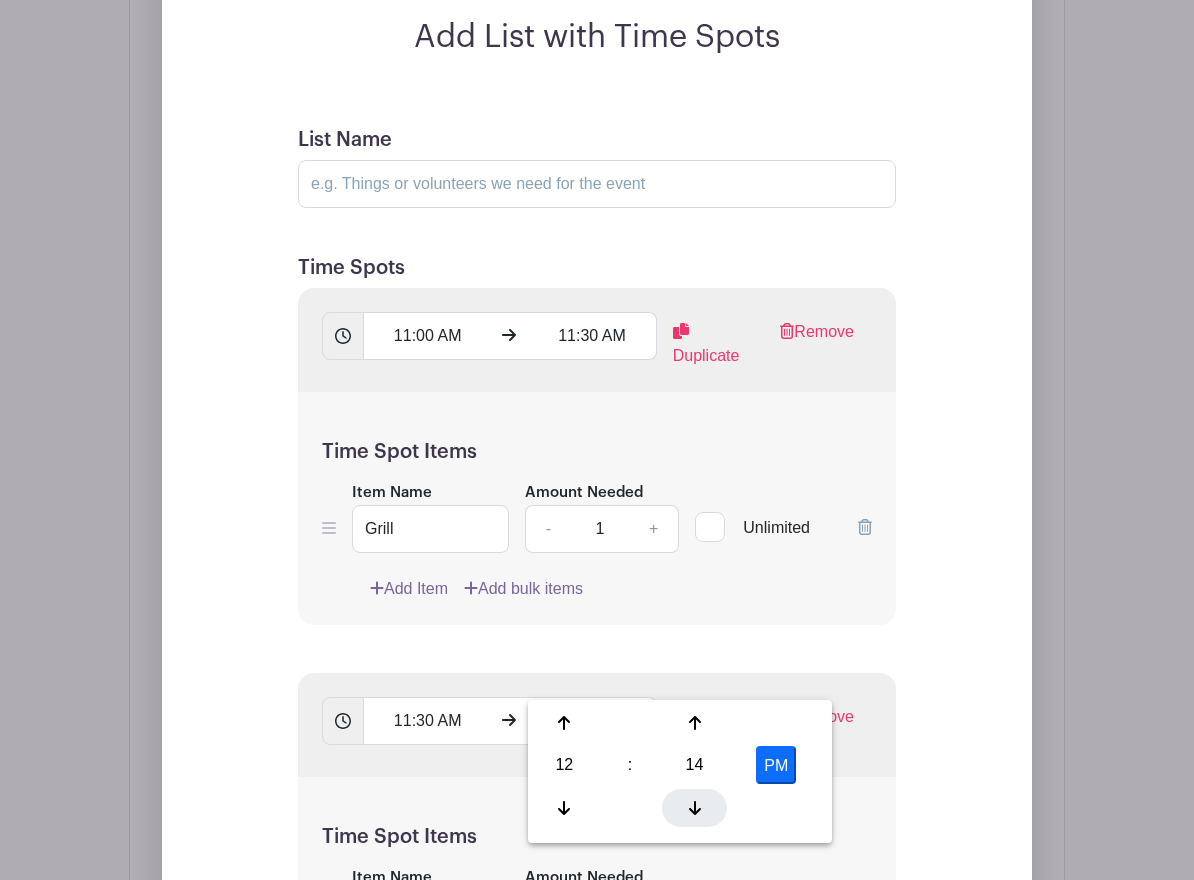 click at bounding box center (694, 808) 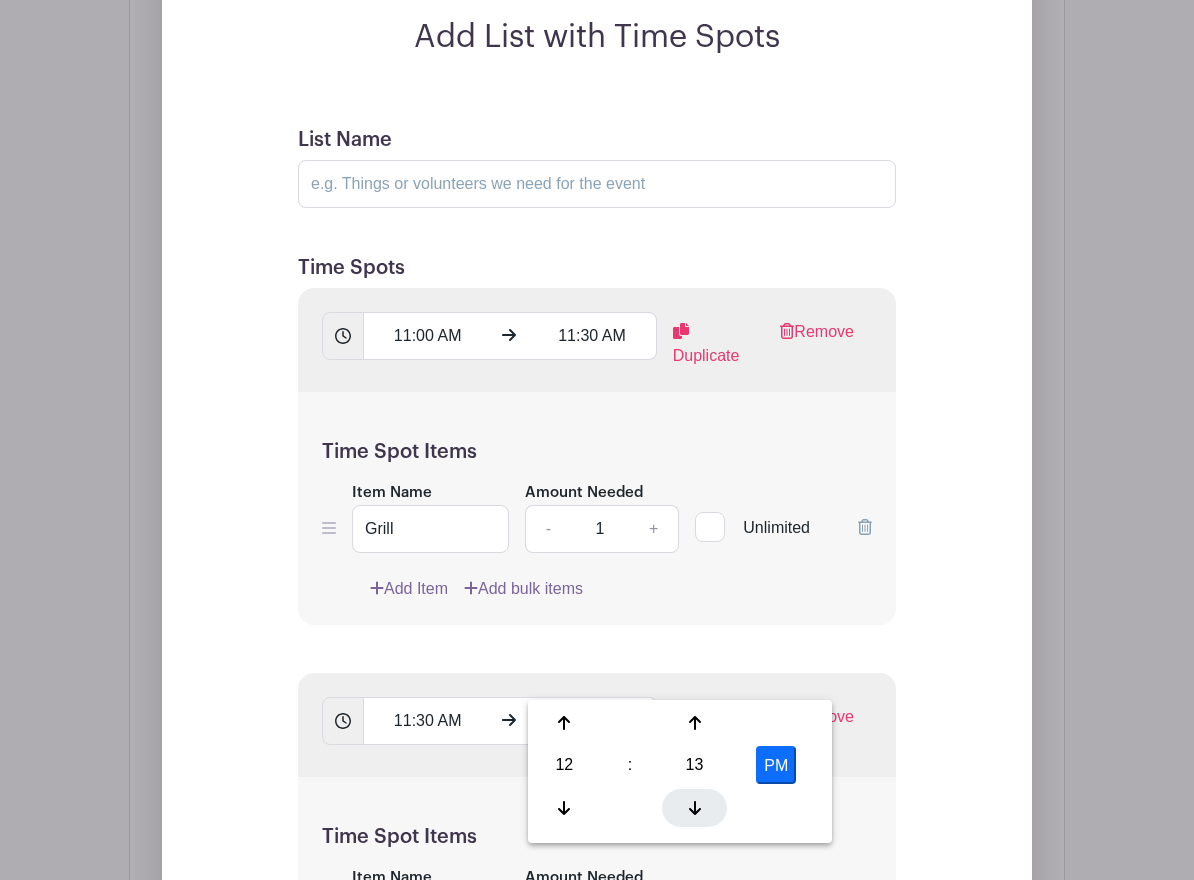 click at bounding box center [694, 808] 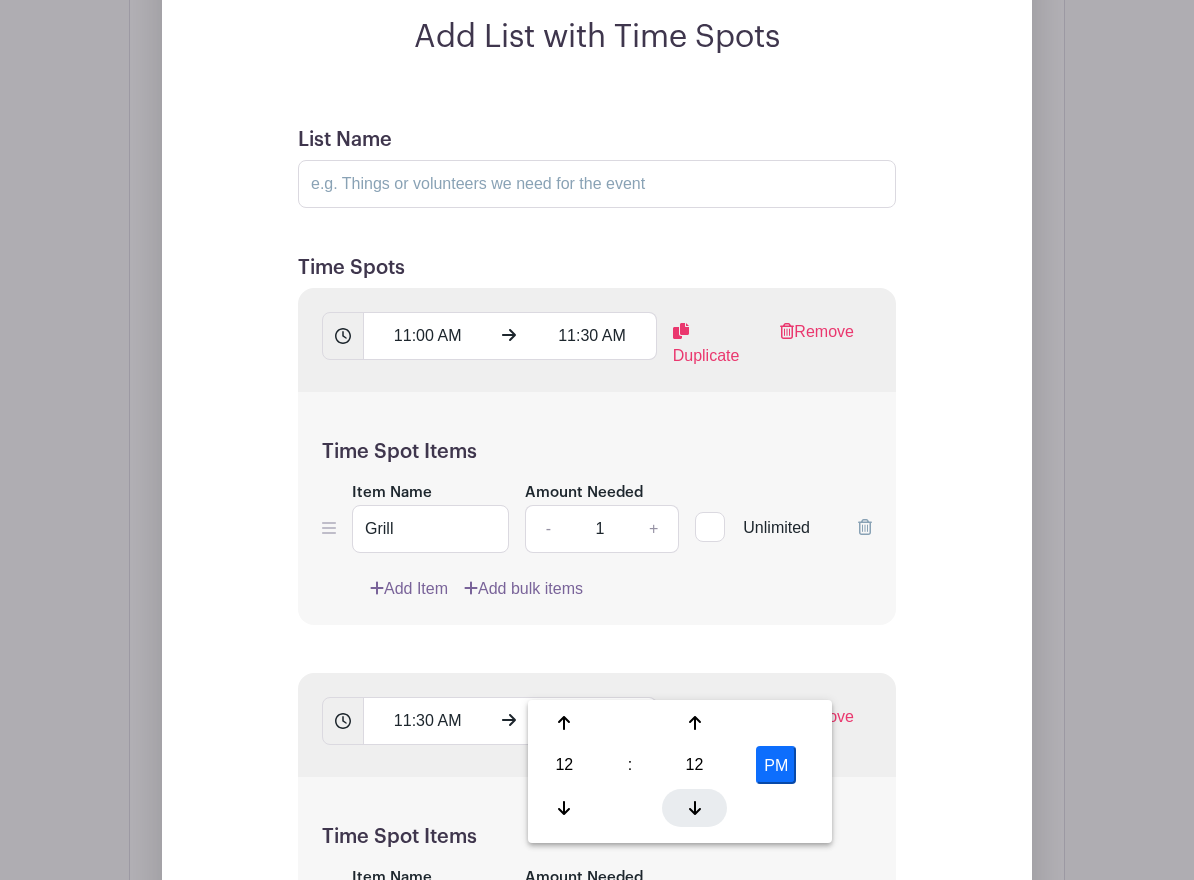 click at bounding box center [694, 808] 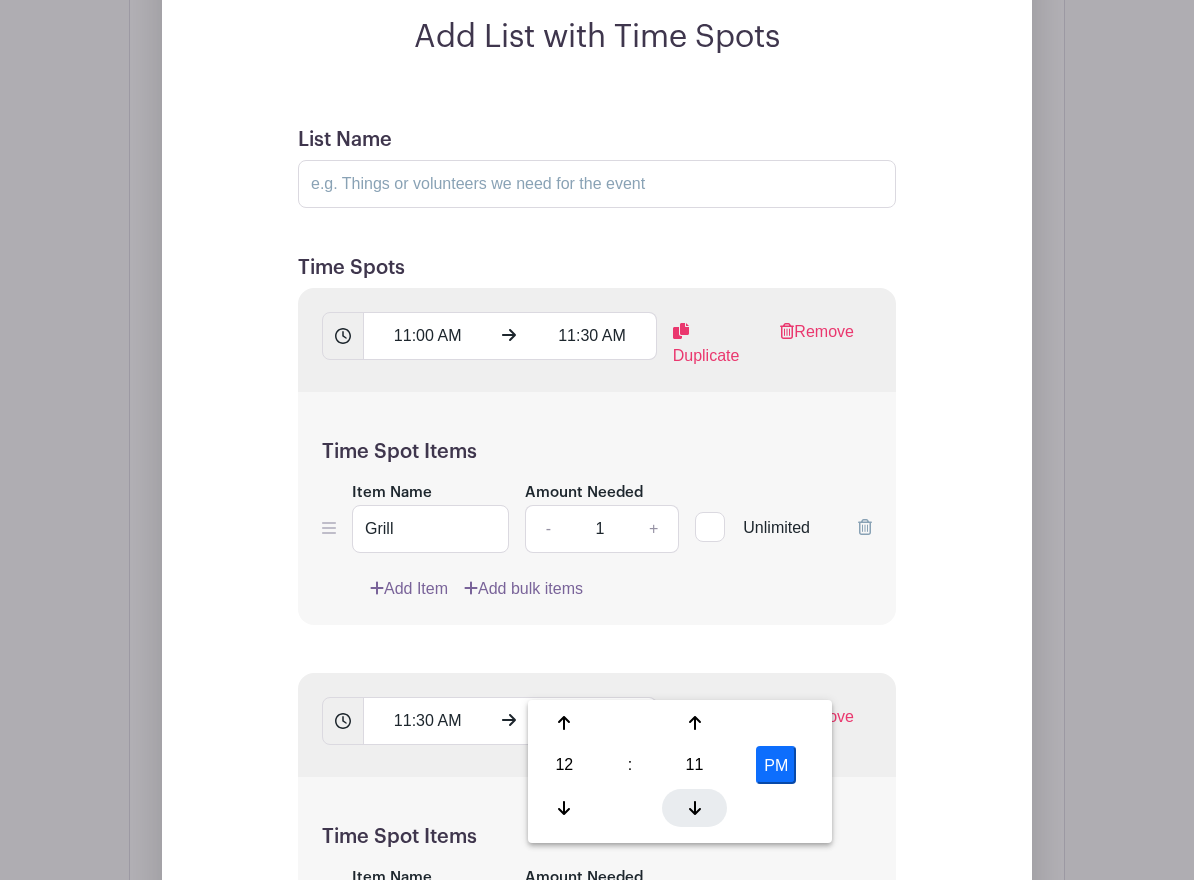 click at bounding box center (694, 808) 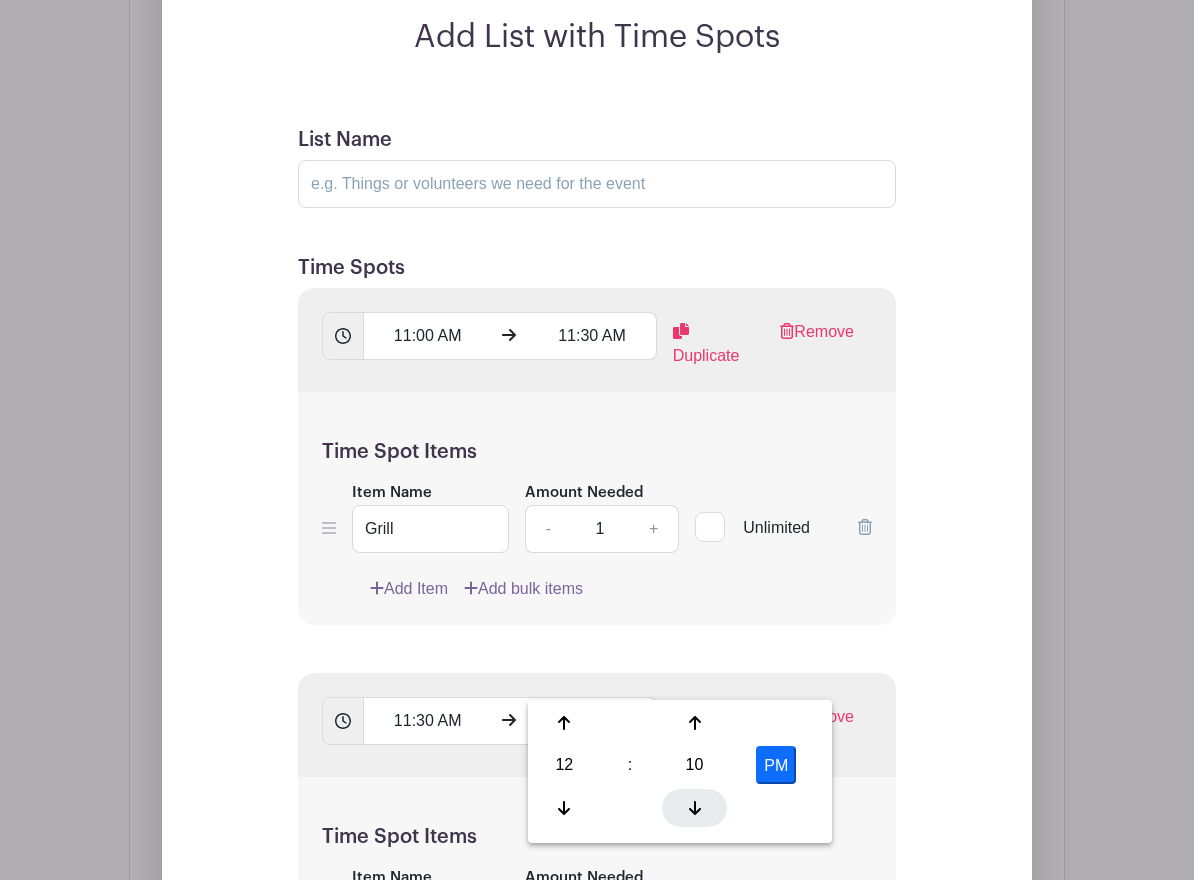 click at bounding box center [694, 808] 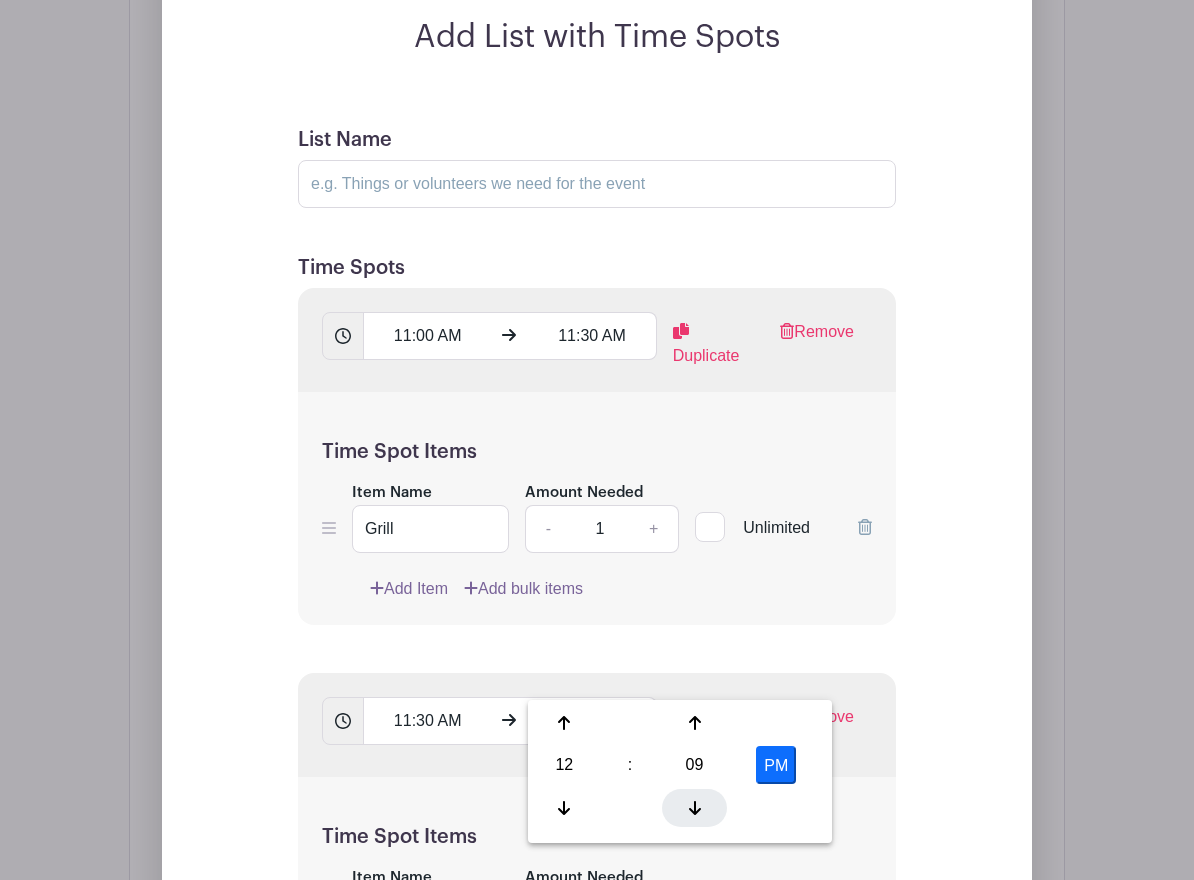 click at bounding box center (694, 808) 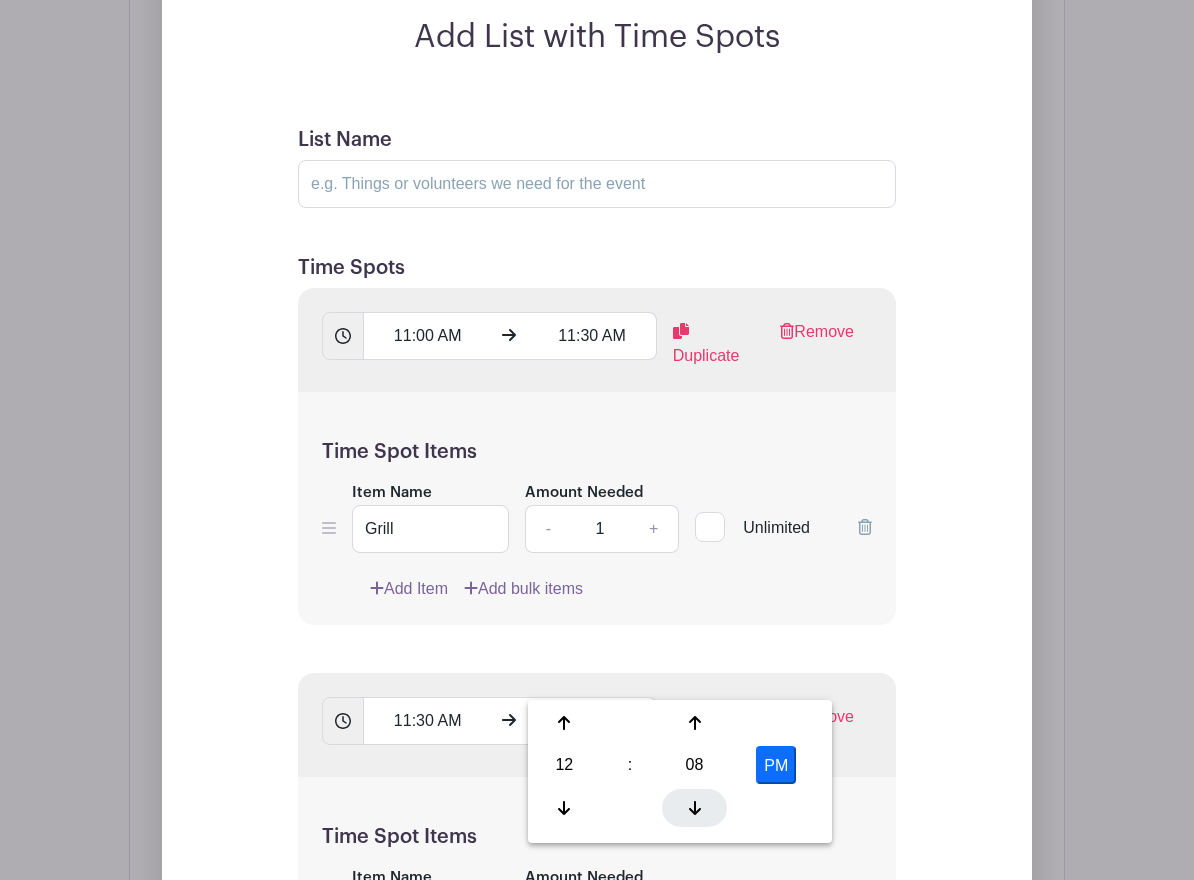 click at bounding box center [694, 808] 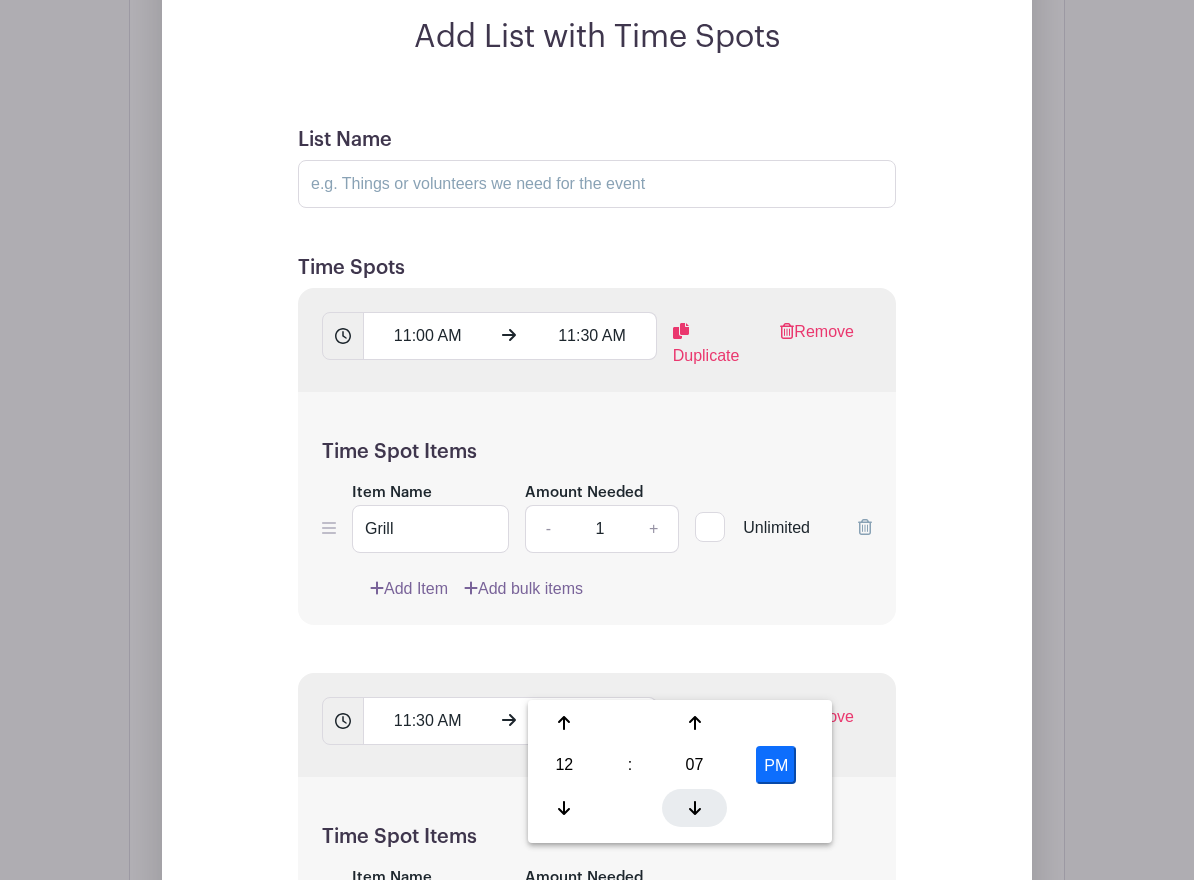 click at bounding box center [694, 808] 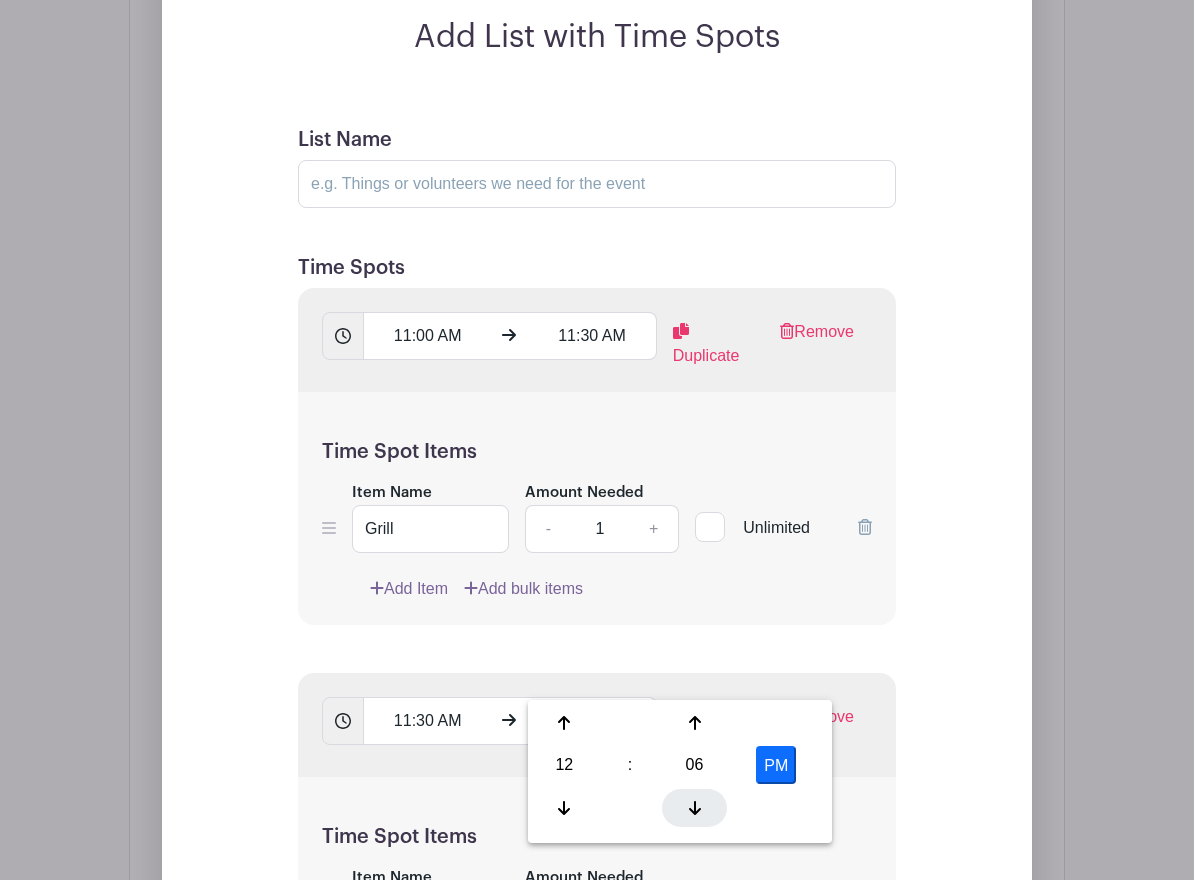 click at bounding box center [694, 808] 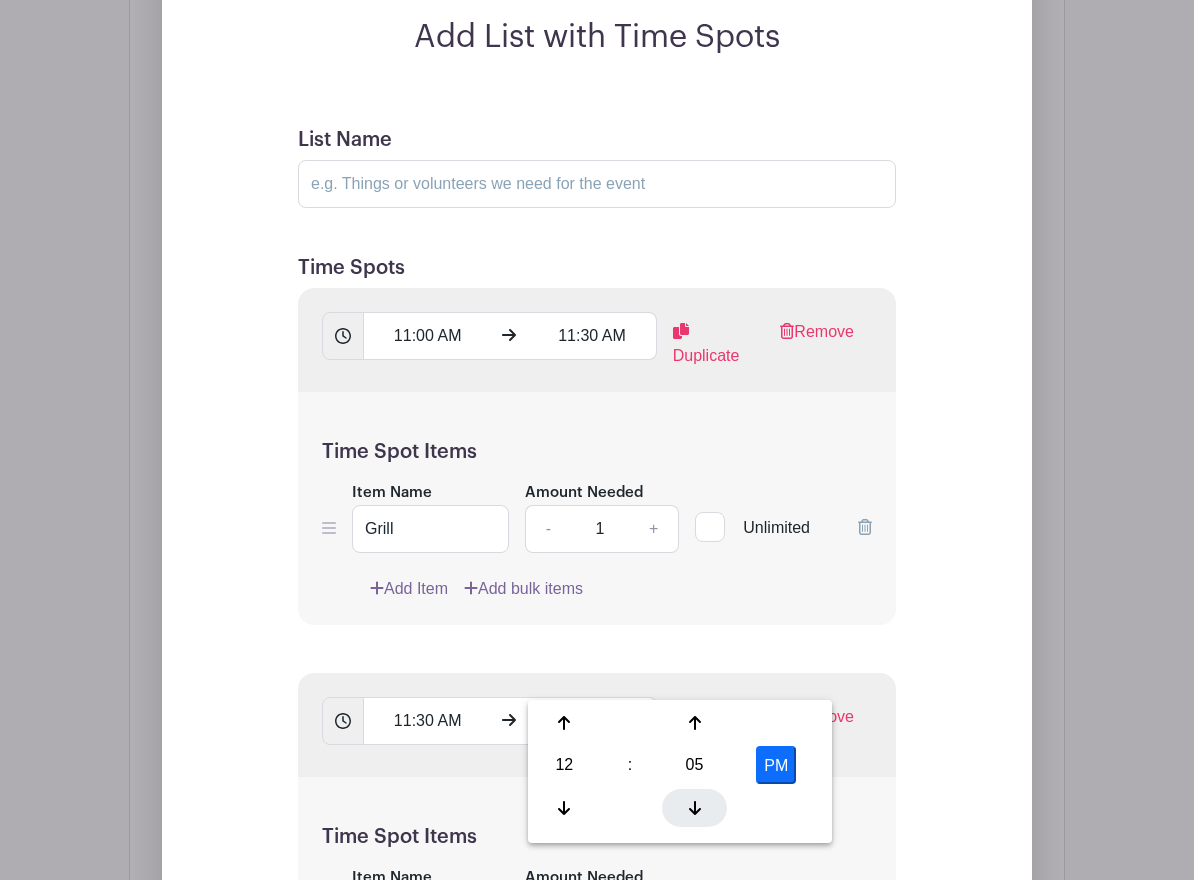 click at bounding box center (694, 808) 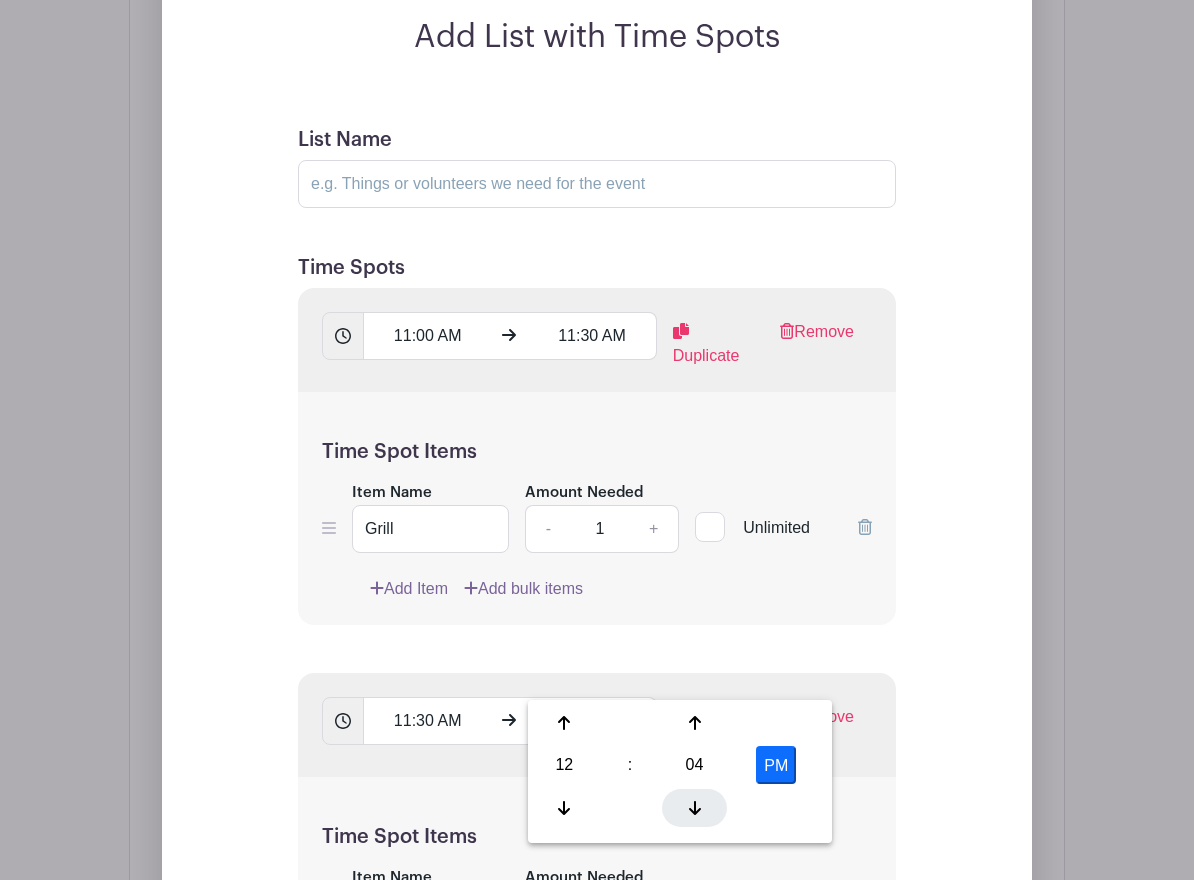 click at bounding box center (694, 808) 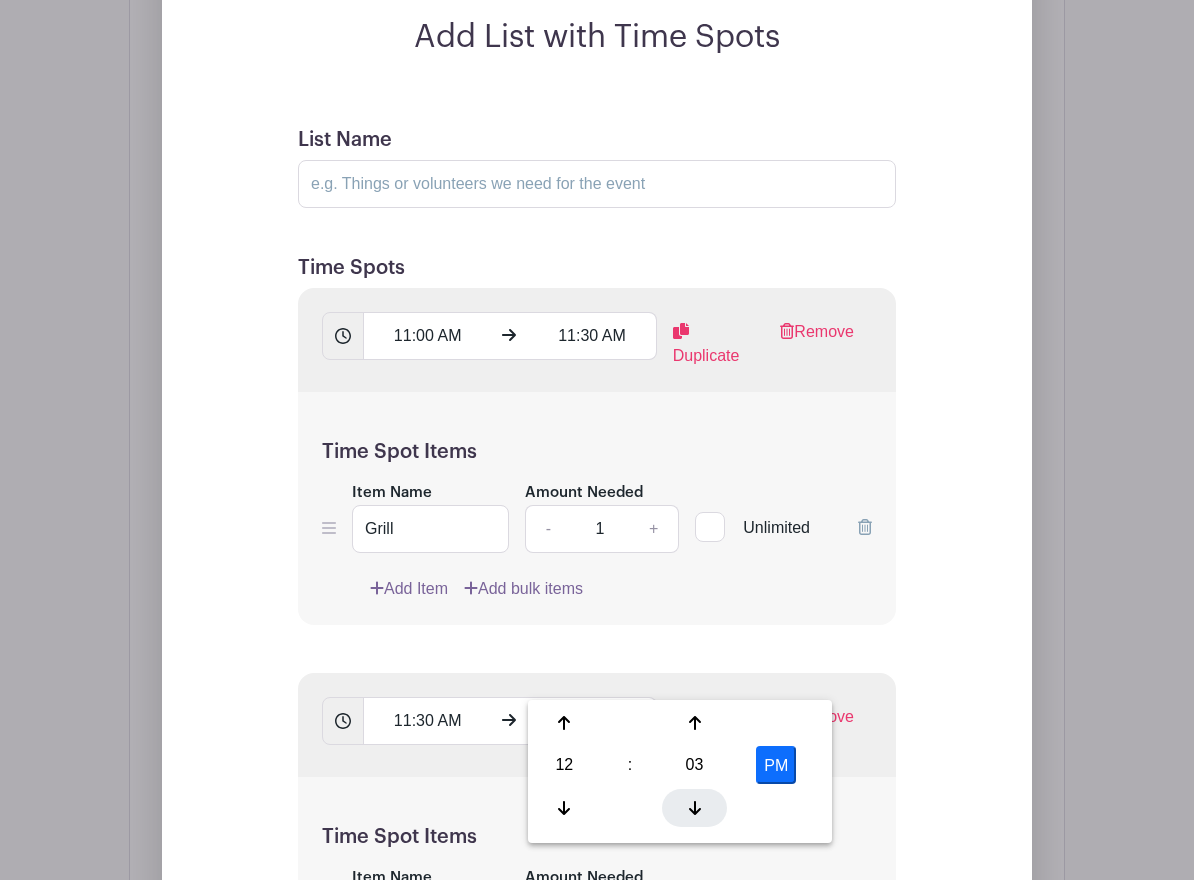 click at bounding box center (694, 808) 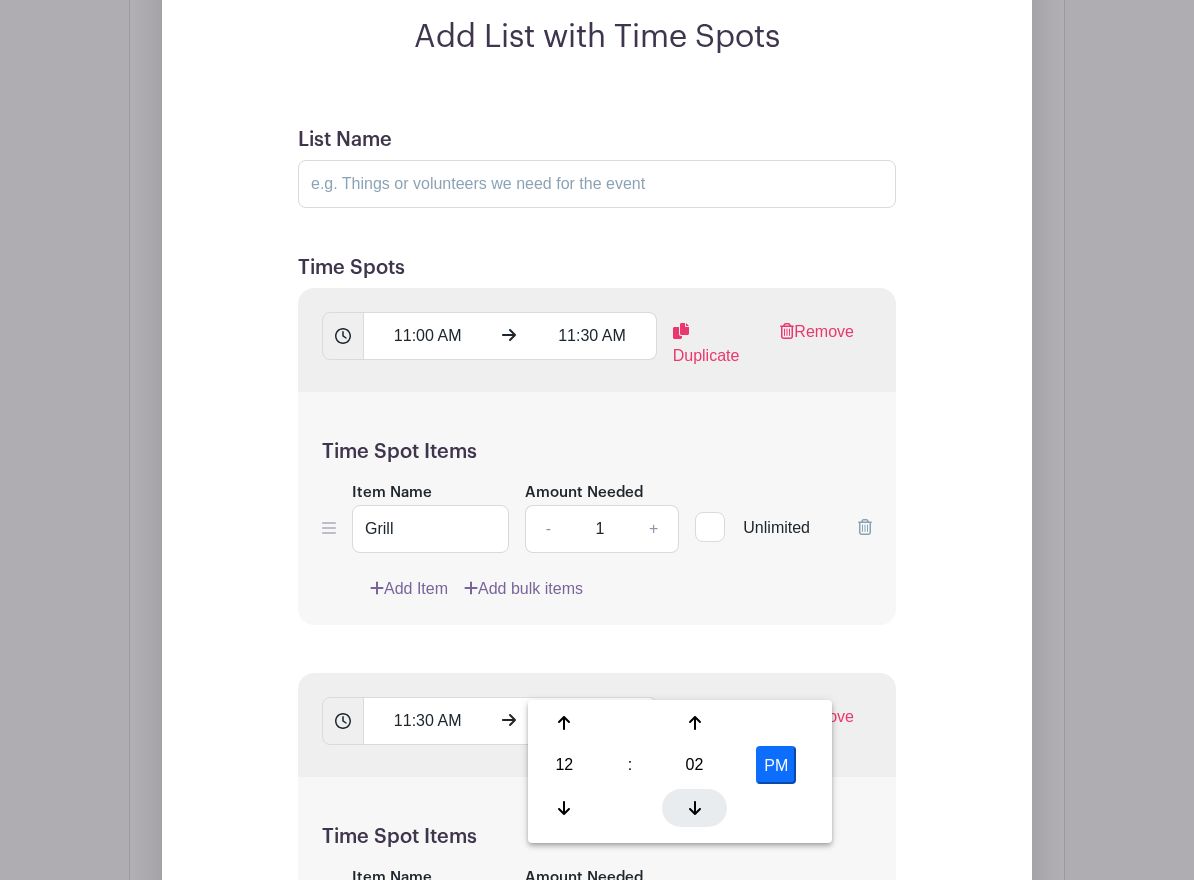 click at bounding box center (694, 808) 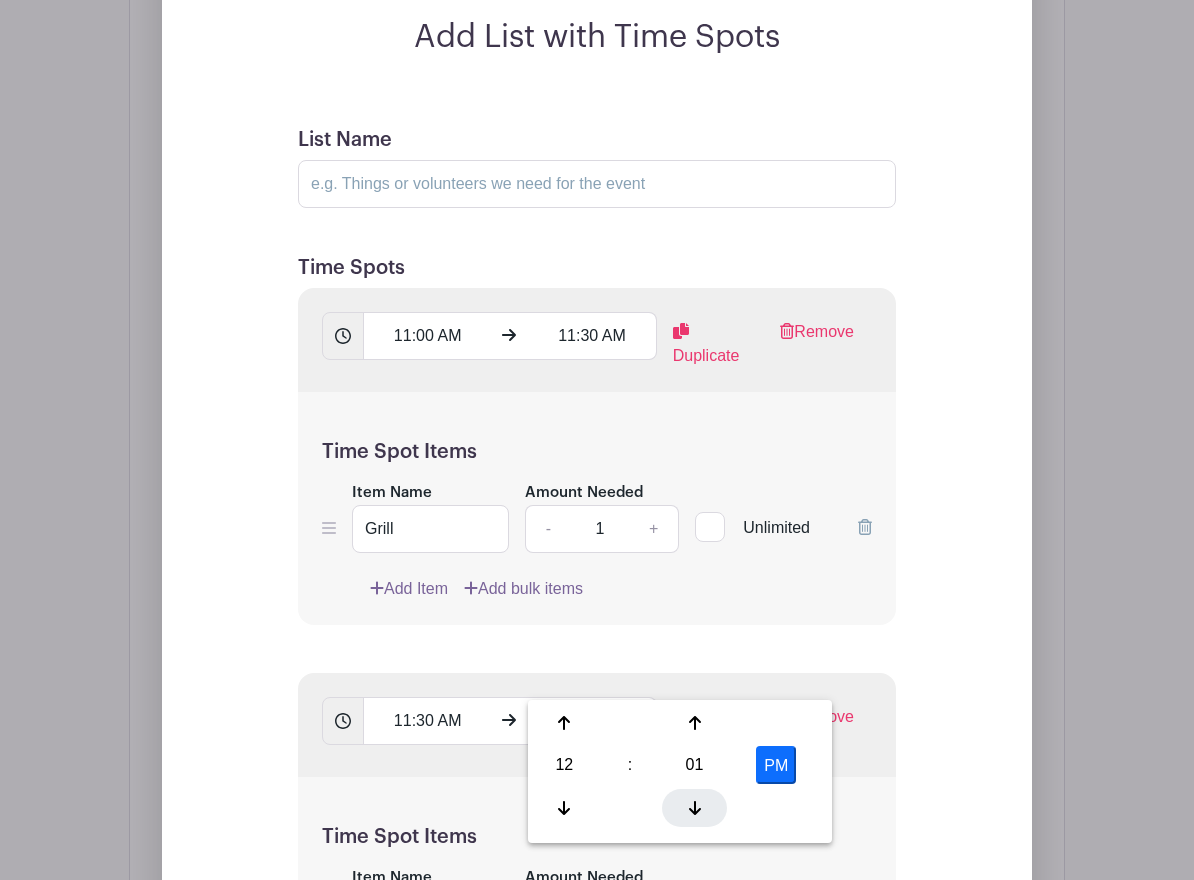 click at bounding box center [694, 808] 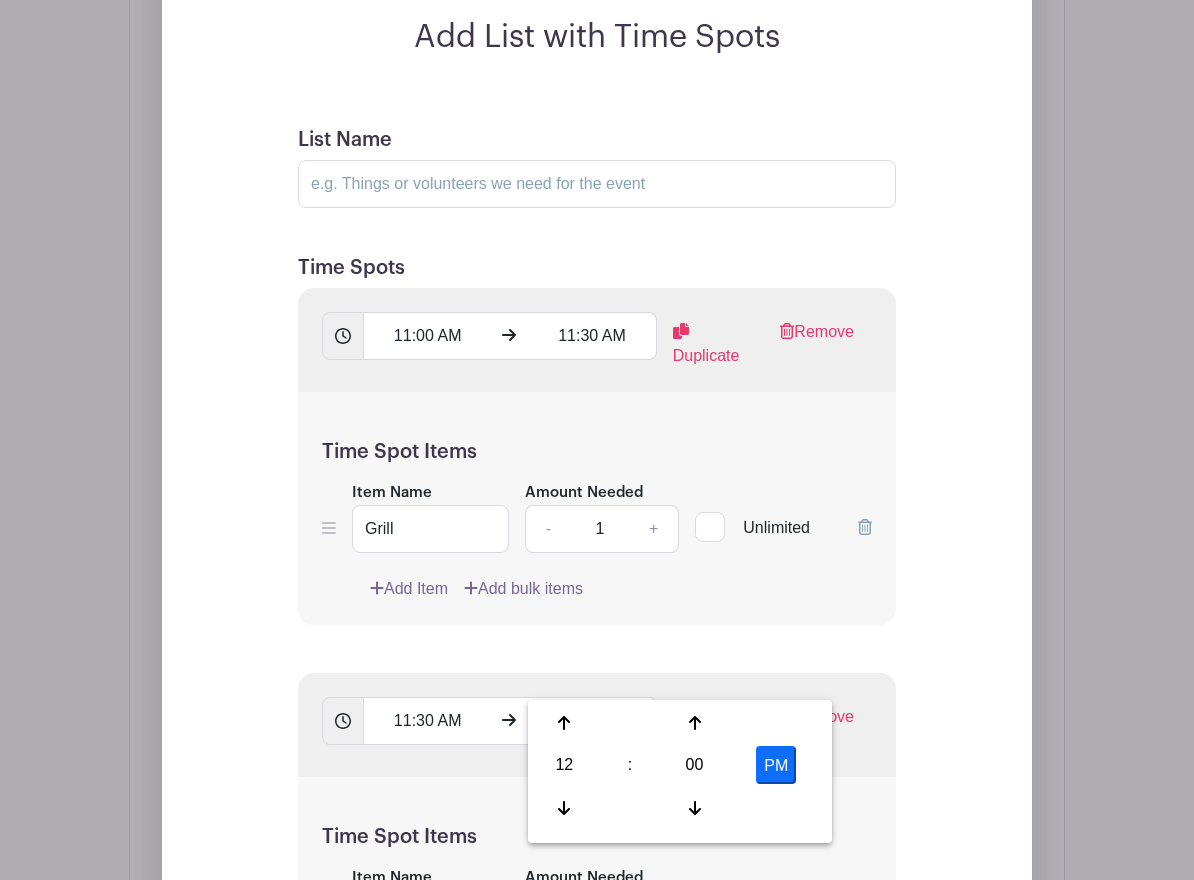 scroll, scrollTop: 2195, scrollLeft: 0, axis: vertical 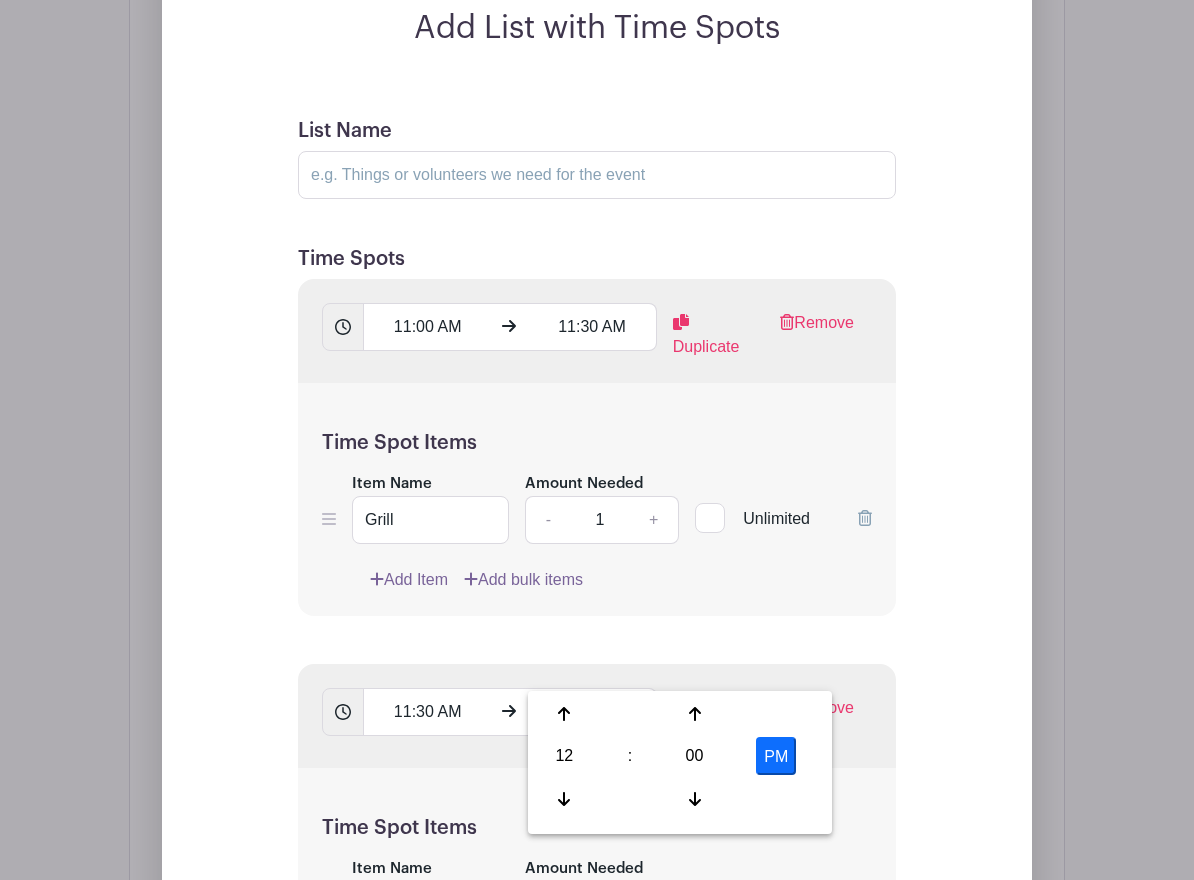 click on "PM" at bounding box center (776, 756) 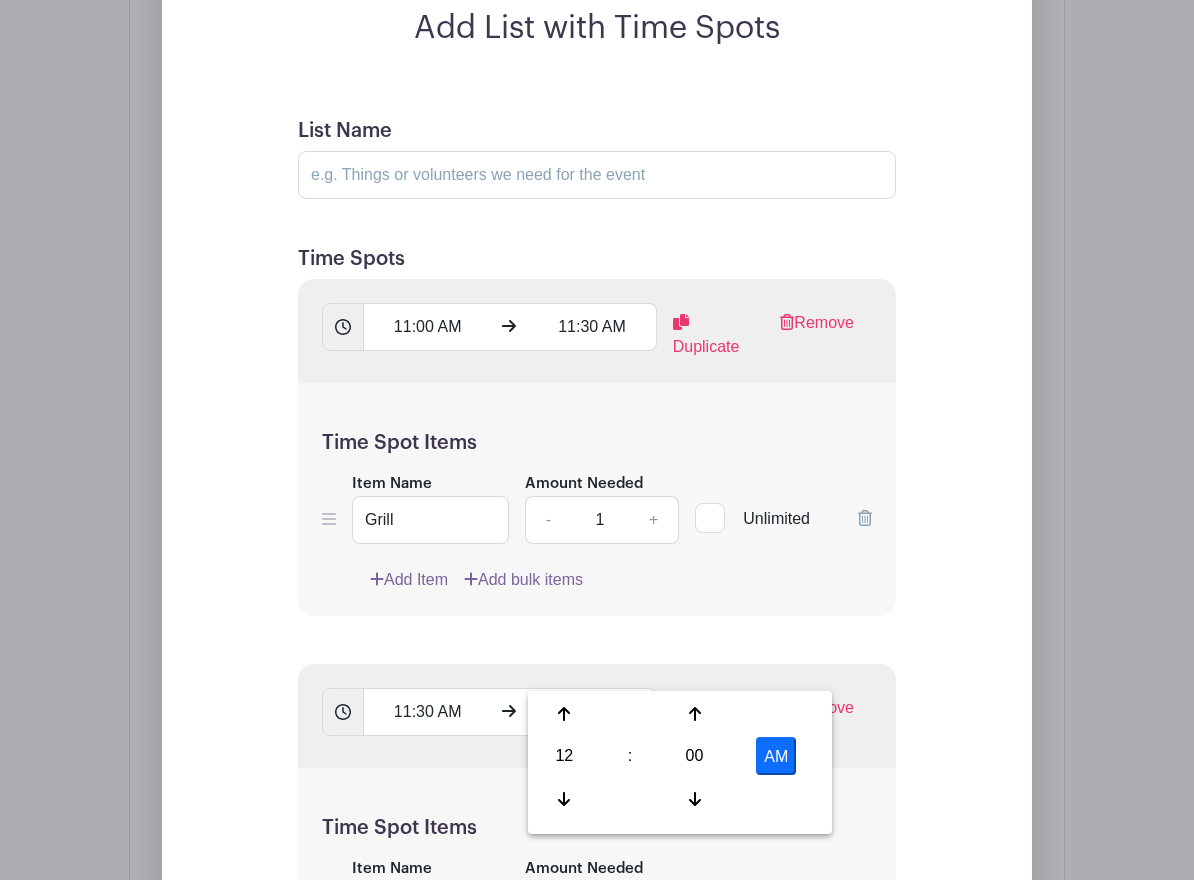 click on "AM" at bounding box center (776, 756) 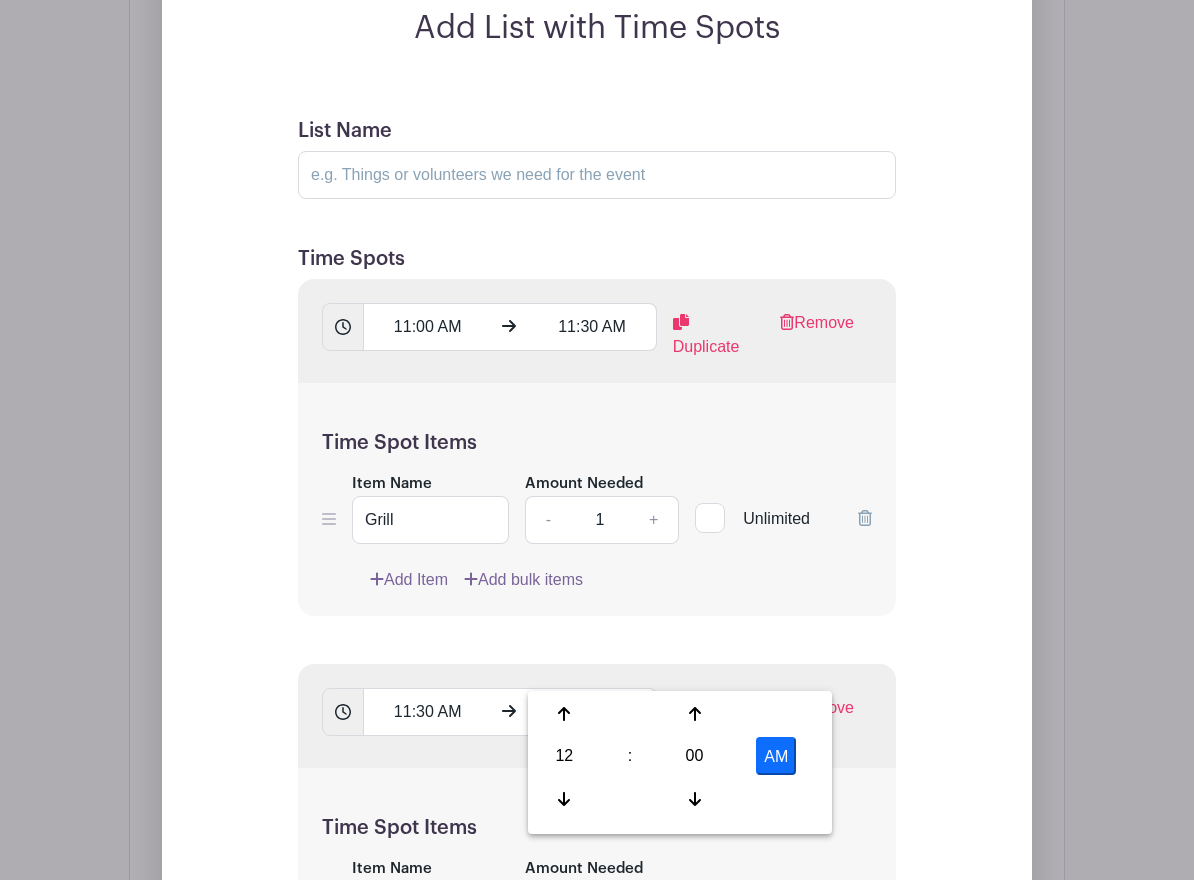 type on "12:00 PM" 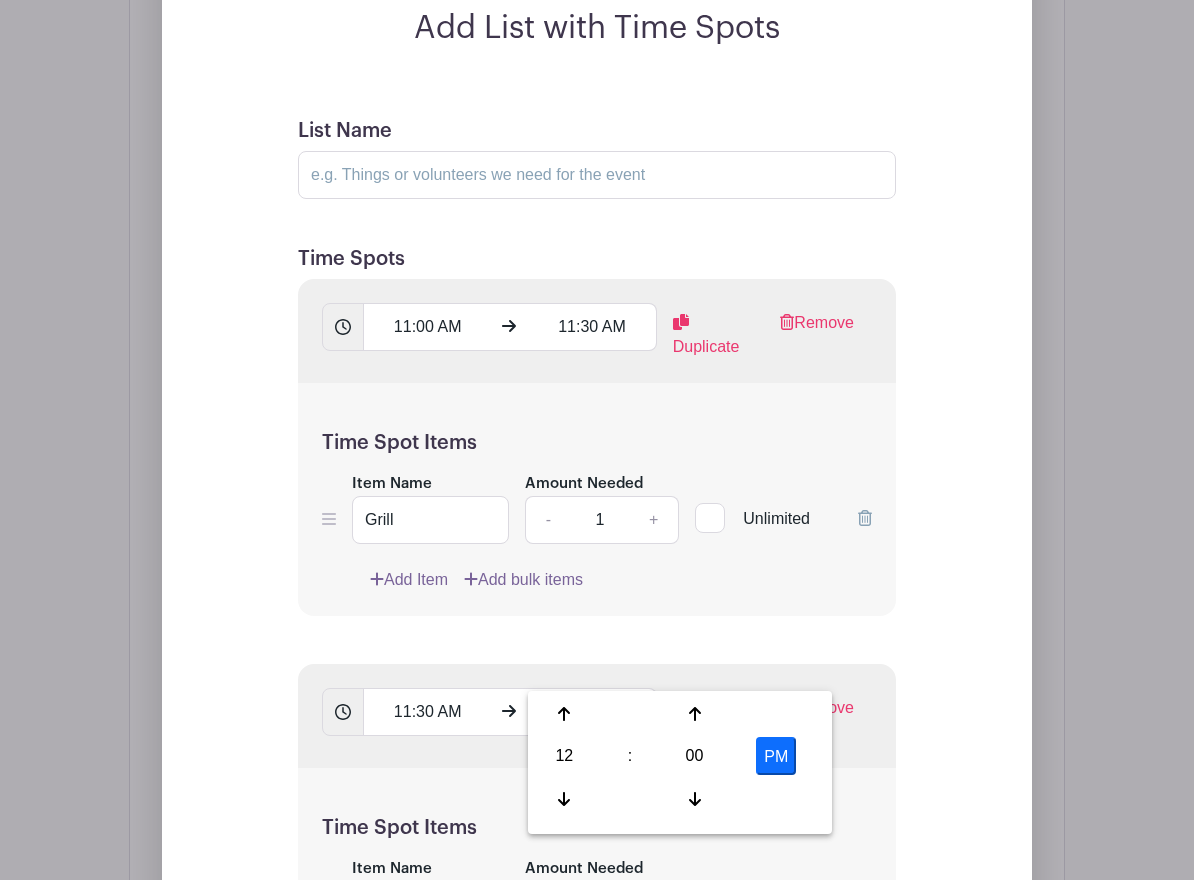 click on "List Name
Time Spots
11:00 AM
11:30 AM
Duplicate
Remove
Time Spot Items
Item Name
Grill
Amount Needed
-
1
+
Unlimited
Add Item
Add bulk items
-" at bounding box center [597, 764] 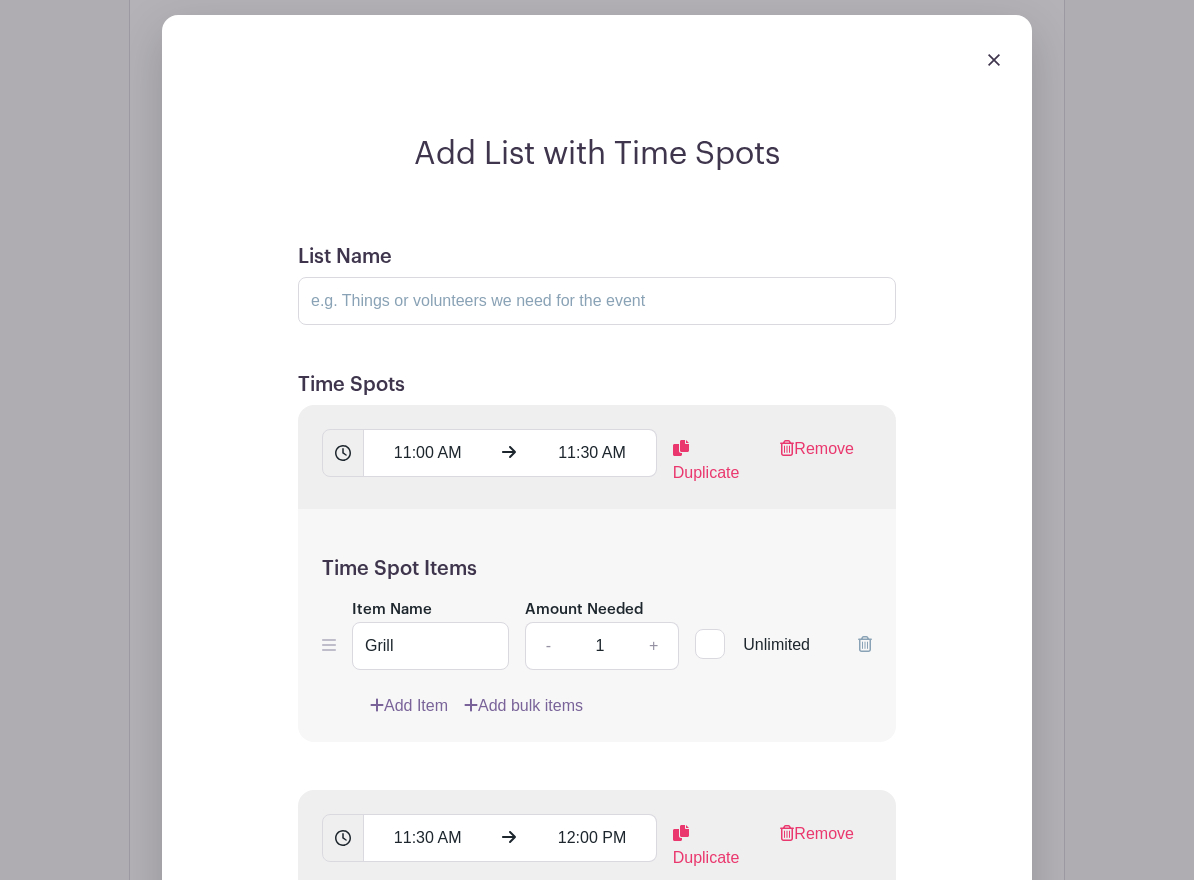 scroll, scrollTop: 2066, scrollLeft: 0, axis: vertical 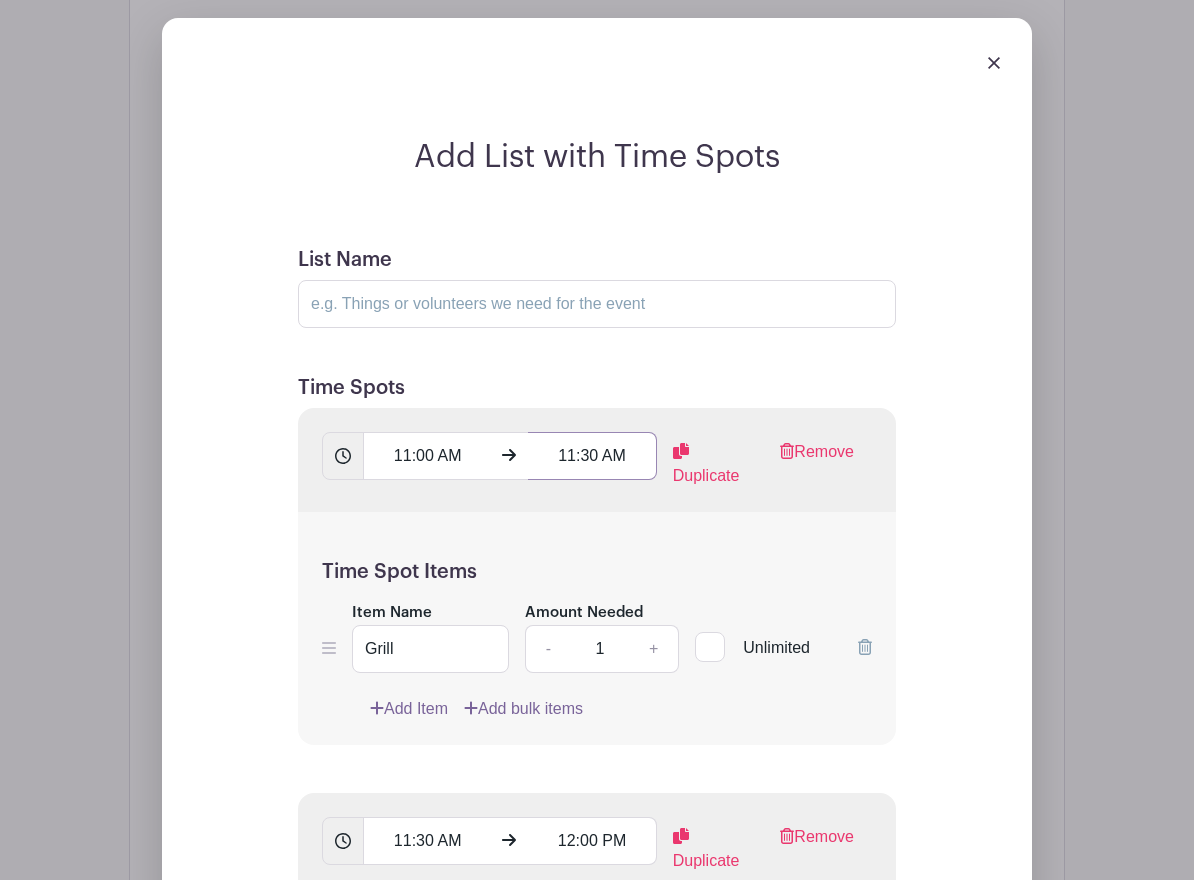drag, startPoint x: 558, startPoint y: 412, endPoint x: 576, endPoint y: 414, distance: 18.110771 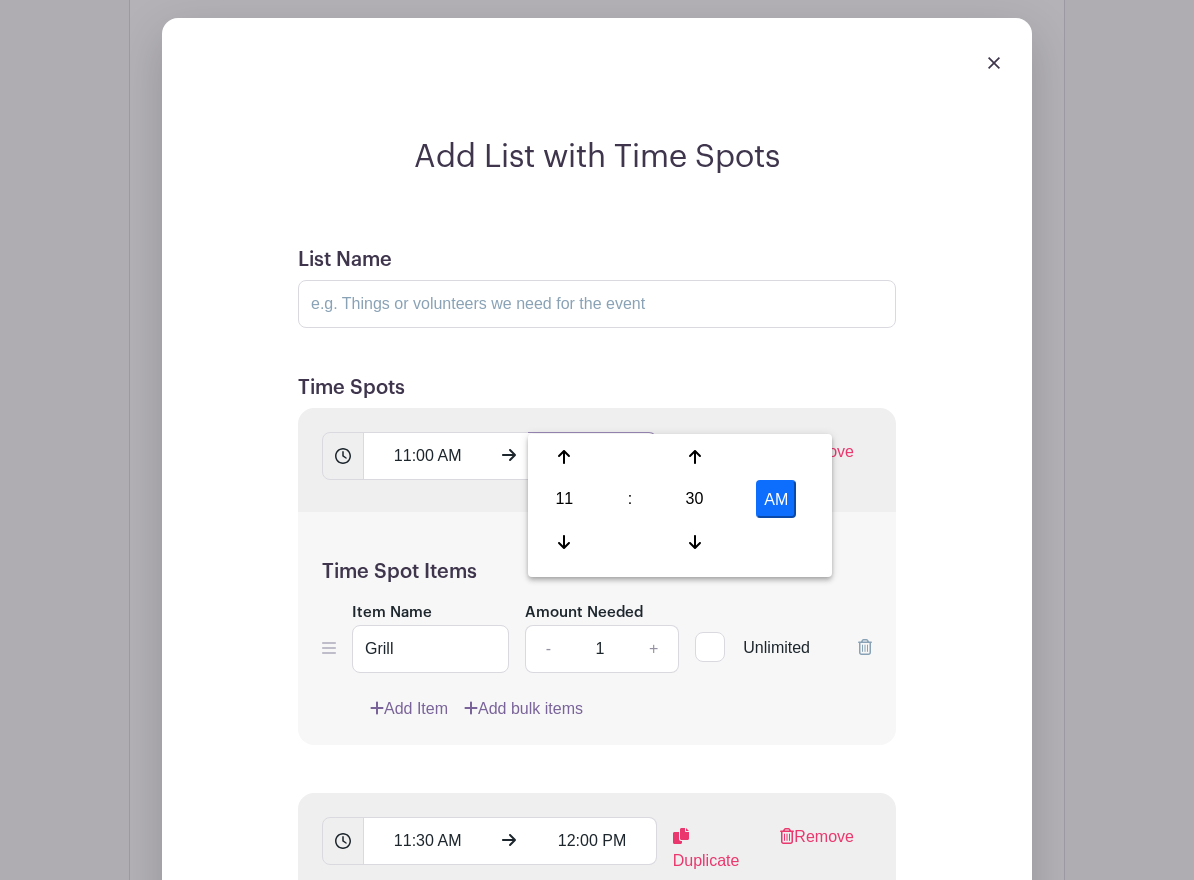 scroll, scrollTop: 2065, scrollLeft: 0, axis: vertical 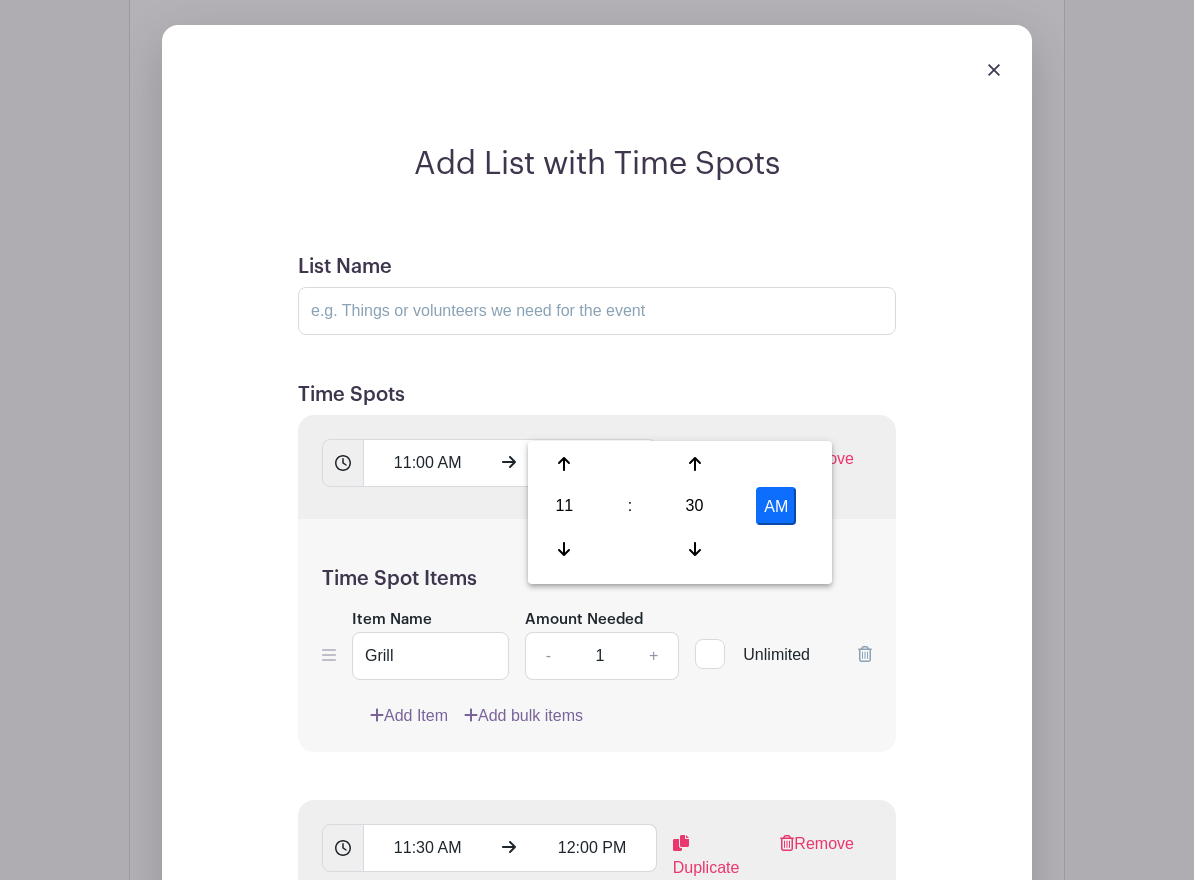 click on "AM" at bounding box center [776, 506] 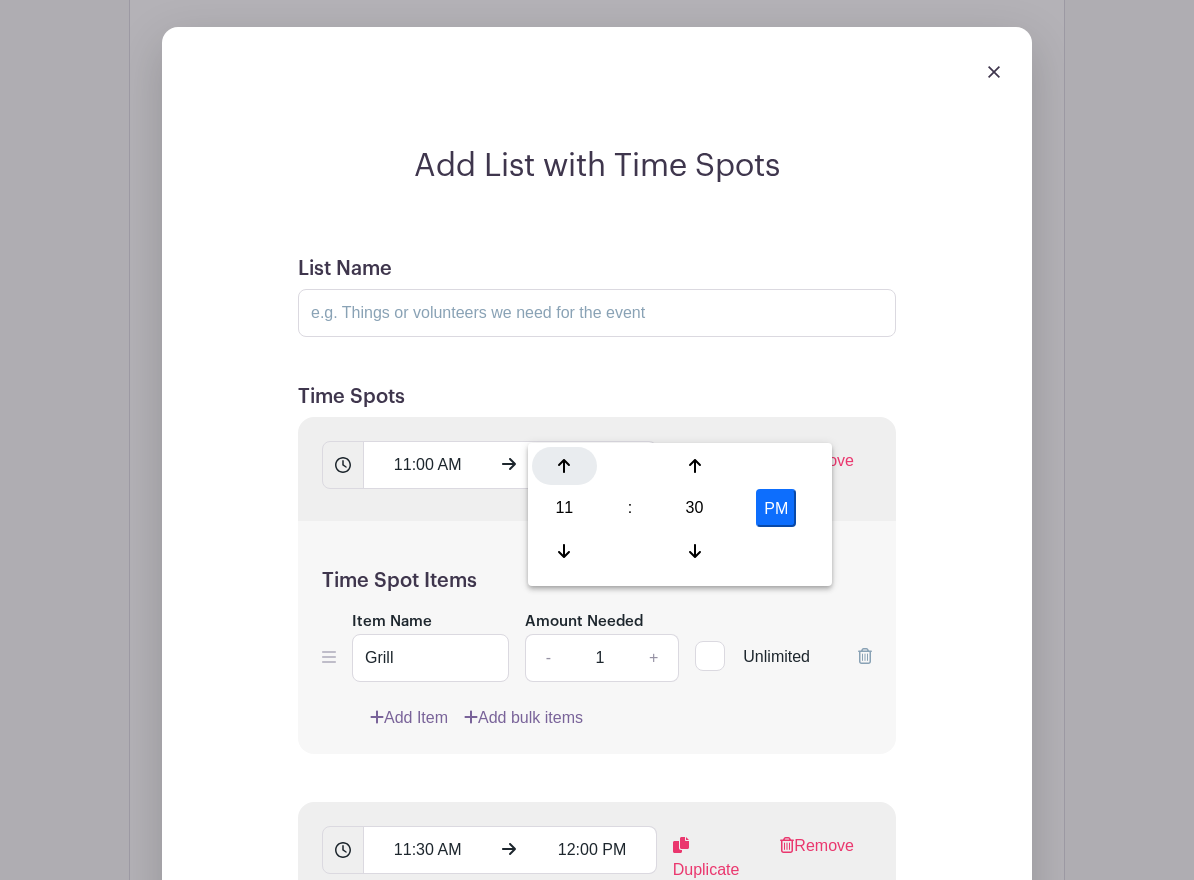 scroll, scrollTop: 2055, scrollLeft: 0, axis: vertical 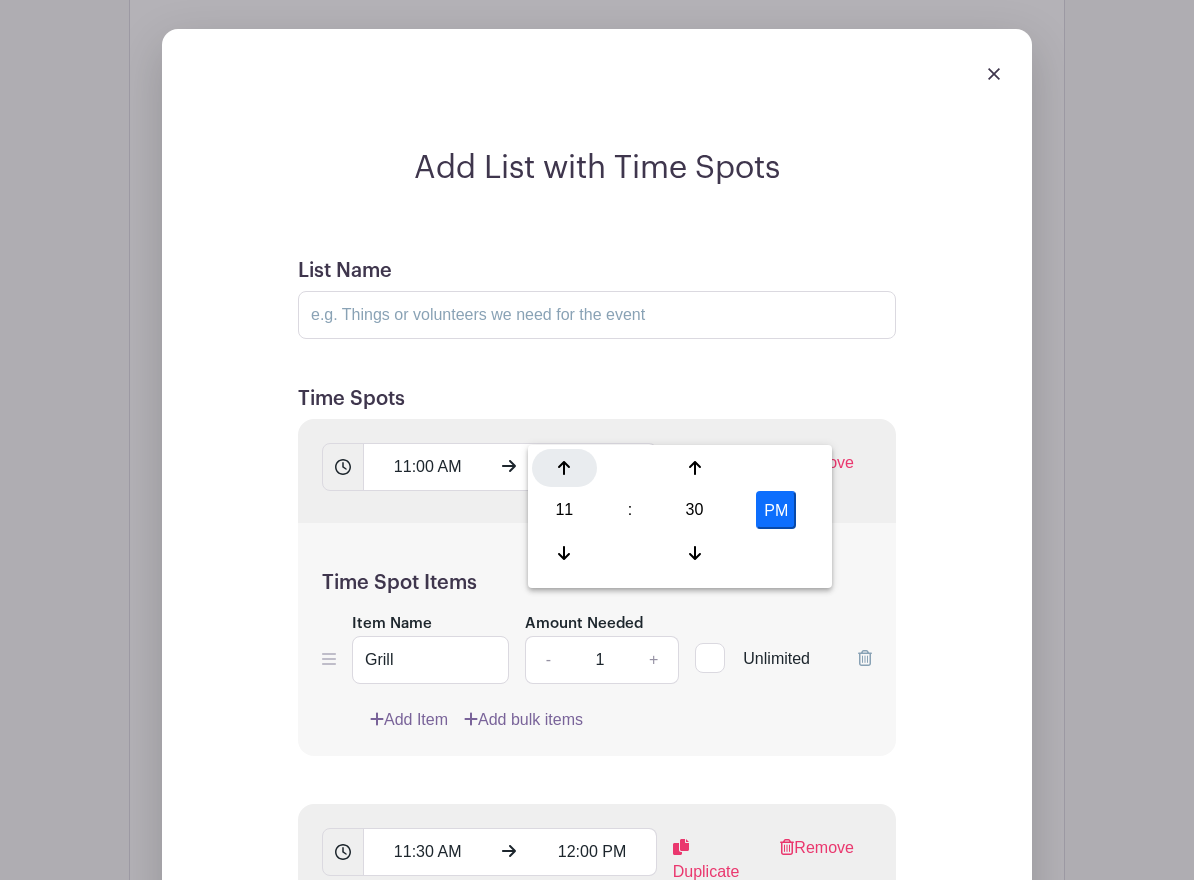 click at bounding box center (564, 468) 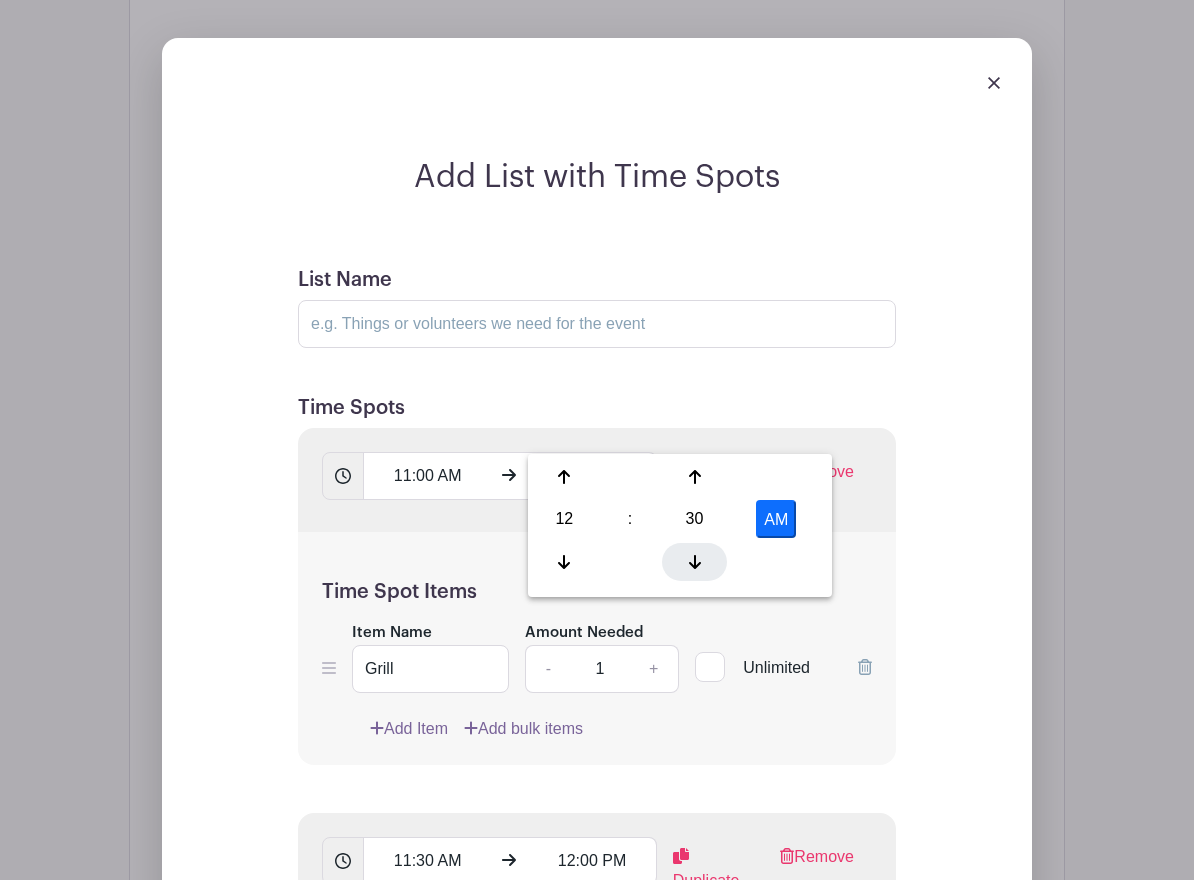 click 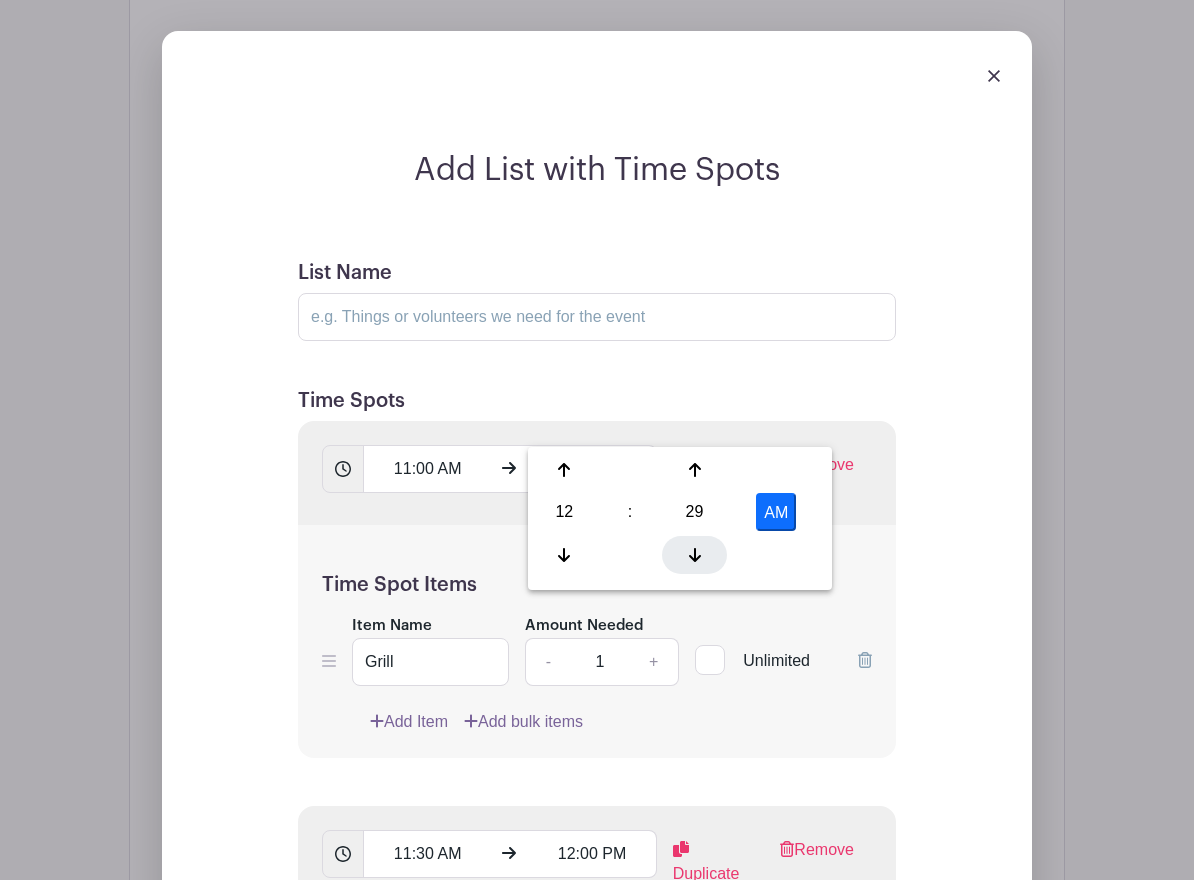 click 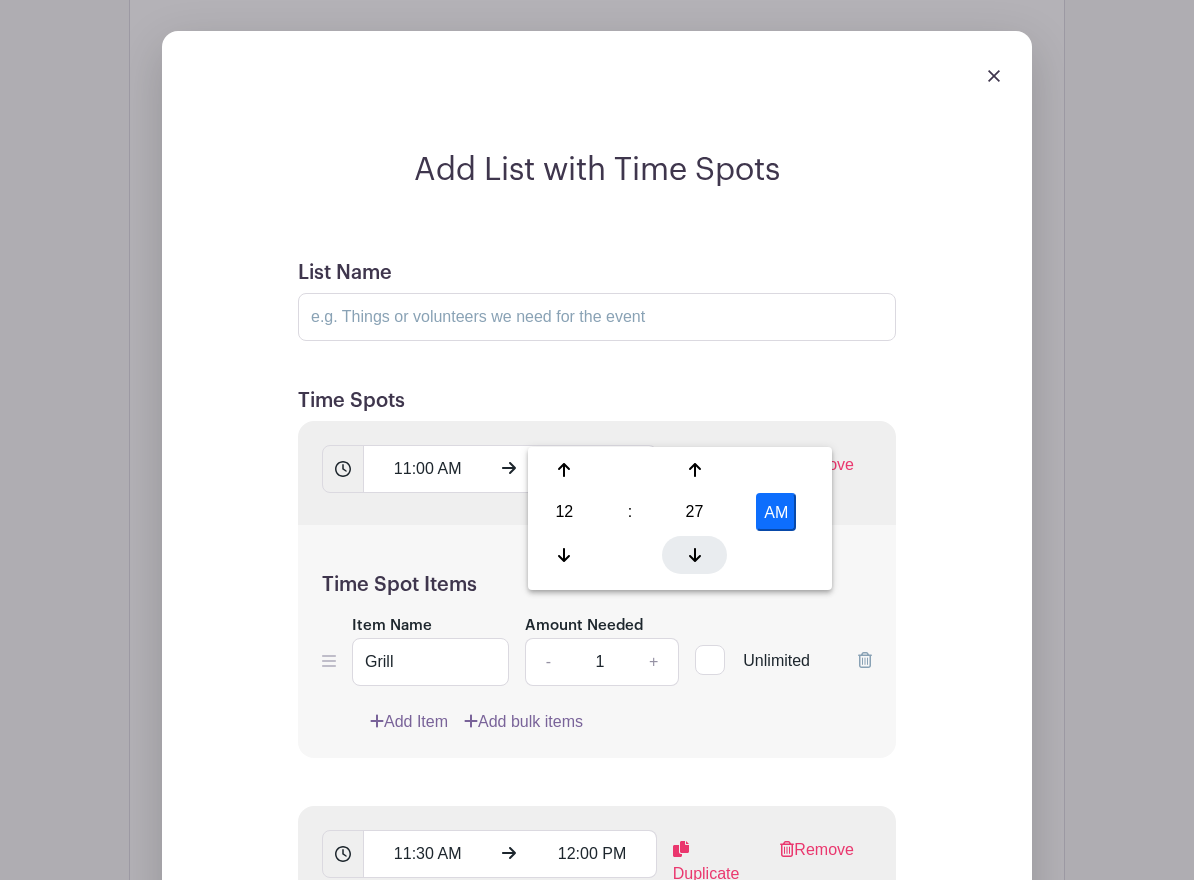 click 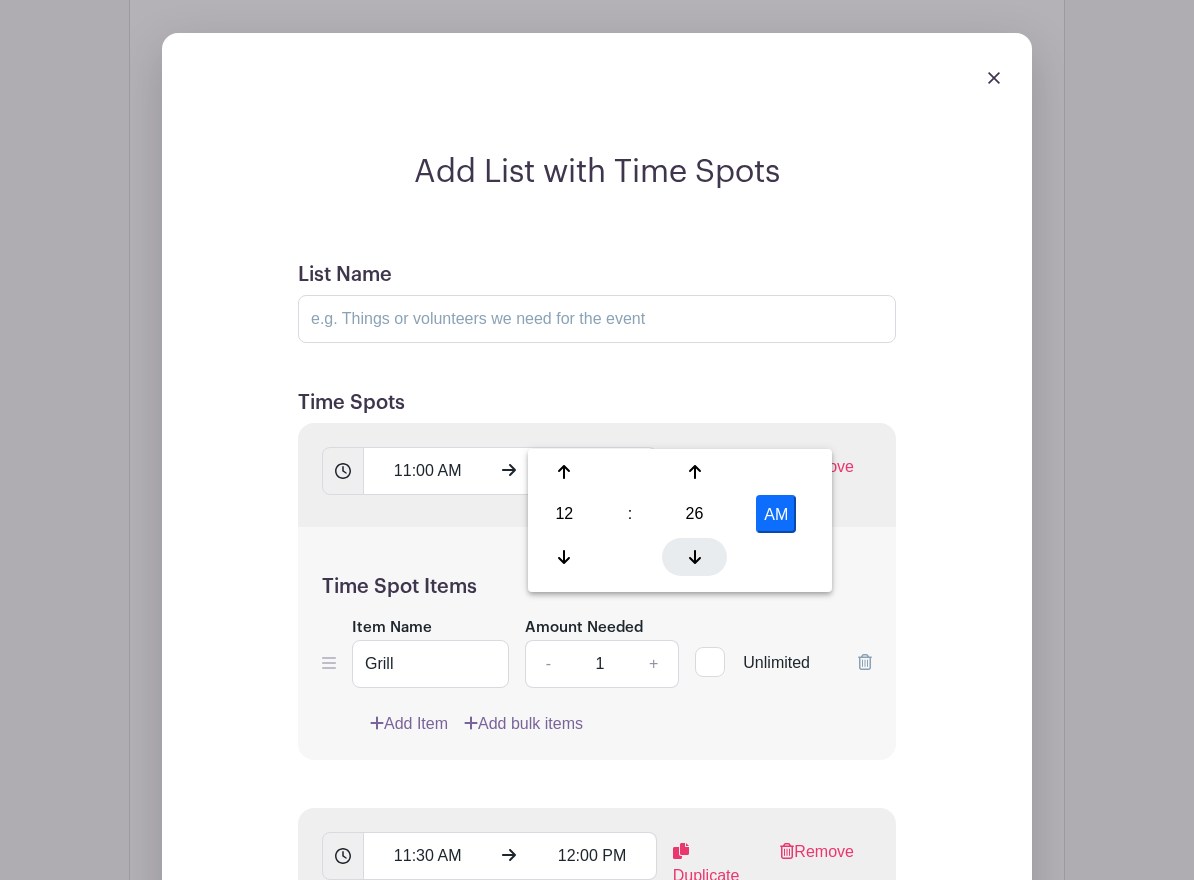 click 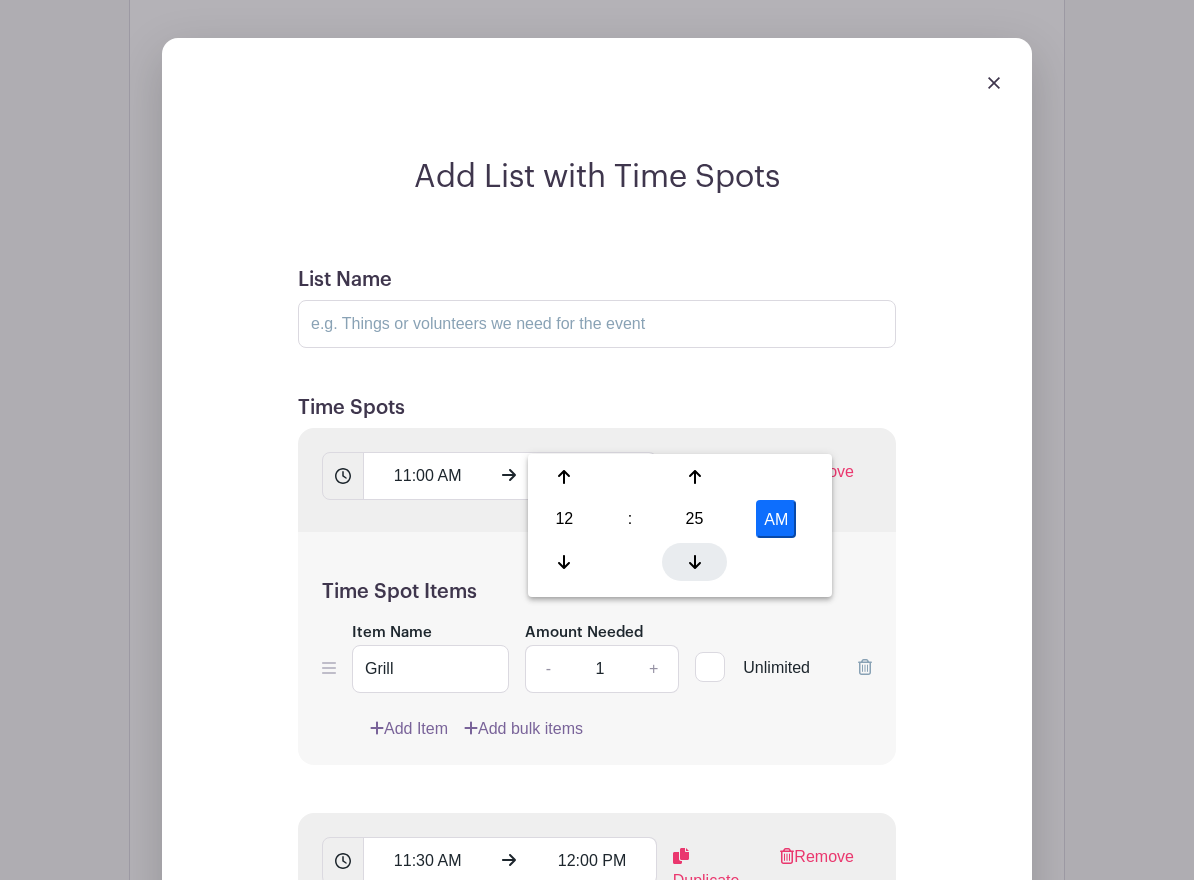 click at bounding box center (694, 562) 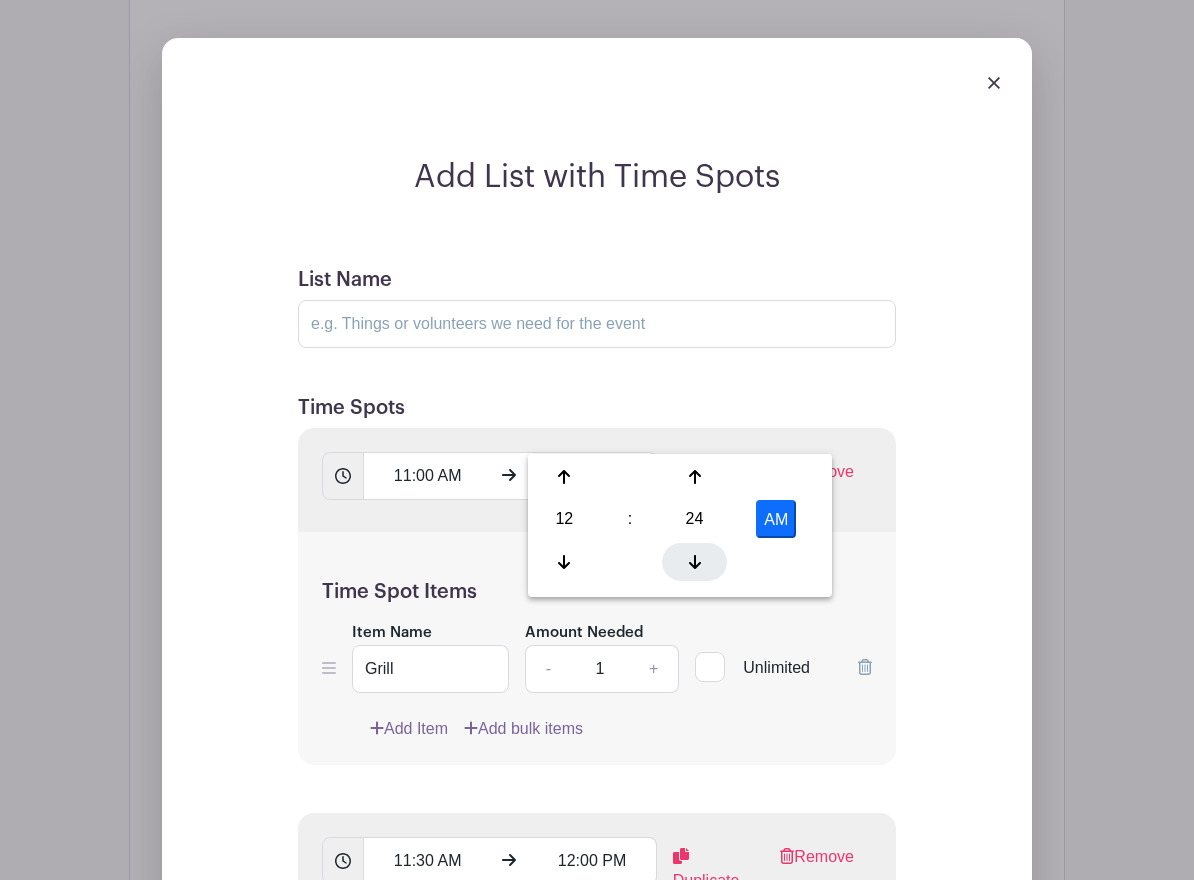 click at bounding box center (694, 562) 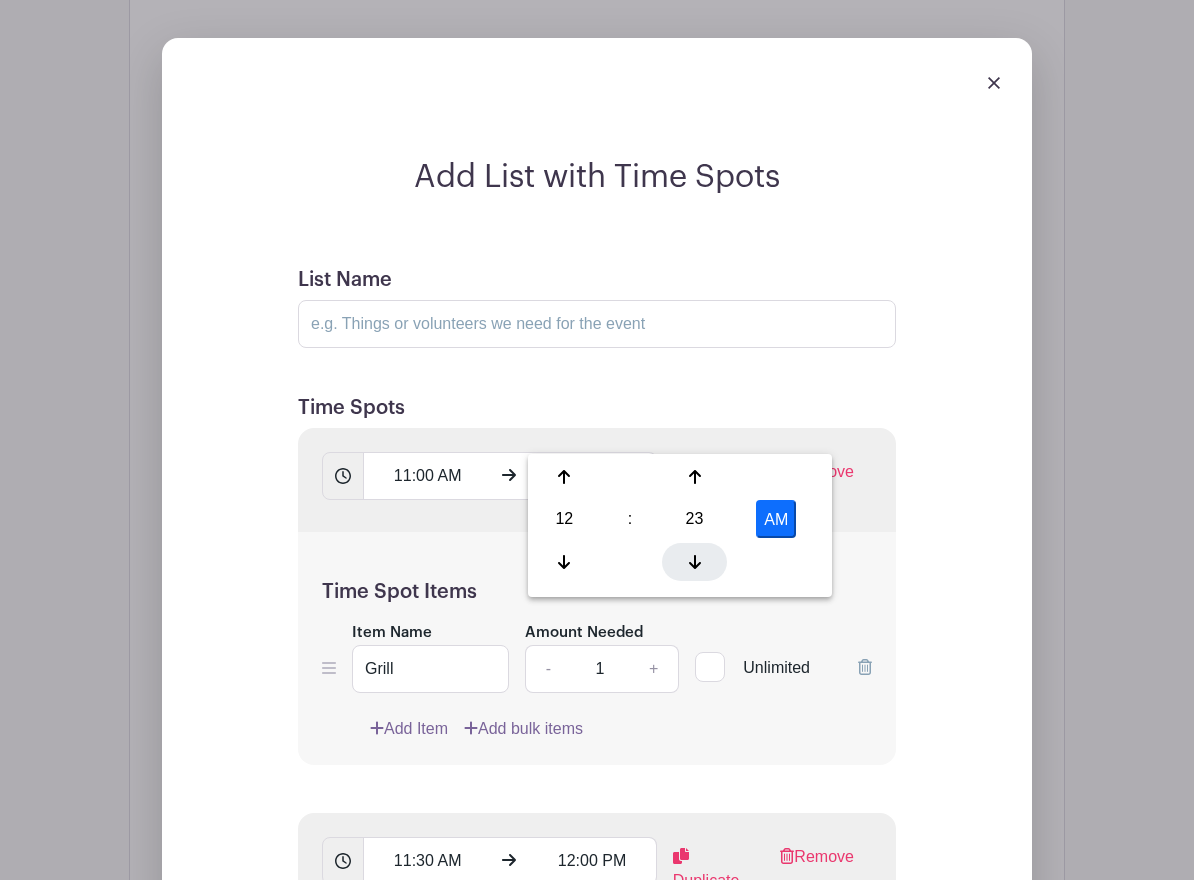 scroll, scrollTop: 2049, scrollLeft: 0, axis: vertical 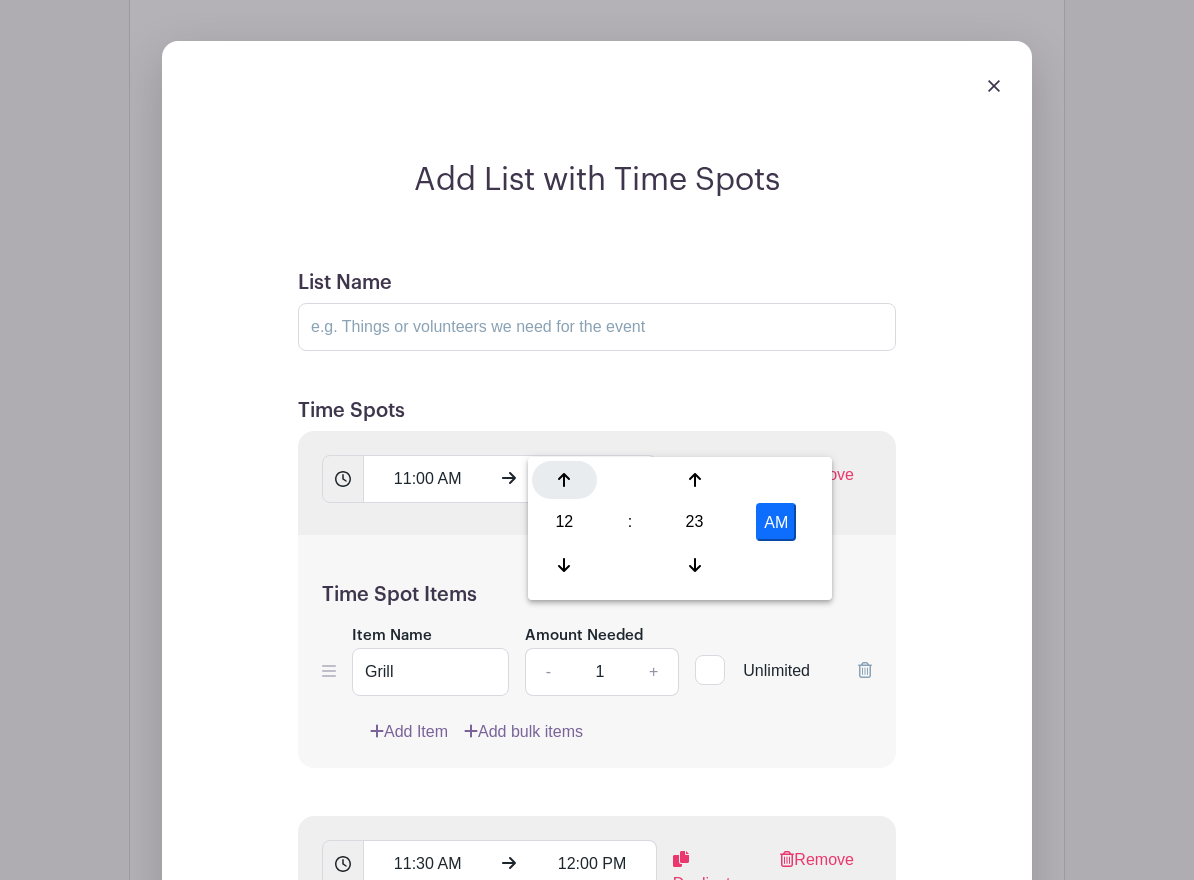 click 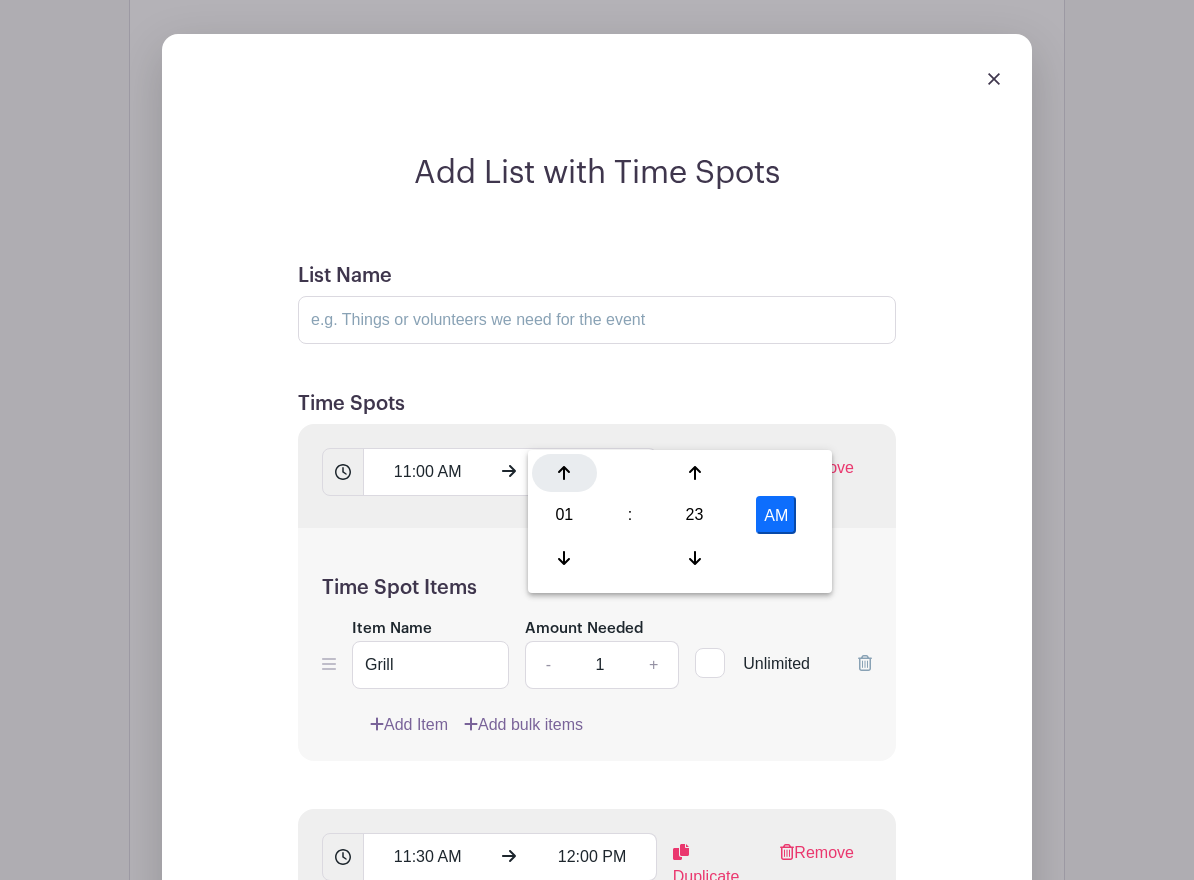 scroll, scrollTop: 2049, scrollLeft: 0, axis: vertical 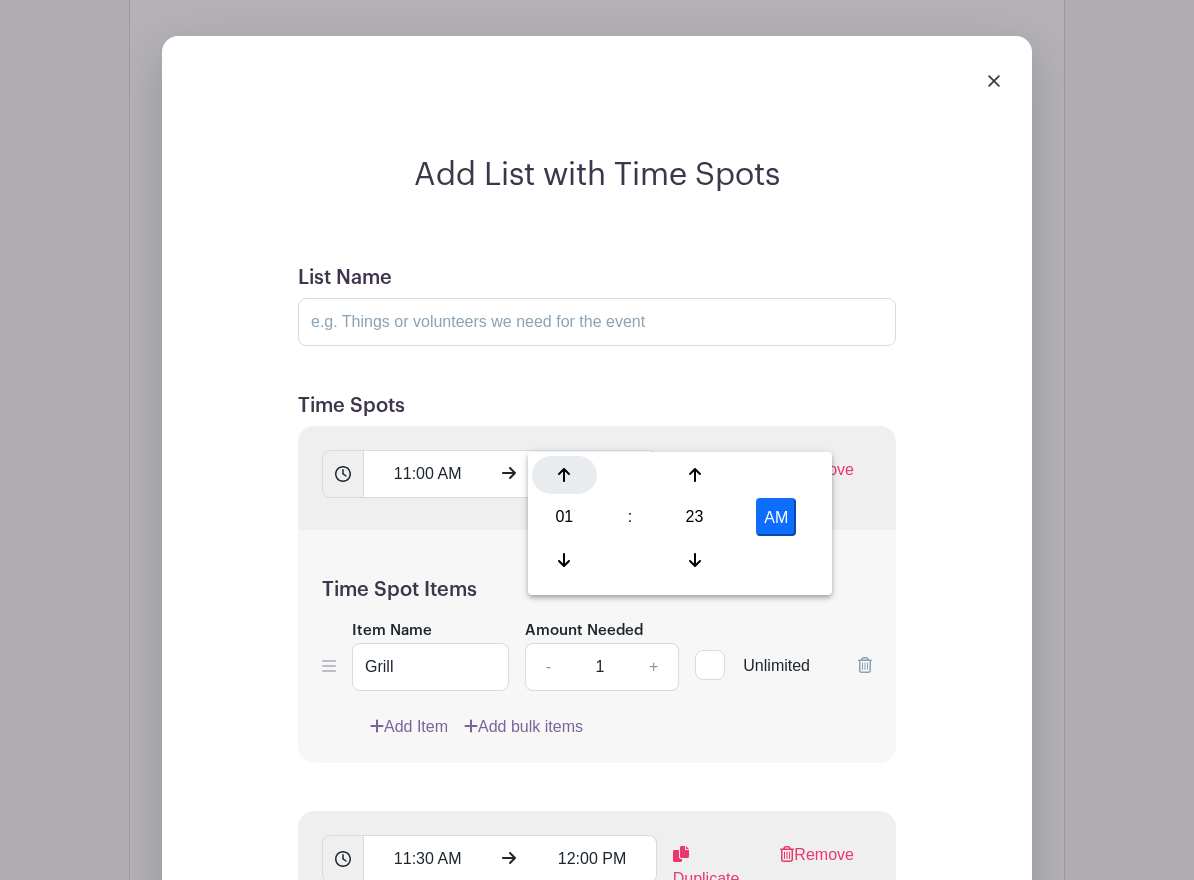 click 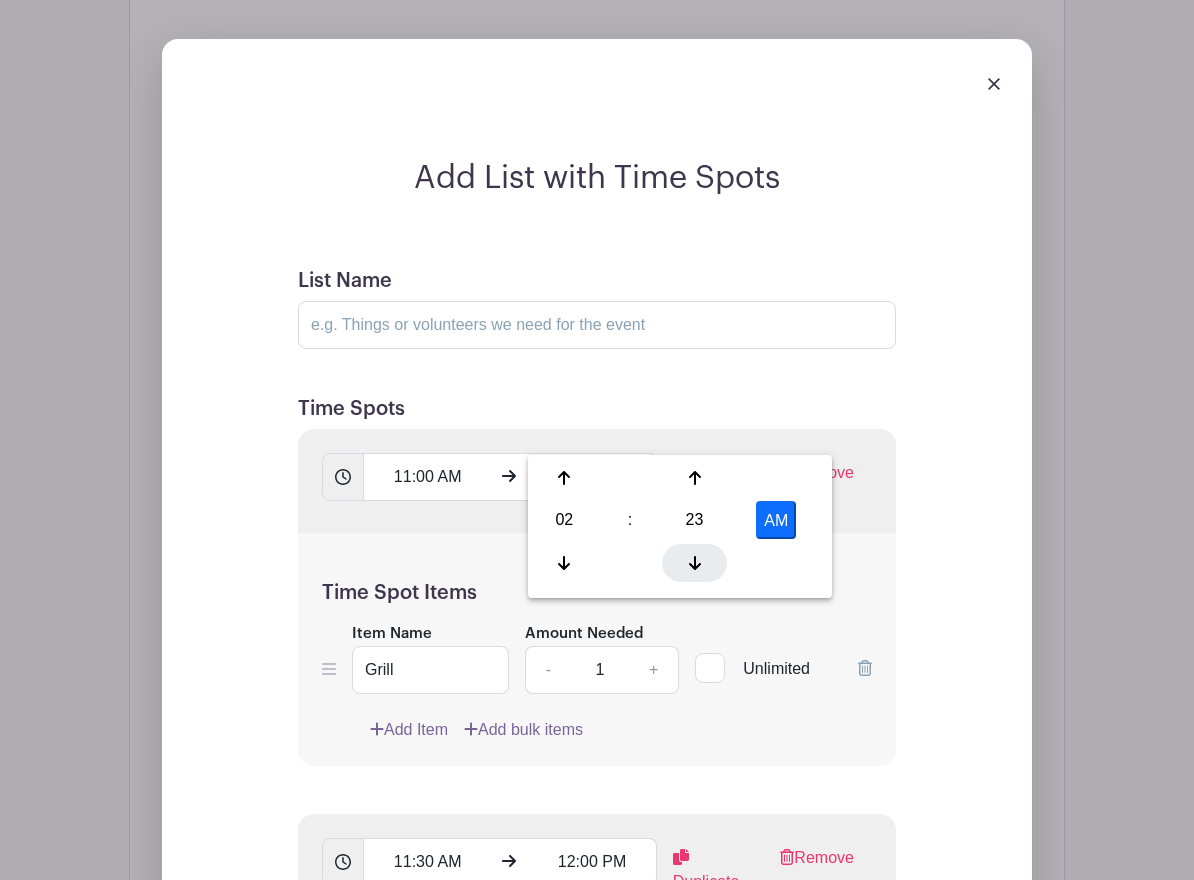 click 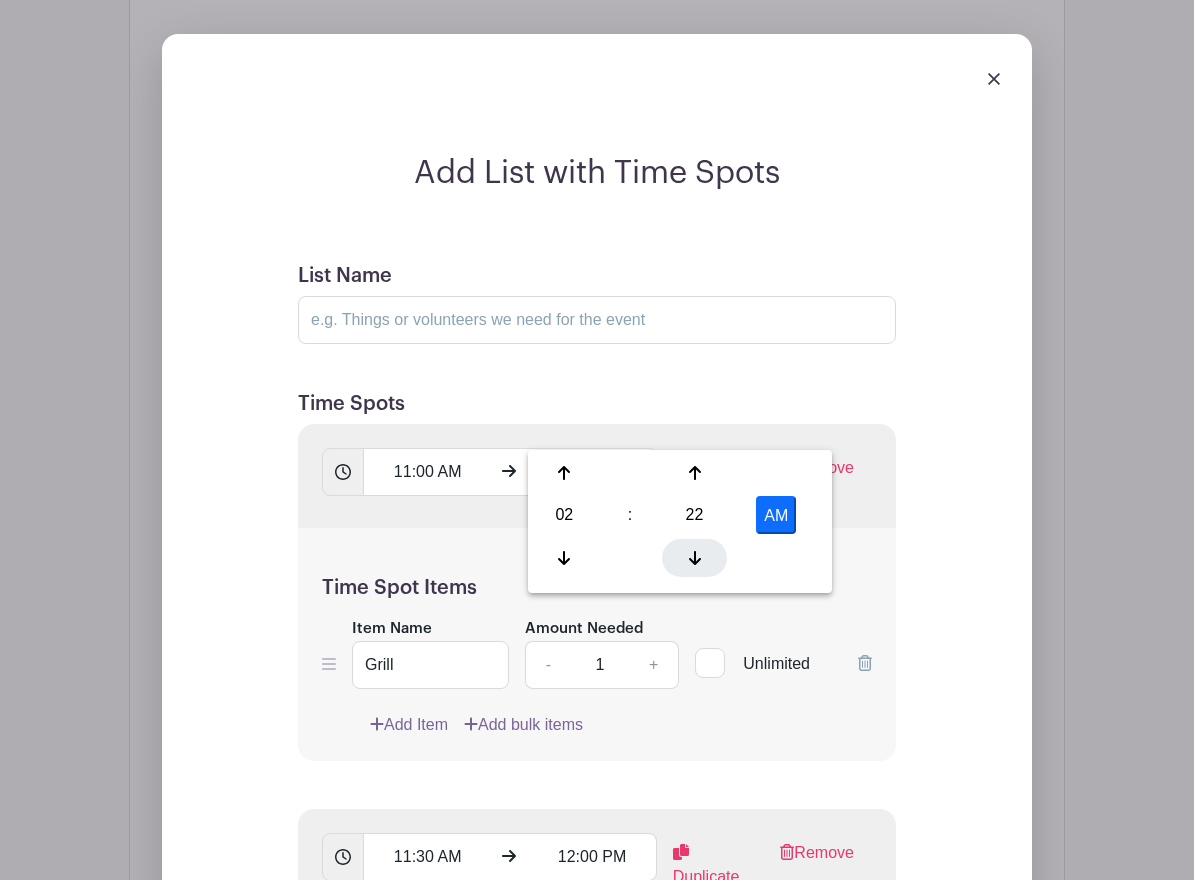 click 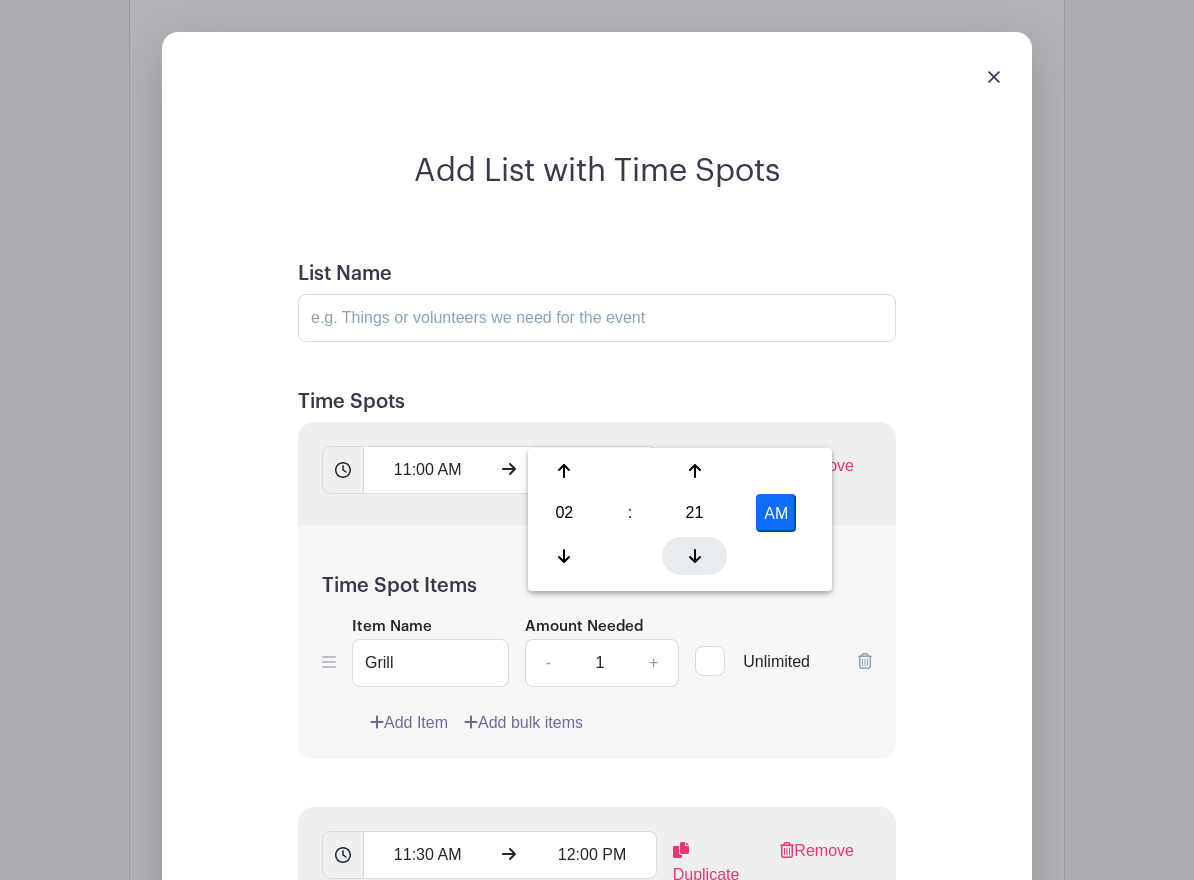click 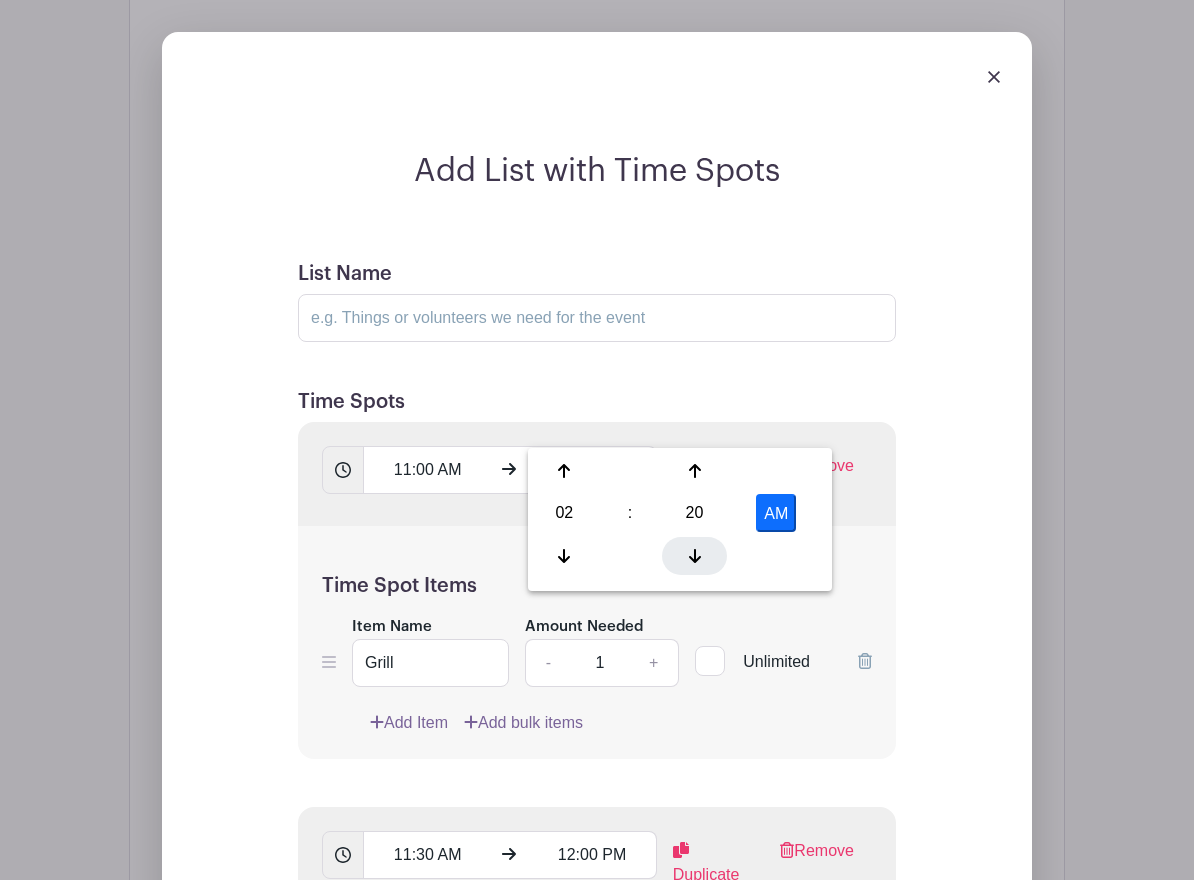 click 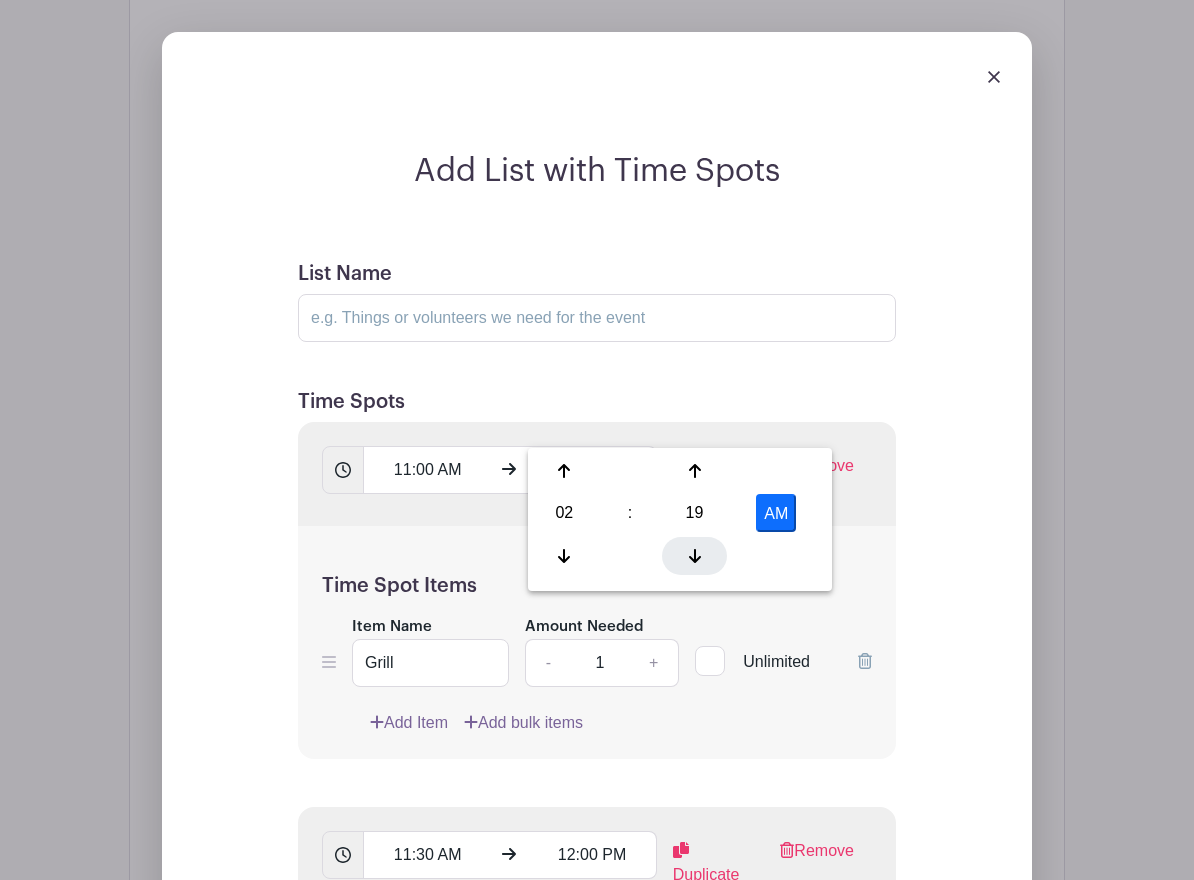 click 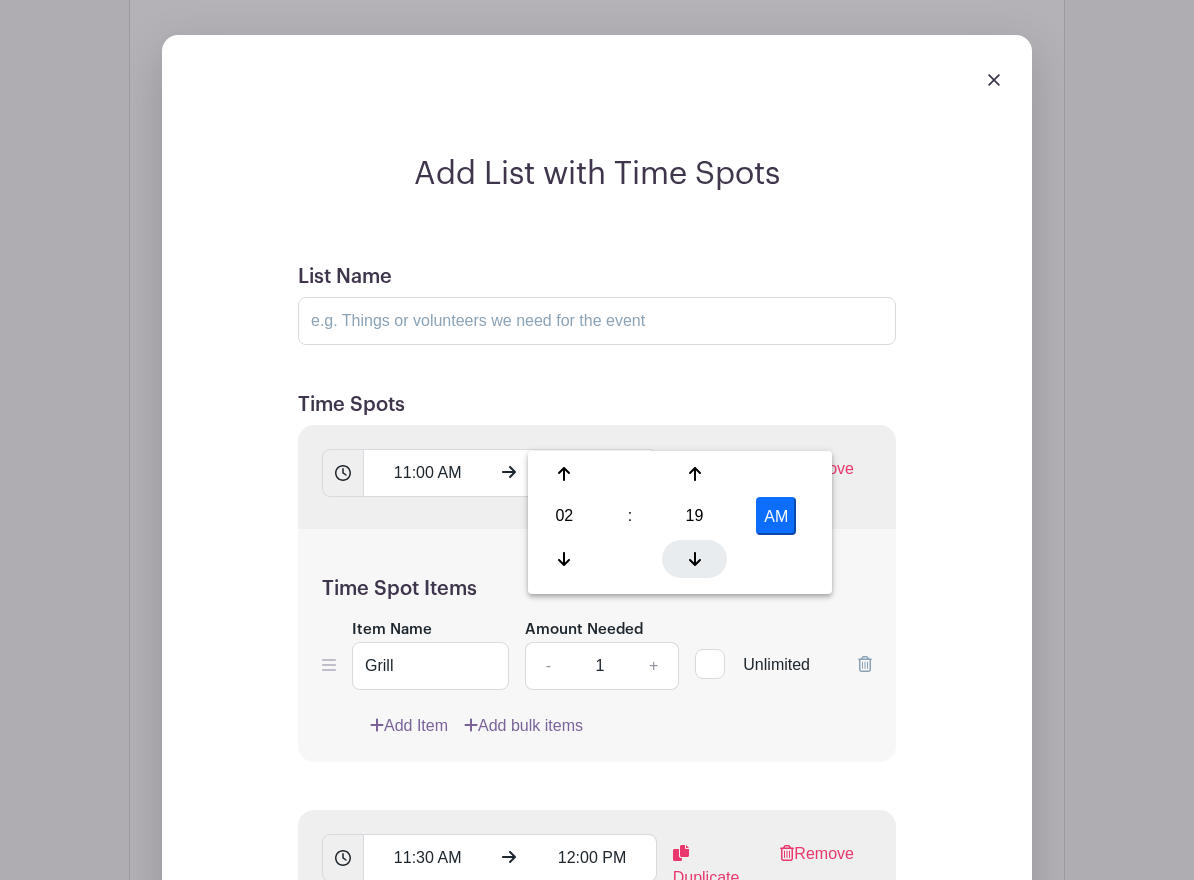 click 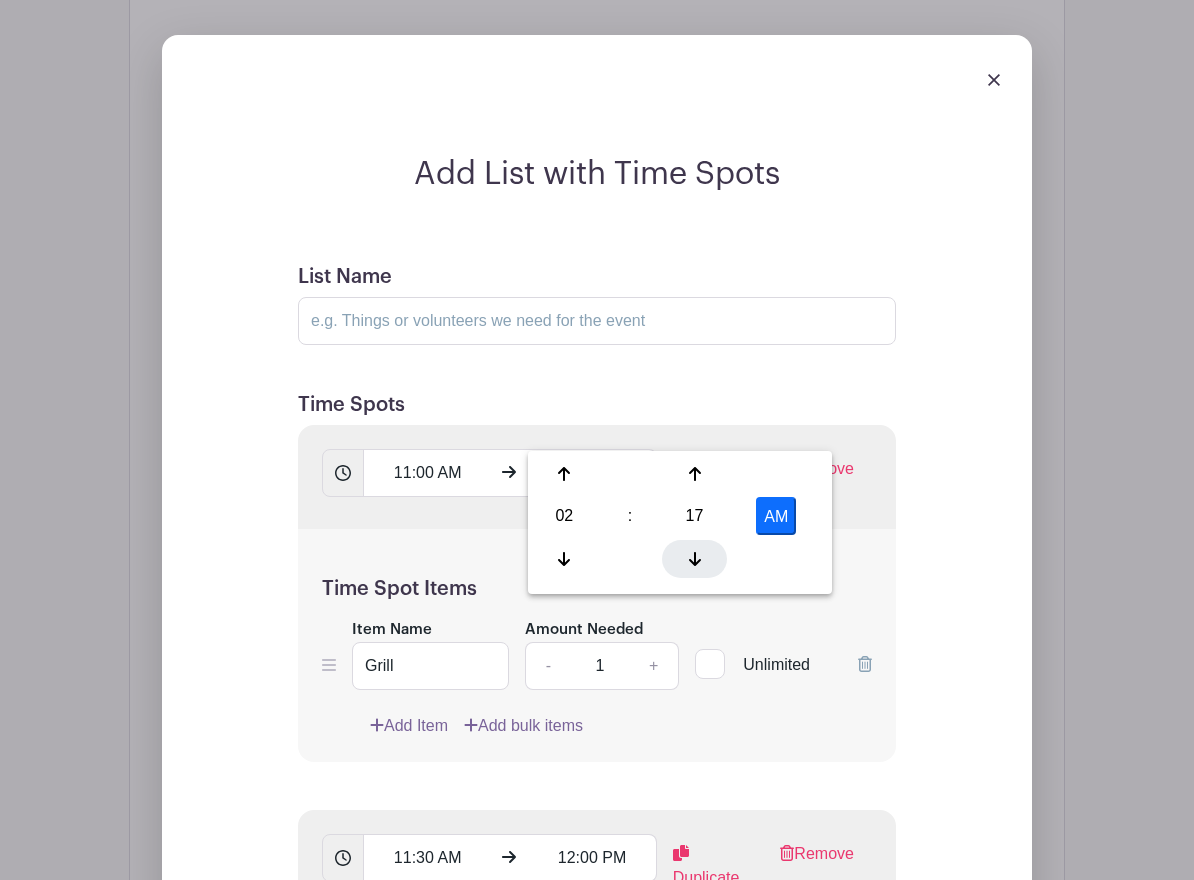 click 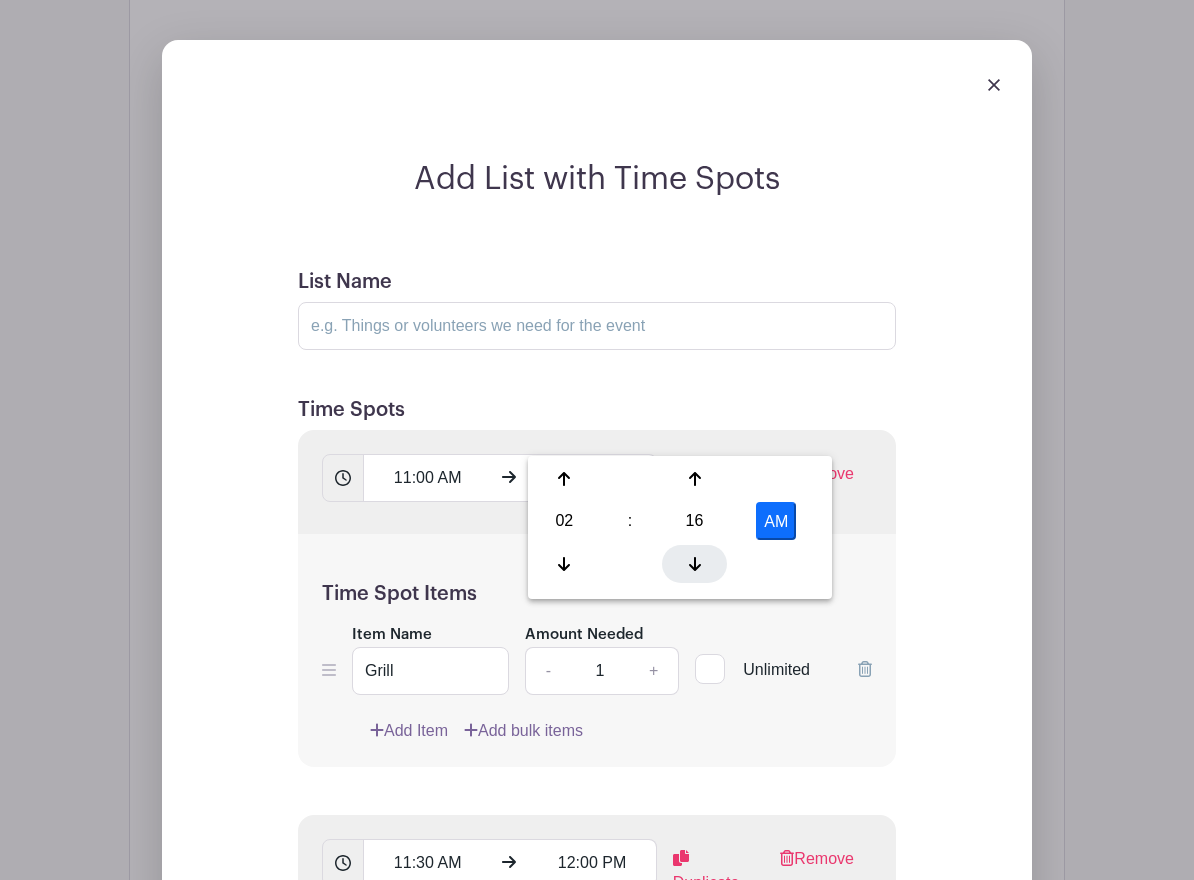 click at bounding box center (694, 564) 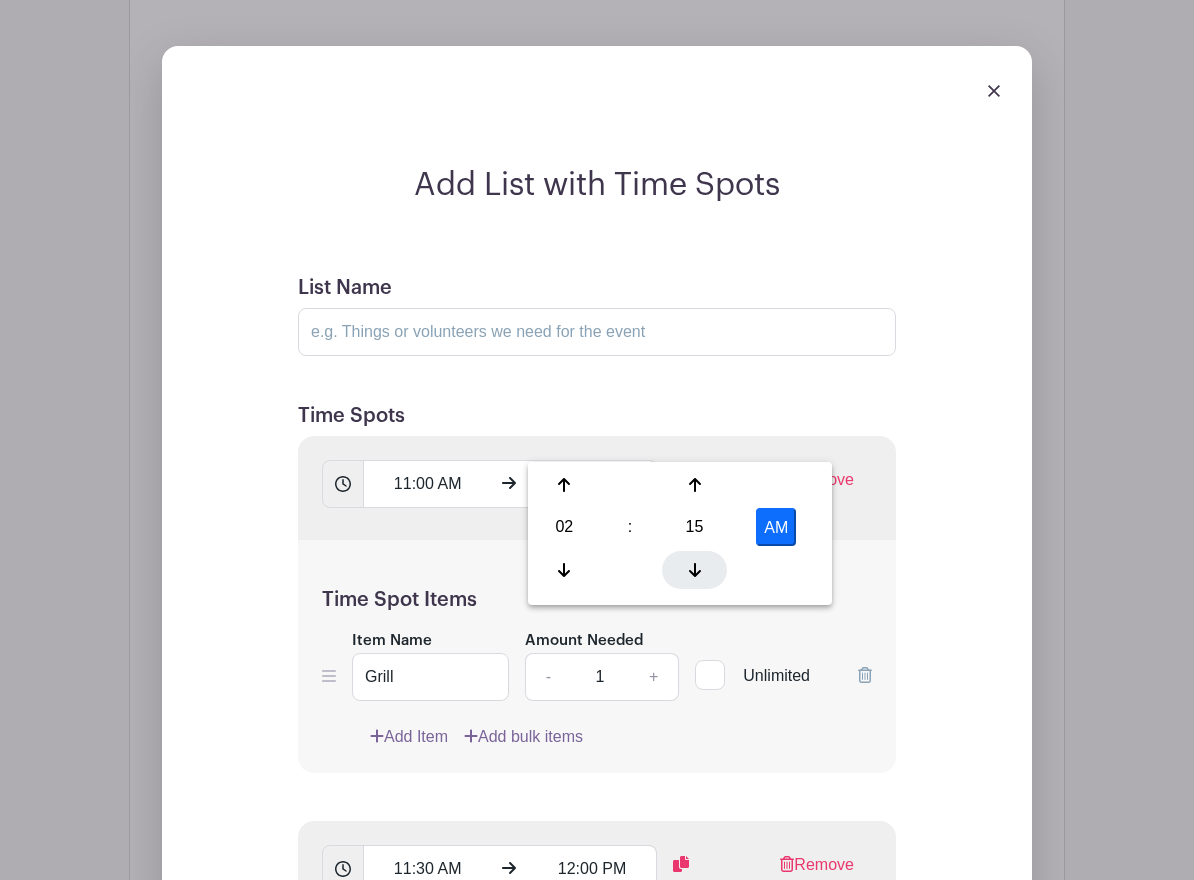 click at bounding box center (694, 570) 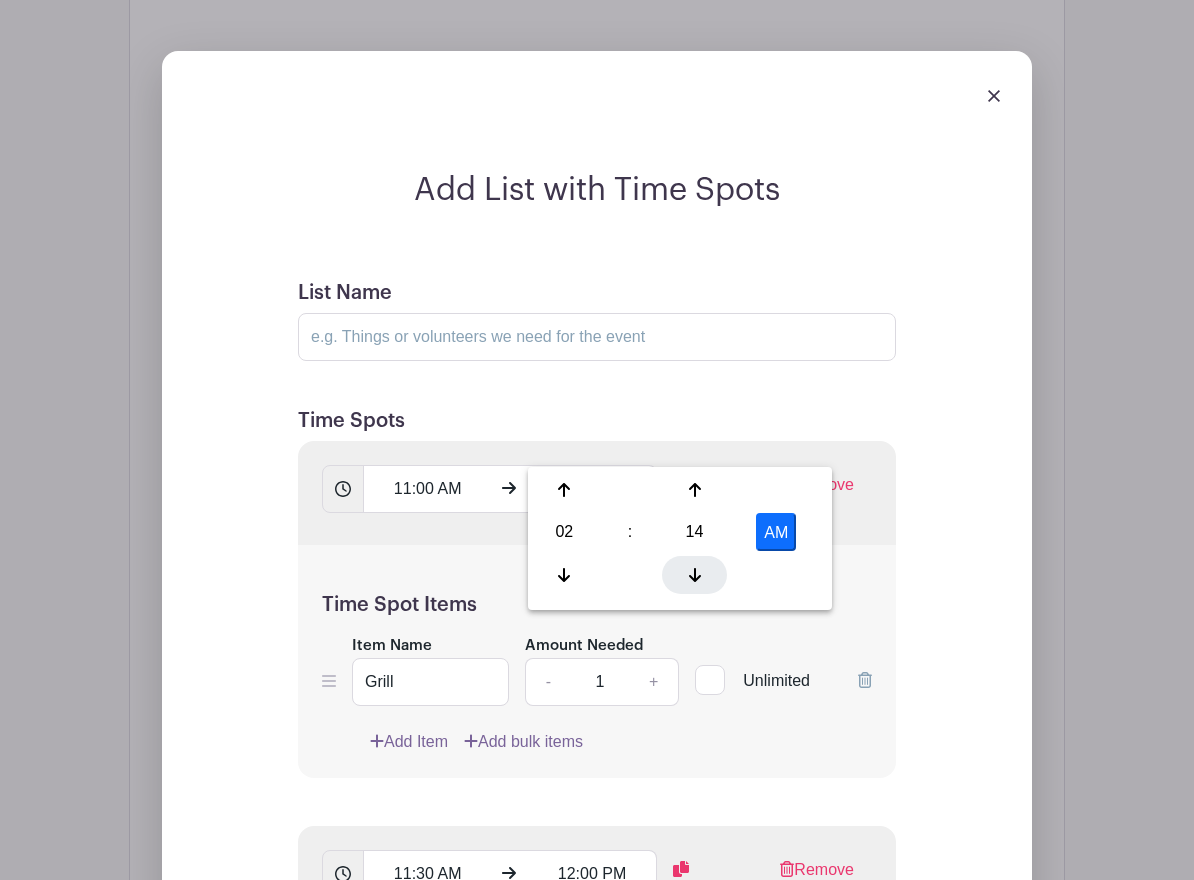 click on "02 : 14 AM" at bounding box center [680, 534] 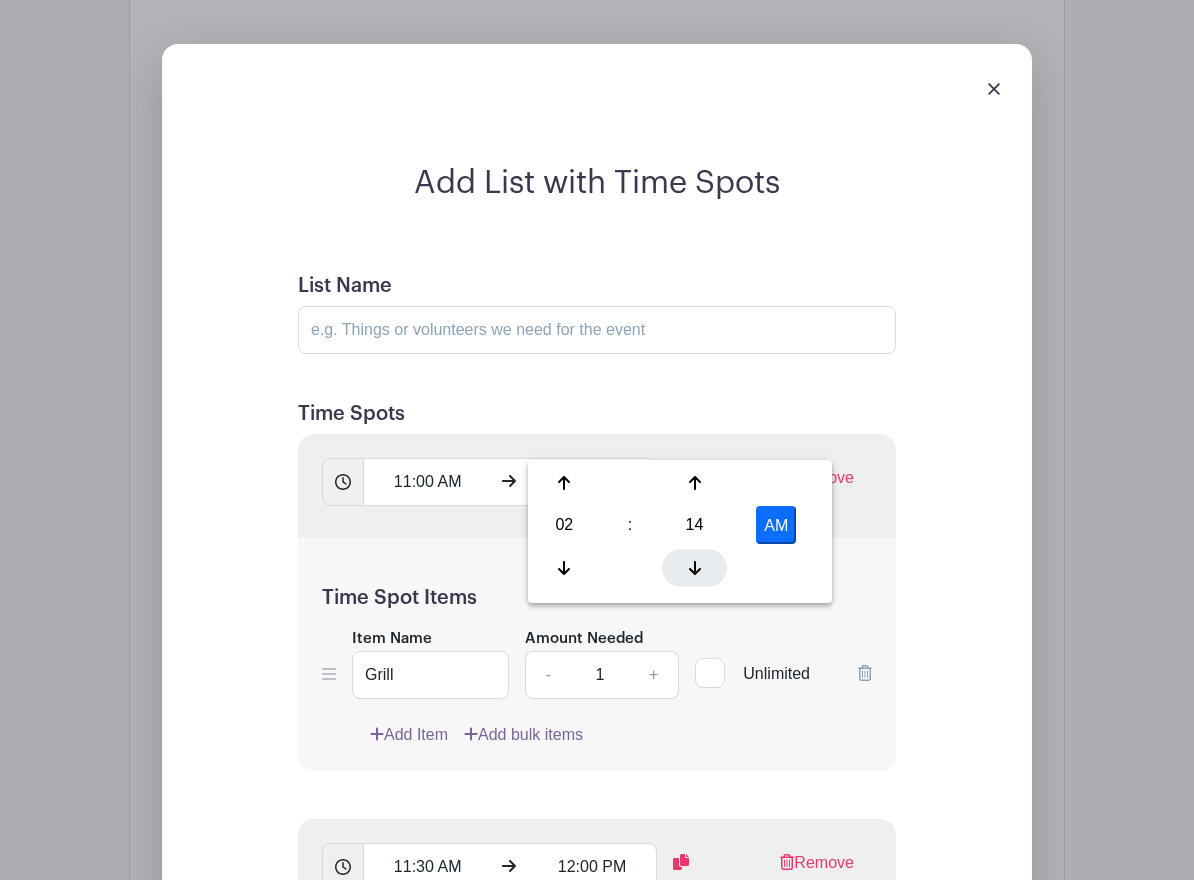 click at bounding box center [694, 568] 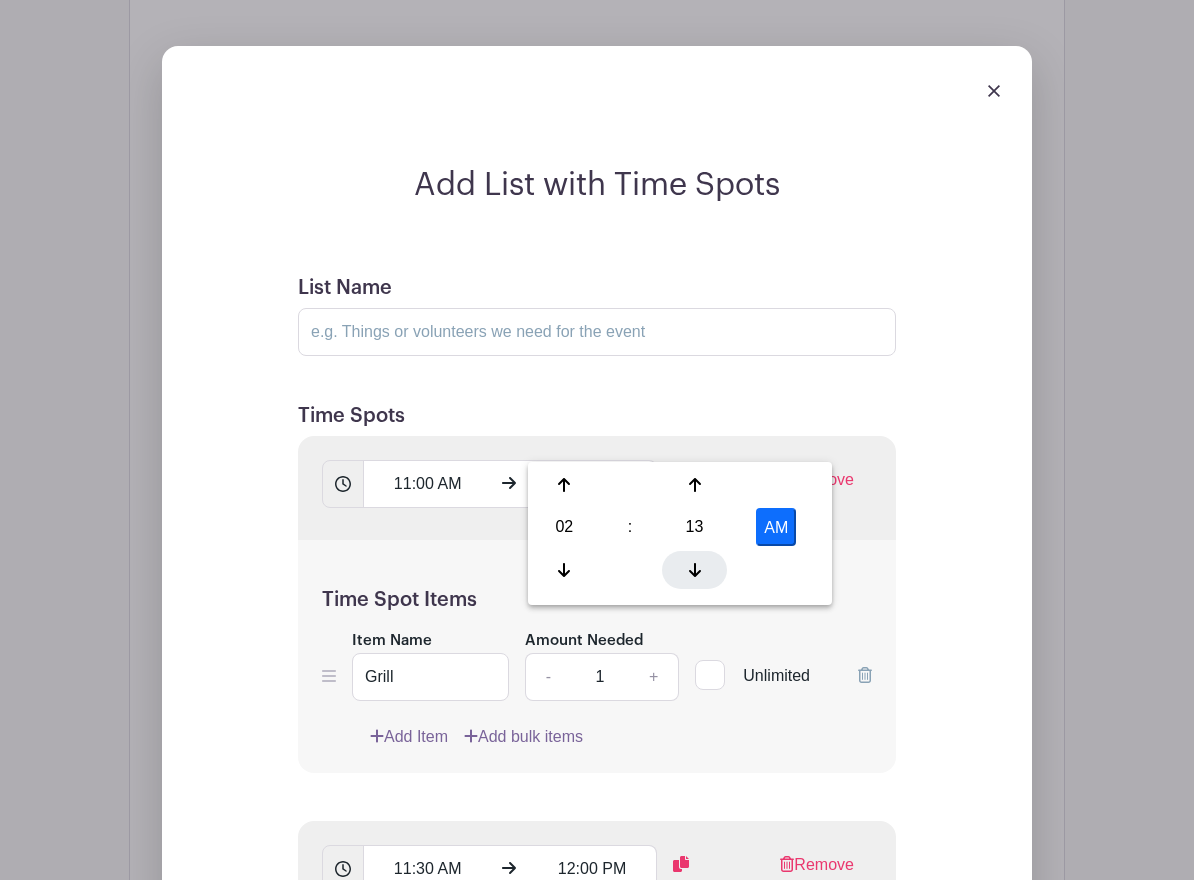 click at bounding box center [694, 570] 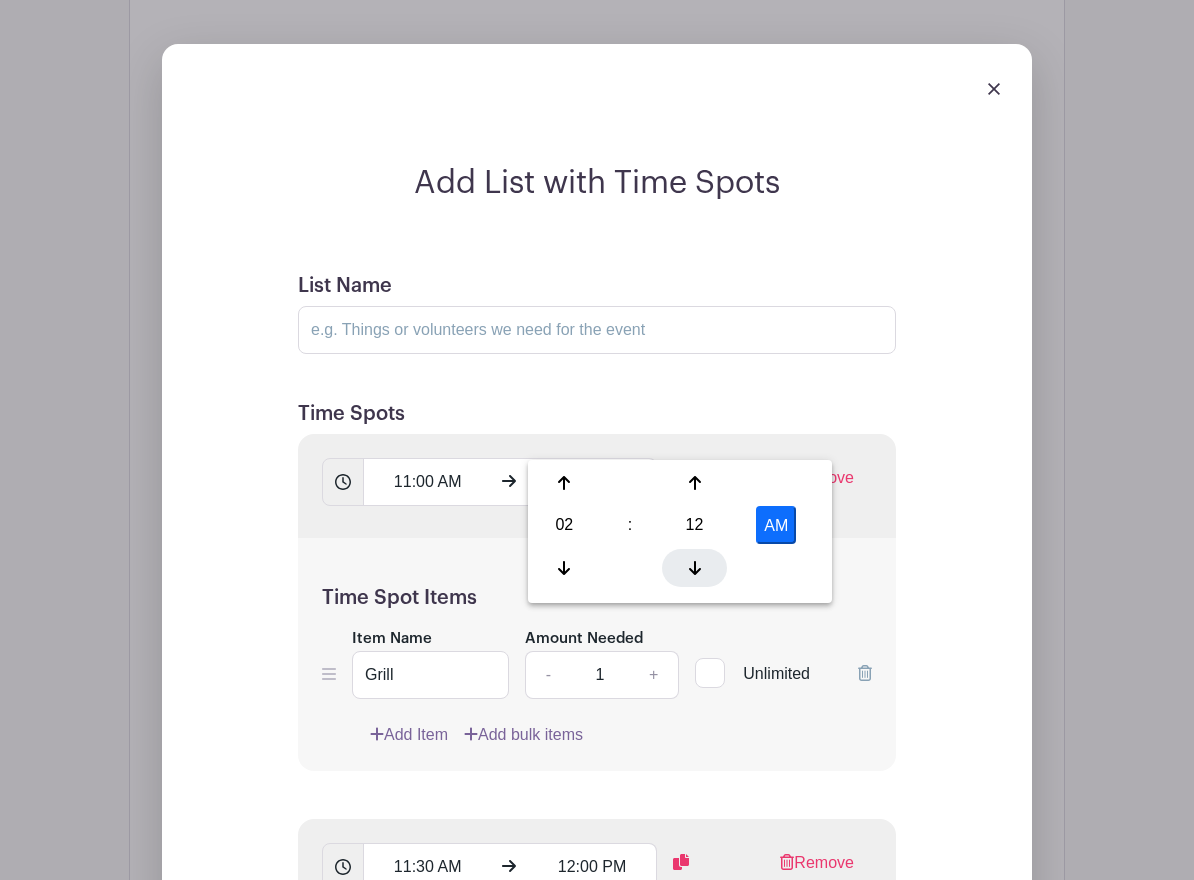 click at bounding box center (694, 568) 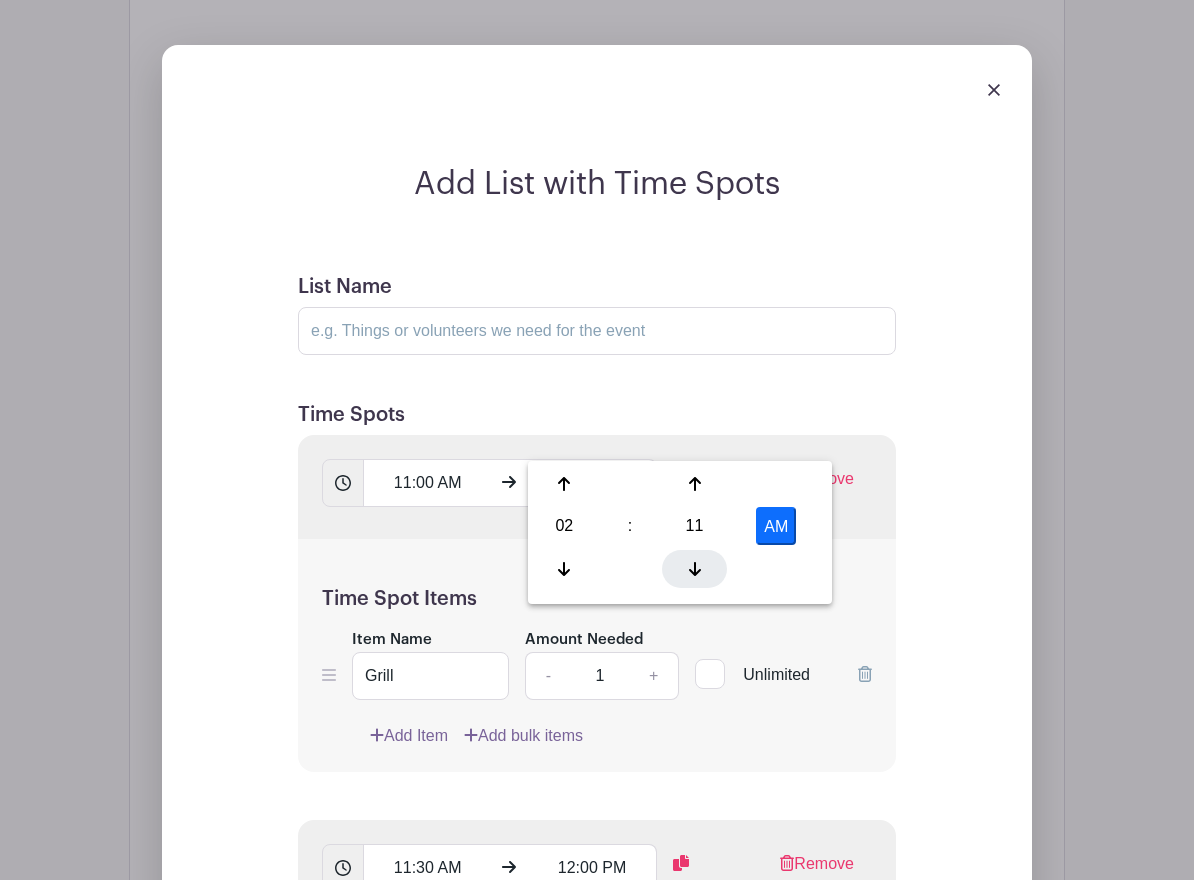 click at bounding box center (694, 569) 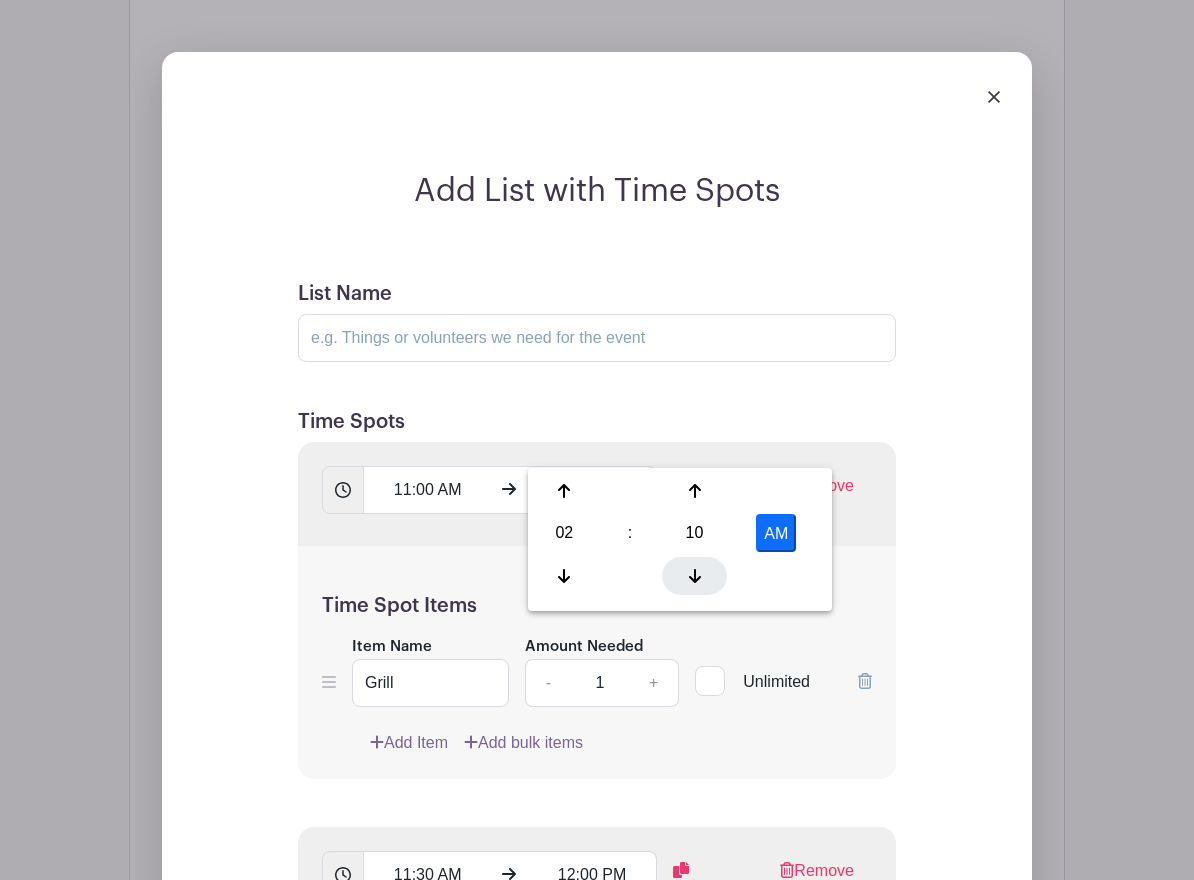 click at bounding box center [694, 576] 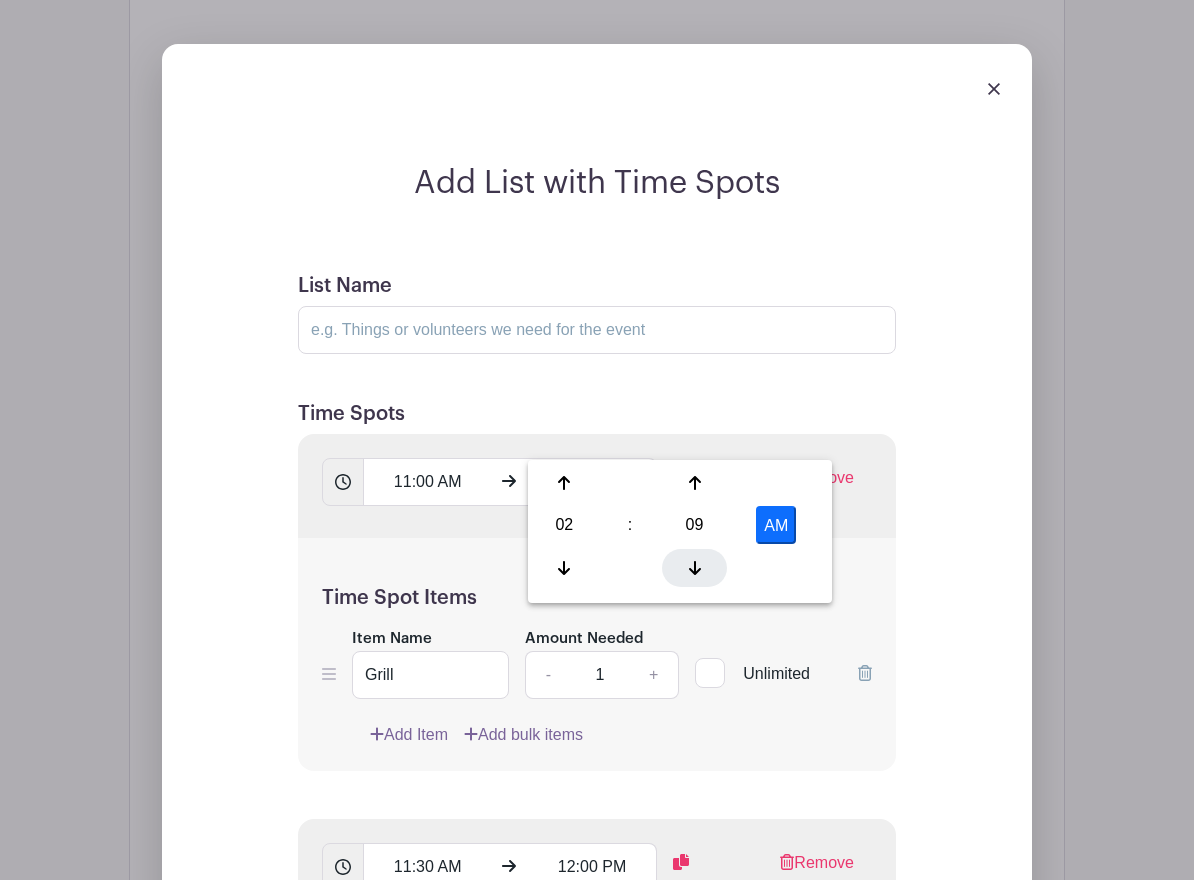 click at bounding box center [694, 568] 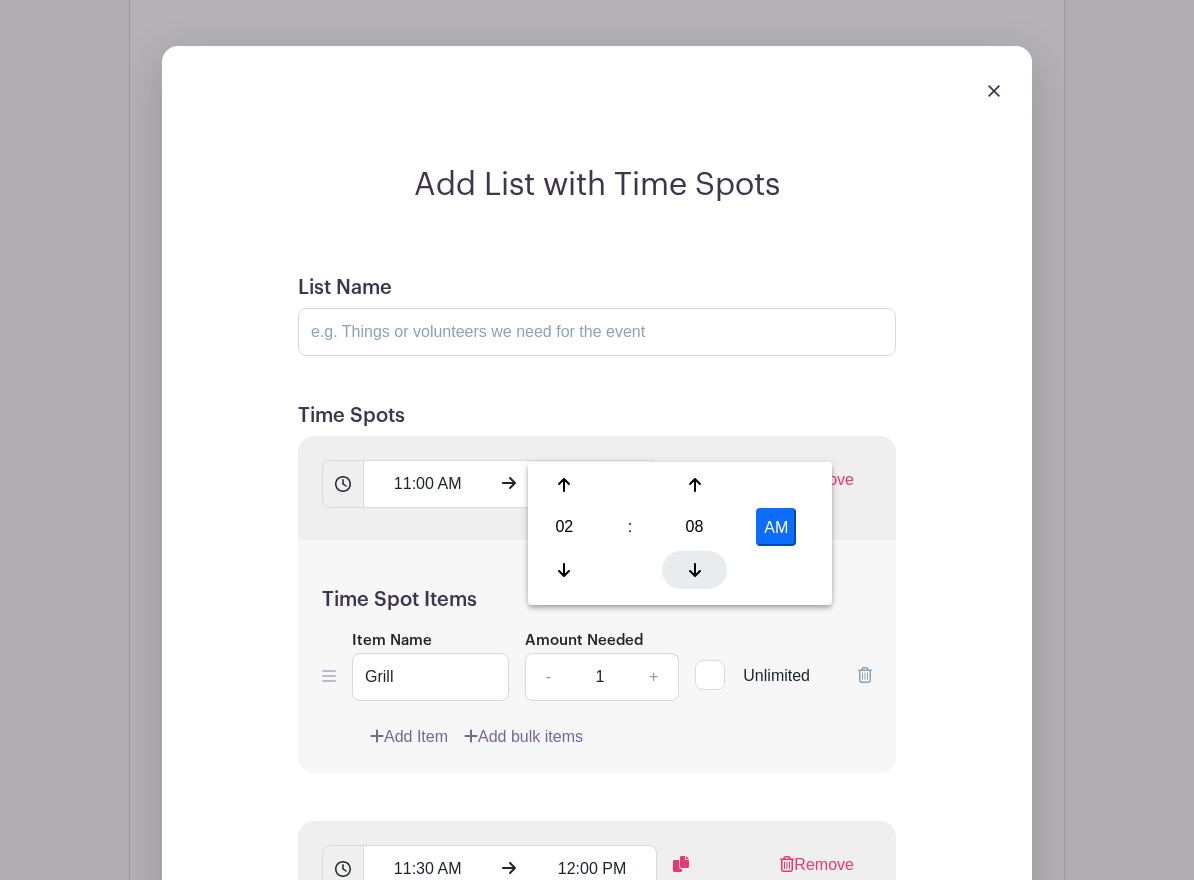 click at bounding box center [694, 570] 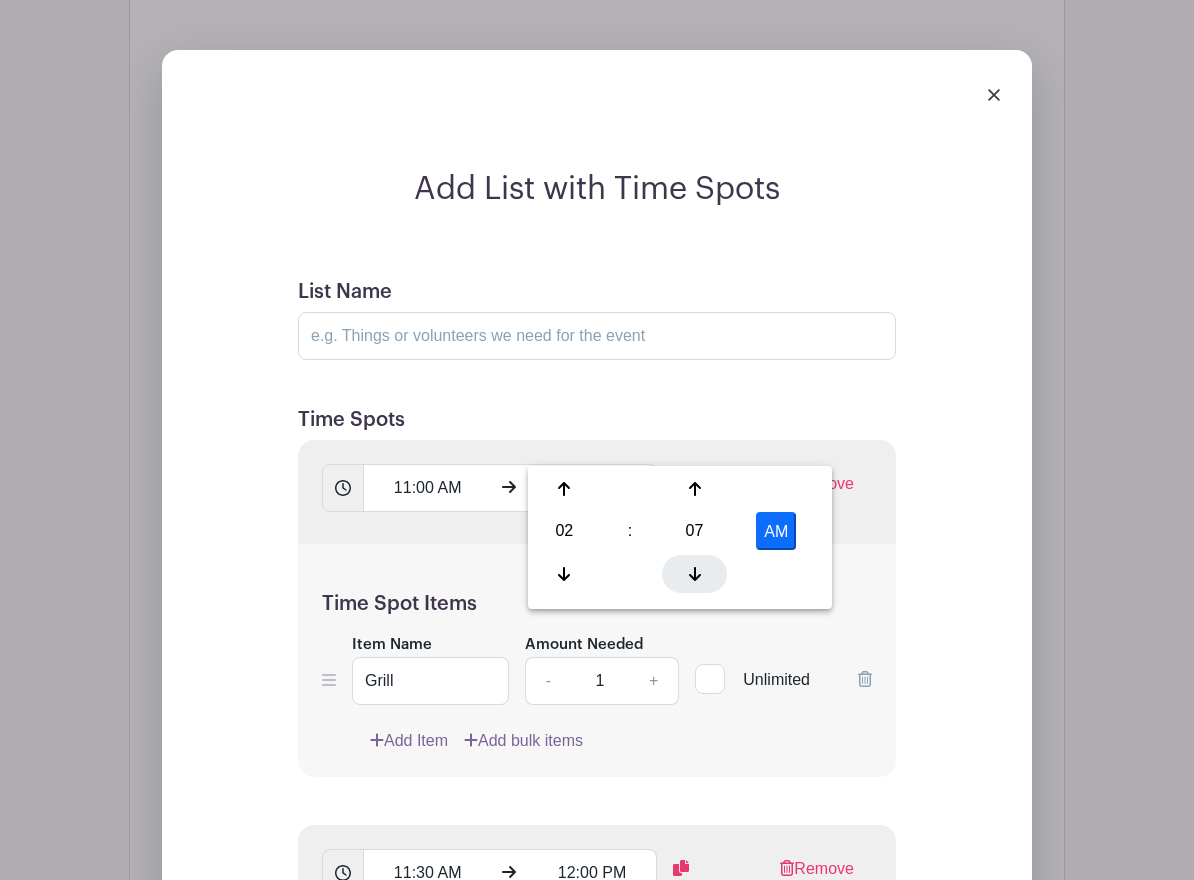 click at bounding box center [694, 574] 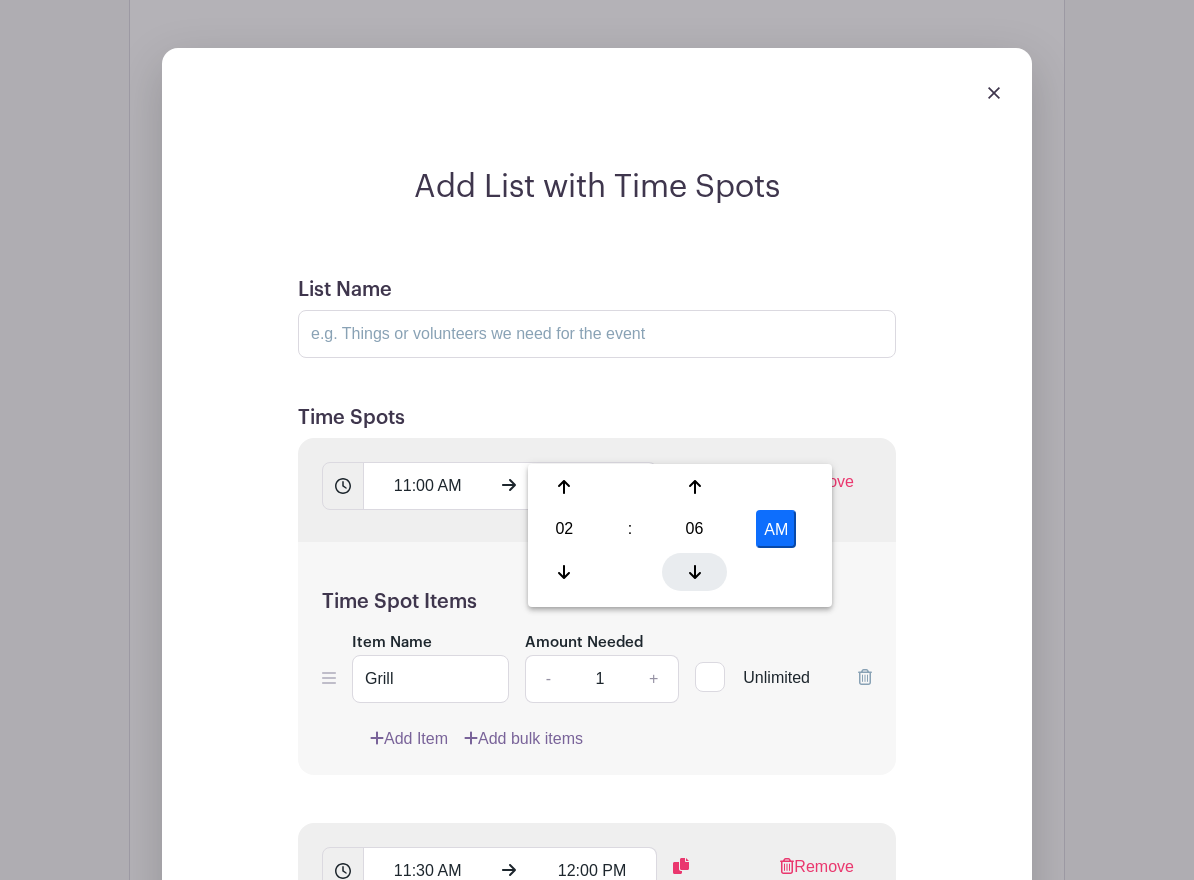 click at bounding box center (694, 572) 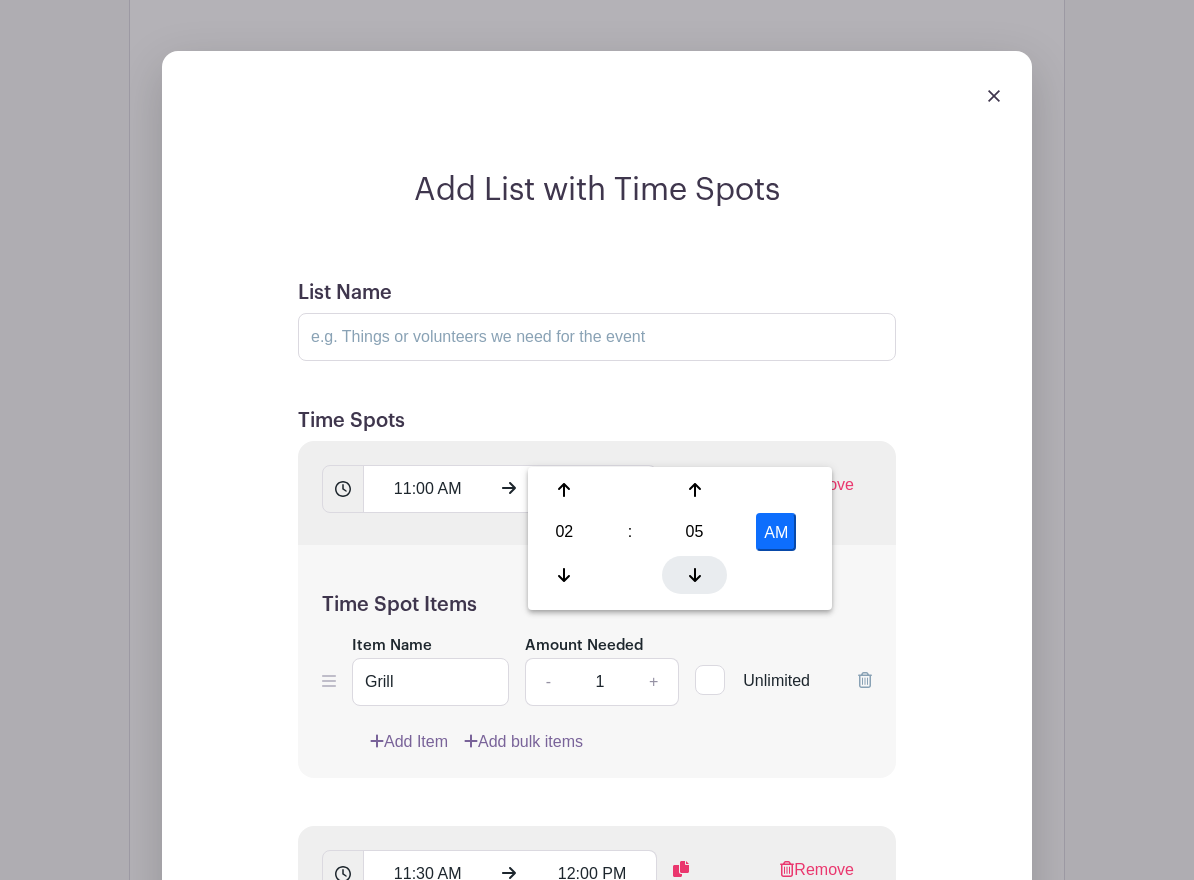 click at bounding box center (694, 575) 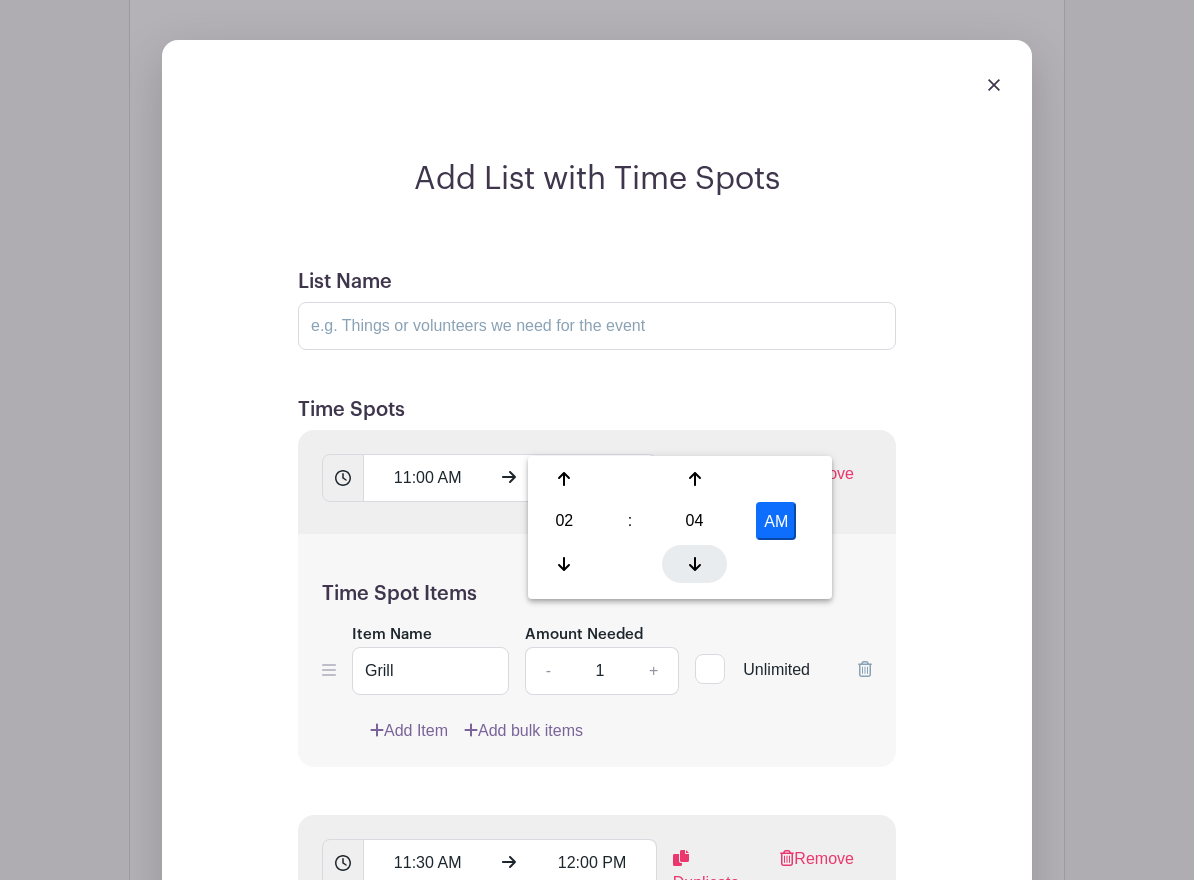 click at bounding box center [694, 564] 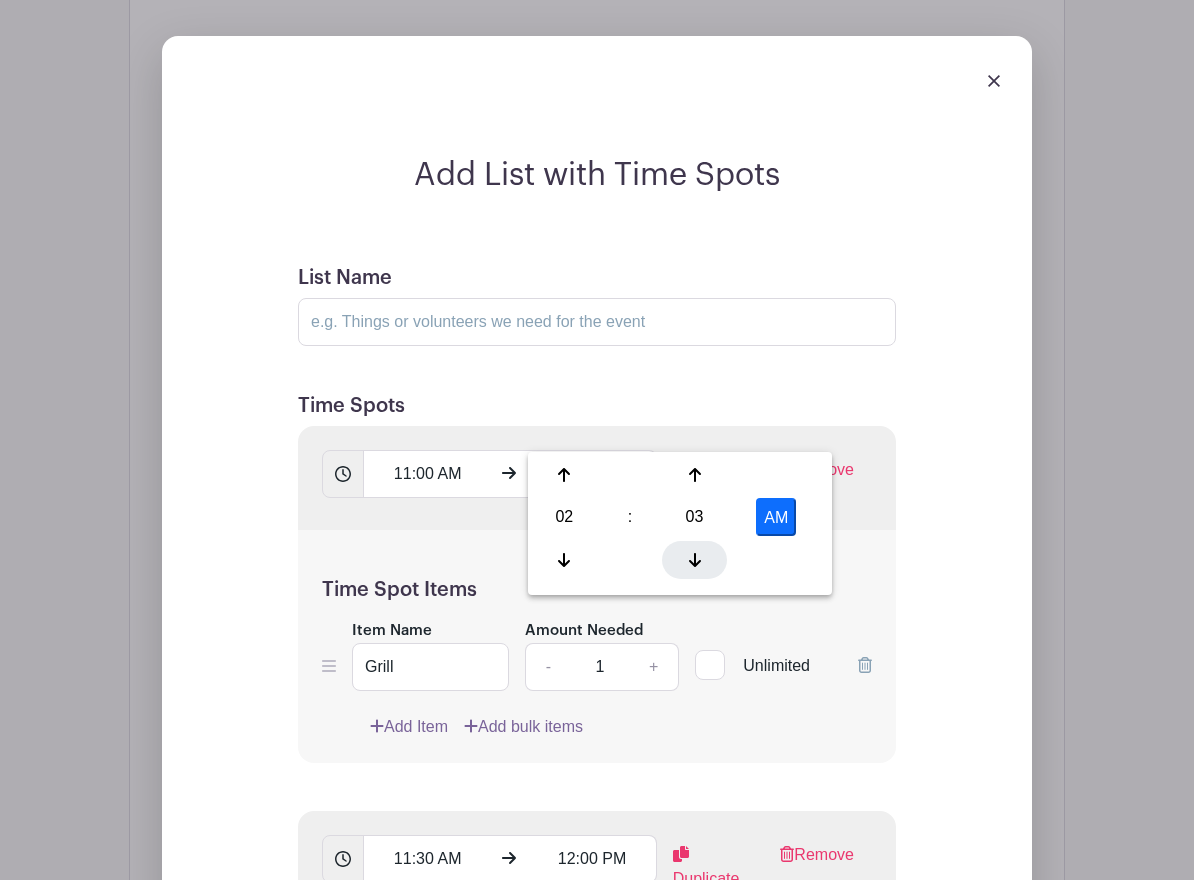 click 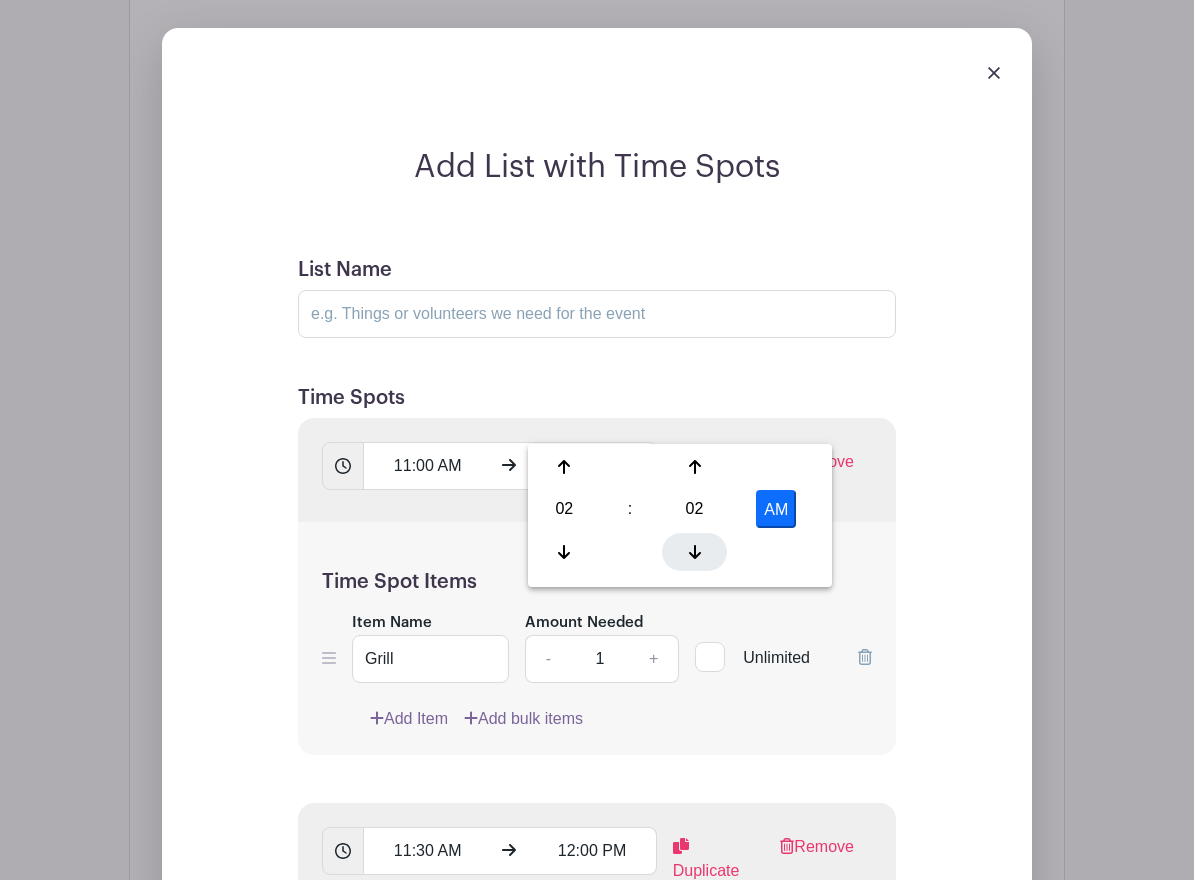 click 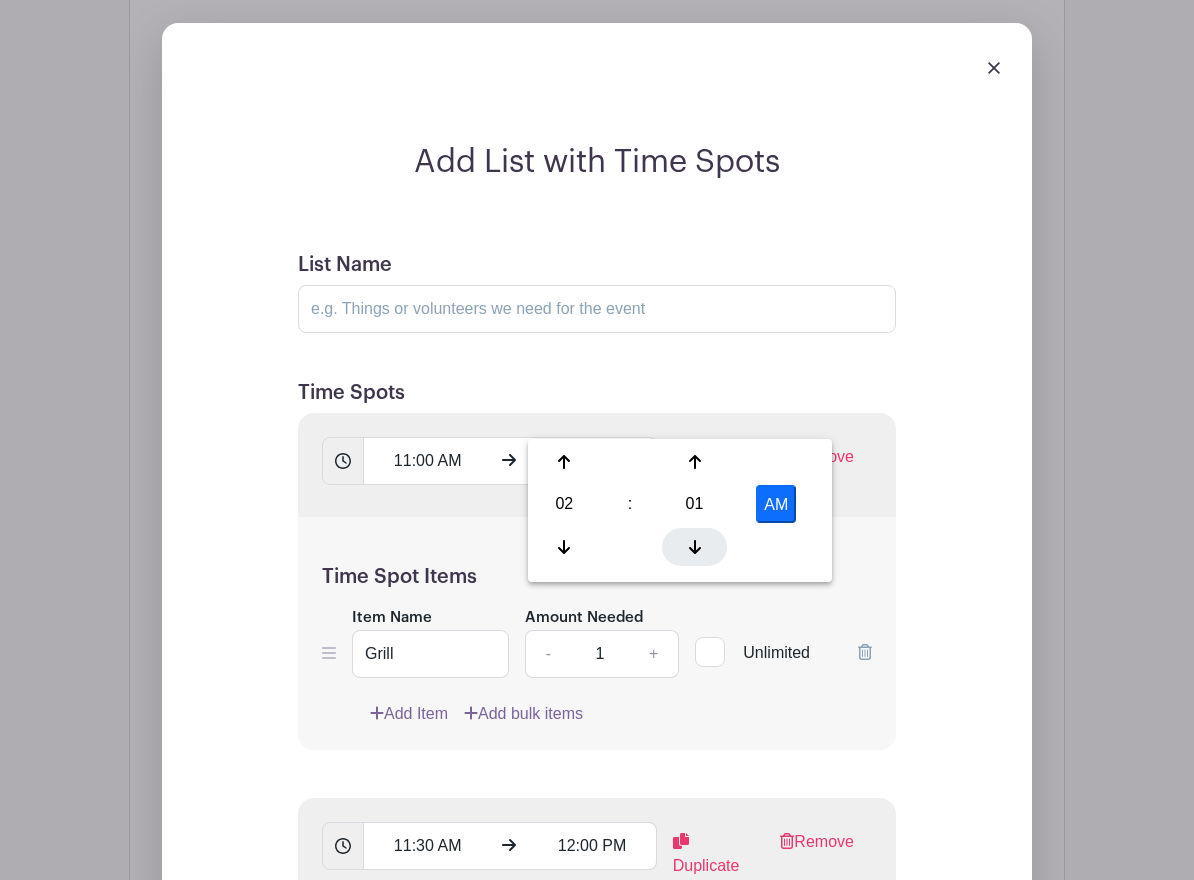 click 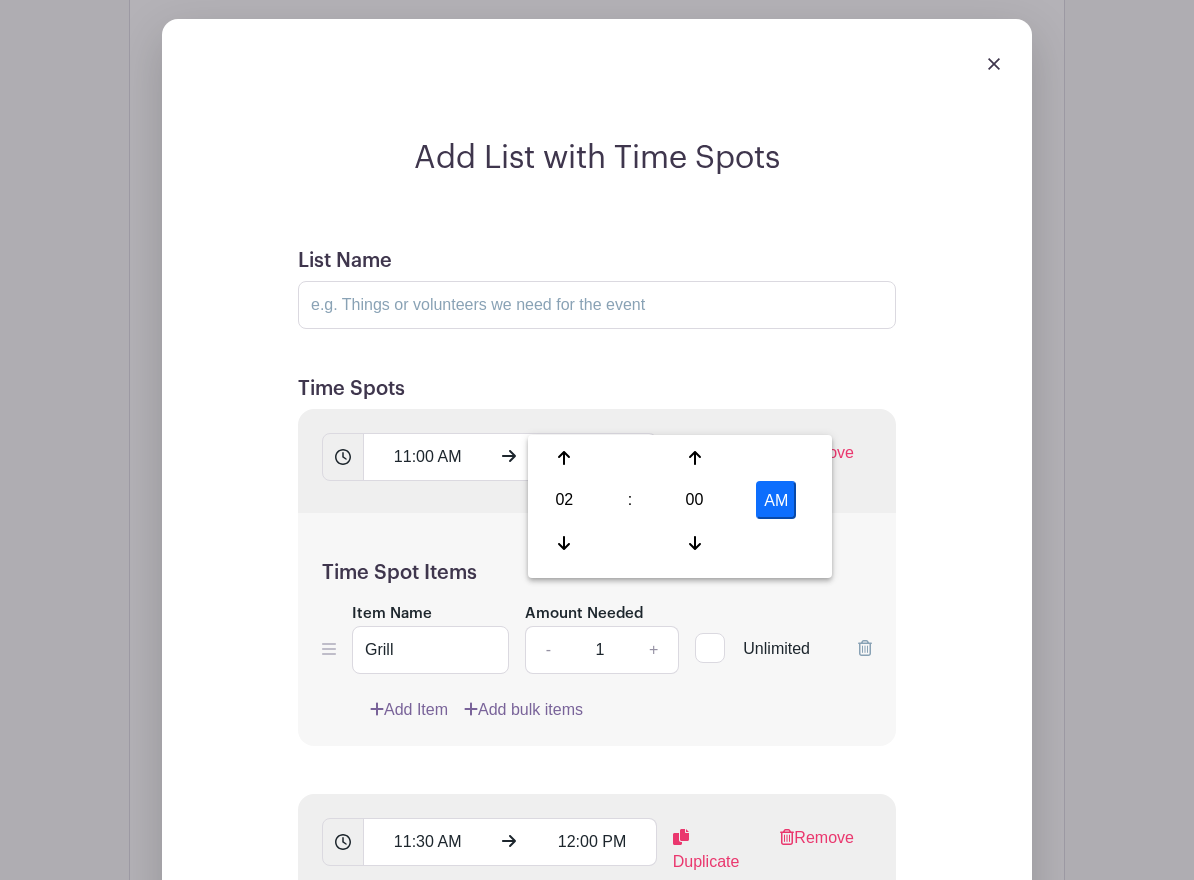 click on "AM" at bounding box center [776, 500] 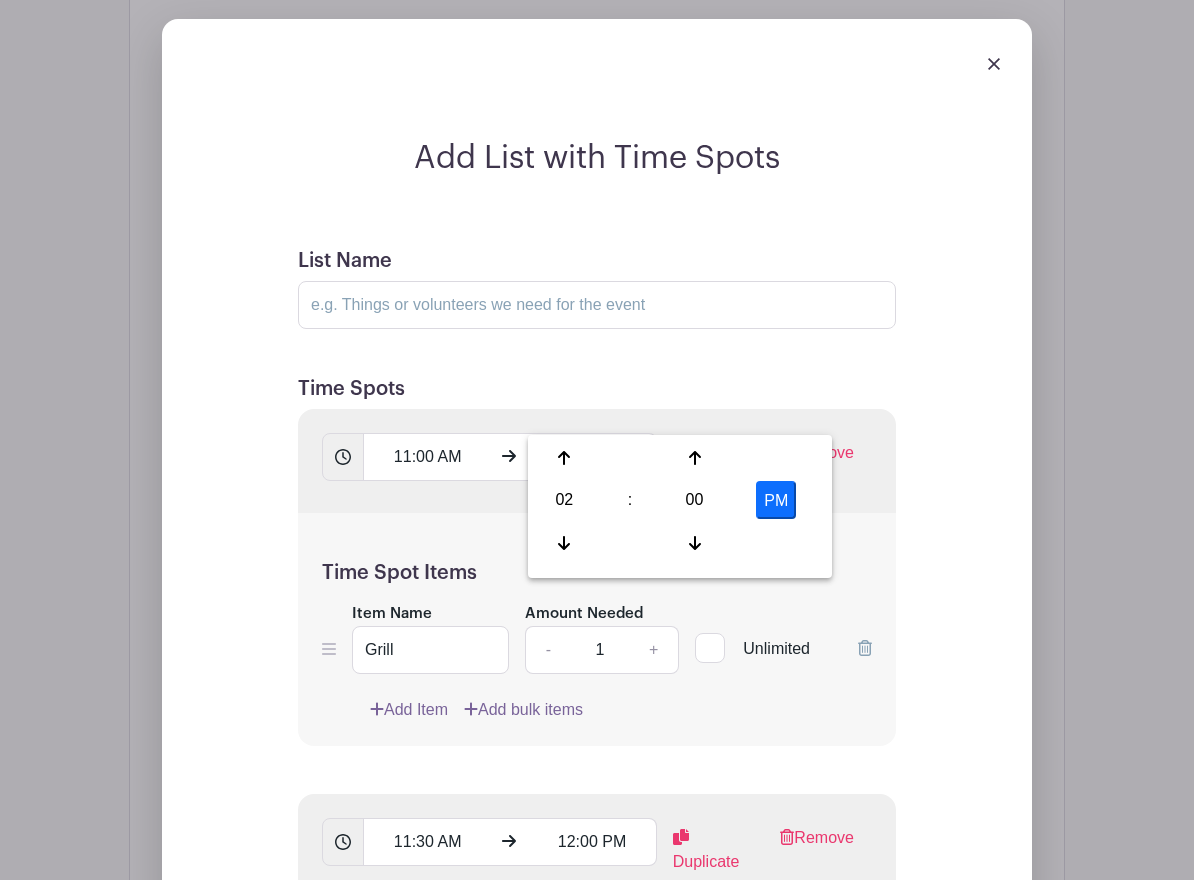 click on "List Name
Time Spots
11:00 AM
2:00 PM
Duplicate
Remove
Time Spot Items
Item Name
Grill
Amount Needed
-
1
+
Unlimited
Add Item
Add bulk items
- 1" at bounding box center [597, 894] 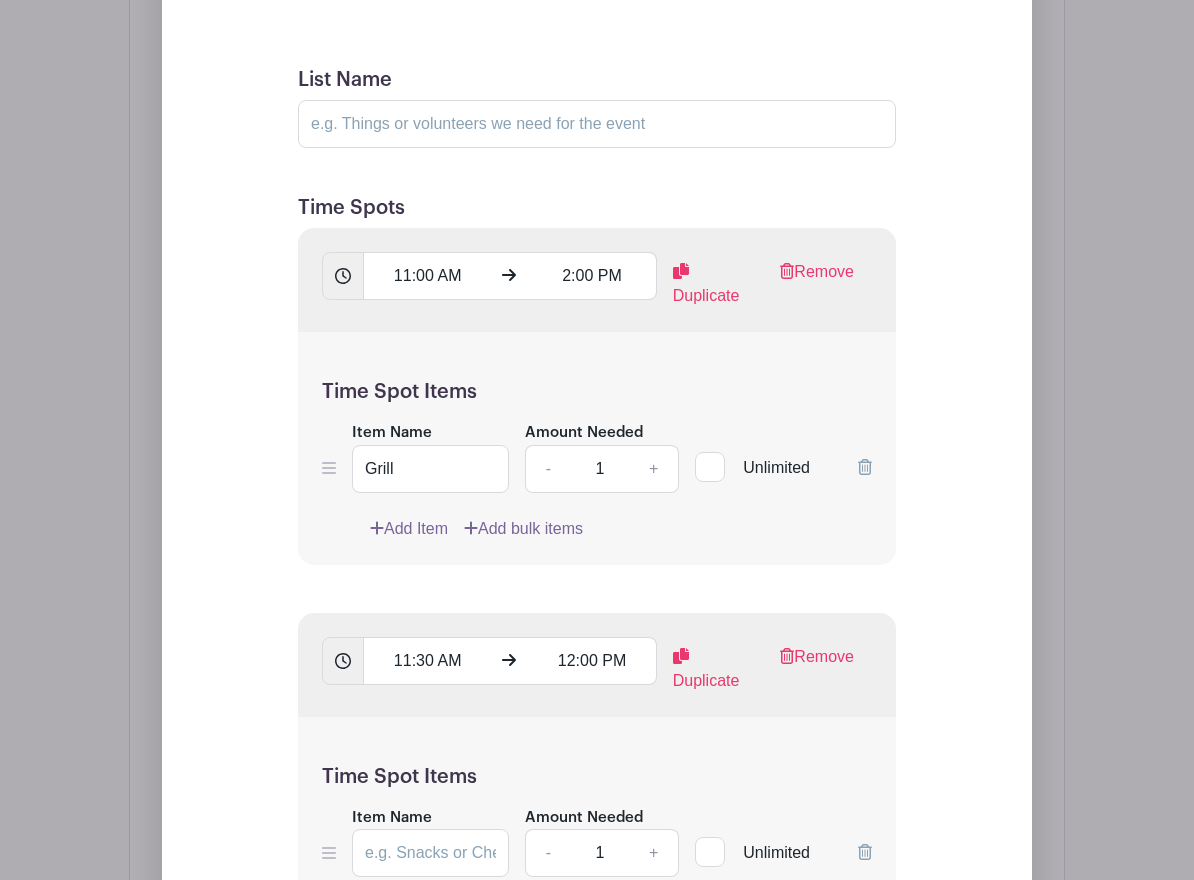 scroll, scrollTop: 2222, scrollLeft: 0, axis: vertical 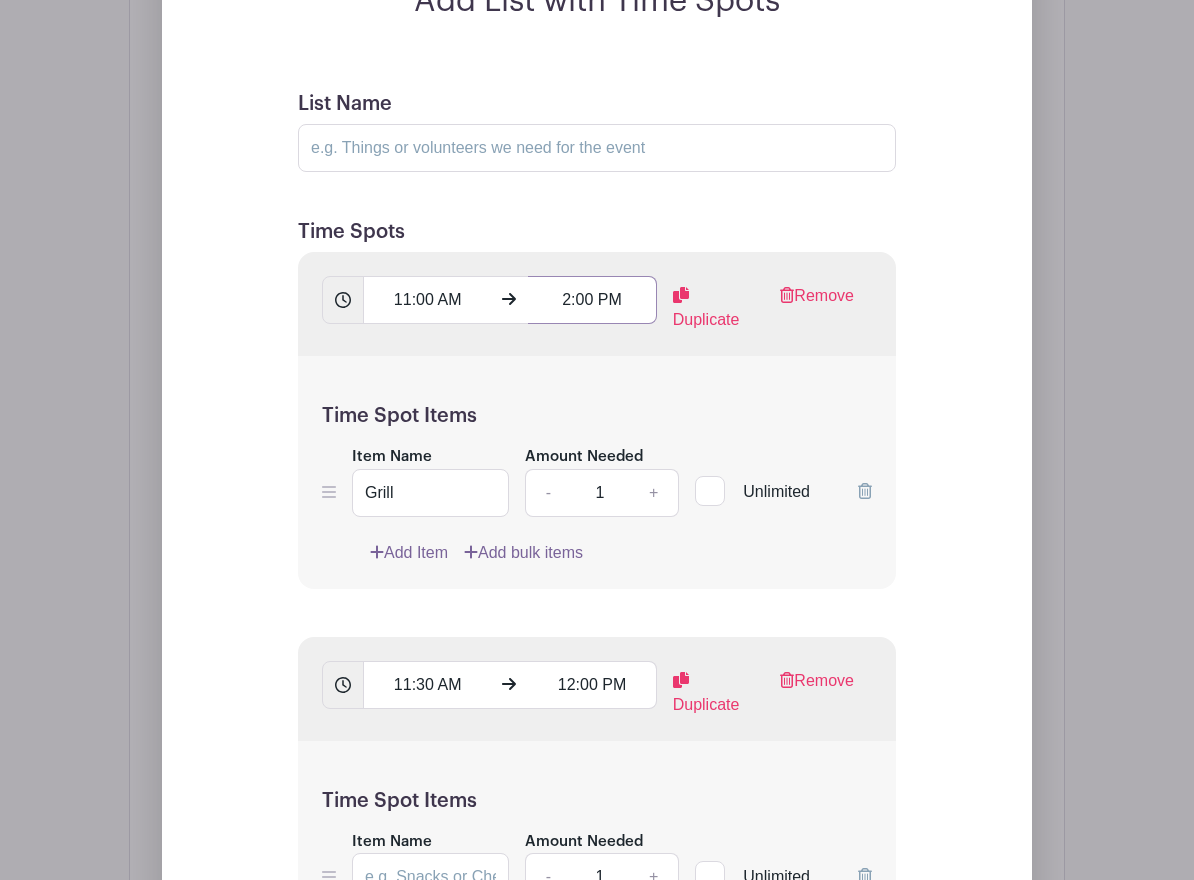 click on "2:00 PM" at bounding box center [592, 300] 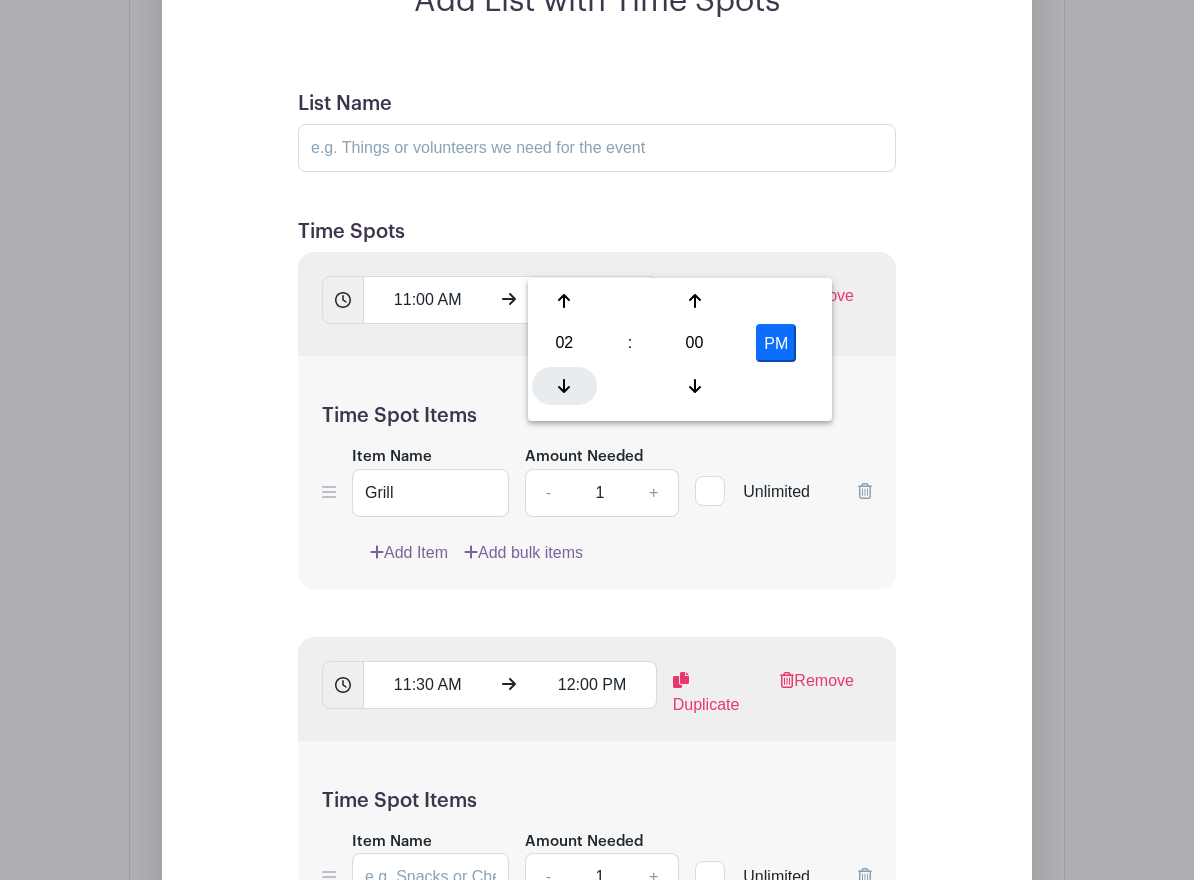 click at bounding box center [564, 386] 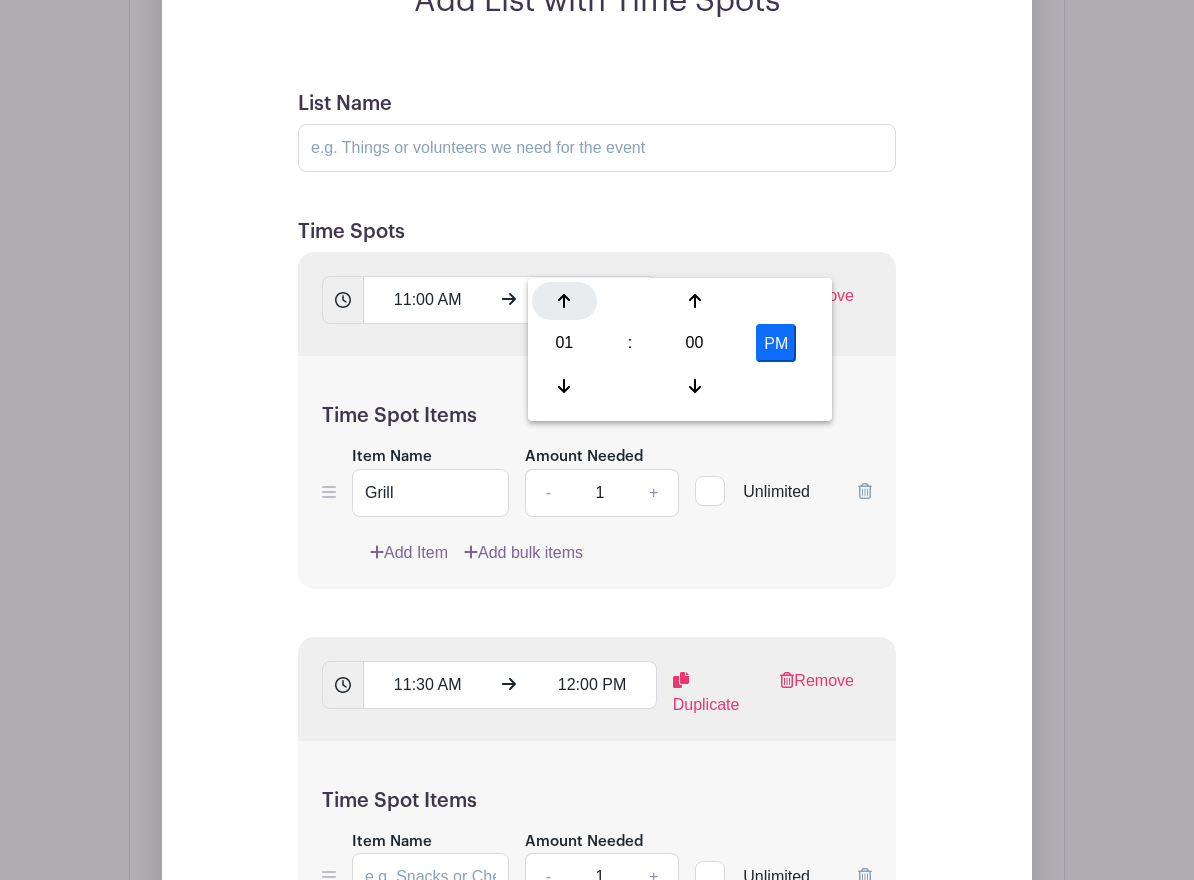 click 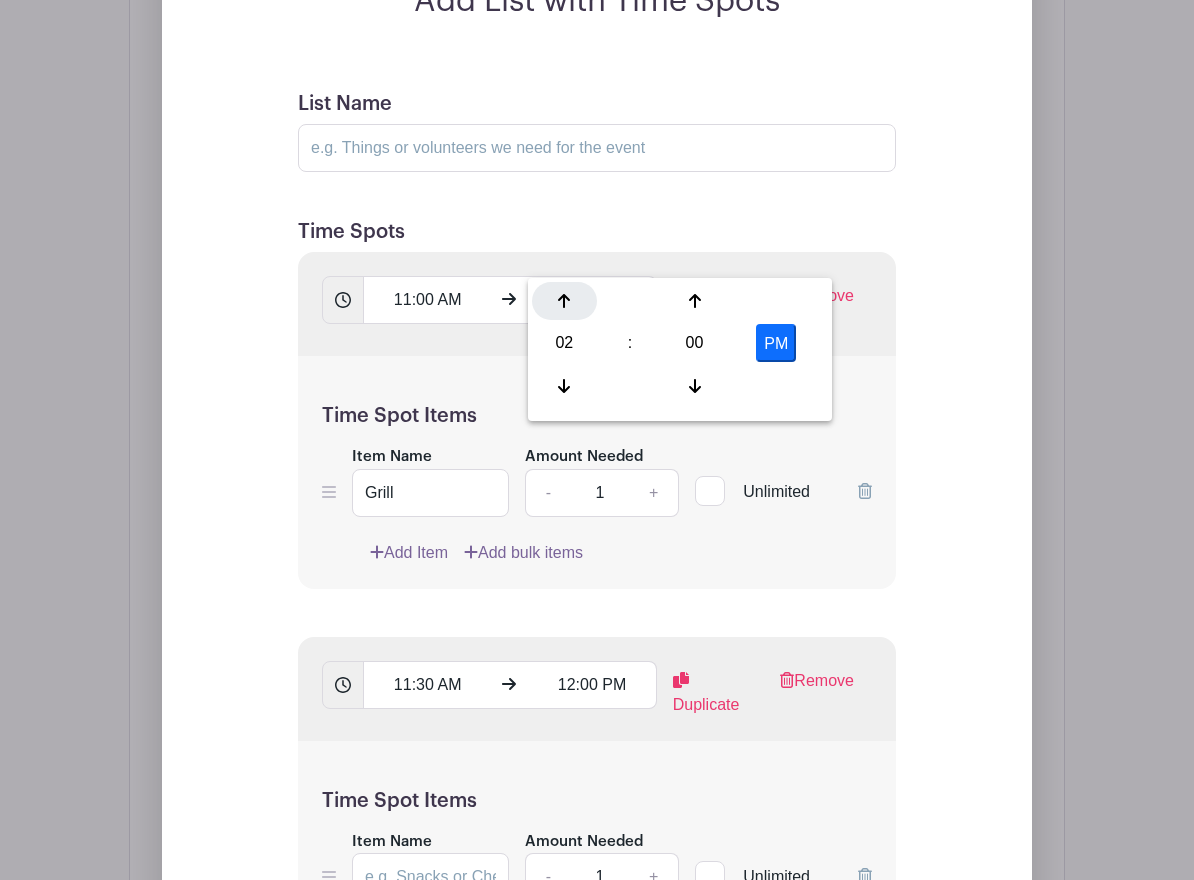 click 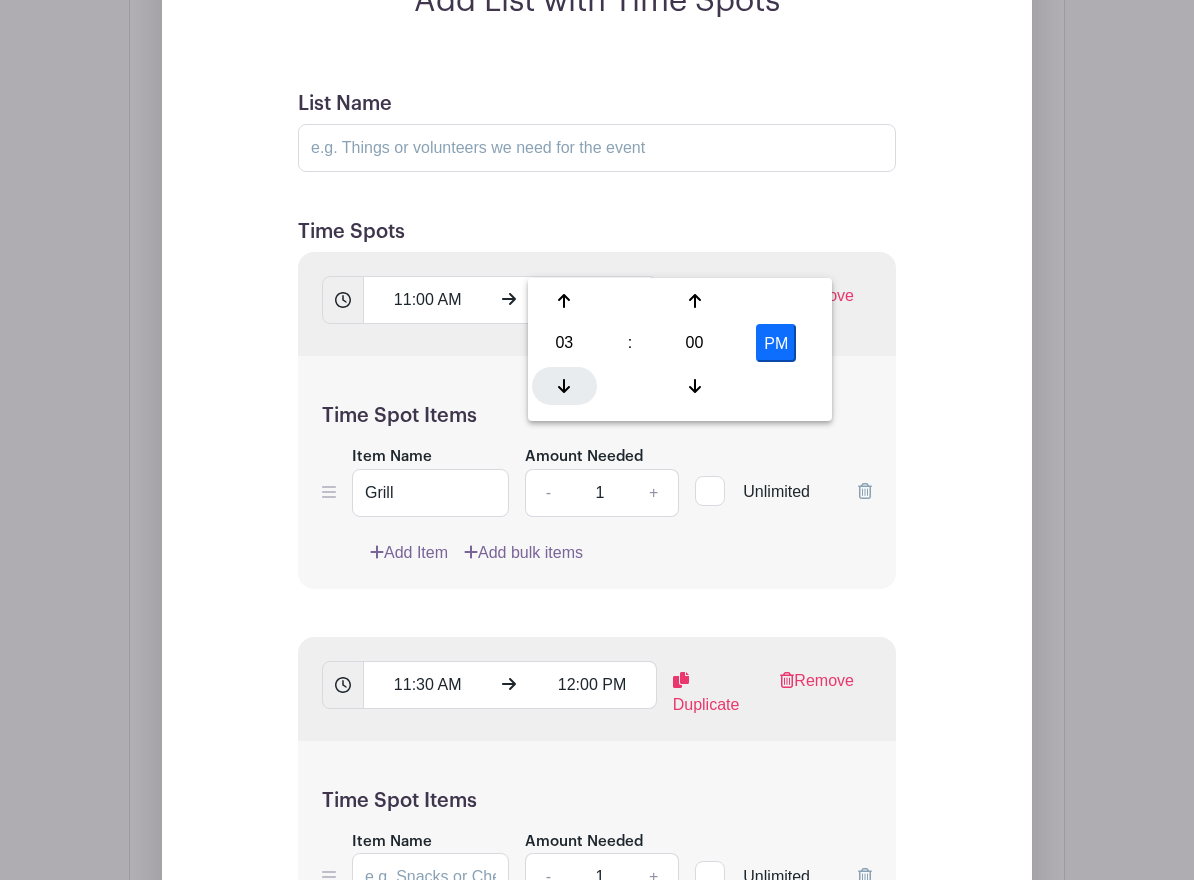 click at bounding box center [564, 386] 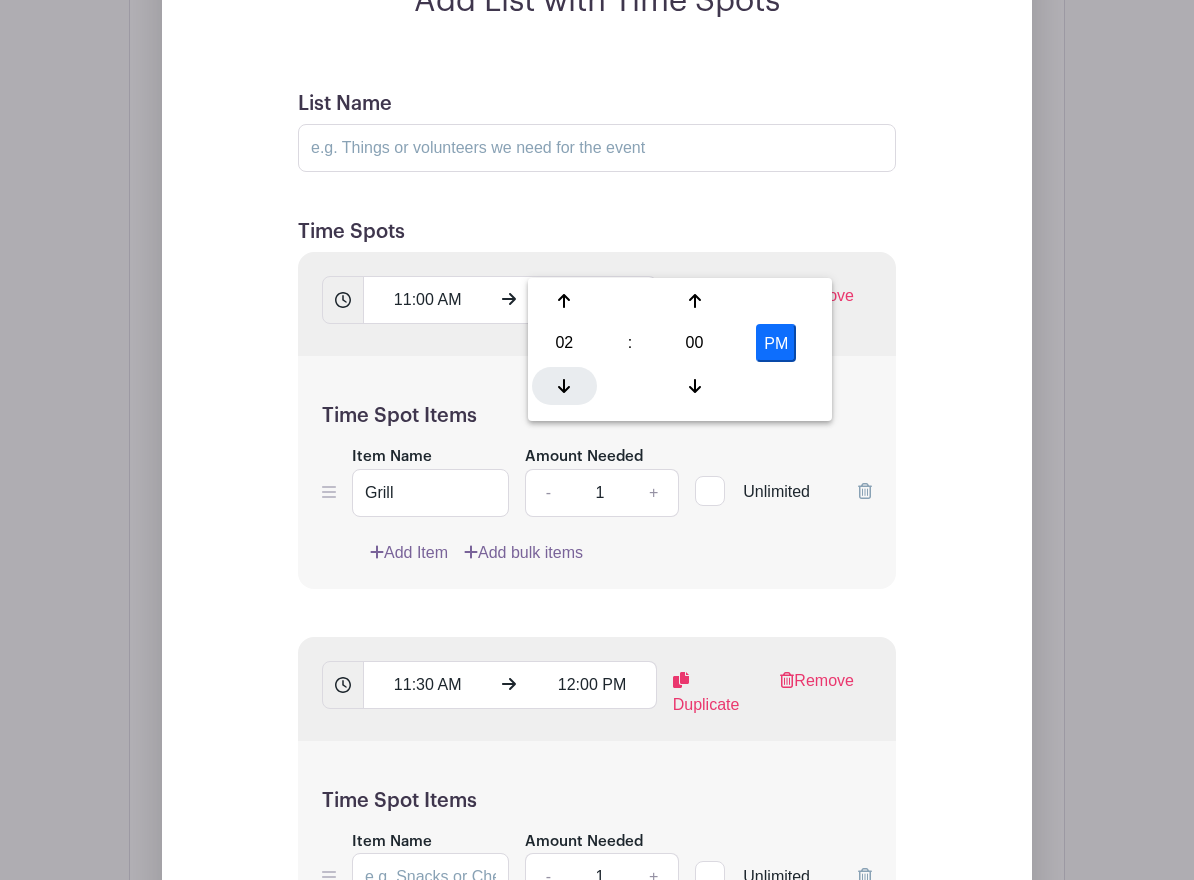 click at bounding box center (564, 386) 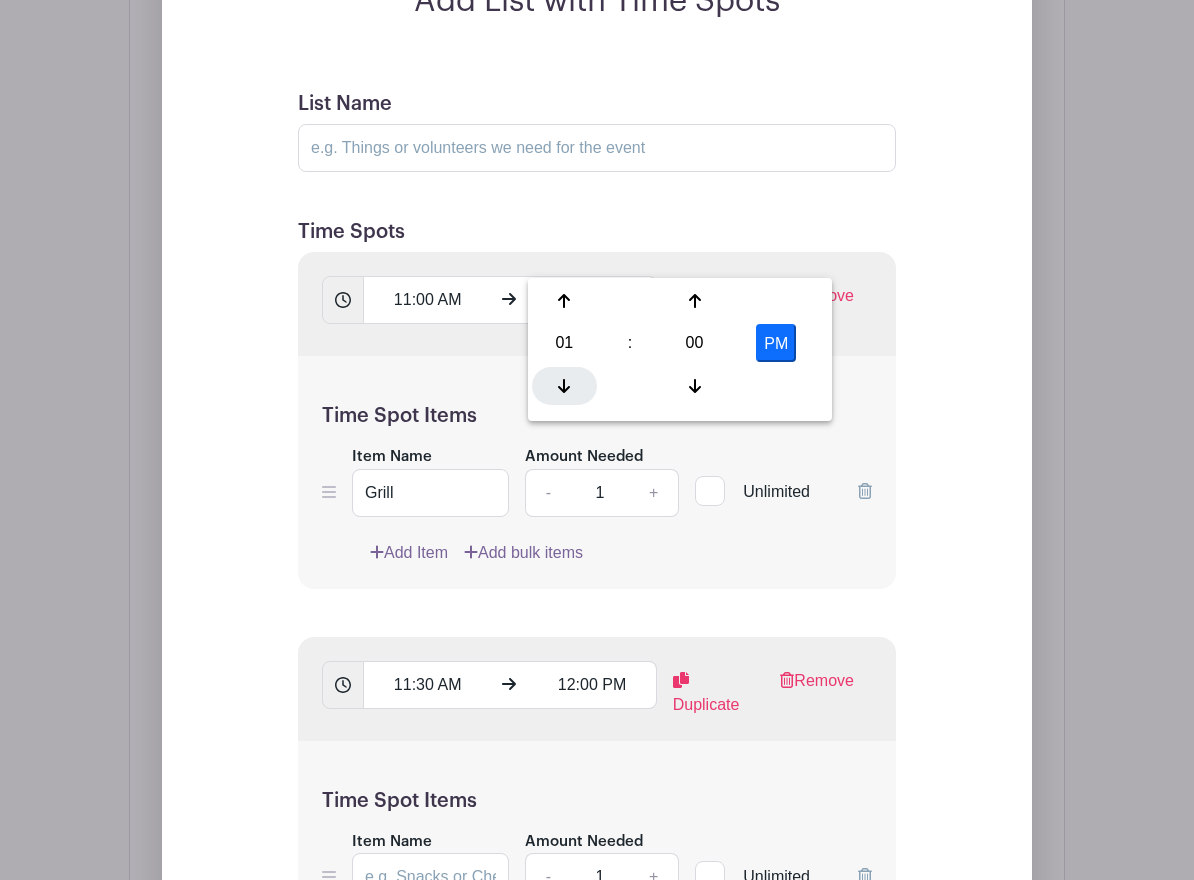 click at bounding box center [564, 386] 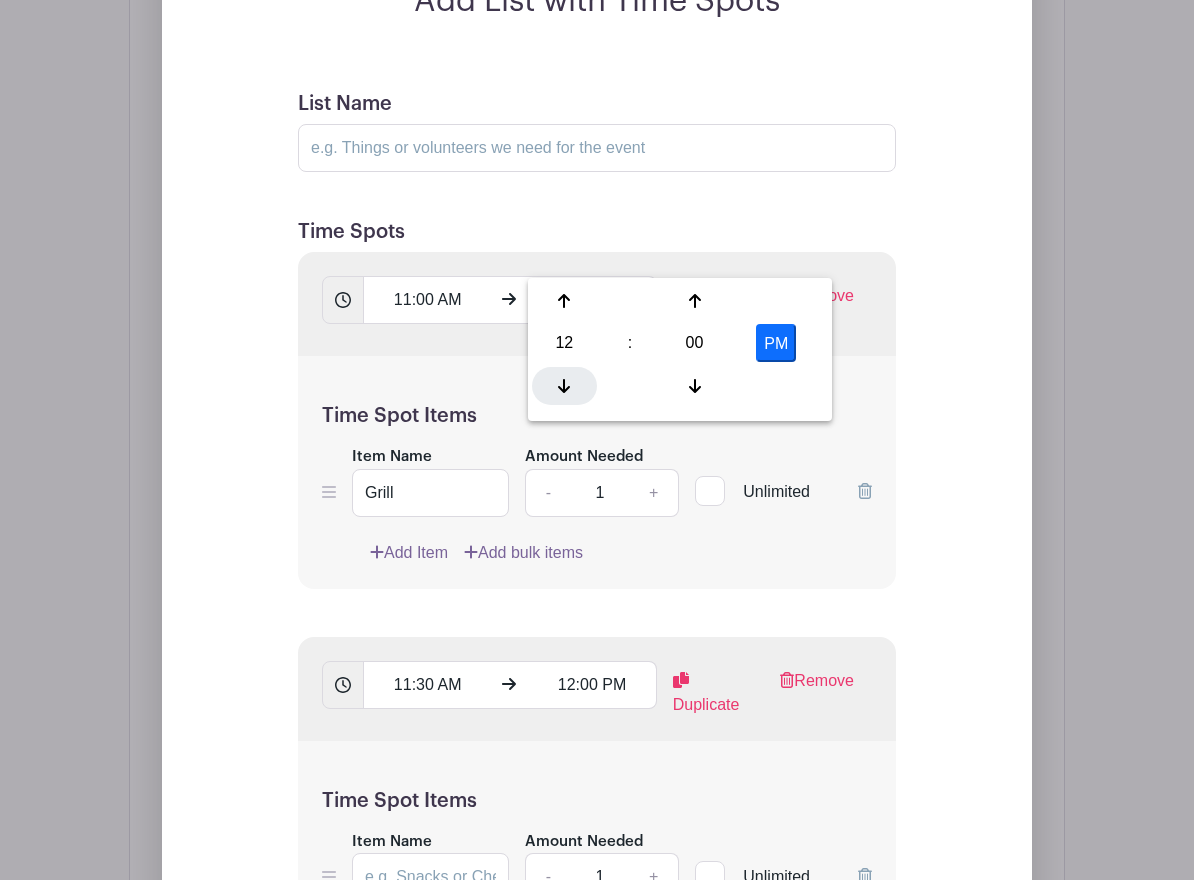 click at bounding box center [564, 386] 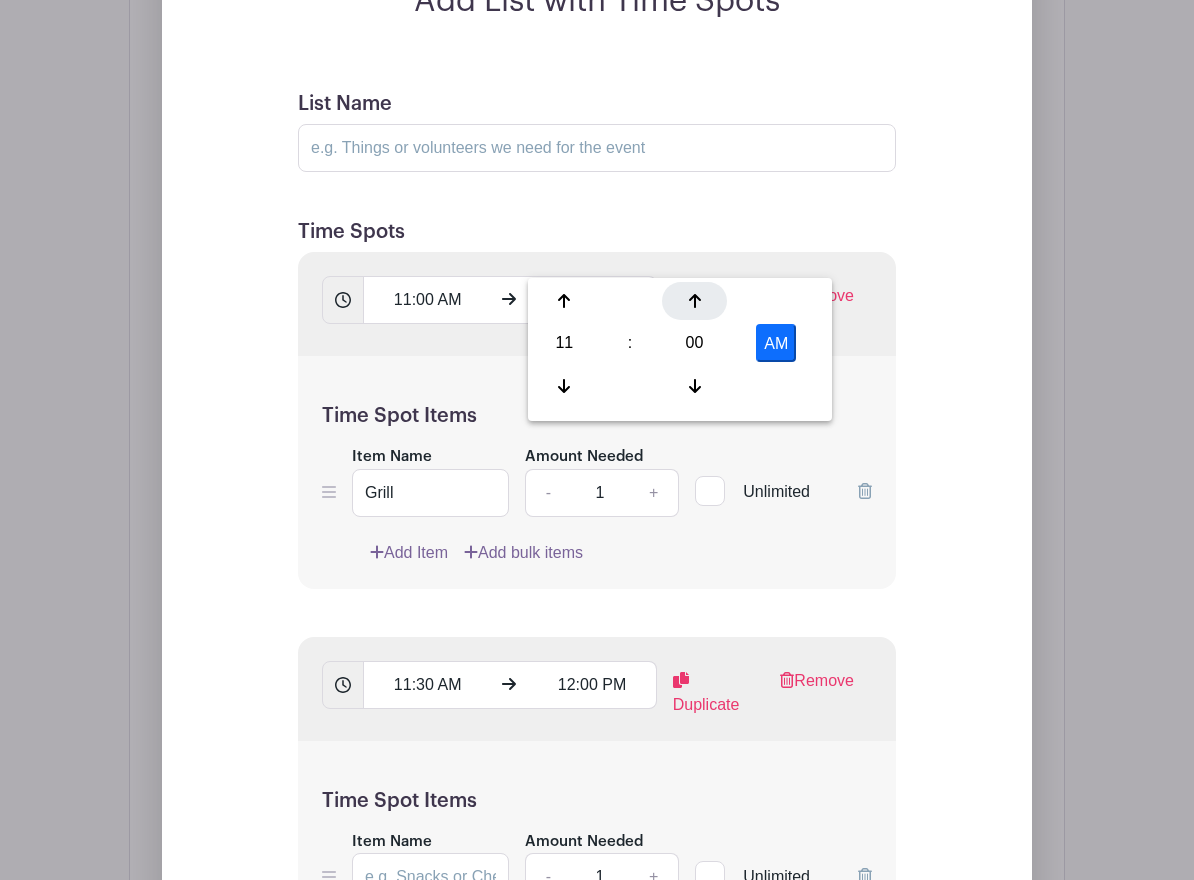click 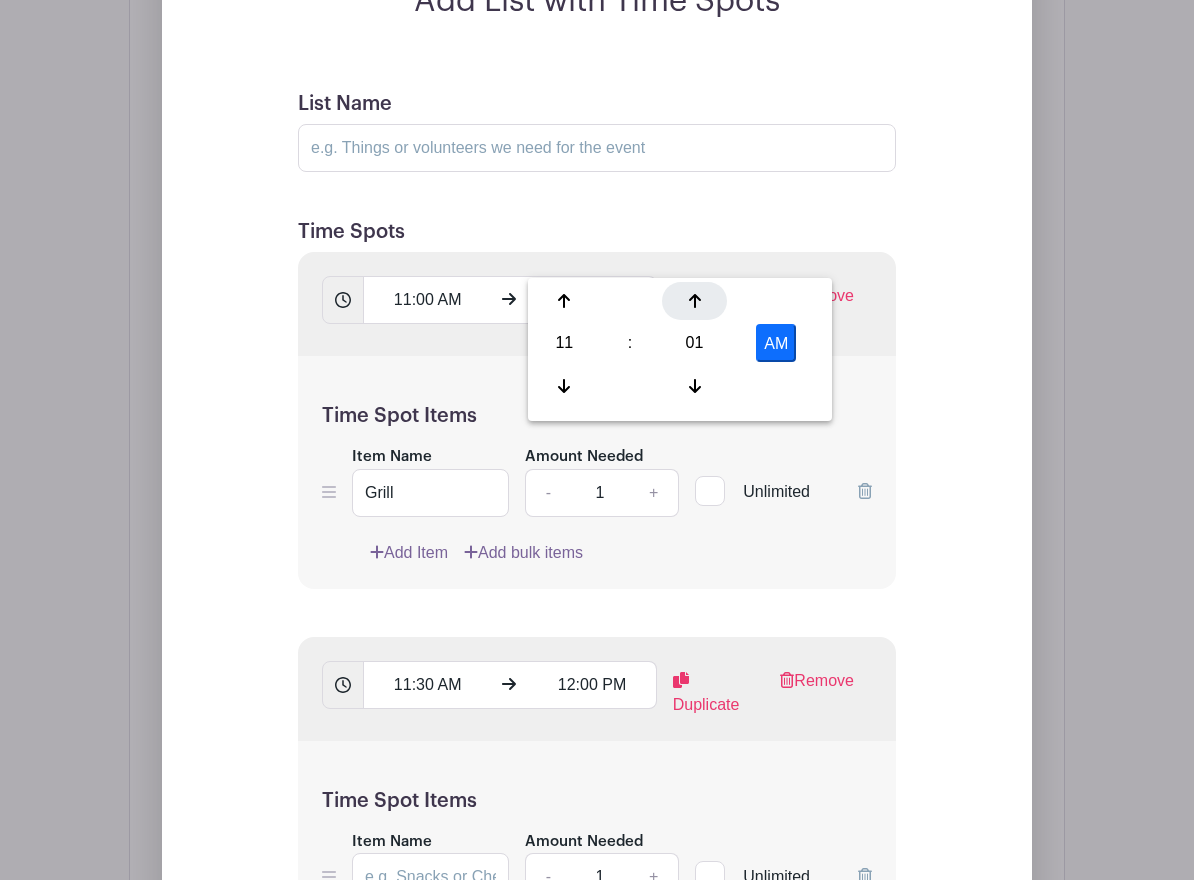click 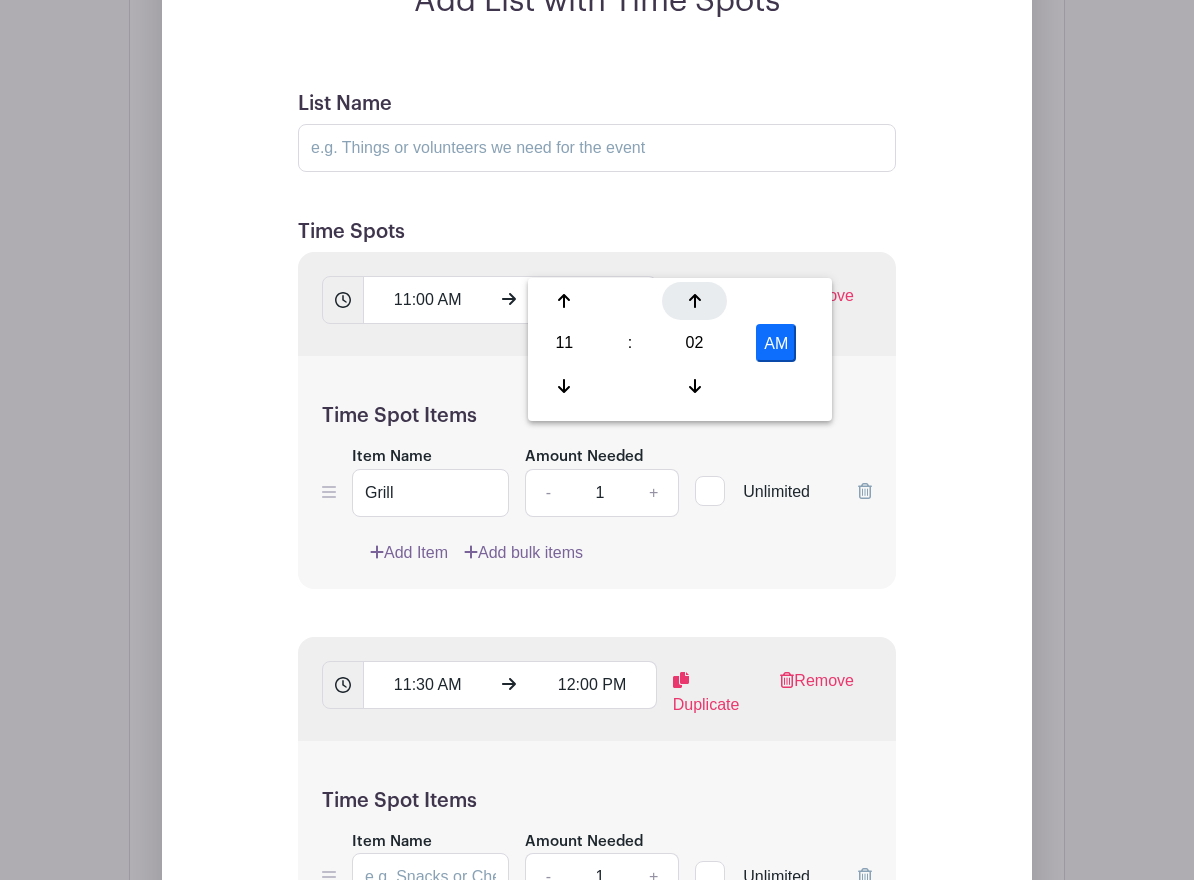 click 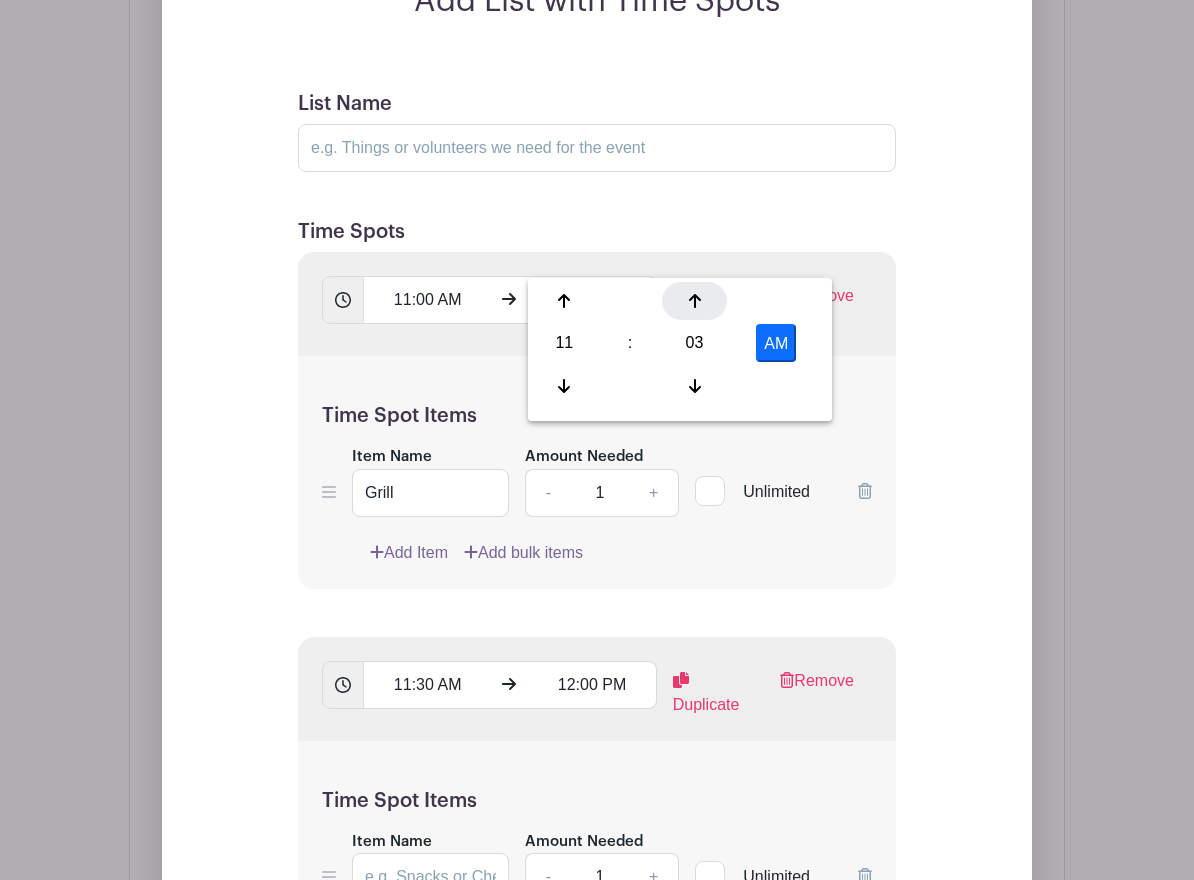 click 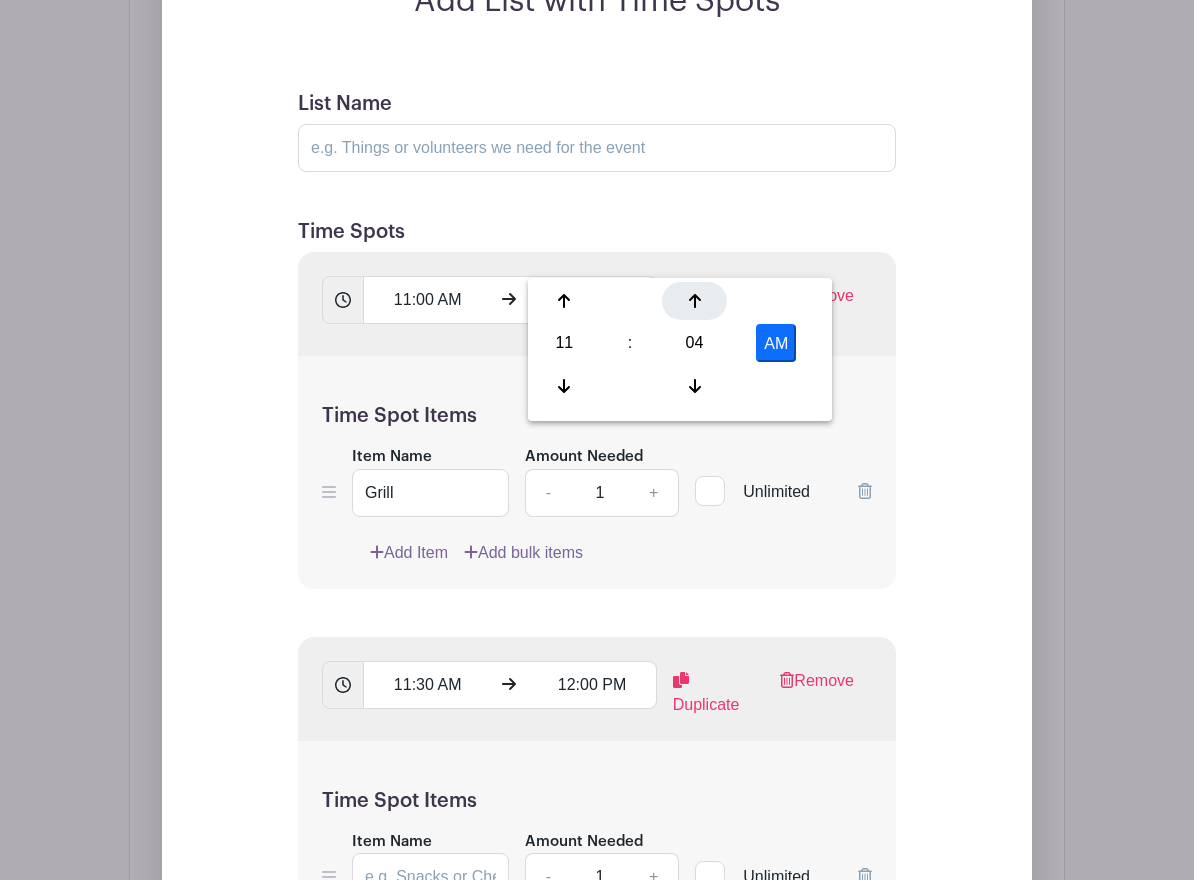 click 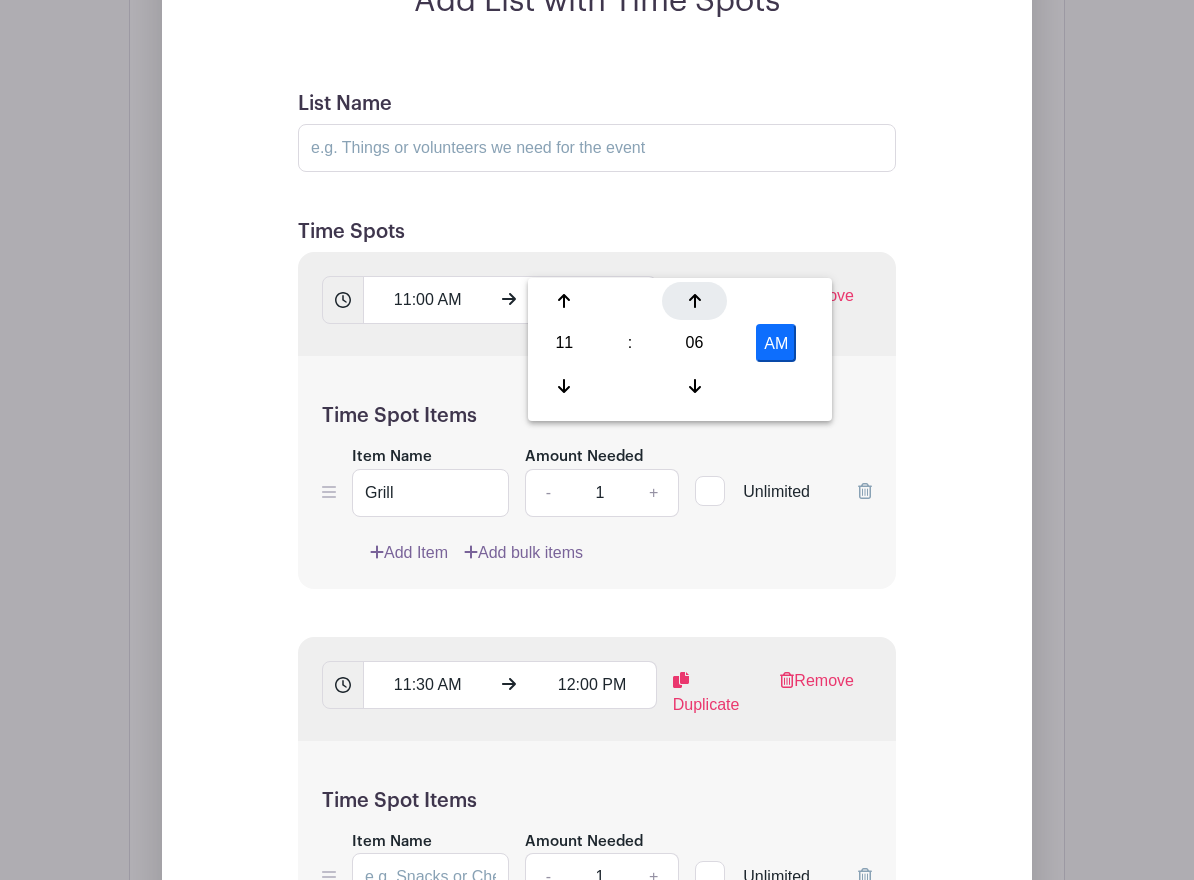 click 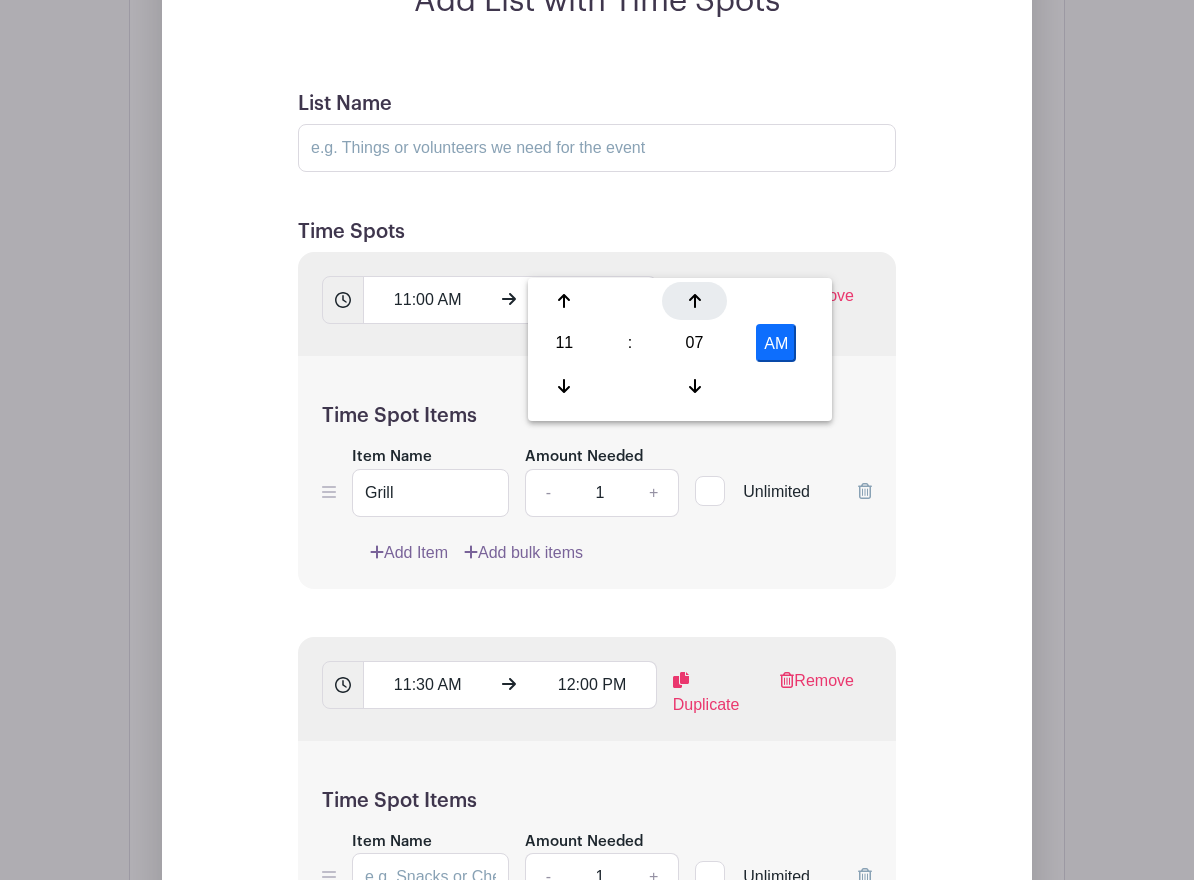click 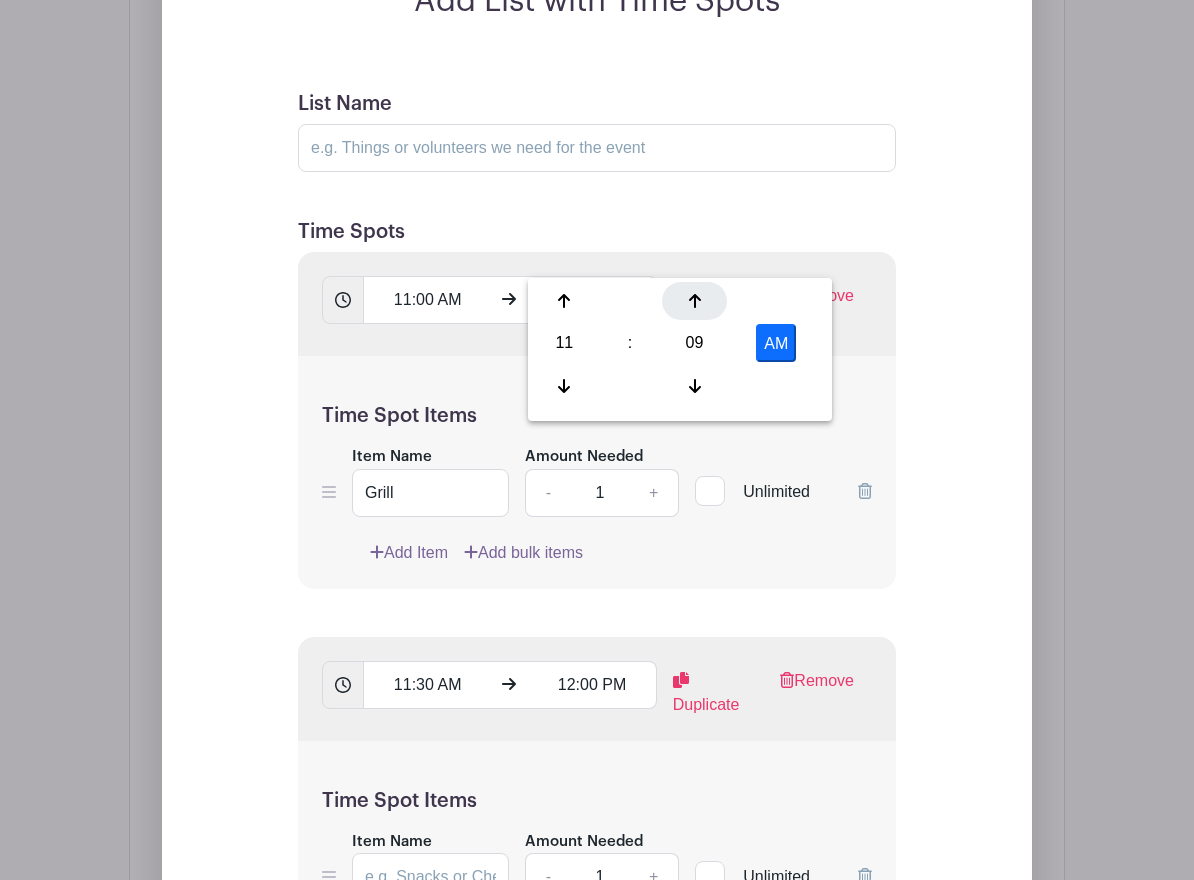 click 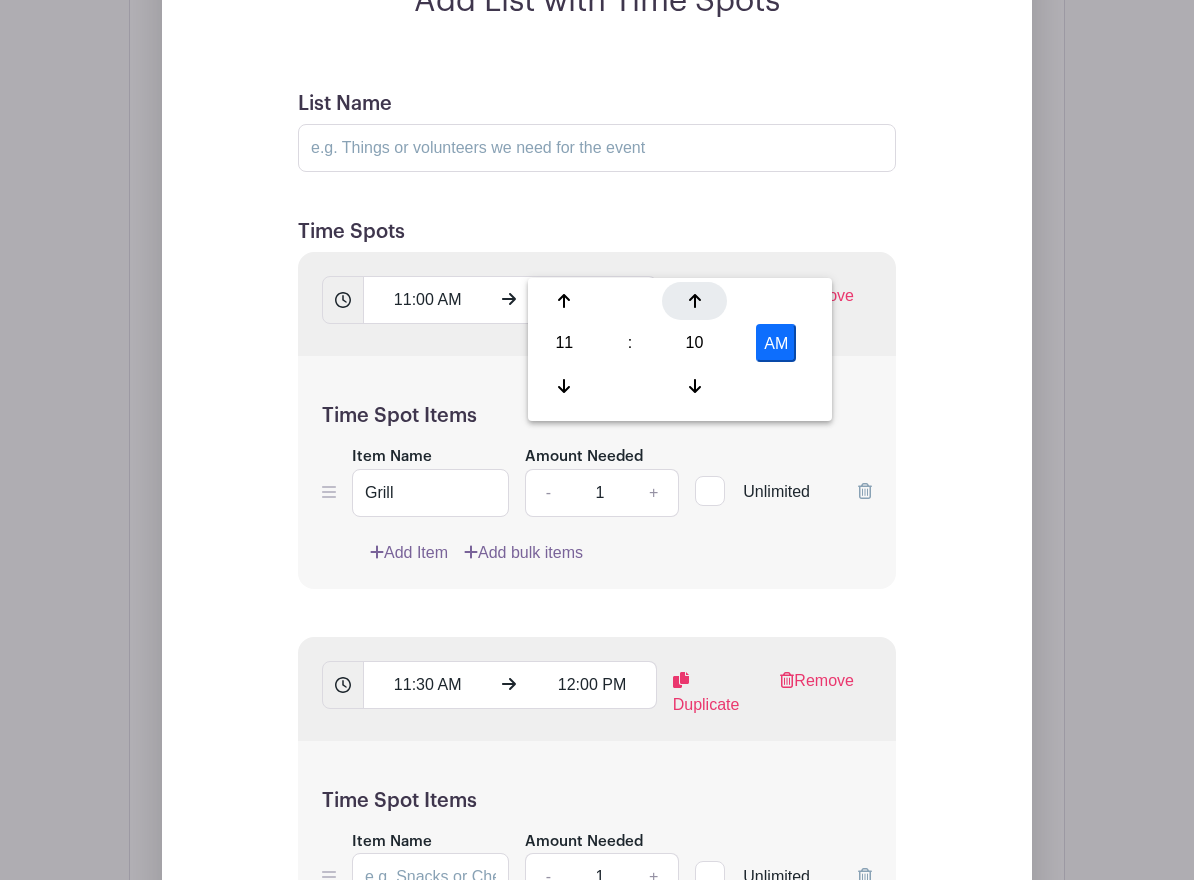 click 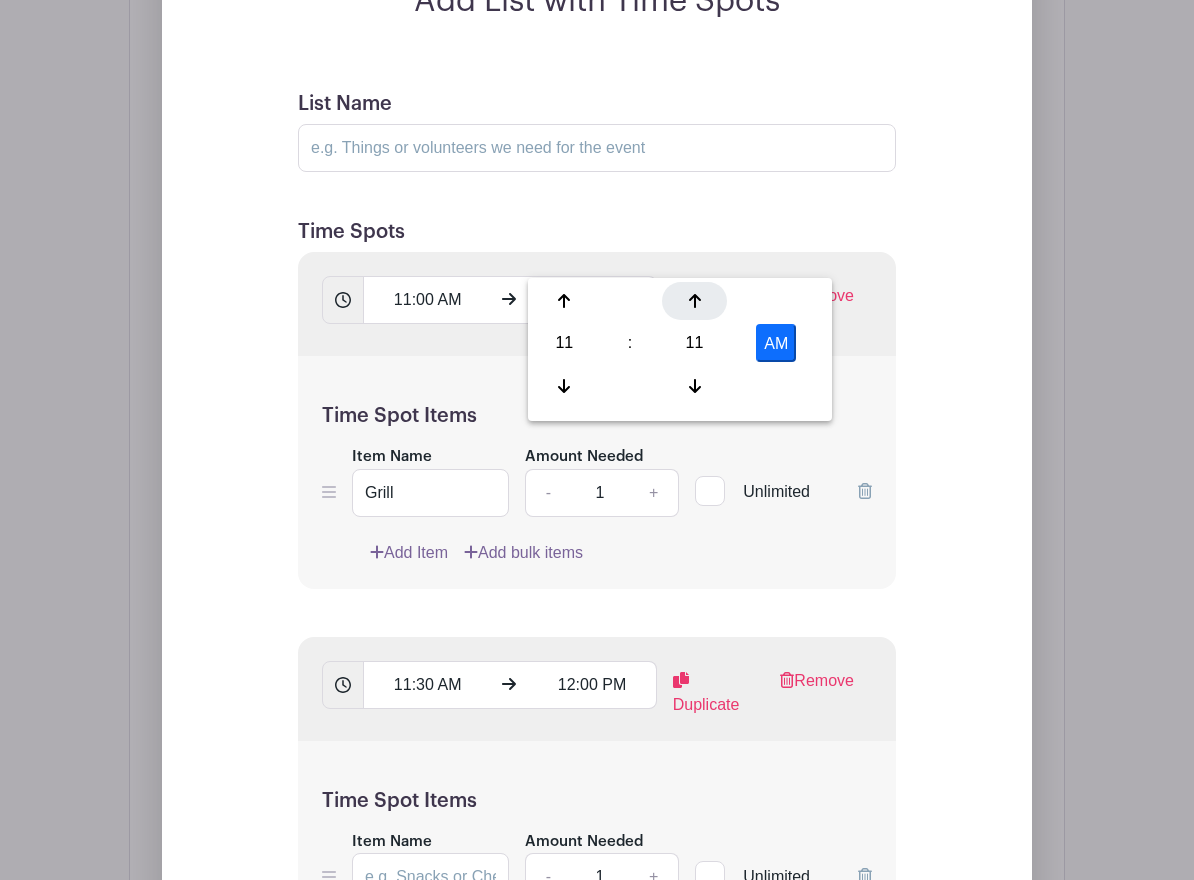 click 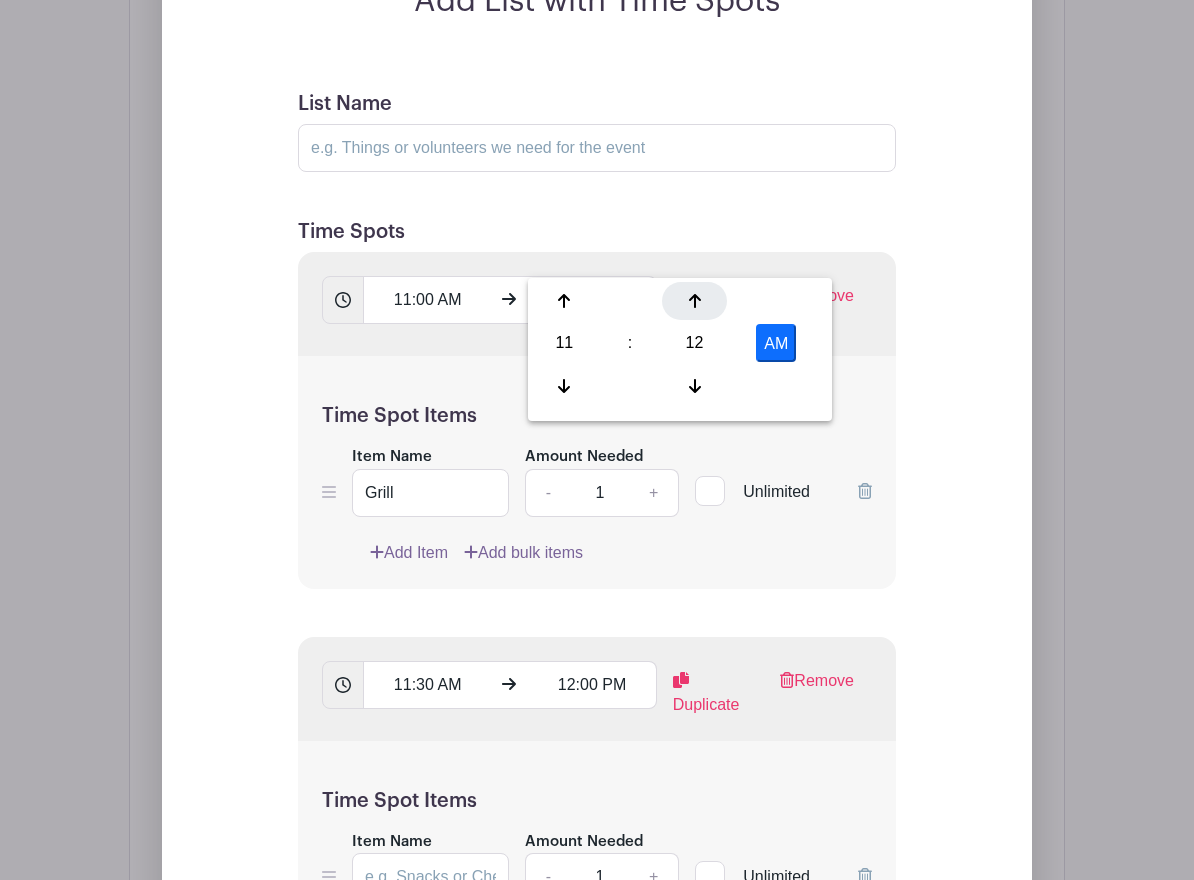 click 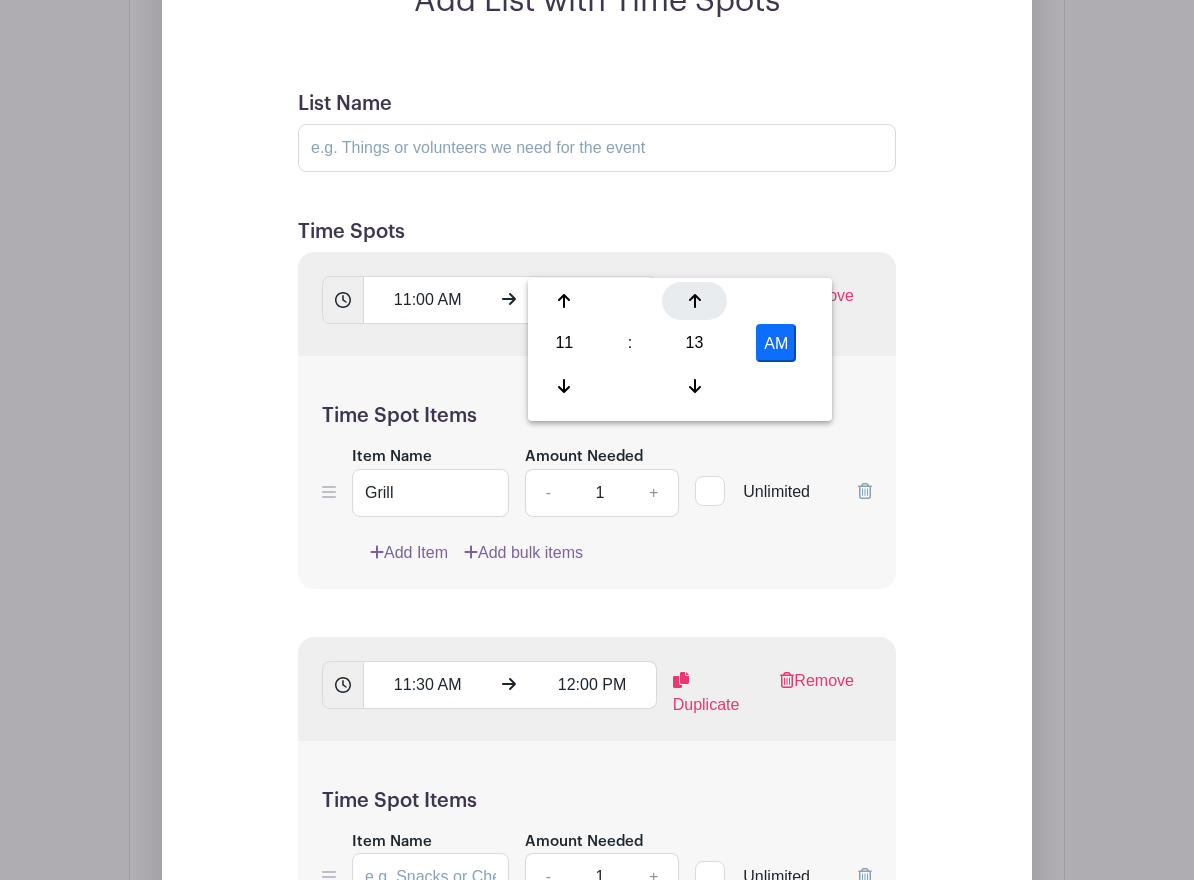click 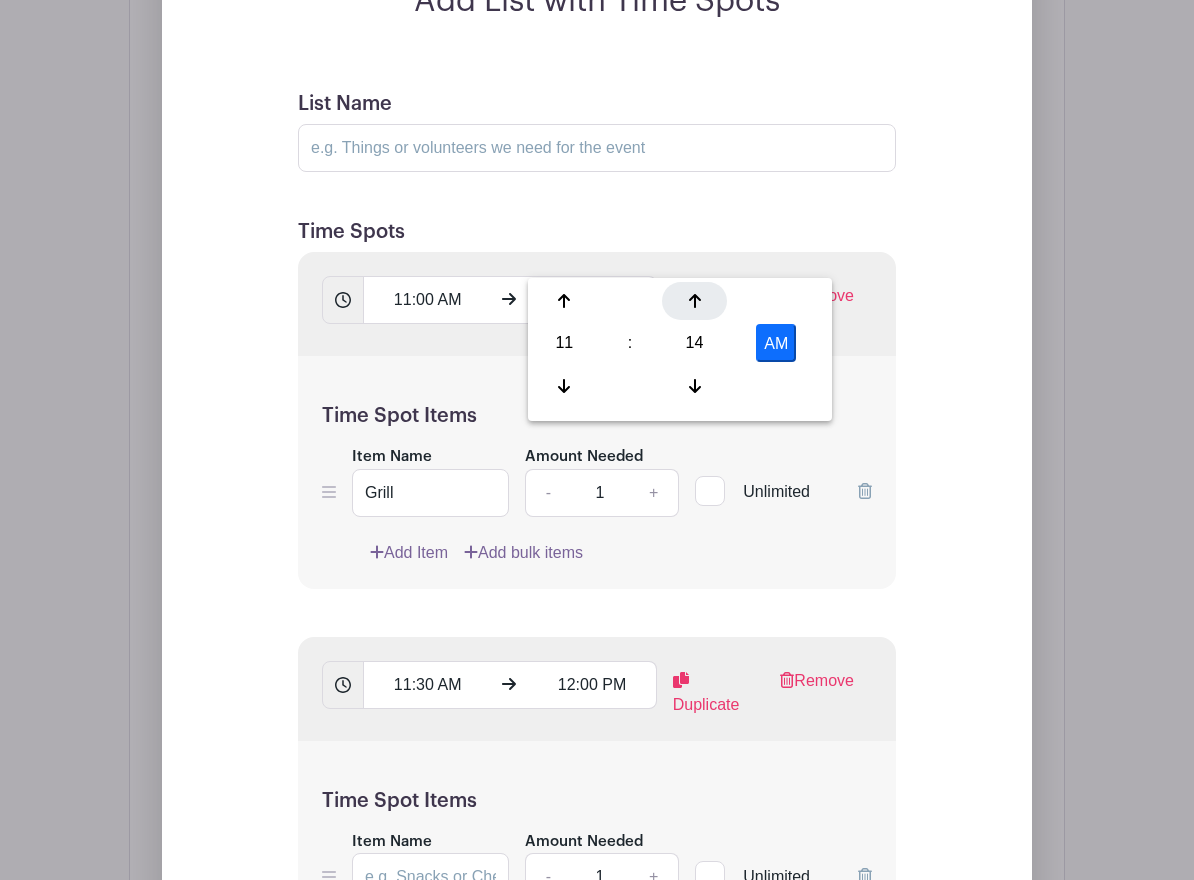 click 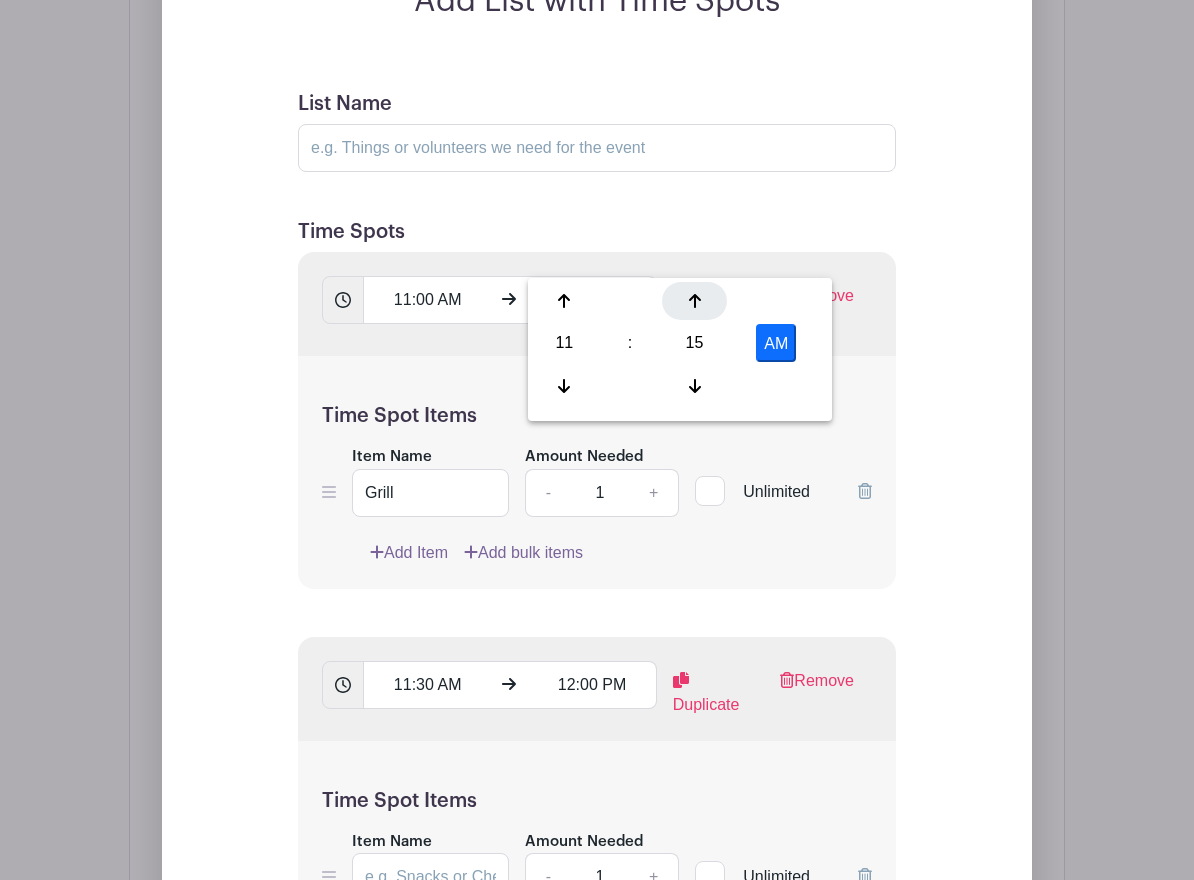 click 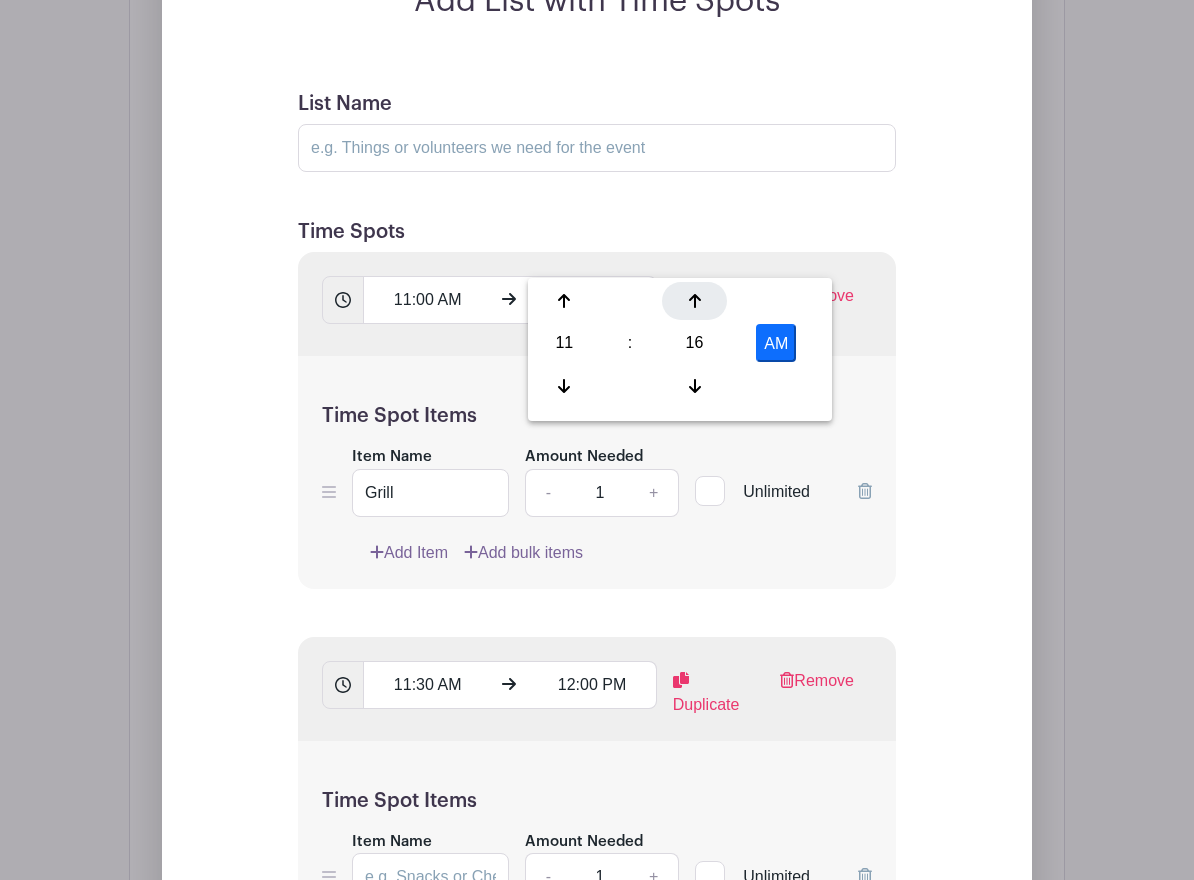 click 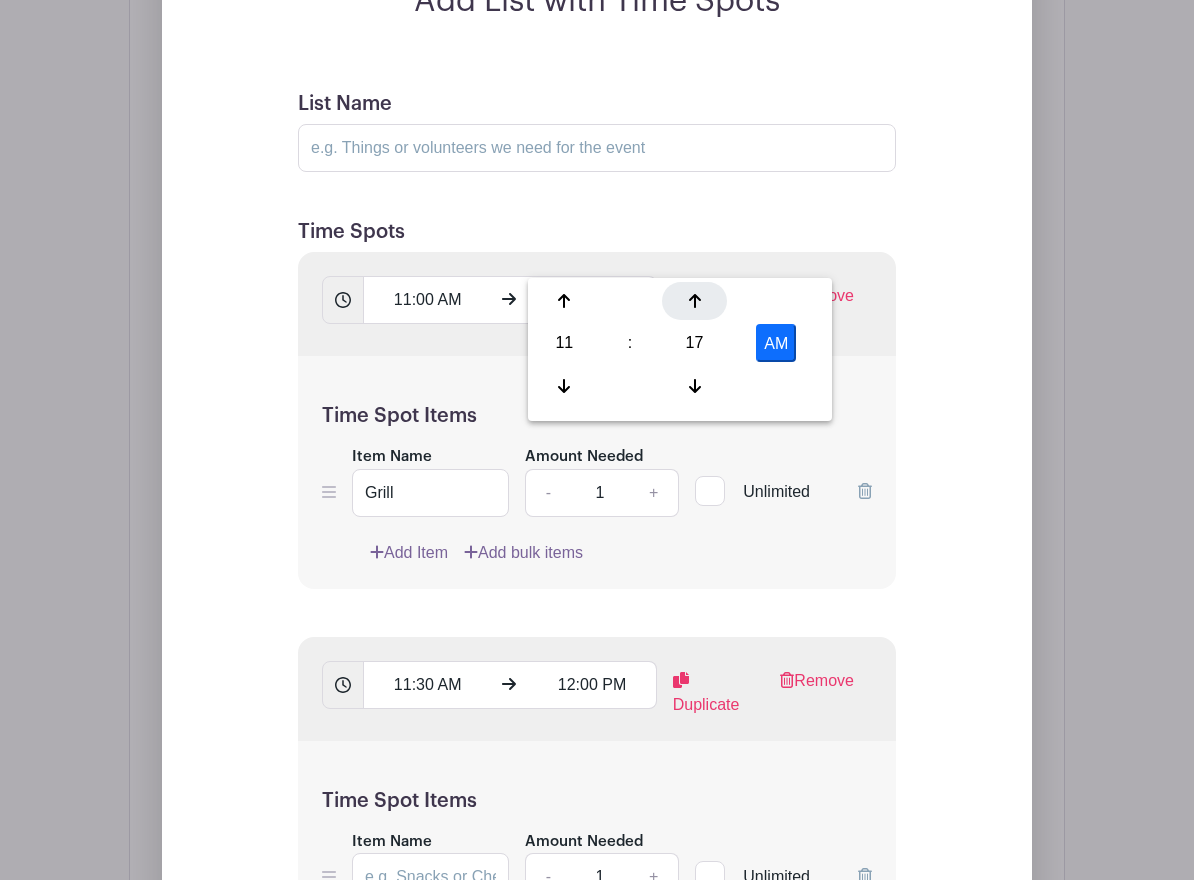 click 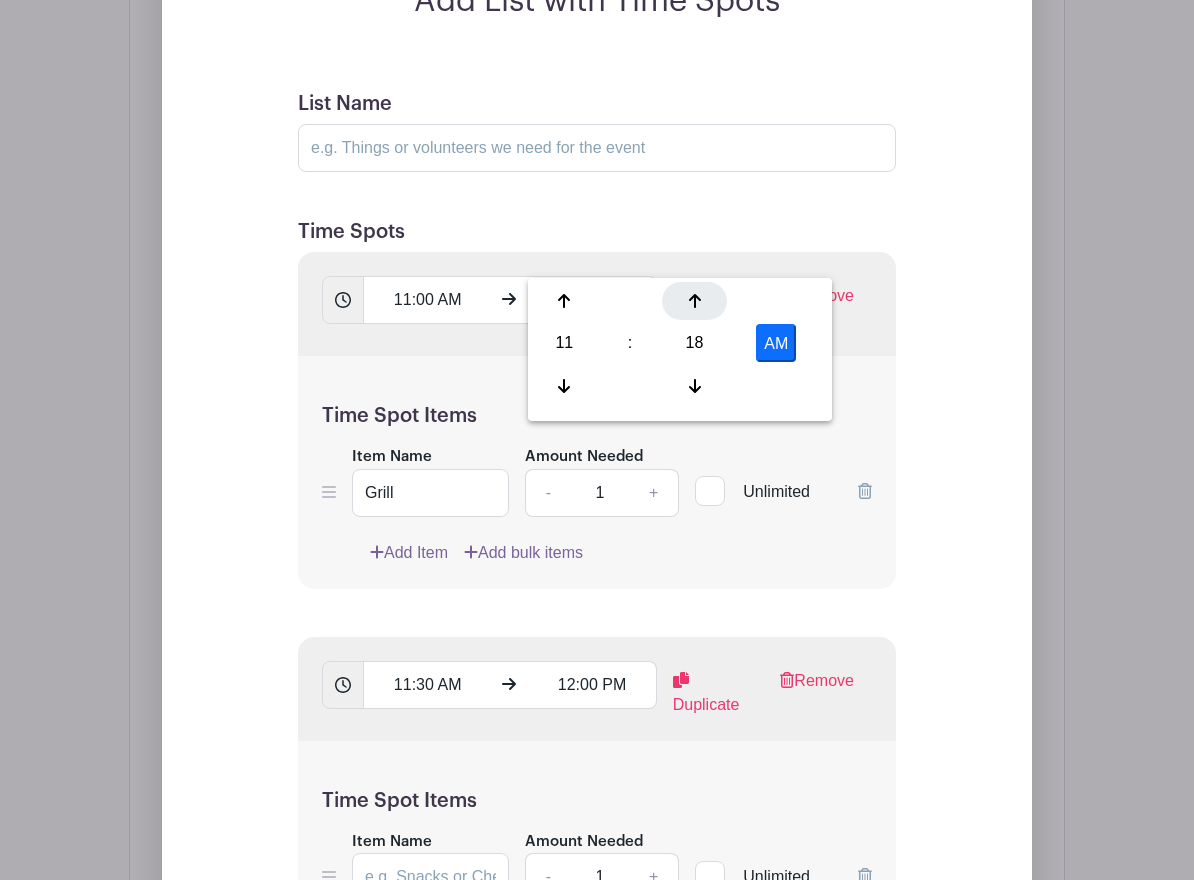 click 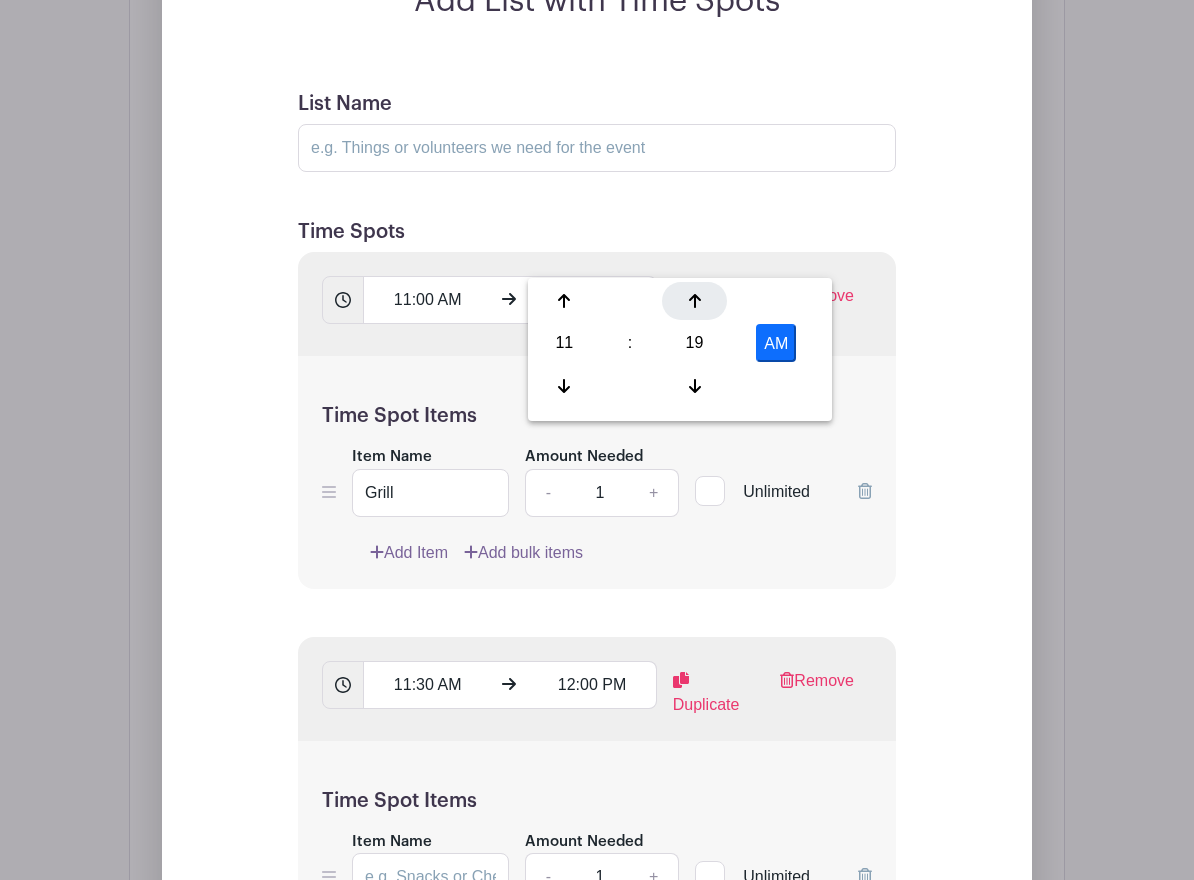 click 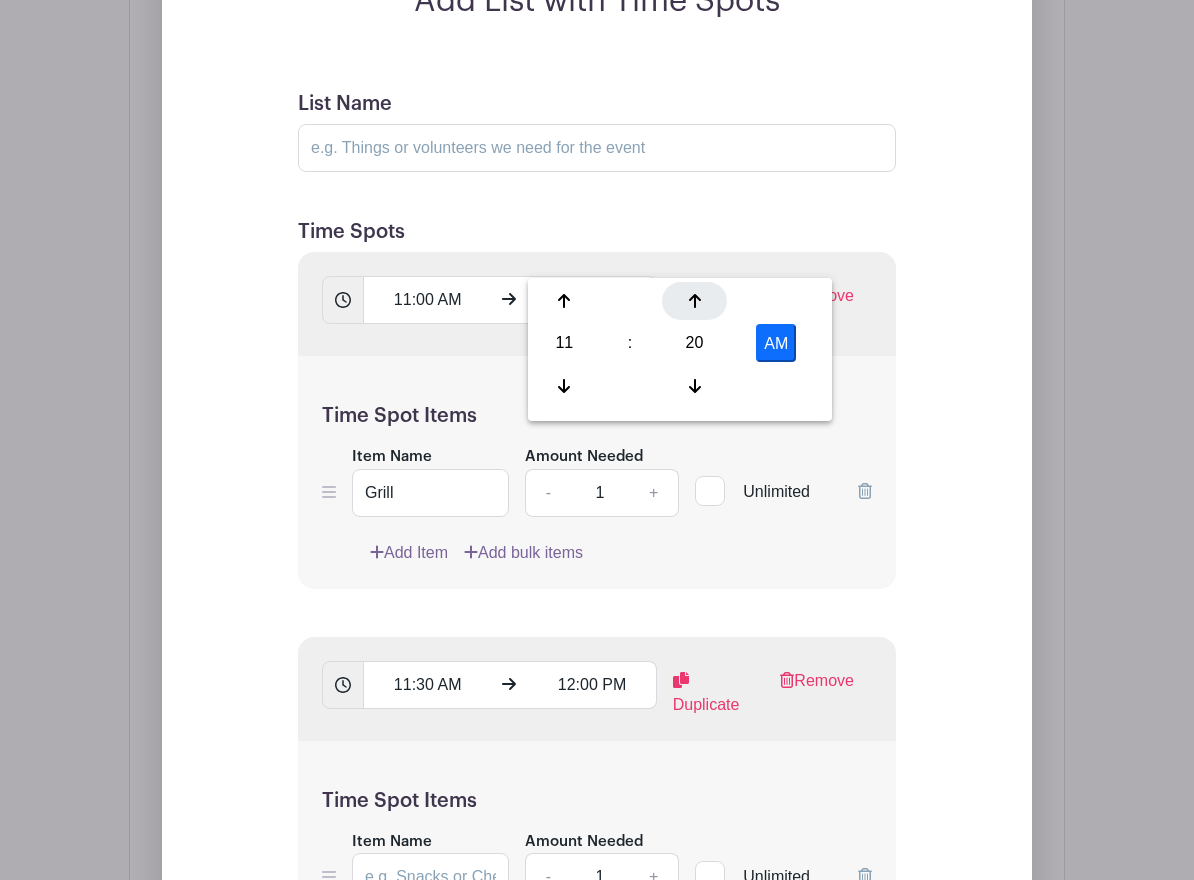 click 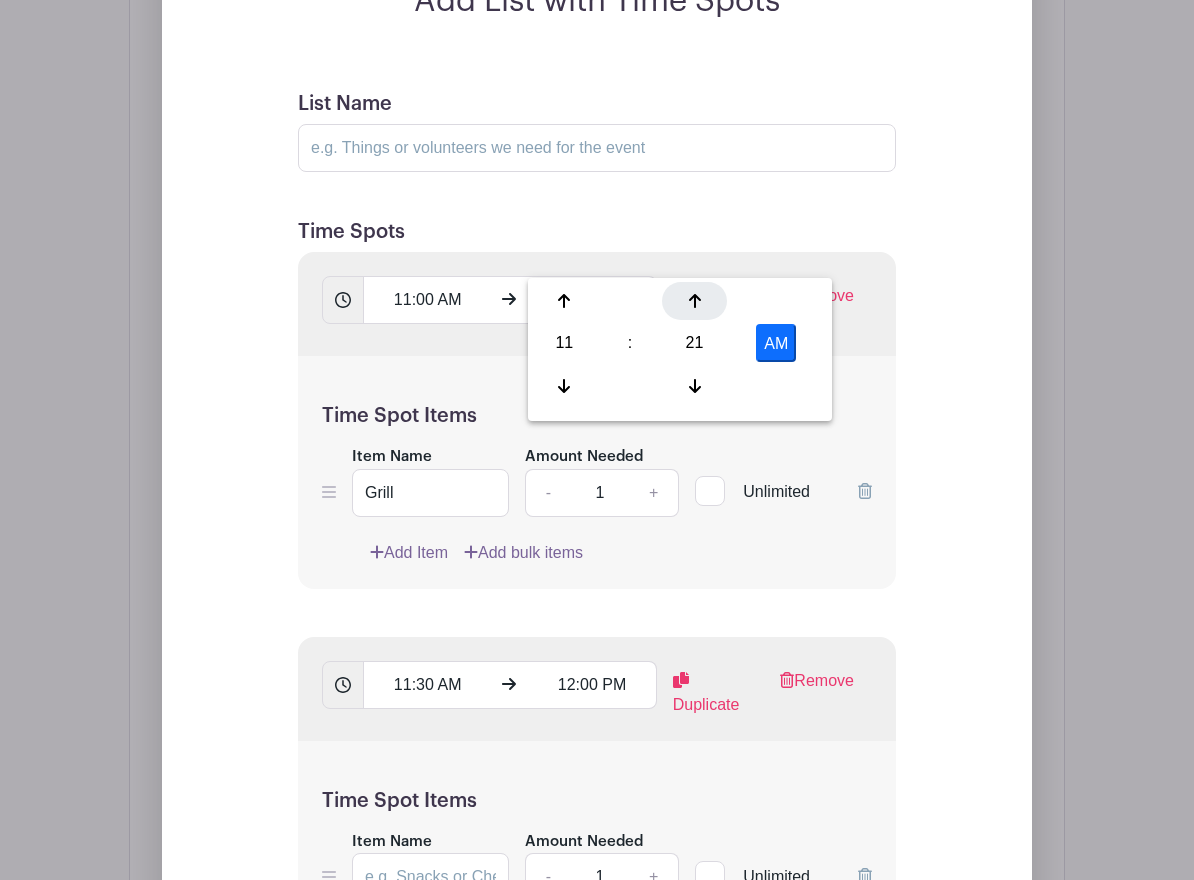 click 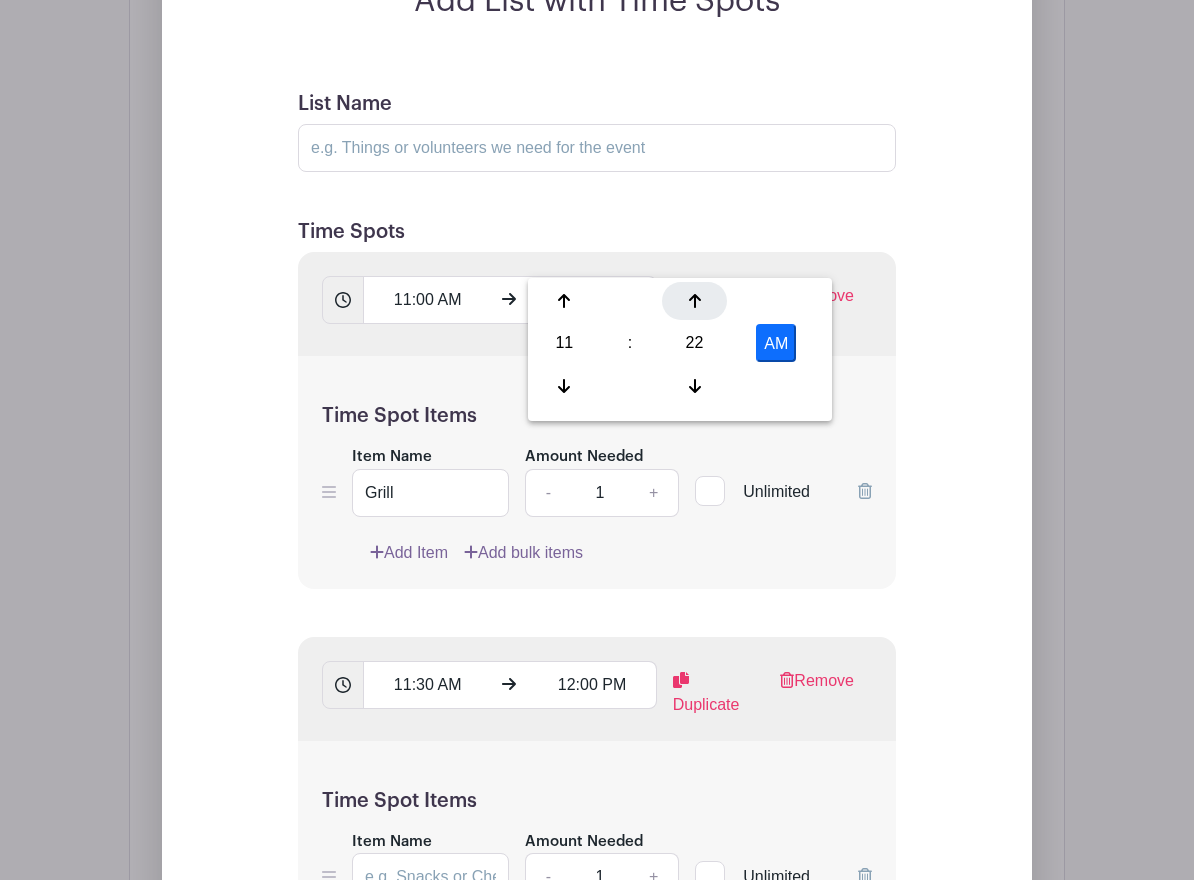 click 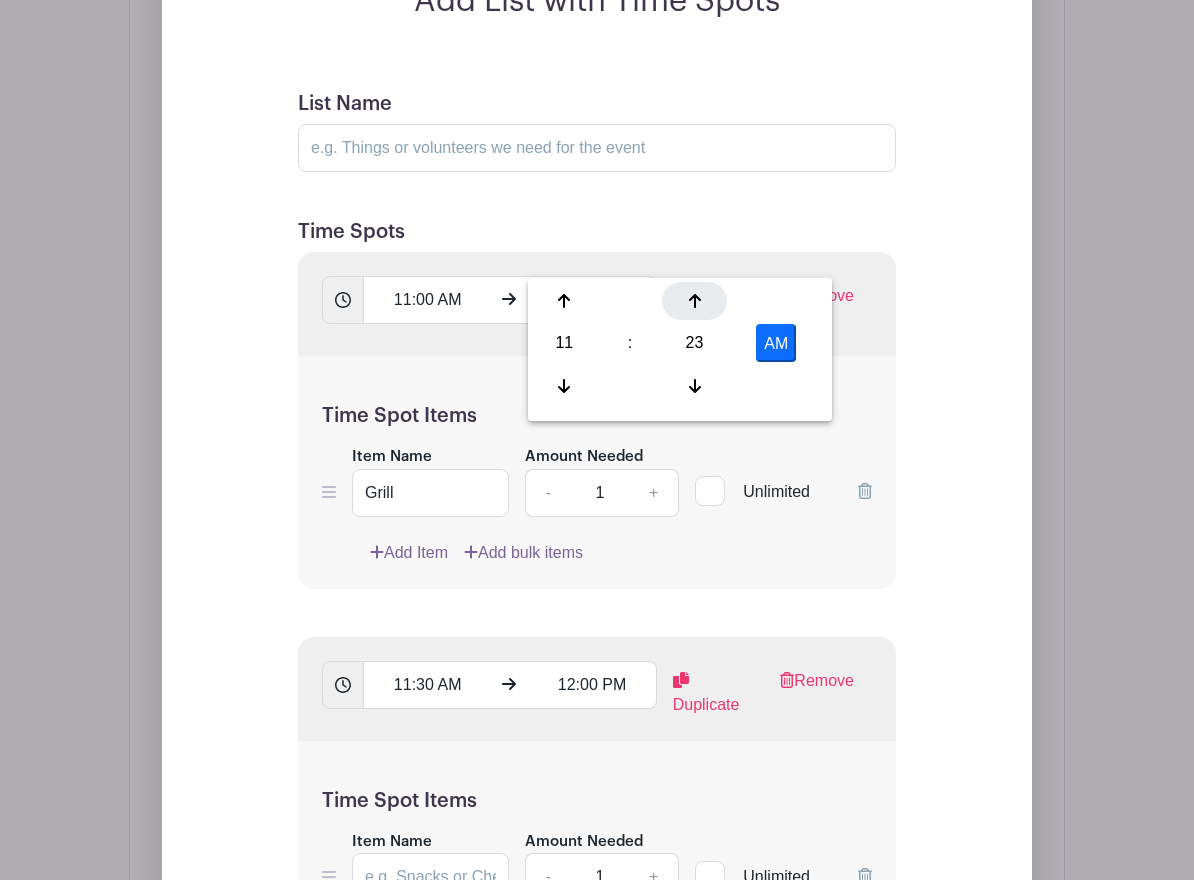 click 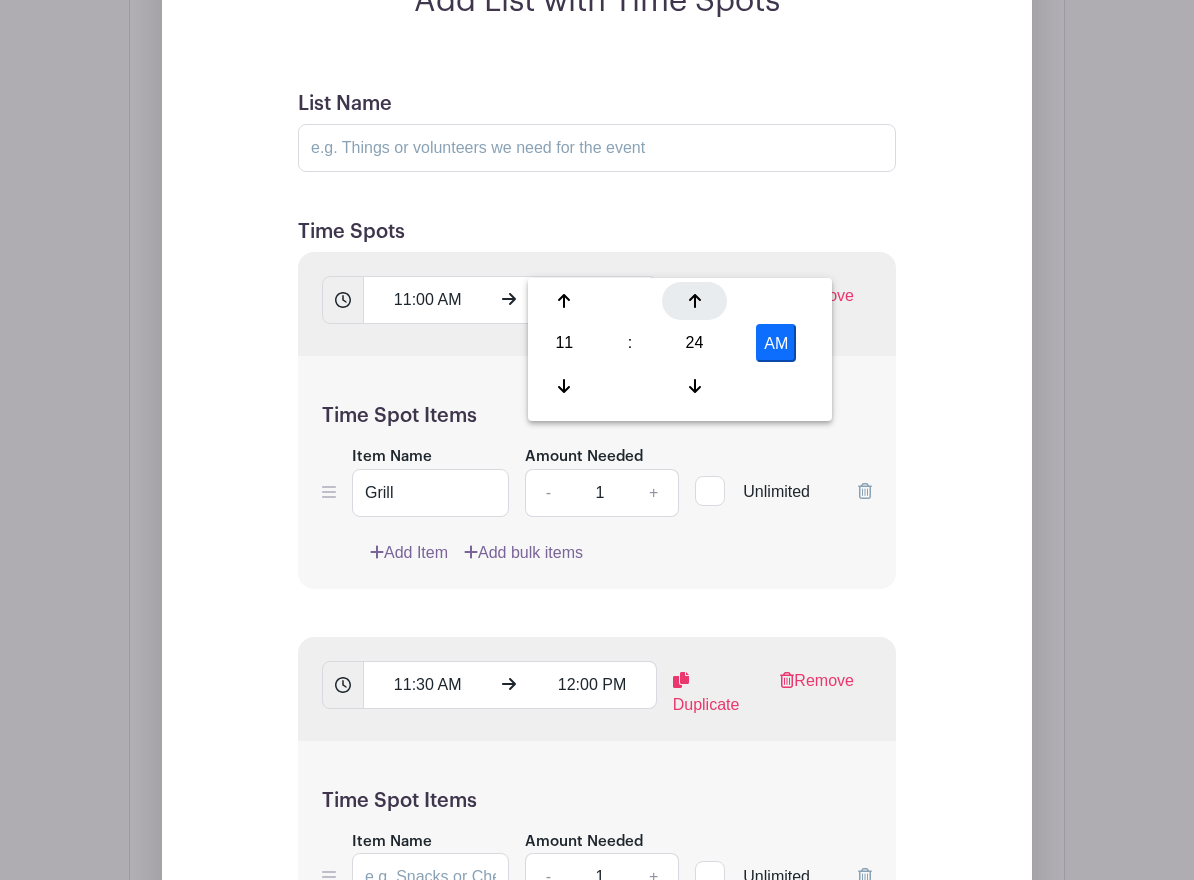 click 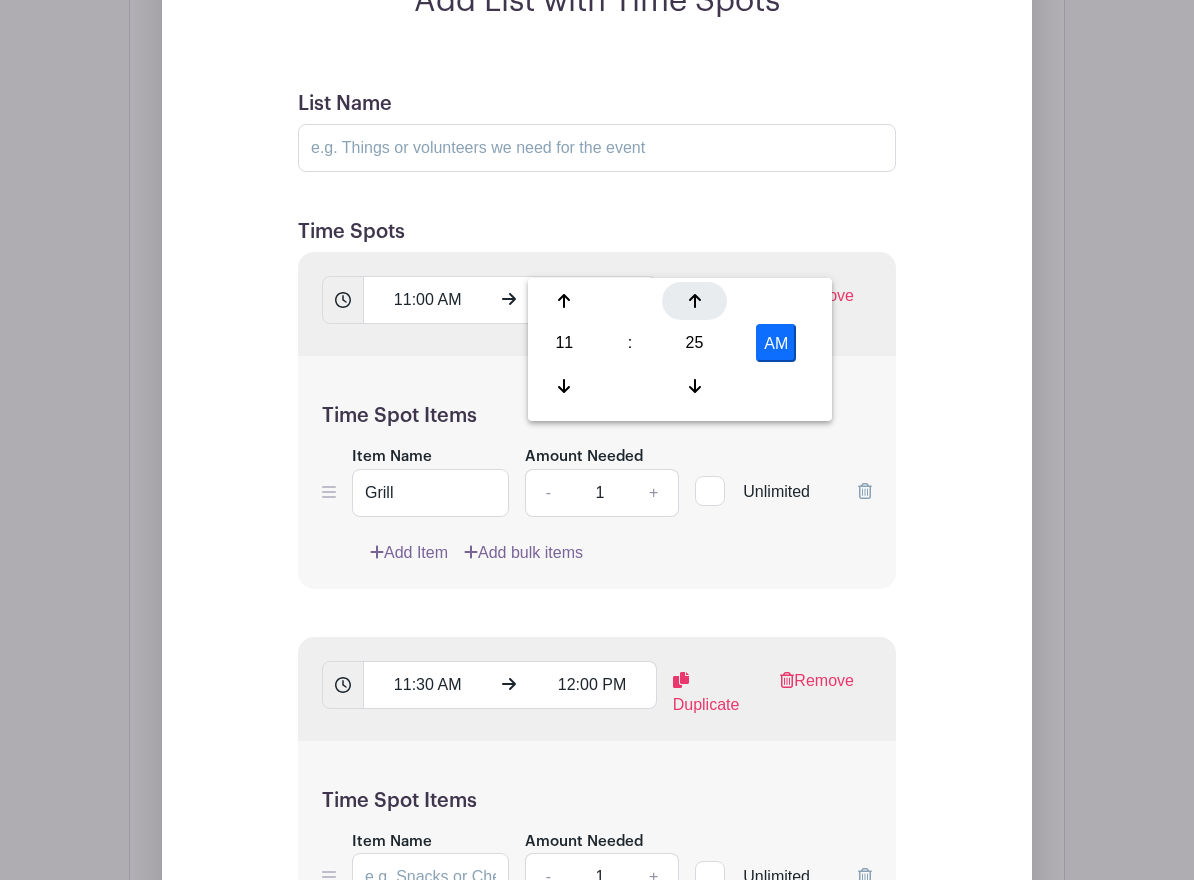 click 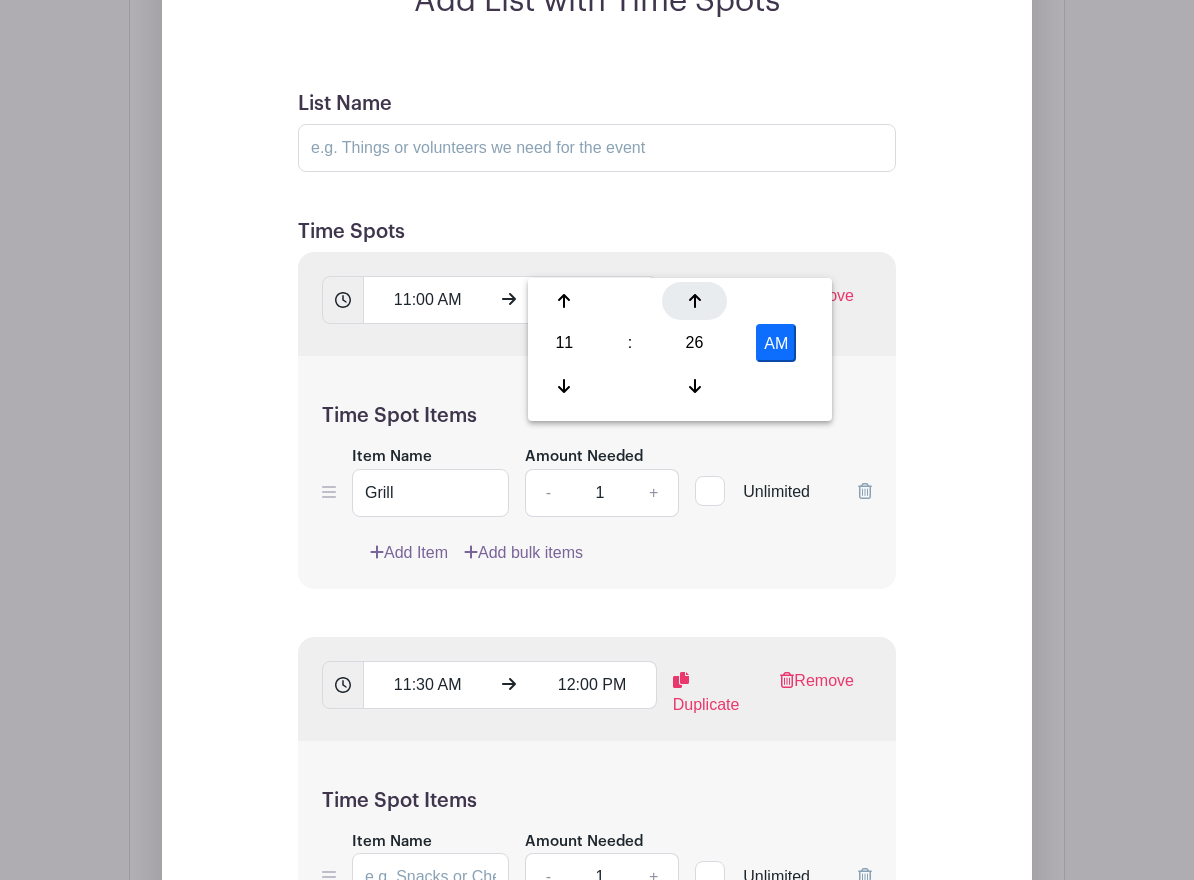 click 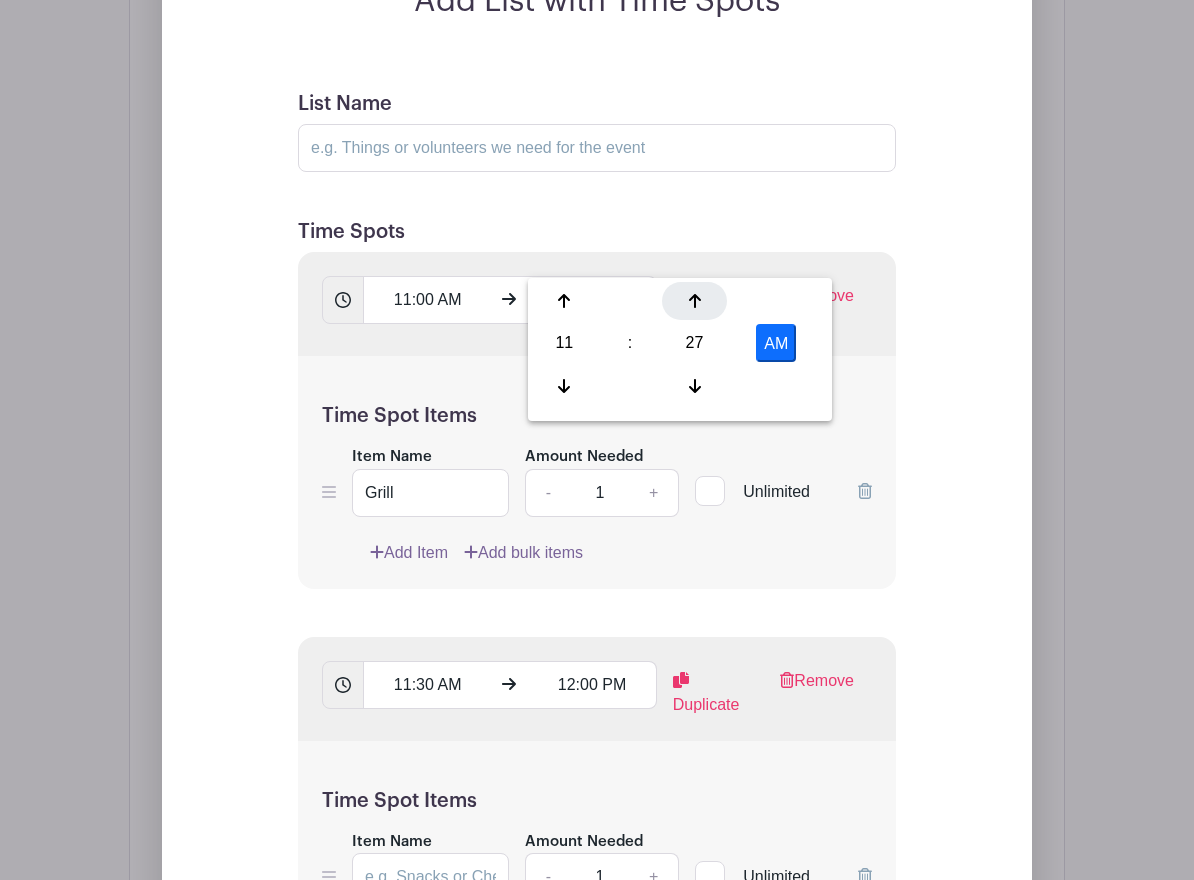 click 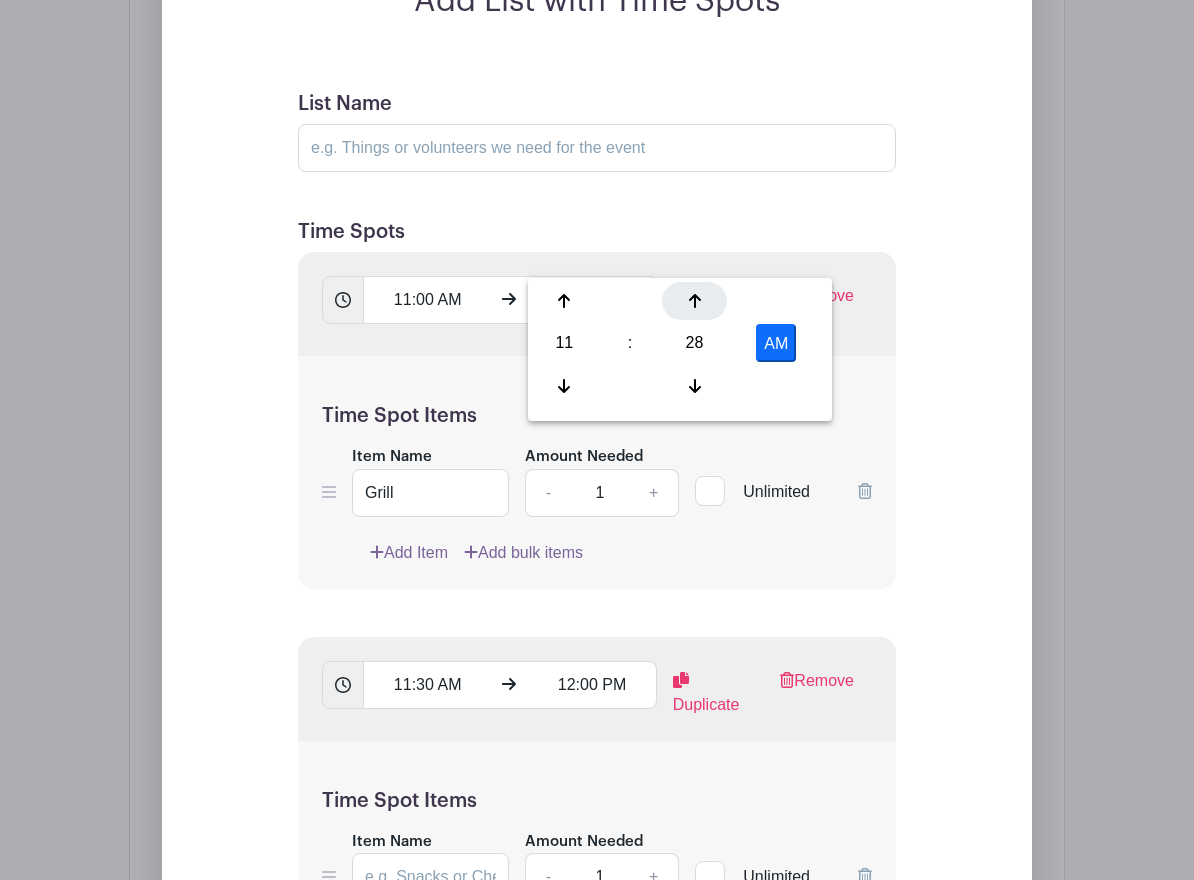 click 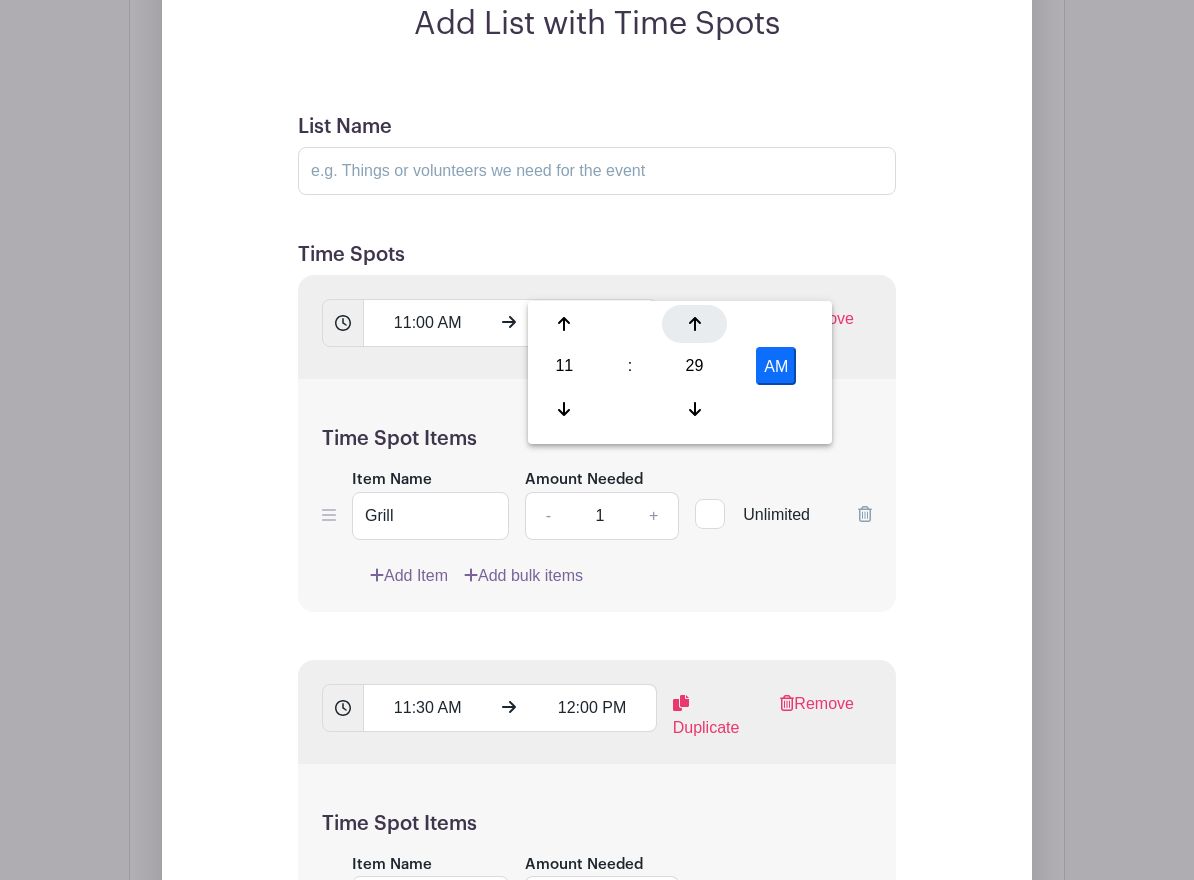 scroll, scrollTop: 2190, scrollLeft: 0, axis: vertical 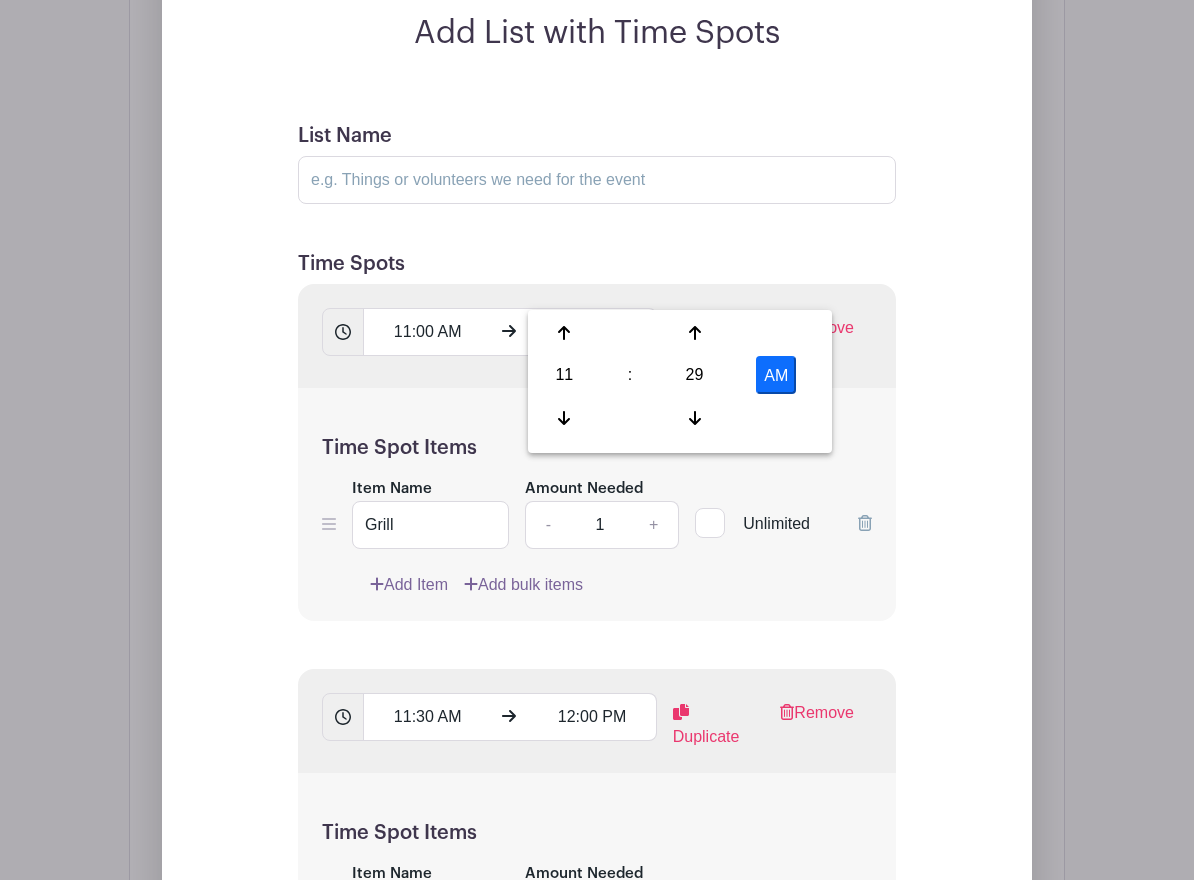 drag, startPoint x: 696, startPoint y: 324, endPoint x: 814, endPoint y: 428, distance: 157.28954 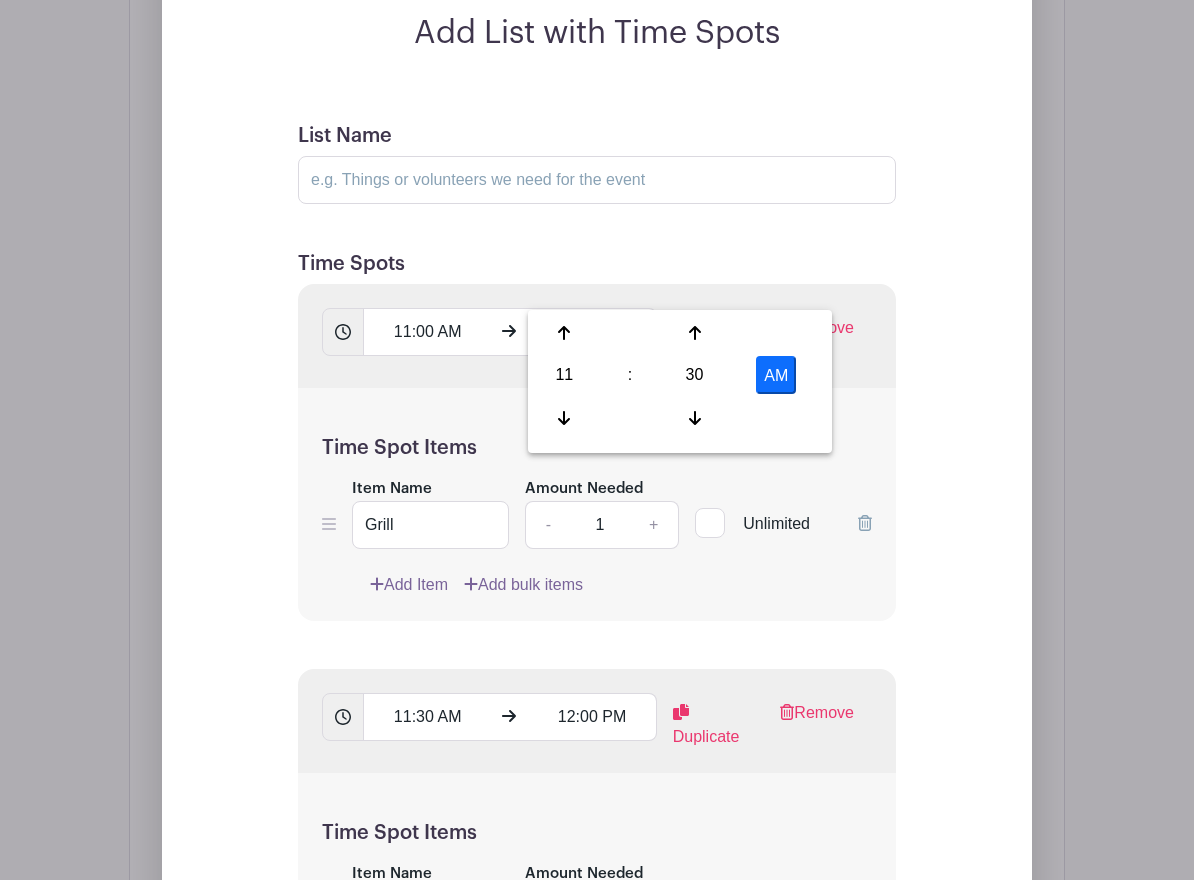 drag, startPoint x: 918, startPoint y: 485, endPoint x: 931, endPoint y: 493, distance: 15.264338 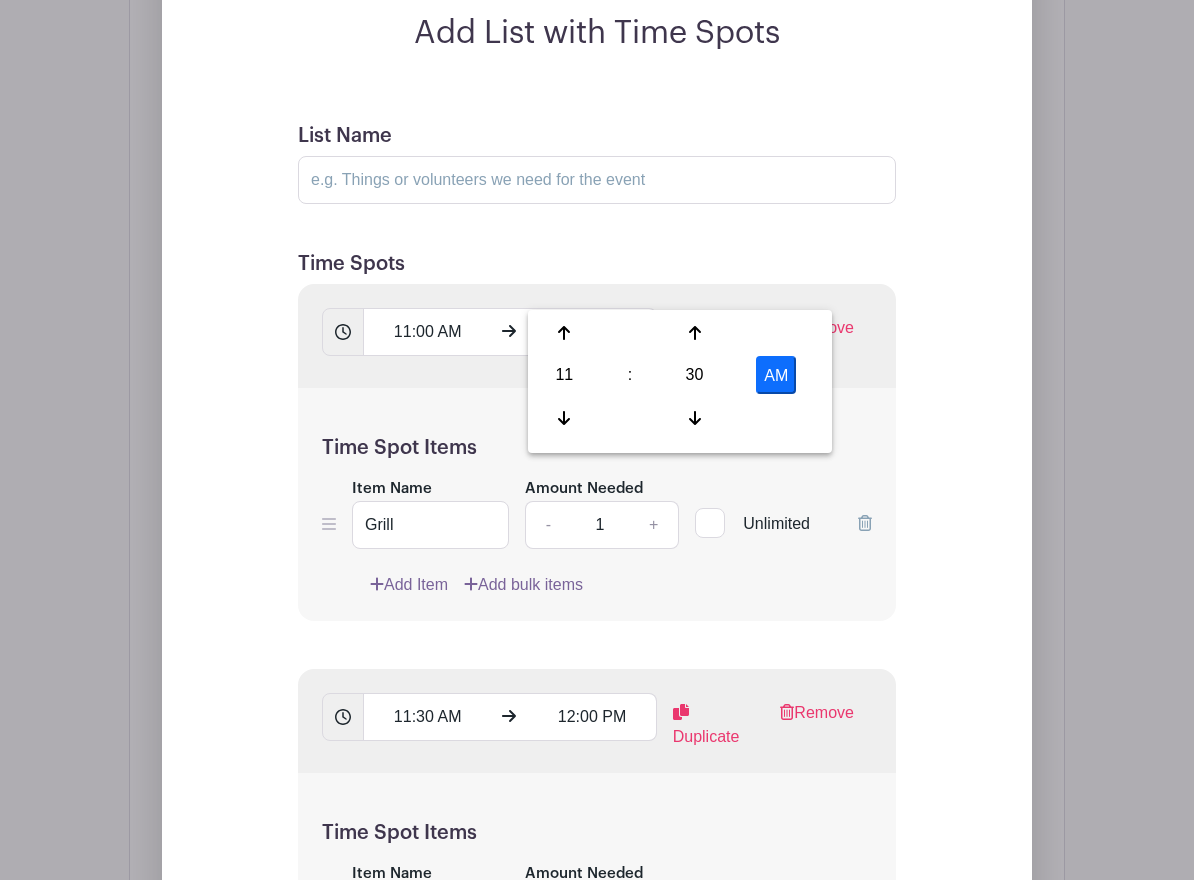 click on "List Name
Time Spots
11:00 AM
11:30 AM
Duplicate
Remove
Time Spot Items
Item Name
Grill
Amount Needed
-
1
+
Unlimited
Add Item
Add bulk items
-" at bounding box center (597, 769) 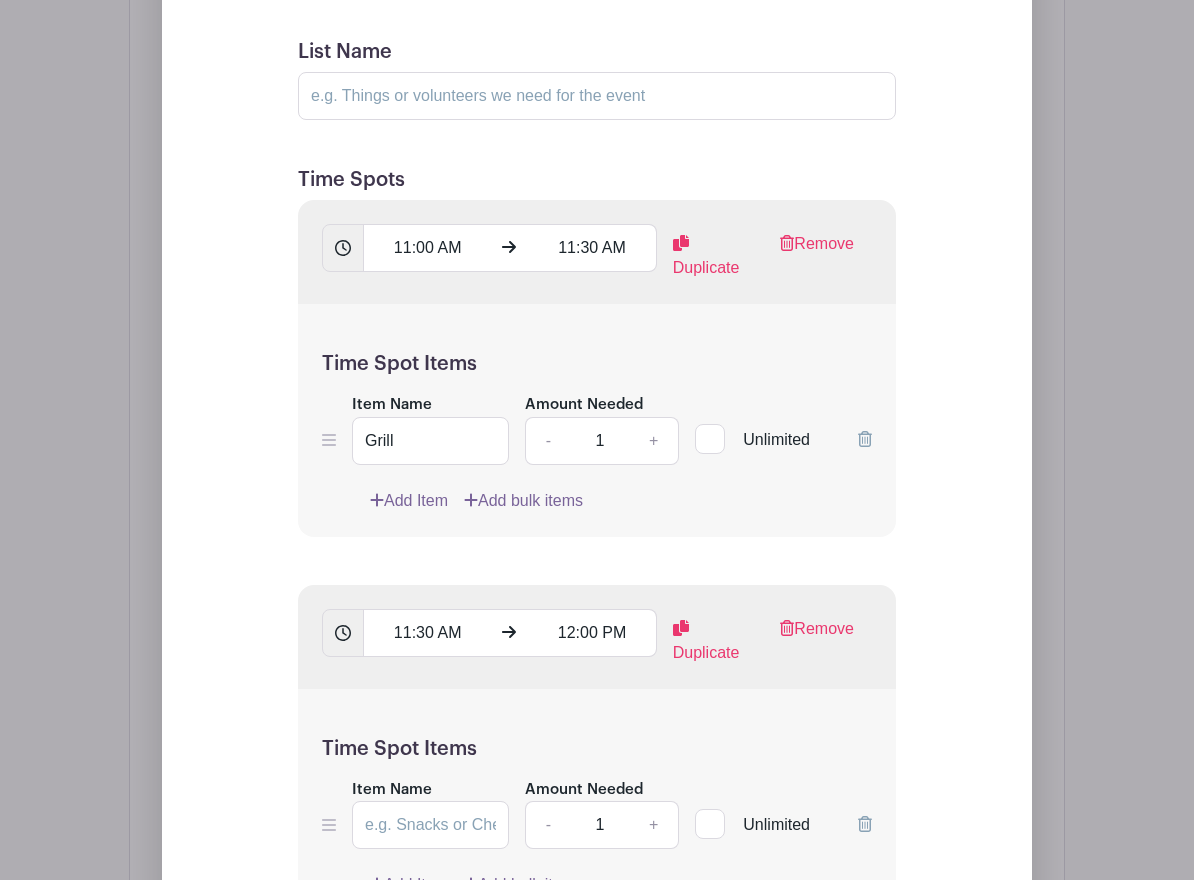 scroll, scrollTop: 2276, scrollLeft: 0, axis: vertical 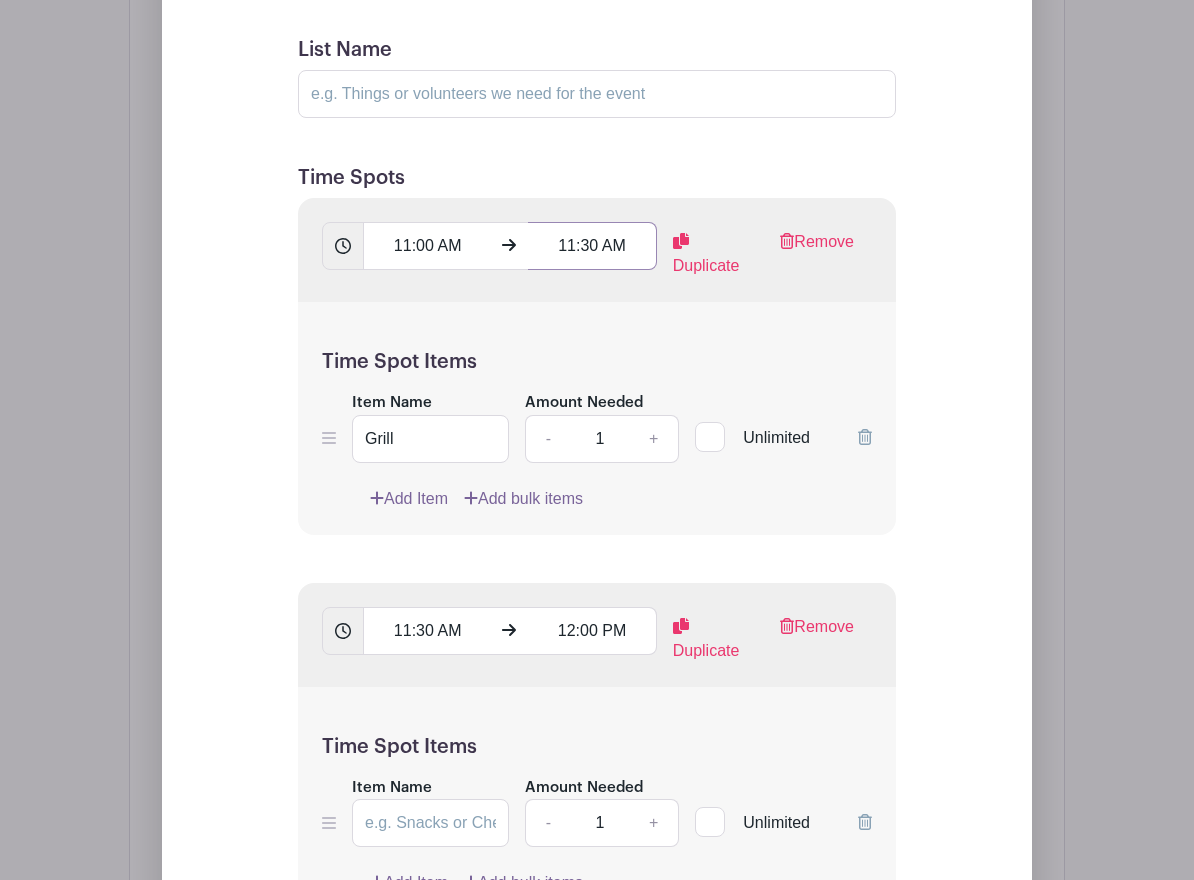 drag, startPoint x: 556, startPoint y: 198, endPoint x: 573, endPoint y: 198, distance: 17 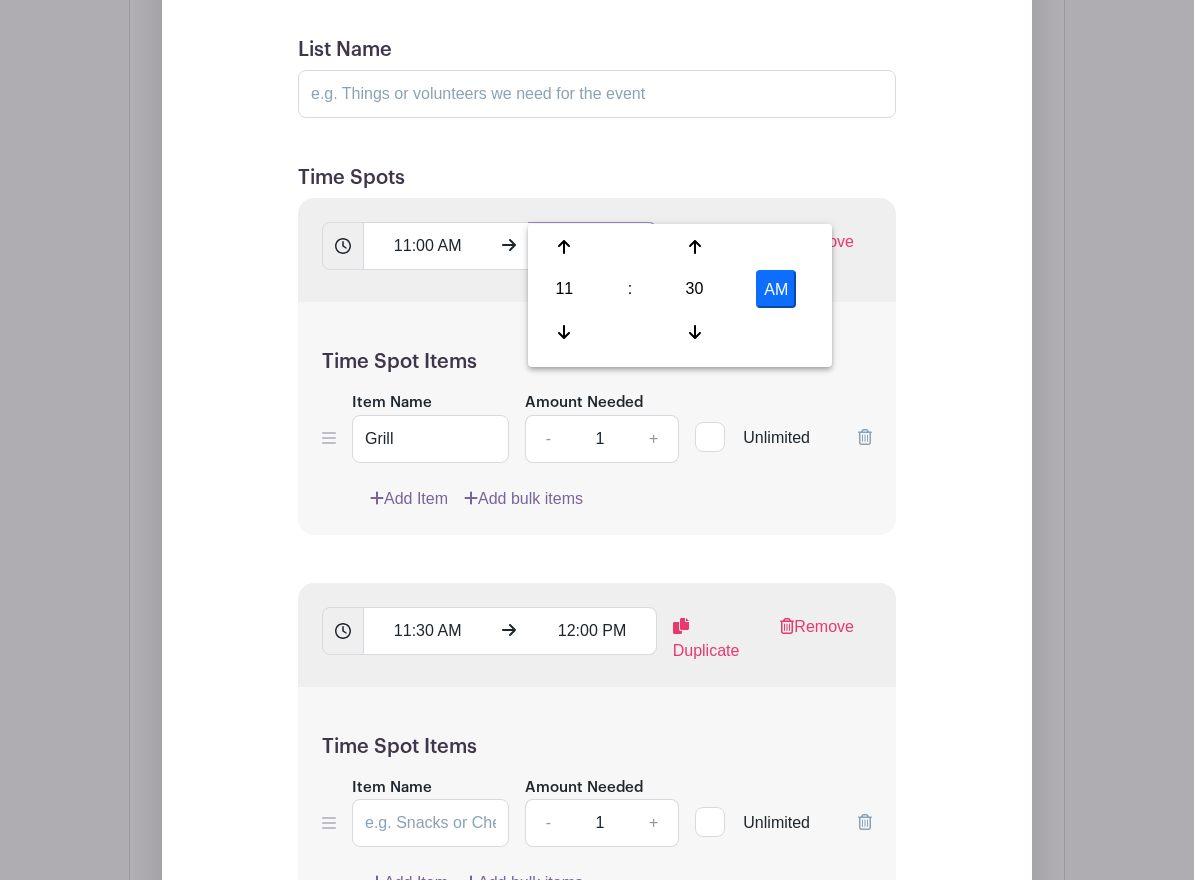 click on "02:30 AM" at bounding box center [592, 246] 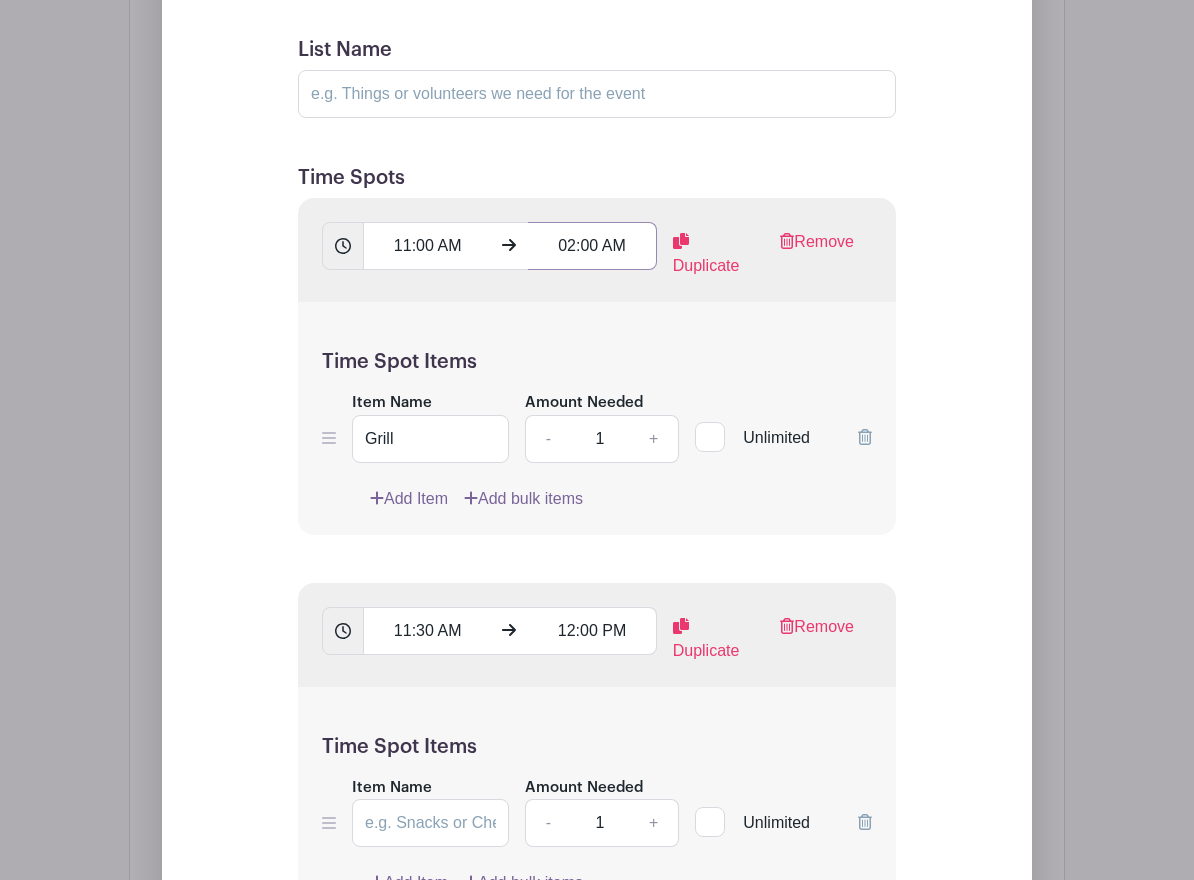 drag, startPoint x: 604, startPoint y: 202, endPoint x: 623, endPoint y: 203, distance: 19.026299 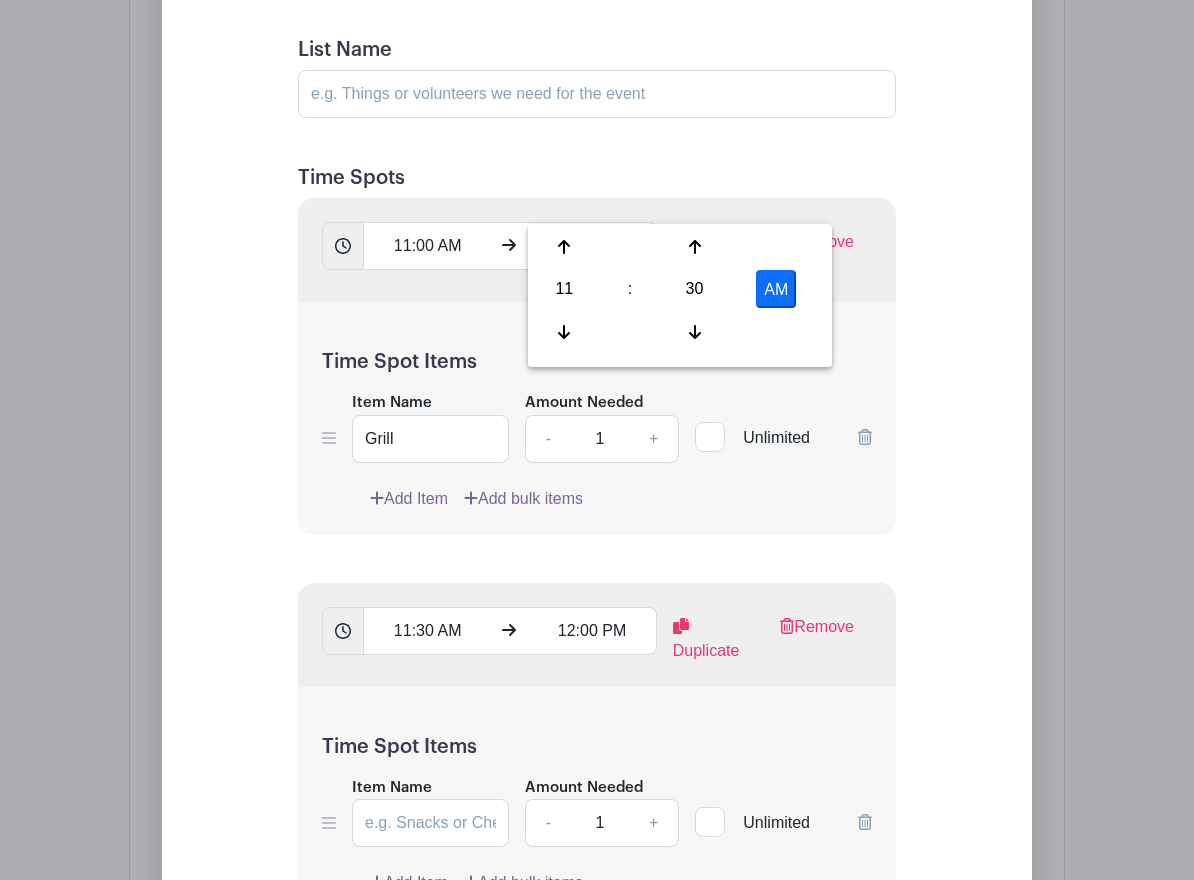 drag, startPoint x: 773, startPoint y: 280, endPoint x: 778, endPoint y: 302, distance: 22.561028 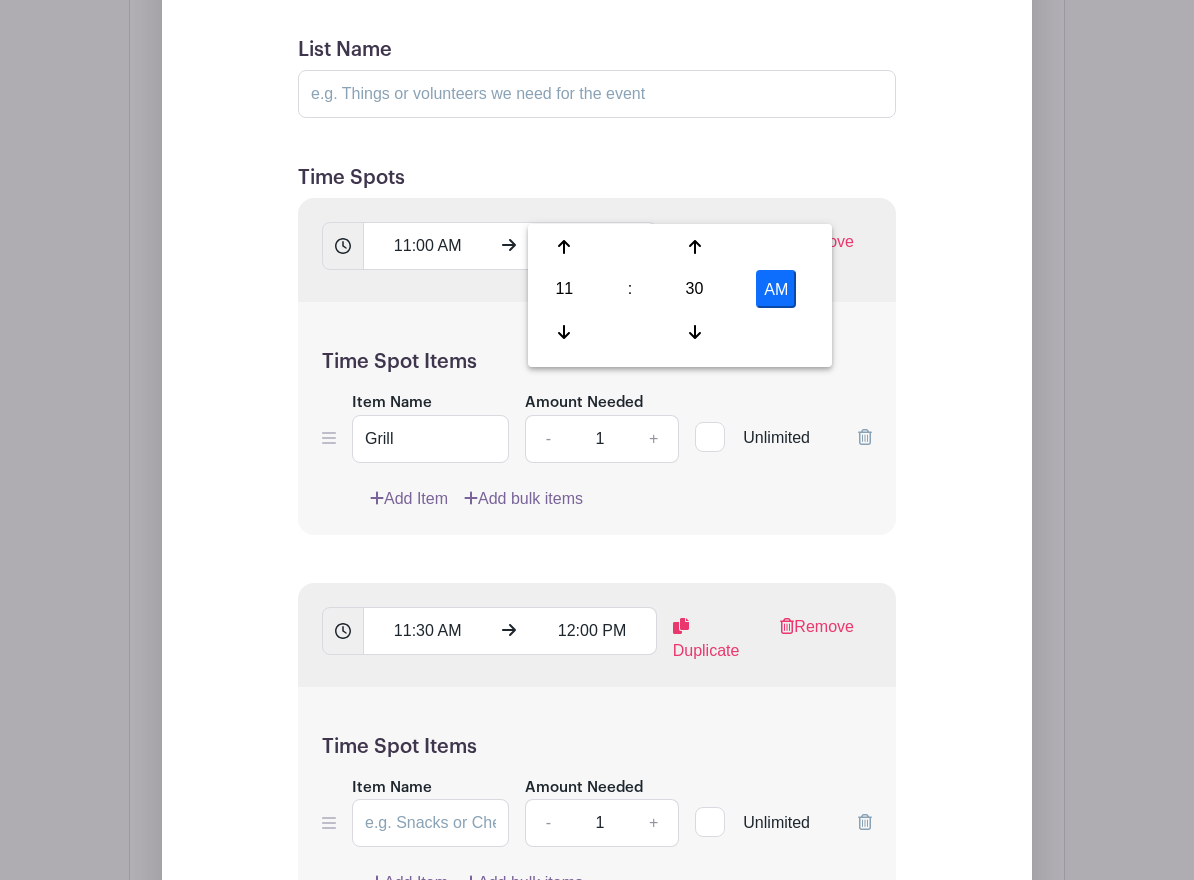 click on "AM" at bounding box center [776, 289] 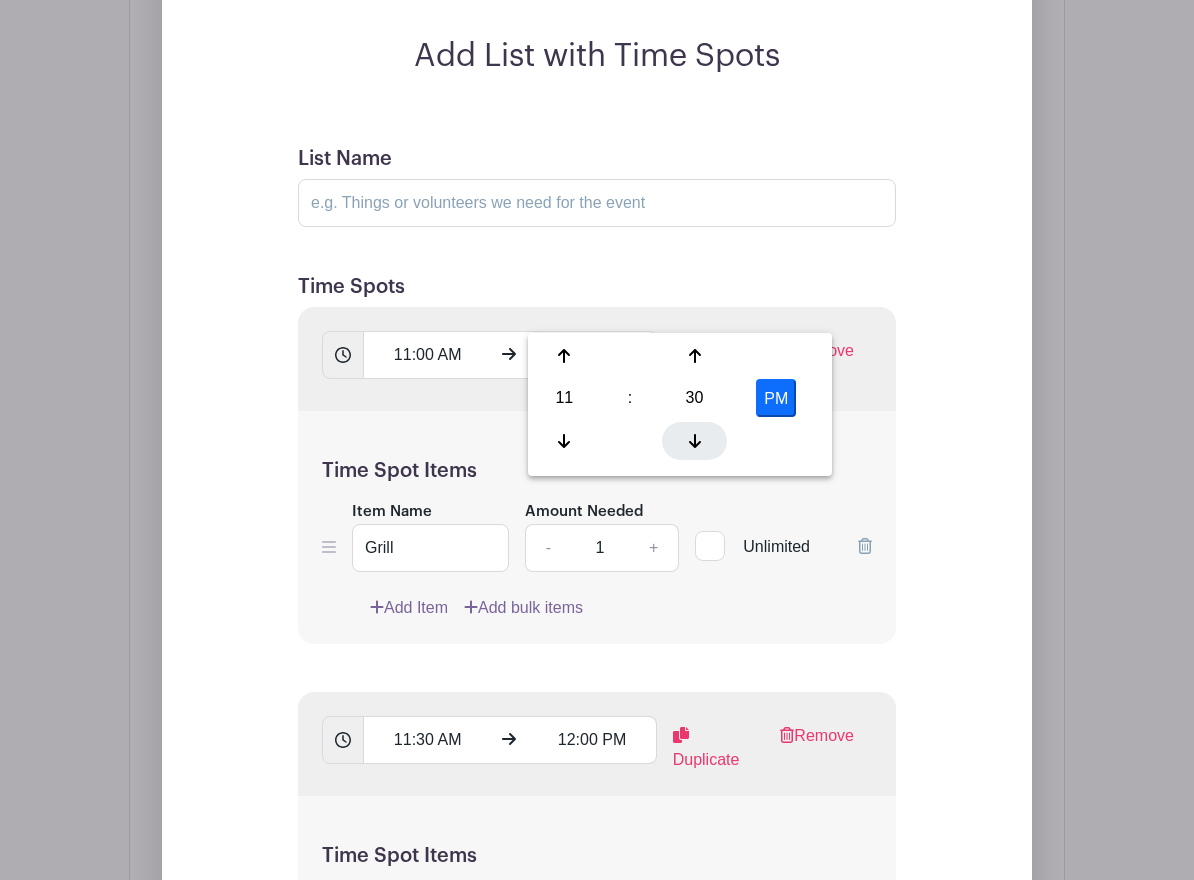 scroll, scrollTop: 2165, scrollLeft: 0, axis: vertical 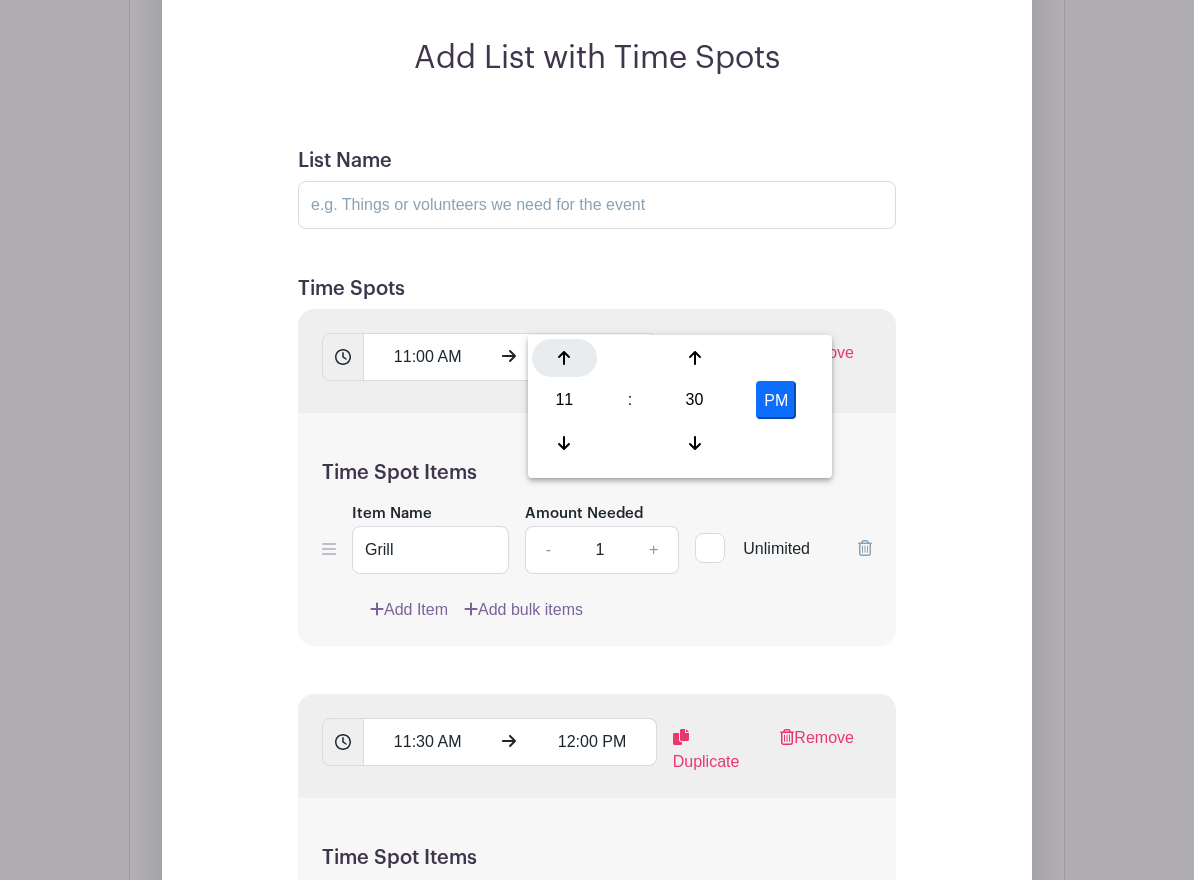 click 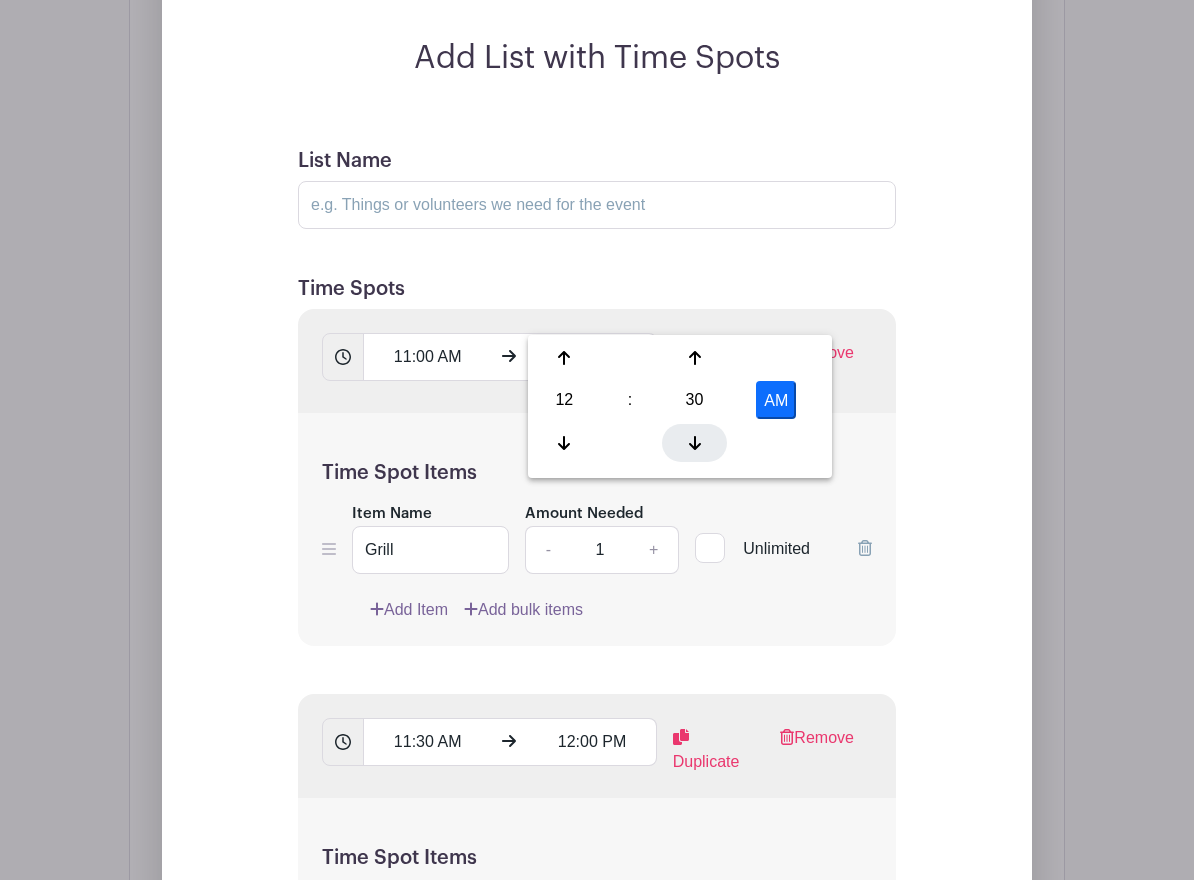 click at bounding box center [694, 443] 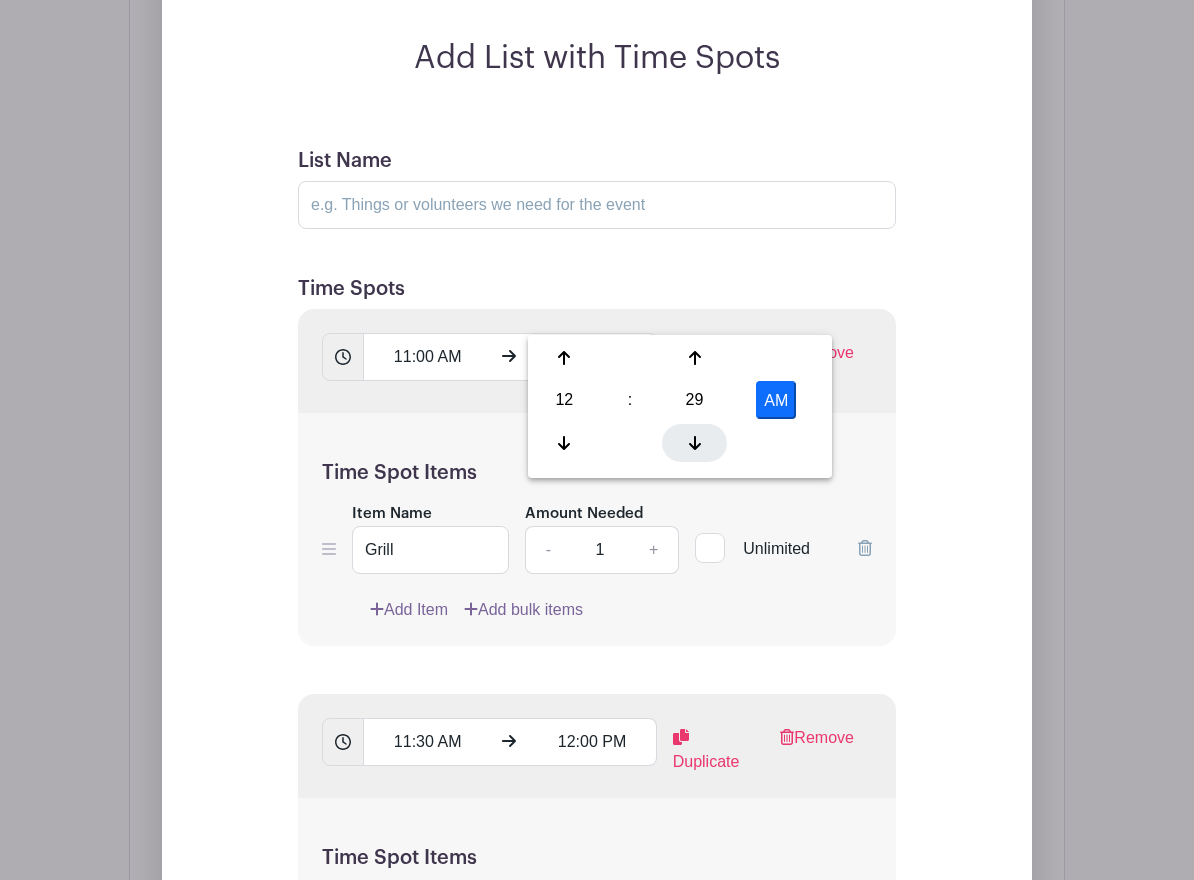 click at bounding box center [694, 443] 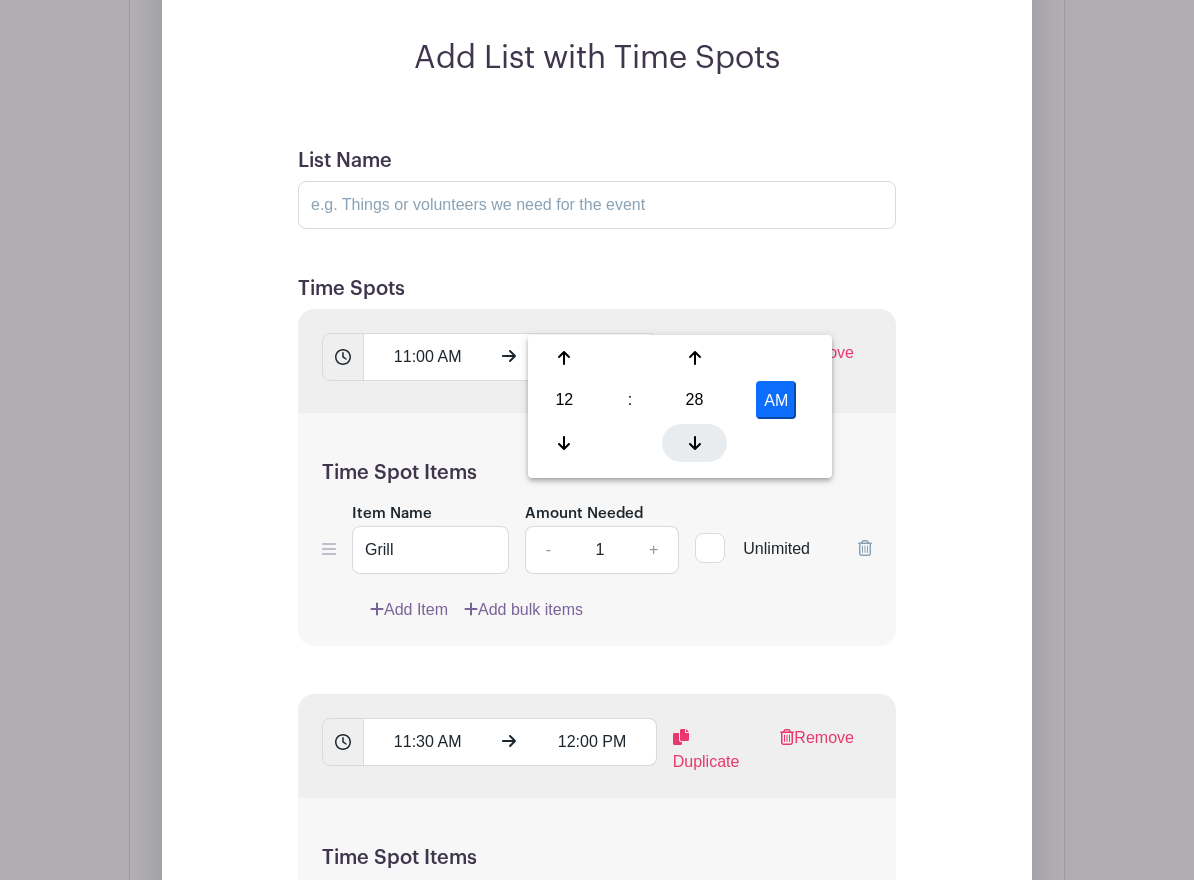 click at bounding box center [694, 443] 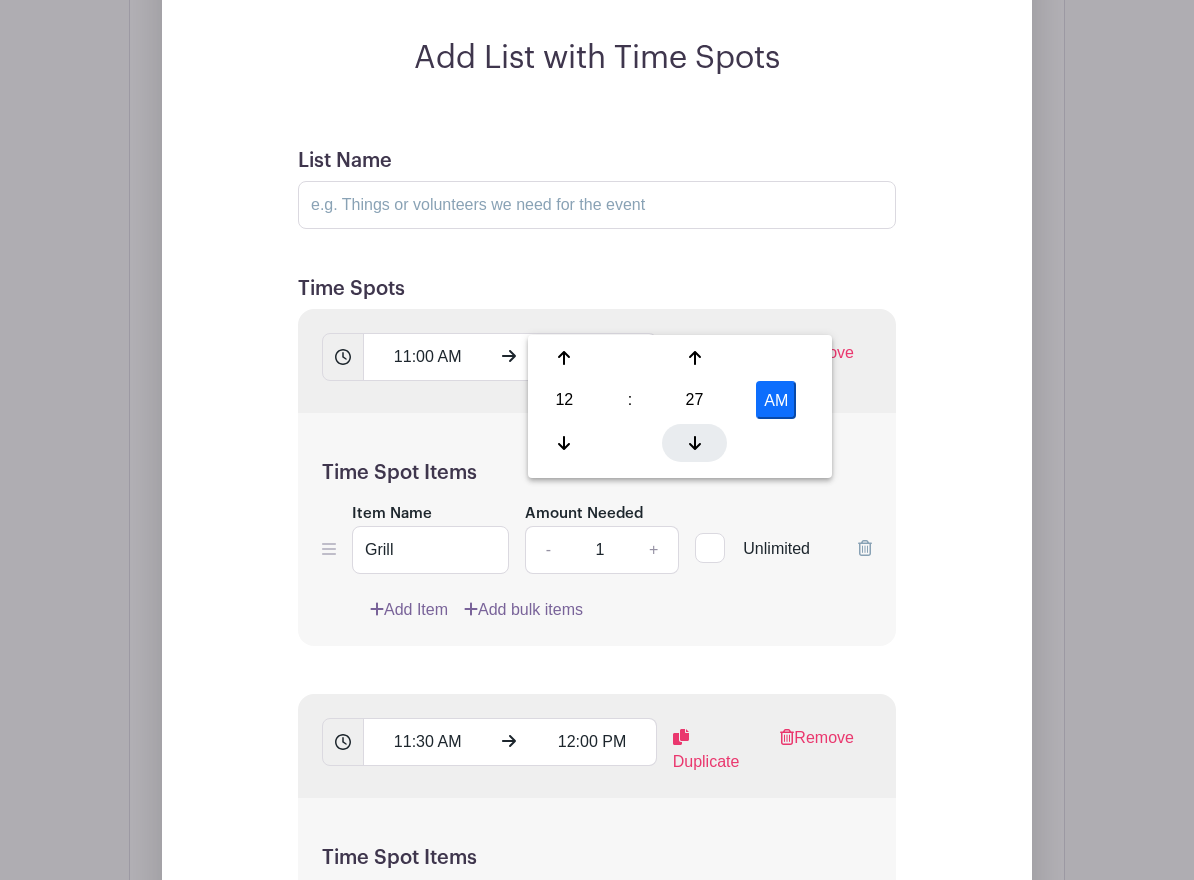 click at bounding box center (694, 443) 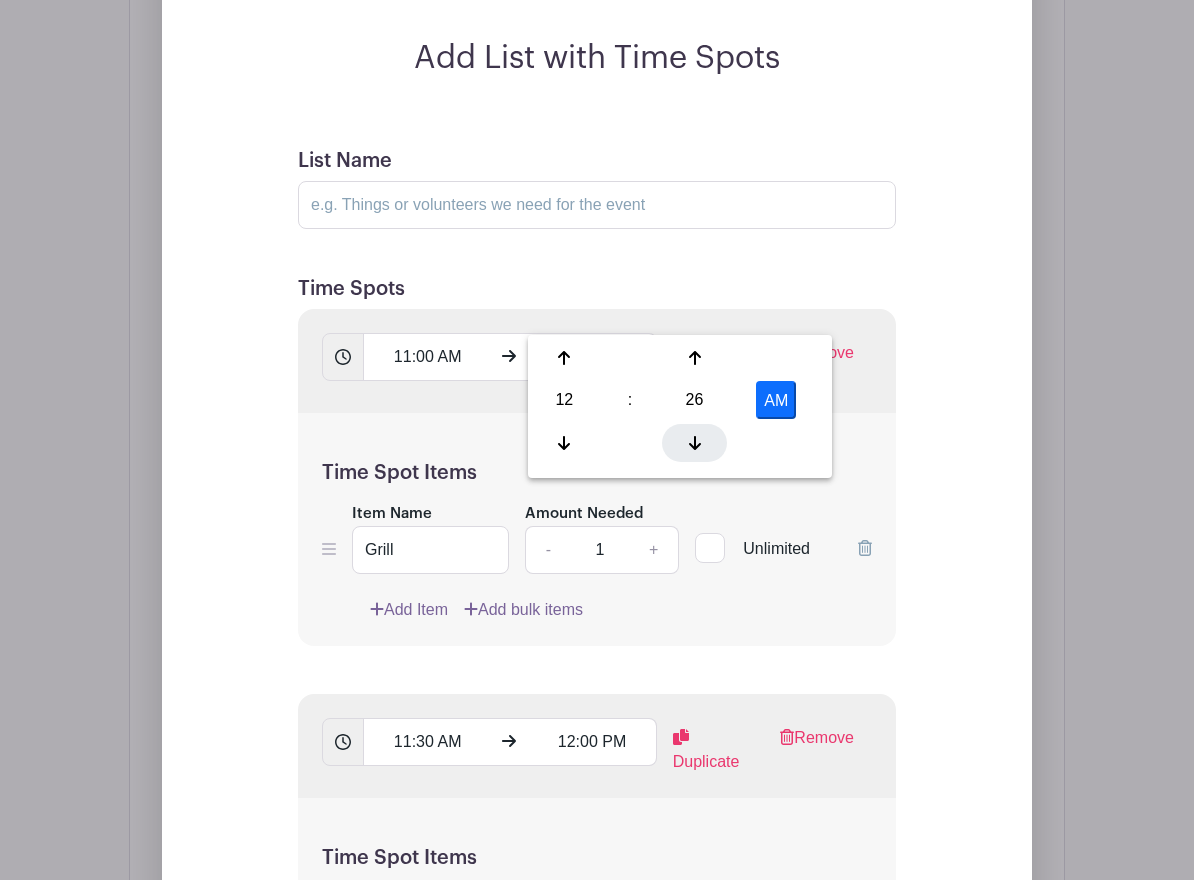 click at bounding box center (694, 443) 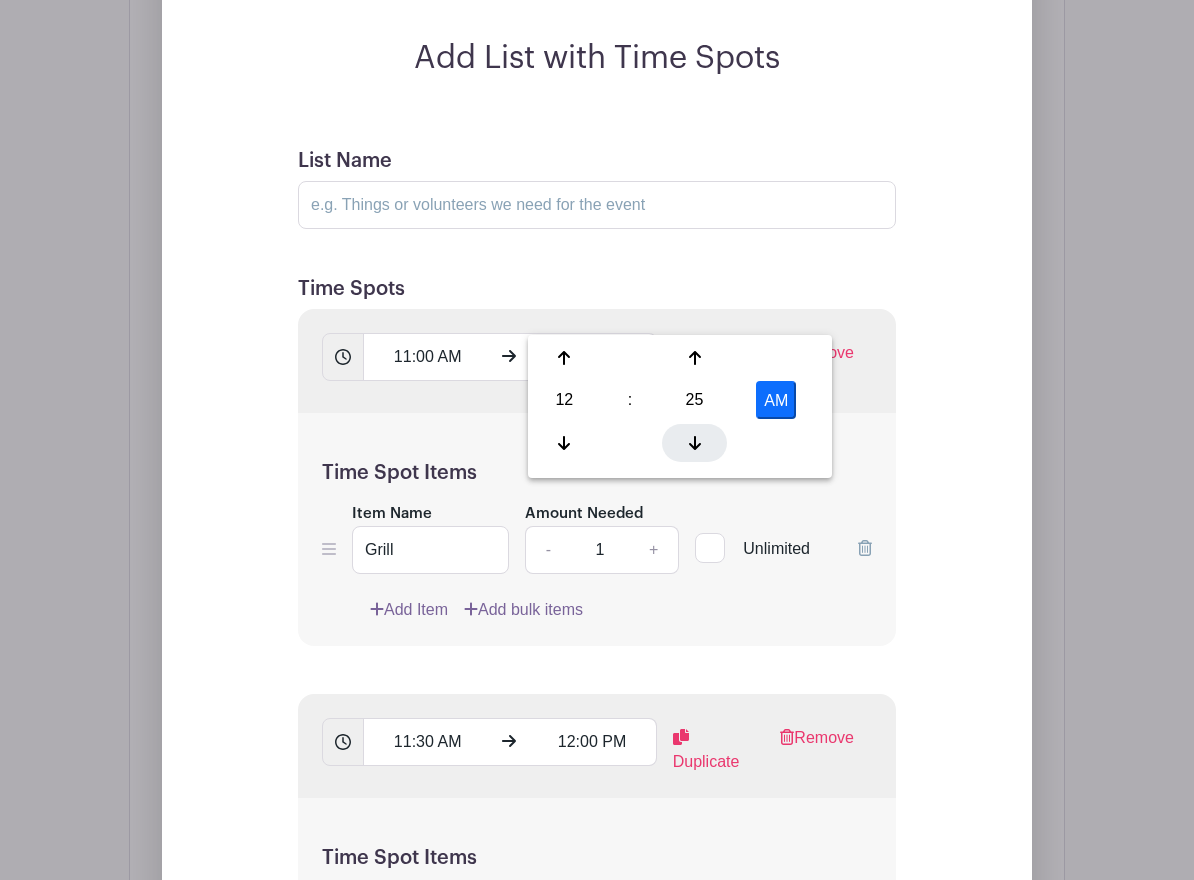 click at bounding box center (694, 443) 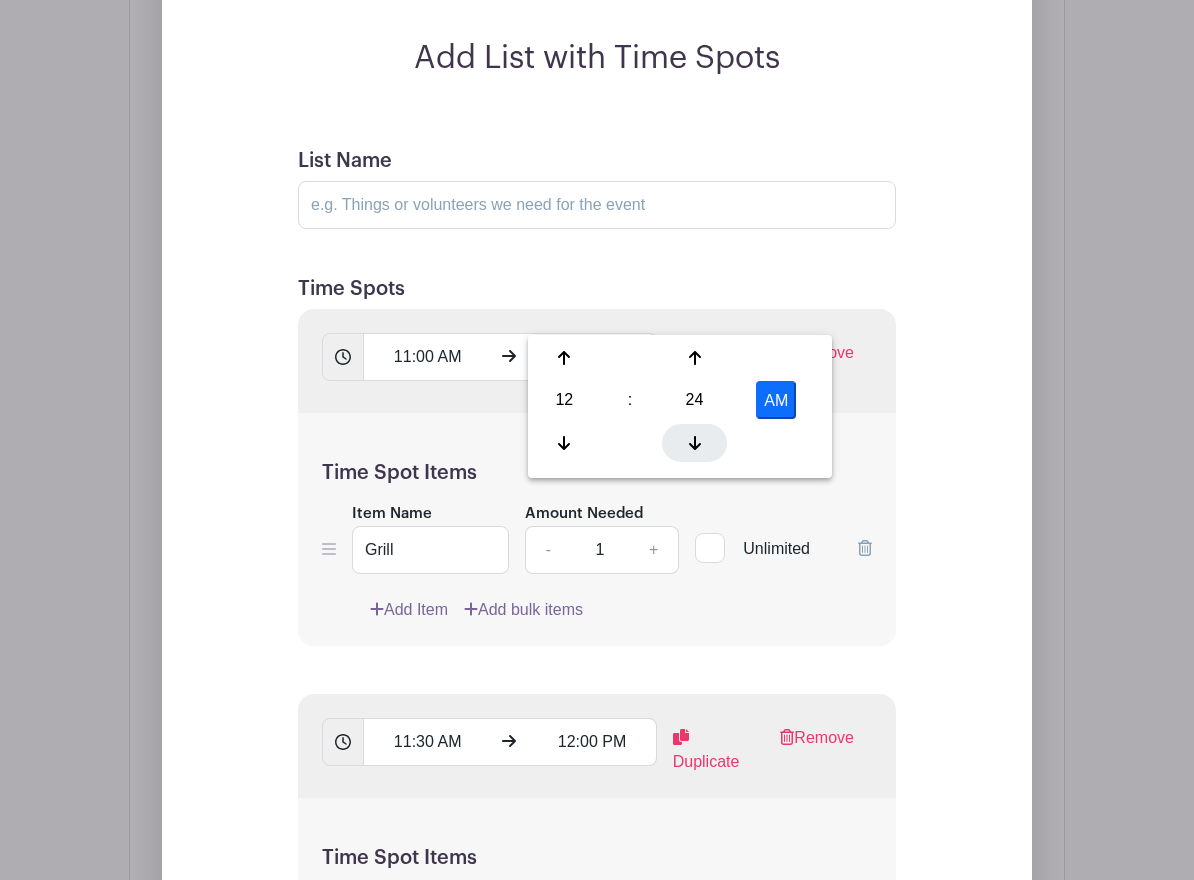 click at bounding box center [694, 443] 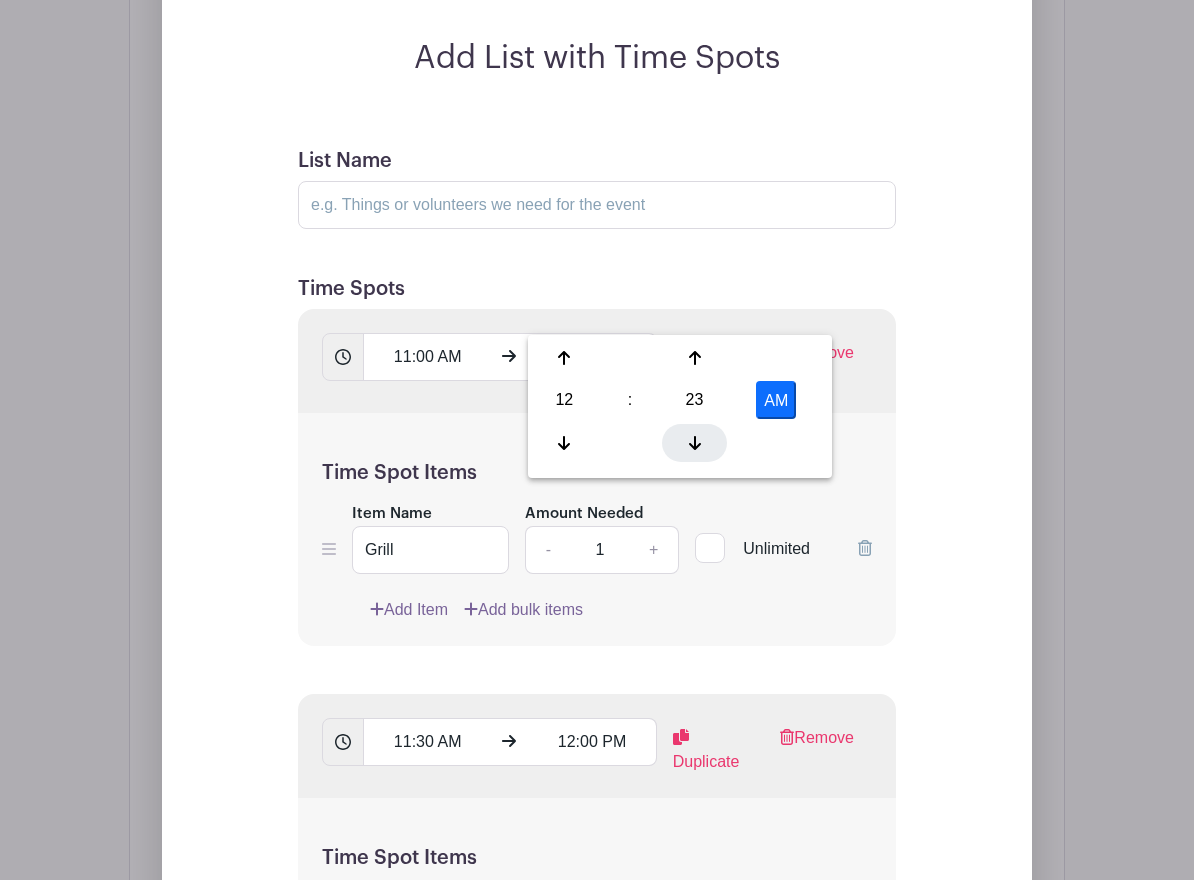 click at bounding box center [694, 443] 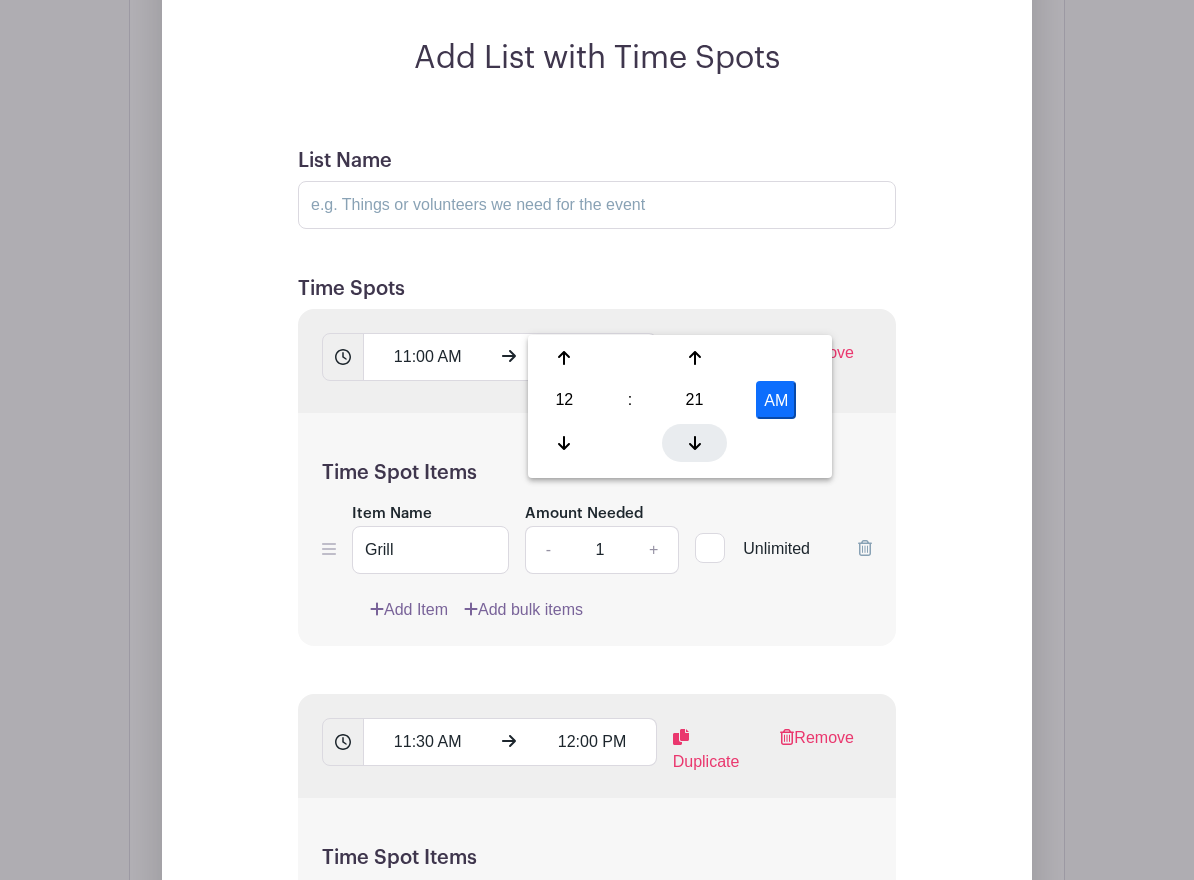 click at bounding box center [694, 443] 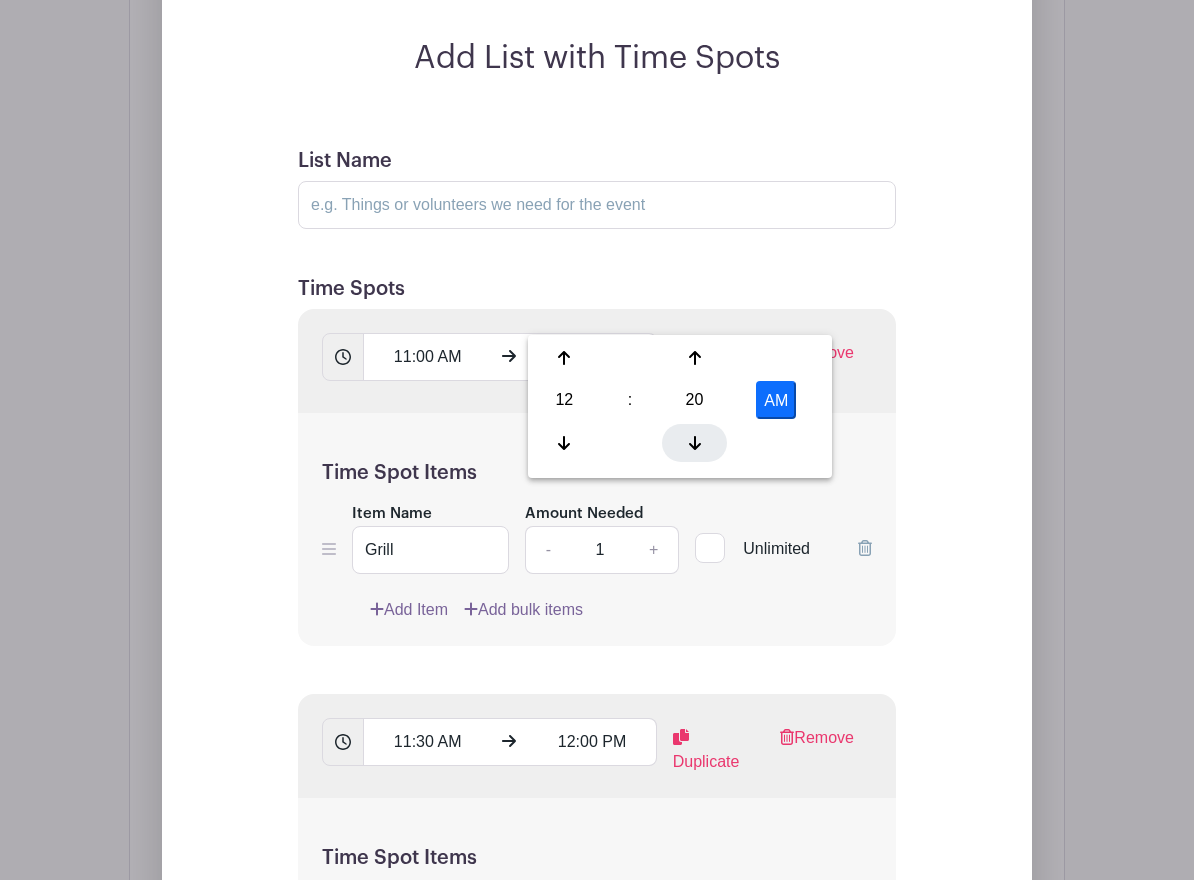 click at bounding box center (694, 443) 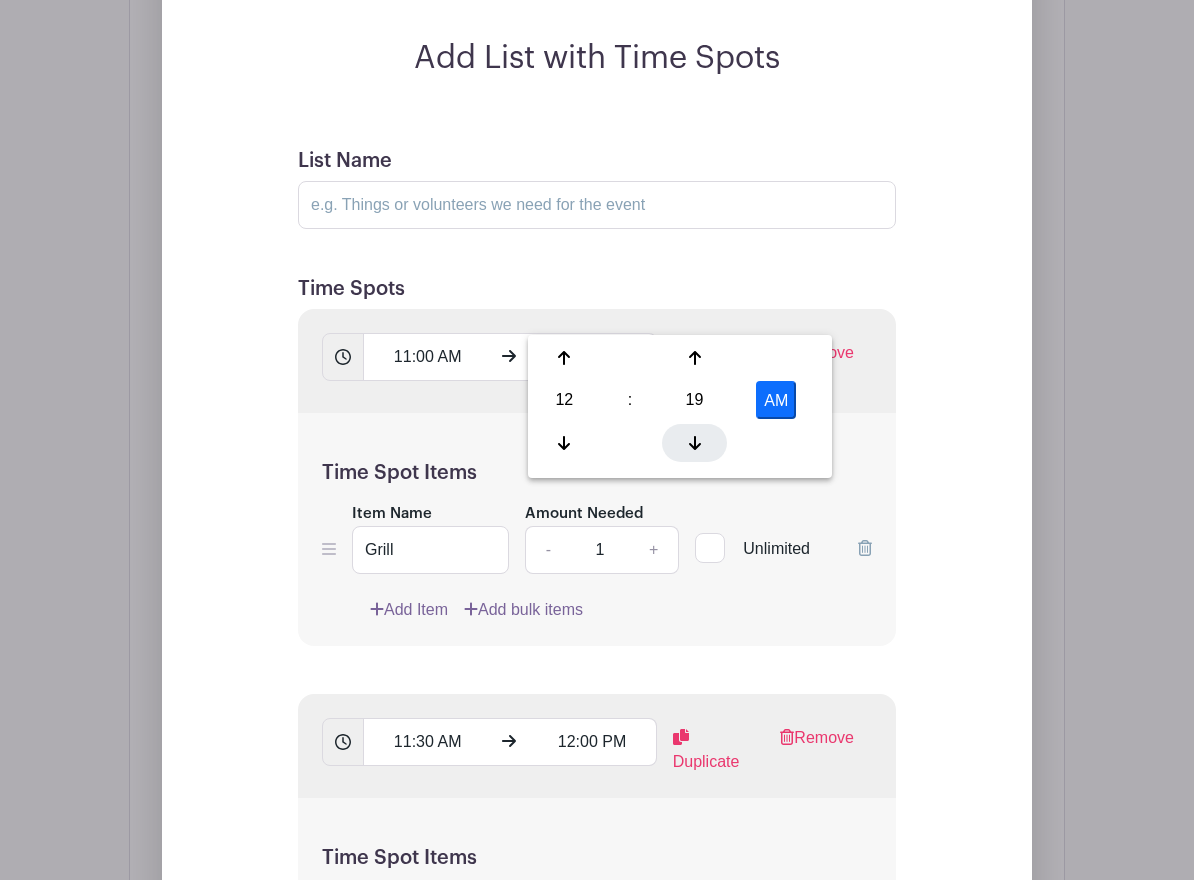 click at bounding box center (694, 443) 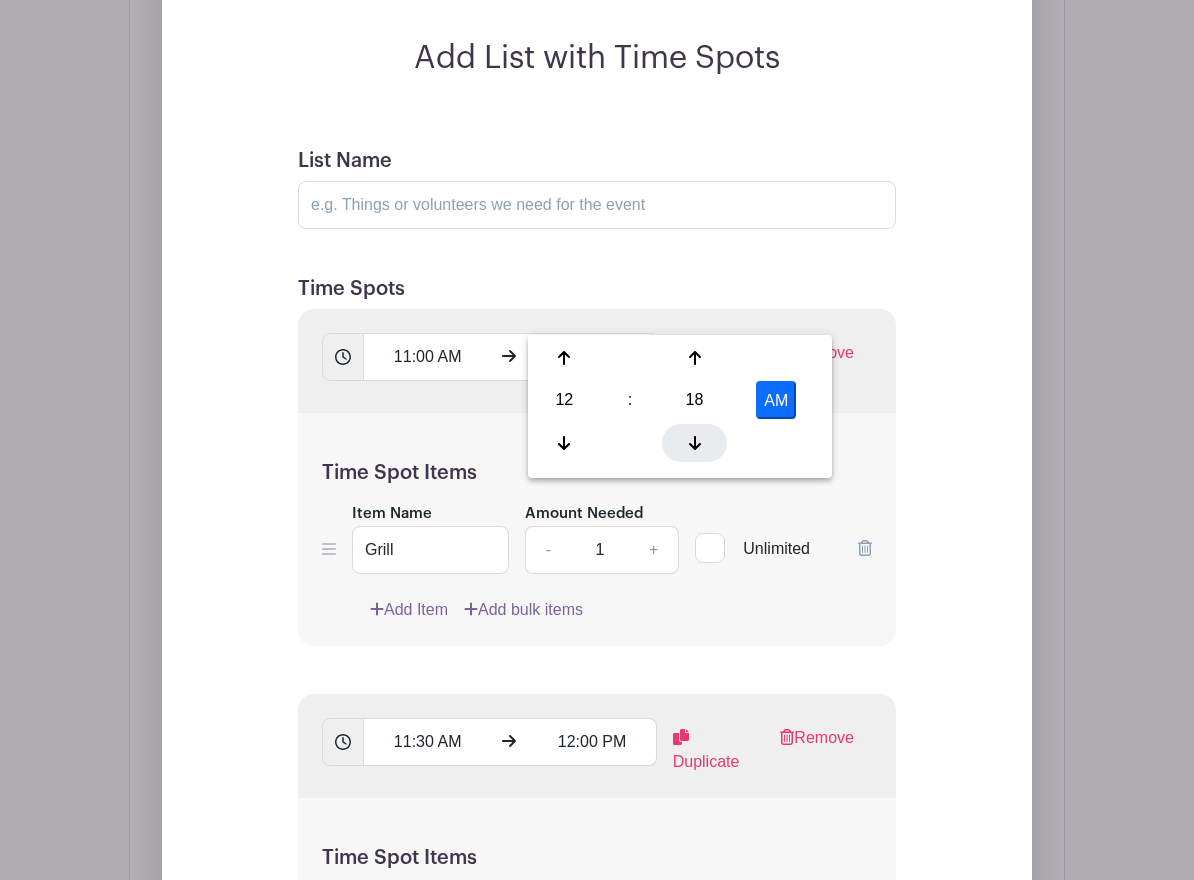 click at bounding box center [694, 443] 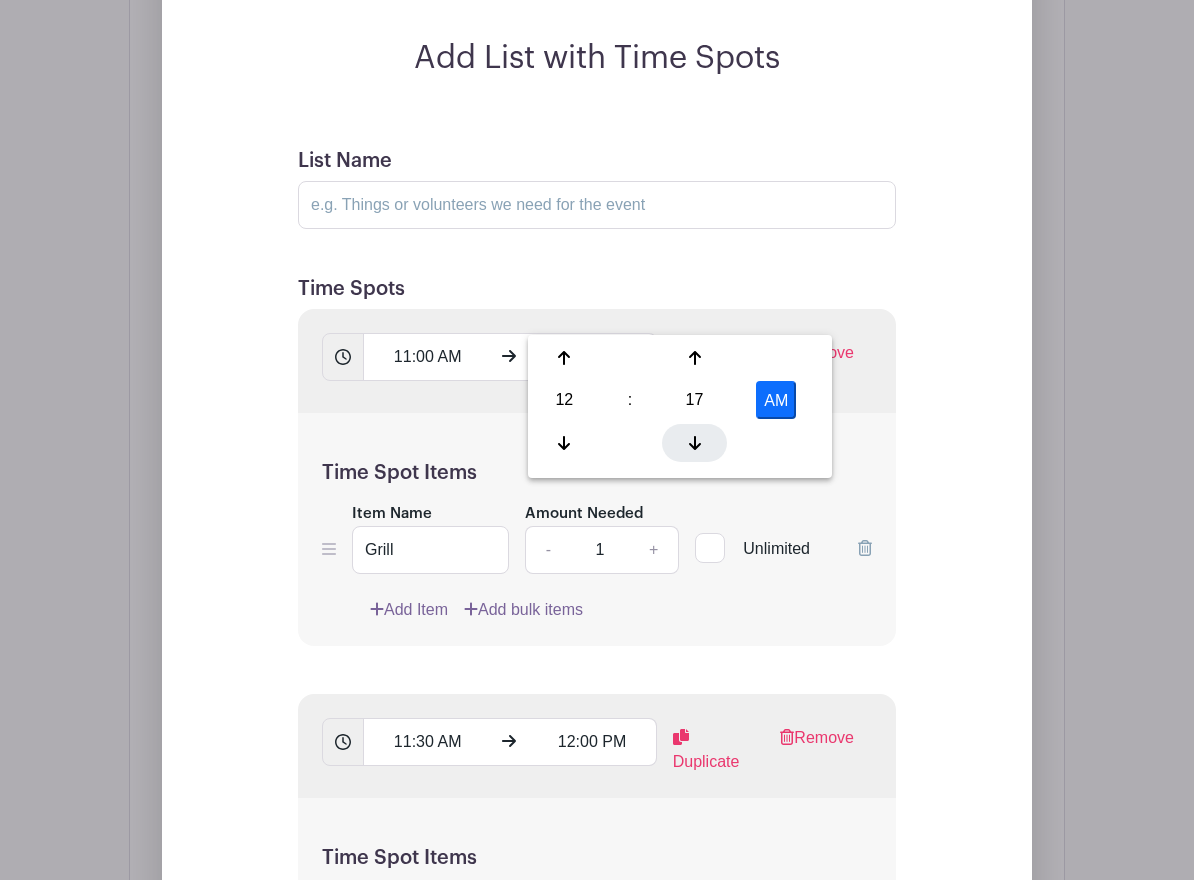 click at bounding box center [694, 443] 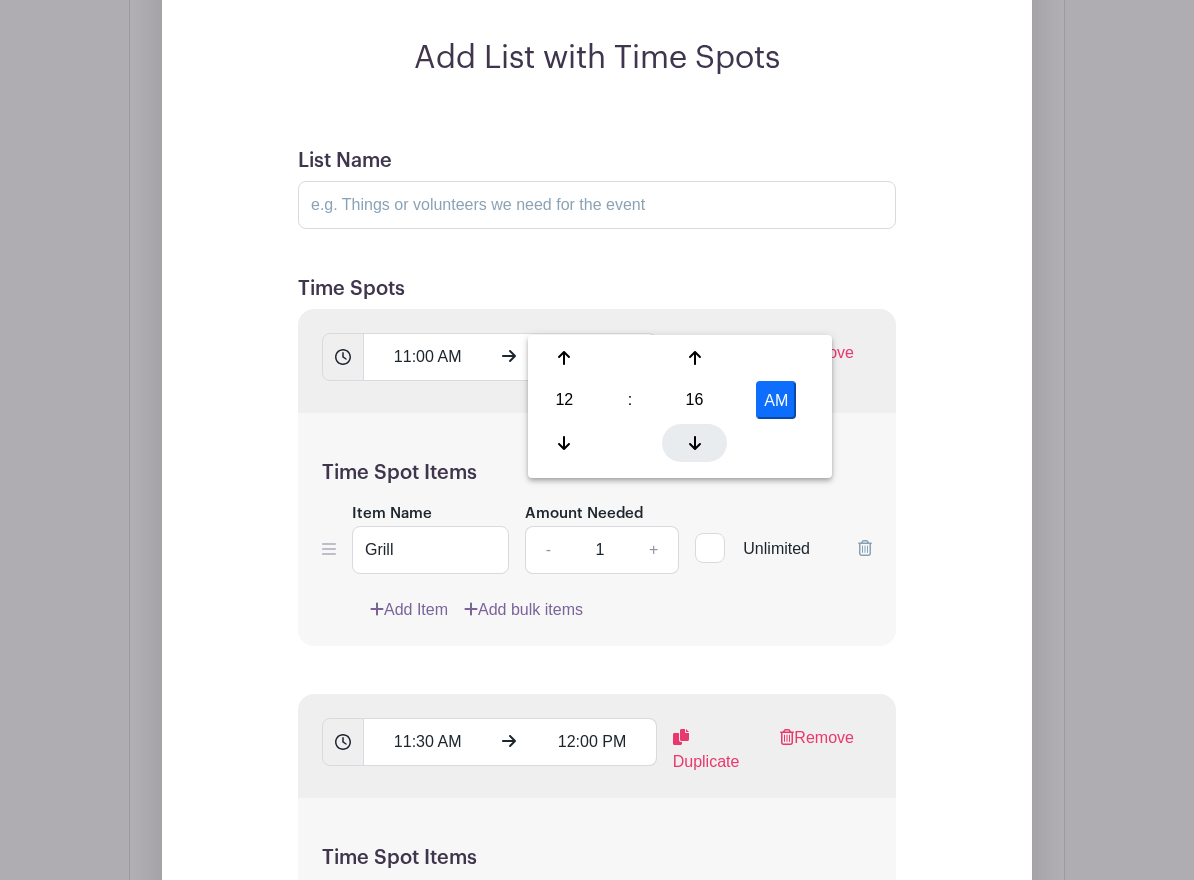 click at bounding box center [694, 443] 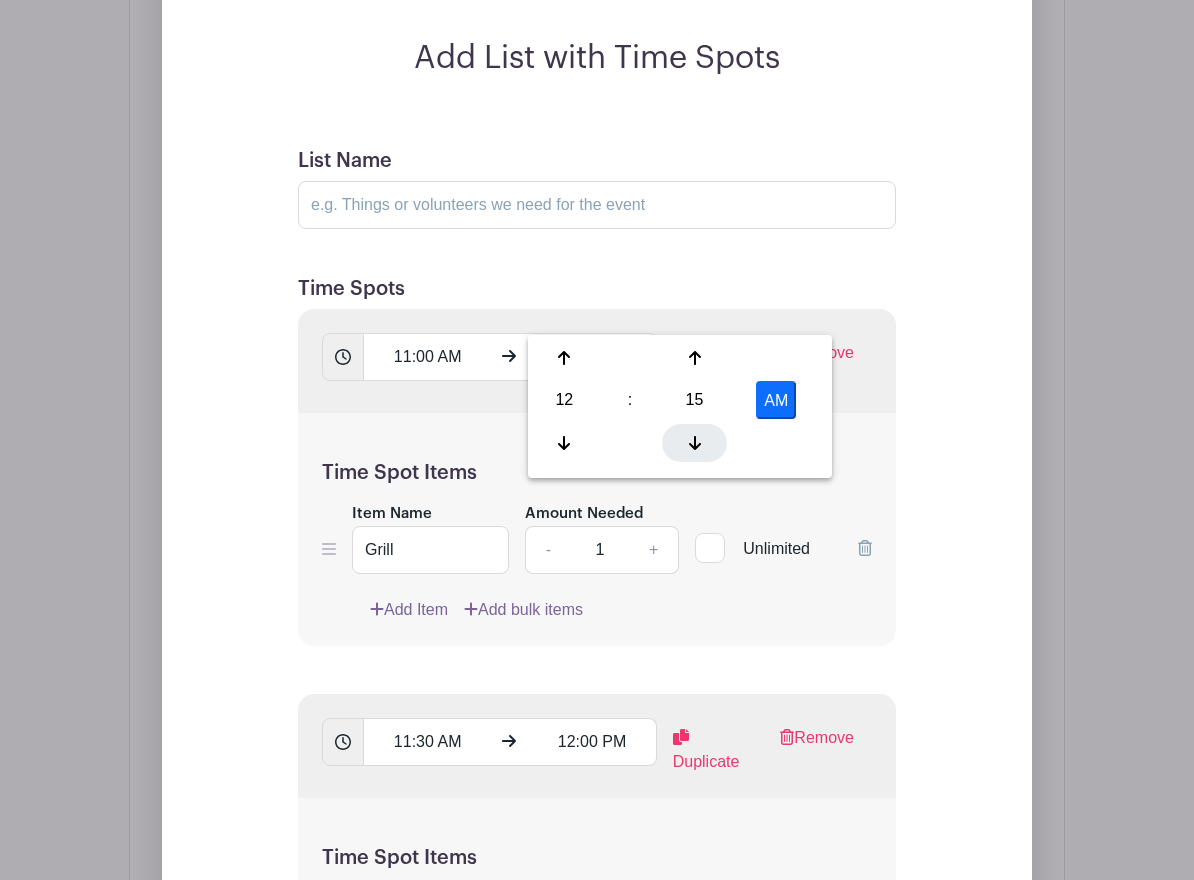 click at bounding box center [694, 443] 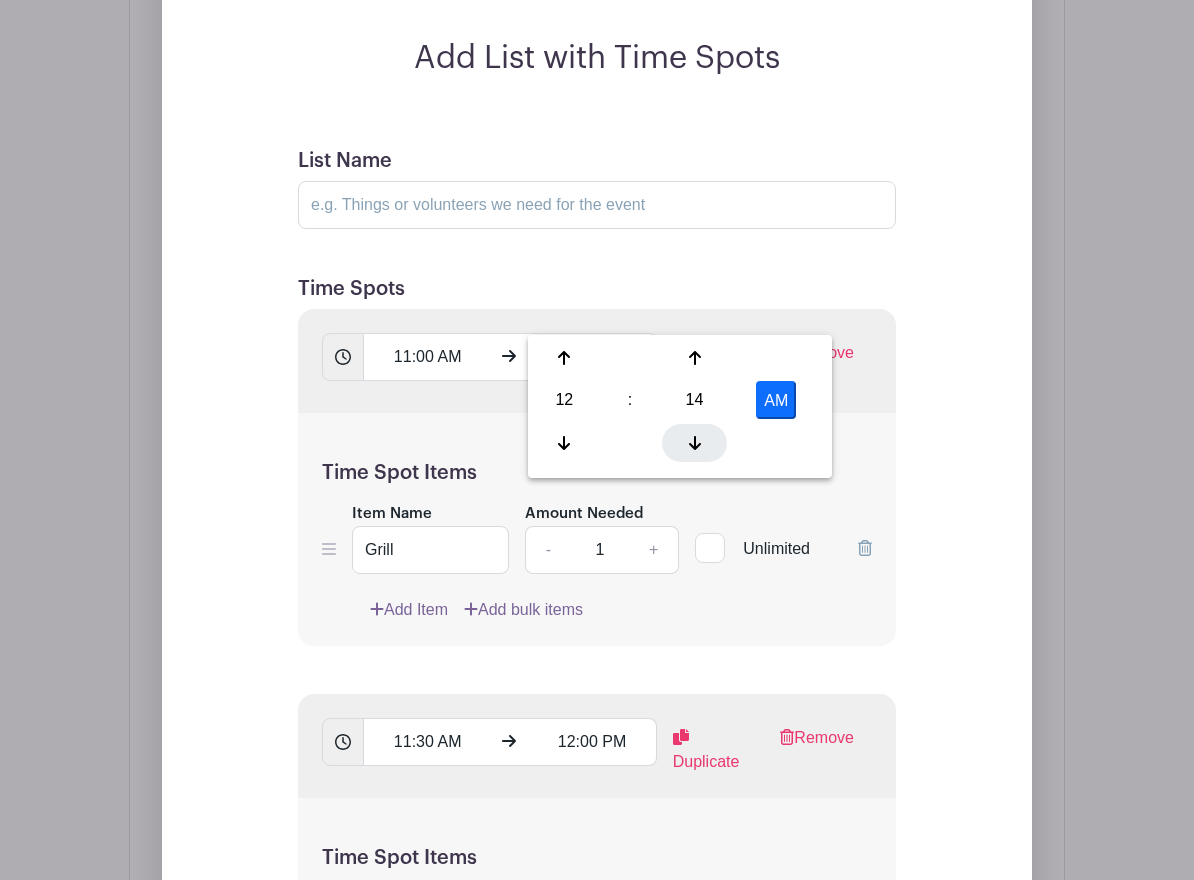 click at bounding box center [694, 443] 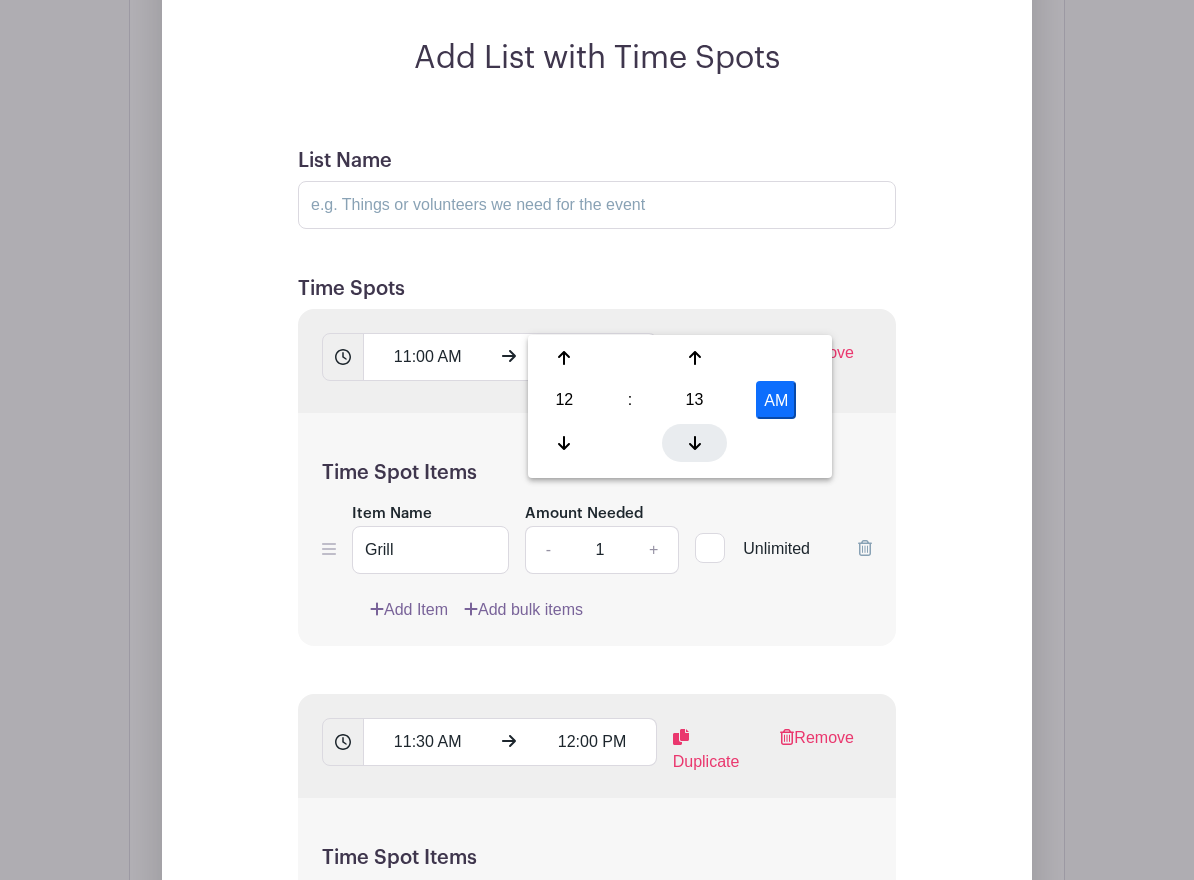 click at bounding box center [694, 443] 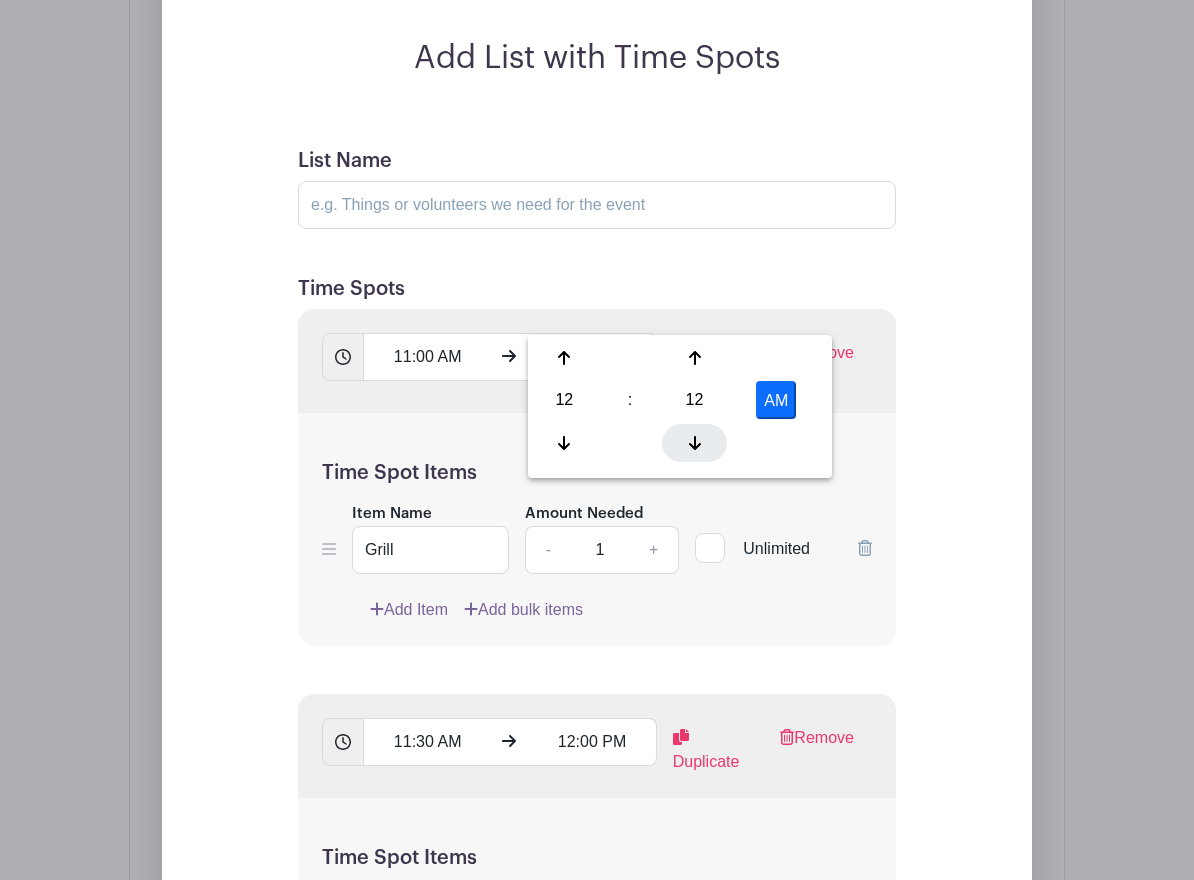click at bounding box center [694, 443] 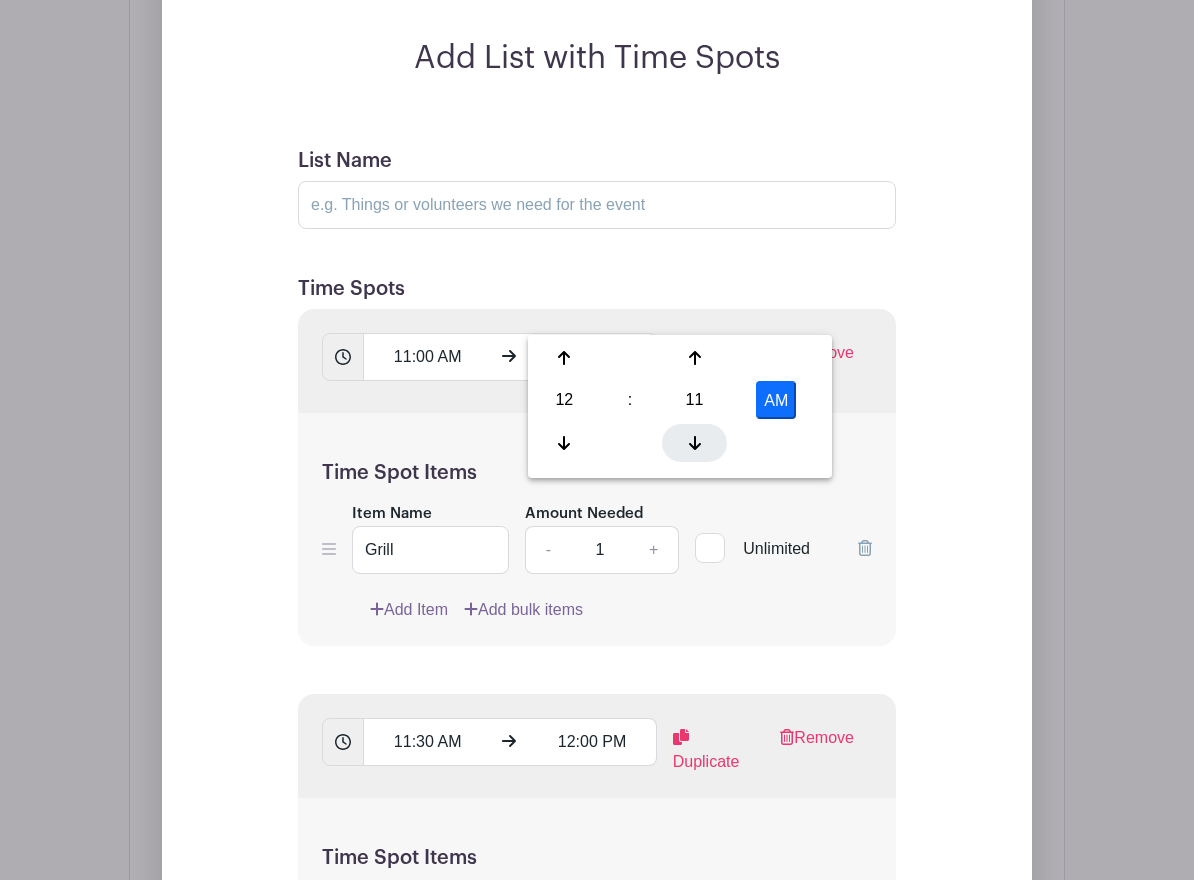 click at bounding box center (694, 443) 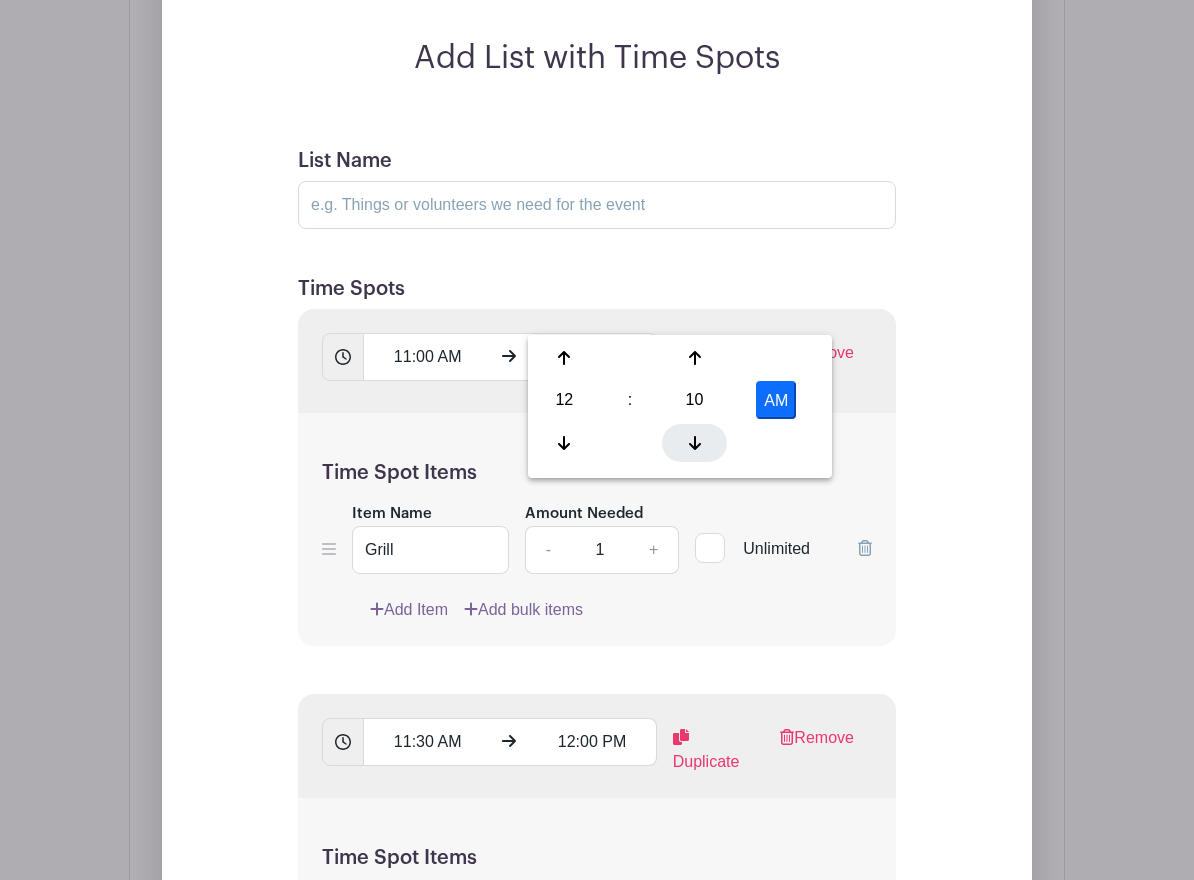 click at bounding box center [694, 443] 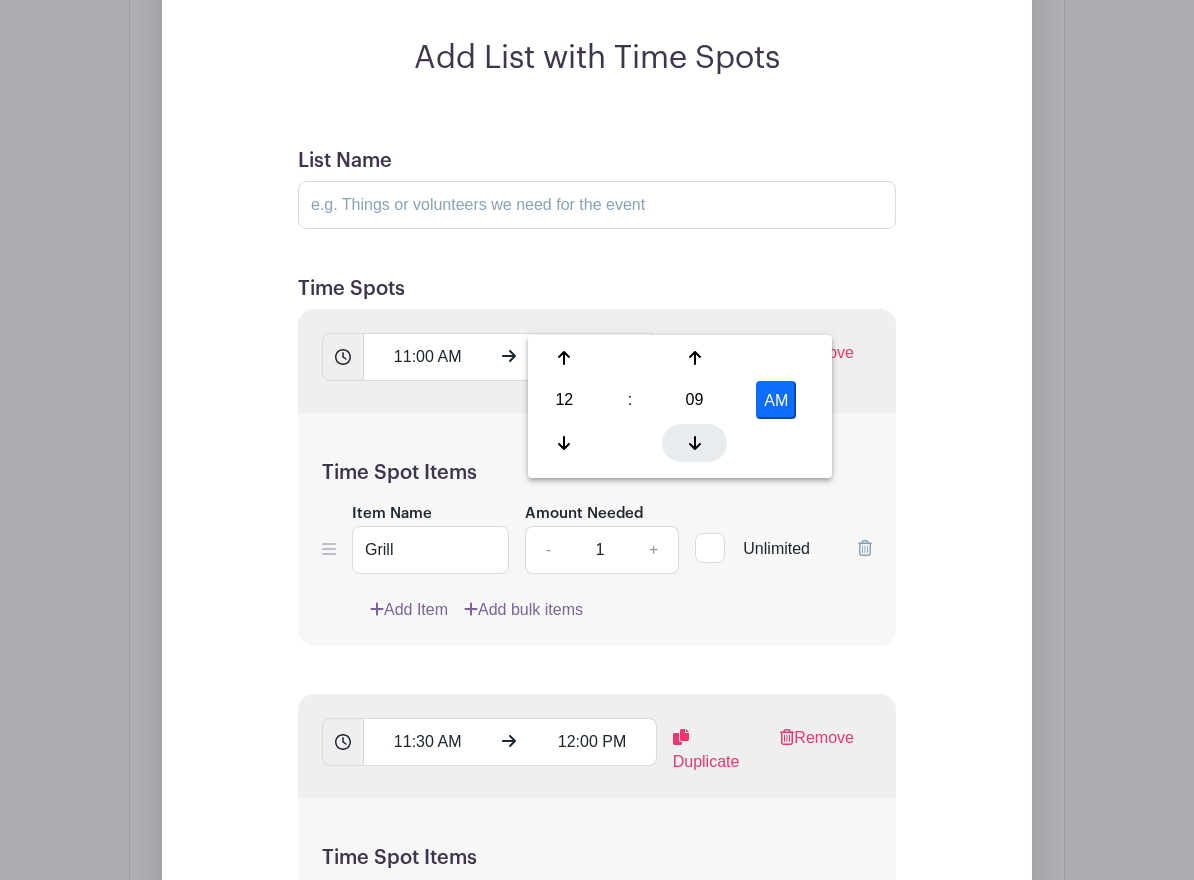 click at bounding box center (694, 443) 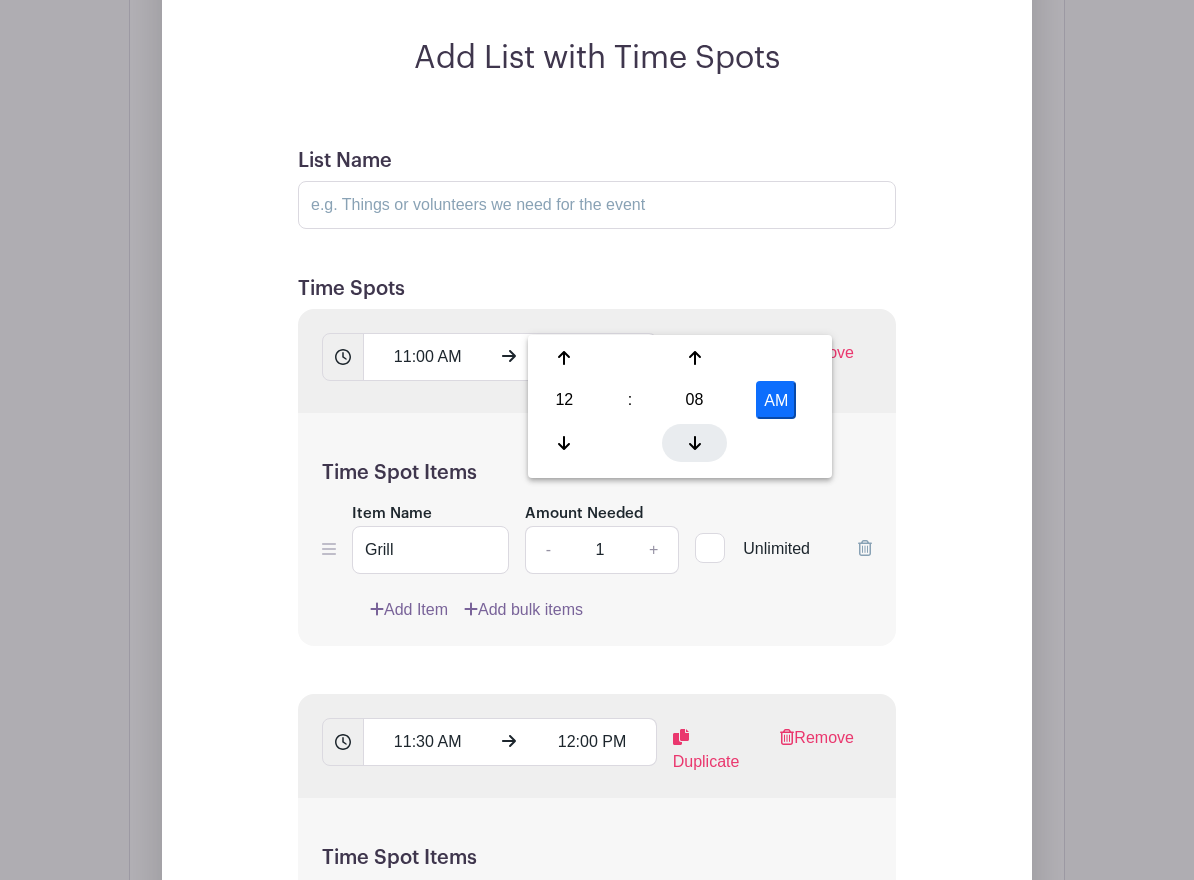 click at bounding box center (694, 443) 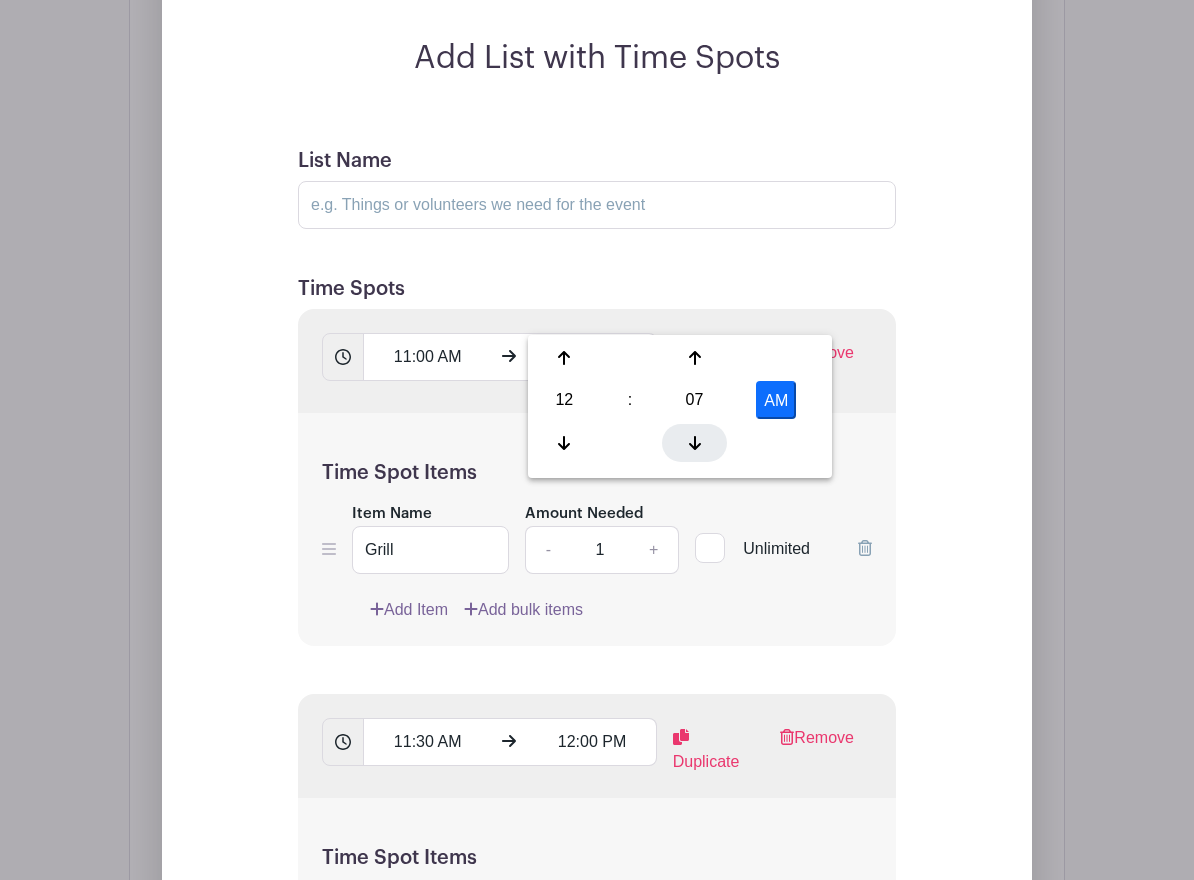 click at bounding box center (694, 443) 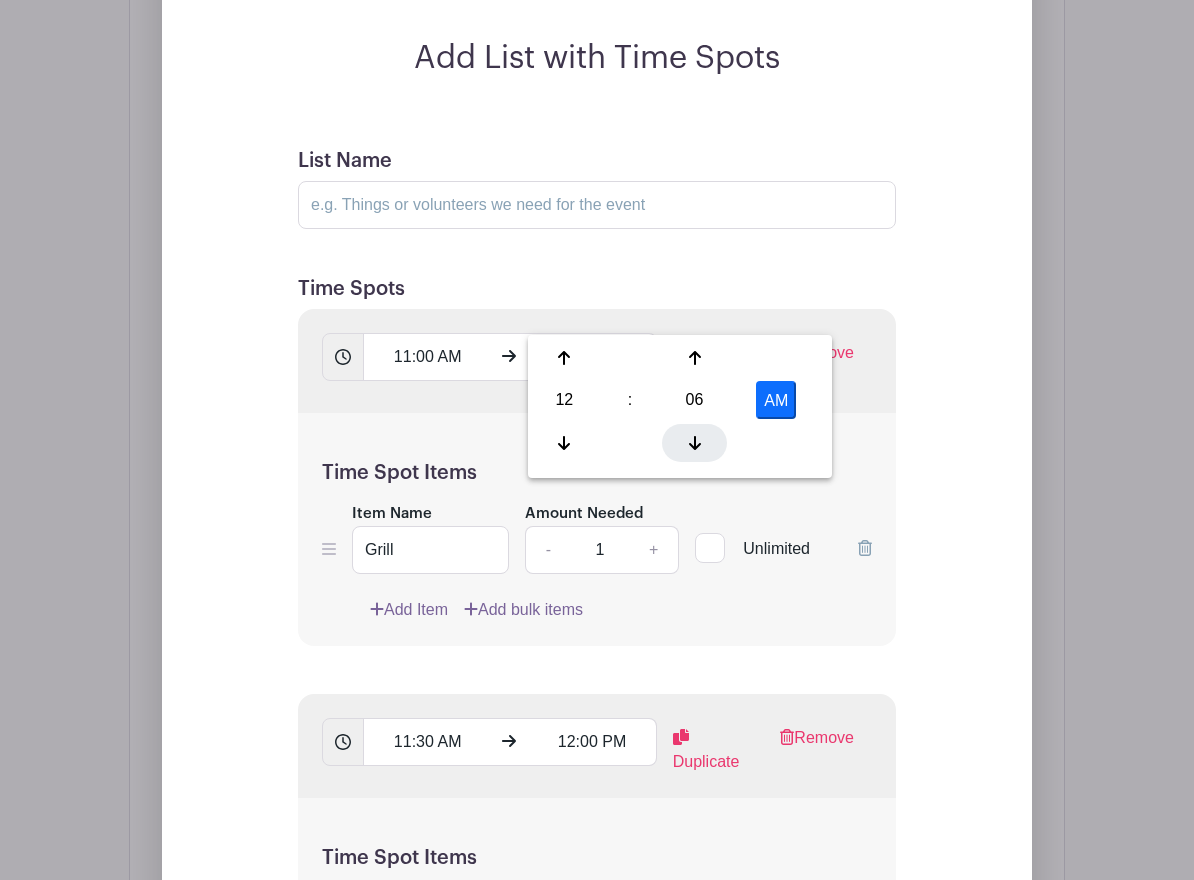click at bounding box center (694, 443) 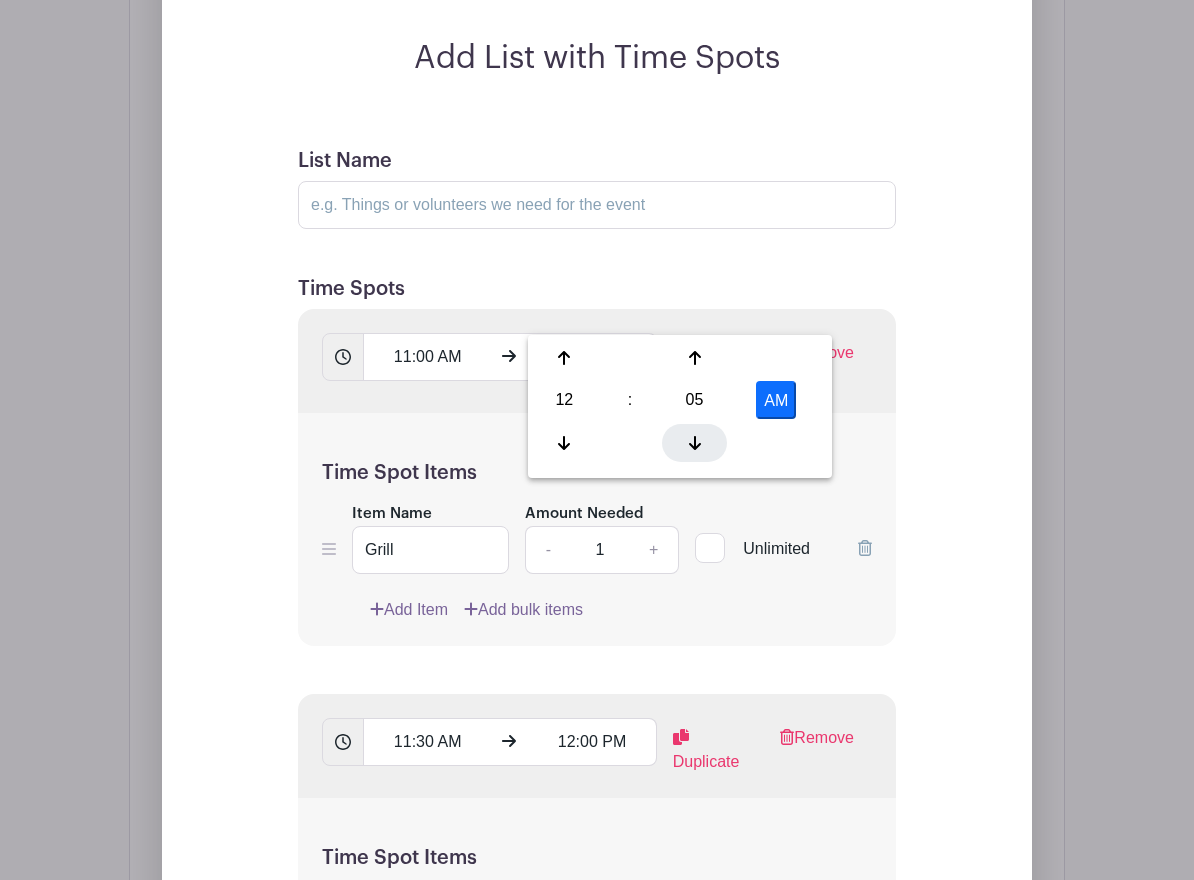 click at bounding box center [694, 443] 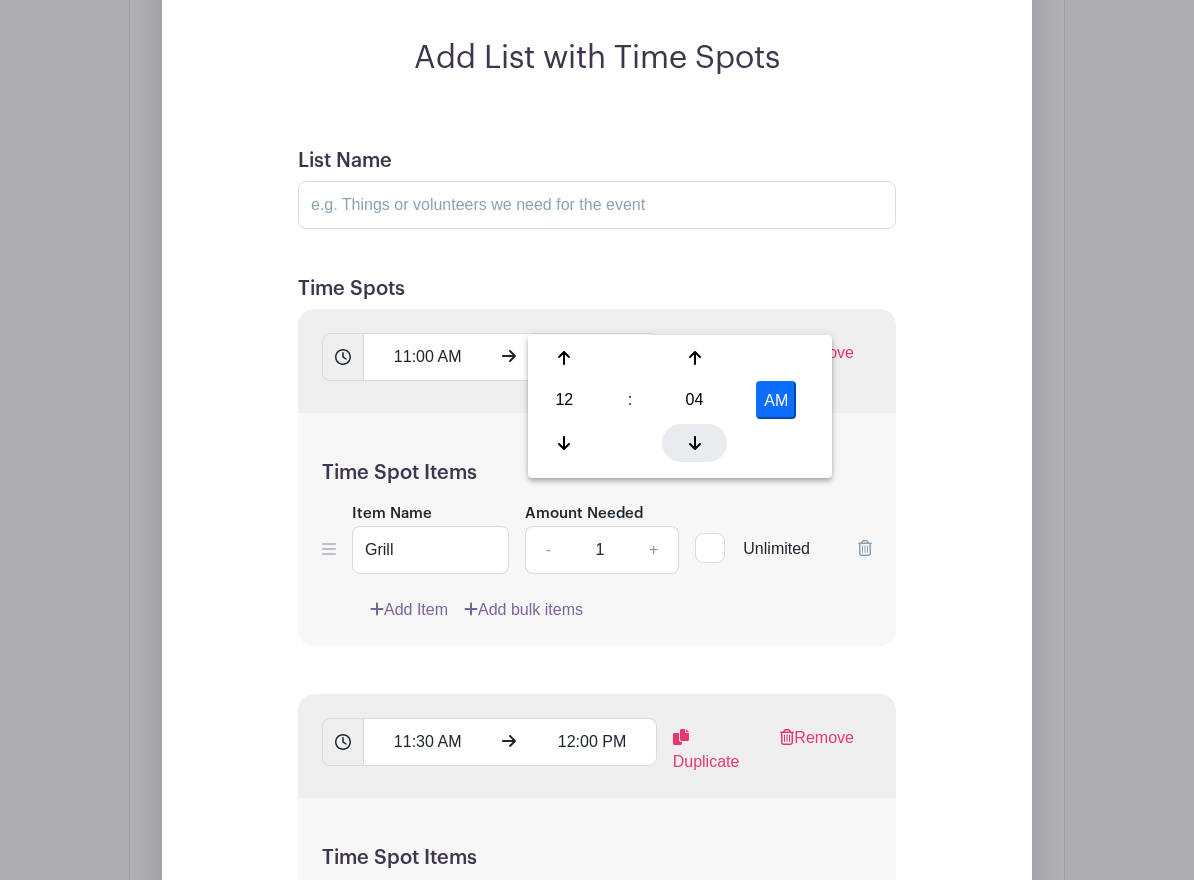 click at bounding box center (694, 443) 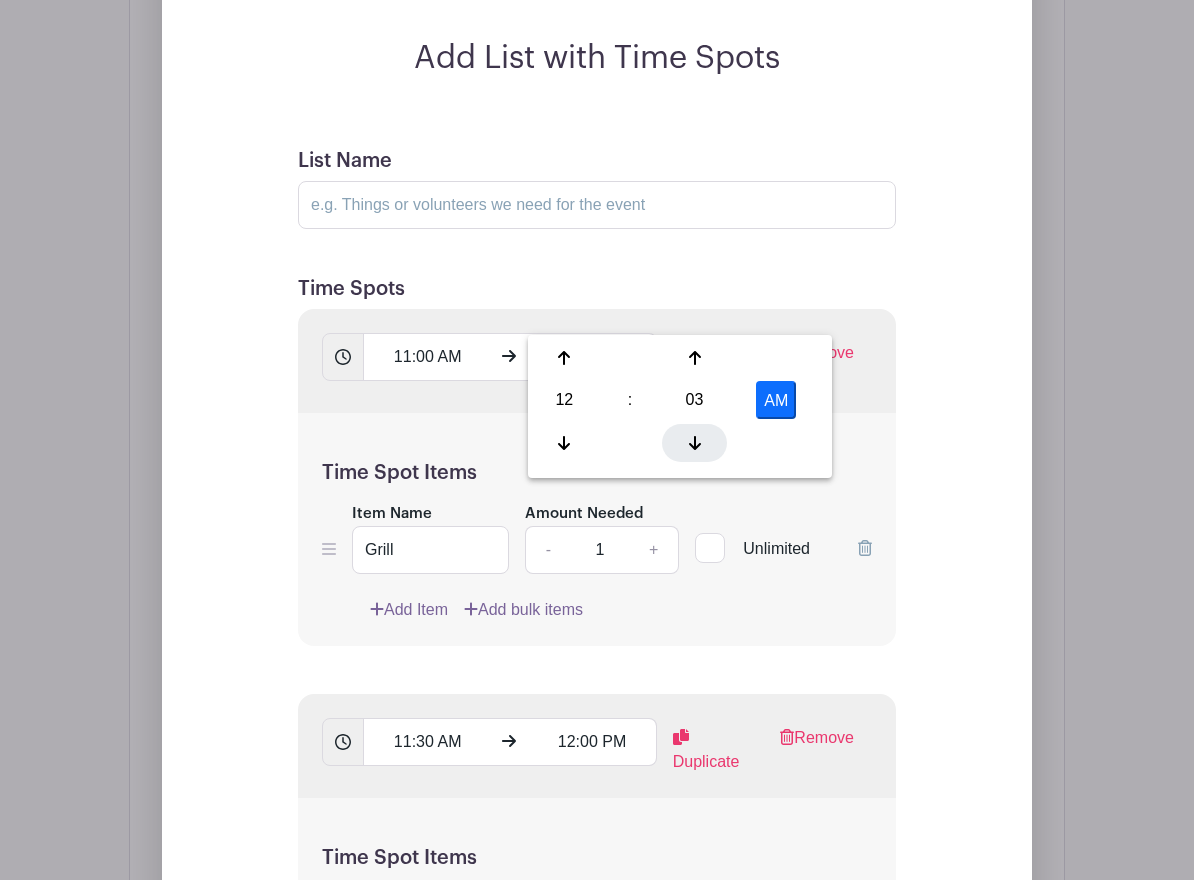 click at bounding box center [694, 443] 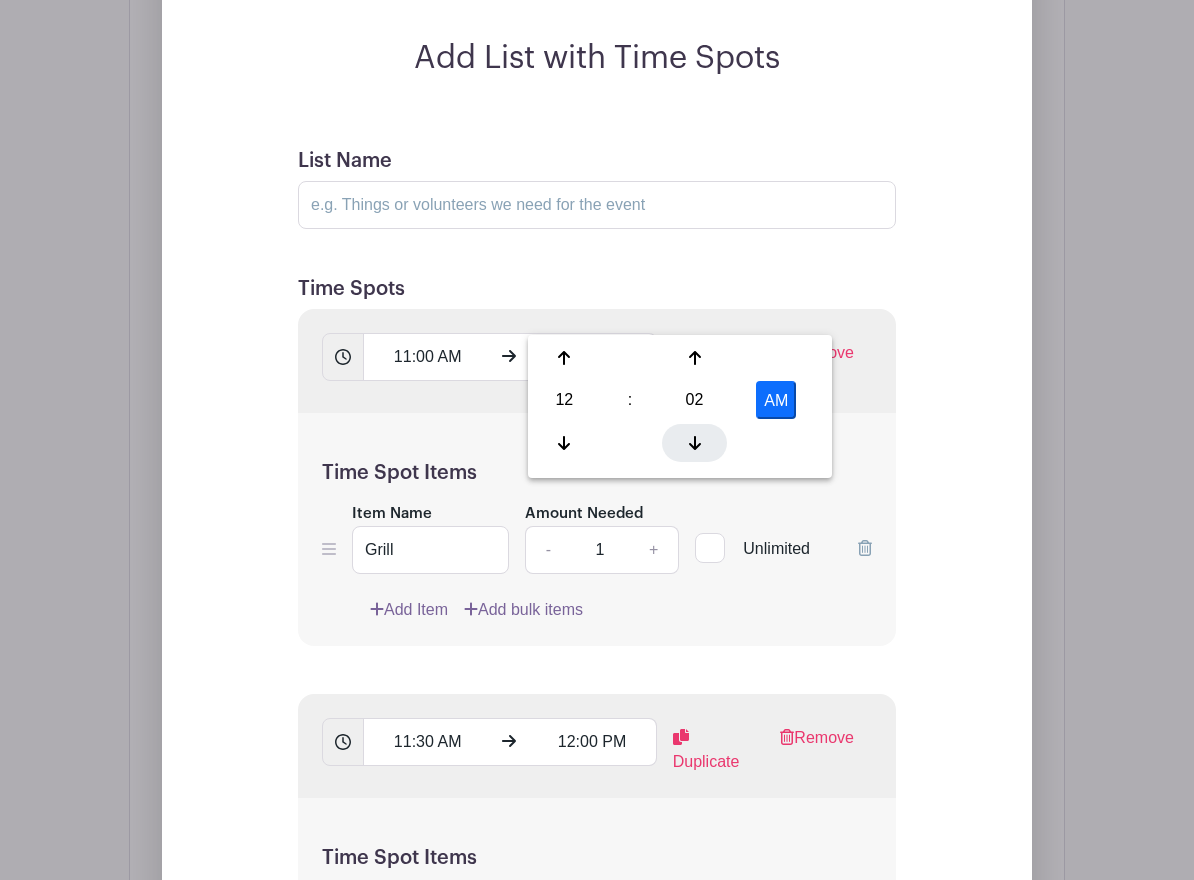 click at bounding box center [694, 443] 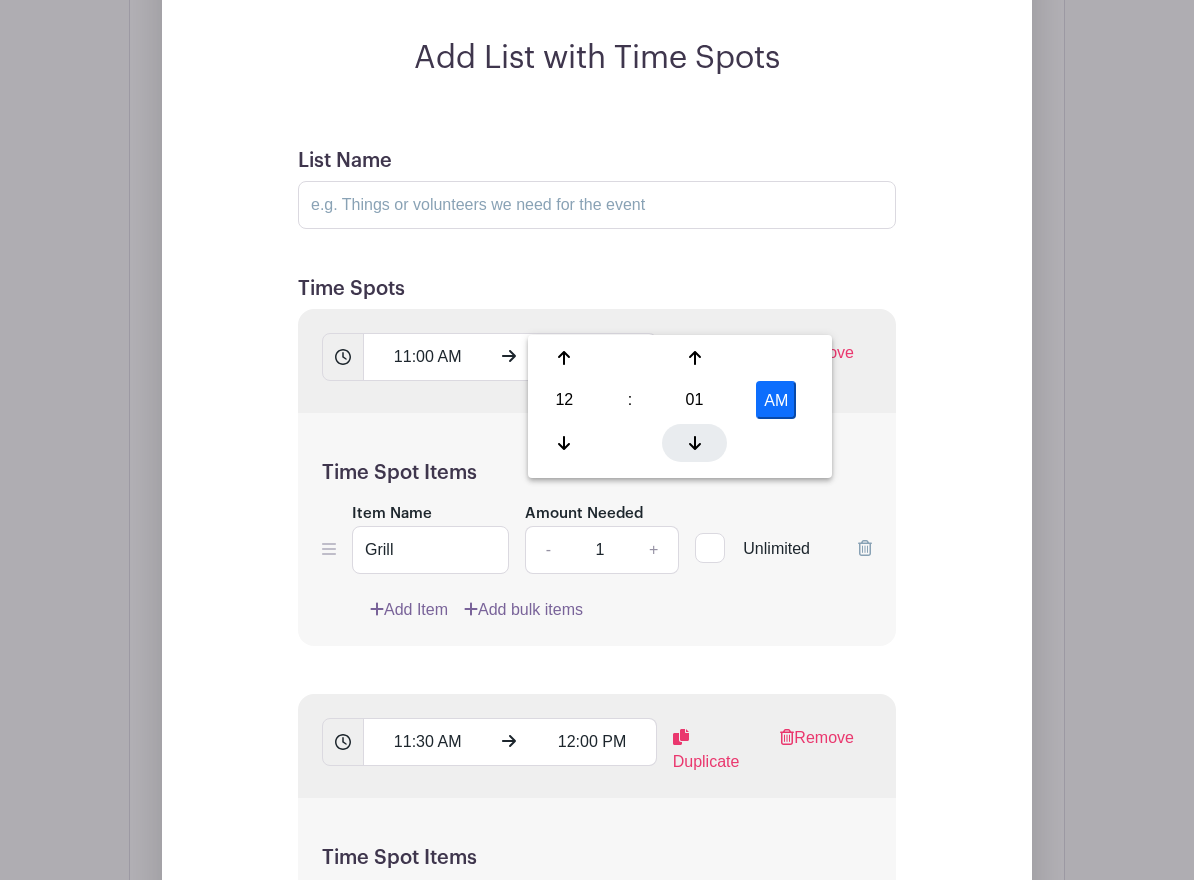 click at bounding box center (694, 443) 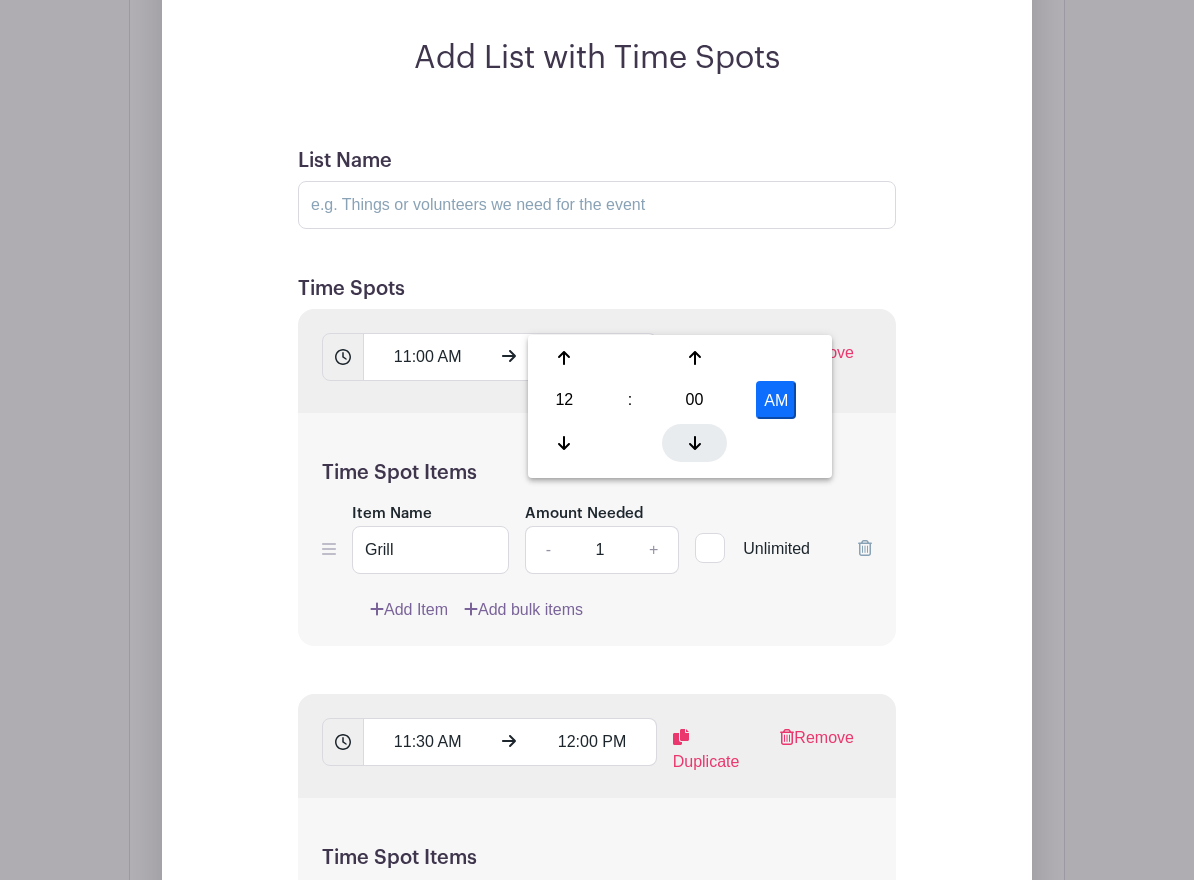 click at bounding box center (694, 443) 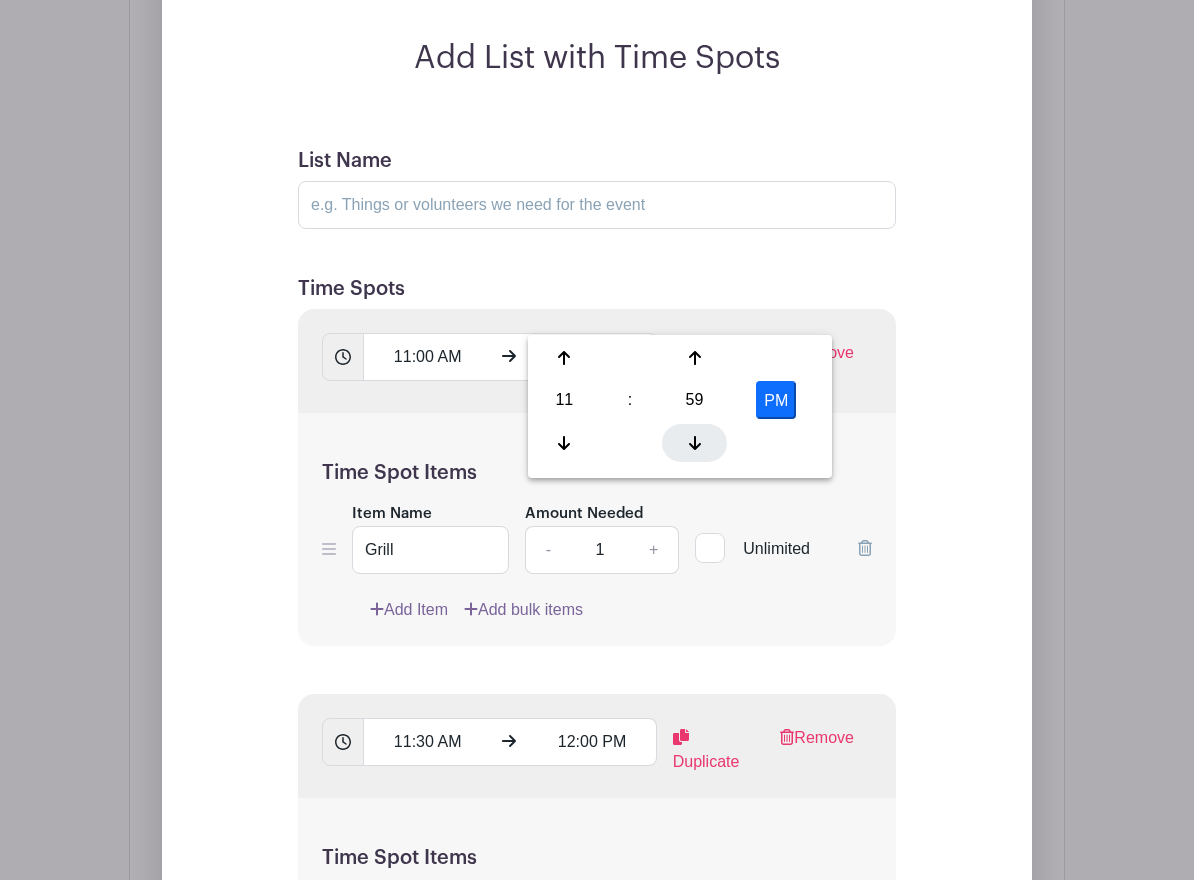 click at bounding box center (694, 443) 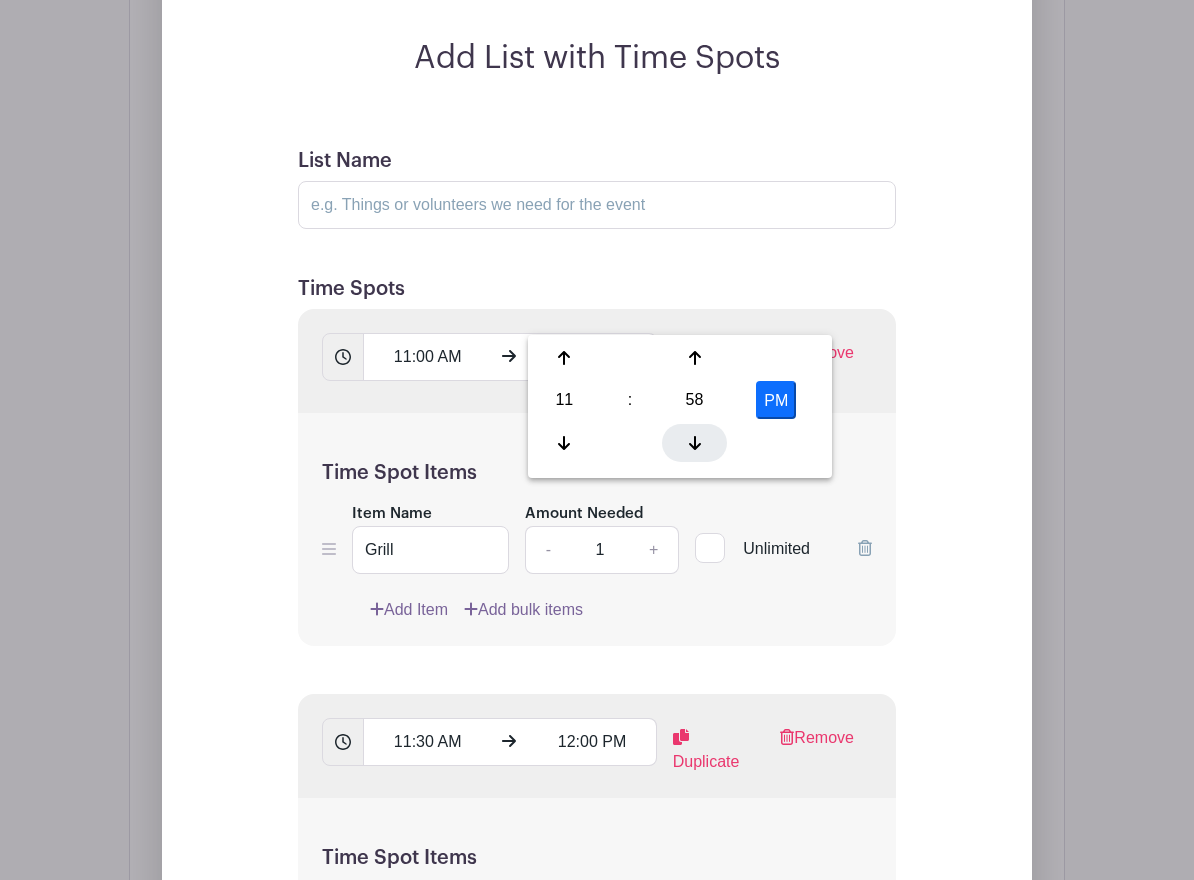 click at bounding box center (694, 443) 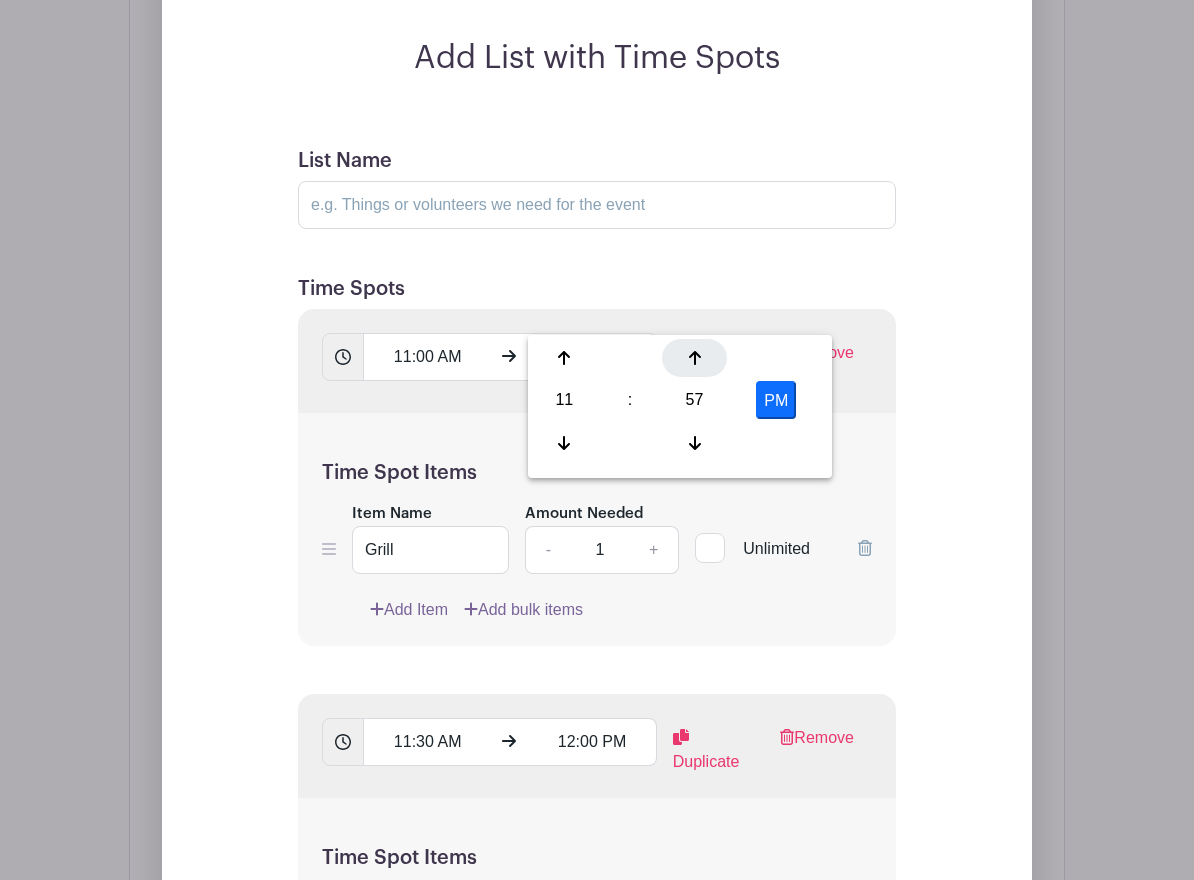 click 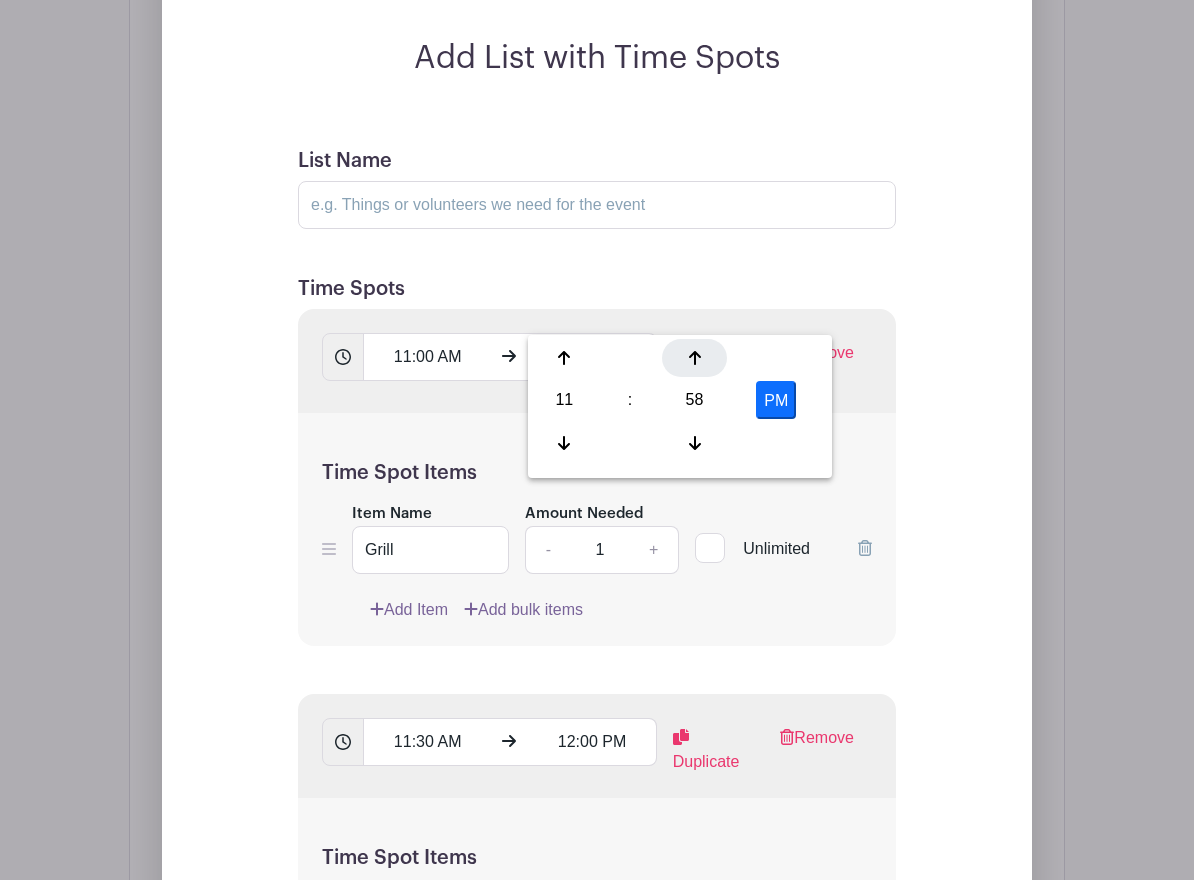 click 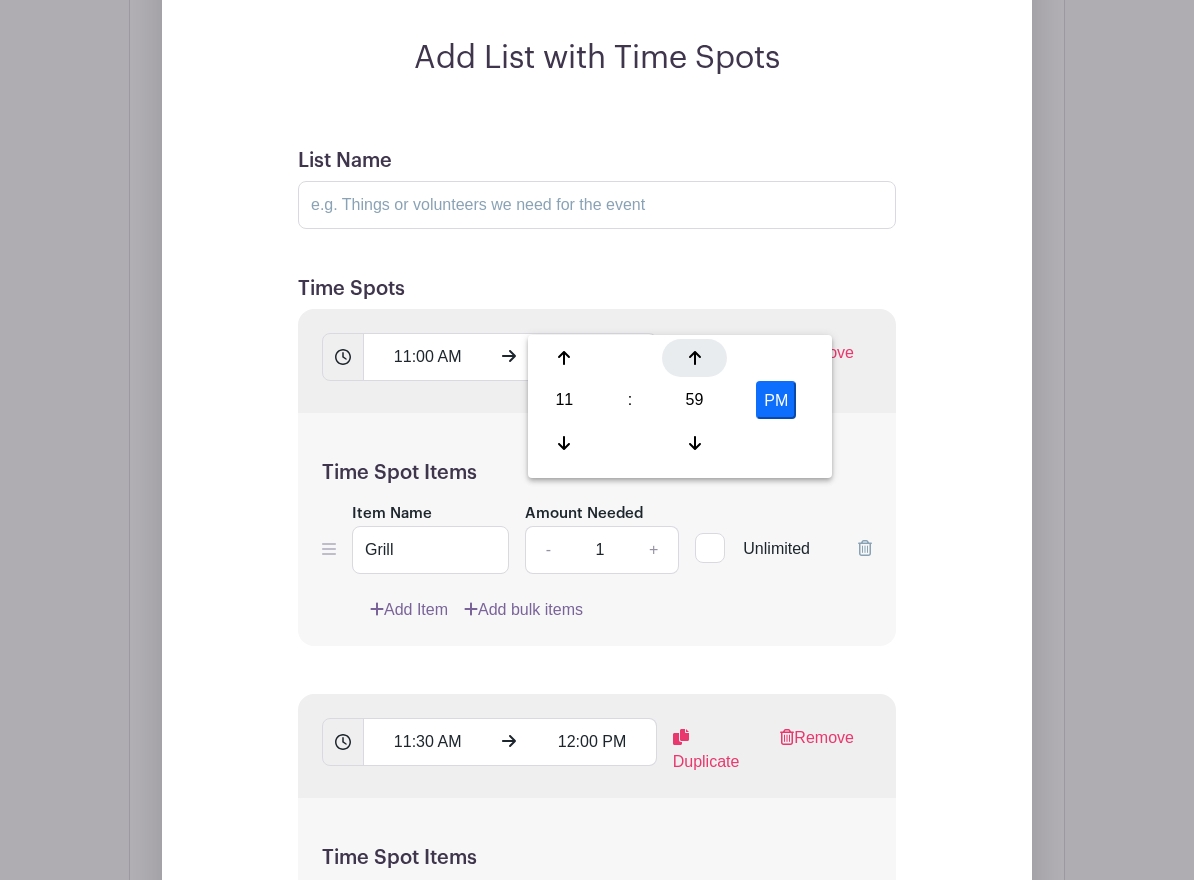 click 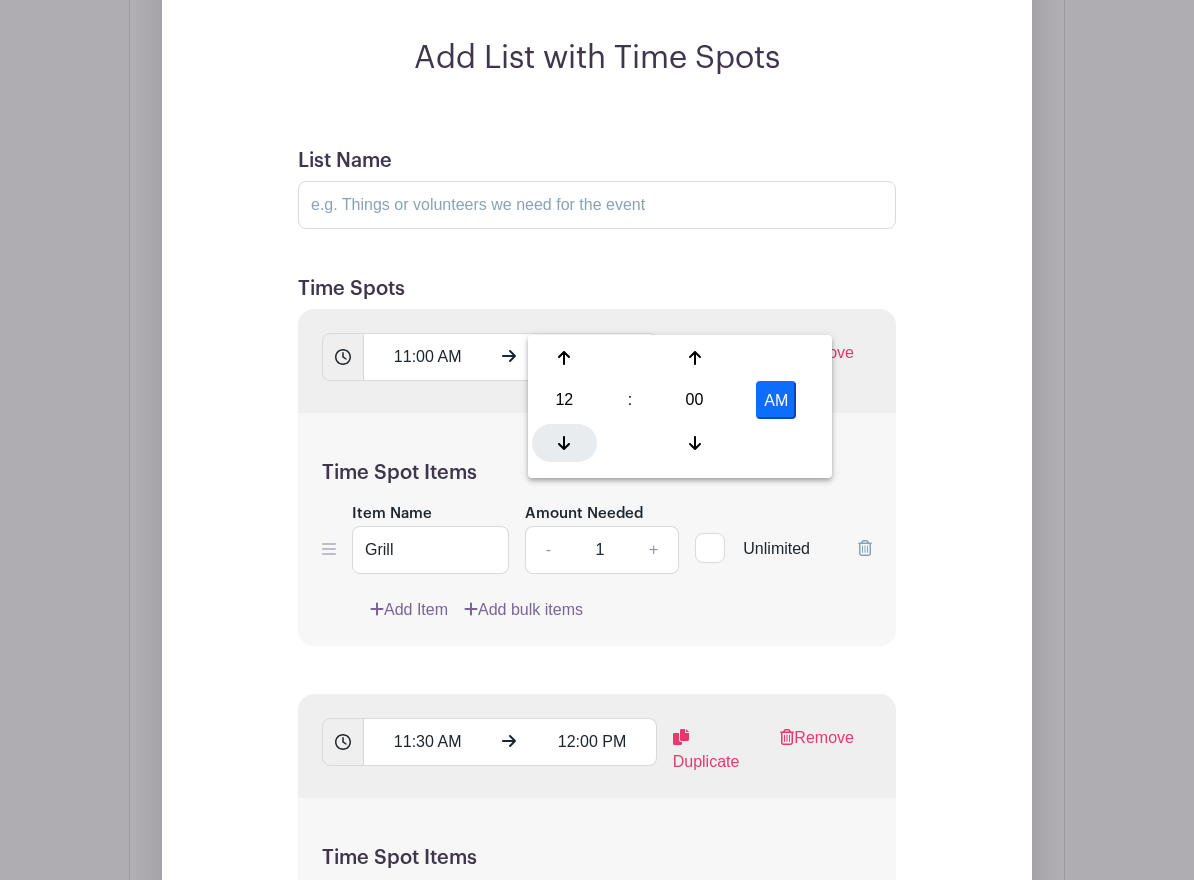 click at bounding box center [564, 443] 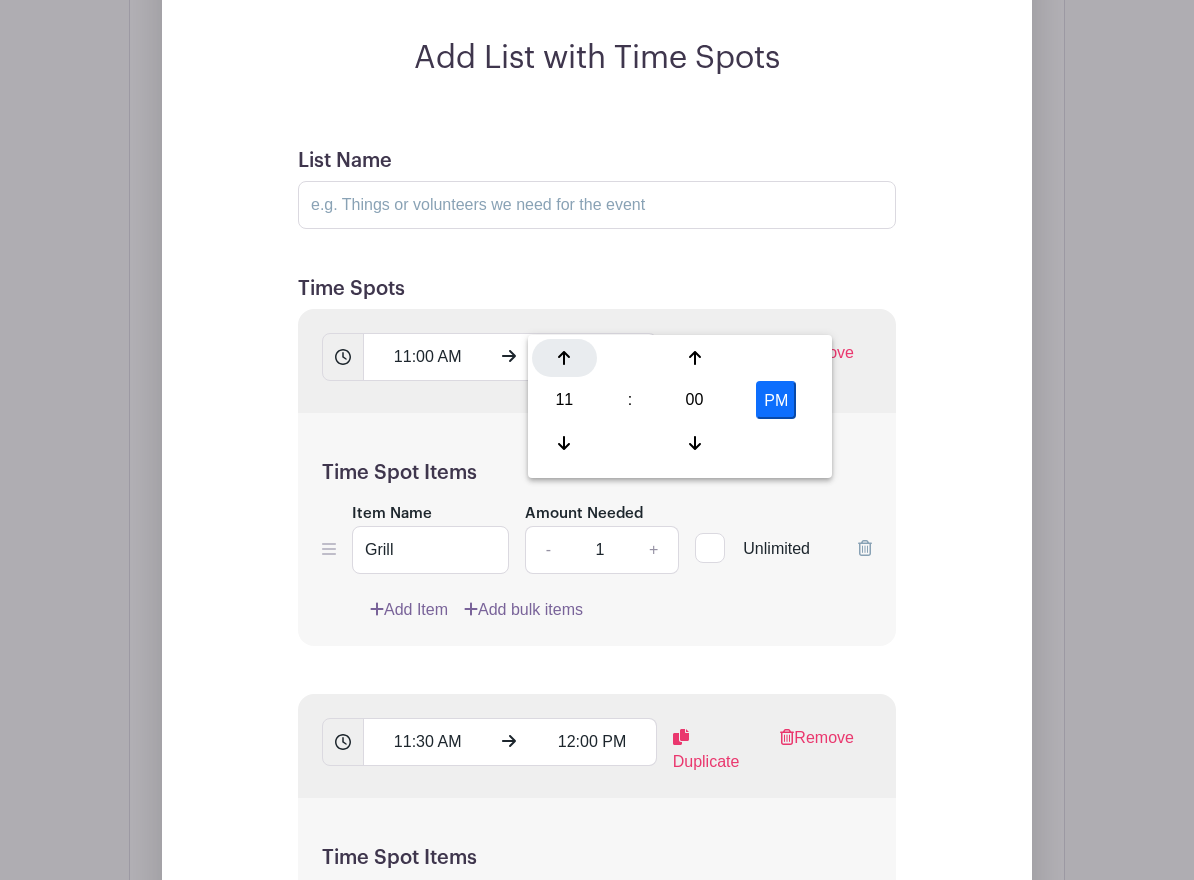 click 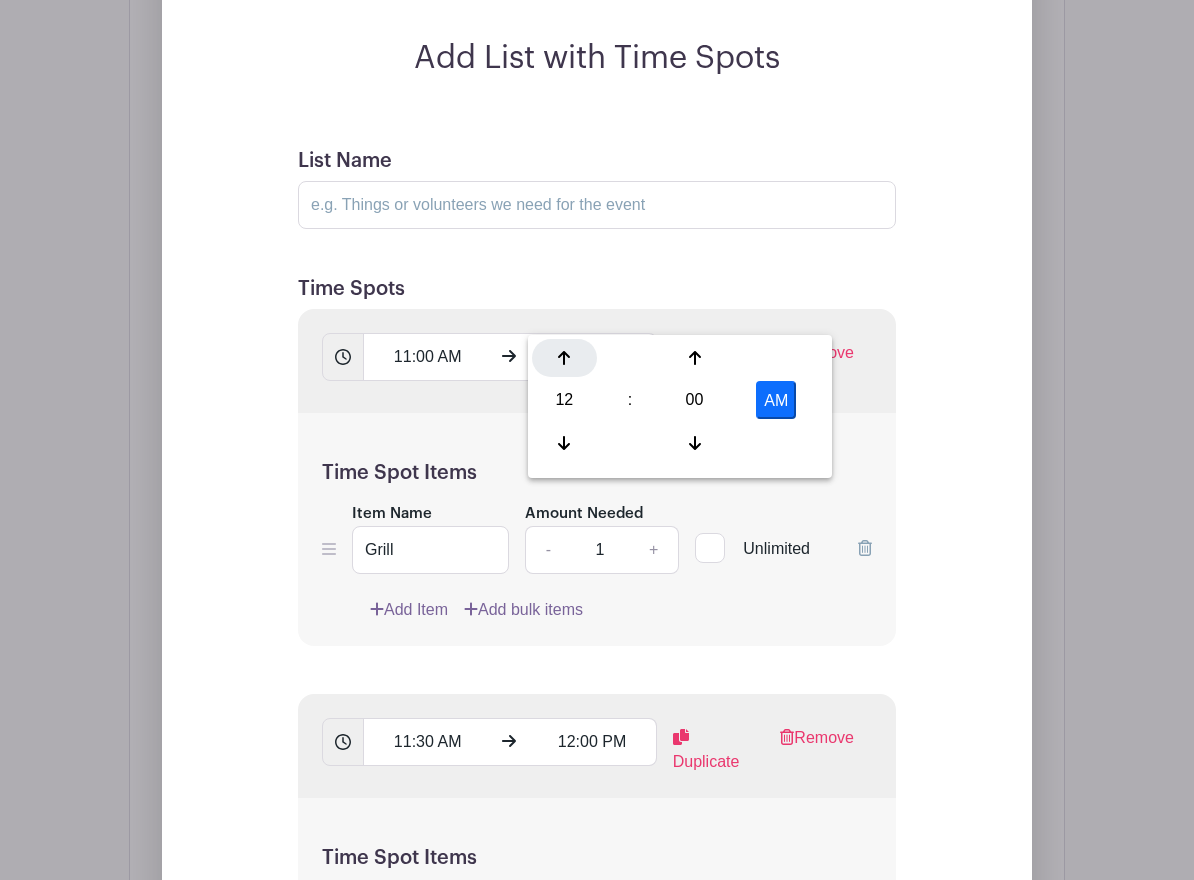 click 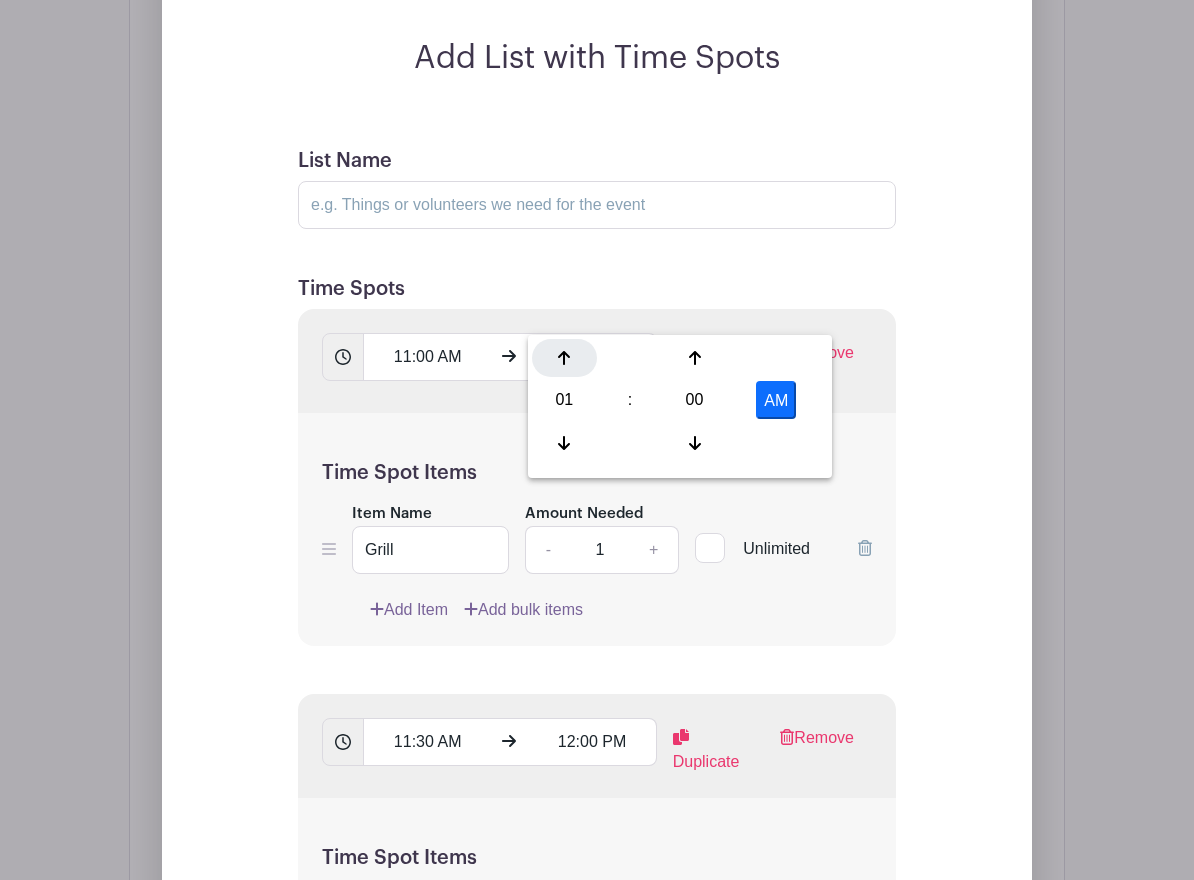 click 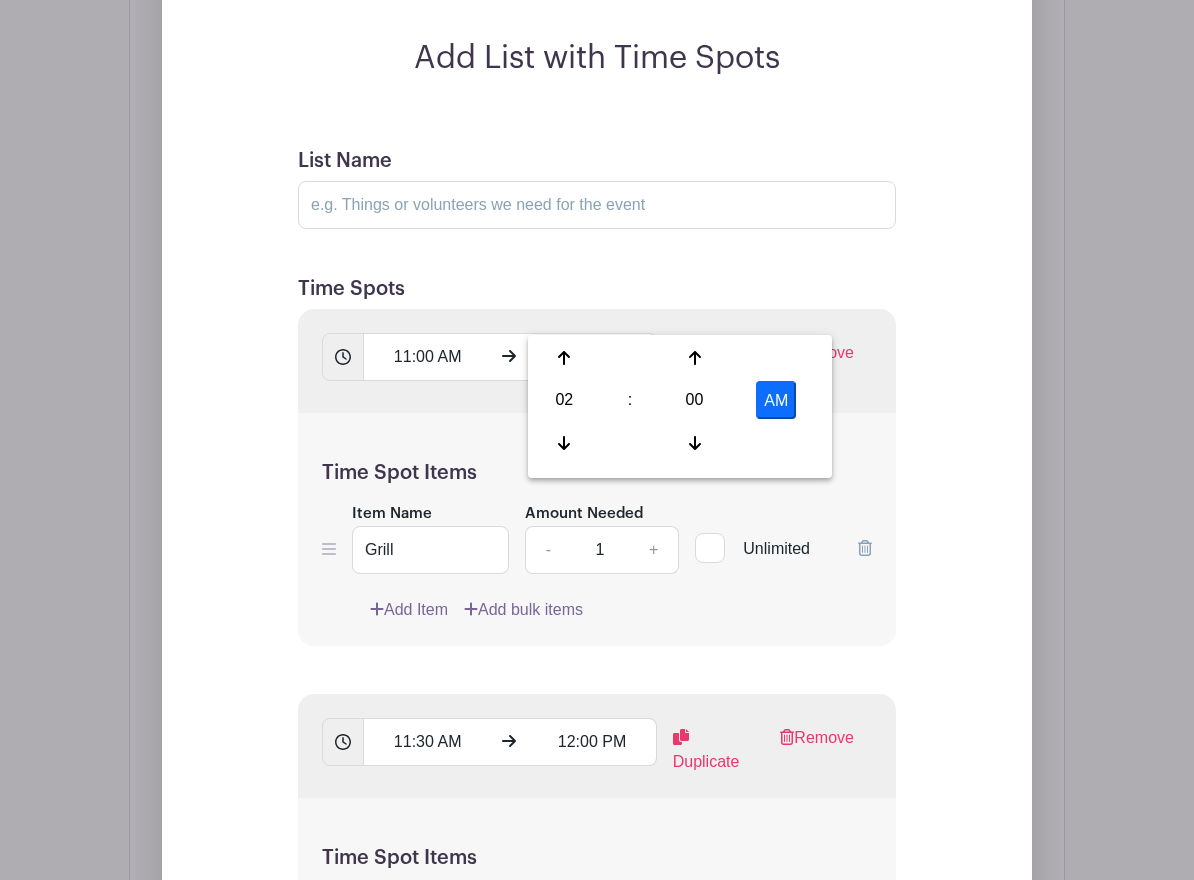 click on "AM" at bounding box center (776, 400) 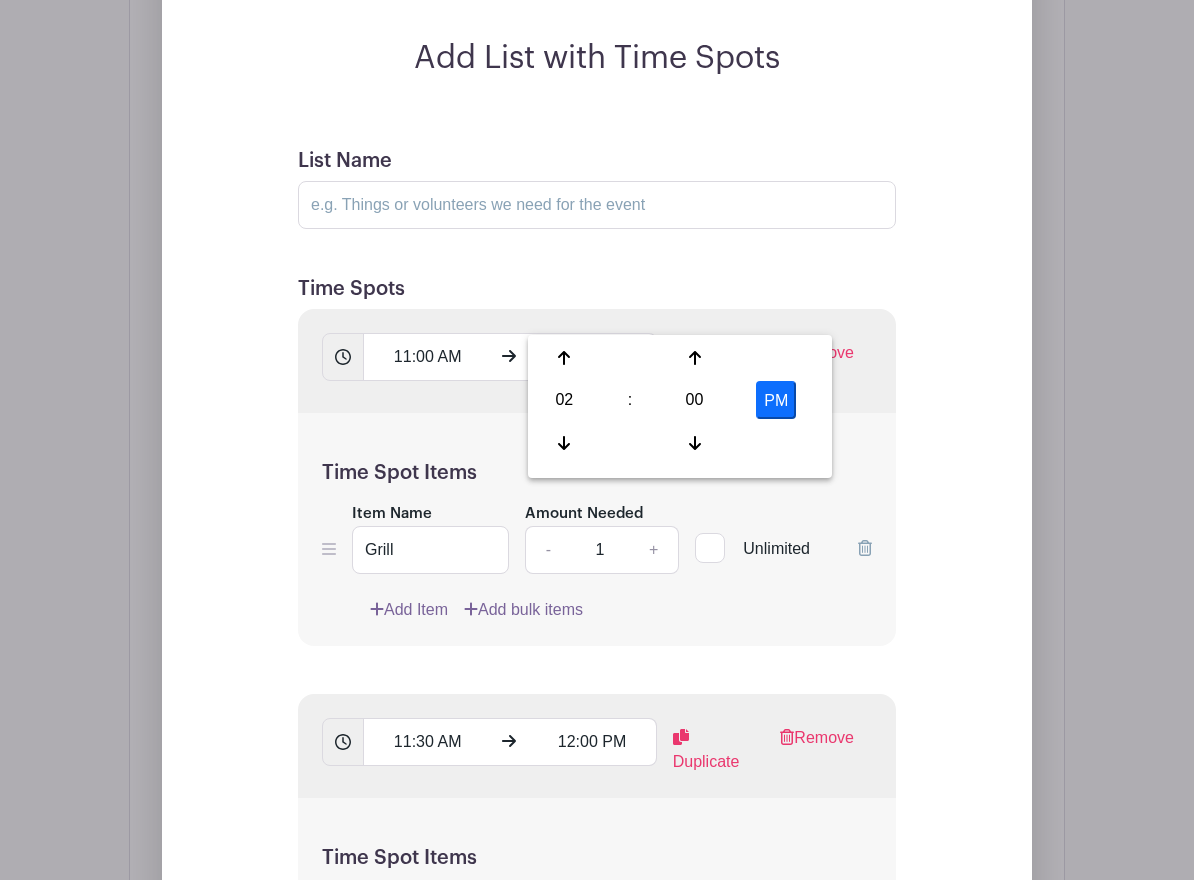click on "Add List with Time Spots
List Name
Time Spots
11:00 AM
2:00 PM
Duplicate
Remove
Time Spot Items
Item Name
Grill
Amount Needed
-
1
+
Unlimited
Add Item" at bounding box center [597, 751] 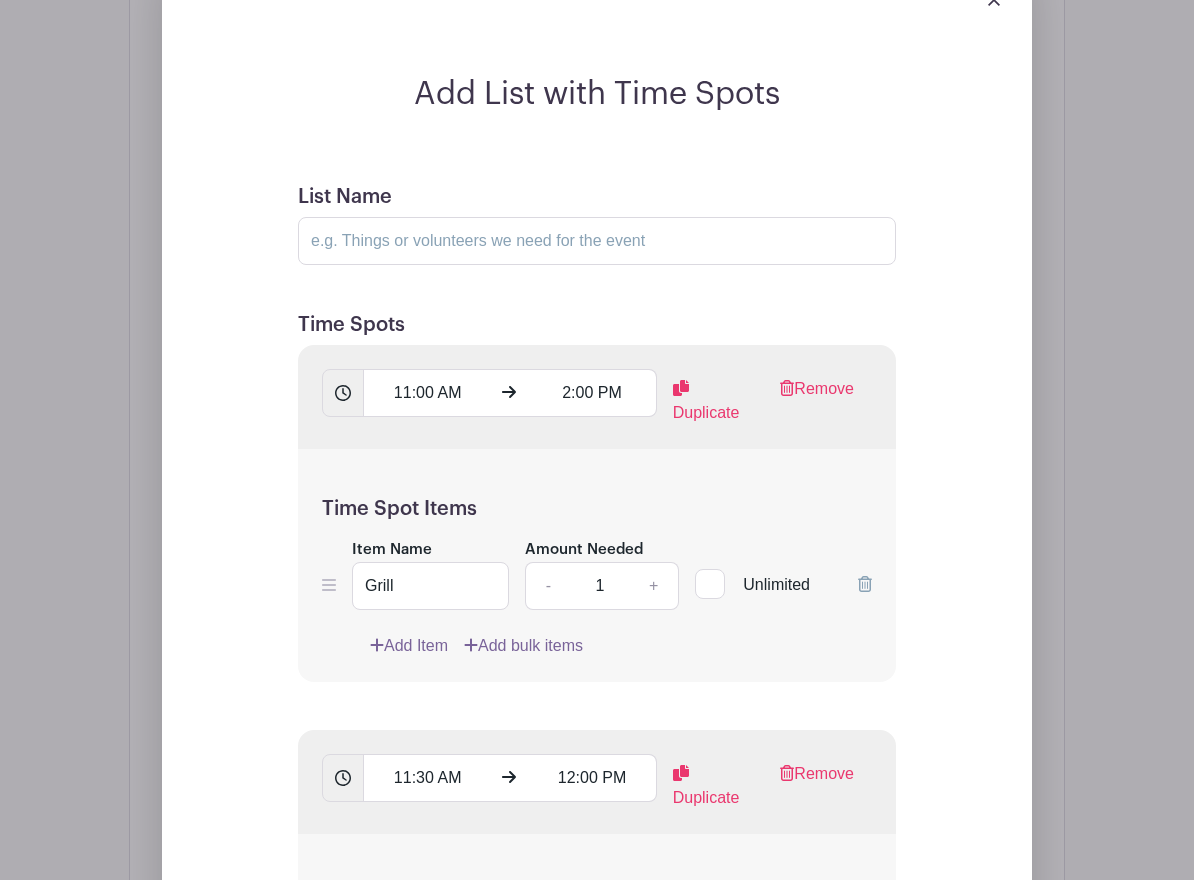 scroll, scrollTop: 2090, scrollLeft: 0, axis: vertical 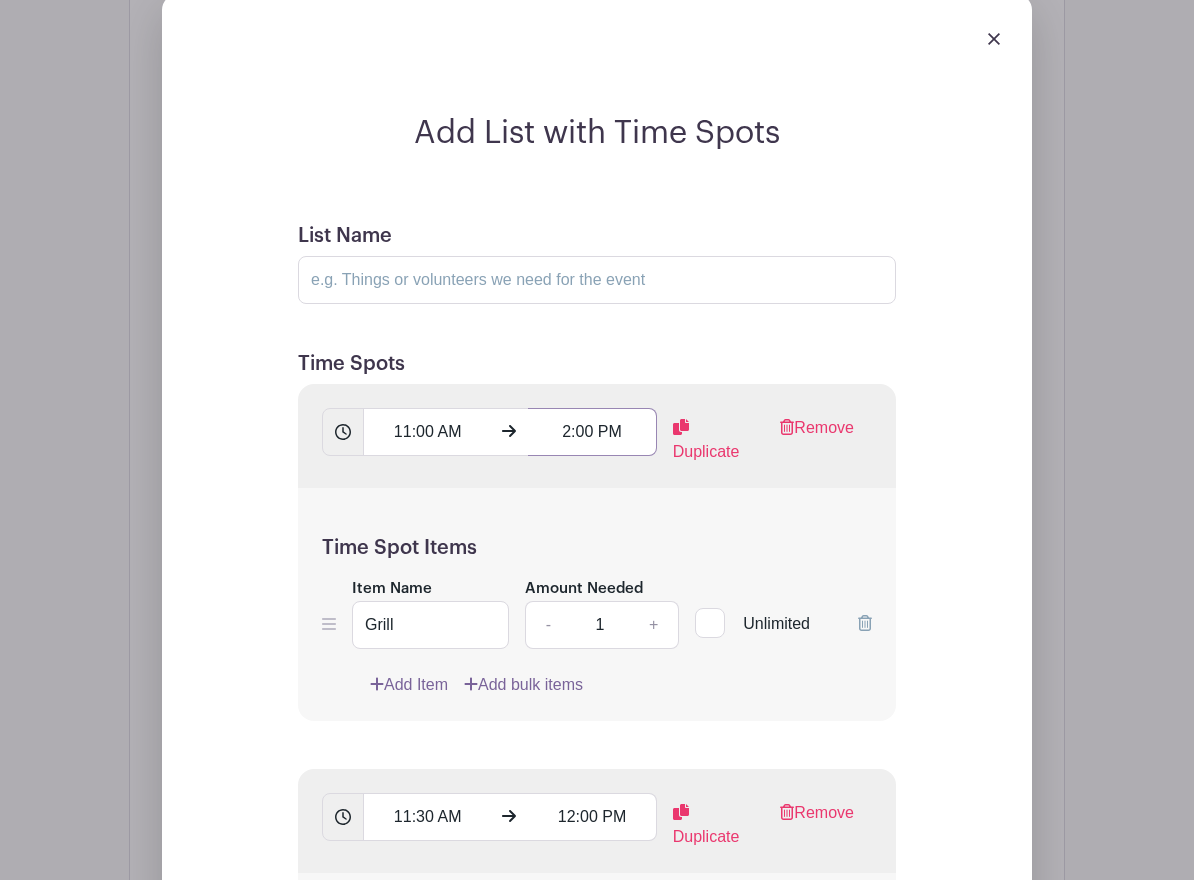 click on "2:00 PM" at bounding box center (592, 432) 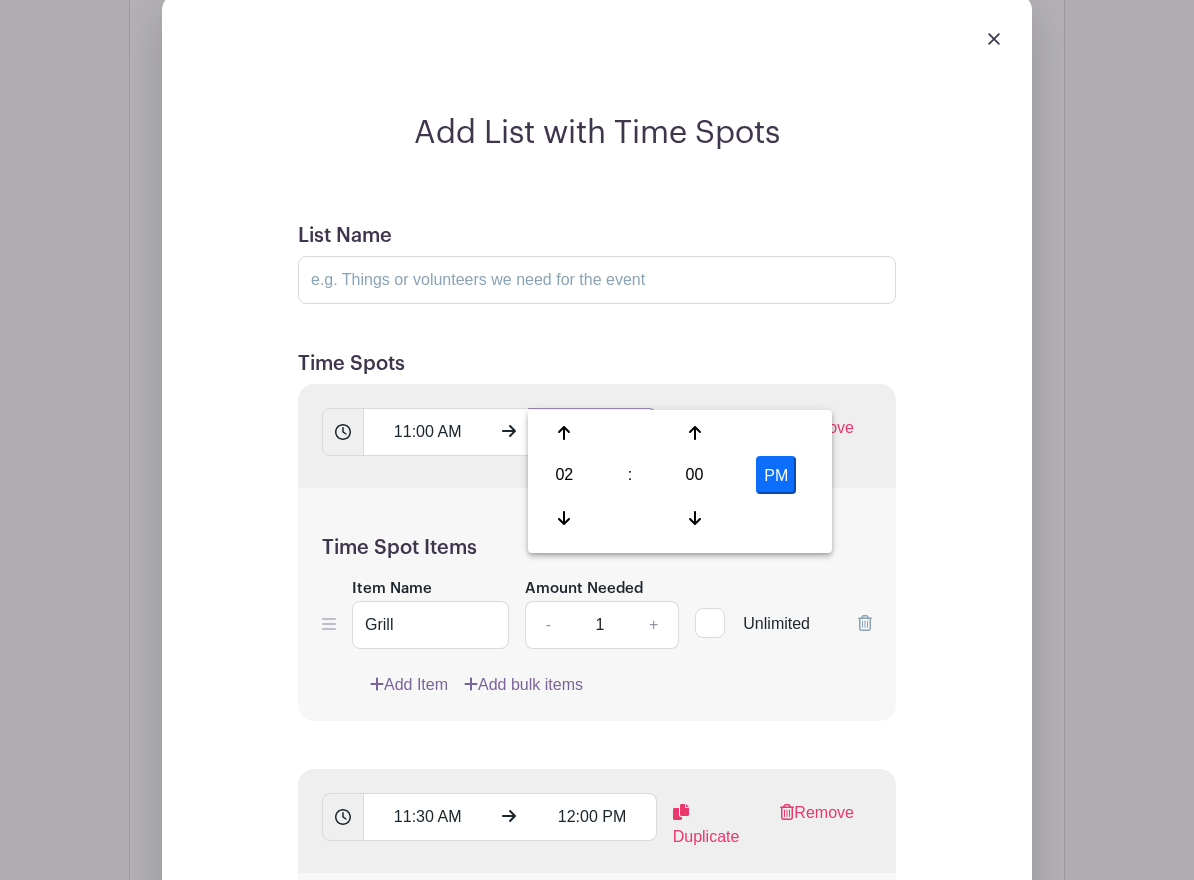 drag, startPoint x: 581, startPoint y: 389, endPoint x: 595, endPoint y: 389, distance: 14 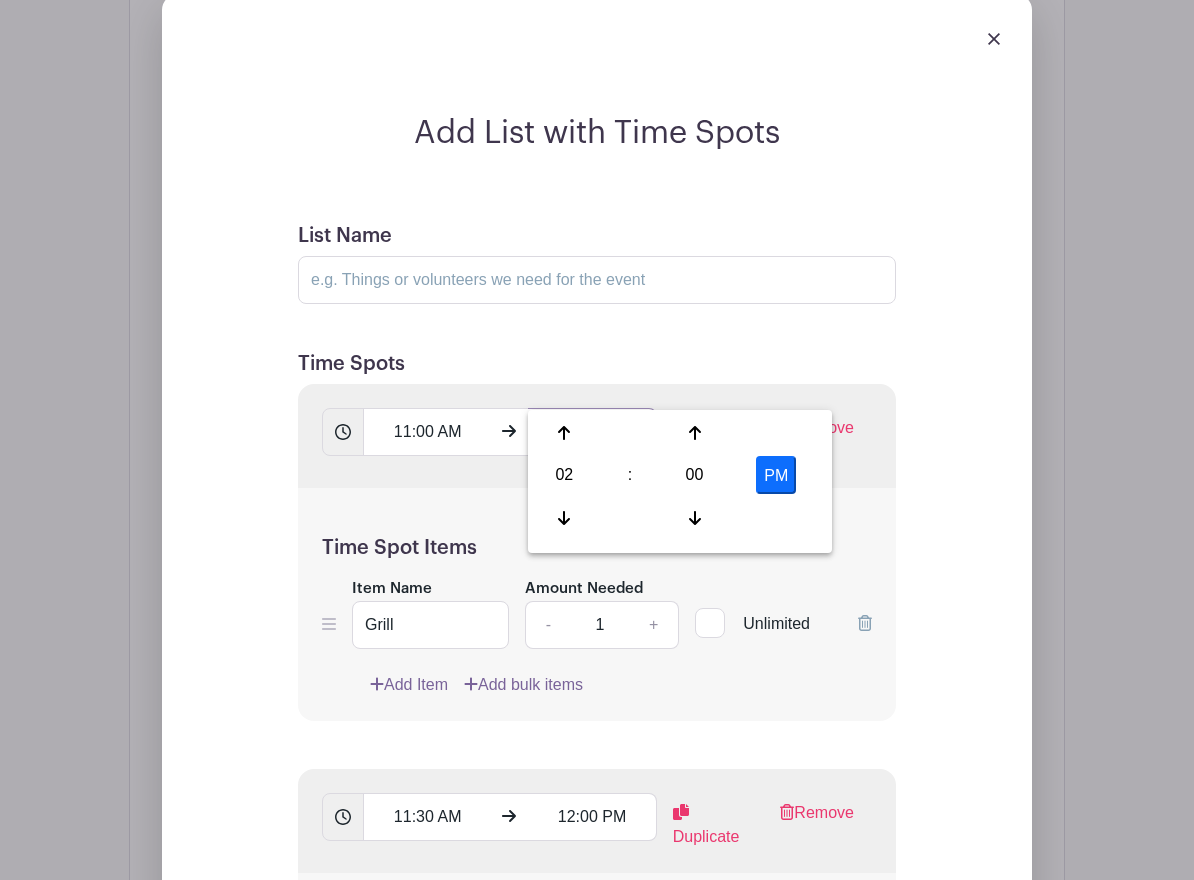 click on "11:00 PM" at bounding box center [592, 432] 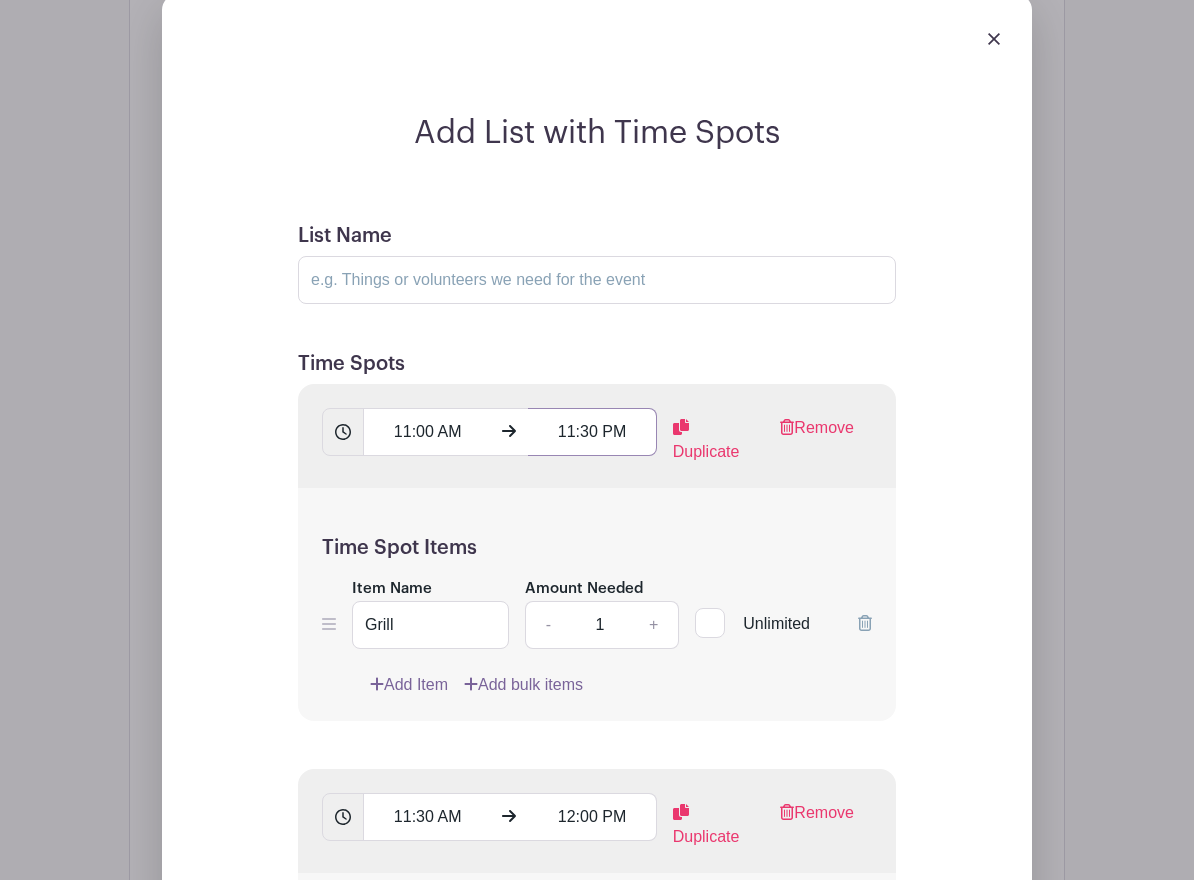 click on "11:30 PM" at bounding box center (592, 432) 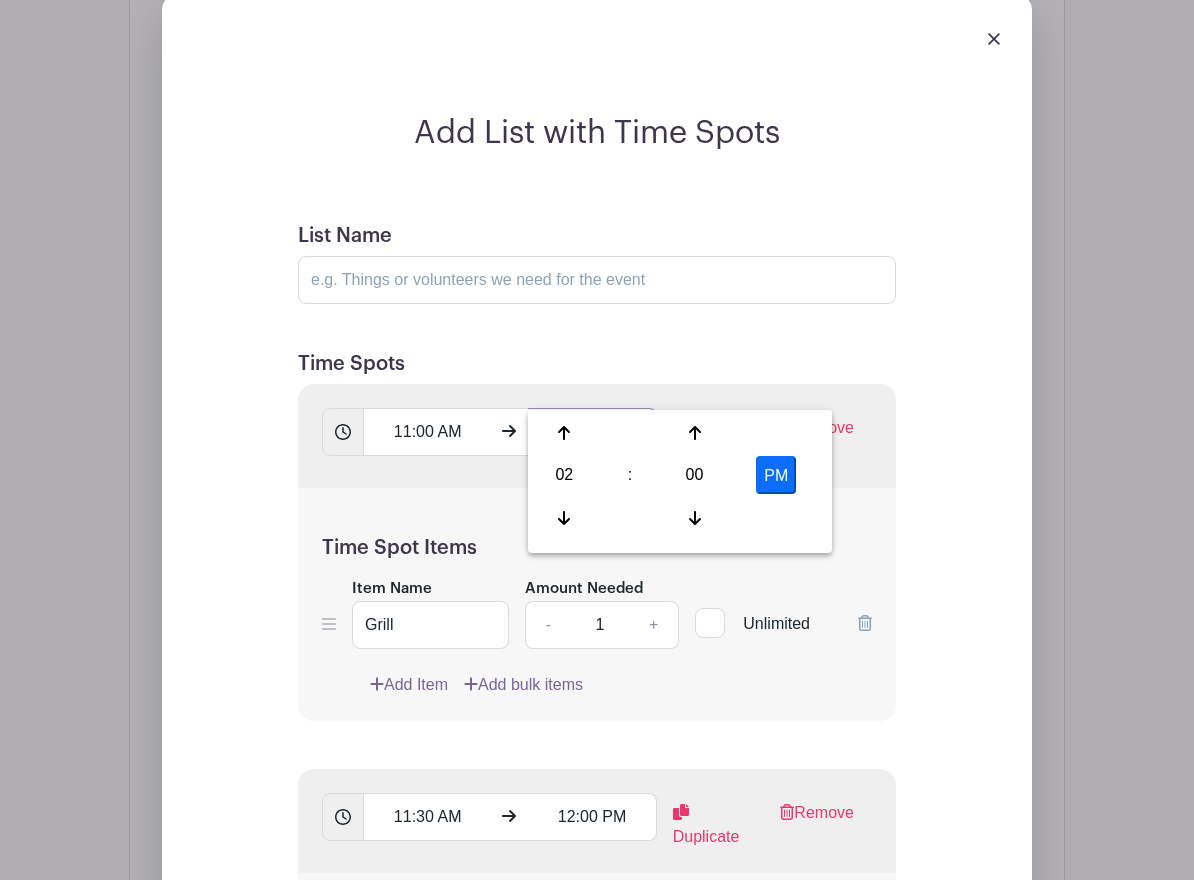 click on "11:30 PM" at bounding box center (592, 432) 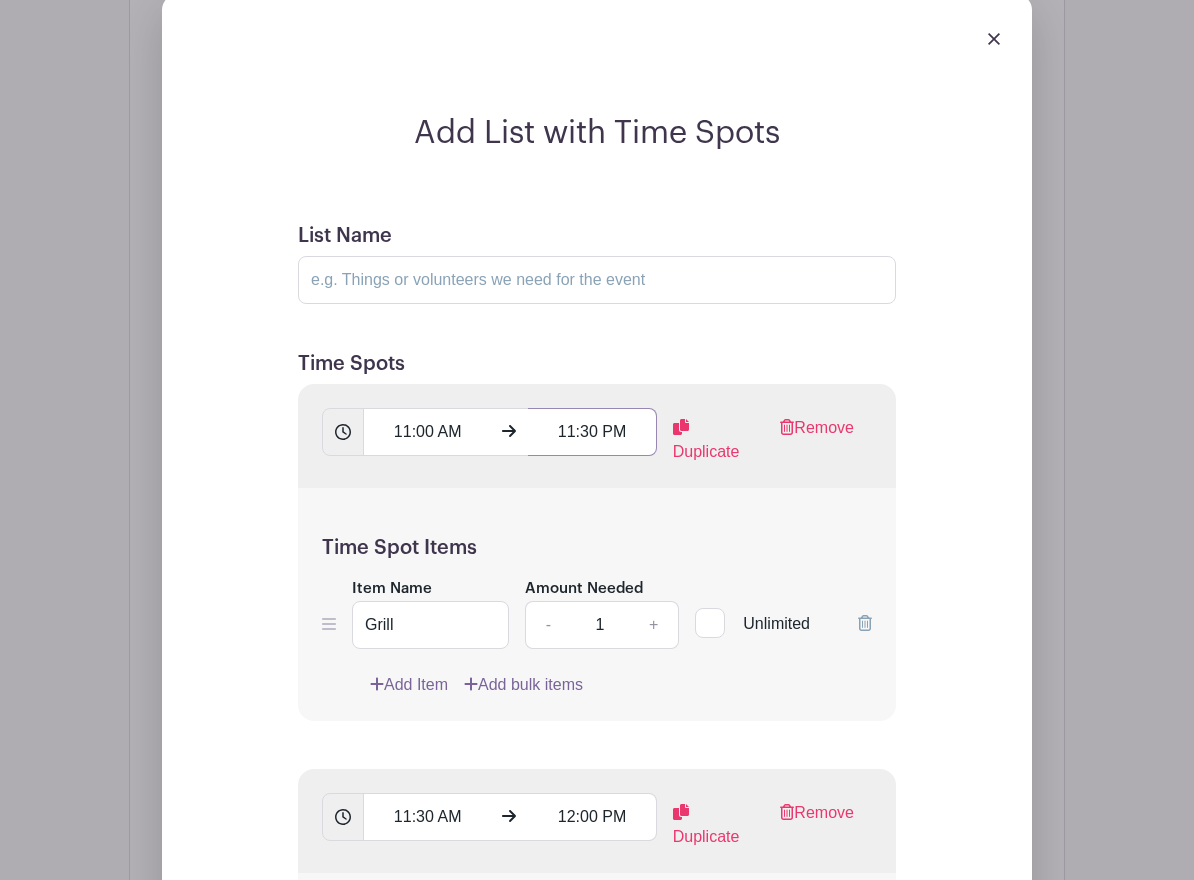 drag, startPoint x: 614, startPoint y: 388, endPoint x: 627, endPoint y: 406, distance: 22.203604 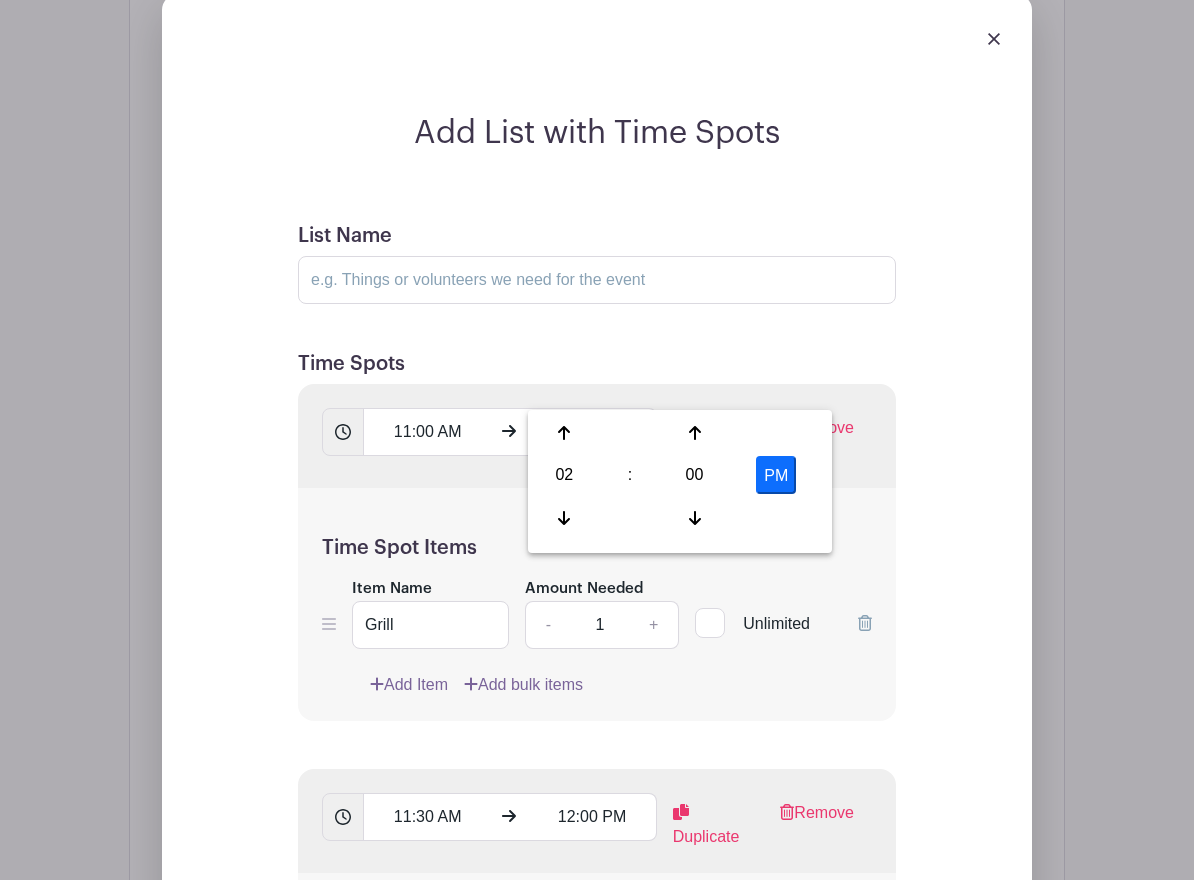 click on "PM" at bounding box center (776, 475) 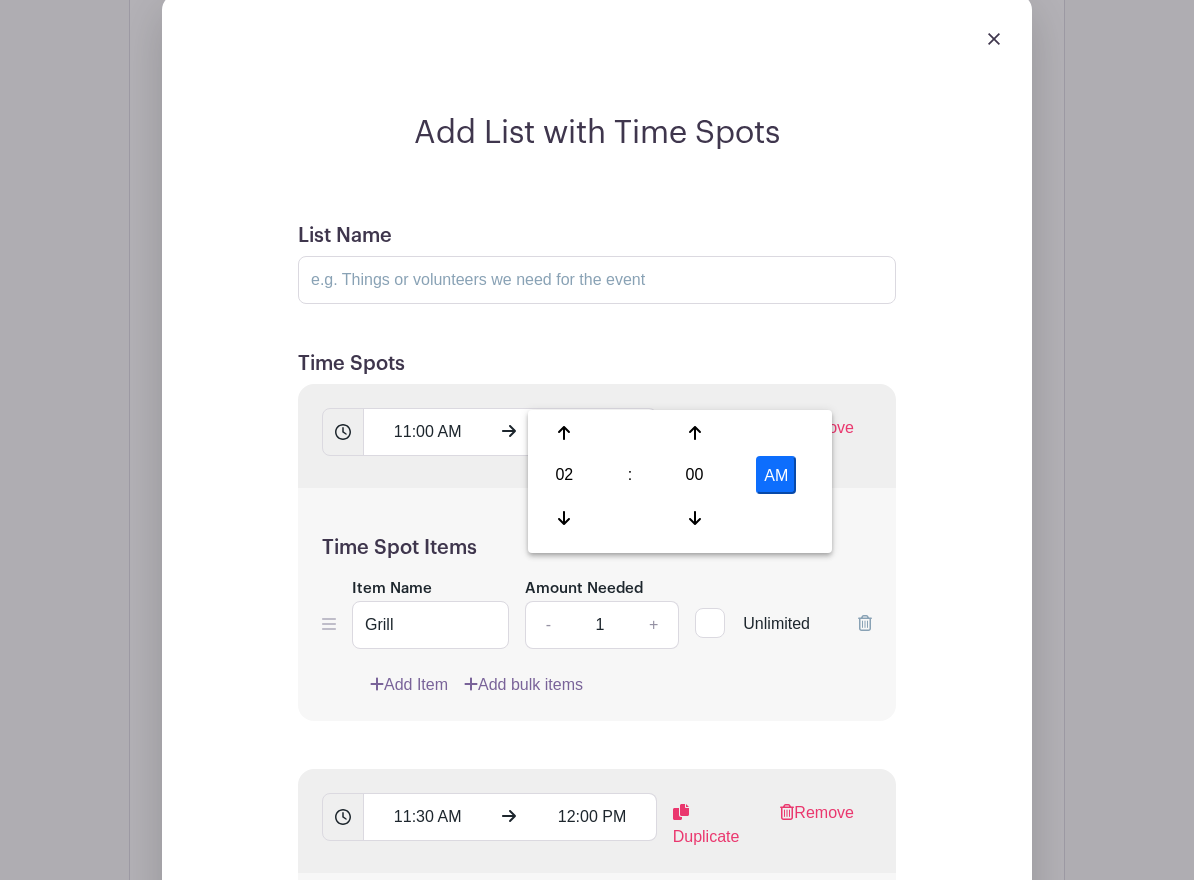 click on "Add List with Time Spots
List Name
Time Spots
11:00 AM
2:00 AM
Duplicate
Remove
Time Spot Items
Item Name
Grill
Amount Needed
-
1
+
Unlimited
Add Item" at bounding box center (597, 842) 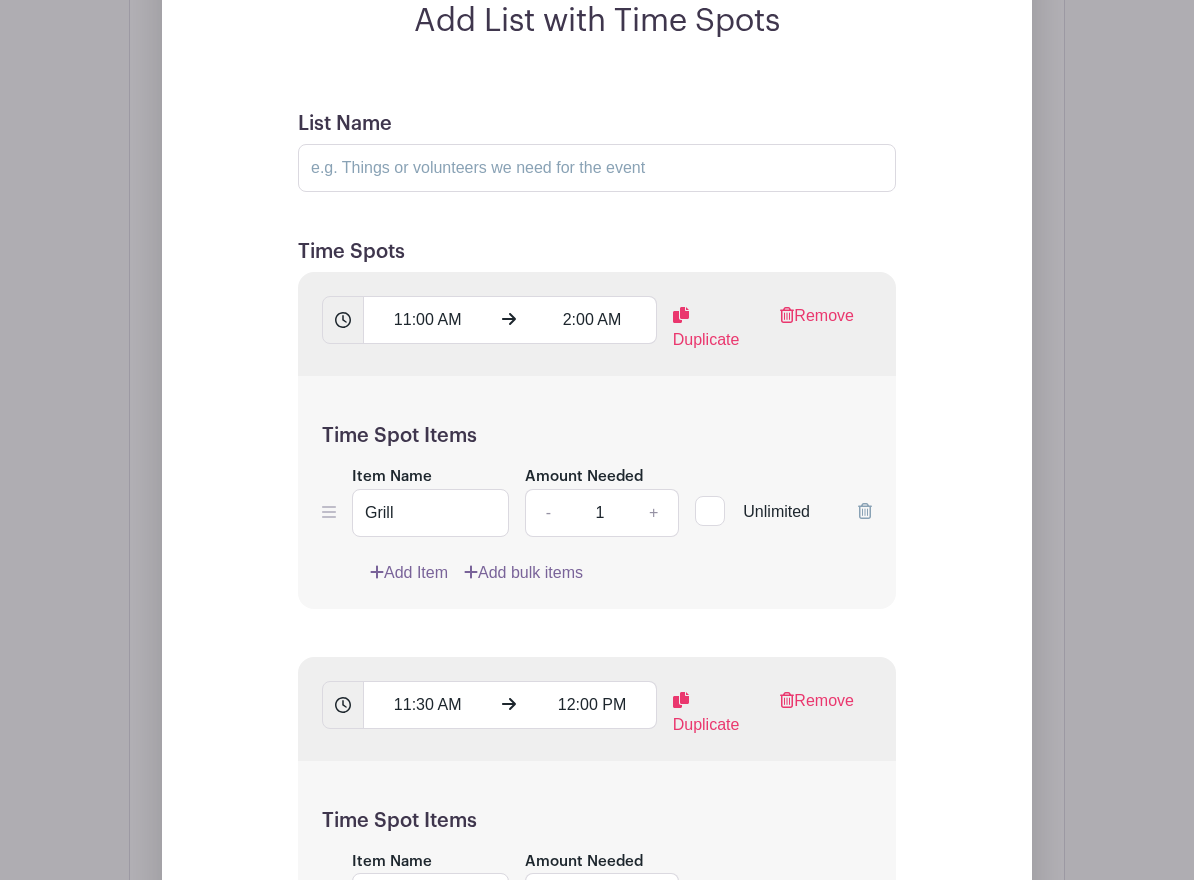 scroll, scrollTop: 2205, scrollLeft: 0, axis: vertical 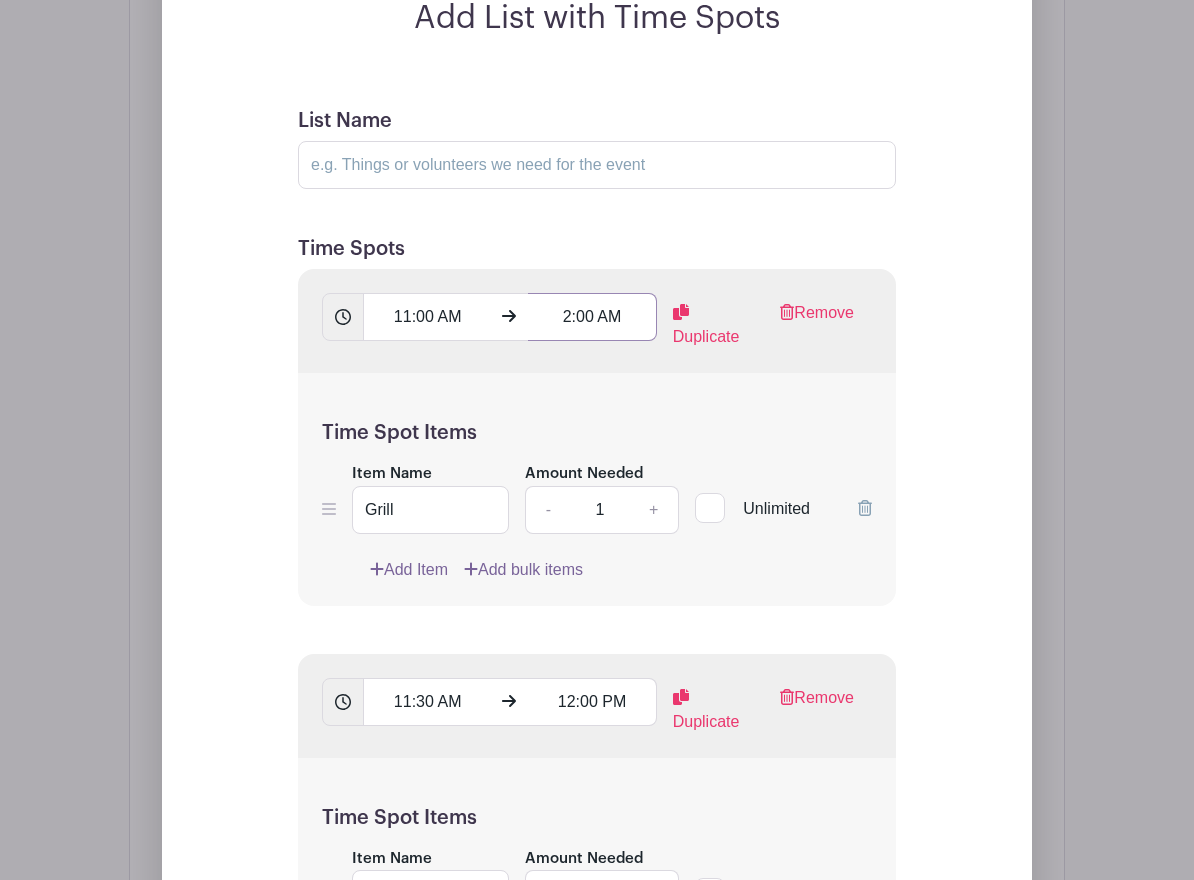 click on "2:00 AM" at bounding box center [592, 317] 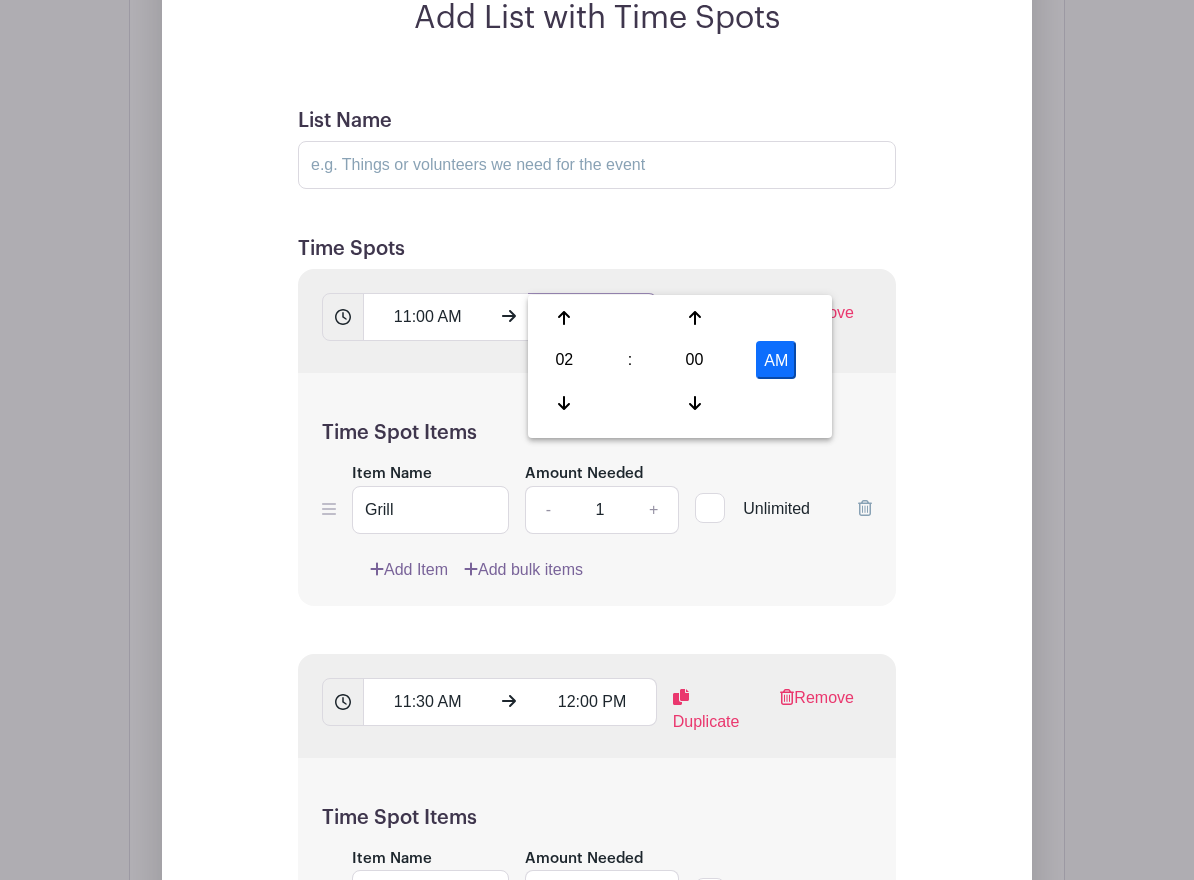 drag, startPoint x: 585, startPoint y: 275, endPoint x: 599, endPoint y: 276, distance: 14.035668 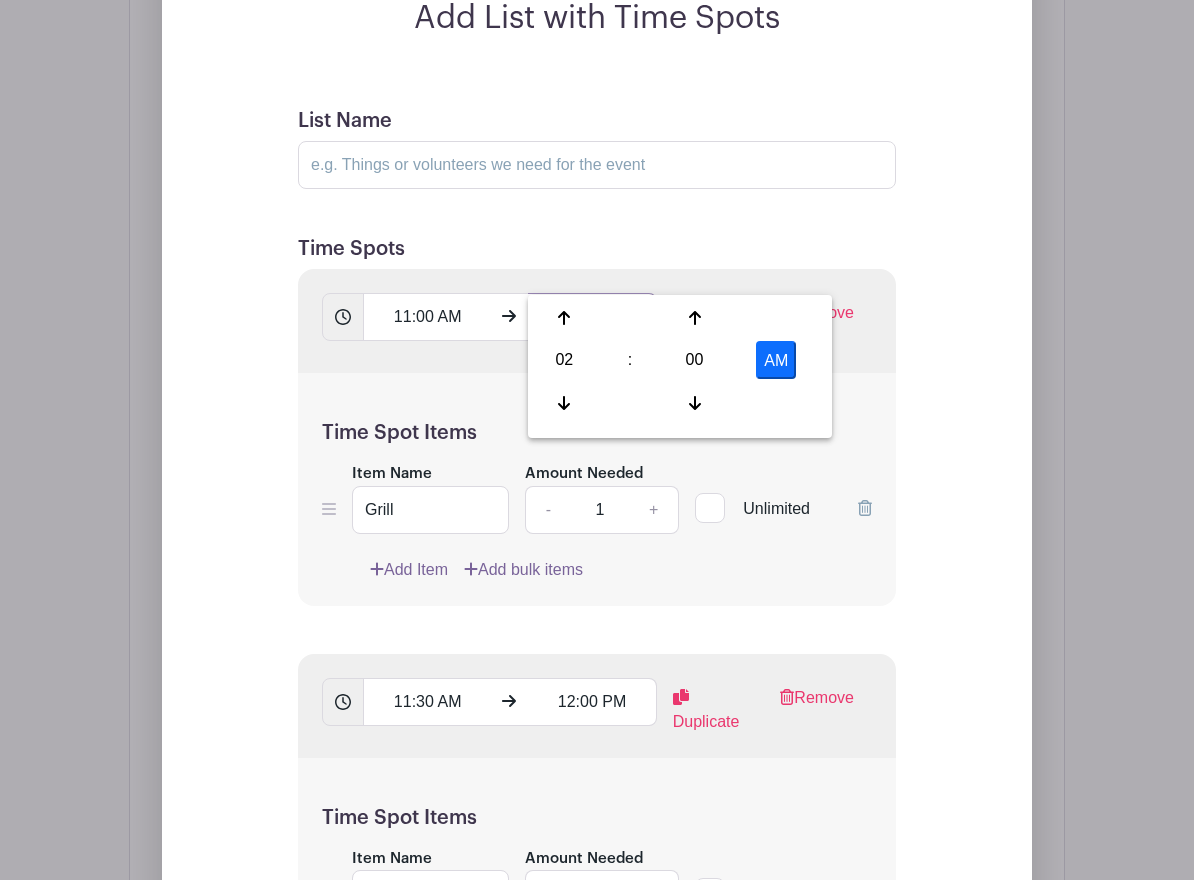 click on "11:00 AM" at bounding box center [592, 317] 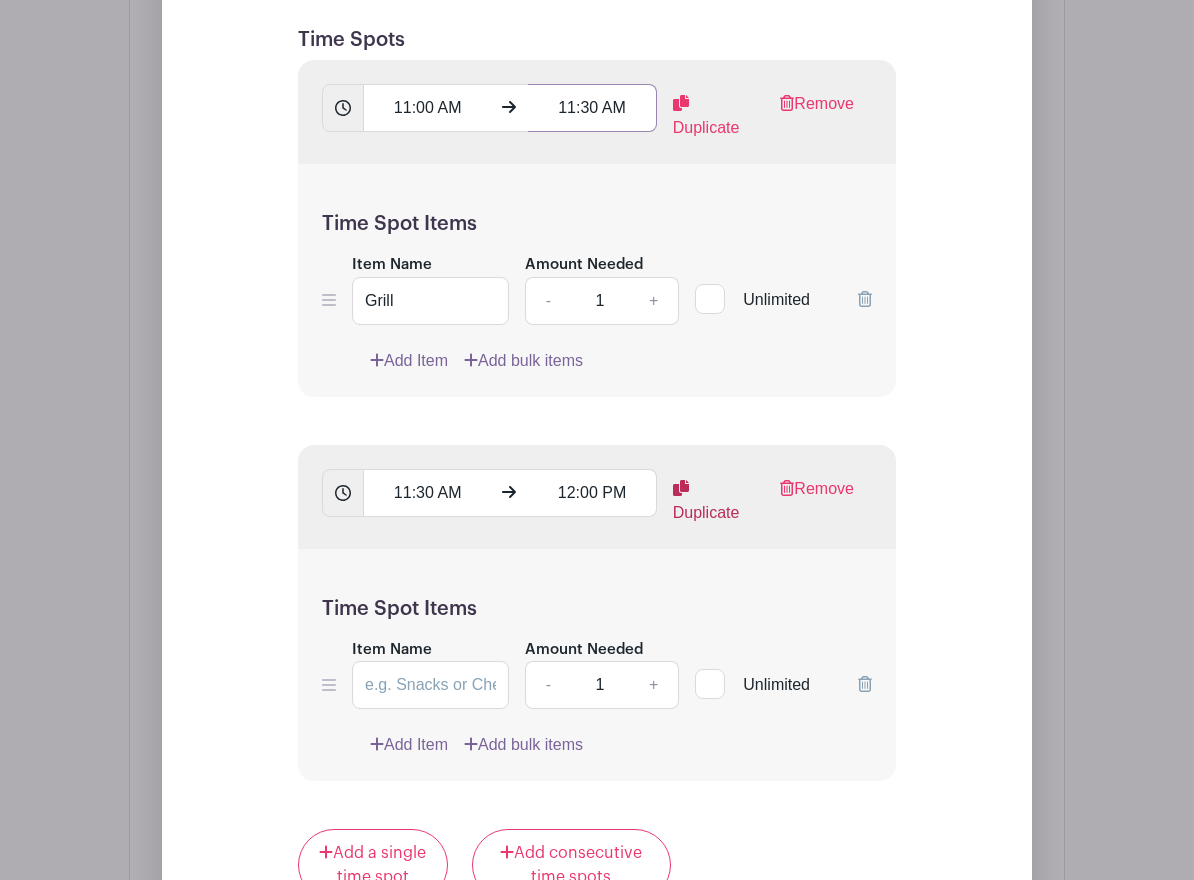 scroll, scrollTop: 2419, scrollLeft: 0, axis: vertical 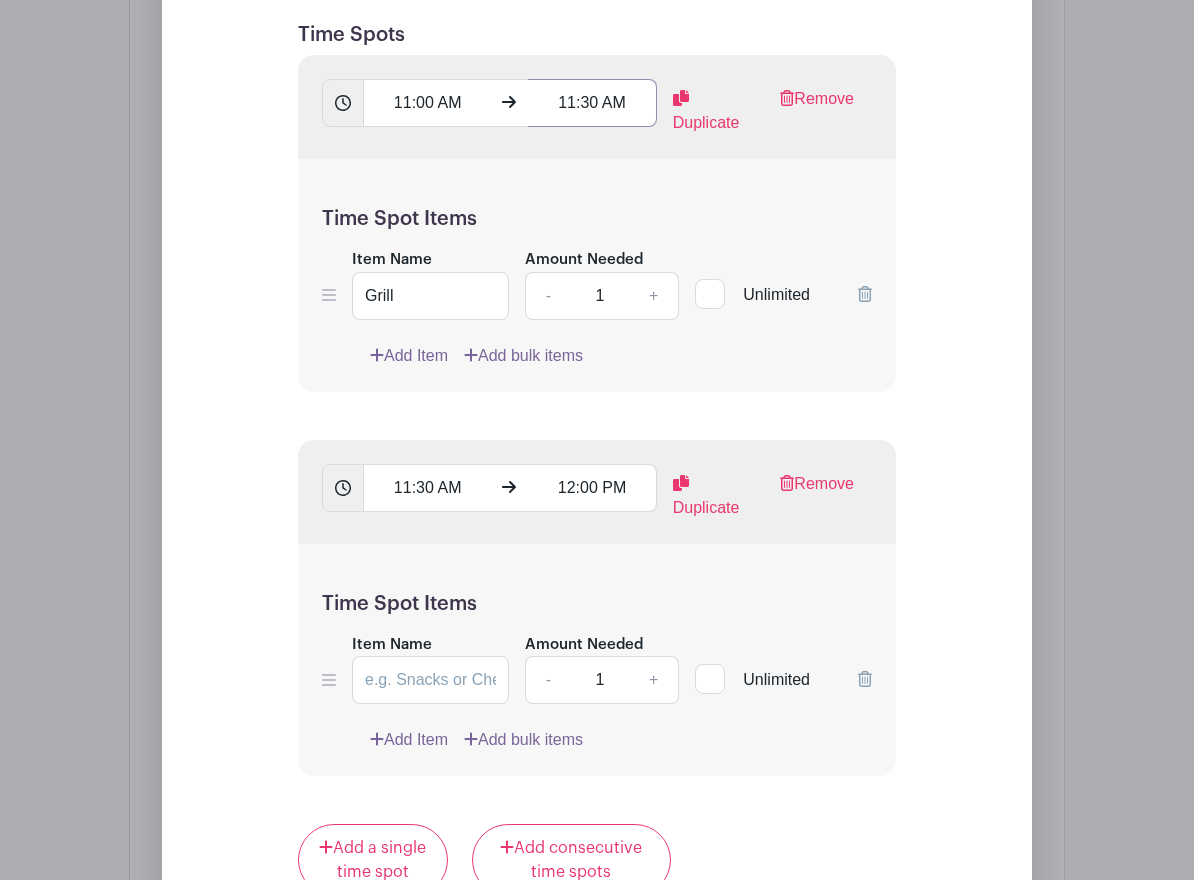 type on "11:30 AM" 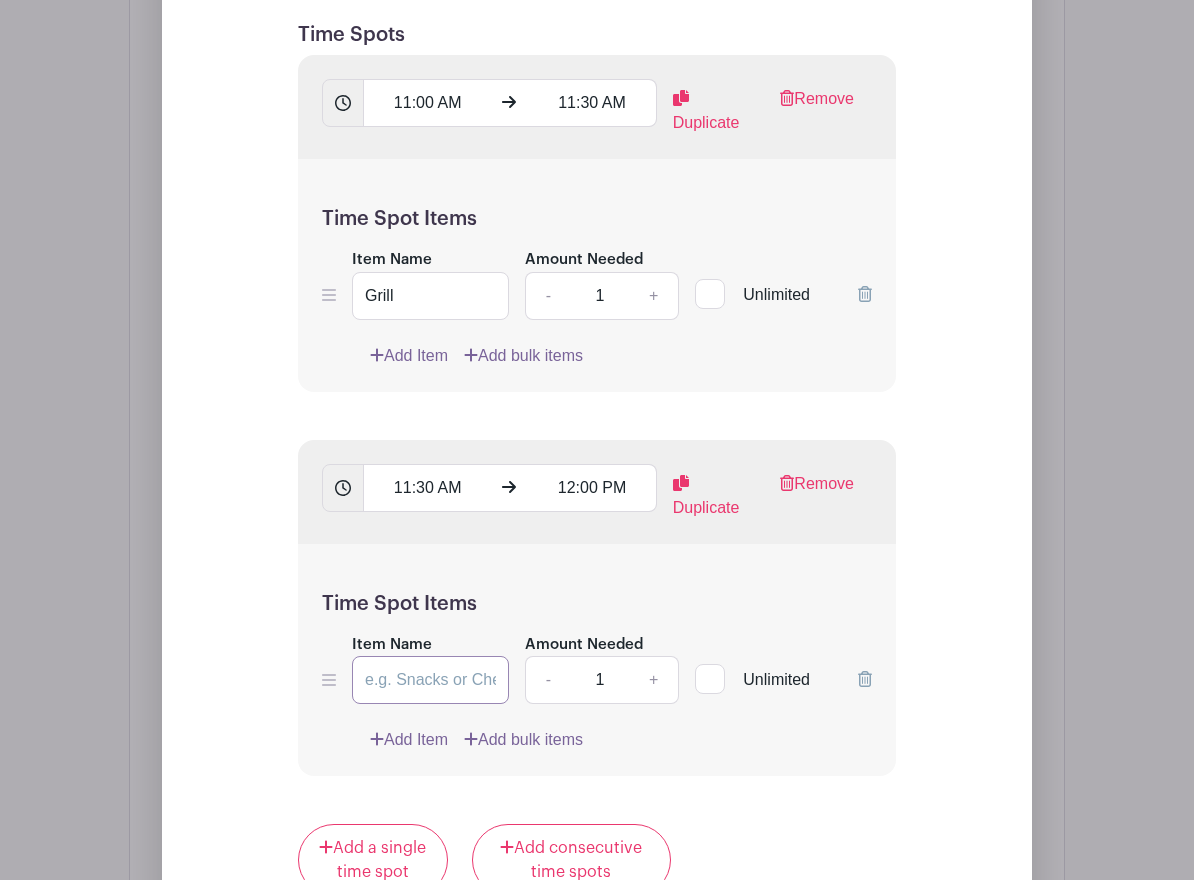 click on "Item Name" at bounding box center [430, 680] 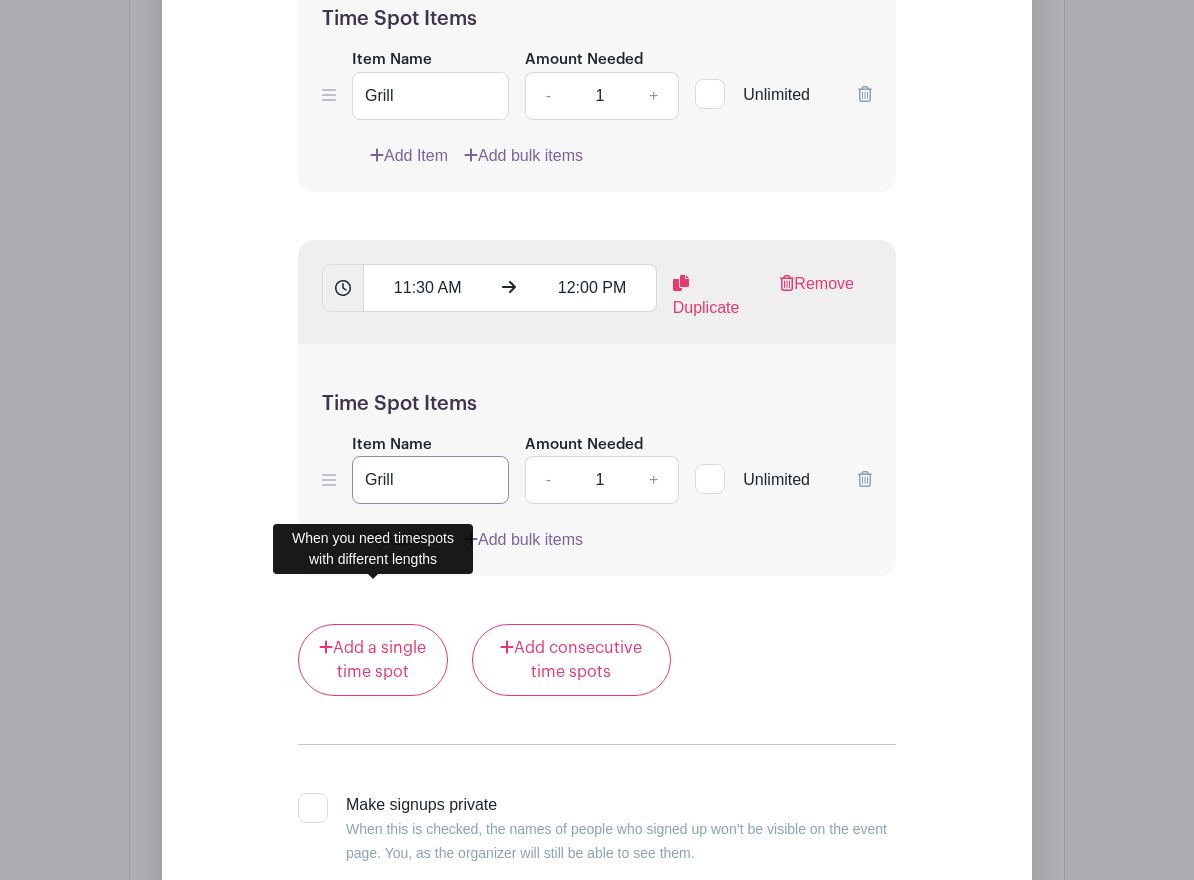 scroll, scrollTop: 2636, scrollLeft: 0, axis: vertical 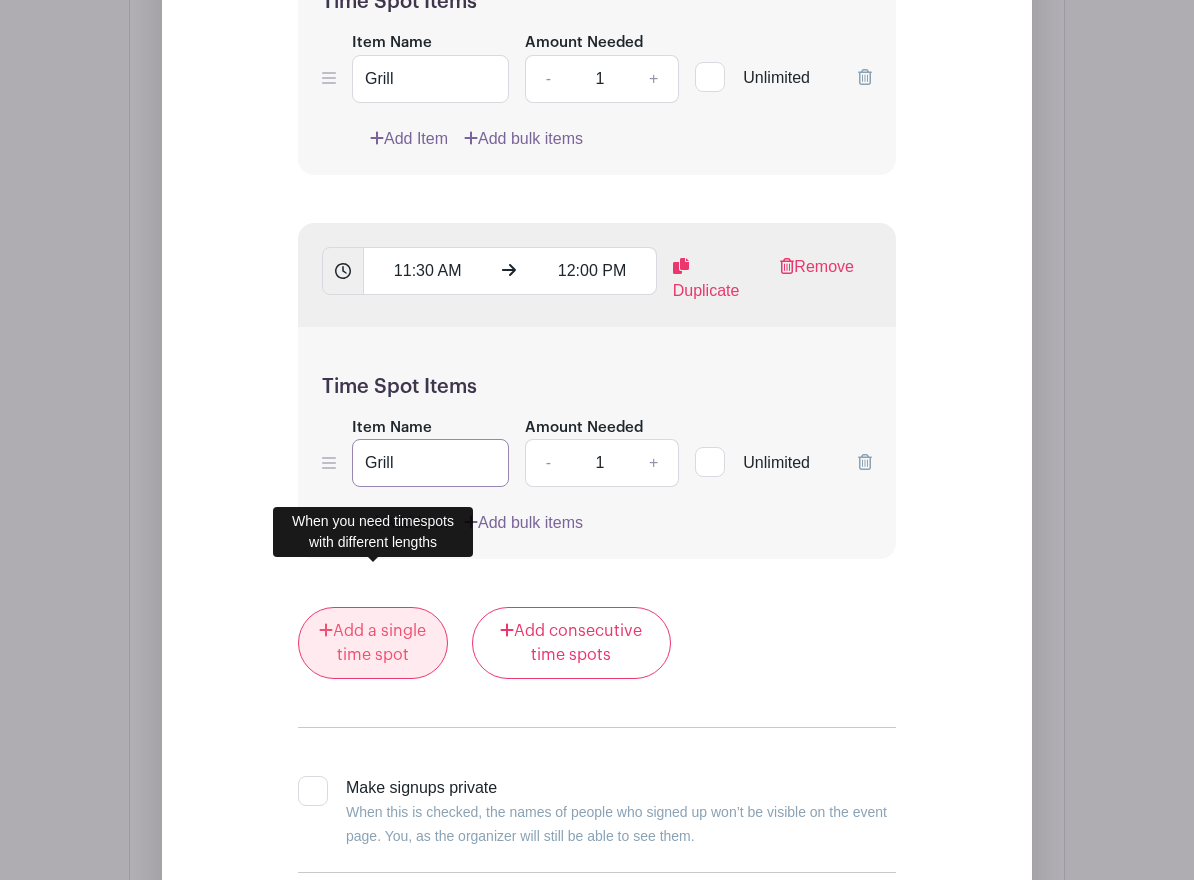 type on "Grill" 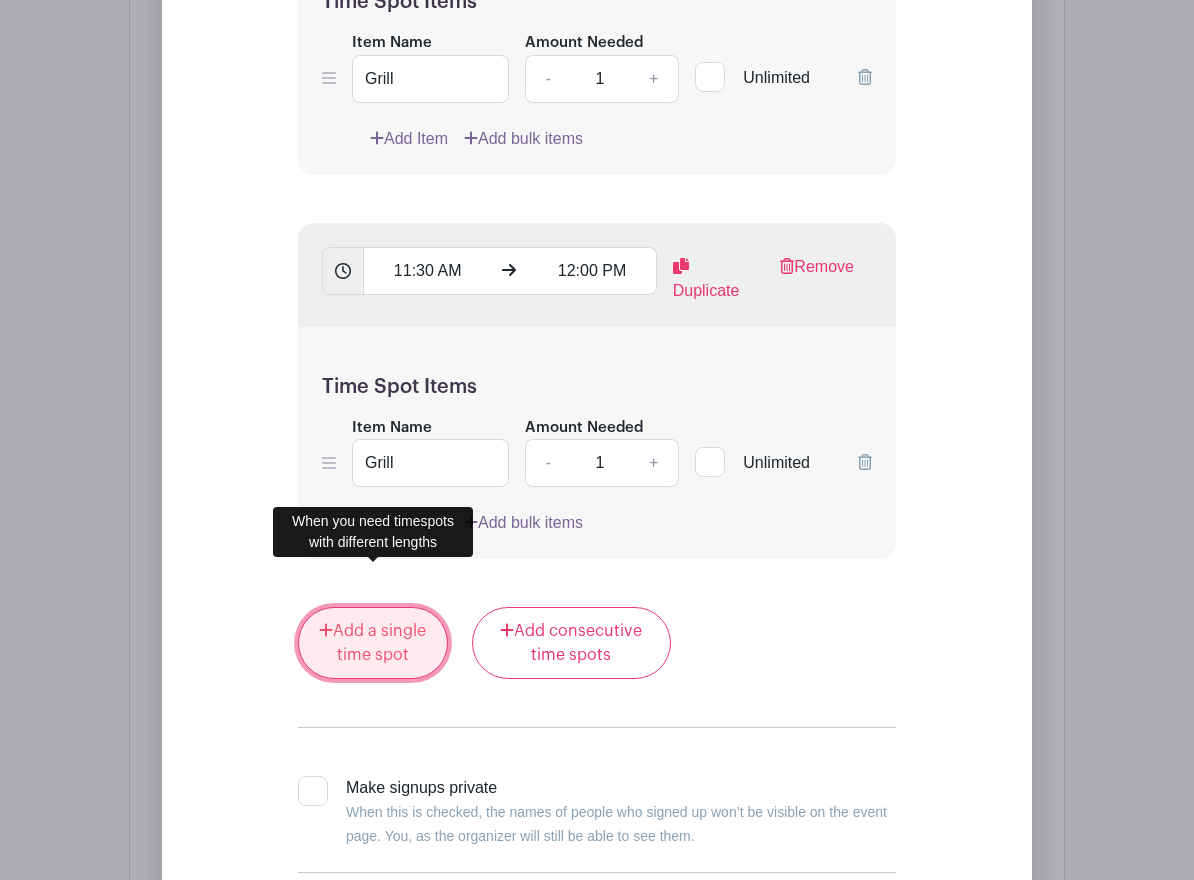 click on "Add a single time spot" at bounding box center [373, 643] 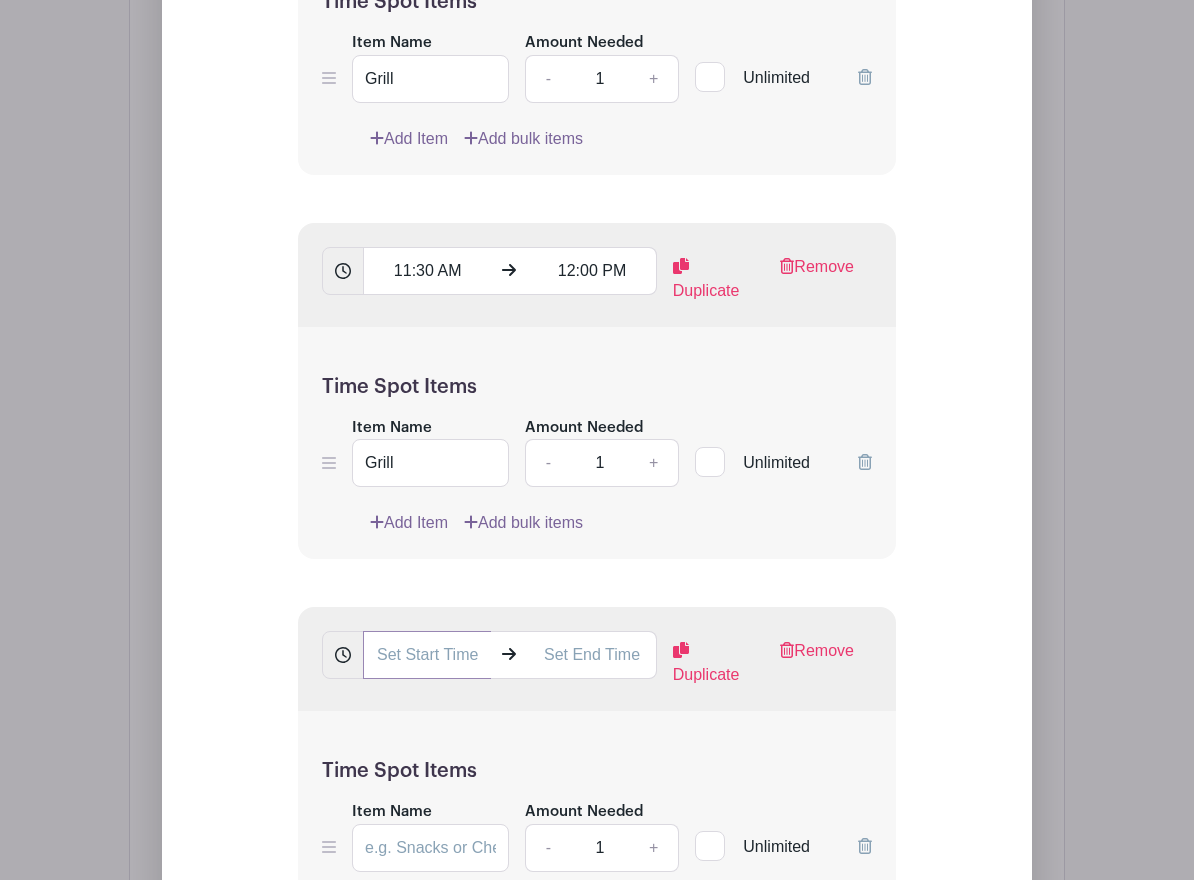 click at bounding box center (427, 655) 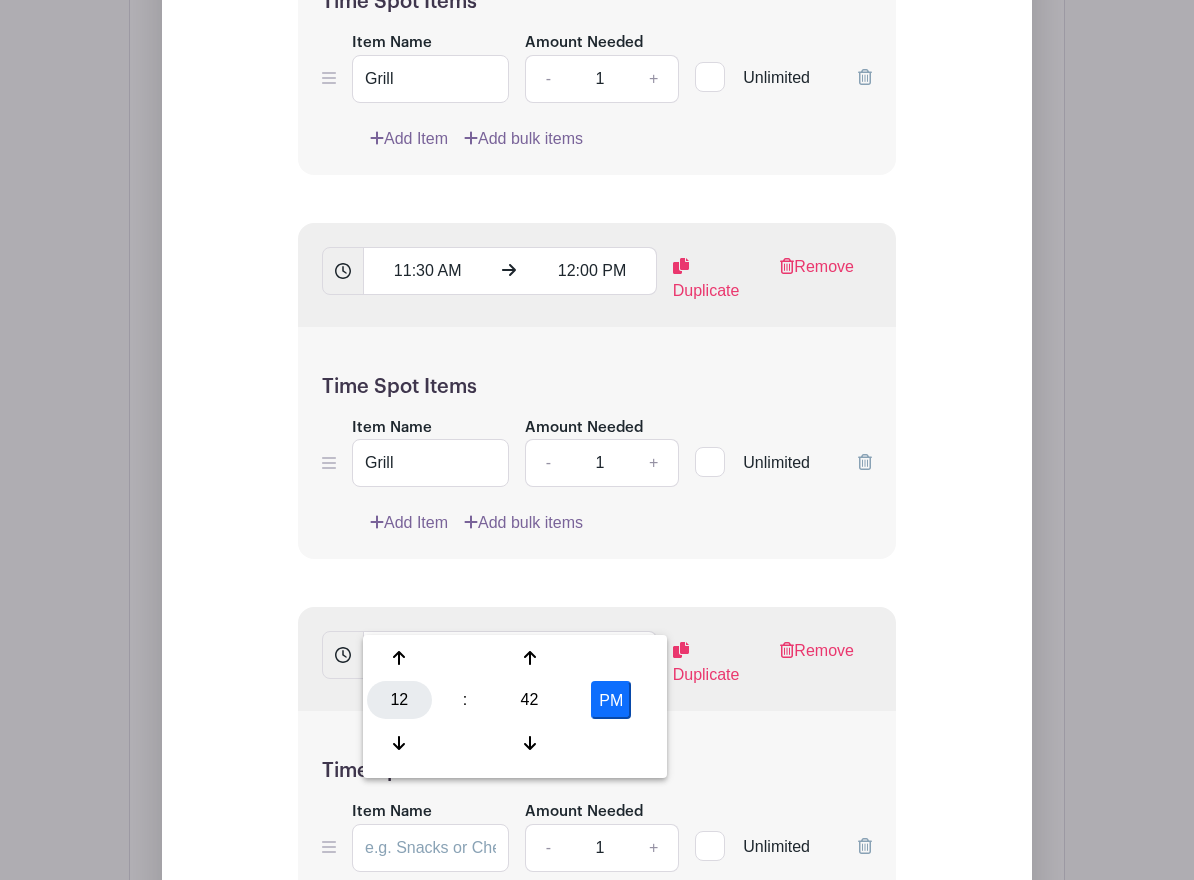 click on "12" at bounding box center [399, 700] 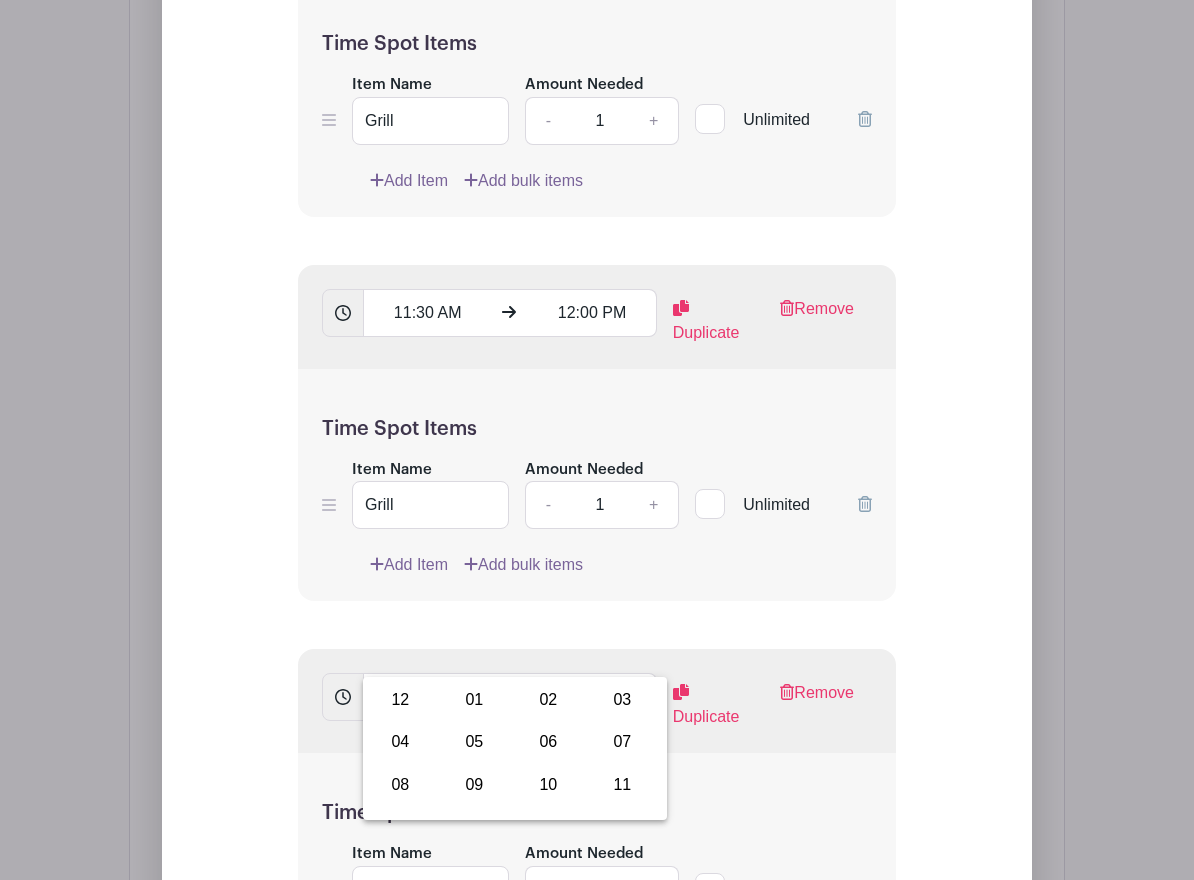 scroll, scrollTop: 2600, scrollLeft: 0, axis: vertical 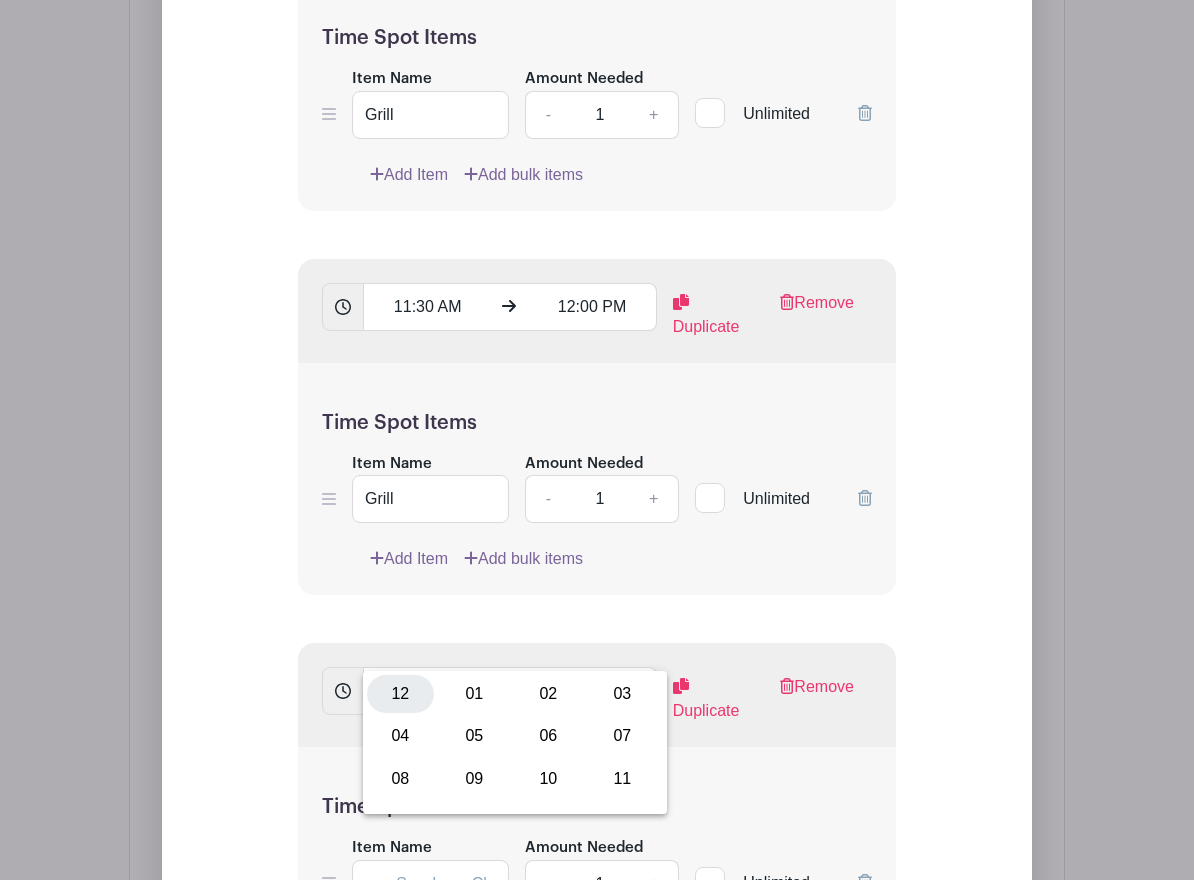 click on "12" at bounding box center [400, 694] 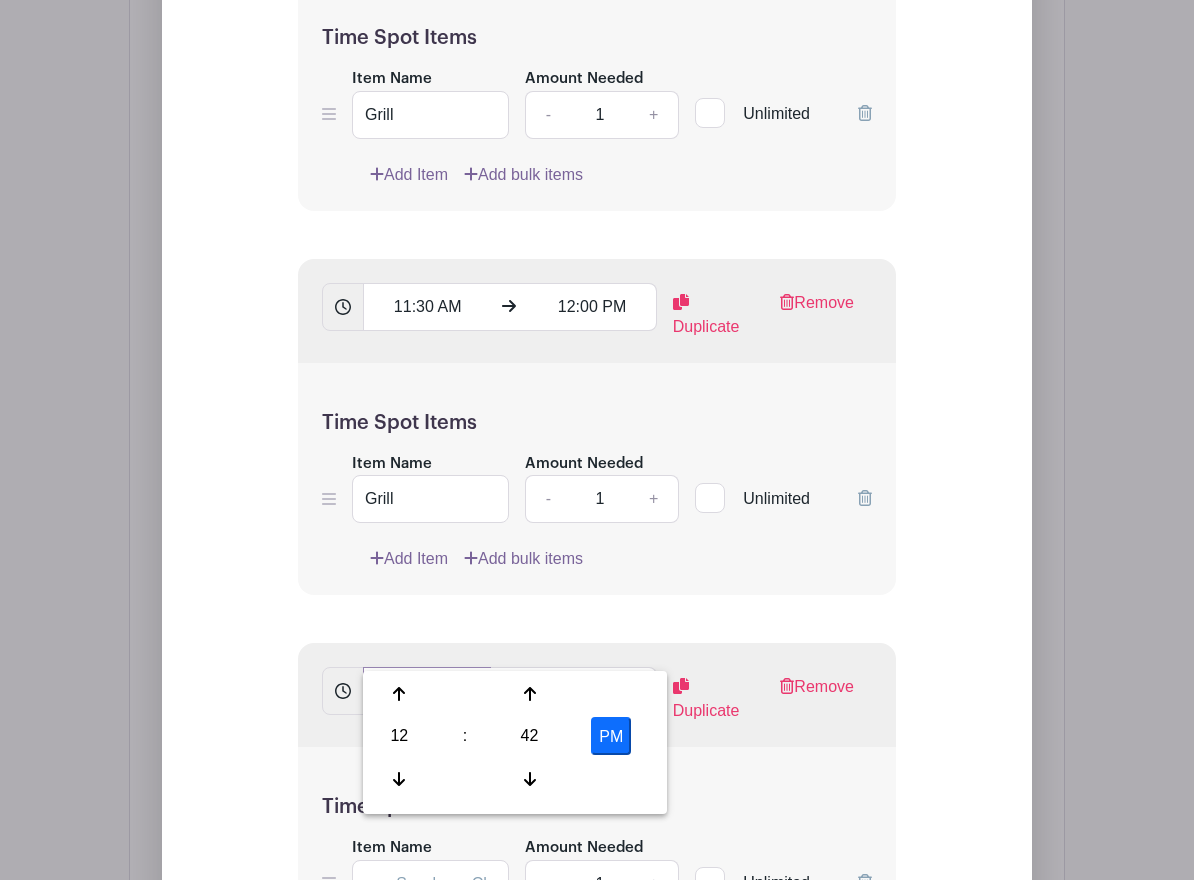 drag, startPoint x: 417, startPoint y: 652, endPoint x: 432, endPoint y: 650, distance: 15.132746 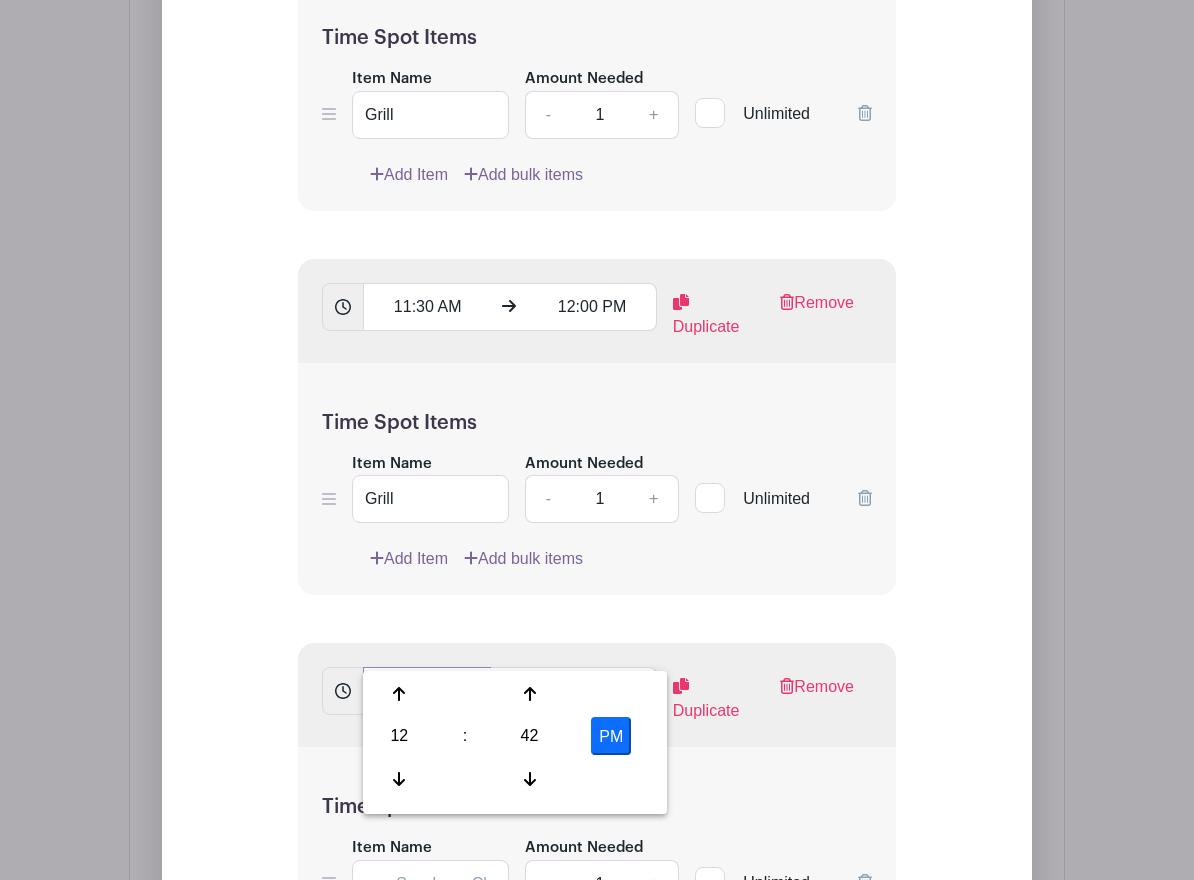 click on "12:42 PM" at bounding box center [427, 691] 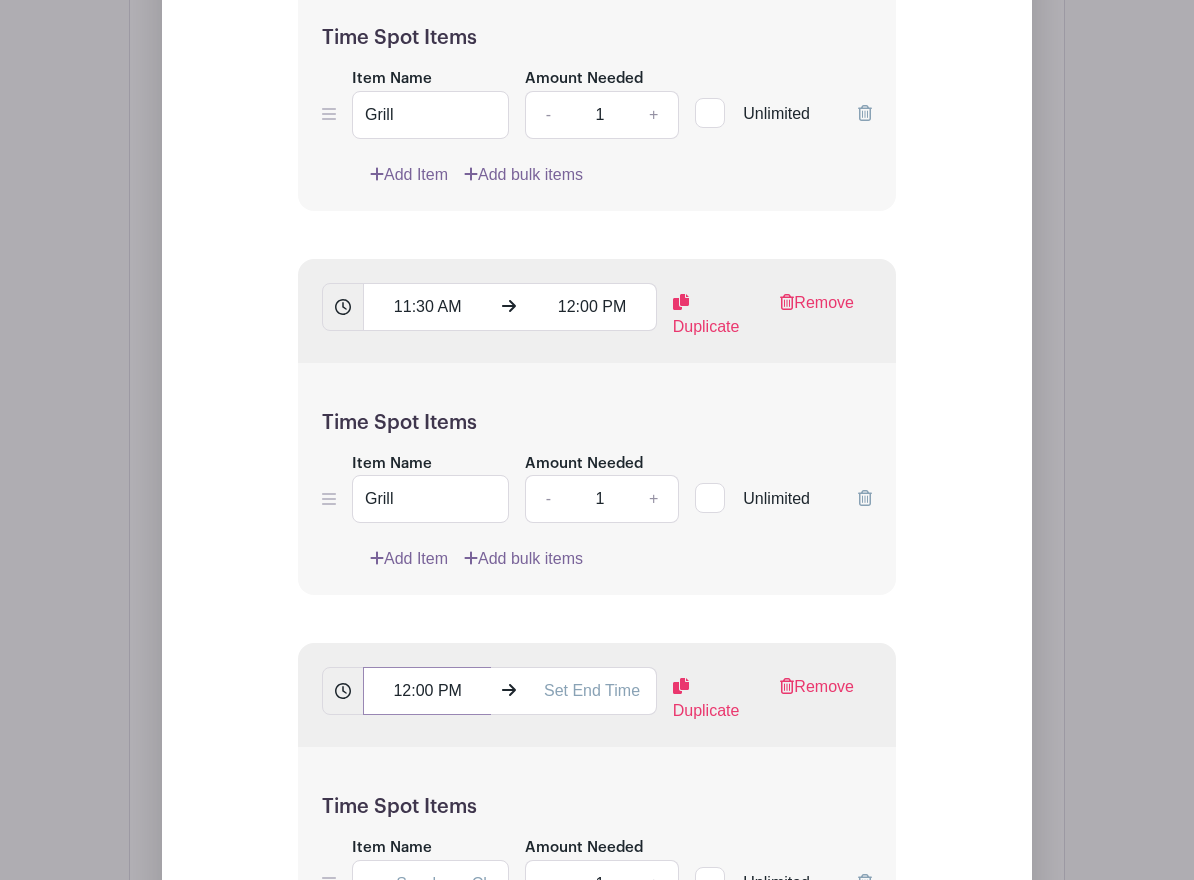 type on "12:00 PM" 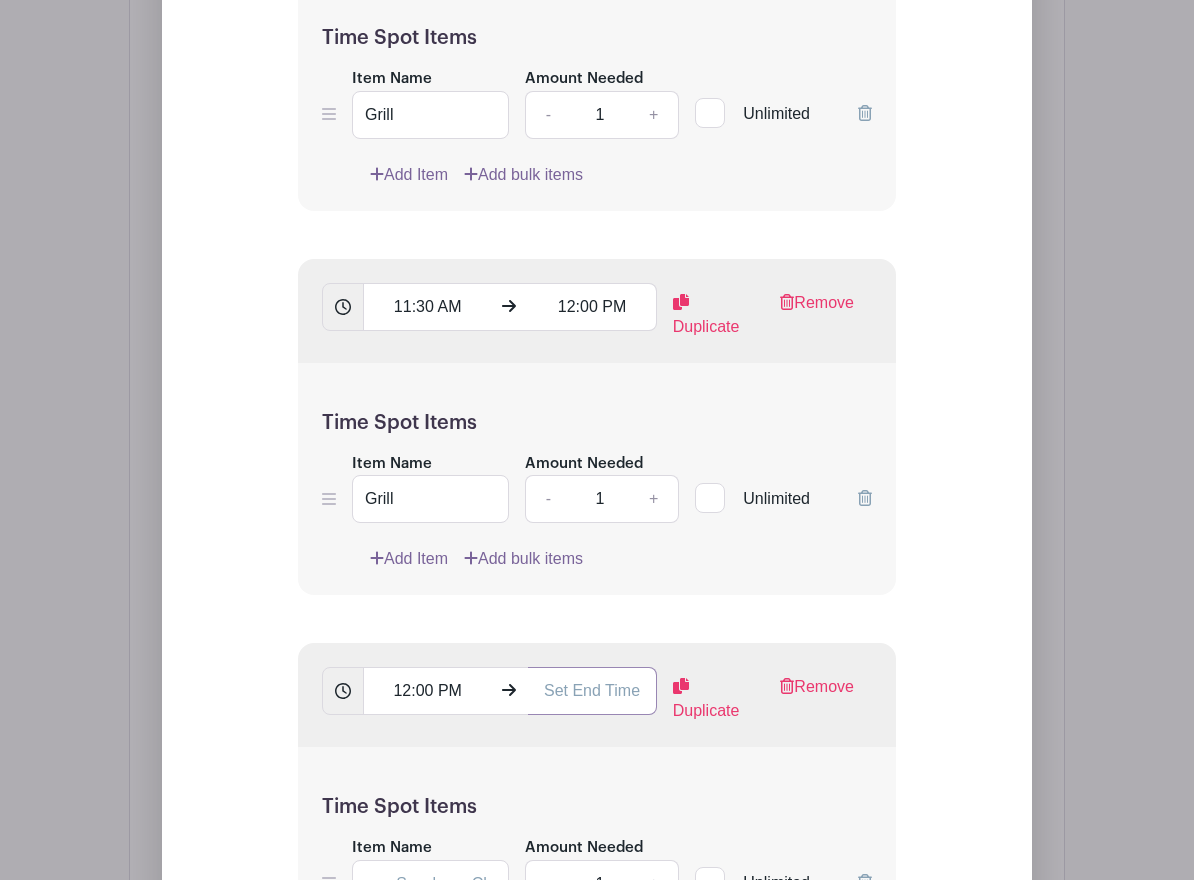 click at bounding box center (592, 691) 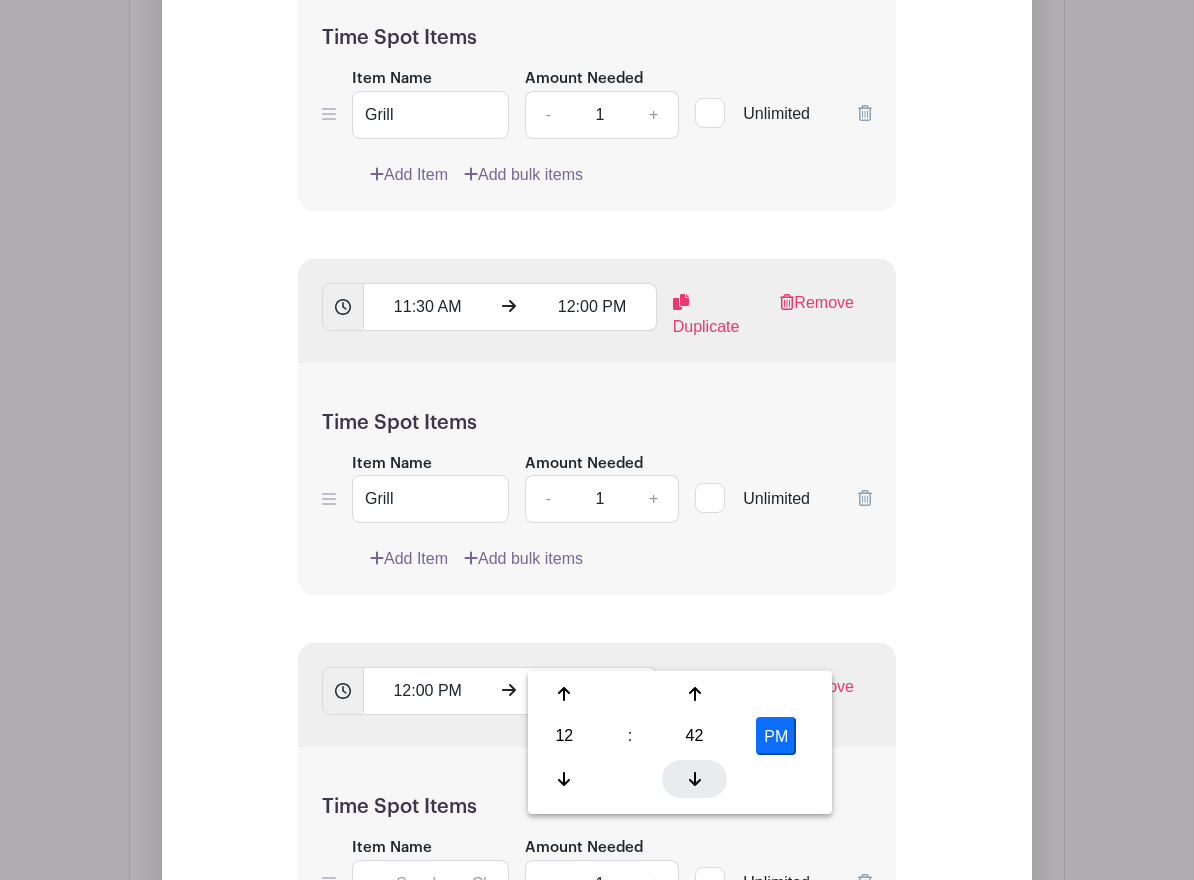 click 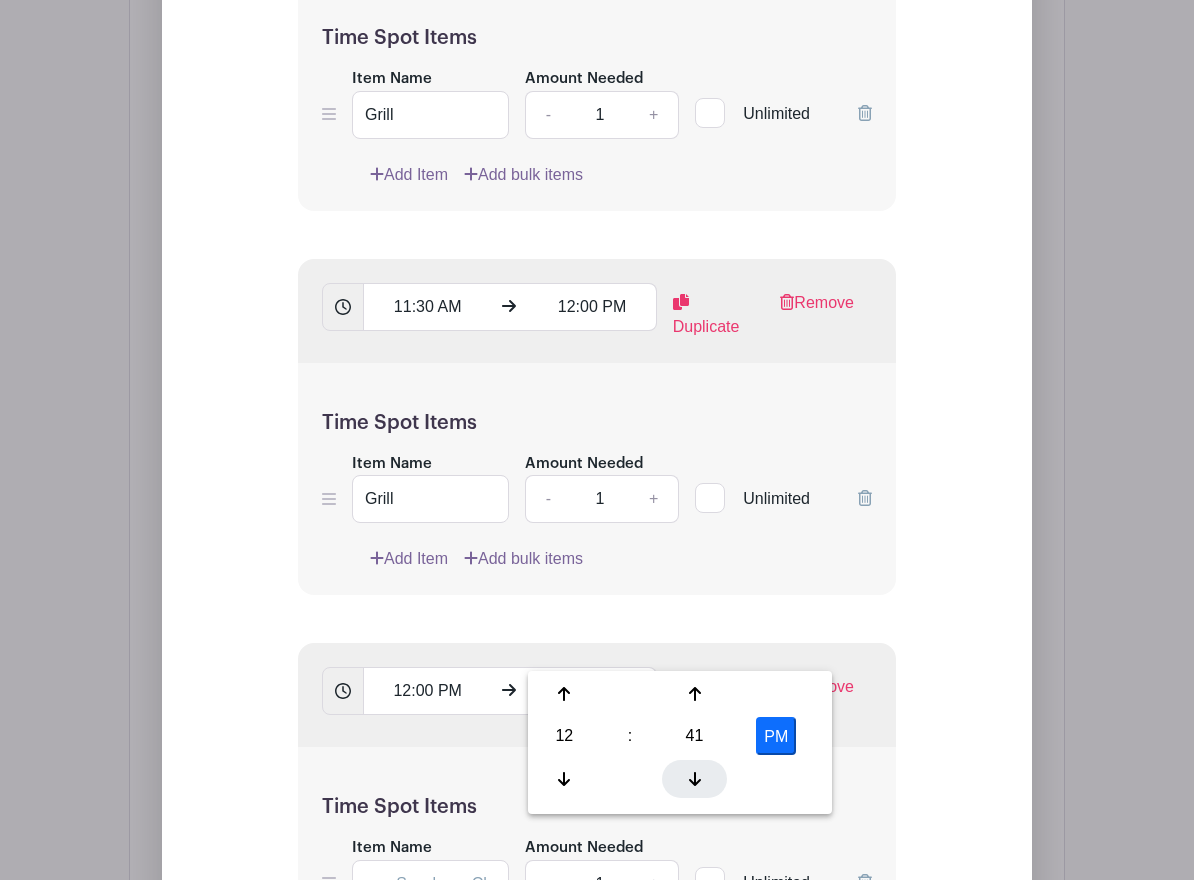 click 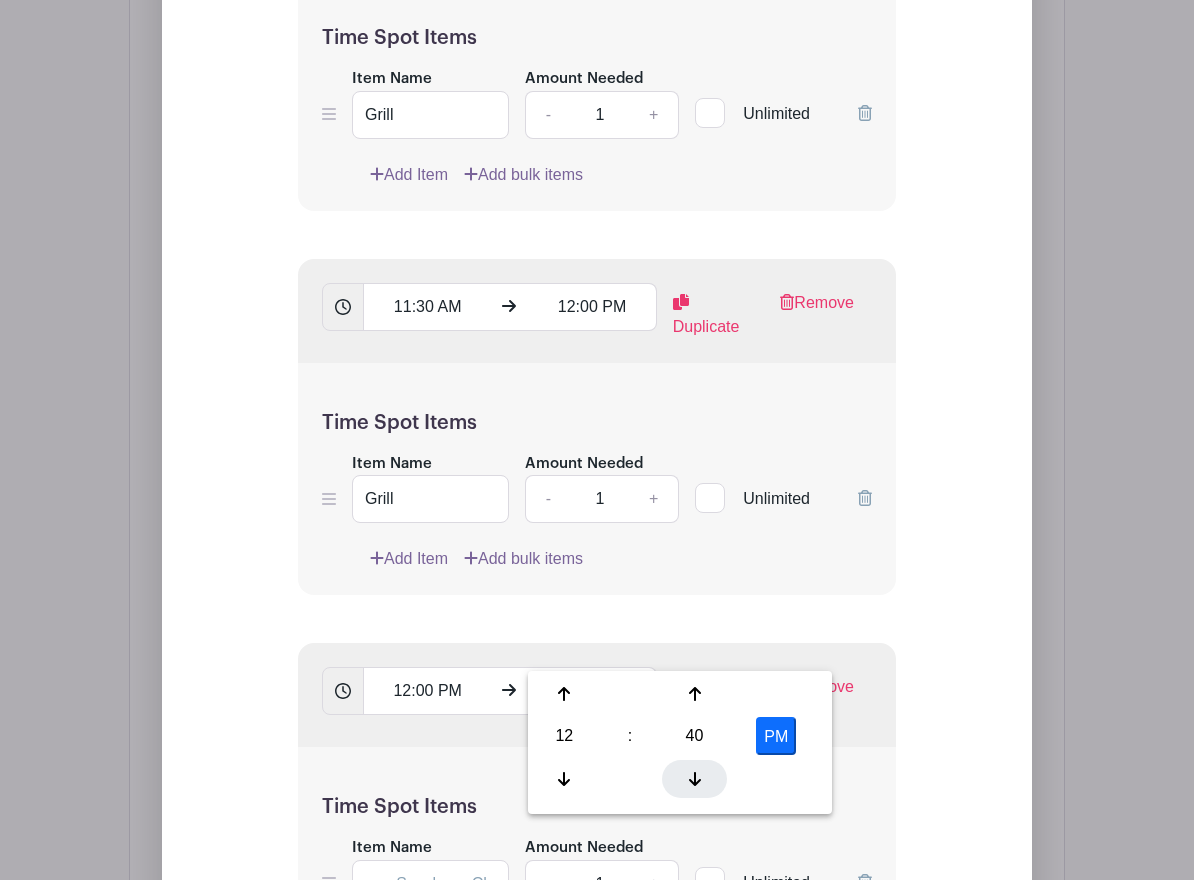 click 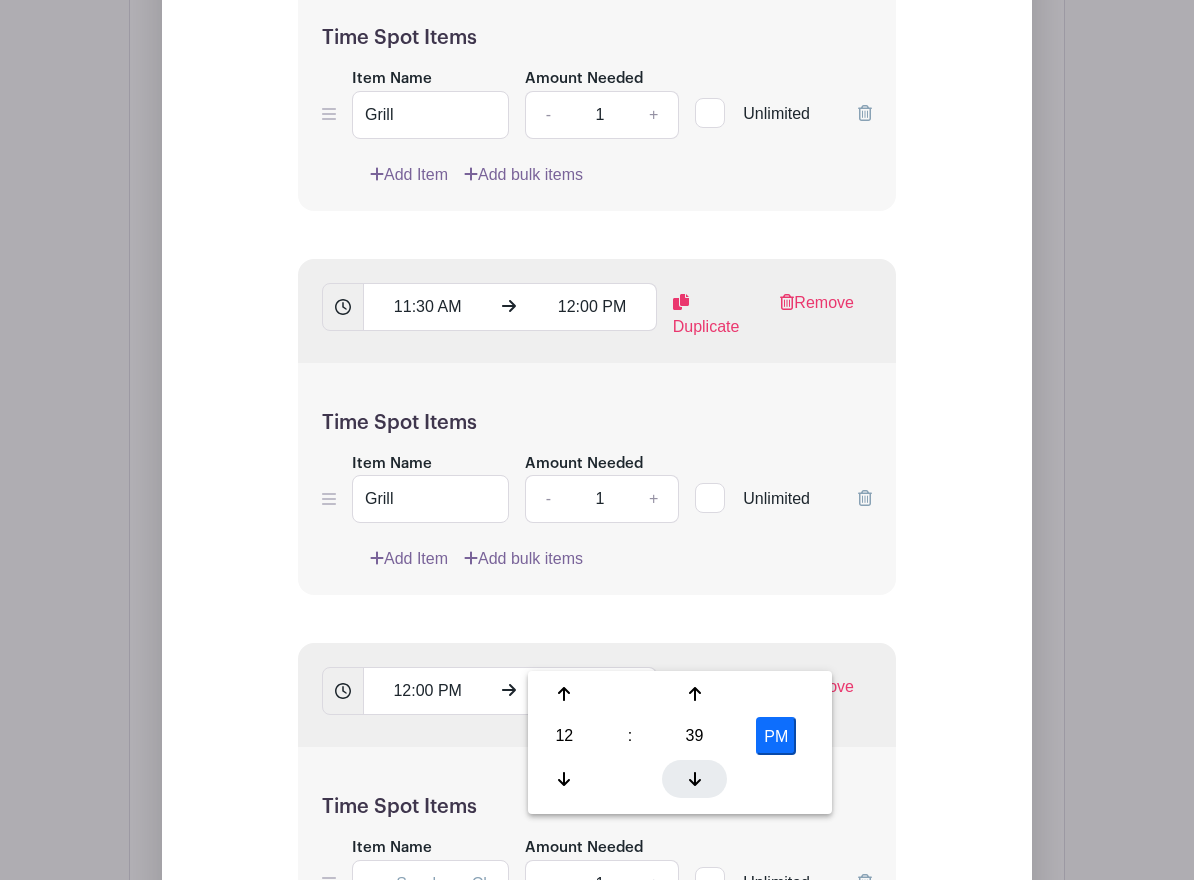 click 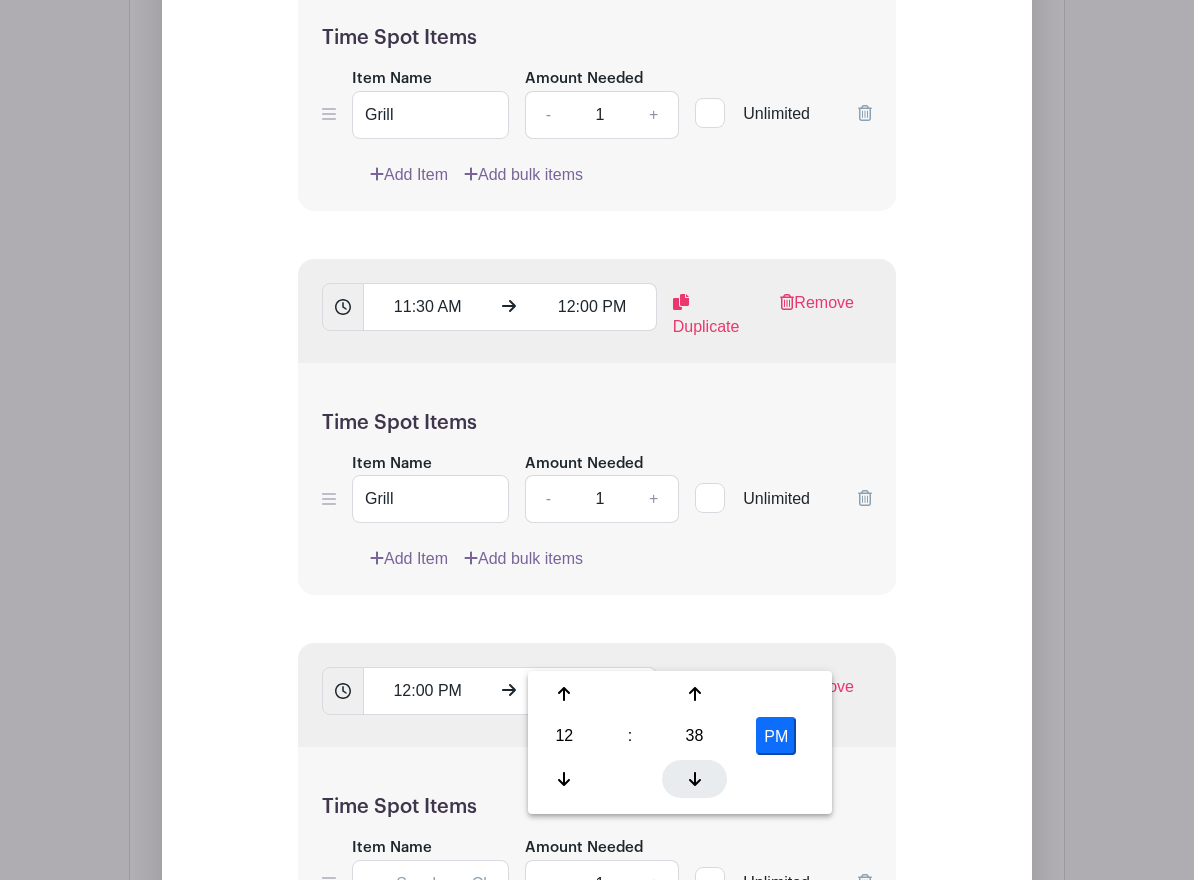 click 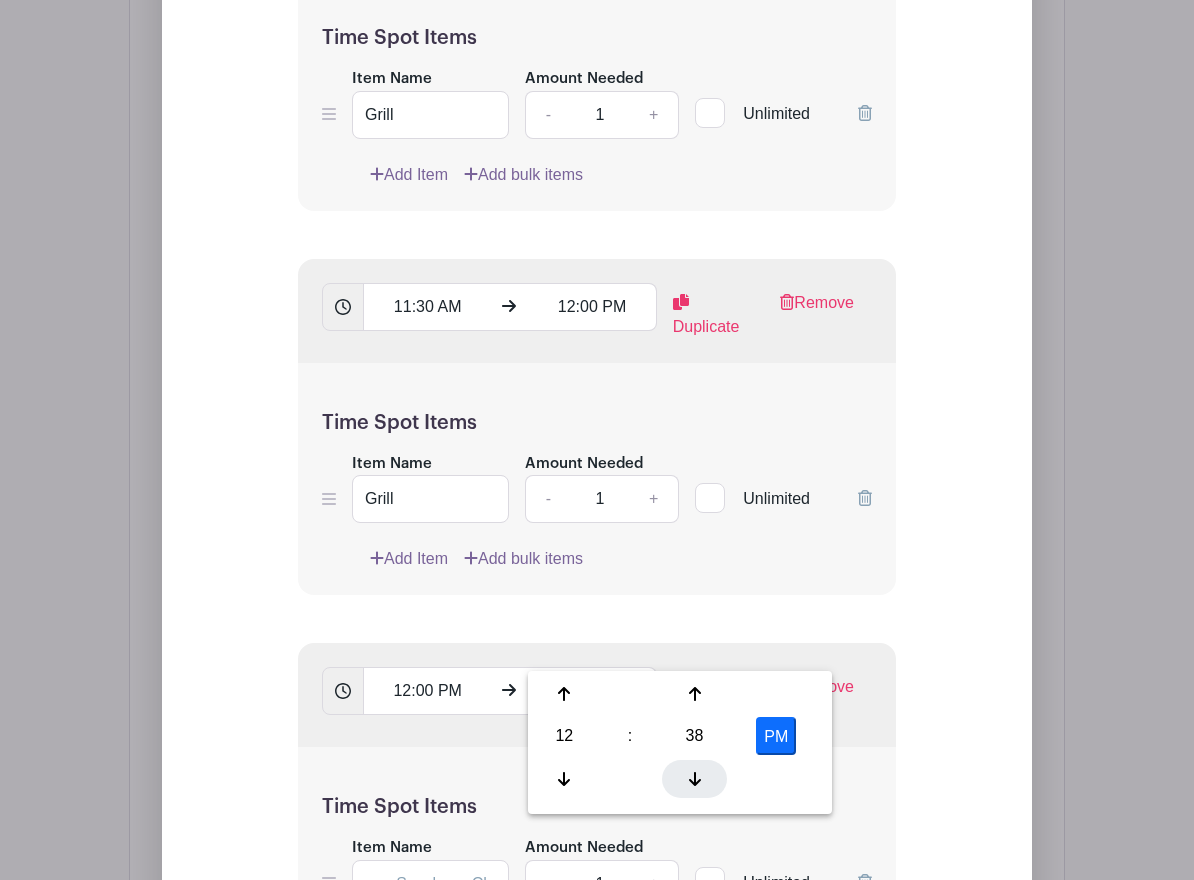 click 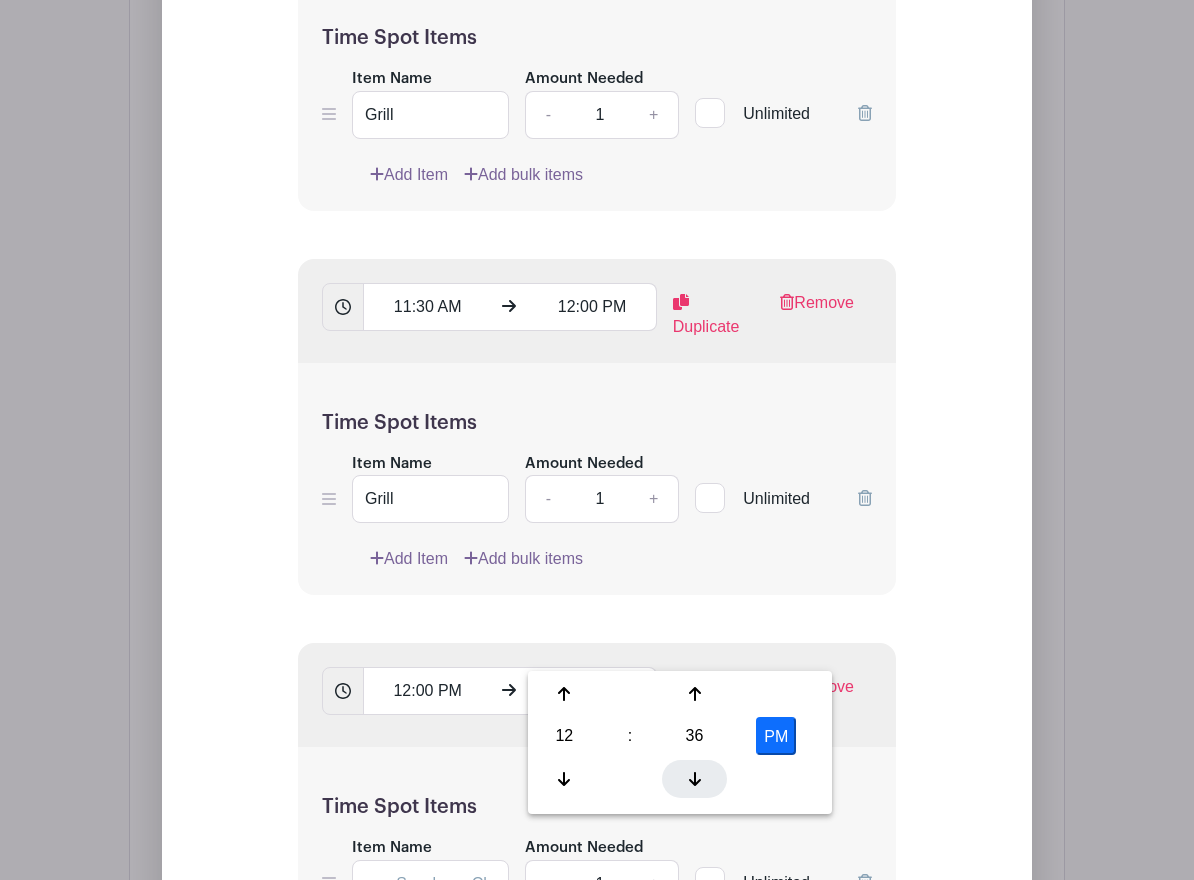 click 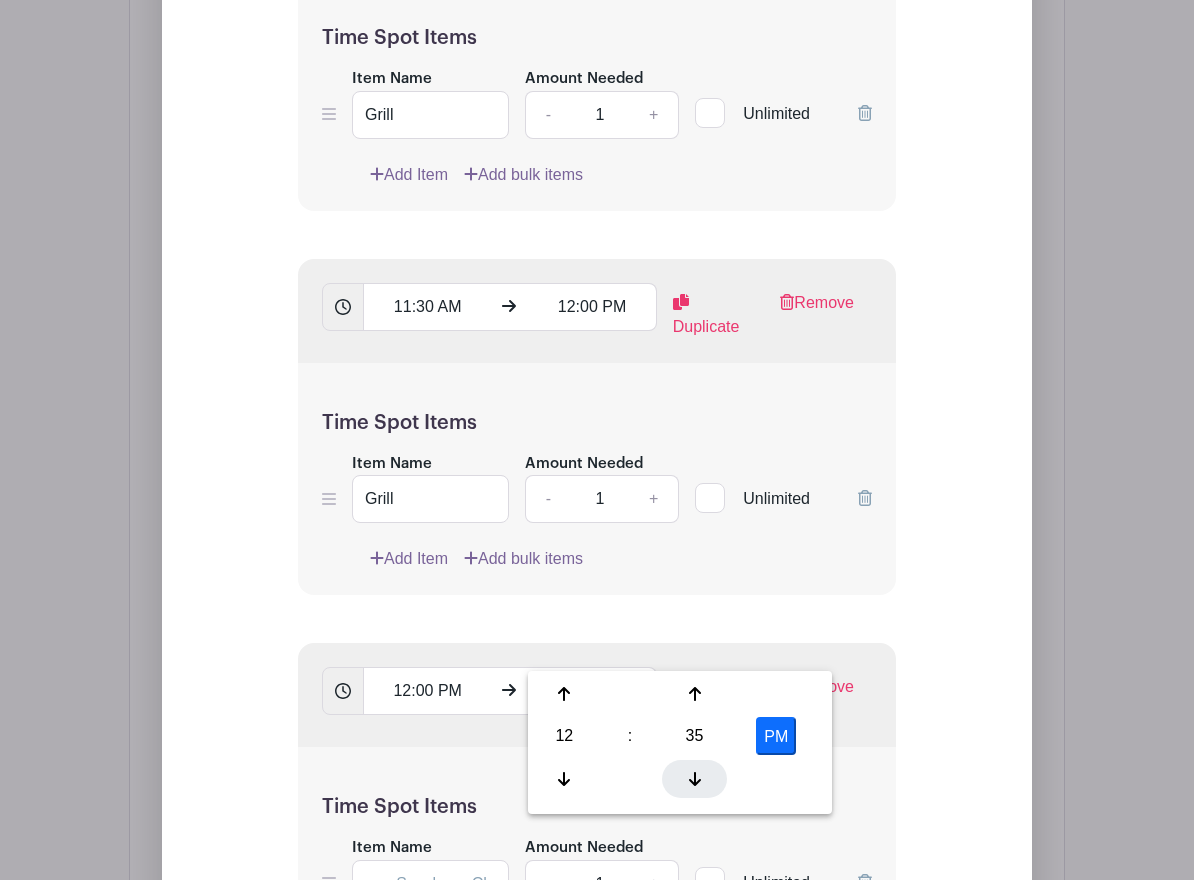 click 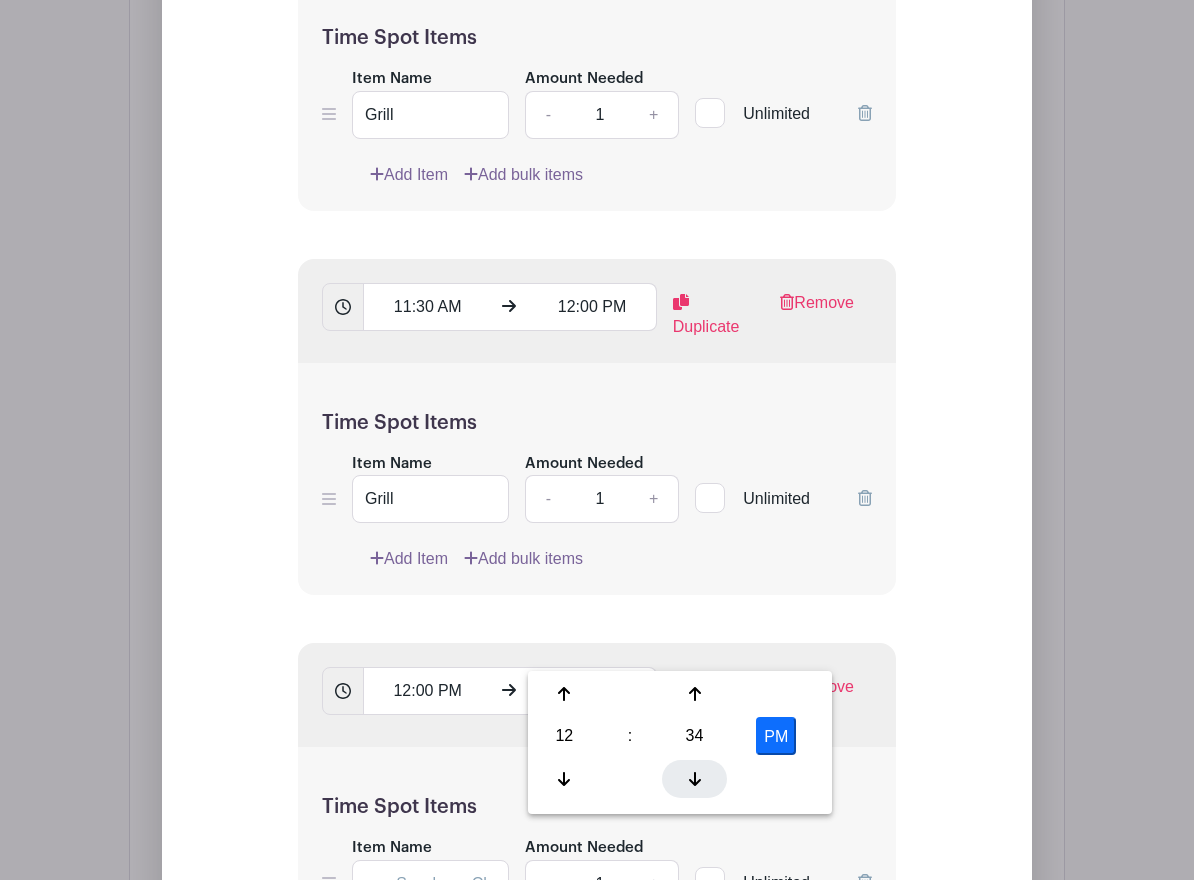 click 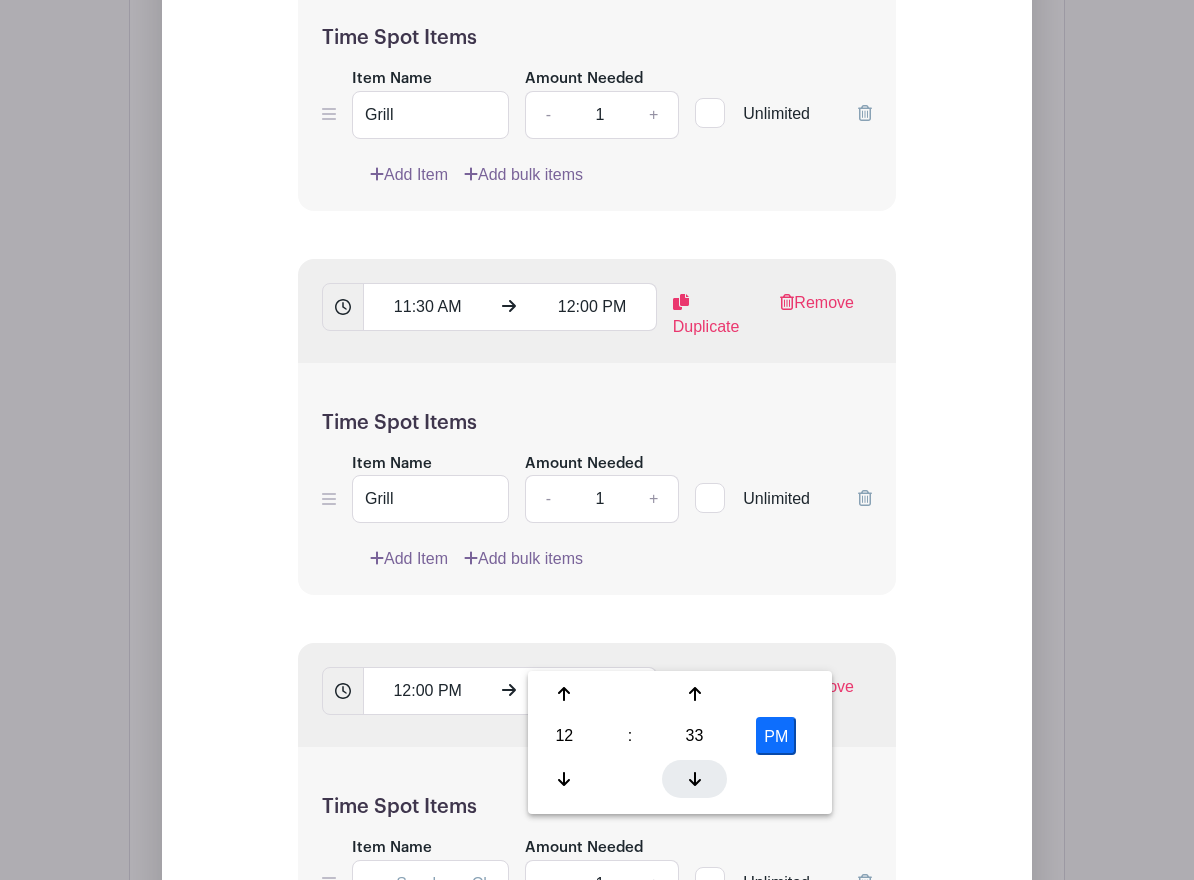 click 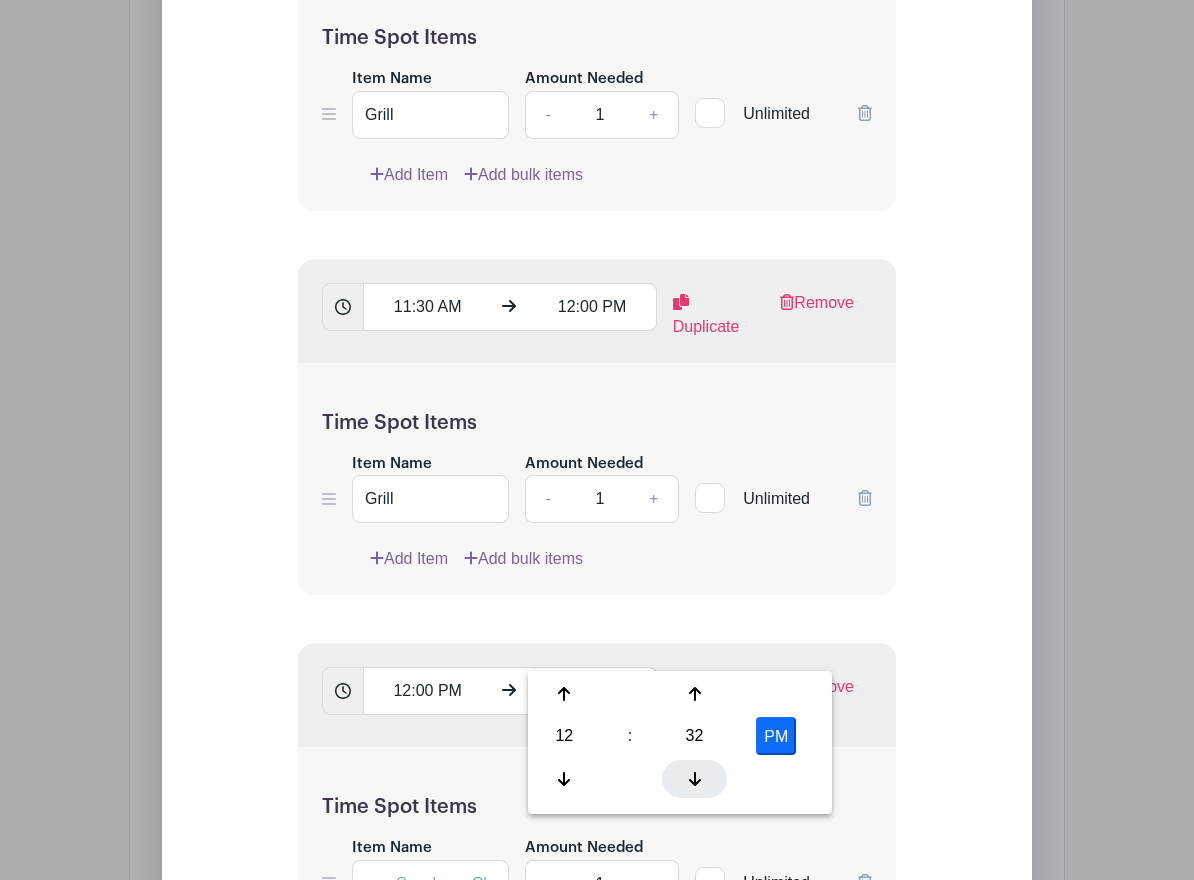 click 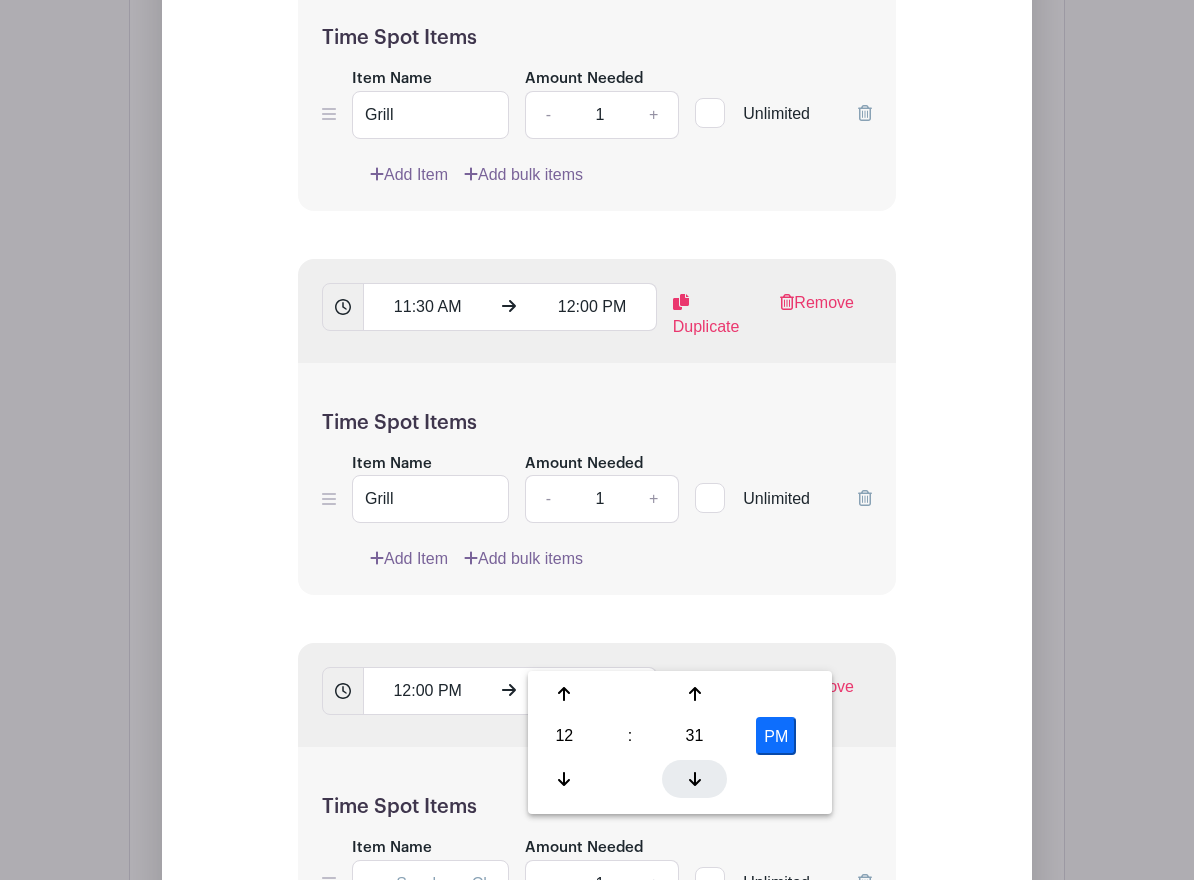 click 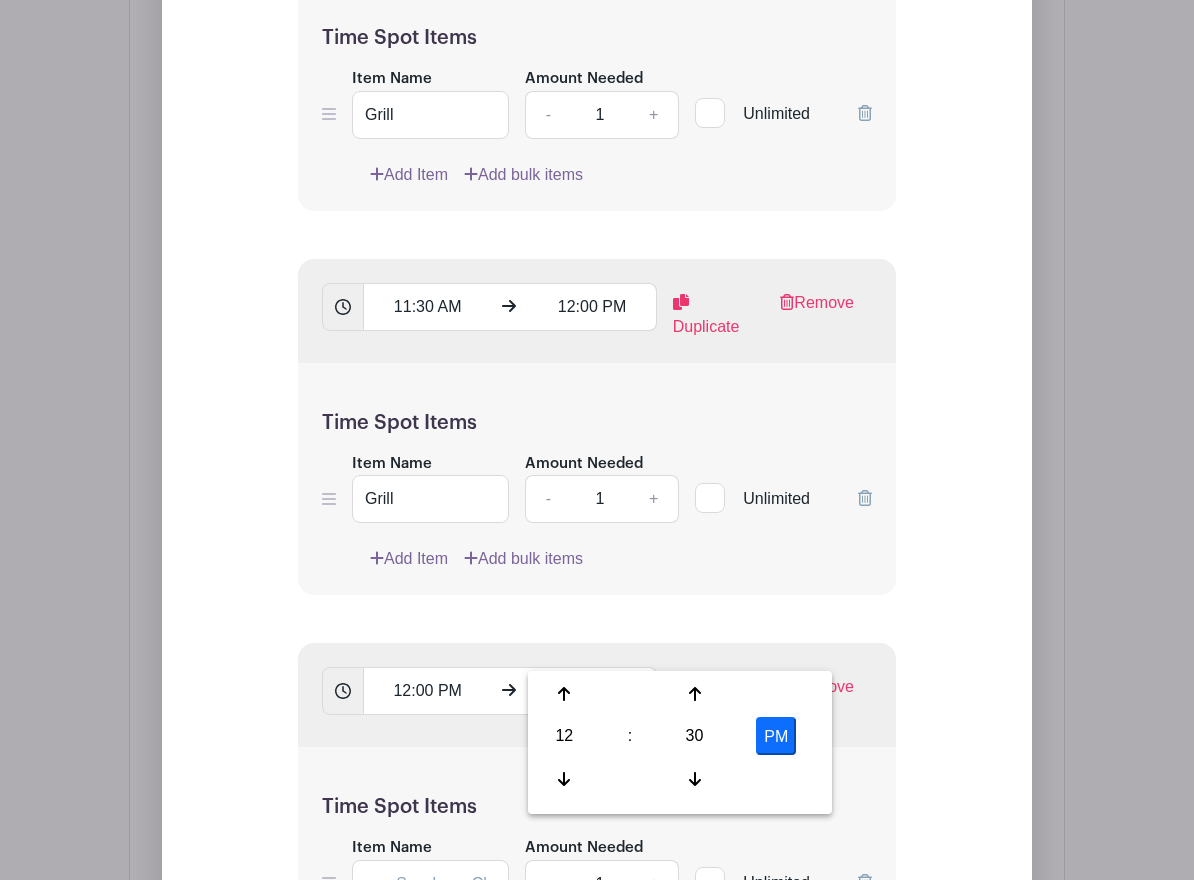 click on "PM" at bounding box center [776, 736] 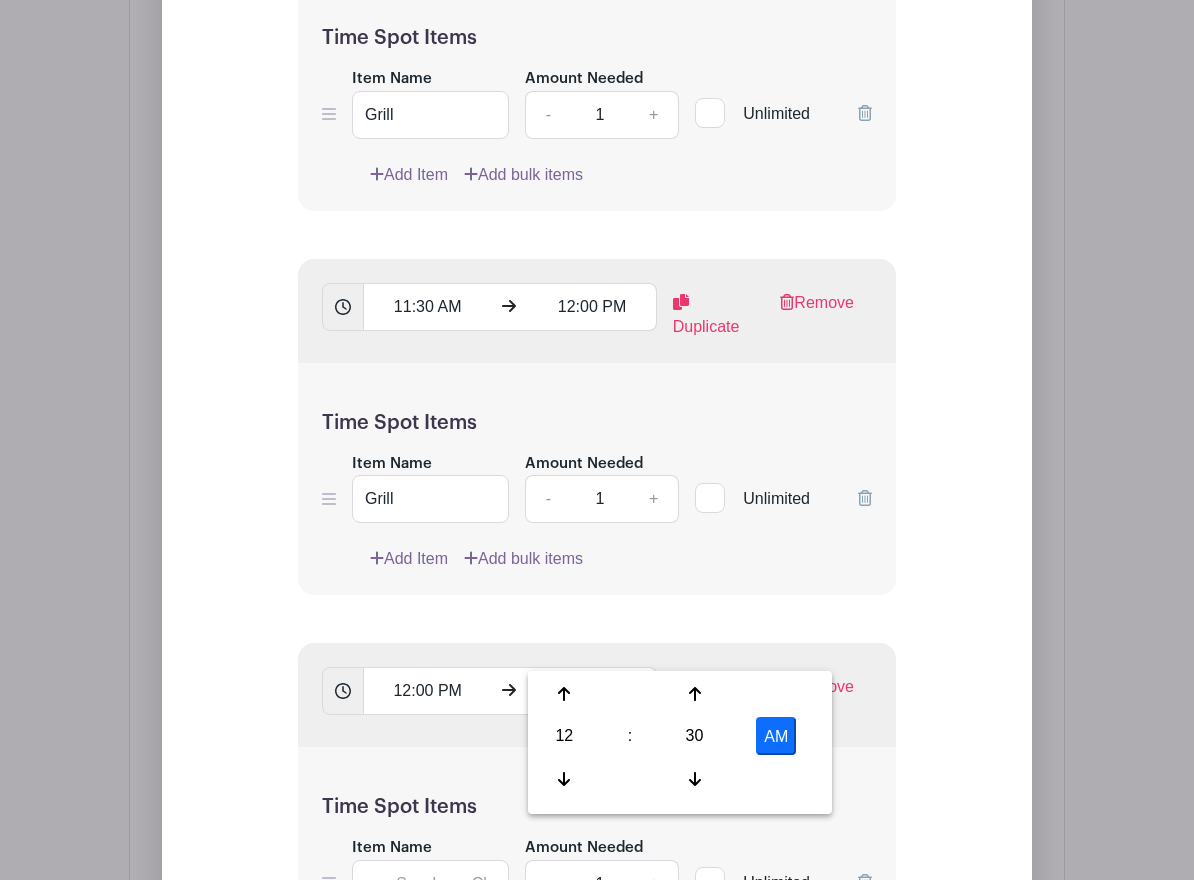 drag, startPoint x: 774, startPoint y: 734, endPoint x: 765, endPoint y: 754, distance: 21.931713 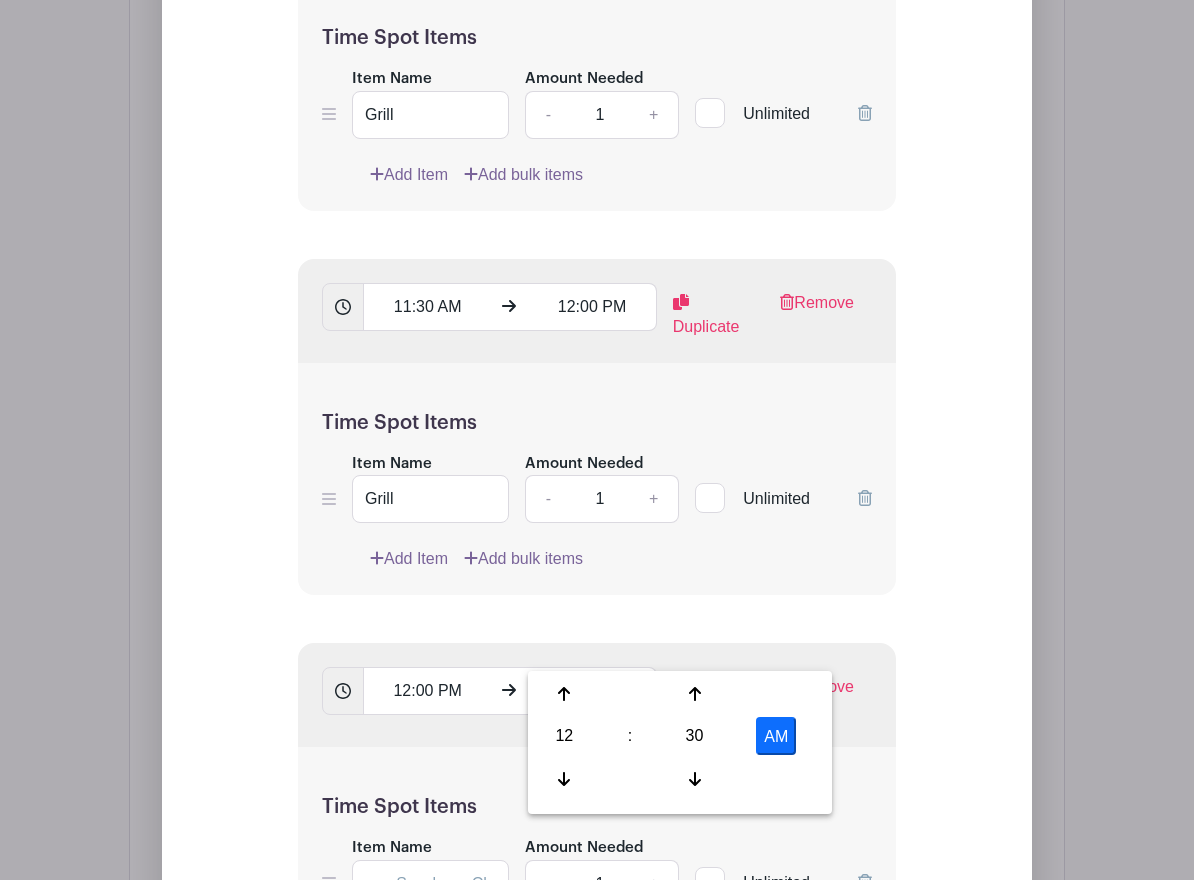 click on "AM" at bounding box center (776, 736) 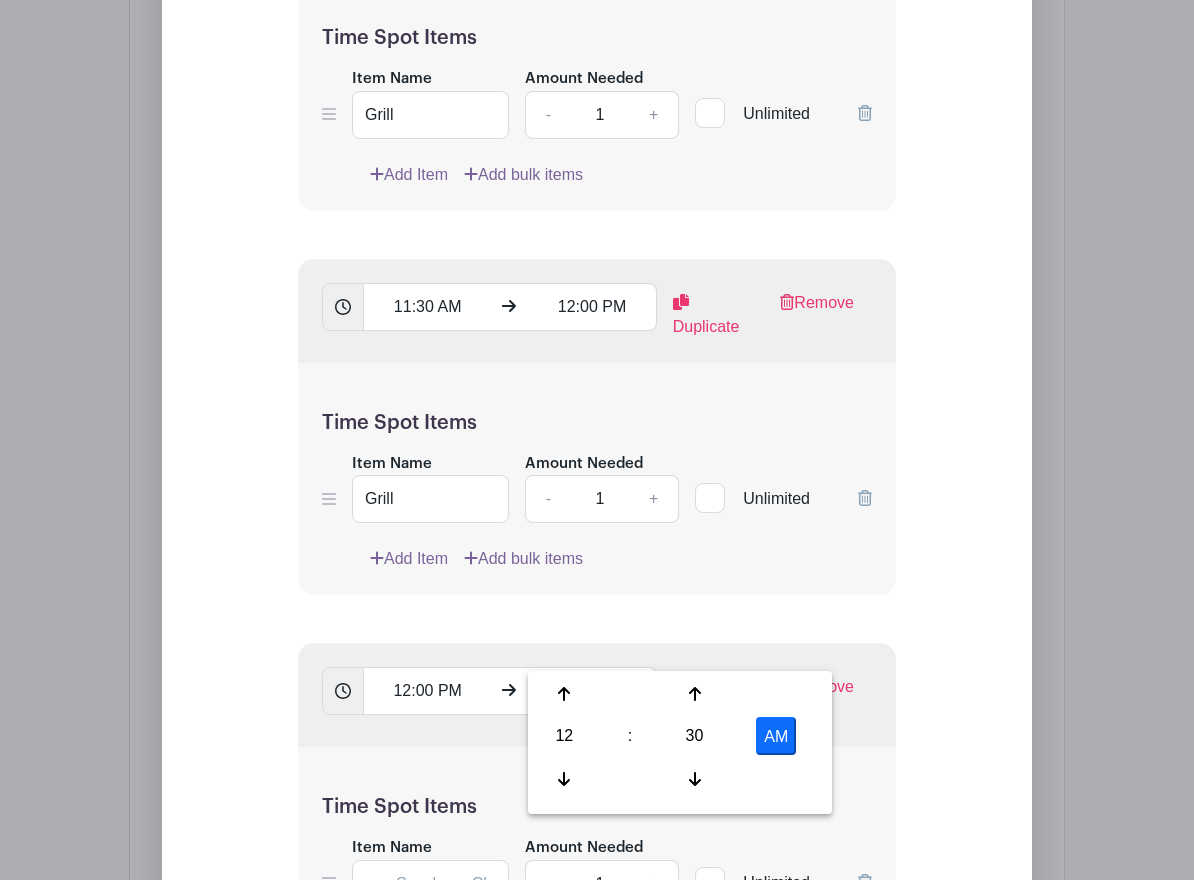 type on "12:30 PM" 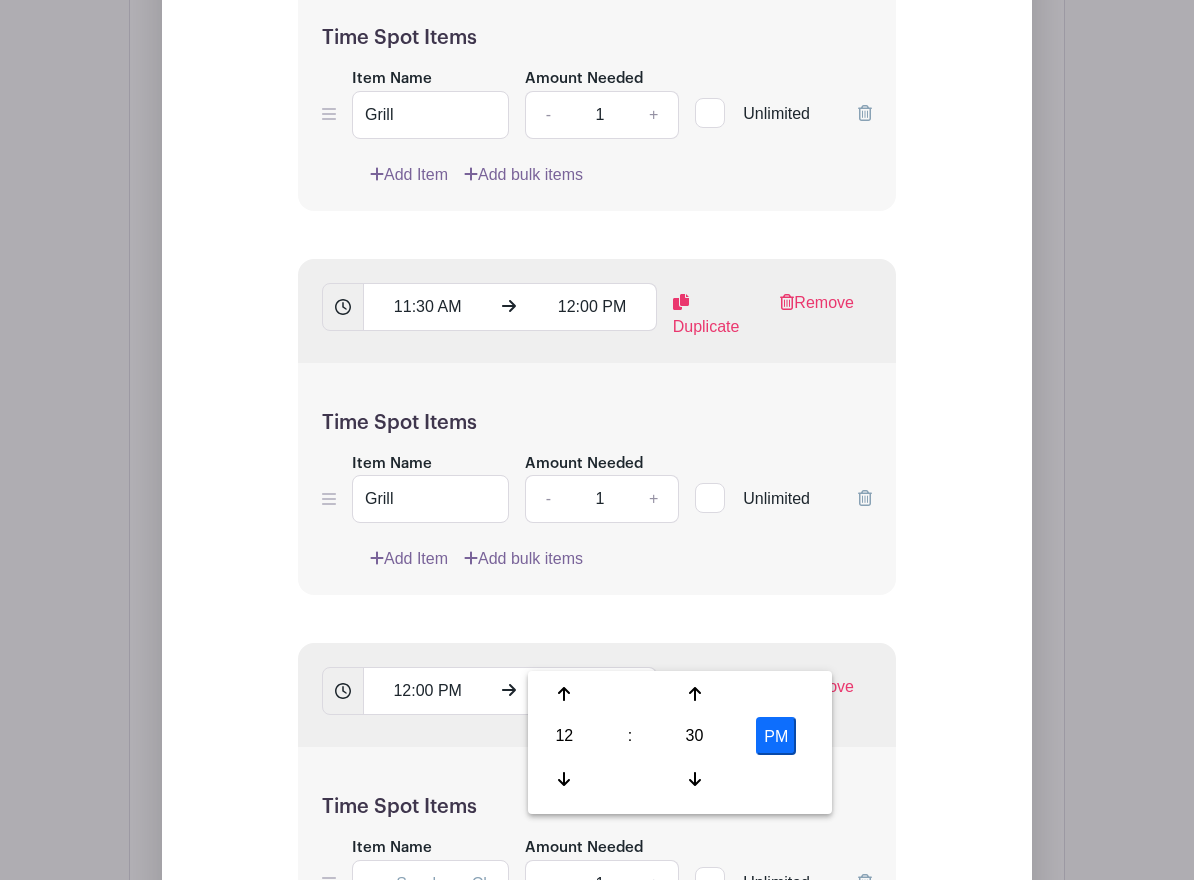 click on "Time Spot Items
Item Name
Amount Needed
-
1
+
Unlimited
Add Item
Add bulk items" at bounding box center [597, 863] 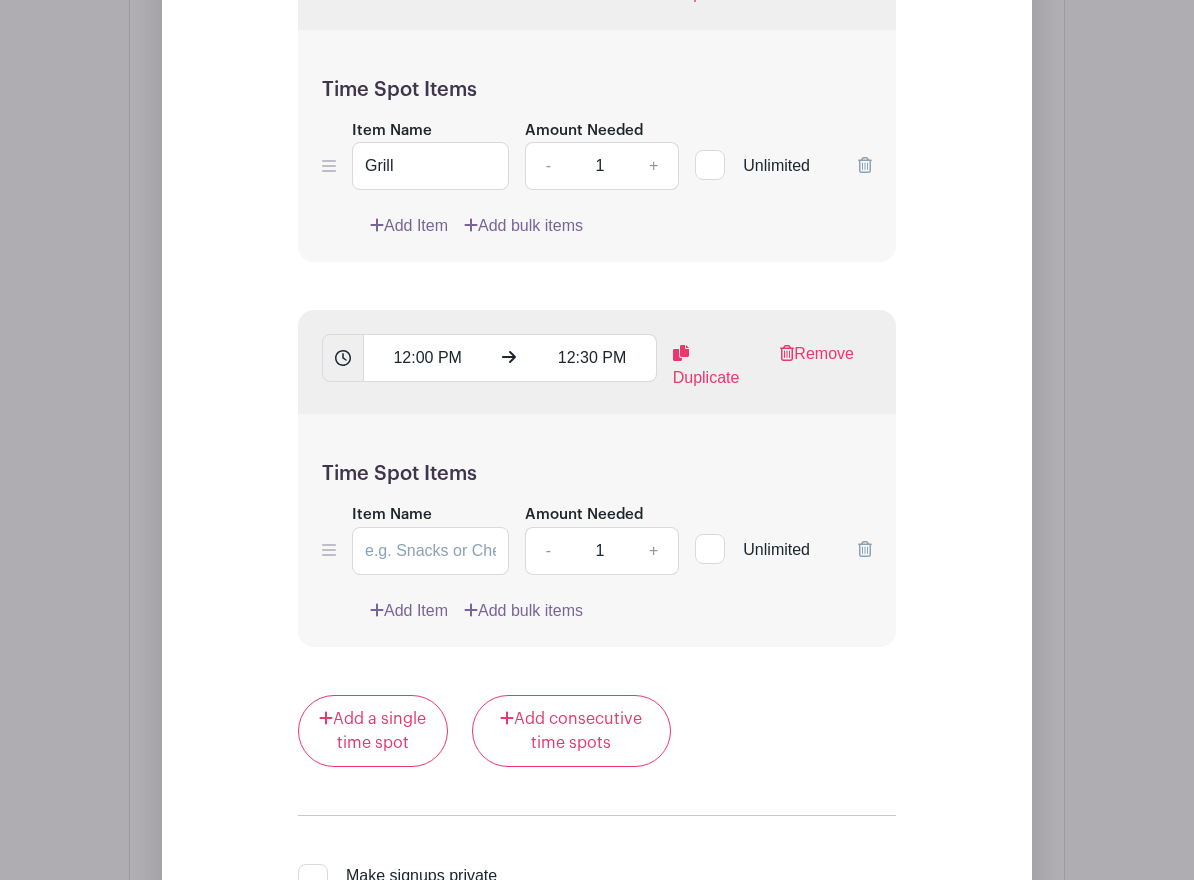 scroll, scrollTop: 2935, scrollLeft: 0, axis: vertical 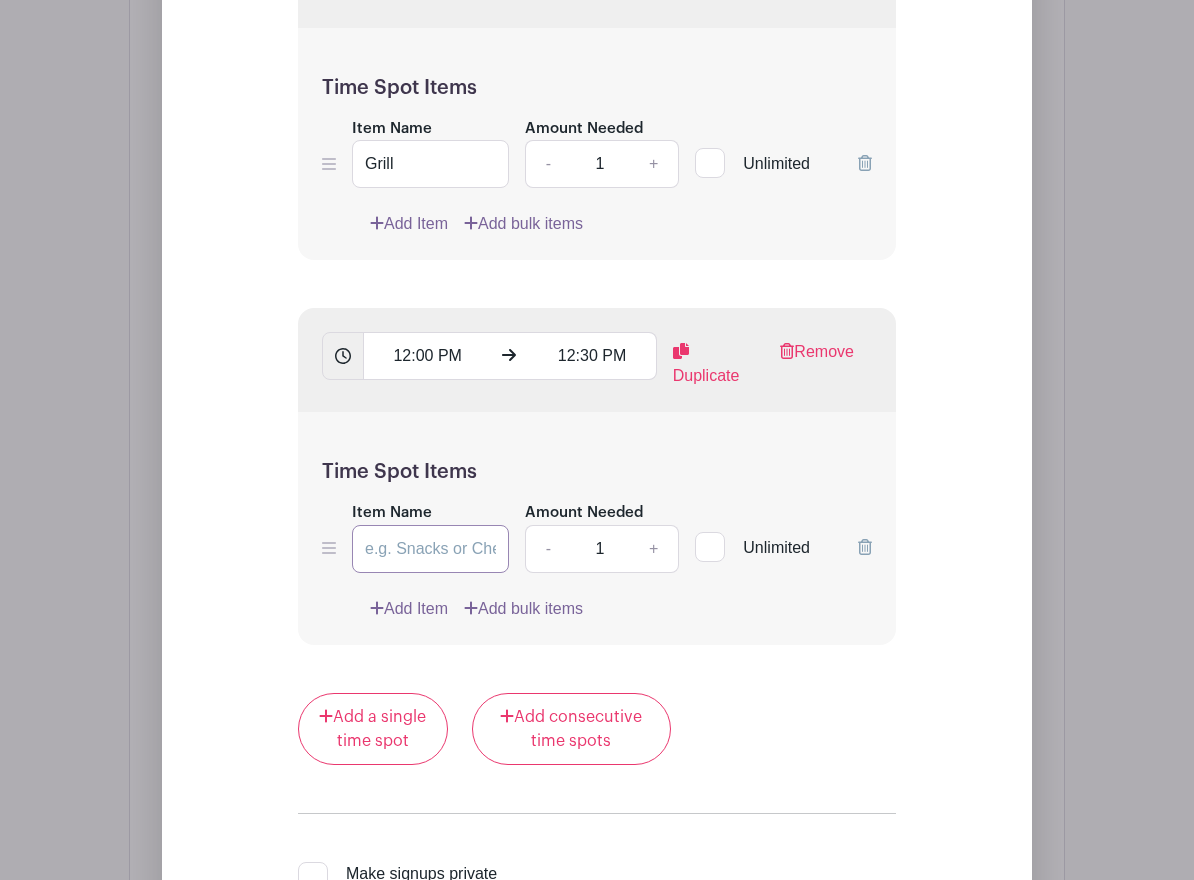 click on "Item Name" at bounding box center [430, 549] 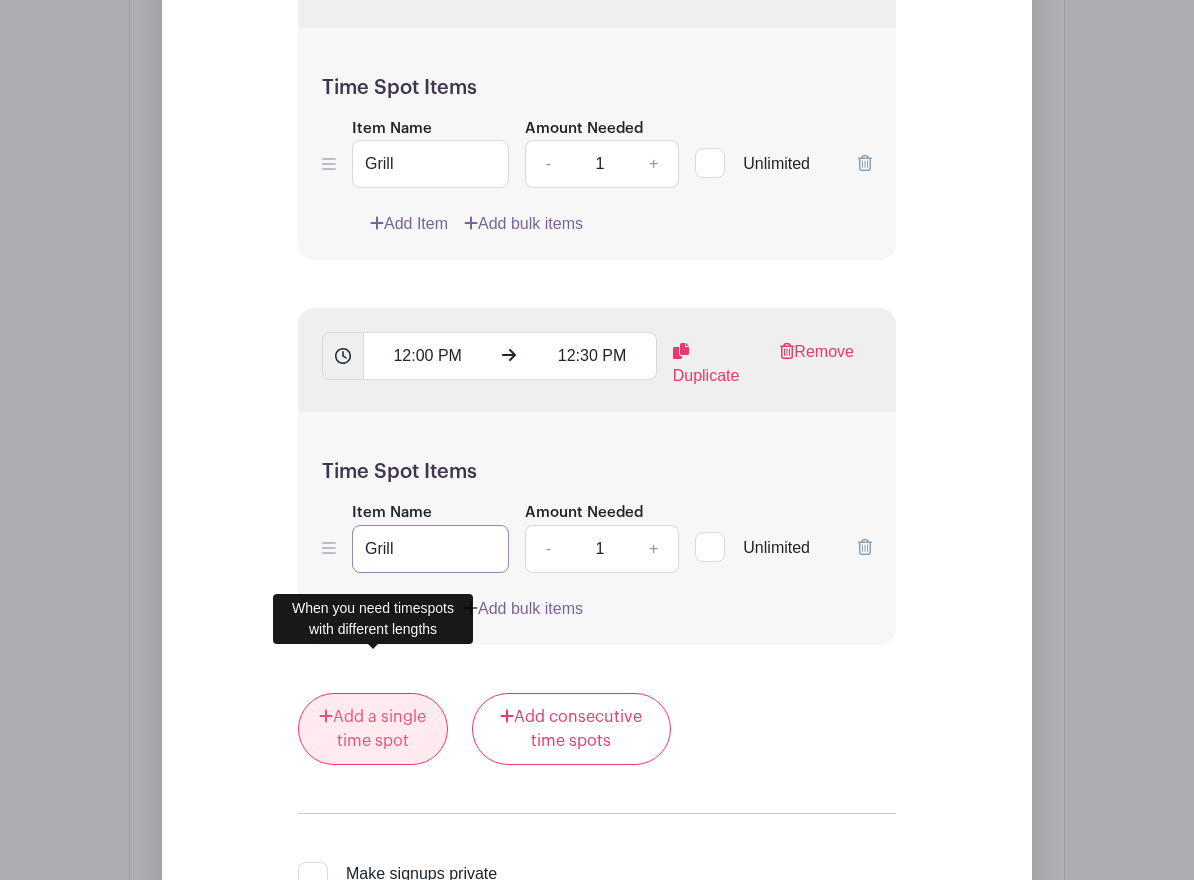 type on "Grill" 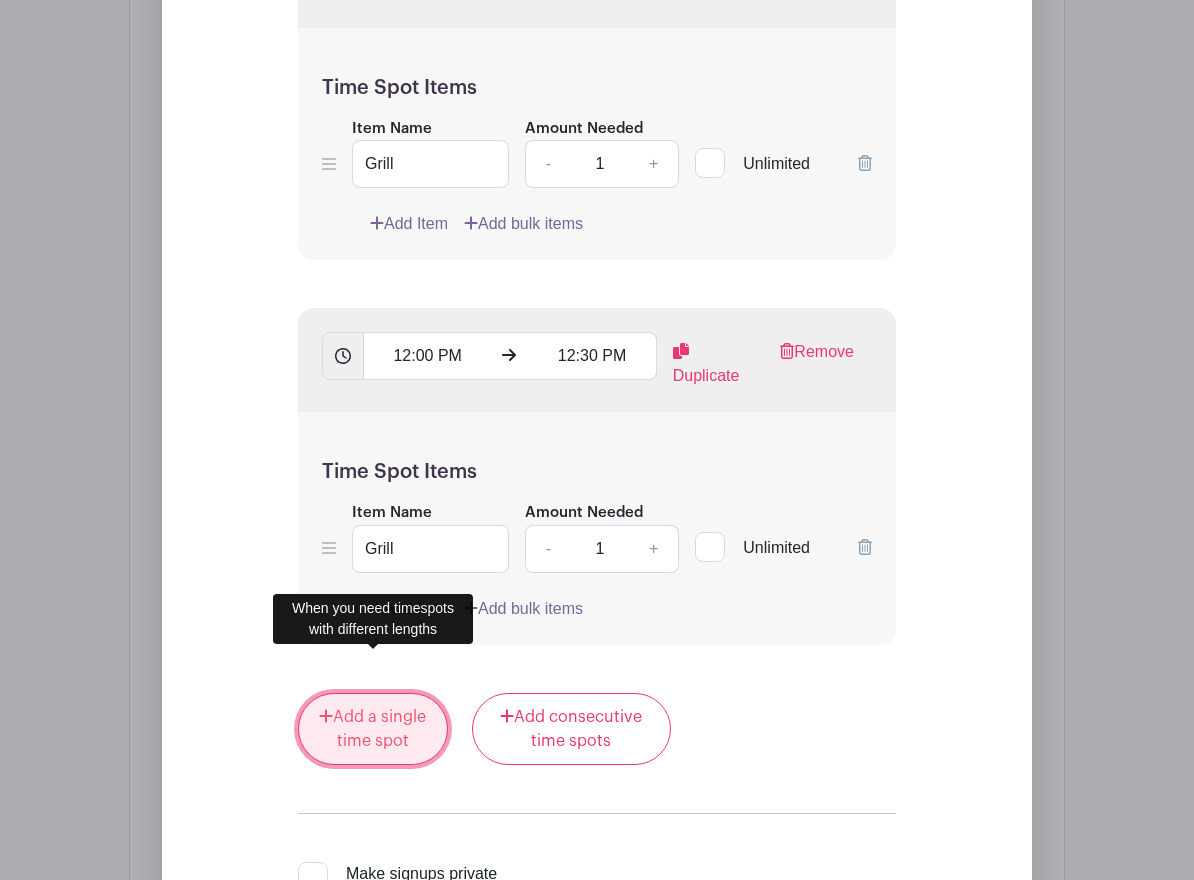 click on "Add a single time spot" at bounding box center [373, 729] 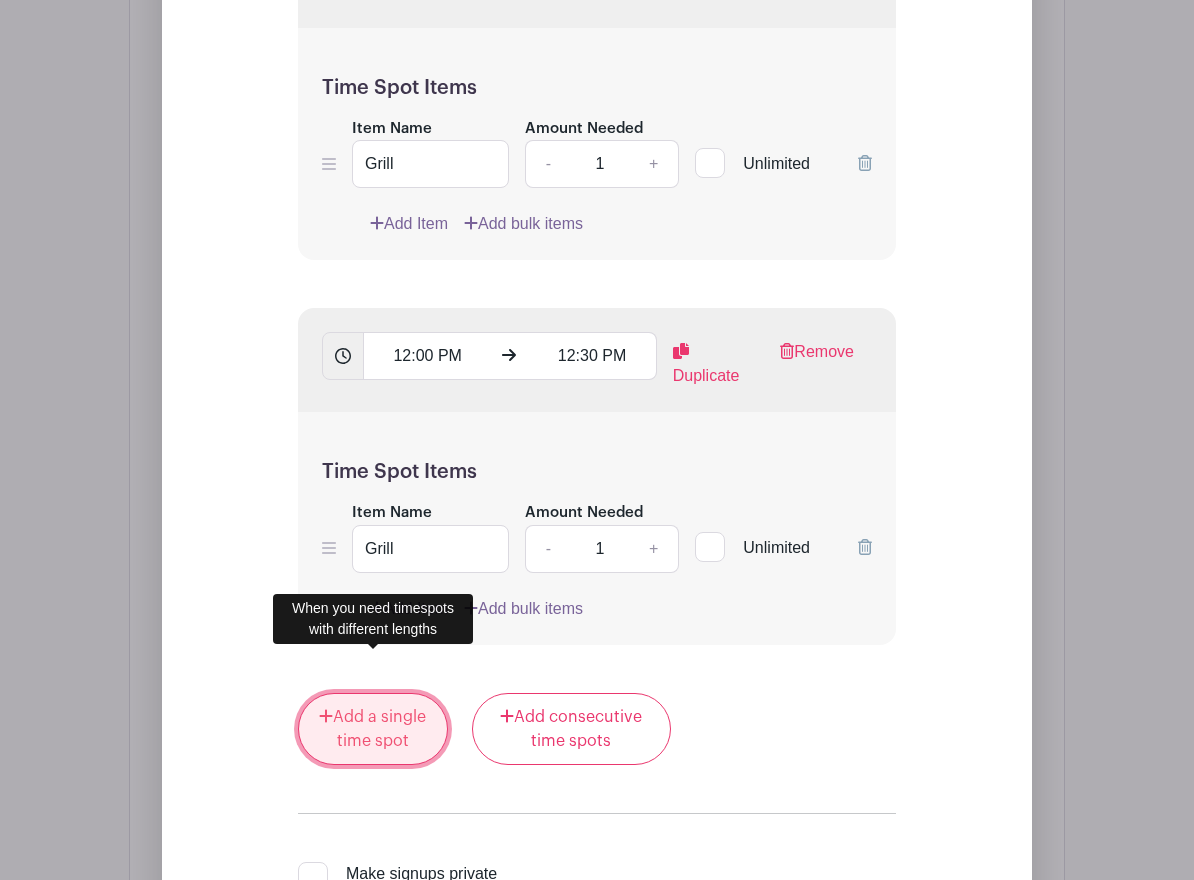 scroll, scrollTop: 2935, scrollLeft: 0, axis: vertical 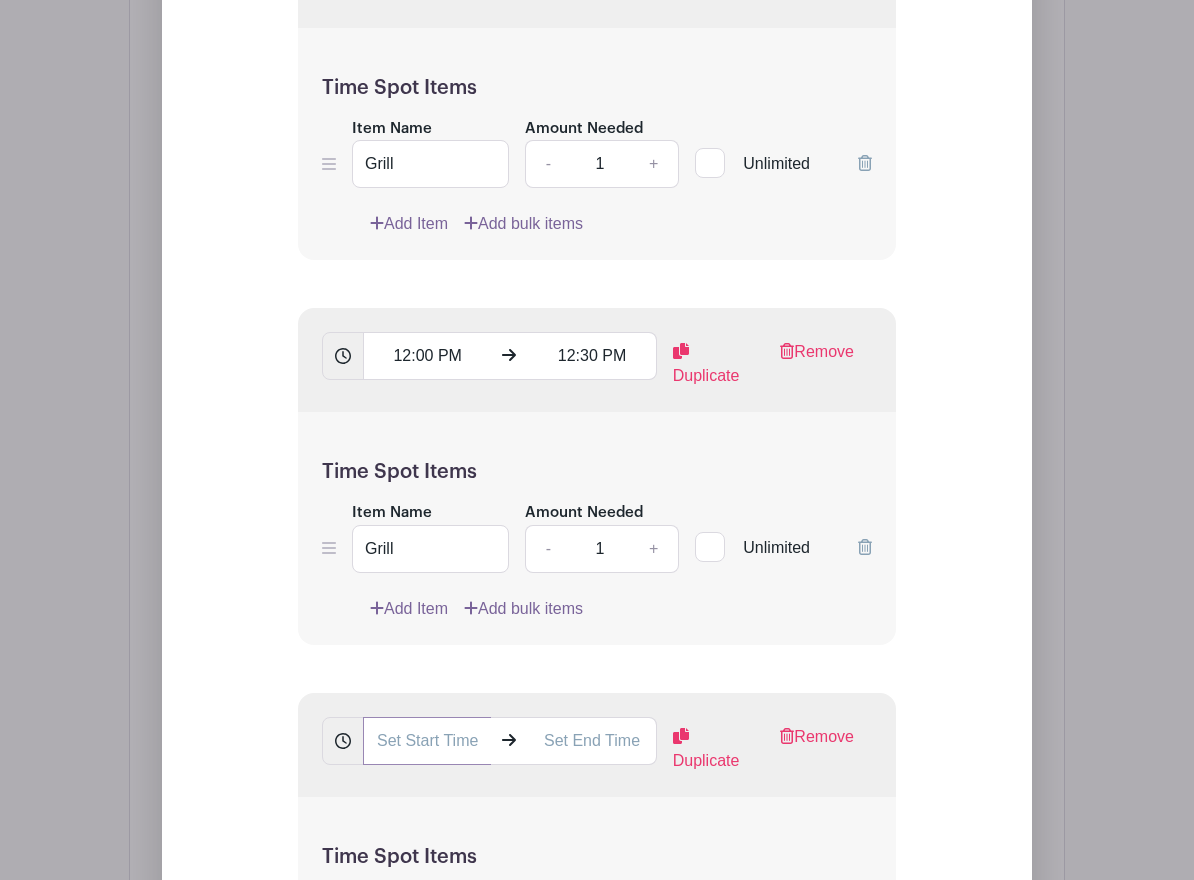 click at bounding box center (427, 741) 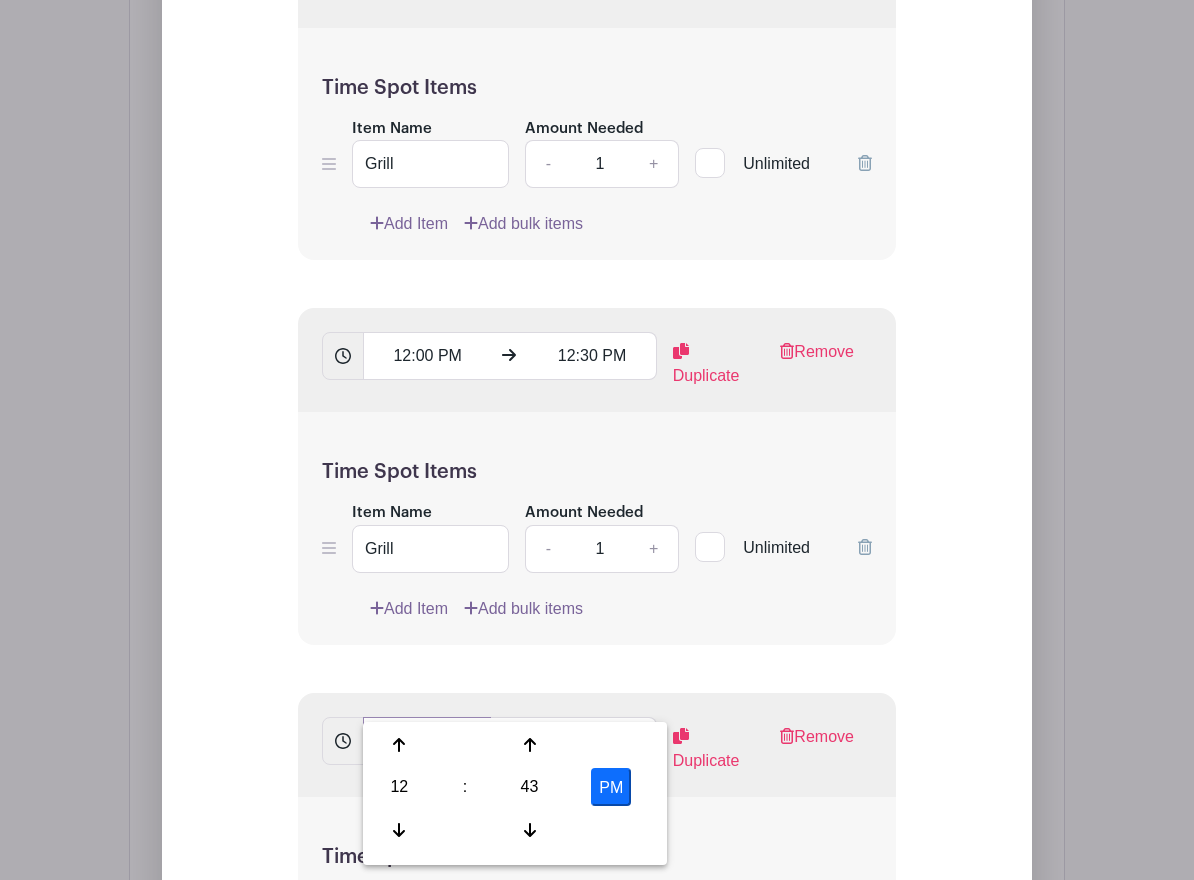 drag, startPoint x: 437, startPoint y: 701, endPoint x: 478, endPoint y: 699, distance: 41.04875 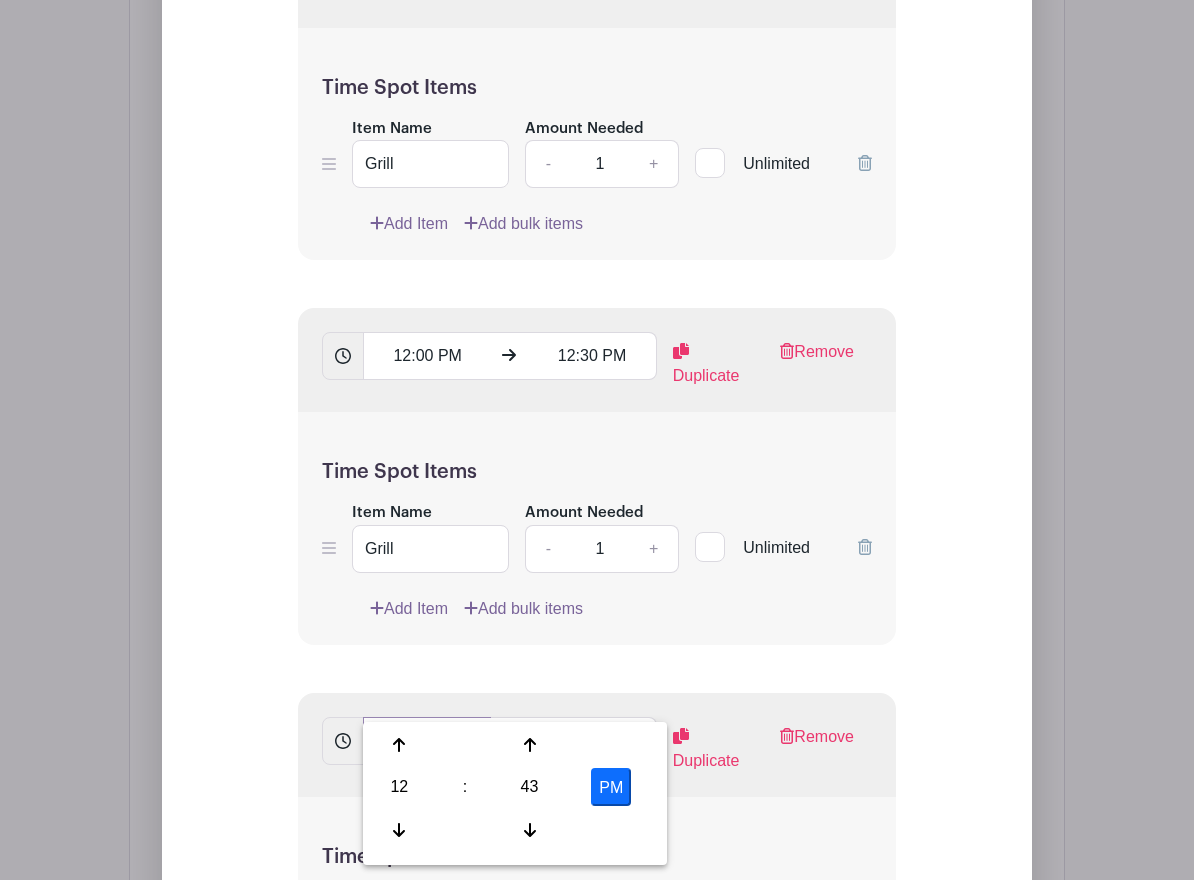 click on "12:43 PM" at bounding box center [427, 741] 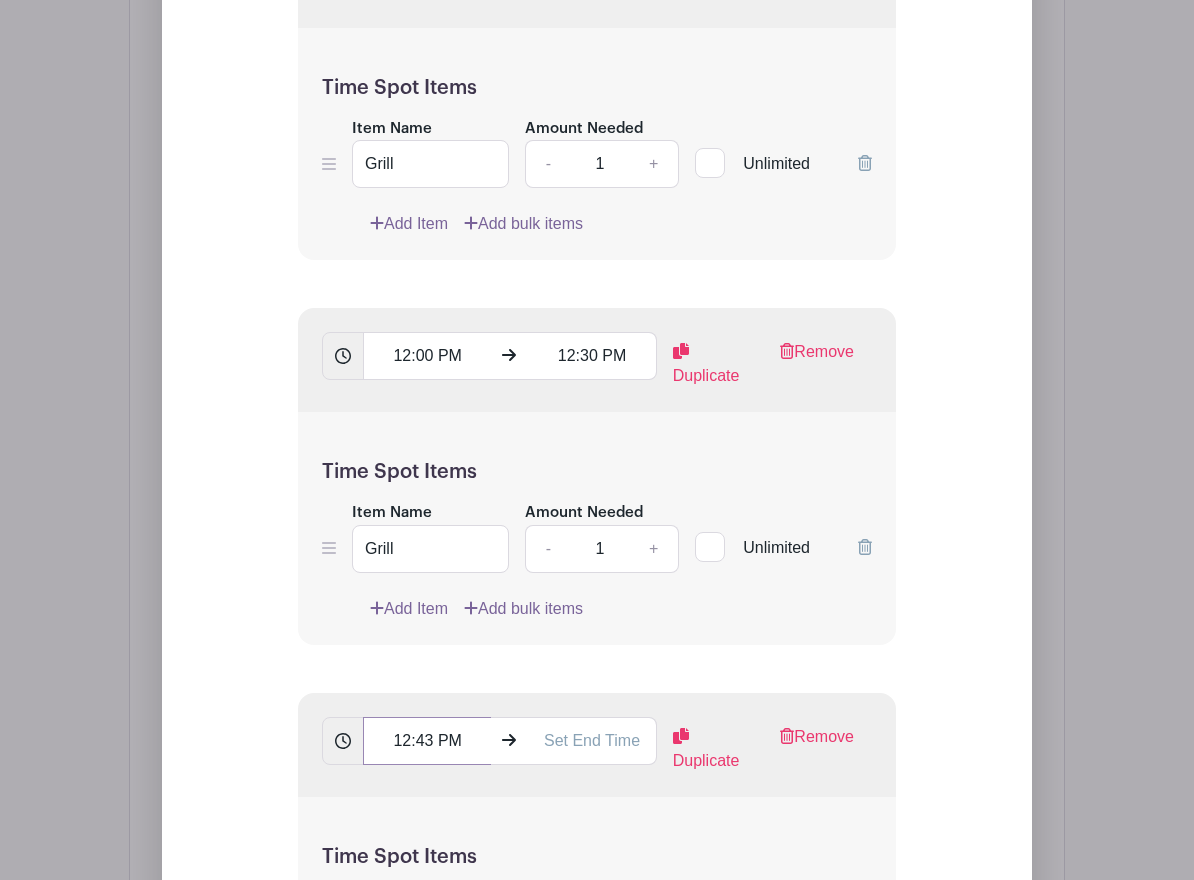 click on "12:43 PM" at bounding box center (427, 741) 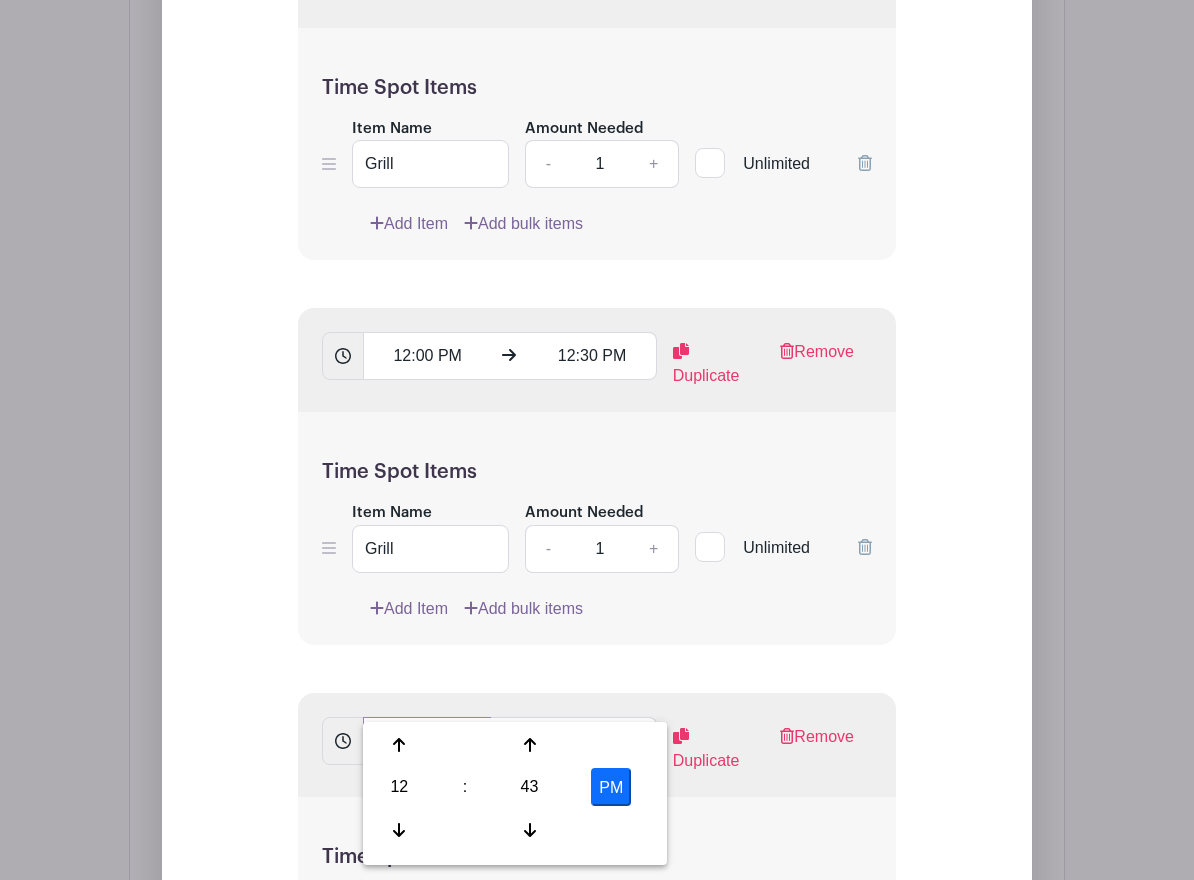 type on "12:30 PM" 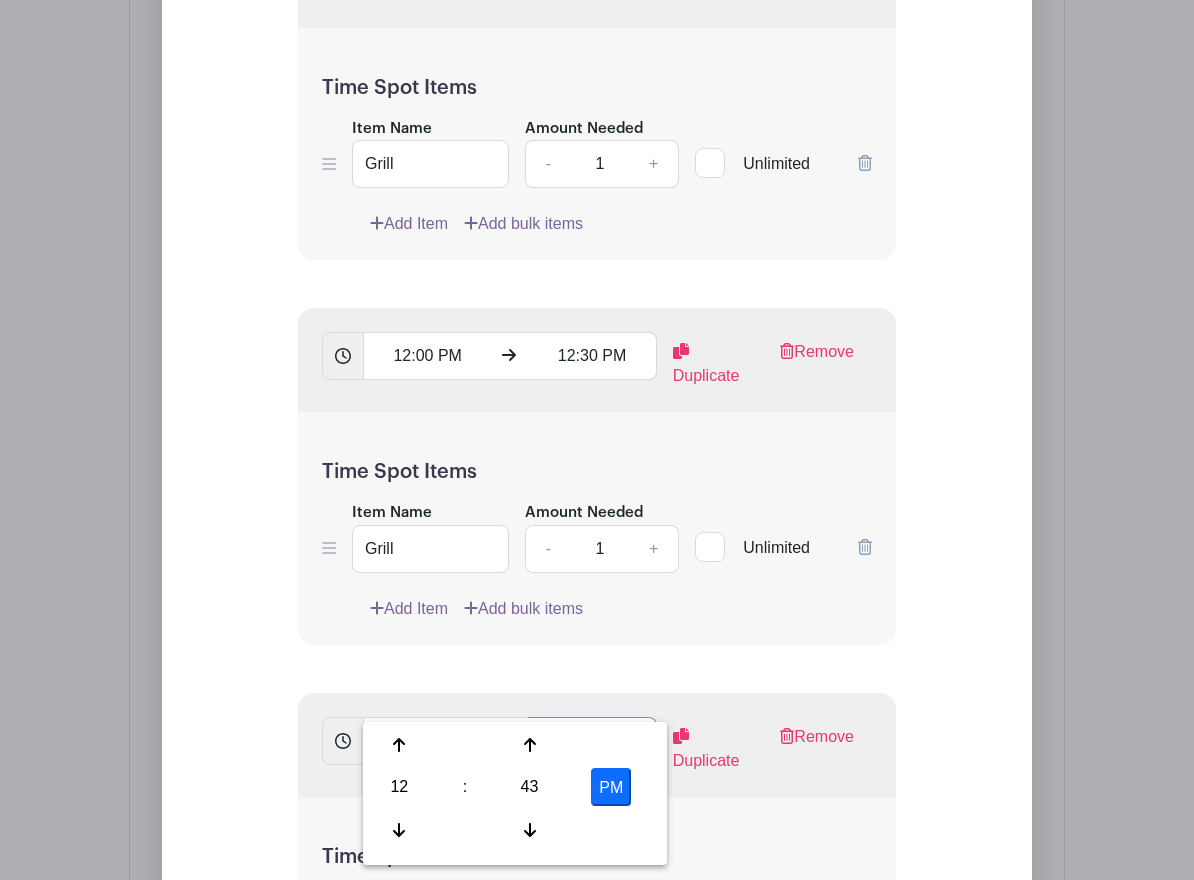 click at bounding box center (592, 741) 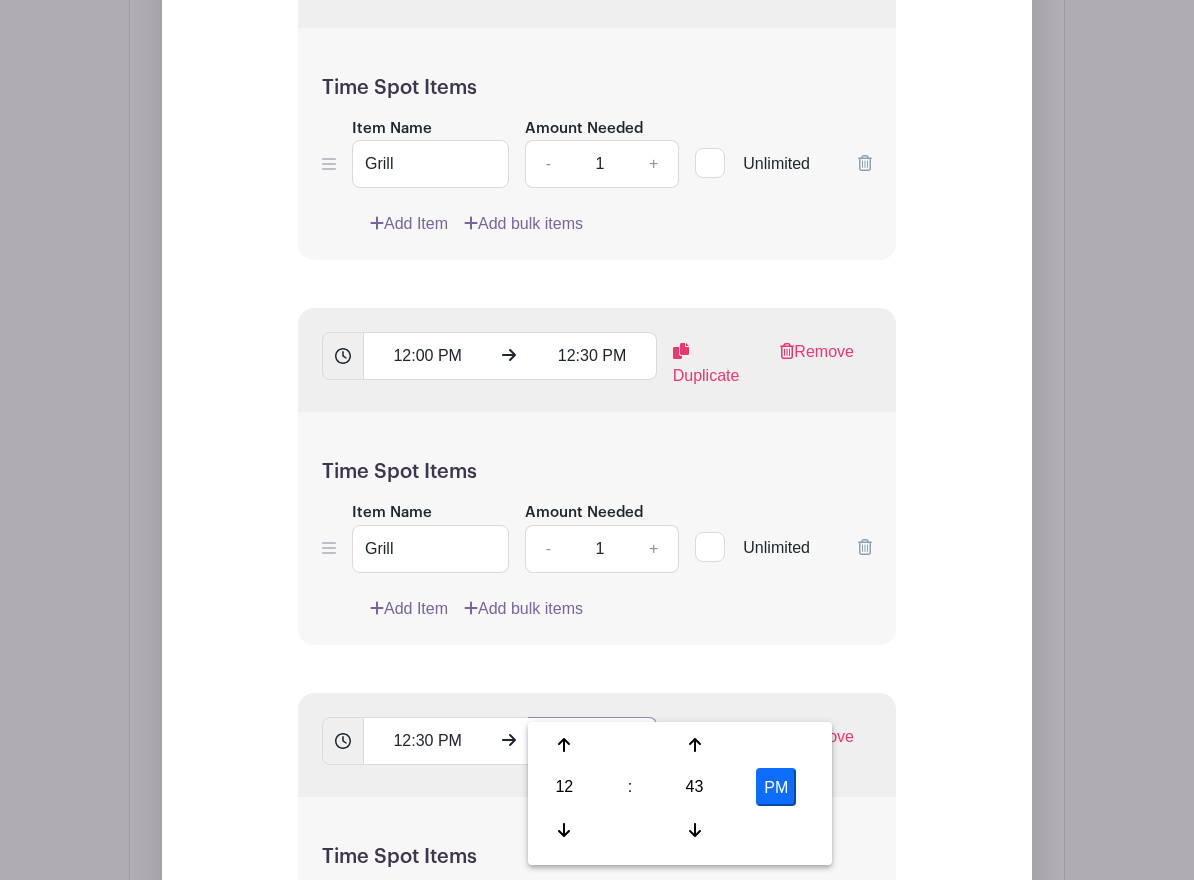 scroll, scrollTop: 0, scrollLeft: 0, axis: both 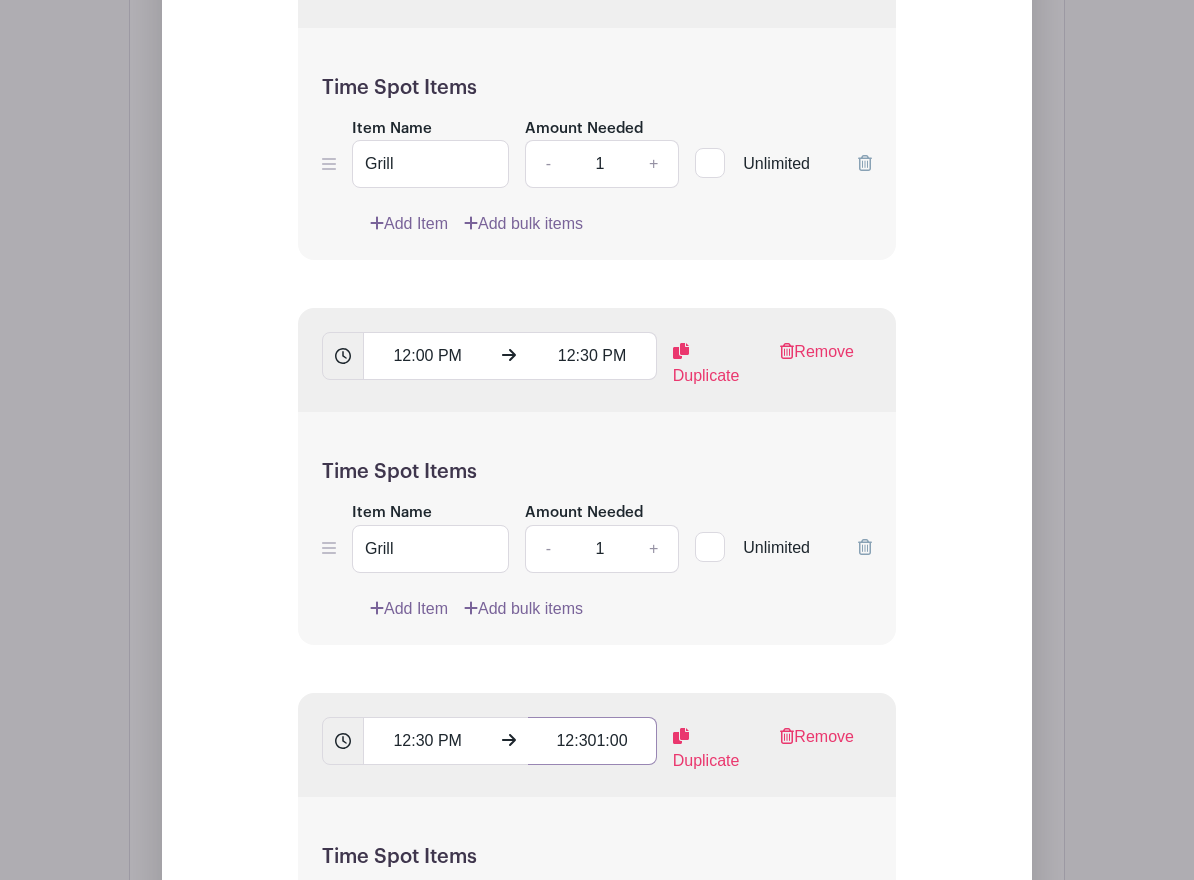 drag, startPoint x: 586, startPoint y: 703, endPoint x: 604, endPoint y: 717, distance: 22.803509 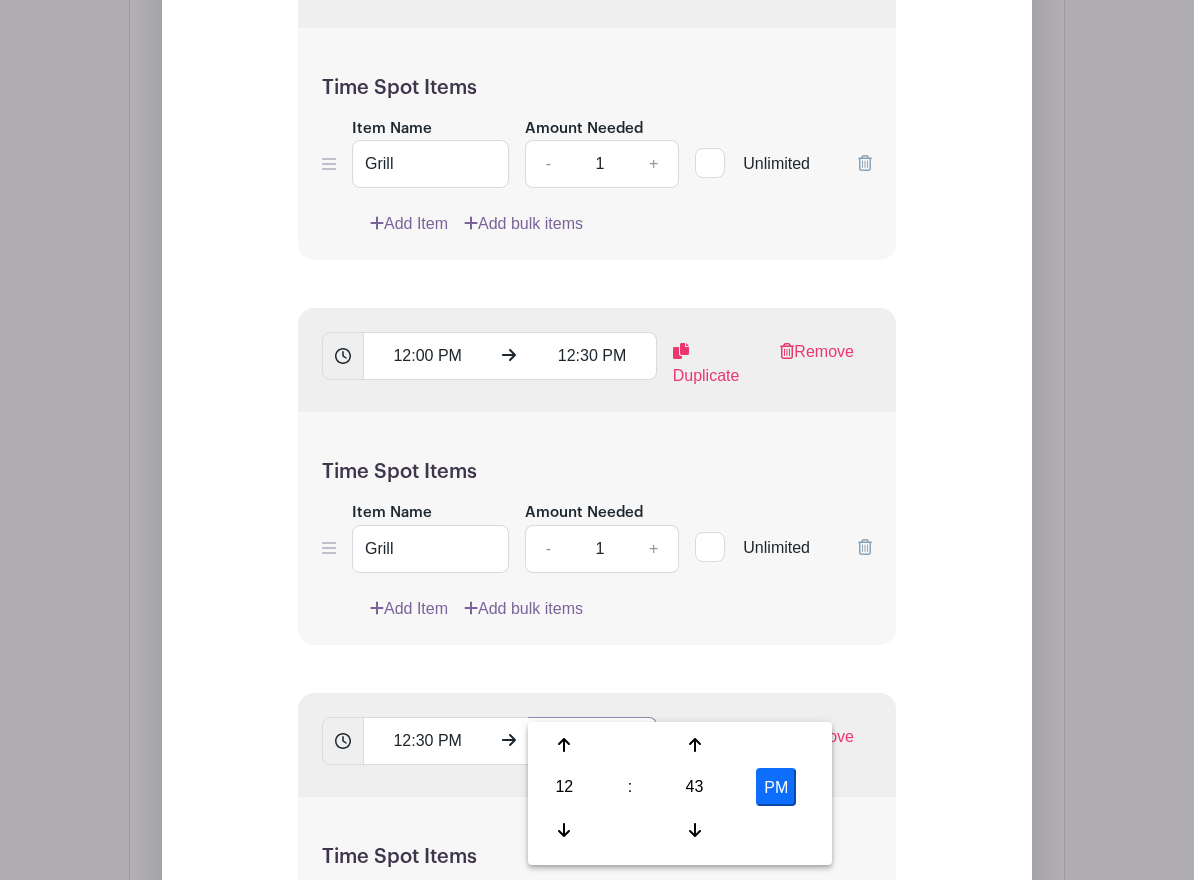 type on "01:00" 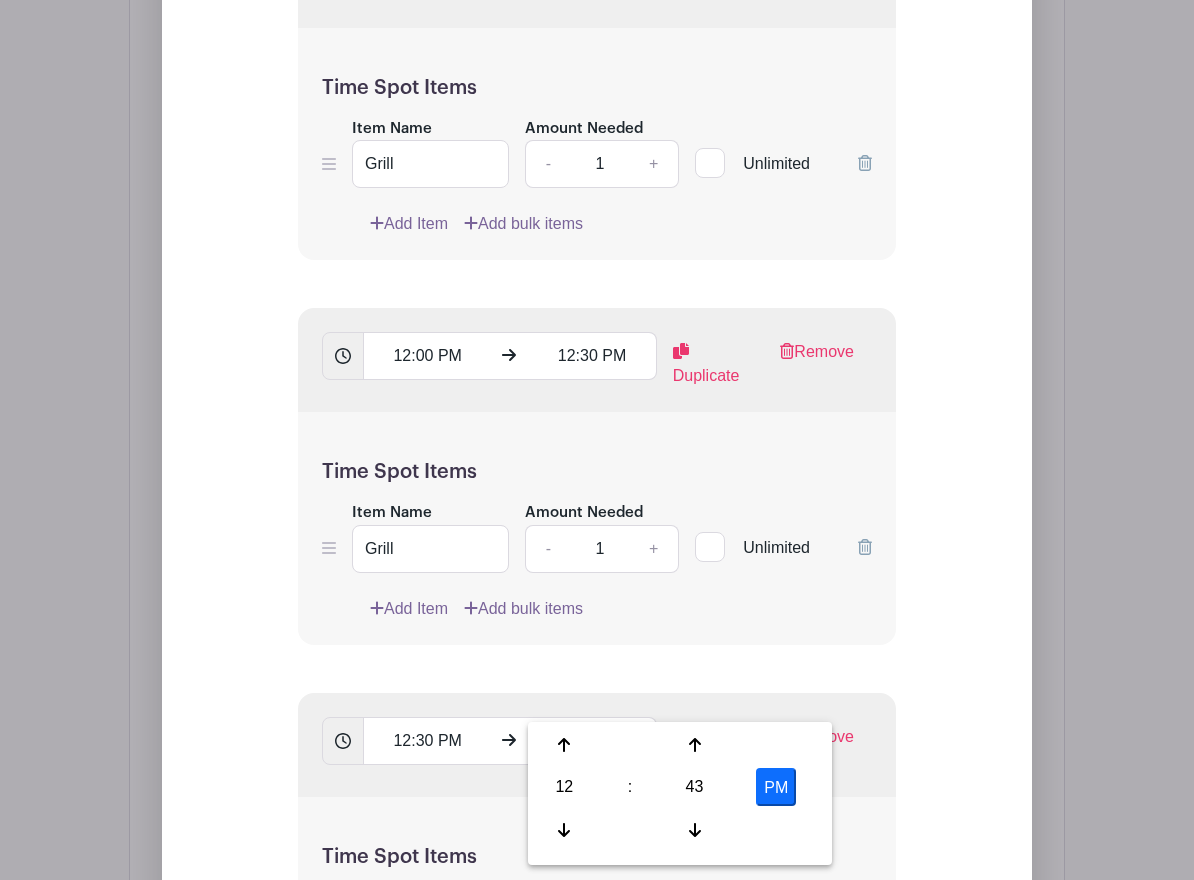 click on "Time Spot Items
Item Name
Amount Needed
-
1
+
Unlimited
Add Item
Add bulk items" at bounding box center [597, 913] 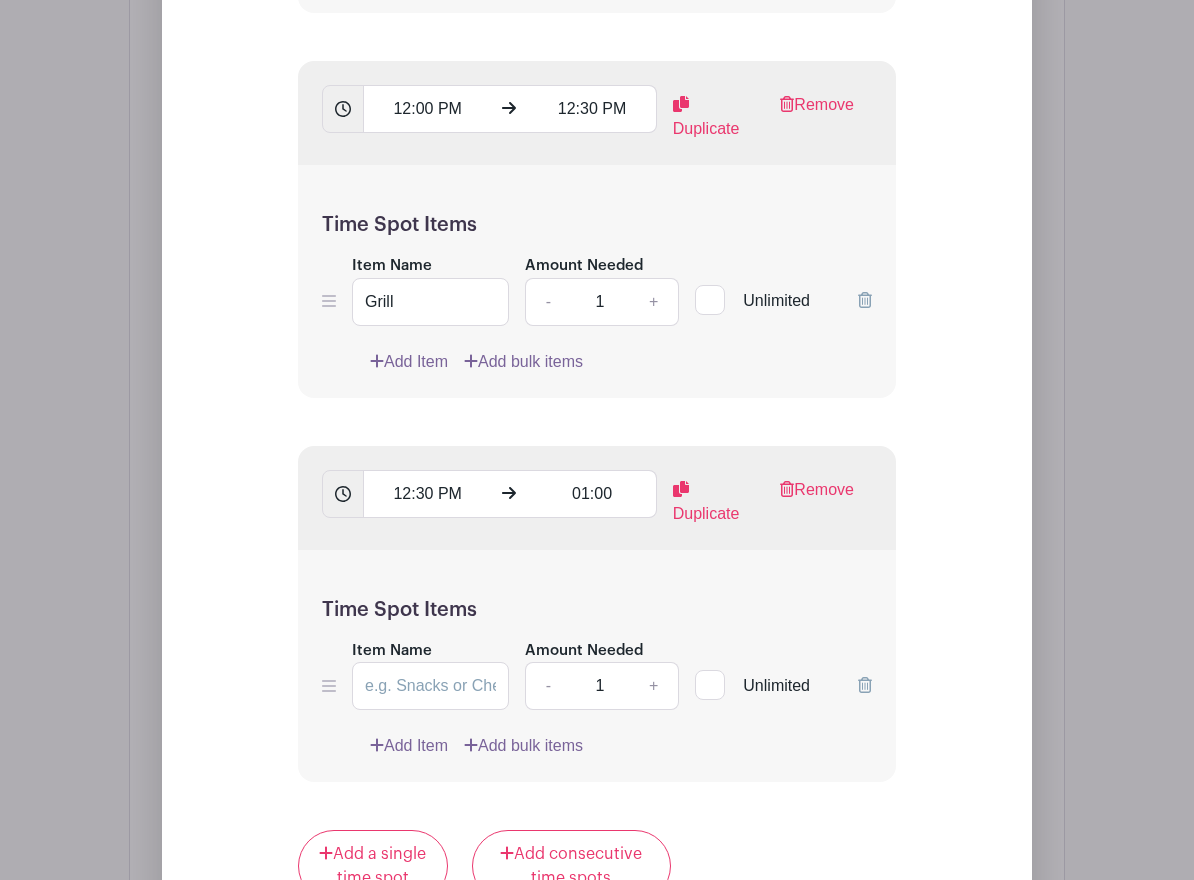 scroll, scrollTop: 3193, scrollLeft: 0, axis: vertical 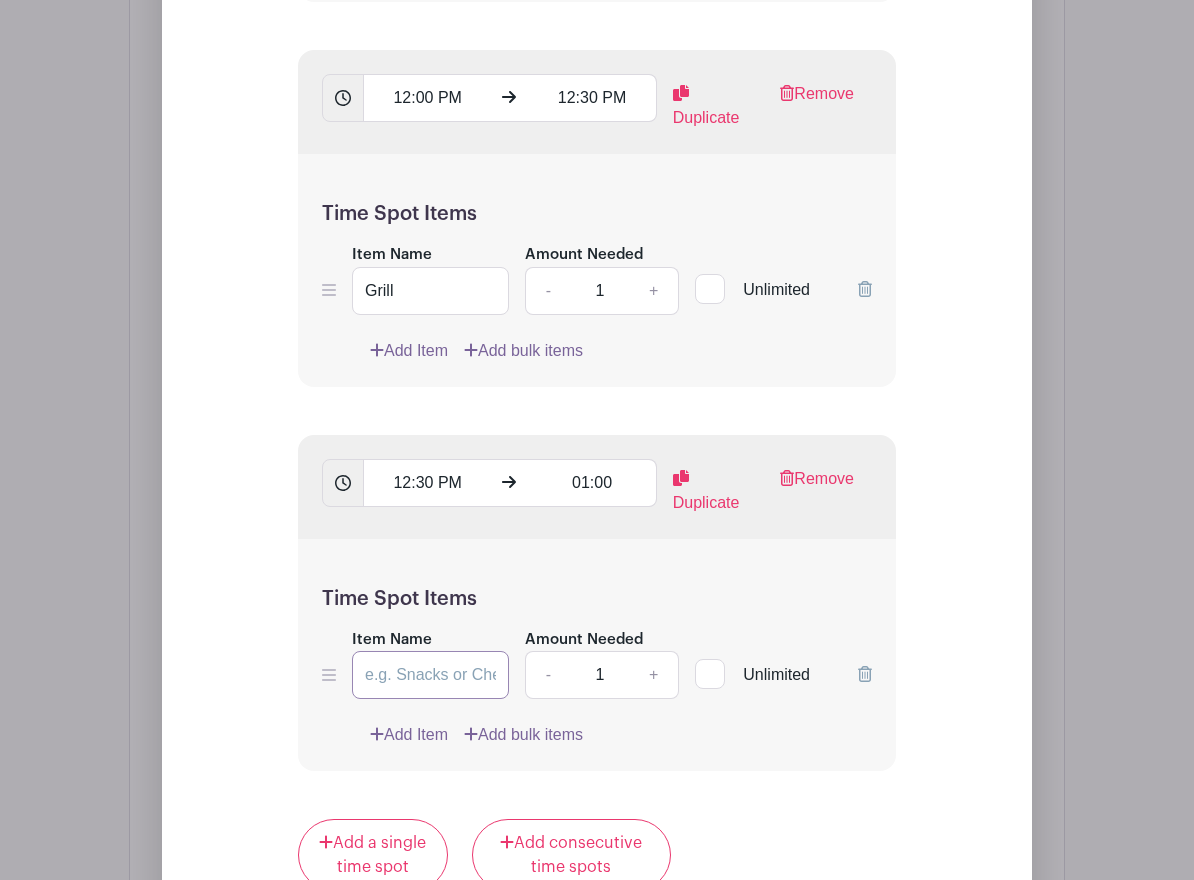 click on "Item Name" at bounding box center (430, 675) 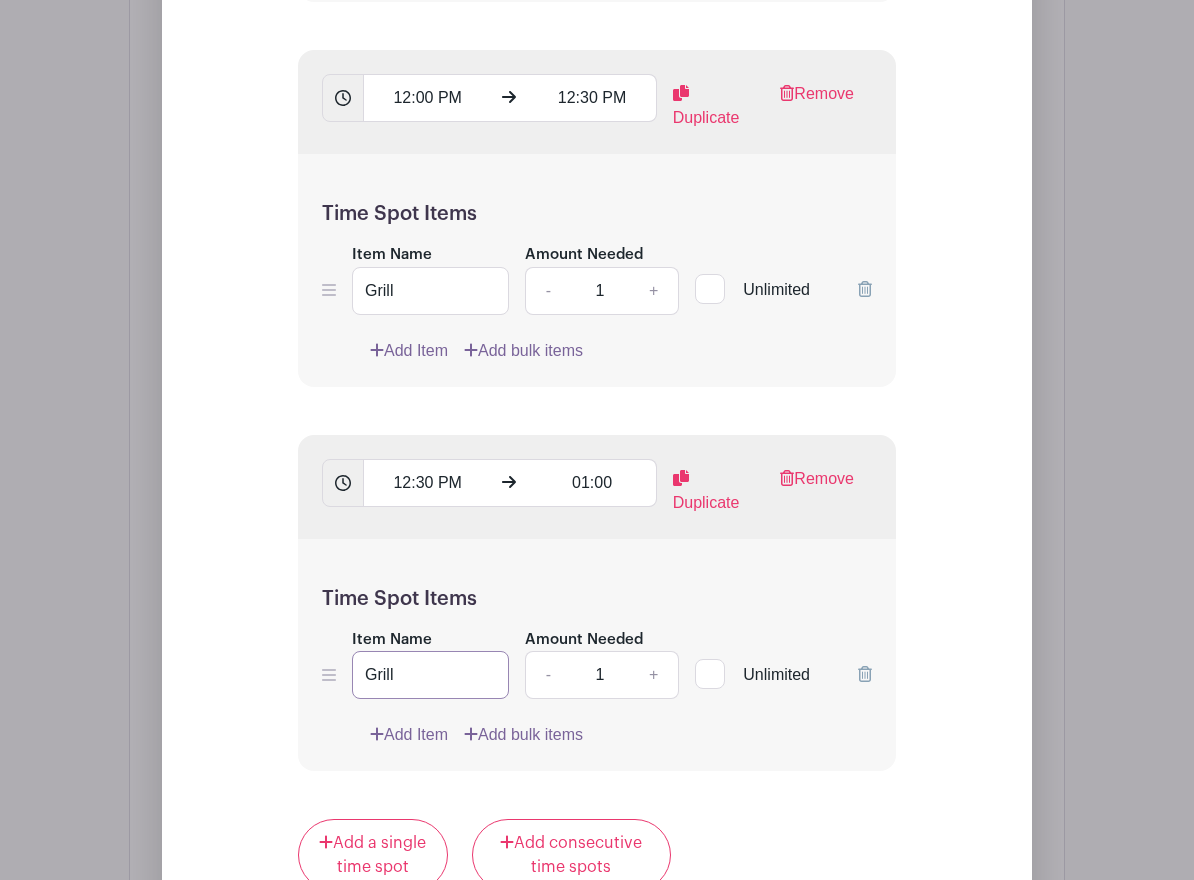 type on "Grill" 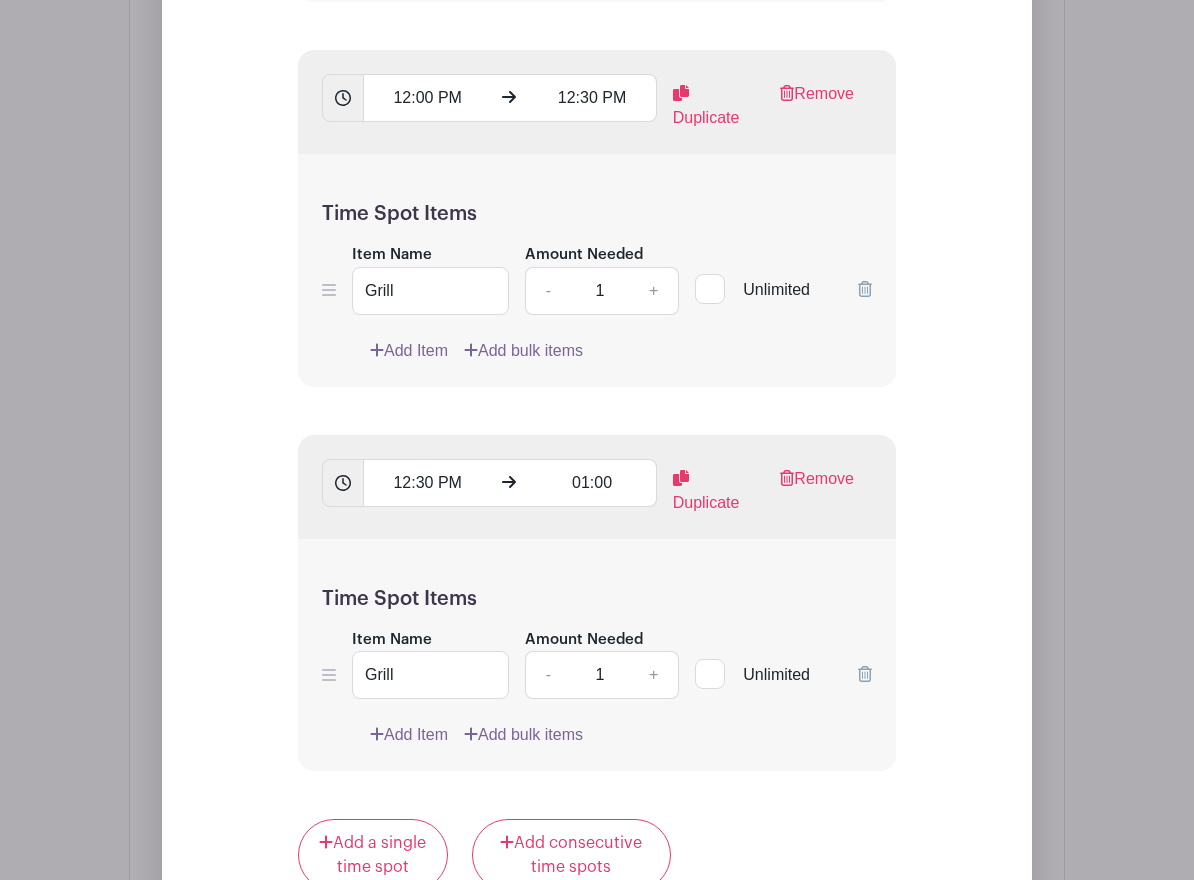click on "List Name
Time Spots
11:00 AM
11:30 AM
Duplicate
Remove
Time Spot Items
Item Name
Grill
Amount Needed
-
1
+
Unlimited
Add Item
Add bulk items
-" at bounding box center [597, 167] 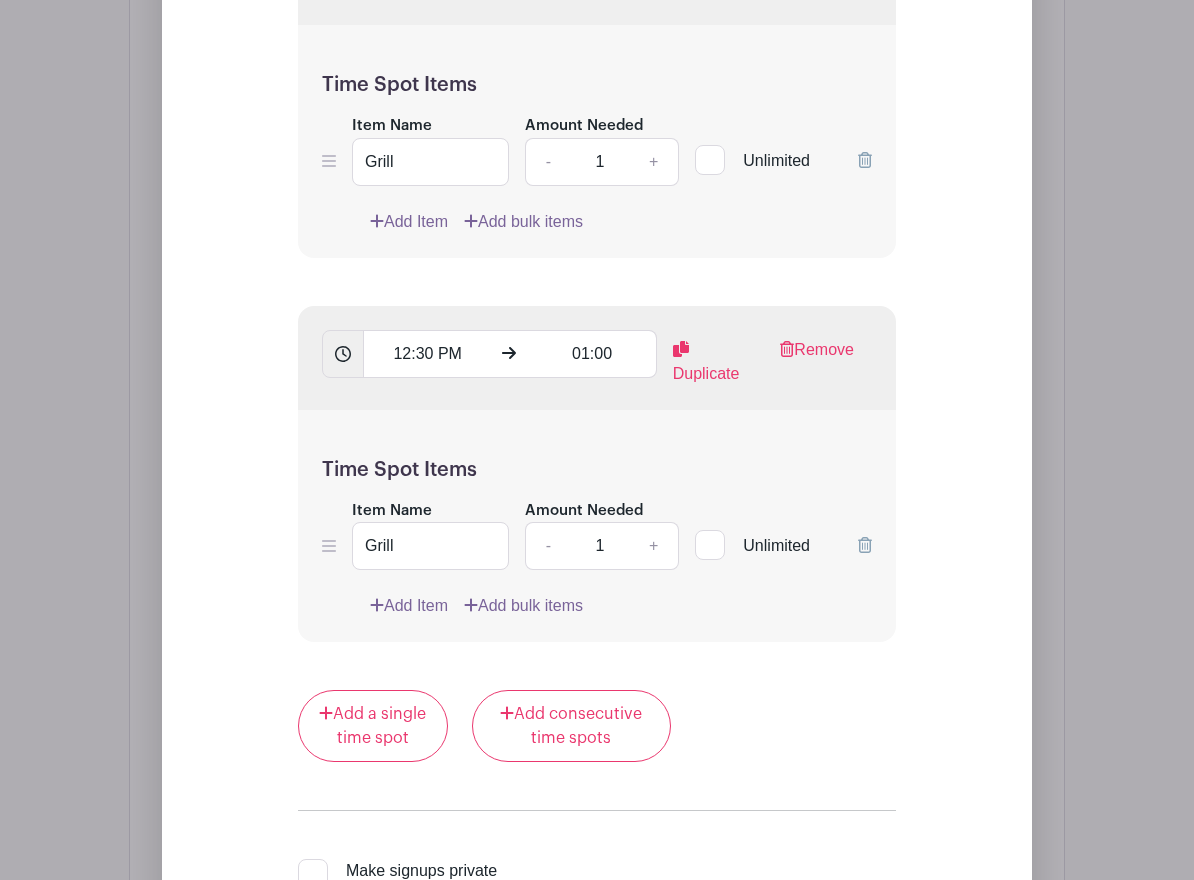 scroll, scrollTop: 3342, scrollLeft: 0, axis: vertical 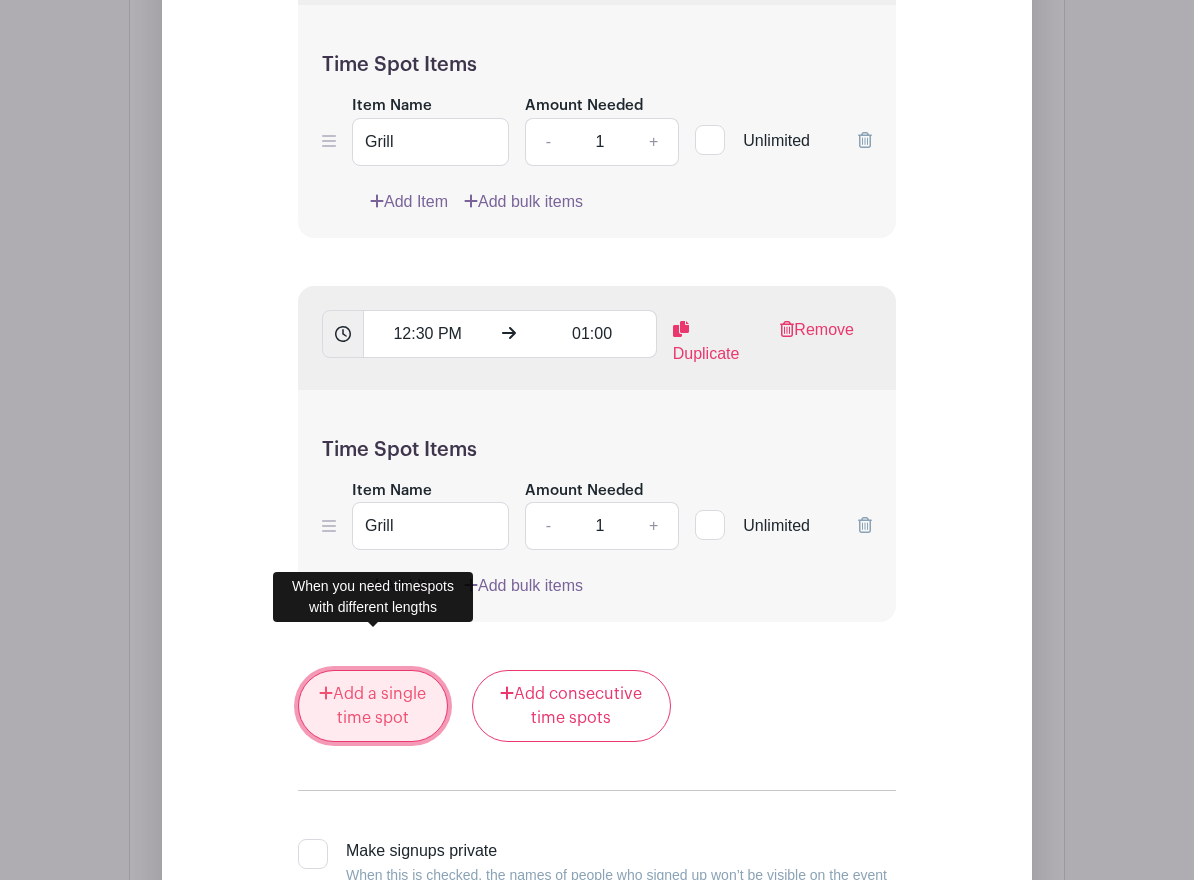 click on "Add a single time spot" at bounding box center [373, 706] 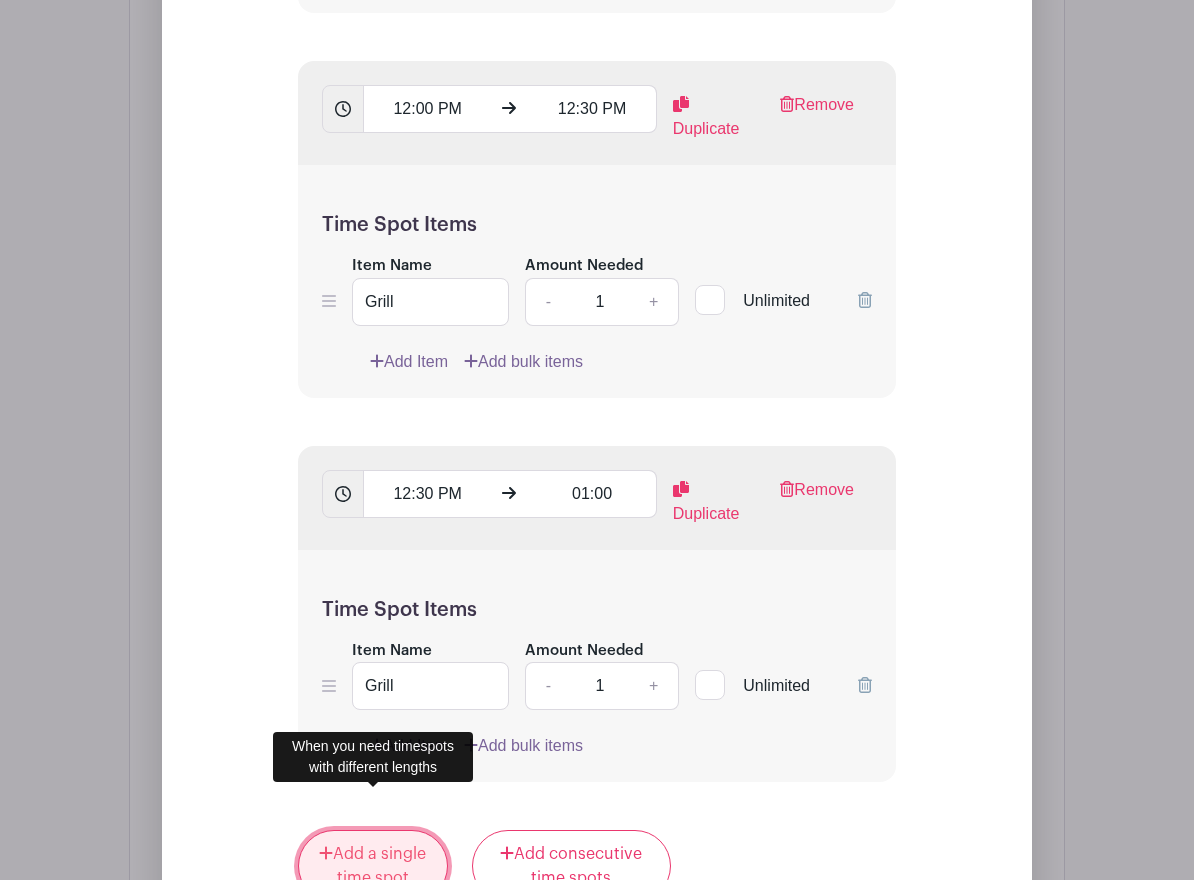 scroll, scrollTop: 3342, scrollLeft: 0, axis: vertical 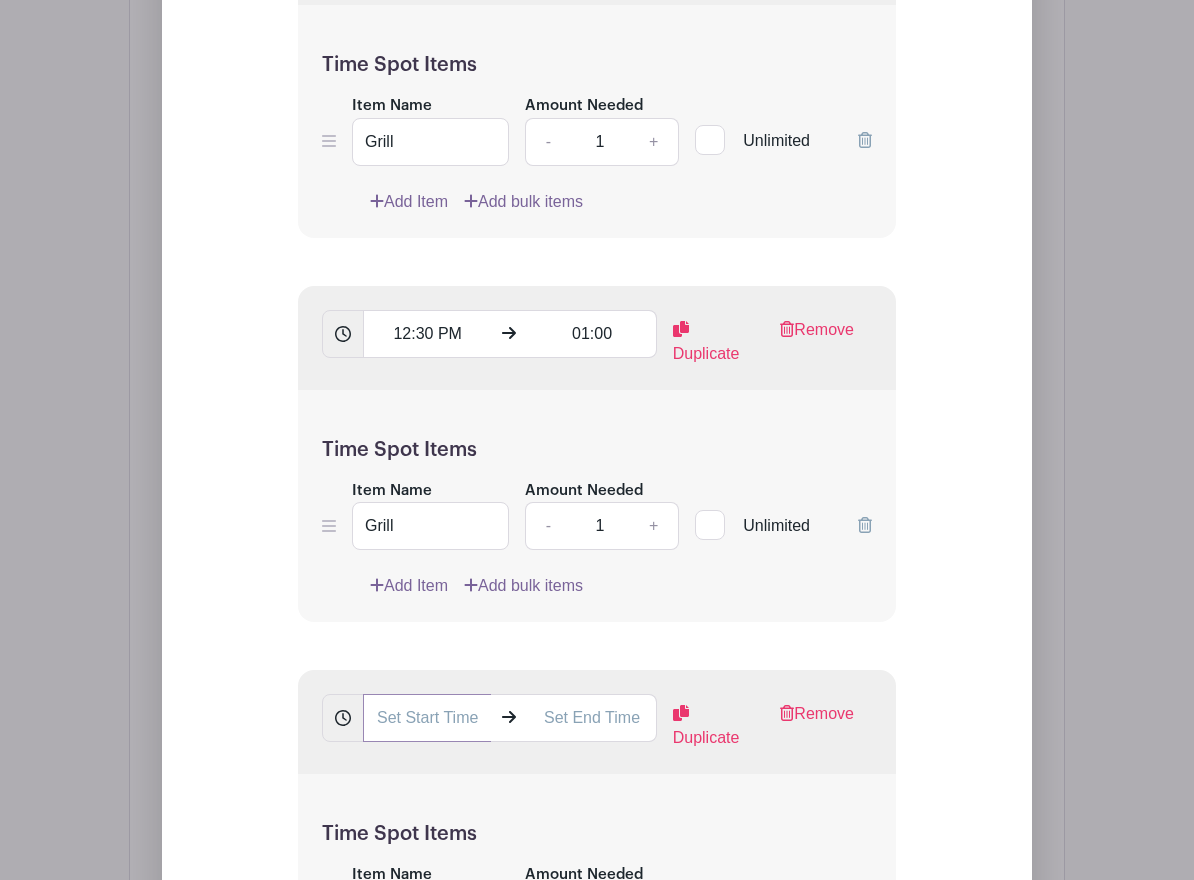 click at bounding box center (427, 718) 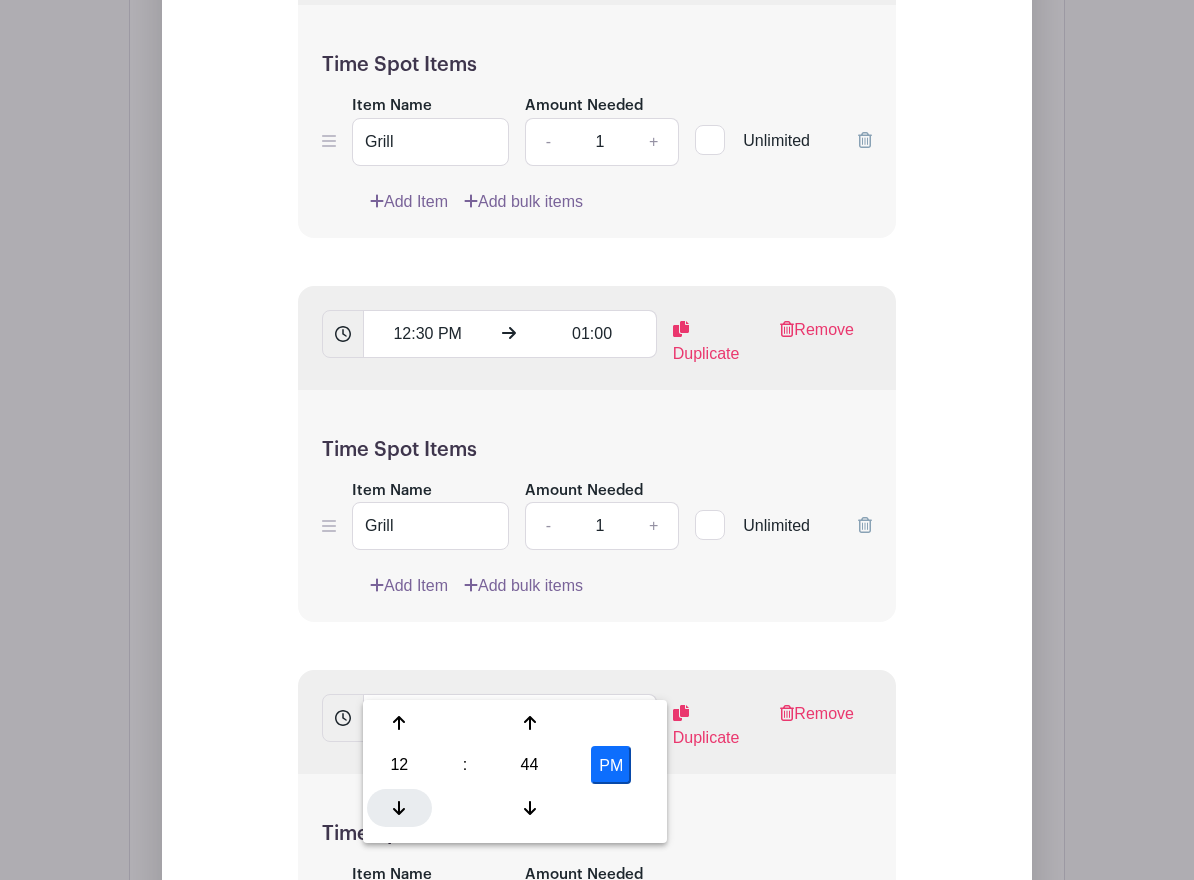 click 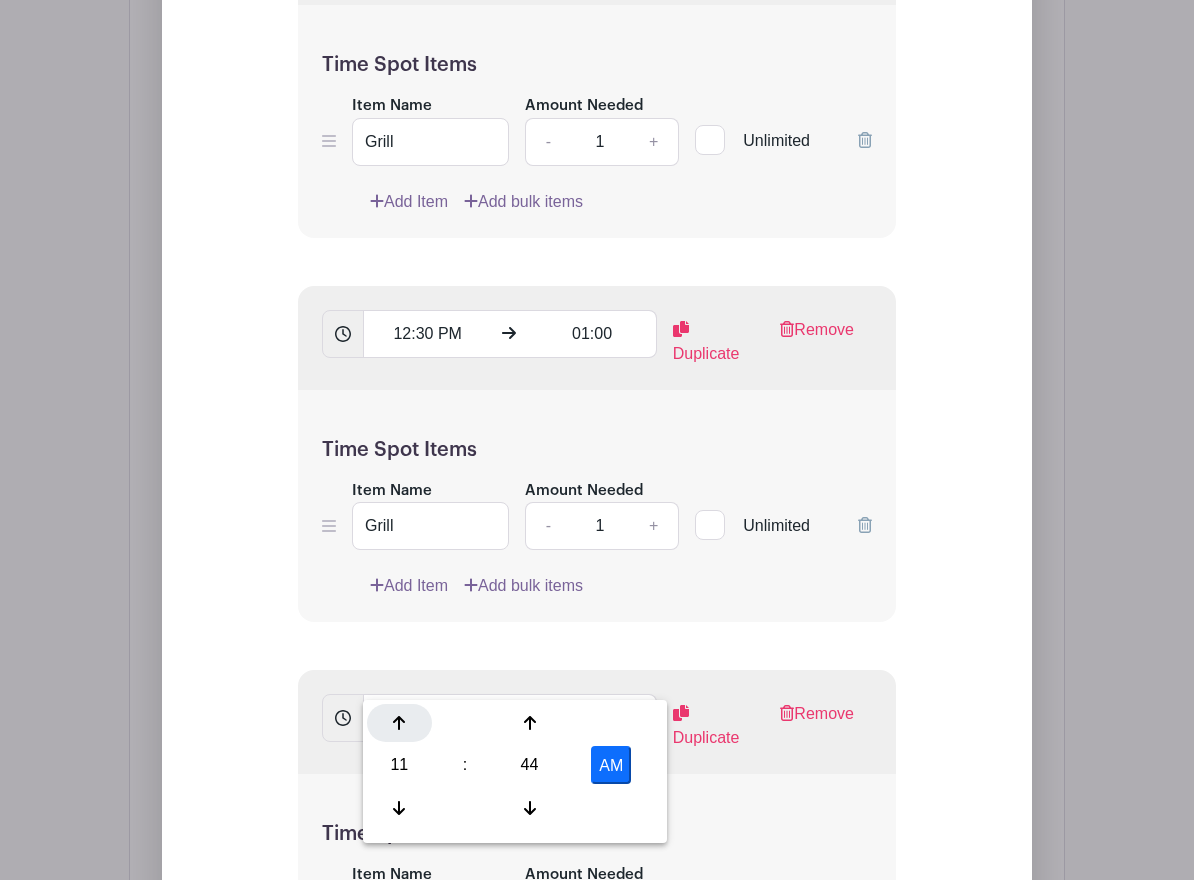 click 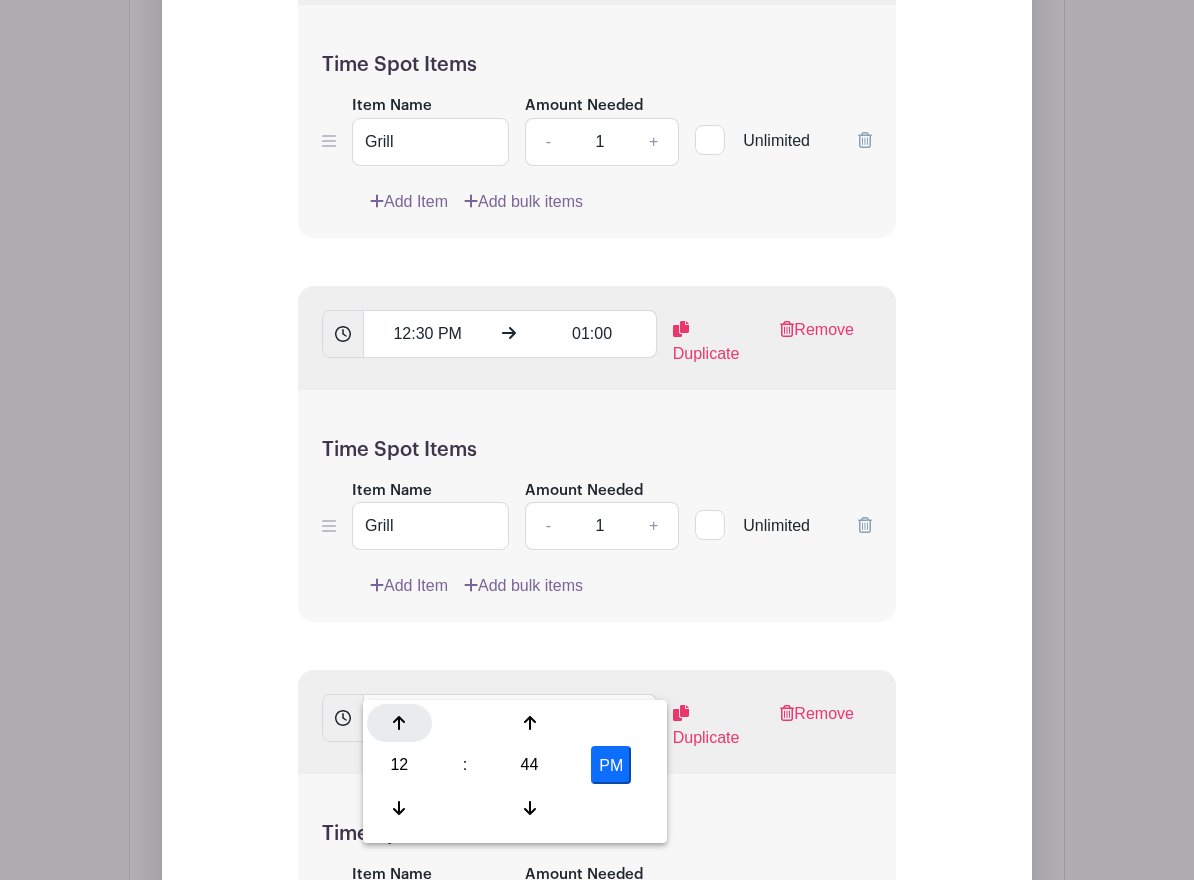 click 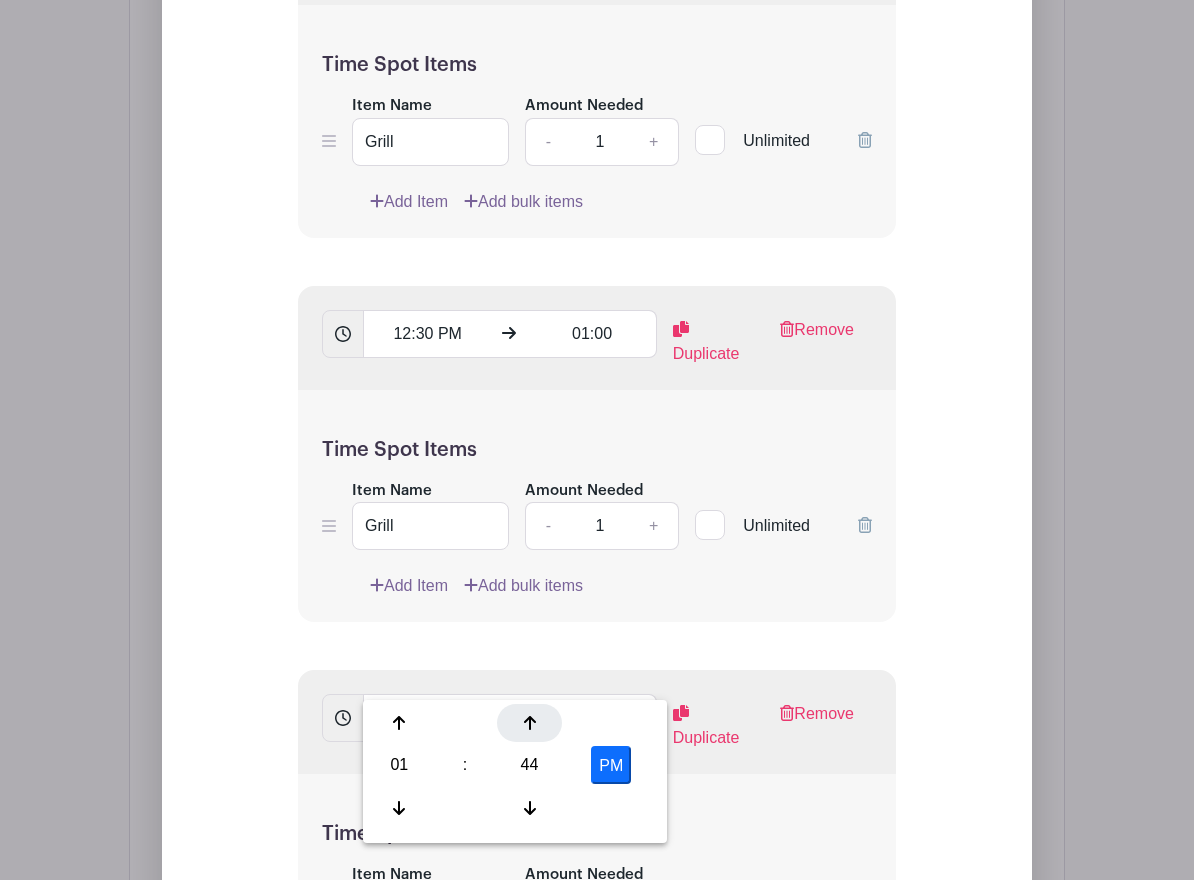 click 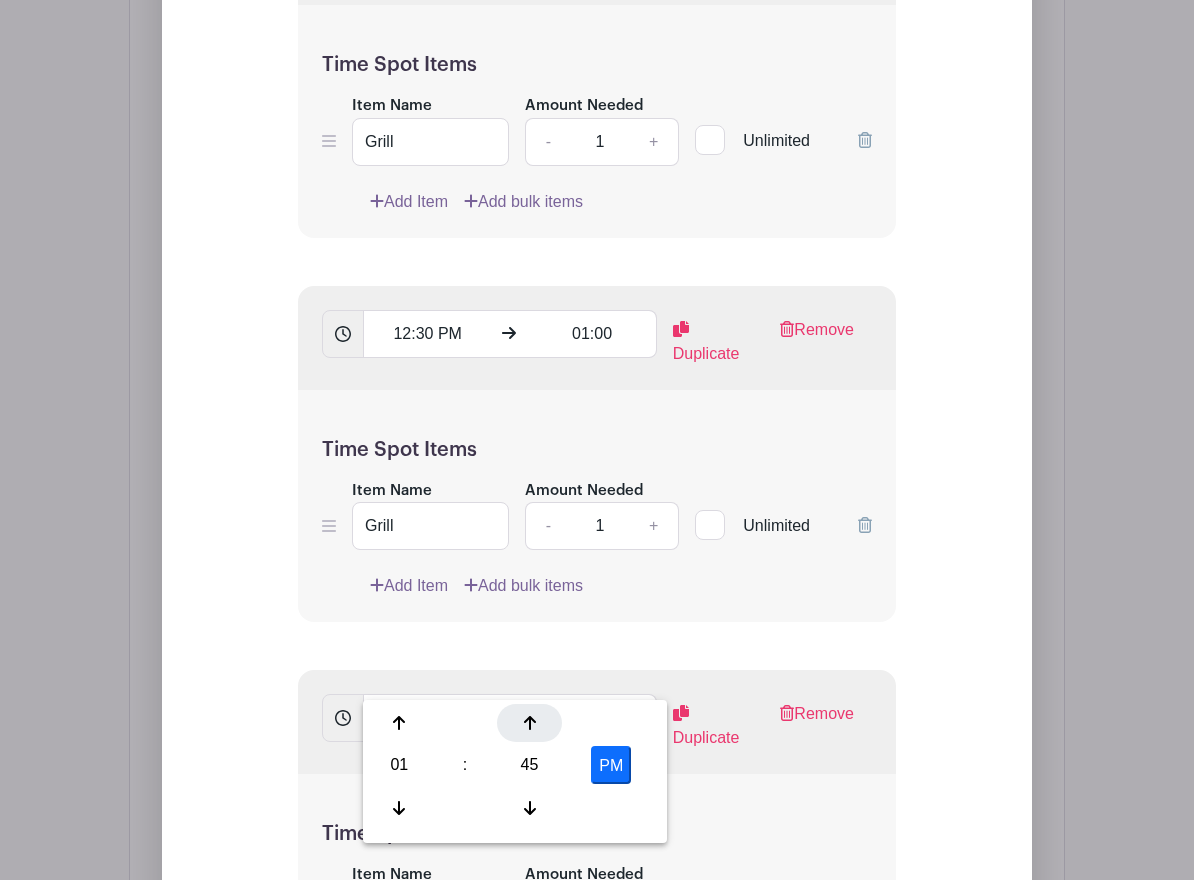 click 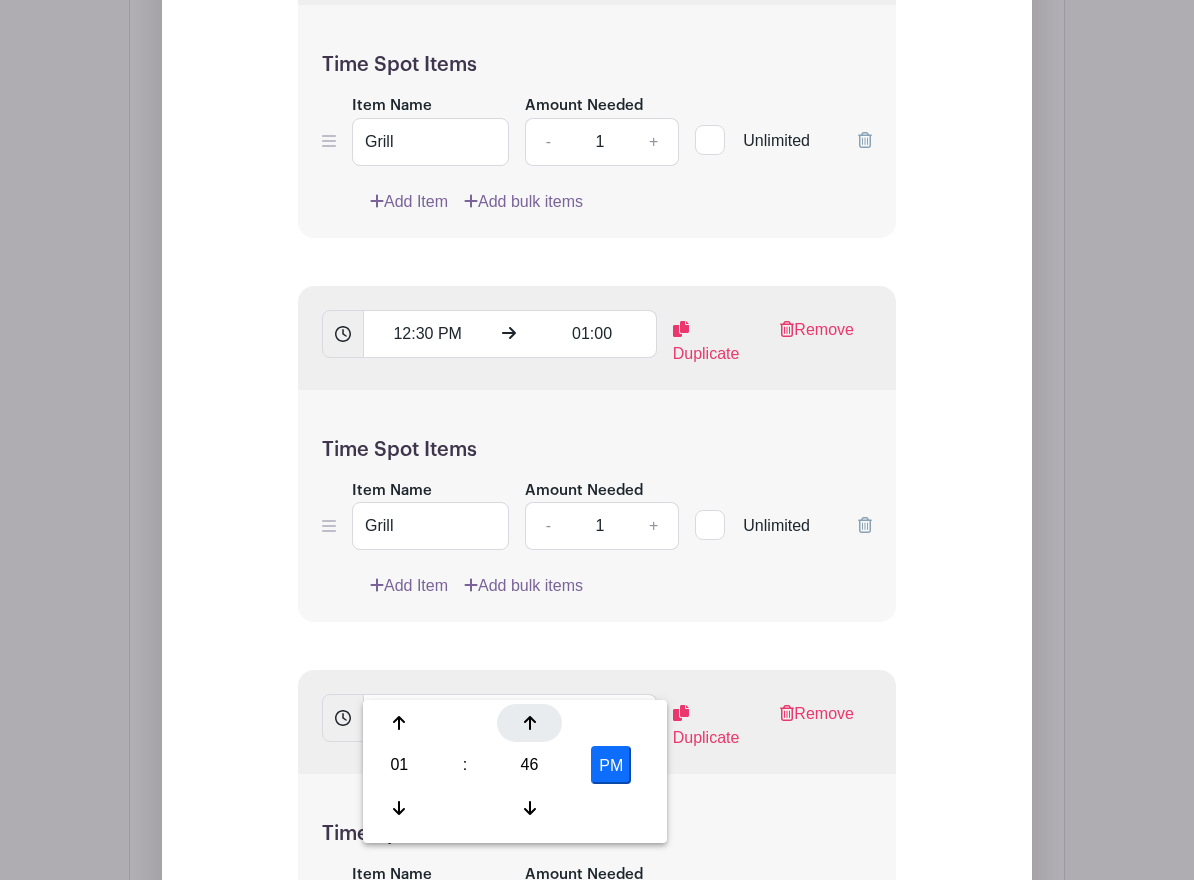 click 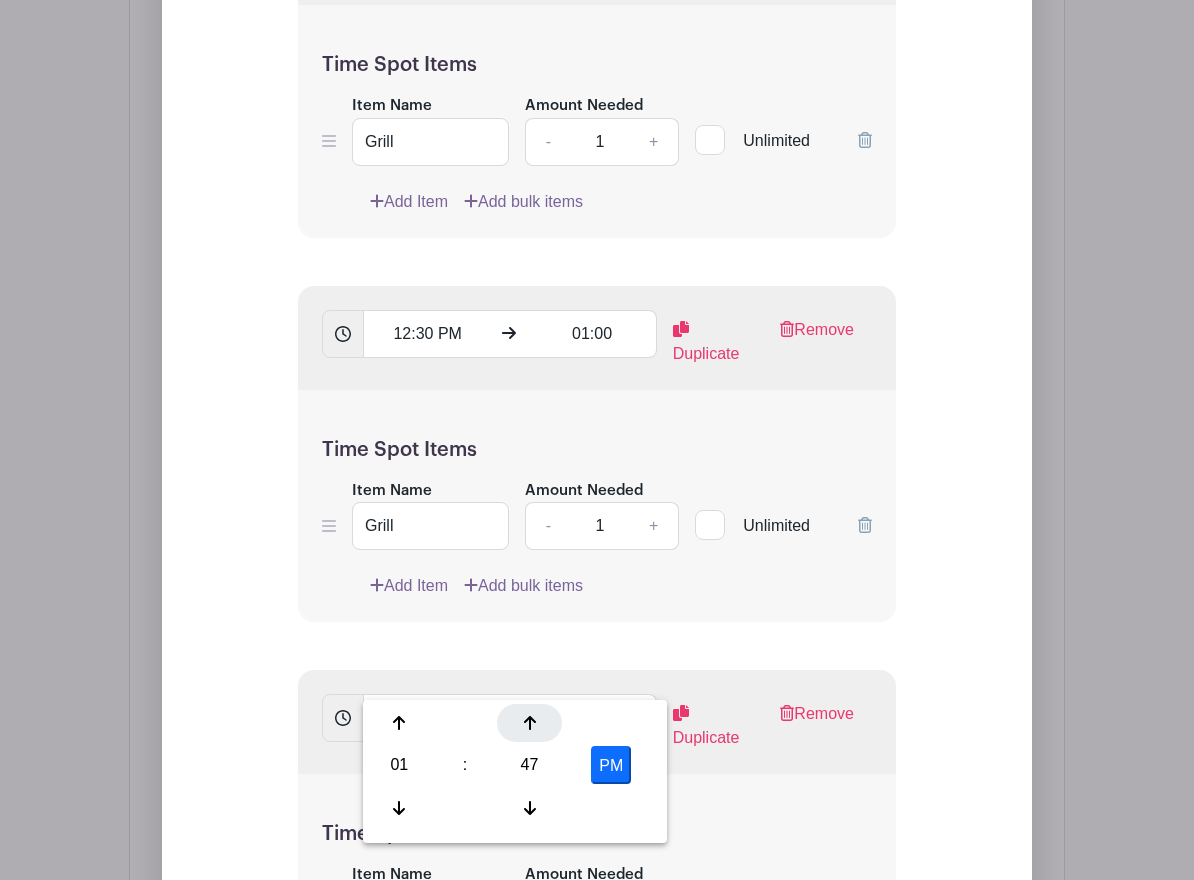 click 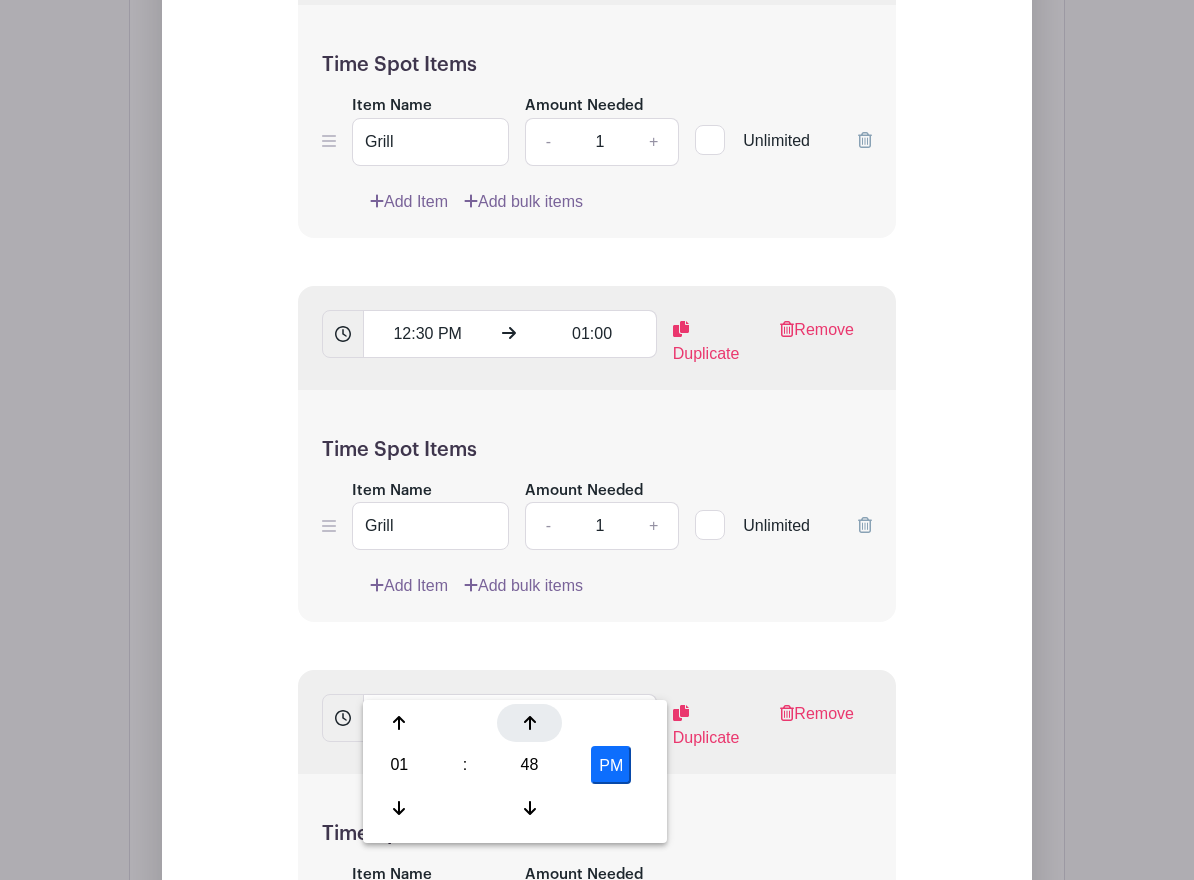 click 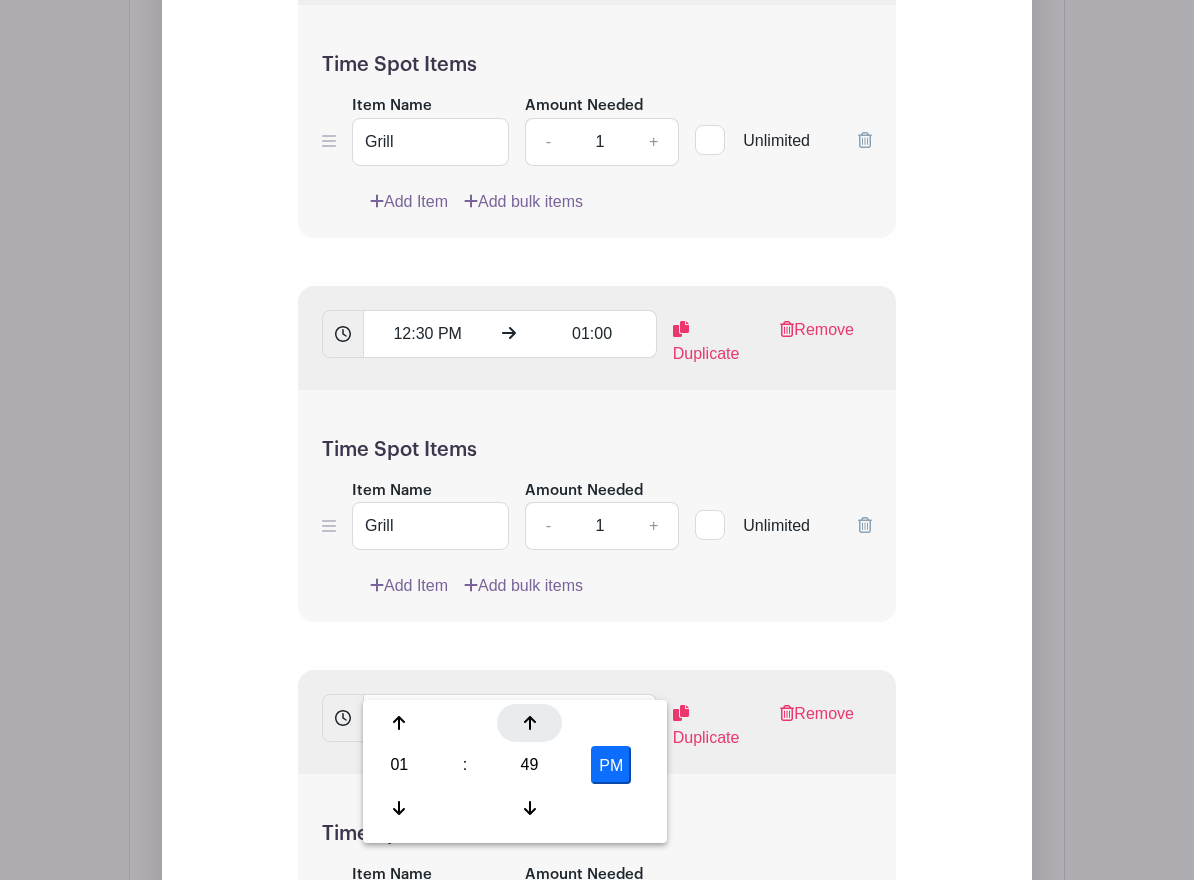 click 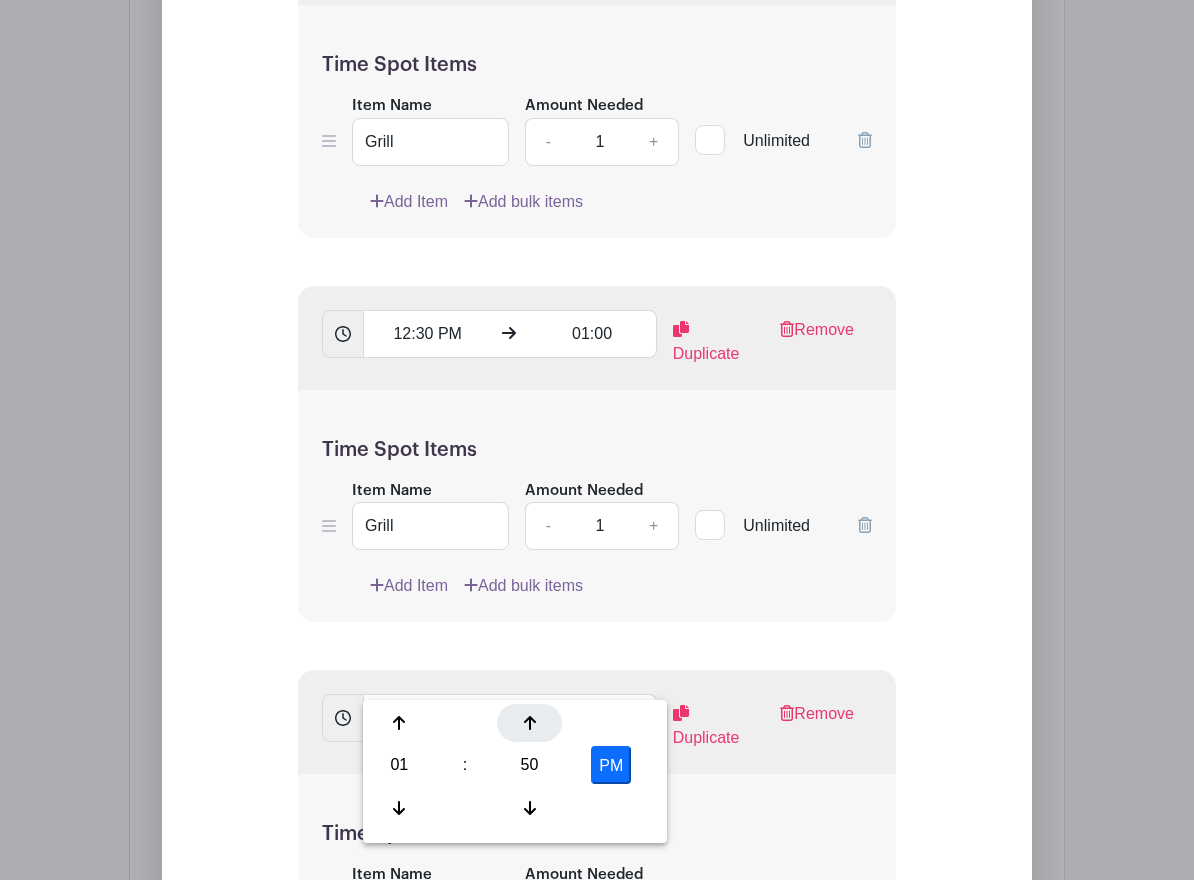 click 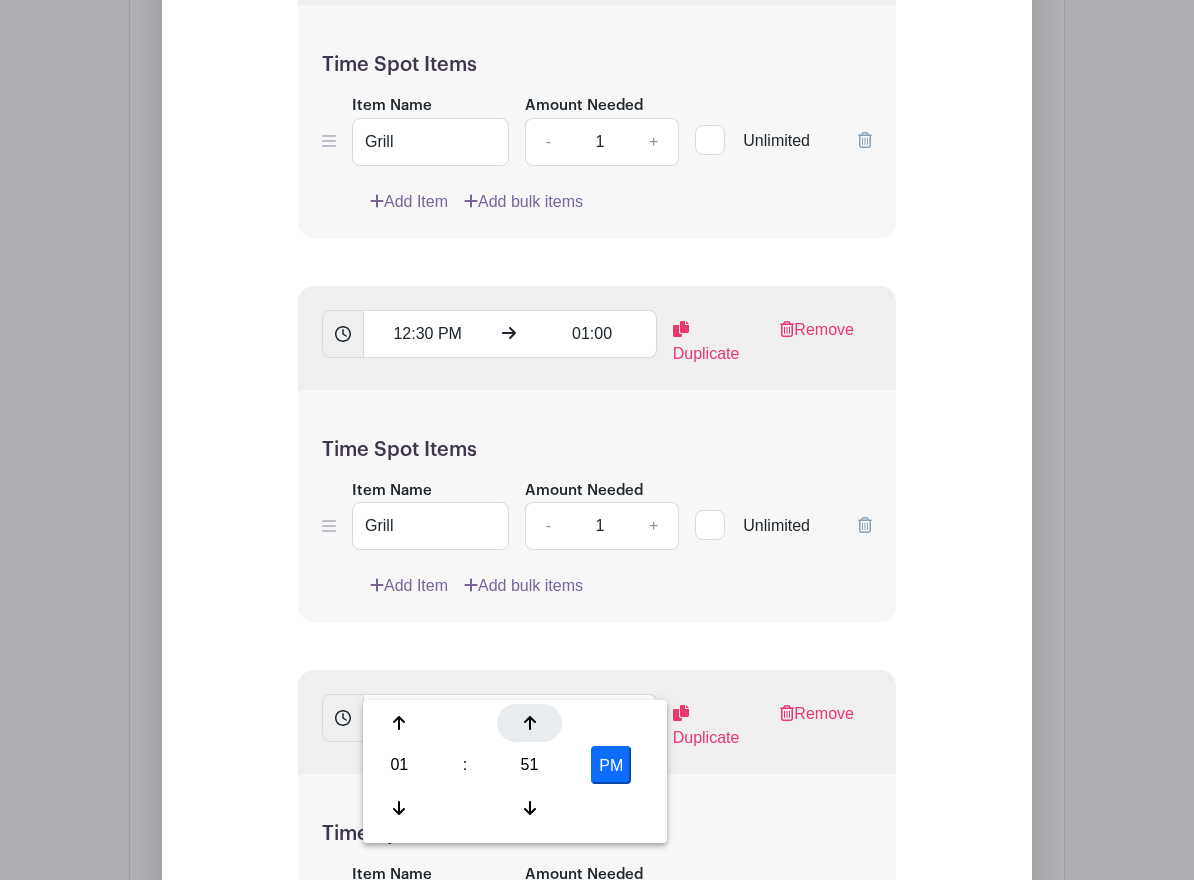 click 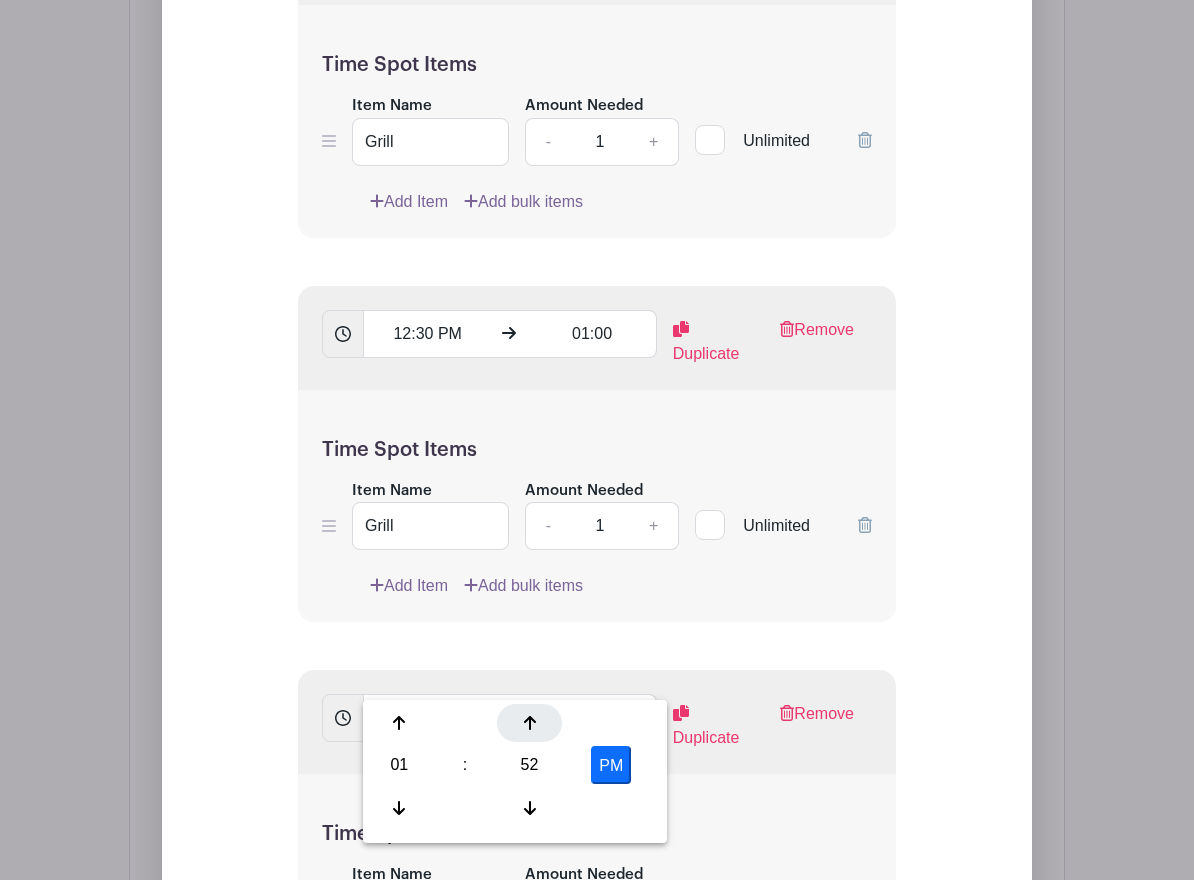 click 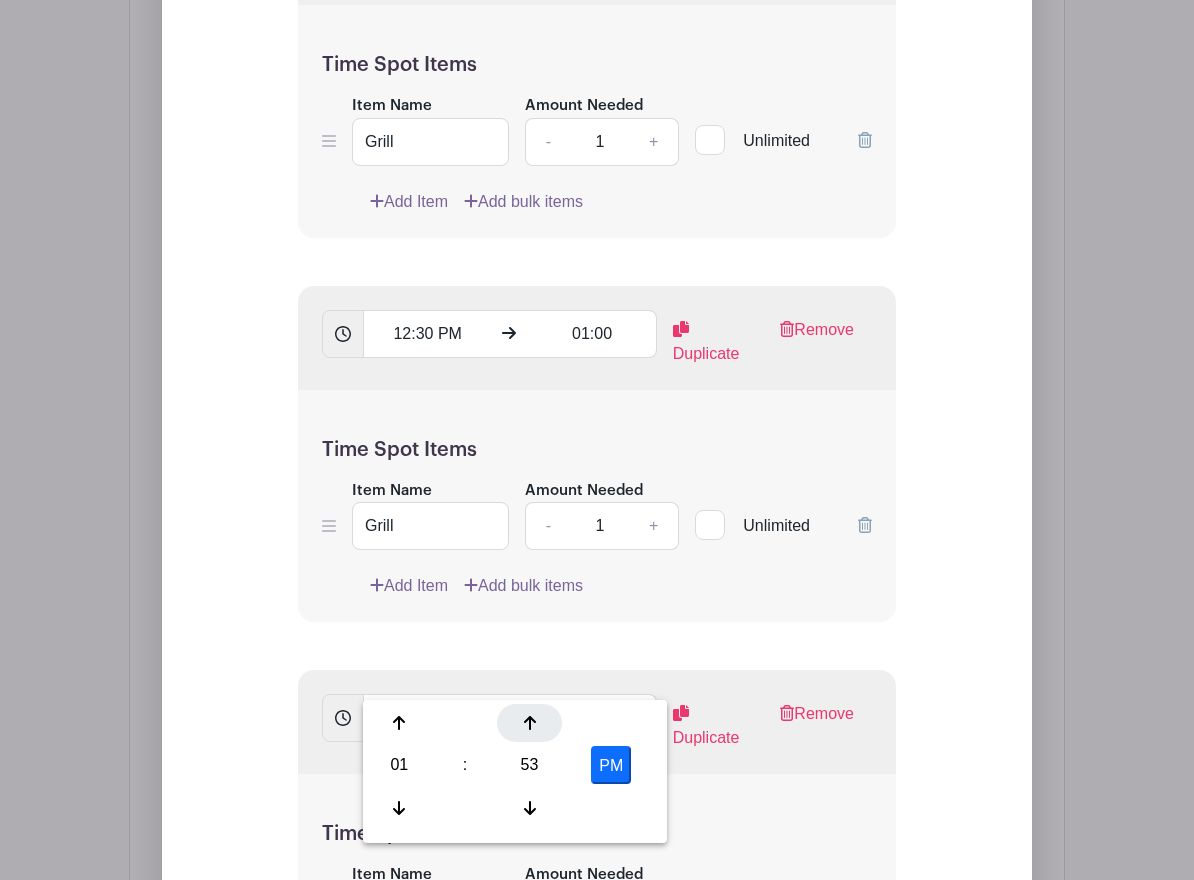 click 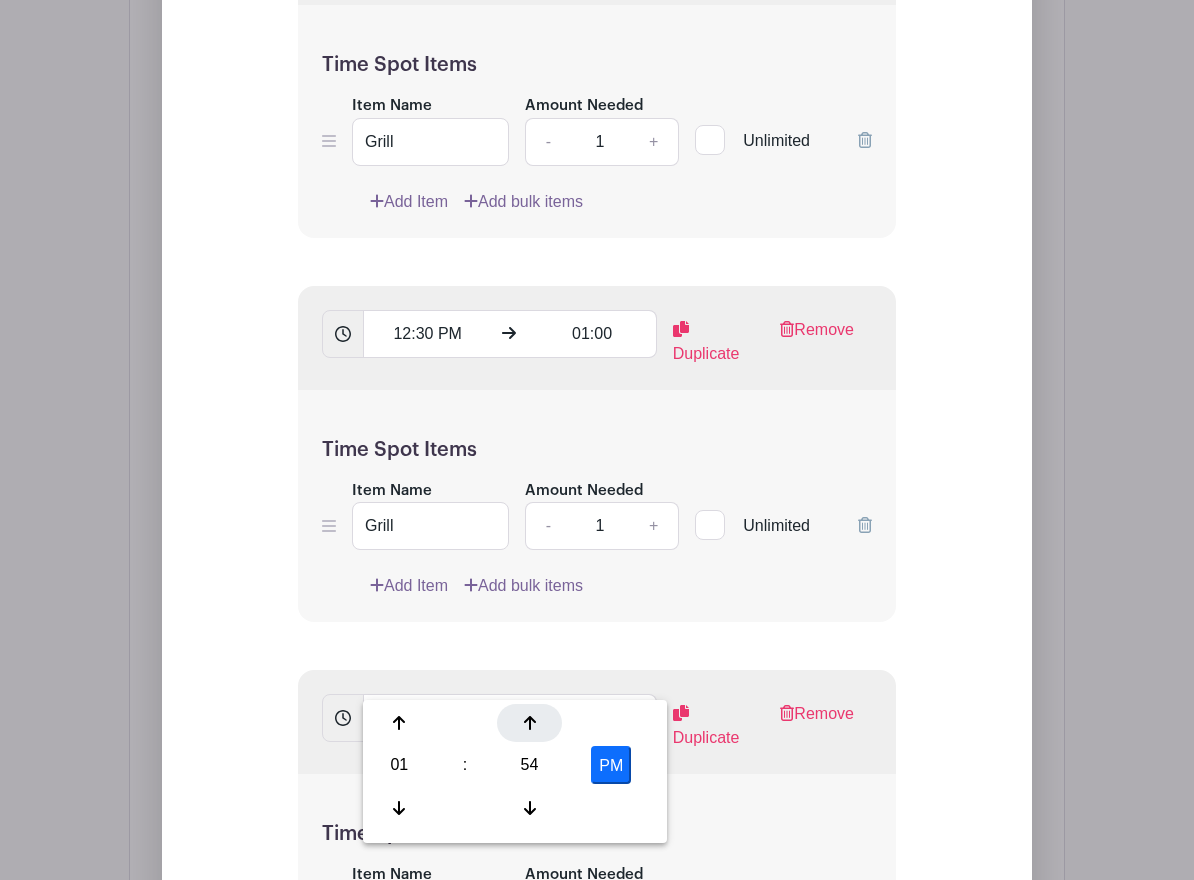 click 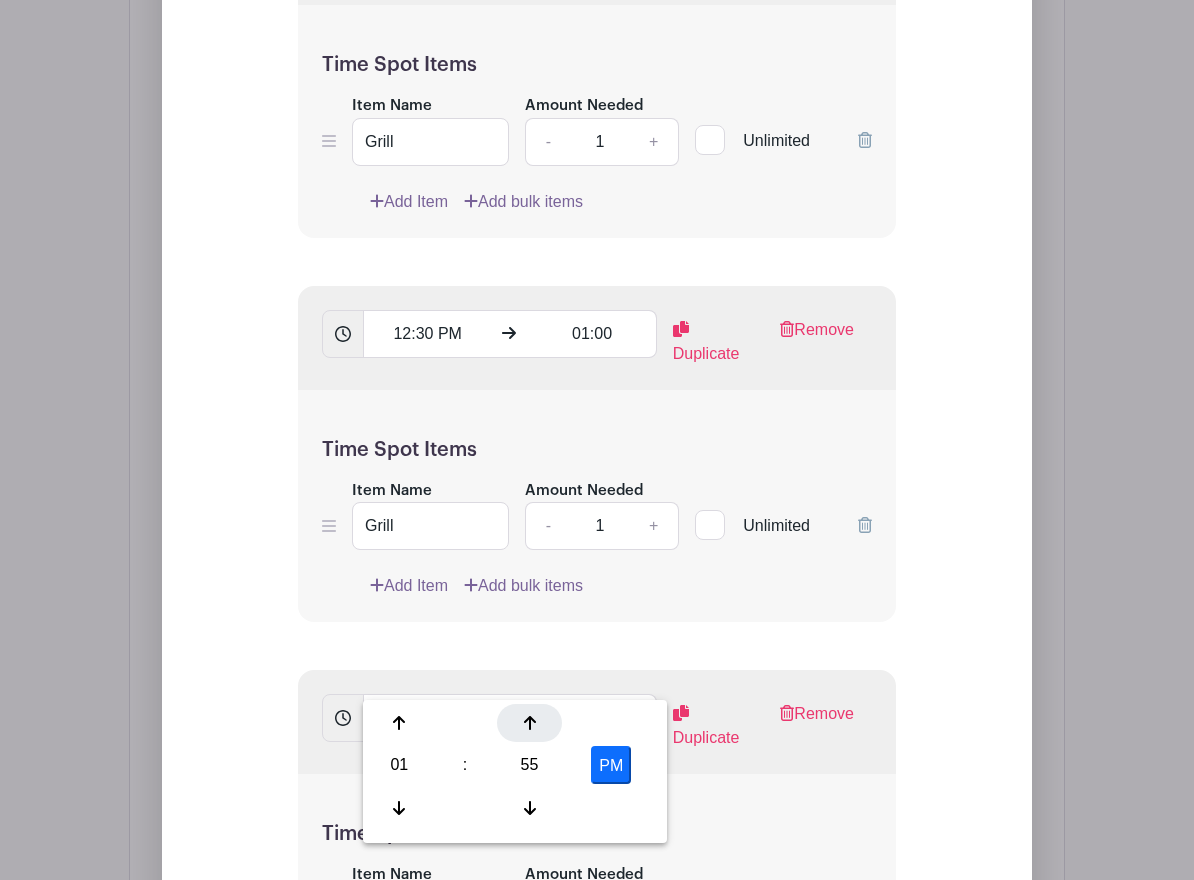 click 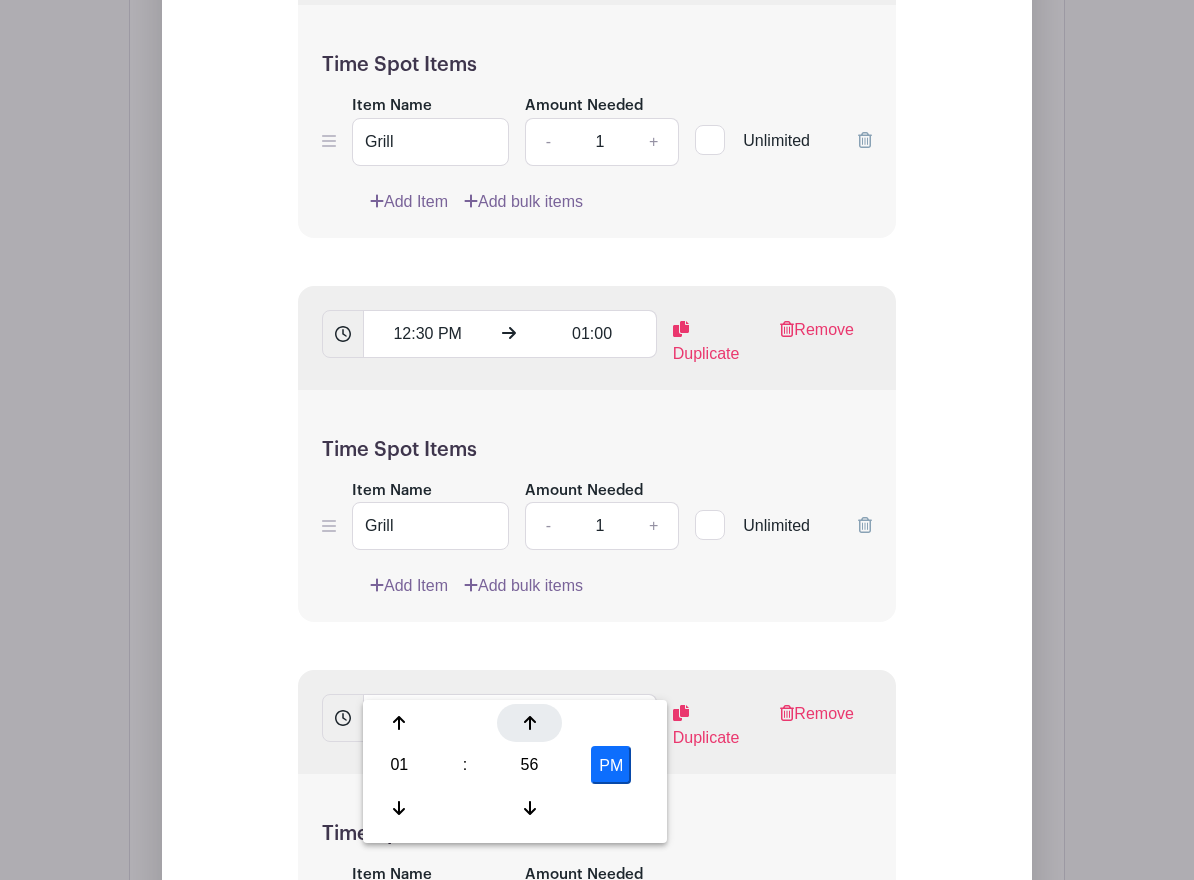 click 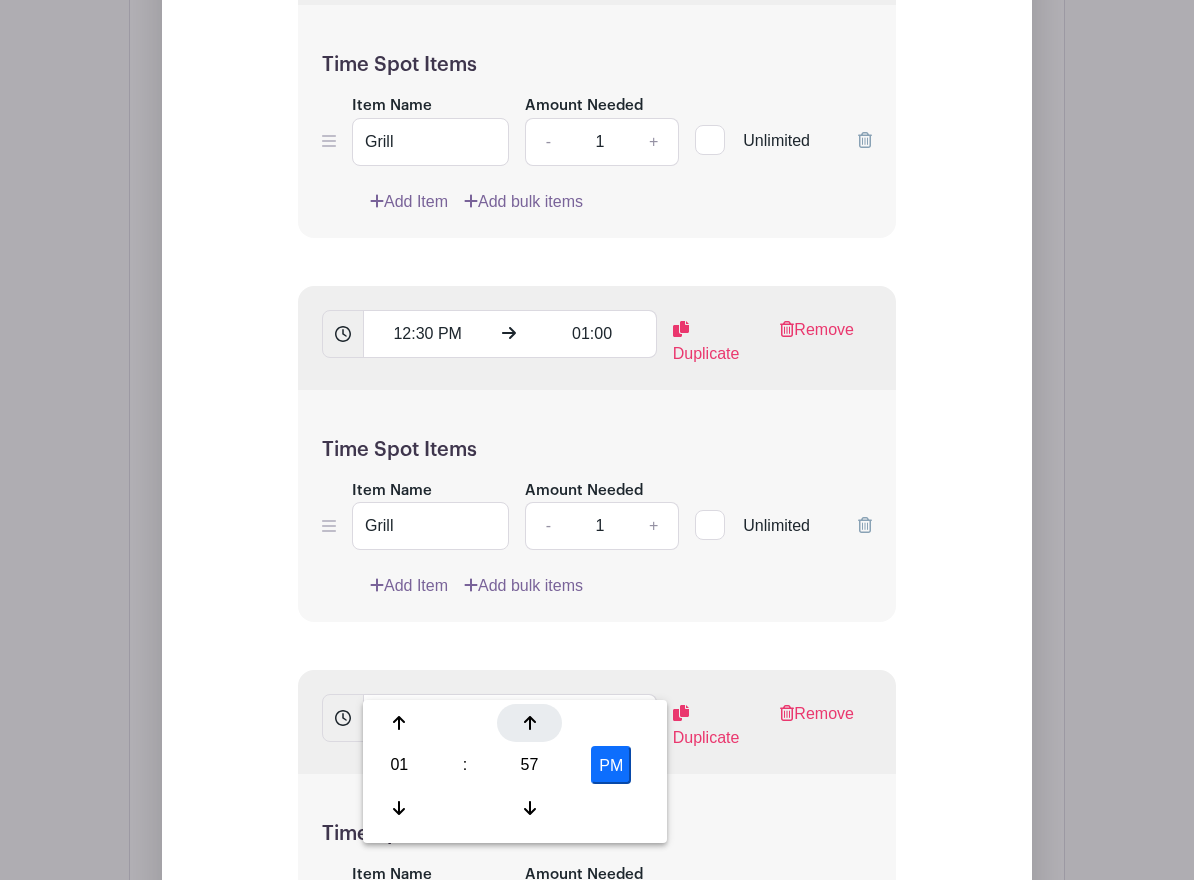 click 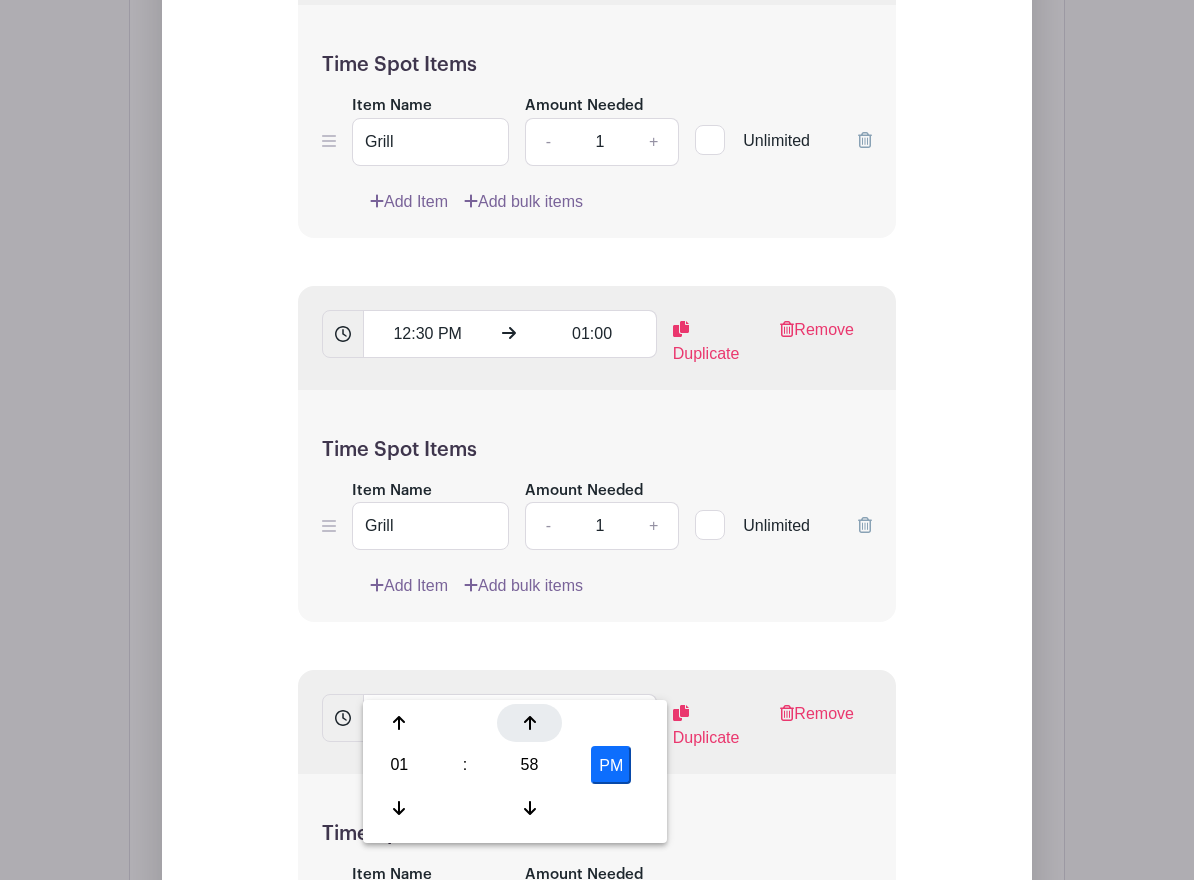 click 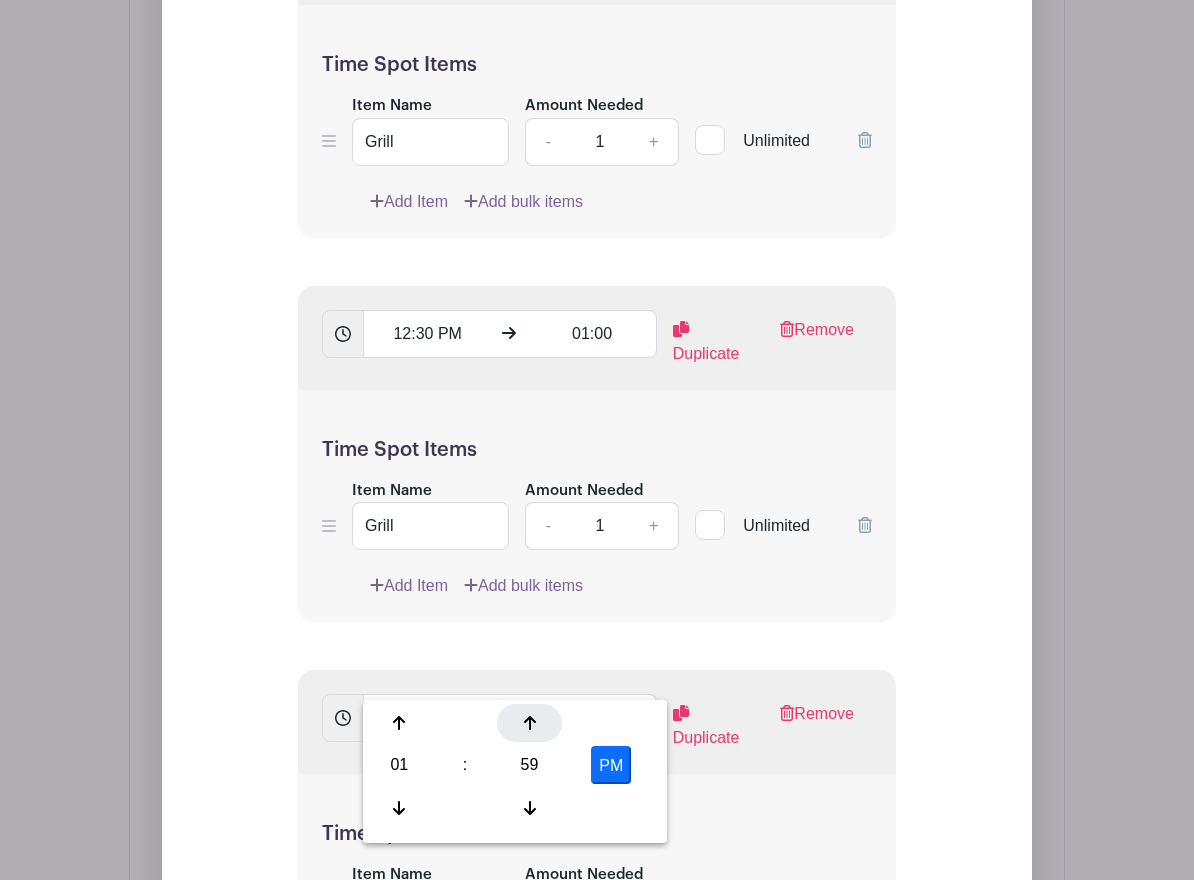 click 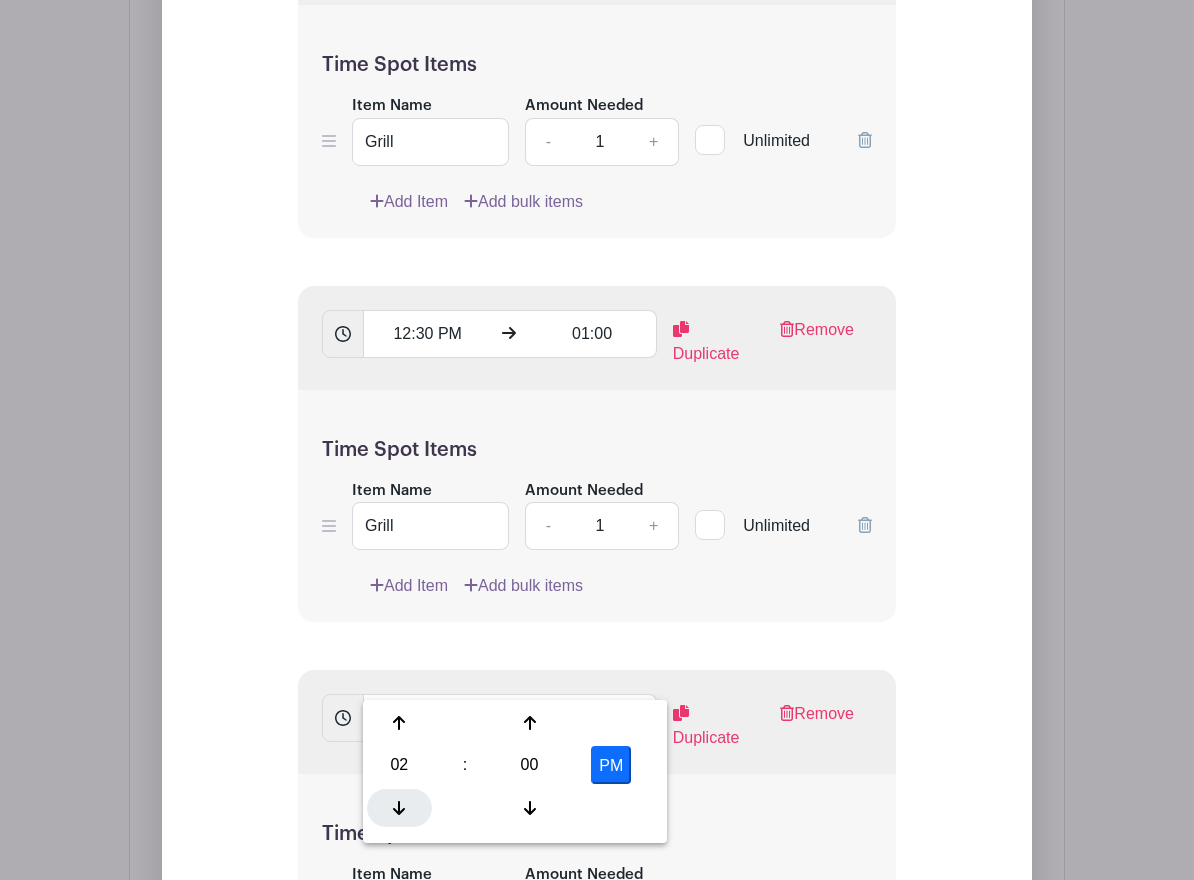 click 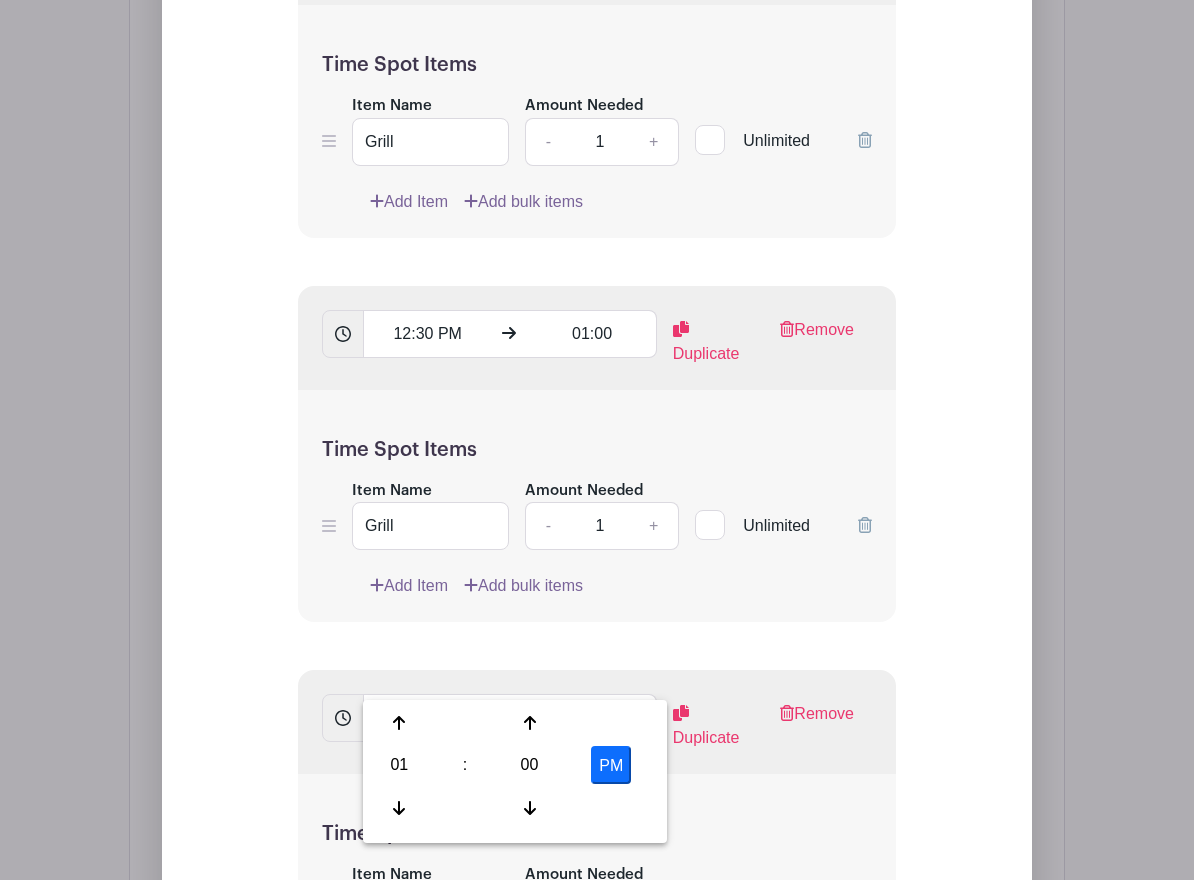 click on "PM" at bounding box center [611, 765] 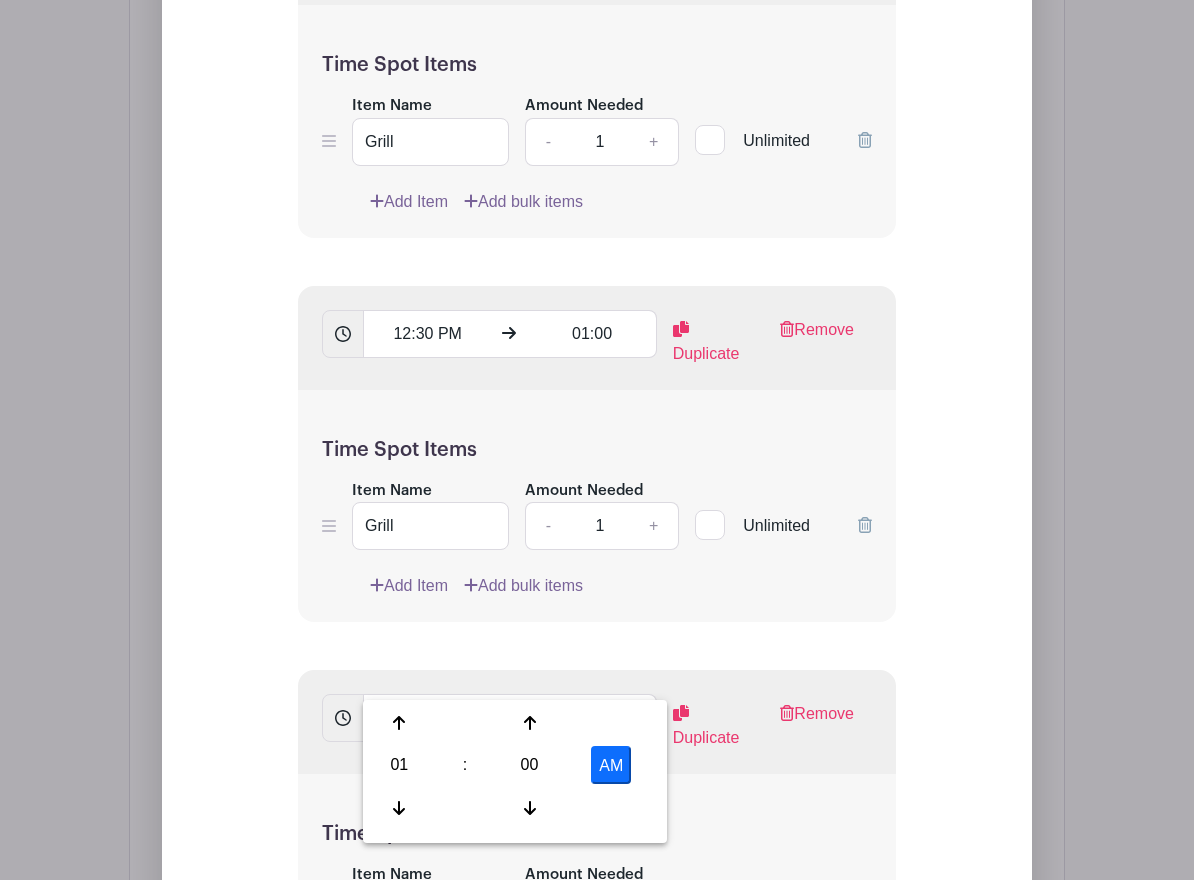 click on "AM" at bounding box center (611, 765) 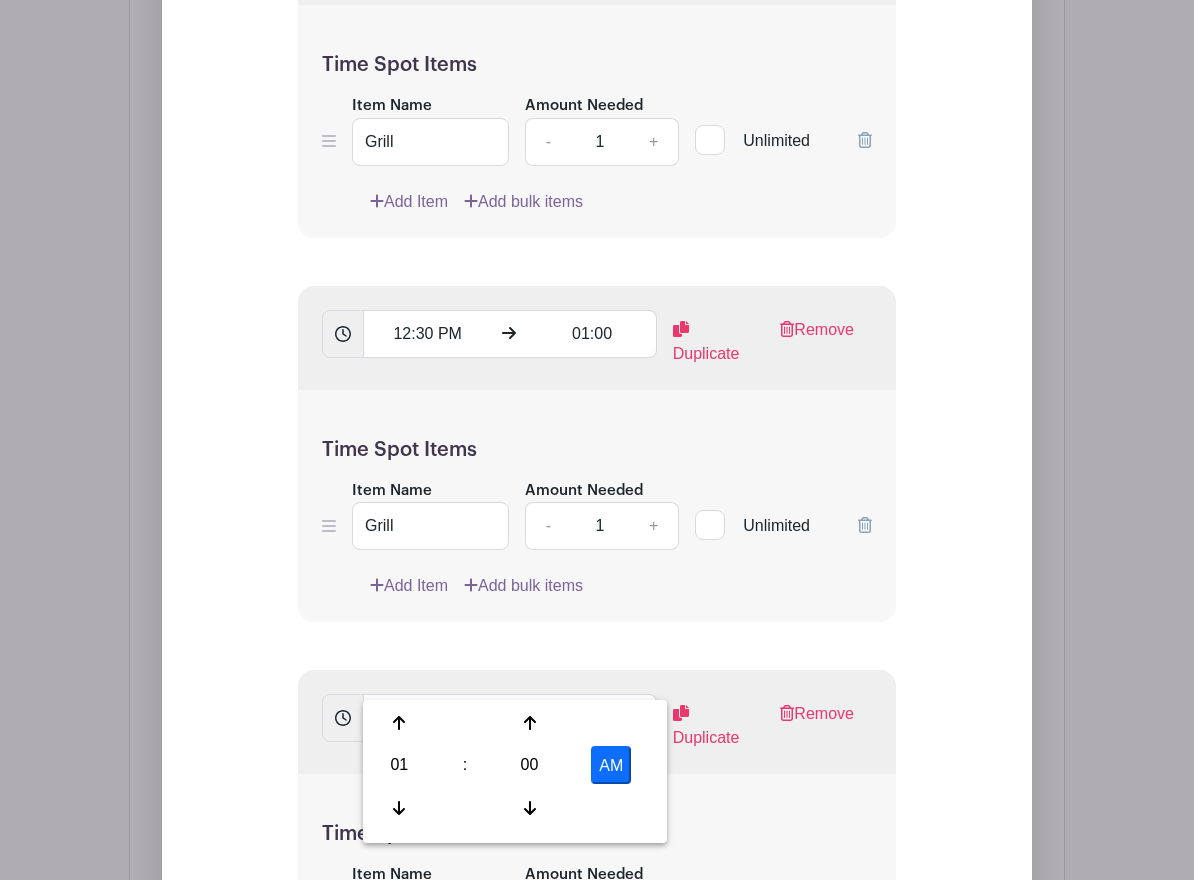 type on "1:00 PM" 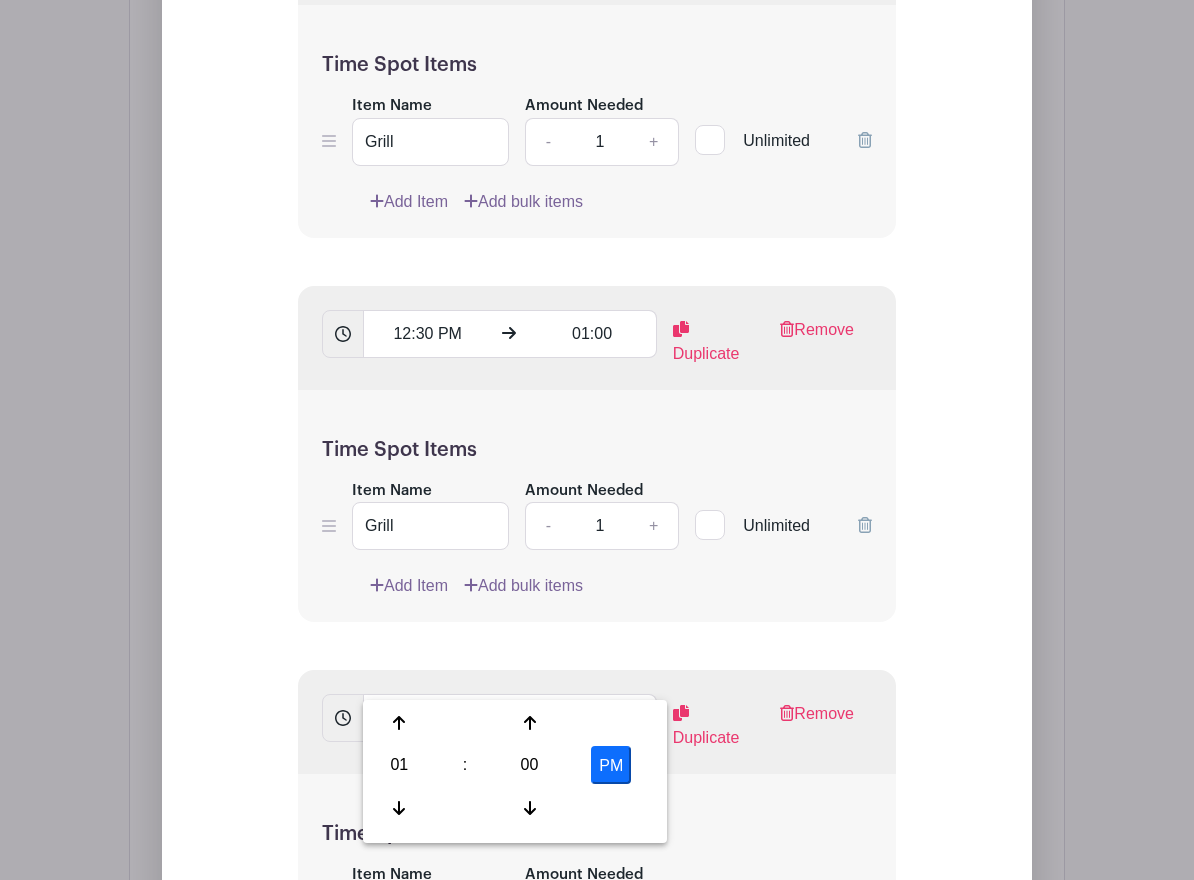 drag, startPoint x: 711, startPoint y: 784, endPoint x: 546, endPoint y: 717, distance: 178.08424 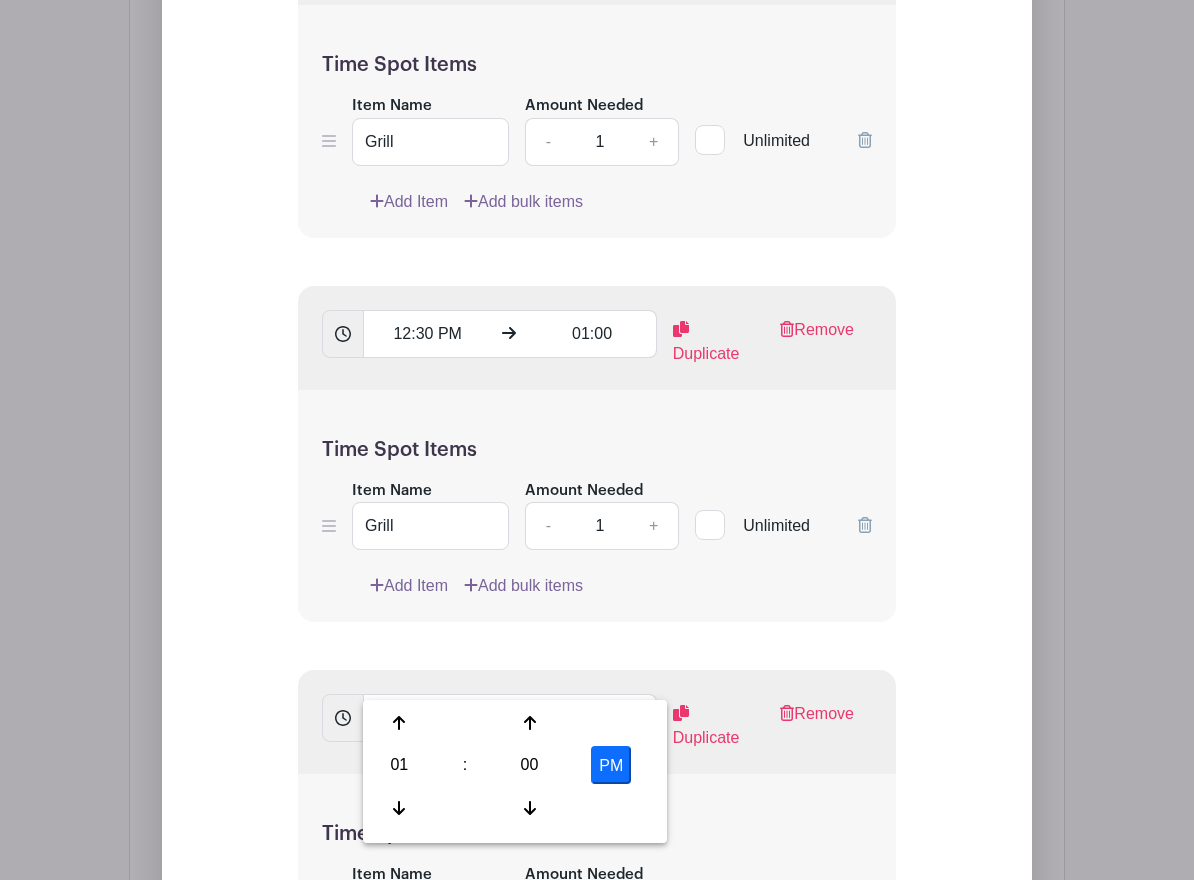 click on "Time Spot Items" at bounding box center [597, 834] 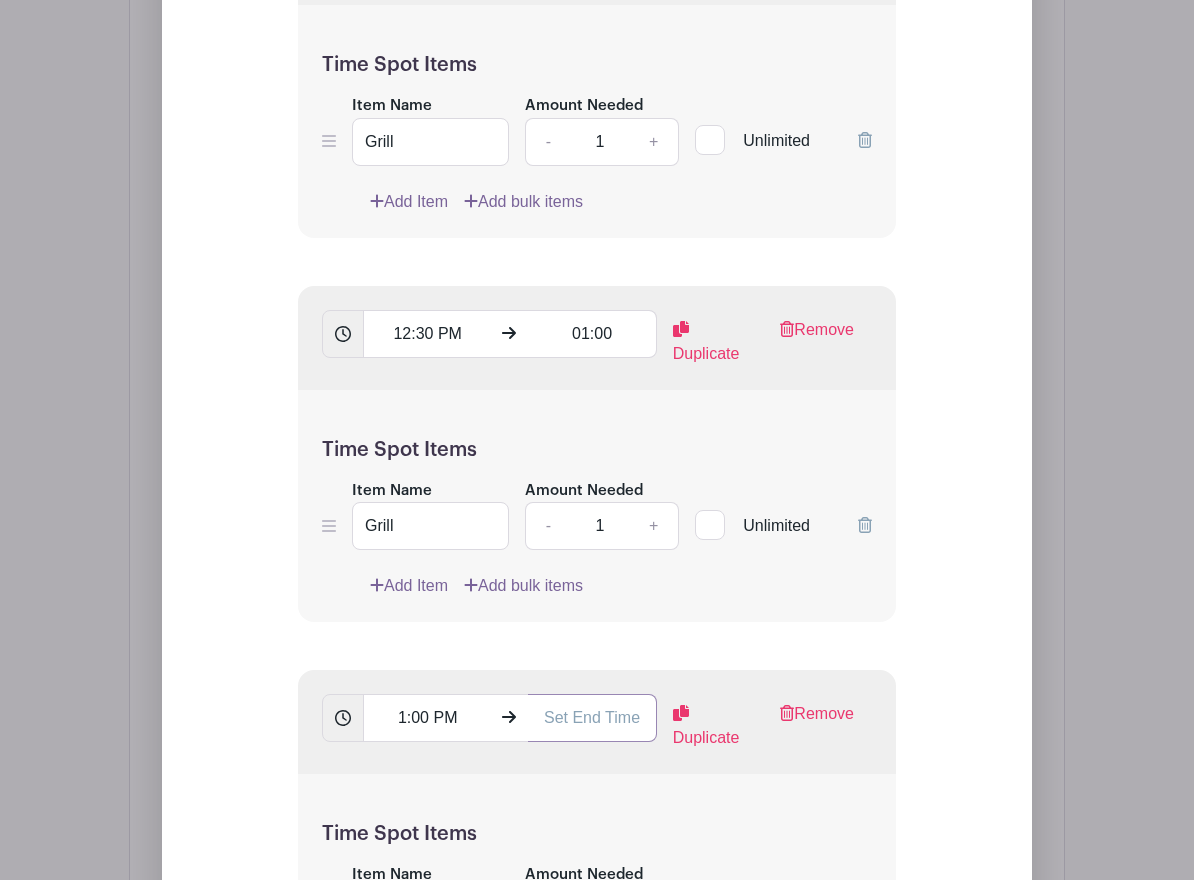 click at bounding box center (592, 718) 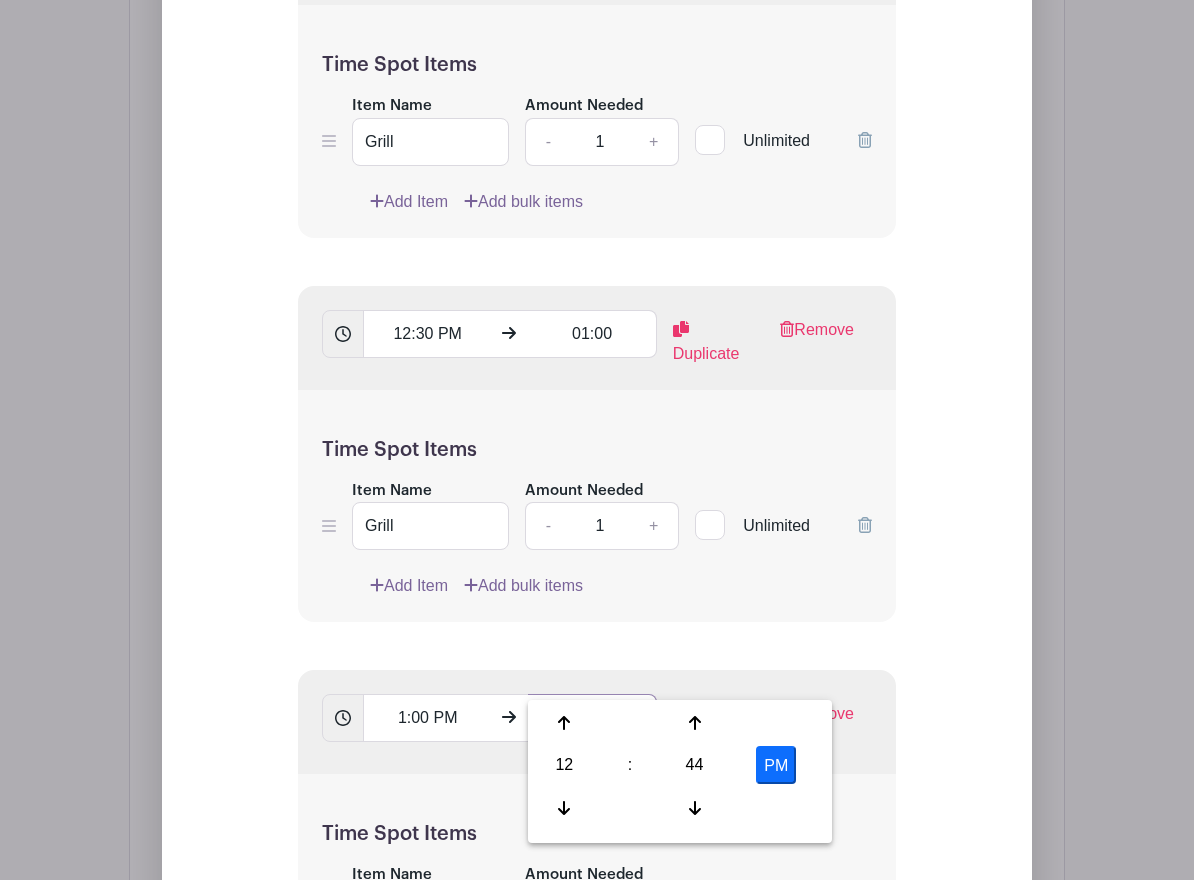 drag, startPoint x: 558, startPoint y: 676, endPoint x: 573, endPoint y: 673, distance: 15.297058 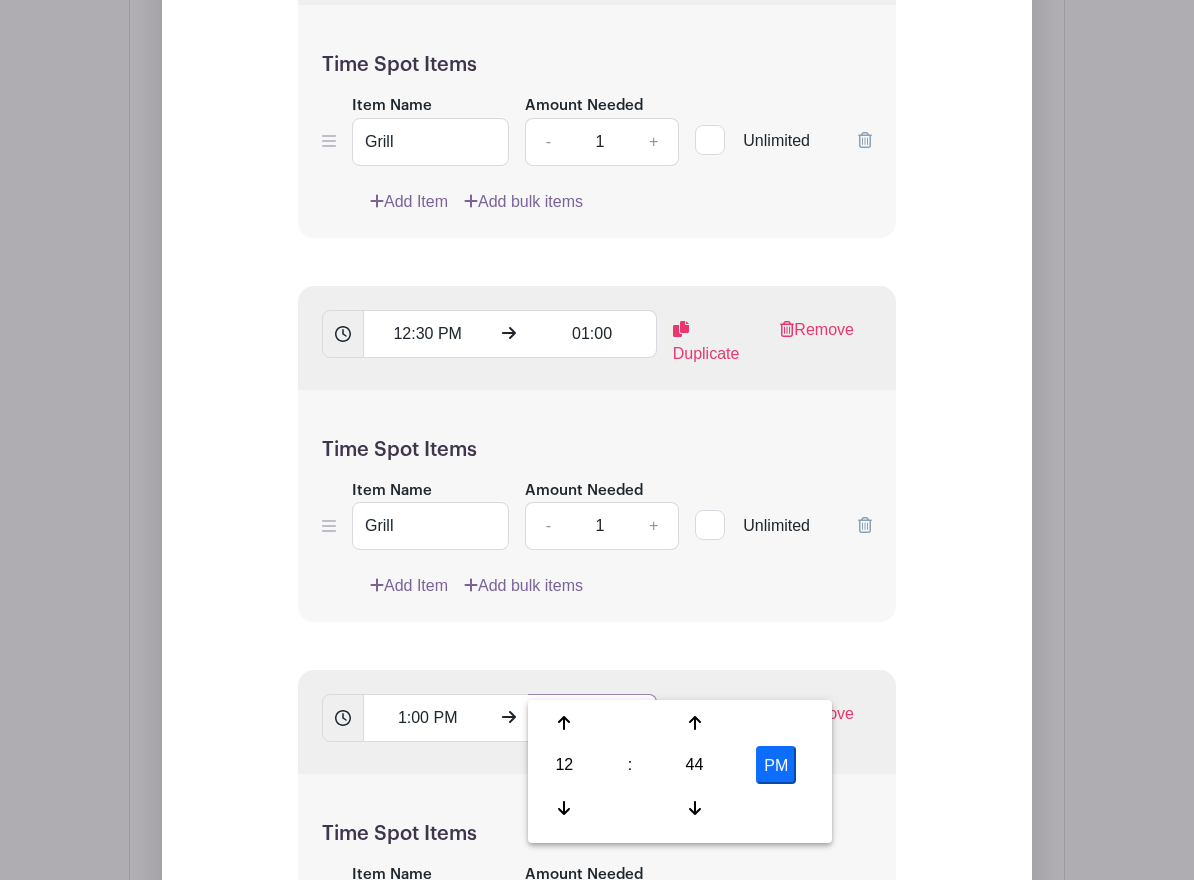 click on "12:44 PM" at bounding box center (592, 718) 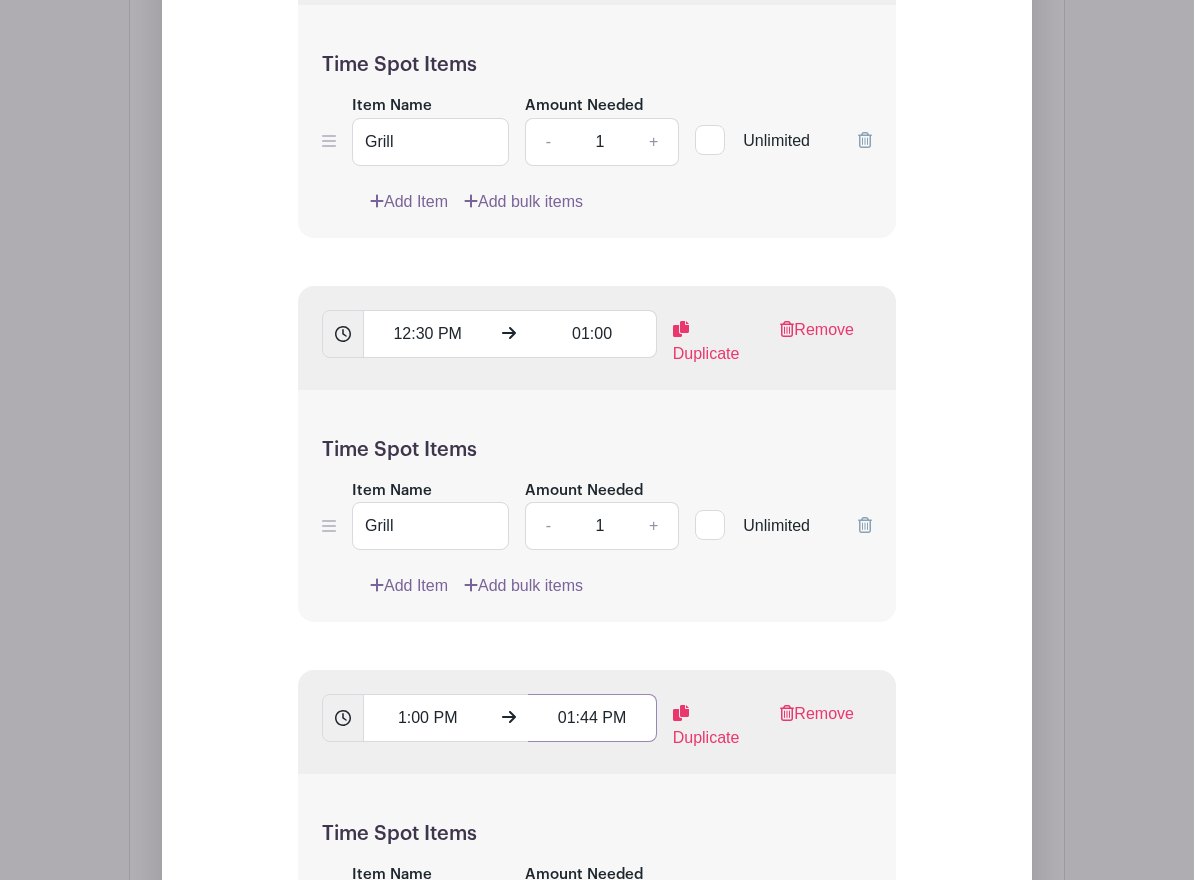 drag, startPoint x: 582, startPoint y: 678, endPoint x: 596, endPoint y: 678, distance: 14 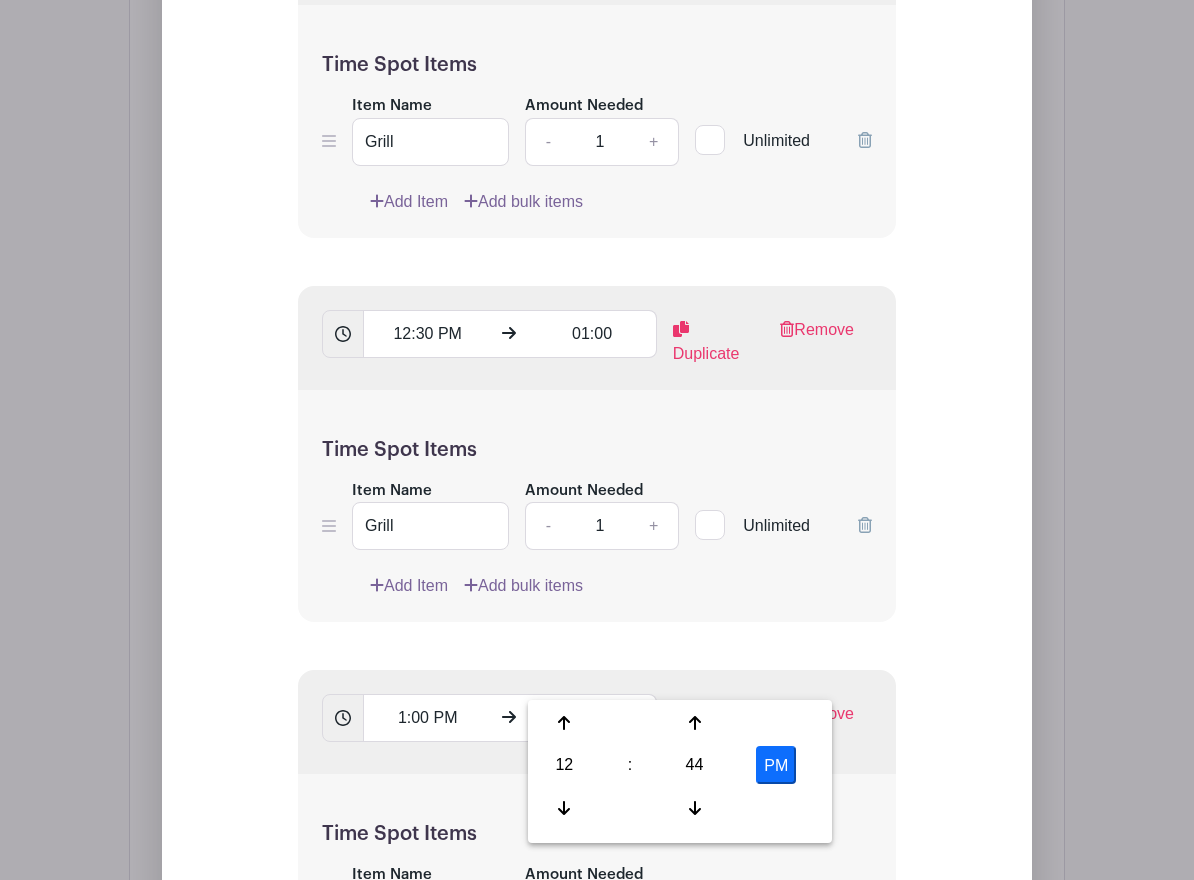 click on "PM" at bounding box center (776, 765) 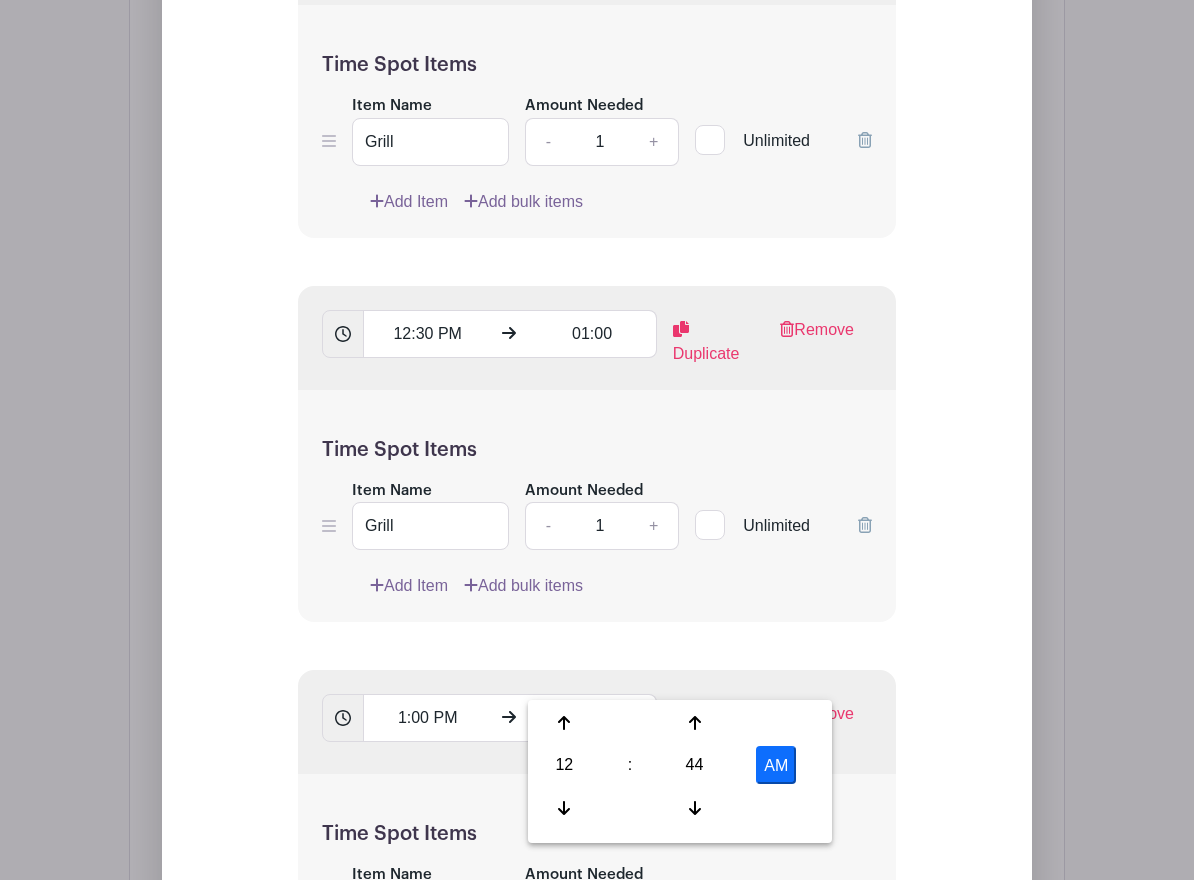 click on "AM" at bounding box center [776, 765] 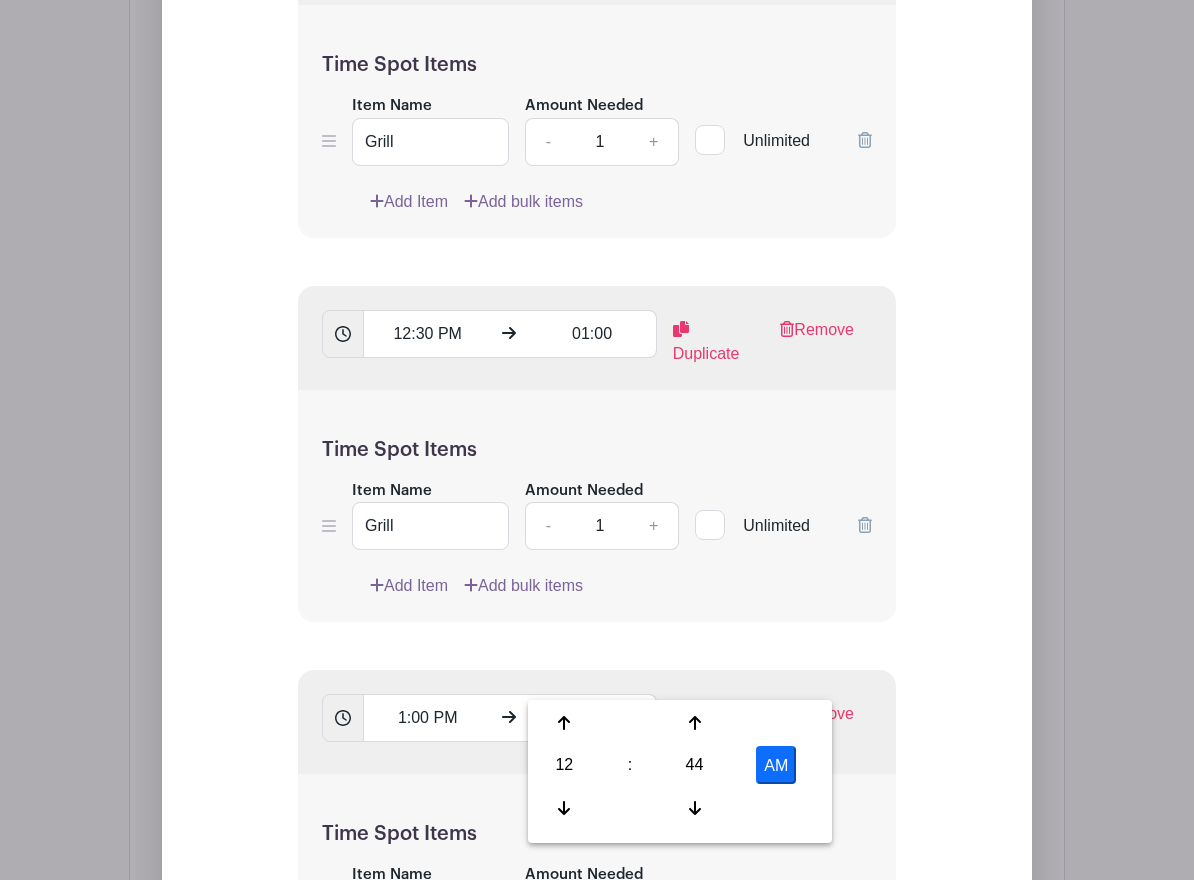 type on "12:44 PM" 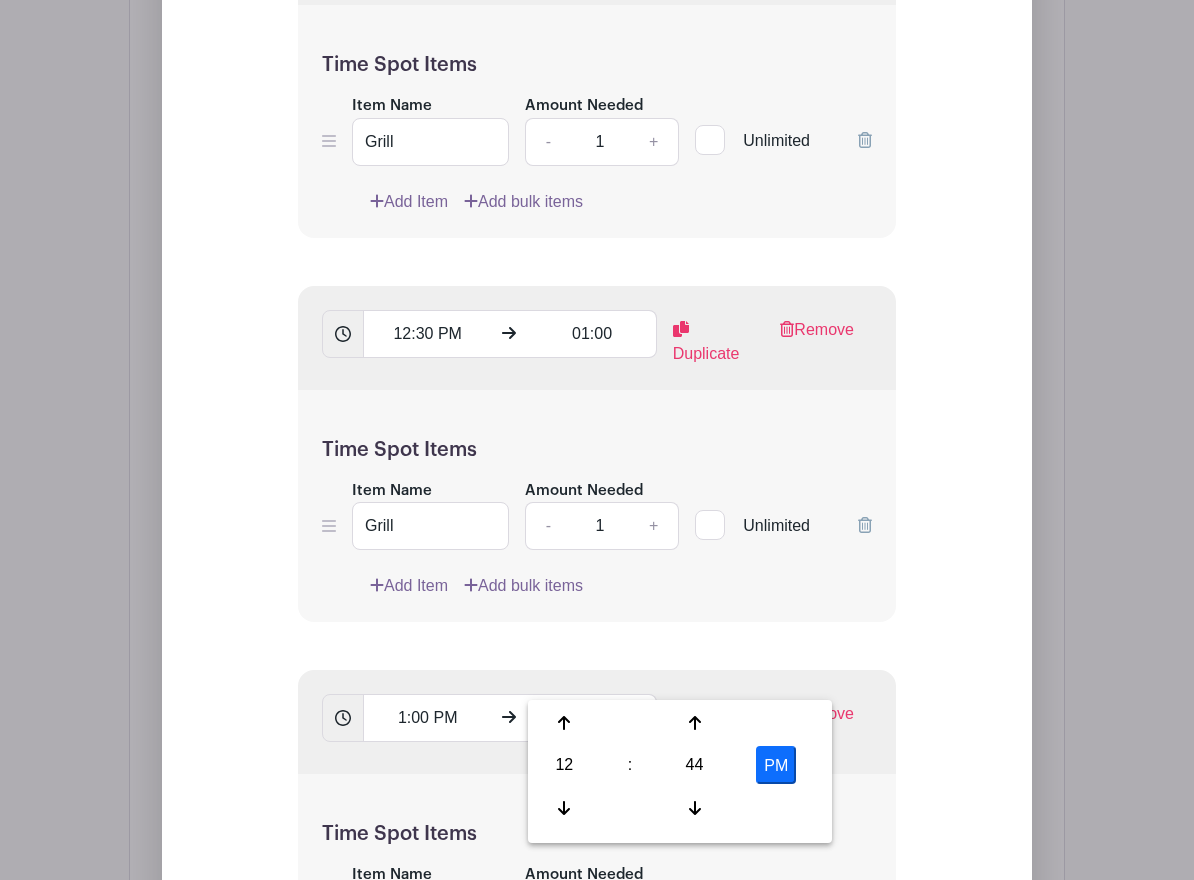 click on "Add List with Time Spots
List Name
Time Spots
11:00 AM
11:30 AM
Duplicate
Remove
Time Spot Items
Item Name
Grill
Amount Needed
-
1
+
Unlimited
Add Item" at bounding box center [597, 167] 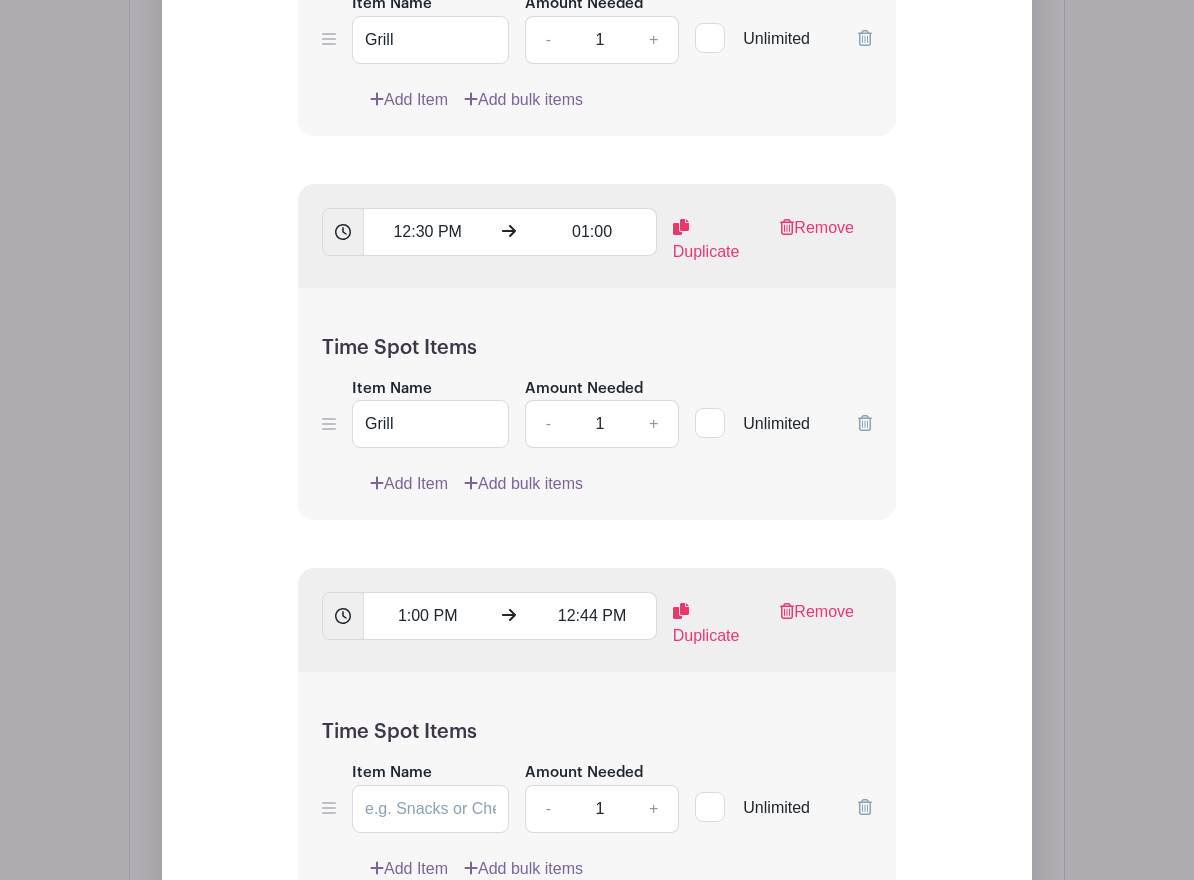 scroll, scrollTop: 3465, scrollLeft: 0, axis: vertical 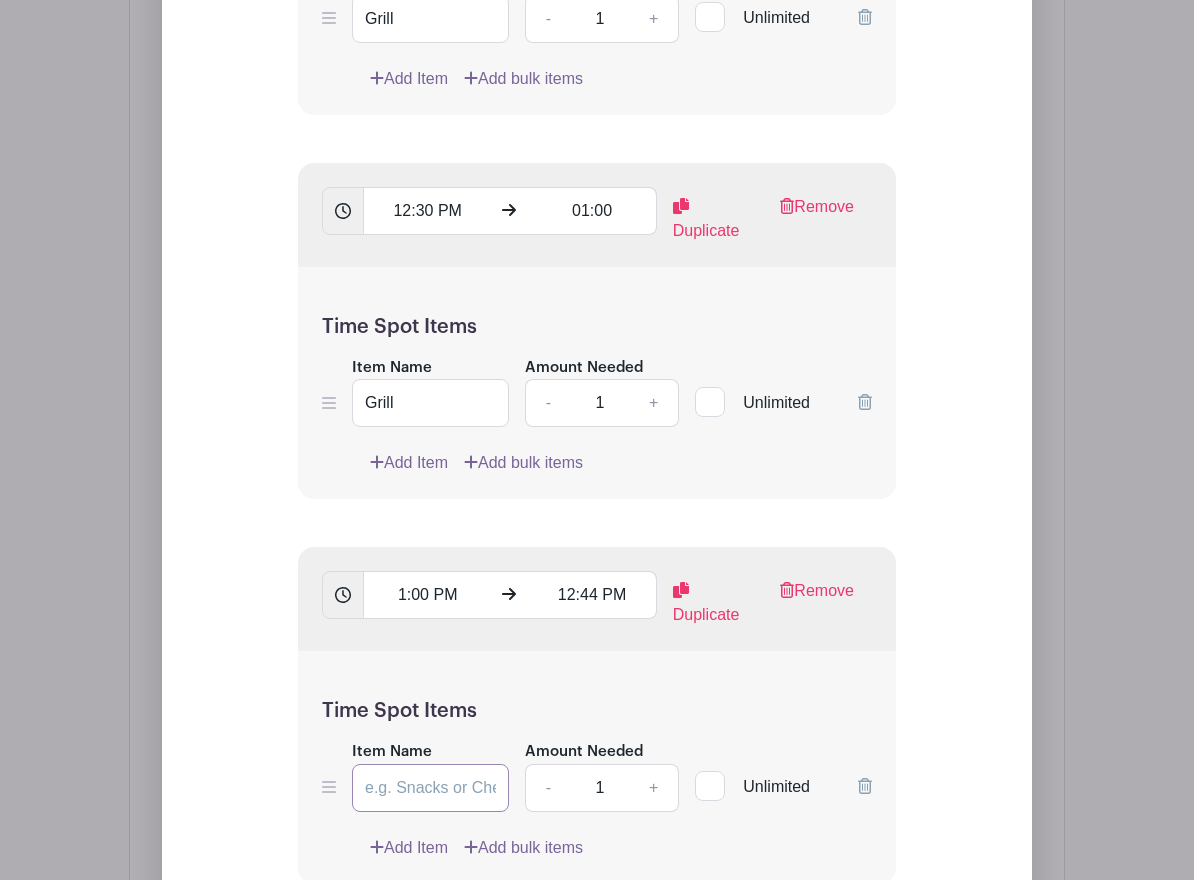 click on "Item Name" at bounding box center [430, 788] 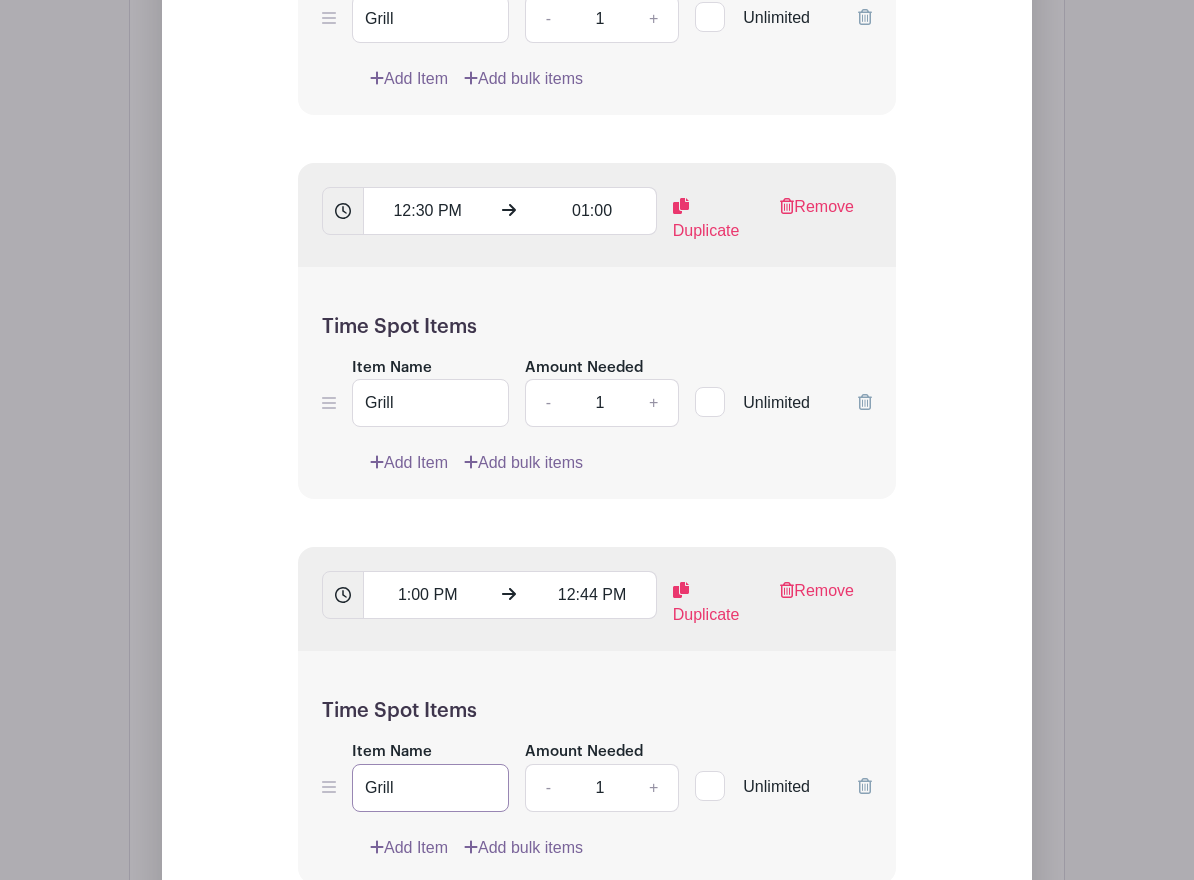 type on "Grill" 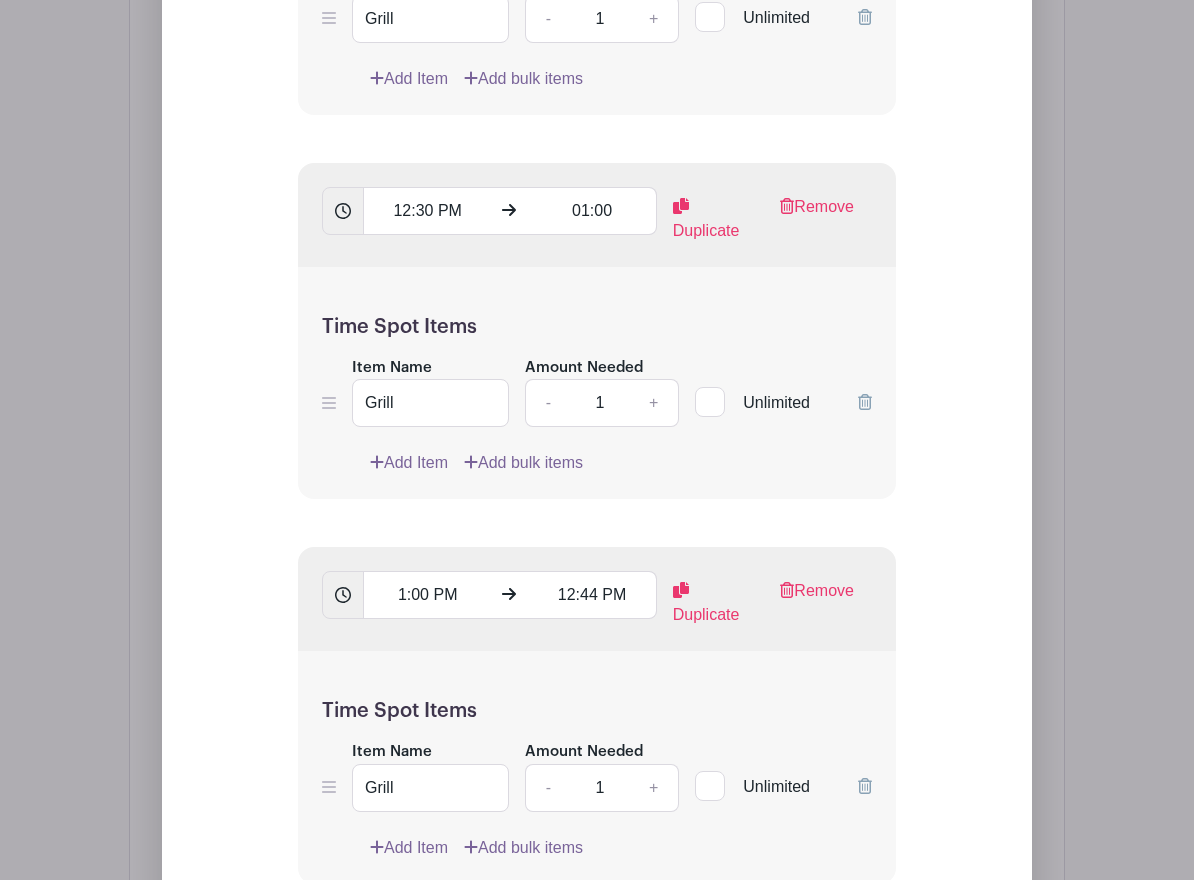 click on "Add List with Time Spots
List Name
Time Spots
11:00 AM
11:30 AM
Duplicate
Remove
Time Spot Items
Item Name
Grill
Amount Needed
-
1
+
Unlimited" at bounding box center (597, 16) 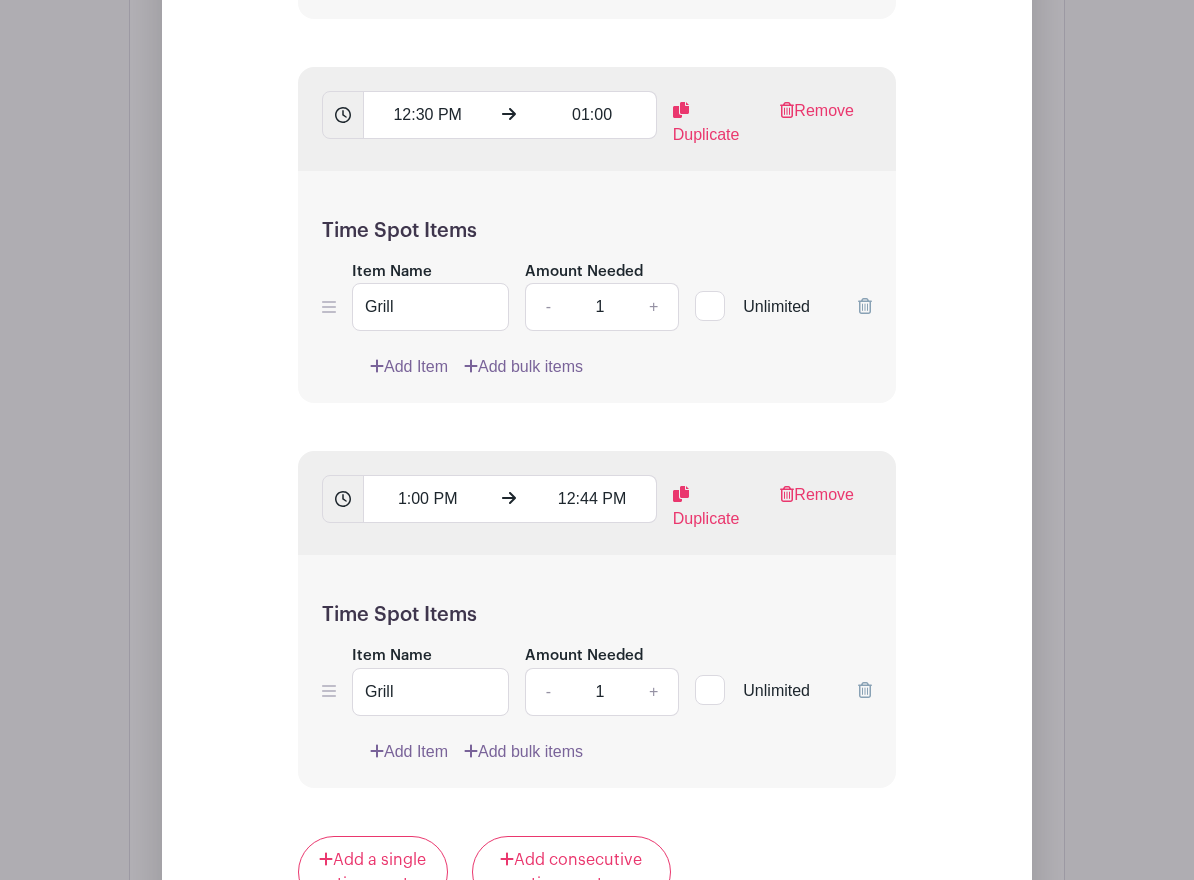 scroll, scrollTop: 3537, scrollLeft: 0, axis: vertical 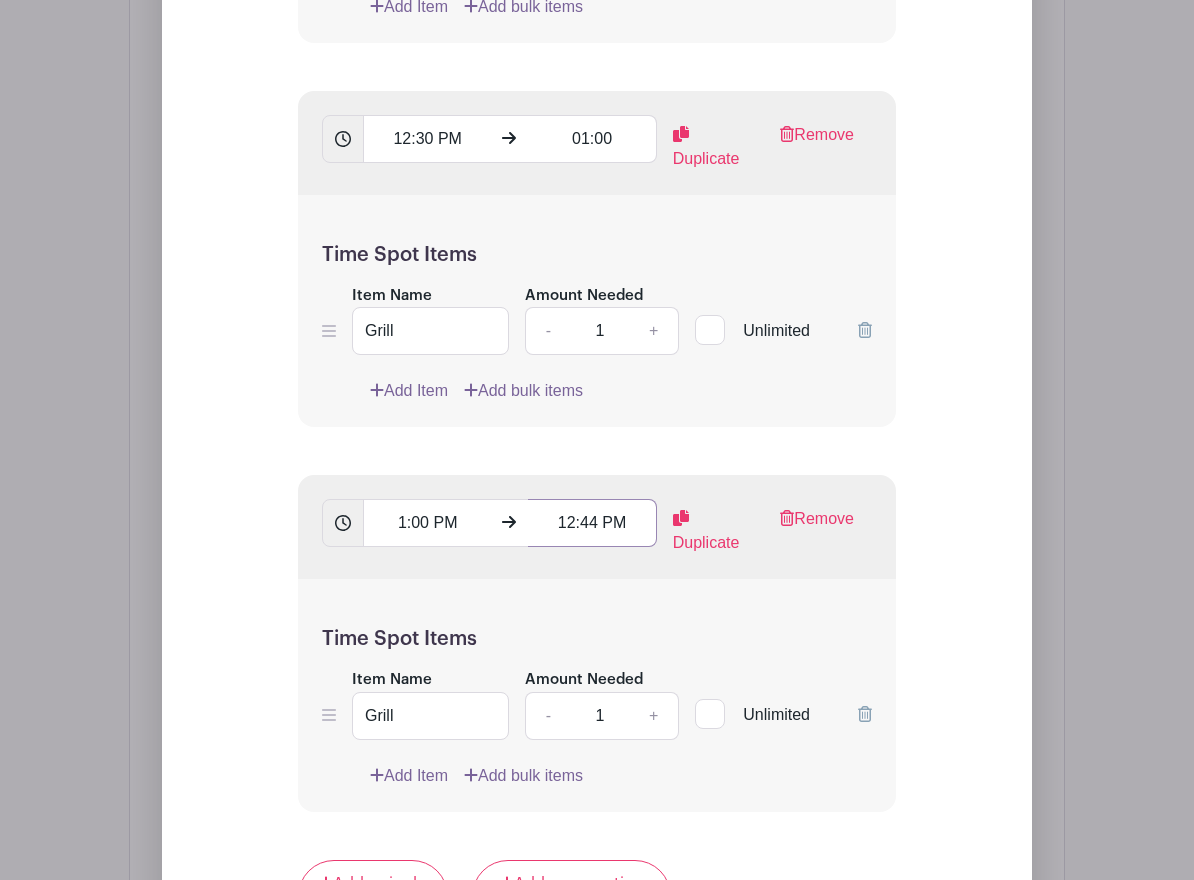 click on "12:44 PM" at bounding box center (592, 523) 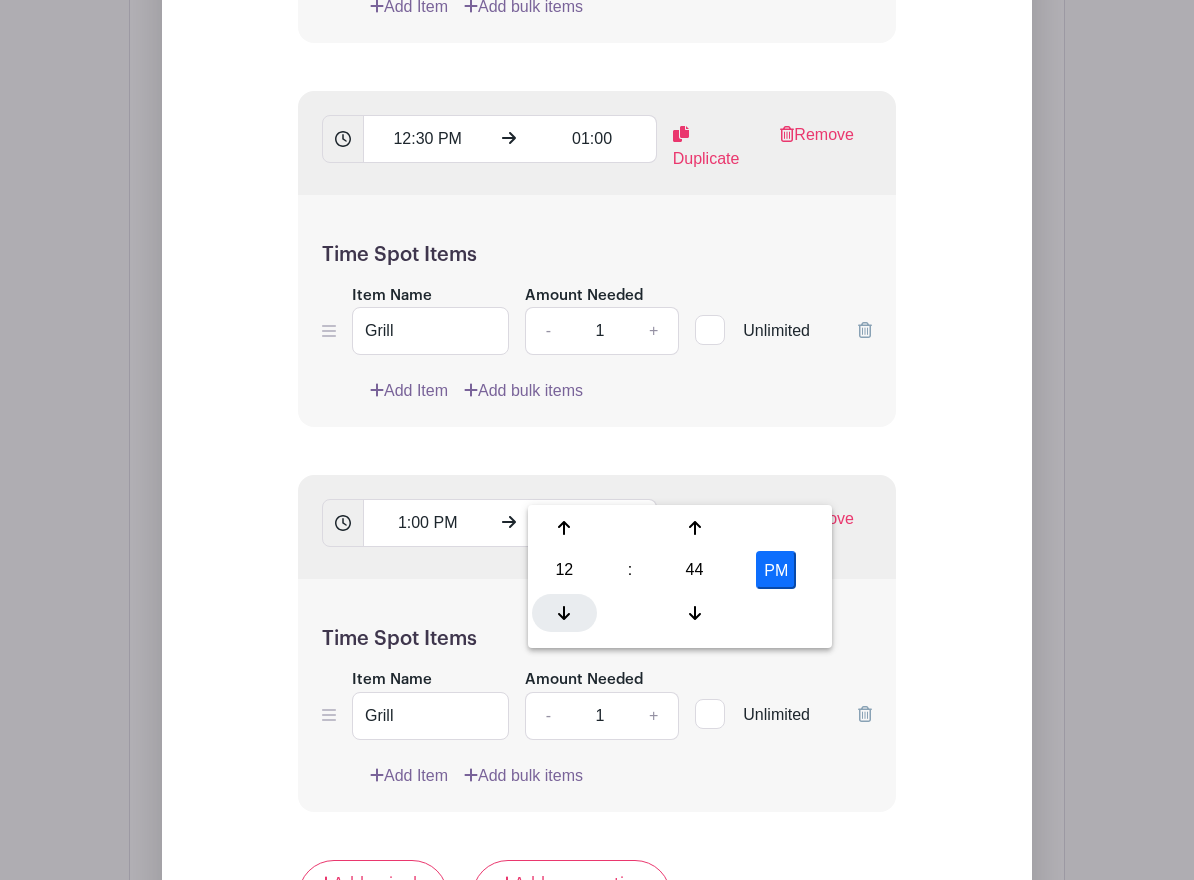 click 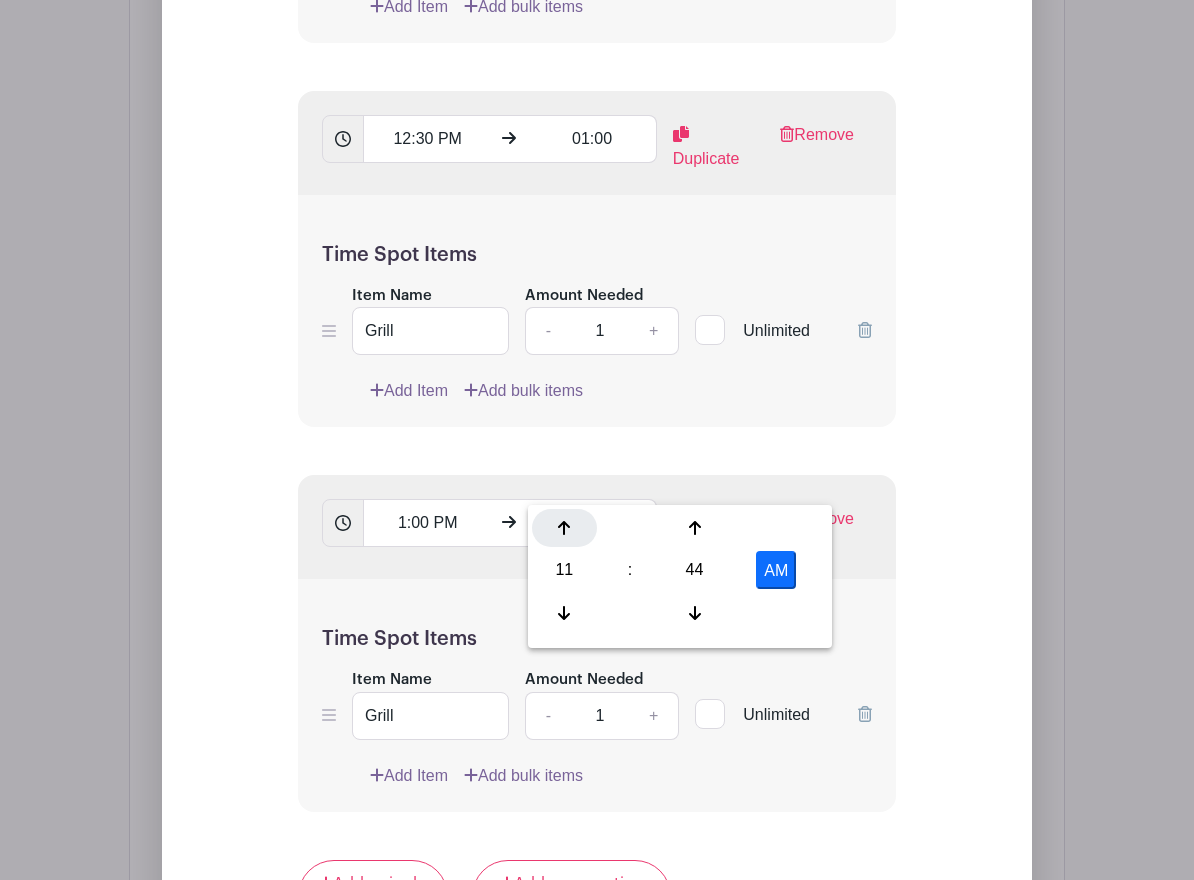 click 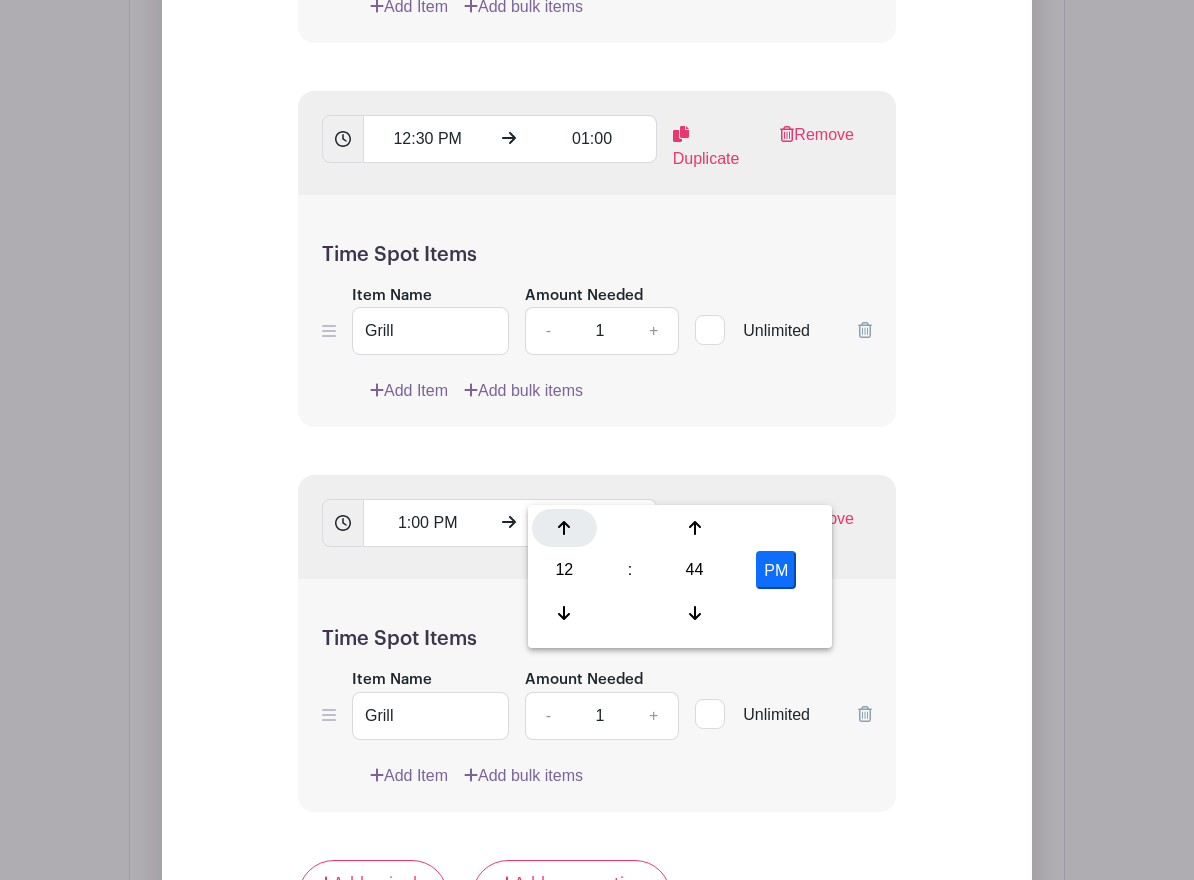 click 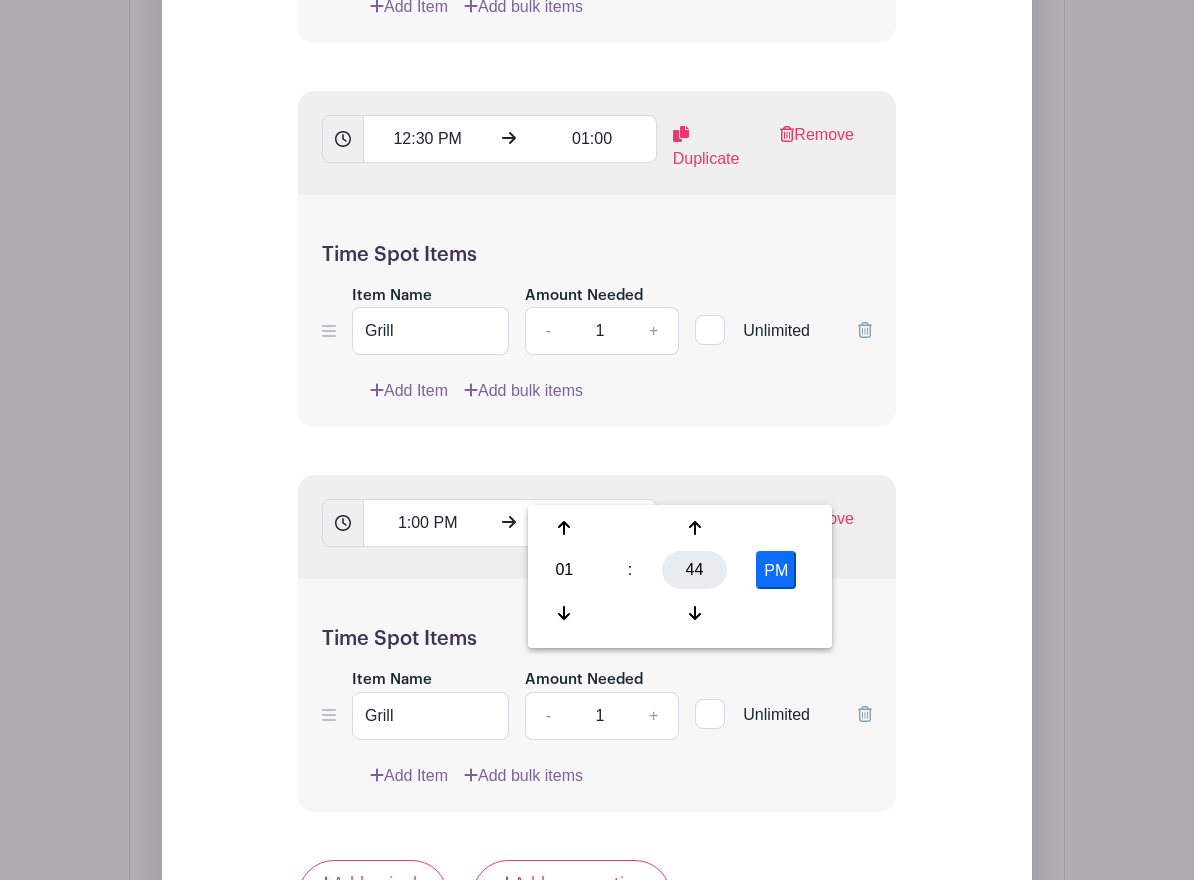 click on "44" at bounding box center [694, 570] 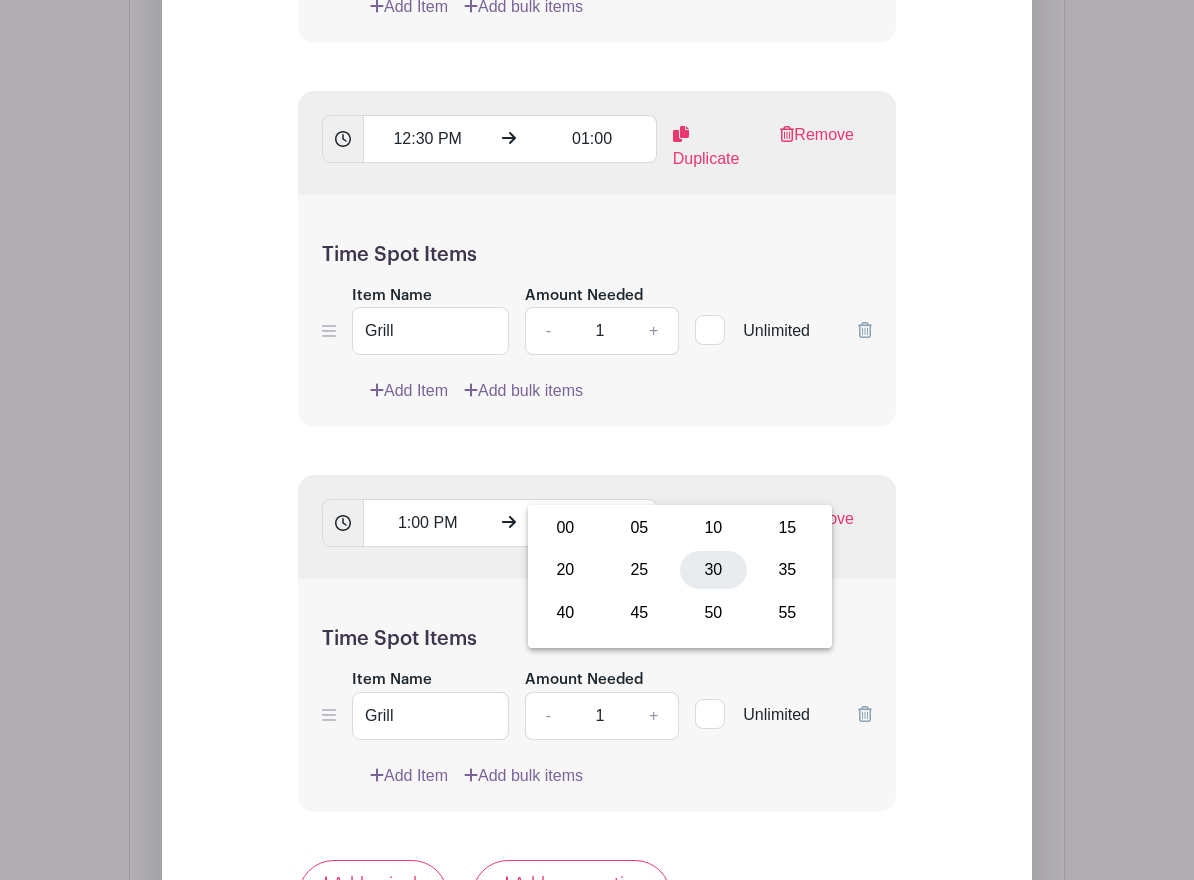 click on "30" at bounding box center [713, 570] 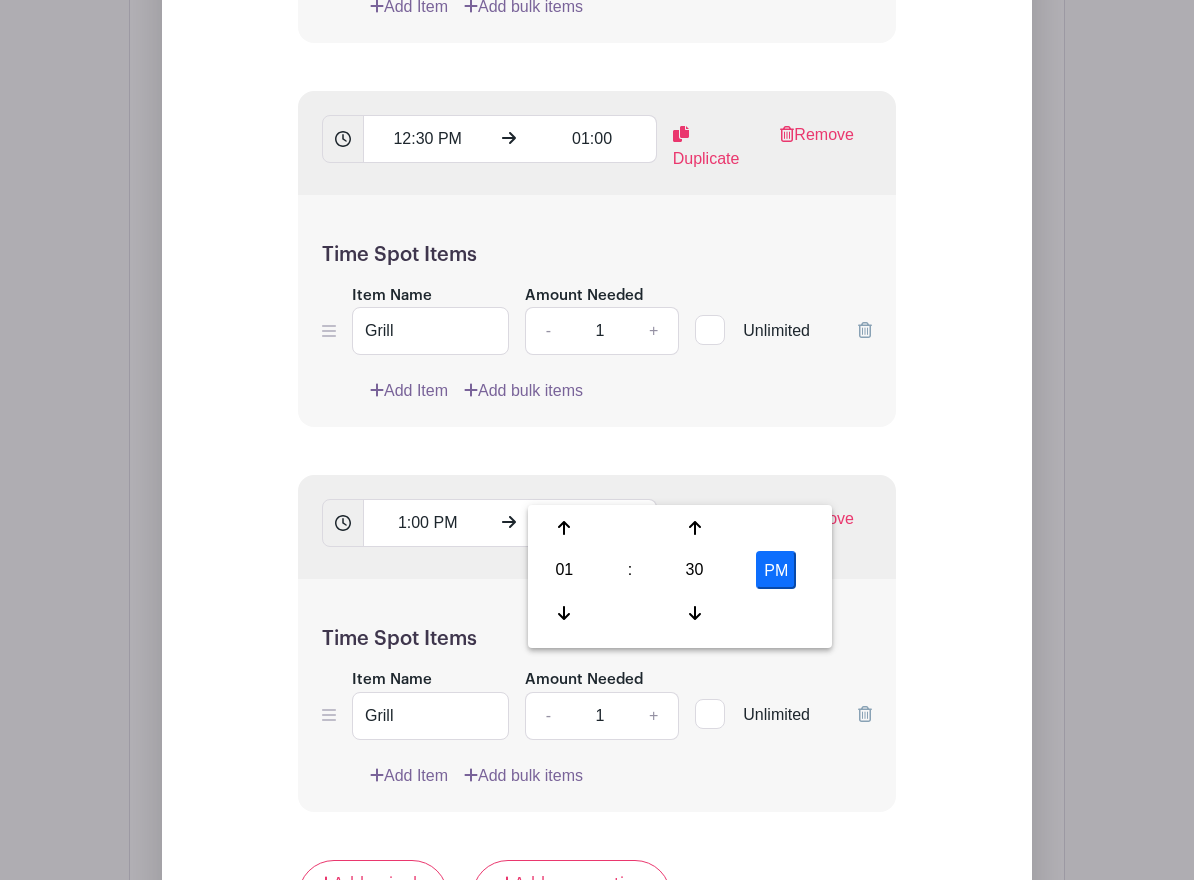 click on "Add List with Time Spots
List Name
Time Spots
11:00 AM
11:30 AM
Duplicate
Remove
Time Spot Items
Item Name
Grill
Amount Needed
-
1
+
Unlimited
Add Item" at bounding box center (597, -28) 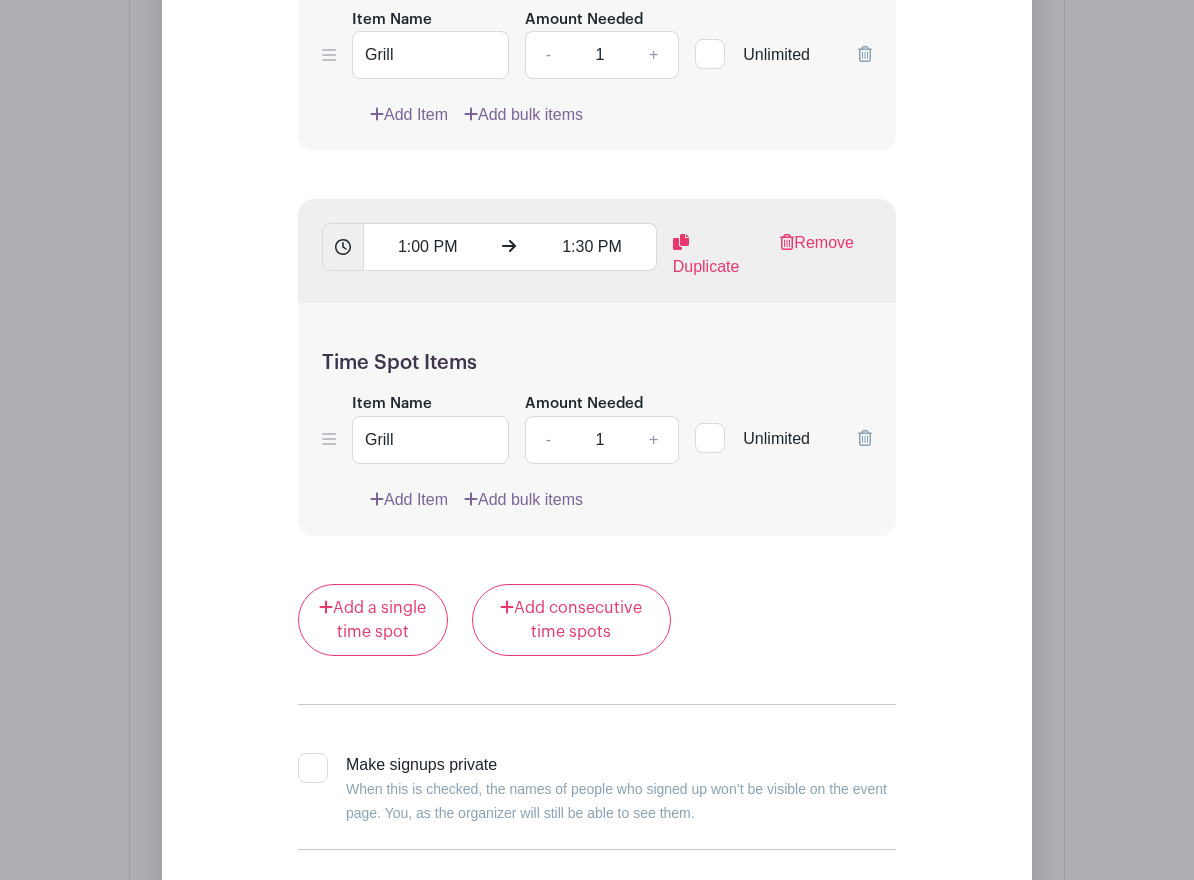 scroll, scrollTop: 3837, scrollLeft: 0, axis: vertical 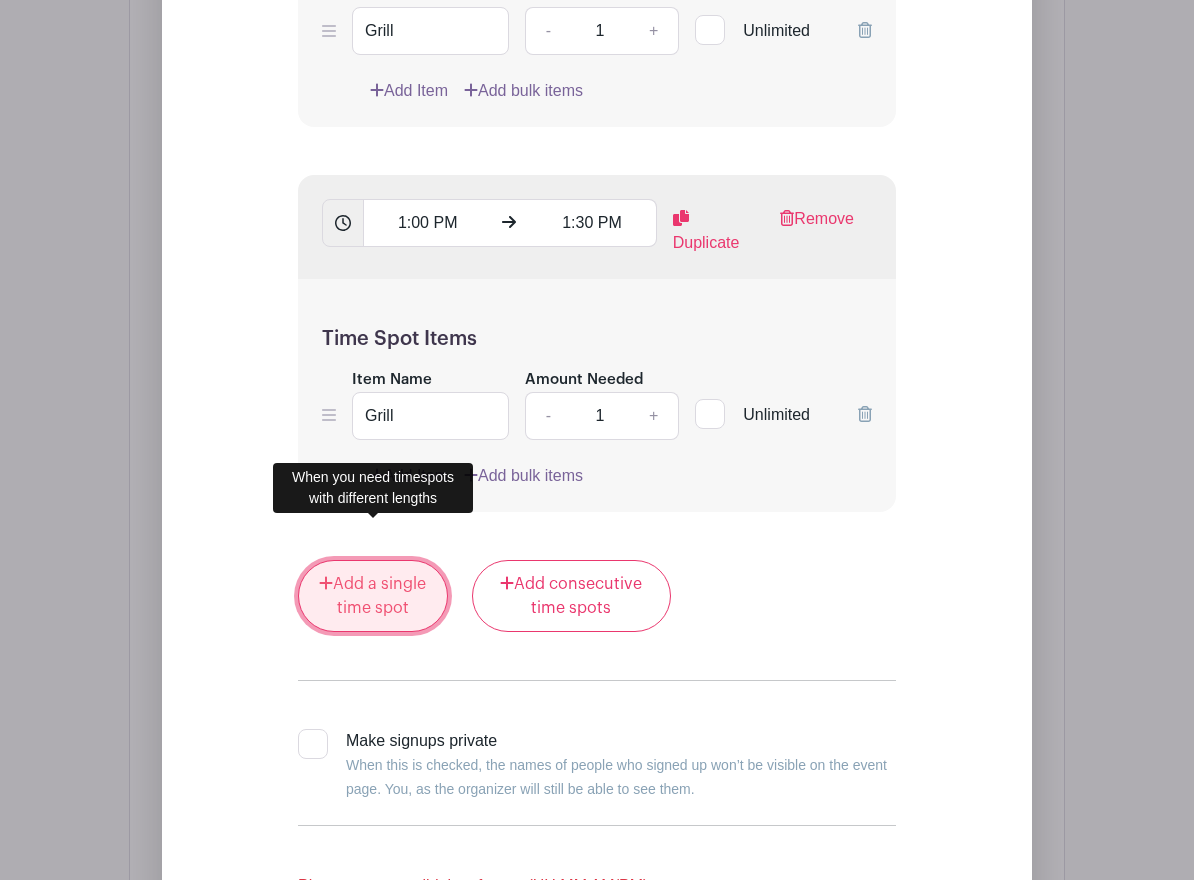 click on "Add a single time spot" at bounding box center [373, 596] 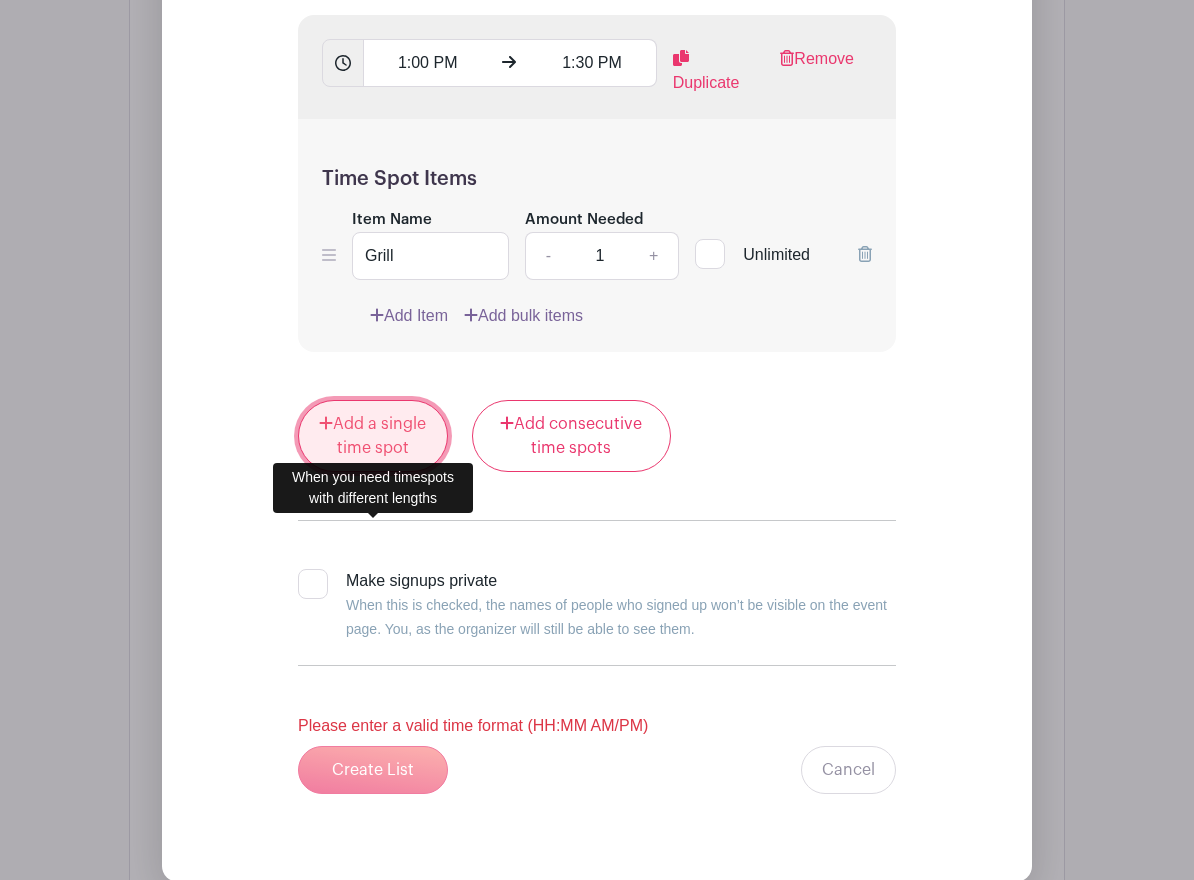 scroll, scrollTop: 3837, scrollLeft: 0, axis: vertical 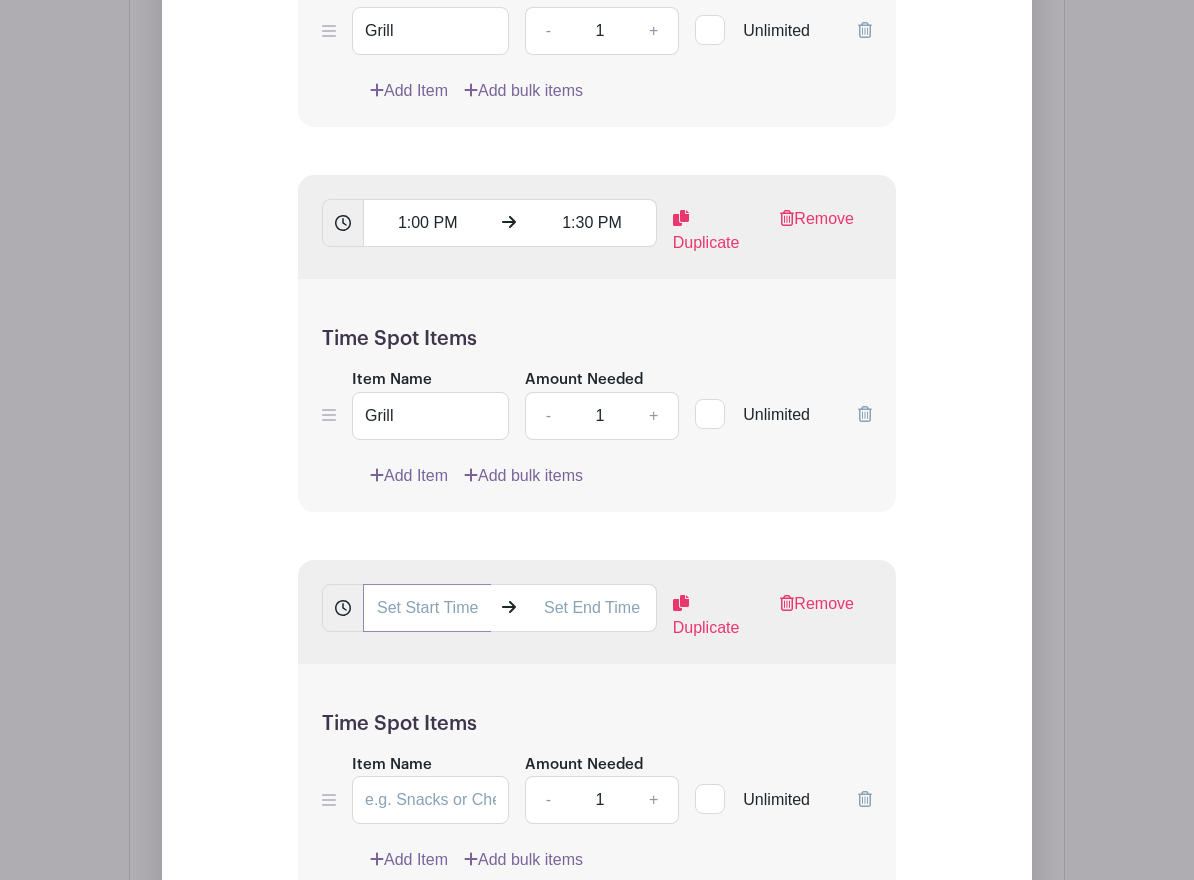 click at bounding box center (427, 608) 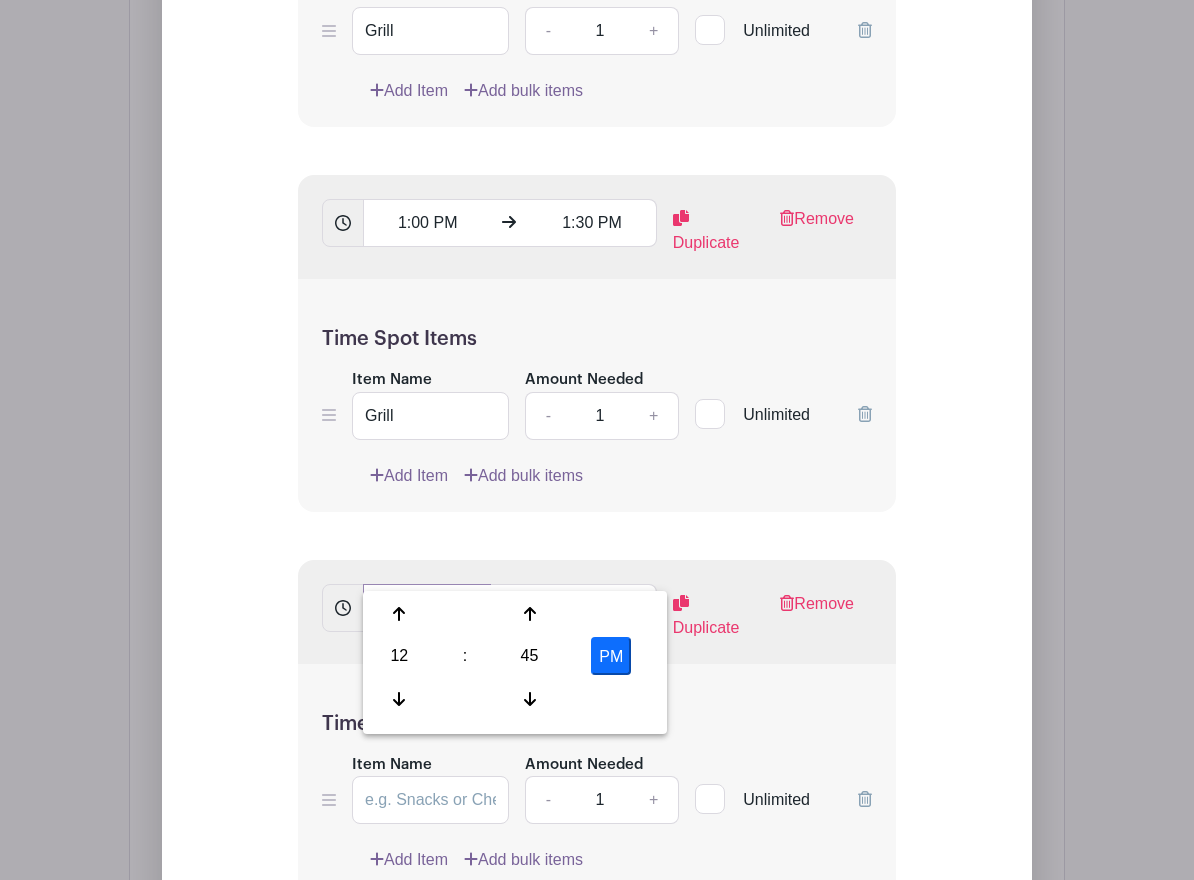 scroll, scrollTop: 0, scrollLeft: 5, axis: horizontal 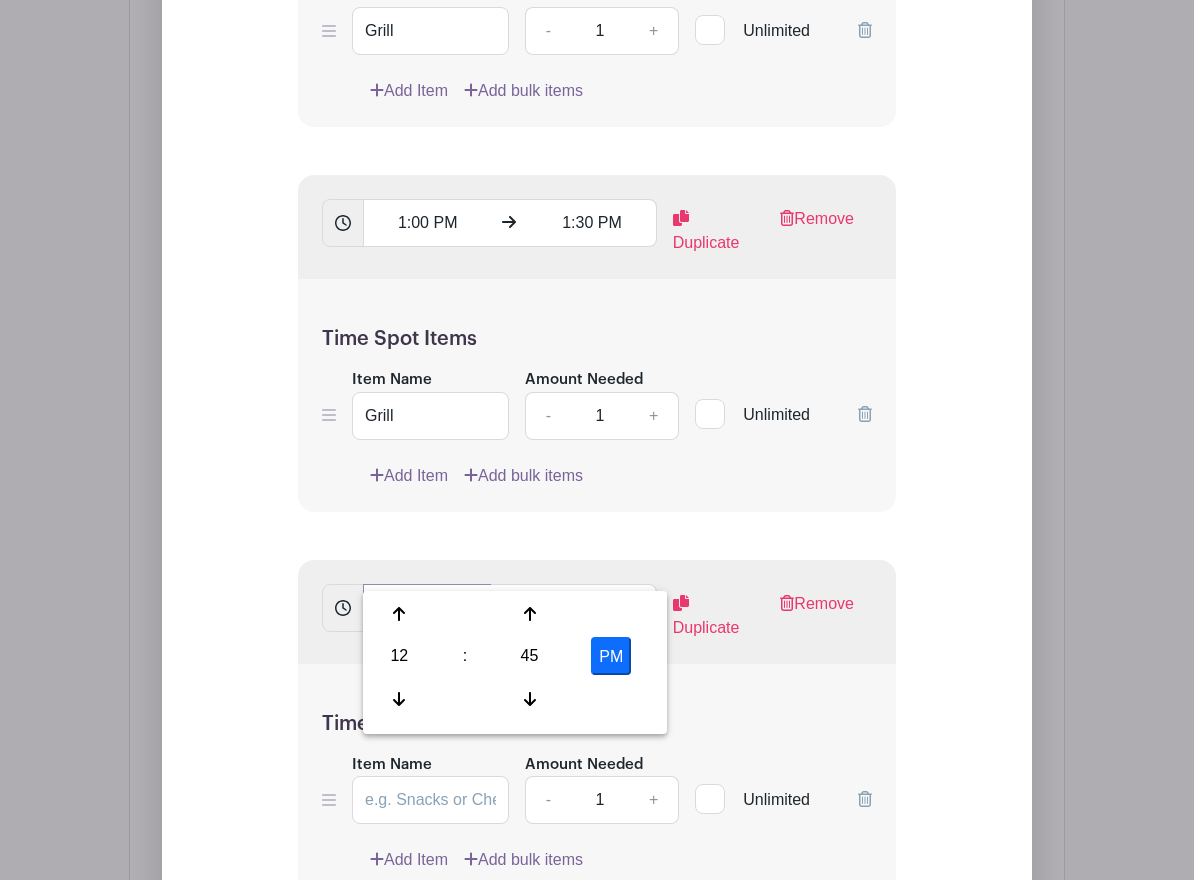 click on "12:45 PM01:30" at bounding box center (427, 608) 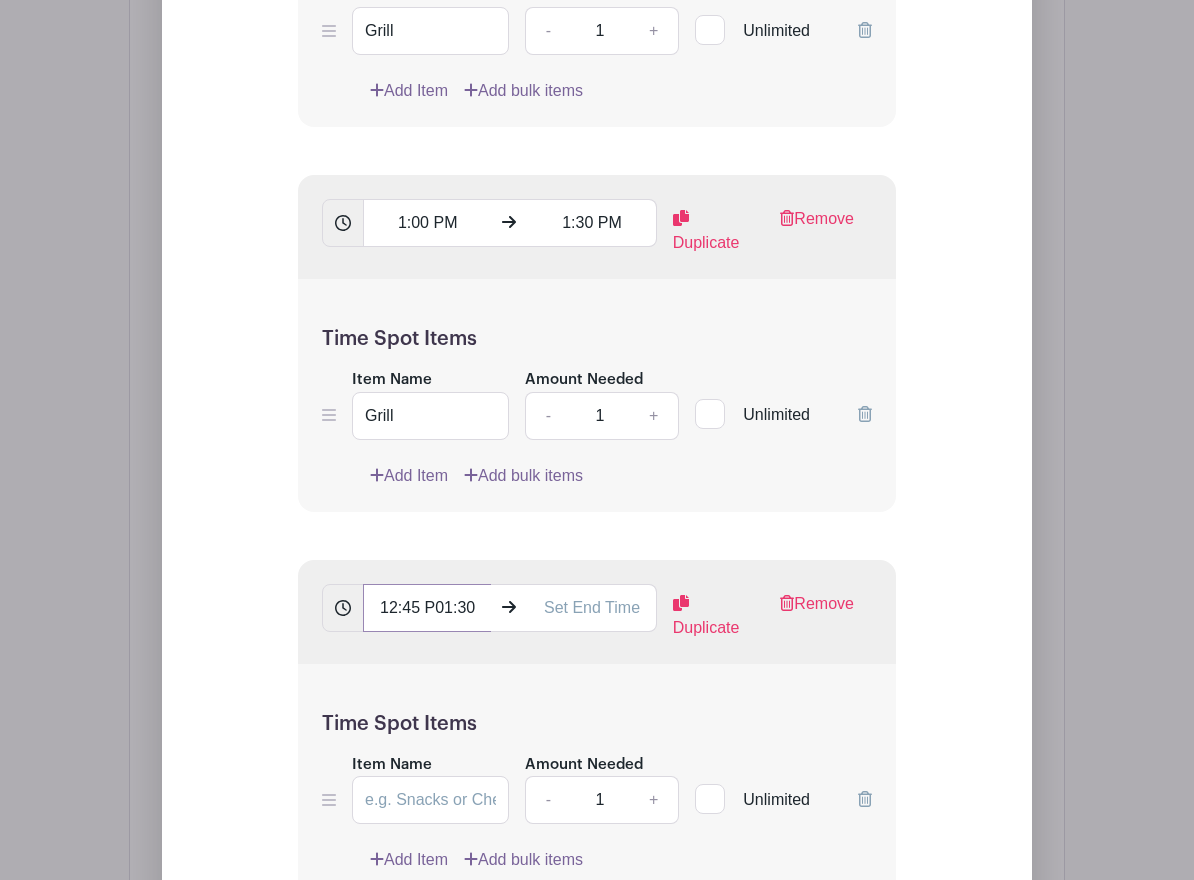 scroll, scrollTop: 0, scrollLeft: 0, axis: both 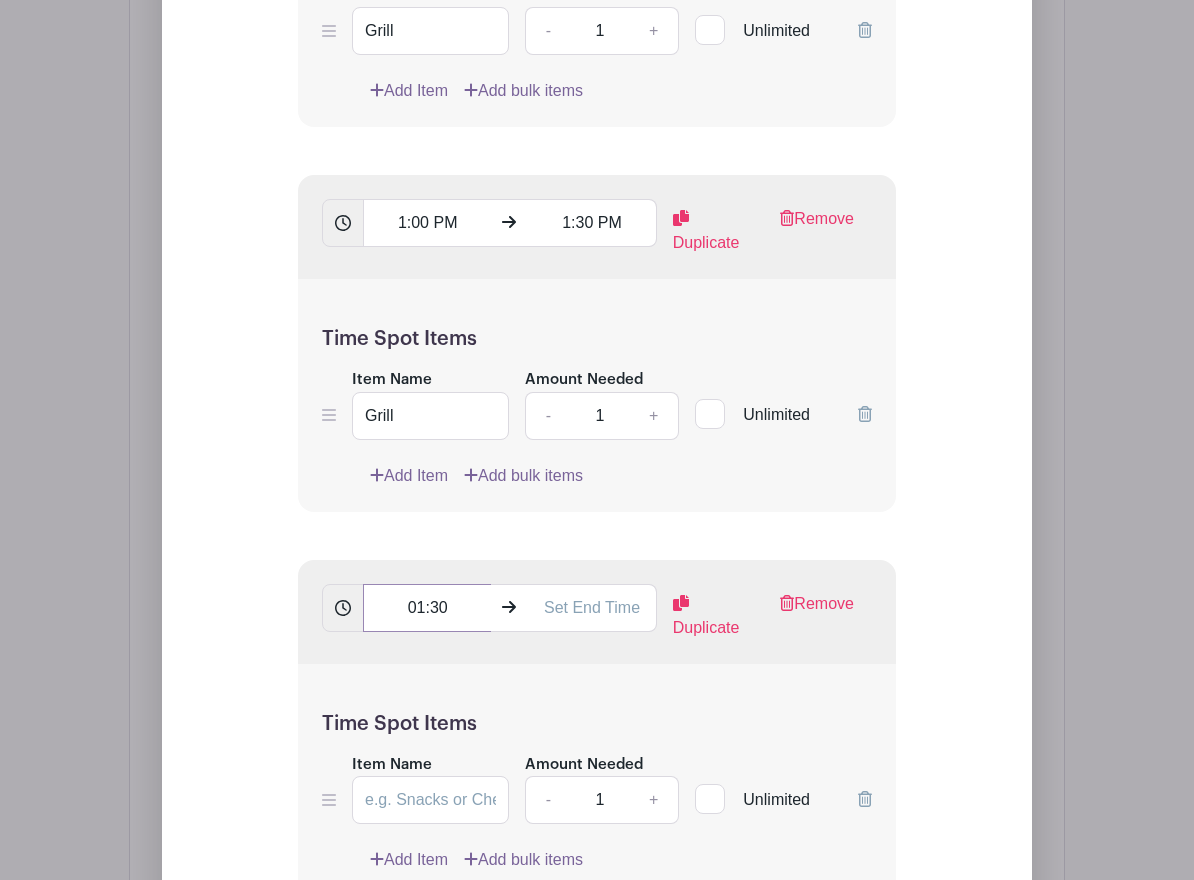 type on "01:30" 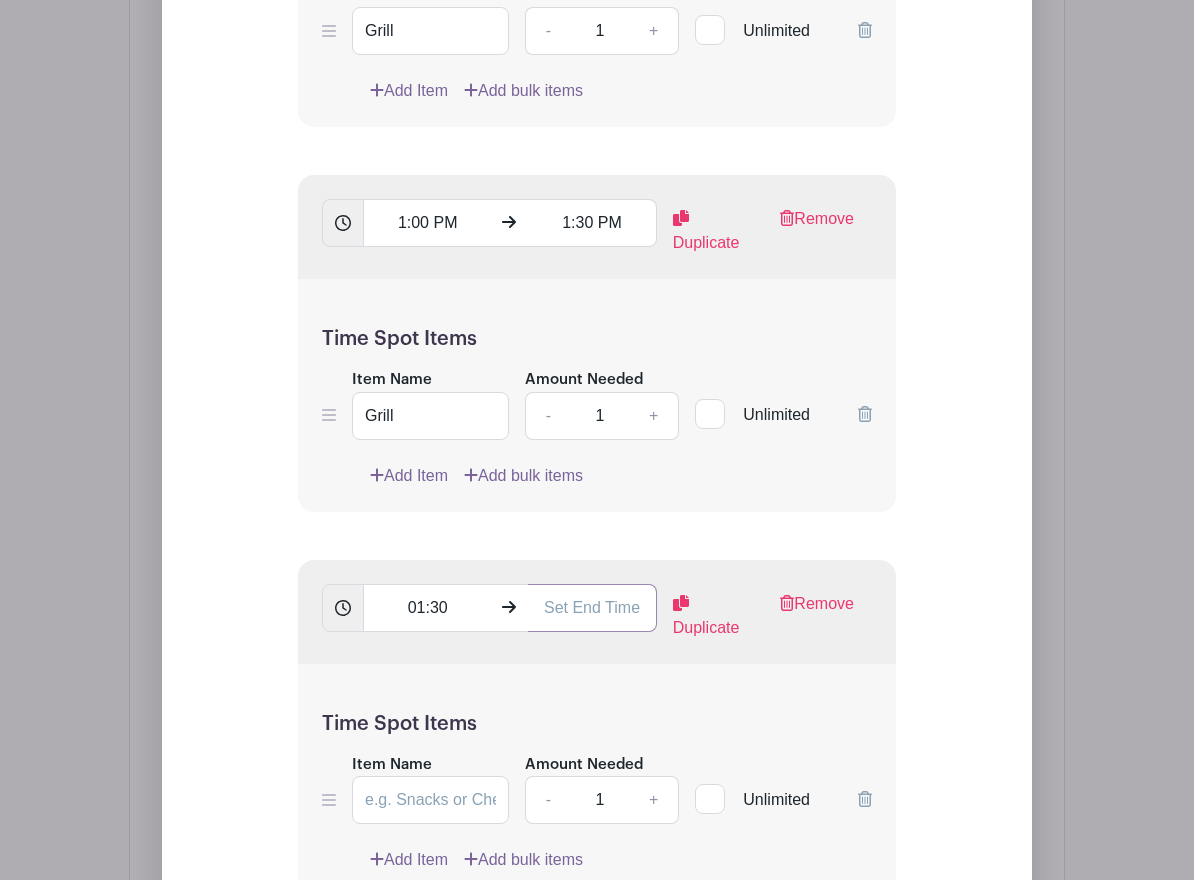 click at bounding box center [592, 608] 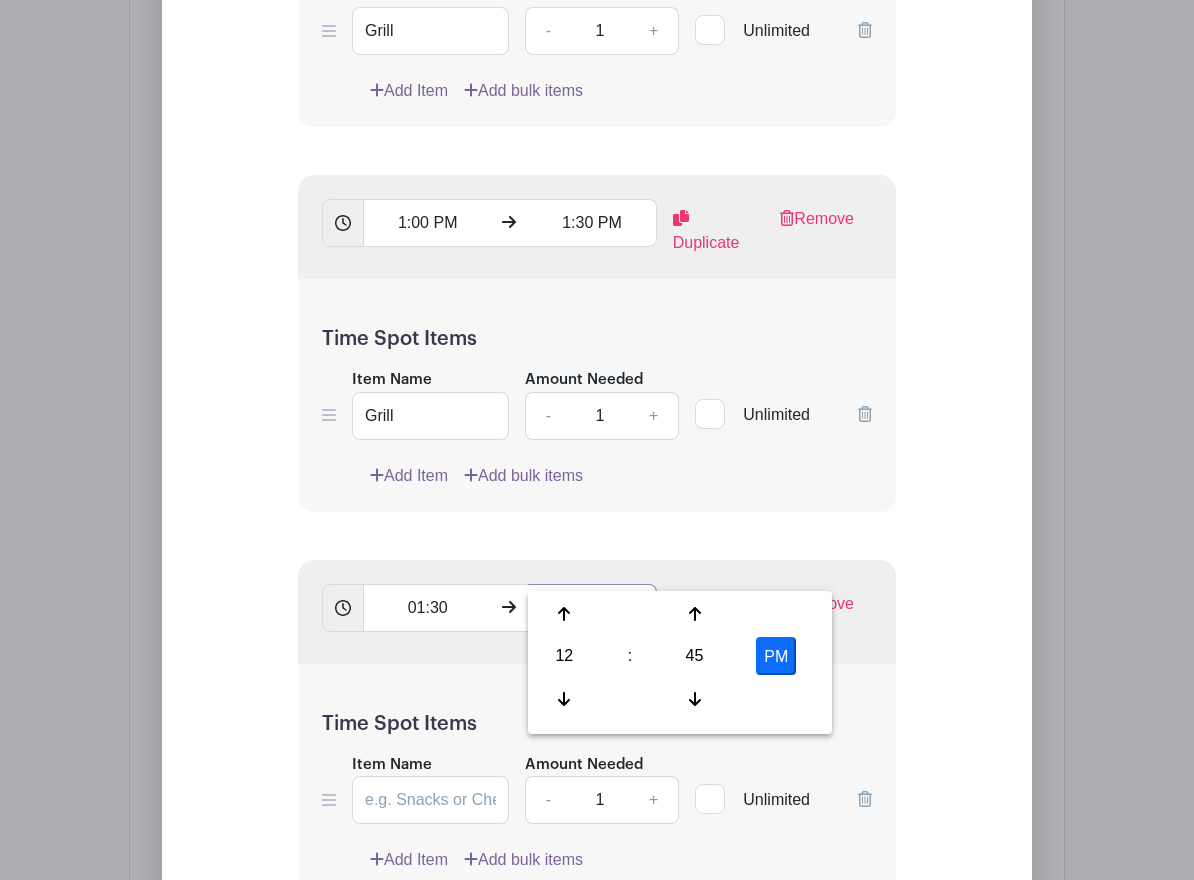 click on "12:45 PM" at bounding box center [592, 608] 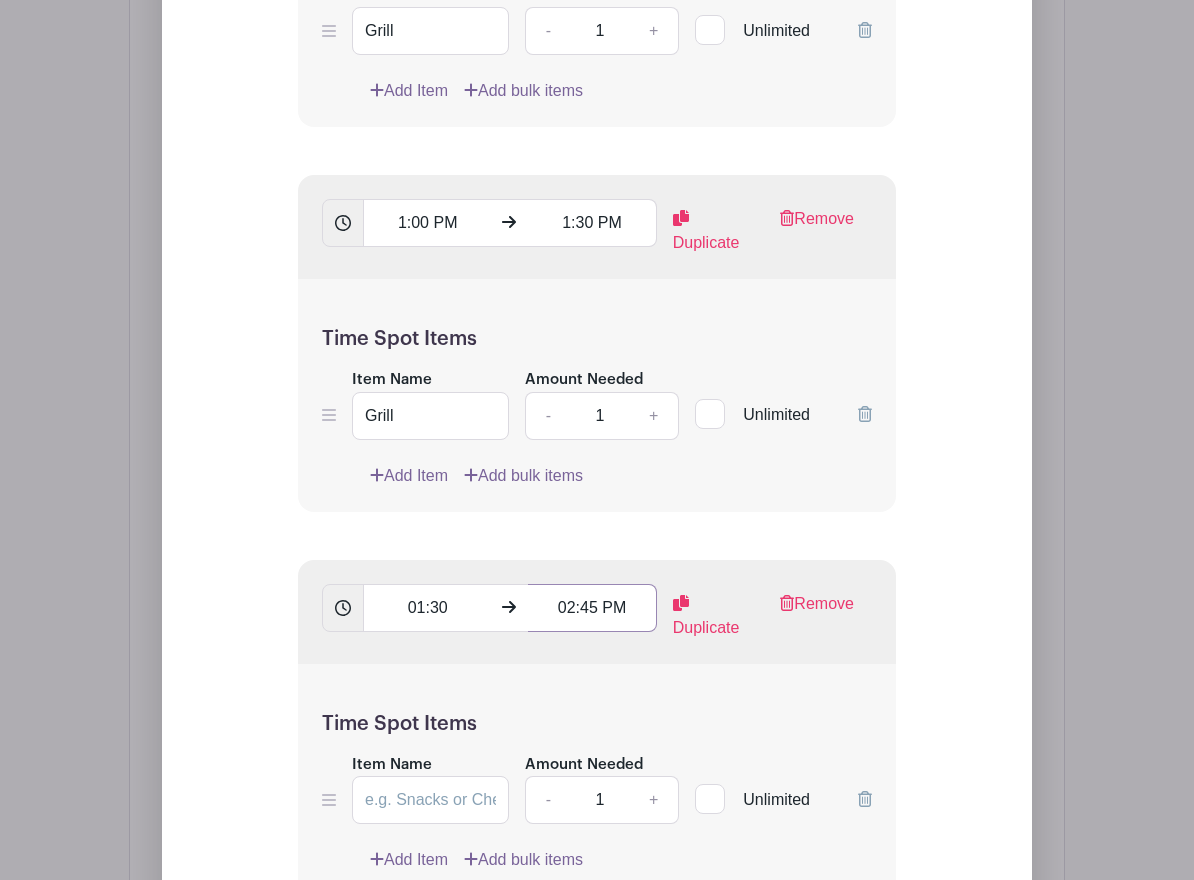drag, startPoint x: 583, startPoint y: 573, endPoint x: 593, endPoint y: 575, distance: 10.198039 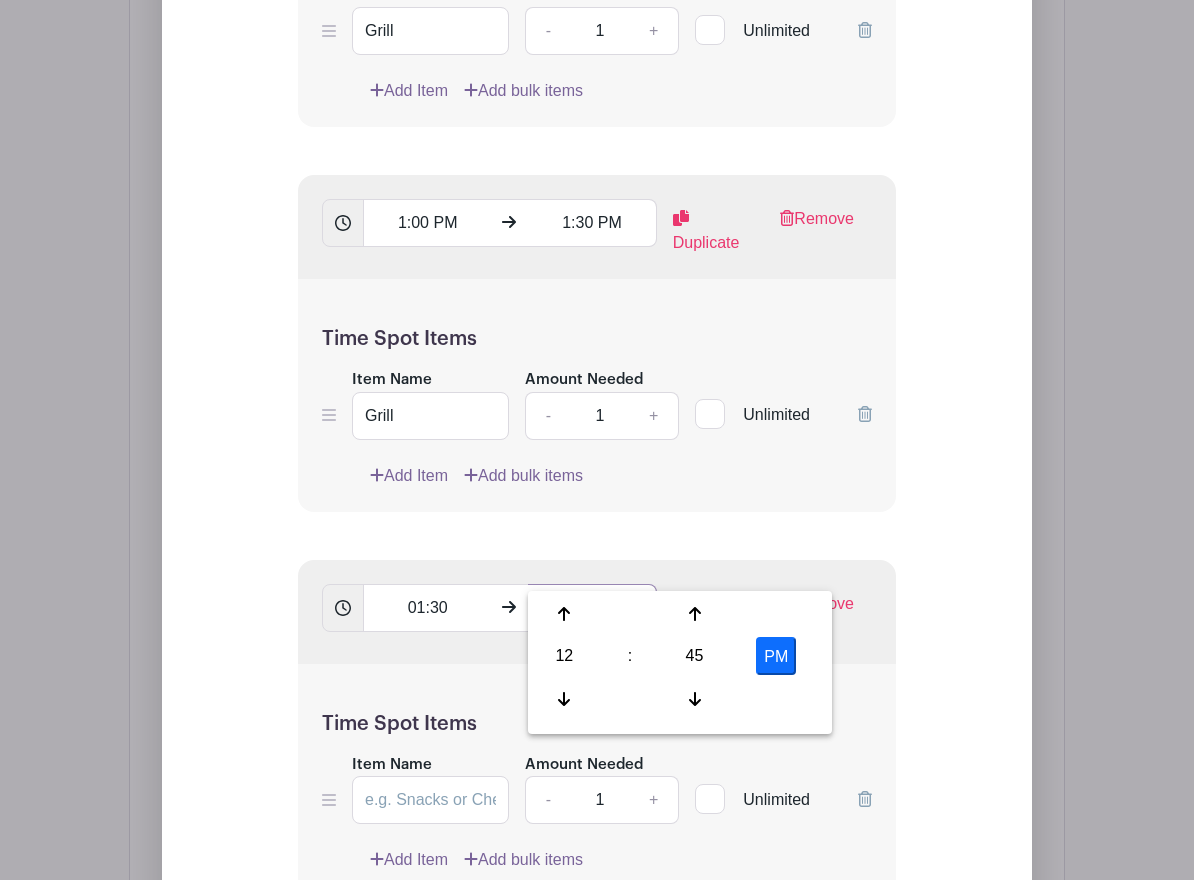 type on "02:00 PM" 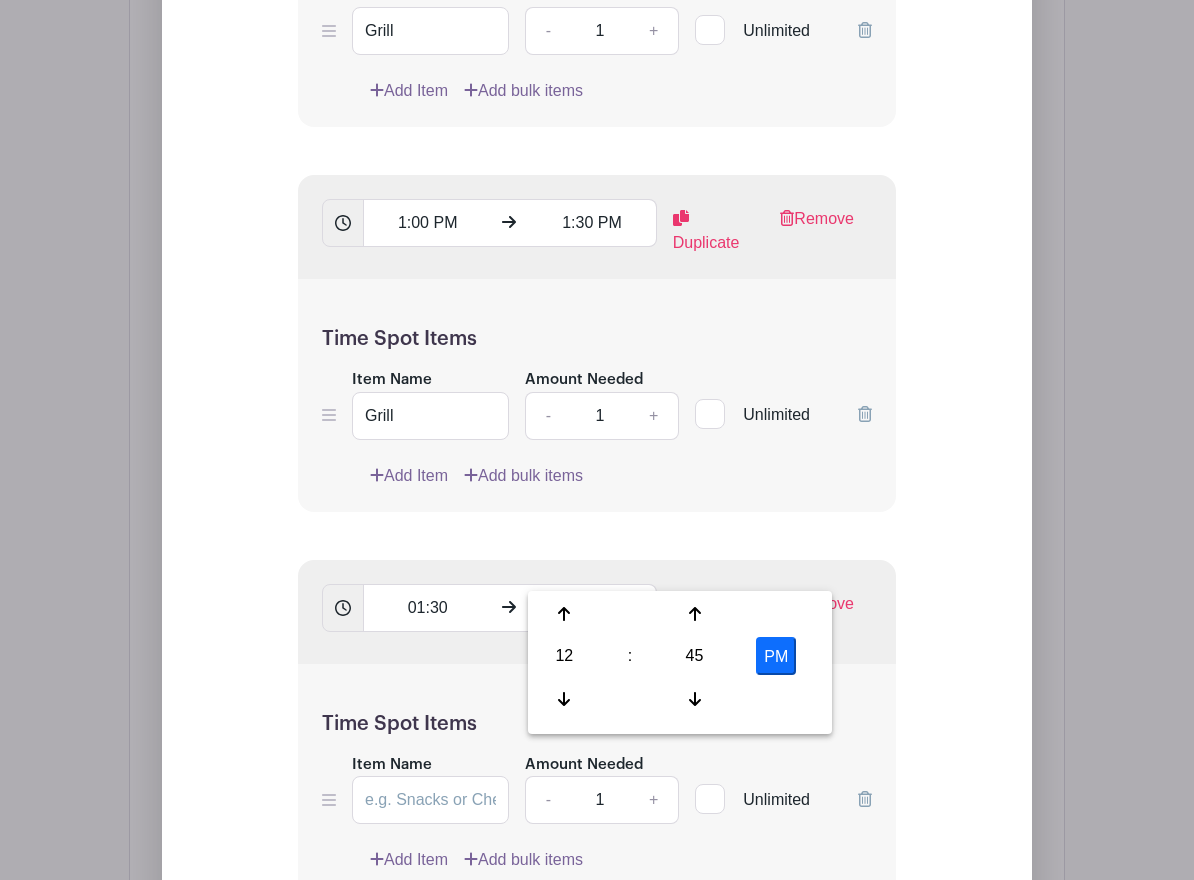 click on "Time Spot Items
Item Name
Amount Needed
-
1
+
Unlimited
Add Item
Add bulk items" at bounding box center (597, 780) 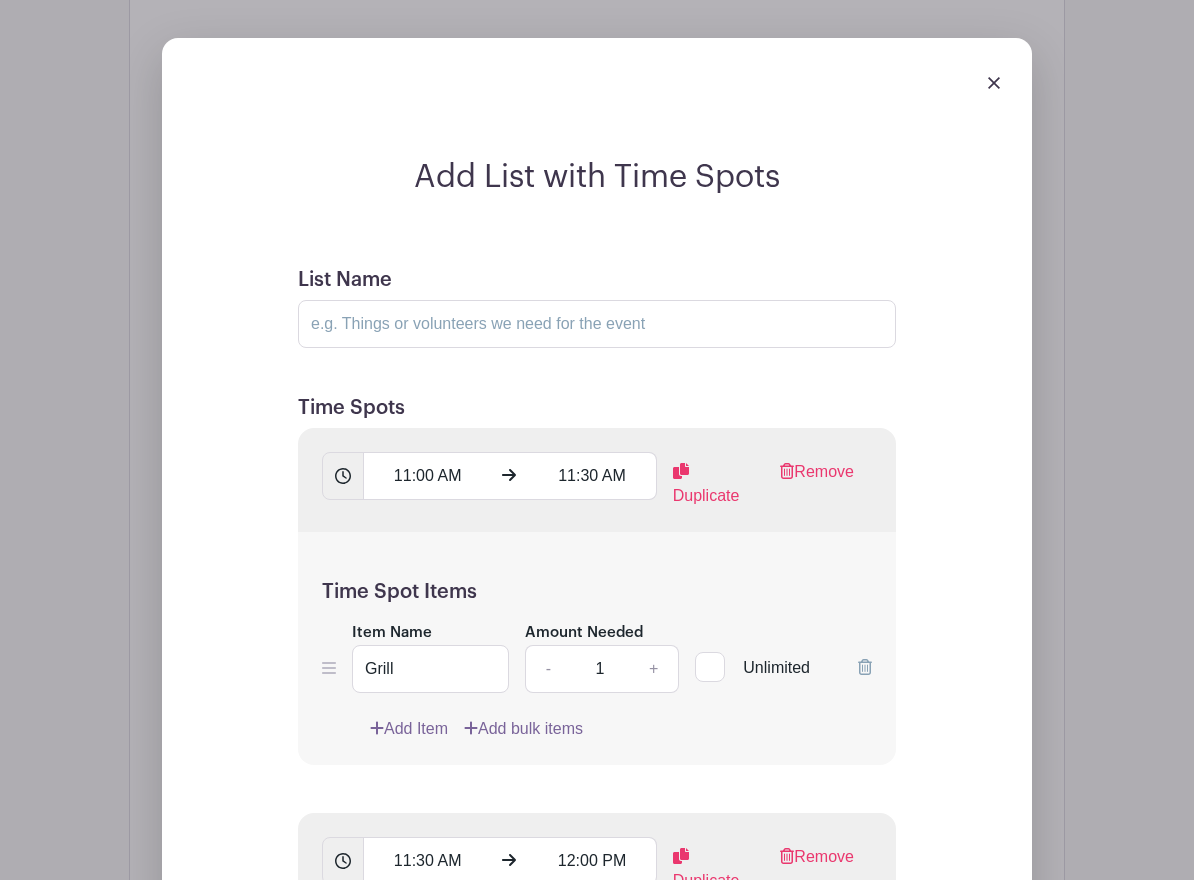 scroll, scrollTop: 2041, scrollLeft: 0, axis: vertical 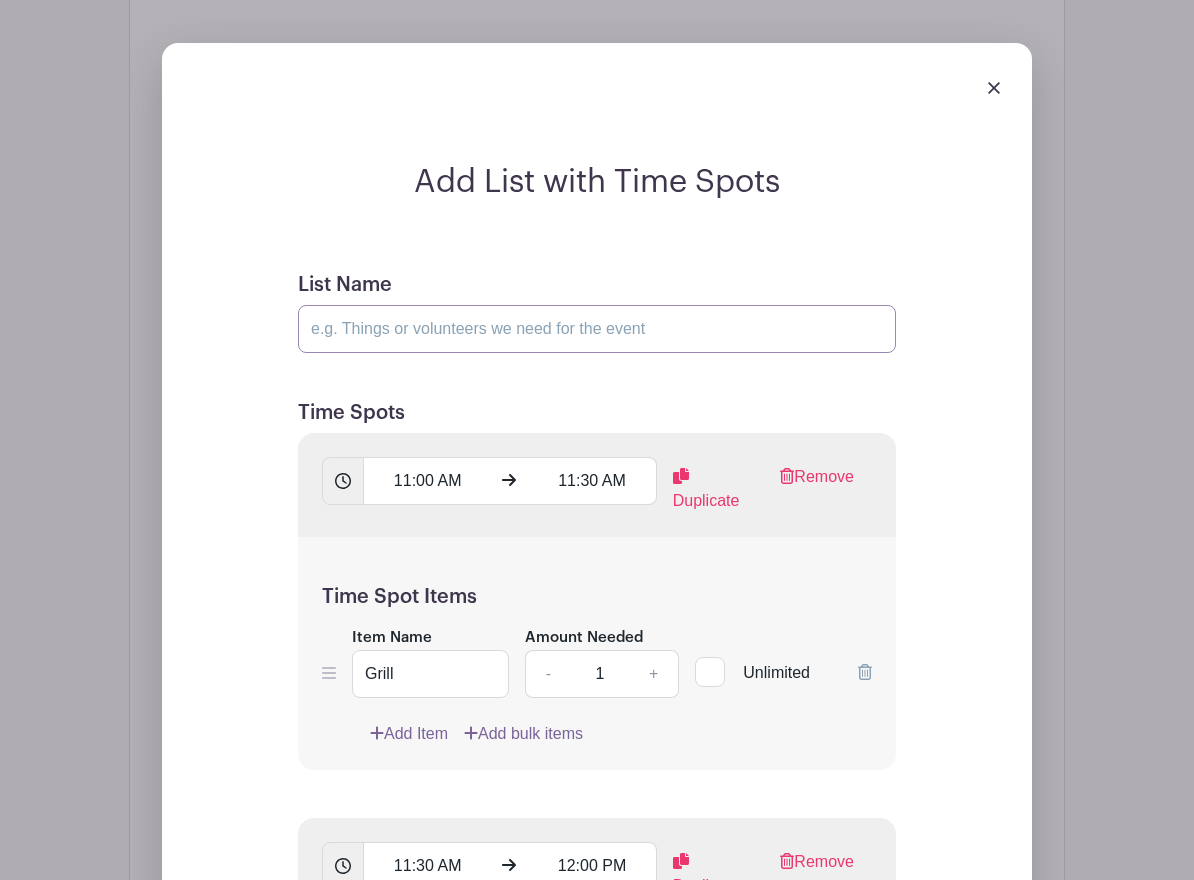 click on "List Name" at bounding box center [597, 329] 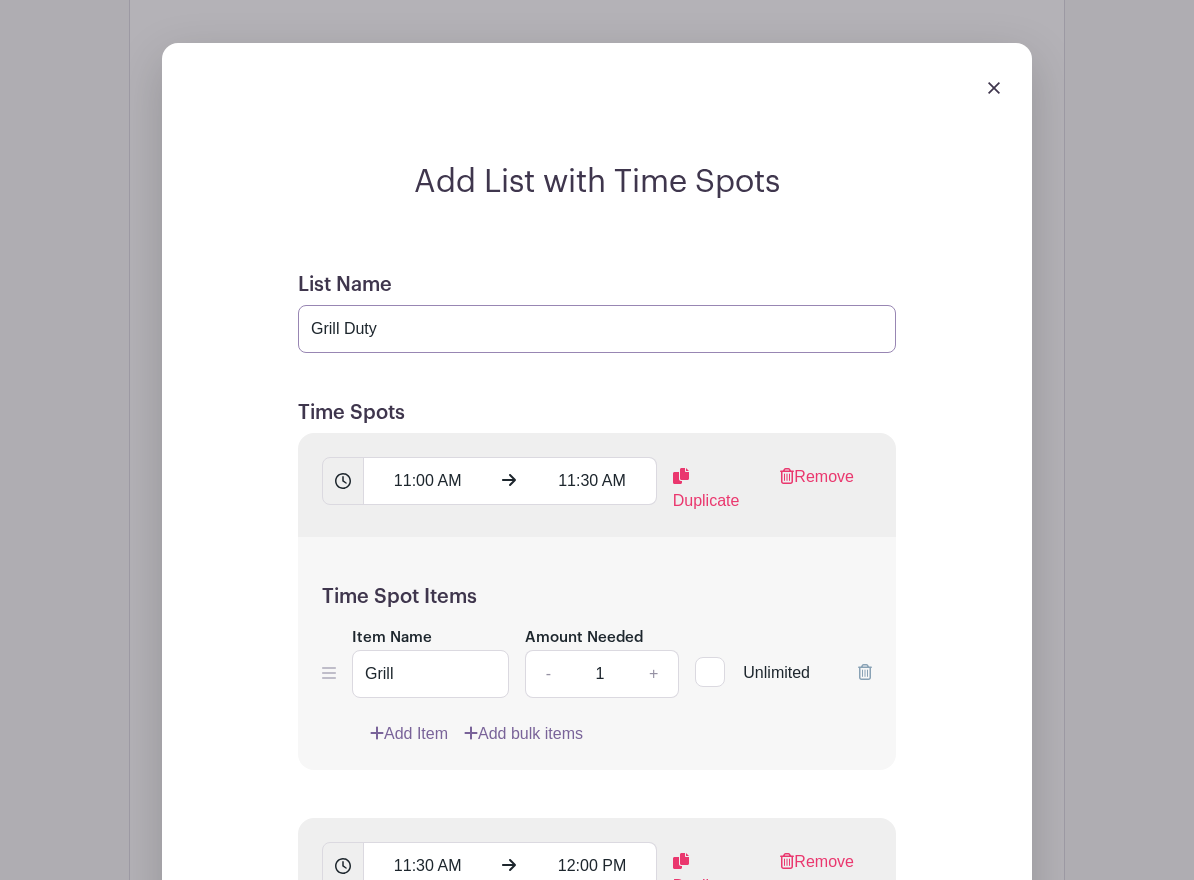 type on "Grill Duty" 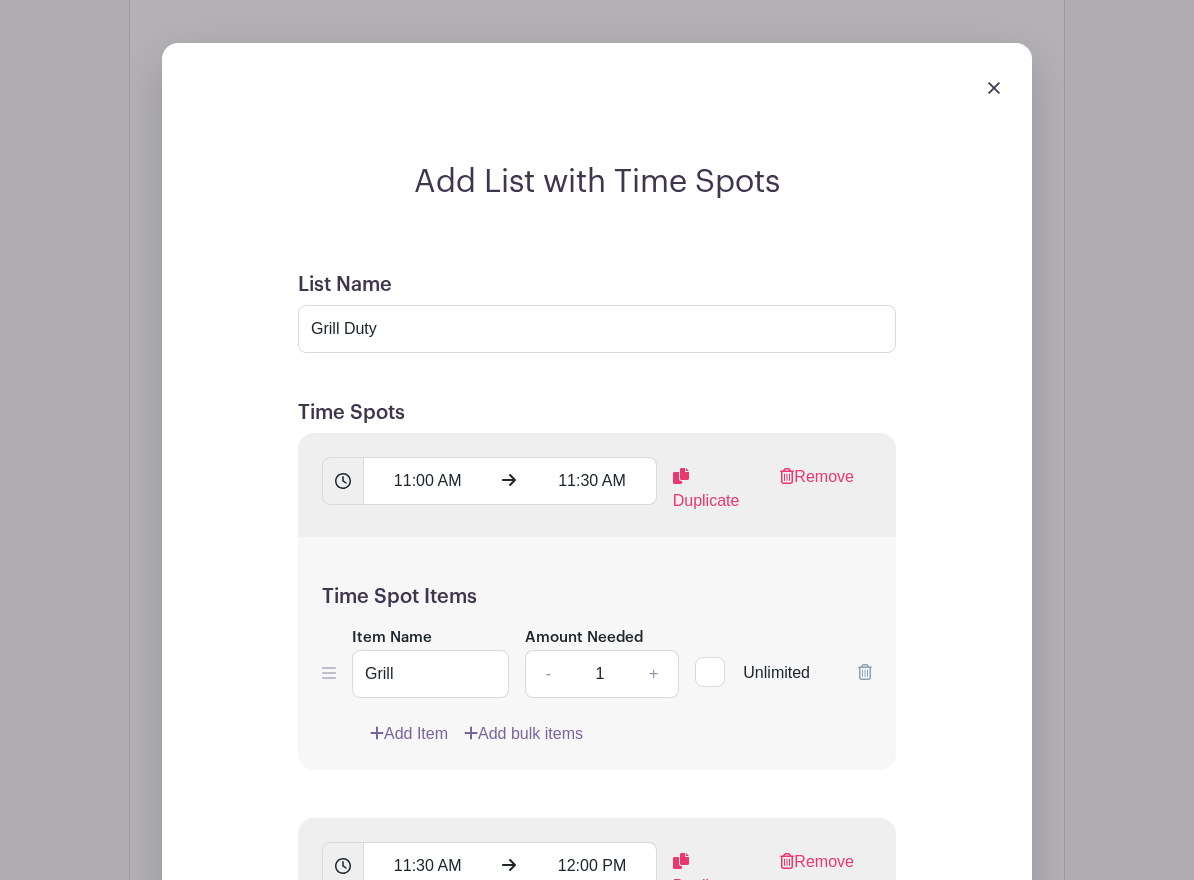 click on "Add List with Time Spots
List Name
Grill Duty
Time Spots
11:00 AM
11:30 AM
Duplicate
Remove
Time Spot Items
Item Name
Grill
Amount Needed
-
1
+
Unlimited
Add Item" at bounding box center [597, 1660] 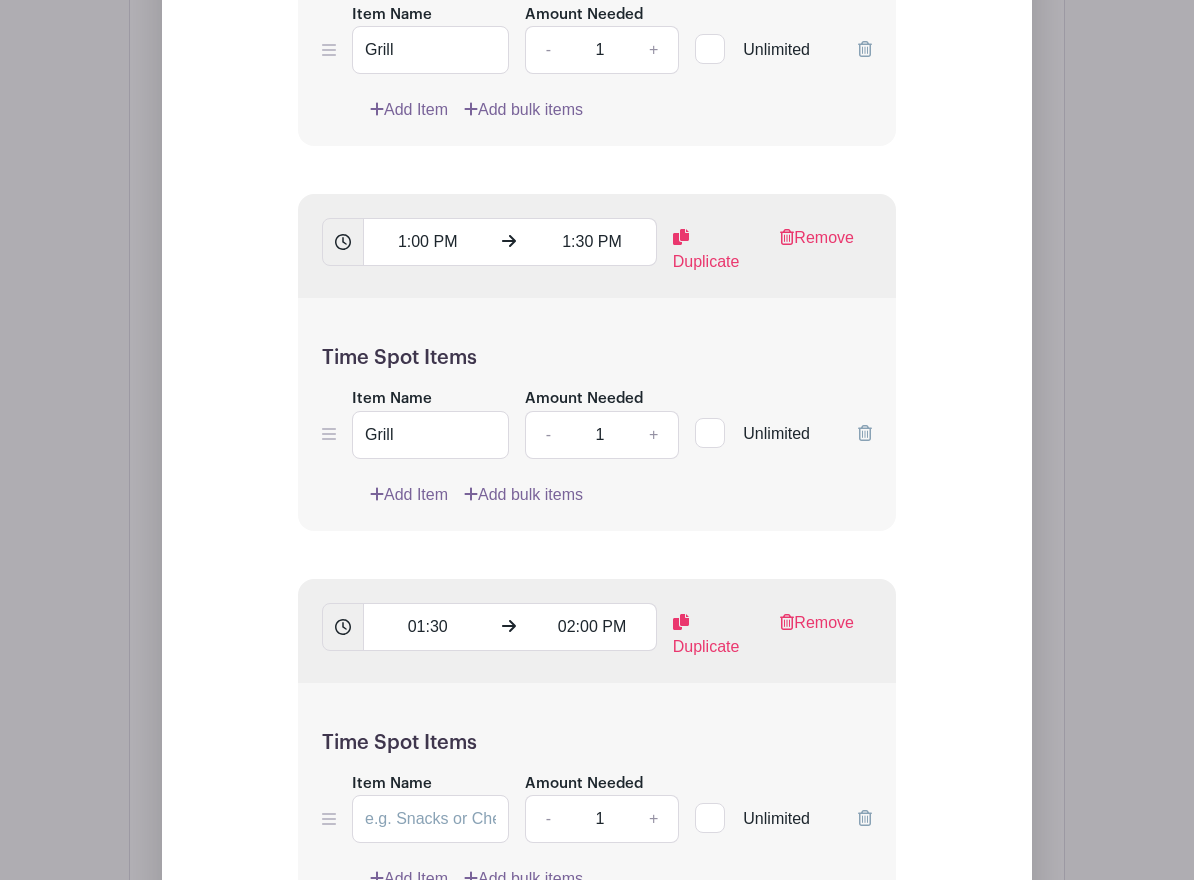 scroll, scrollTop: 3834, scrollLeft: 0, axis: vertical 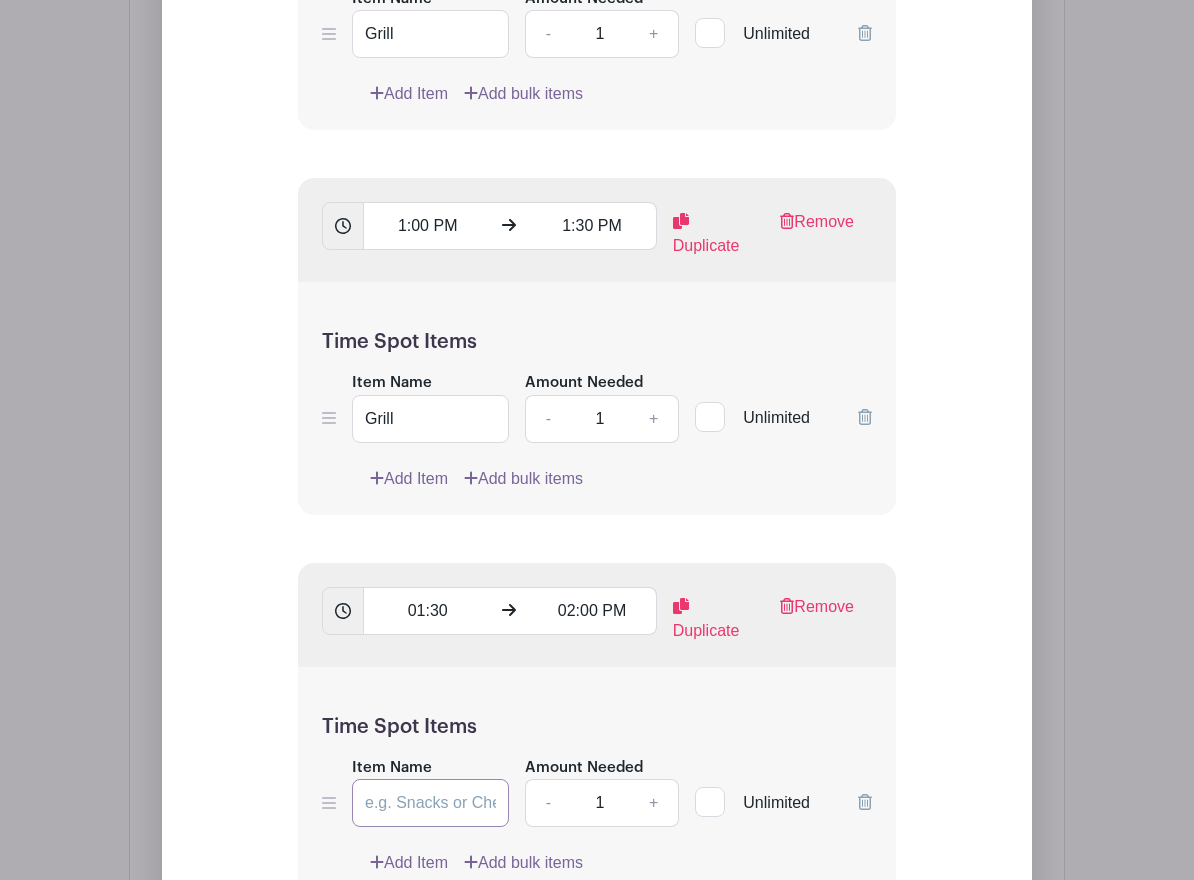 click on "Item Name" at bounding box center (430, 803) 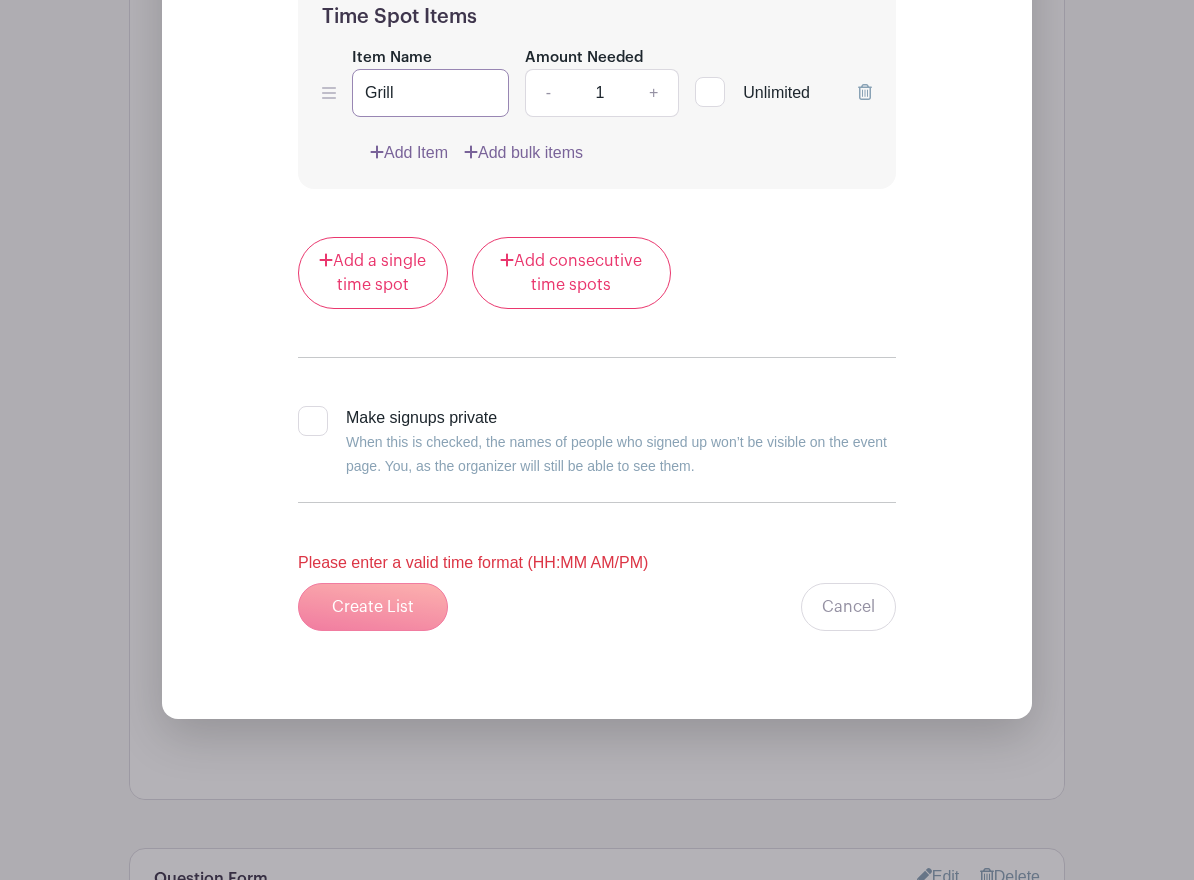 scroll, scrollTop: 4576, scrollLeft: 0, axis: vertical 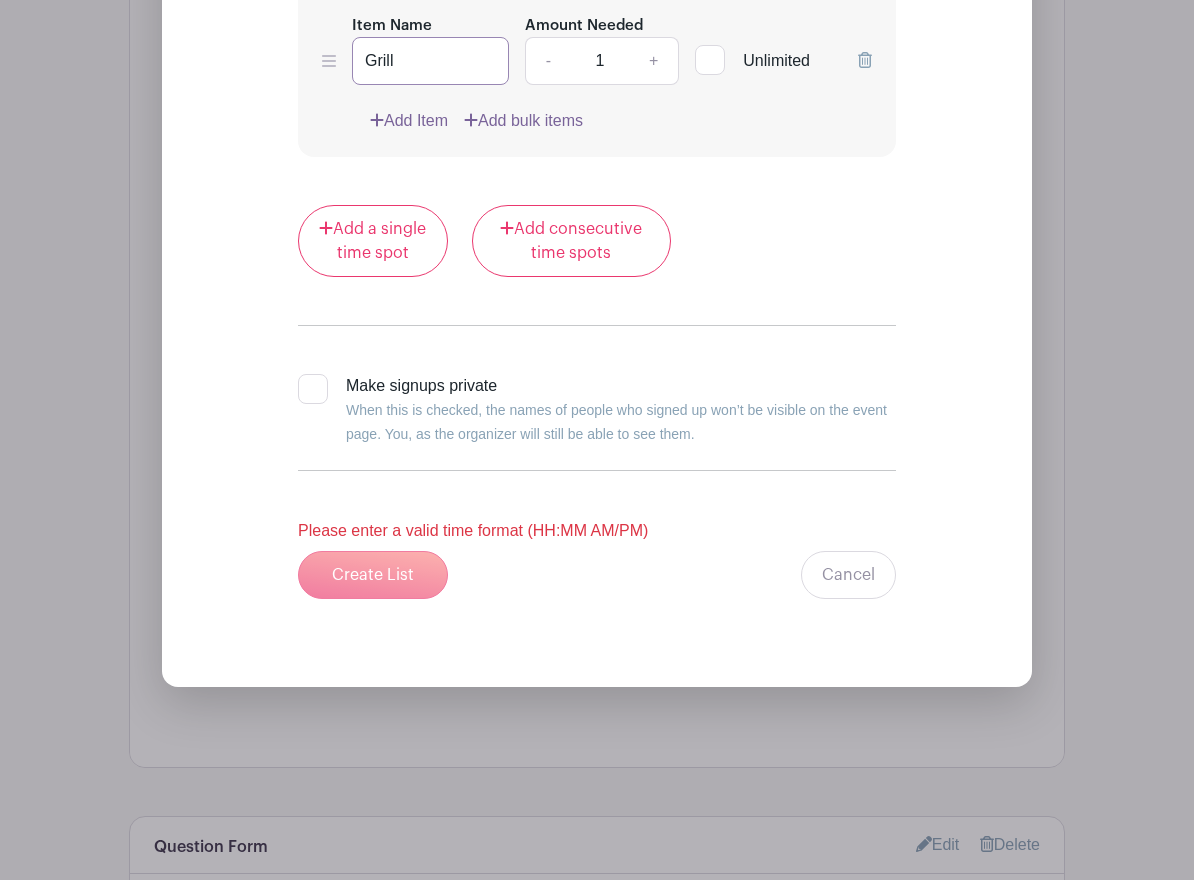 type on "Grill" 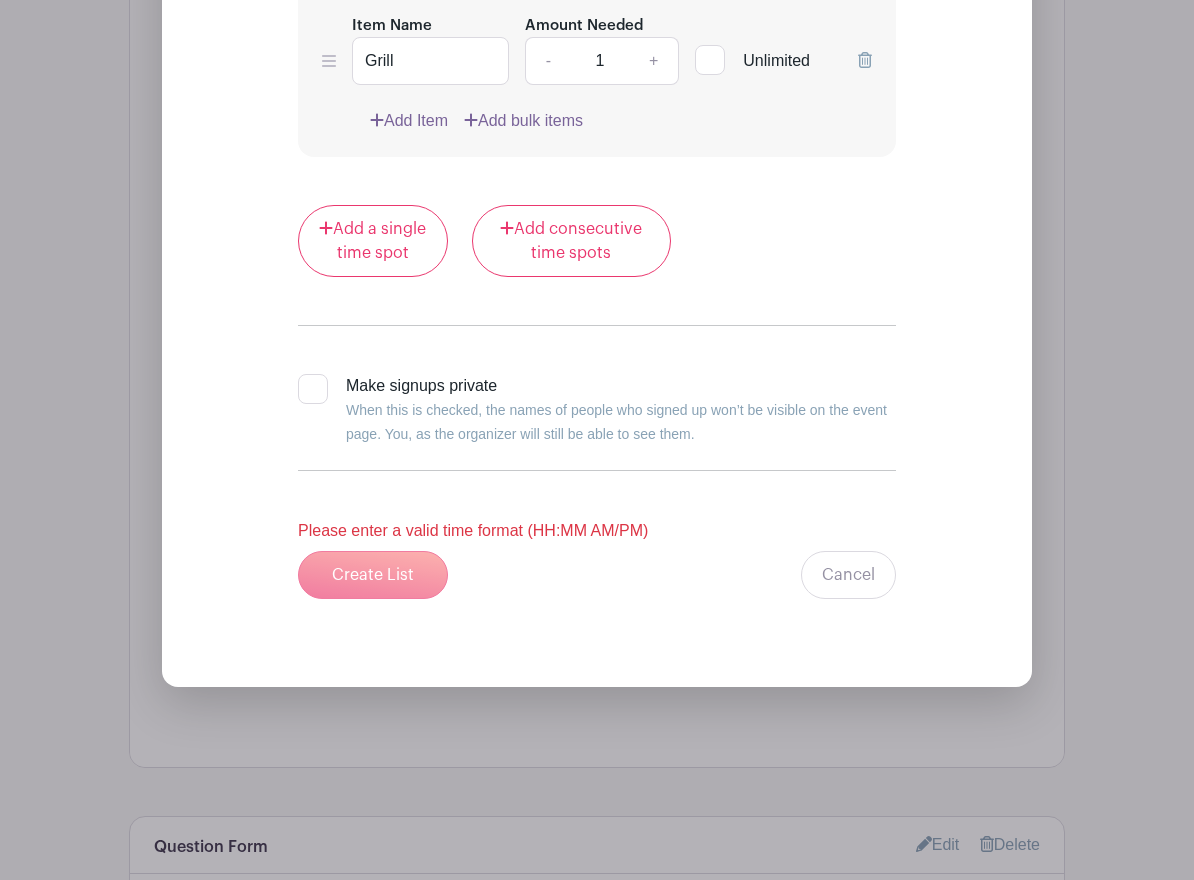 click on "Create List
Cancel" at bounding box center (597, 575) 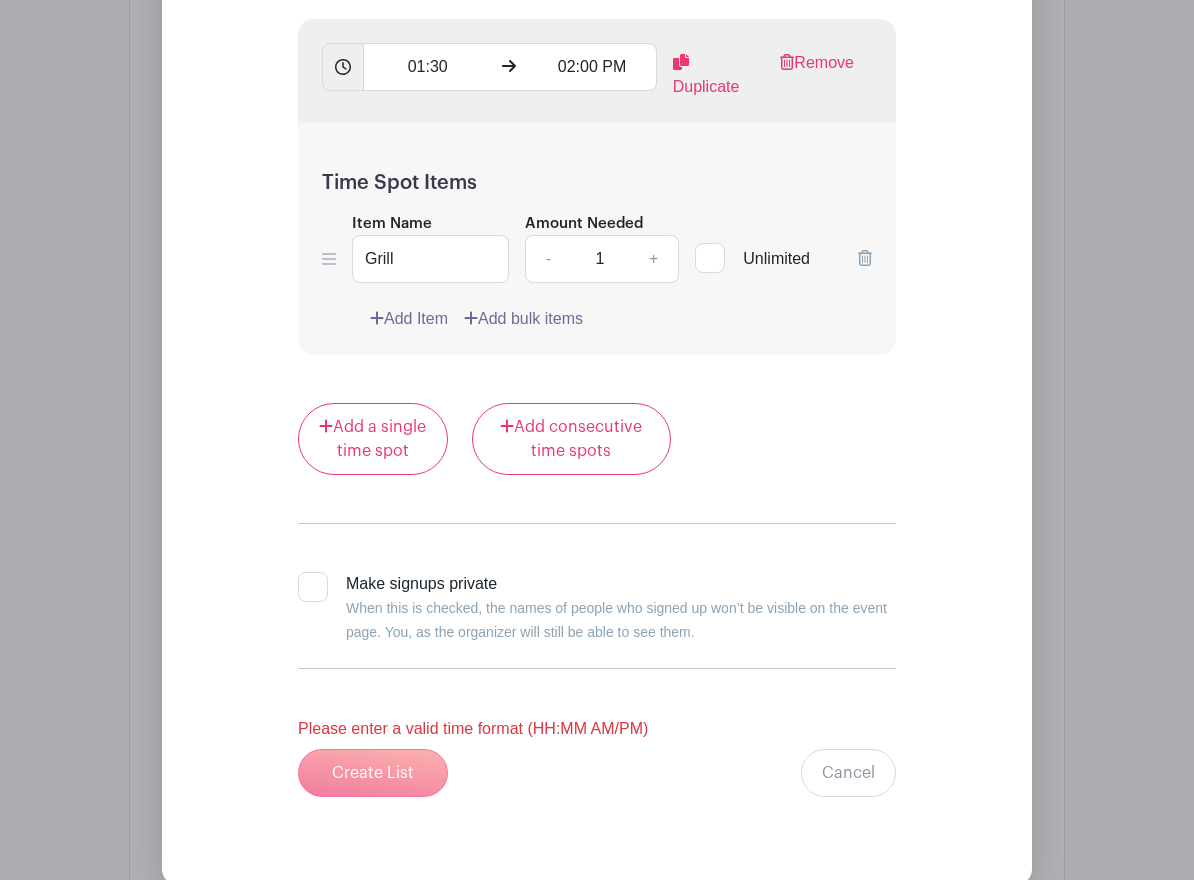 scroll, scrollTop: 4390, scrollLeft: 0, axis: vertical 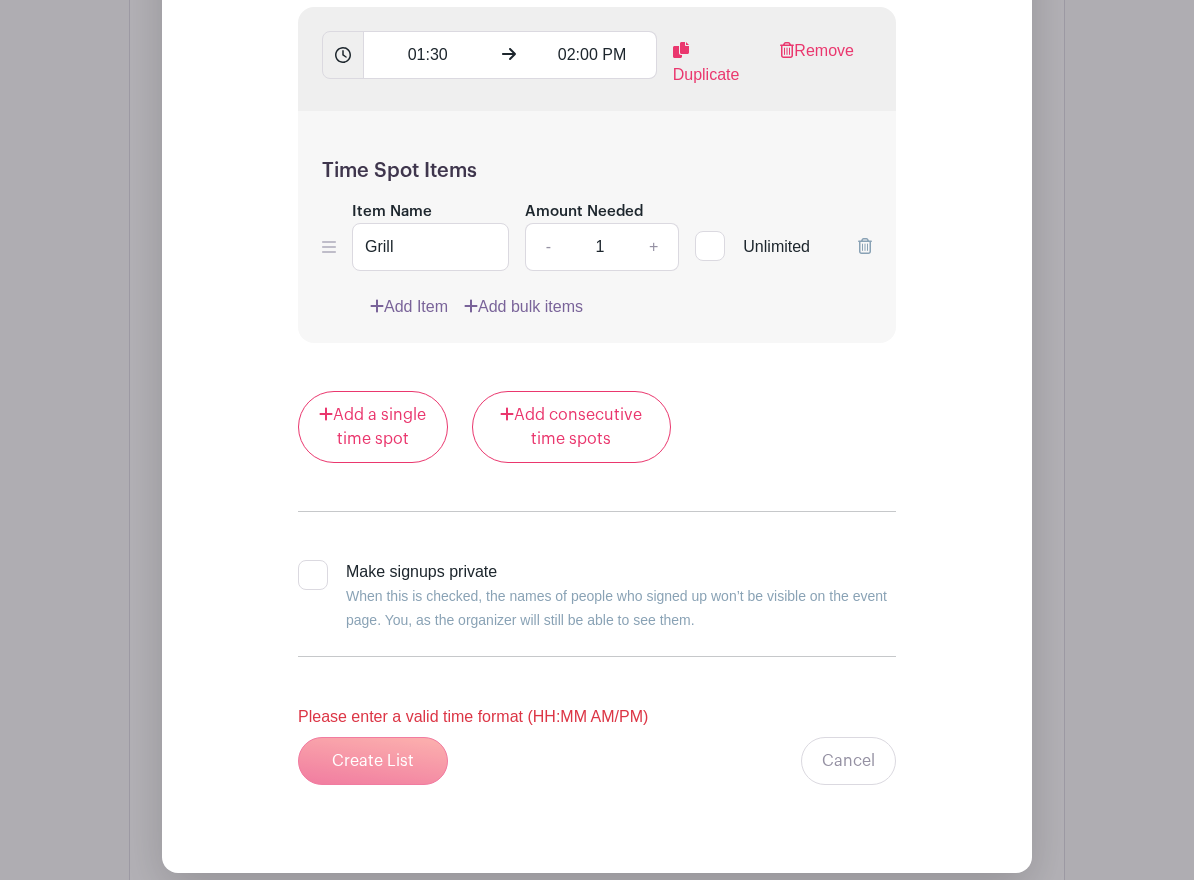click at bounding box center [313, 575] 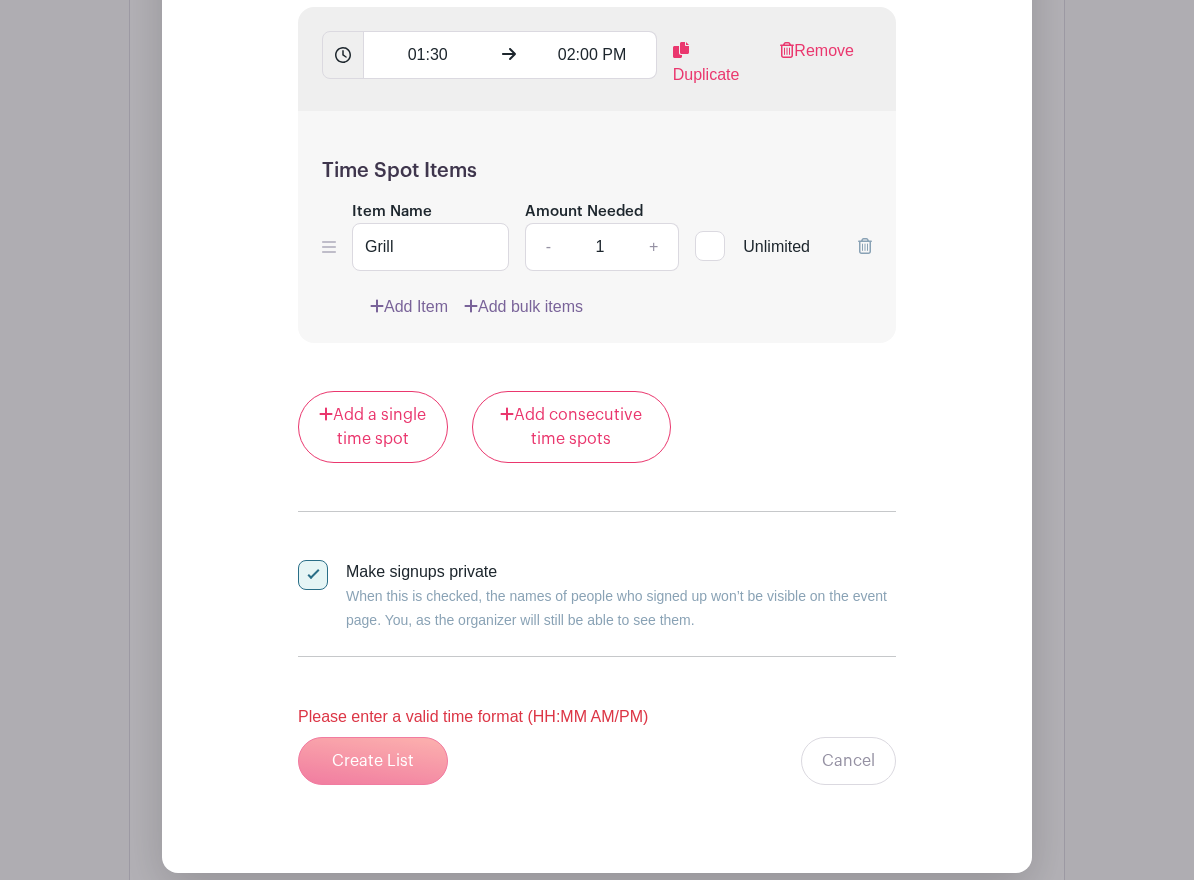 click at bounding box center (313, 575) 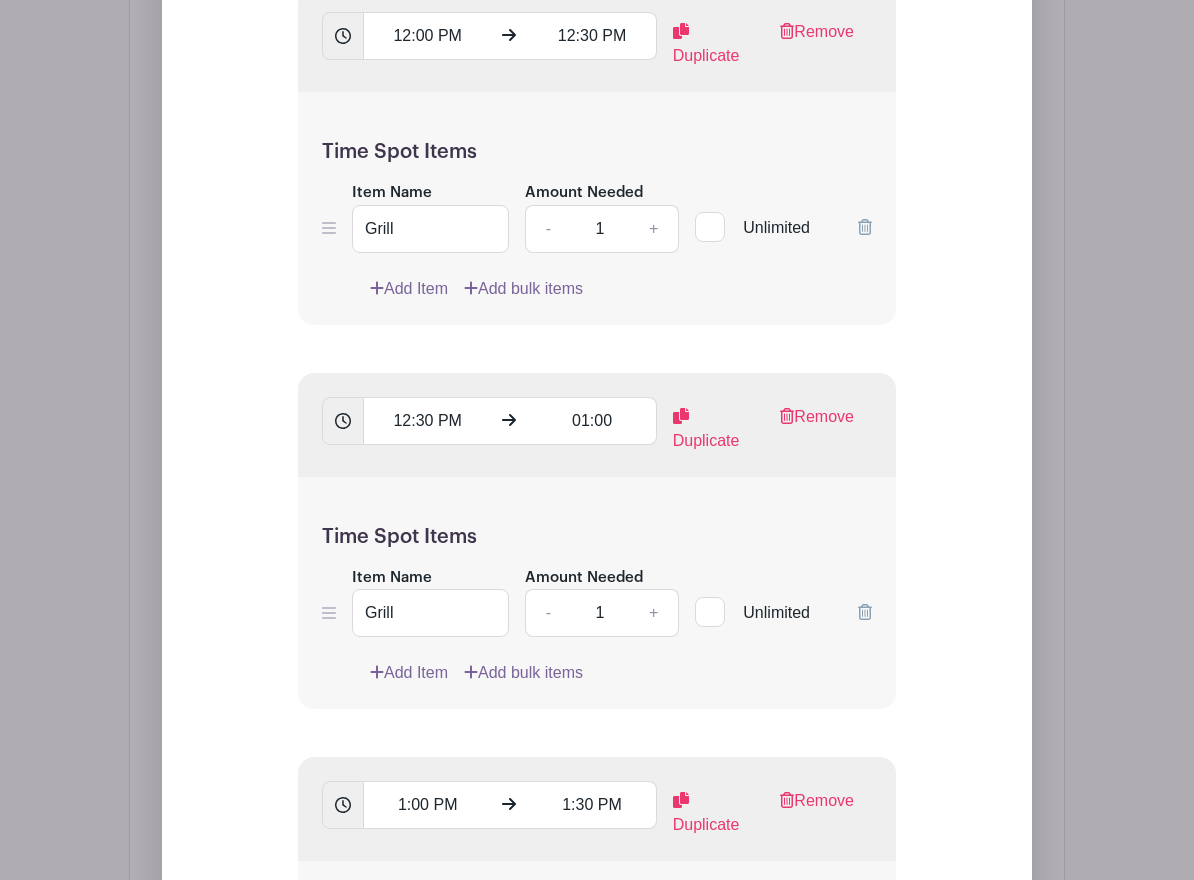 scroll, scrollTop: 3260, scrollLeft: 0, axis: vertical 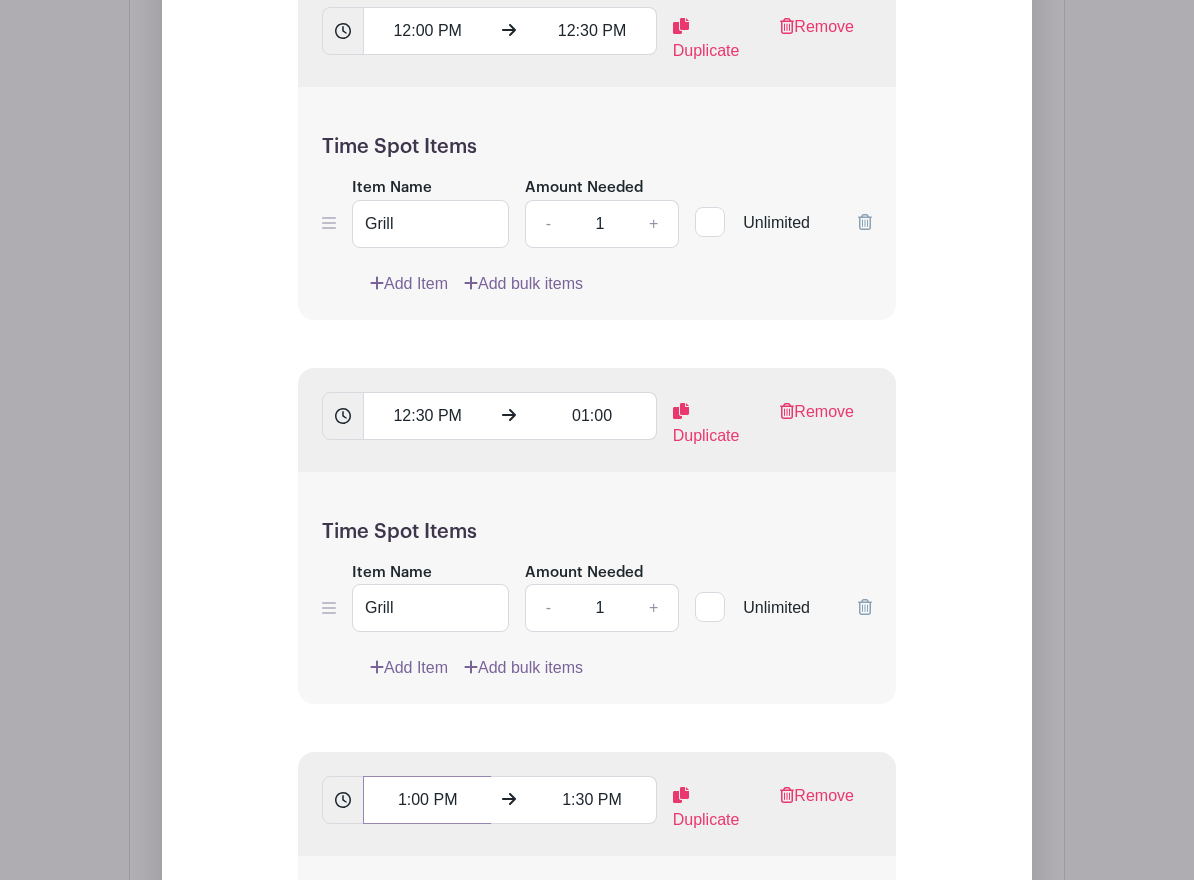 click on "1:00 PM" at bounding box center [427, 800] 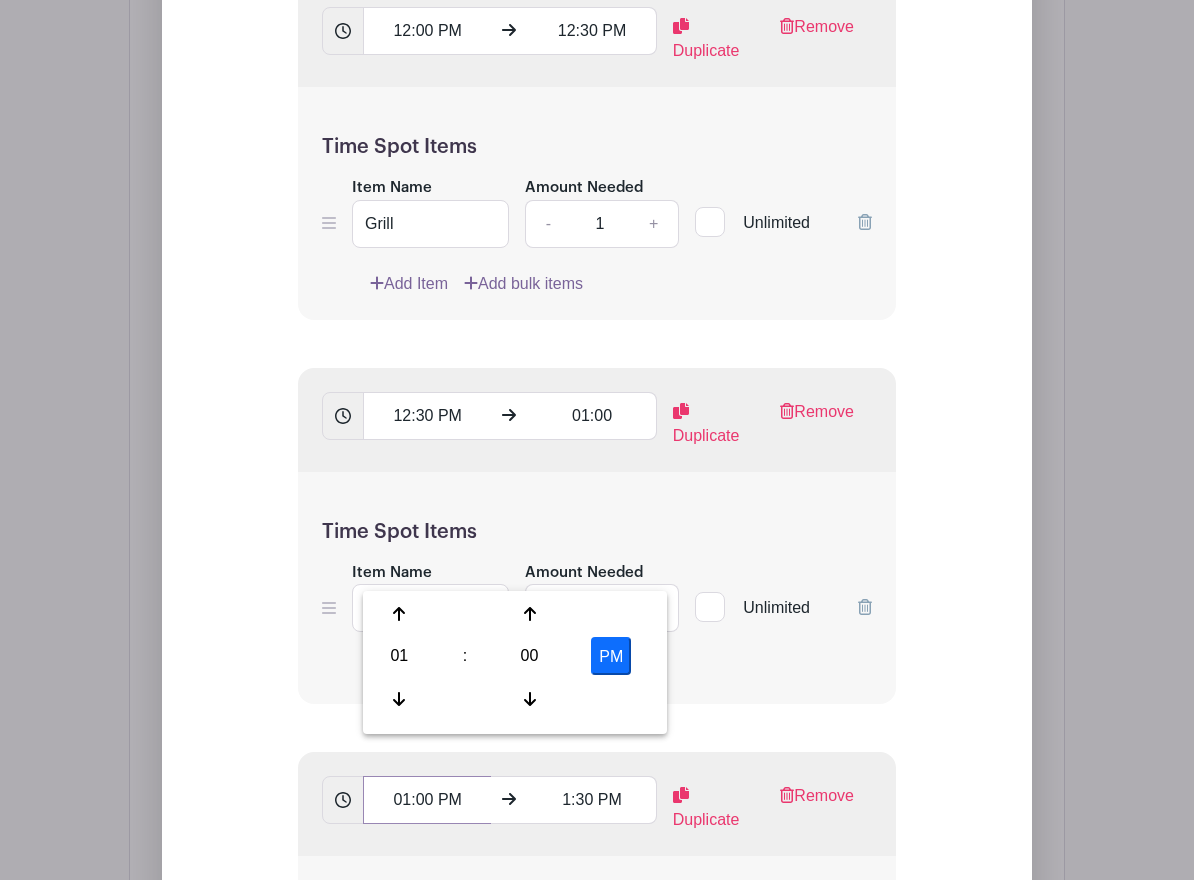 type on "01:00 PM" 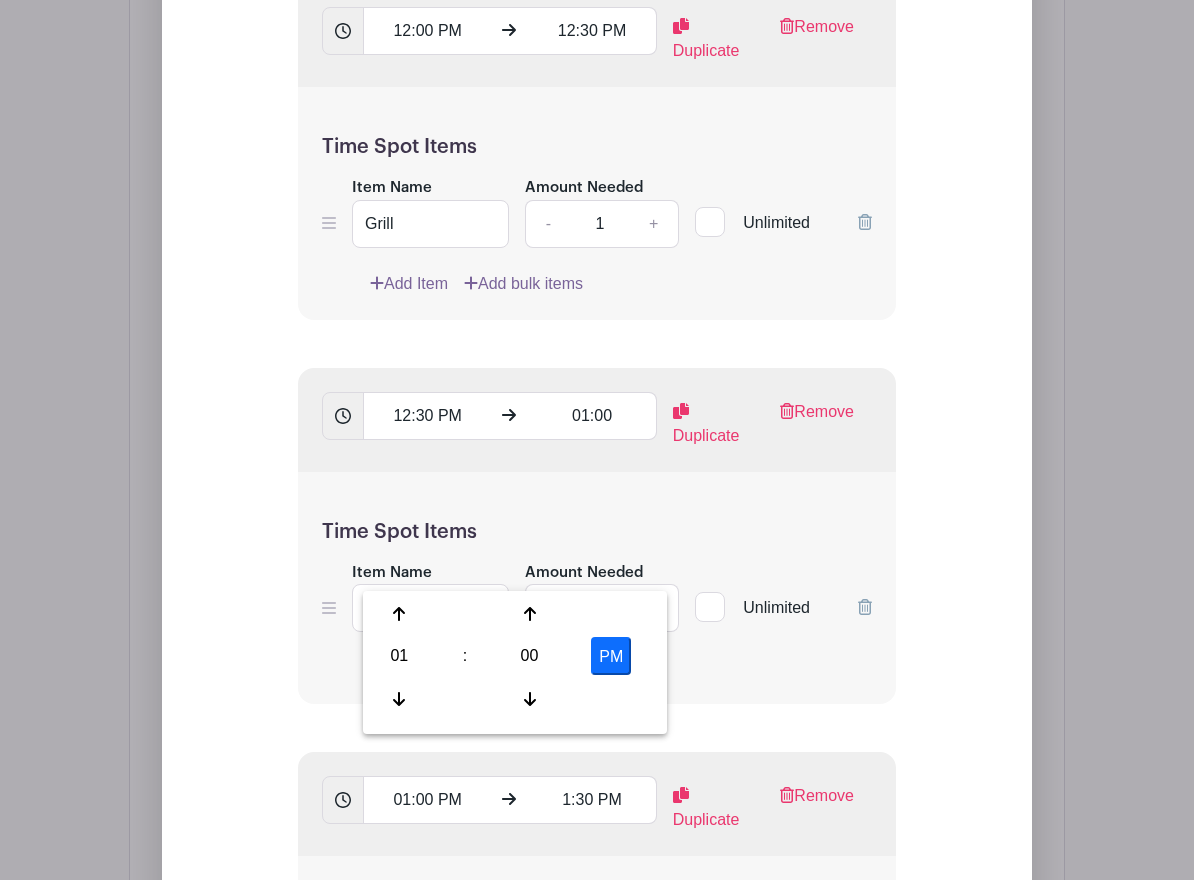 click on "Add List with Time Spots
List Name
Grill Duty
Time Spots
11:00 AM
11:30 AM
Duplicate
Remove
Time Spot Items
Item Name
Grill
Amount Needed
-
1
+
Unlimited
Add Item" at bounding box center (597, 441) 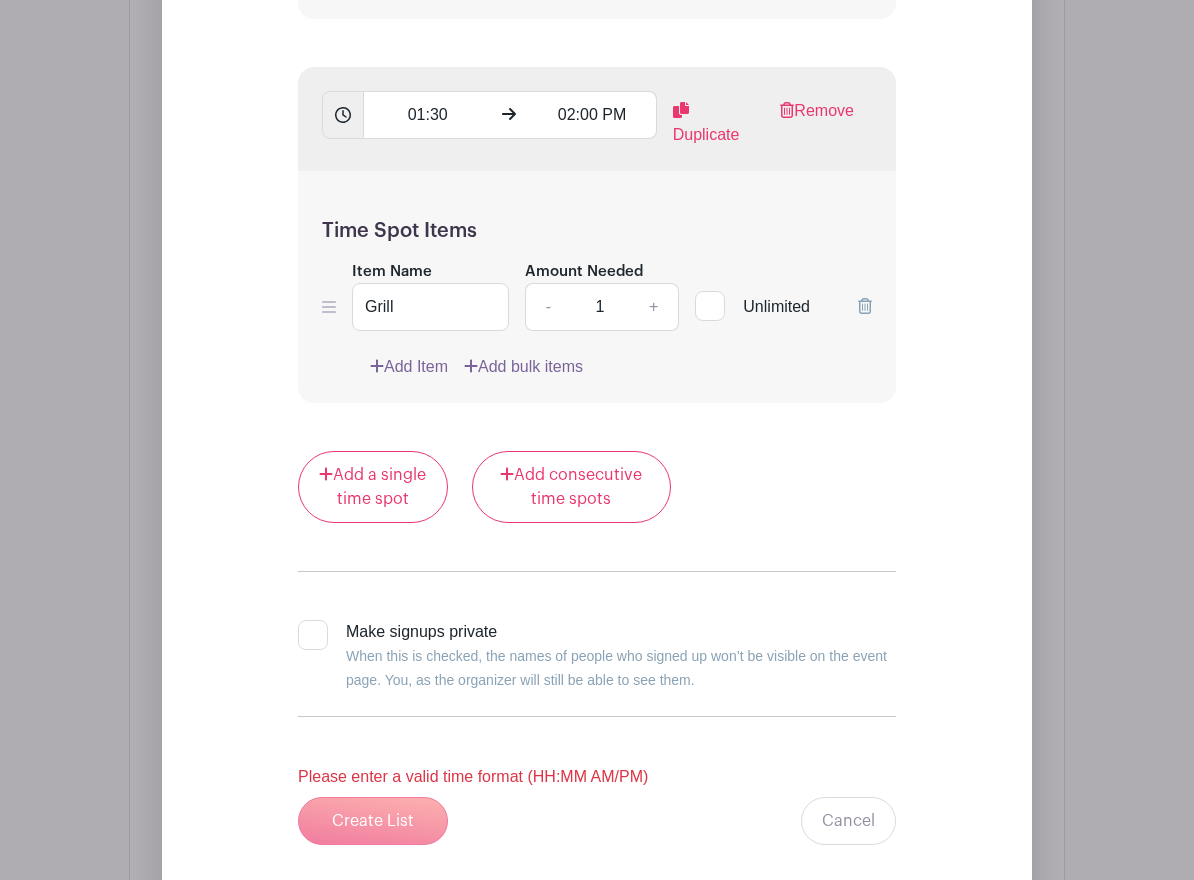scroll, scrollTop: 4338, scrollLeft: 0, axis: vertical 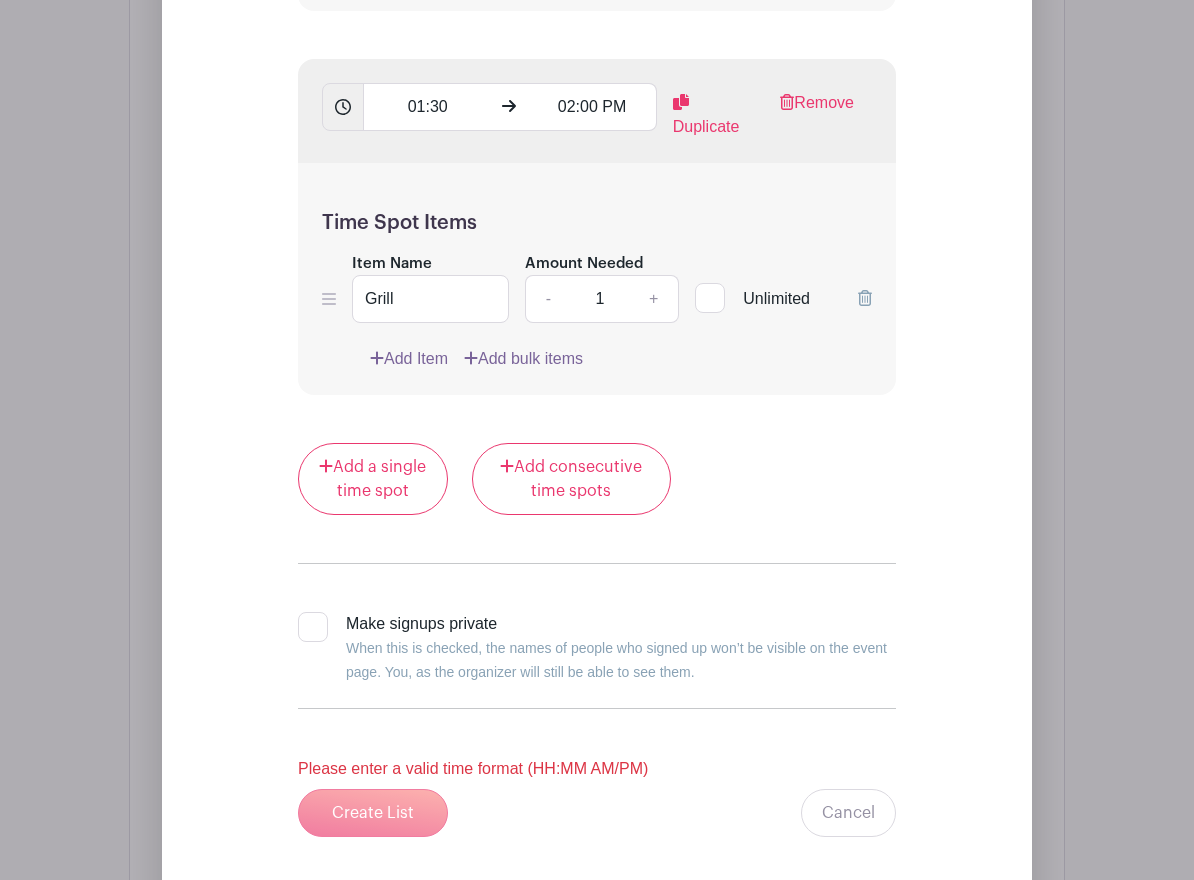 click on "Create List
Cancel" at bounding box center [597, 813] 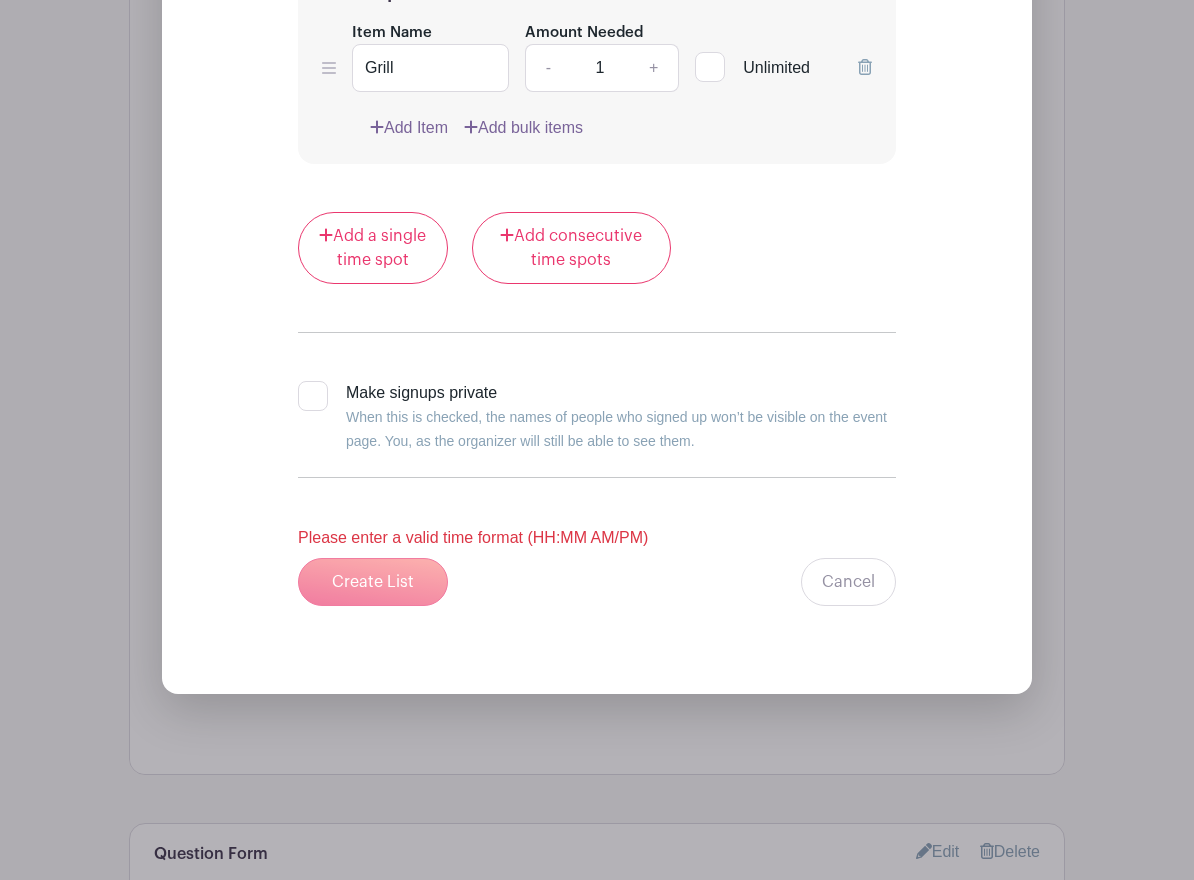 scroll, scrollTop: 4622, scrollLeft: 0, axis: vertical 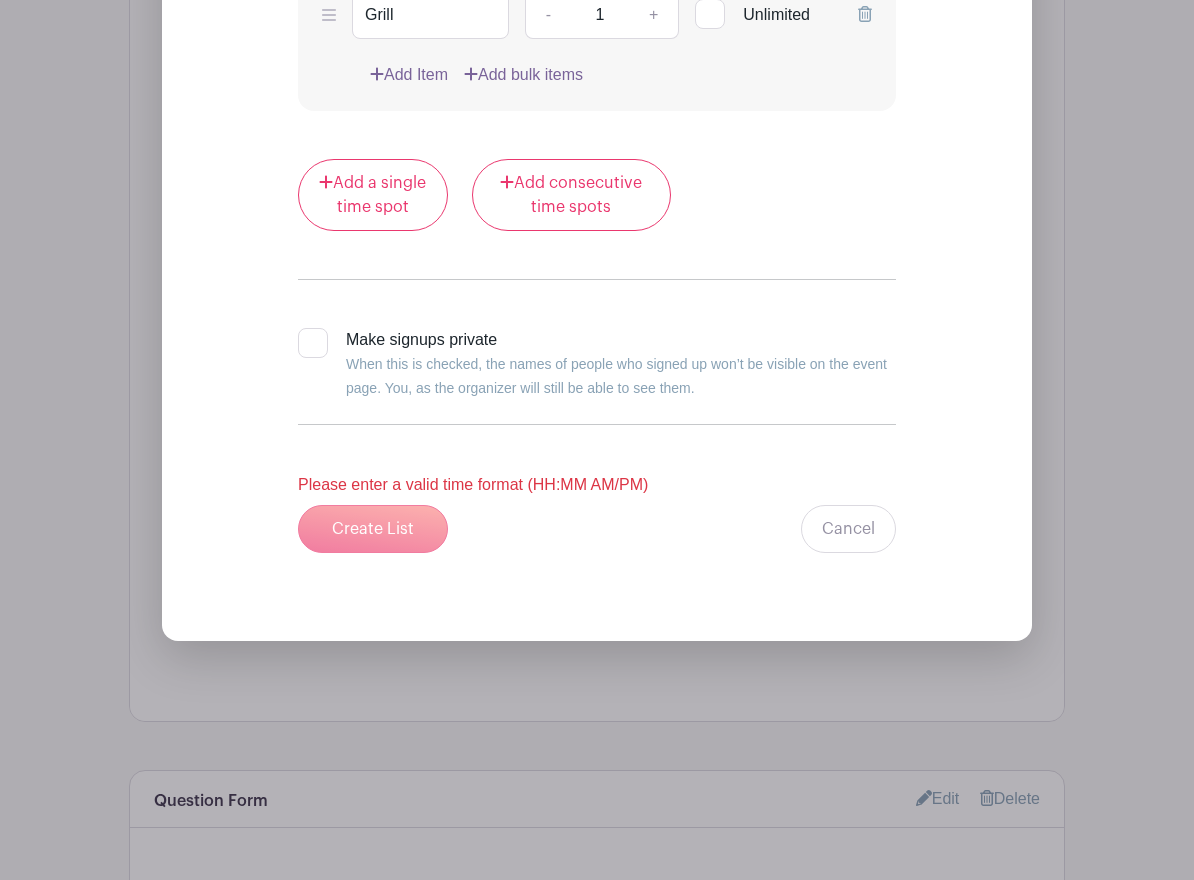 click on "Add List with Time Spots
List Name
Grill Duty
Time Spots
11:00 AM
11:30 AM
Duplicate
Remove
Time Spot Items
Item Name
Grill
Amount Needed
-
1
+
Unlimited" at bounding box center [597, -949] 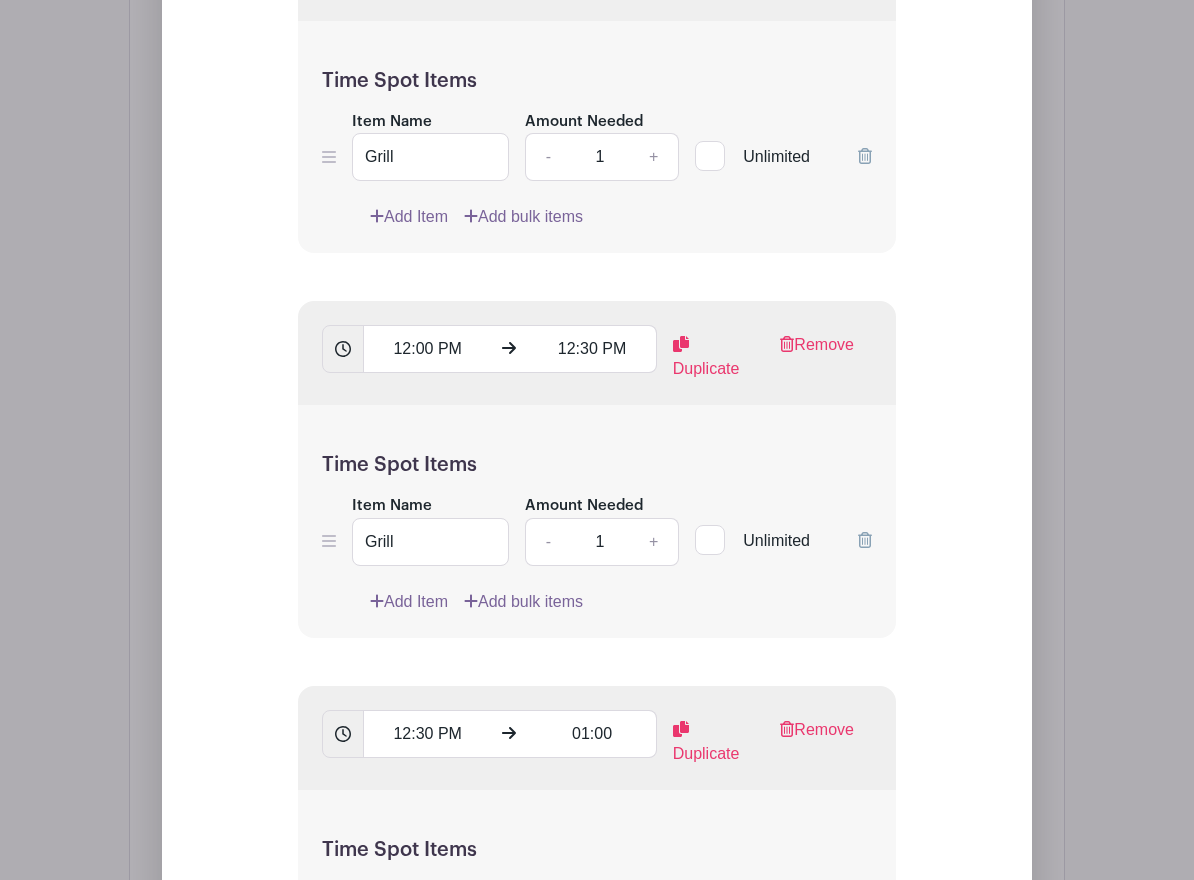 scroll, scrollTop: 2946, scrollLeft: 0, axis: vertical 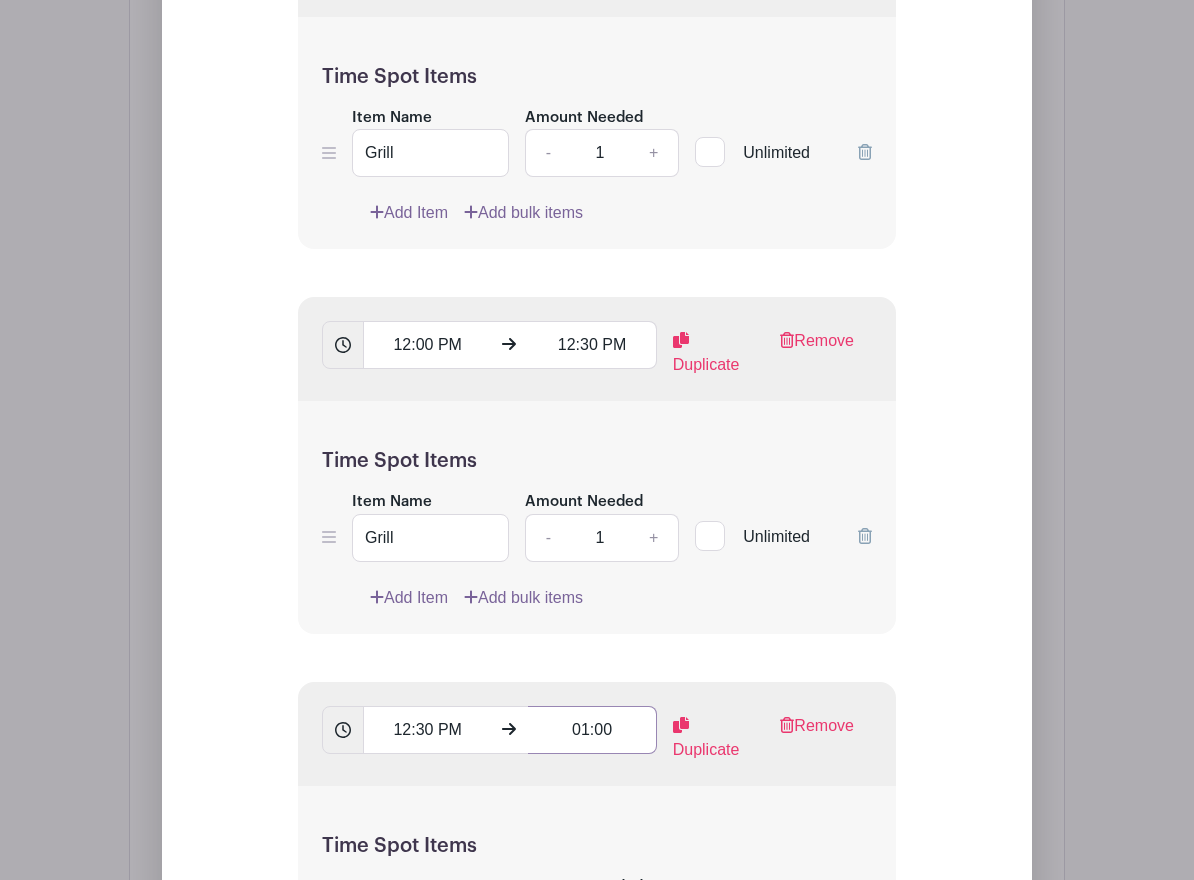 click on "01:00" at bounding box center [592, 730] 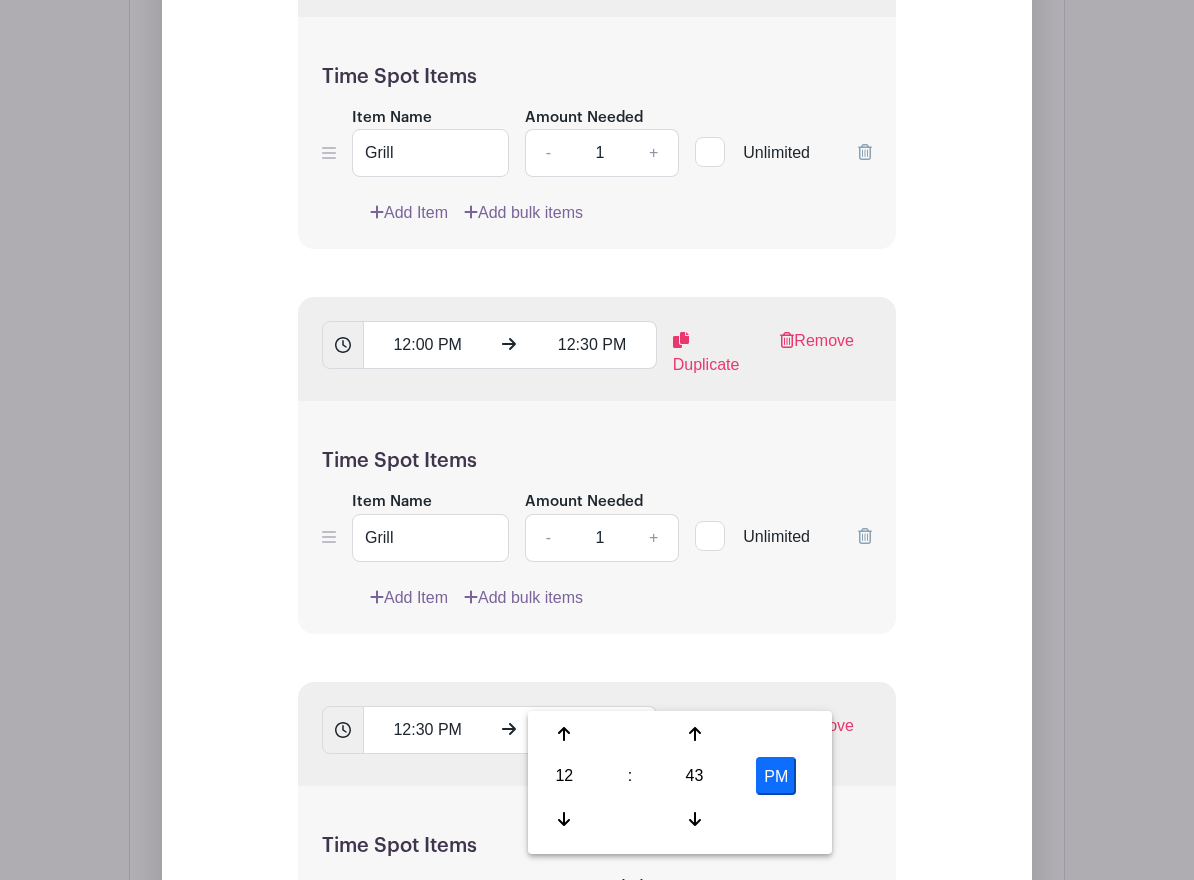 click on "PM" at bounding box center [776, 776] 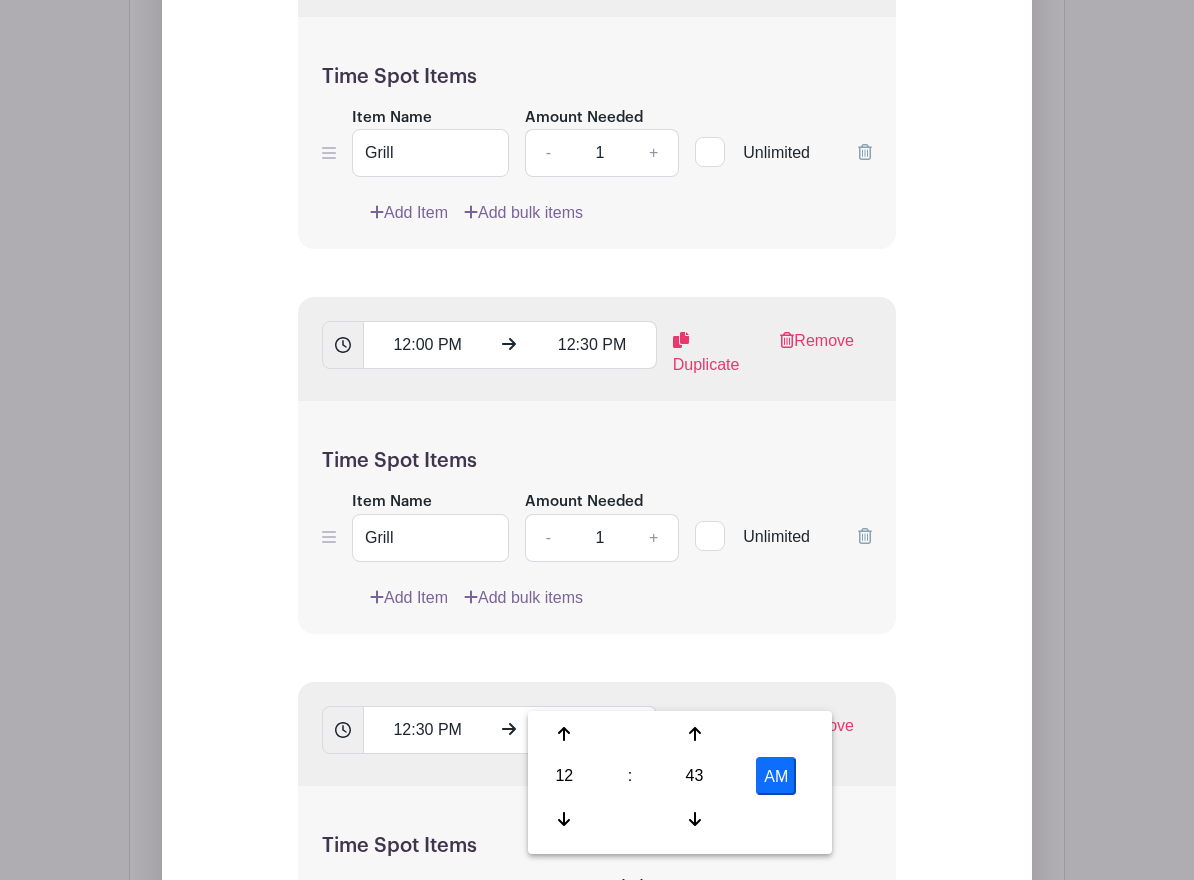 click on "AM" at bounding box center [776, 776] 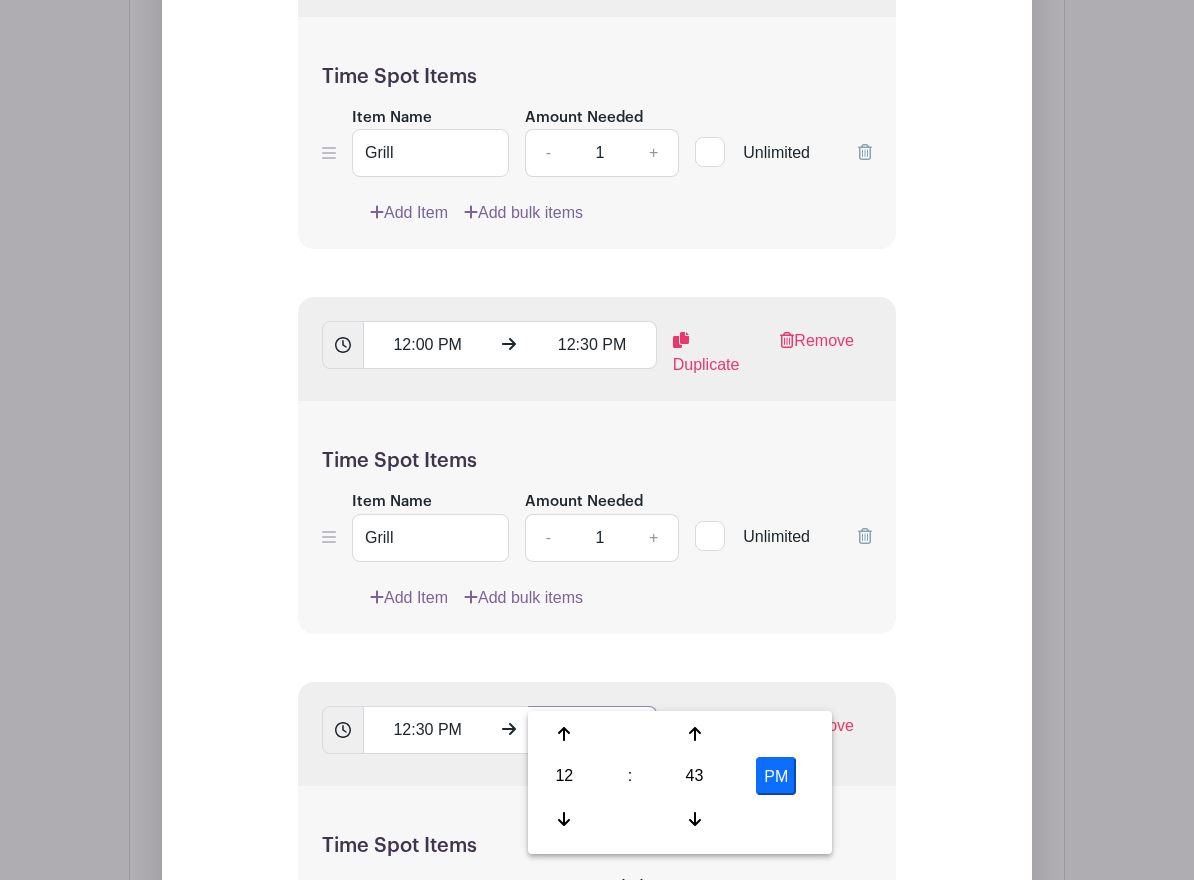 drag, startPoint x: 558, startPoint y: 691, endPoint x: 574, endPoint y: 688, distance: 16.27882 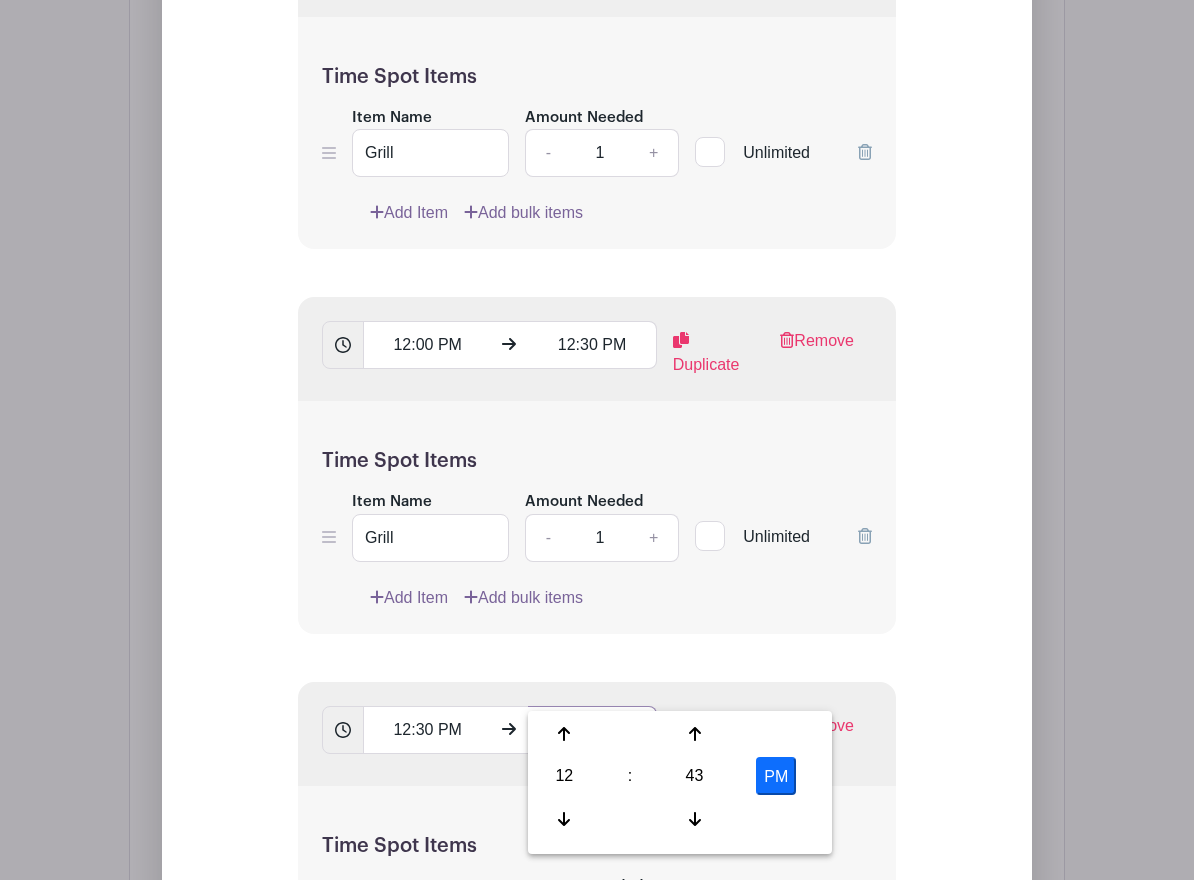click on "12:43 PM" at bounding box center [592, 730] 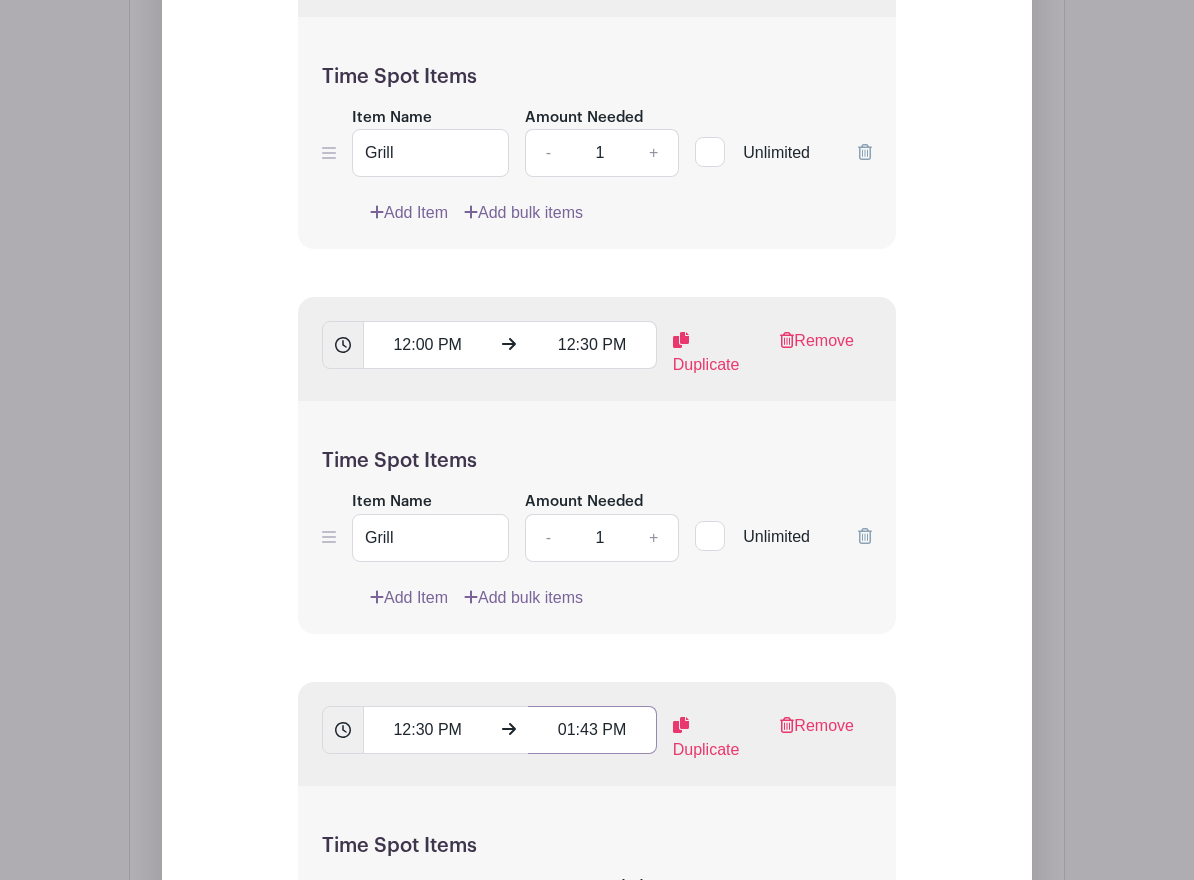 drag, startPoint x: 583, startPoint y: 688, endPoint x: 599, endPoint y: 689, distance: 16.03122 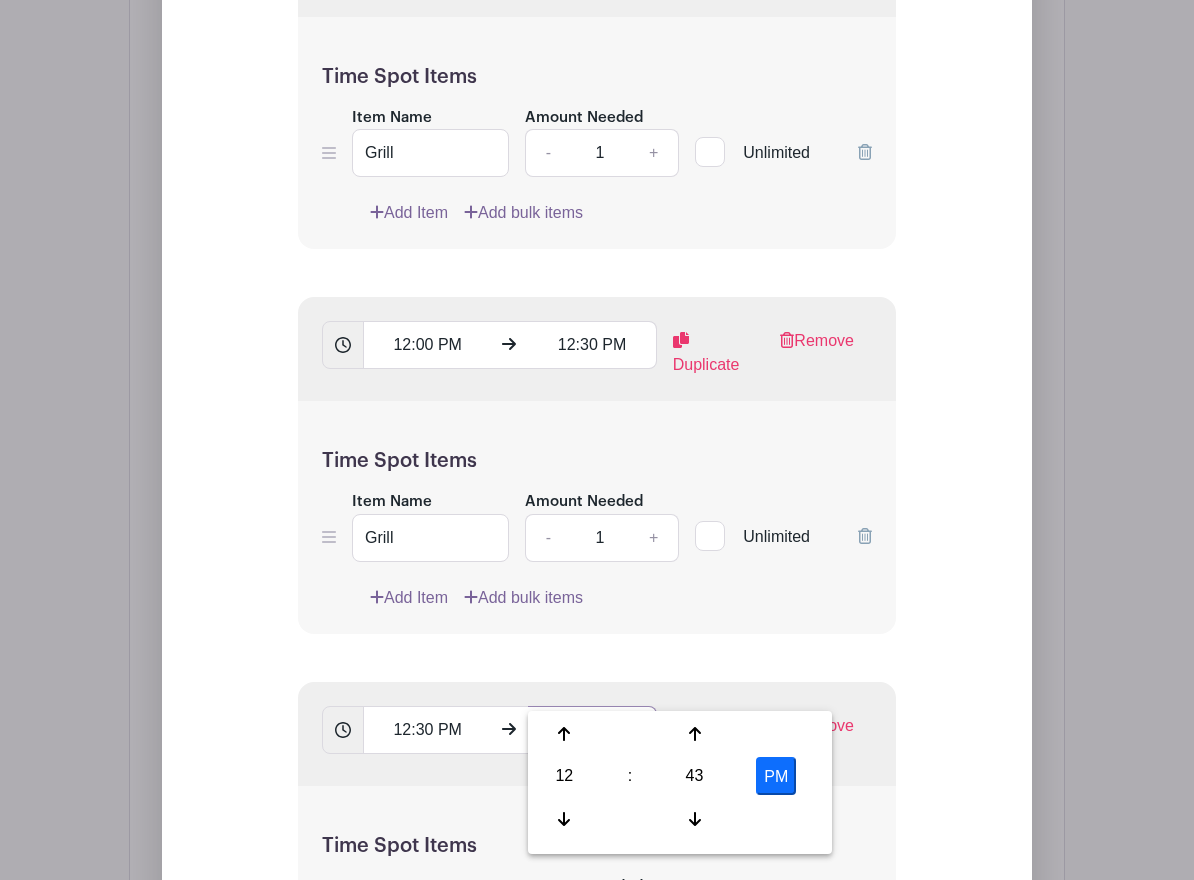type on "01:00 PM" 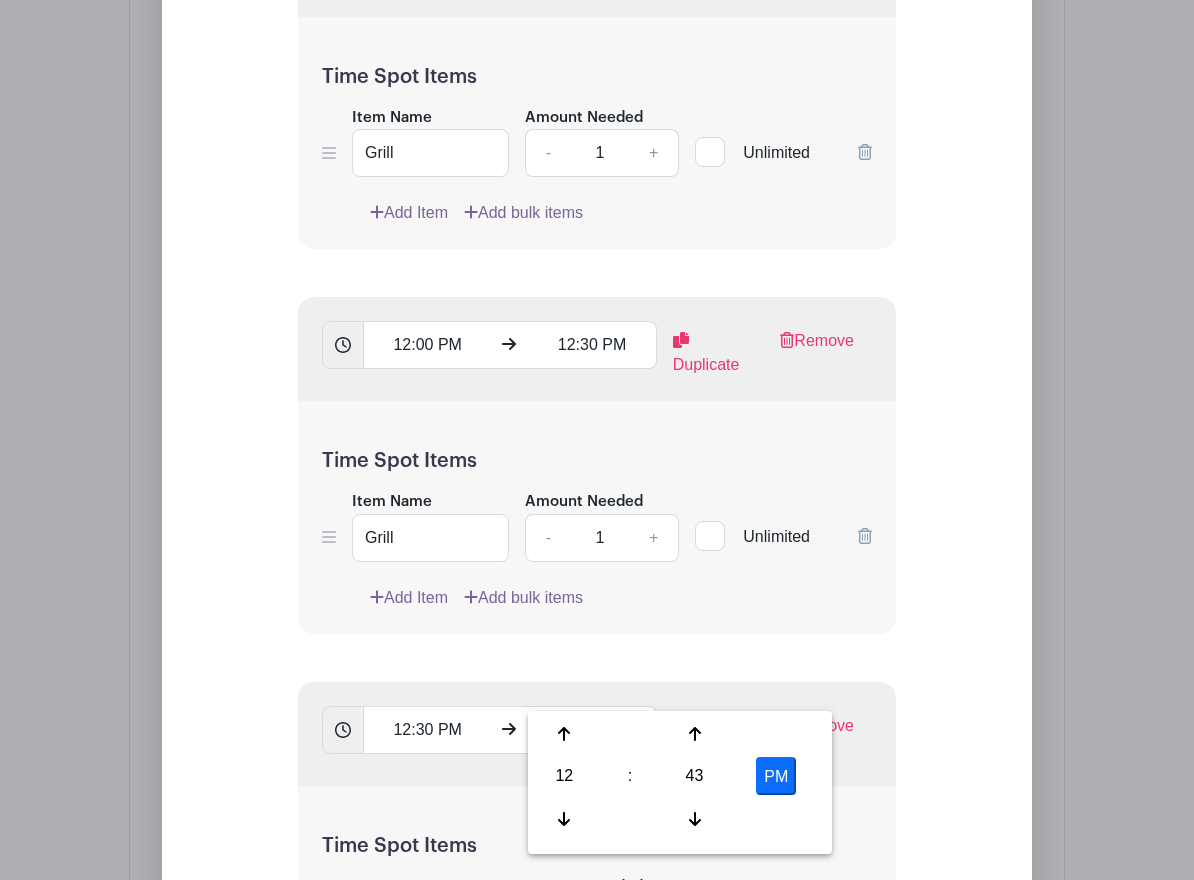 click on "Add List with Time Spots
List Name
Grill Duty
Time Spots
11:00 AM
11:30 AM
Duplicate
Remove
Time Spot Items
Item Name
Grill
Amount Needed
-
1
+
Unlimited
Add Item" at bounding box center [597, 755] 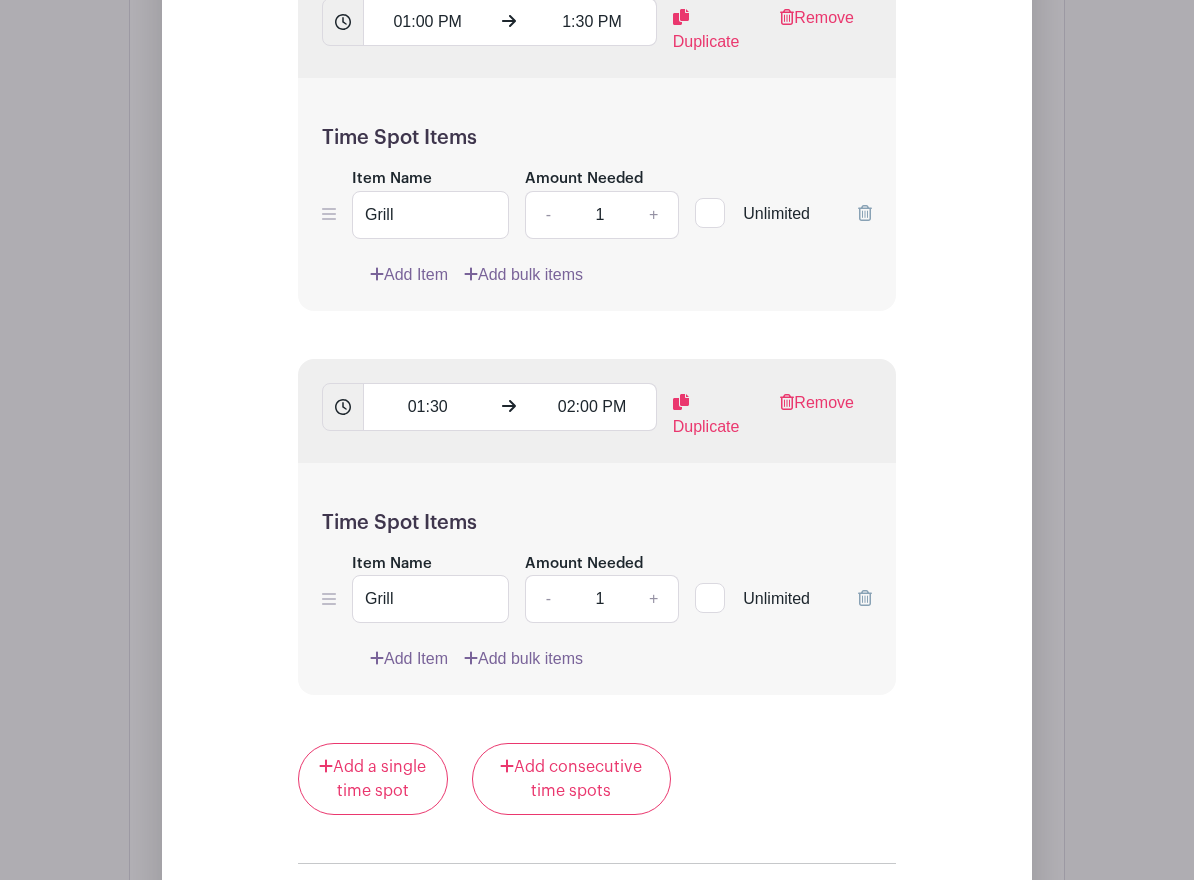 scroll, scrollTop: 4025, scrollLeft: 0, axis: vertical 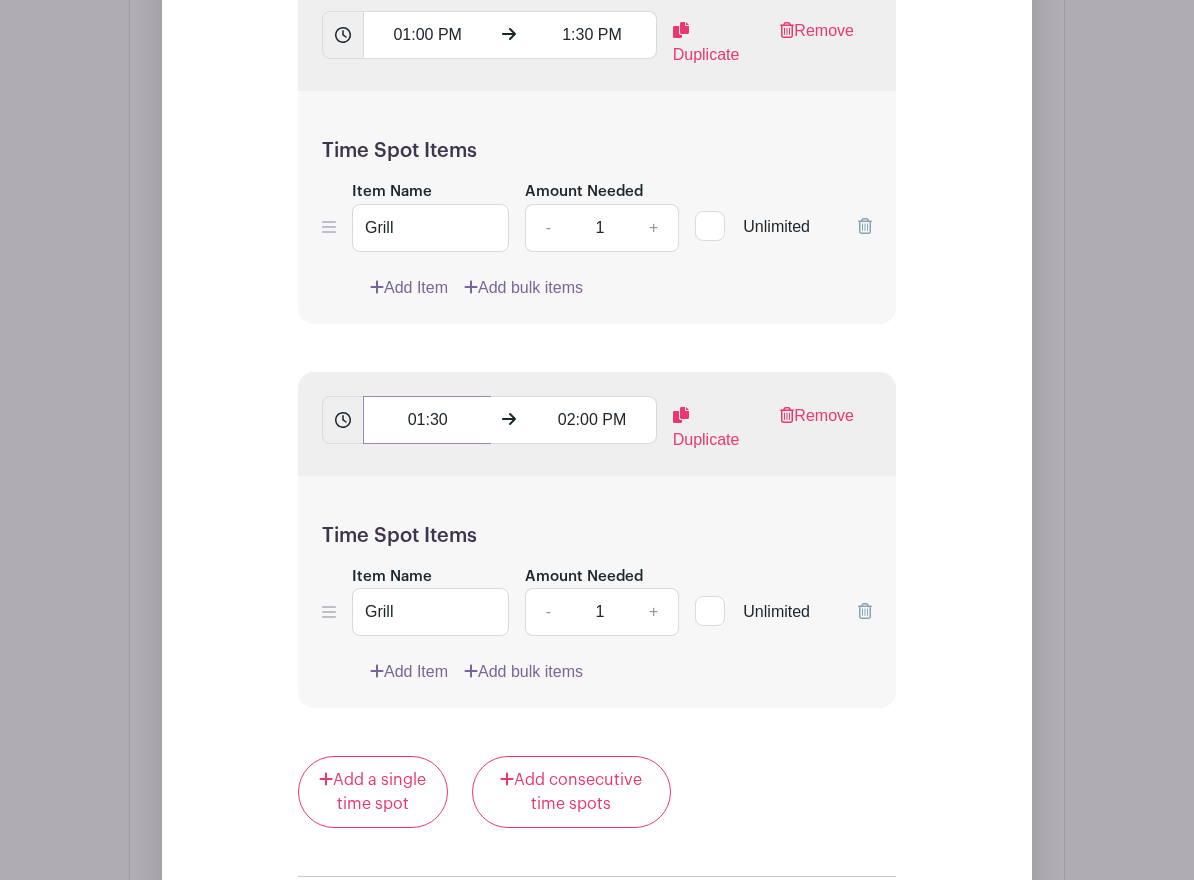 click on "01:30" at bounding box center (427, 420) 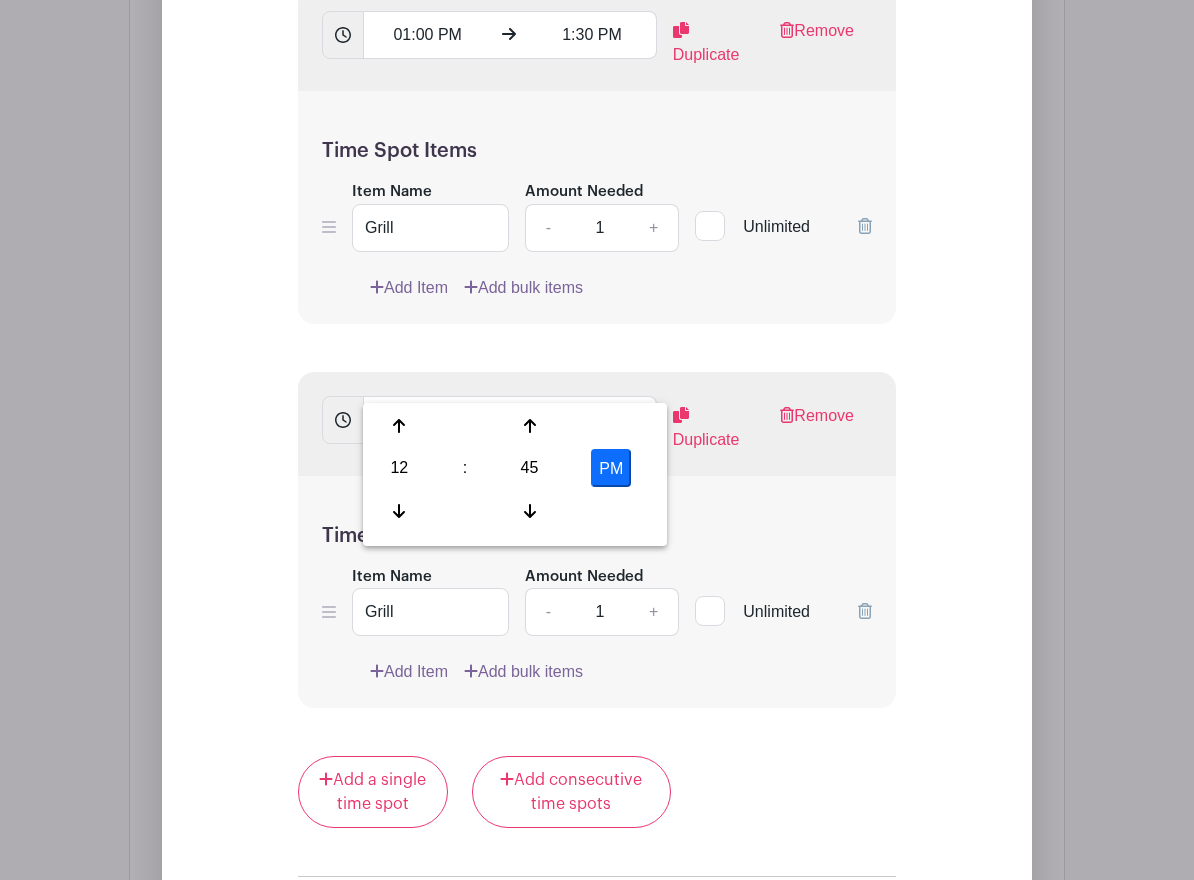 click on "PM" at bounding box center [611, 468] 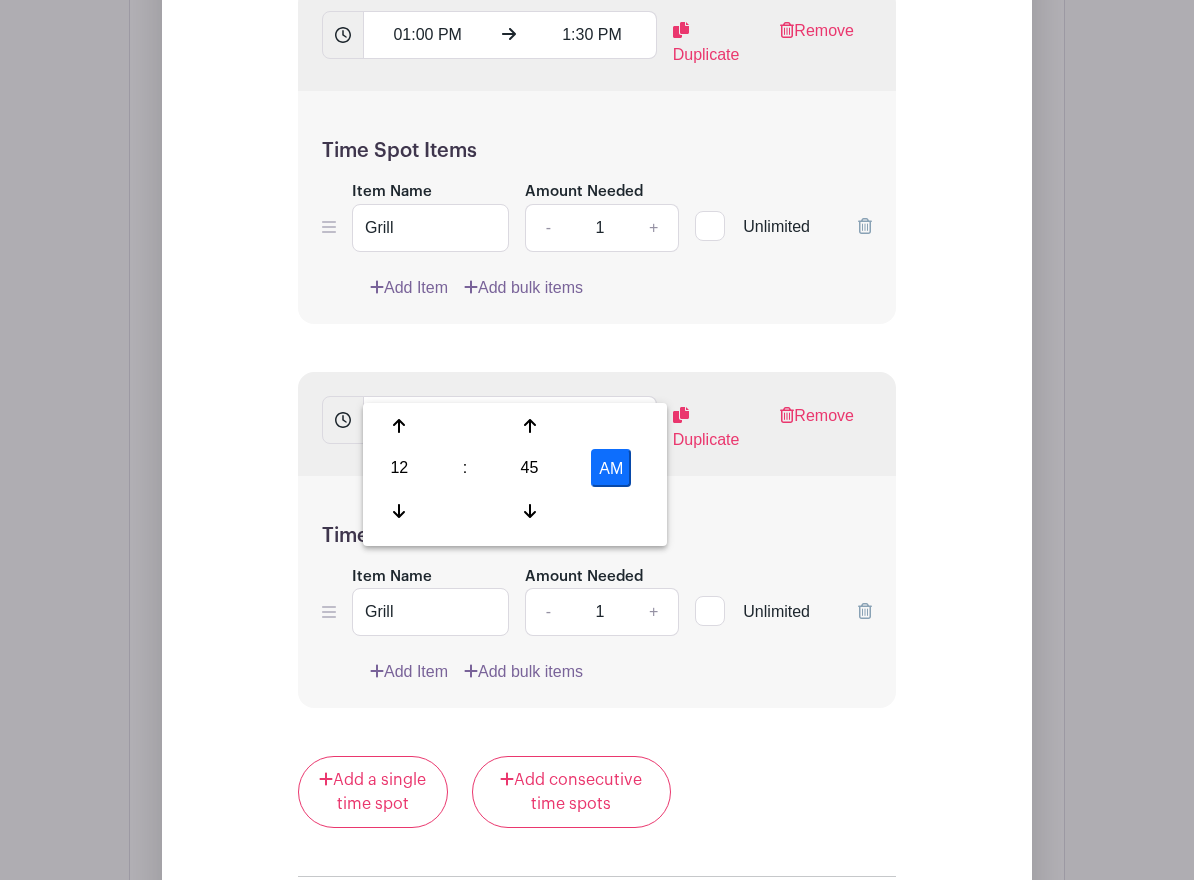 click on "AM" at bounding box center [611, 468] 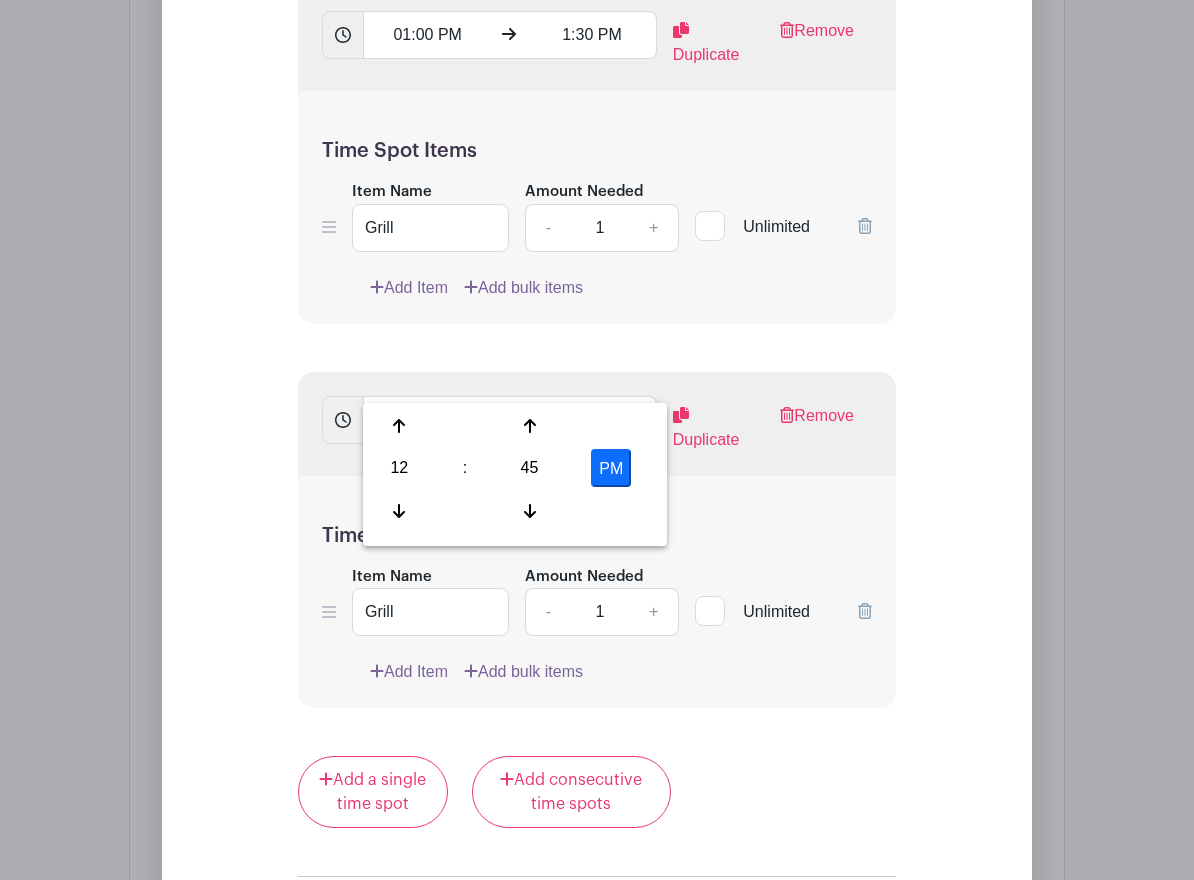 click on "List Name
Grill Duty
Time Spots
11:00 AM
11:30 AM
Duplicate
Remove
Time Spot Items
Item Name
Grill
Amount Needed
-
1
+
Unlimited
Add Item
Add bulk items" at bounding box center [597, -297] 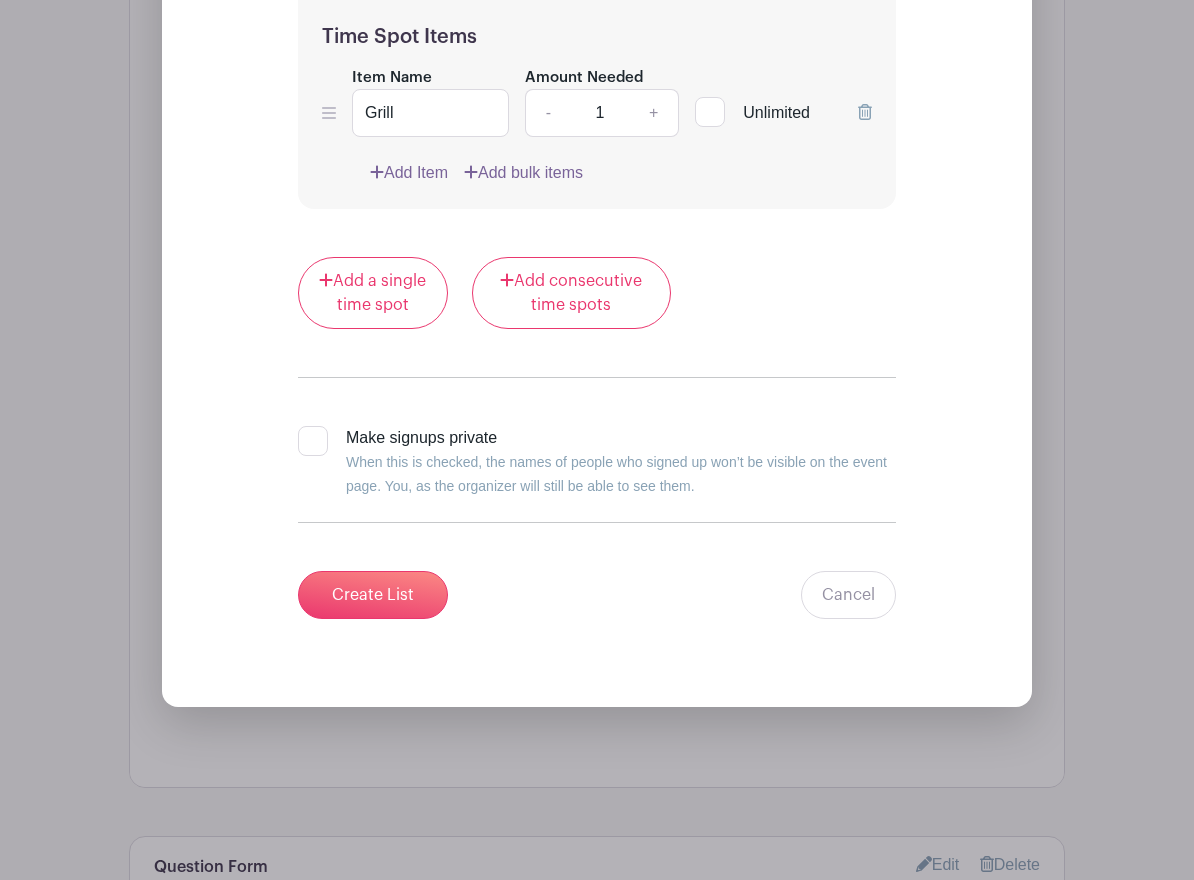 scroll, scrollTop: 4529, scrollLeft: 0, axis: vertical 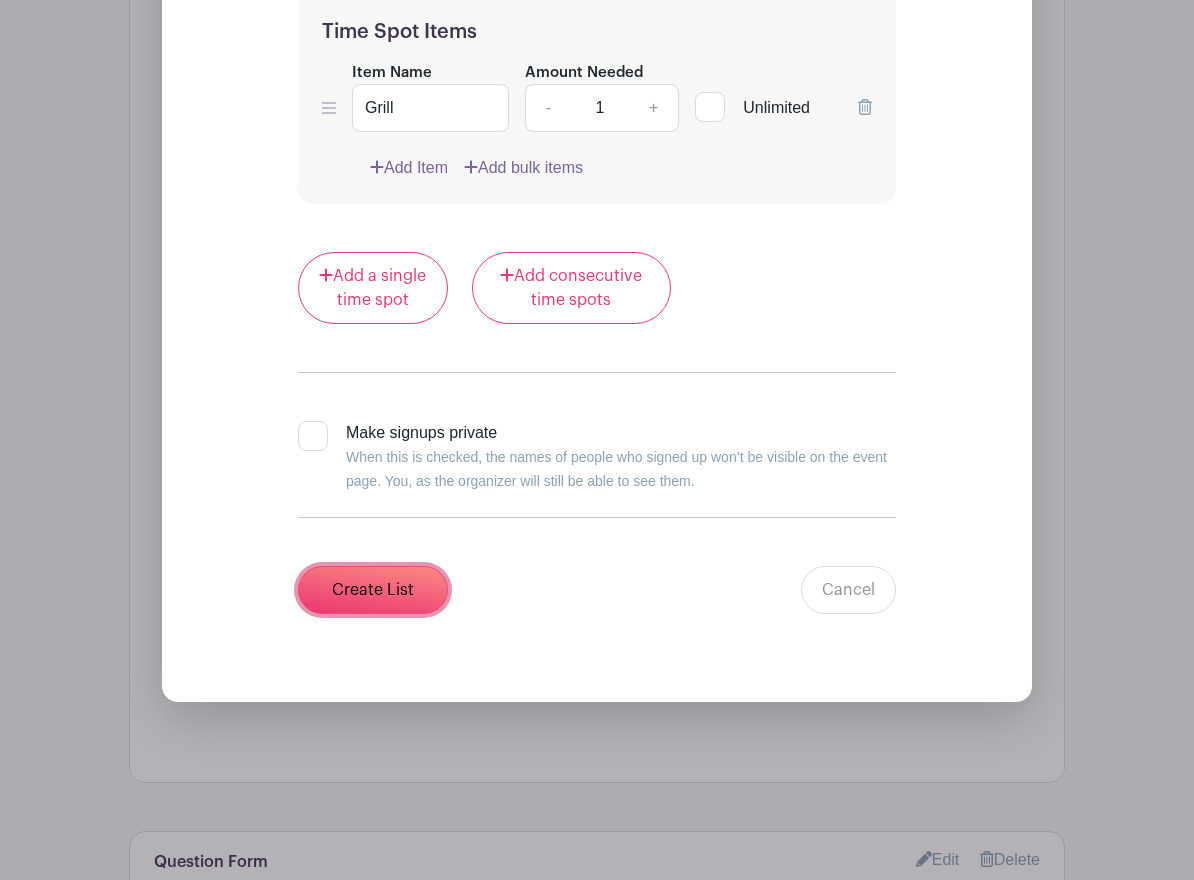 drag, startPoint x: 360, startPoint y: 567, endPoint x: 370, endPoint y: 639, distance: 72.691124 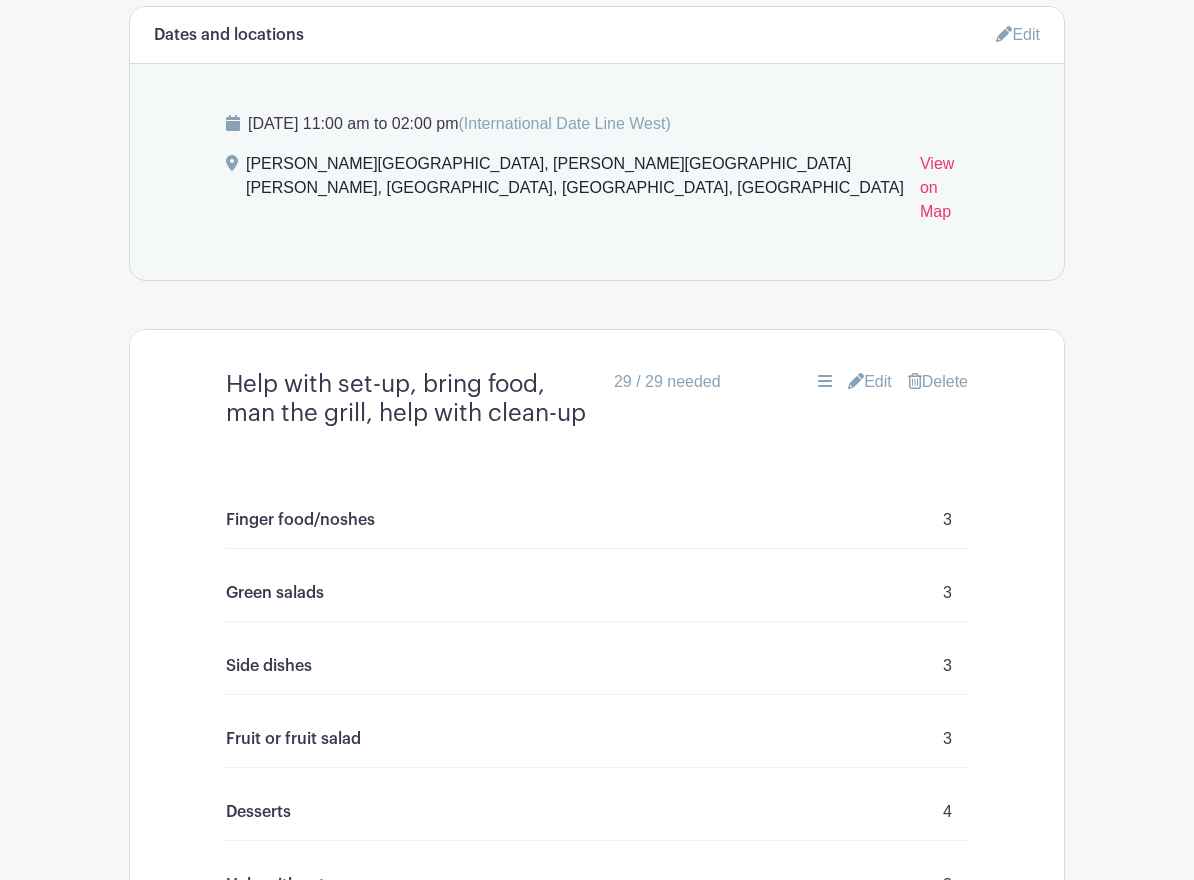 scroll, scrollTop: 896, scrollLeft: 0, axis: vertical 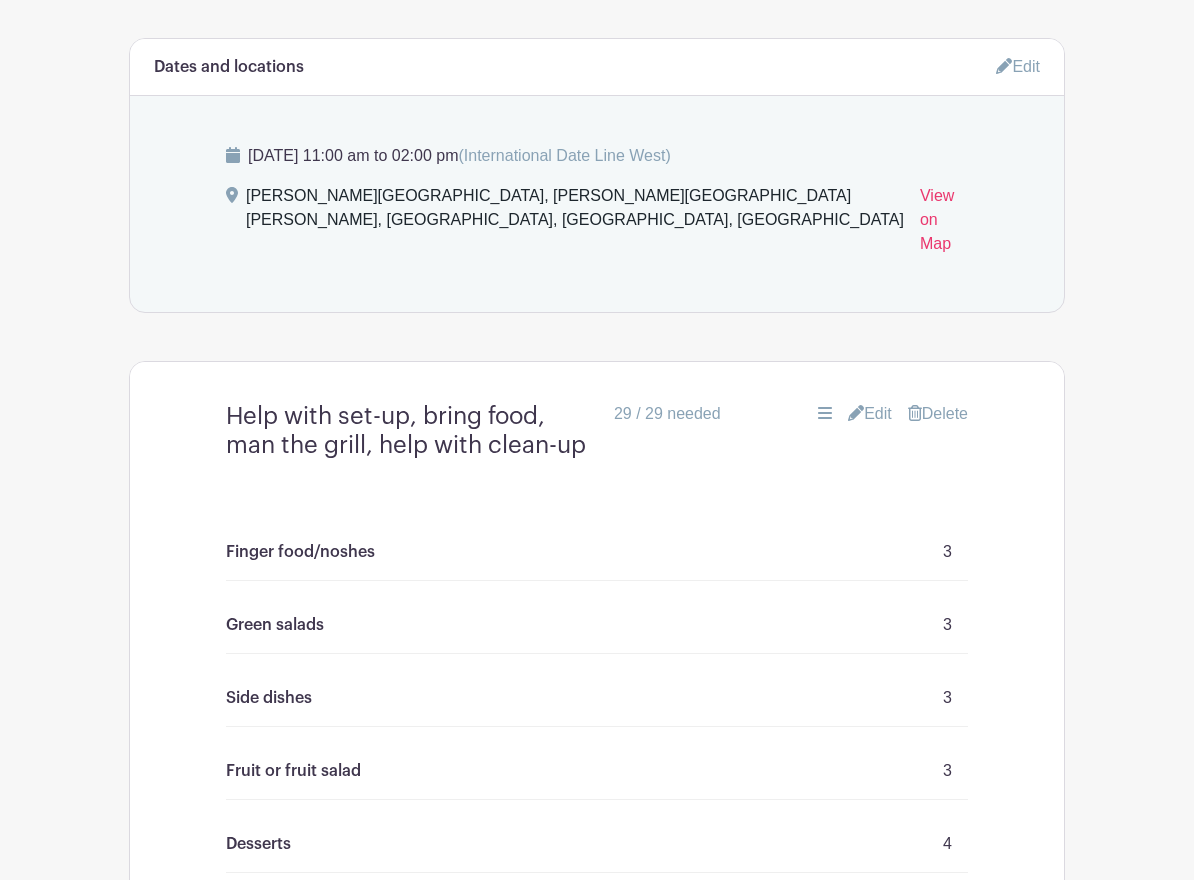 click on "Finger food/noshes" at bounding box center (300, 552) 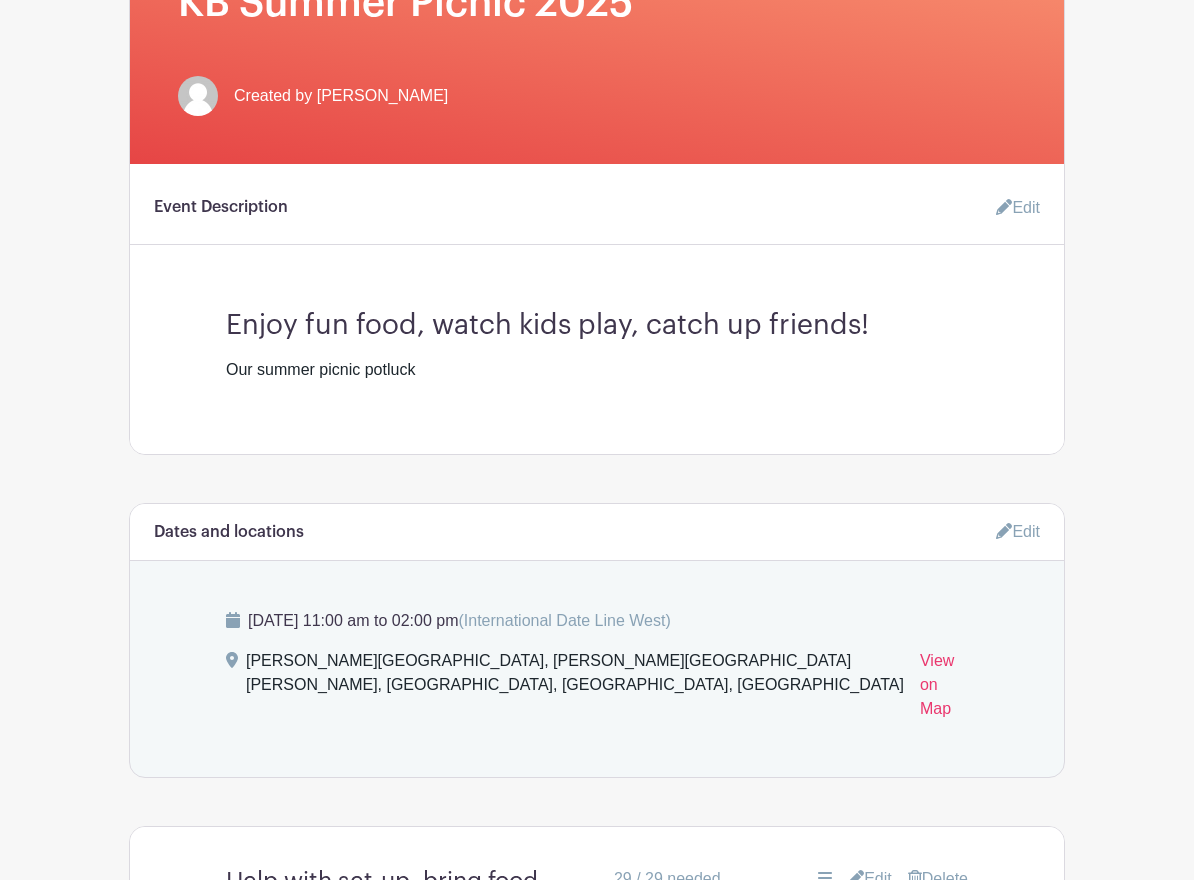 scroll, scrollTop: 0, scrollLeft: 0, axis: both 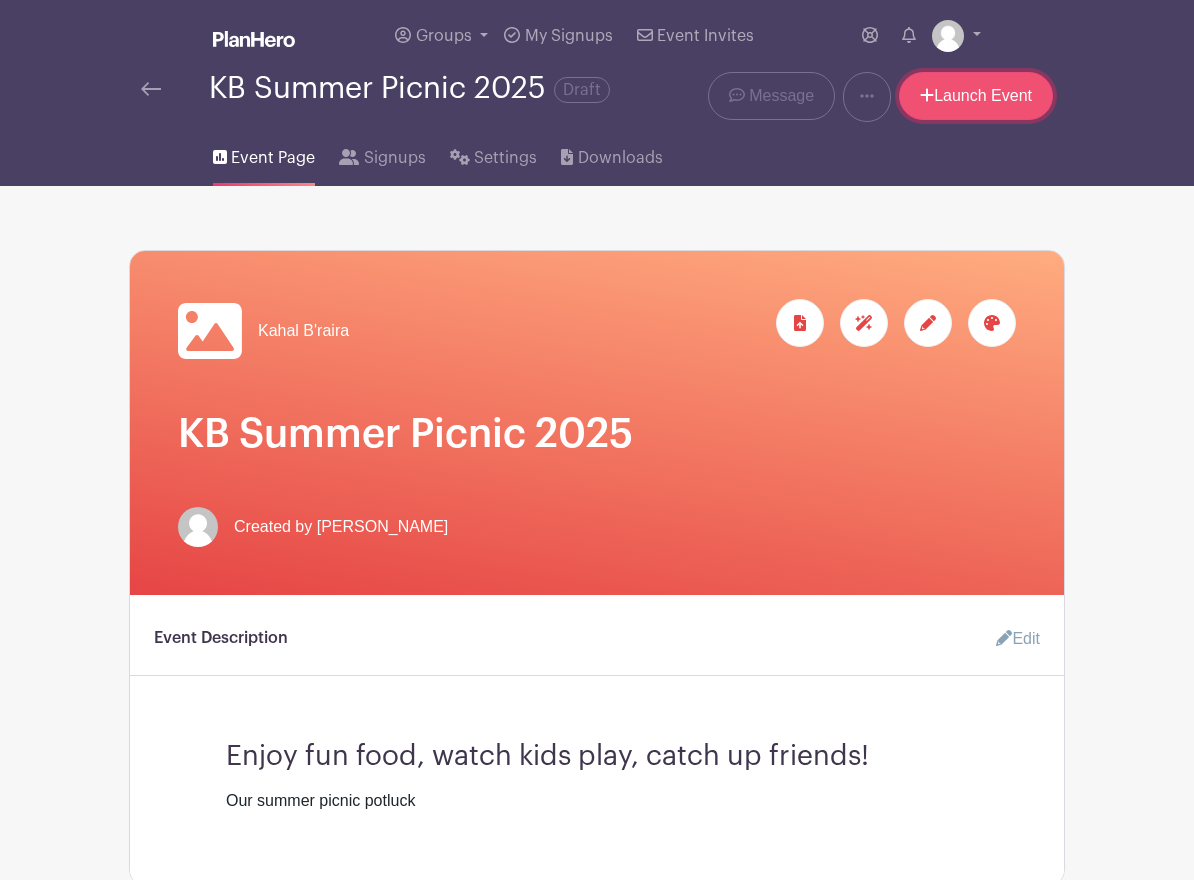 click on "Launch Event" at bounding box center (976, 96) 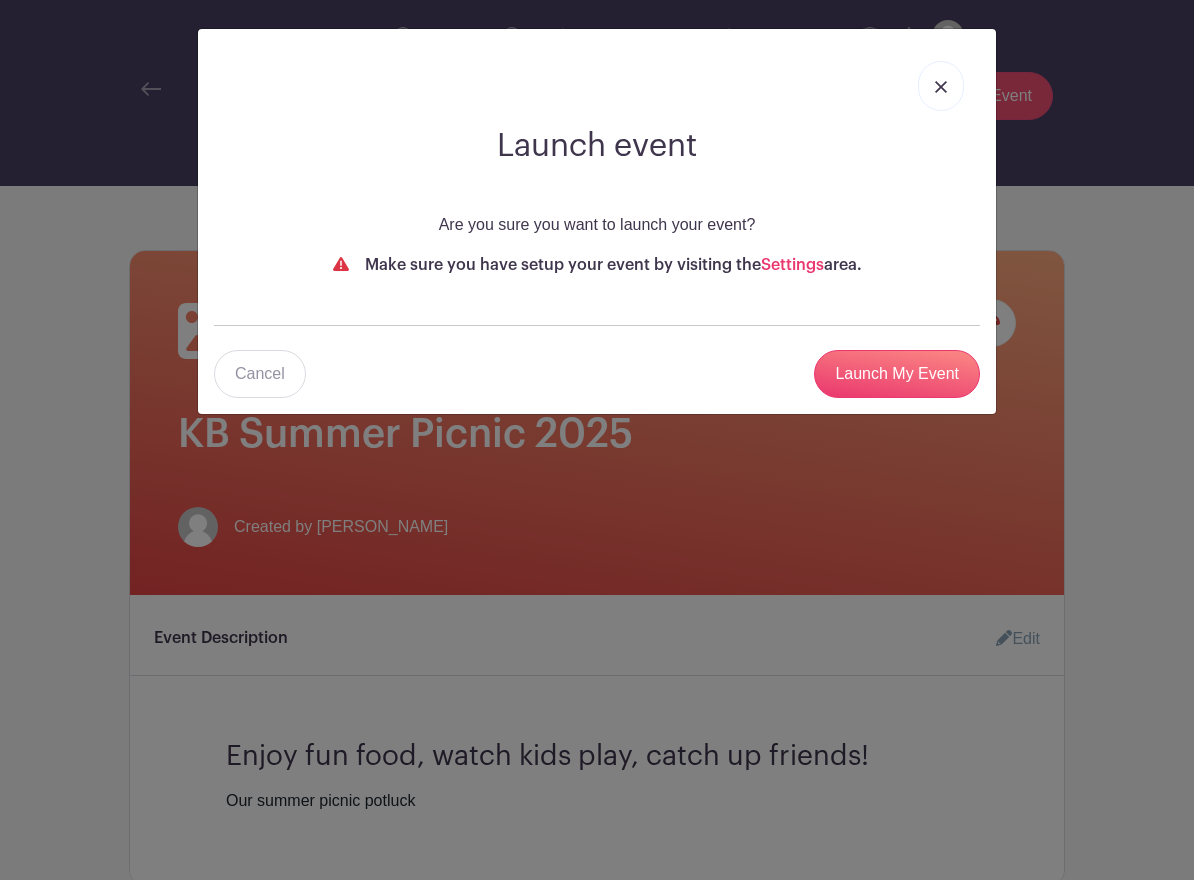 drag, startPoint x: 943, startPoint y: 83, endPoint x: 954, endPoint y: 87, distance: 11.7046995 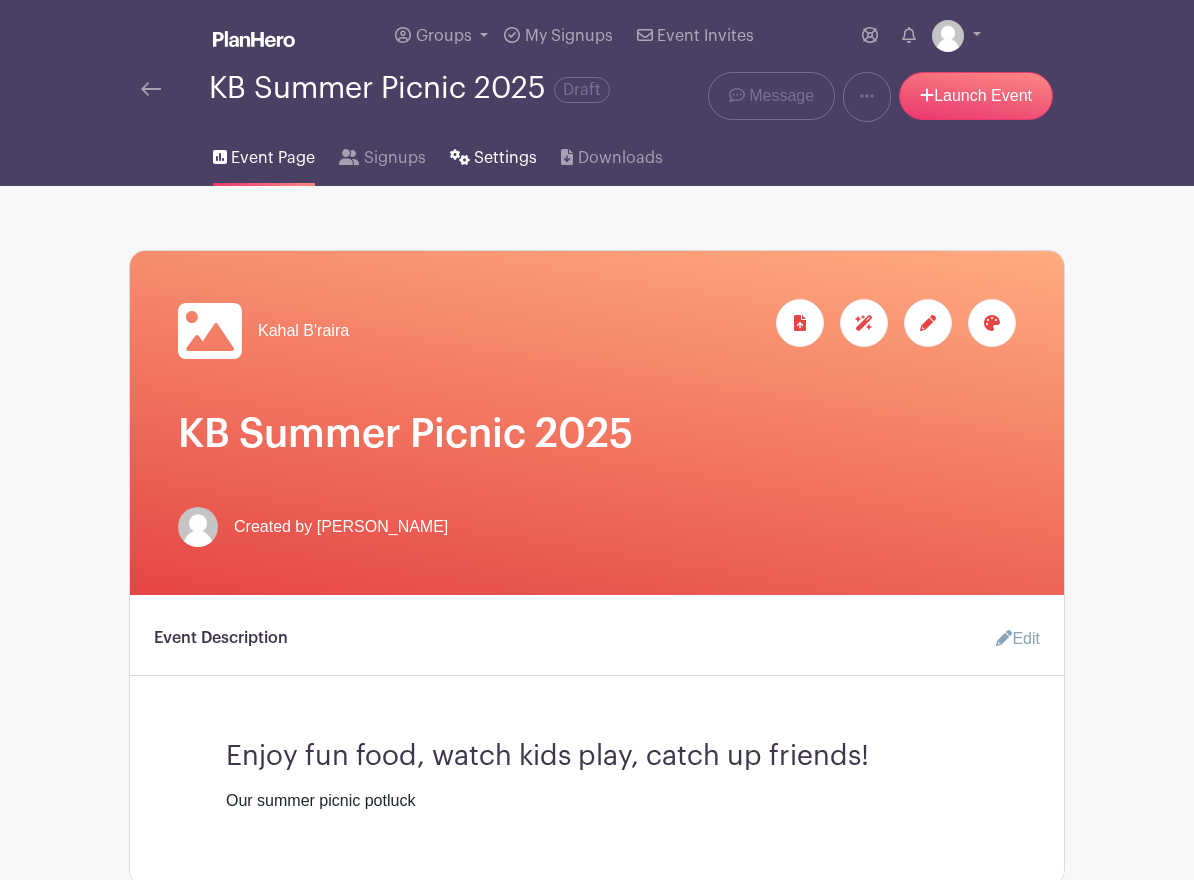 click on "Settings" at bounding box center (505, 158) 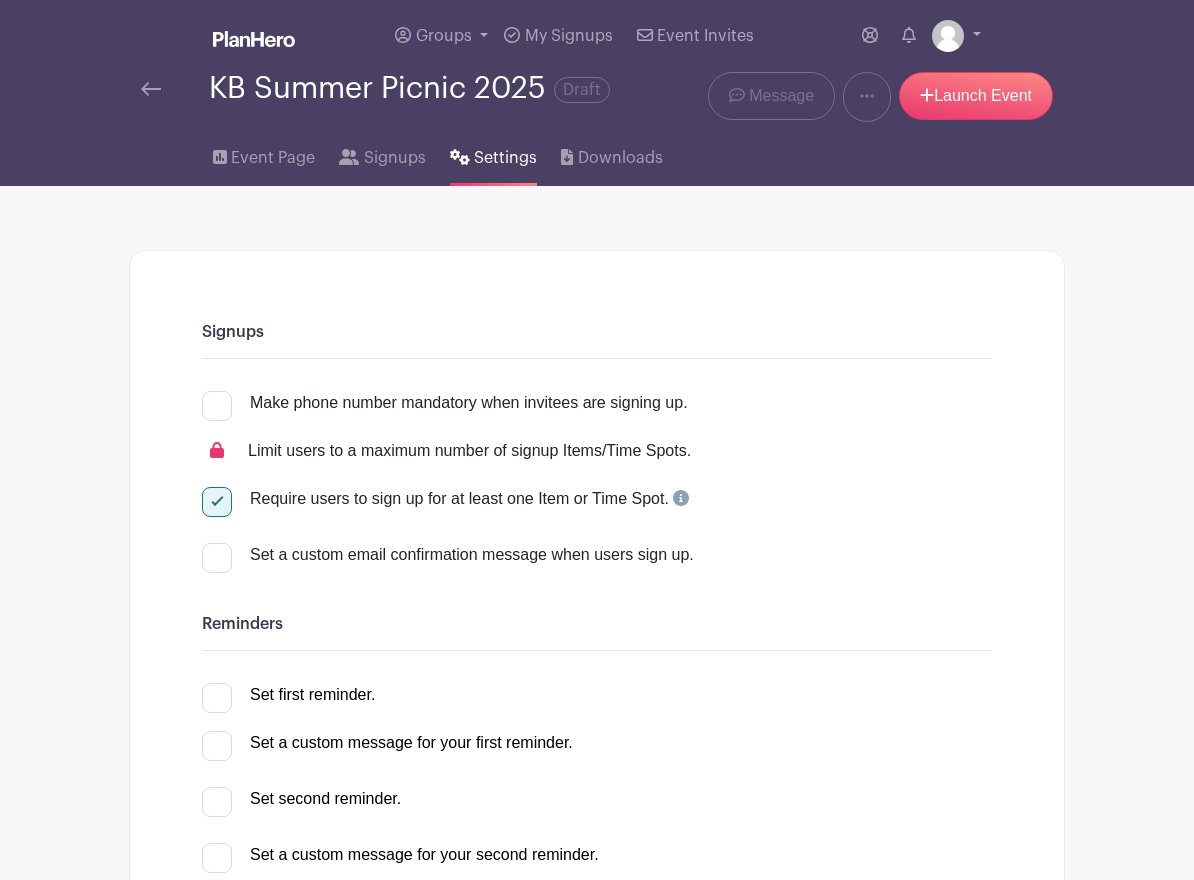 click at bounding box center (217, 558) 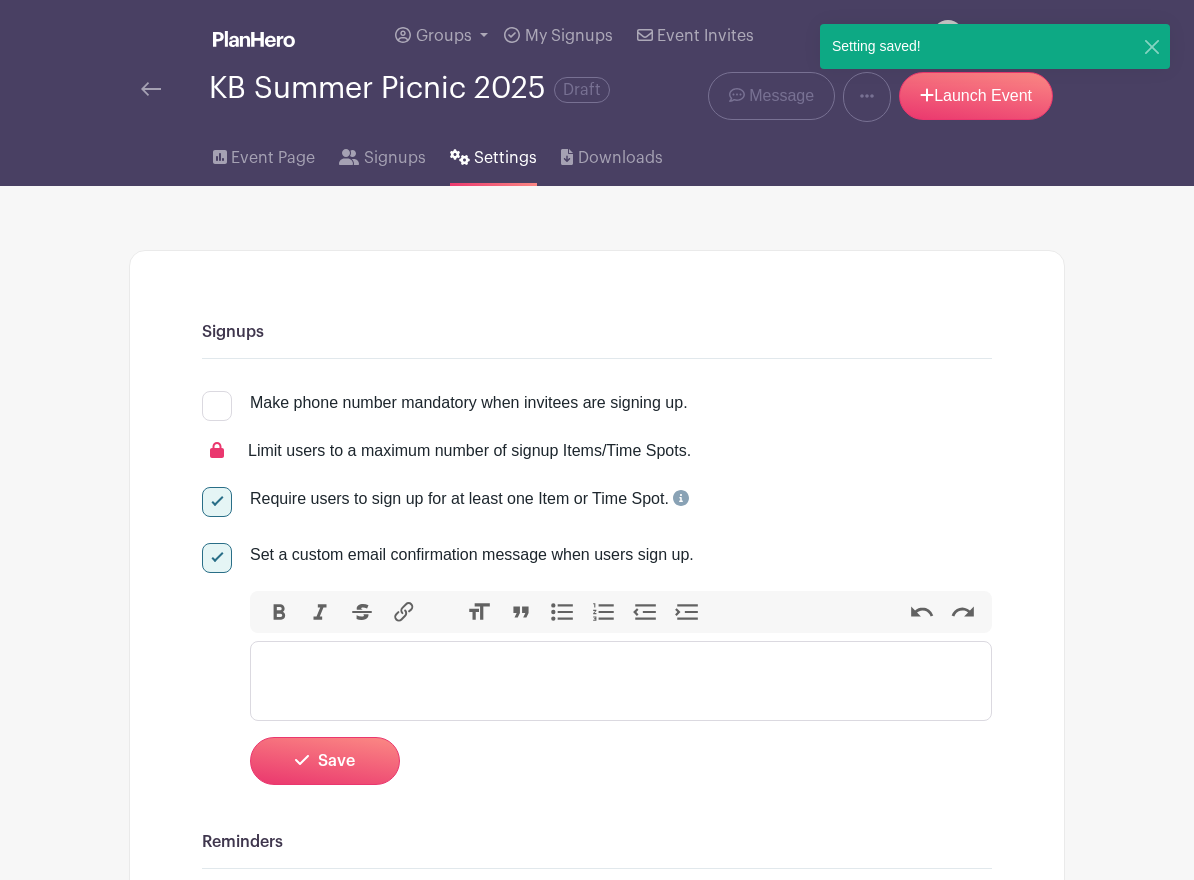 click at bounding box center [621, 681] 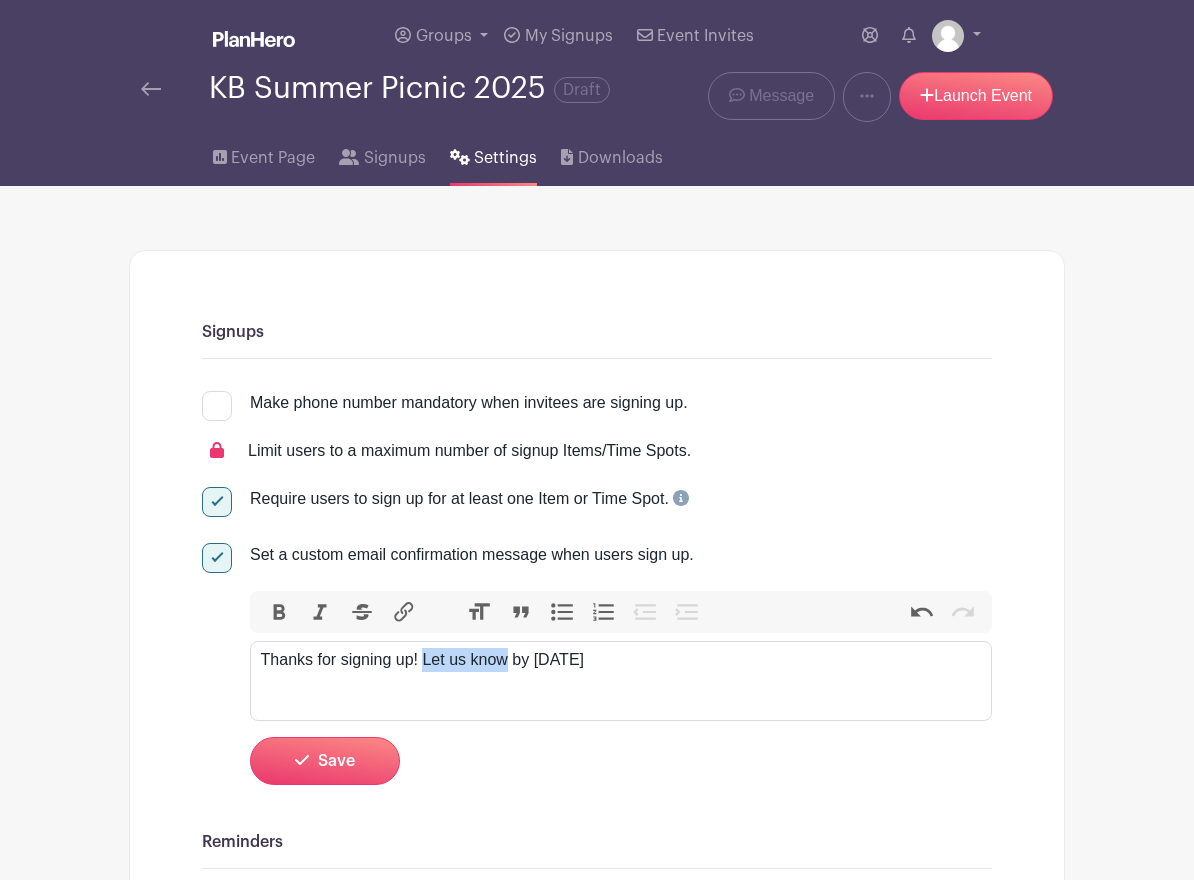 drag, startPoint x: 423, startPoint y: 661, endPoint x: 507, endPoint y: 663, distance: 84.0238 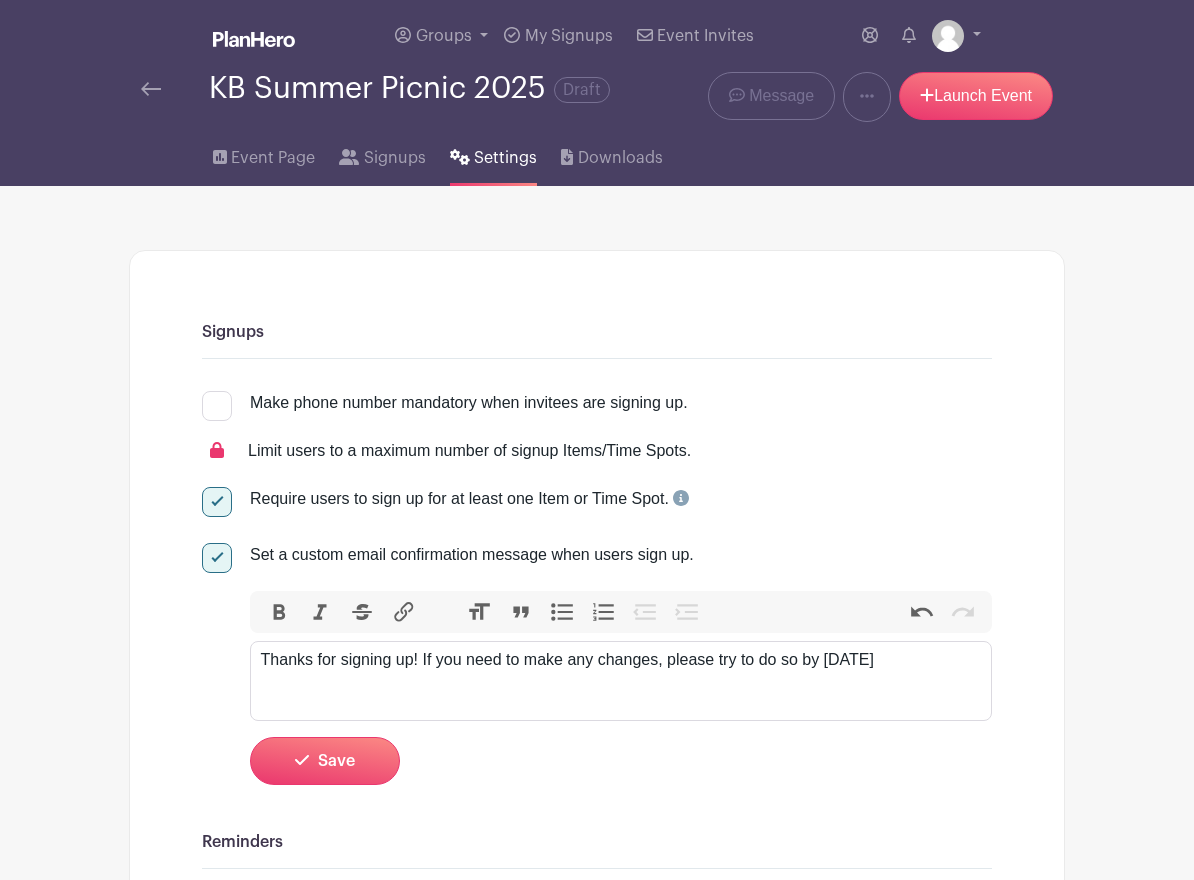 click on "Thanks for signing up! If you need to make any changes, please try to do so by Thursday" at bounding box center [621, 660] 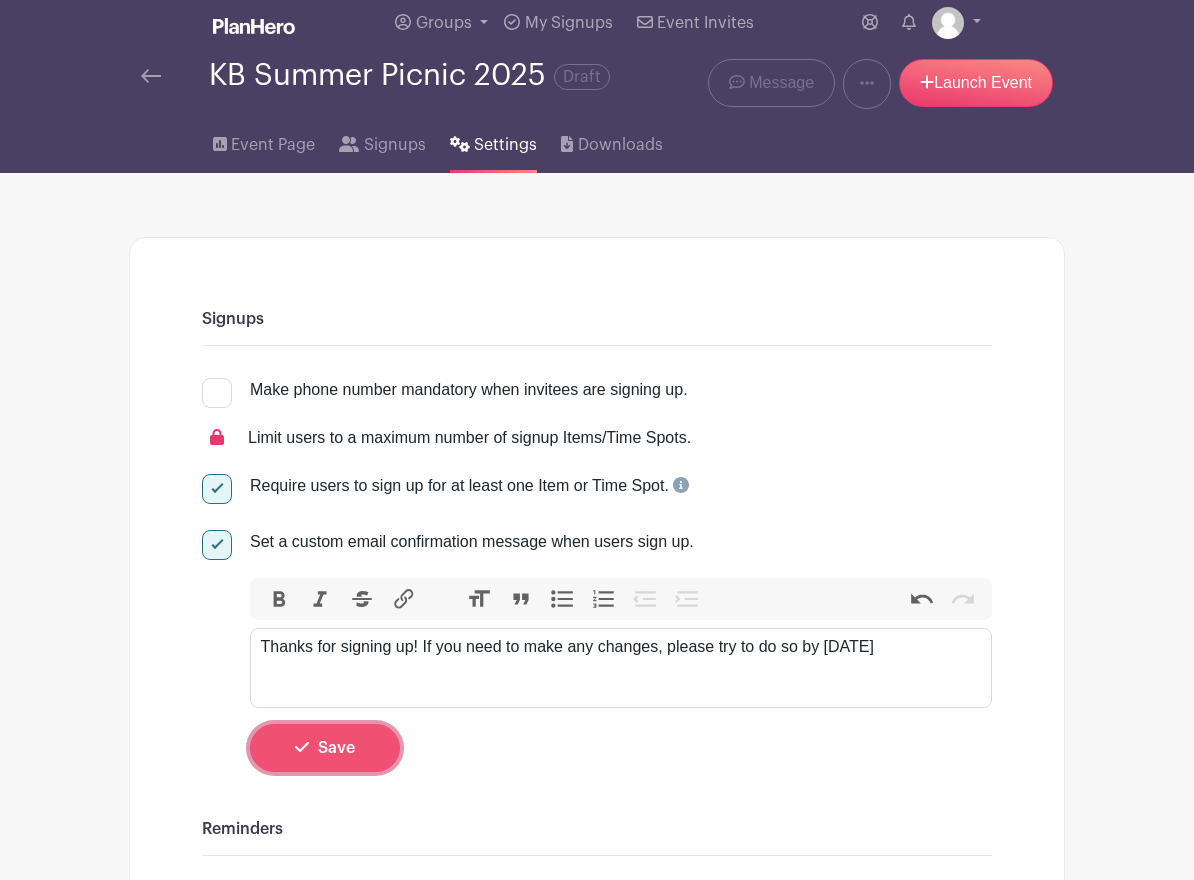 click on "Save" at bounding box center [325, 748] 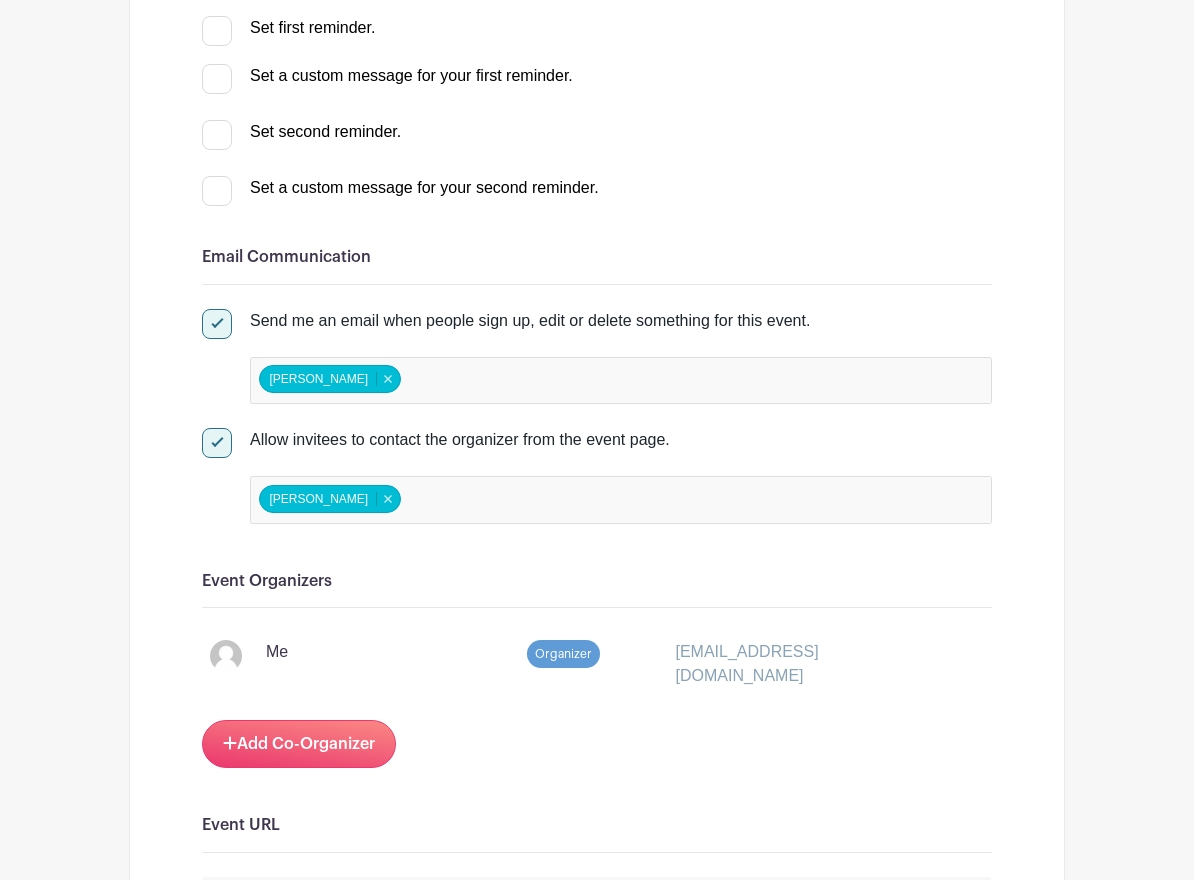 scroll, scrollTop: 825, scrollLeft: 0, axis: vertical 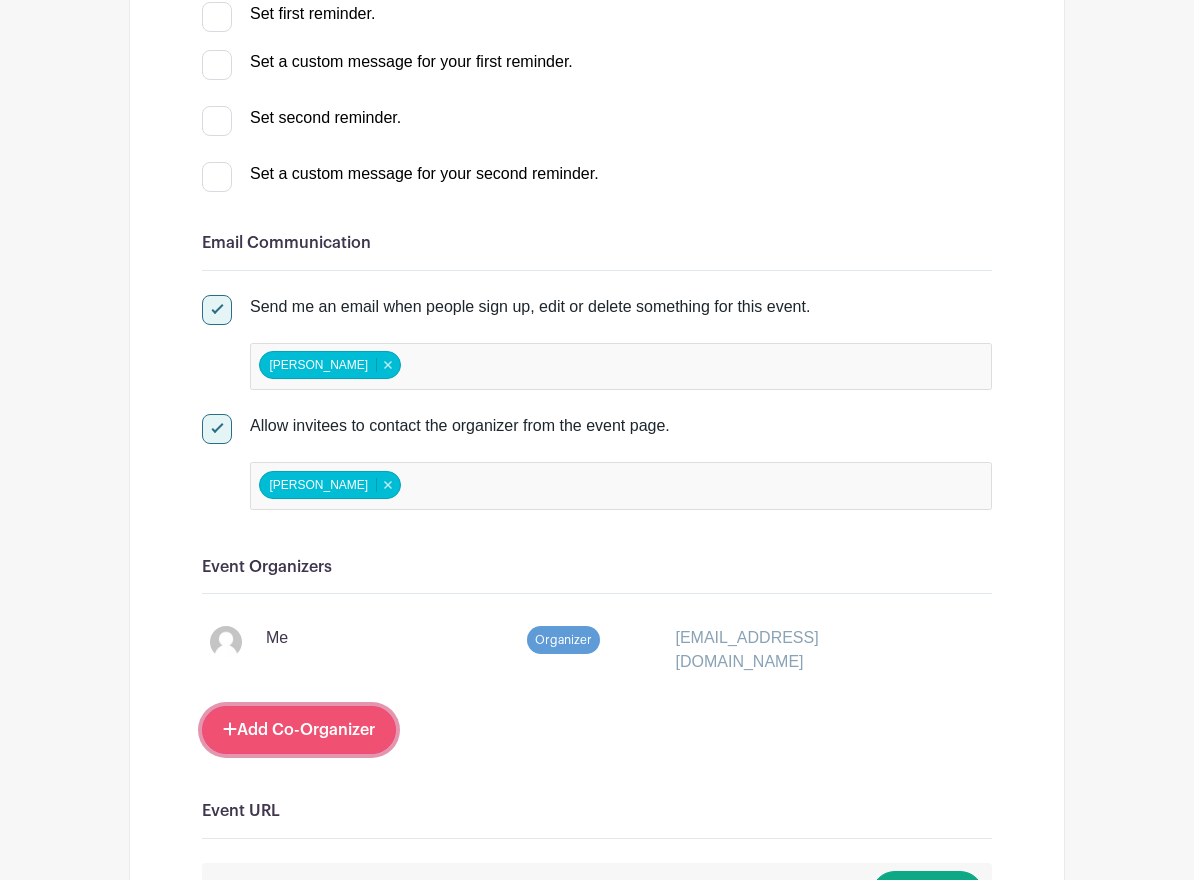click on "Add Co-Organizer" at bounding box center [299, 730] 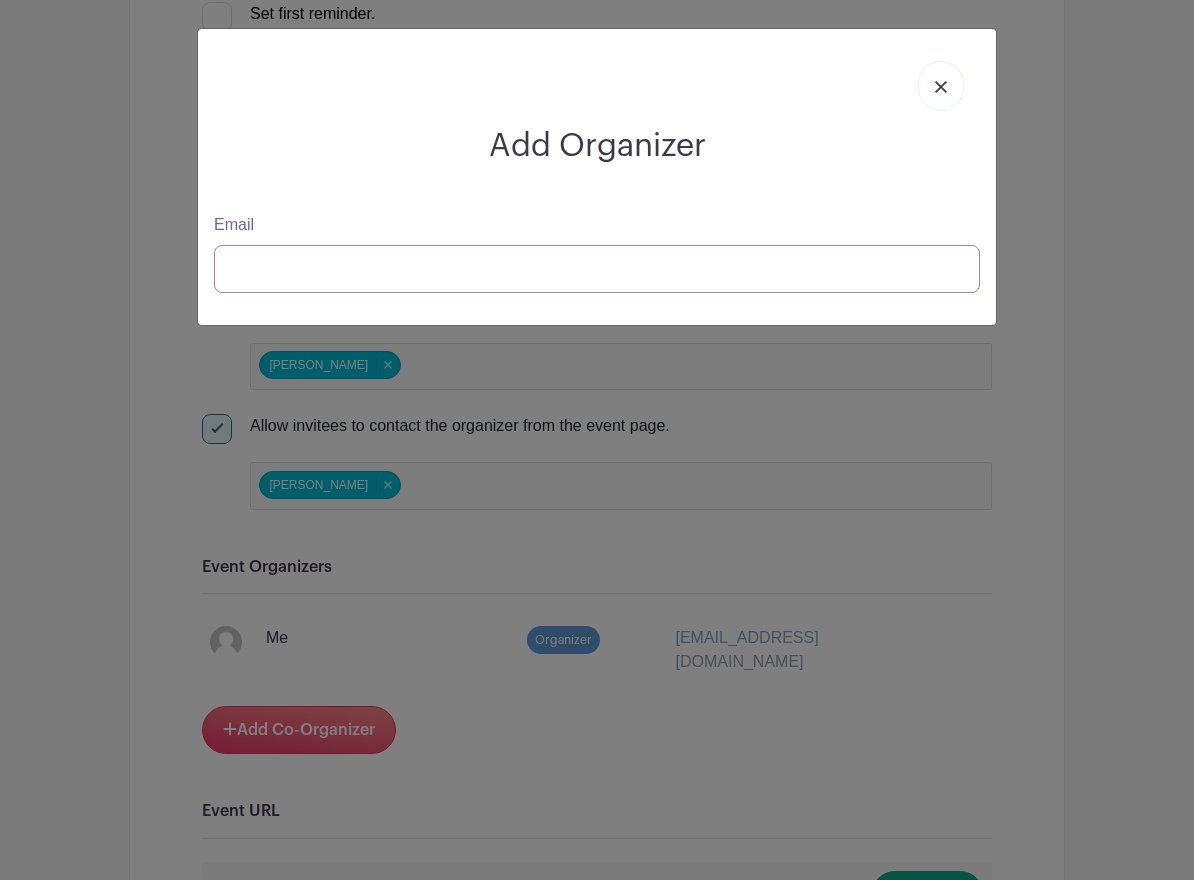 click on "Email" at bounding box center (597, 269) 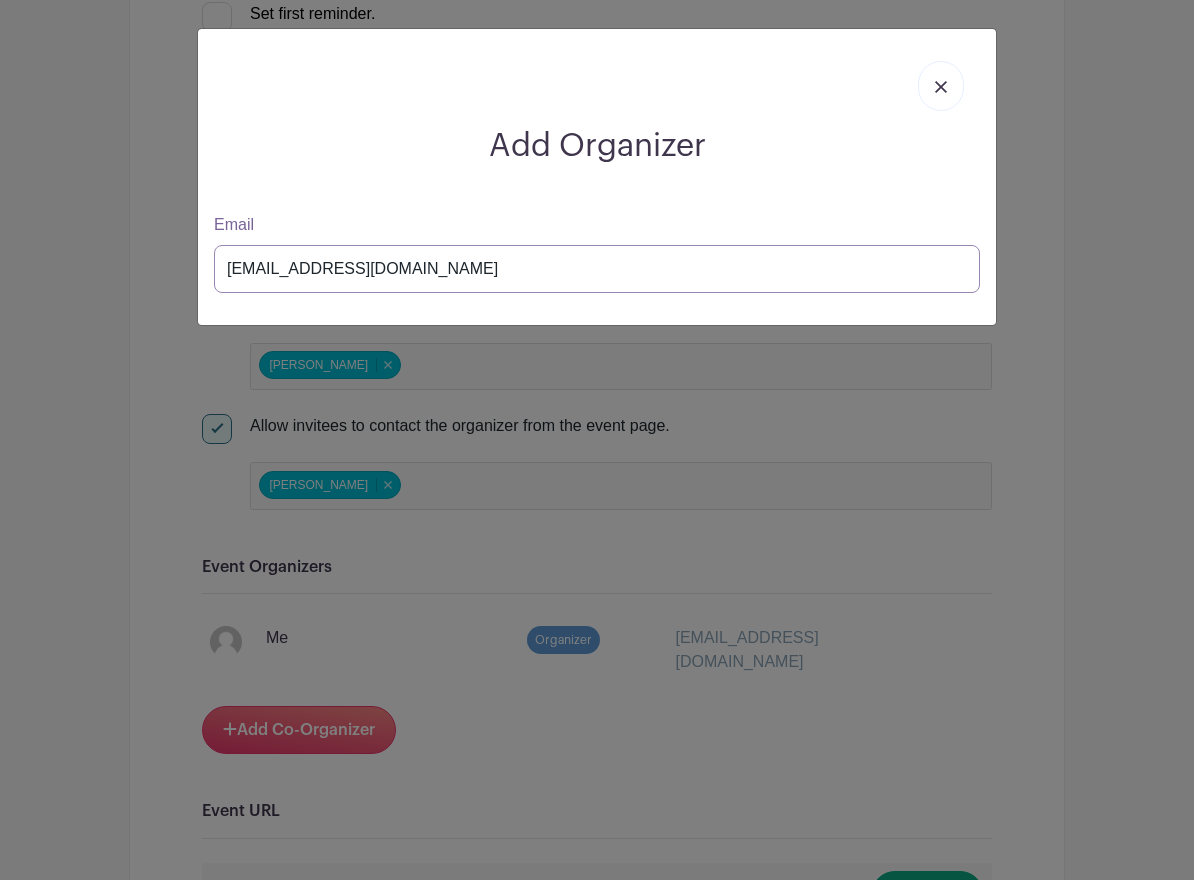 type on "ewforman@gmail.com" 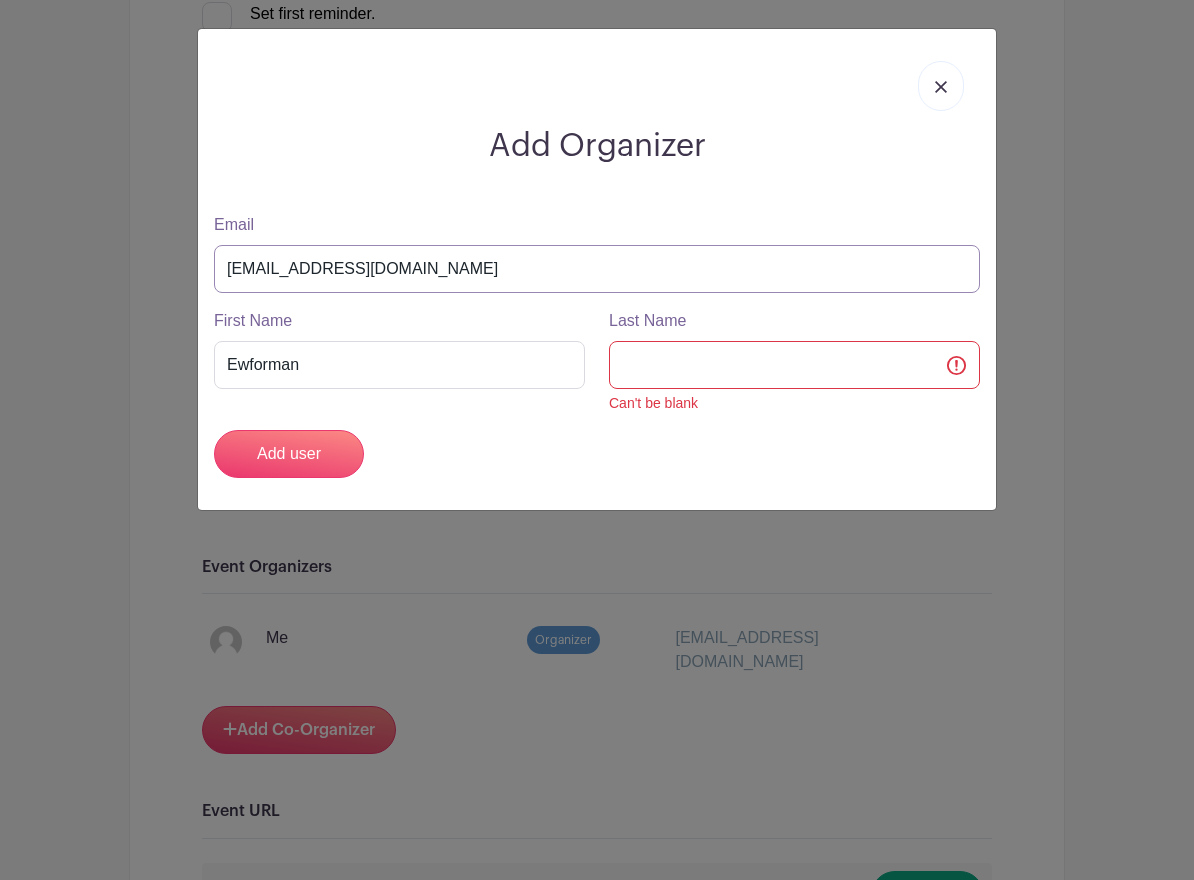 click on "ewforman@gmail.com" at bounding box center (597, 269) 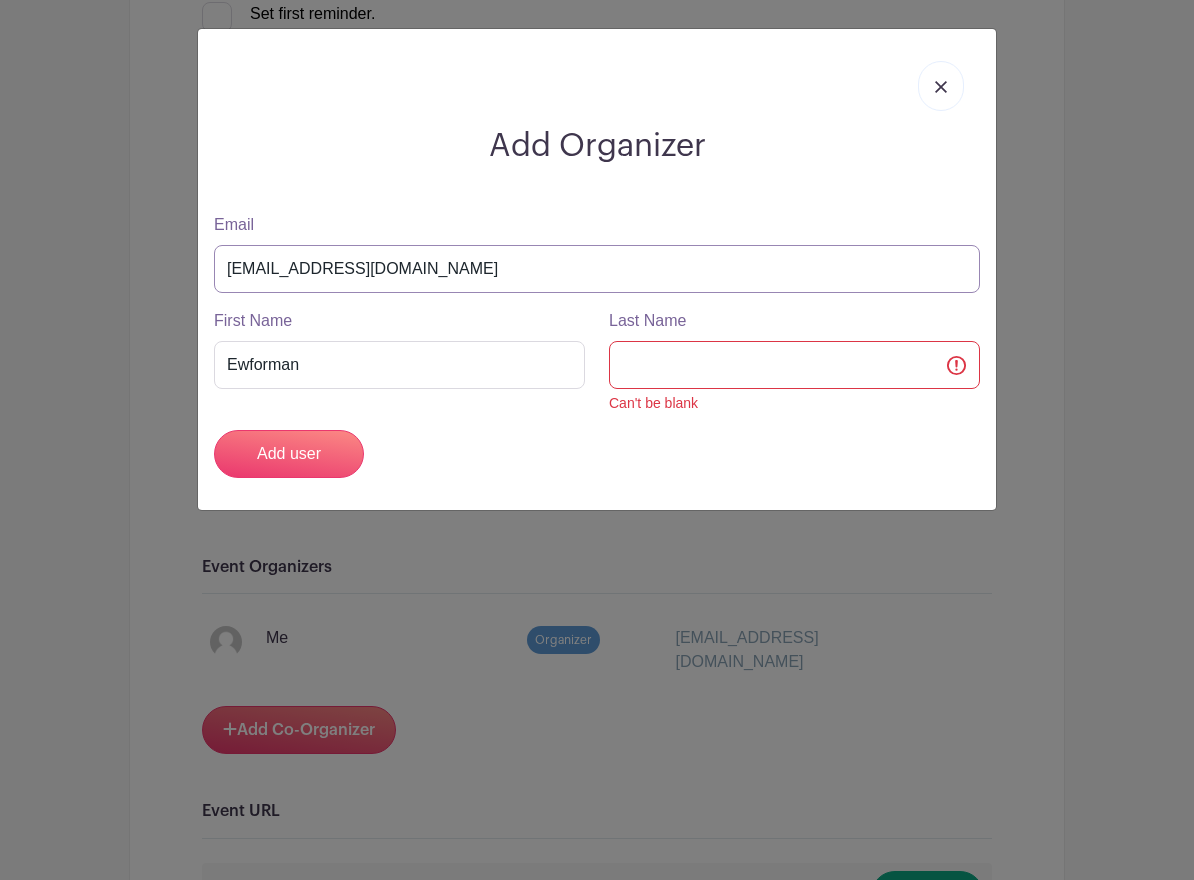 type on "ewforman4@gmail.com" 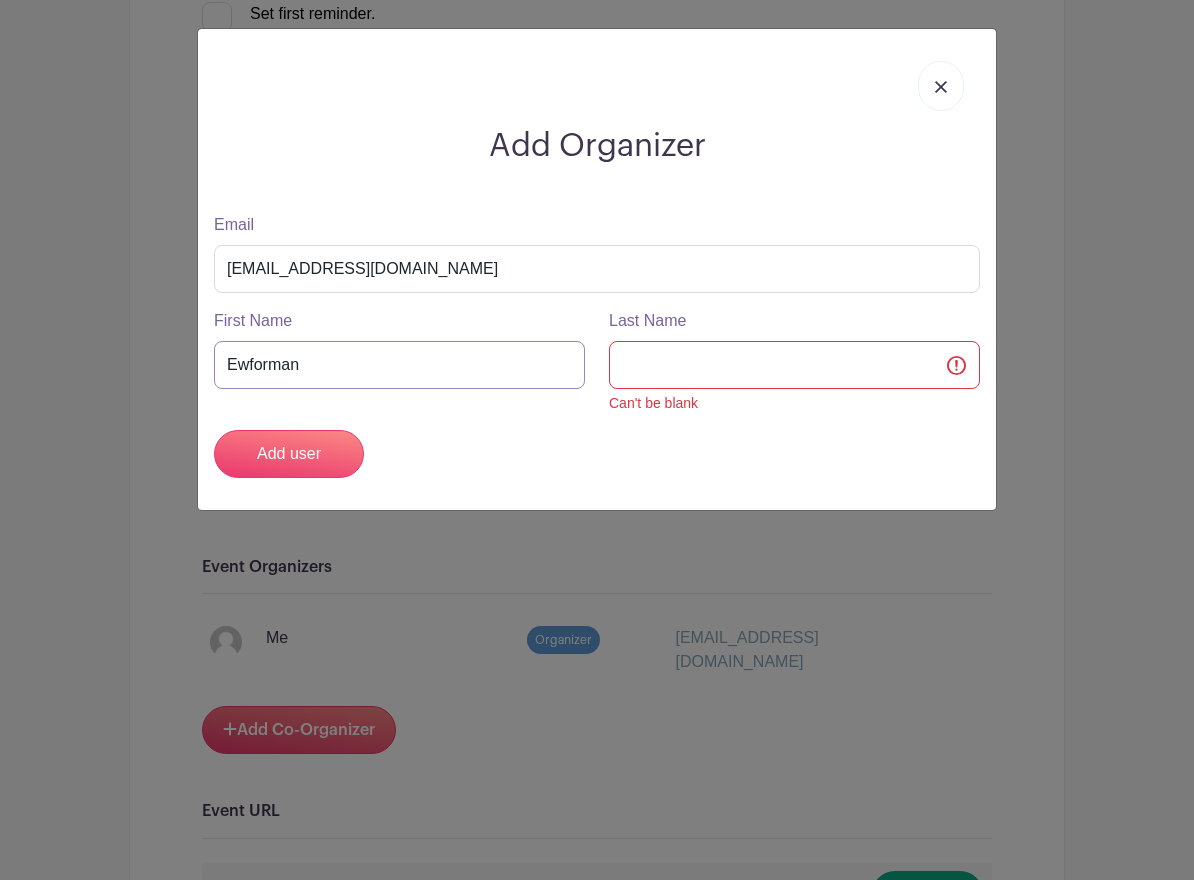 click on "Ewforman" at bounding box center [399, 365] 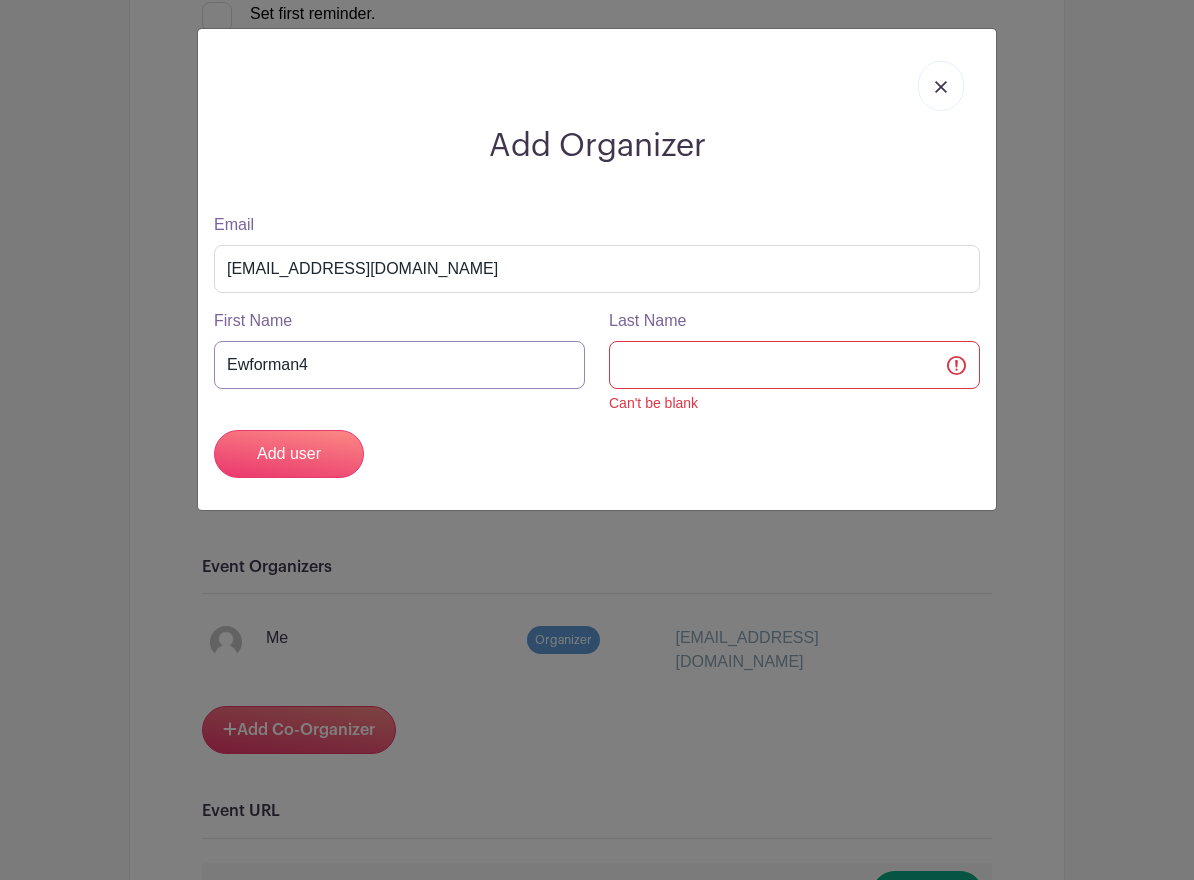 click on "Ewforman4" at bounding box center (399, 365) 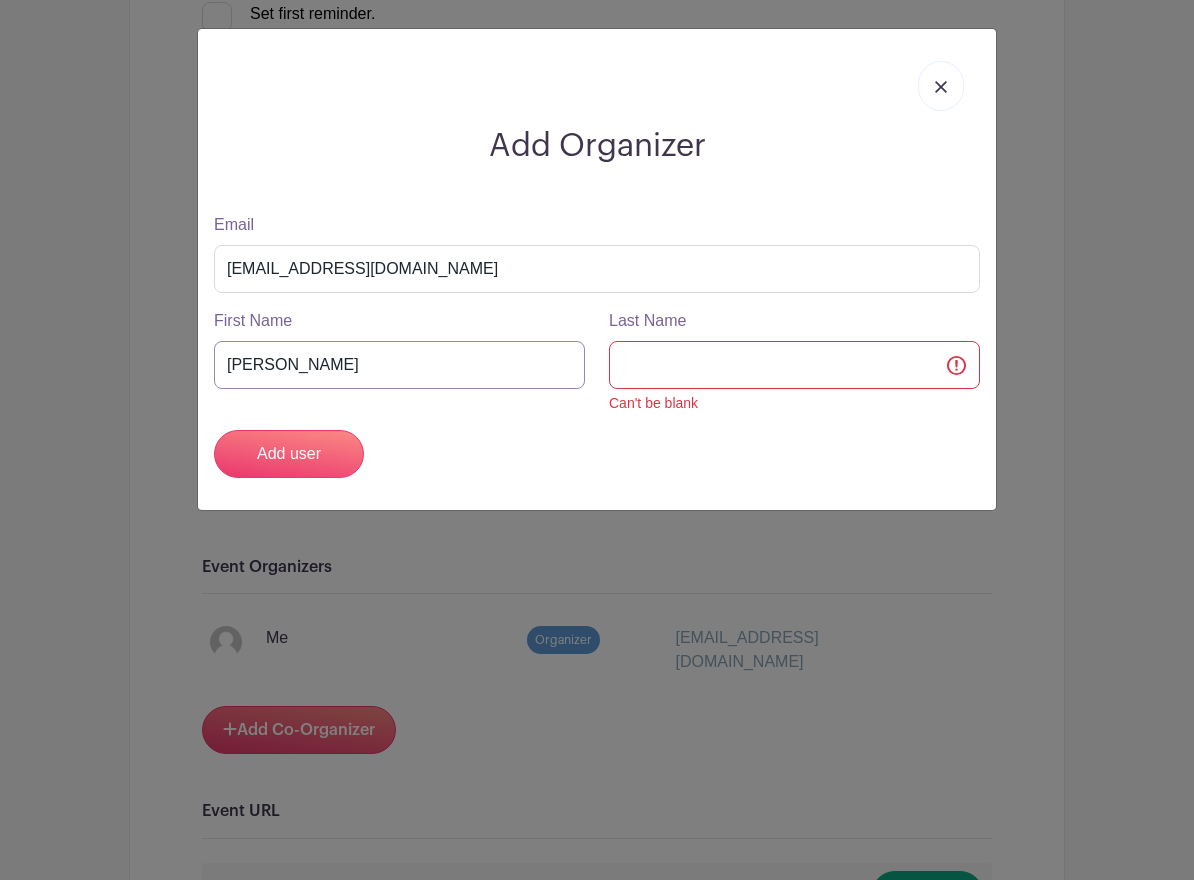 type on "Ellen" 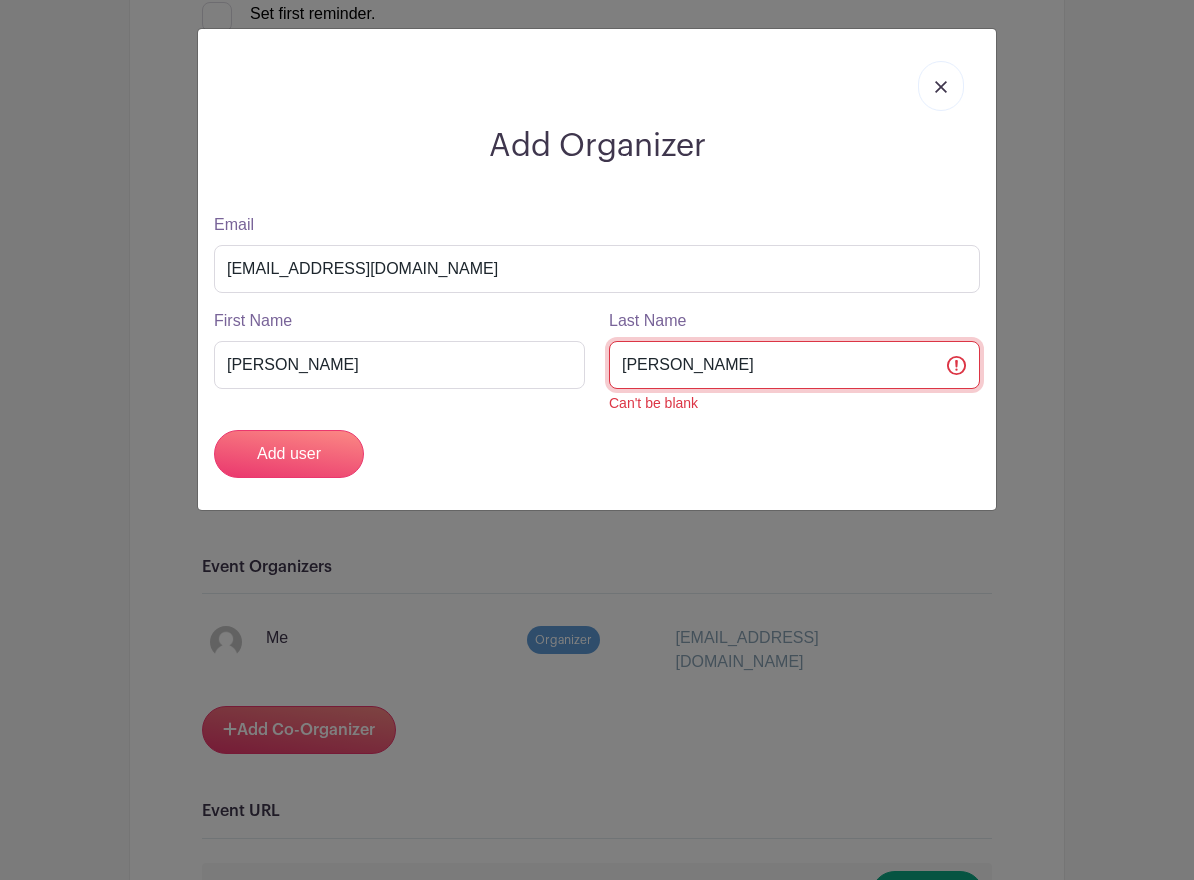 type on "Forman" 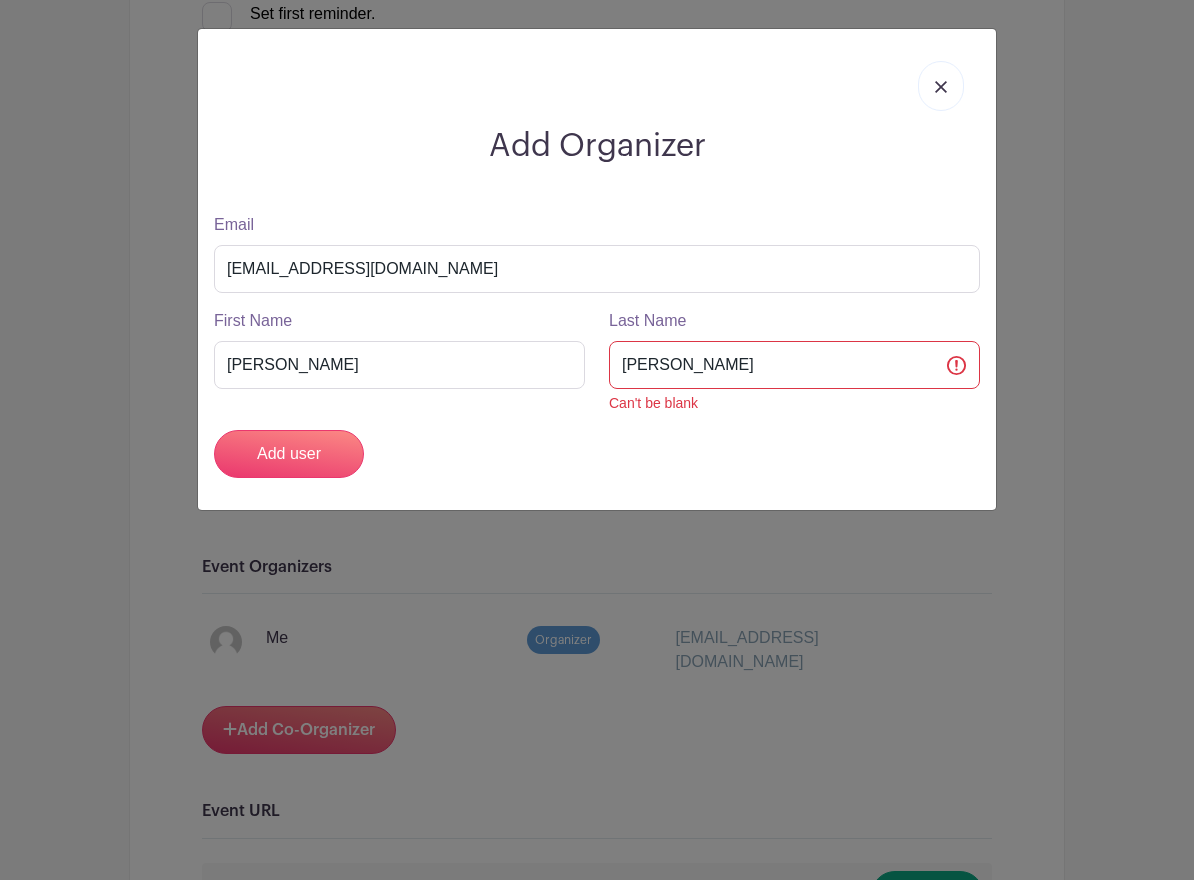click on "Add Organizer
Email
ewforman4@gmail.com
First Name
Ellen
Last Name
Forman Can't be blank
Add user" at bounding box center [597, 440] 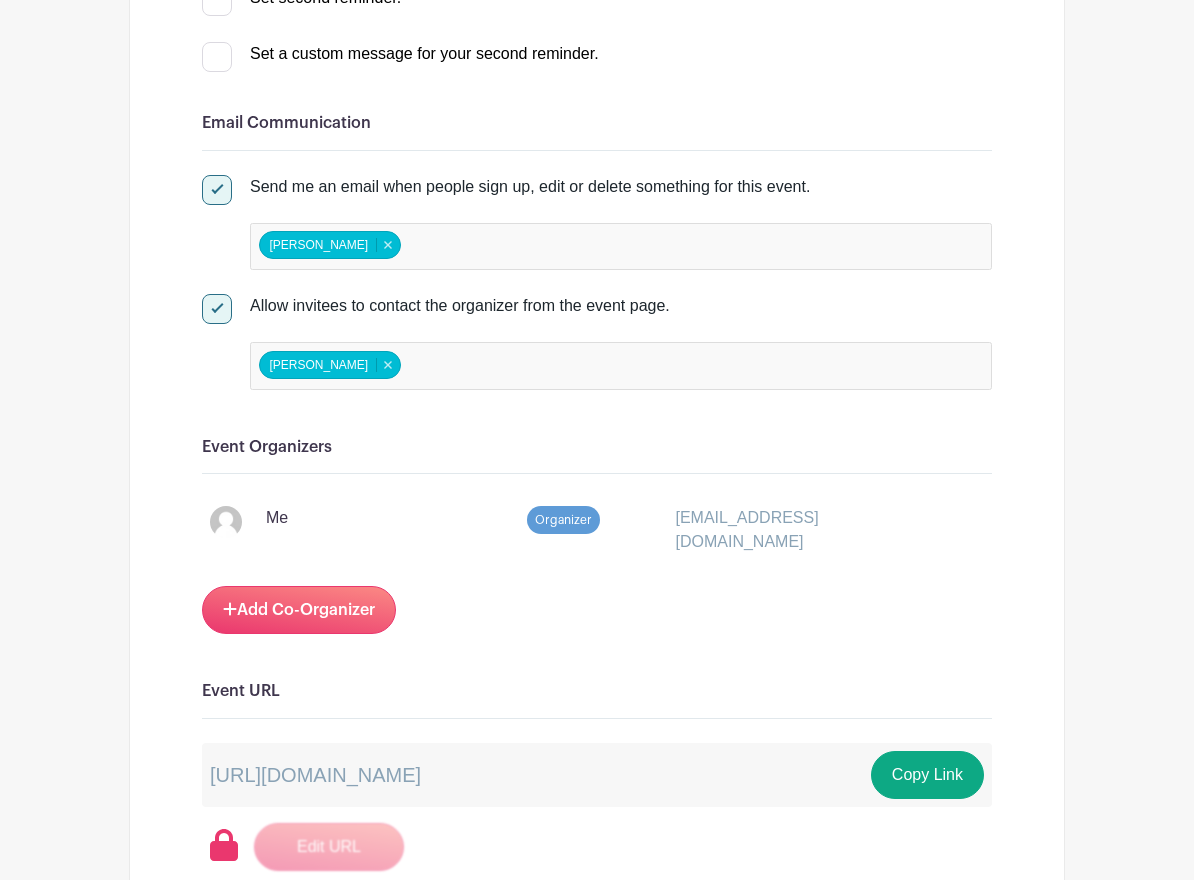 scroll, scrollTop: 927, scrollLeft: 0, axis: vertical 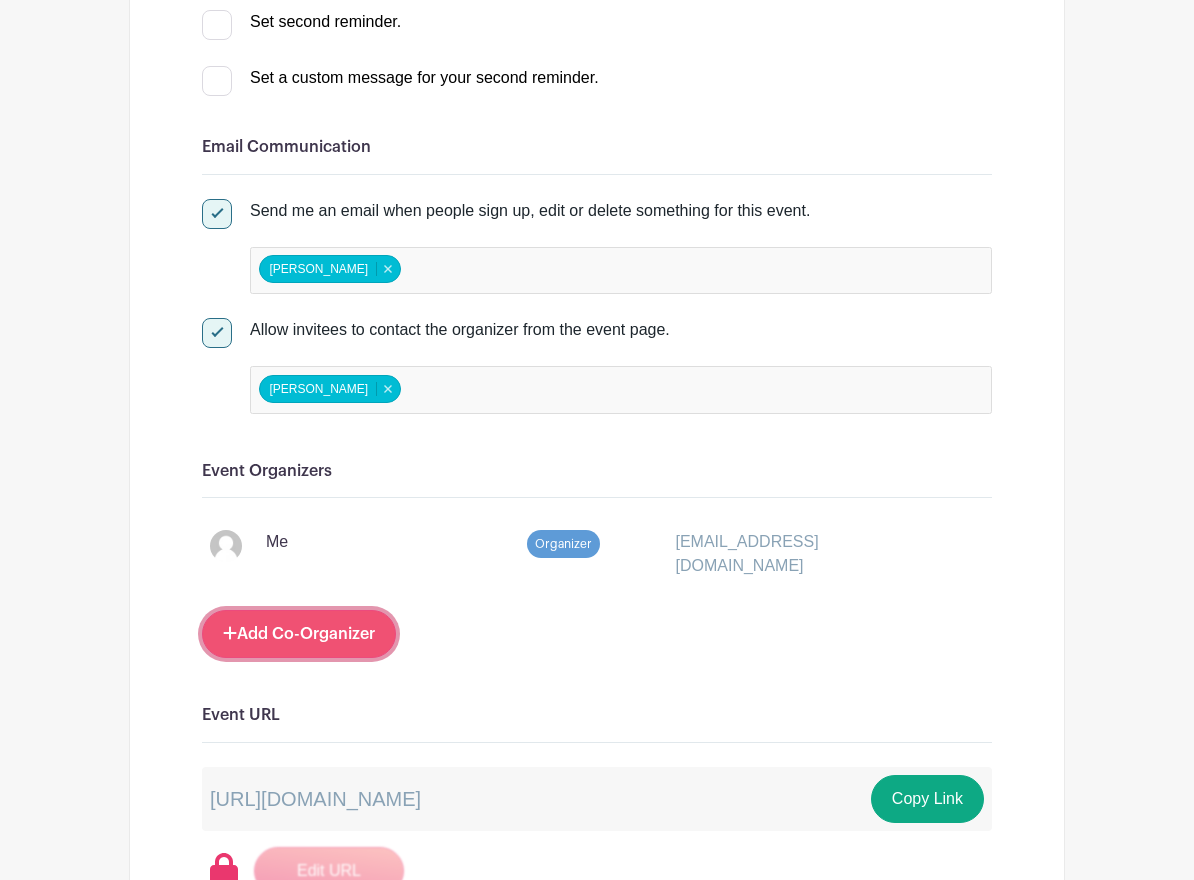 click on "Add Co-Organizer" at bounding box center [299, 634] 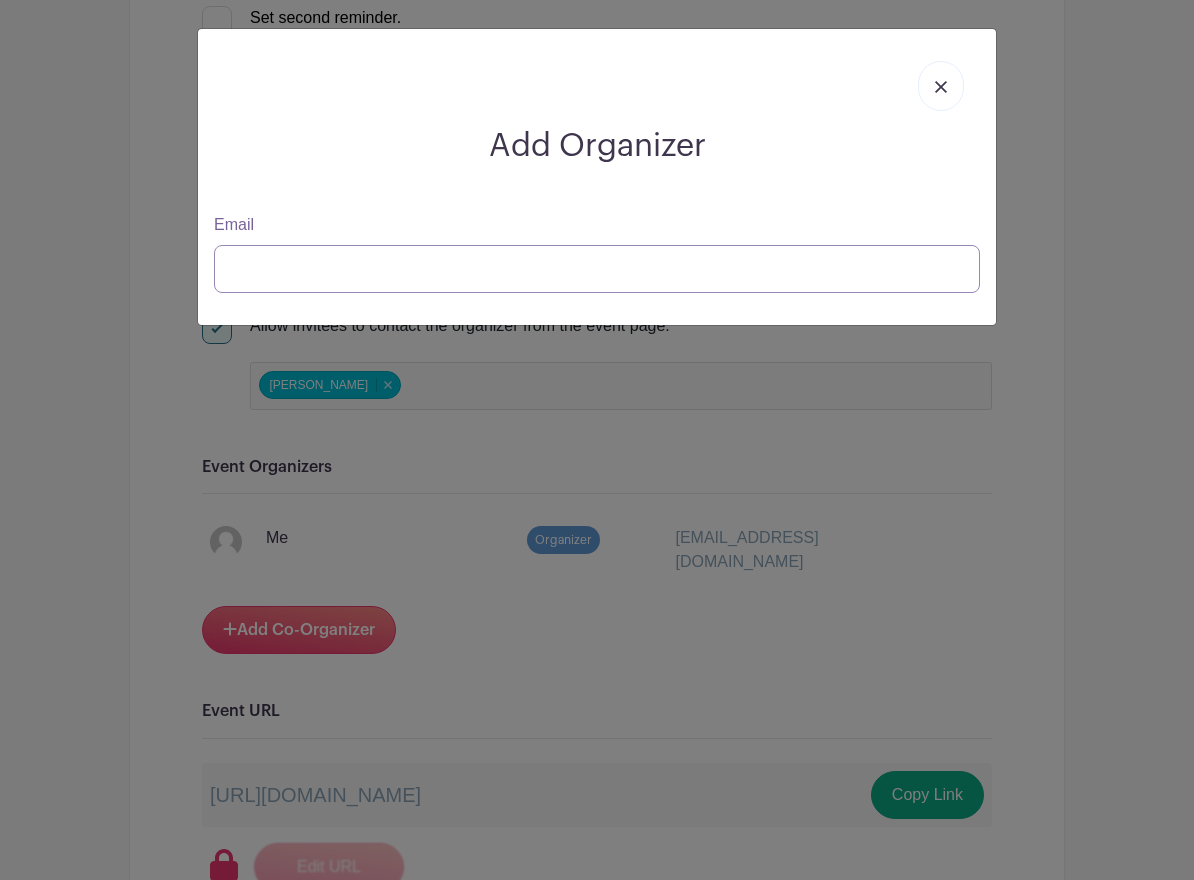 click on "Email" at bounding box center (597, 269) 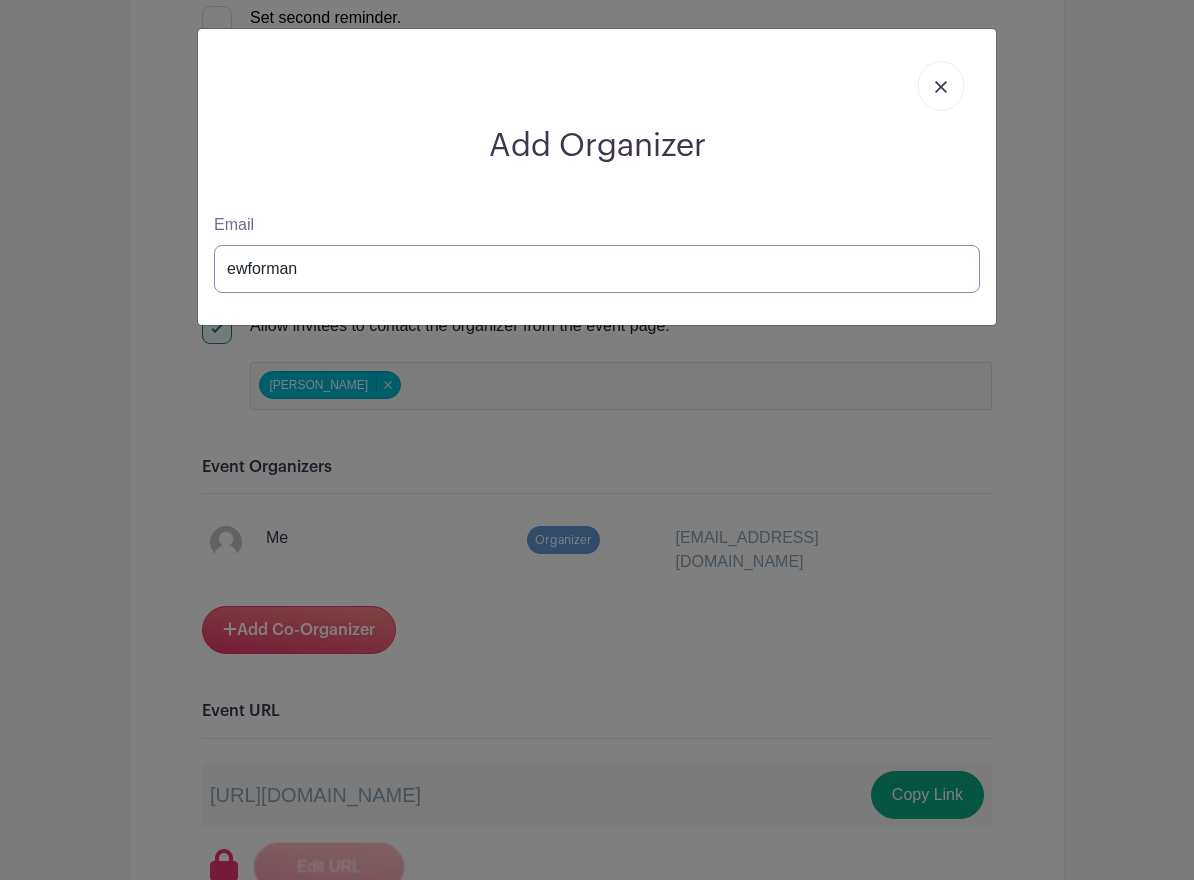 type on "ewforman4@gmail.com" 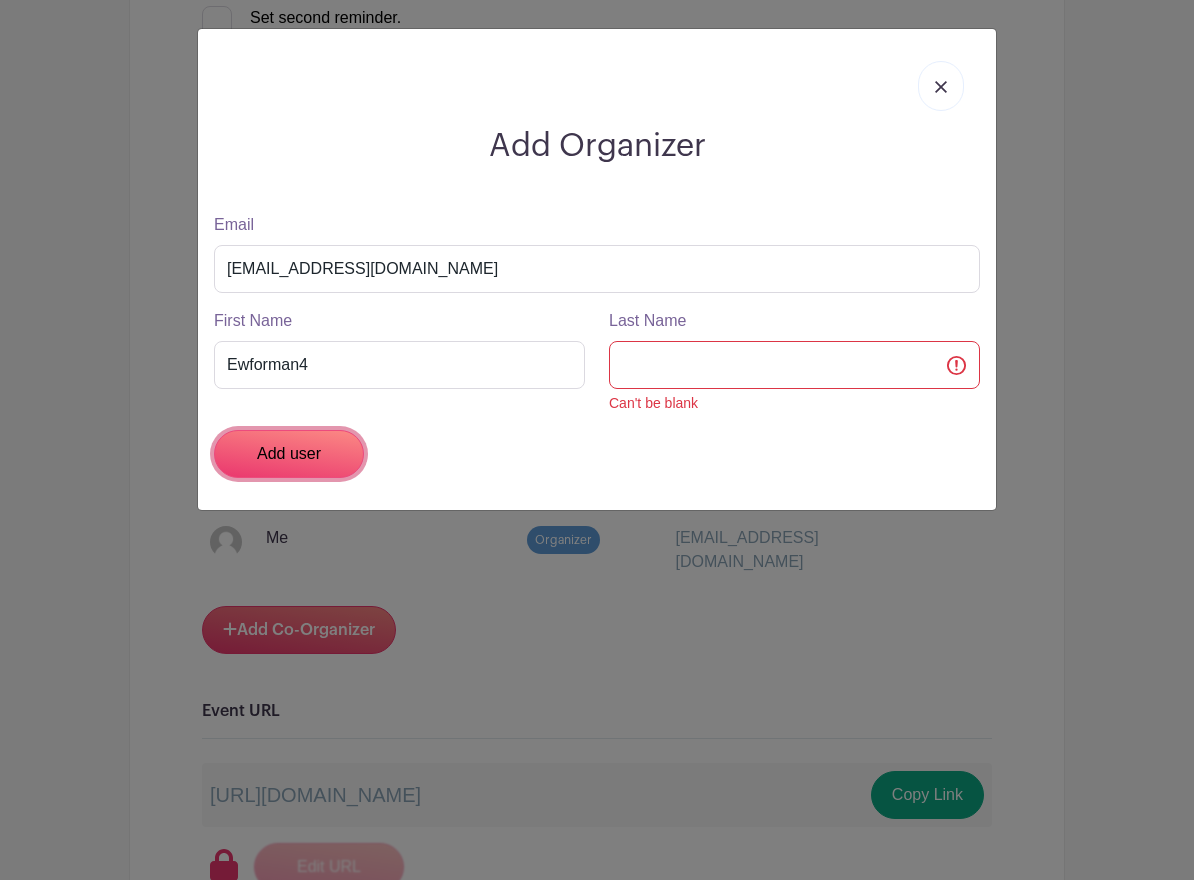 click on "Add user" at bounding box center (289, 454) 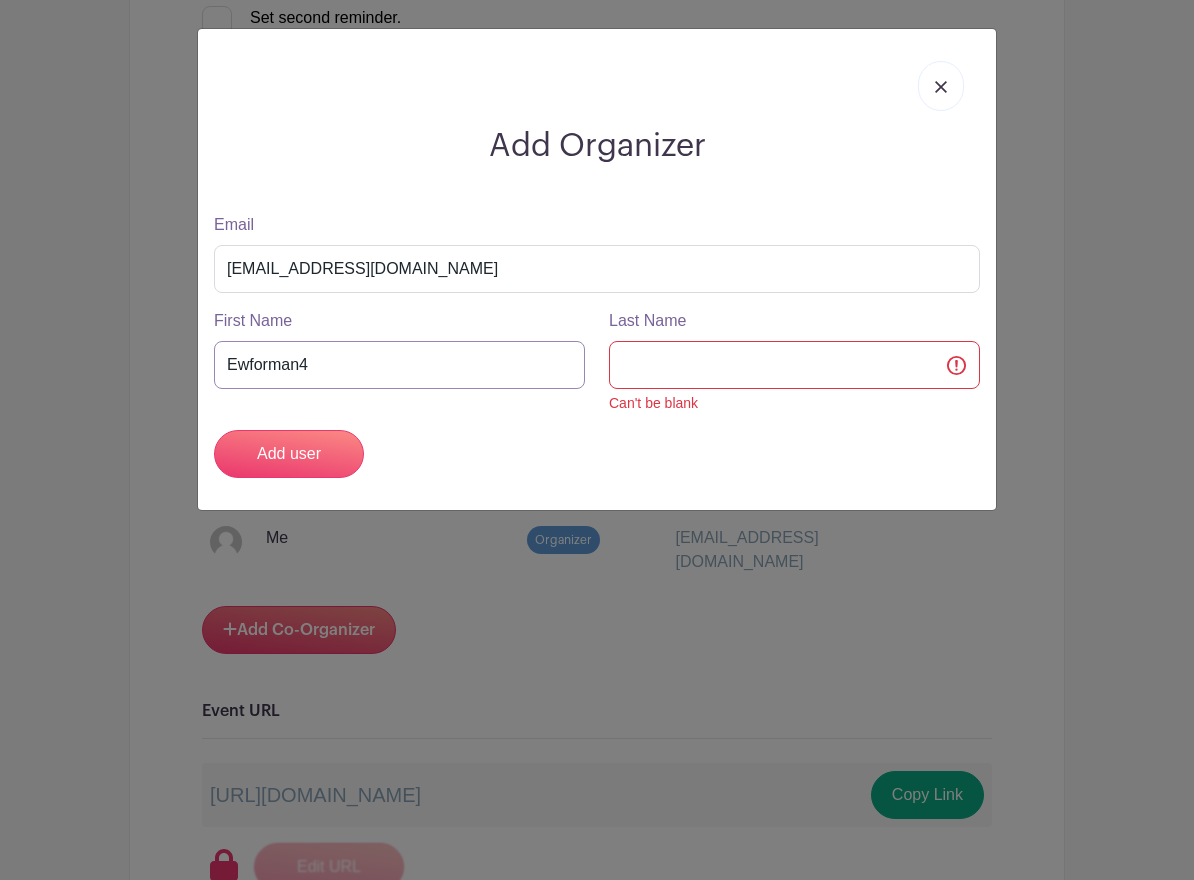 drag, startPoint x: 327, startPoint y: 375, endPoint x: 214, endPoint y: 373, distance: 113.0177 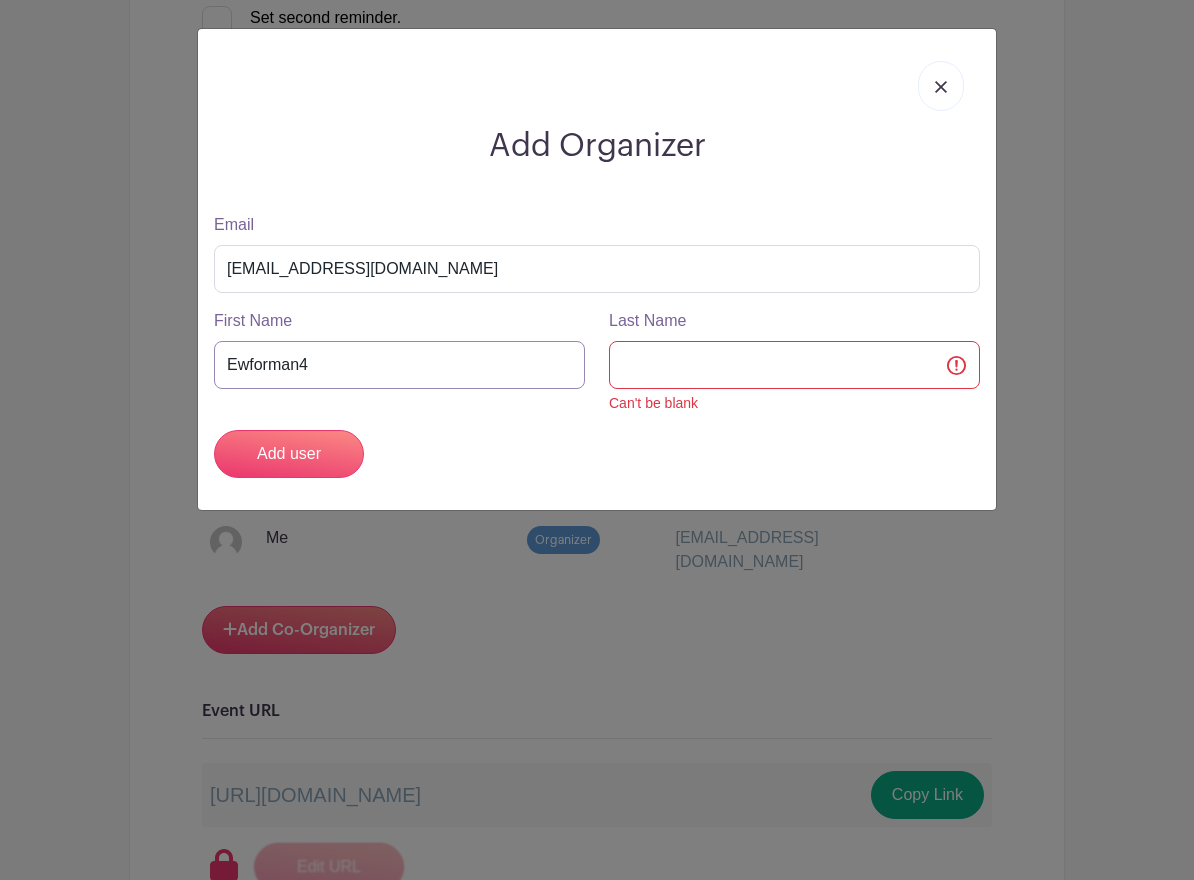 click on "Ewforman4" at bounding box center (399, 365) 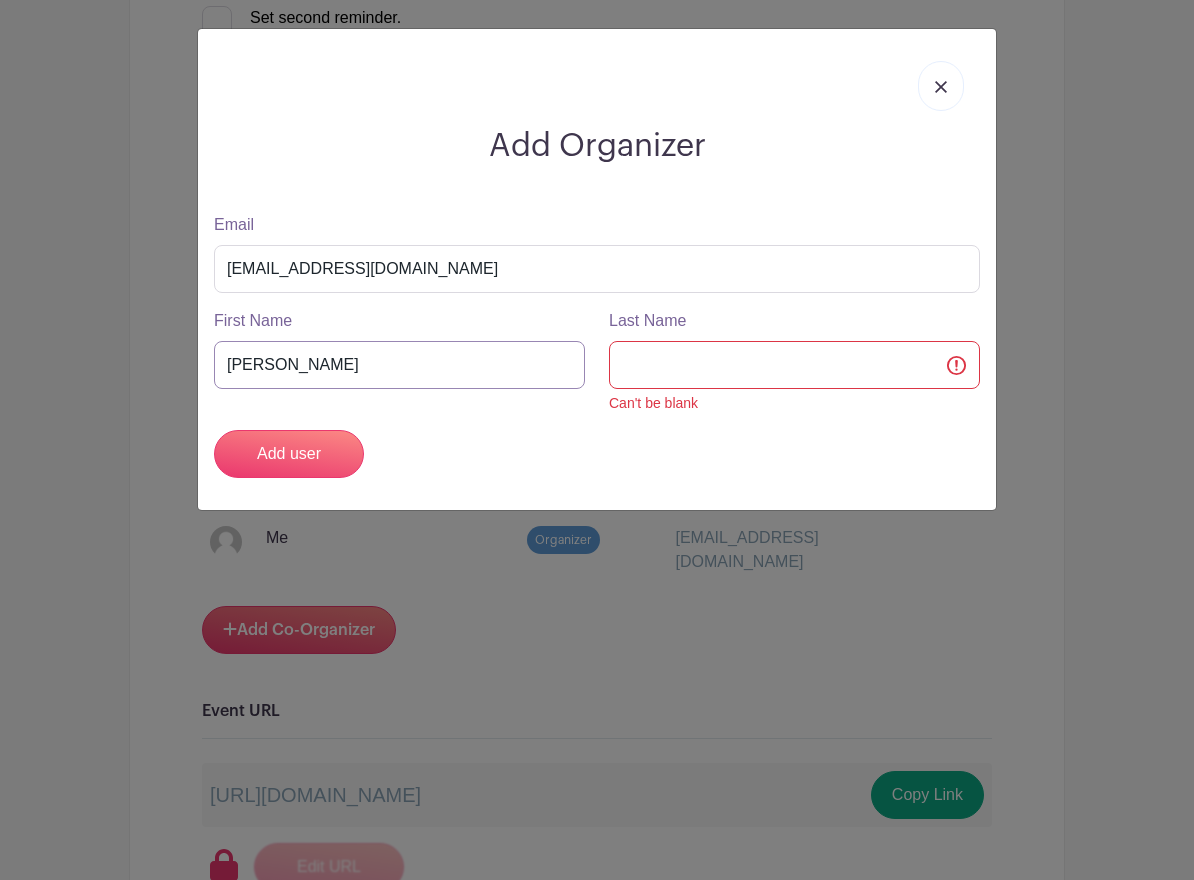 type on "Ellen" 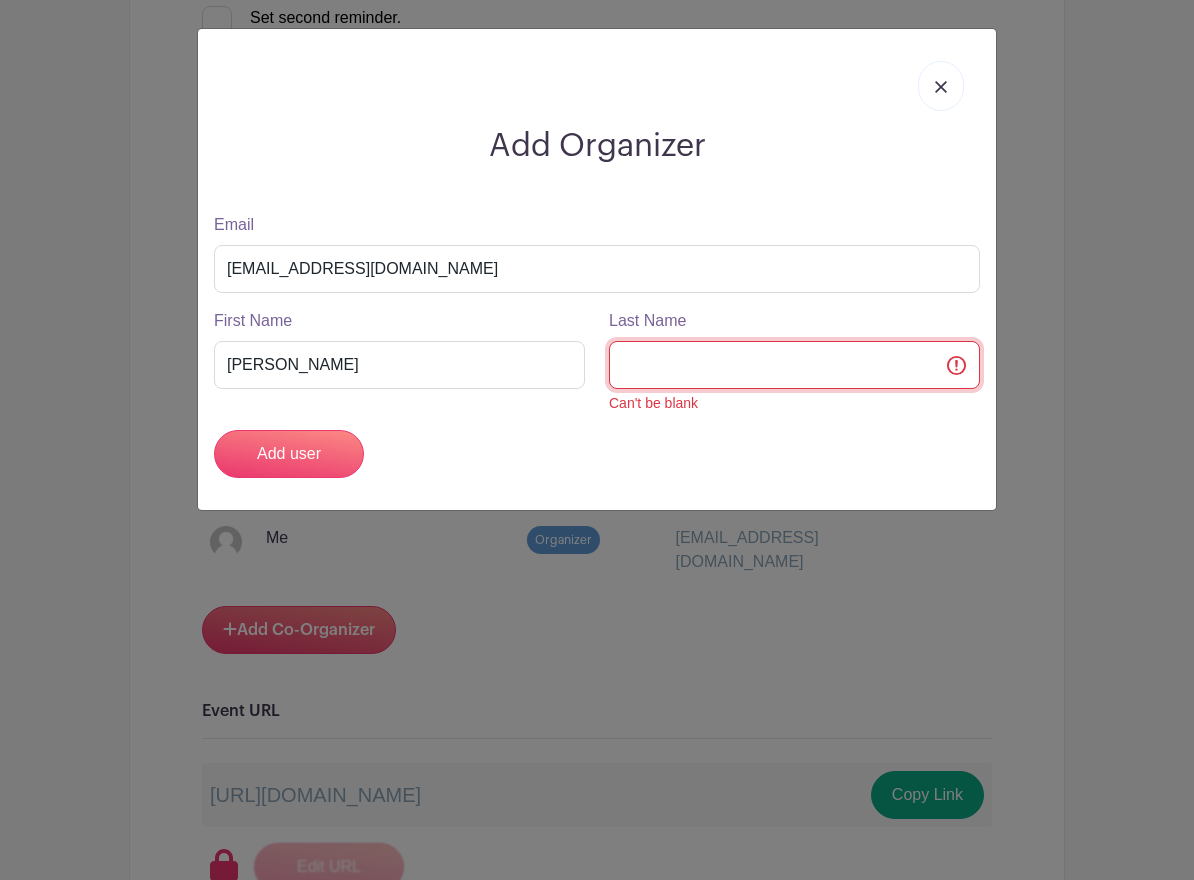 click on "Last Name" at bounding box center [794, 365] 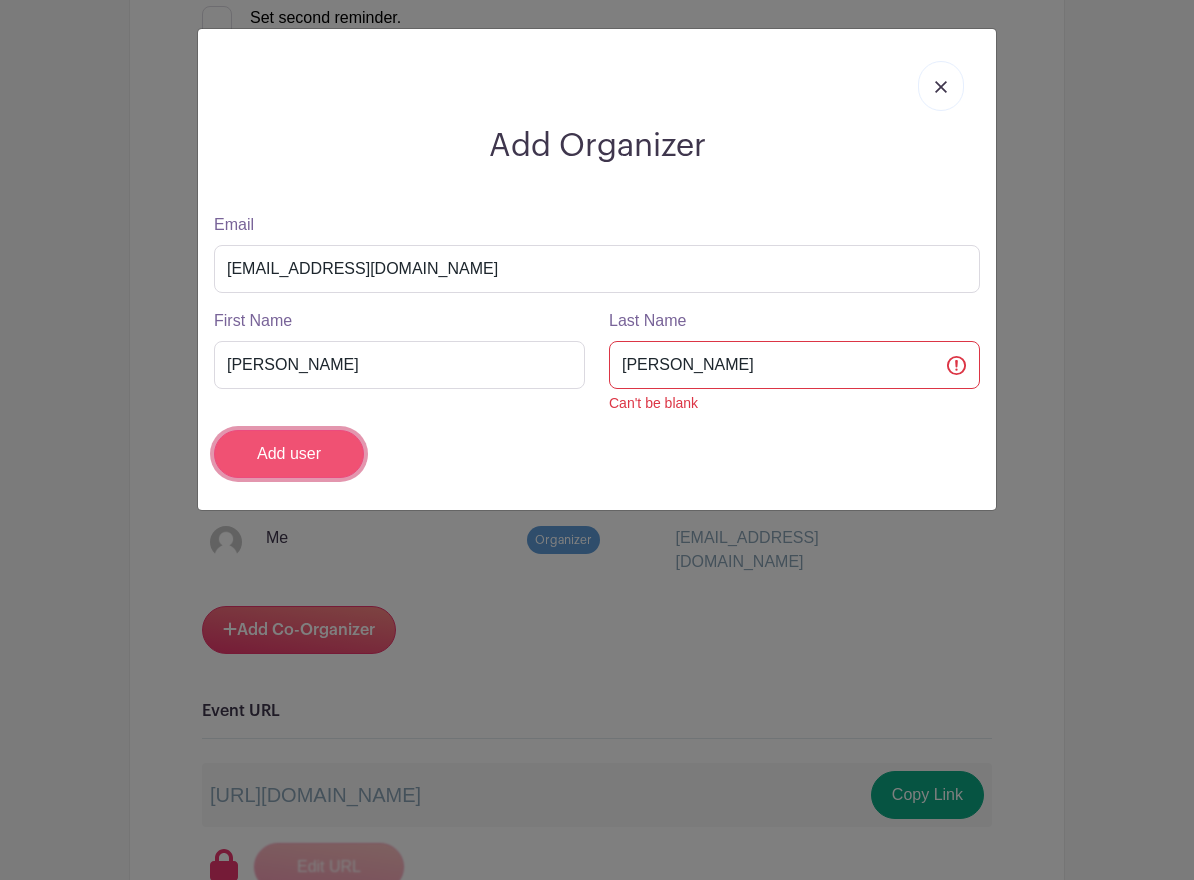 click on "Add user" at bounding box center [289, 454] 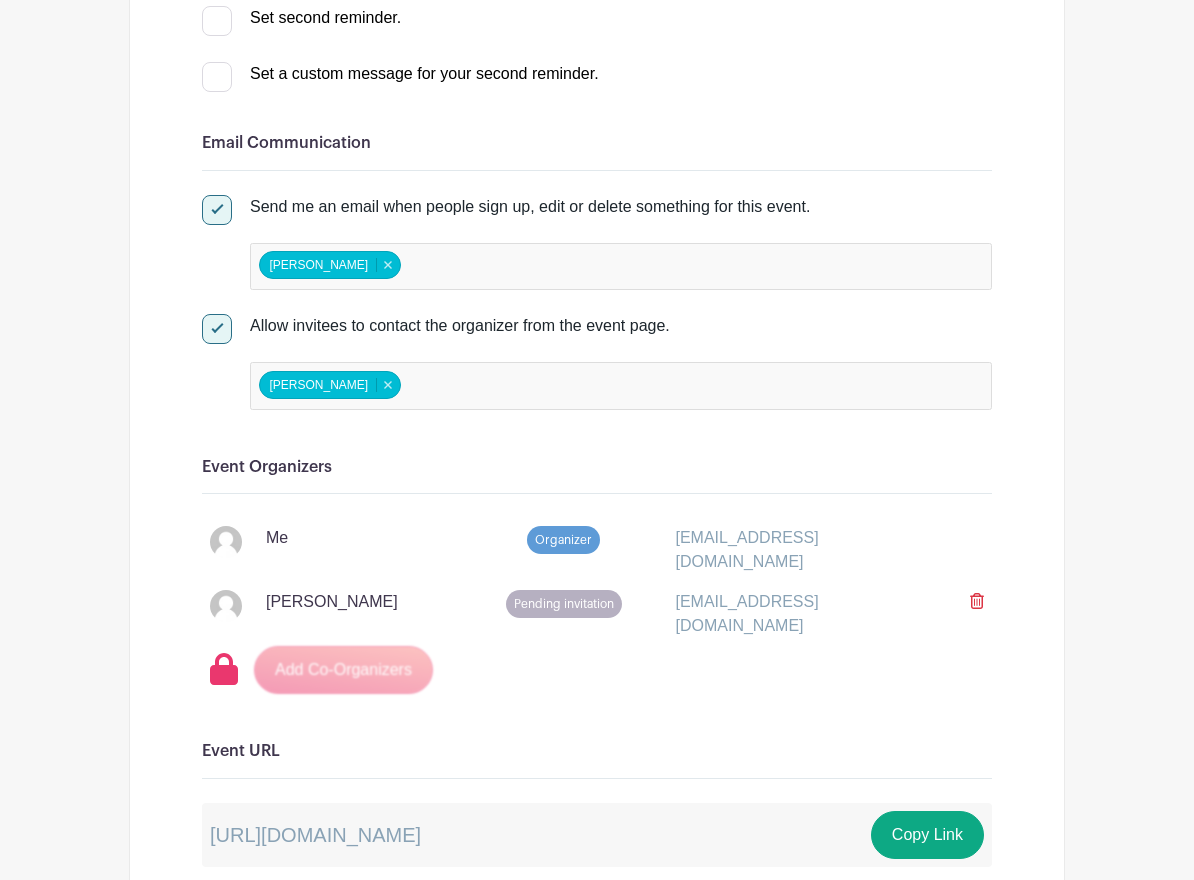 click on "Signups
Make phone number mandatory when invitees are signing up.
Limit users to a maximum number of signup Items/Time Spots.
Require users to sign up for at least one Item or Time Spot.
Set a custom email confirmation message when users sign up.
Thanks for signing up! If you need to make any changes, please try to do so by Thursday, July 17
Edit
Reminders" at bounding box center [597, 943] 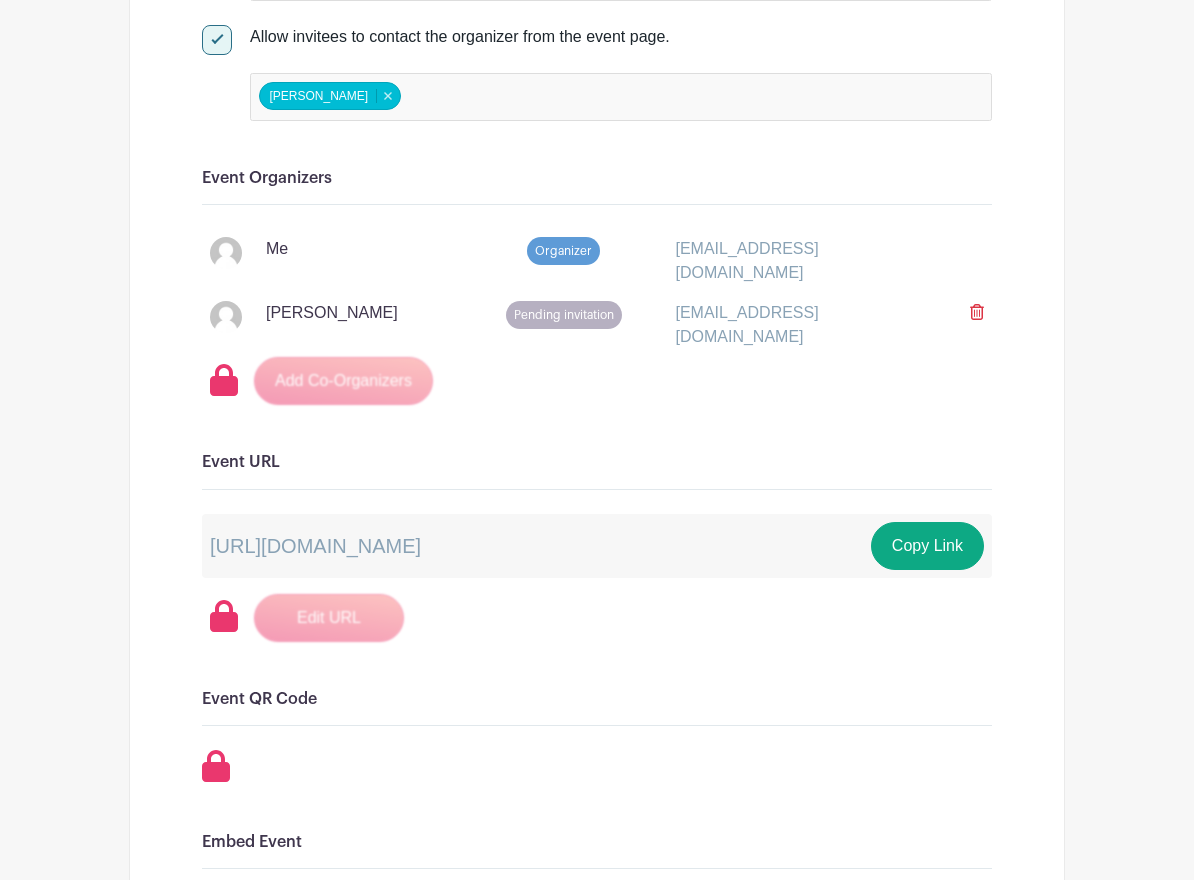 scroll, scrollTop: 1191, scrollLeft: 0, axis: vertical 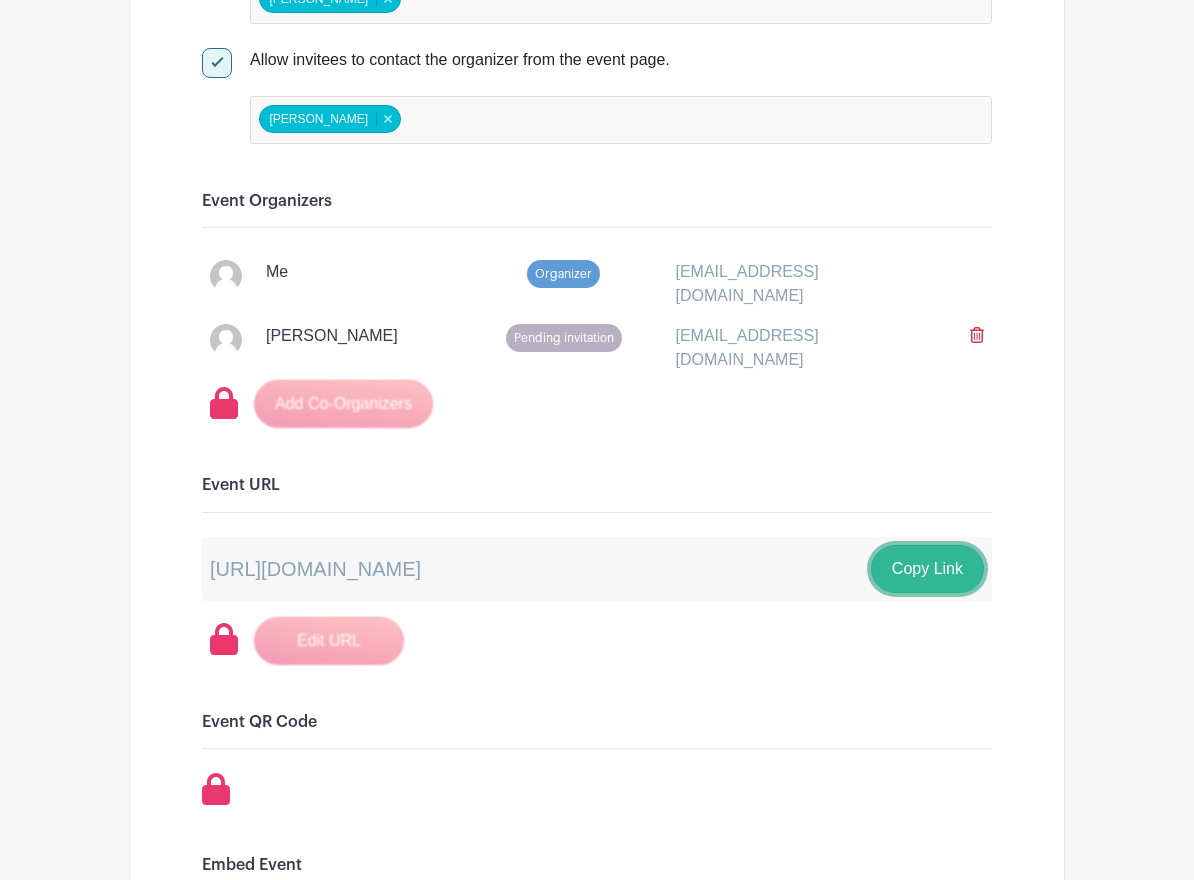 click on "Copy Link" at bounding box center (927, 569) 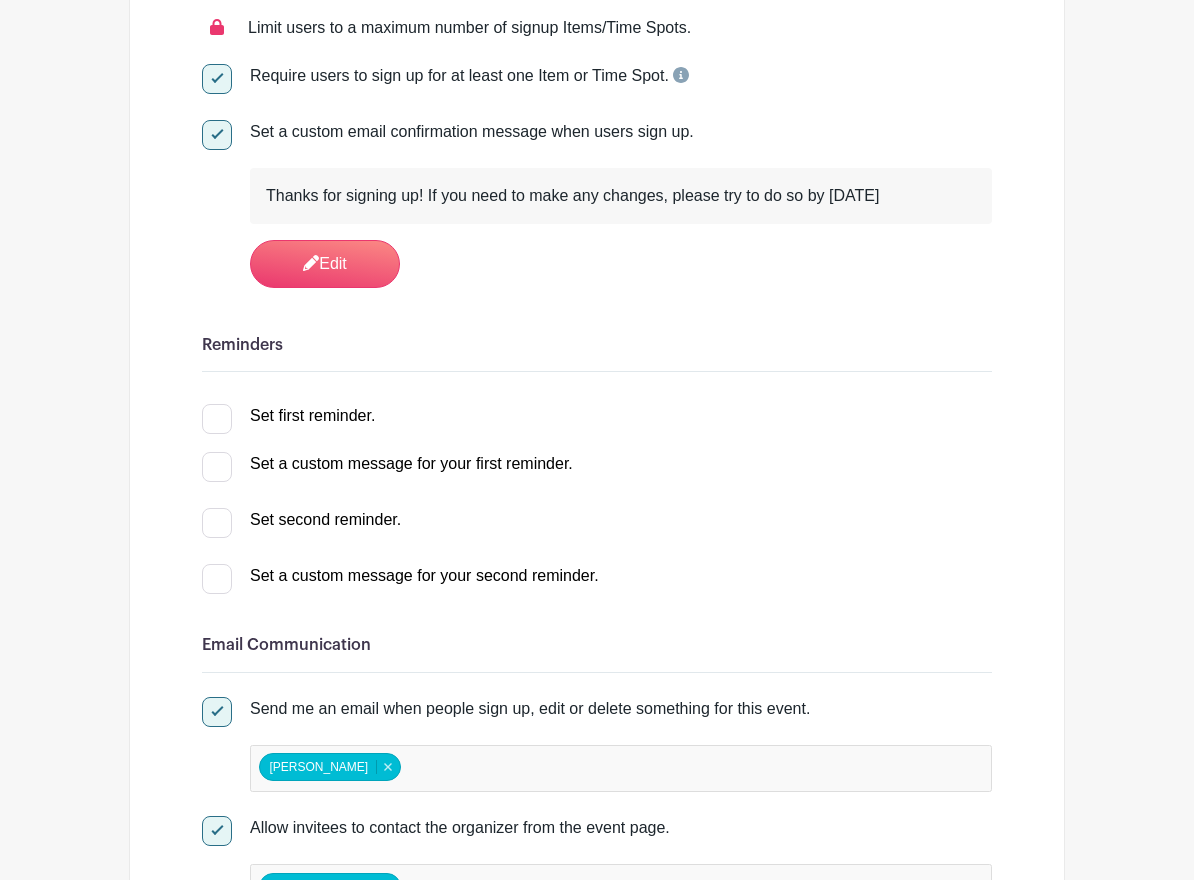 scroll, scrollTop: 421, scrollLeft: 0, axis: vertical 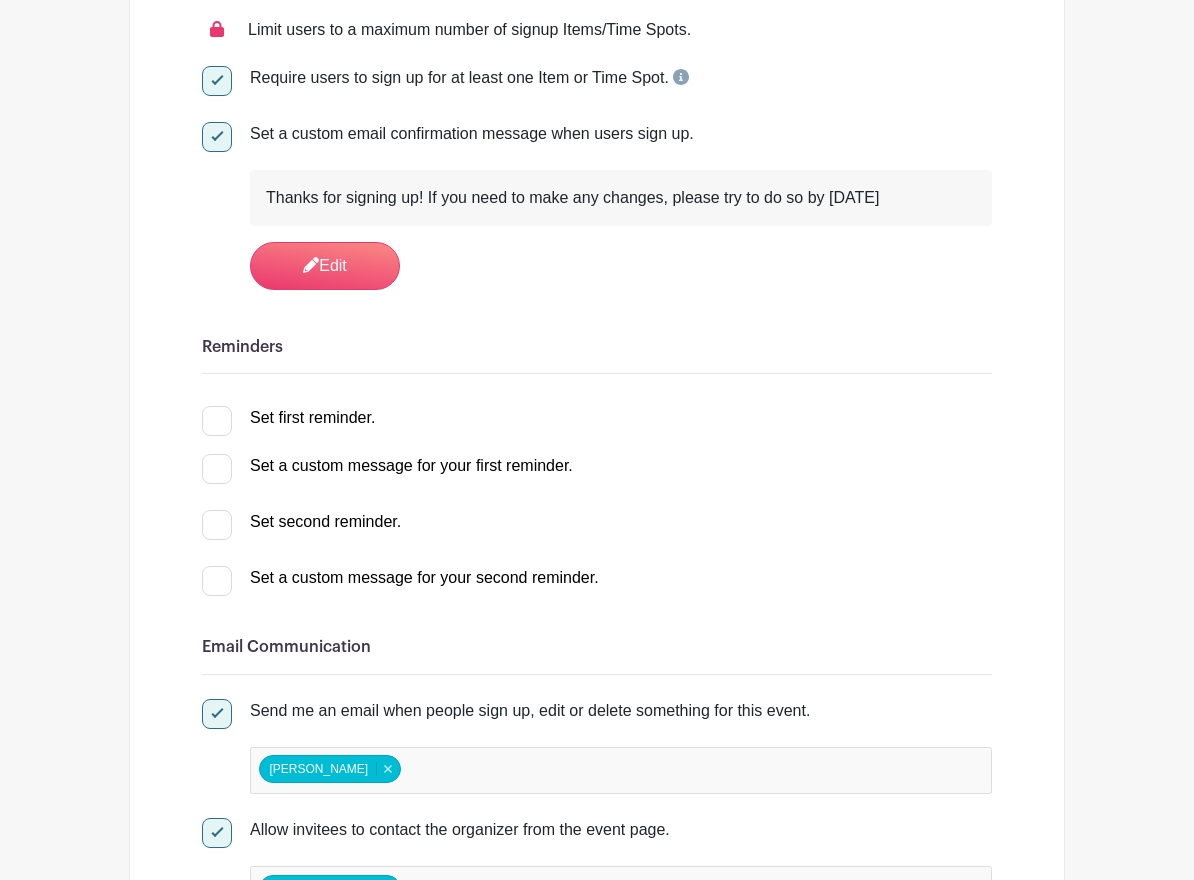 click at bounding box center (217, 421) 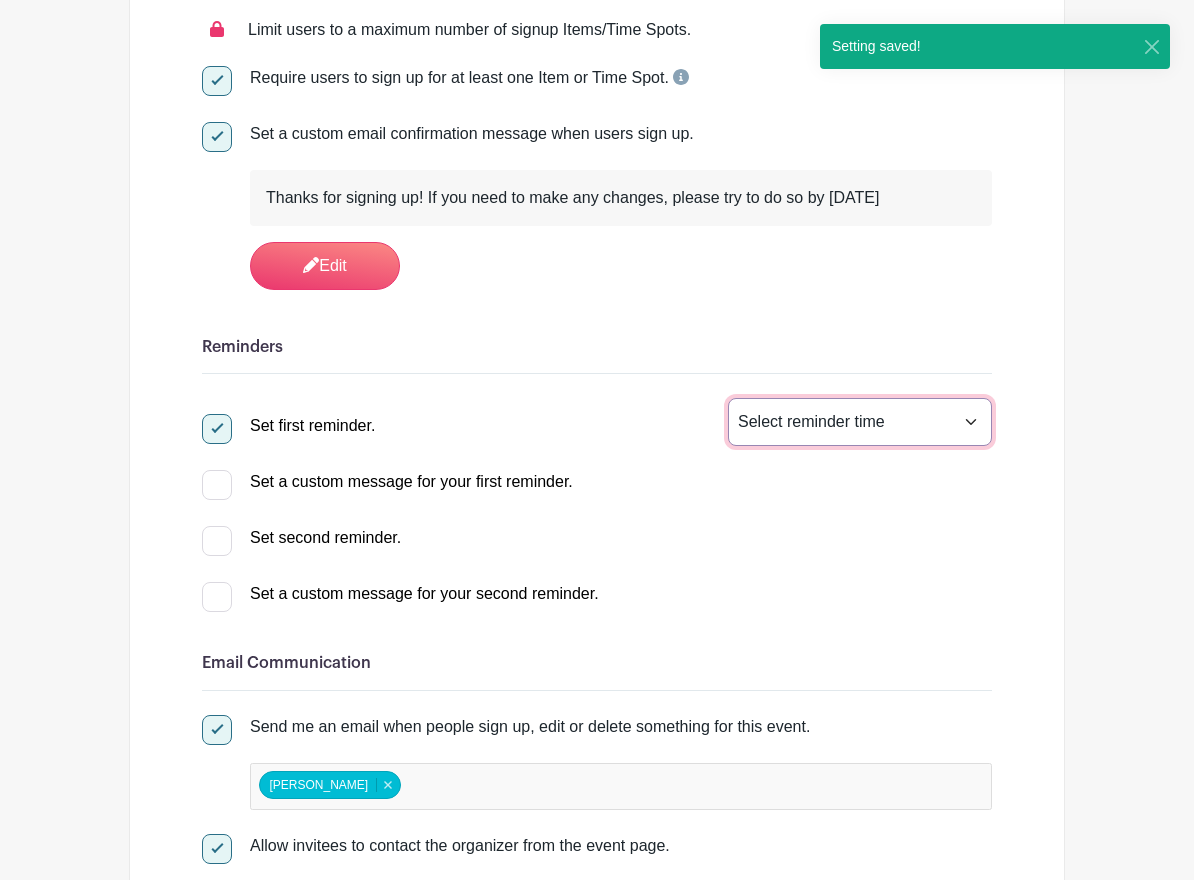 click on "Select reminder time
1 hour before signup
2 hours before signup
3 hours before signup
4 hours before signup
5 hours before signup
1 day before signup
2 days before signup
3 days before signup
4 days before signup
5 days before signup
1 week before signup
2 weeks before signup" at bounding box center [860, 422] 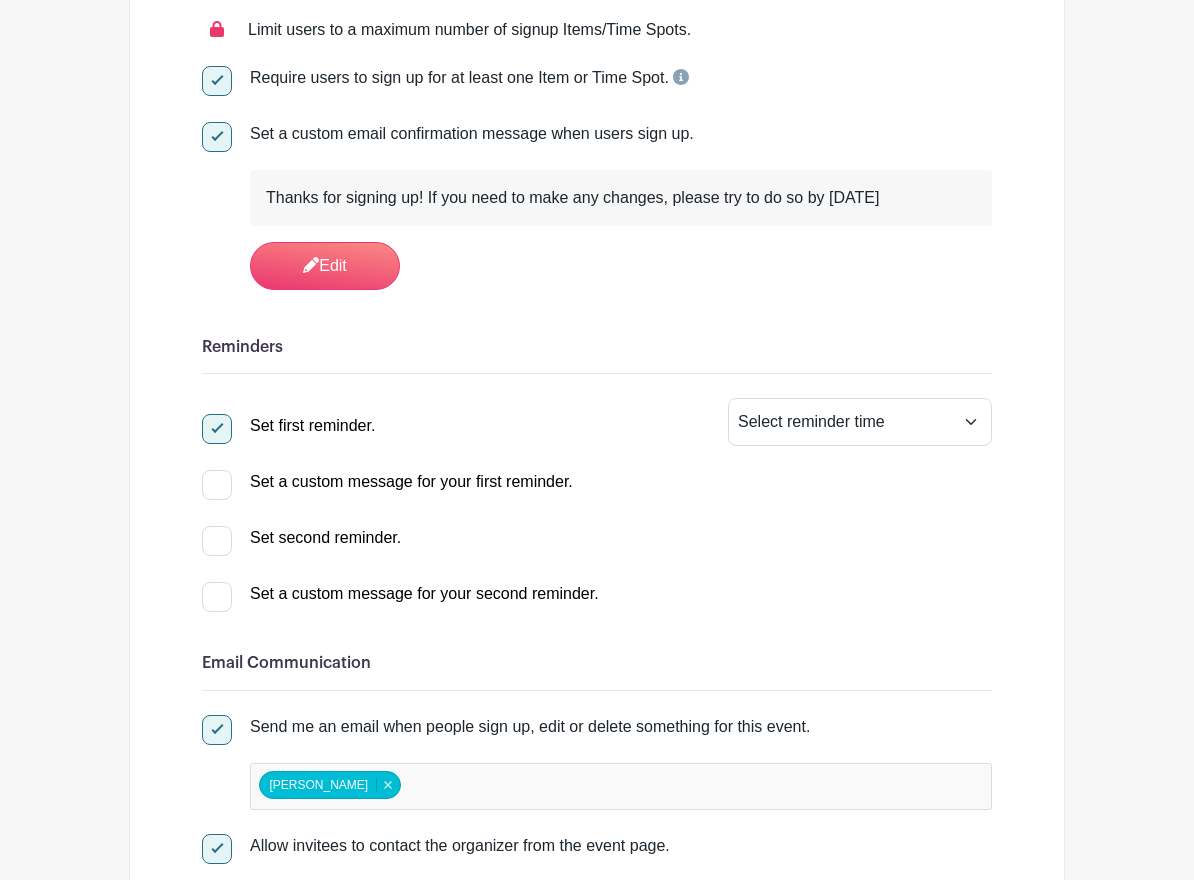 click at bounding box center (217, 429) 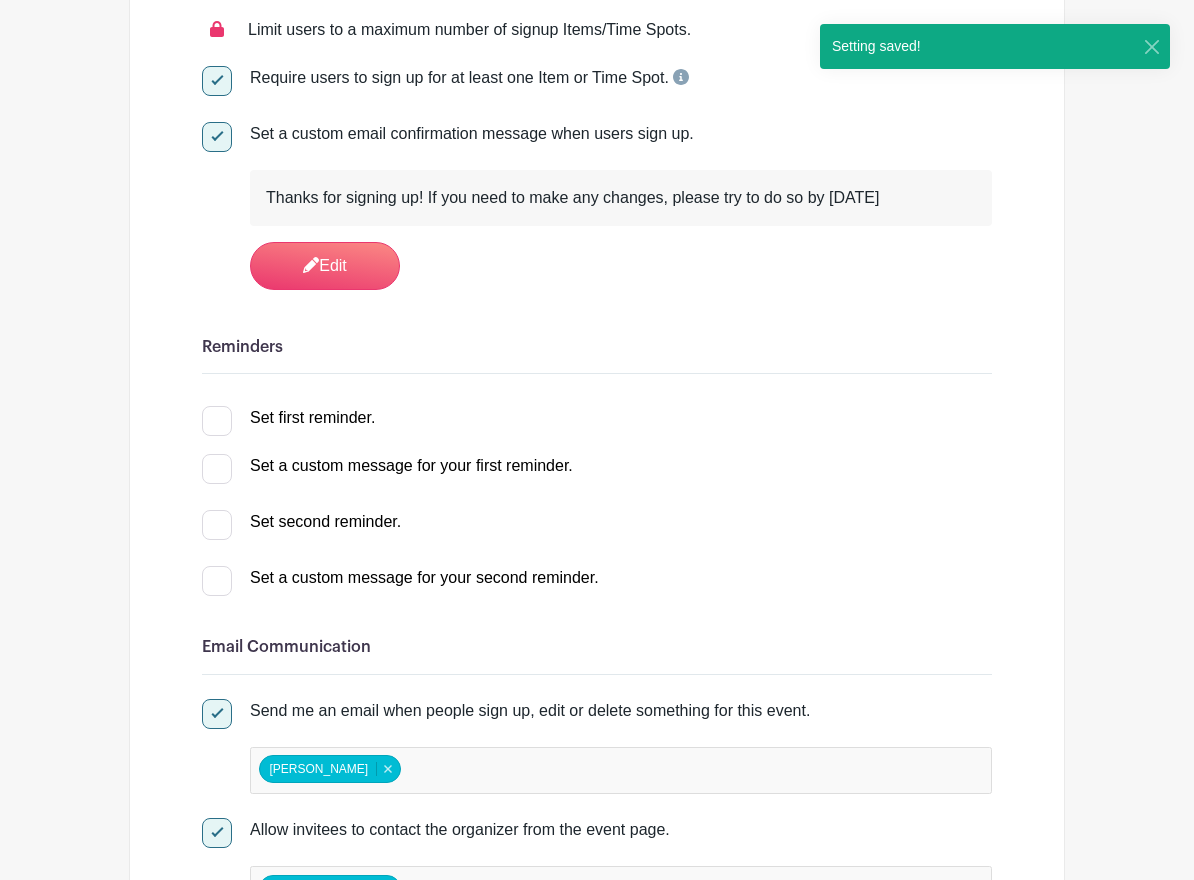 click on "Set second reminder." at bounding box center (208, 516) 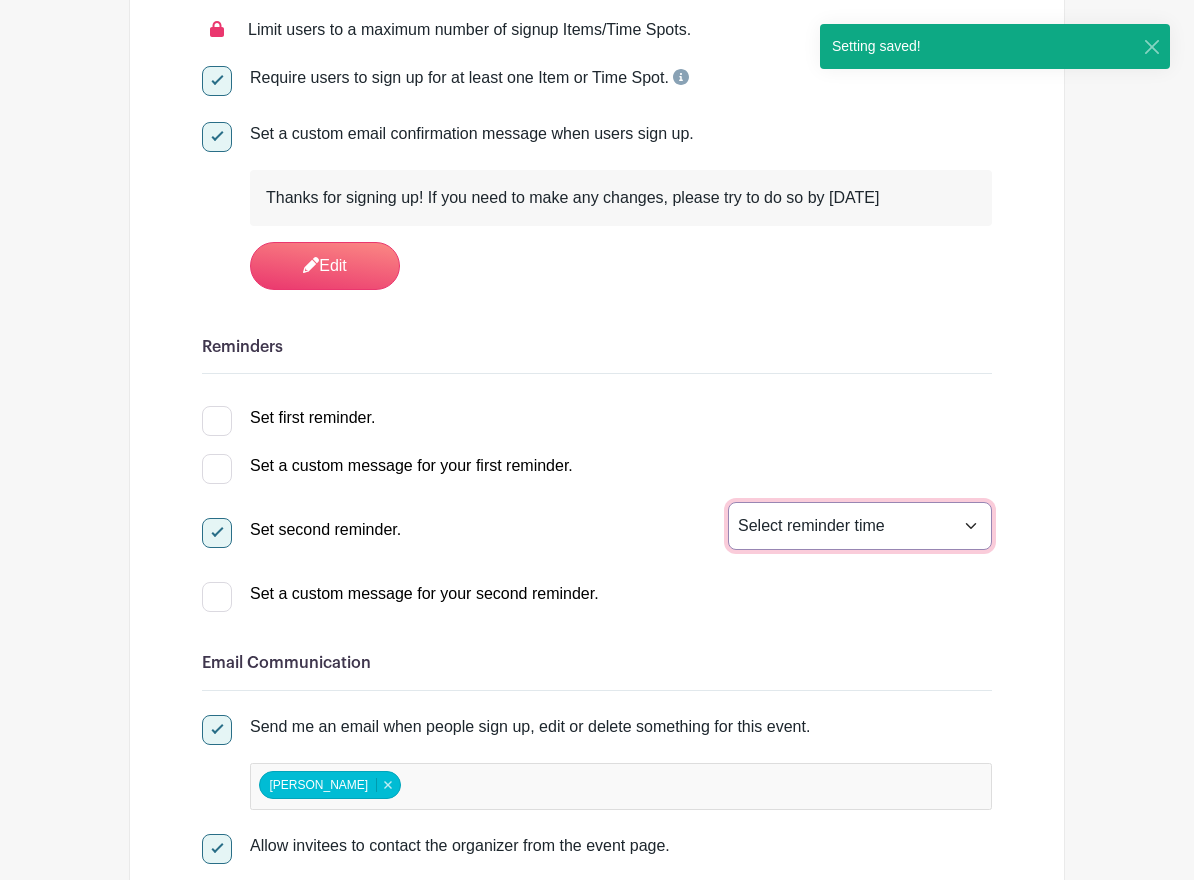 click on "Select reminder time
1 hour before signup
2 hours before signup
3 hours before signup
4 hours before signup
5 hours before signup
1 day before signup
2 days before signup
3 days before signup
4 days before signup
5 days before signup
1 week before signup
2 weeks before signup" at bounding box center (860, 526) 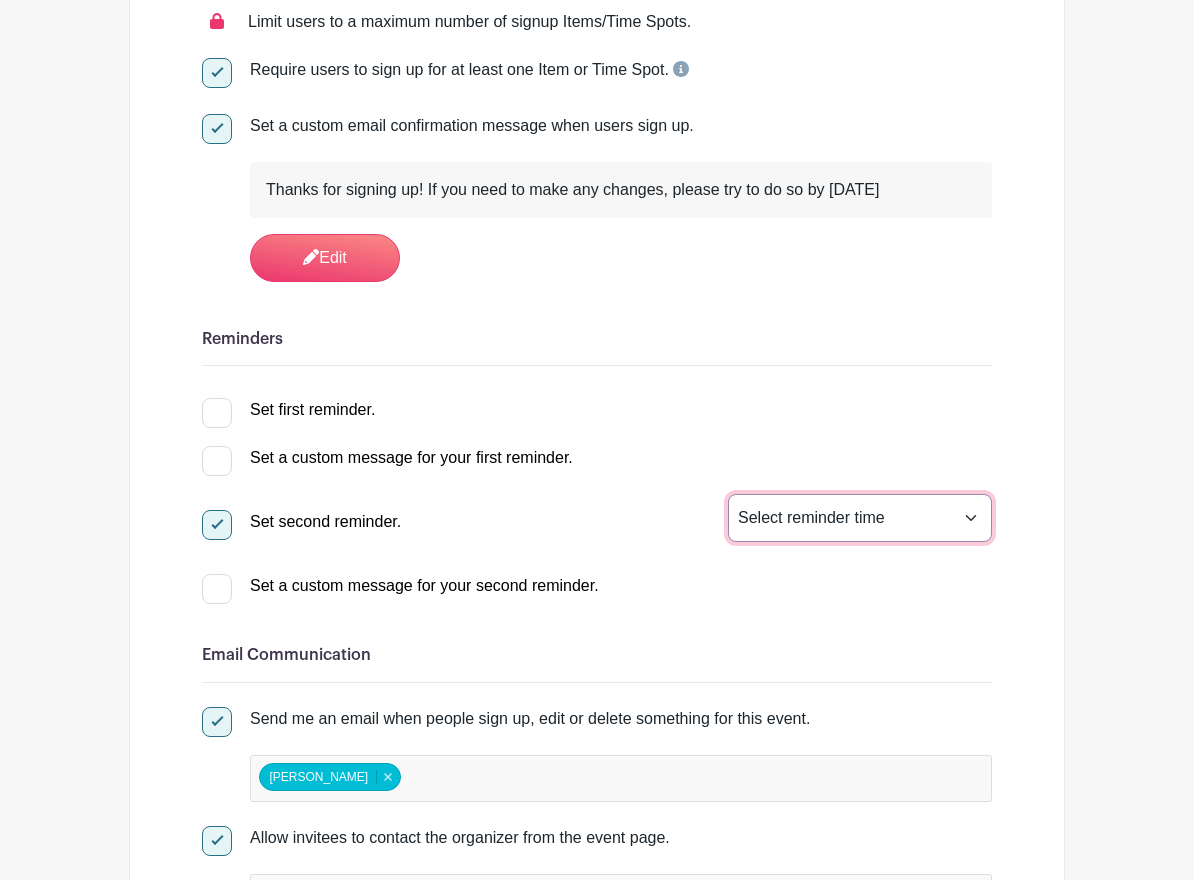 scroll, scrollTop: 431, scrollLeft: 0, axis: vertical 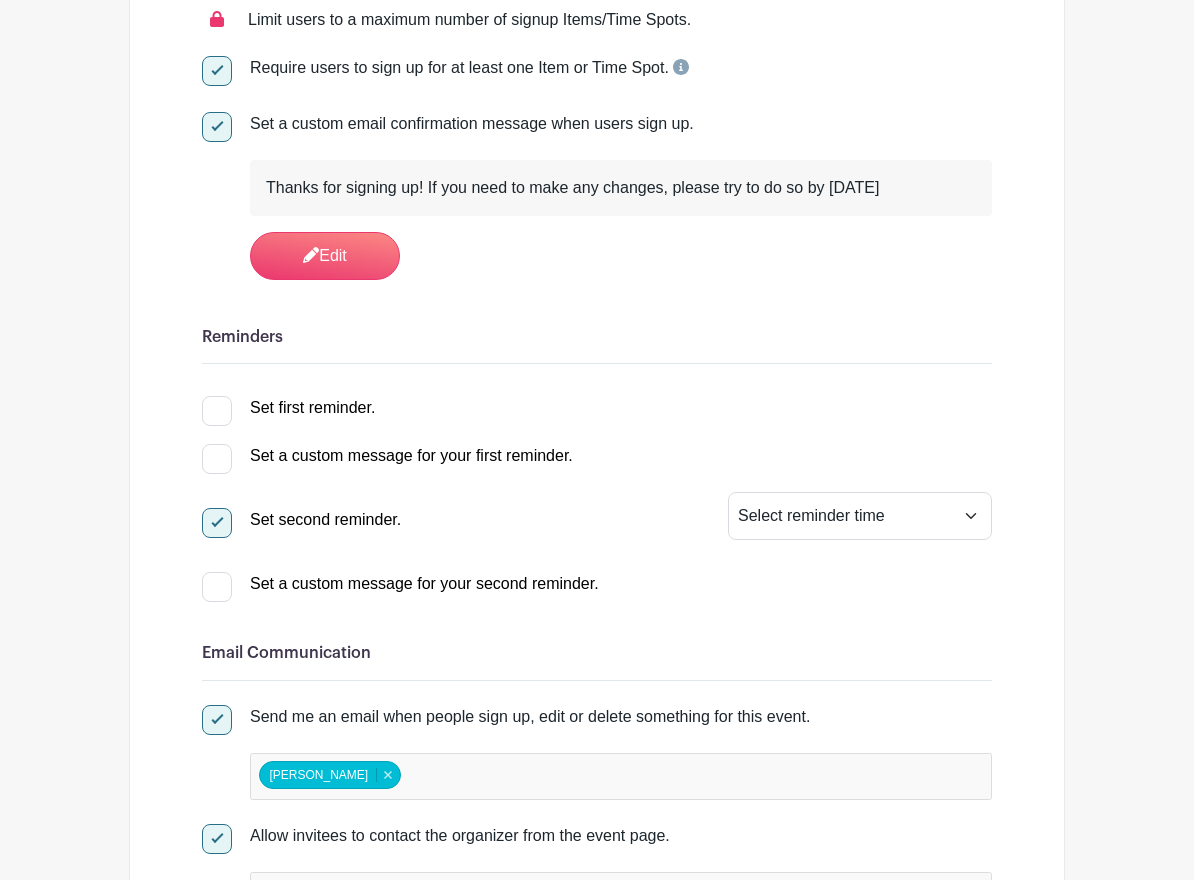 click at bounding box center (217, 523) 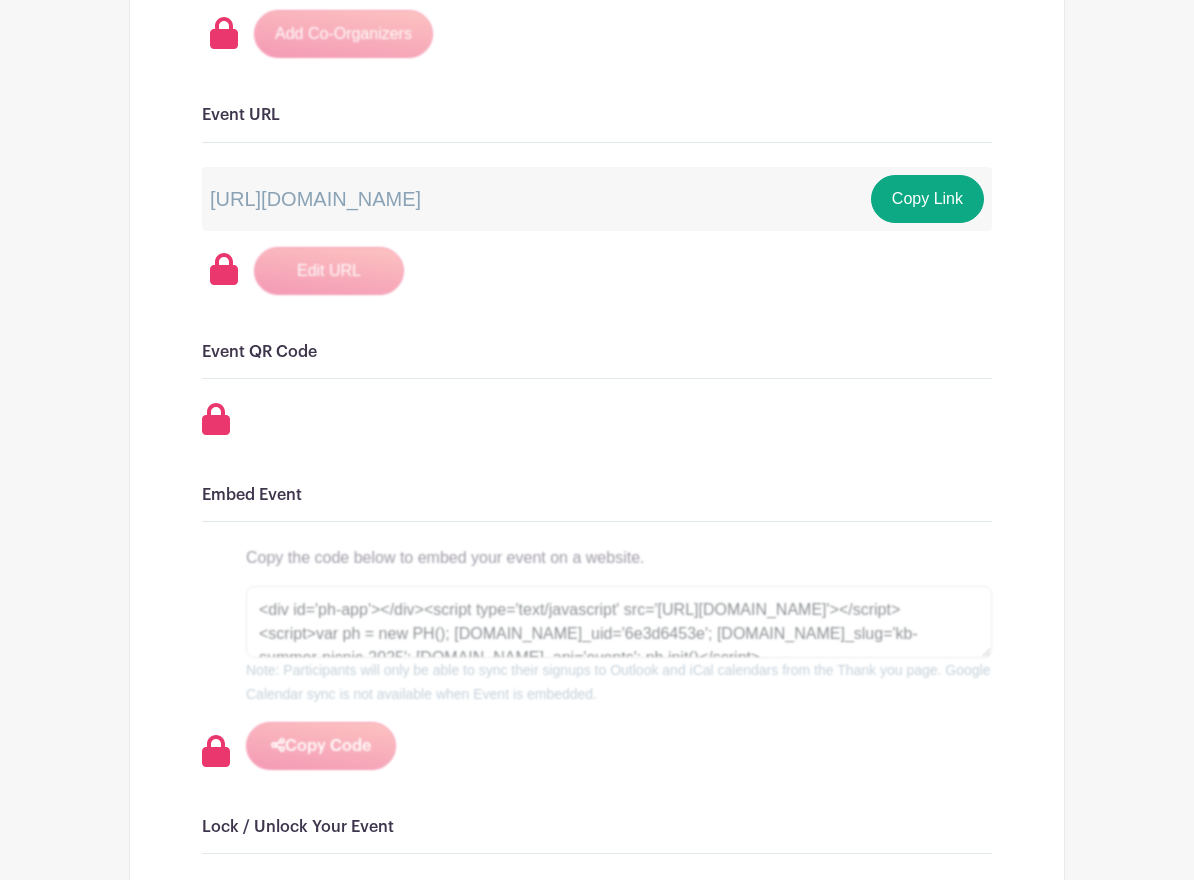 scroll, scrollTop: 1571, scrollLeft: 0, axis: vertical 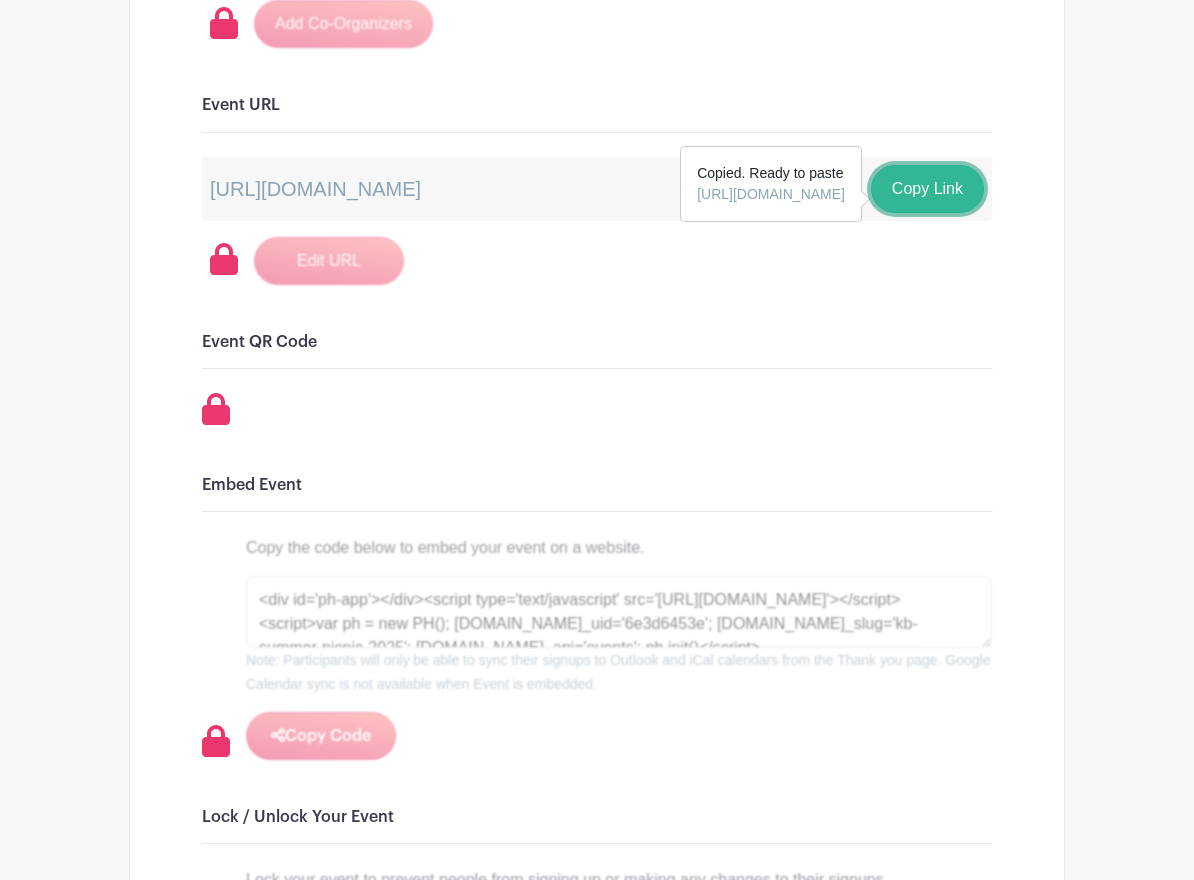 drag, startPoint x: 924, startPoint y: 191, endPoint x: 908, endPoint y: 238, distance: 49.648766 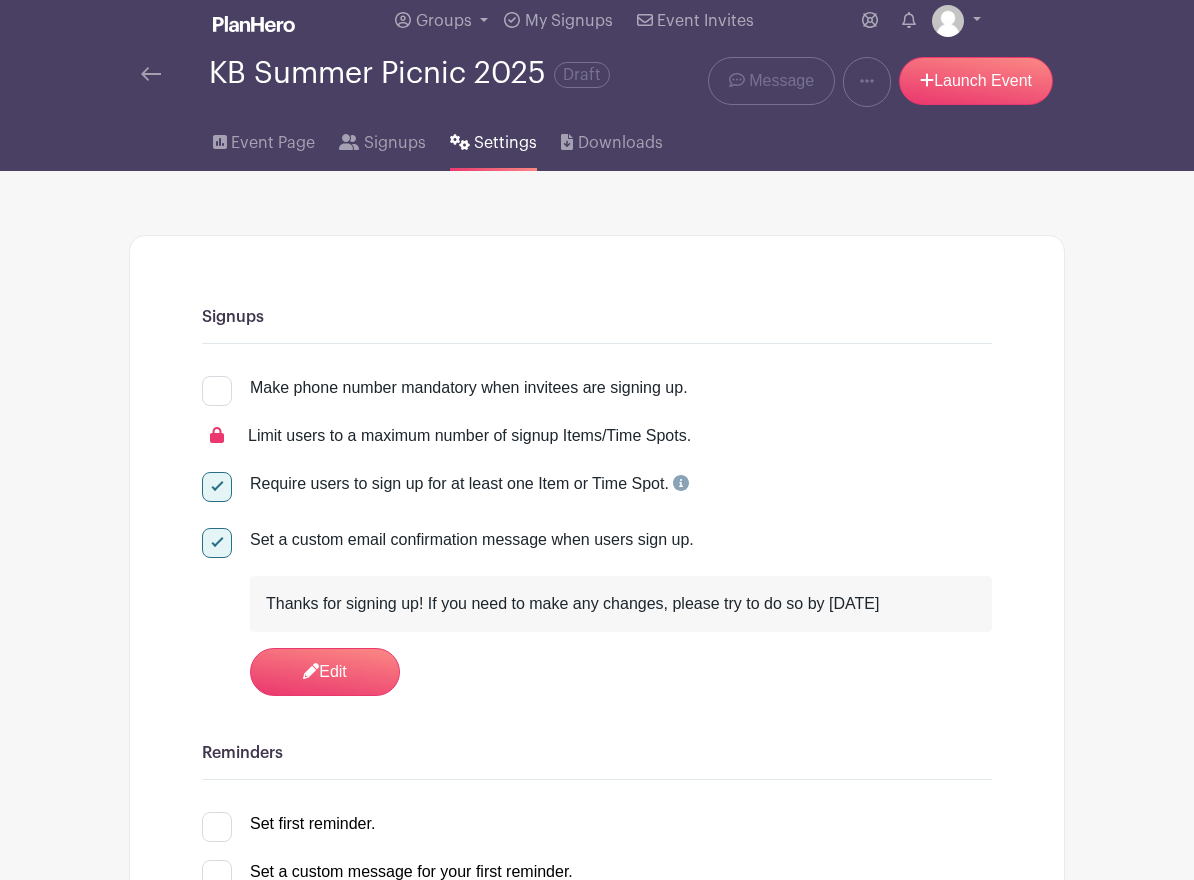 scroll, scrollTop: 0, scrollLeft: 0, axis: both 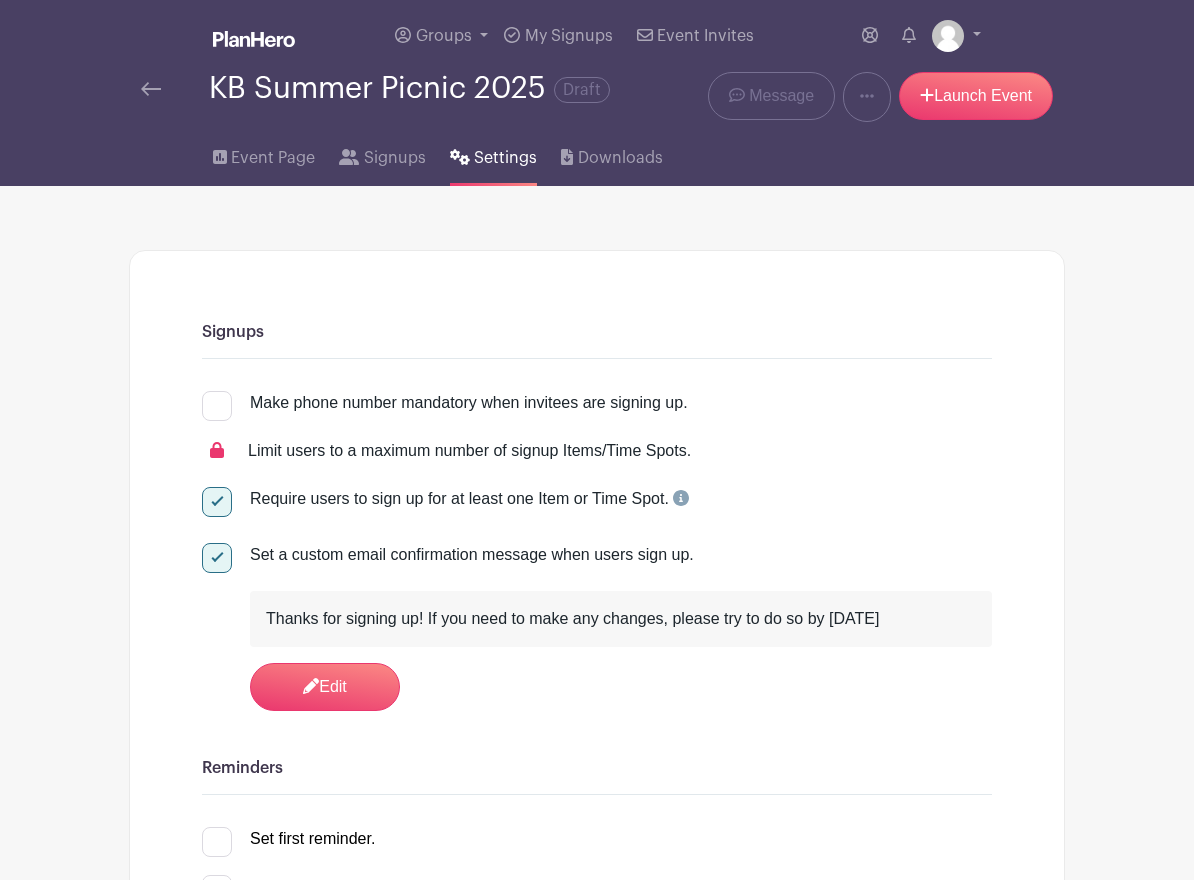 drag, startPoint x: 216, startPoint y: 494, endPoint x: 250, endPoint y: 494, distance: 34 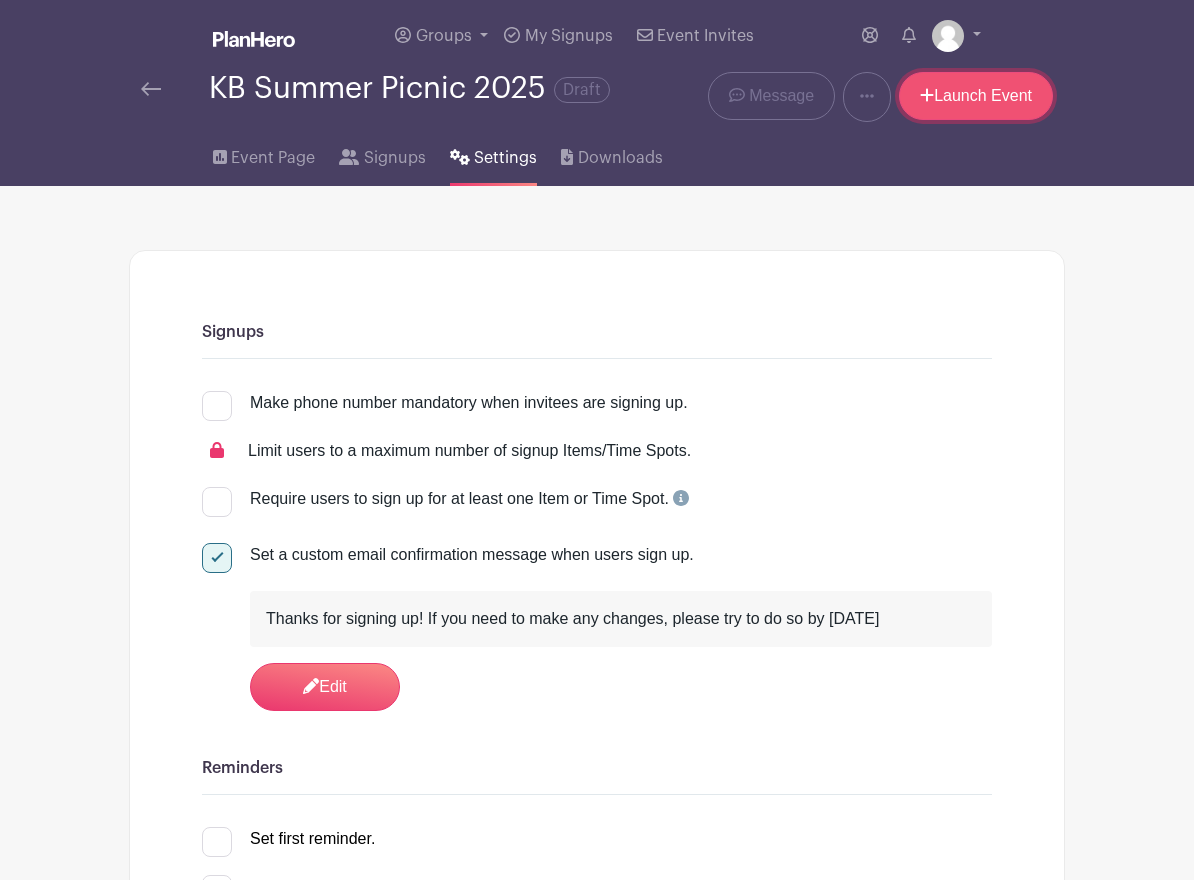 click on "Launch Event" at bounding box center [976, 96] 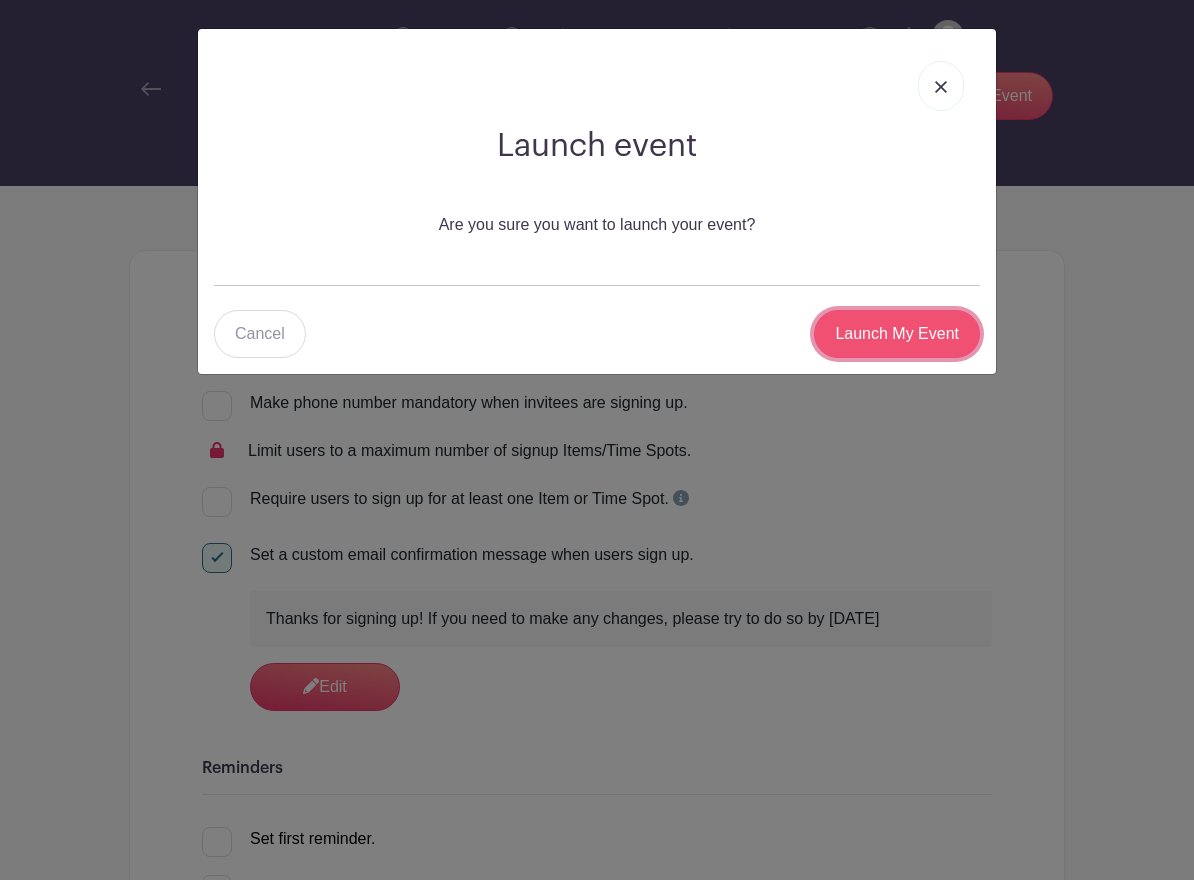 click on "Launch My Event" at bounding box center [897, 334] 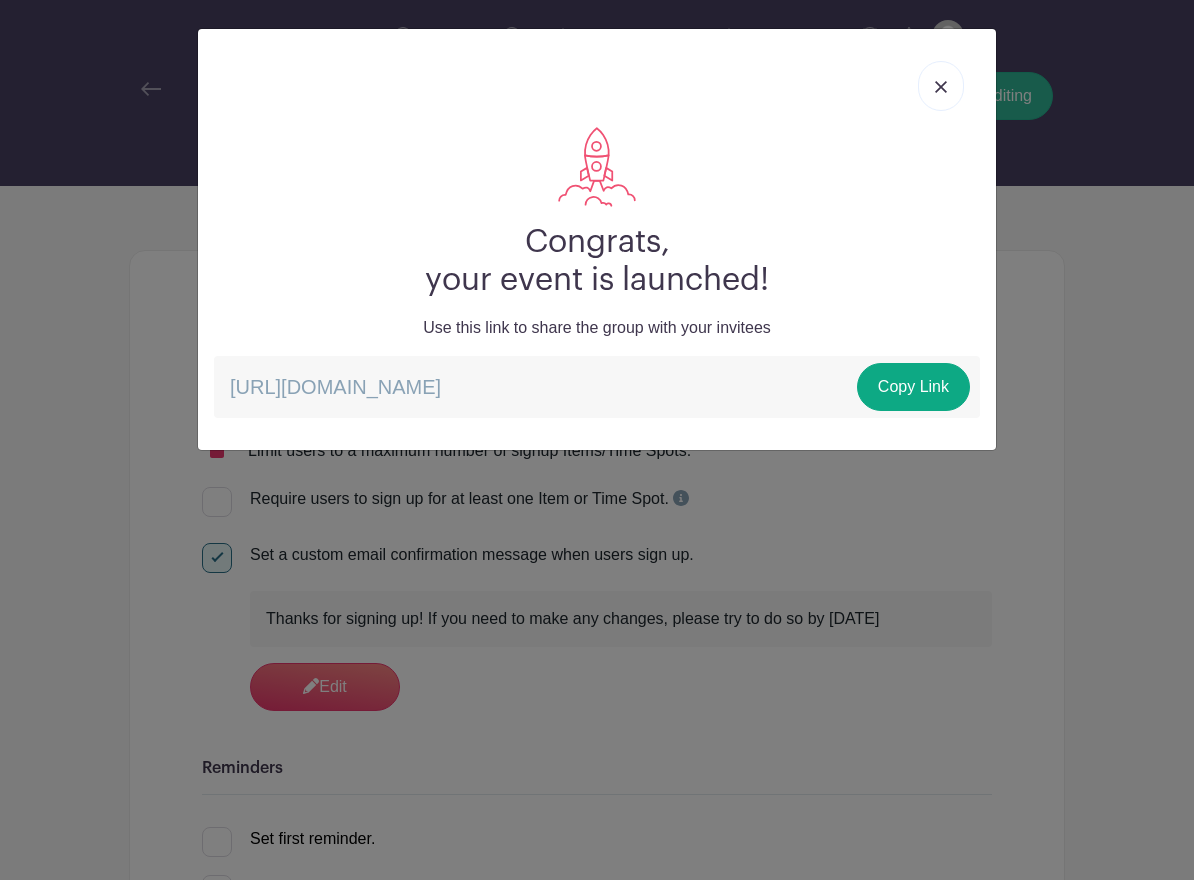 click at bounding box center (941, 87) 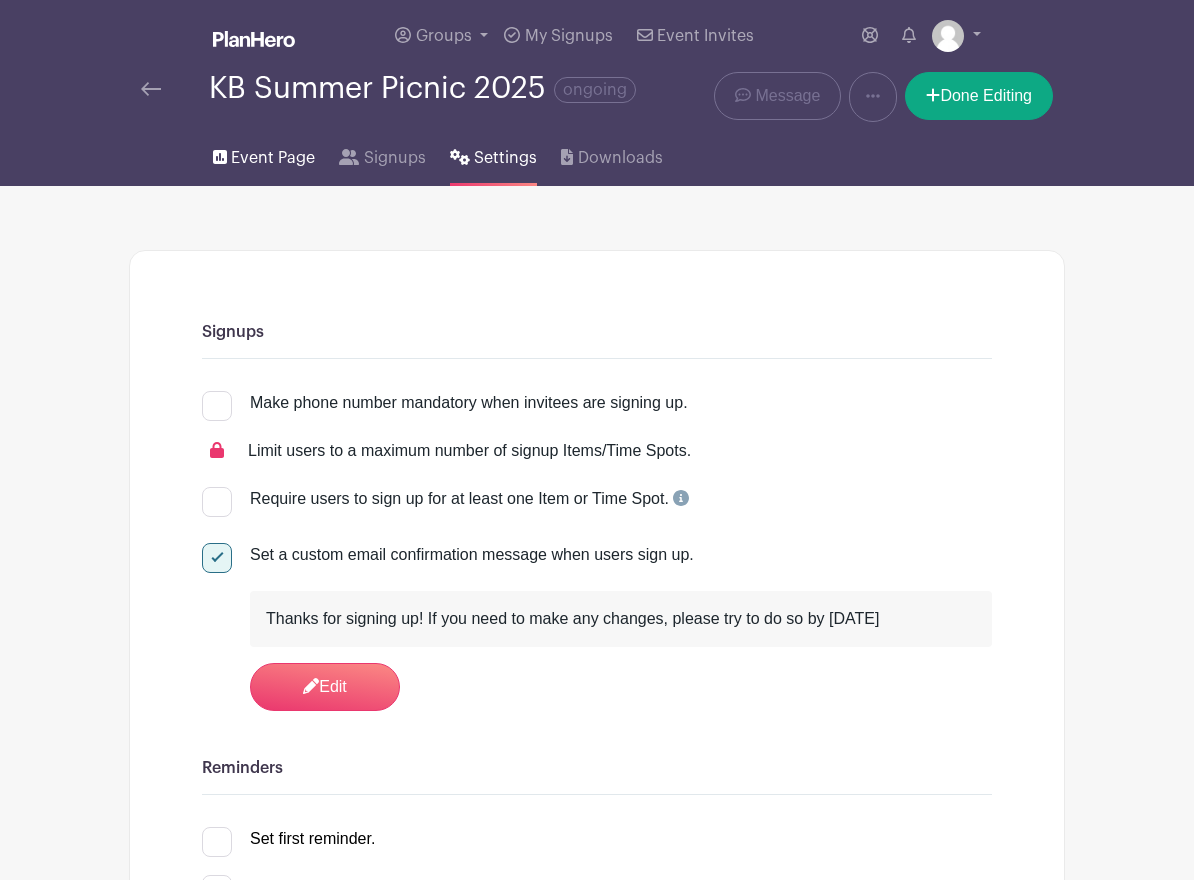 click on "Event Page" at bounding box center (273, 158) 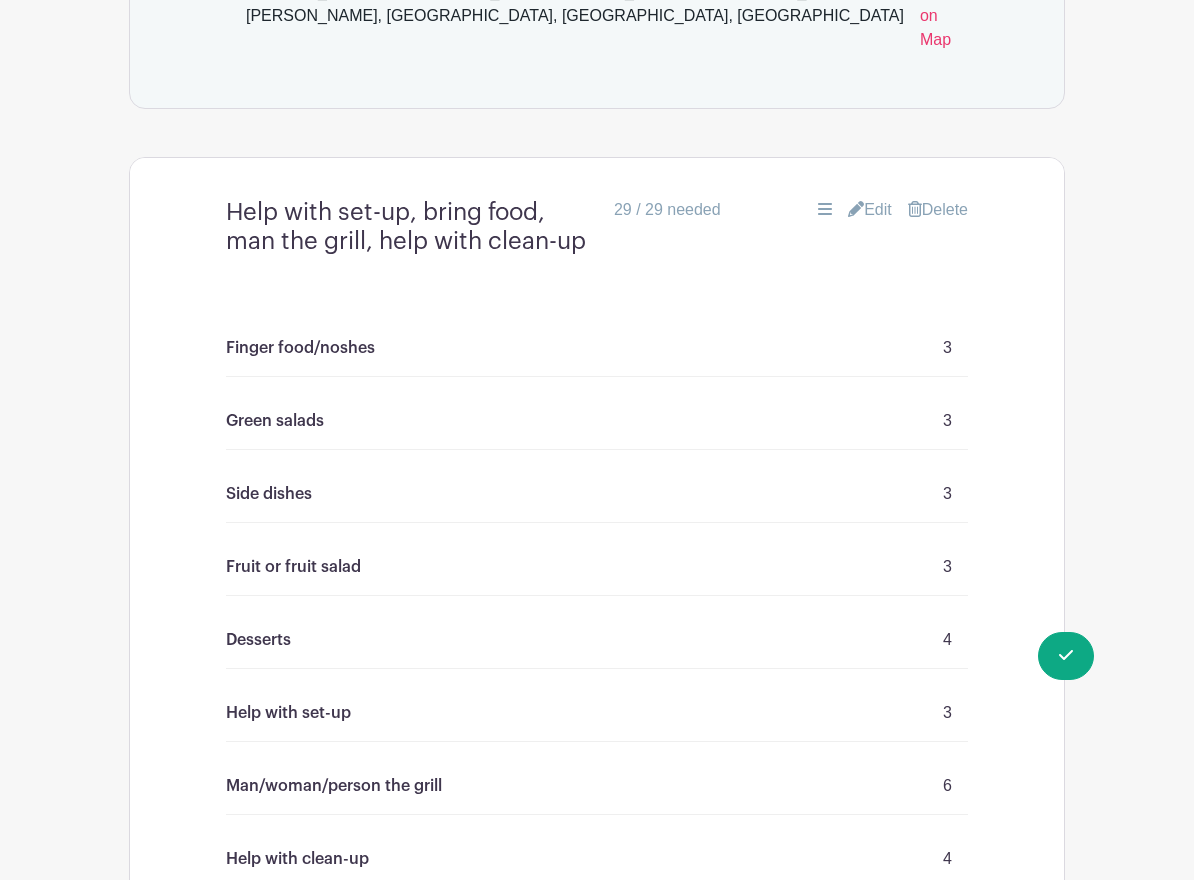 scroll, scrollTop: 1111, scrollLeft: 0, axis: vertical 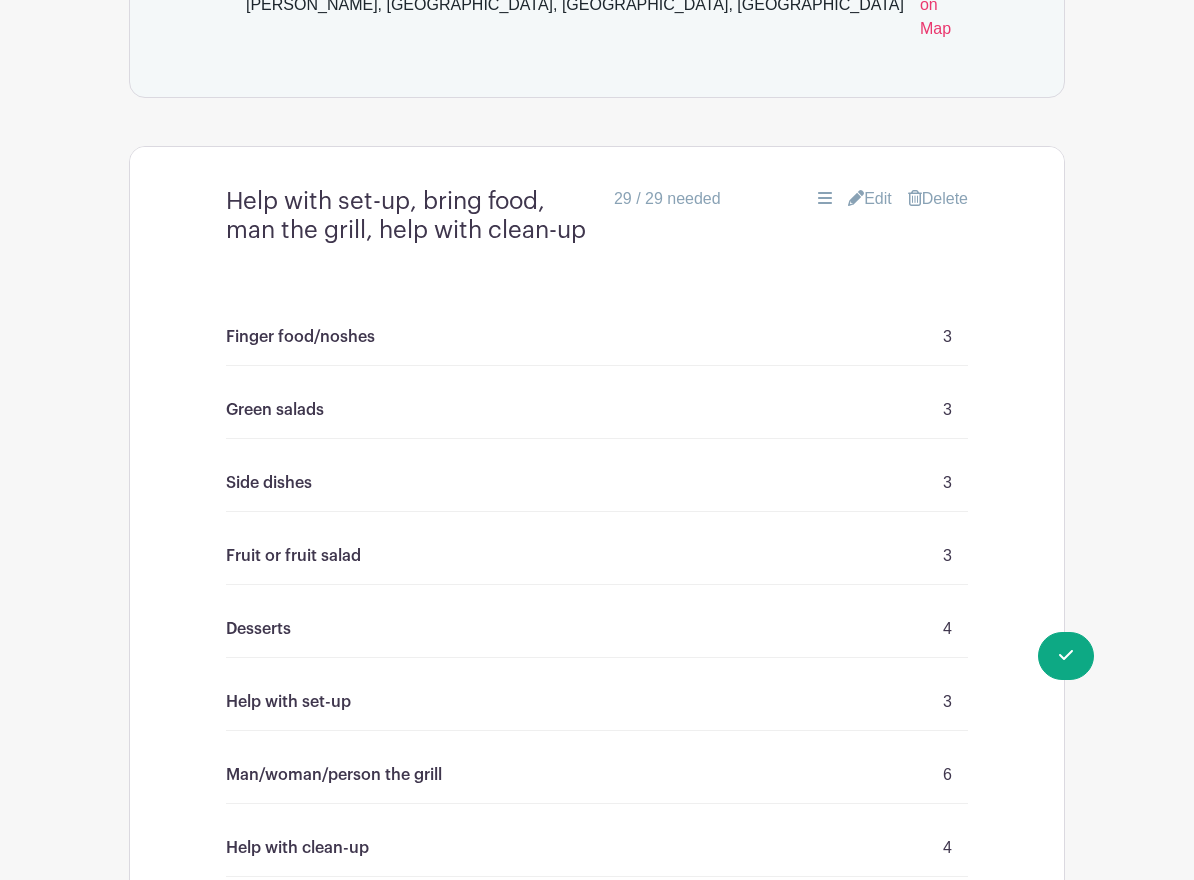 click on "3" at bounding box center (947, 337) 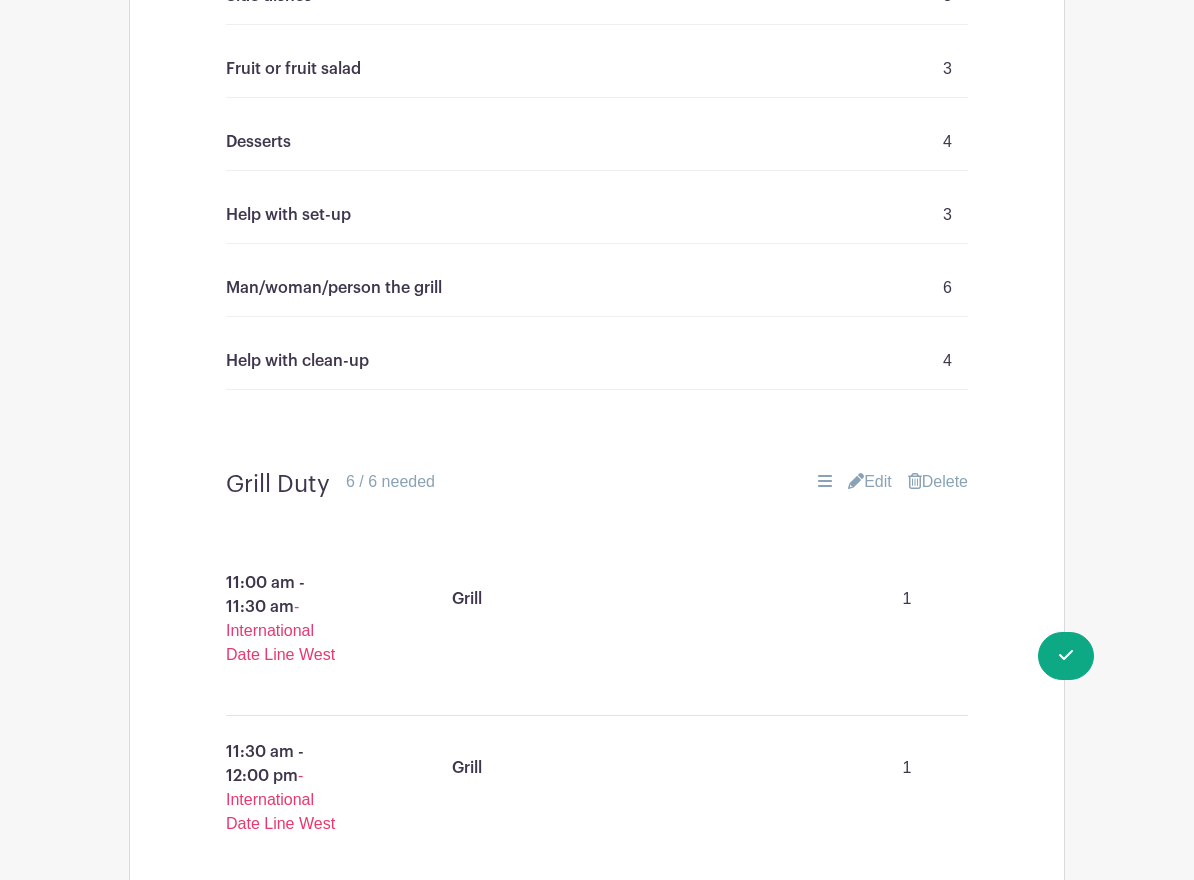 scroll, scrollTop: 1587, scrollLeft: 0, axis: vertical 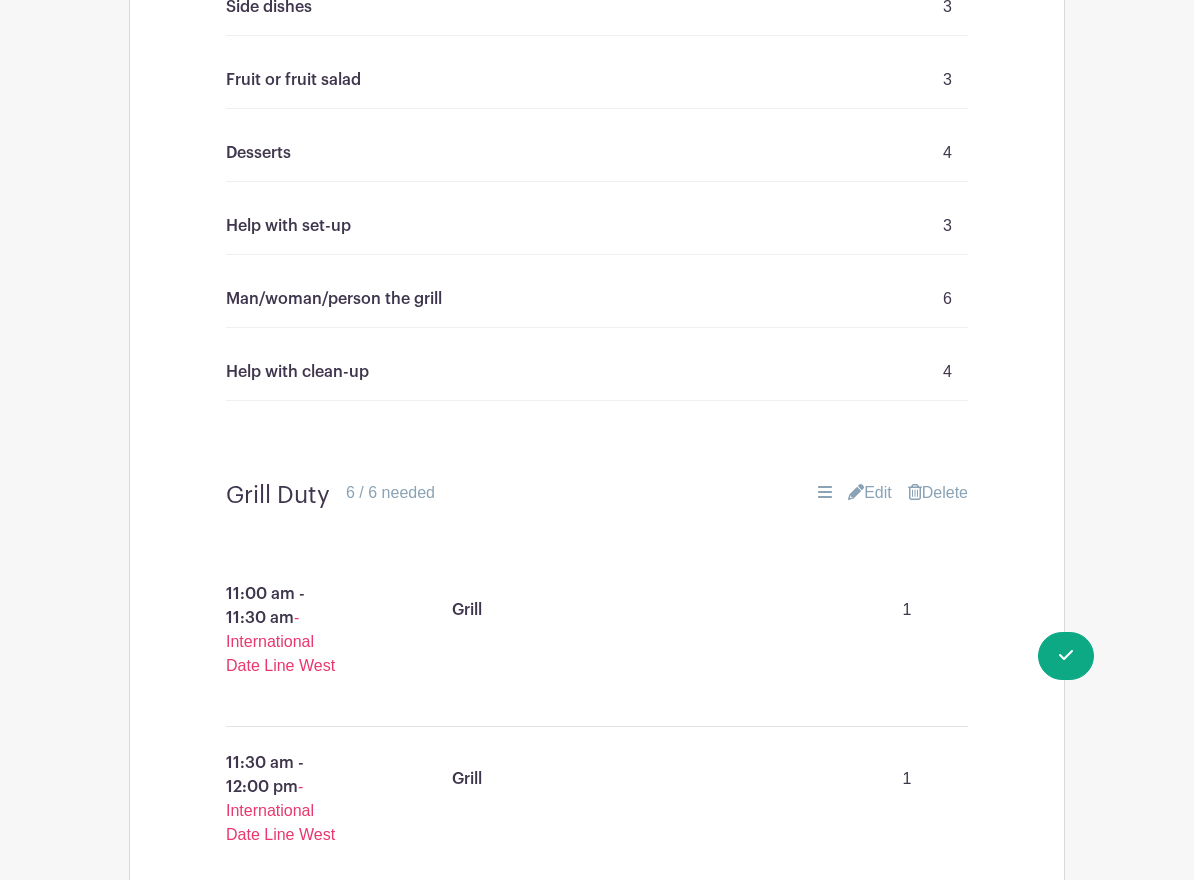 click on "4" at bounding box center (947, 372) 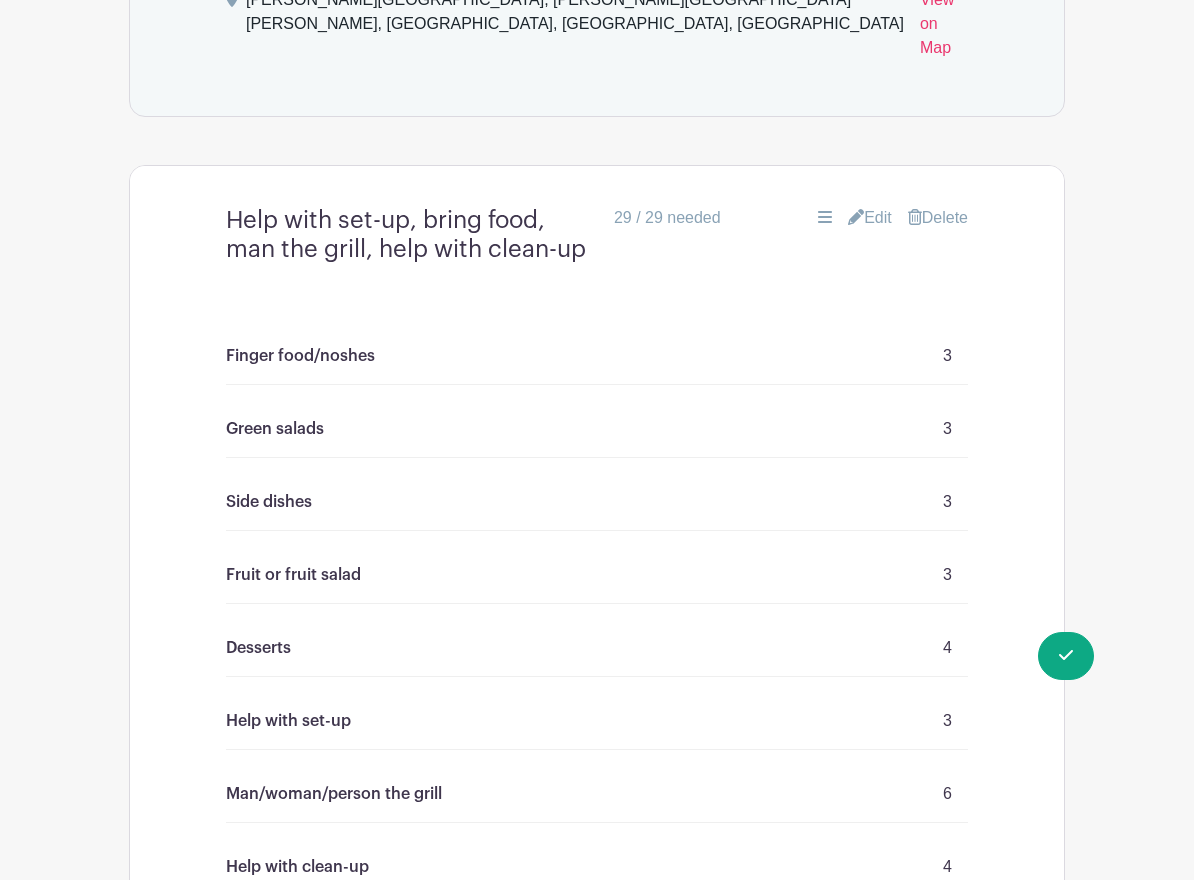scroll, scrollTop: 863, scrollLeft: 0, axis: vertical 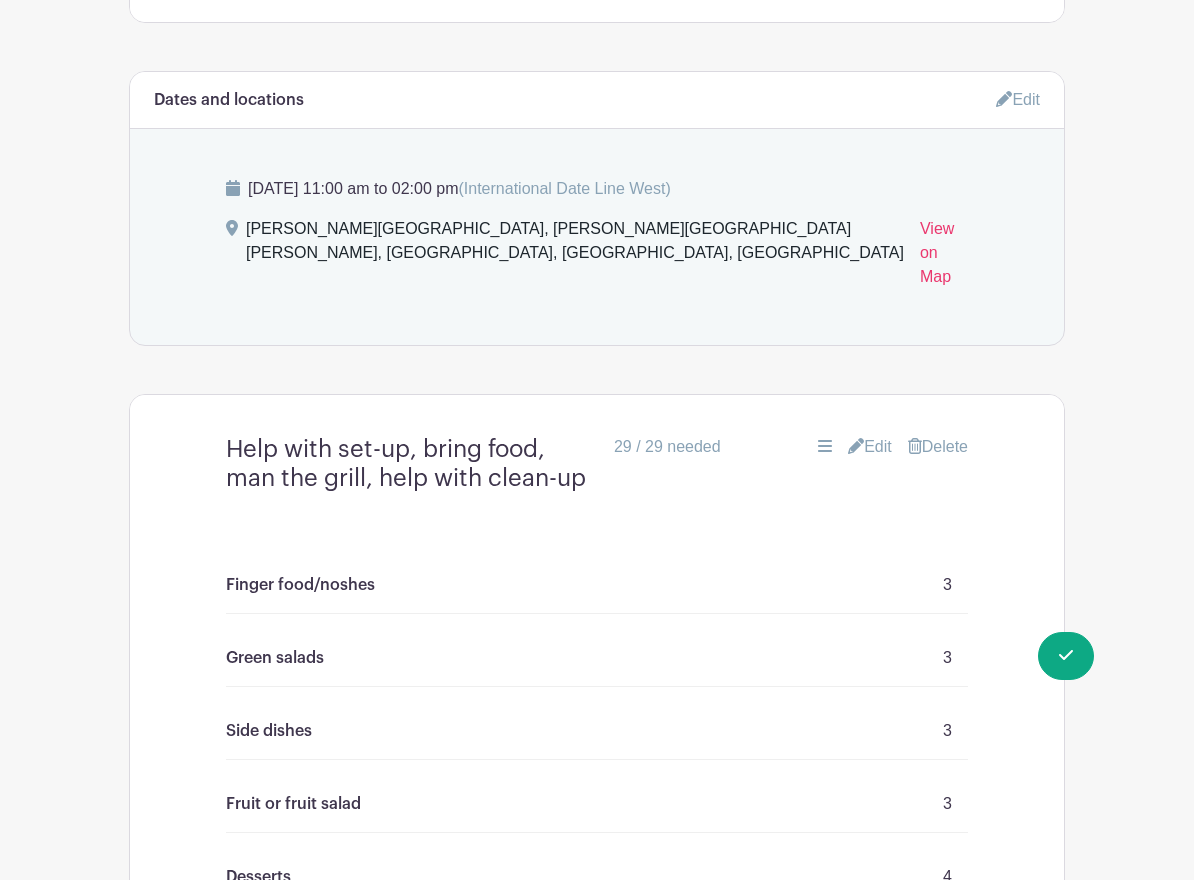 click on "29 / 29 needed" at bounding box center [667, 447] 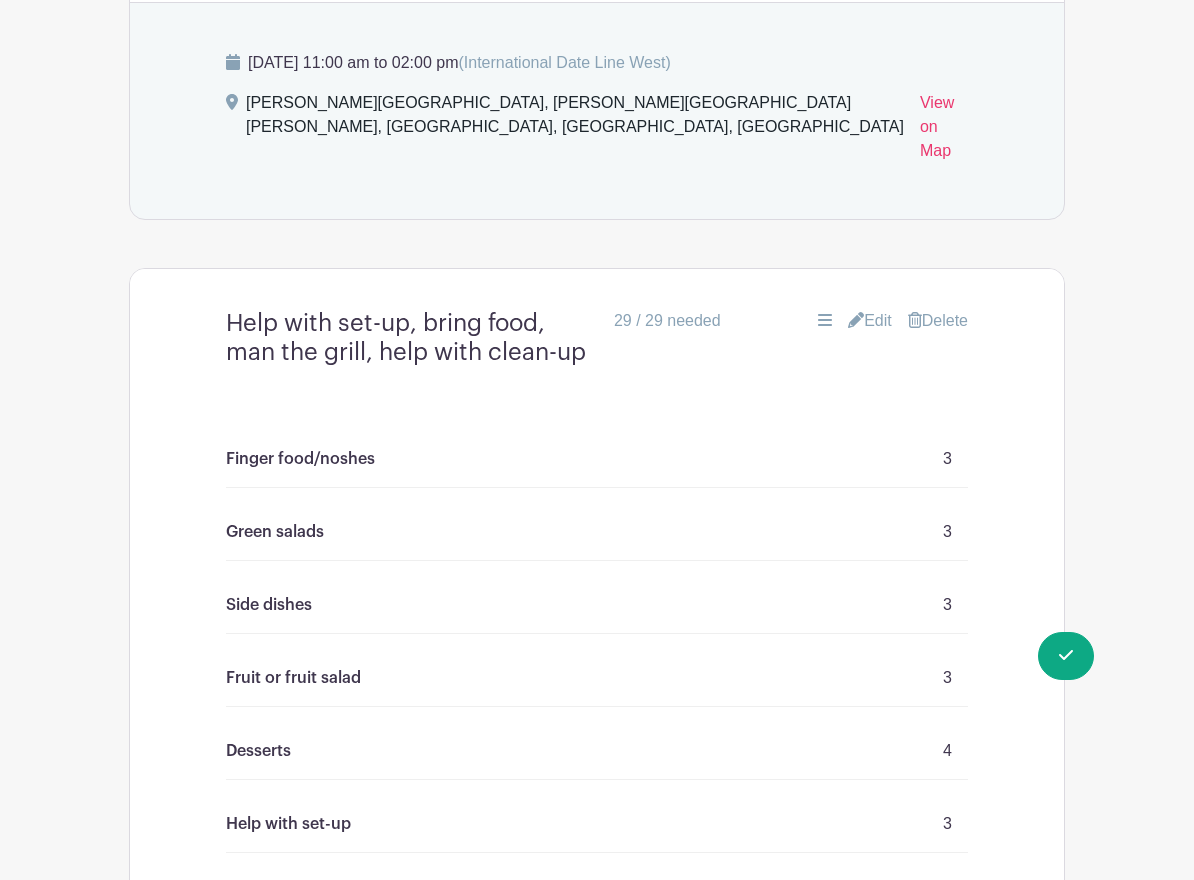 scroll, scrollTop: 992, scrollLeft: 0, axis: vertical 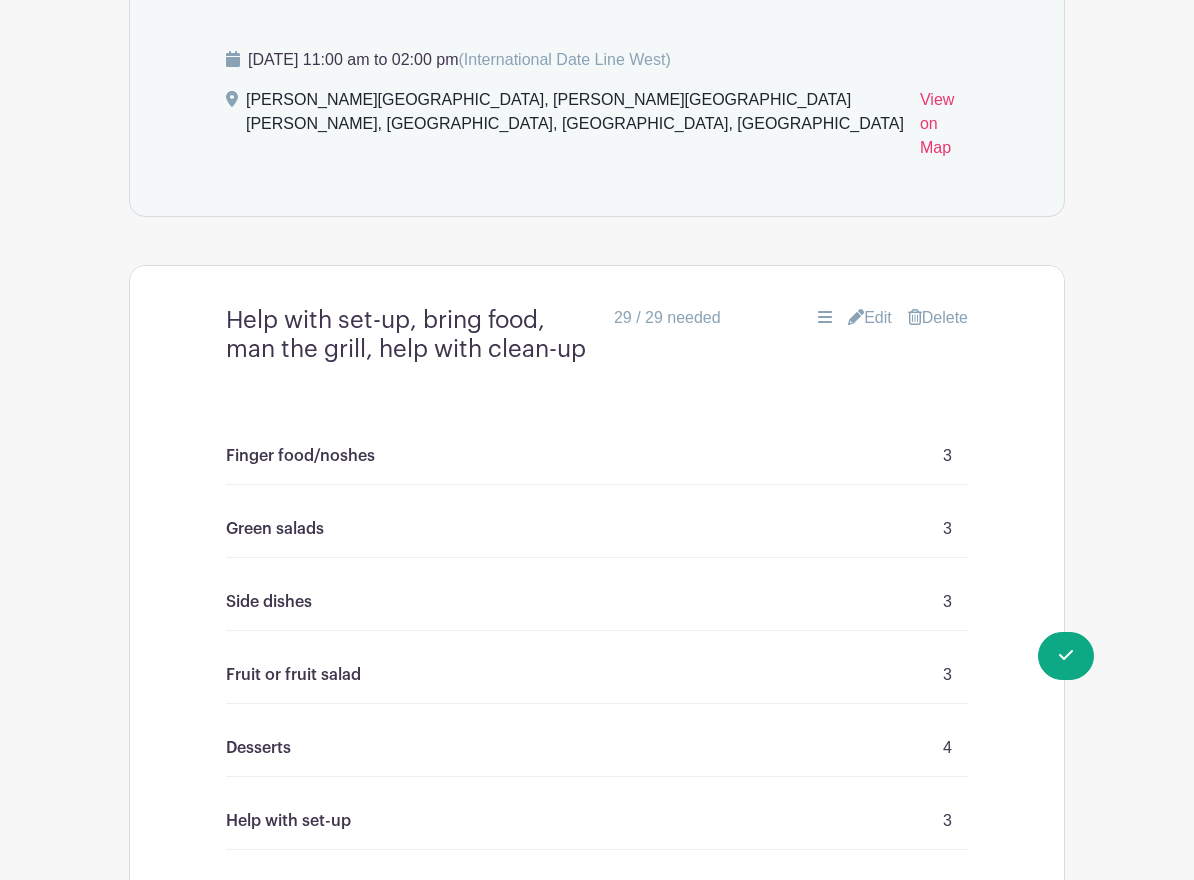 drag, startPoint x: 314, startPoint y: 410, endPoint x: 254, endPoint y: 413, distance: 60.074955 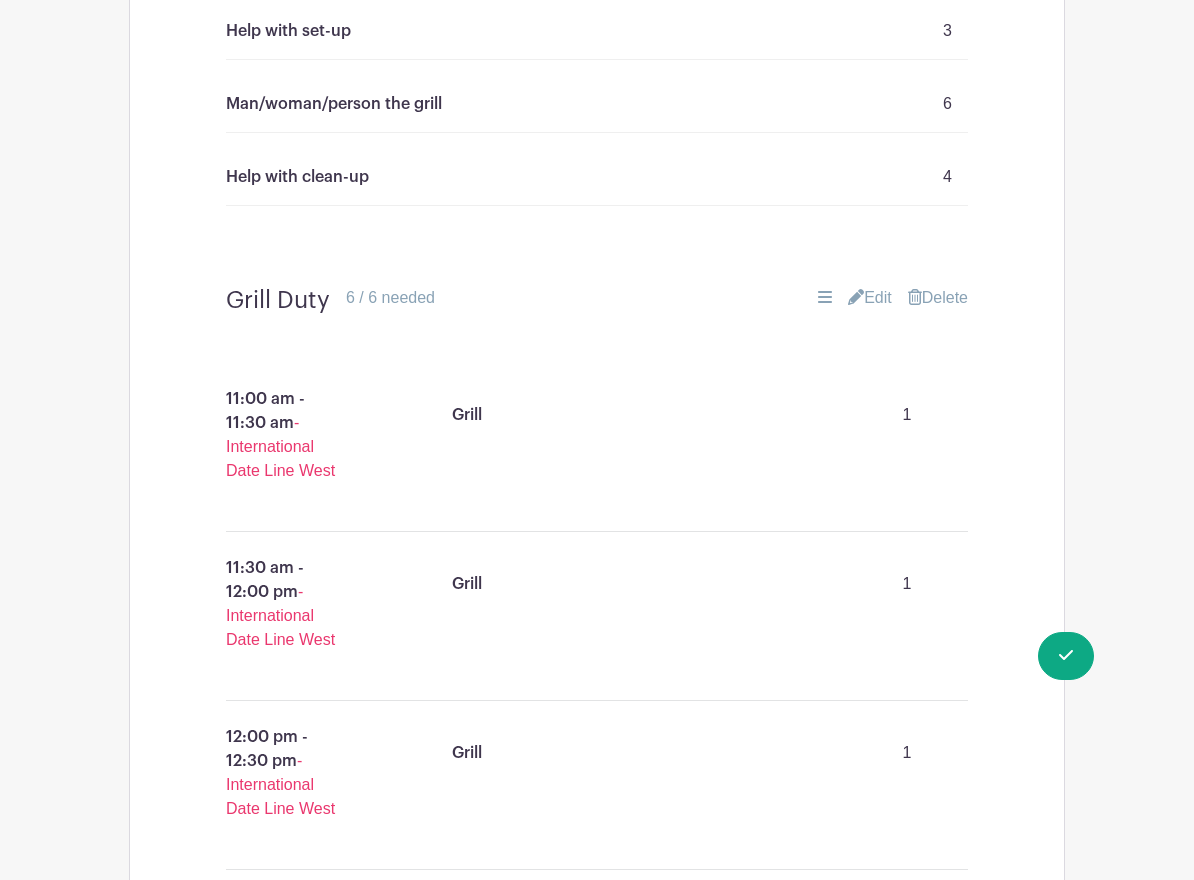 scroll, scrollTop: 1768, scrollLeft: 0, axis: vertical 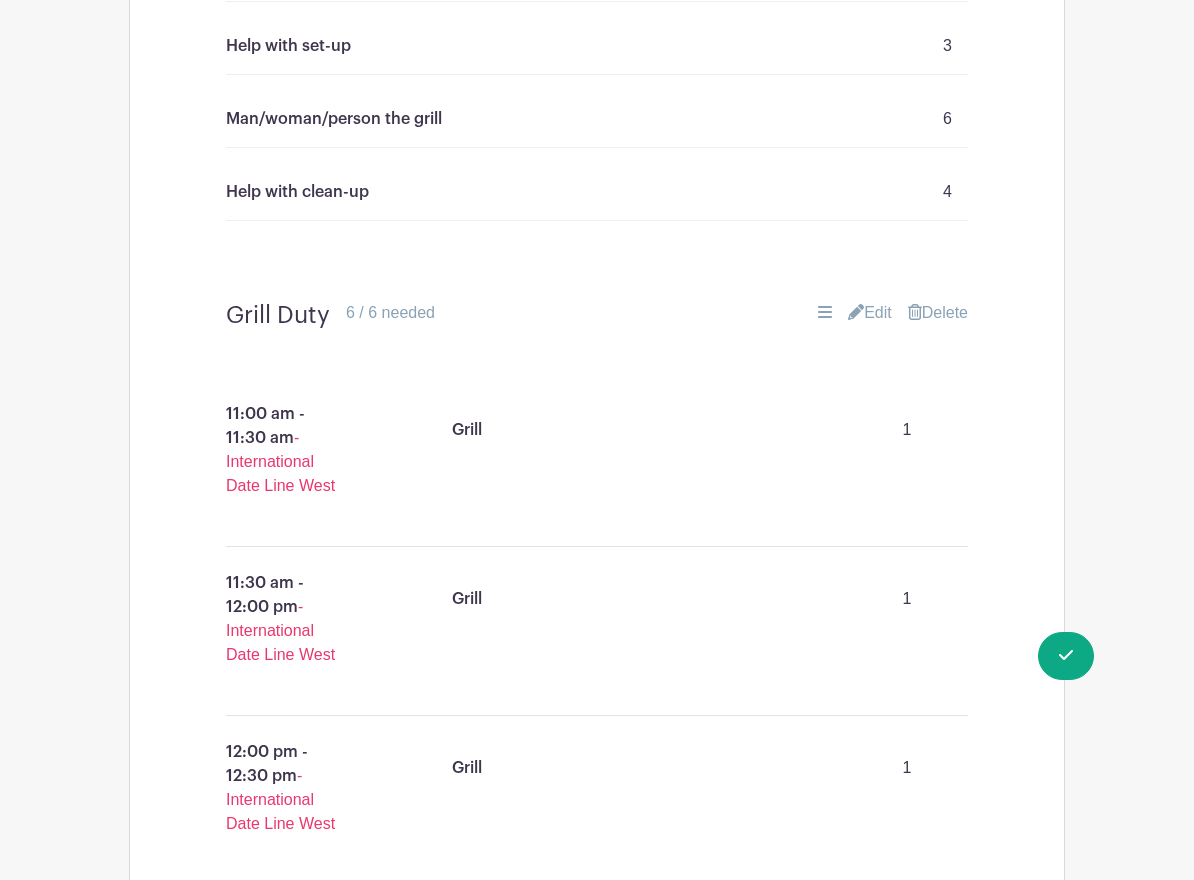 click on "Edit" at bounding box center [870, 313] 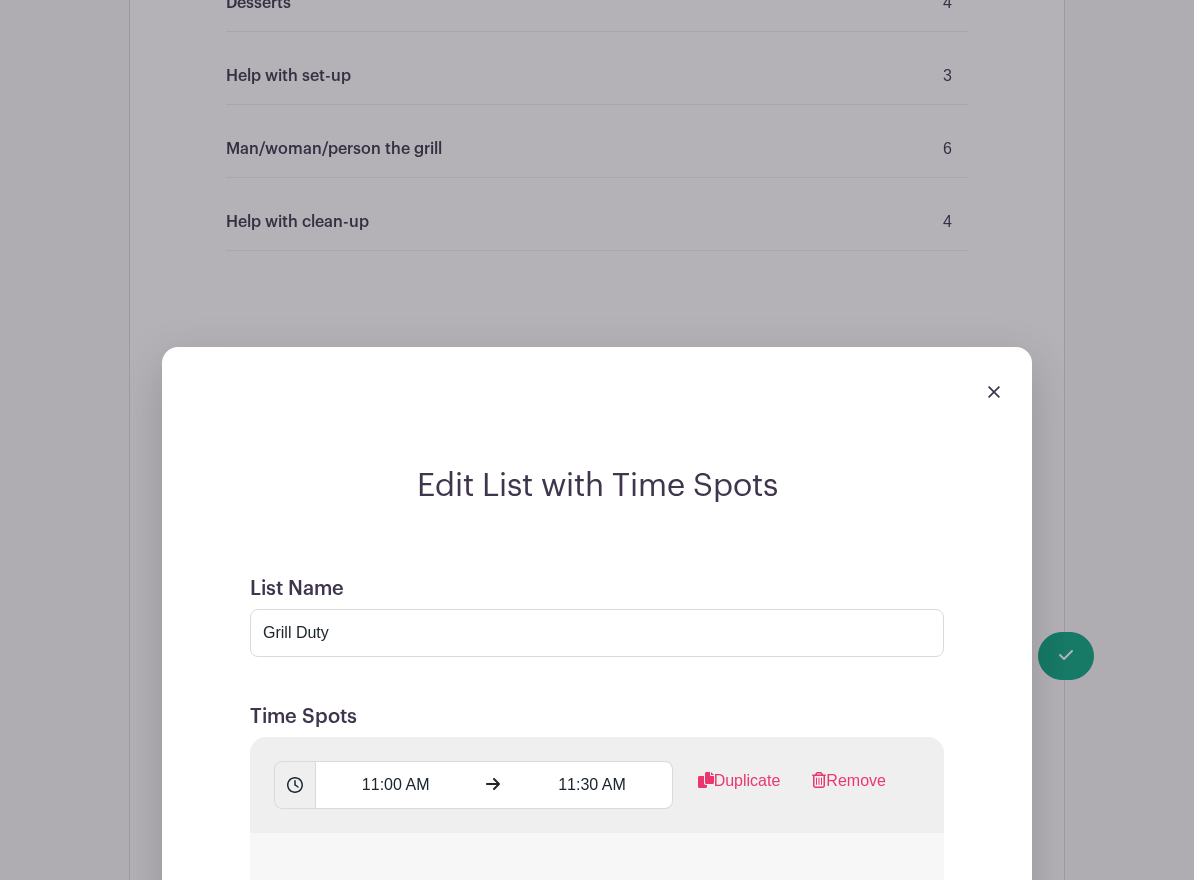 scroll, scrollTop: 1735, scrollLeft: 0, axis: vertical 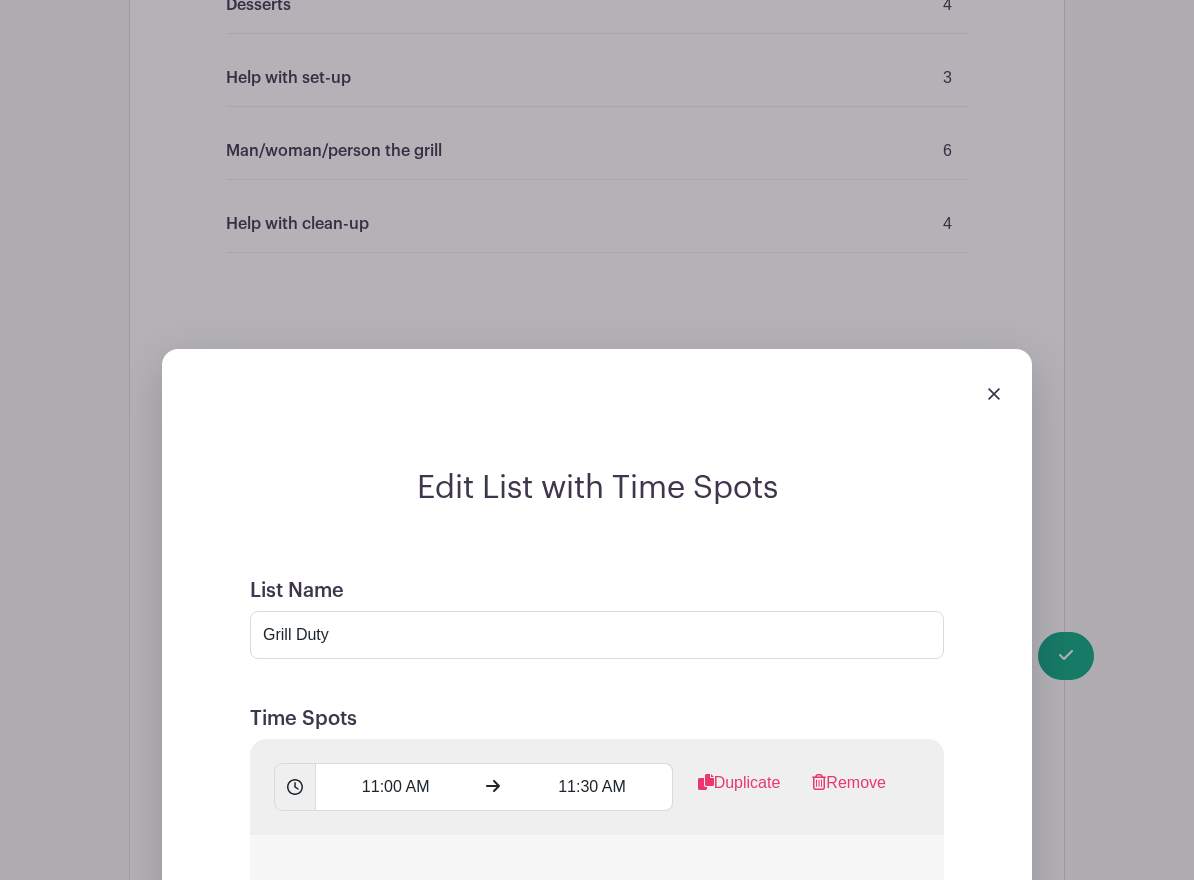 click 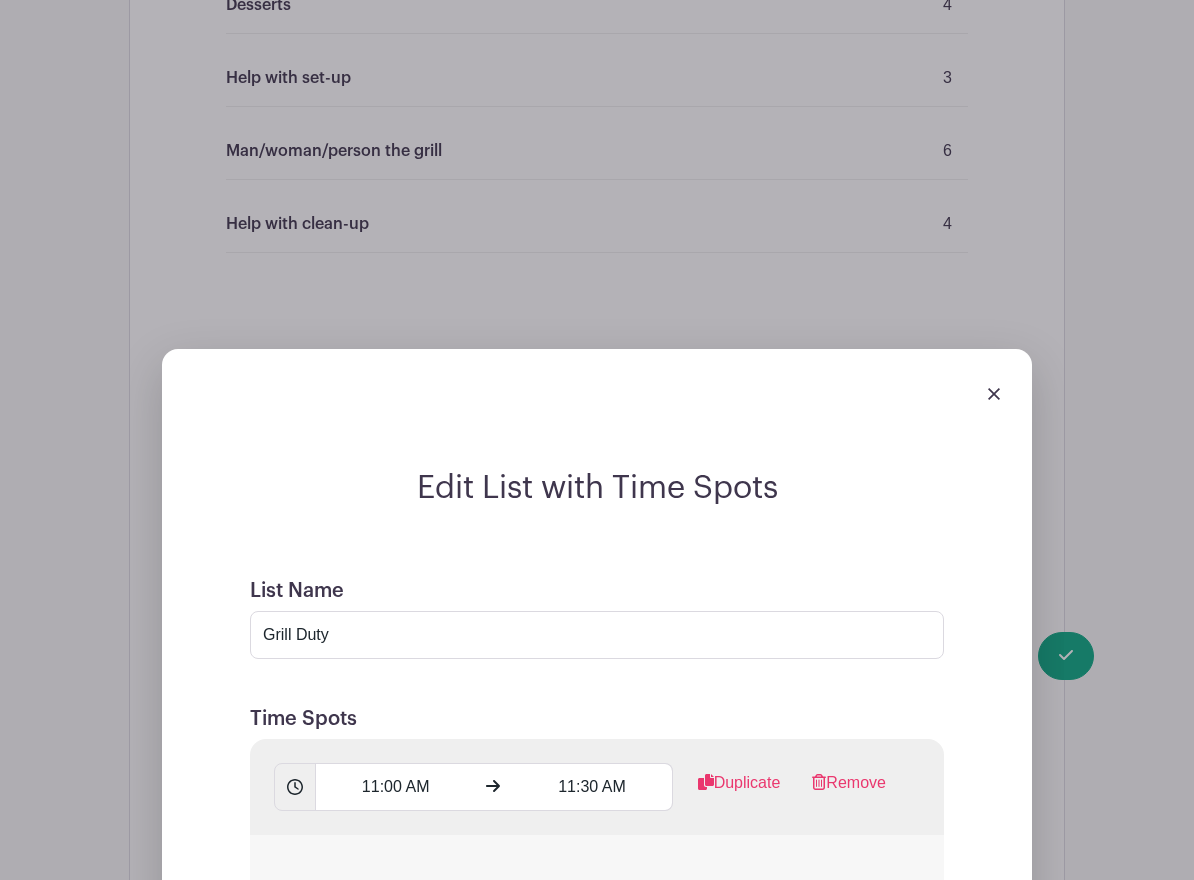 click at bounding box center (994, 394) 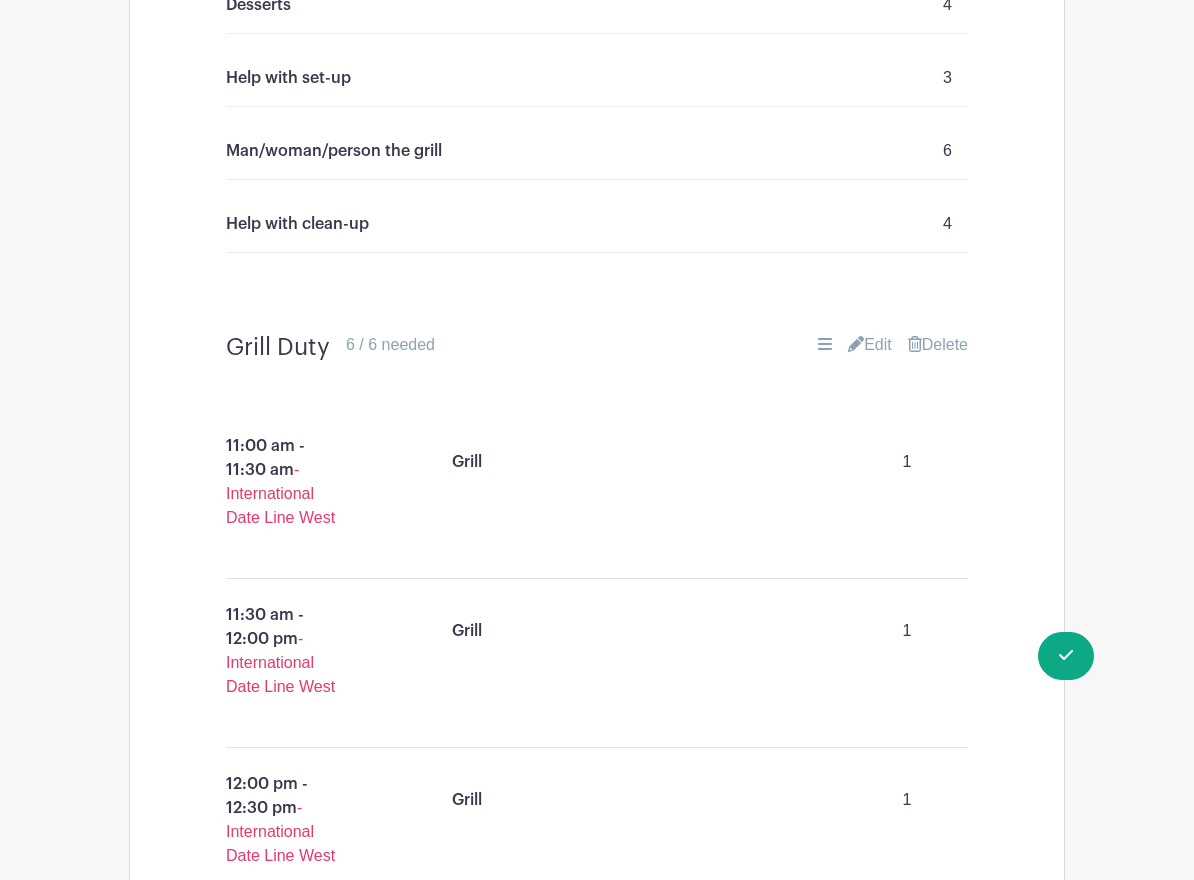 click on "- International Date Line West" at bounding box center (280, 493) 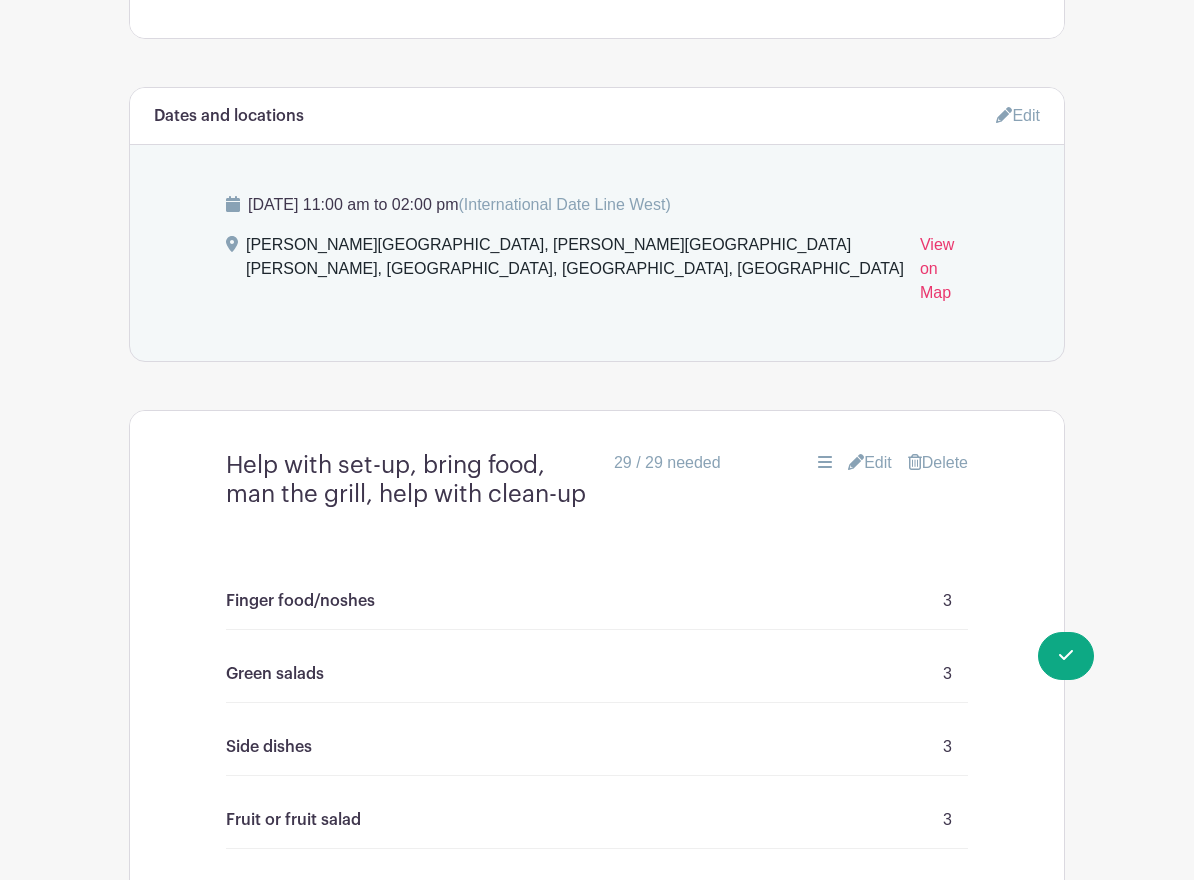 scroll, scrollTop: 863, scrollLeft: 0, axis: vertical 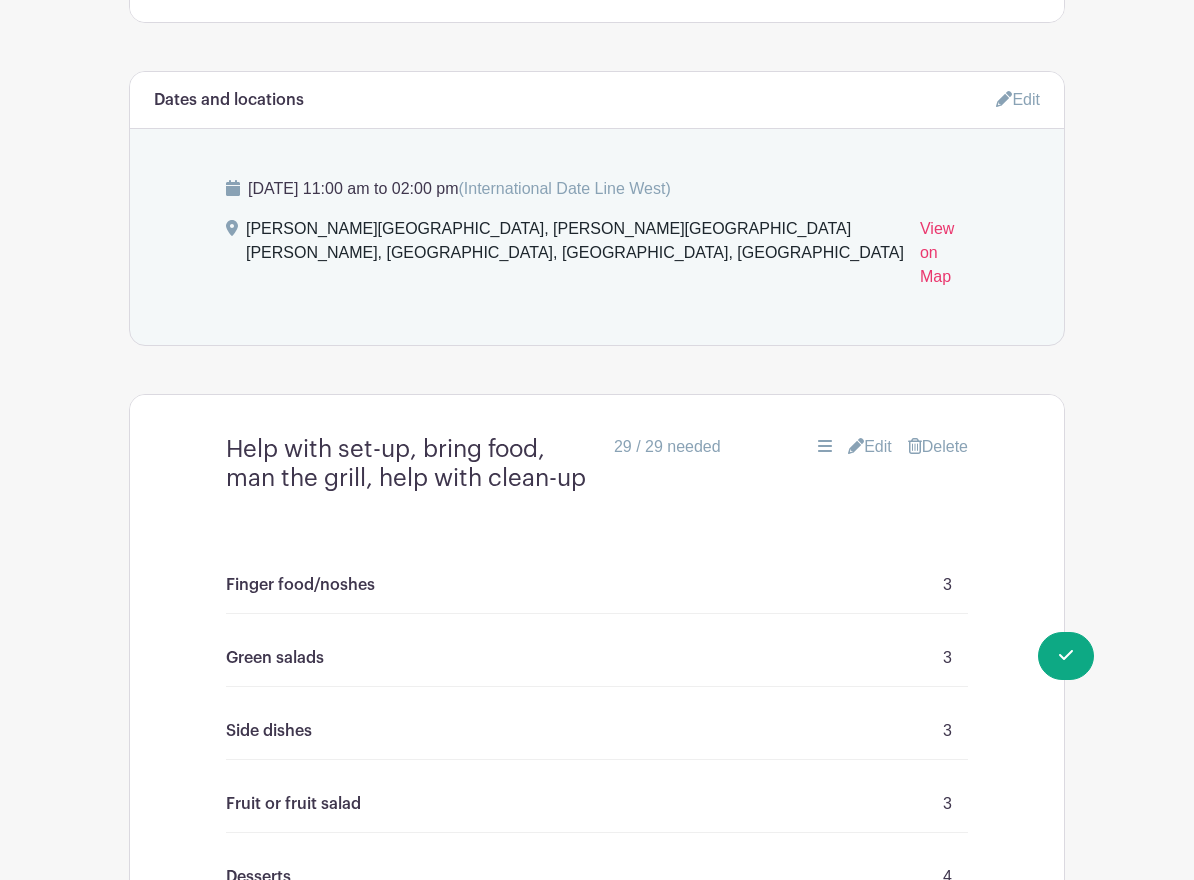 click on "Help with set-up, bring food, man the grill, help with clean-up" at bounding box center (412, 464) 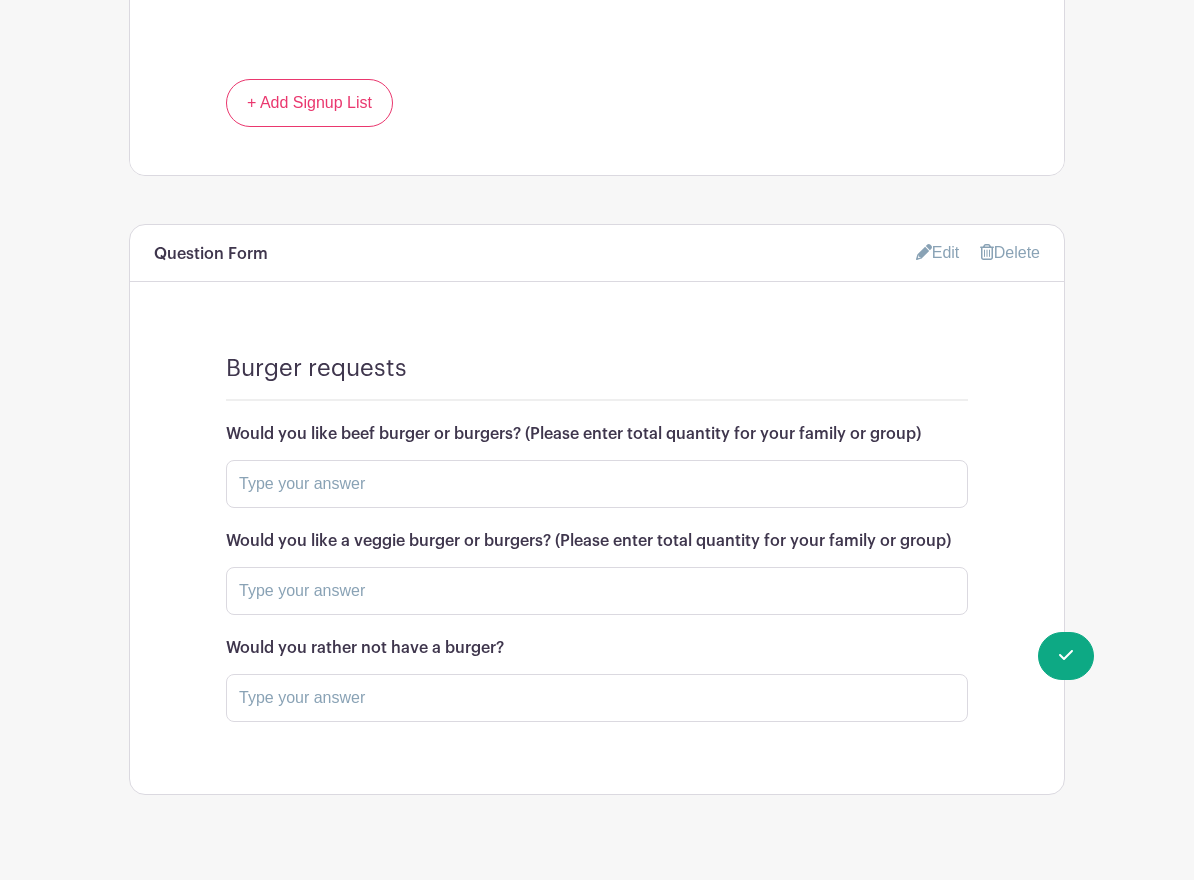 scroll, scrollTop: 3188, scrollLeft: 0, axis: vertical 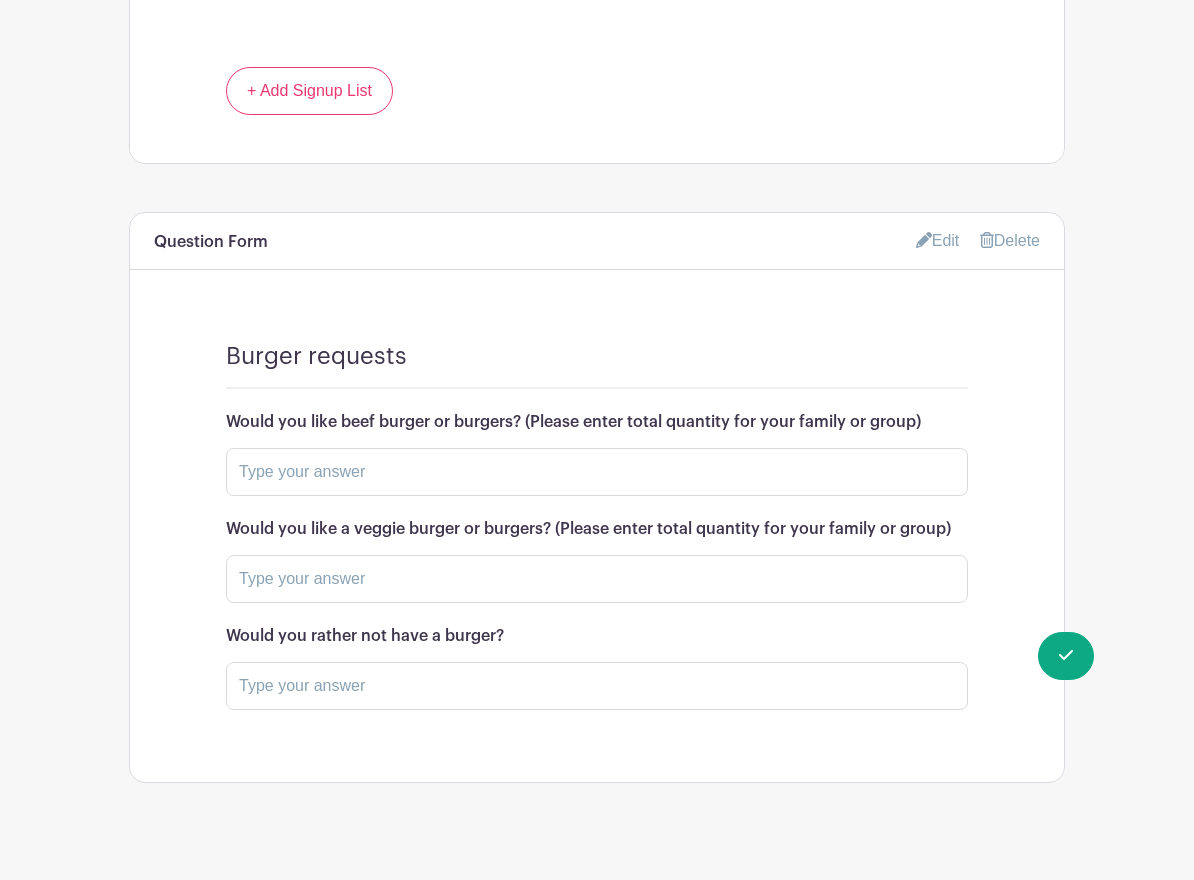 click on "Edit" at bounding box center (938, 240) 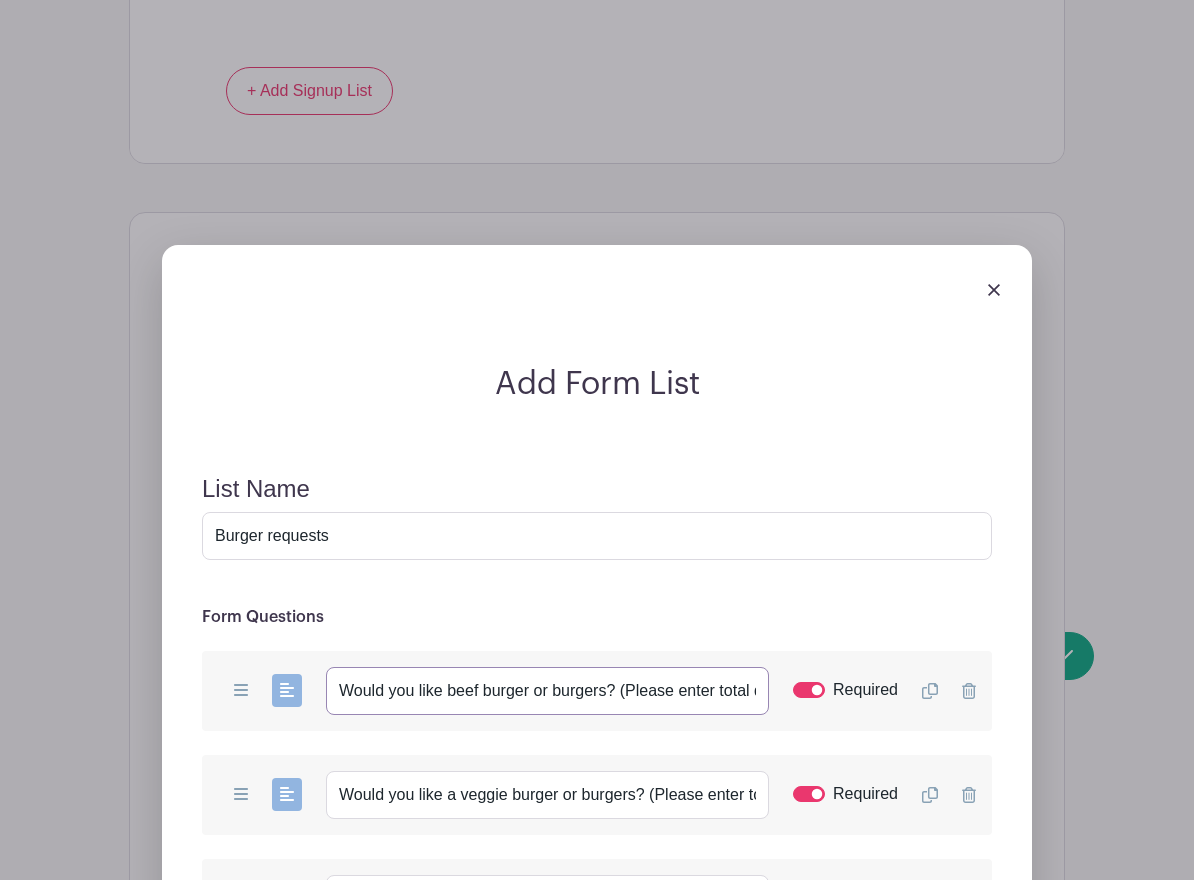 click on "Would you like beef burger or burgers? (Please enter total quantity for your family or group)" at bounding box center (547, 691) 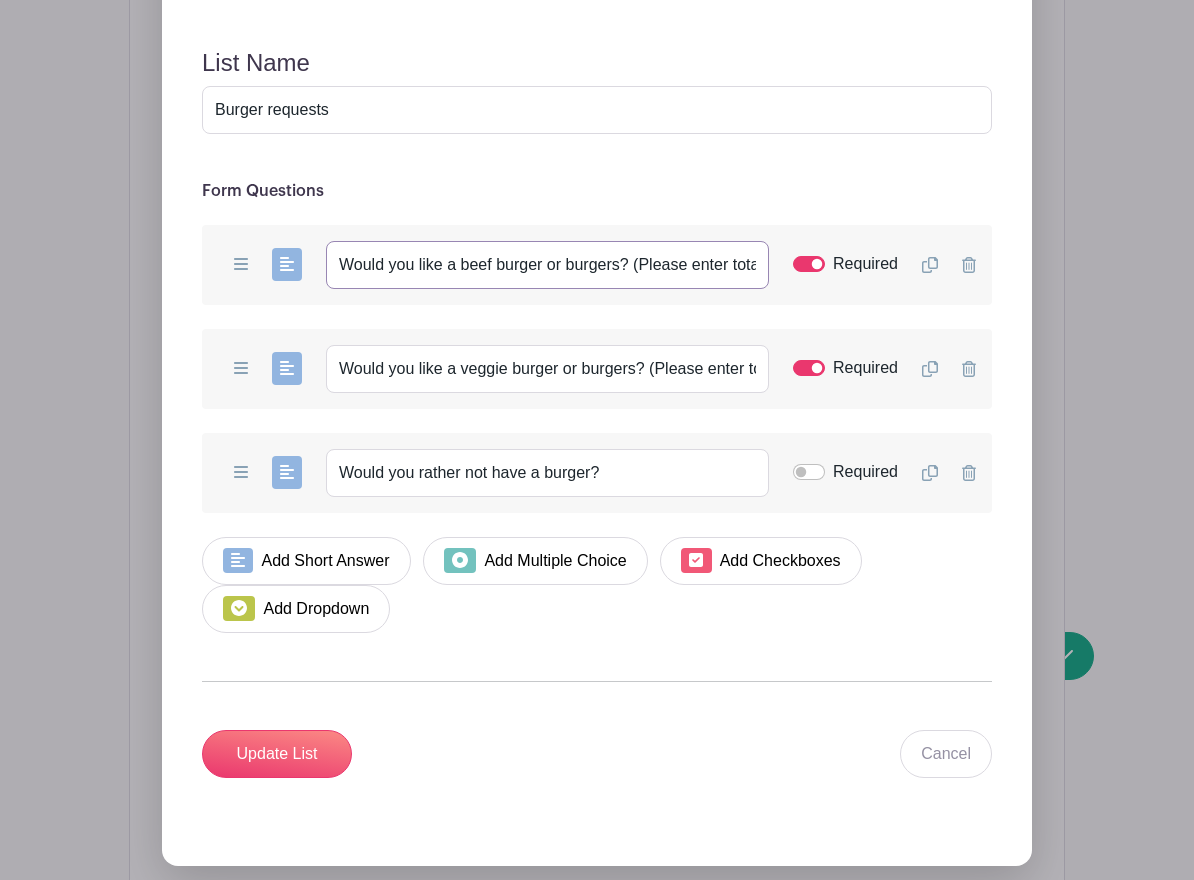 scroll, scrollTop: 3666, scrollLeft: 0, axis: vertical 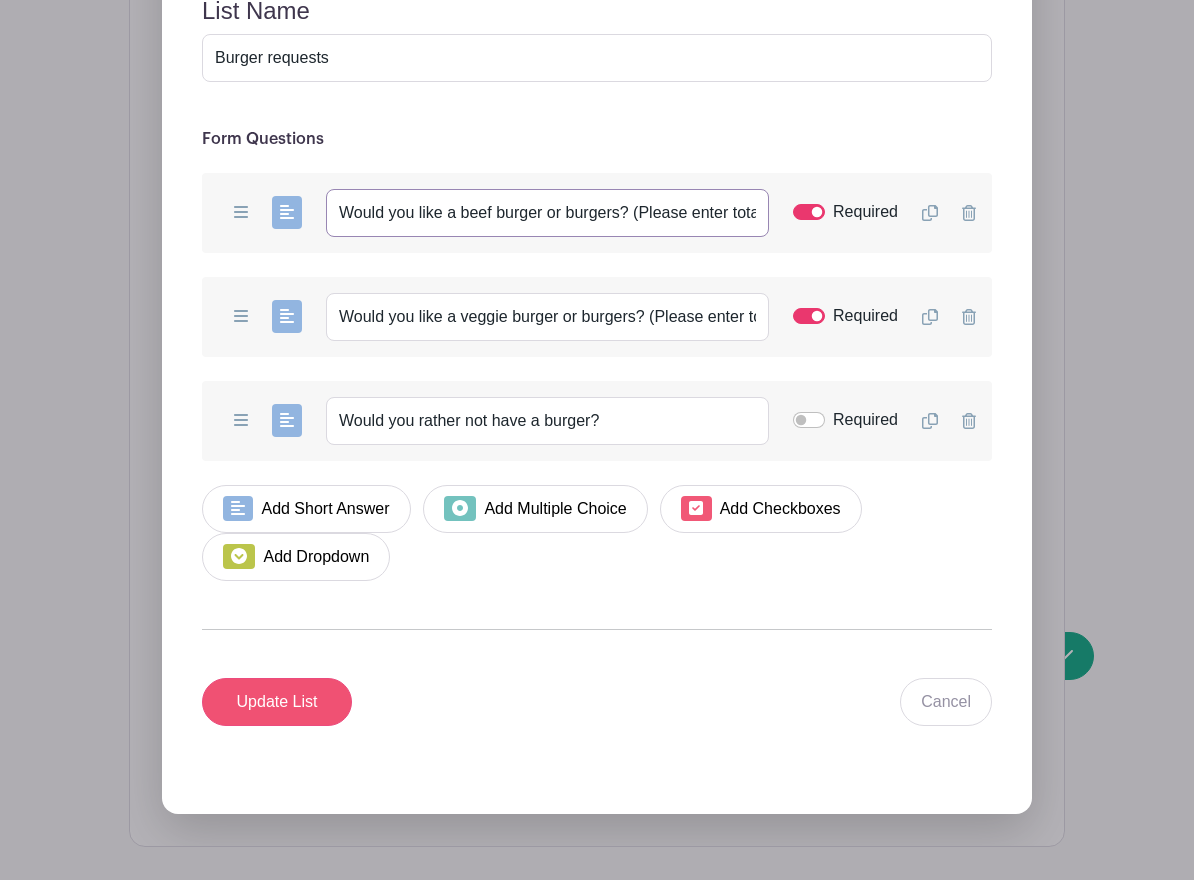 type on "Would you like a beef burger or burgers? (Please enter total quantity for your family or group)" 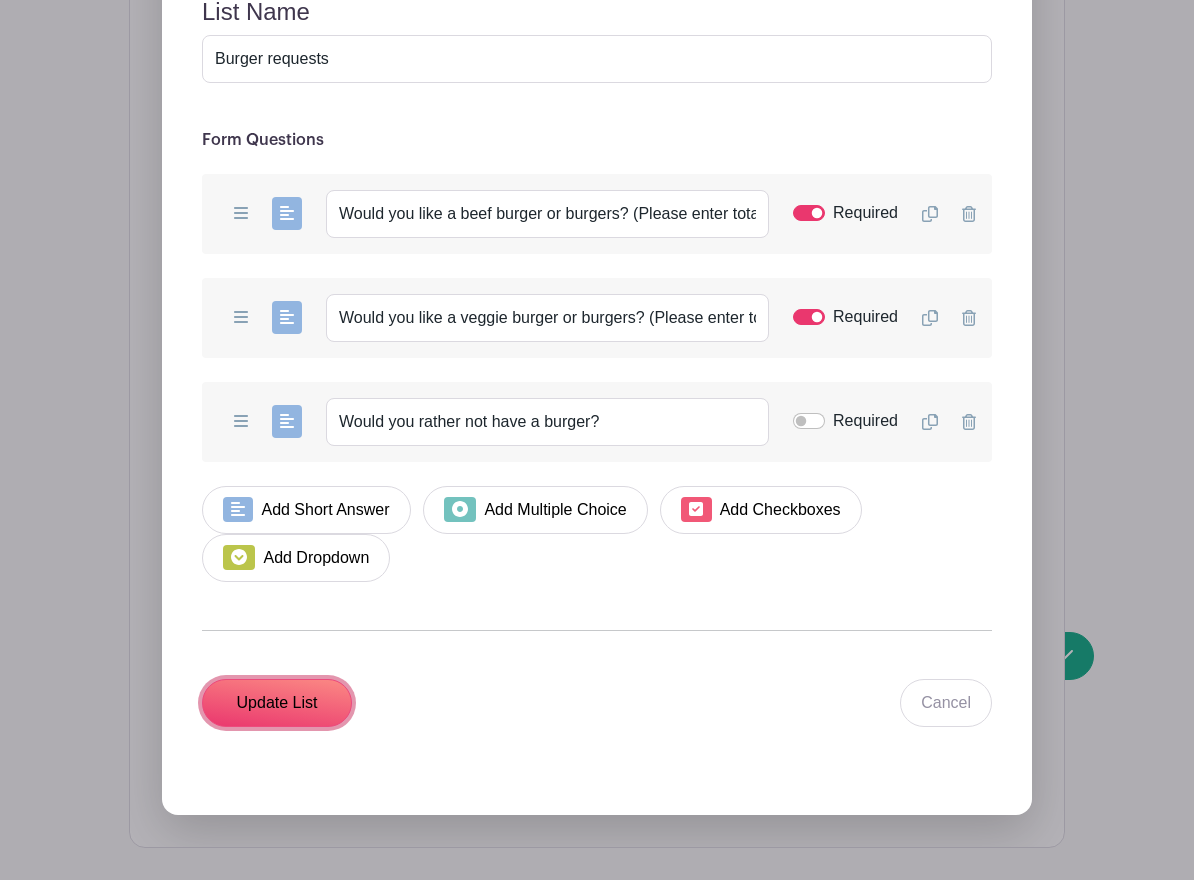 click on "Update List" at bounding box center (277, 703) 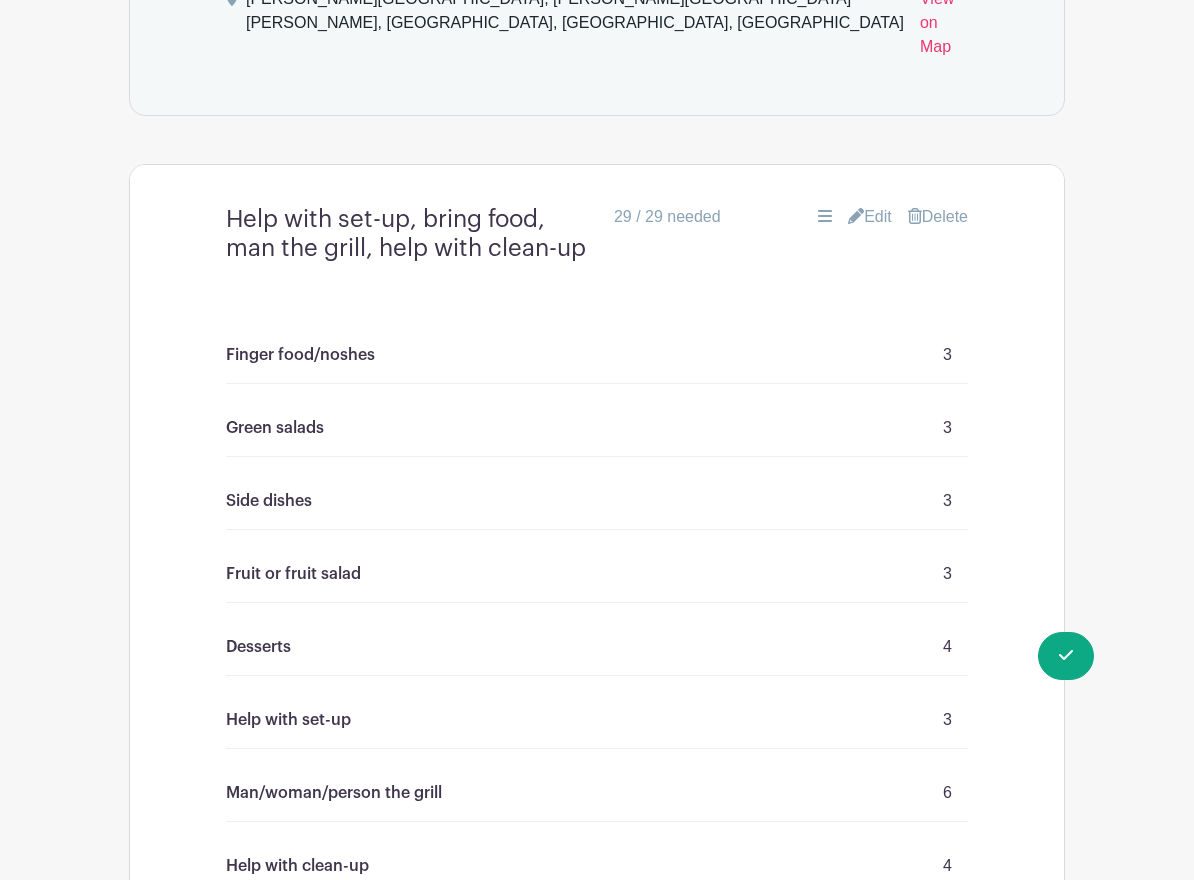 scroll, scrollTop: 1091, scrollLeft: 0, axis: vertical 